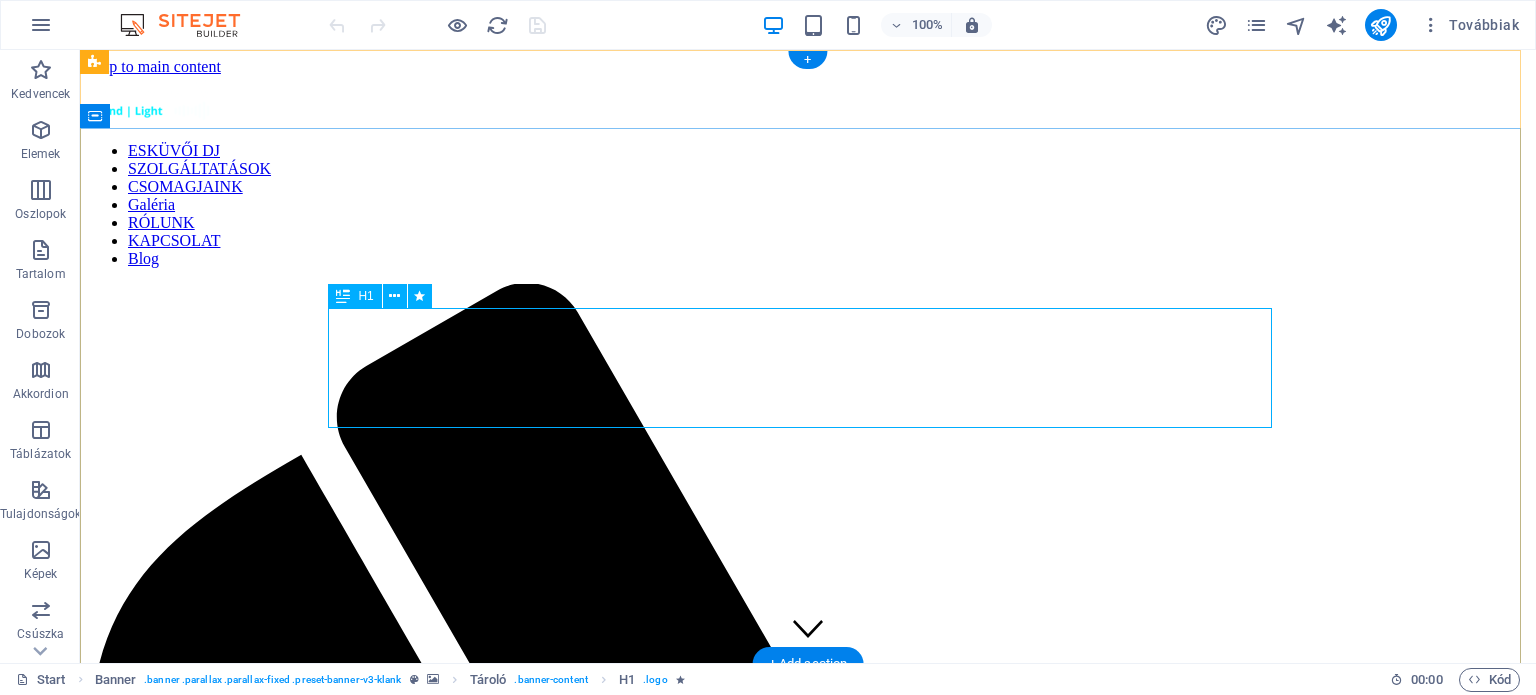 scroll, scrollTop: 0, scrollLeft: 0, axis: both 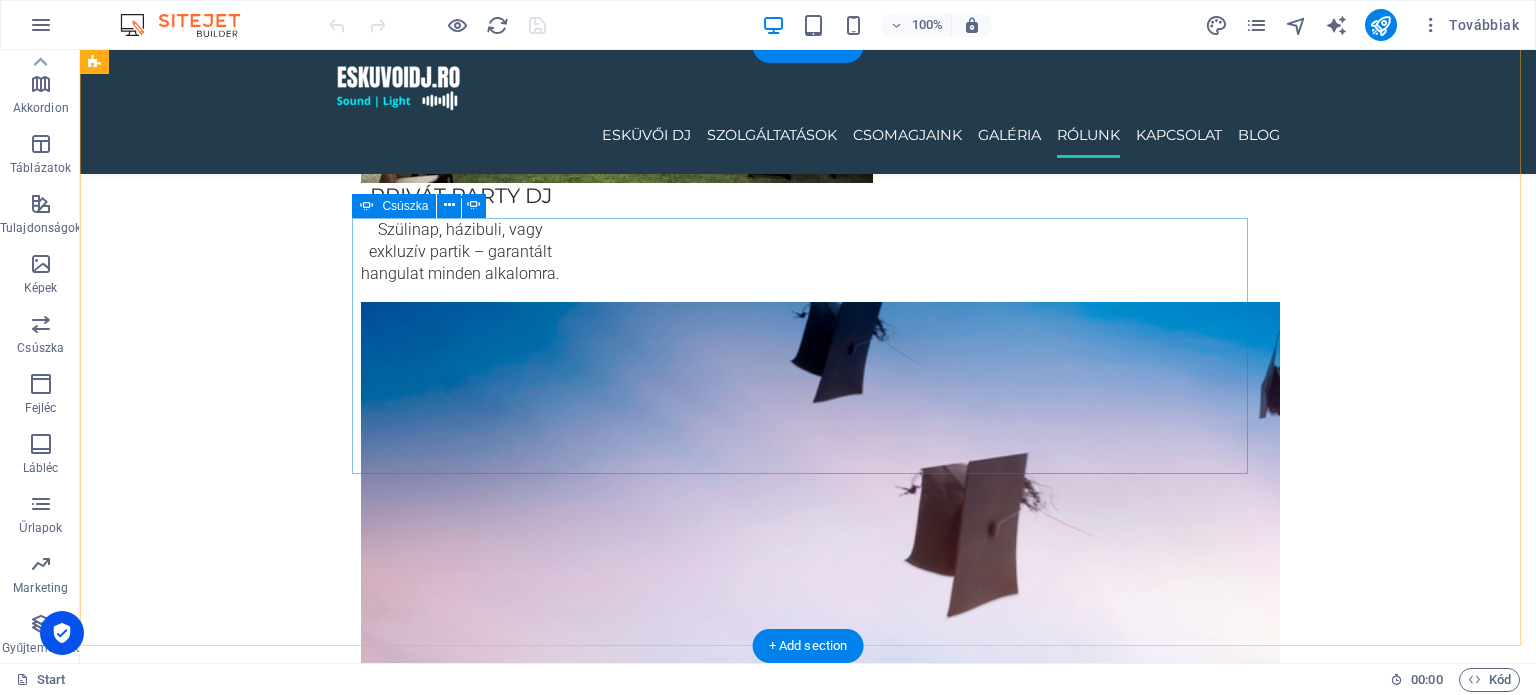 click on "2" at bounding box center [132, -2925] 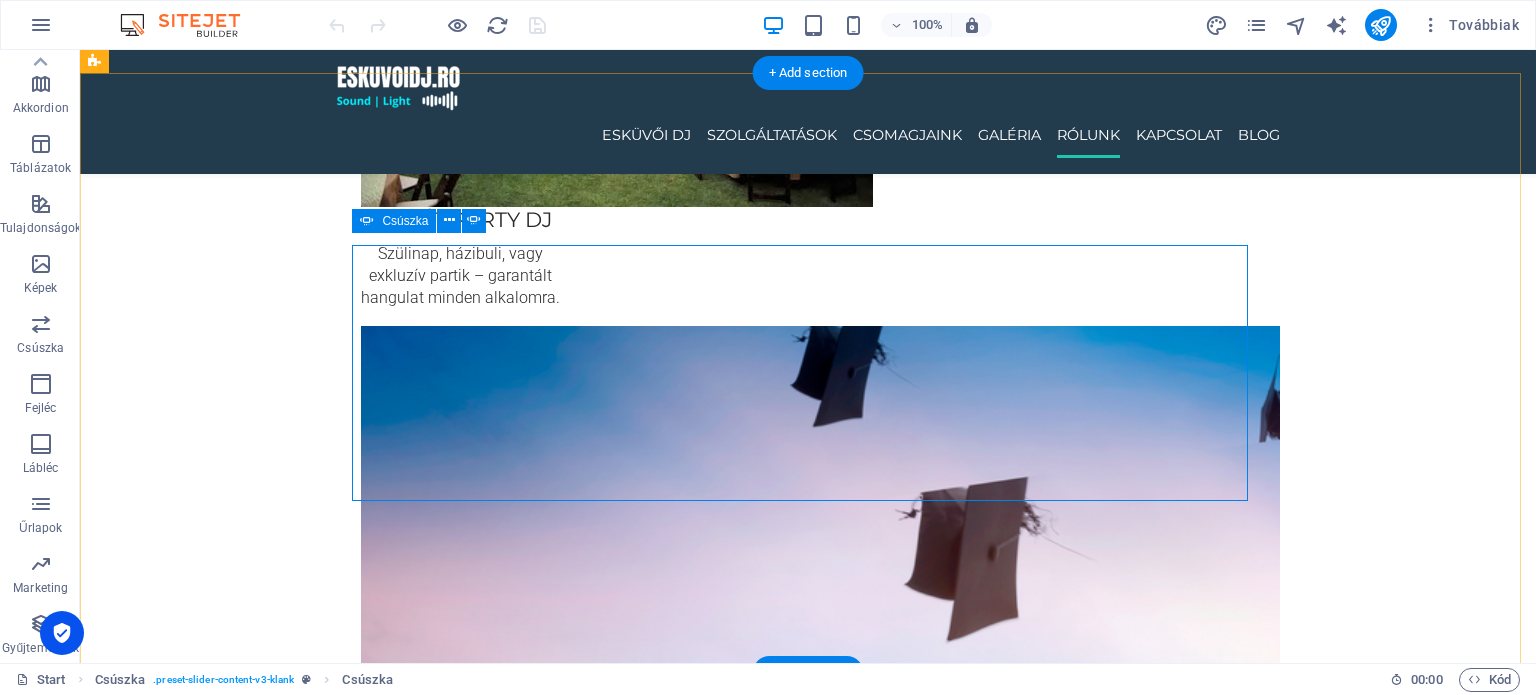 scroll, scrollTop: 3566, scrollLeft: 0, axis: vertical 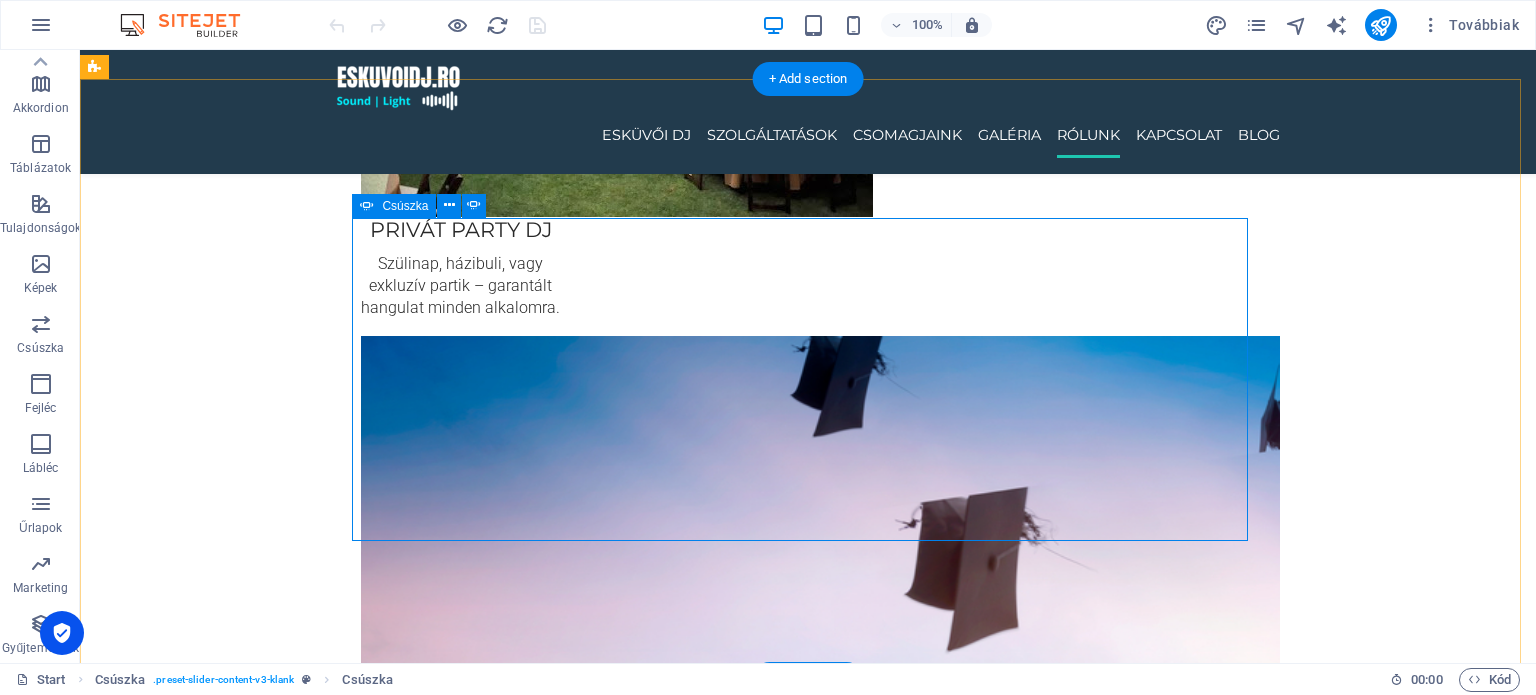 click on "1" at bounding box center [132, -2914] 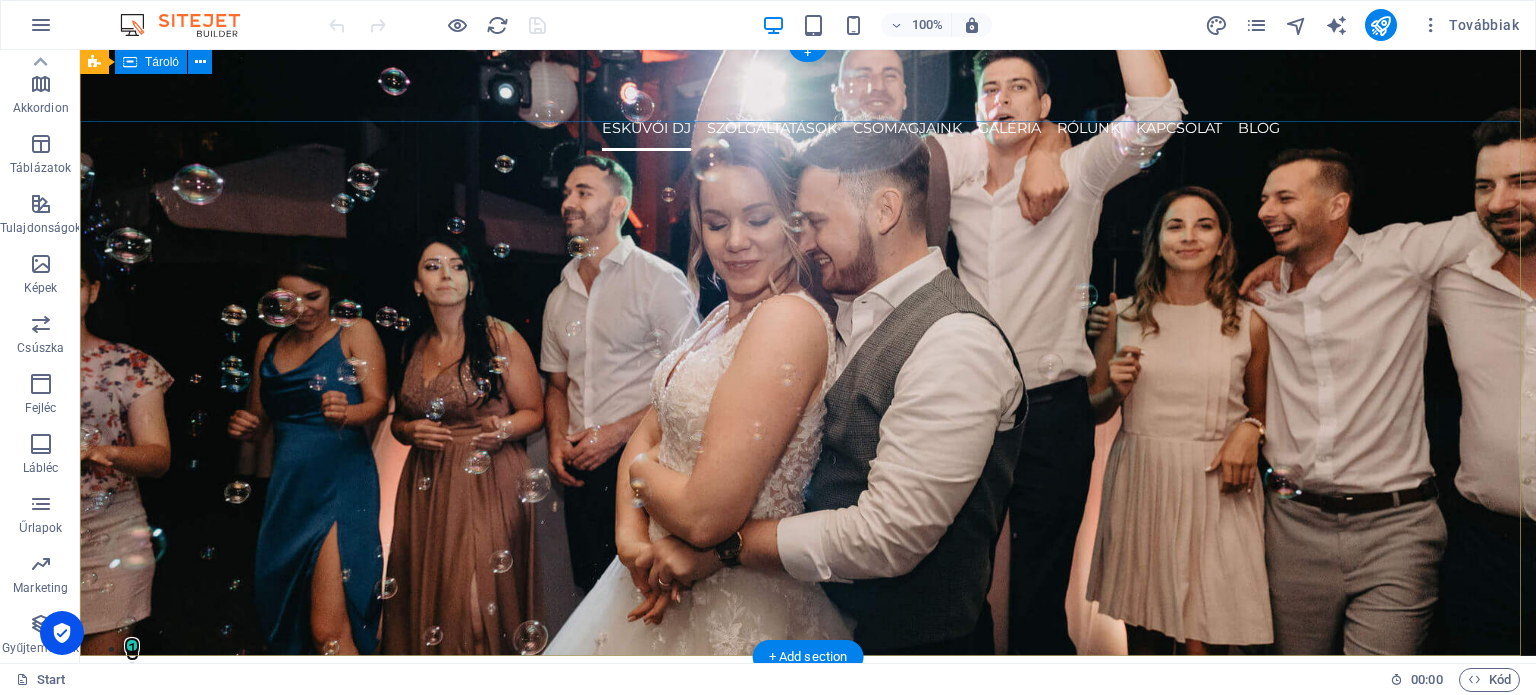 scroll, scrollTop: 0, scrollLeft: 0, axis: both 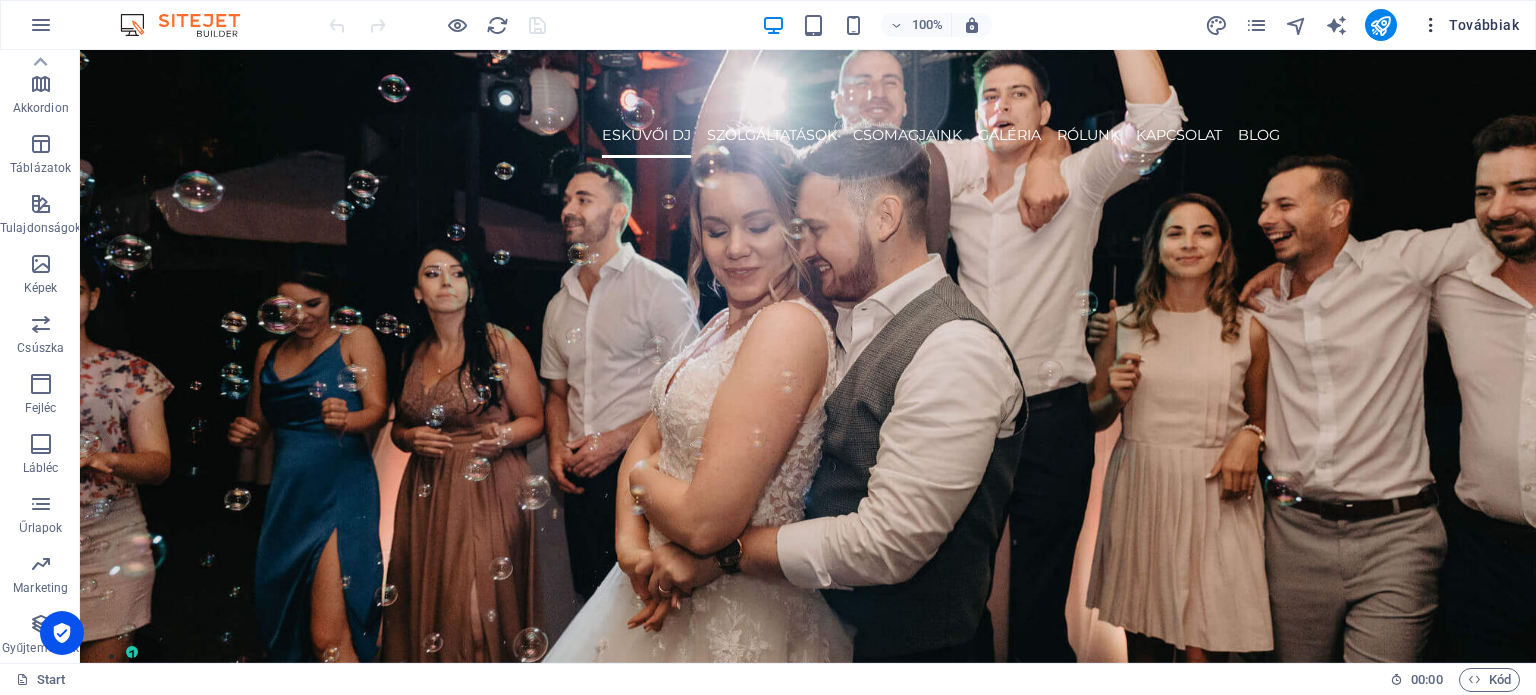 click on "Továbbiak" at bounding box center (1470, 25) 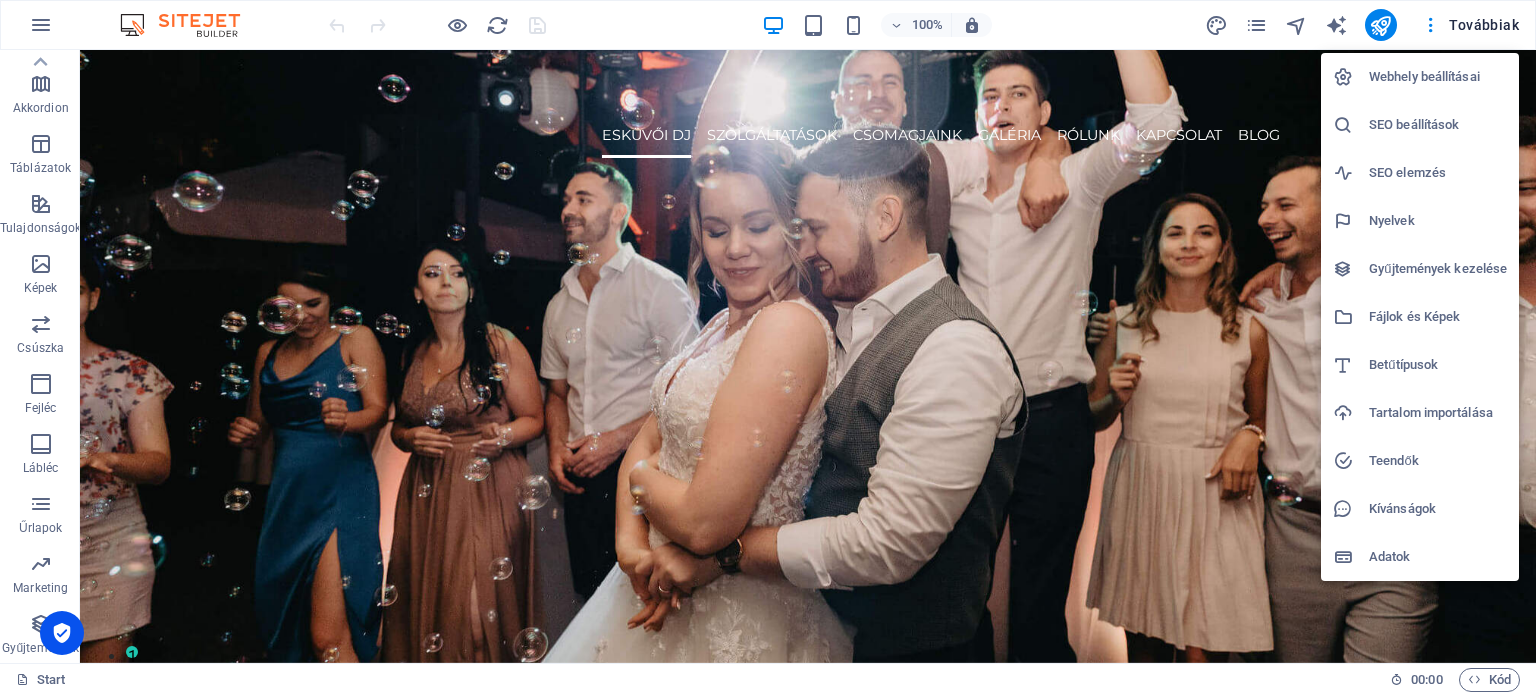 click on "SEO elemzés" at bounding box center (1438, 173) 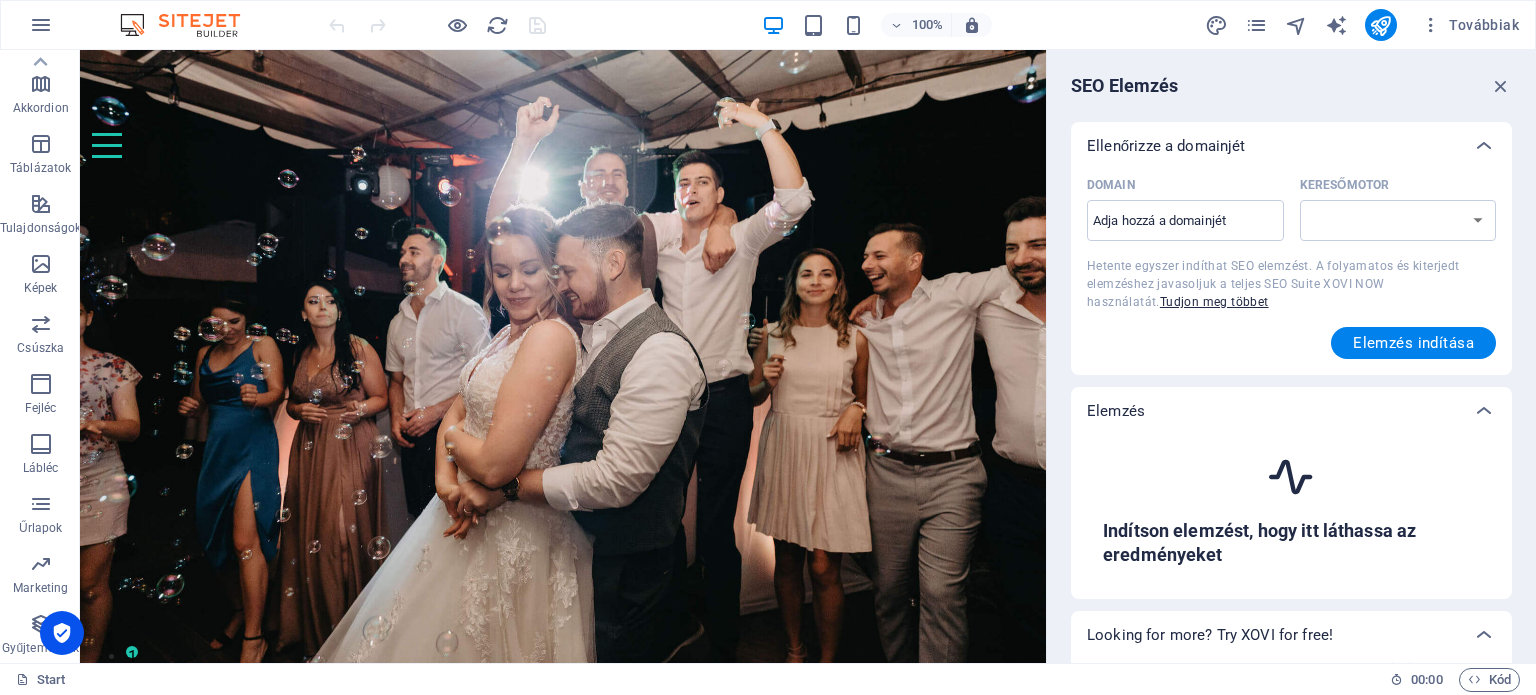 select on "[DOMAIN_NAME]" 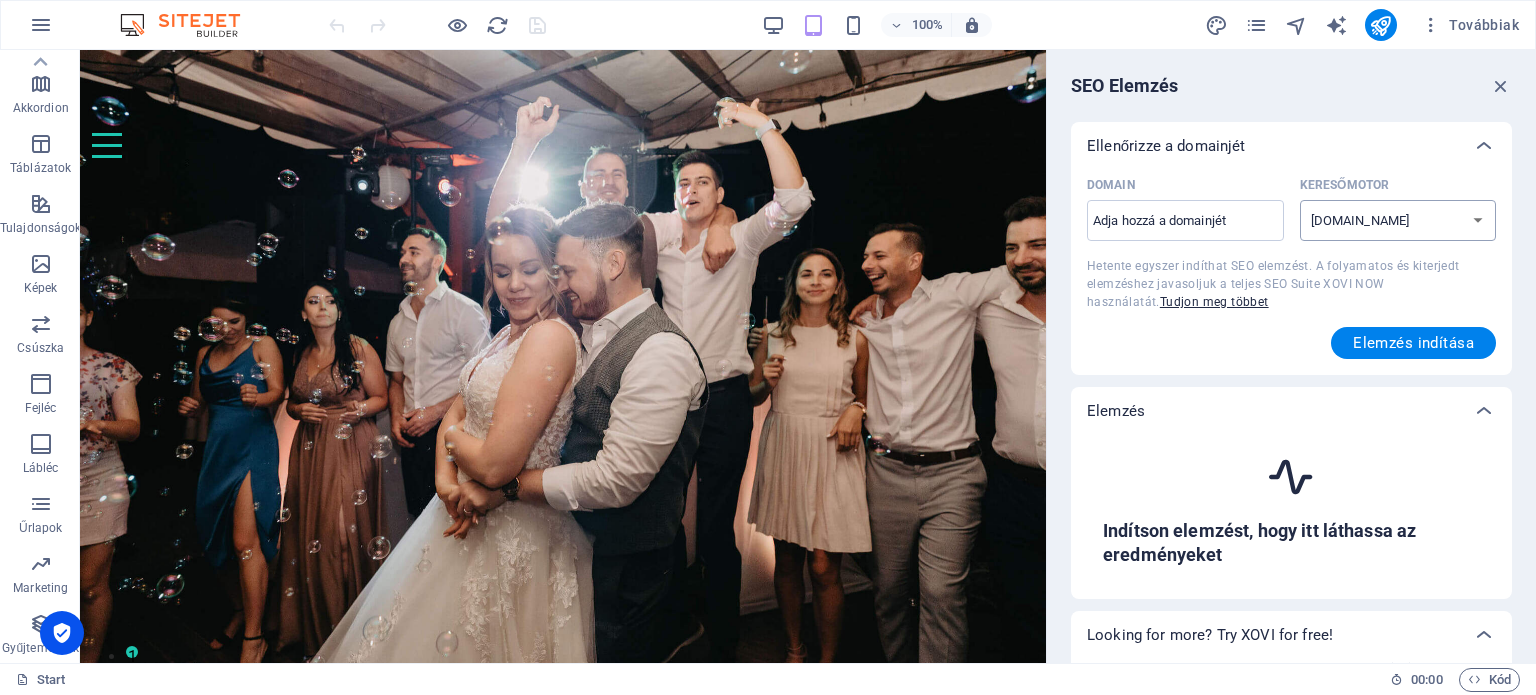 click on "[DOMAIN_NAME] [DOMAIN_NAME] [DOMAIN_NAME] [DOMAIN_NAME] [DOMAIN_NAME] [DOMAIN_NAME] [DOMAIN_NAME] [DOMAIN_NAME] [DOMAIN_NAME] [DOMAIN_NAME]" at bounding box center (1398, 220) 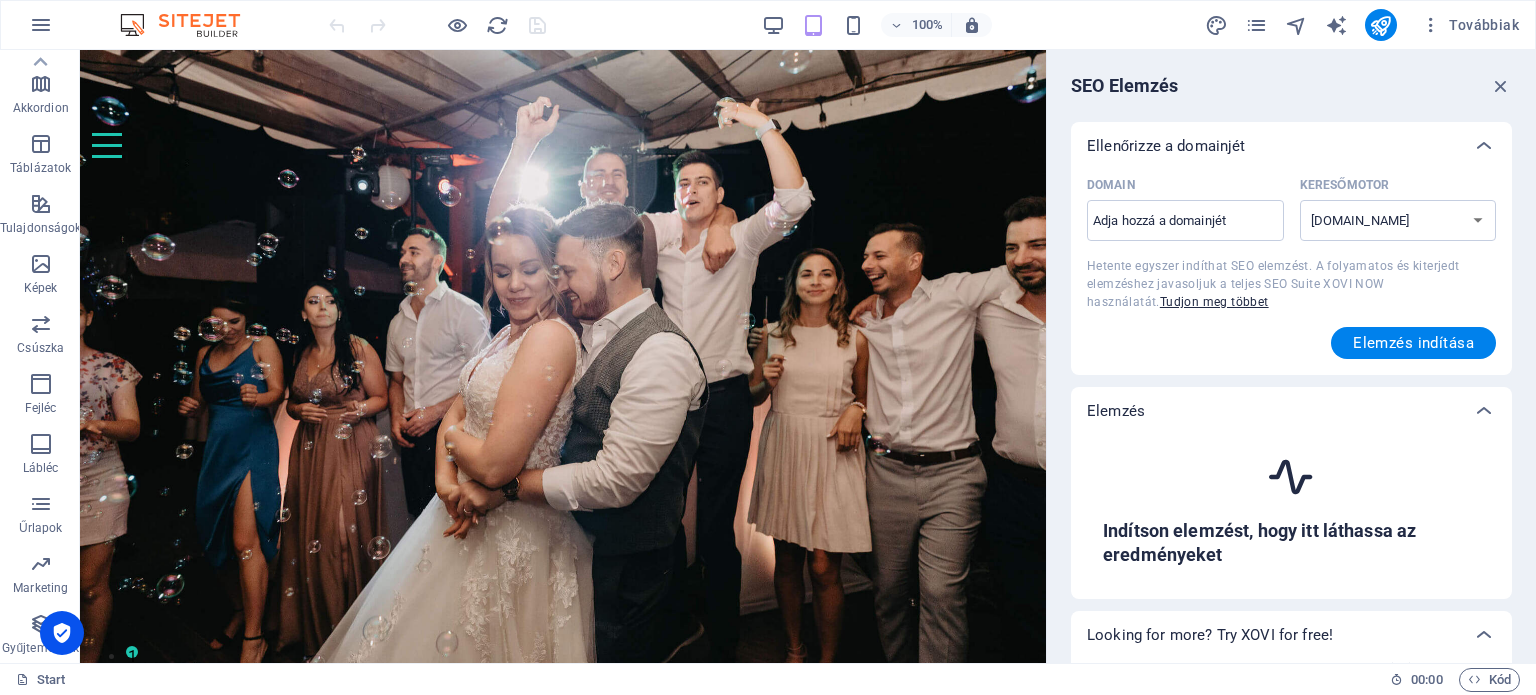 click on "100% Továbbiak" at bounding box center [768, 25] 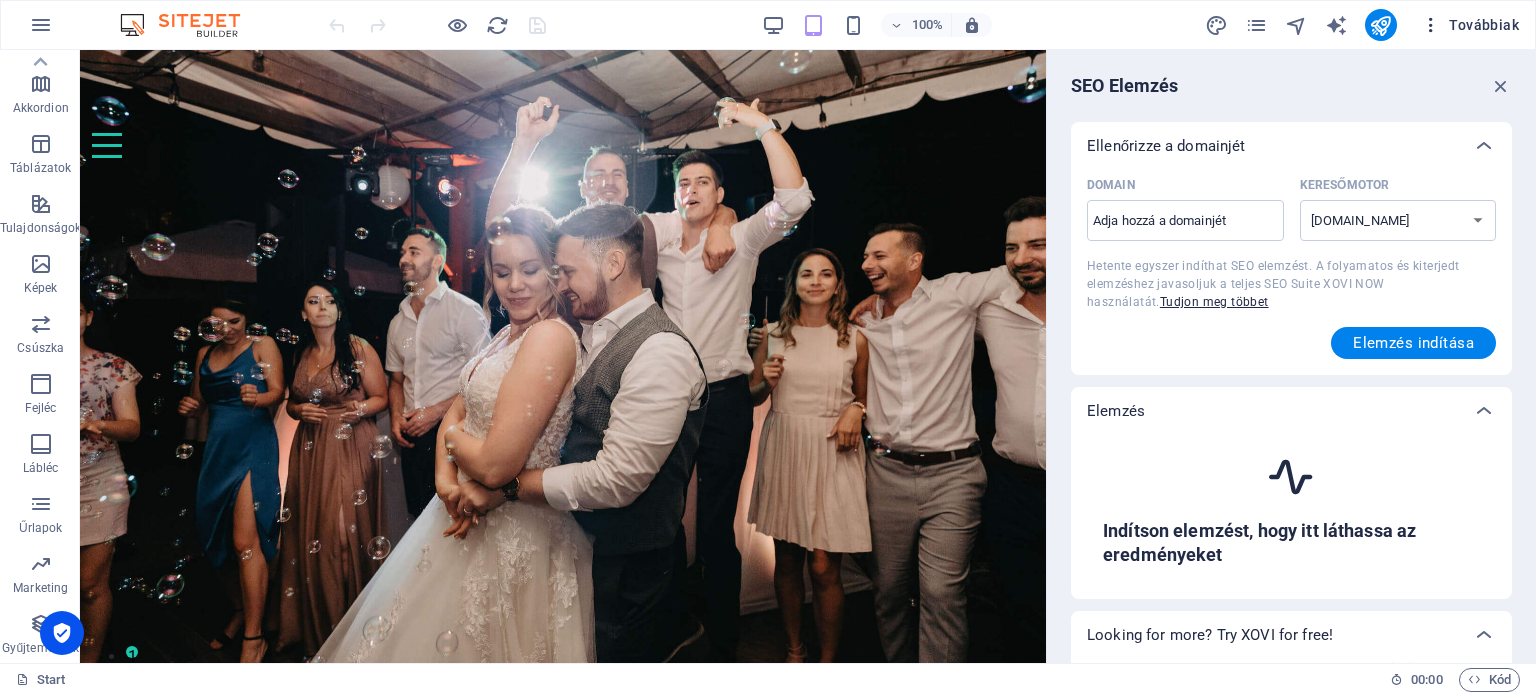 click on "Továbbiak" at bounding box center (1470, 25) 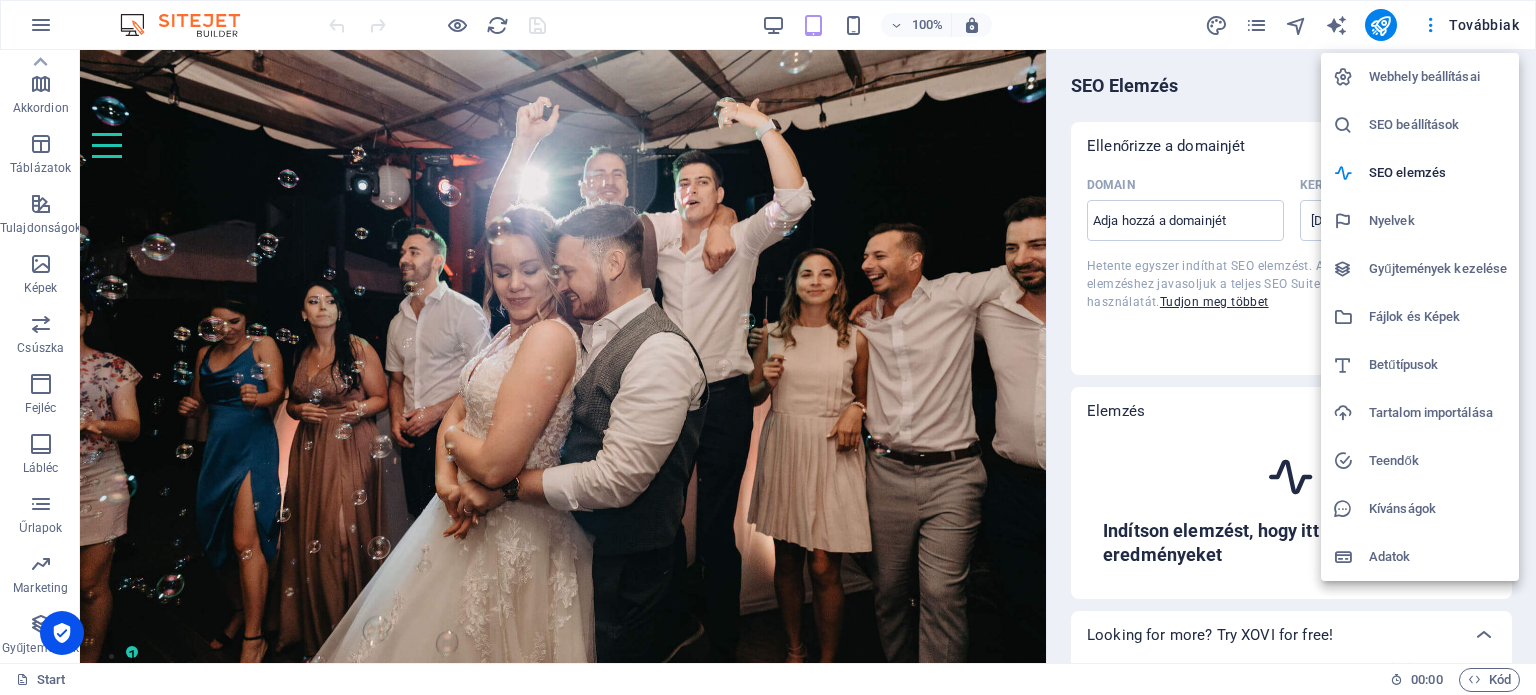 click on "SEO beállítások" at bounding box center [1438, 125] 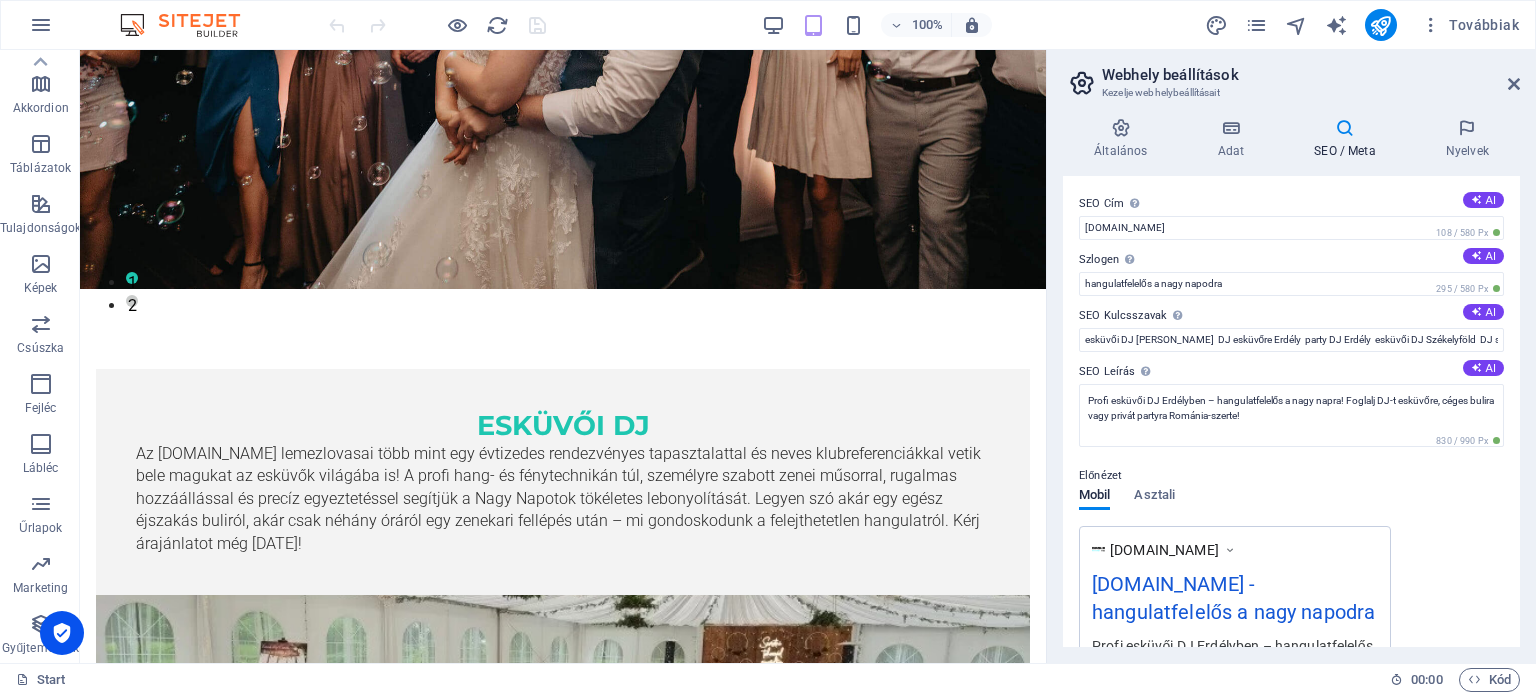 scroll, scrollTop: 400, scrollLeft: 0, axis: vertical 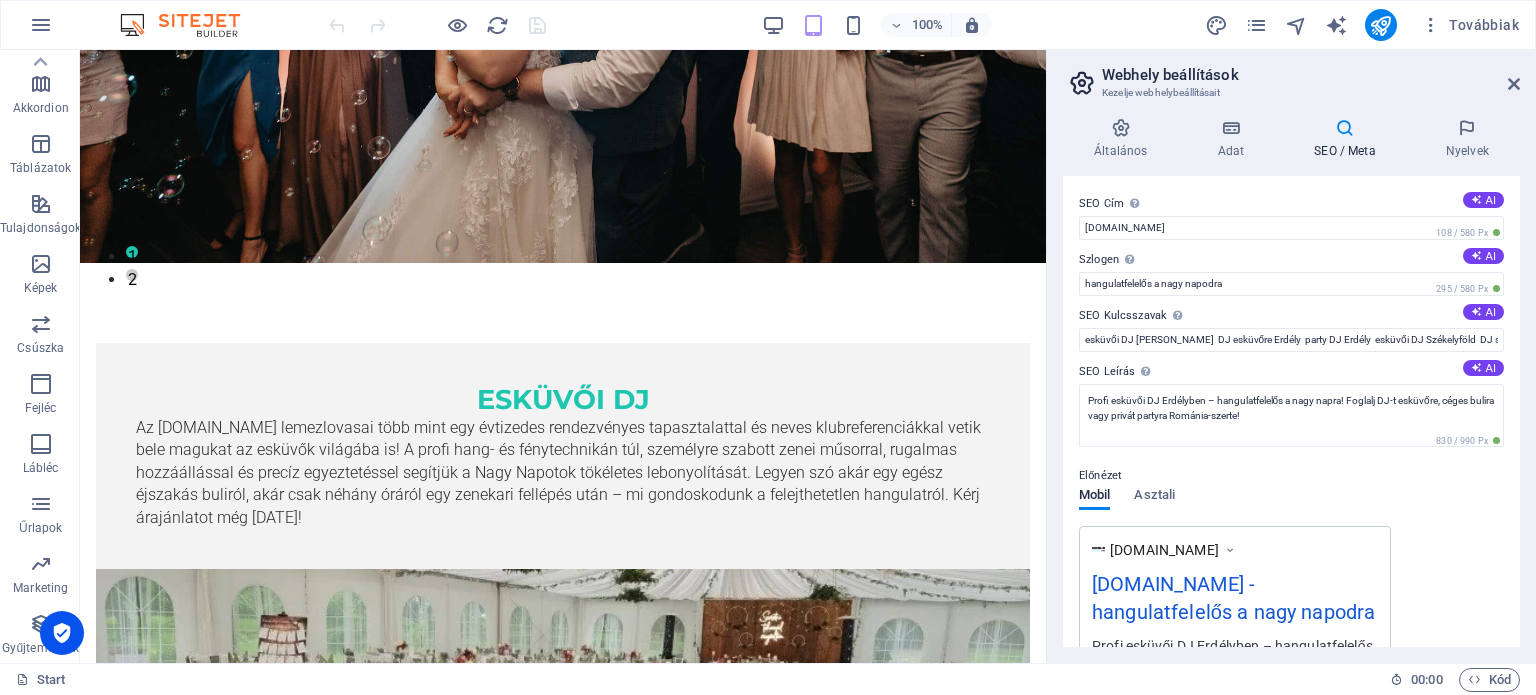 click on "Webhely beállítások Kezelje webhelybeállításait  Általános  Adat  SEO / Meta  Nyelvek Weboldal neve [DOMAIN_NAME] Logó Húzza ide a fájlokat, kattintson a fájlok kiválasztásához, vagy válasszon fájlokat a Fájlokból vagy a szabadon elérhető képek és videók közül Válasszon fájlokat a fájlkezelőből, a szabadon elérhető képek közül, vagy töltsön fel fájlokat Feltöltés Favicon Állítsa be weboldala faviconját itt. A favicon egy kis ikon, amelyet a böngésző fülén jelenít meg a weboldala mellett. Segít az látogatóknak azonosítani az oldalát. Húzza ide a fájlokat, kattintson a fájlok kiválasztásához, vagy válasszon fájlokat a Fájlokból vagy a szabadon elérhető képek és videók közül Válasszon fájlokat a fájlkezelőből, a szabadon elérhető képek közül, vagy töltsön fel fájlokat Feltöltés Előnézeti kép (Open Graph) Ez a kép jelenik meg, amikor a weboldalt megosztják a közösségi hálózatokon Feltöltés Cég [DOMAIN_NAME] Utca Fax" at bounding box center (1291, 356) 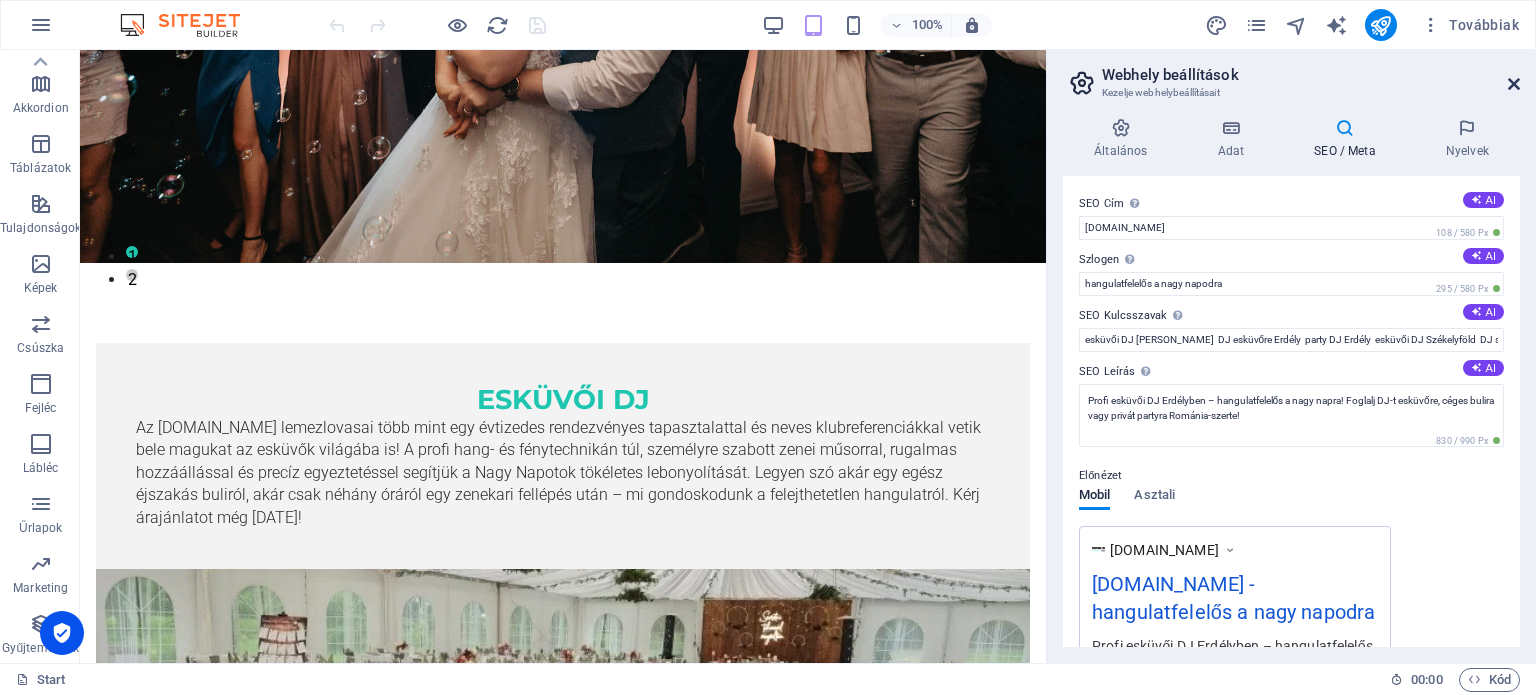 click at bounding box center (1514, 84) 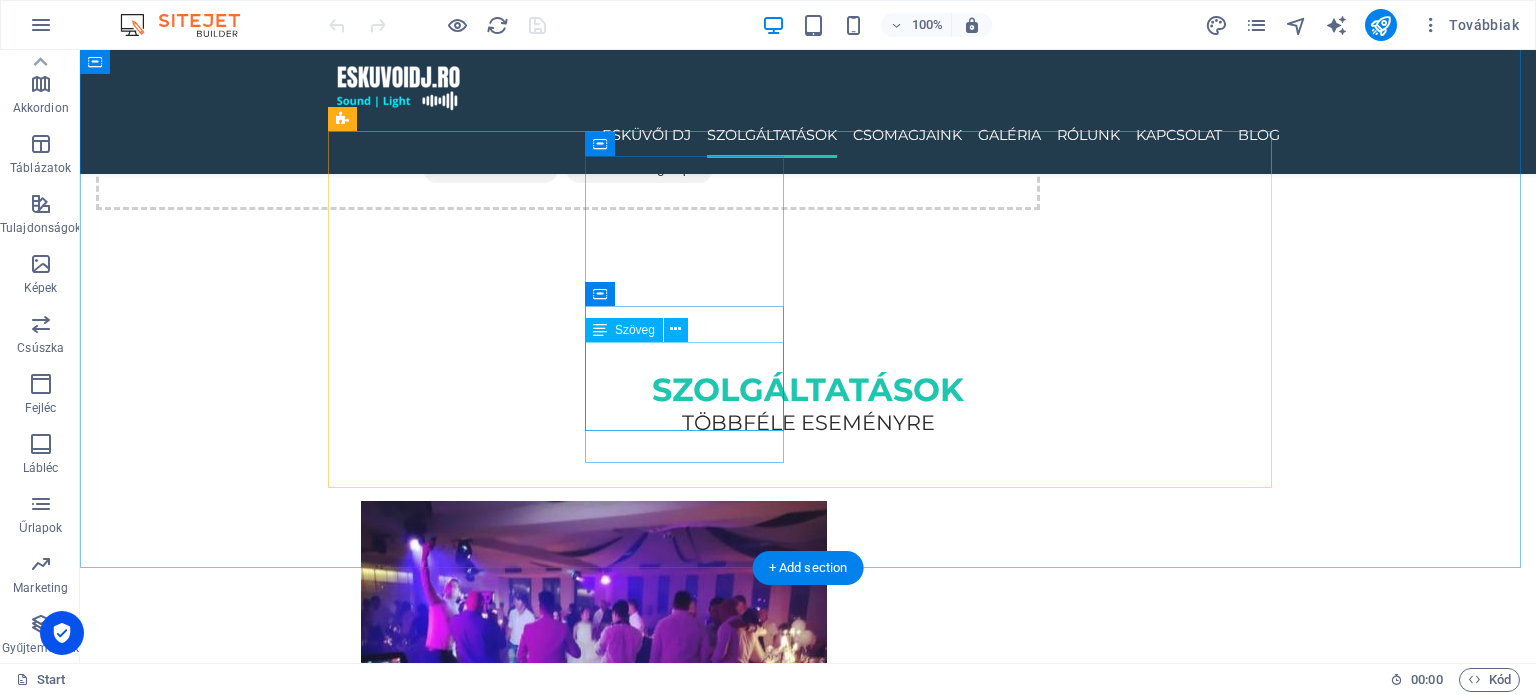 scroll, scrollTop: 1200, scrollLeft: 0, axis: vertical 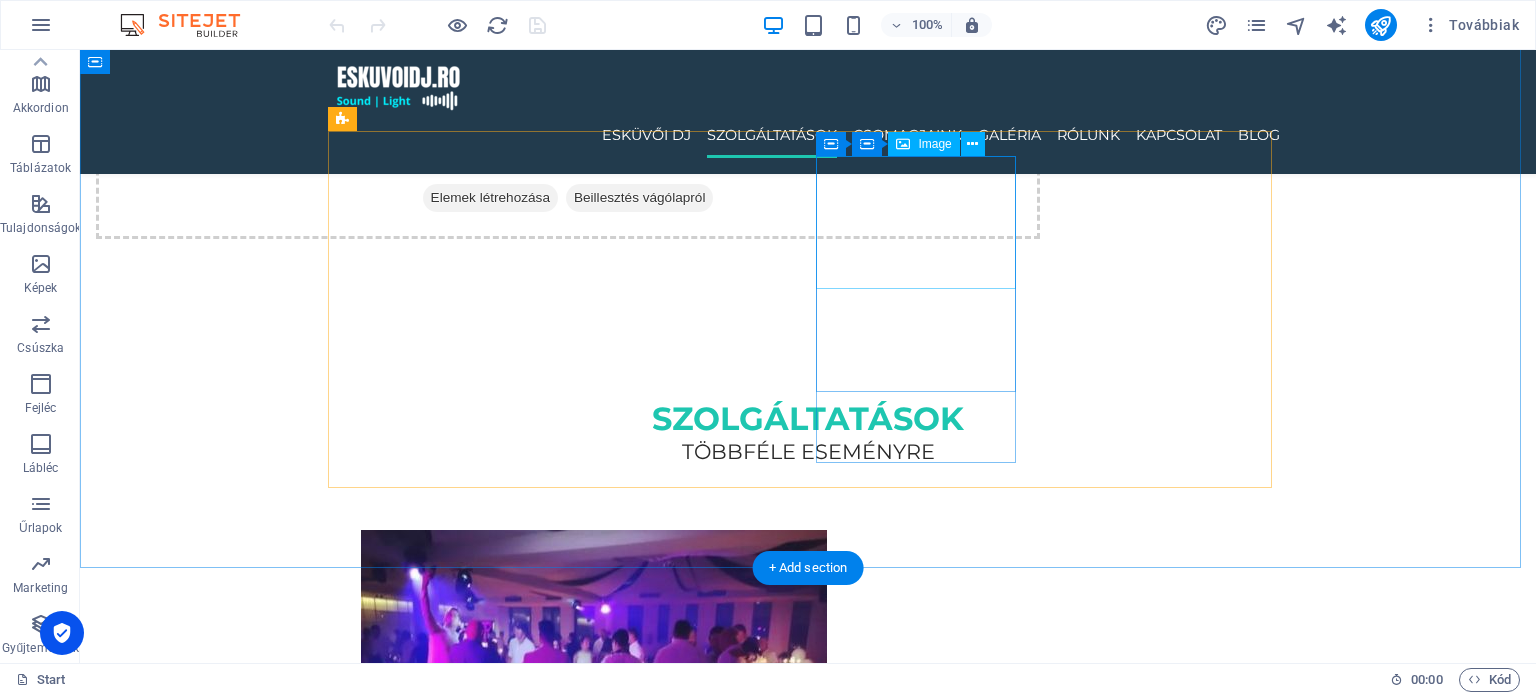 click at bounding box center (461, 2413) 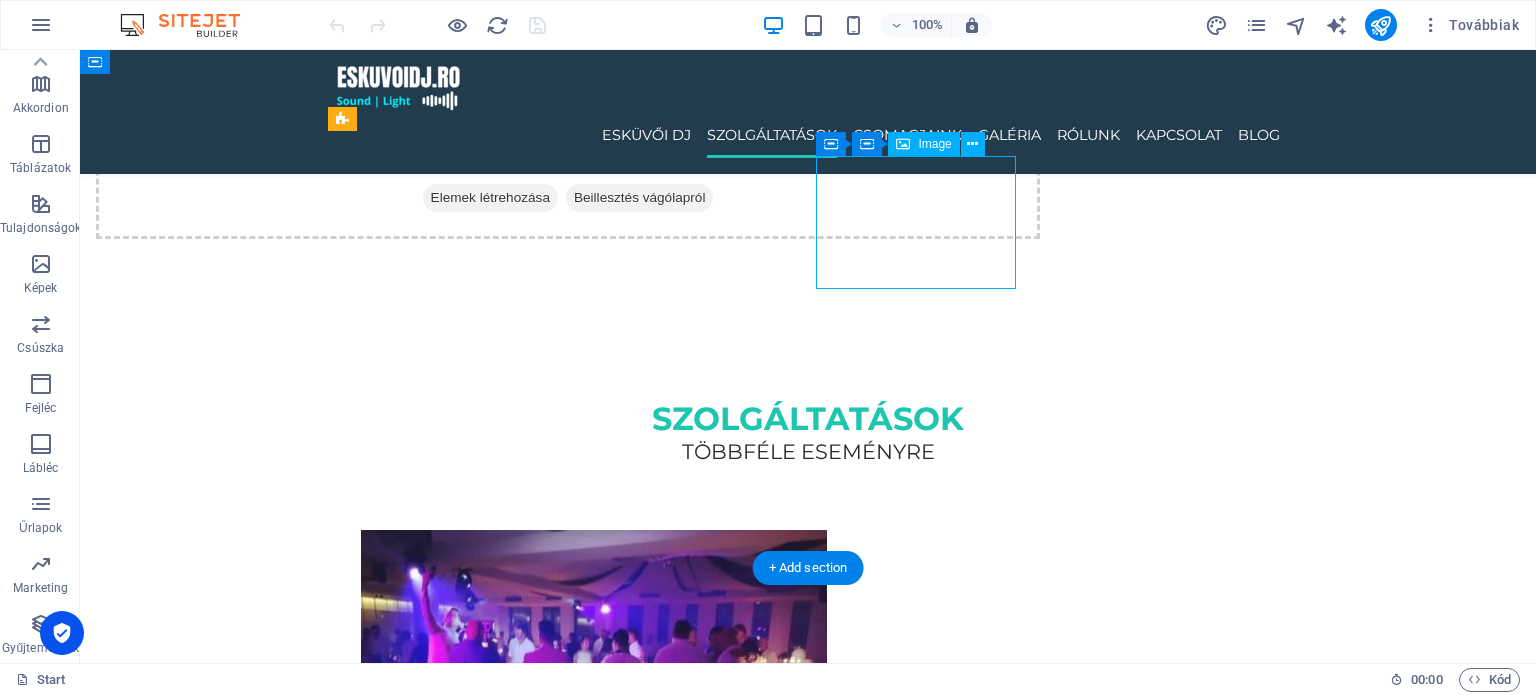 click at bounding box center (461, 2413) 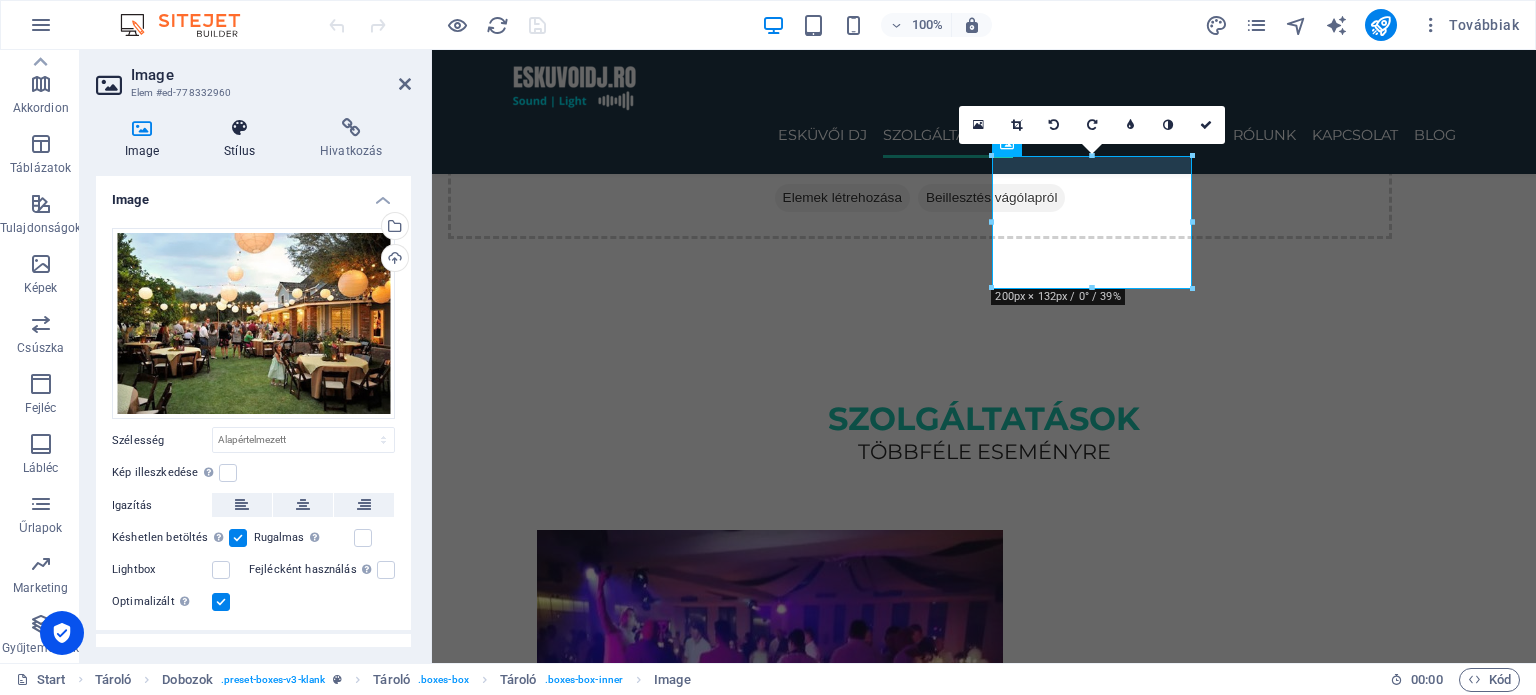 click on "Stílus" at bounding box center [244, 139] 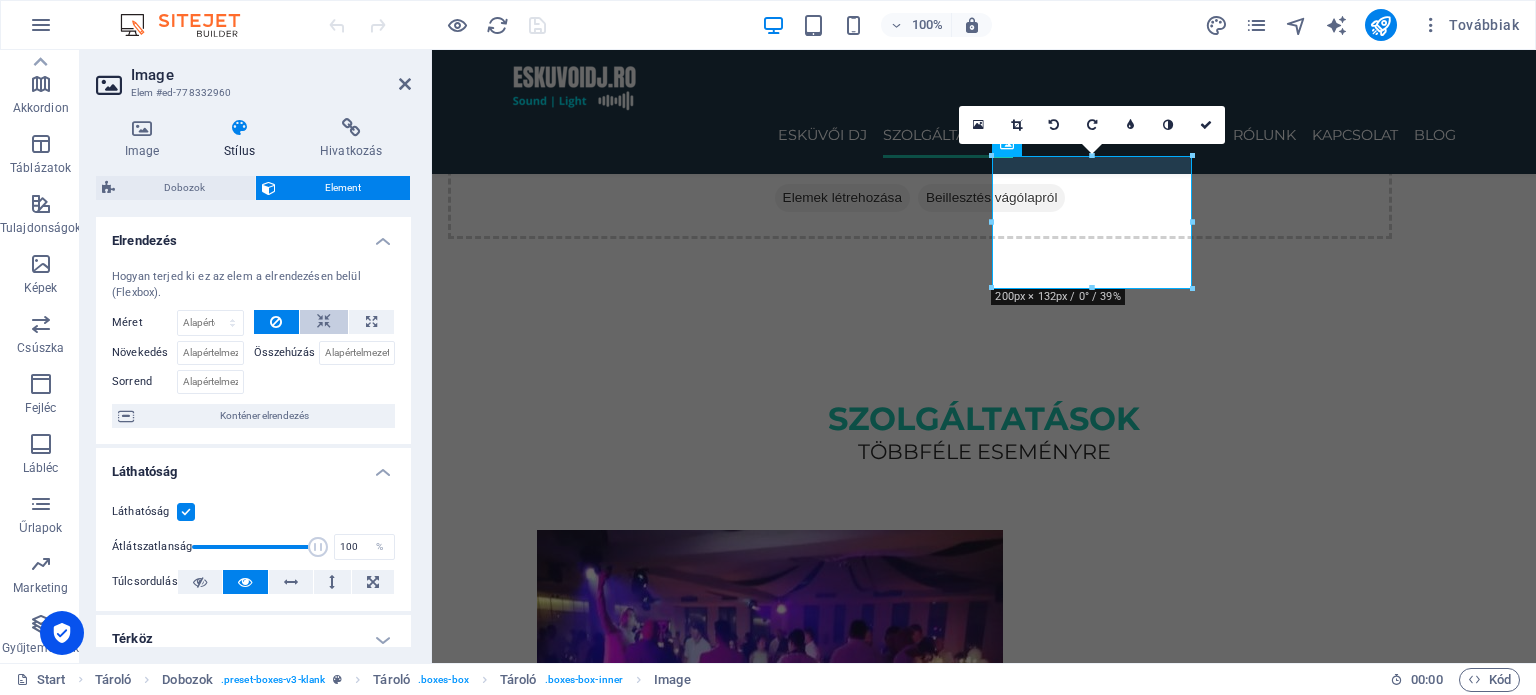 click at bounding box center (324, 322) 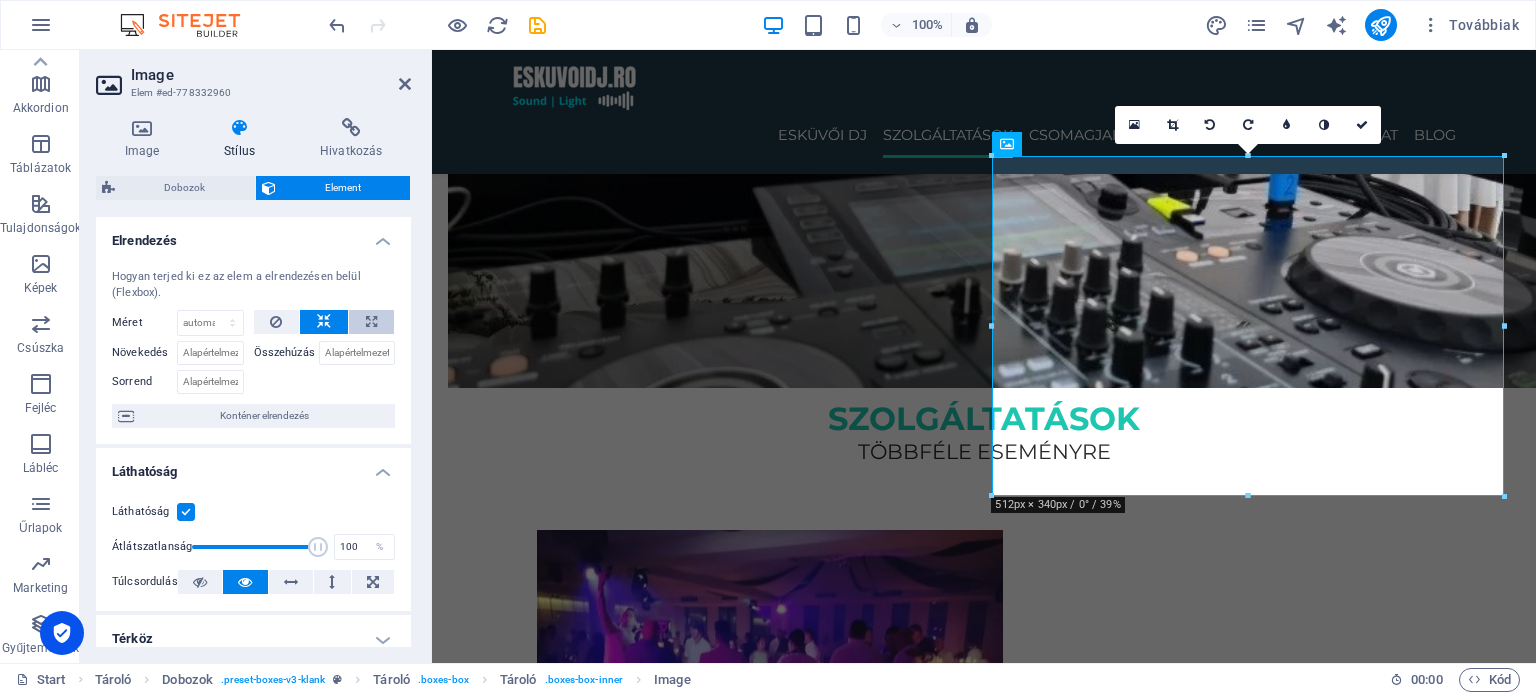 click at bounding box center [371, 322] 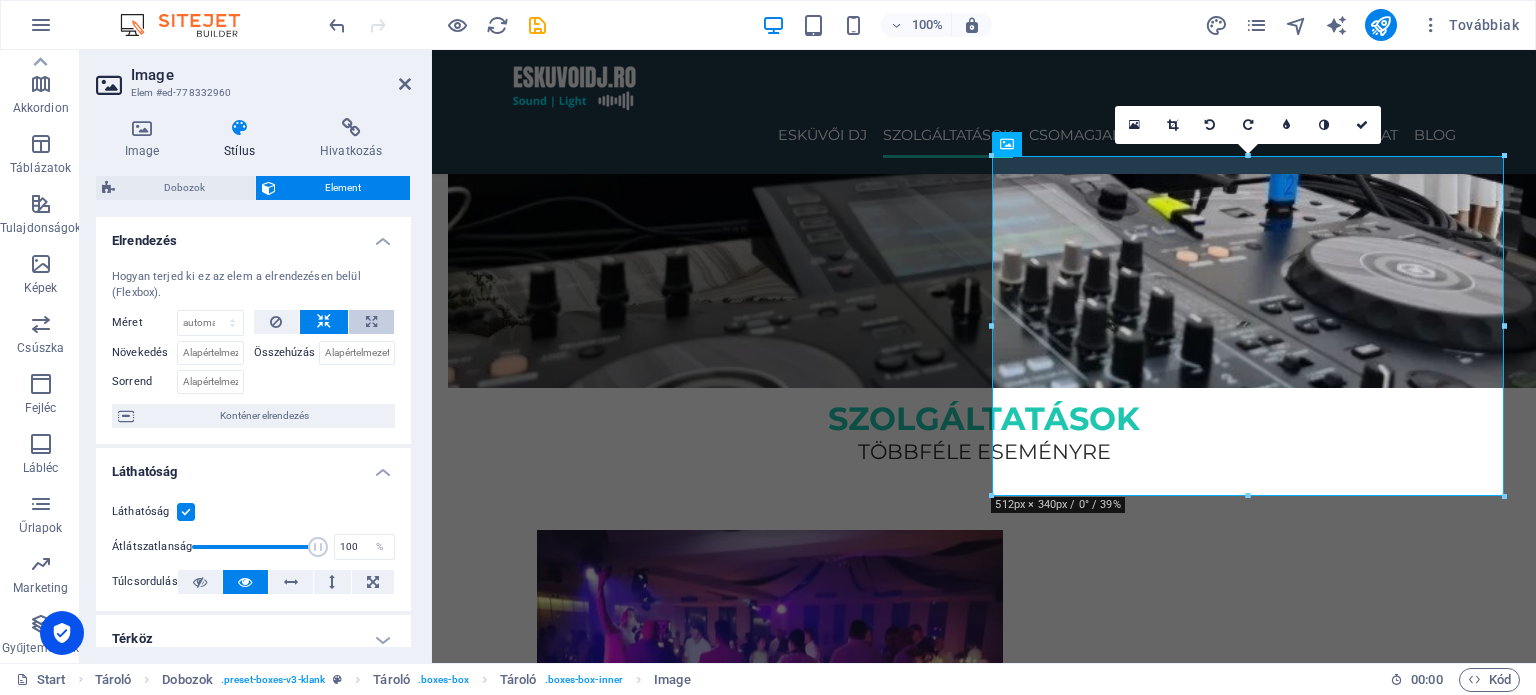type on "100" 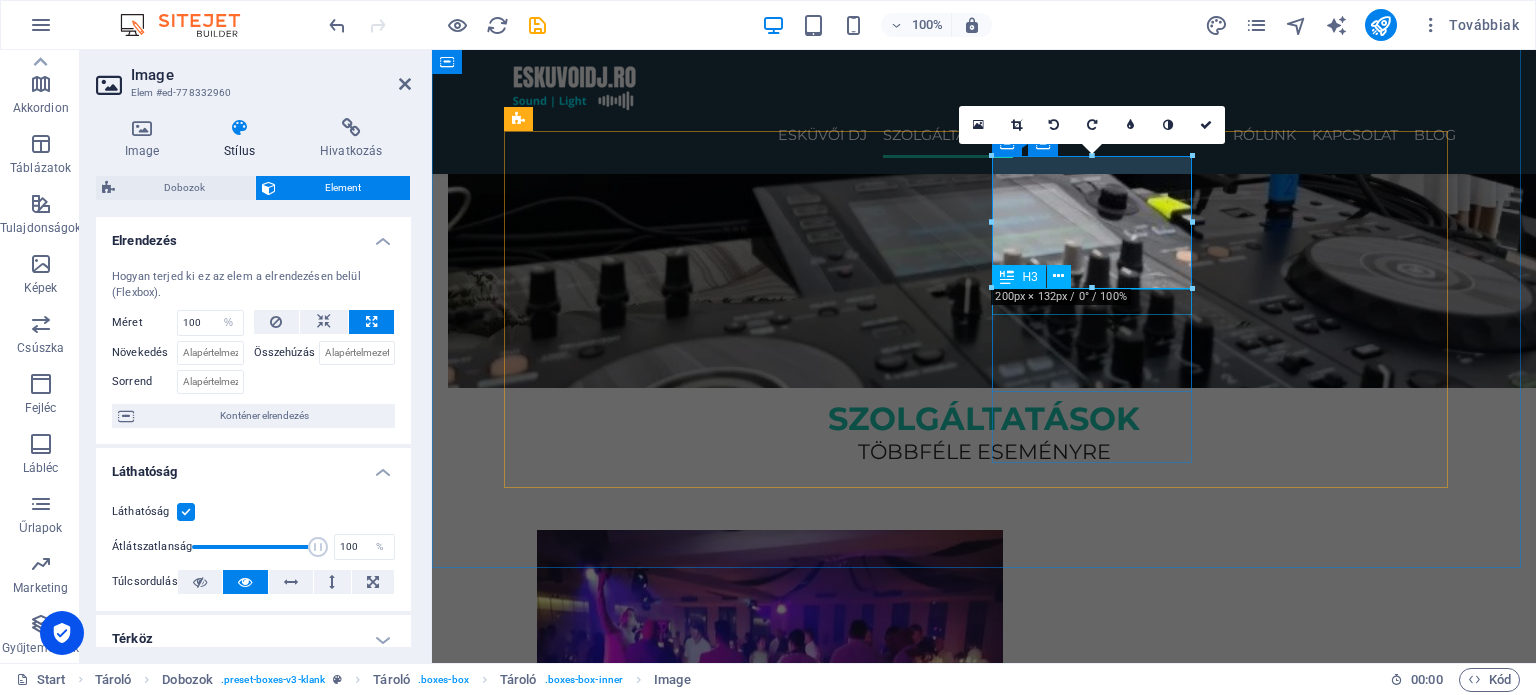 drag, startPoint x: 1522, startPoint y: 341, endPoint x: 1092, endPoint y: 308, distance: 431.26443 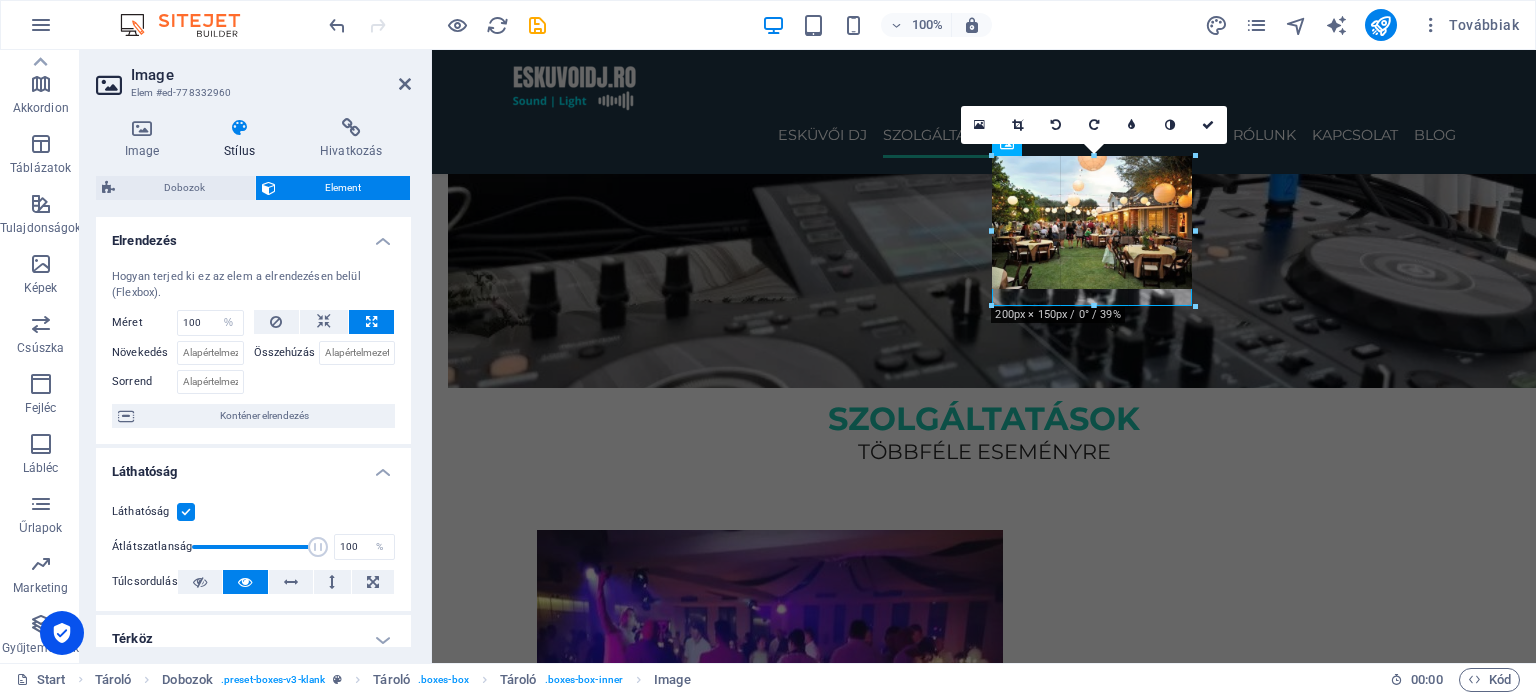 drag, startPoint x: 1096, startPoint y: 288, endPoint x: 1091, endPoint y: 309, distance: 21.587032 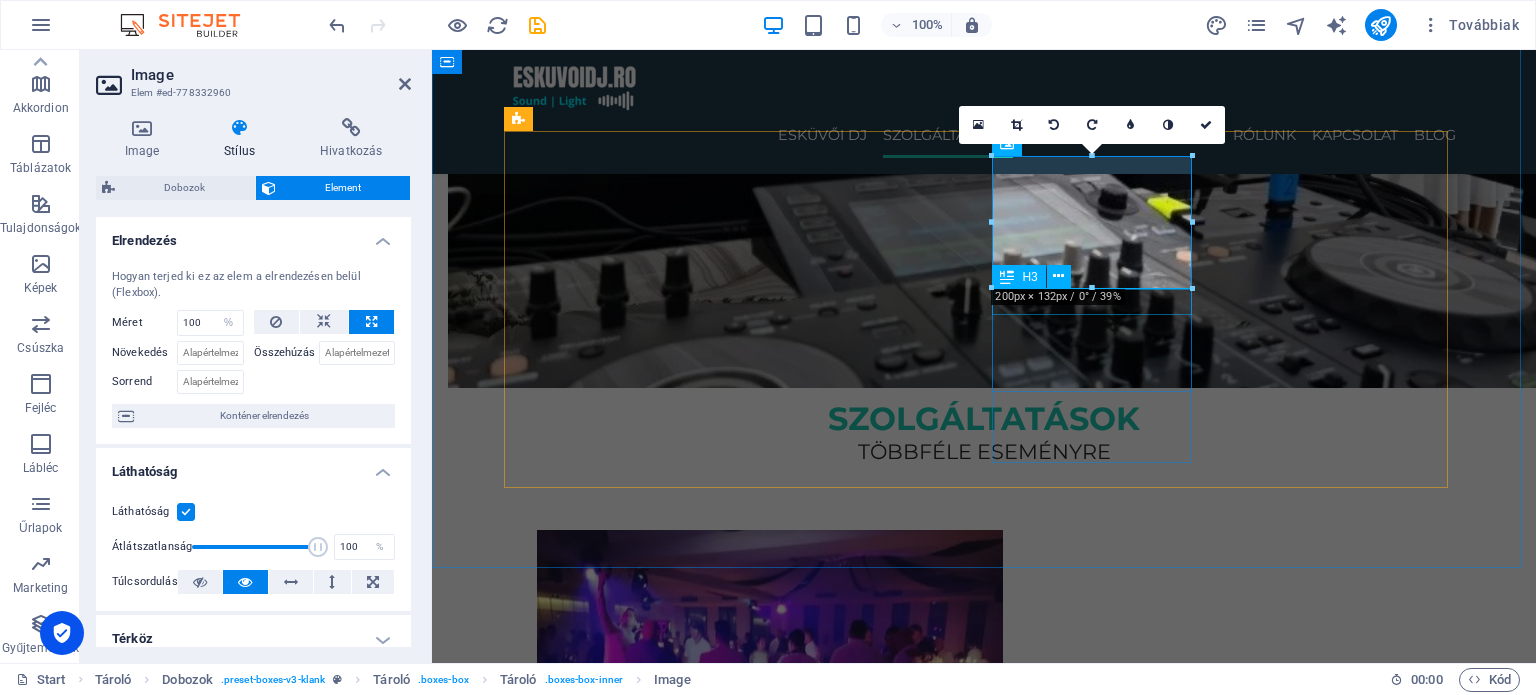 drag, startPoint x: 1528, startPoint y: 341, endPoint x: 1095, endPoint y: 299, distance: 435.0322 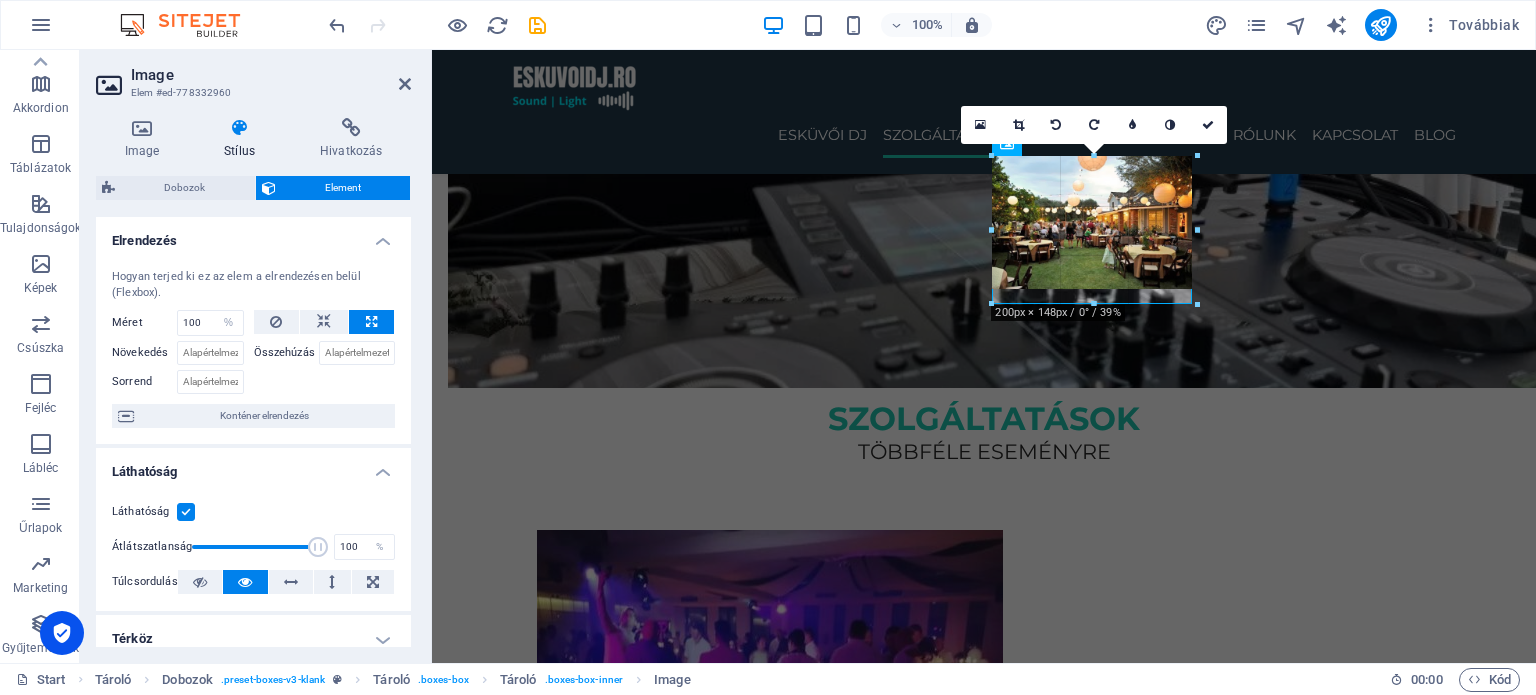 drag, startPoint x: 1093, startPoint y: 287, endPoint x: 1087, endPoint y: 307, distance: 20.880613 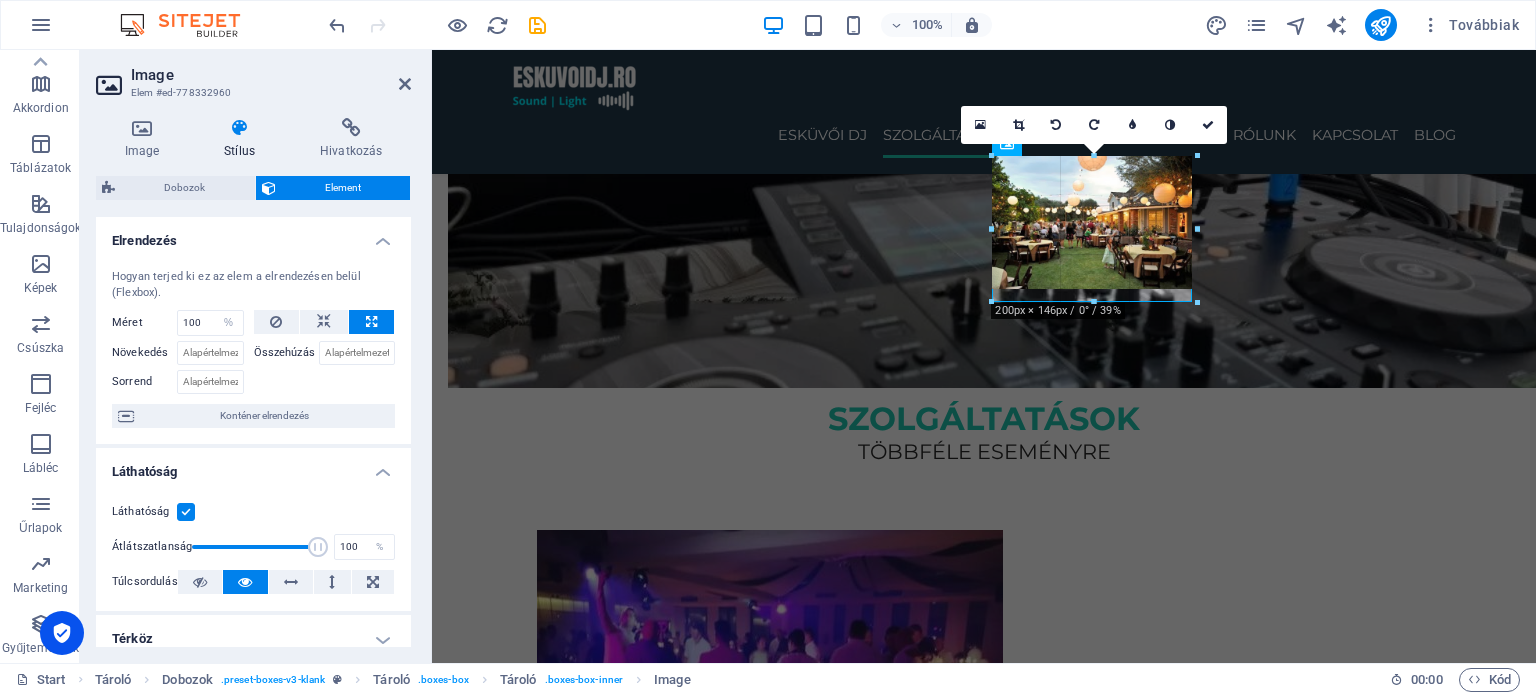 drag, startPoint x: 1088, startPoint y: 286, endPoint x: 1088, endPoint y: 300, distance: 14 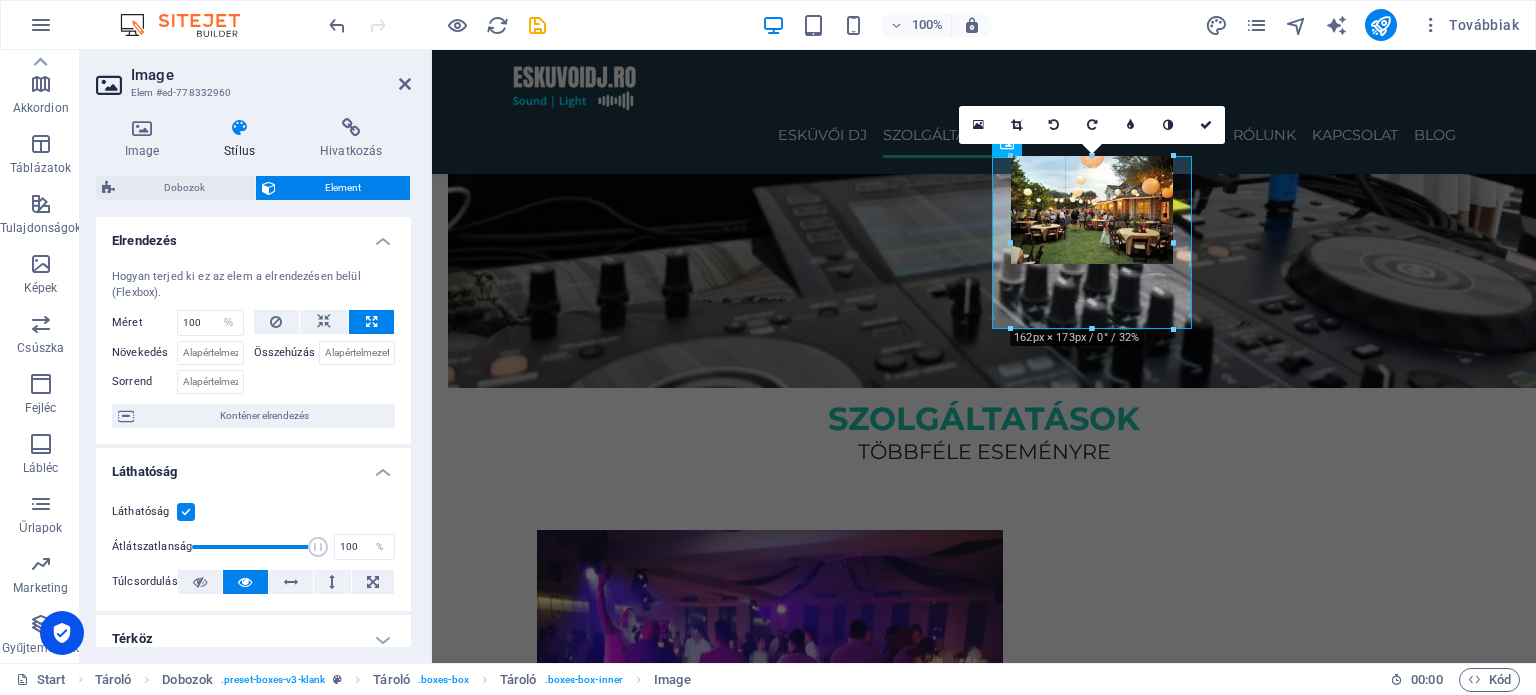 drag, startPoint x: 1192, startPoint y: 291, endPoint x: 1144, endPoint y: 332, distance: 63.126858 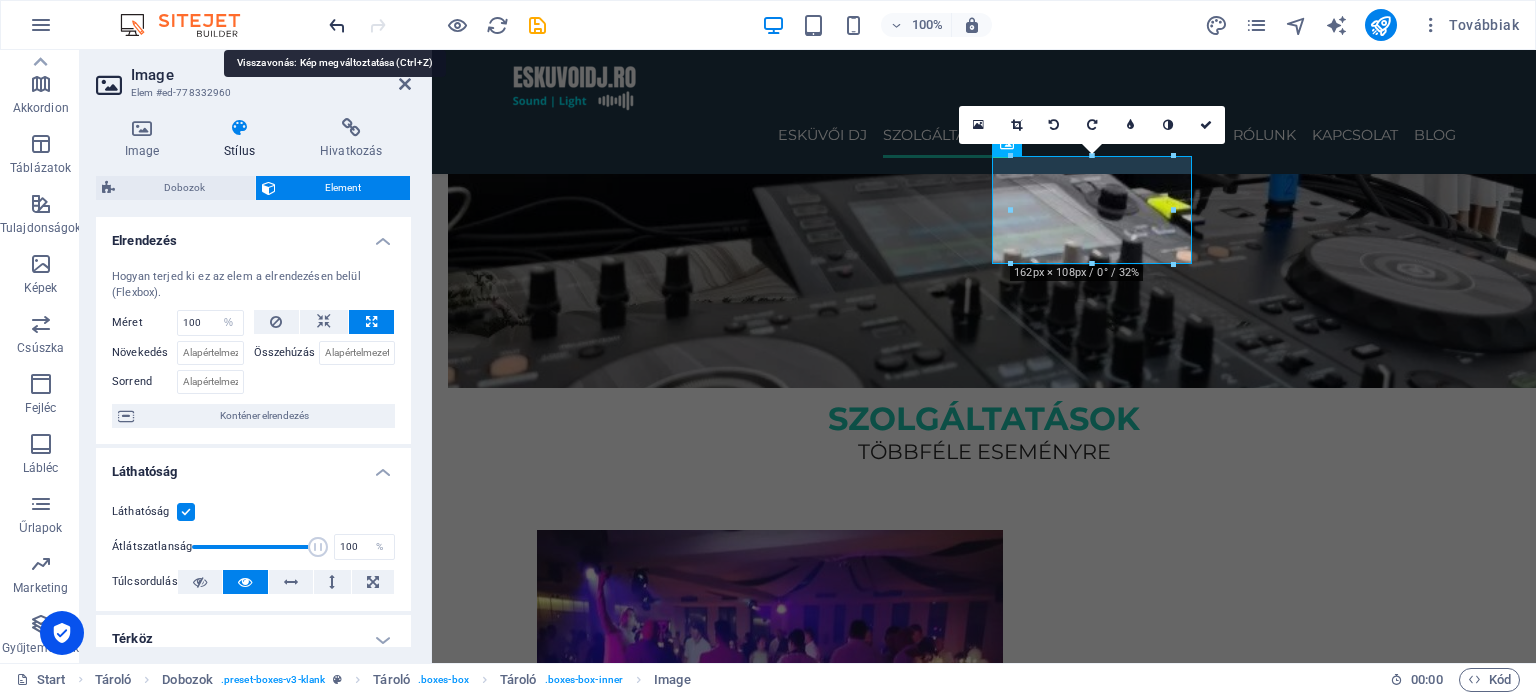 click at bounding box center (337, 25) 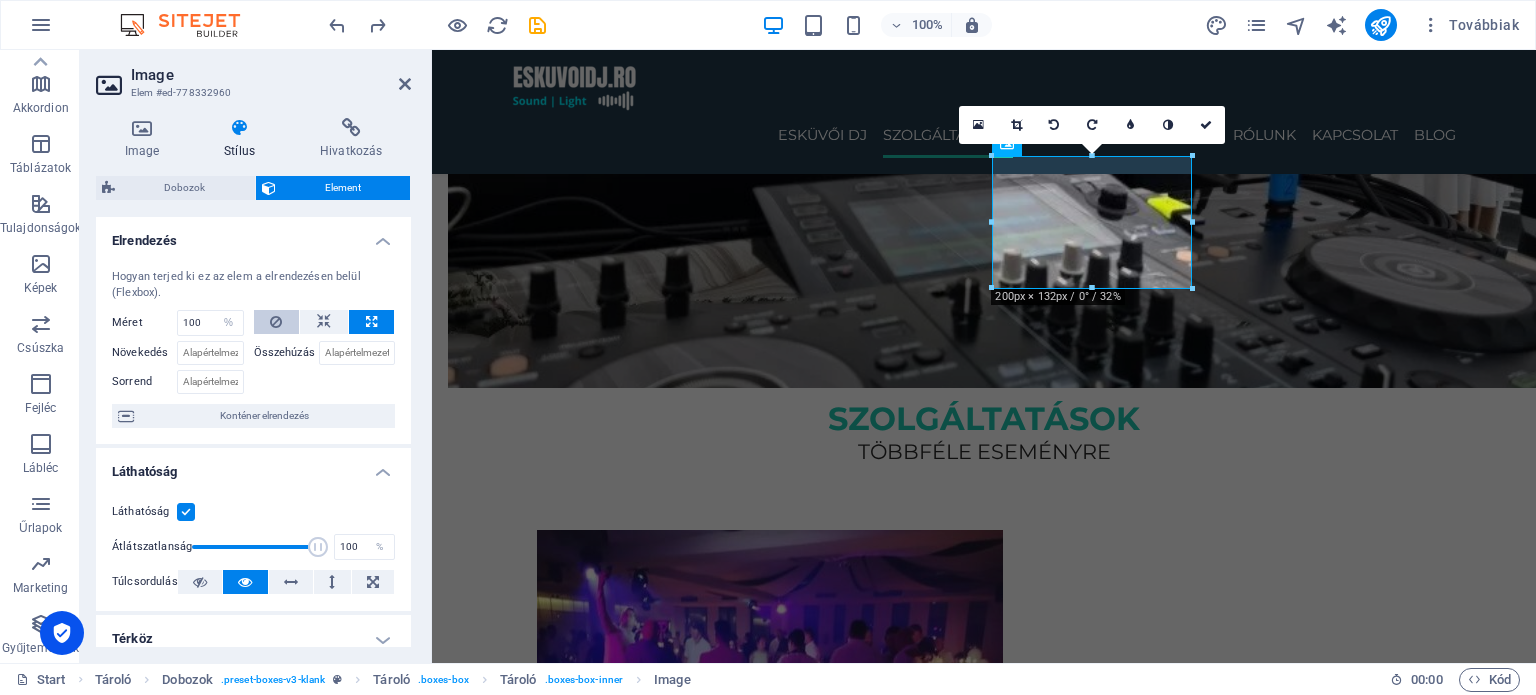 click at bounding box center [277, 322] 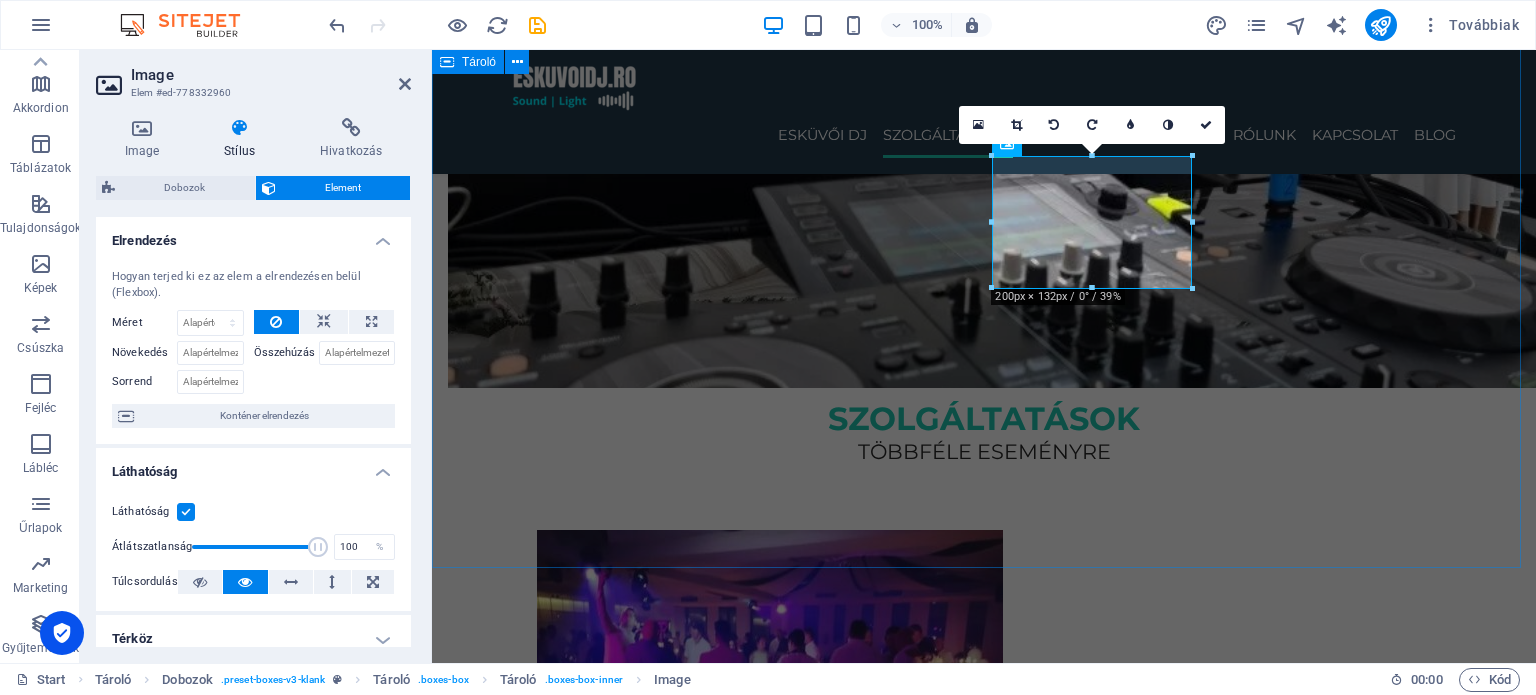 click on "szolgáltatások többféle eseményre ESKÜVŐI DJ [PERSON_NAME] és hangulatos zenei élmény a nagy napra, minden korosztálynak. RENDEZVÉNY DJ Céges események, nyitórendezvények, közösségi programok profi hangosítással. Privát party DJ [PERSON_NAME], házibuli, vagy exkluzív partik – garantált hangulat minden alkalomra. Ballagás / Diákbuli DJ A végzős osztályok legjobb bulijaihoz – modern zenék, erőteljes hangulat, fiatalos lendület." at bounding box center [984, 1886] 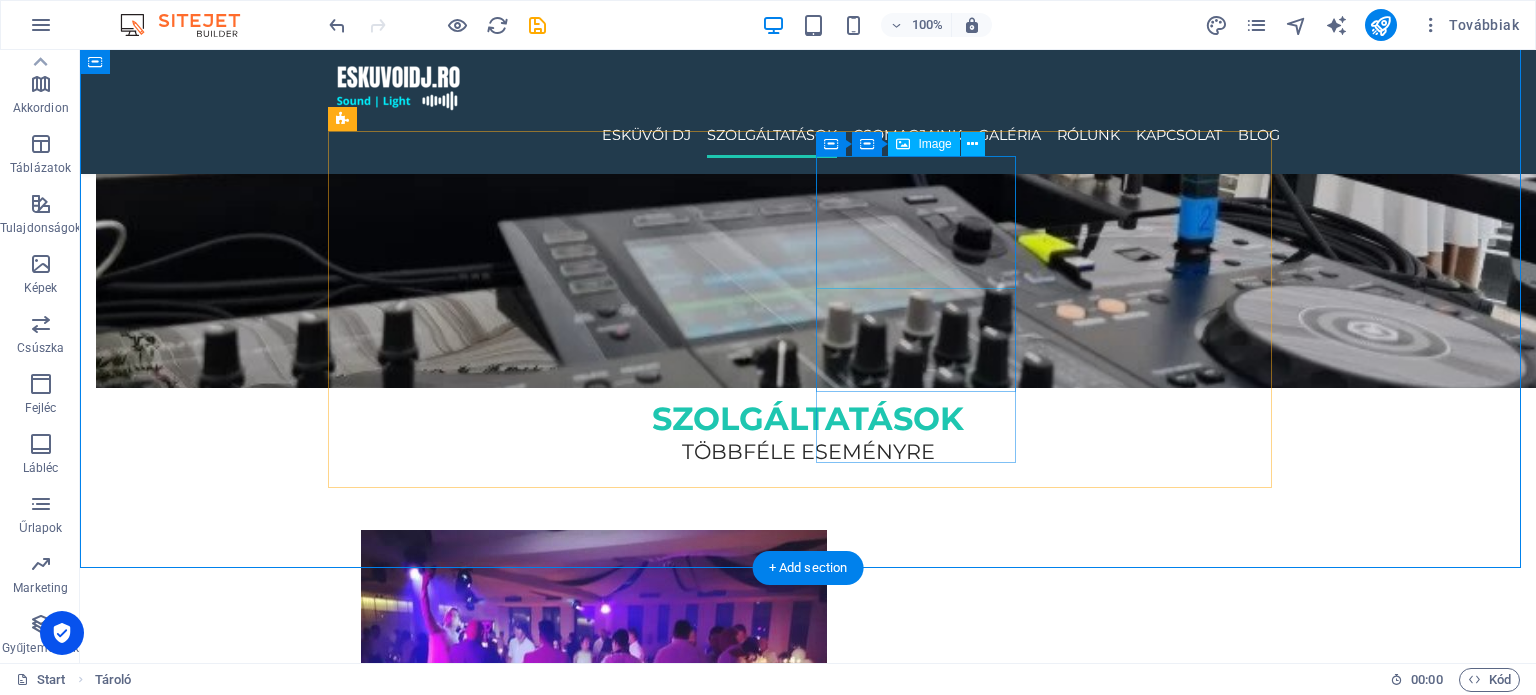 click at bounding box center (461, 2413) 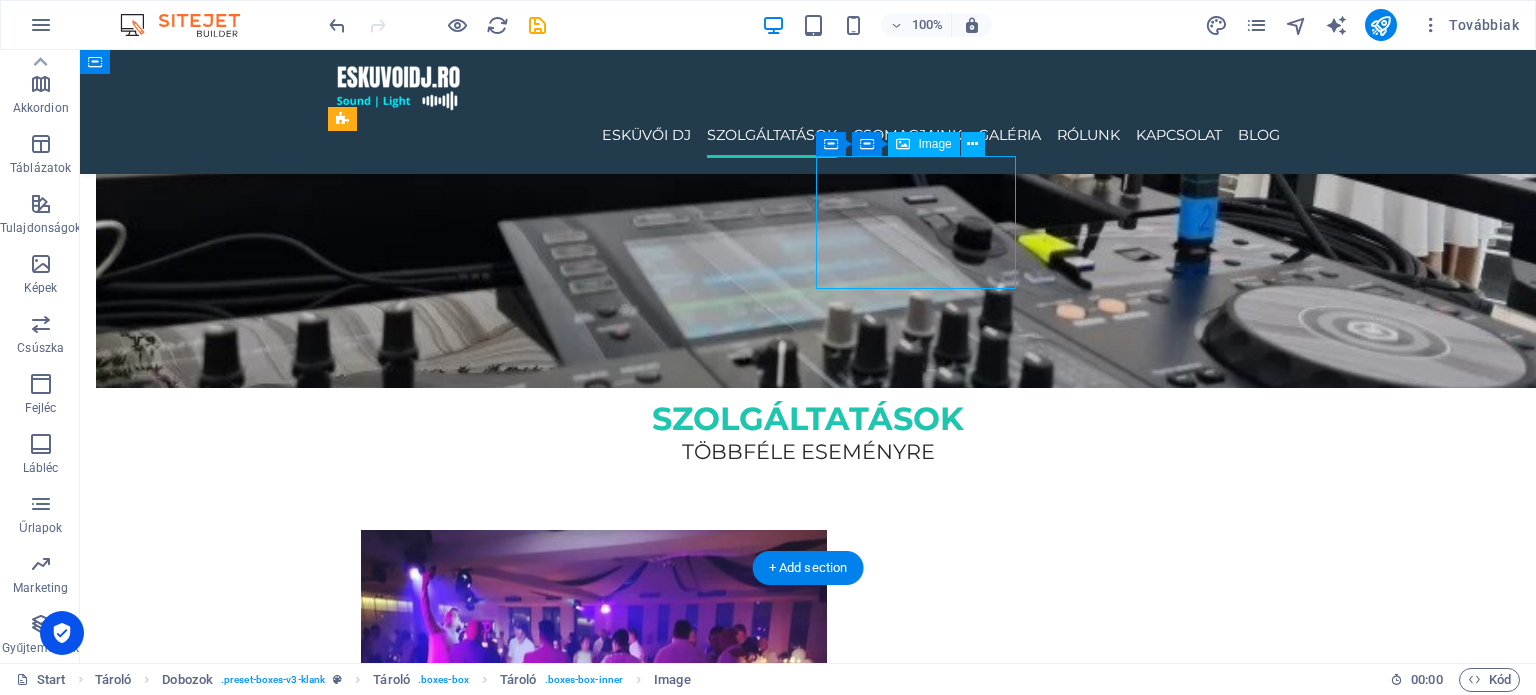 click at bounding box center [461, 2413] 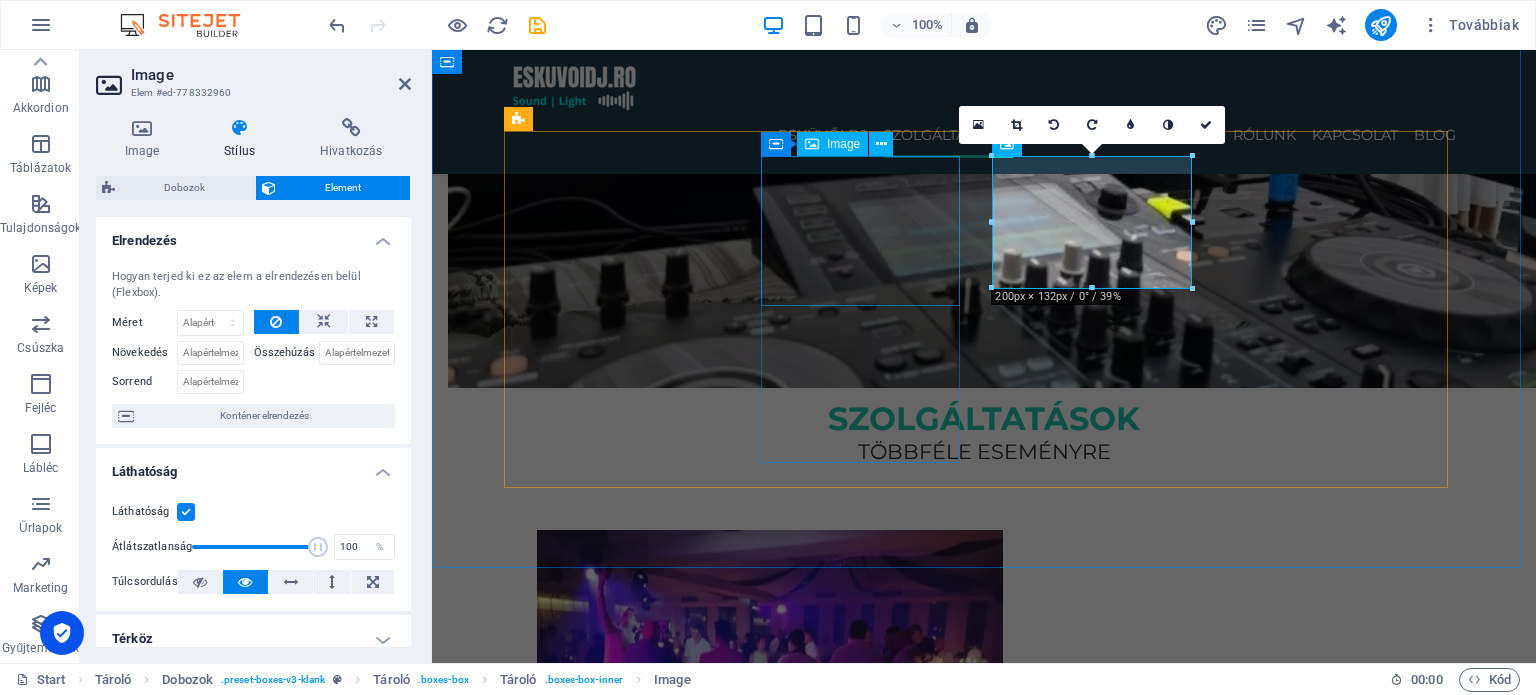 click at bounding box center (637, 1423) 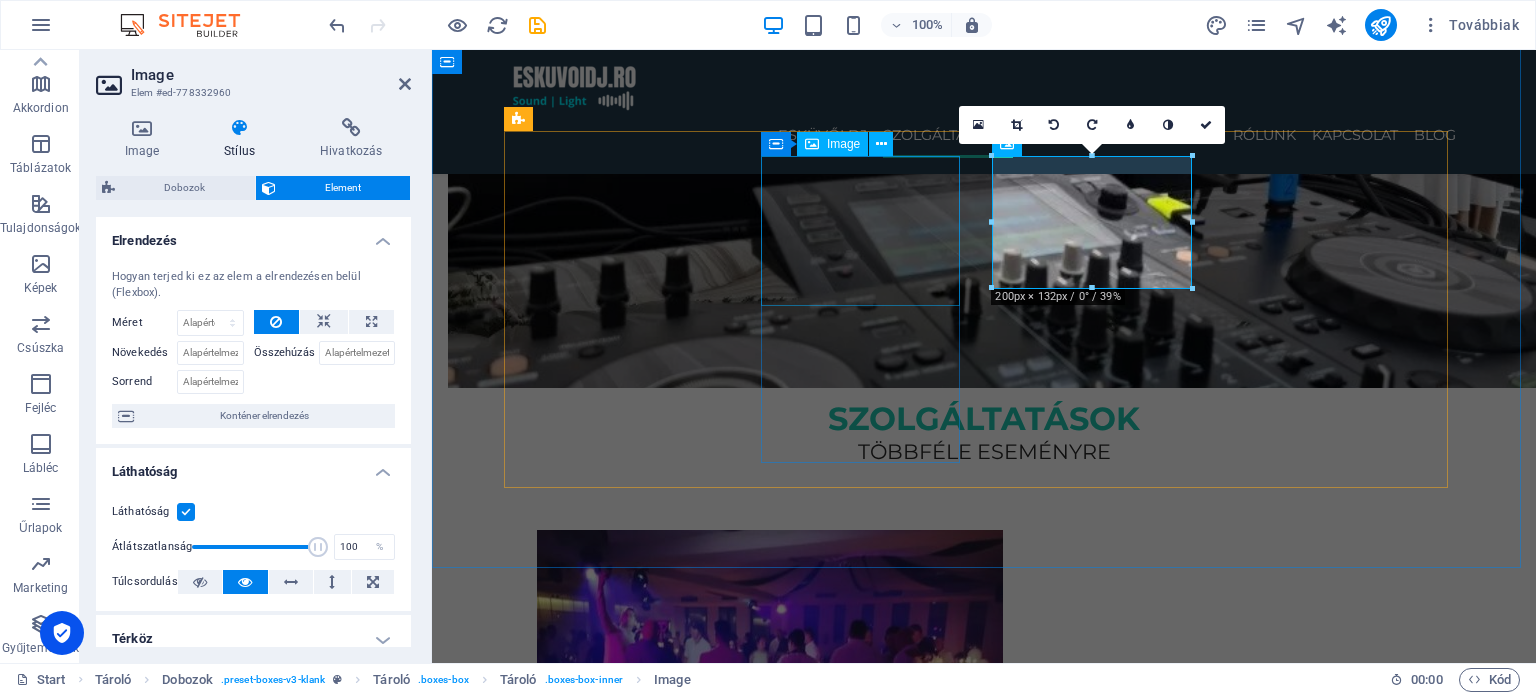 click at bounding box center [637, 1423] 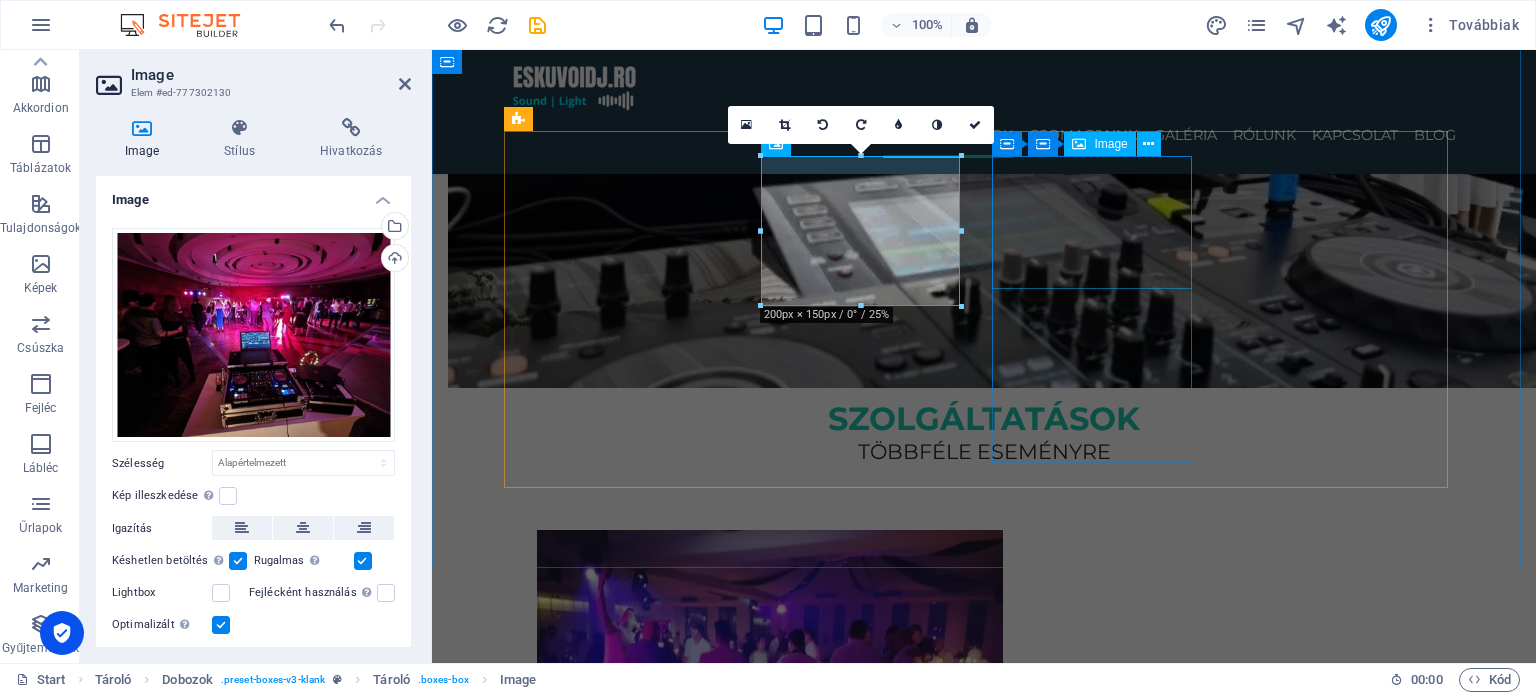 click at bounding box center [637, 2149] 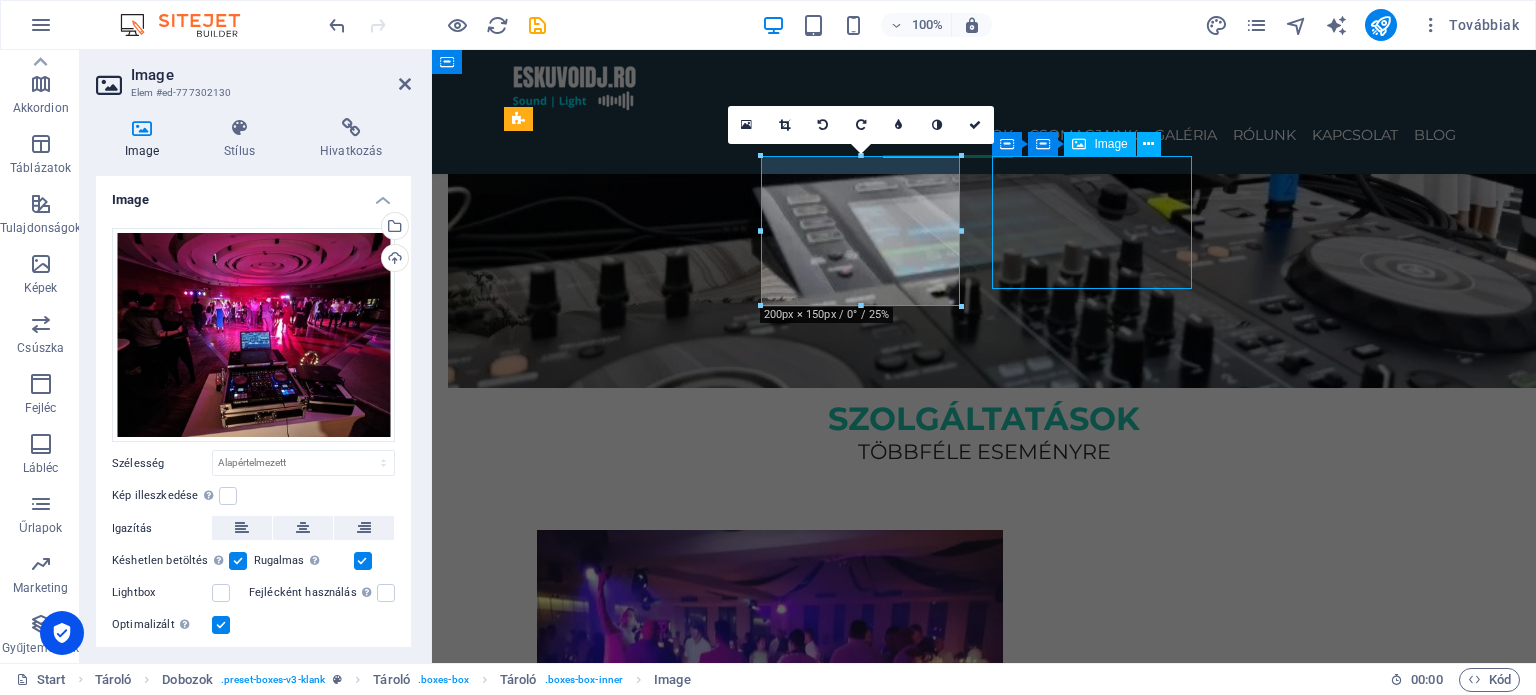 click at bounding box center [637, 2806] 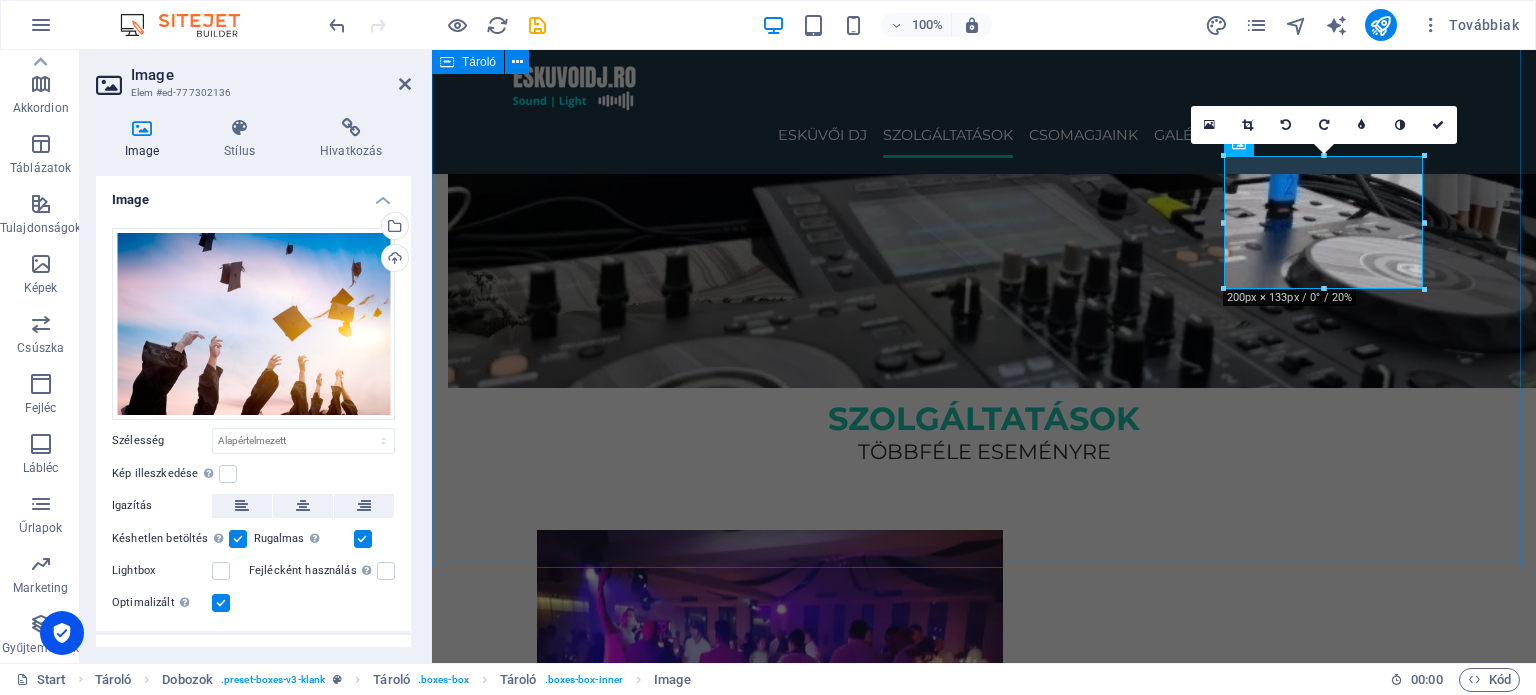 click on "szolgáltatások többféle eseményre ESKÜVŐI DJ [PERSON_NAME] és hangulatos zenei élmény a nagy napra, minden korosztálynak. RENDEZVÉNY DJ Céges események, nyitórendezvények, közösségi programok profi hangosítással. Privát party DJ [PERSON_NAME], házibuli, vagy exkluzív partik – garantált hangulat minden alkalomra. Ballagás / Diákbuli DJ A végzős osztályok legjobb bulijaihoz – modern zenék, erőteljes hangulat, fiatalos lendület." at bounding box center [984, 1886] 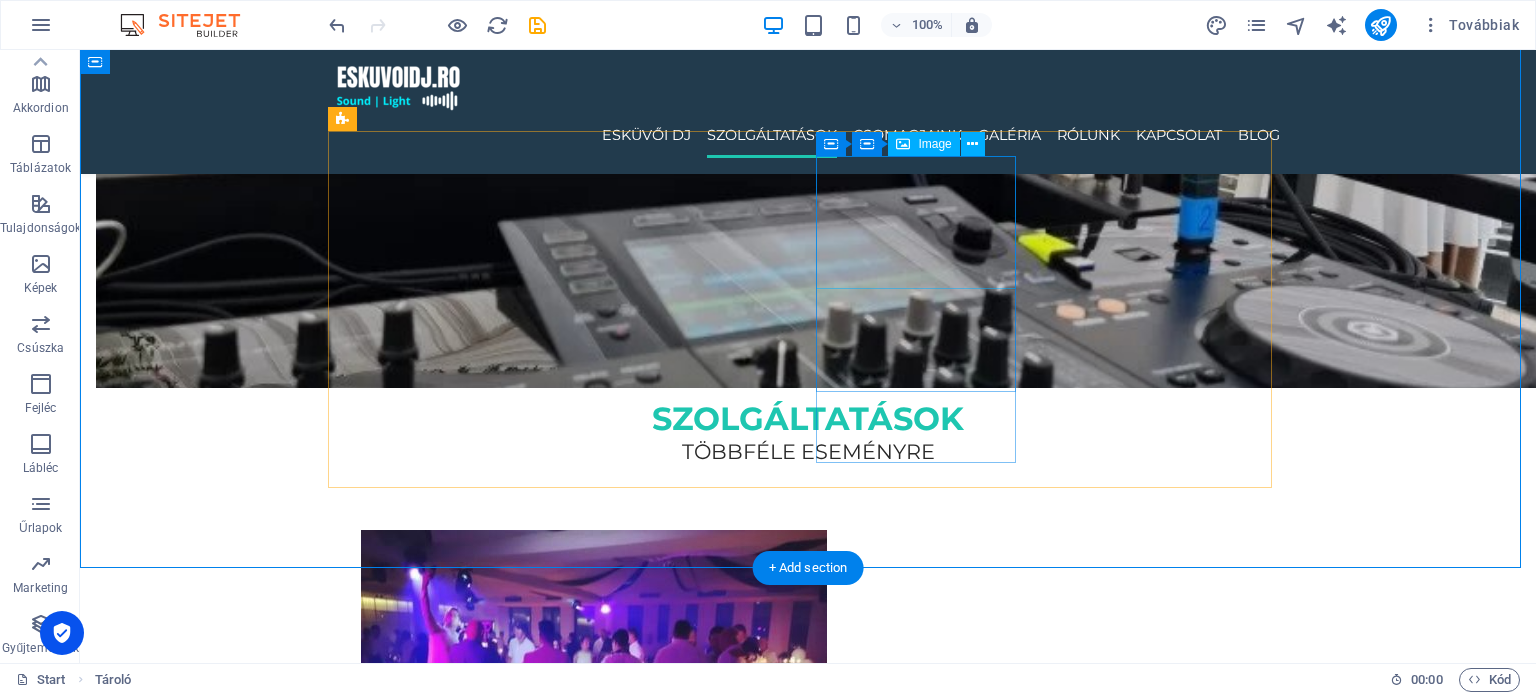 click at bounding box center [461, 2413] 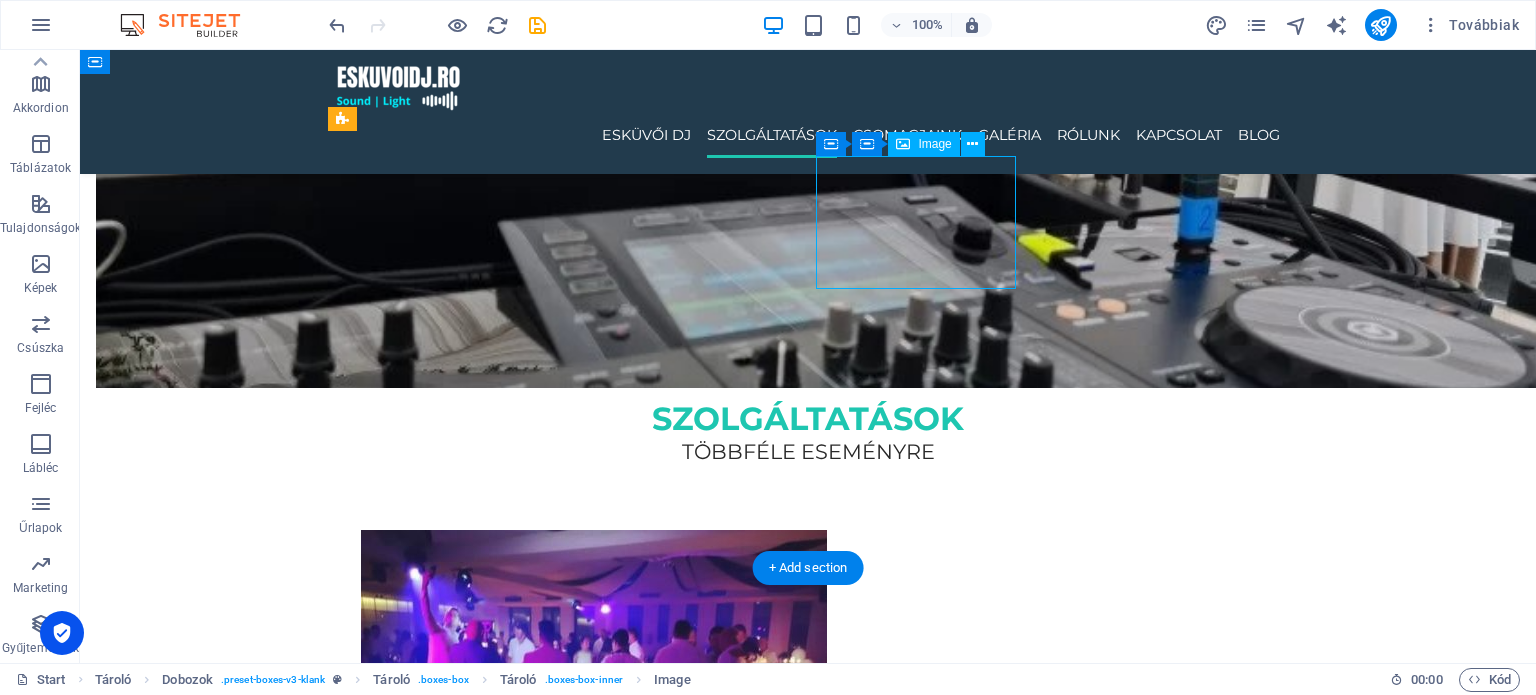 click at bounding box center (461, 2413) 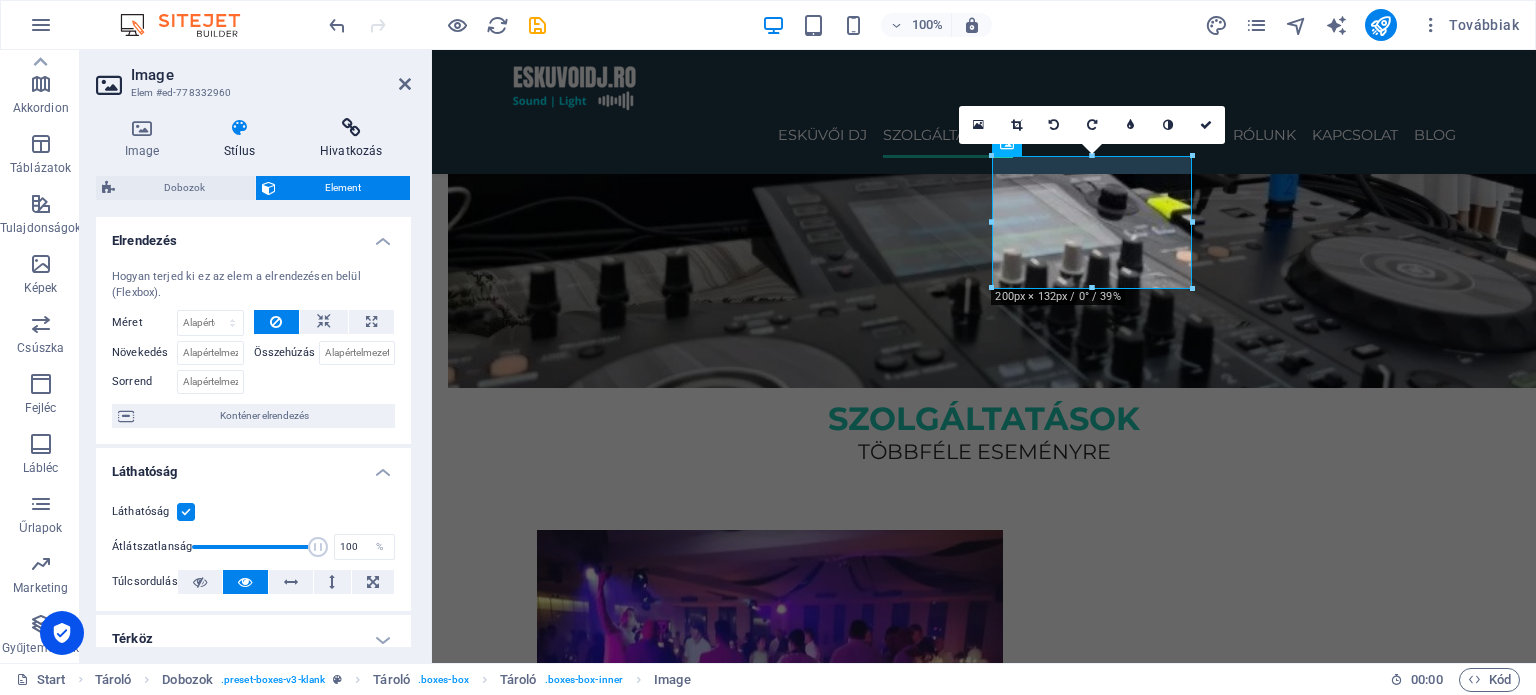 click at bounding box center (351, 128) 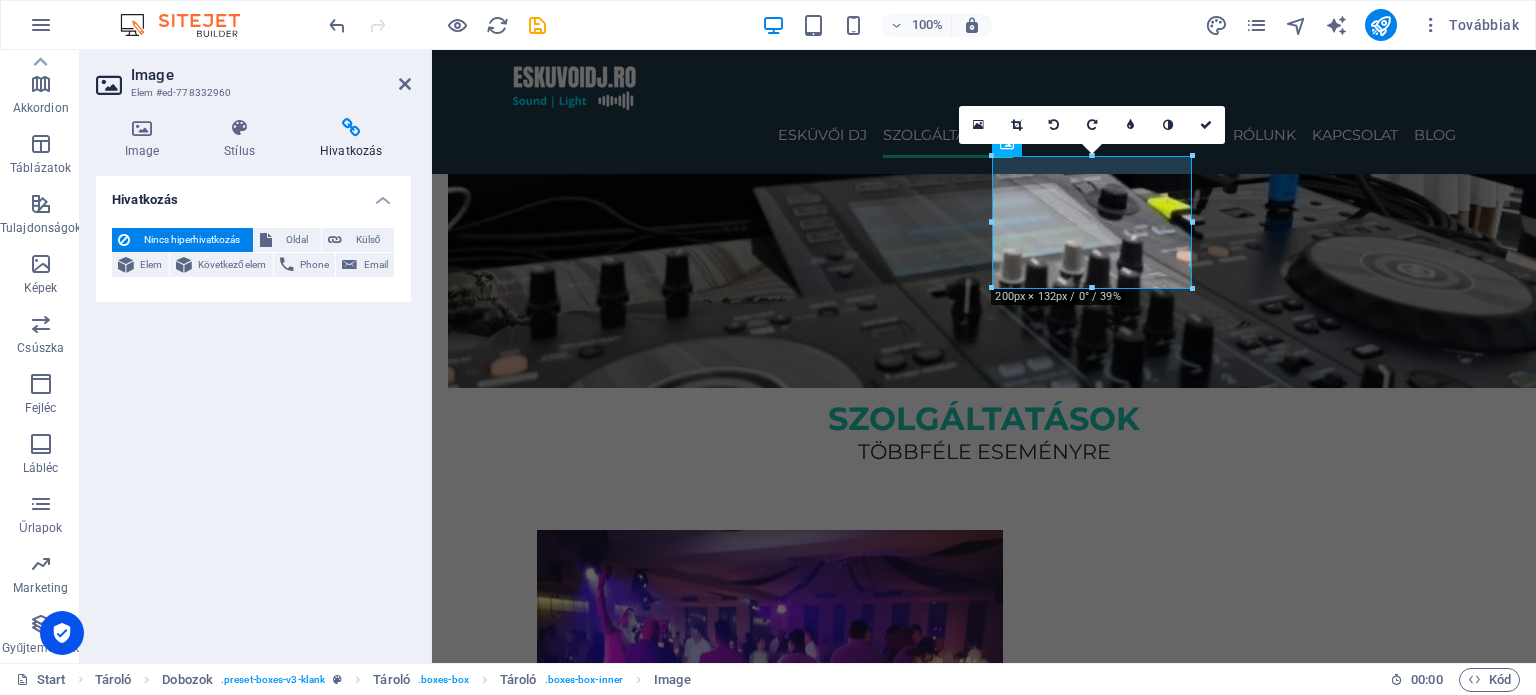 click on "Image Stílus Hivatkozás Image Húzza ide a fájlokat, kattintson a fájlok kiválasztásához, vagy válasszon fájlokat a Fájlokból vagy a szabadon elérhető képek és videók közül Válasszon fájlokat a fájlkezelőből, a szabadon elérhető képek közül, vagy töltsön fel fájlokat Feltöltés Szélesség Alapértelmezett automatikus px rem % em vh vw Kép illeszkedése Automatikusan igazítja a képet egy fix szélességhez és magassághoz Magasság Alapértelmezett automatikus px Igazítás Késhetlen betöltés Az oldal betöltése után a képek betöltése javítja az oldal sebességét. Rugalmas Automatikusan betölti a retina képet és az okostelefonra optimalizált méreteket. Lightbox Fejlécként használás A képet H1 fejléccel veszi körül. Hasznos az alternatív szöveg megadásához, például a logónak. Hagyja kijelölve, ha bizonytalan. Optimalizált A képek tömörítése az oldal sebességének javítása érdekében történik. Pozíció Irány Egyéni X eltolás 50 %" at bounding box center (253, 382) 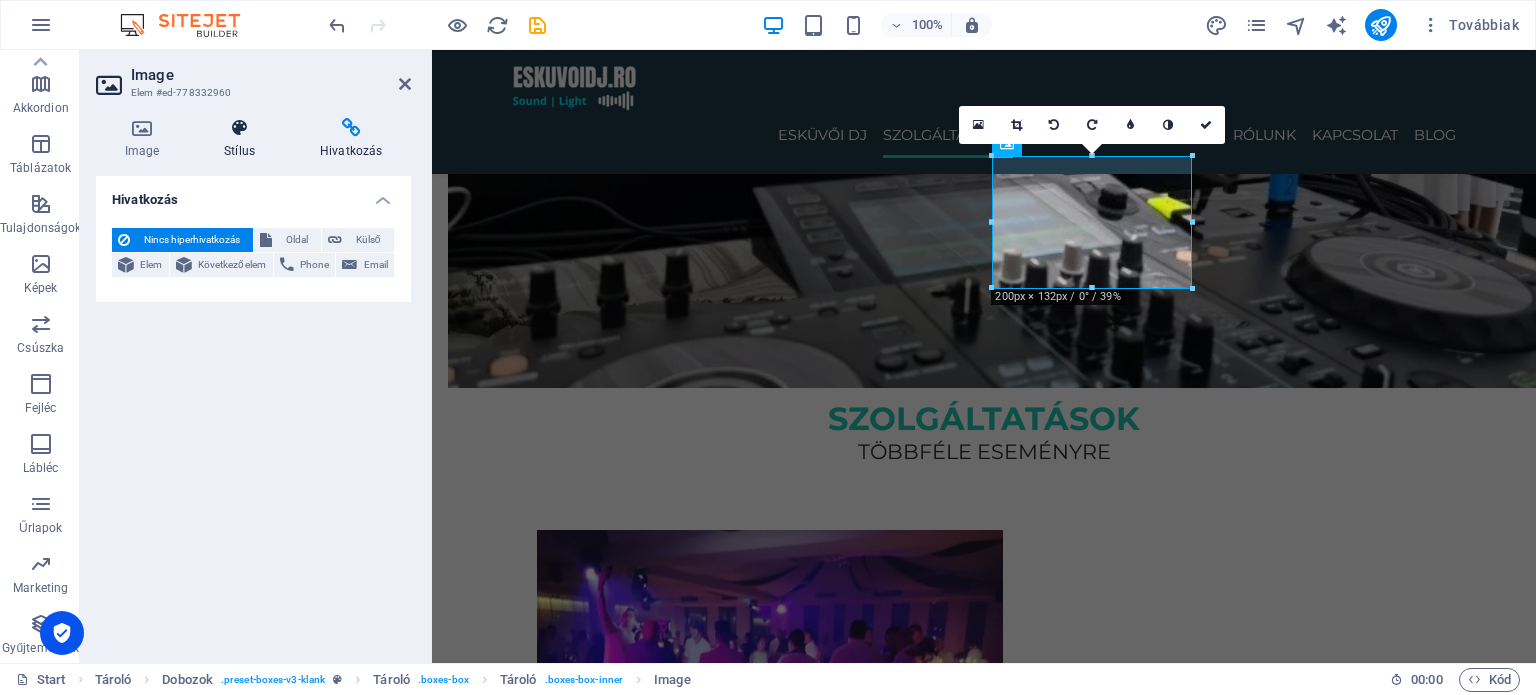 click on "Stílus" at bounding box center [244, 139] 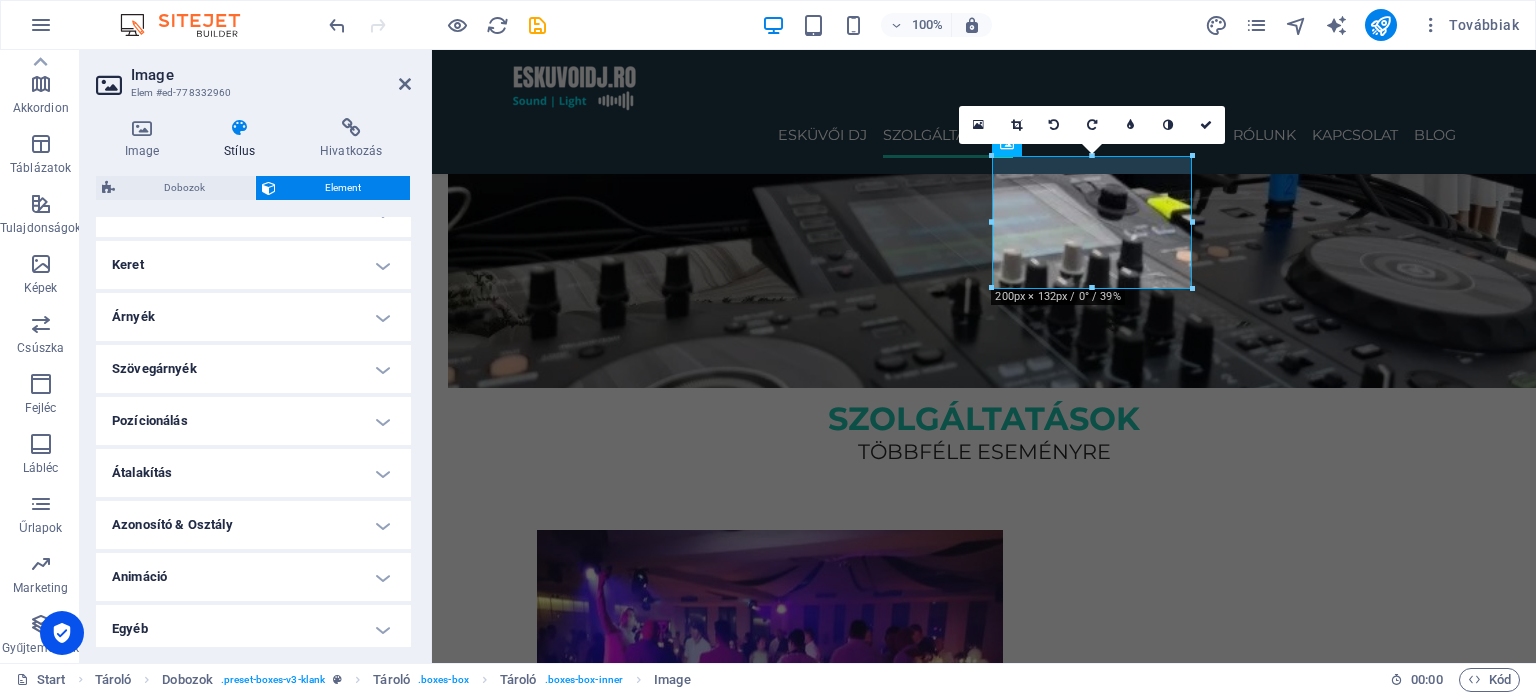scroll, scrollTop: 431, scrollLeft: 0, axis: vertical 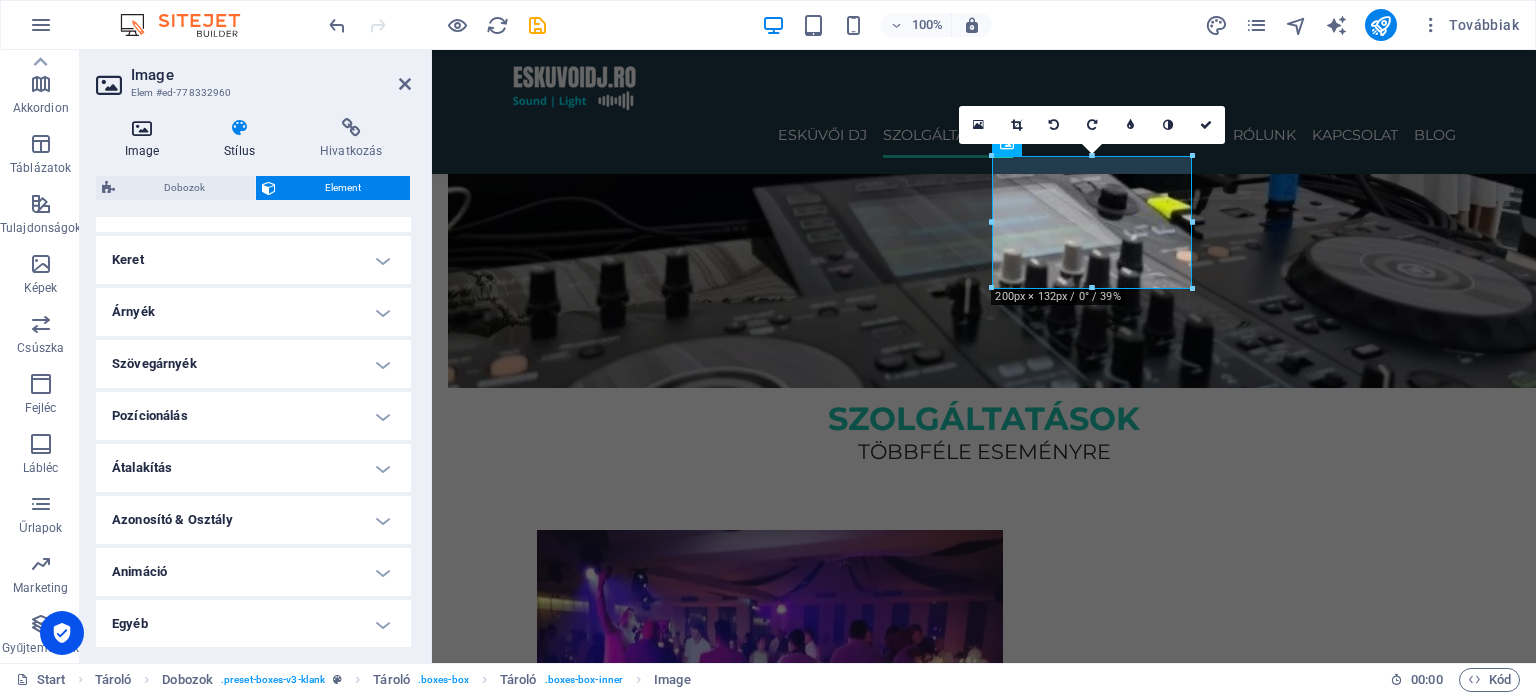 click on "Image" at bounding box center (146, 139) 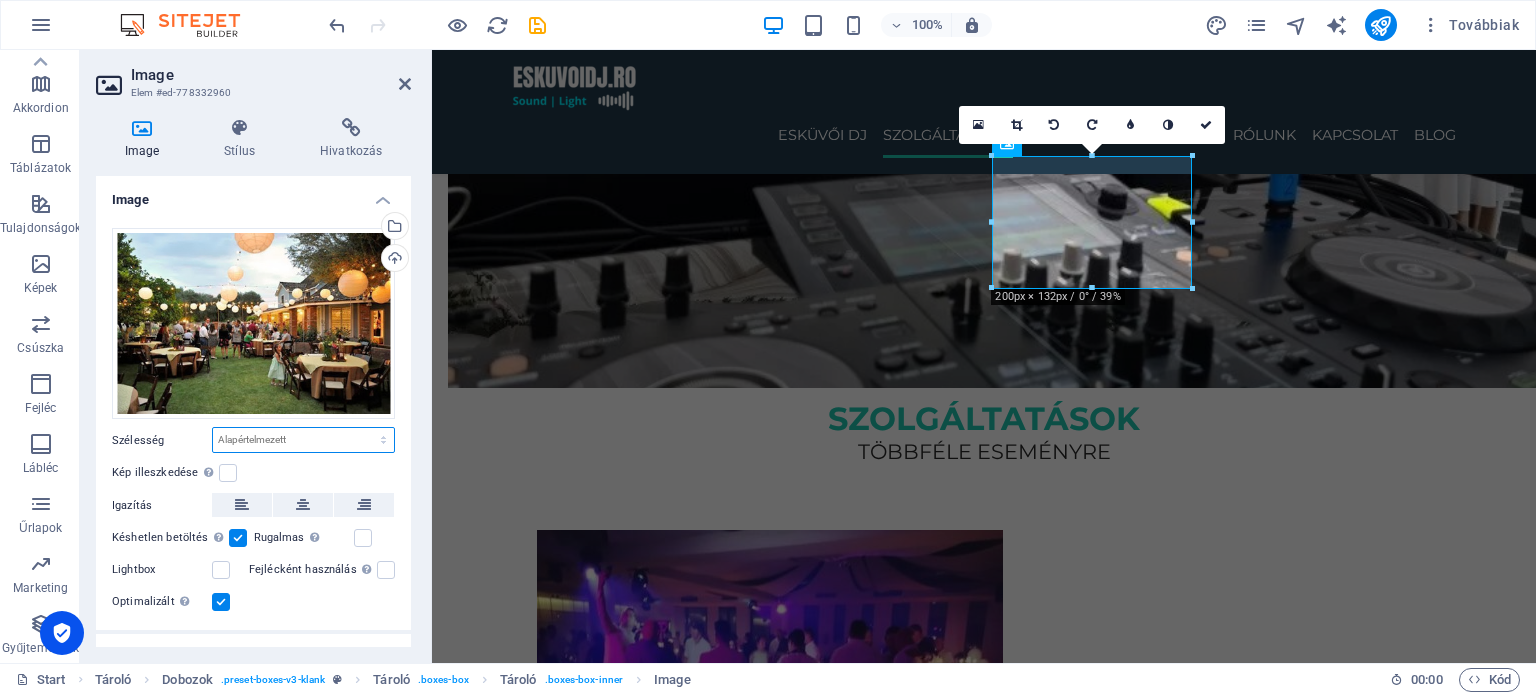 click on "Alapértelmezett automatikus px rem % em vh vw" at bounding box center (303, 440) 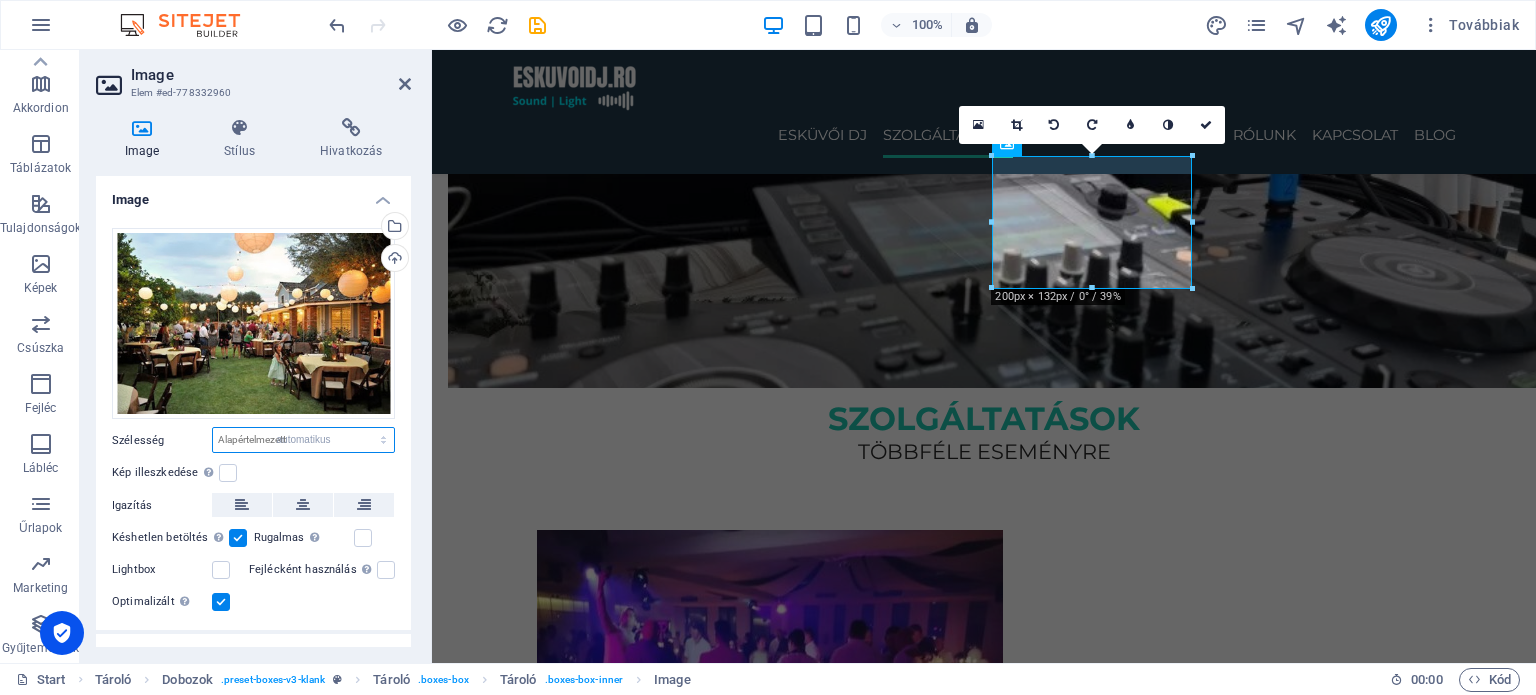 click on "Alapértelmezett automatikus px rem % em vh vw" at bounding box center [303, 440] 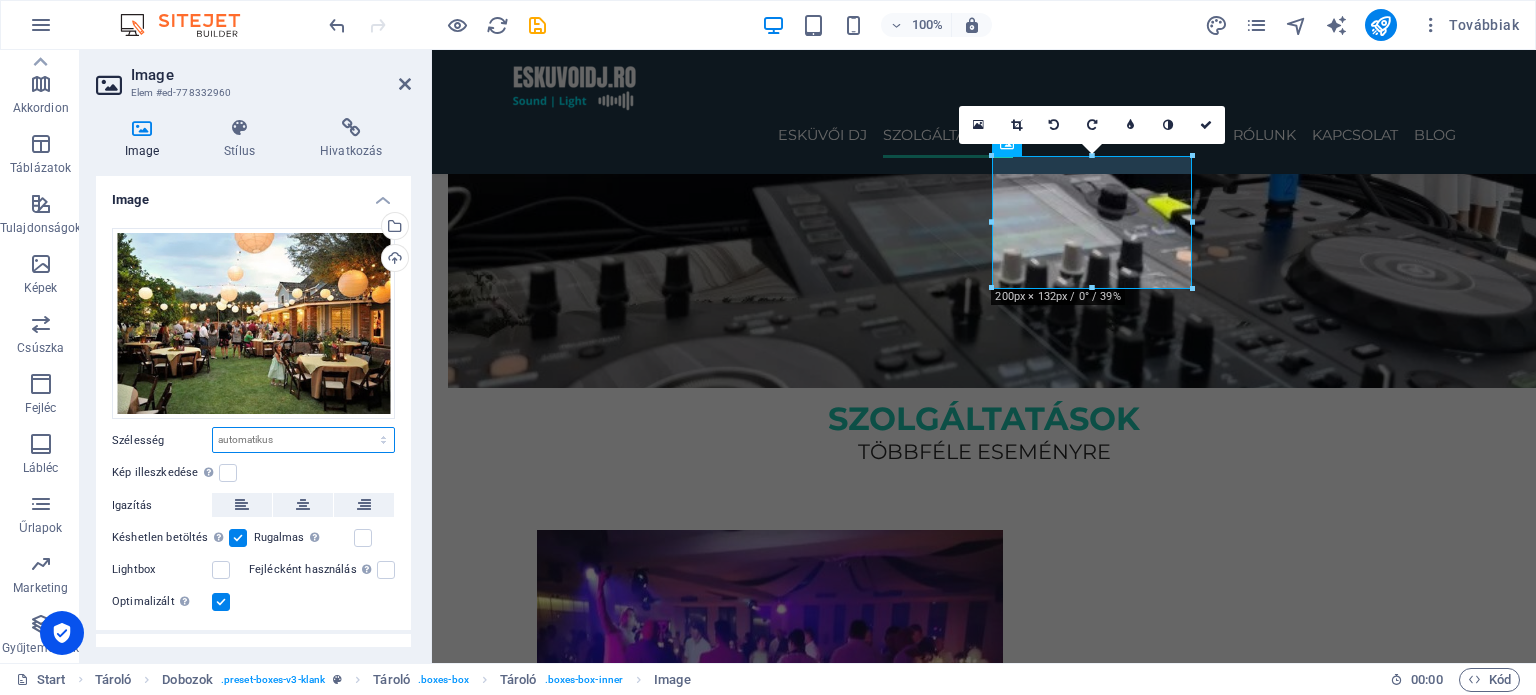 click on "Alapértelmezett automatikus px rem % em vh vw" at bounding box center [303, 440] 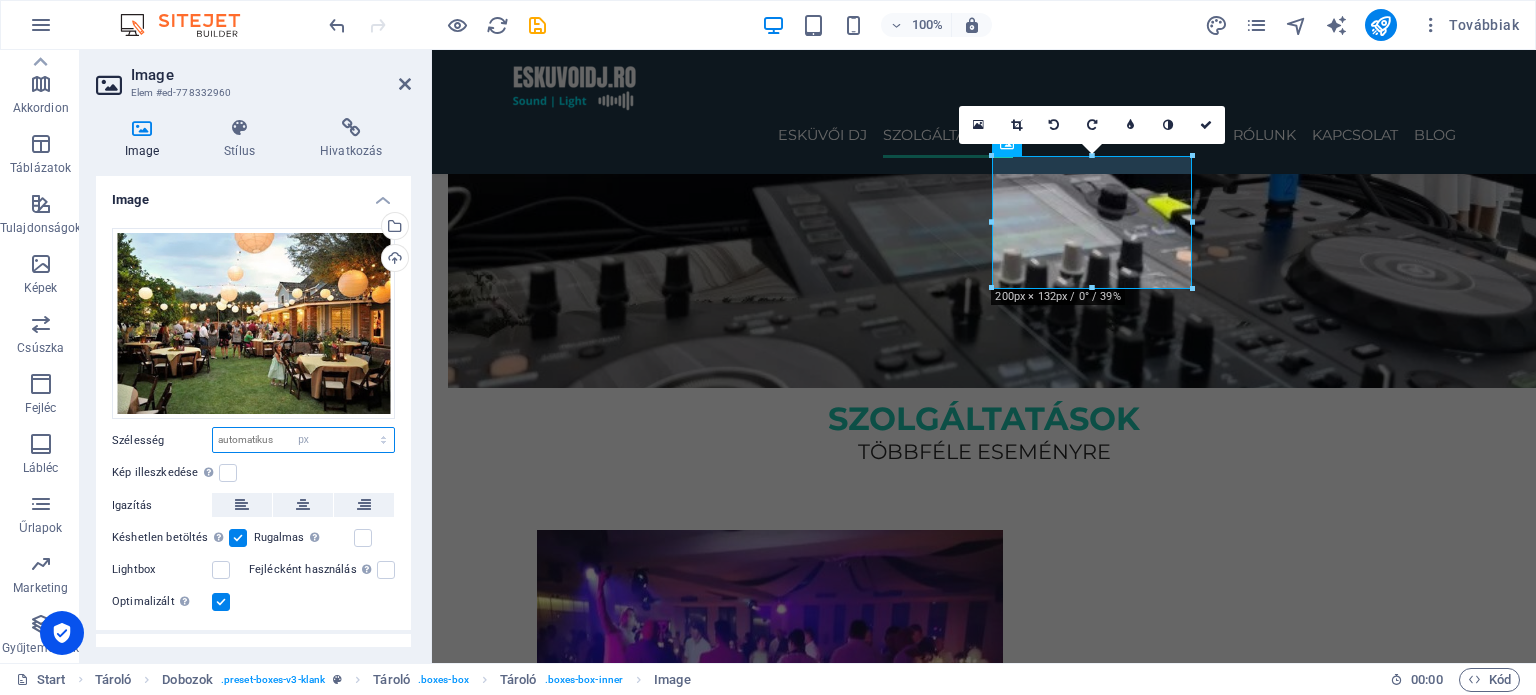 click on "Alapértelmezett automatikus px rem % em vh vw" at bounding box center (303, 440) 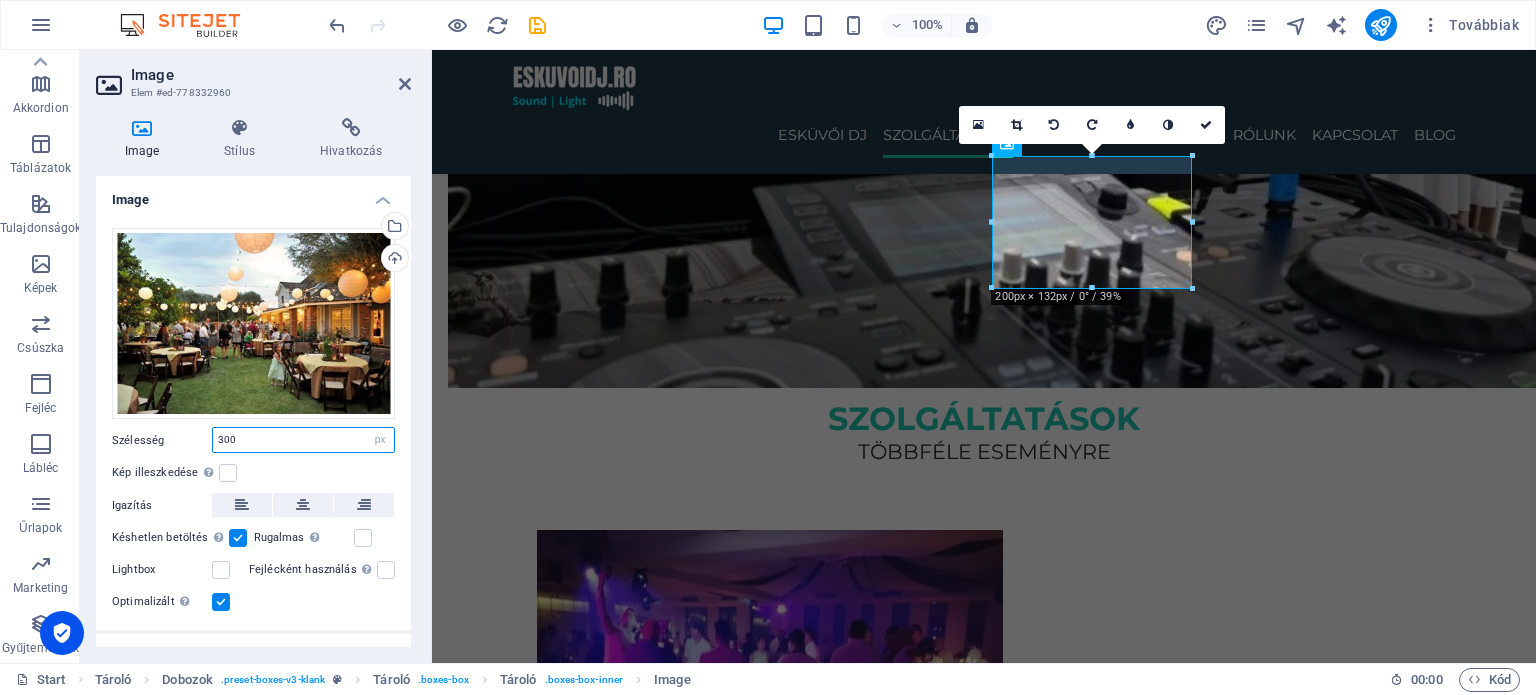drag, startPoint x: 279, startPoint y: 435, endPoint x: 144, endPoint y: 474, distance: 140.52046 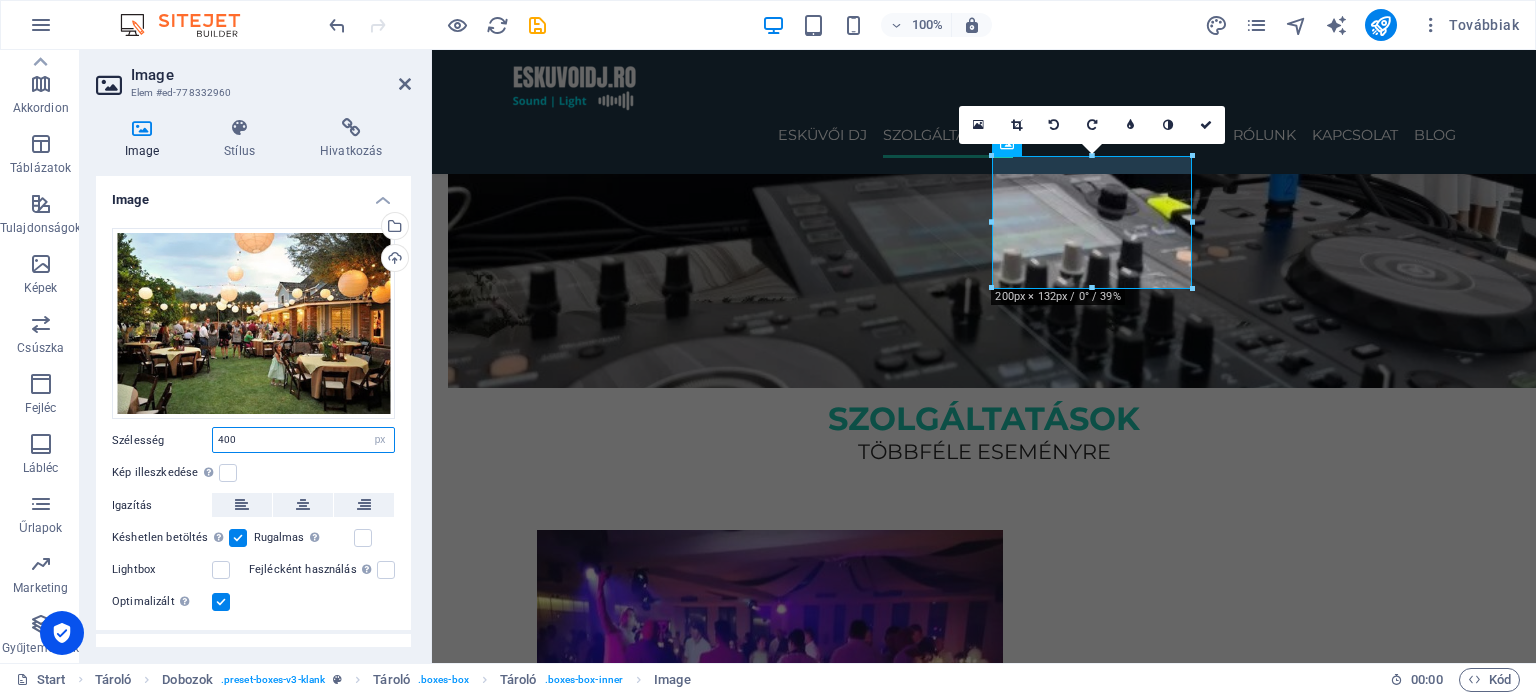 type on "400" 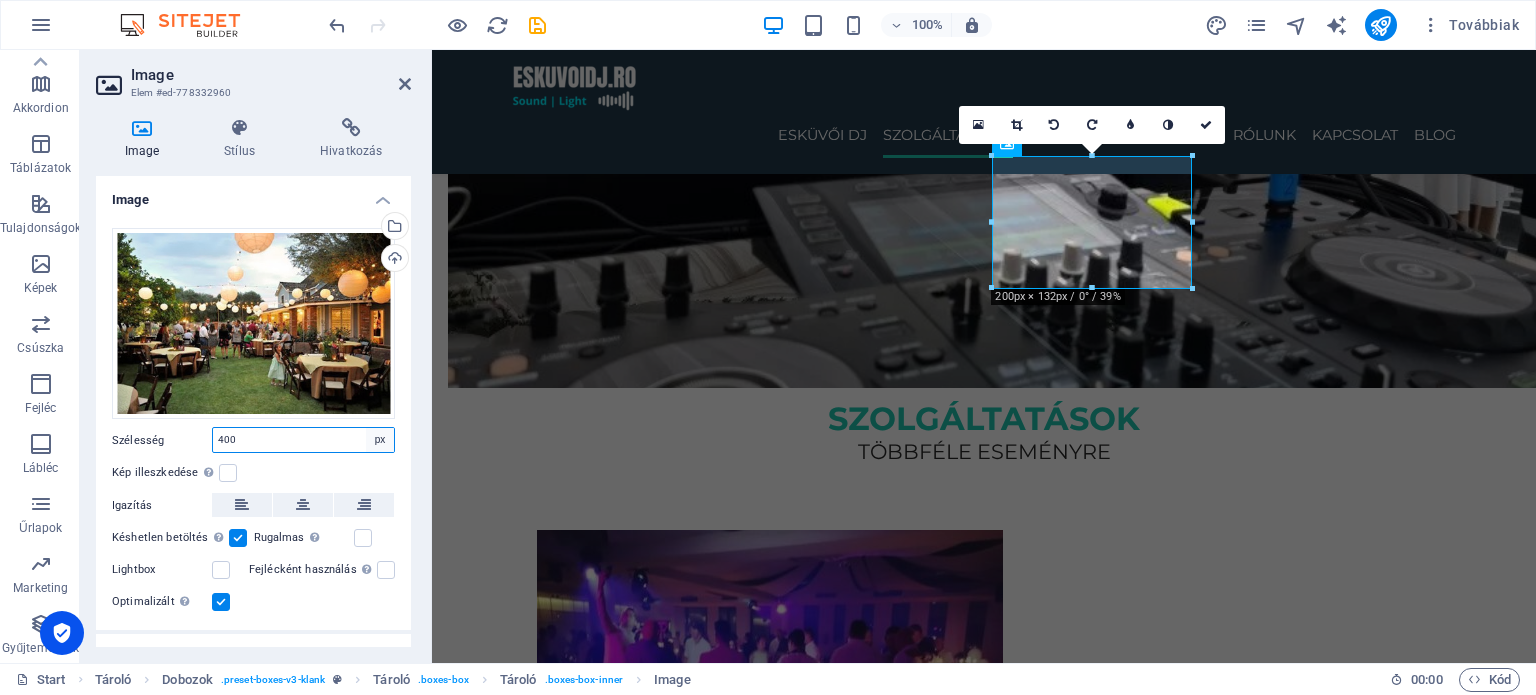 click on "Alapértelmezett automatikus px rem % em vh vw" at bounding box center (380, 440) 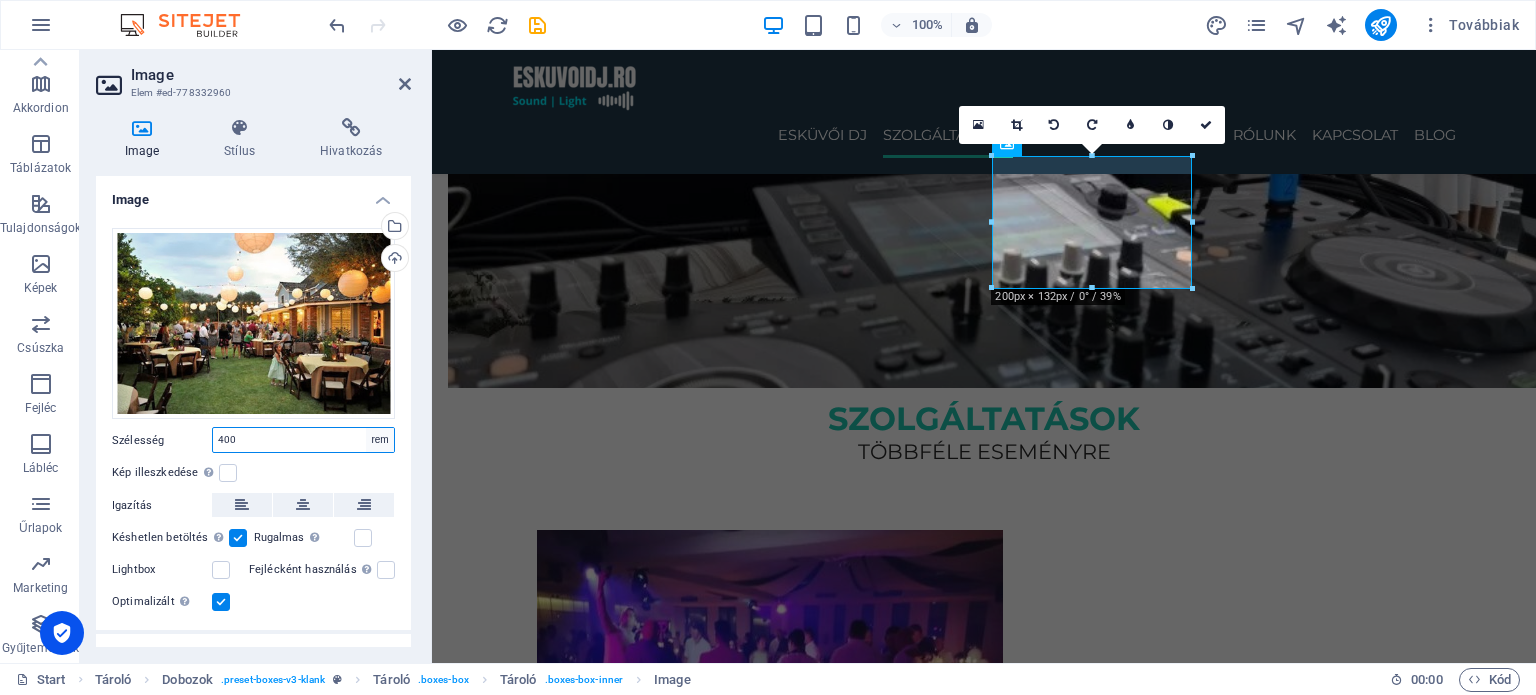 click on "Alapértelmezett automatikus px rem % em vh vw" at bounding box center (380, 440) 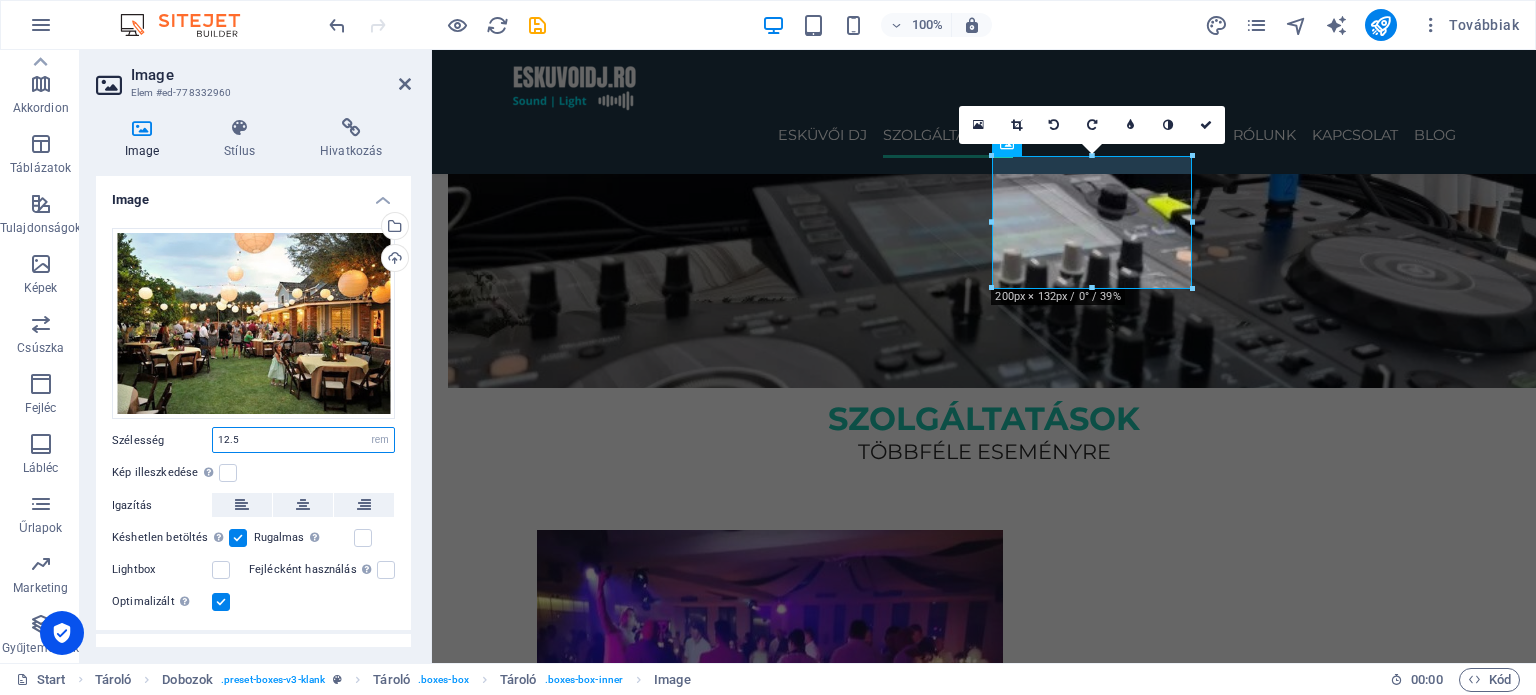 click on "12.5" at bounding box center [303, 440] 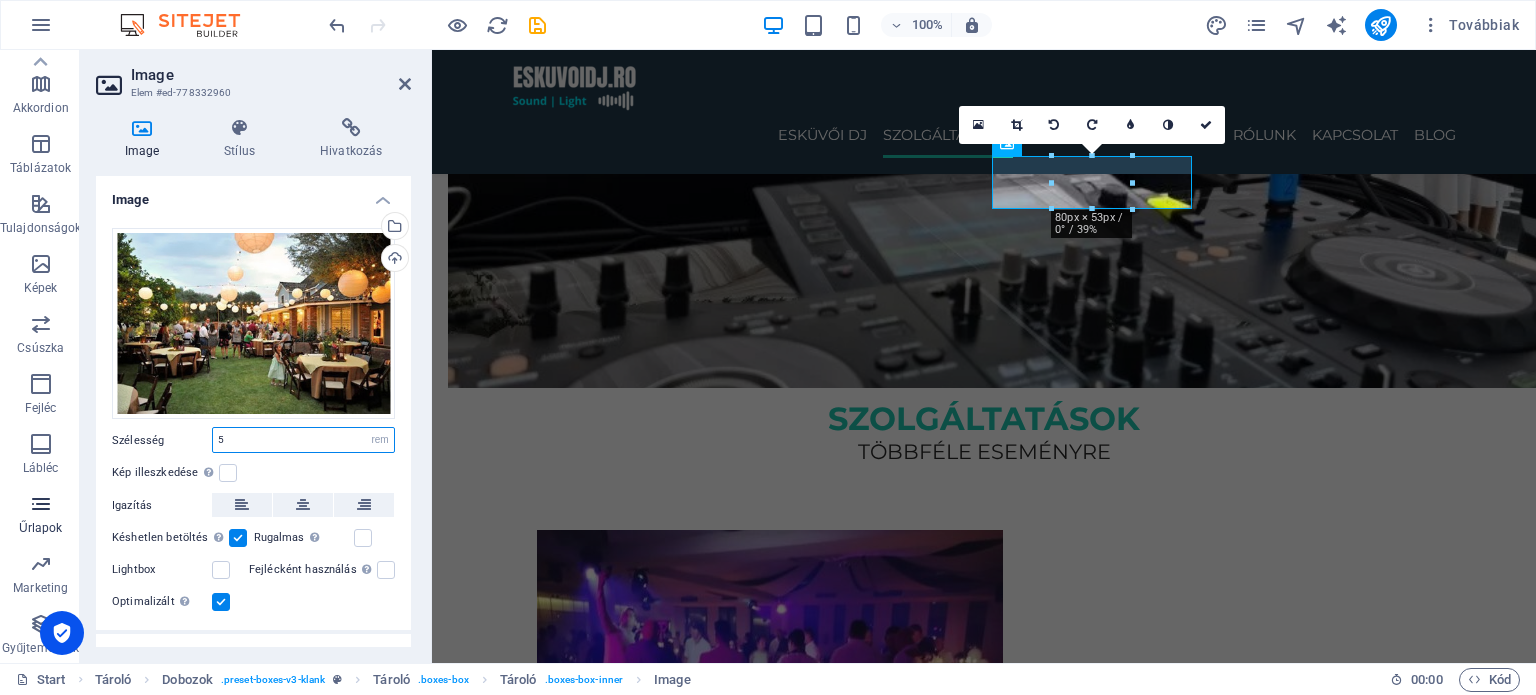 drag, startPoint x: 262, startPoint y: 430, endPoint x: 0, endPoint y: 487, distance: 268.1287 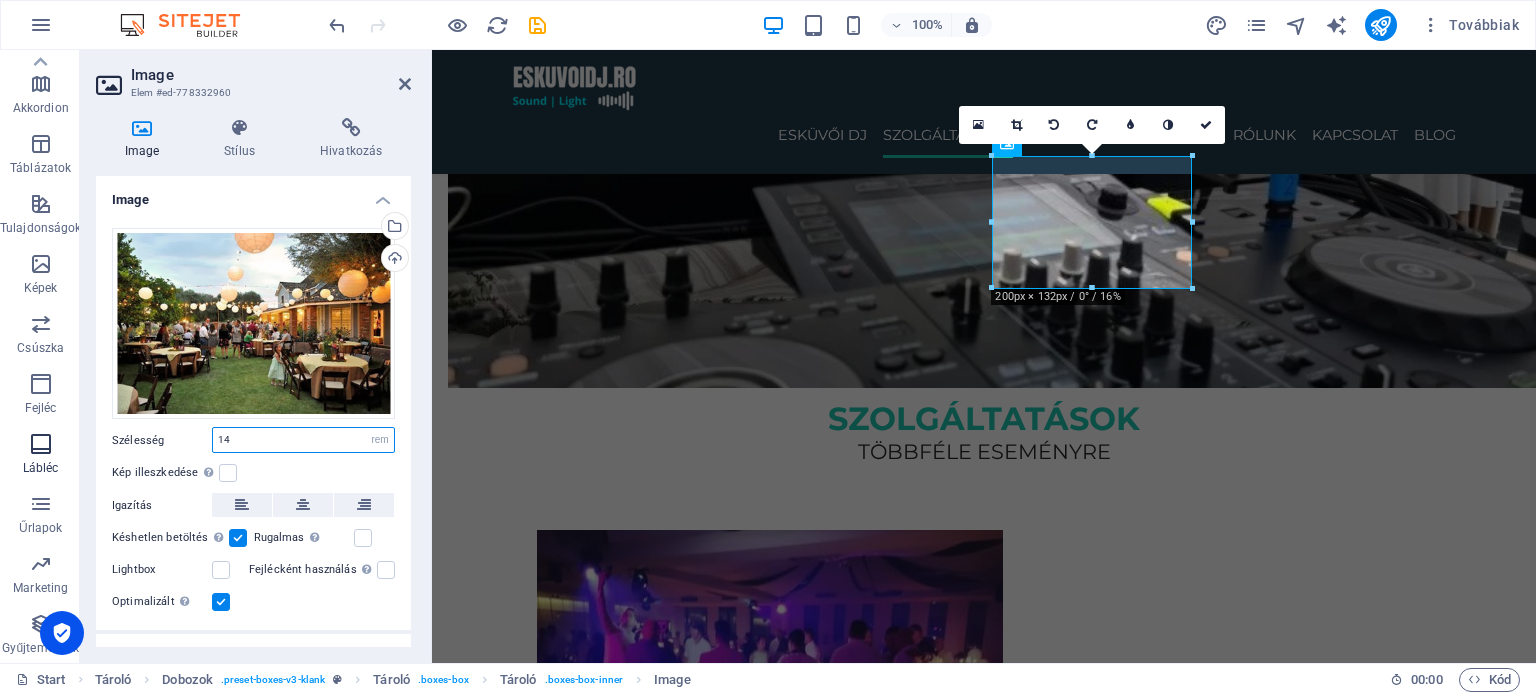 drag, startPoint x: 259, startPoint y: 427, endPoint x: 20, endPoint y: 433, distance: 239.0753 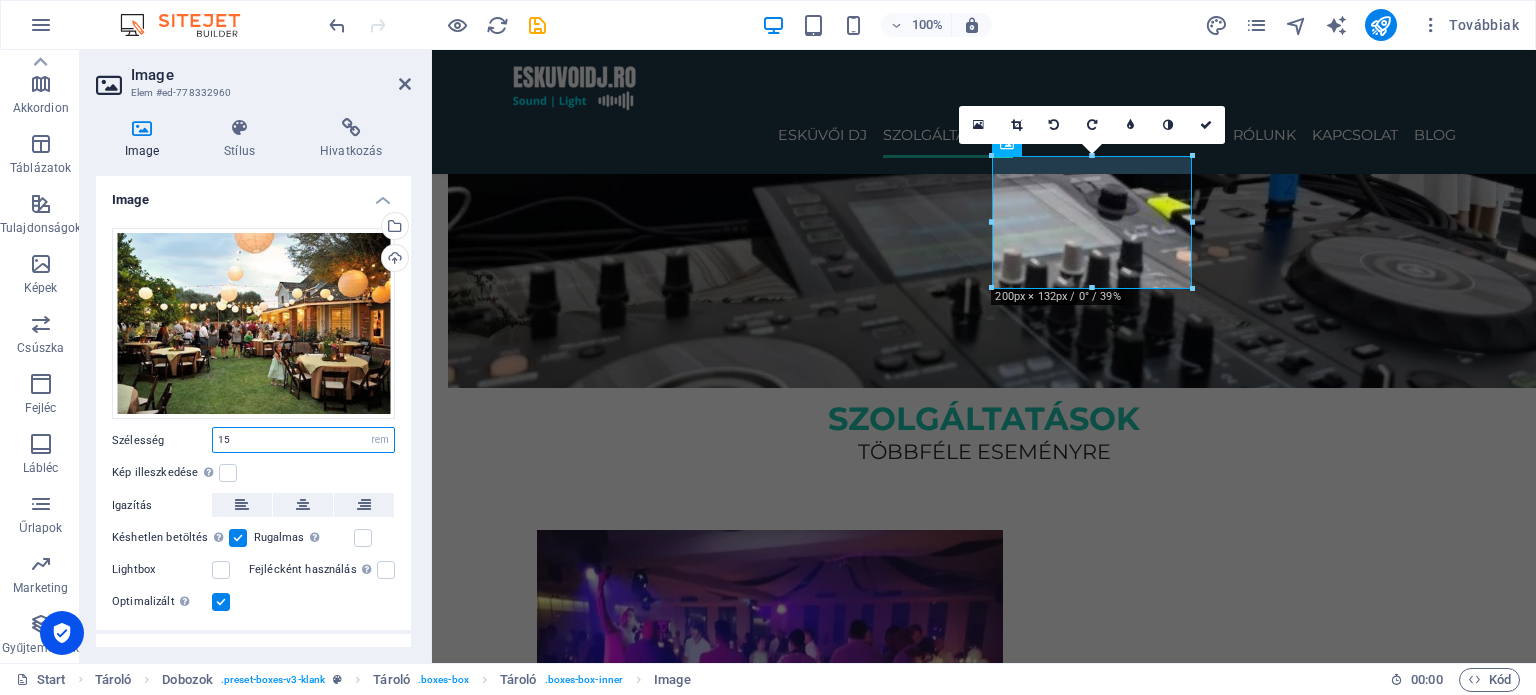 drag, startPoint x: 258, startPoint y: 447, endPoint x: 137, endPoint y: 429, distance: 122.33152 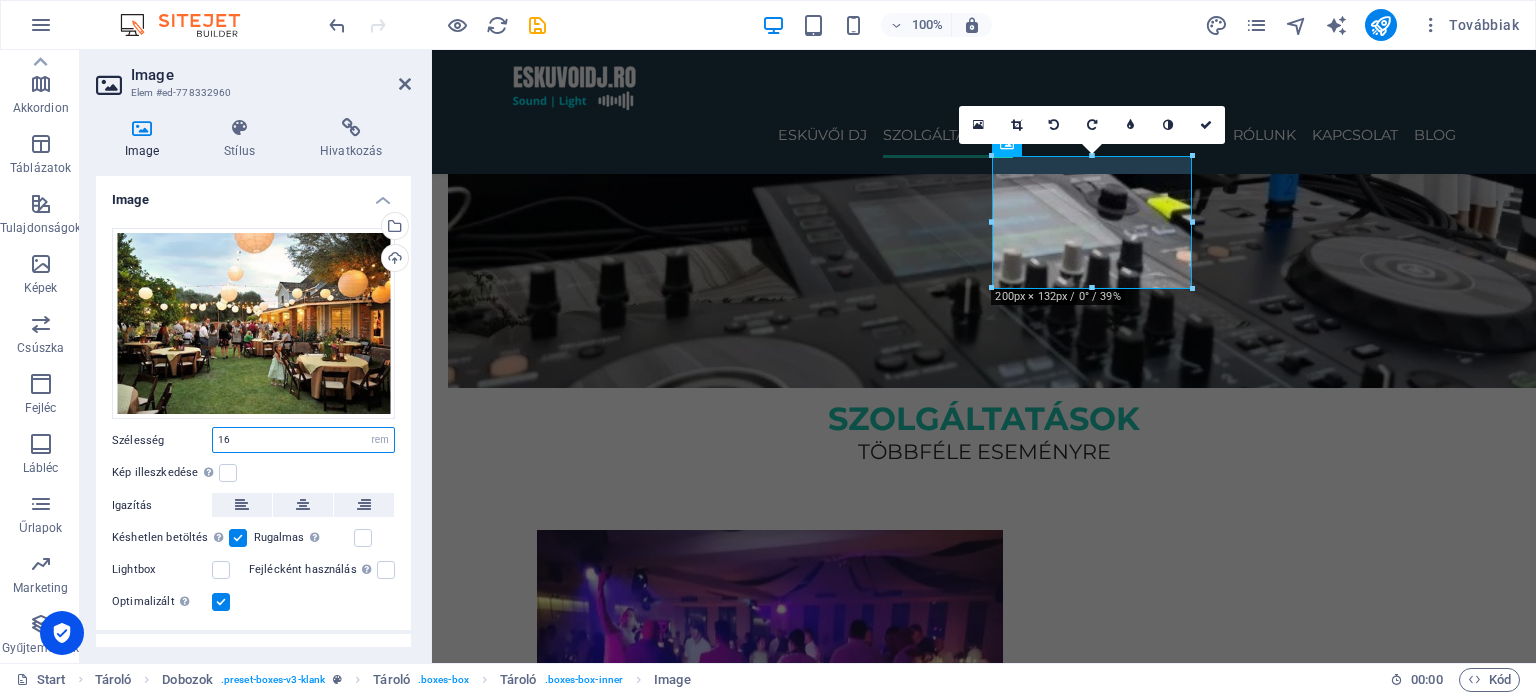 type on "163" 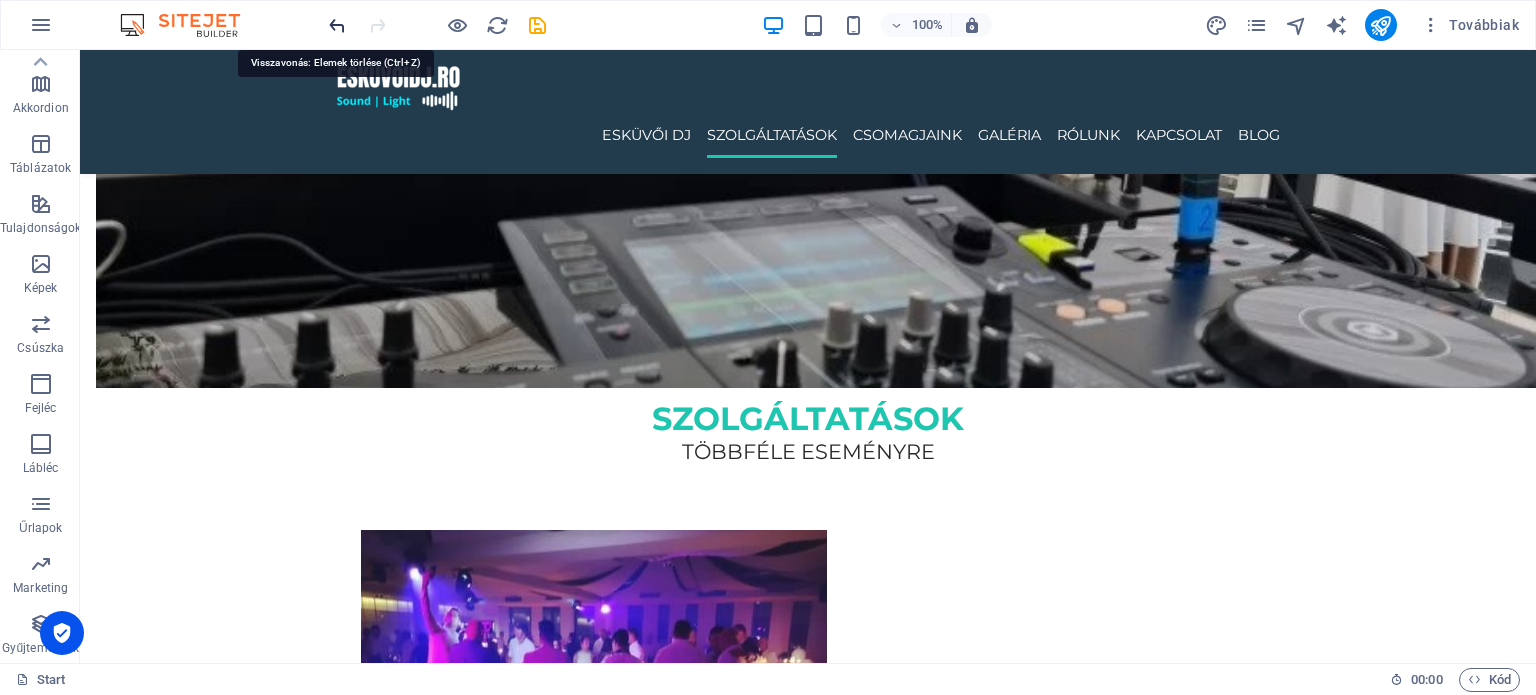 click at bounding box center [337, 25] 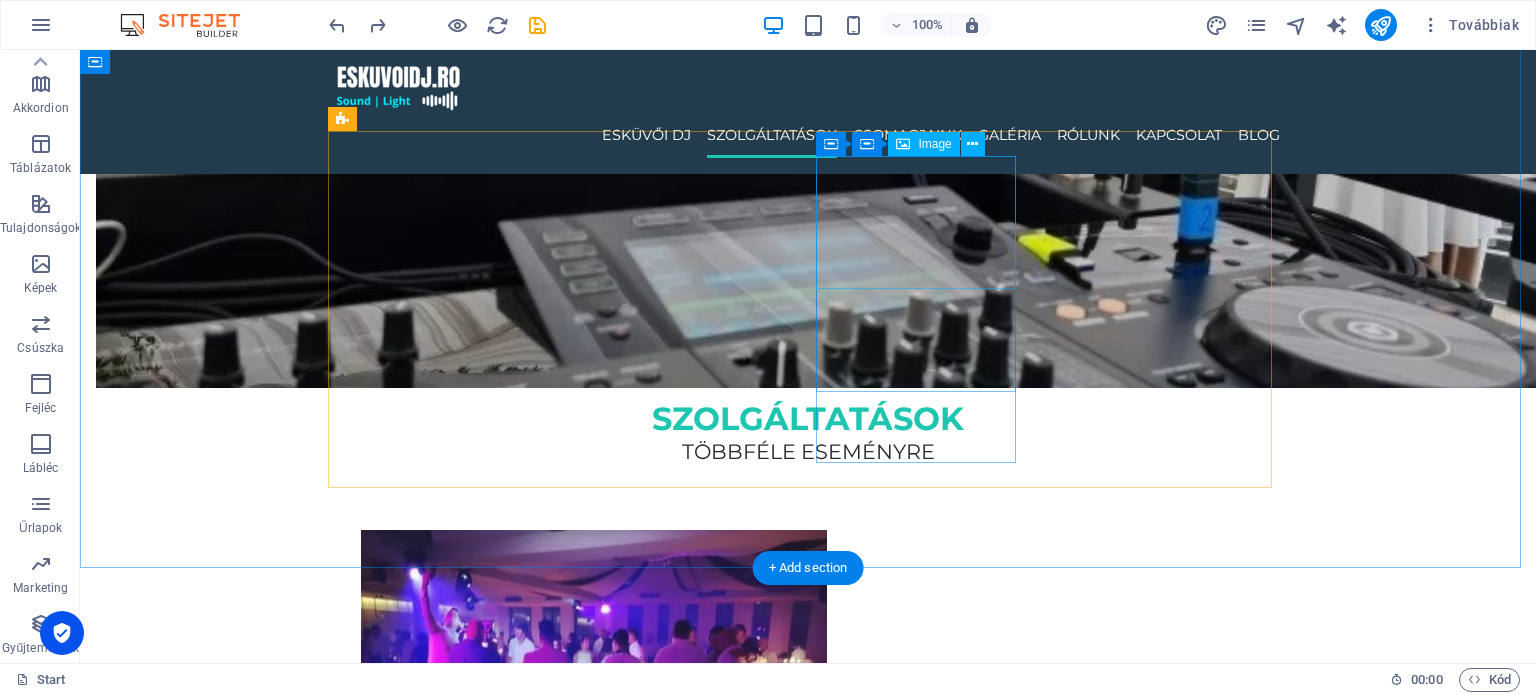 click at bounding box center (461, 3109) 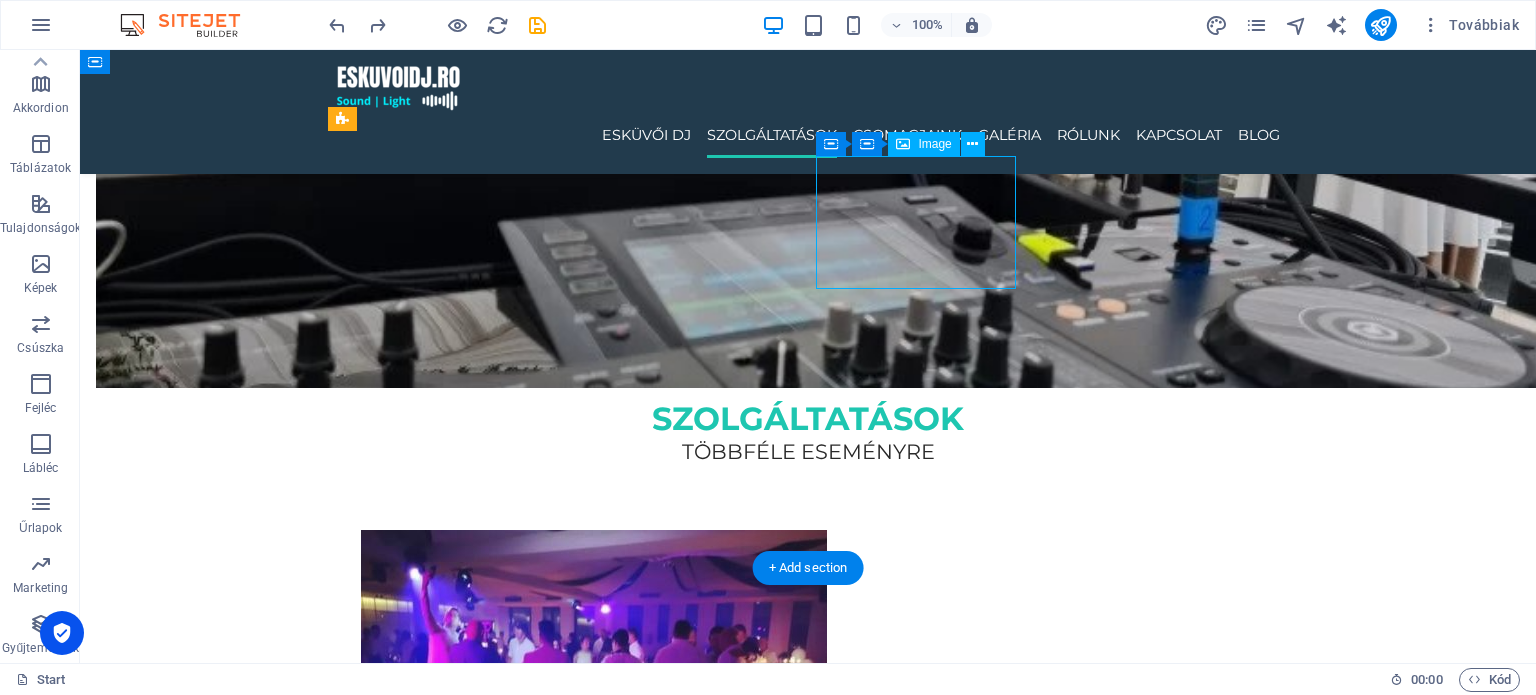 click at bounding box center (461, 3109) 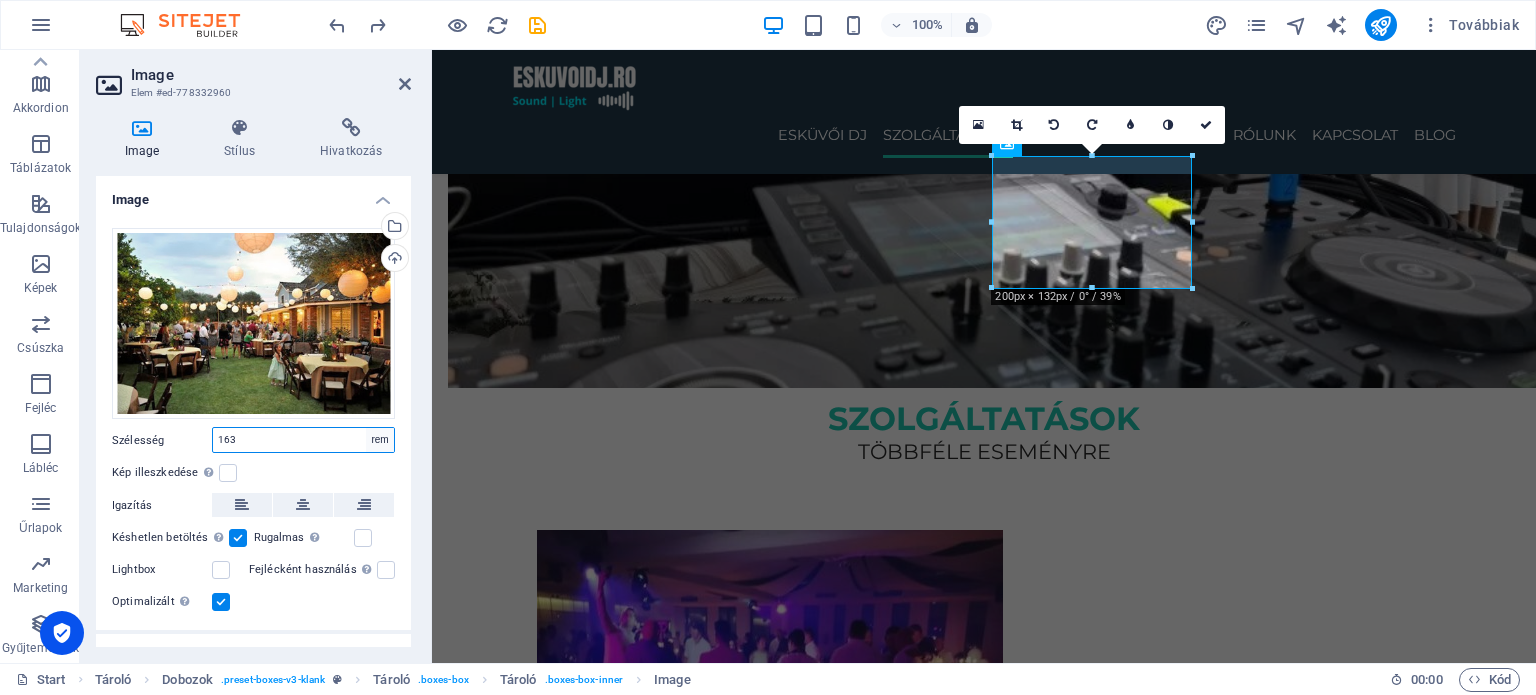 click on "Alapértelmezett automatikus px rem % em vh vw" at bounding box center (380, 440) 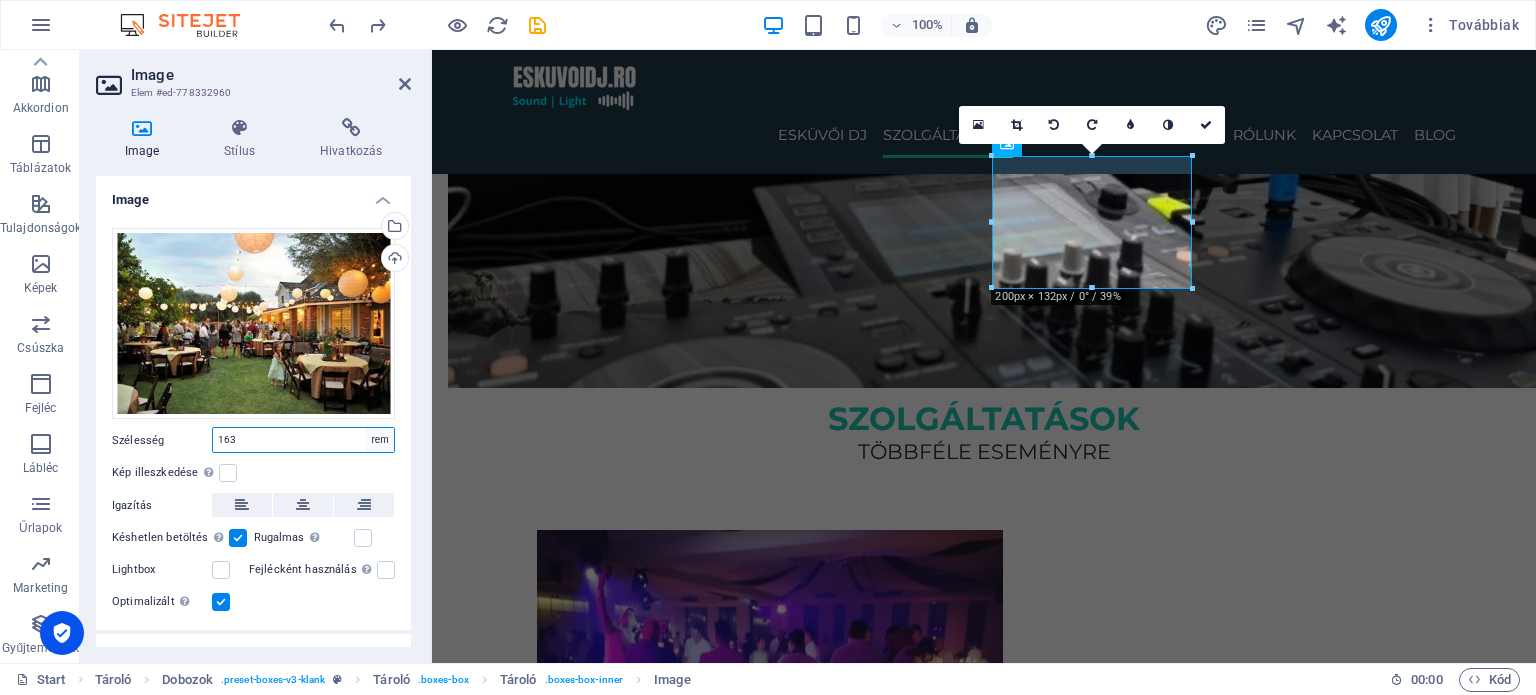 select on "vh" 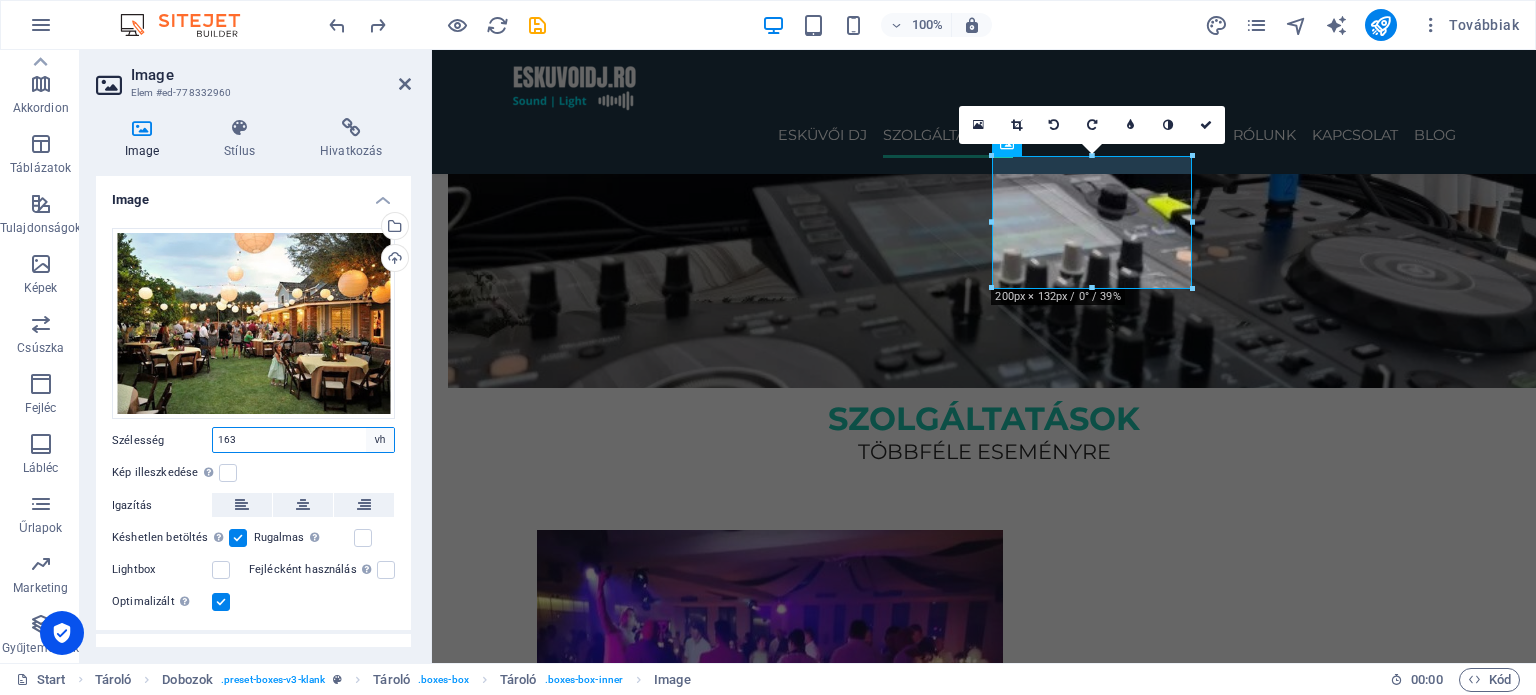 click on "Alapértelmezett automatikus px rem % em vh vw" at bounding box center (380, 440) 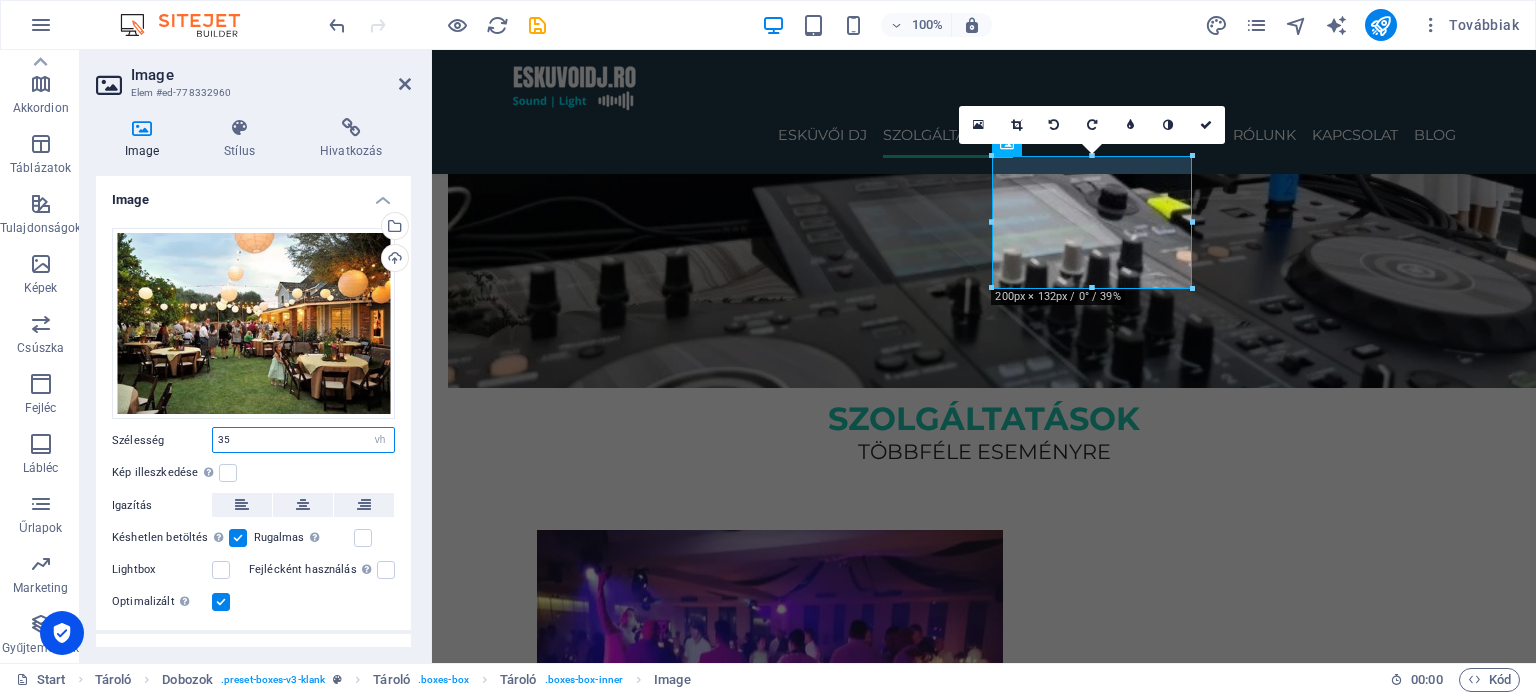 type on "35" 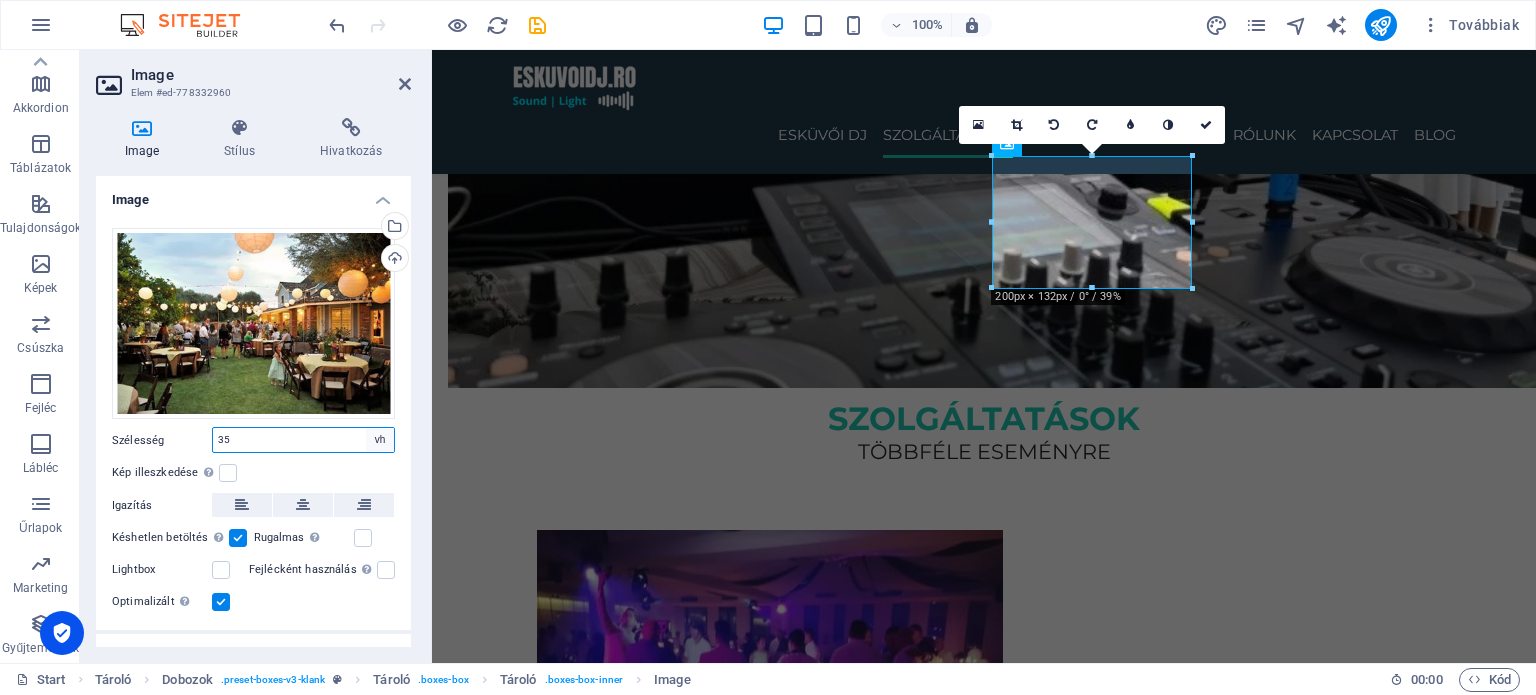 click on "Alapértelmezett automatikus px rem % em vh vw" at bounding box center [380, 440] 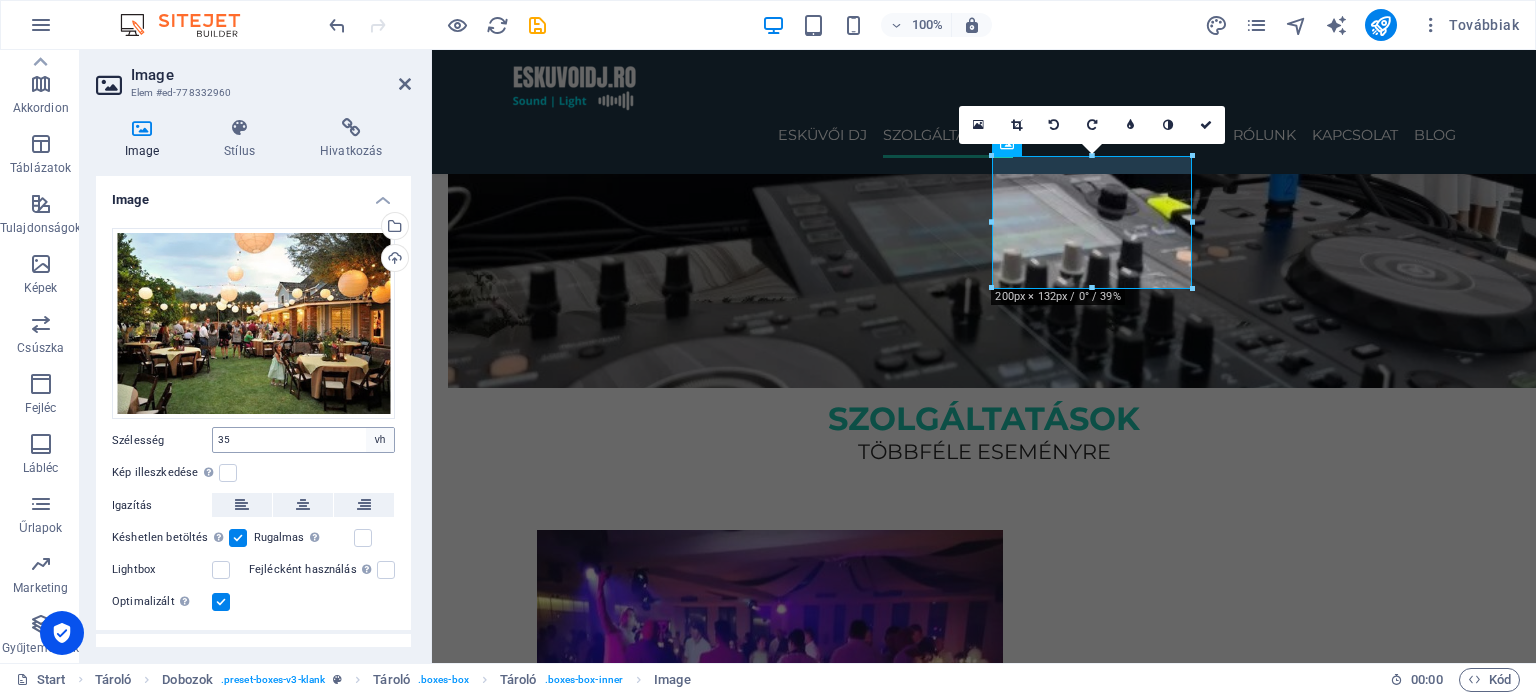 click on "Húzza ide a fájlokat, kattintson a fájlok kiválasztásához, vagy válasszon fájlokat a Fájlokból vagy a szabadon elérhető képek és videók közül Válasszon fájlokat a fájlkezelőből, a szabadon elérhető képek közül, vagy töltsön fel fájlokat Feltöltés Szélesség 35 Alapértelmezett automatikus px rem % em vh vw Kép illeszkedése Automatikusan igazítja a képet egy fix szélességhez és magassághoz Magasság Alapértelmezett automatikus px Igazítás Késhetlen betöltés Az oldal betöltése után a képek betöltése javítja az oldal sebességét. Rugalmas Automatikusan betölti a retina képet és az okostelefonra optimalizált méreteket. Lightbox Fejlécként használás A képet H1 fejléccel veszi körül. Hasznos az alternatív szöveg megadásához, például a logónak. Hagyja kijelölve, ha bizonytalan. Optimalizált A képek tömörítése az oldal sebességének javítása érdekében történik. Pozíció Irány Egyéni X eltolás 50 px rem % vh vw Y eltolás 50 %" at bounding box center [253, 421] 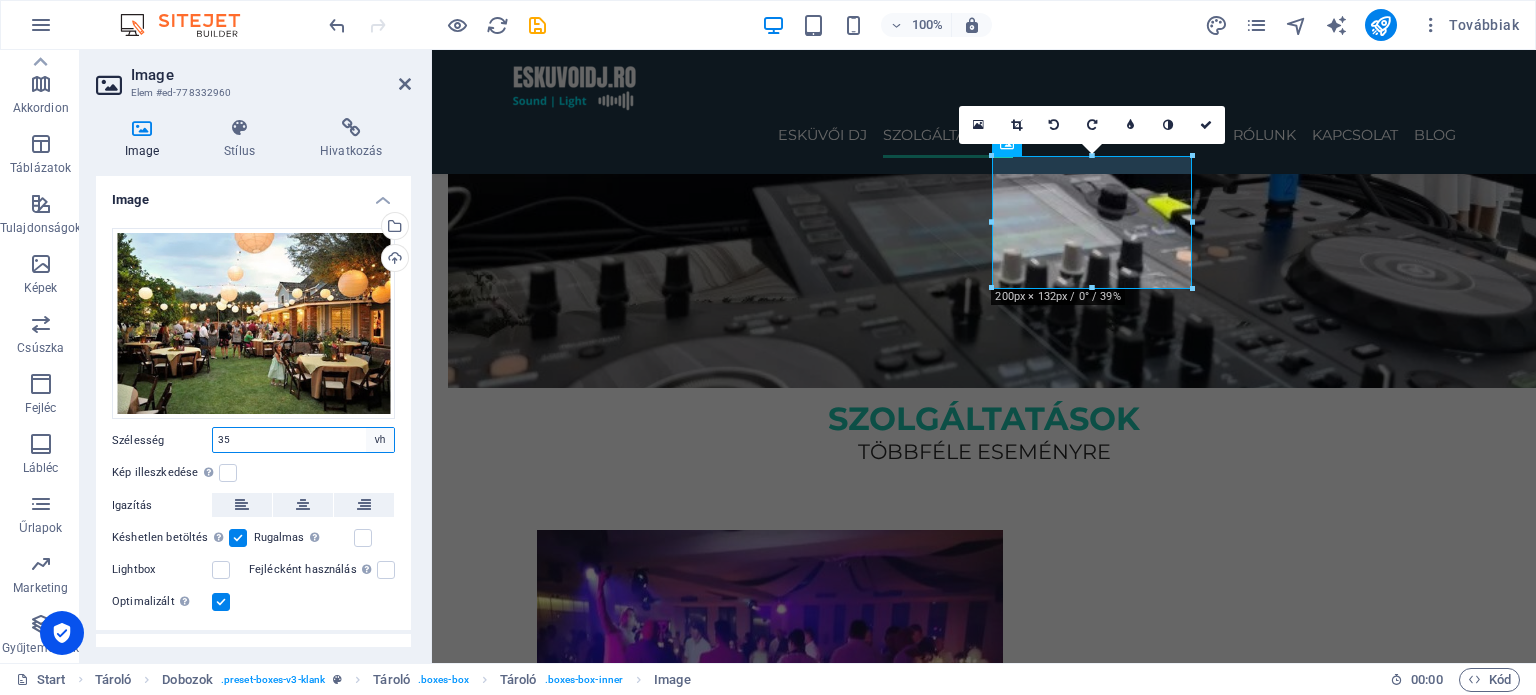 click on "Alapértelmezett automatikus px rem % em vh vw" at bounding box center (380, 440) 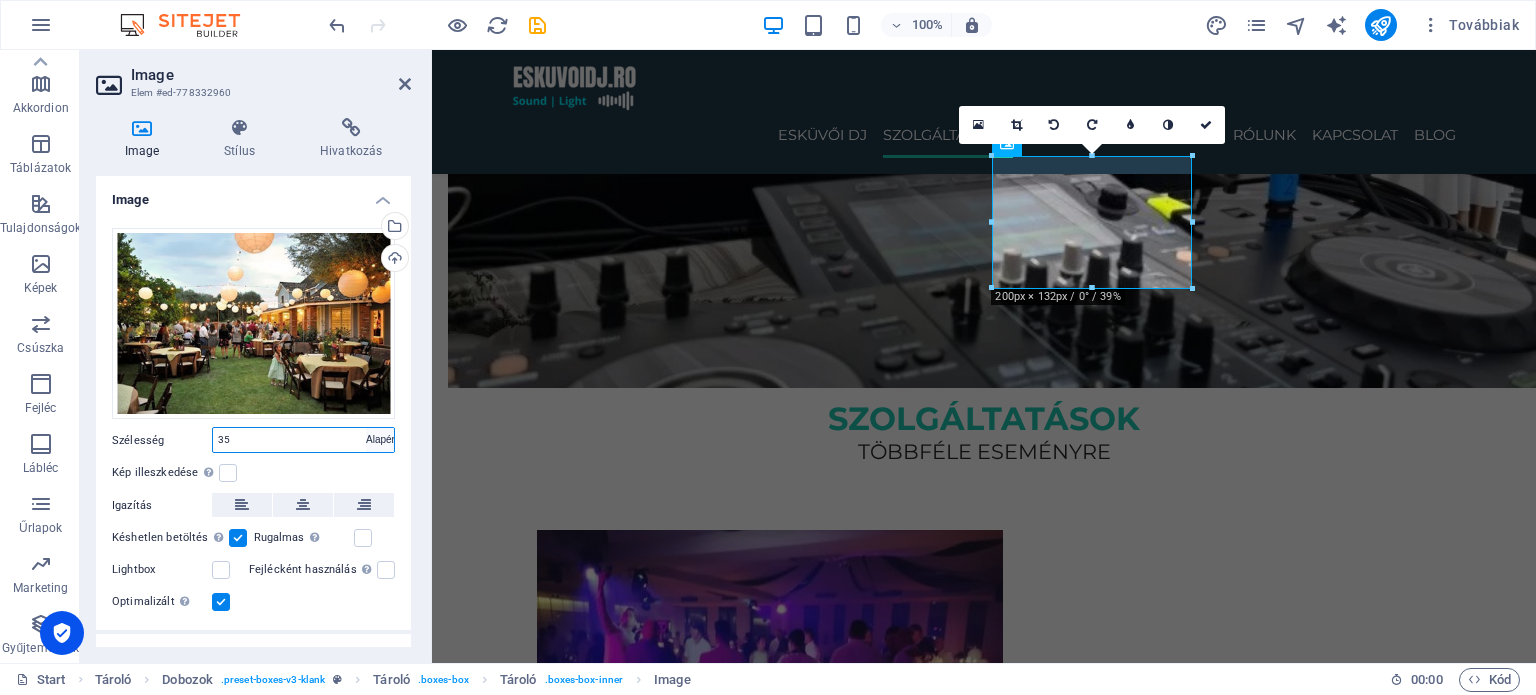 click on "Alapértelmezett automatikus px rem % em vh vw" at bounding box center [380, 440] 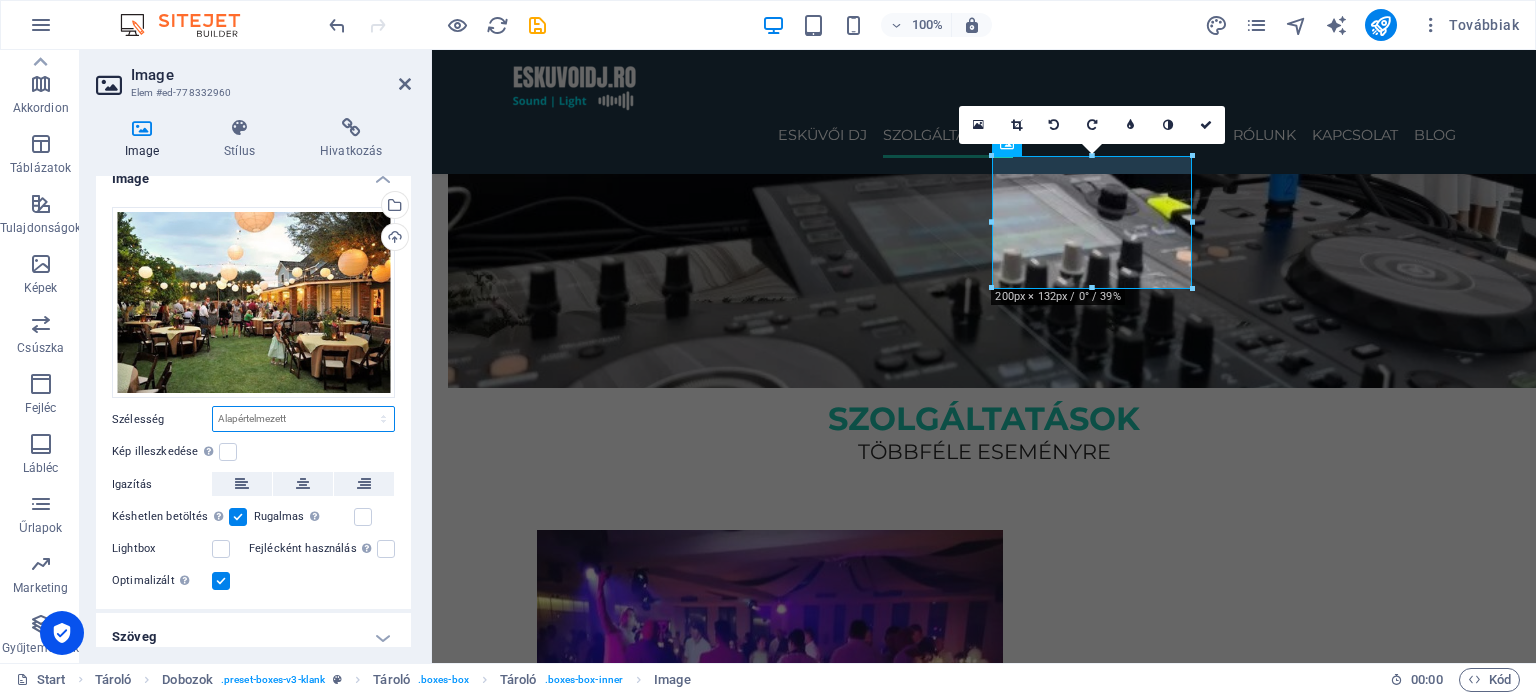 scroll, scrollTop: 32, scrollLeft: 0, axis: vertical 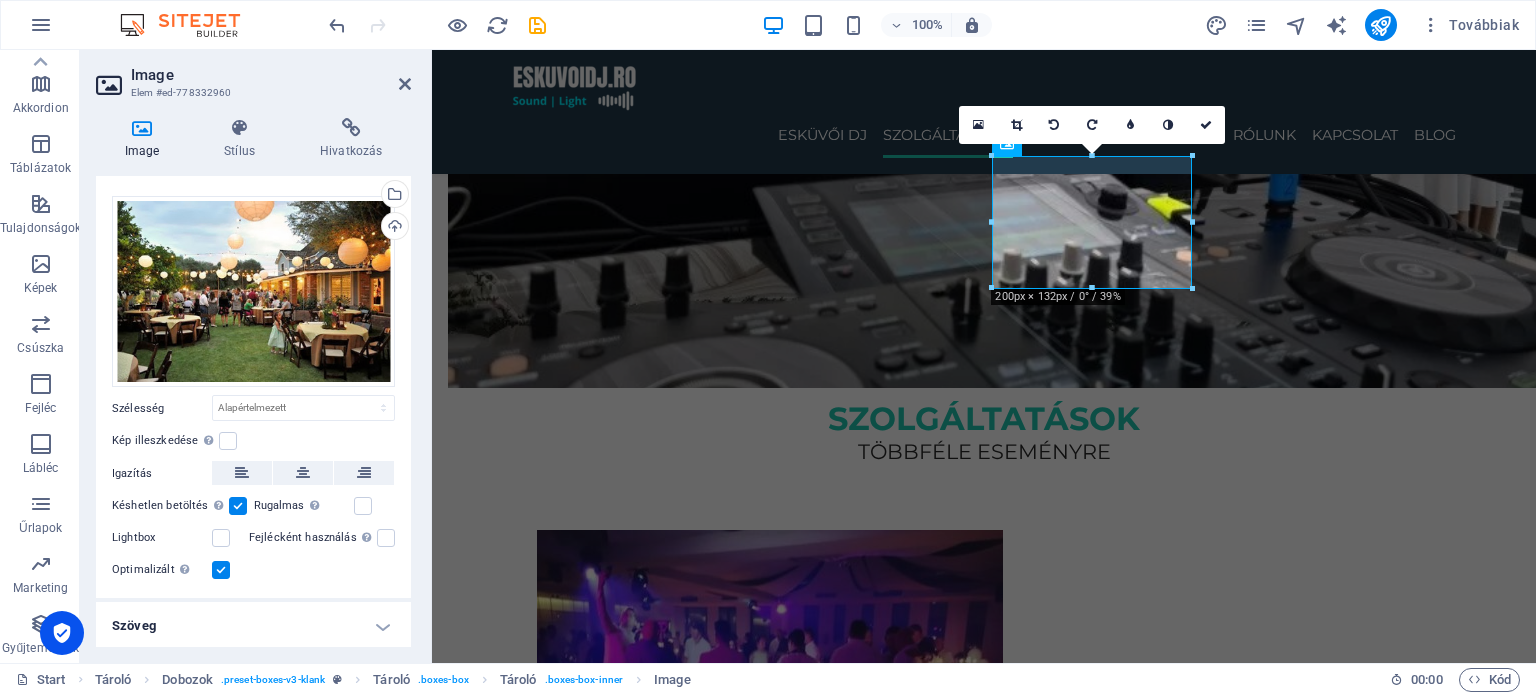click at bounding box center [221, 570] 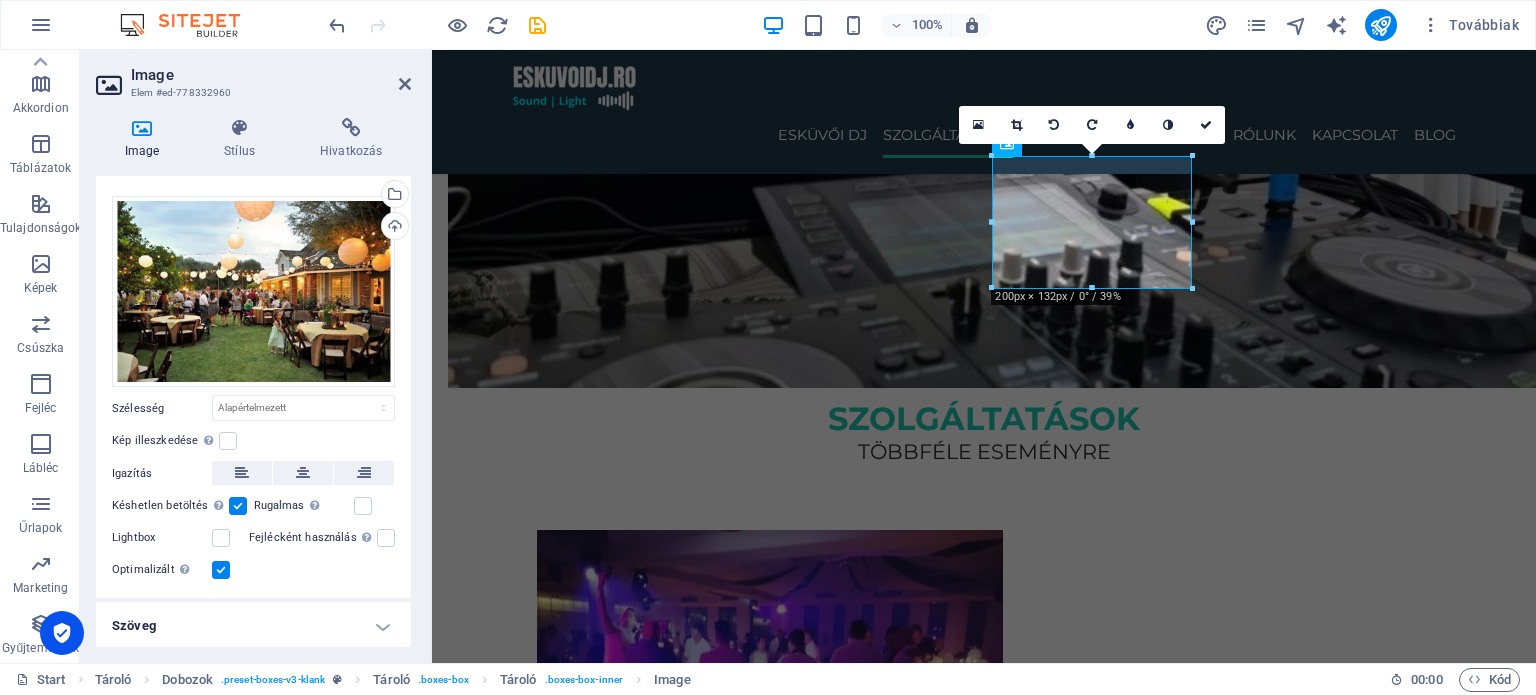 click on "Optimalizált A képek tömörítése az oldal sebességének javítása érdekében történik." at bounding box center (0, 0) 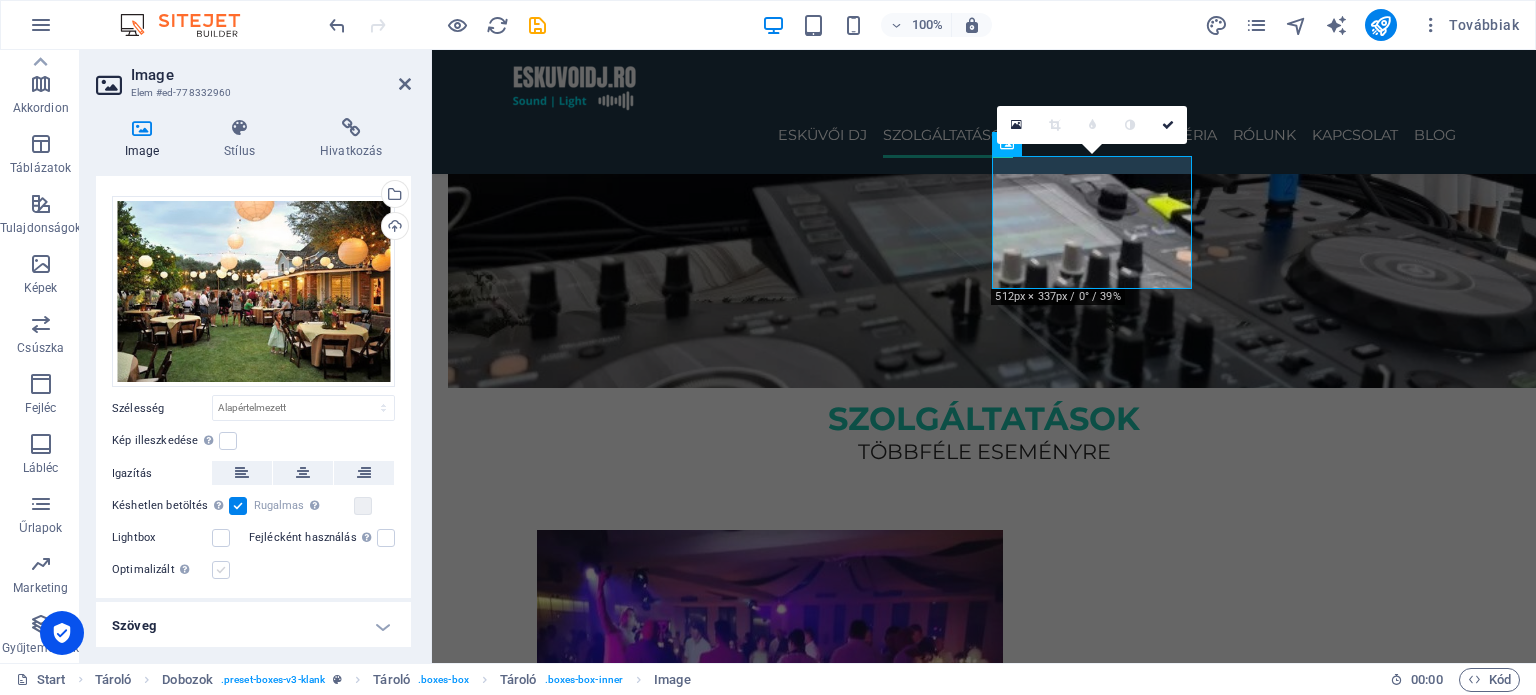 click at bounding box center (221, 570) 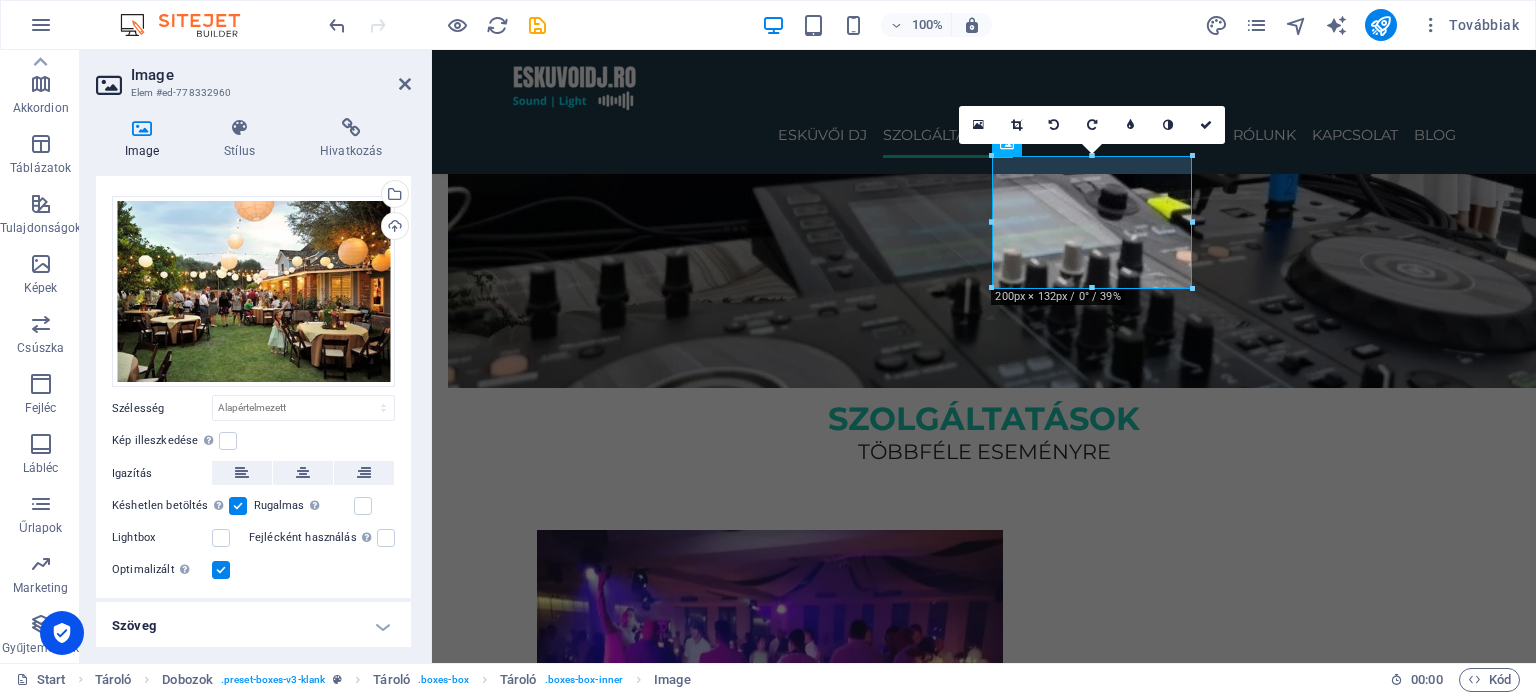 click at bounding box center [221, 570] 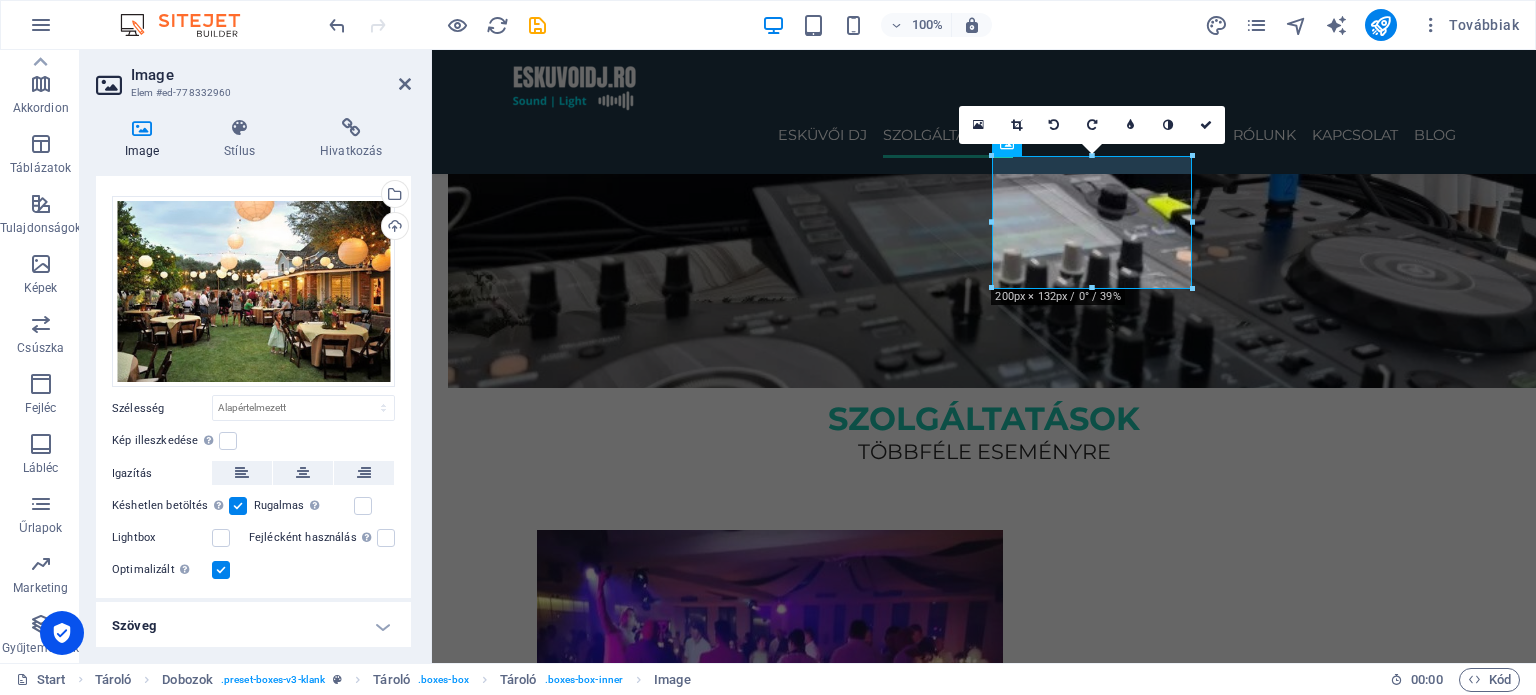 click on "Optimalizált A képek tömörítése az oldal sebességének javítása érdekében történik." at bounding box center (0, 0) 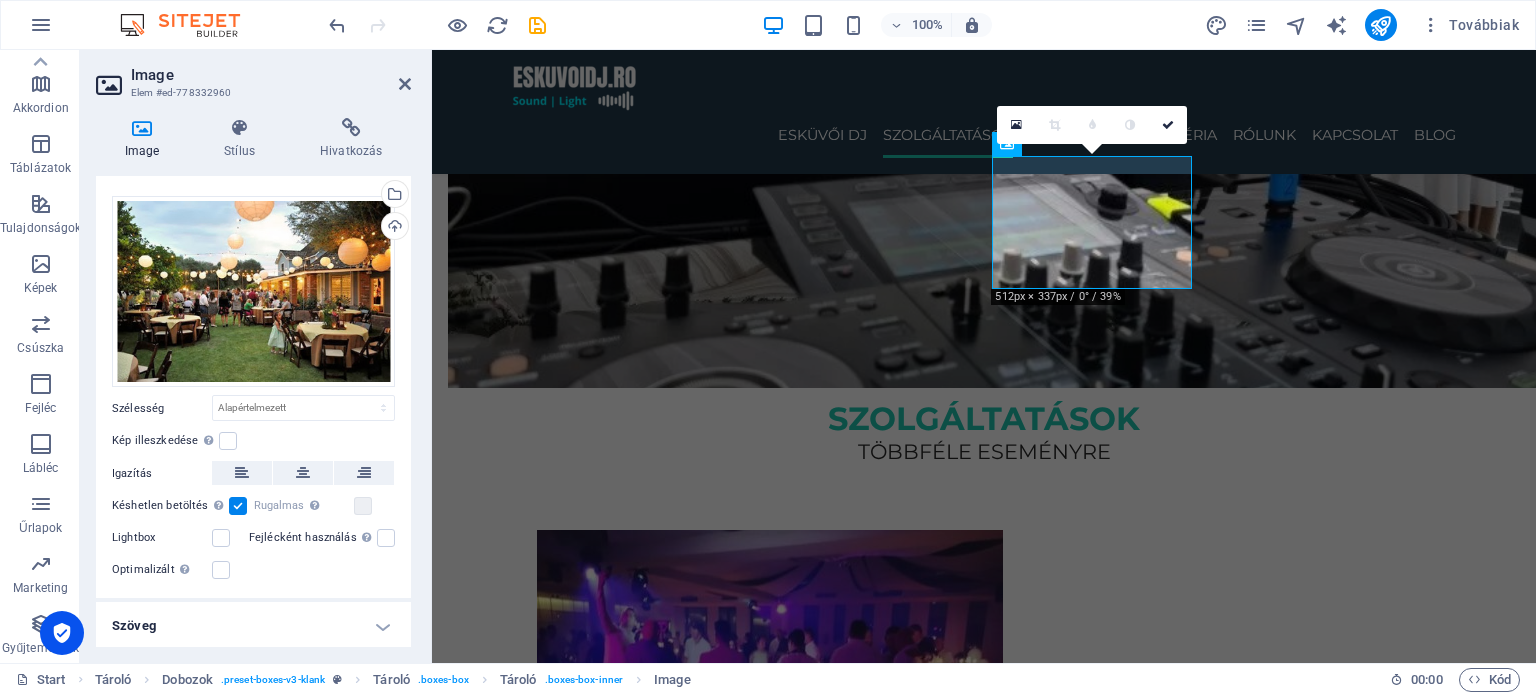 click on "Szöveg" at bounding box center (253, 626) 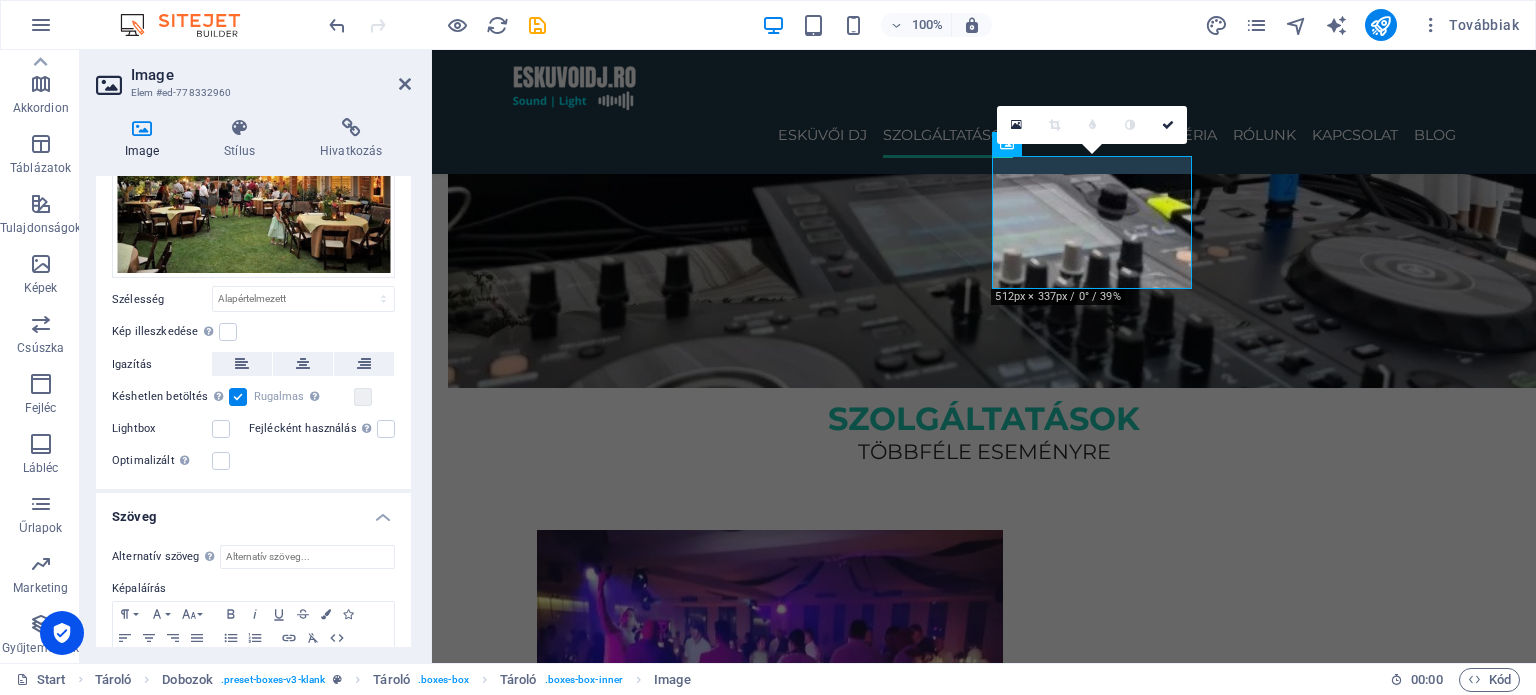 scroll, scrollTop: 219, scrollLeft: 0, axis: vertical 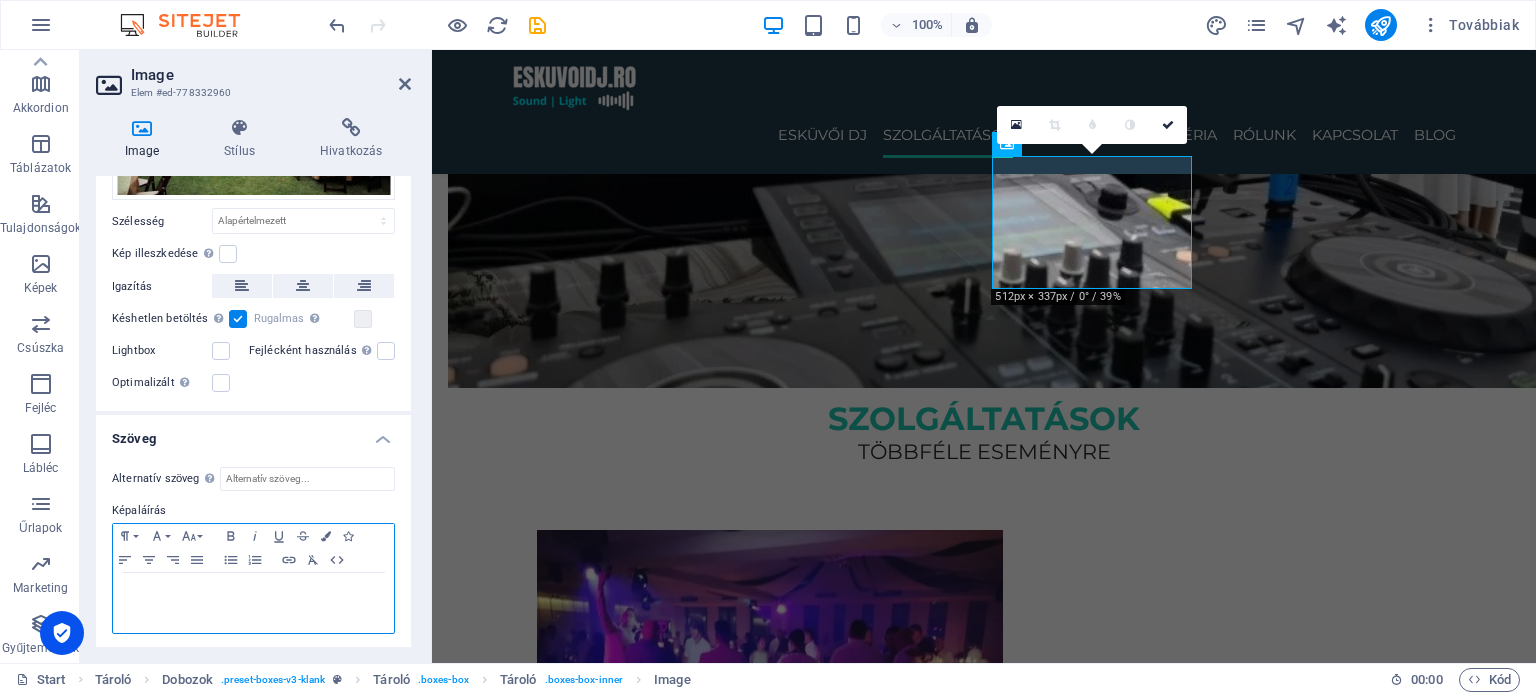 click at bounding box center (253, 592) 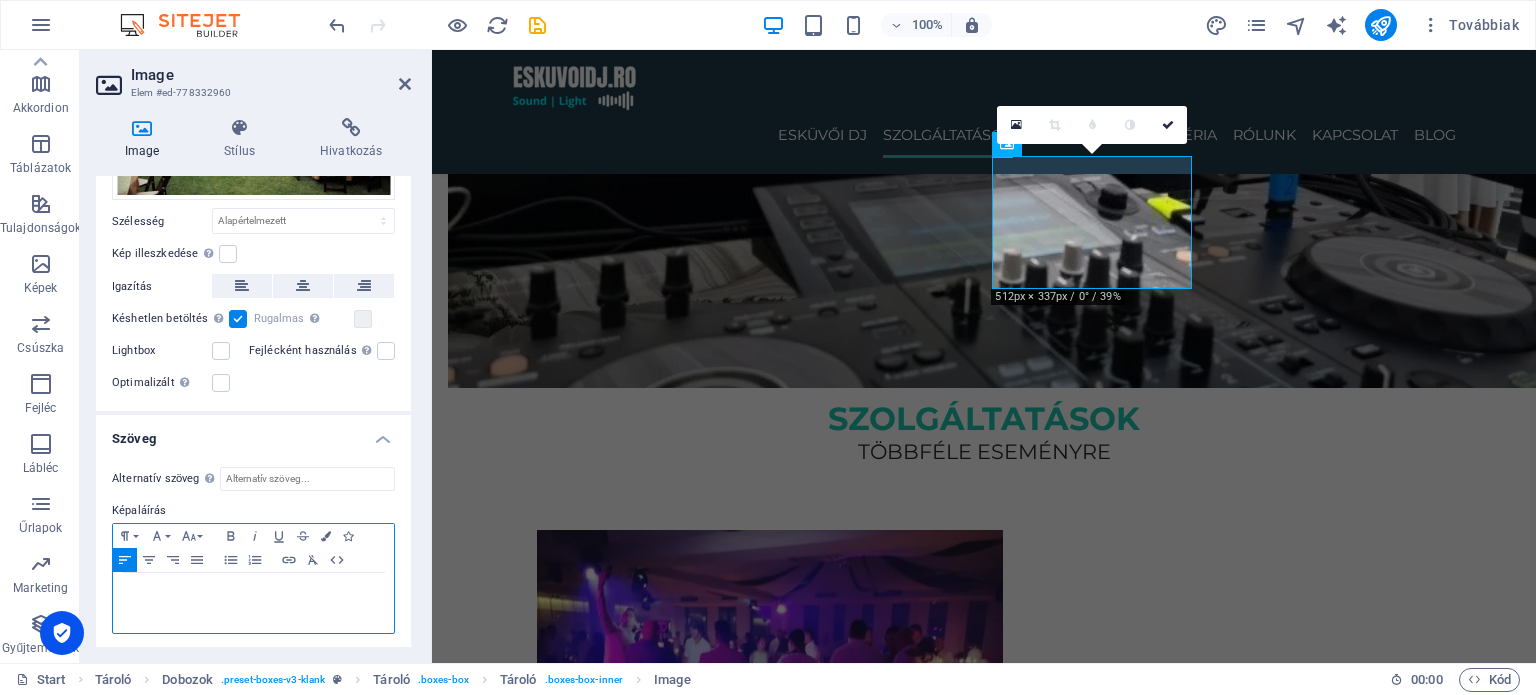 type 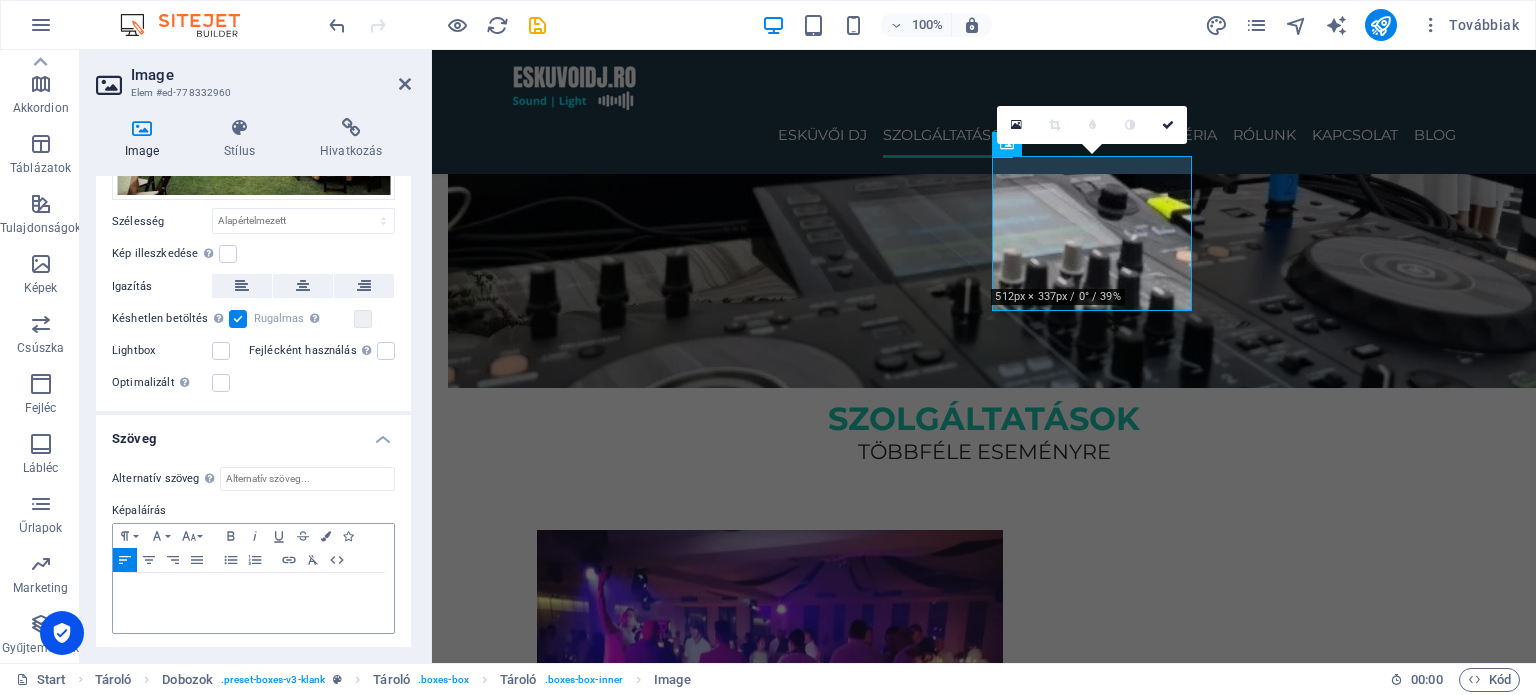 click on "Szöveg" at bounding box center (253, 433) 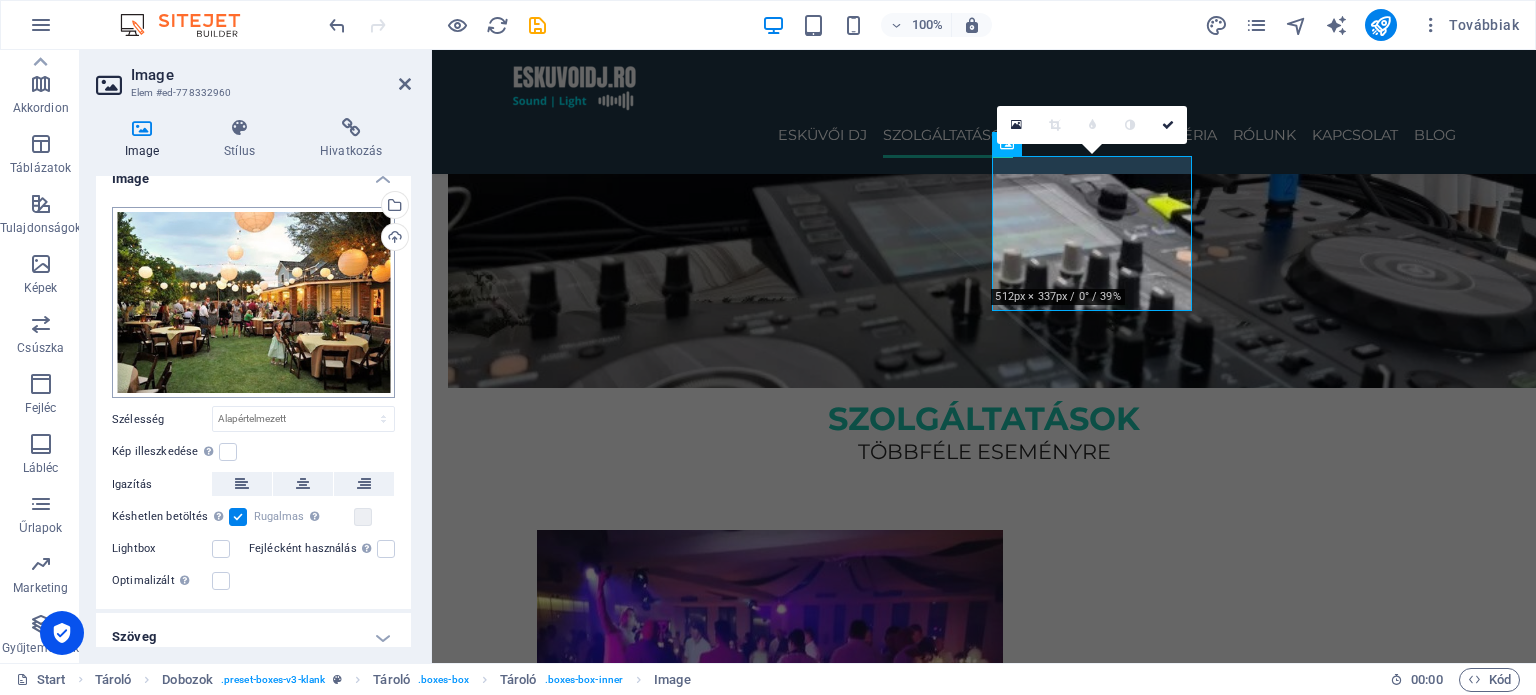 scroll, scrollTop: 32, scrollLeft: 0, axis: vertical 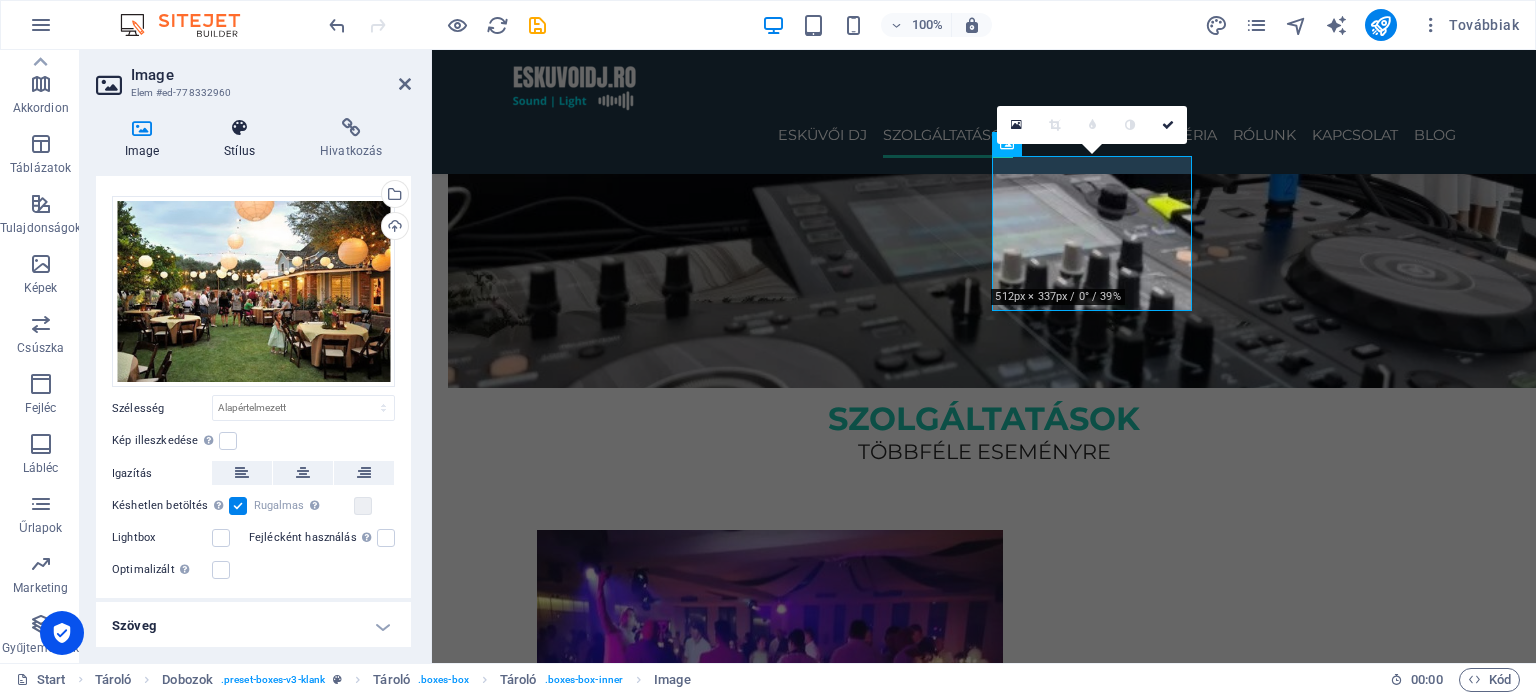 click at bounding box center (240, 128) 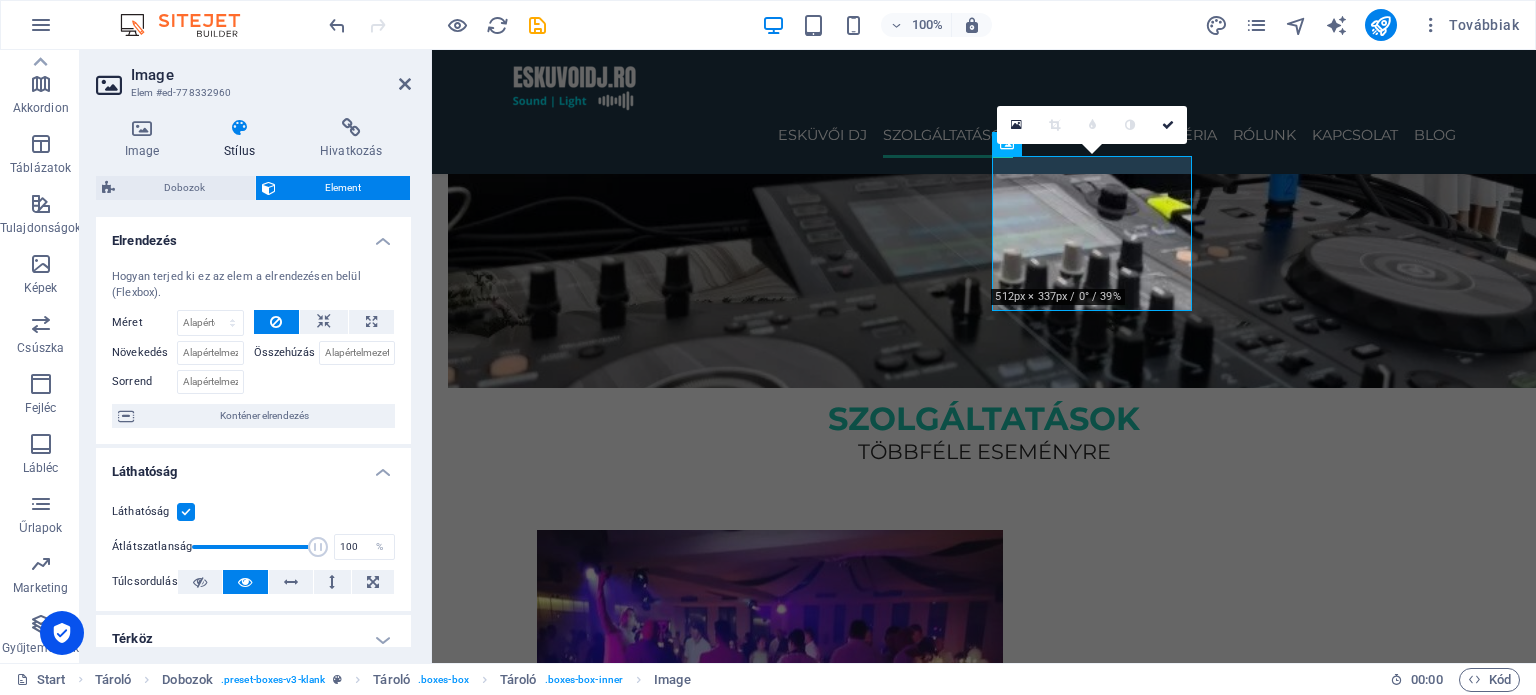 scroll, scrollTop: 300, scrollLeft: 0, axis: vertical 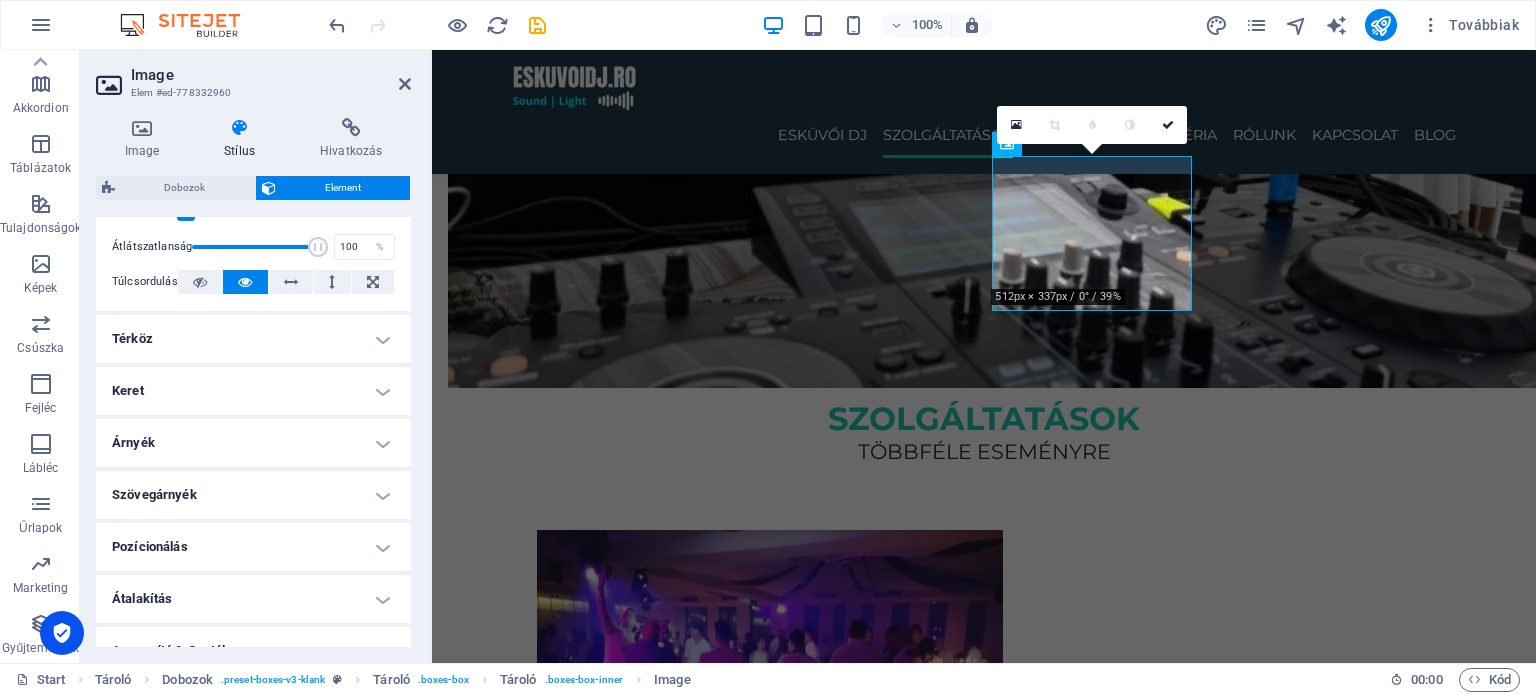 click on "Térköz" at bounding box center (253, 339) 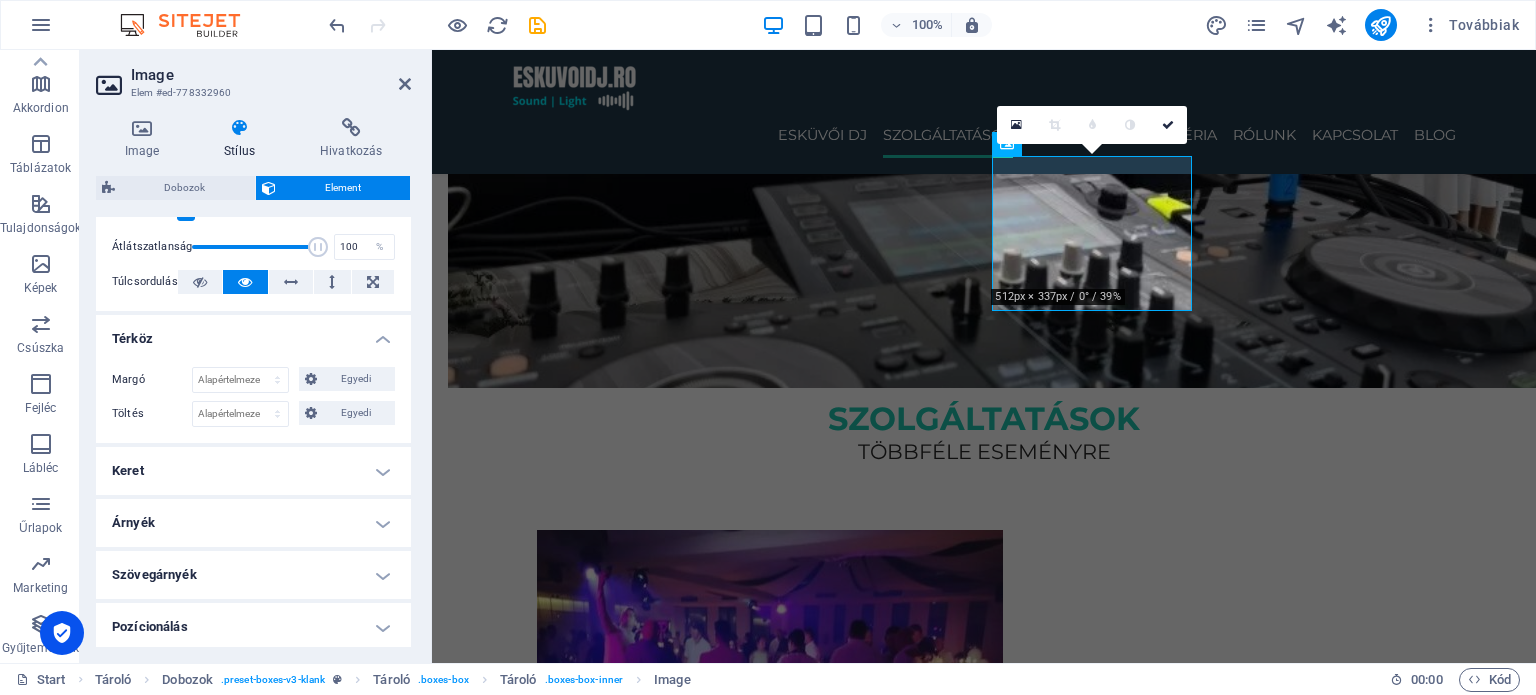 click on "Térköz" at bounding box center (253, 333) 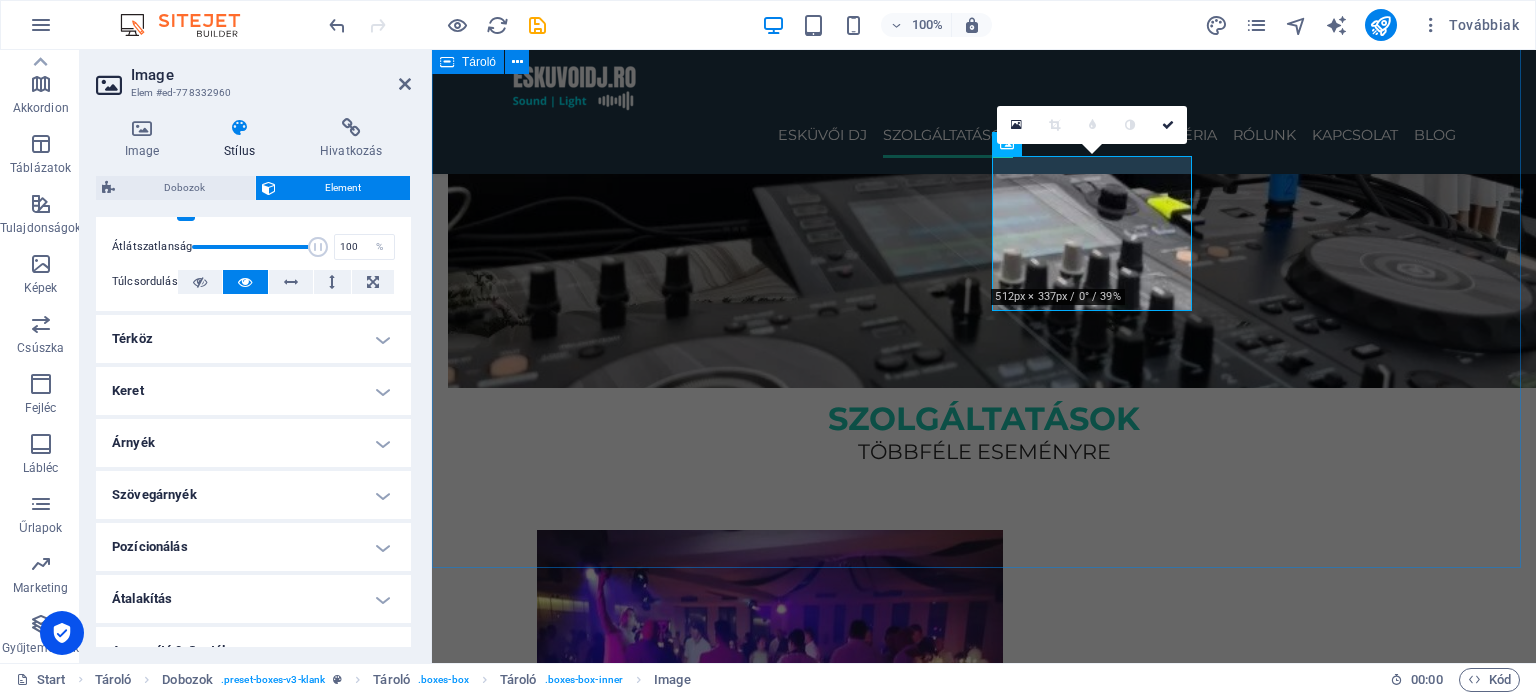 click on "szolgáltatások többféle eseményre ESKÜVŐI DJ [PERSON_NAME] és hangulatos zenei élmény a nagy napra, minden korosztálynak. RENDEZVÉNY DJ Céges események, nyitórendezvények, közösségi programok profi hangosítással. [PERSON_NAME] party DJ [PERSON_NAME], házibuli, vagy exkluzív partik – garantált hangulat minden alkalomra. Ballagás / Diákbuli DJ A végzős osztályok legjobb bulijaihoz – modern zenék, erőteljes hangulat, fiatalos lendület." at bounding box center (984, 1898) 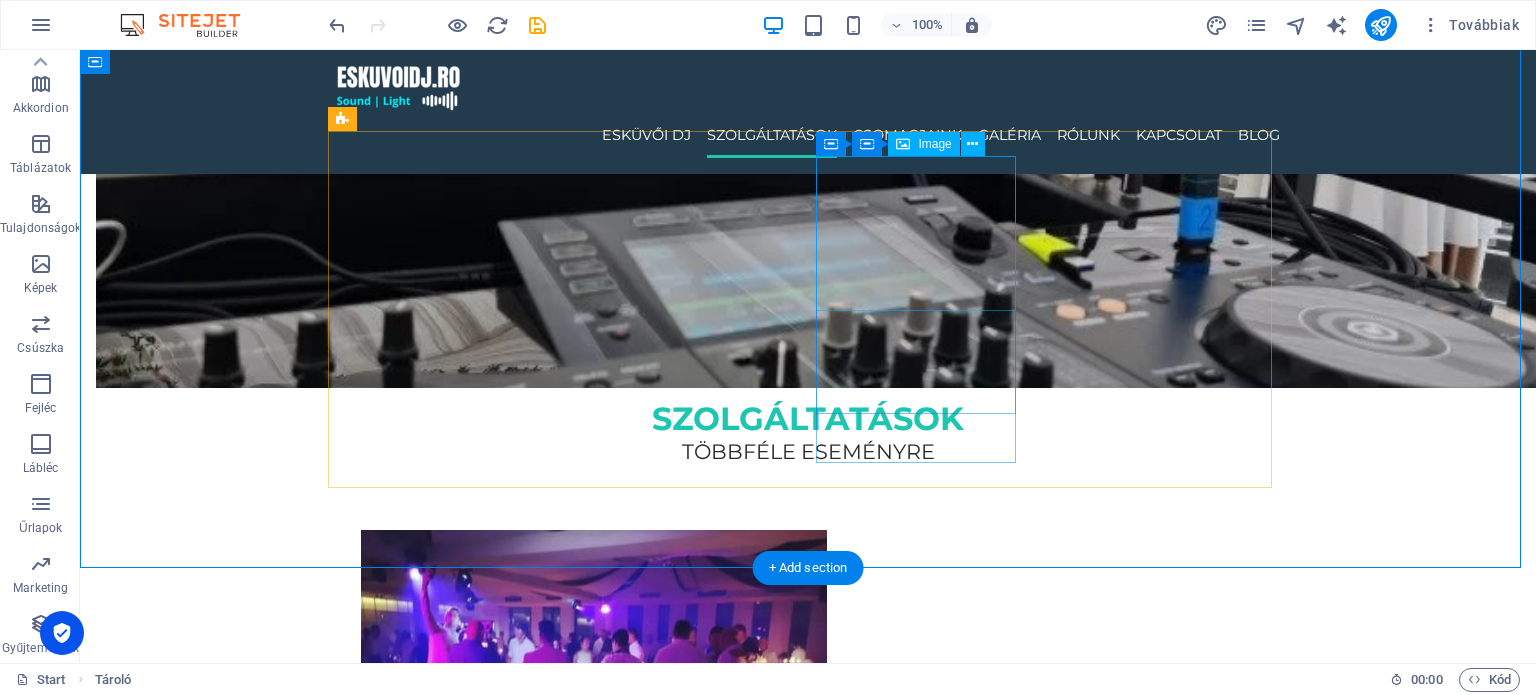 click on "alma" at bounding box center (461, 2424) 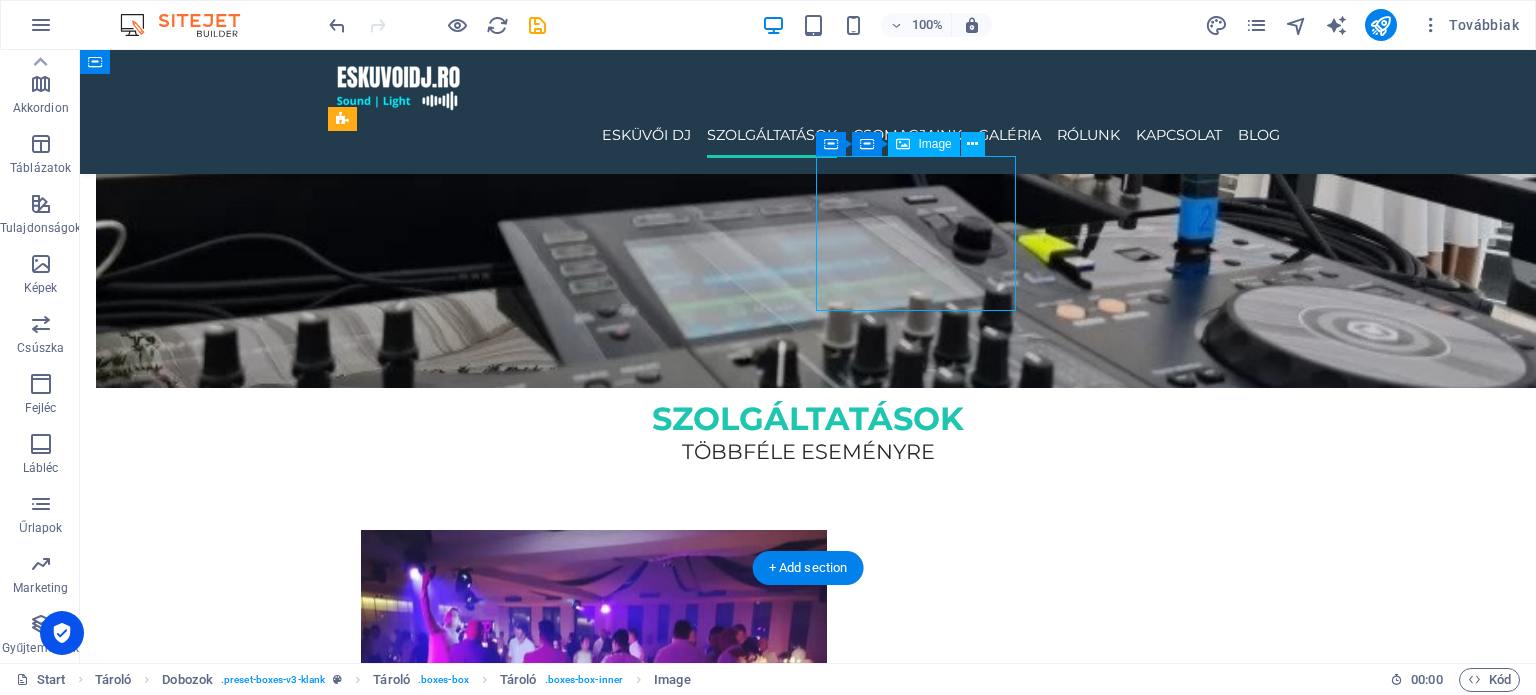 click on "alma" at bounding box center (461, 2424) 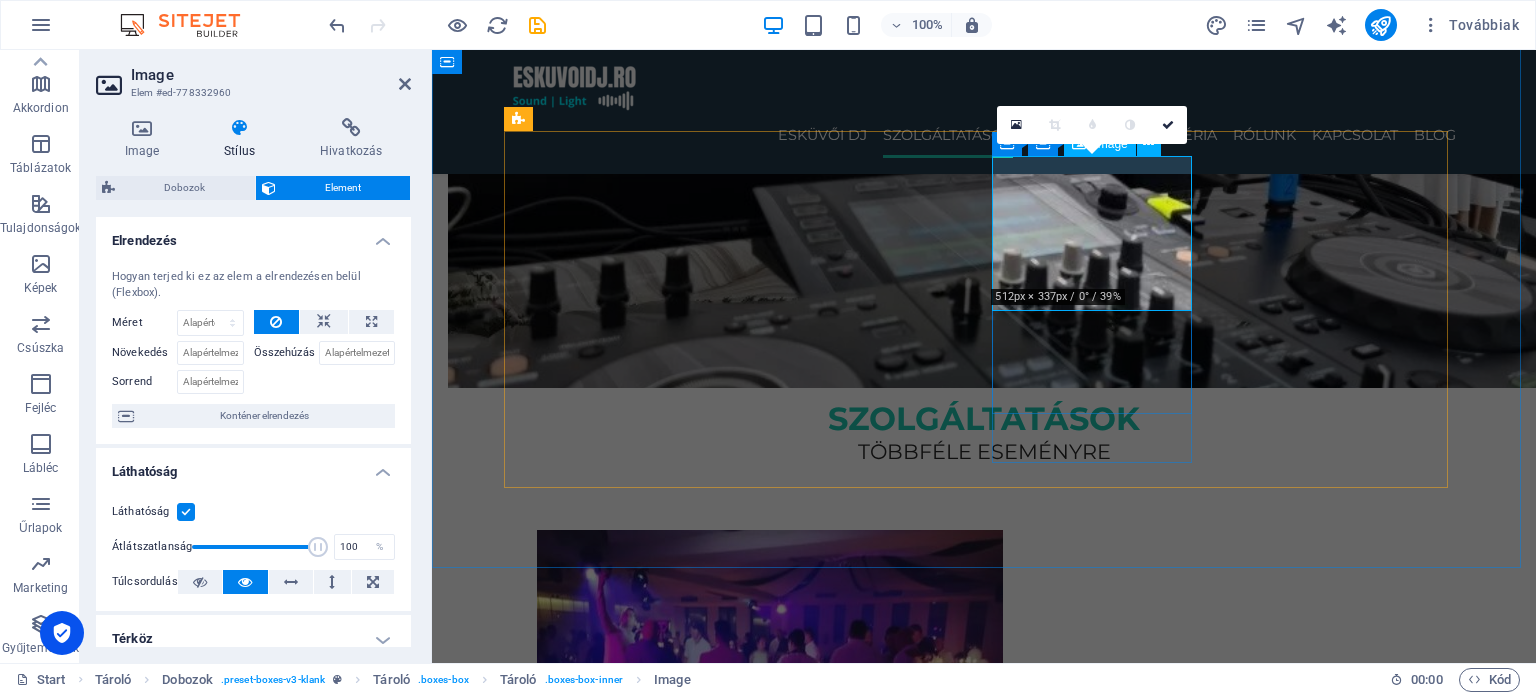 click on "alma" at bounding box center [637, 2160] 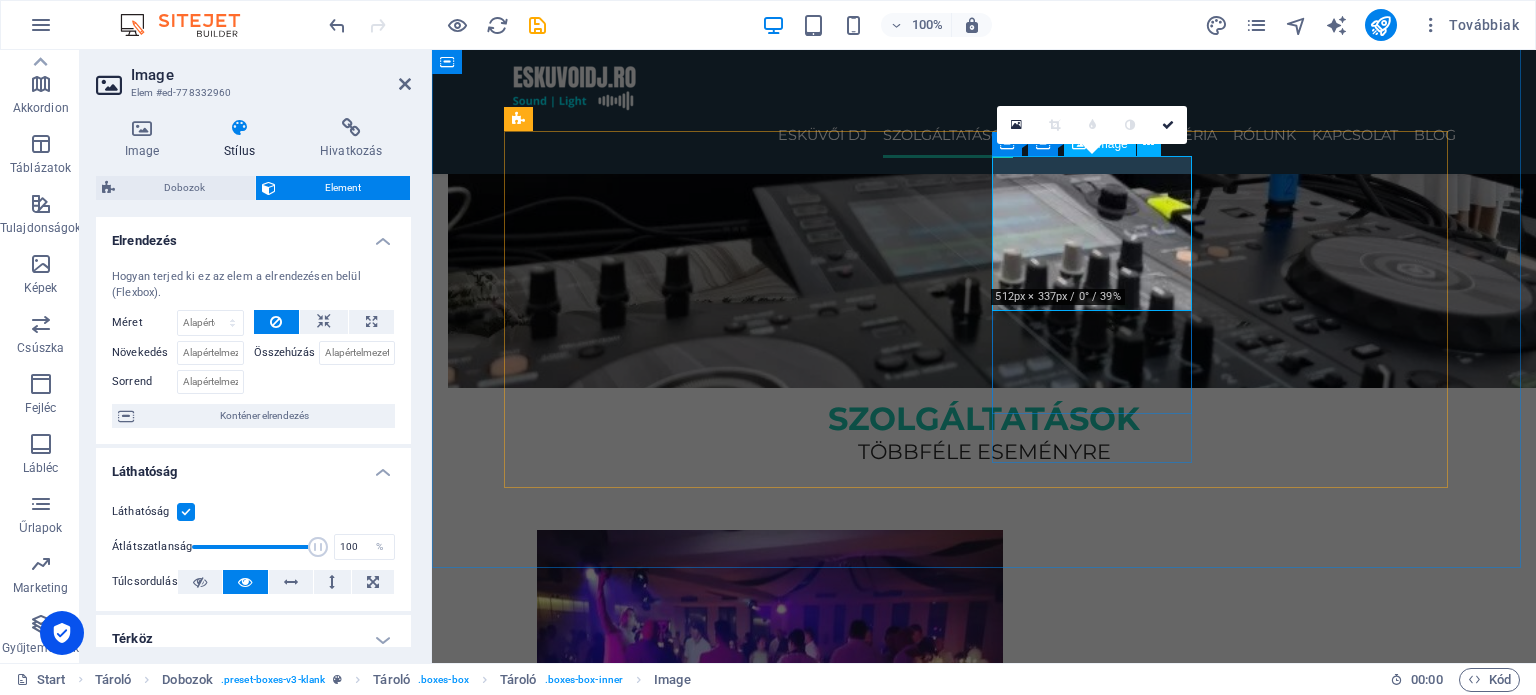click on "alma" at bounding box center [637, 2160] 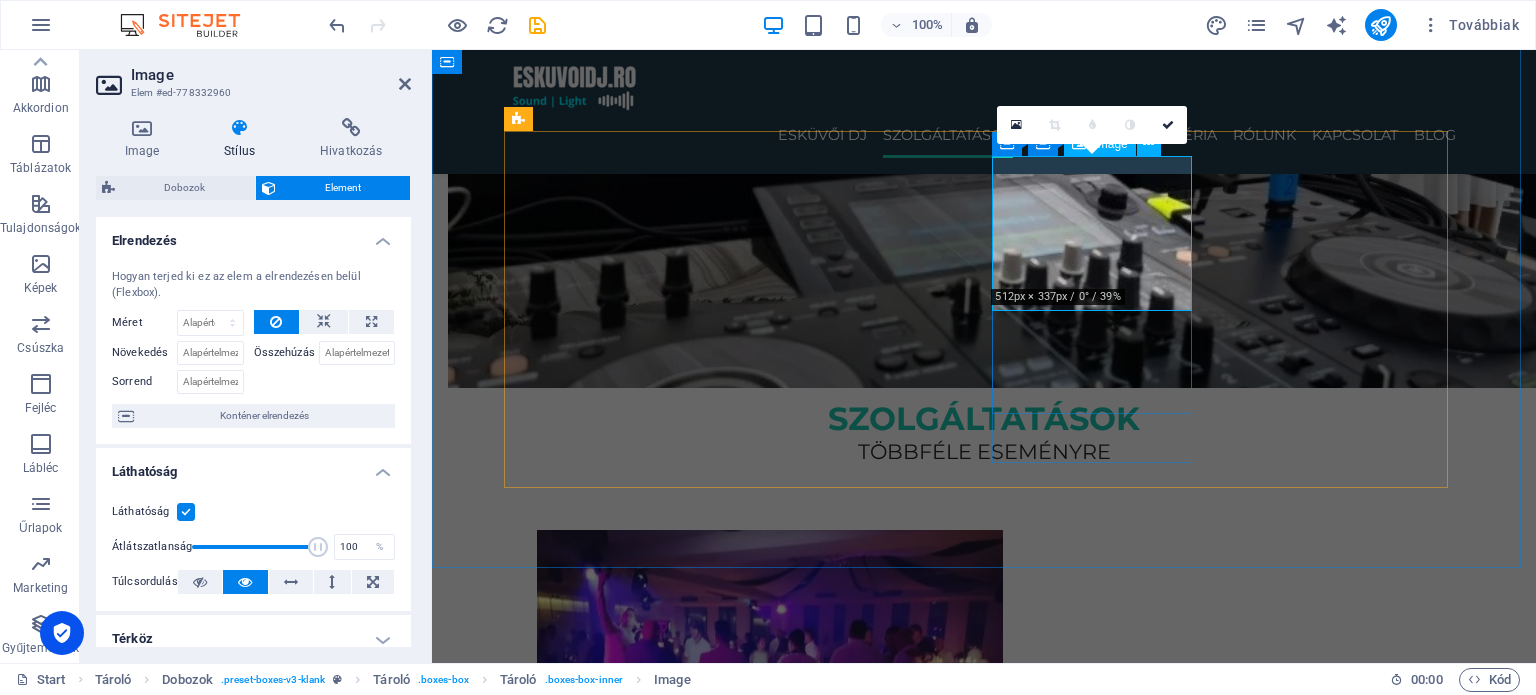 click on "alma" at bounding box center (637, 2160) 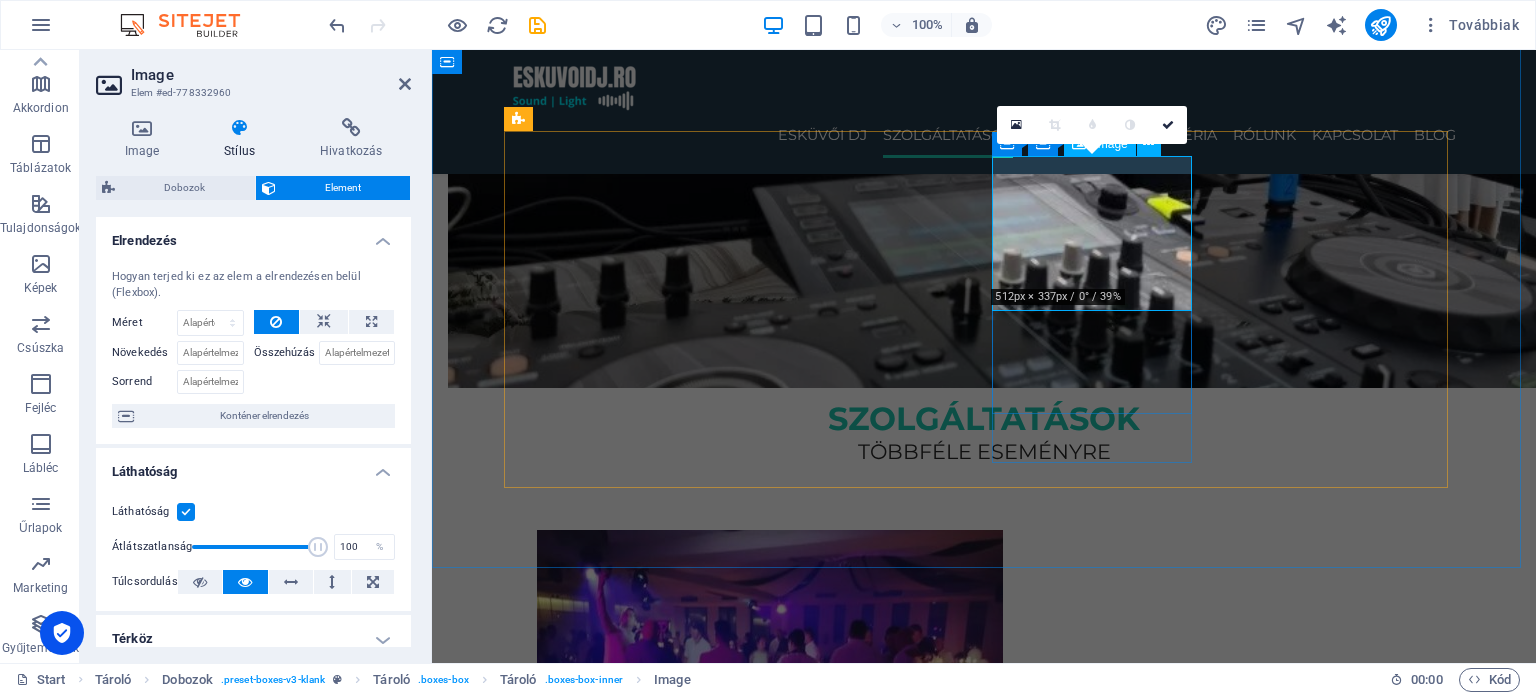click on "alma" at bounding box center (637, 2160) 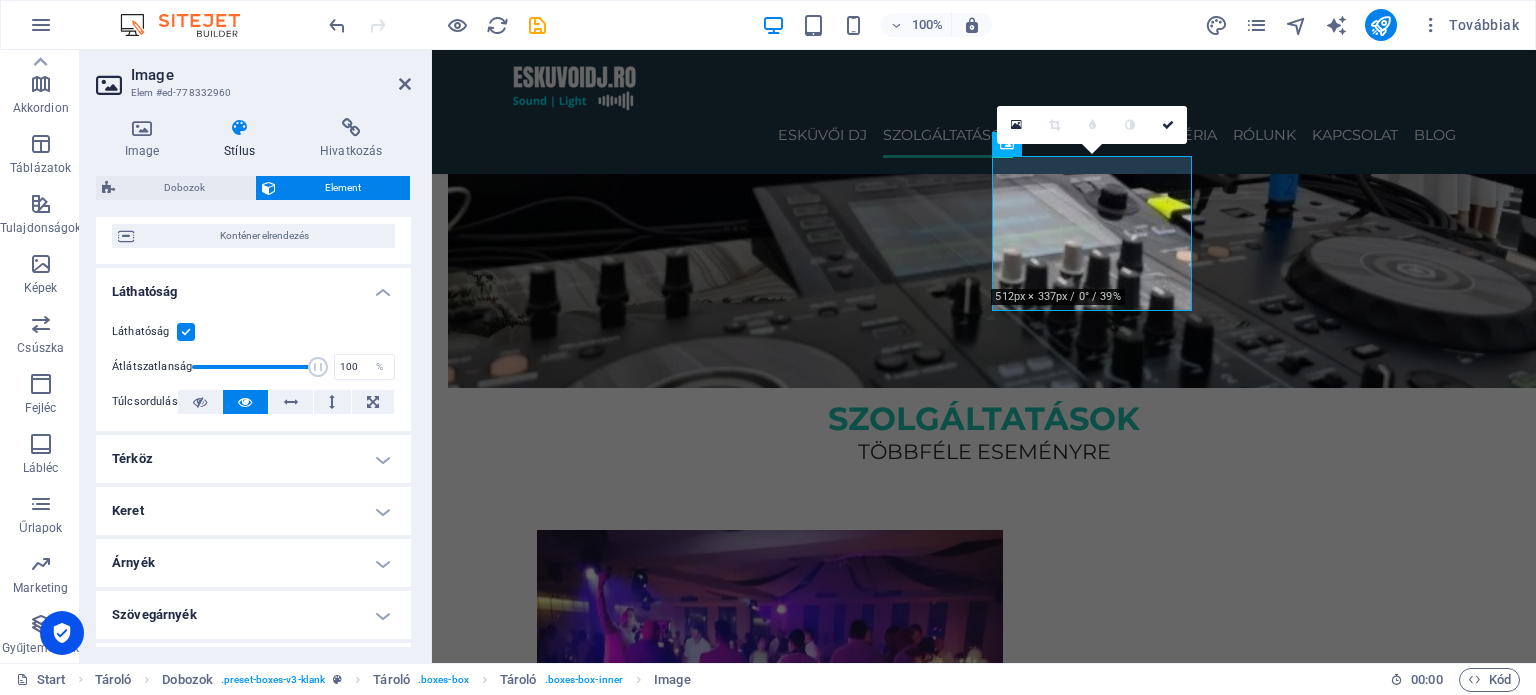 scroll, scrollTop: 31, scrollLeft: 0, axis: vertical 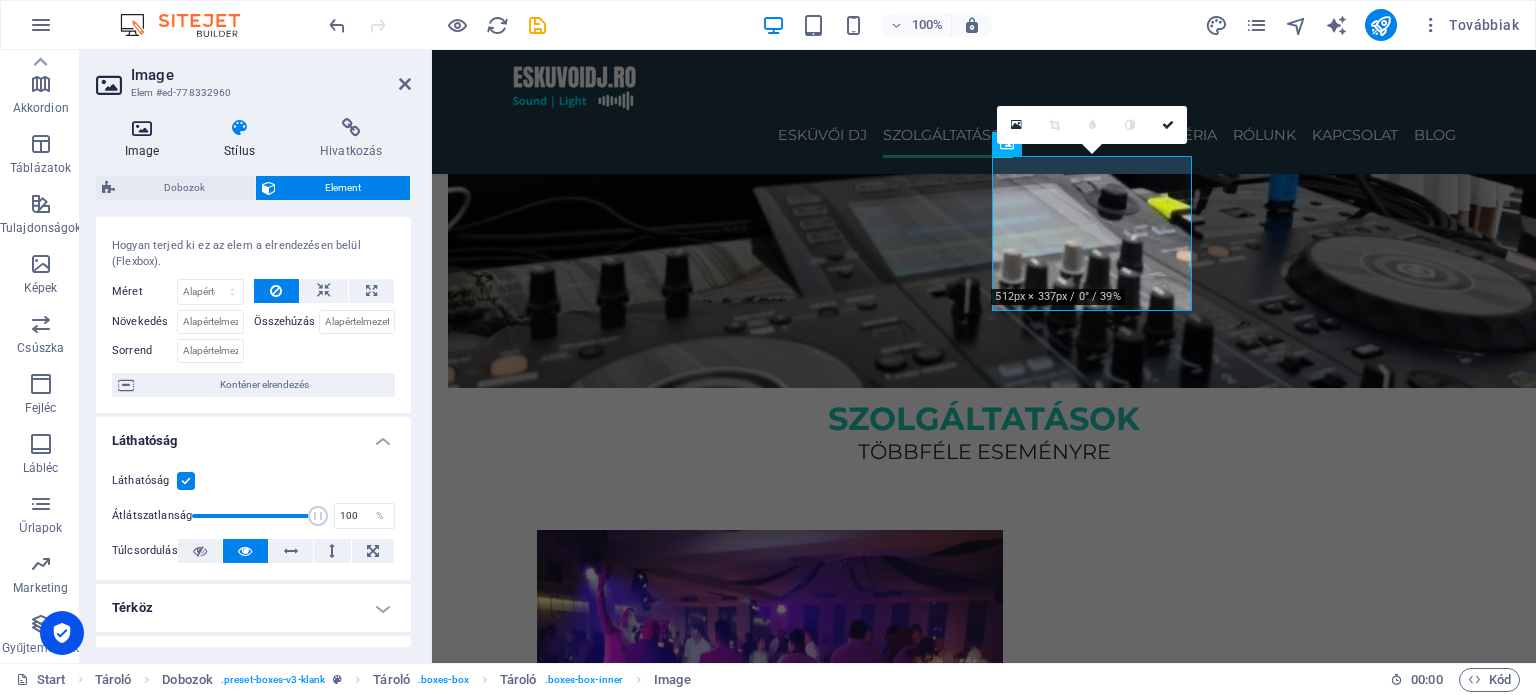click at bounding box center (142, 128) 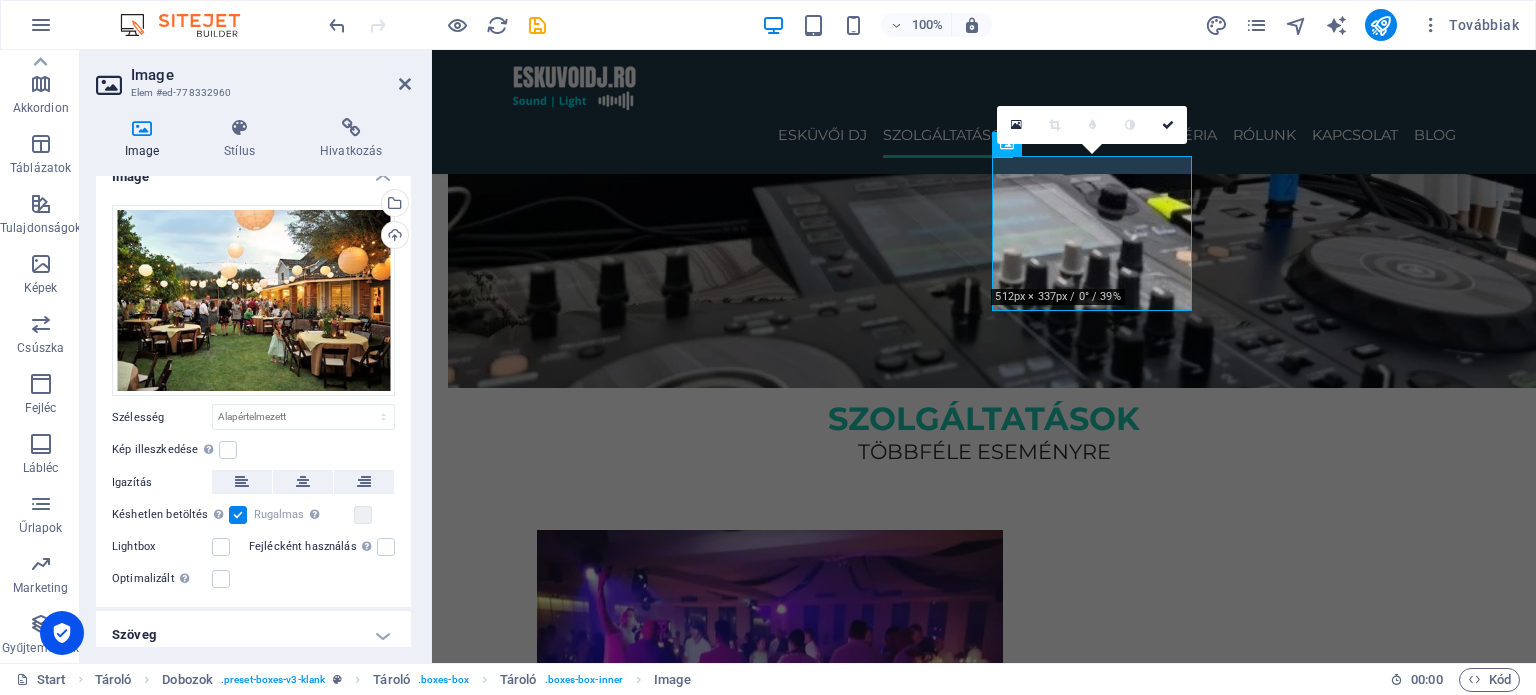 scroll, scrollTop: 32, scrollLeft: 0, axis: vertical 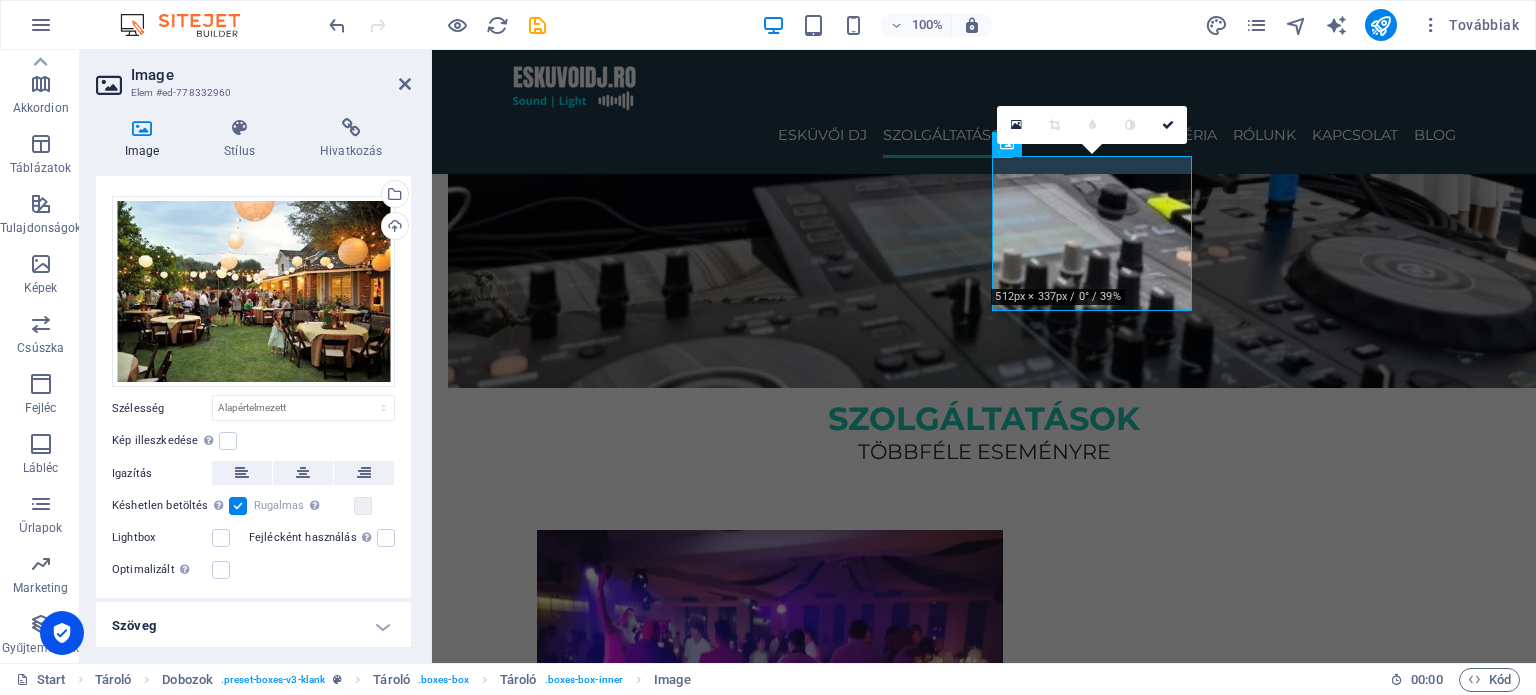 click on "Szöveg" at bounding box center (253, 626) 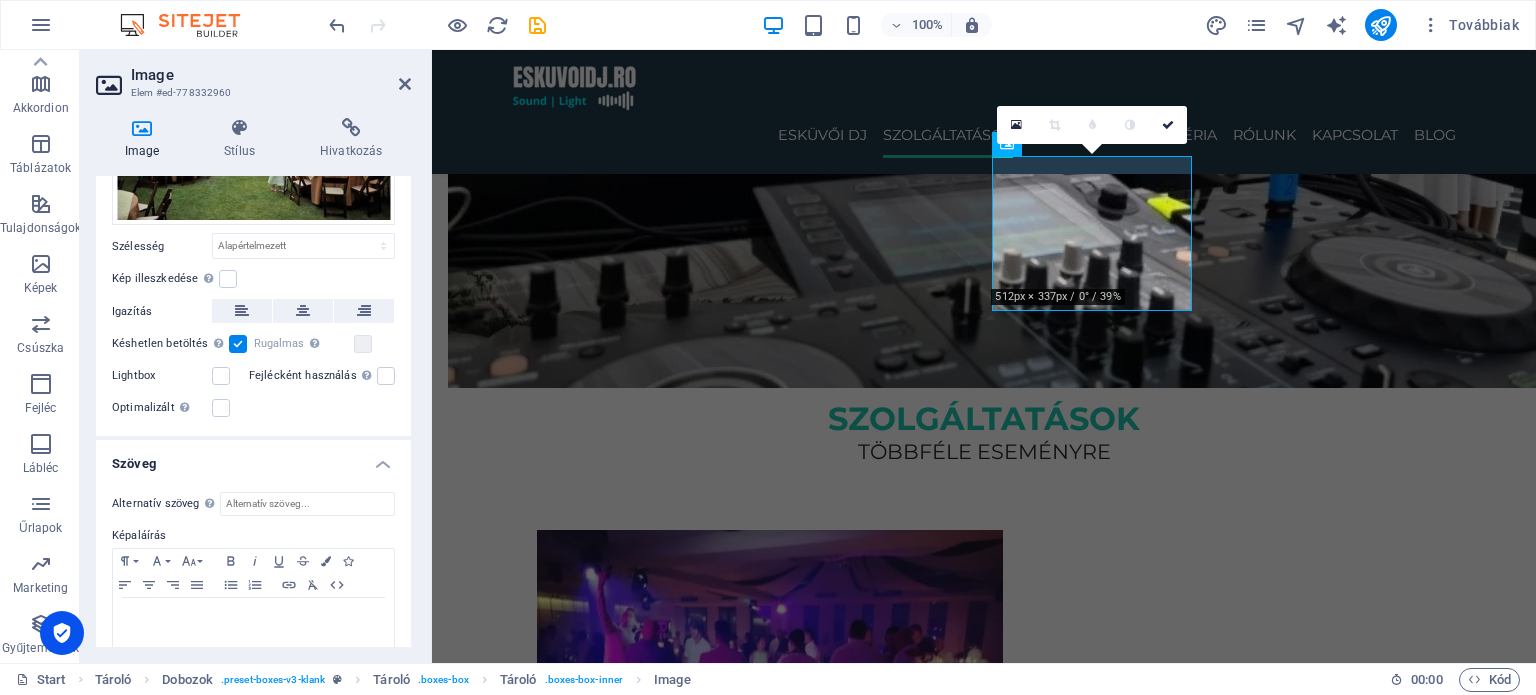 scroll, scrollTop: 219, scrollLeft: 0, axis: vertical 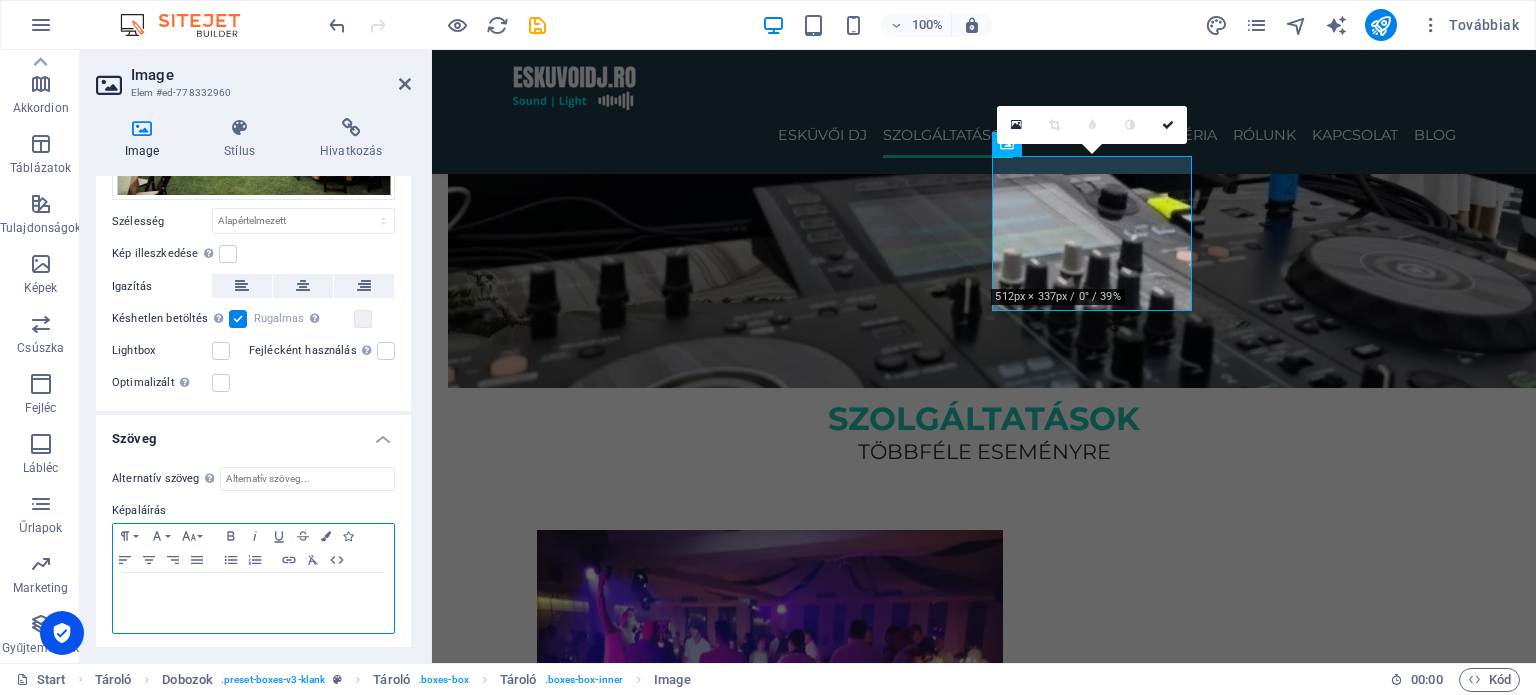 click at bounding box center (253, 592) 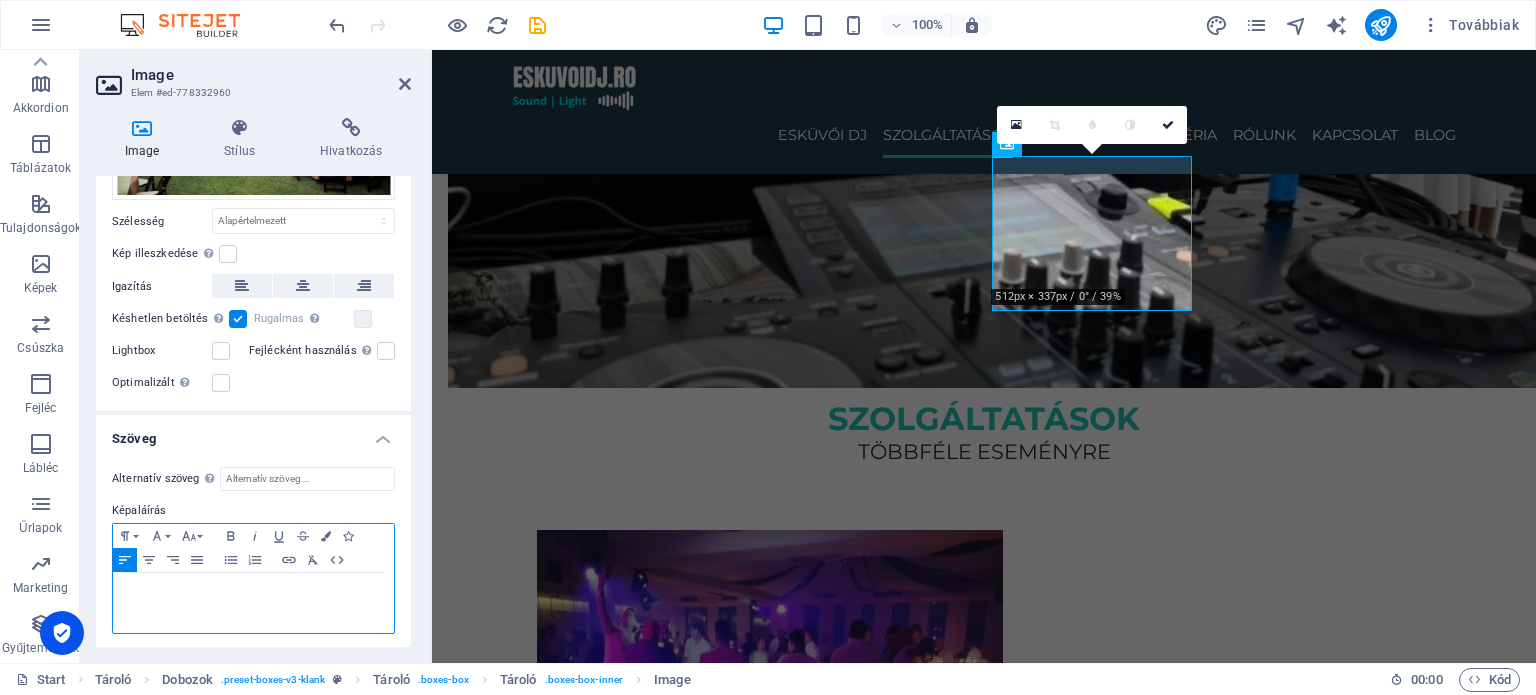drag, startPoint x: 704, startPoint y: 641, endPoint x: 454, endPoint y: 619, distance: 250.96614 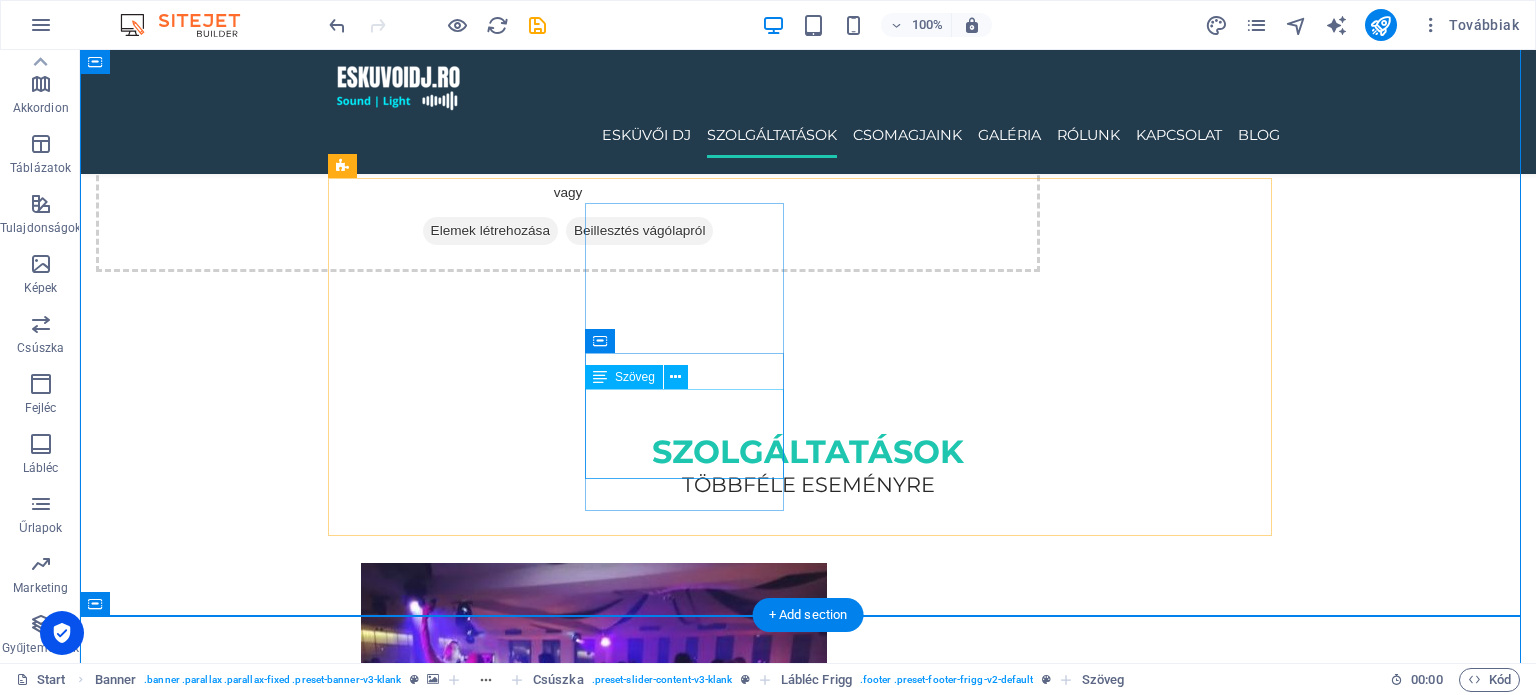 scroll, scrollTop: 1200, scrollLeft: 0, axis: vertical 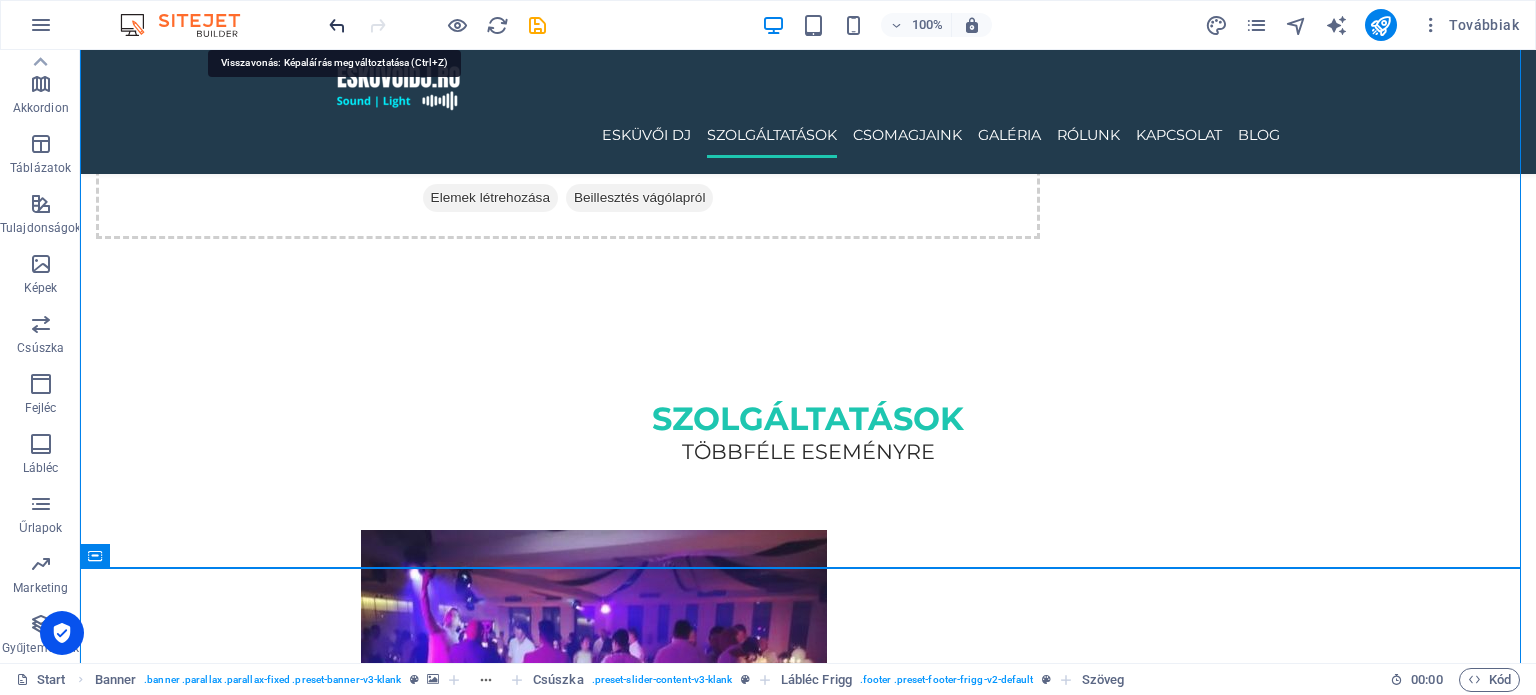 click at bounding box center [337, 25] 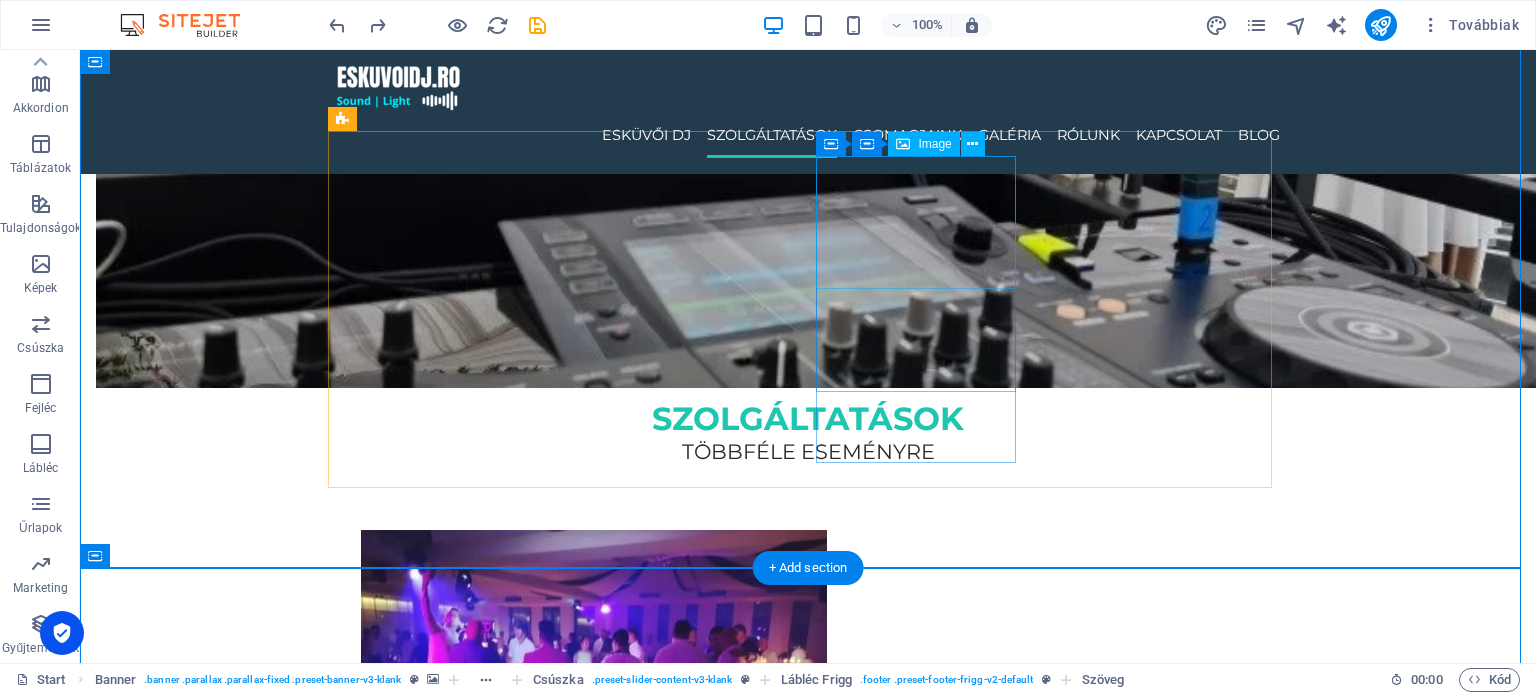click at bounding box center (461, 2413) 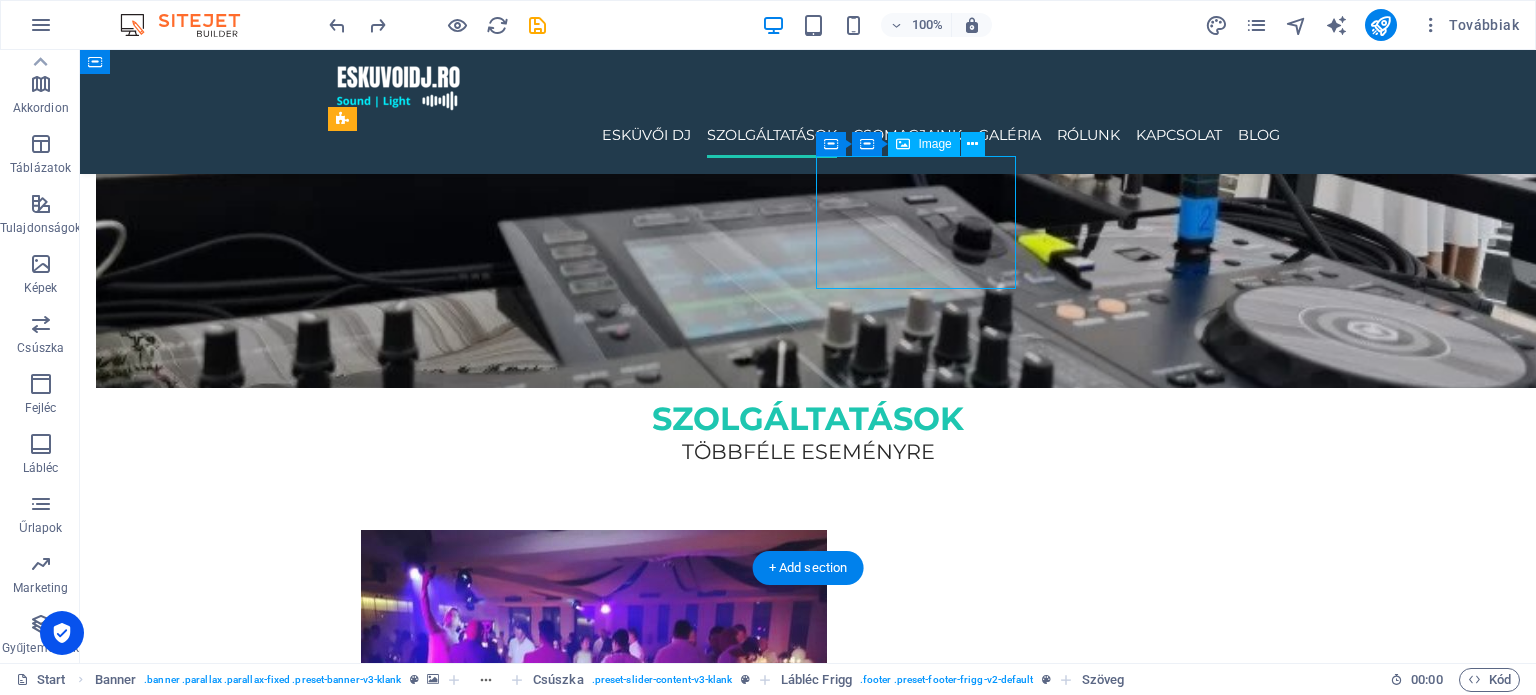 click at bounding box center [461, 2413] 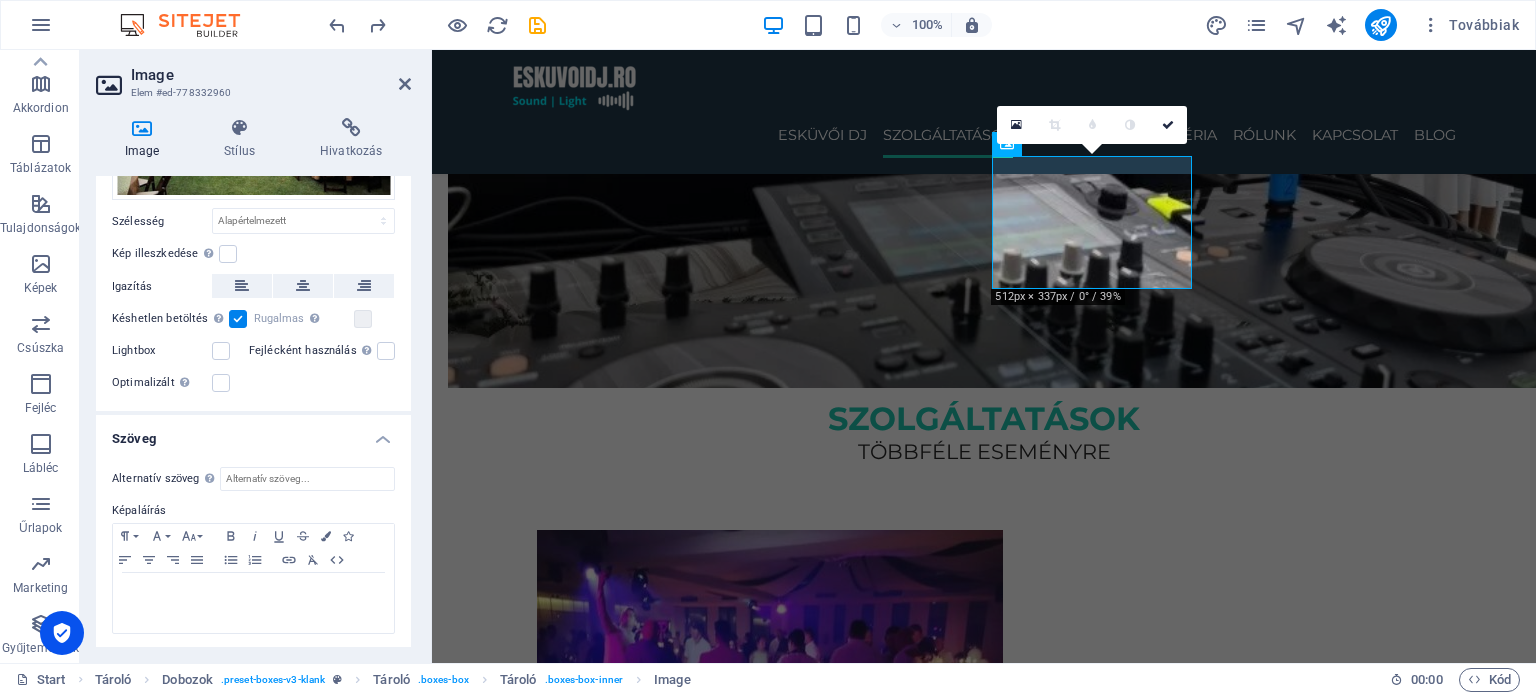 scroll, scrollTop: 120, scrollLeft: 0, axis: vertical 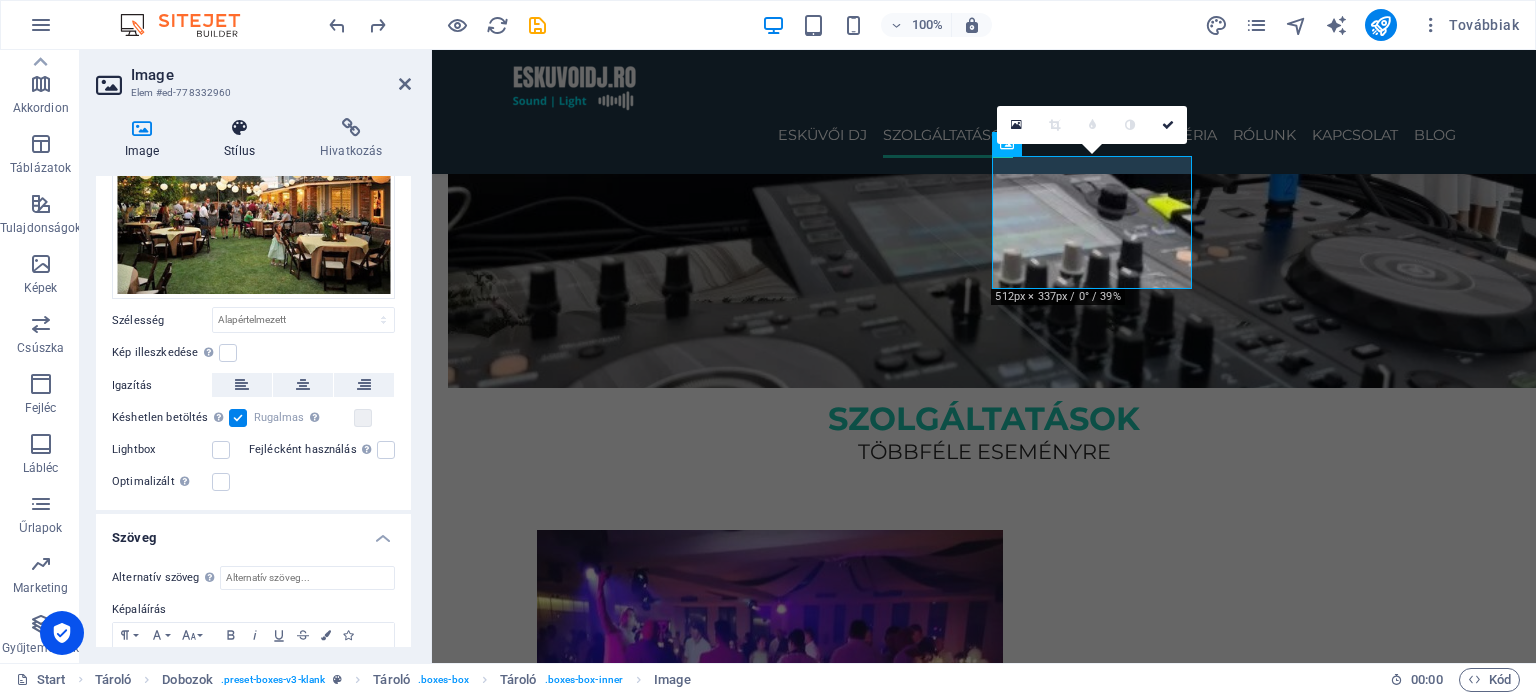 click on "Stílus" at bounding box center (244, 139) 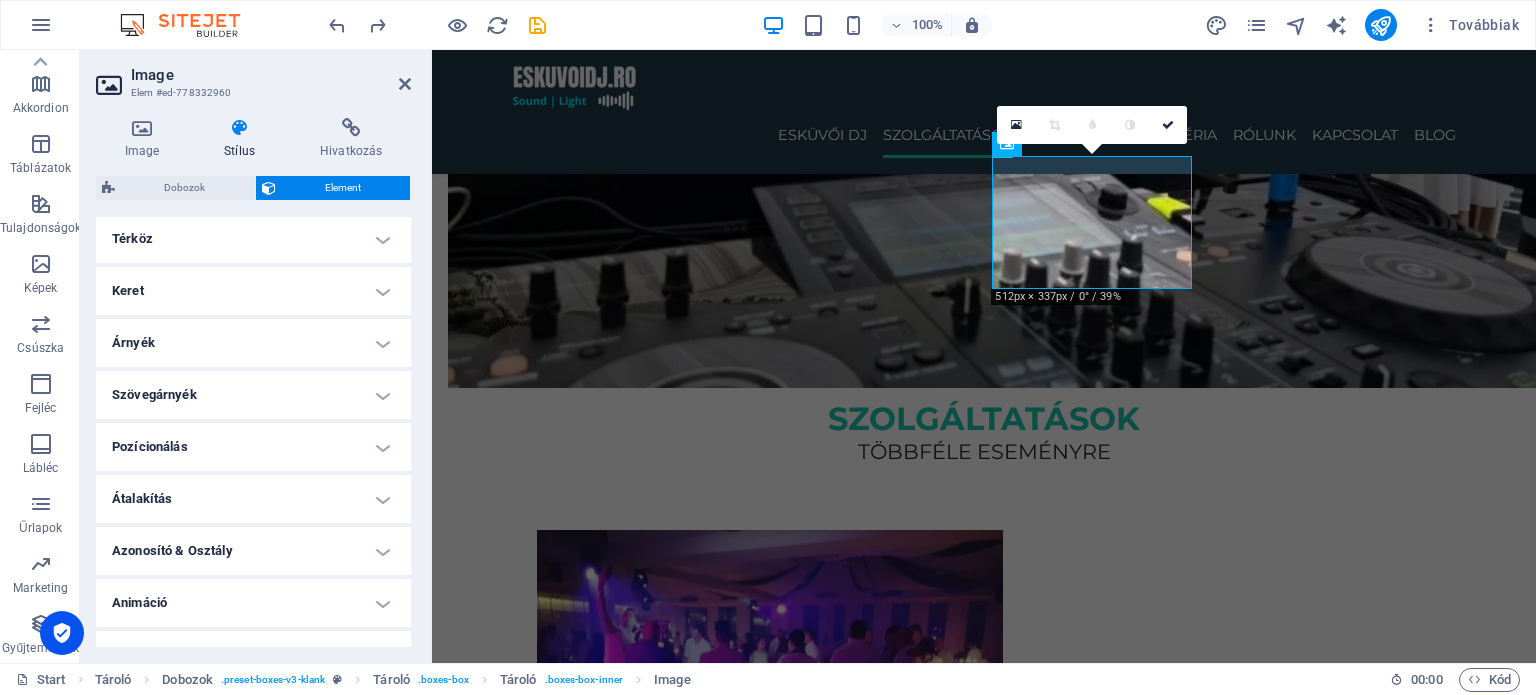 scroll, scrollTop: 431, scrollLeft: 0, axis: vertical 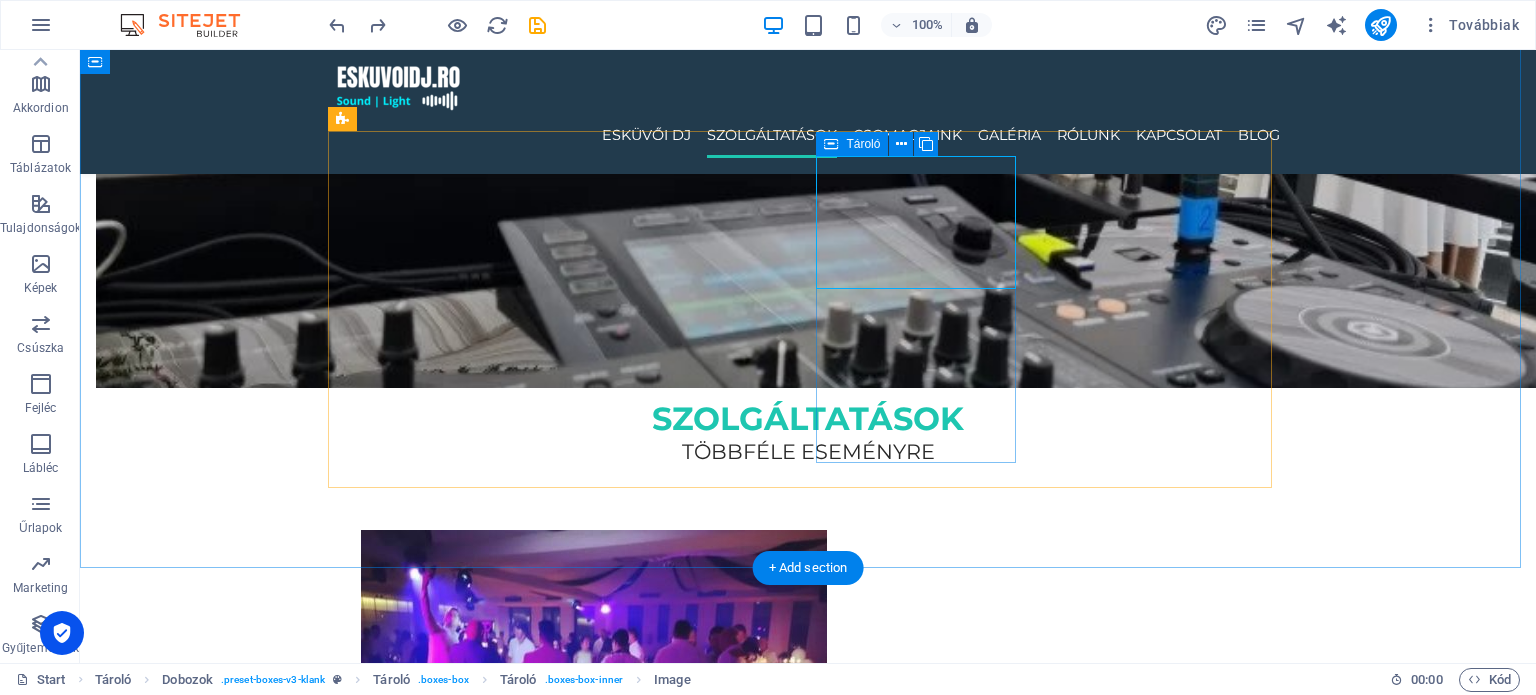 click on "Privát party DJ [PERSON_NAME], házibuli, vagy exkluzív partik – garantált hangulat minden alkalomra." at bounding box center [461, 2464] 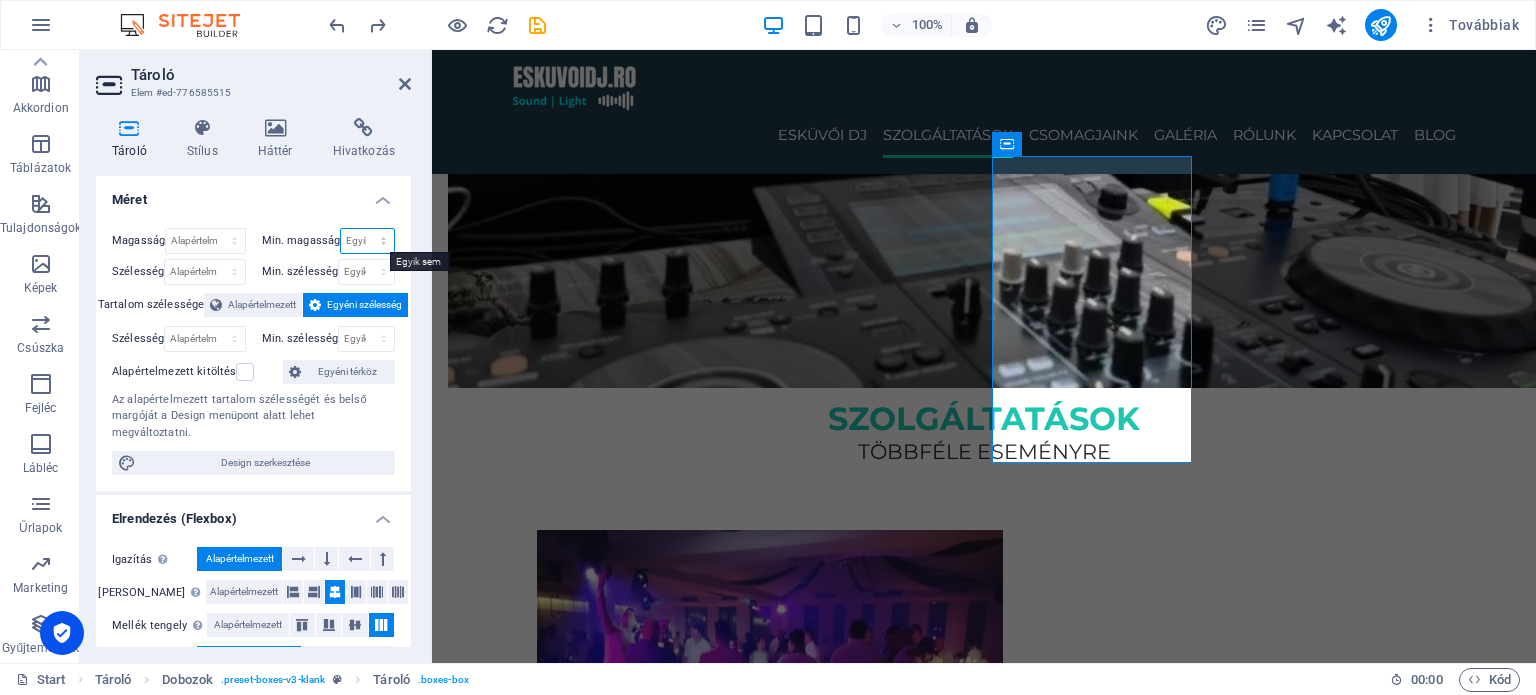 click on "Egyik sem px rem % vh vw" at bounding box center [367, 241] 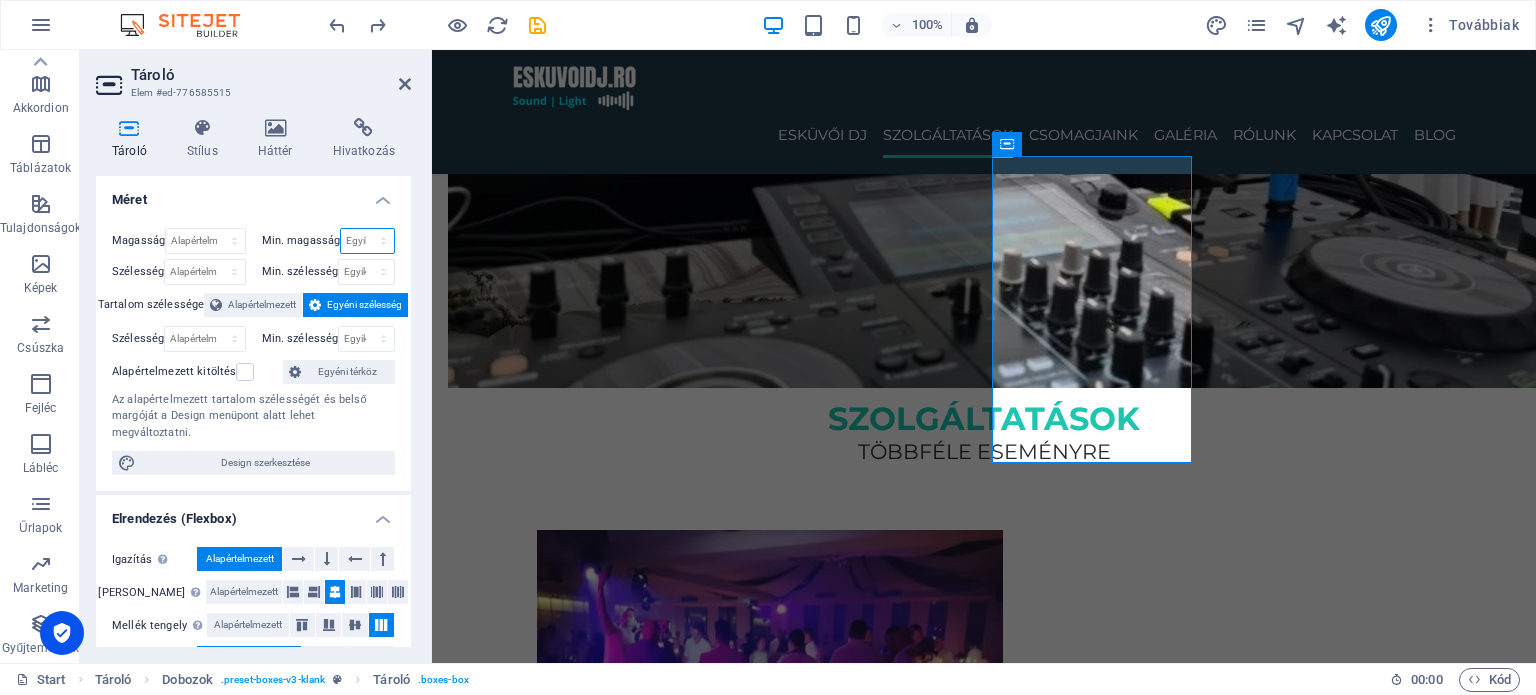 select on "px" 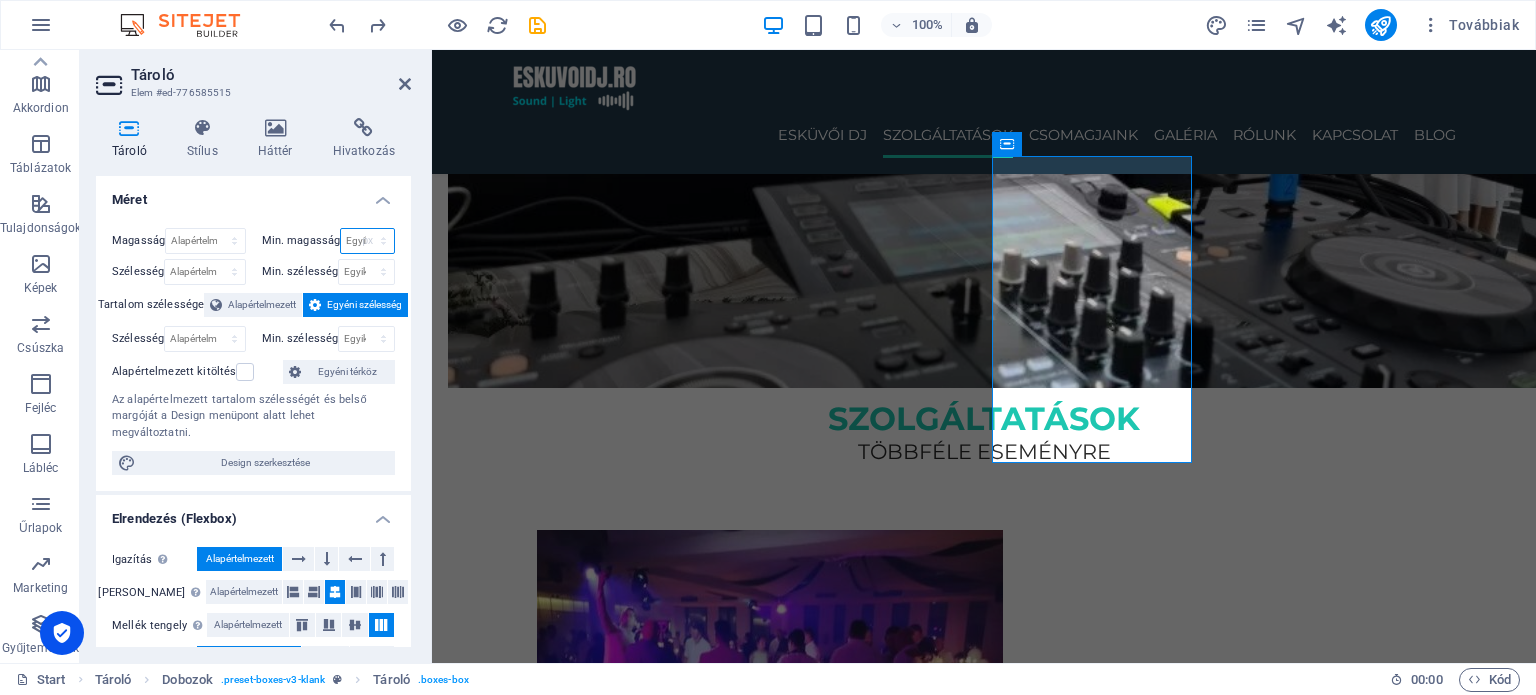 click on "Egyik sem px rem % vh vw" at bounding box center (367, 241) 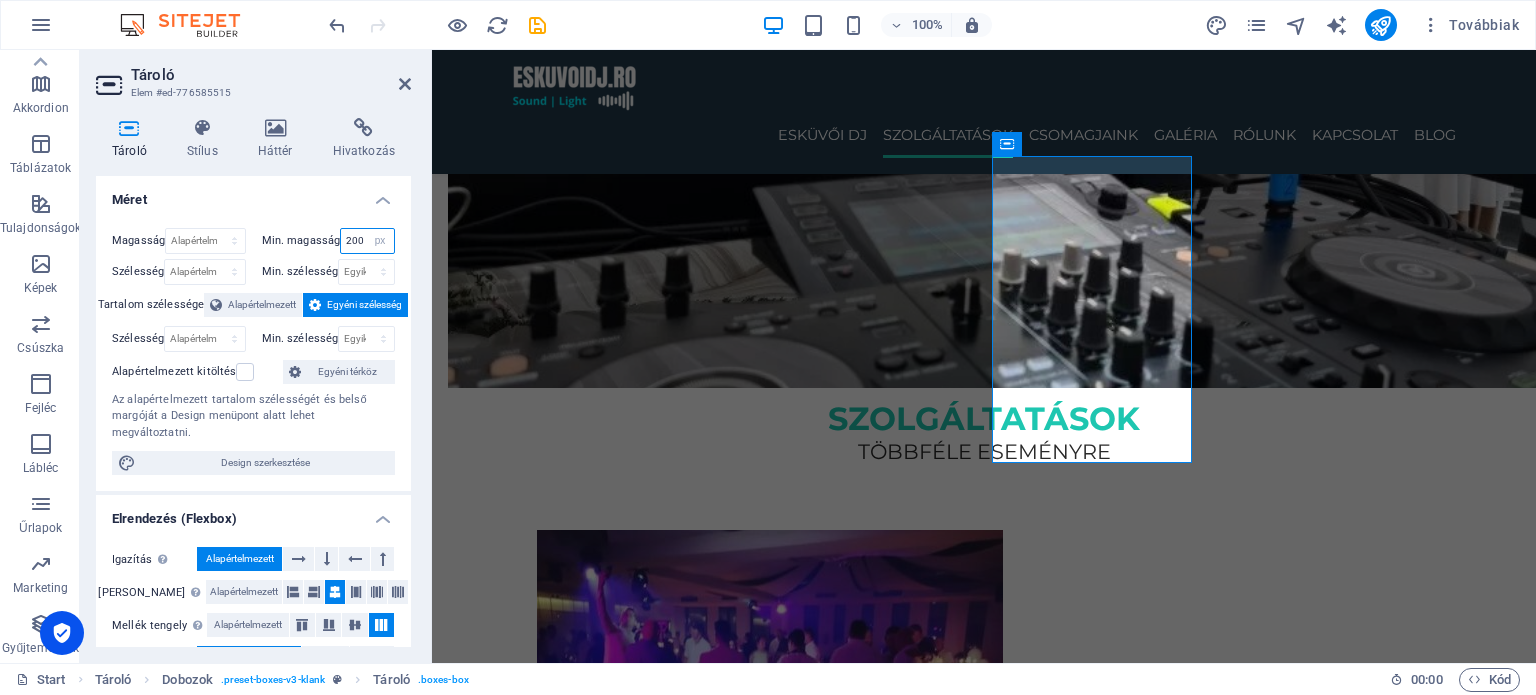 type on "200" 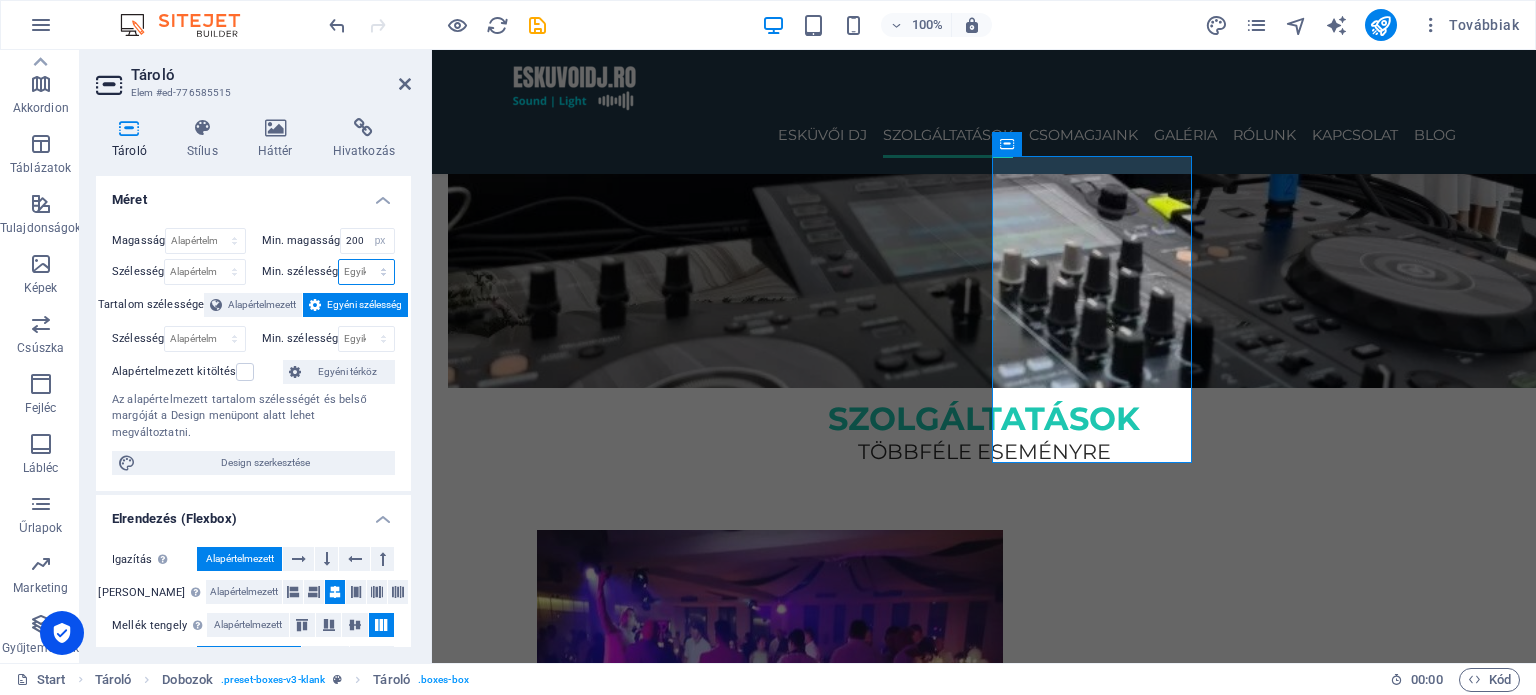 click on "Egyik sem px rem % vh vw" at bounding box center [366, 272] 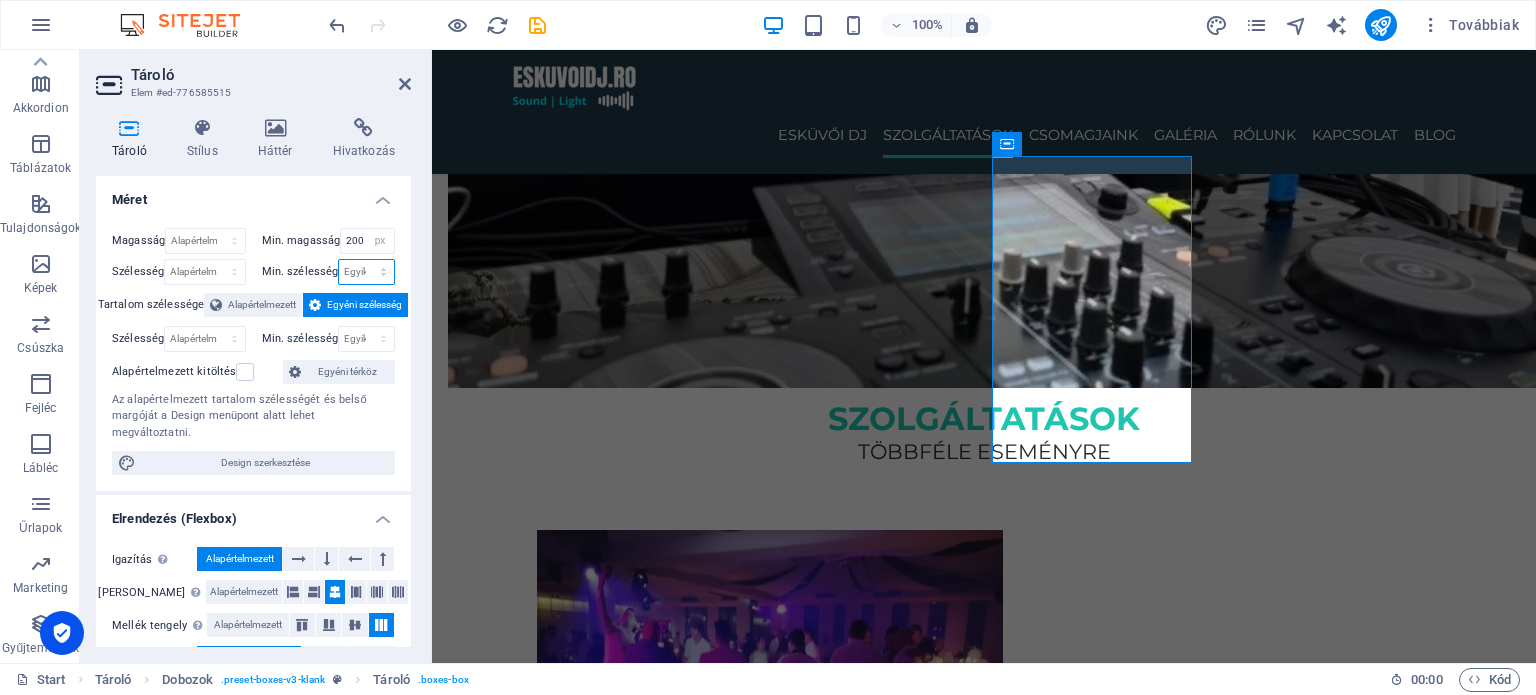 select on "px" 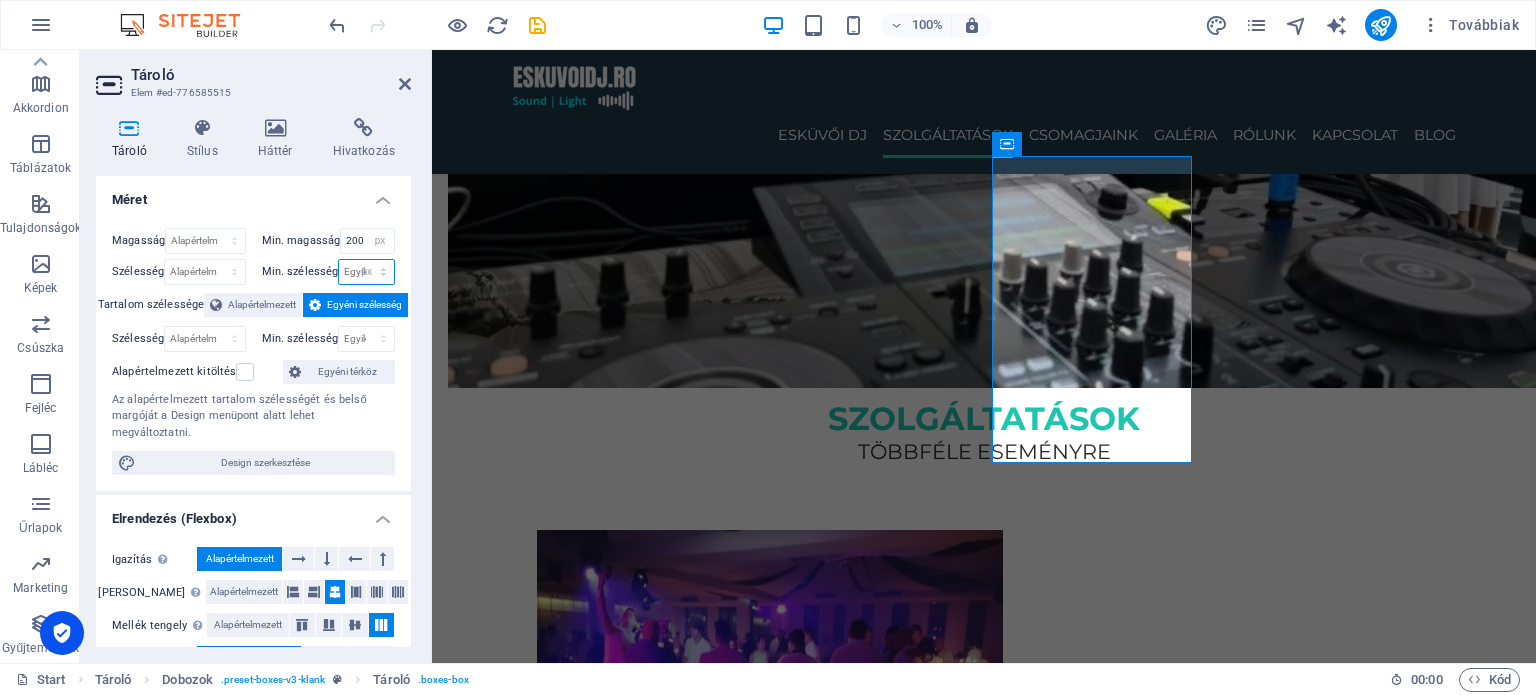 click on "Egyik sem px rem % vh vw" at bounding box center [366, 272] 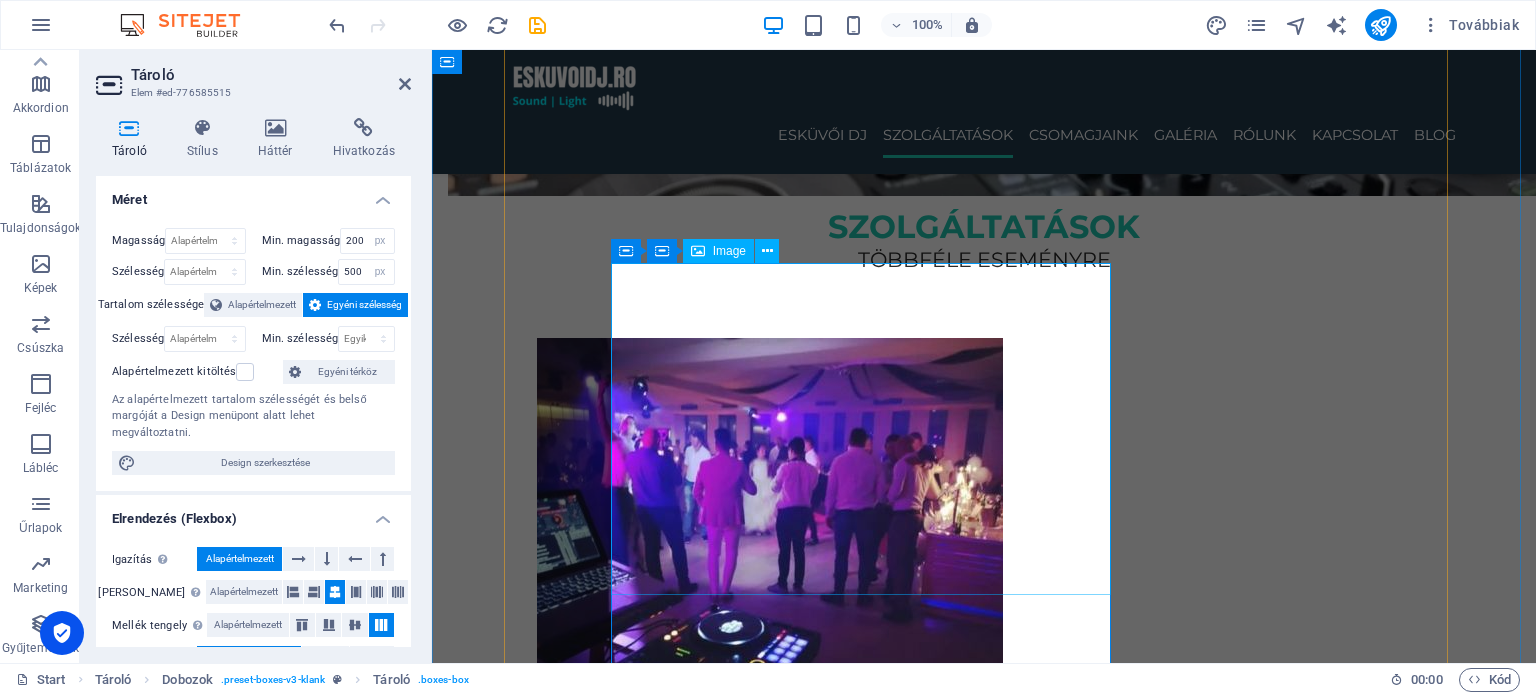 scroll, scrollTop: 1400, scrollLeft: 0, axis: vertical 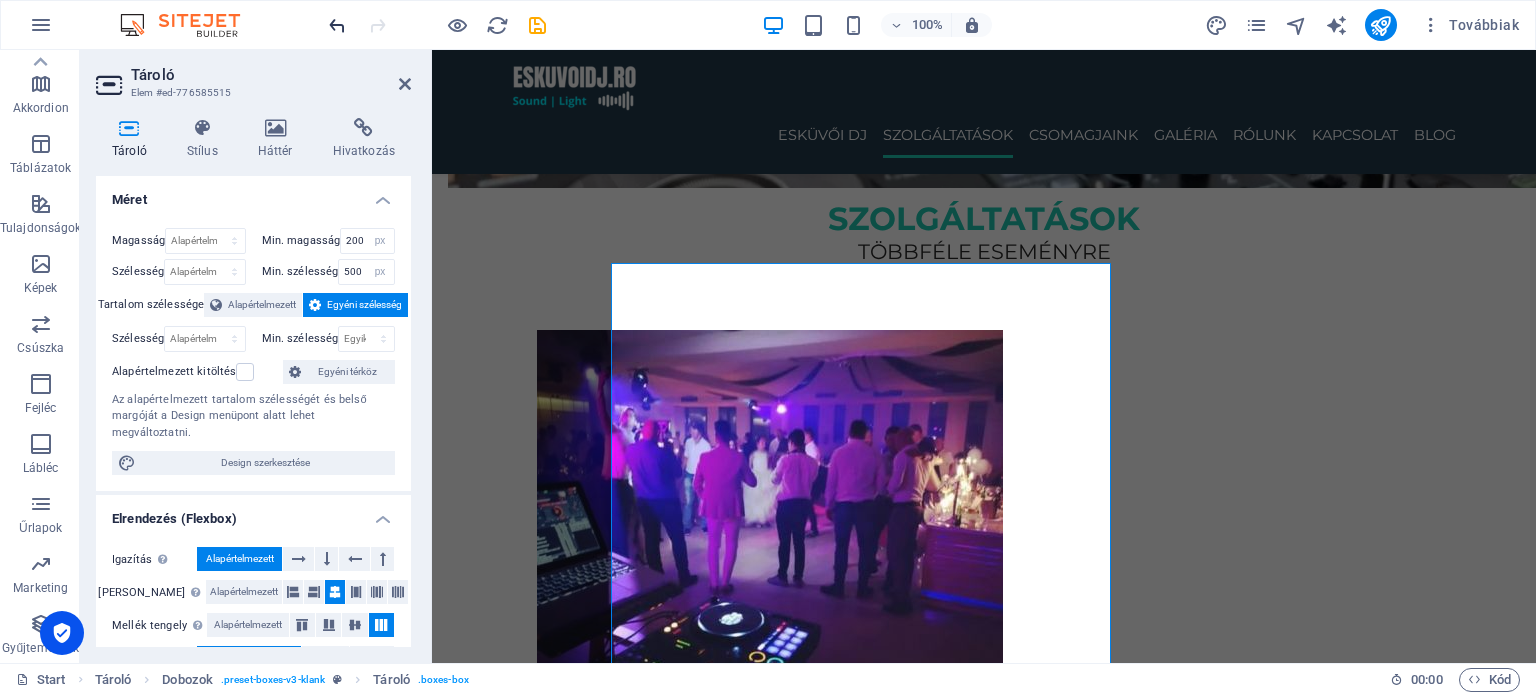 click at bounding box center (337, 25) 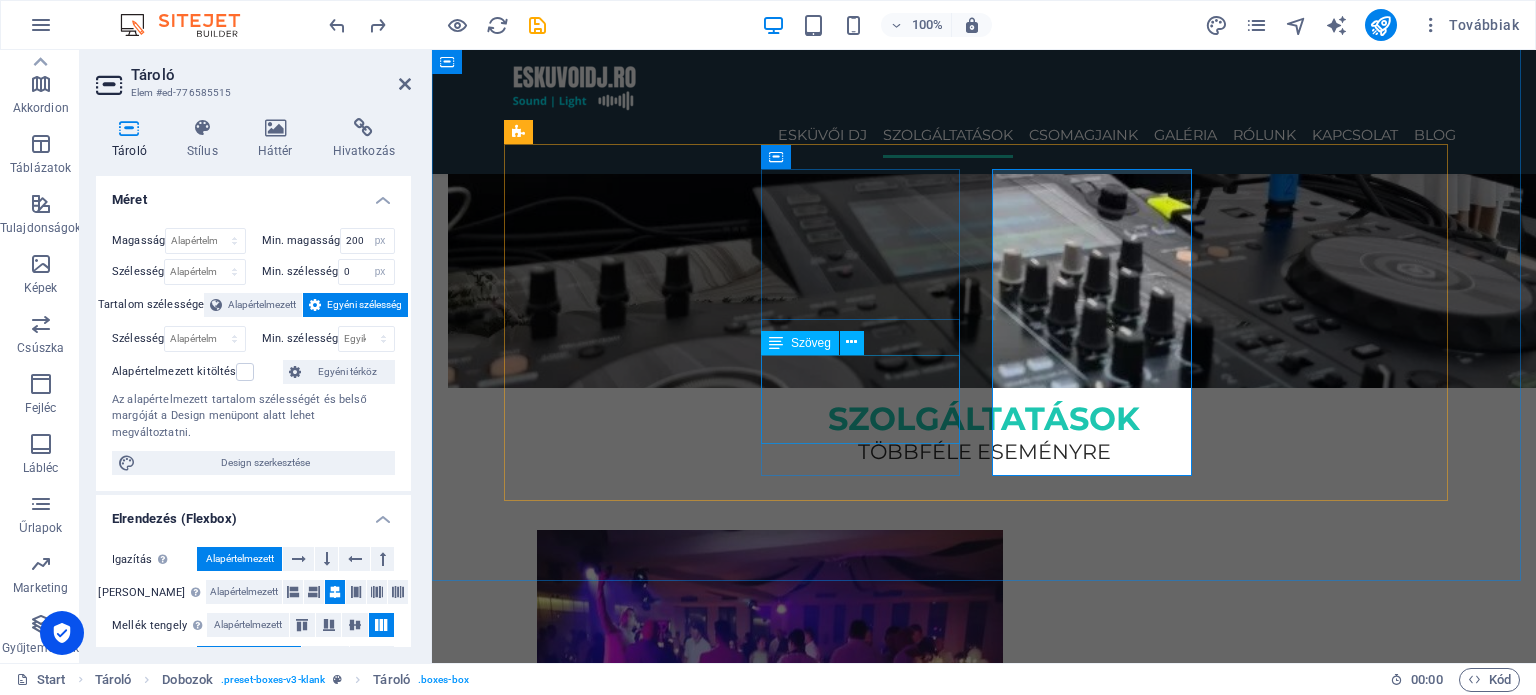scroll, scrollTop: 1100, scrollLeft: 0, axis: vertical 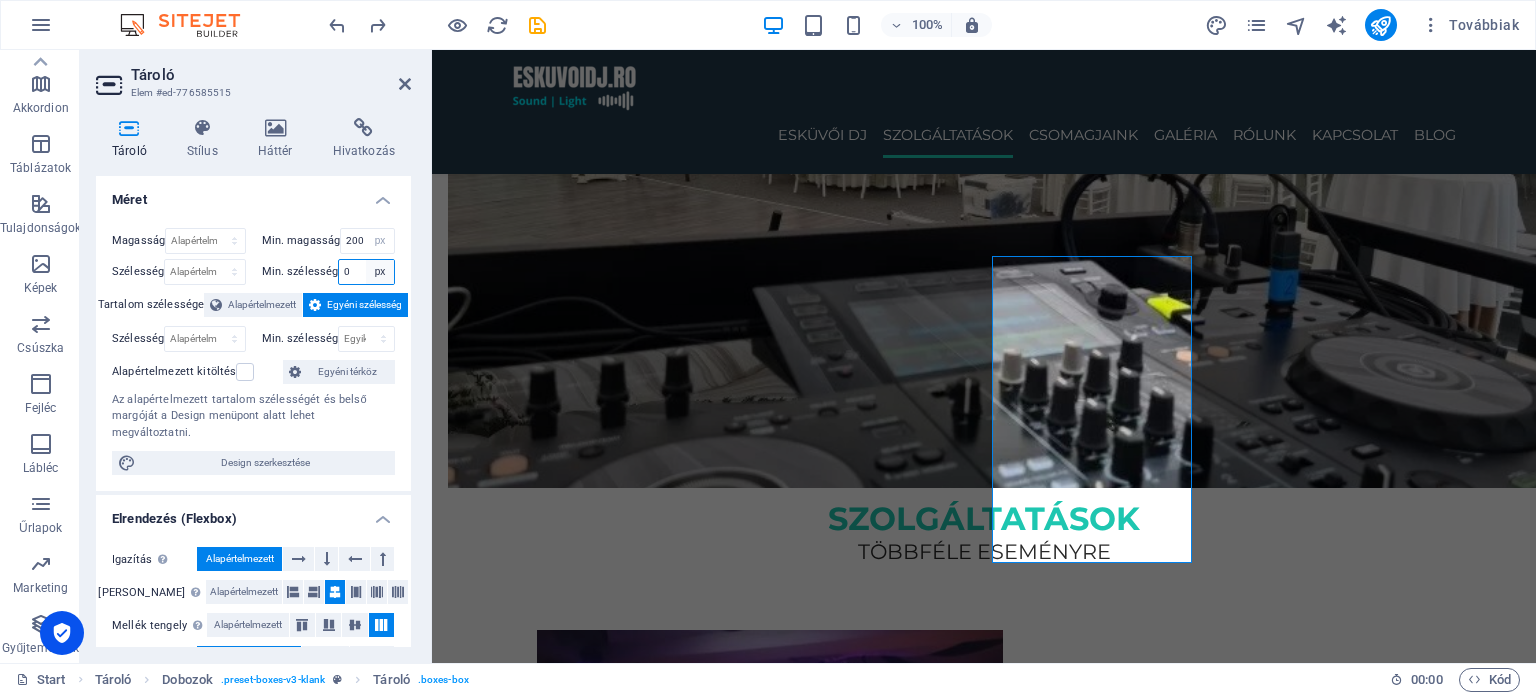 click on "Egyik sem px rem % vh vw" at bounding box center [380, 272] 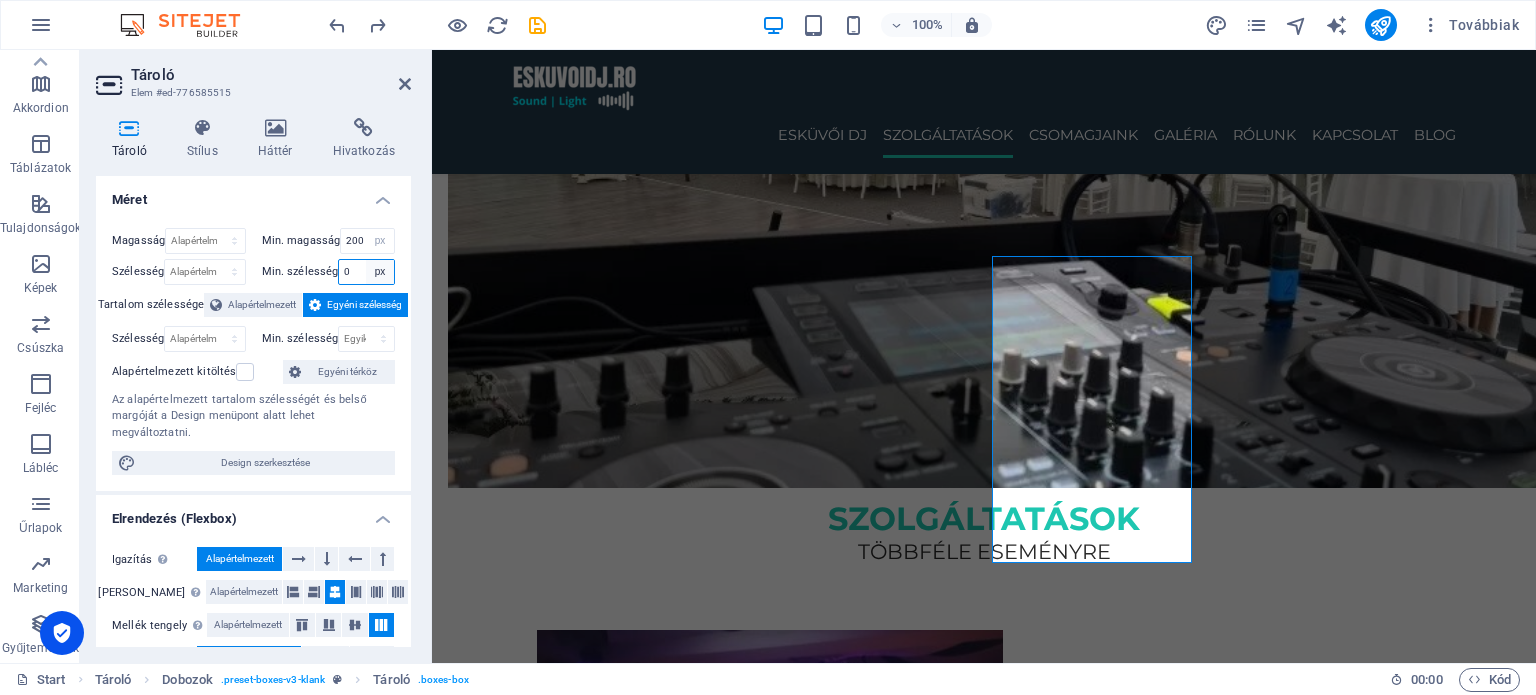 select on "bm8rp8pqg1g" 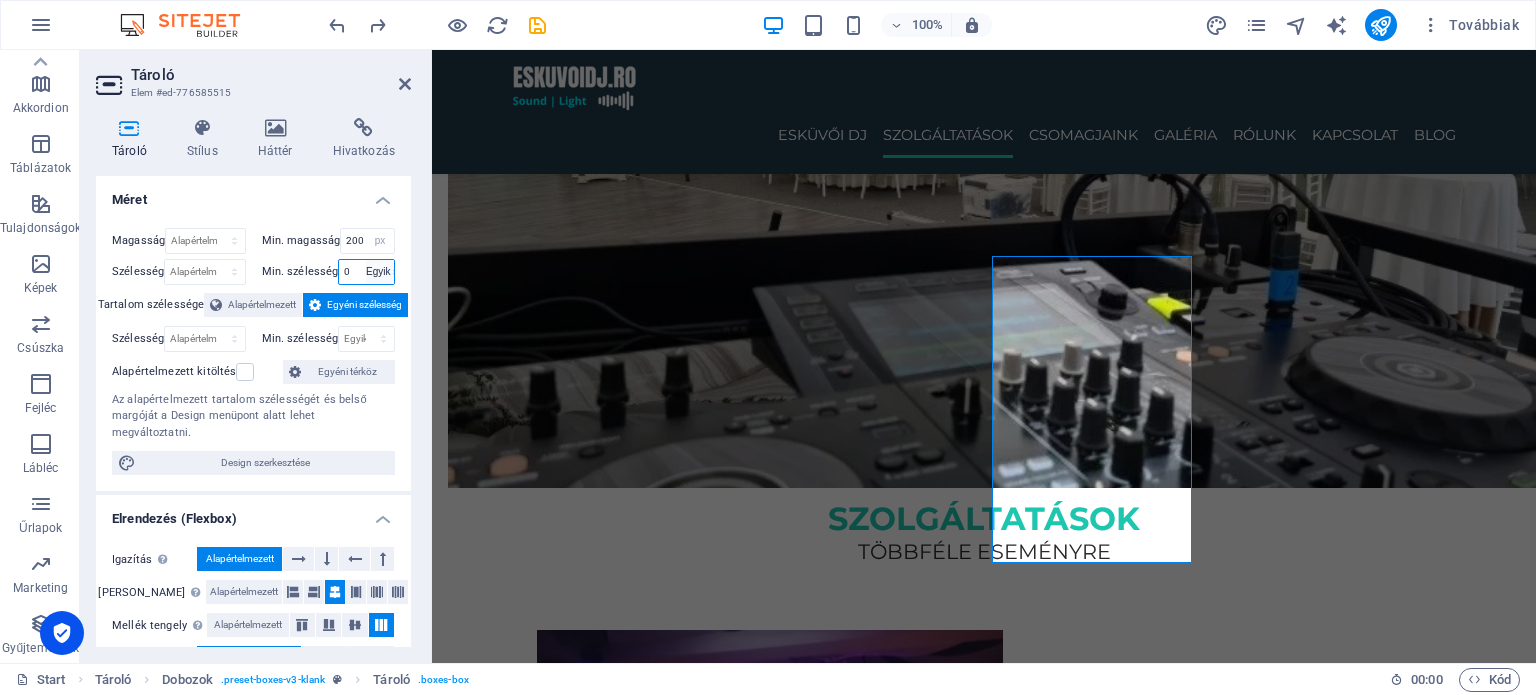 click on "Egyik sem px rem % vh vw" at bounding box center [380, 272] 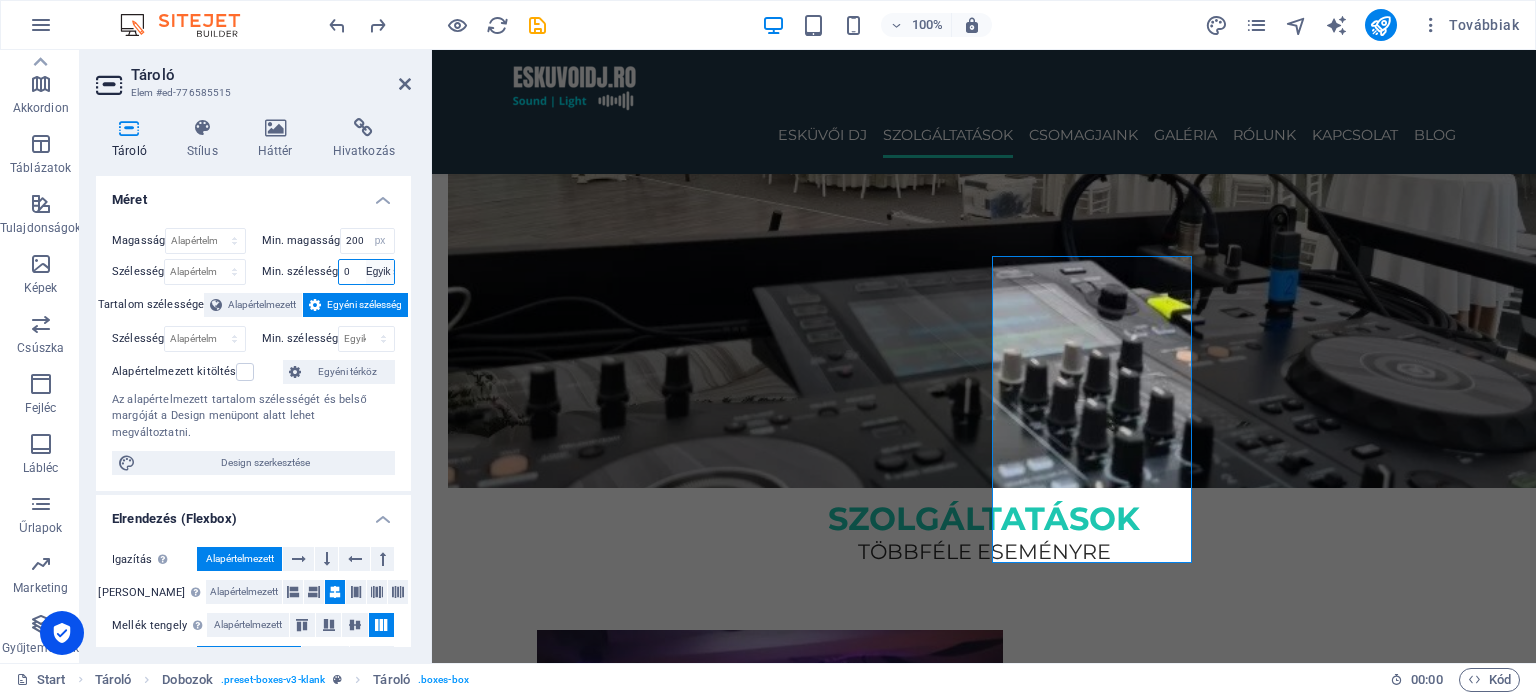 type 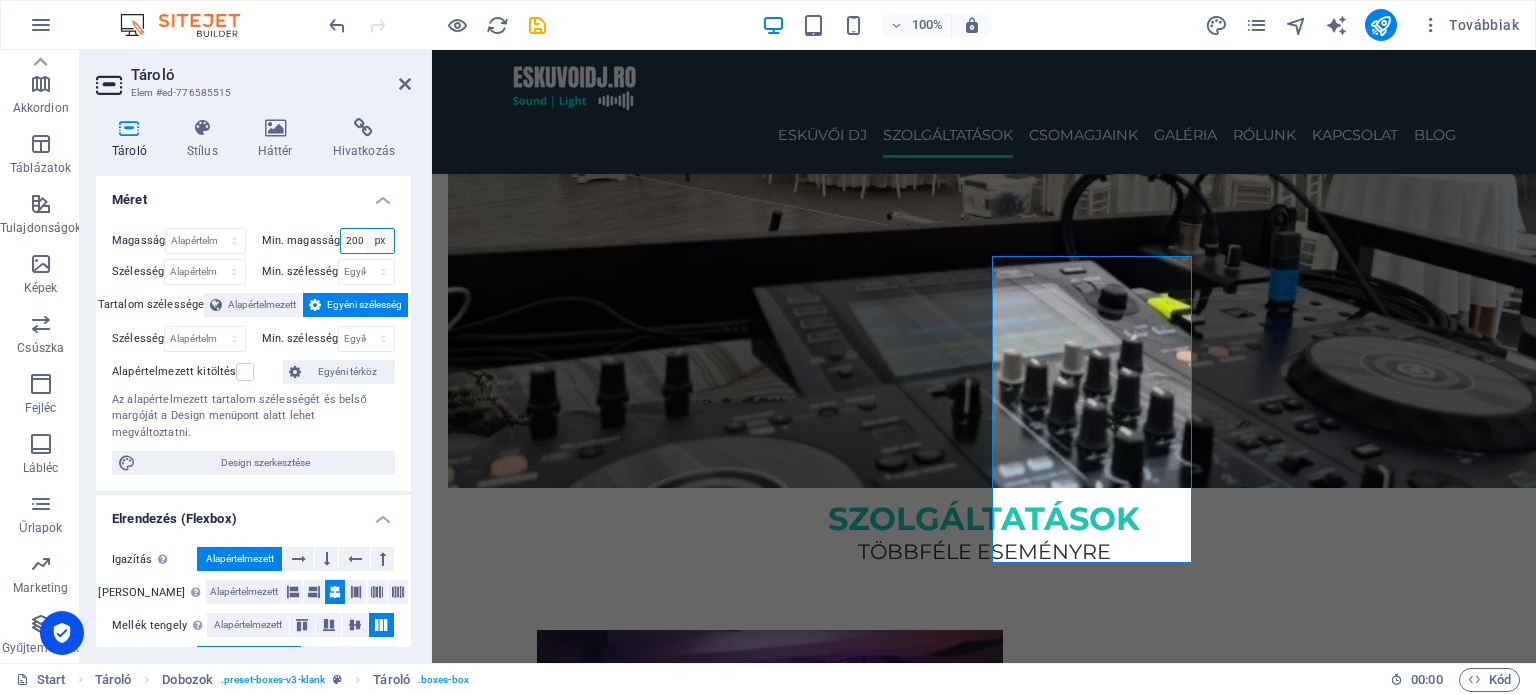 click on "Egyik sem px rem % vh vw" at bounding box center (380, 241) 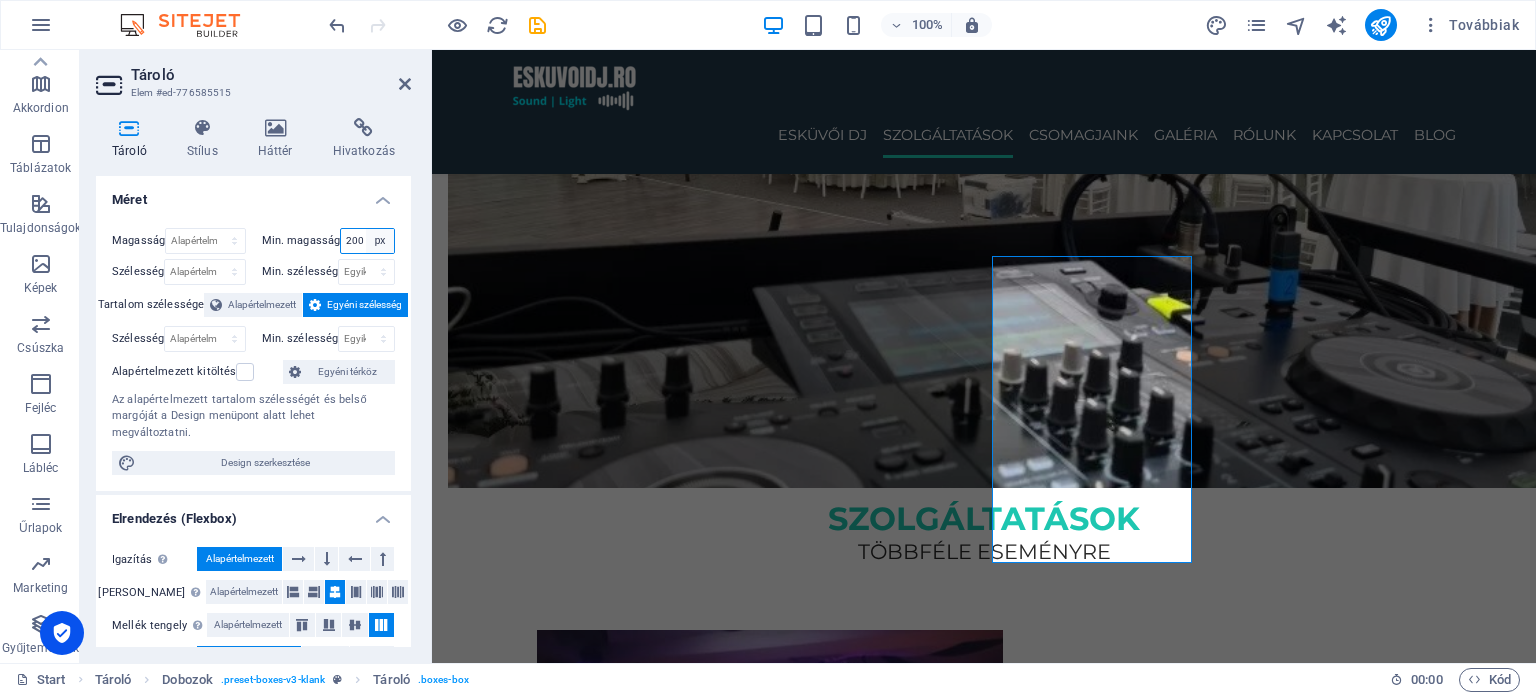 select on "jhkuo6eomo4" 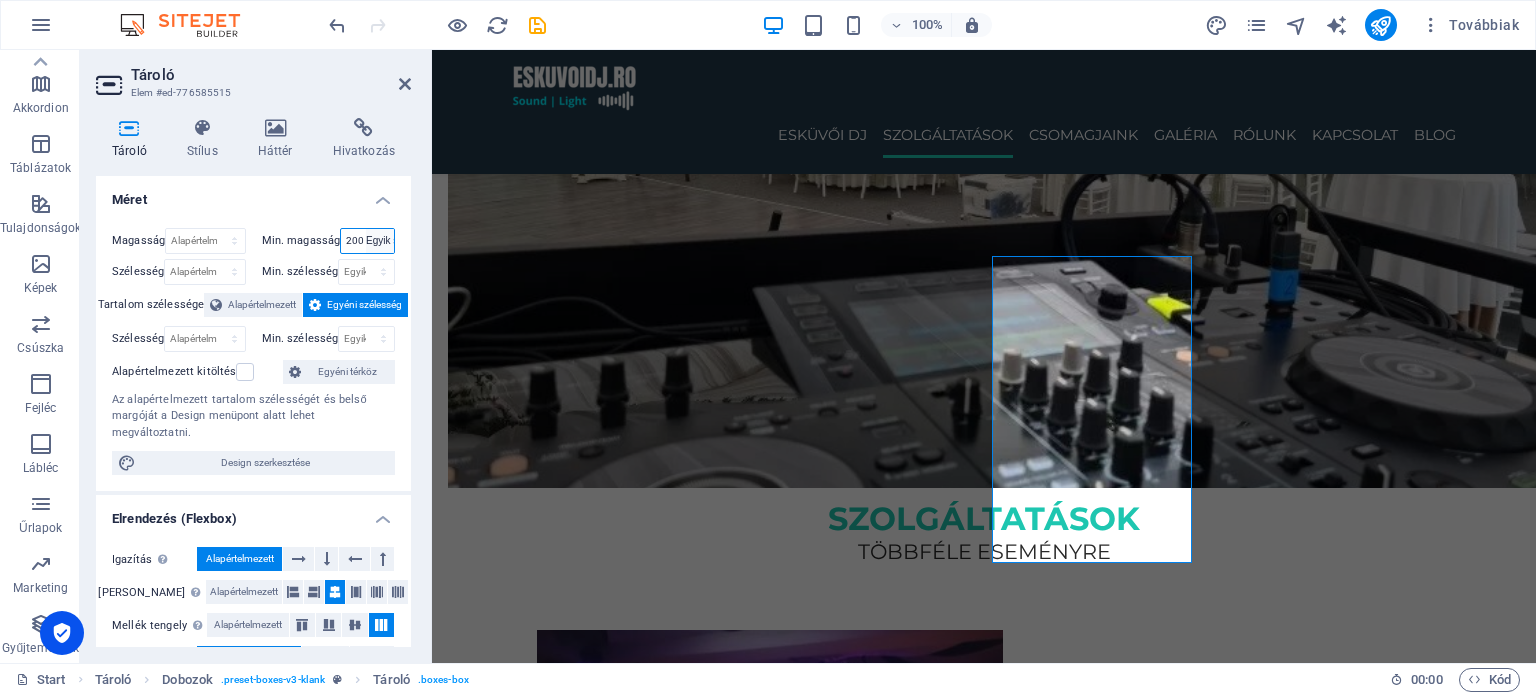 click on "Egyik sem px rem % vh vw" at bounding box center (380, 241) 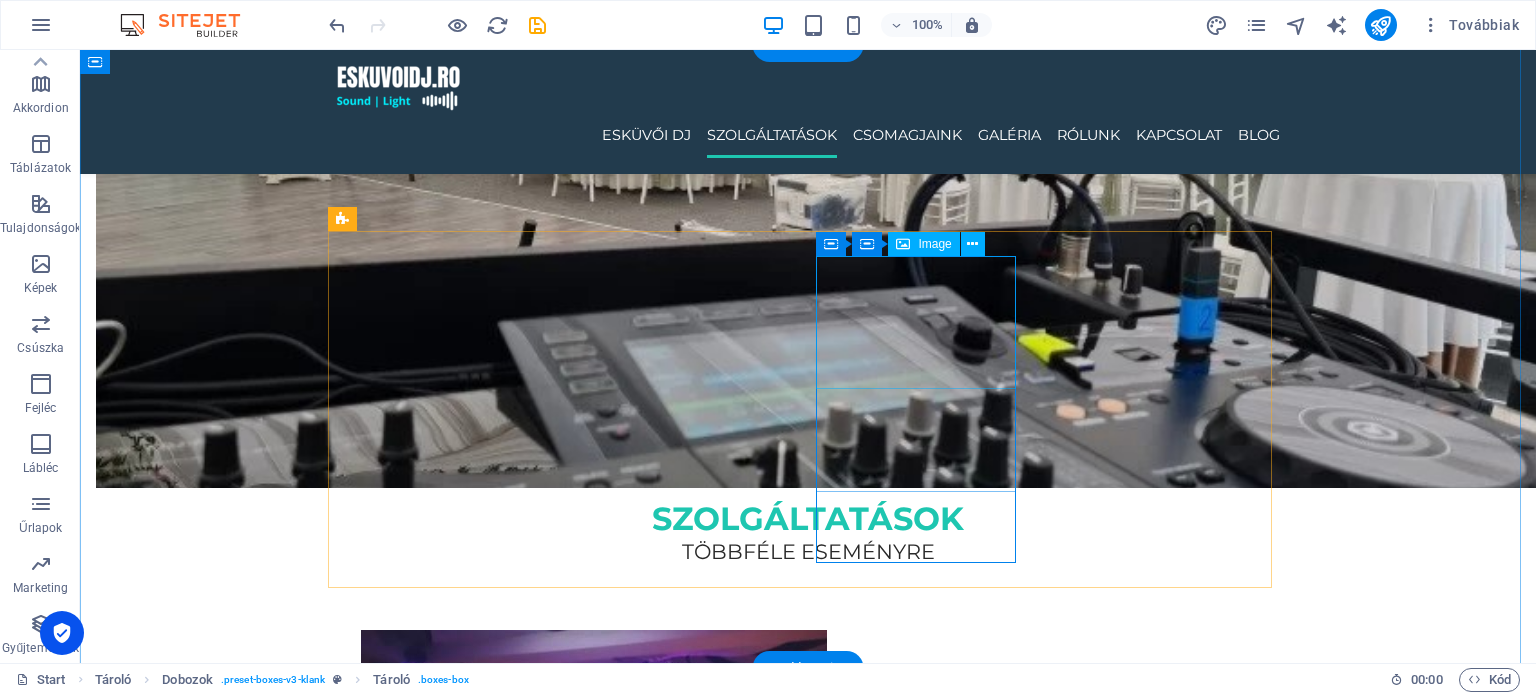 click at bounding box center (461, 2513) 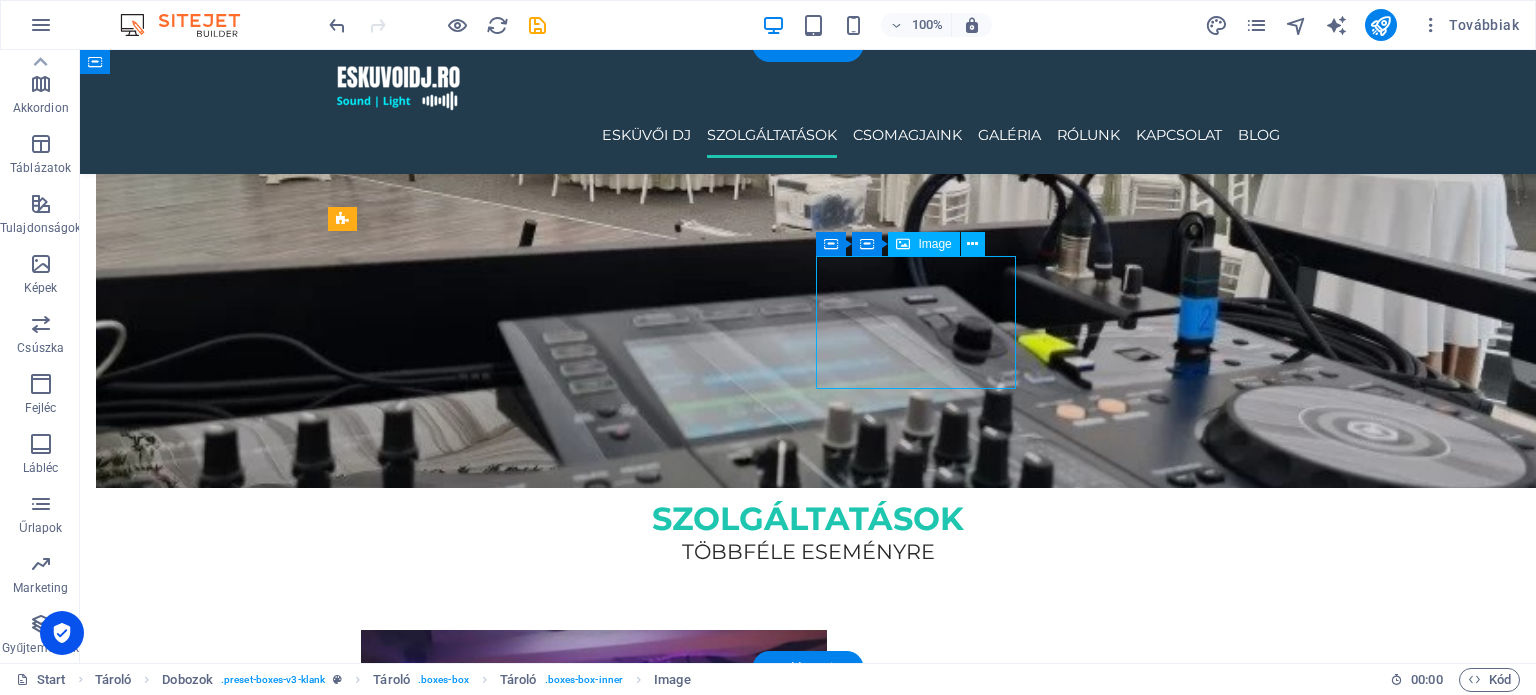 click at bounding box center (461, 2513) 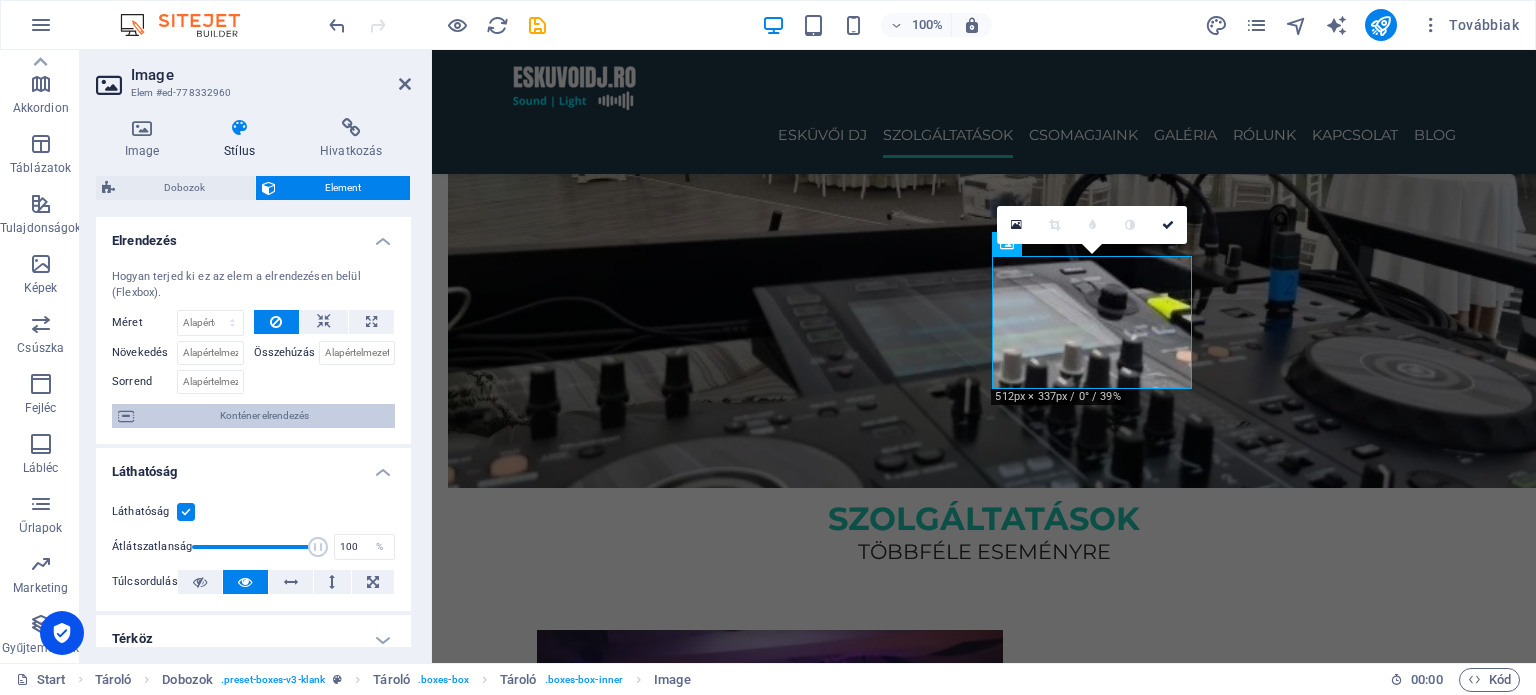 click on "Konténer elrendezés" at bounding box center (264, 416) 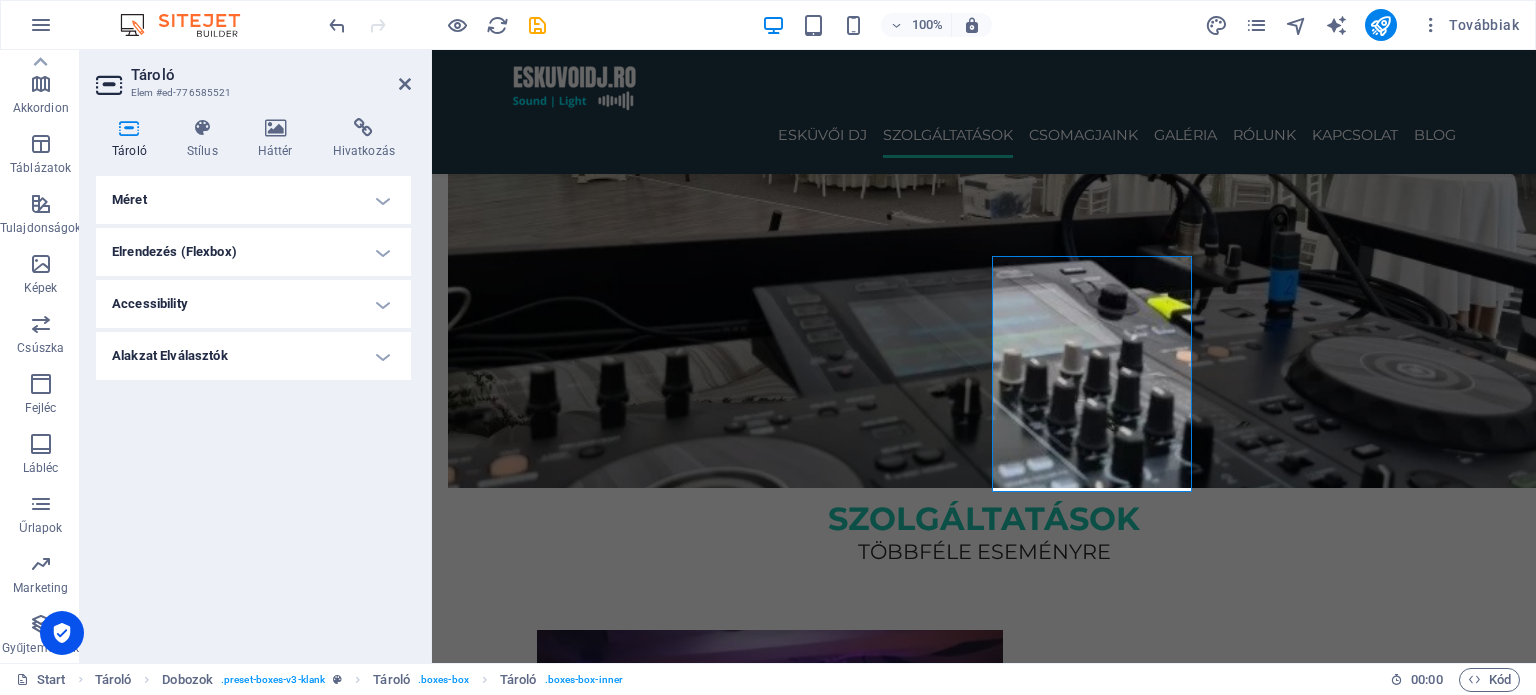 click on "Méret" at bounding box center (253, 200) 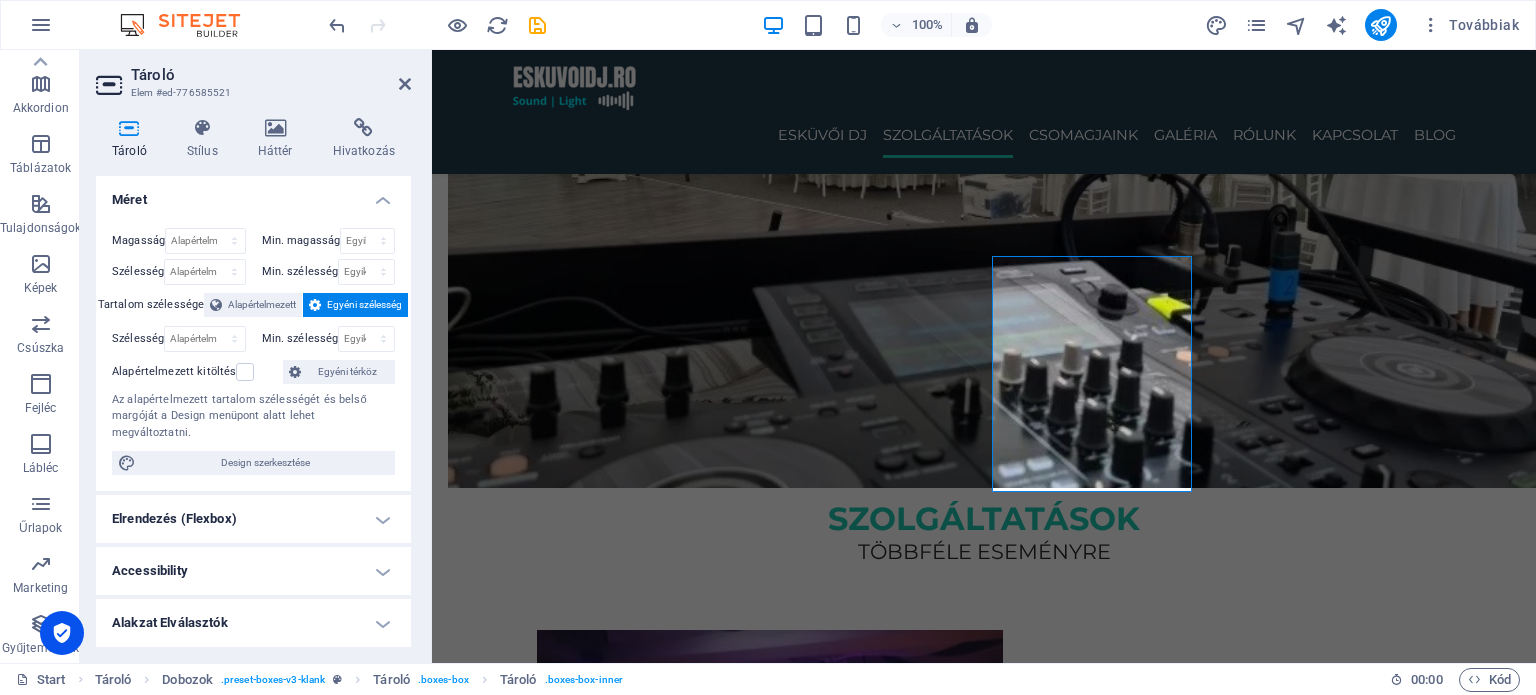 click on "Méret" at bounding box center (253, 194) 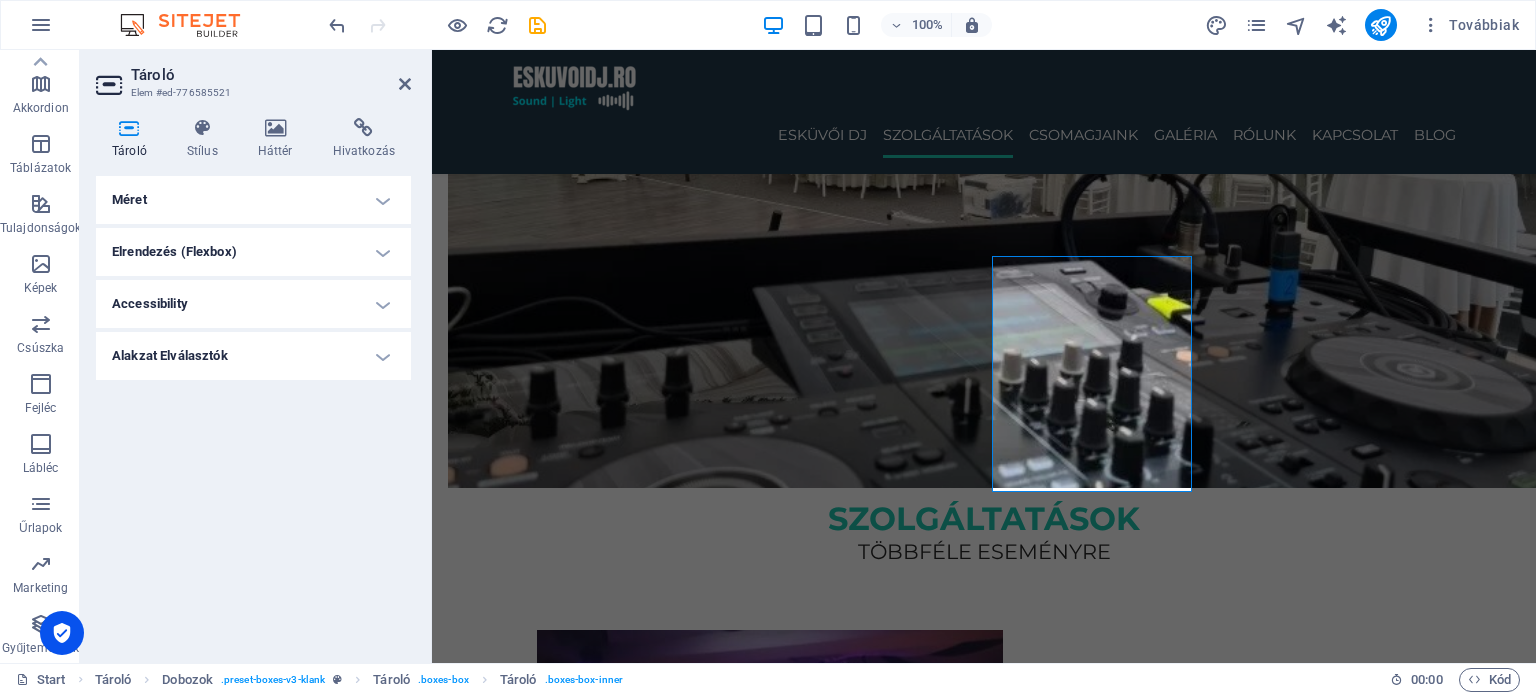 click on "Elrendezés (Flexbox)" at bounding box center [253, 252] 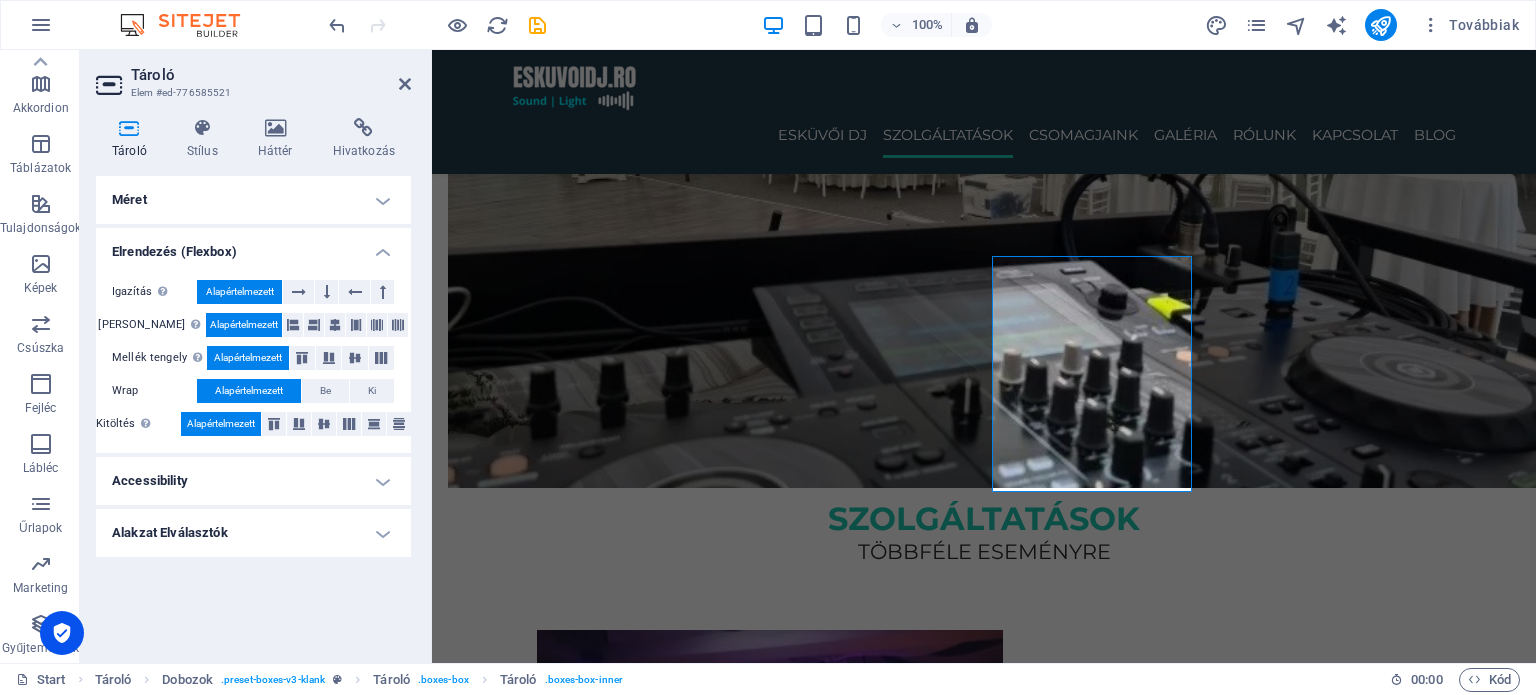 click on "Elrendezés (Flexbox)" at bounding box center (253, 246) 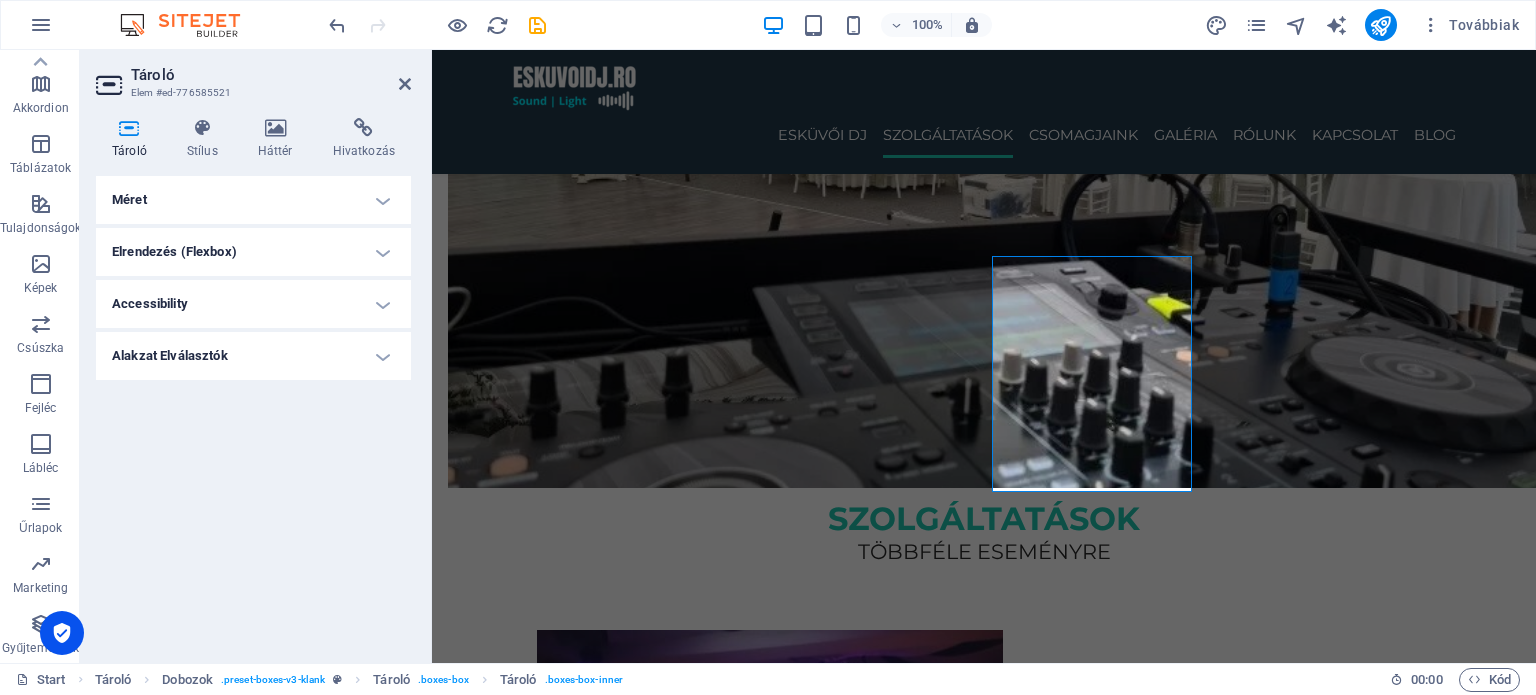 click on "Accessibility" at bounding box center (253, 304) 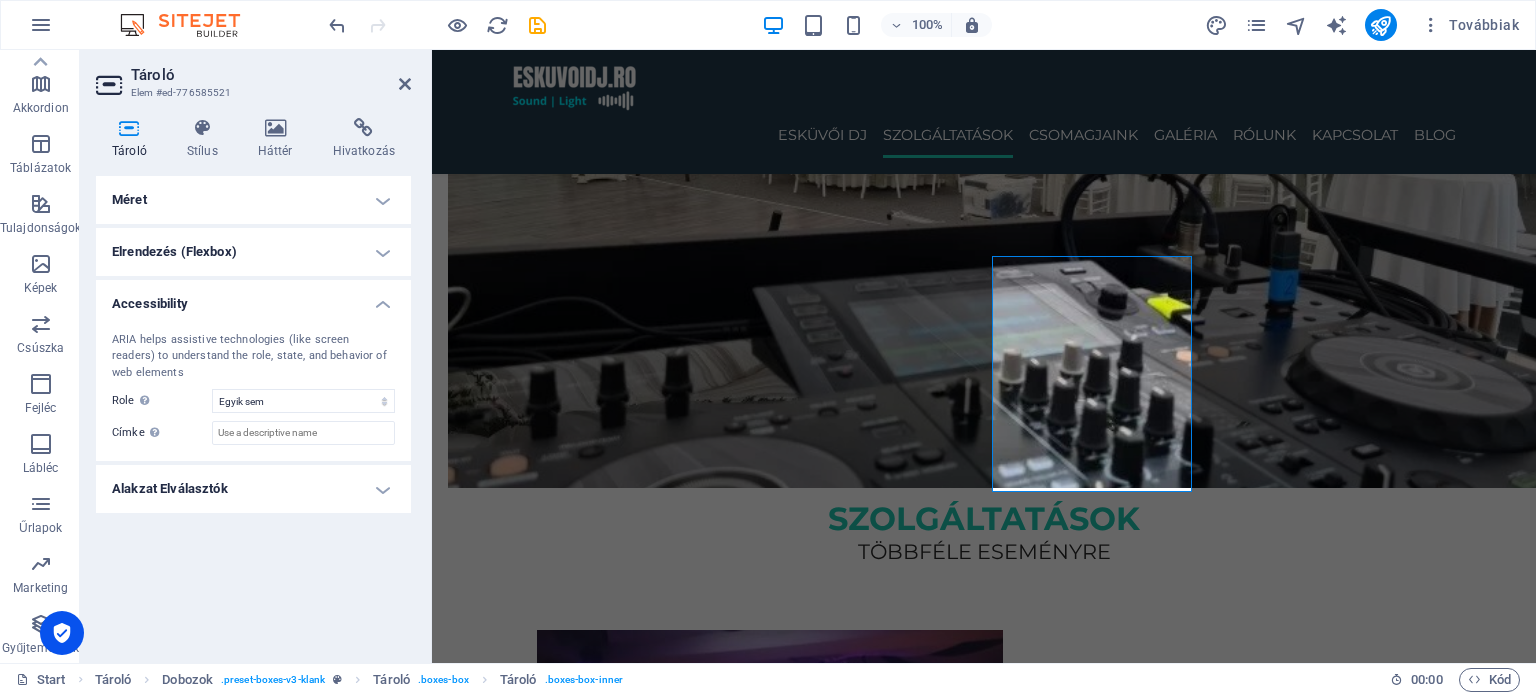 click on "Accessibility" at bounding box center (253, 298) 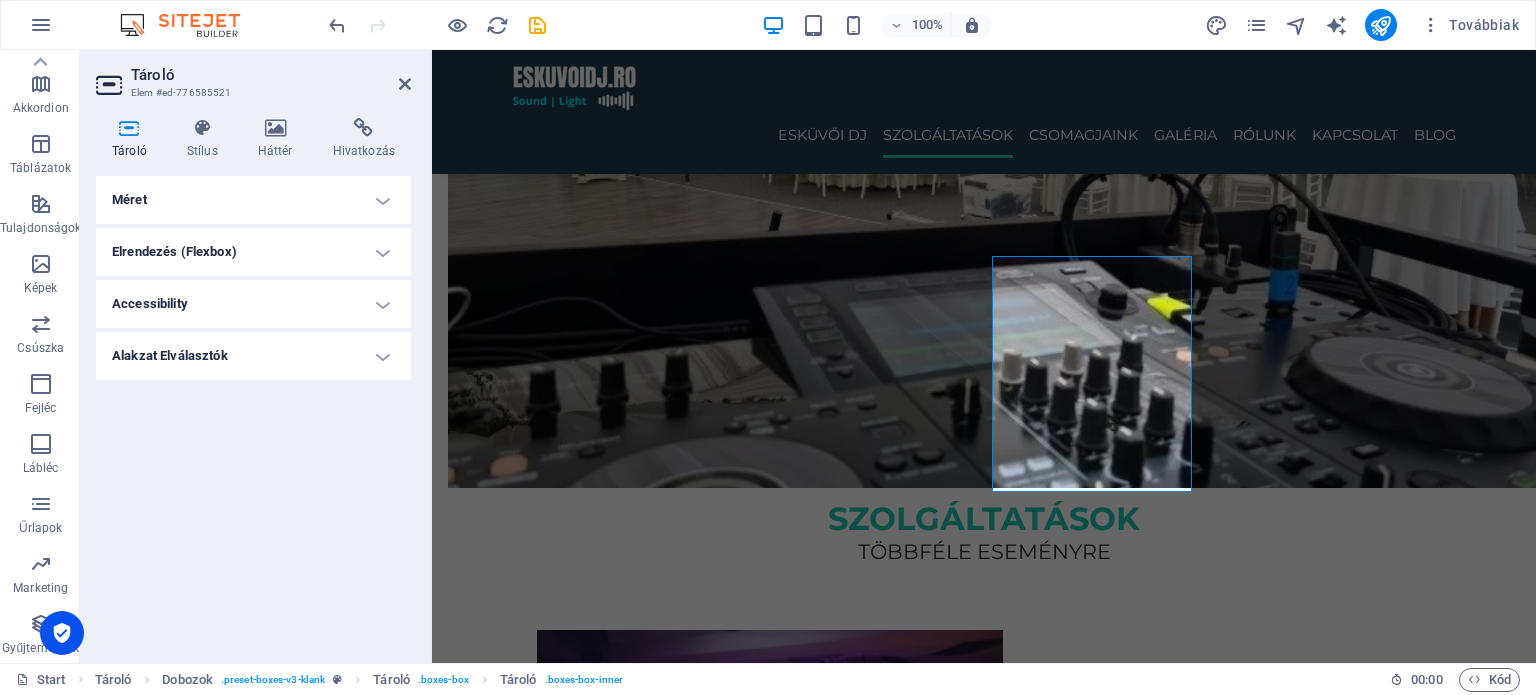 click on "Alakzat Elválasztók" at bounding box center (253, 356) 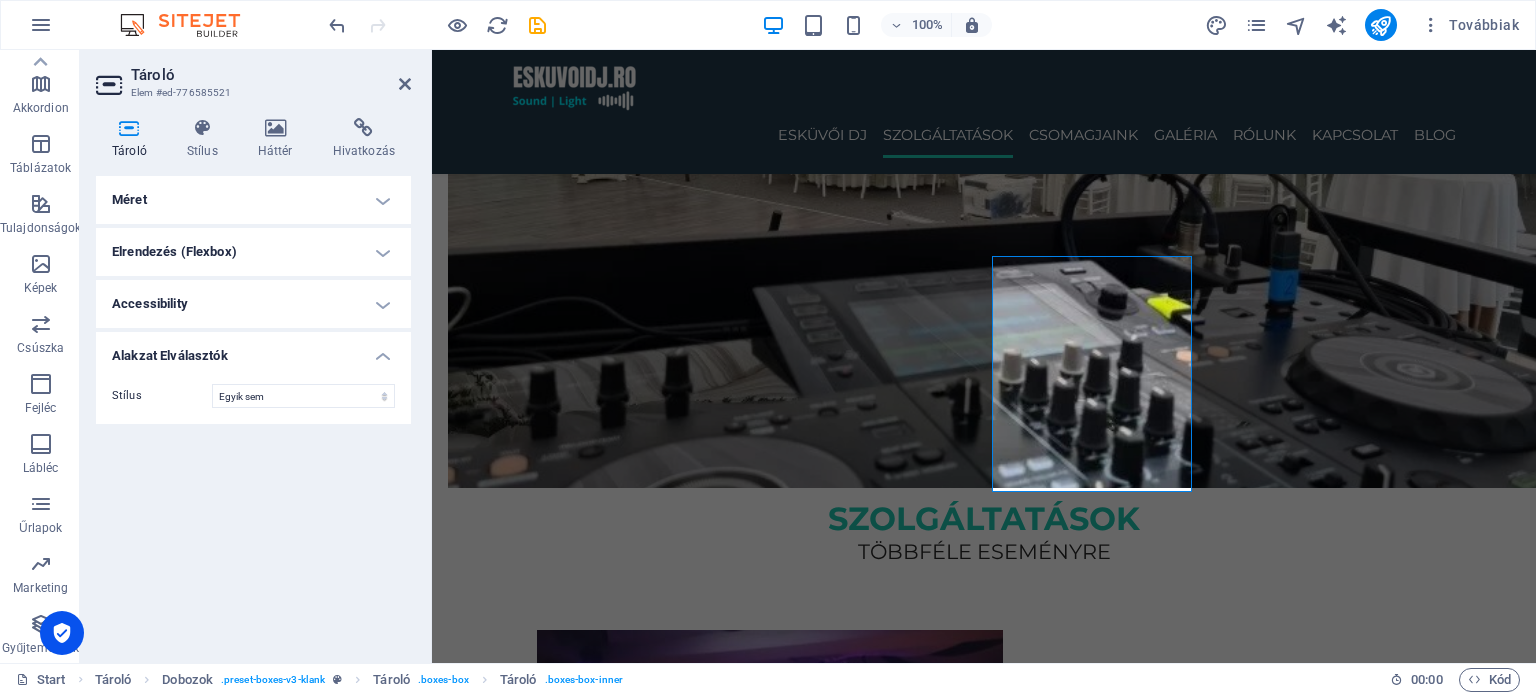 click on "Alakzat Elválasztók" at bounding box center (253, 350) 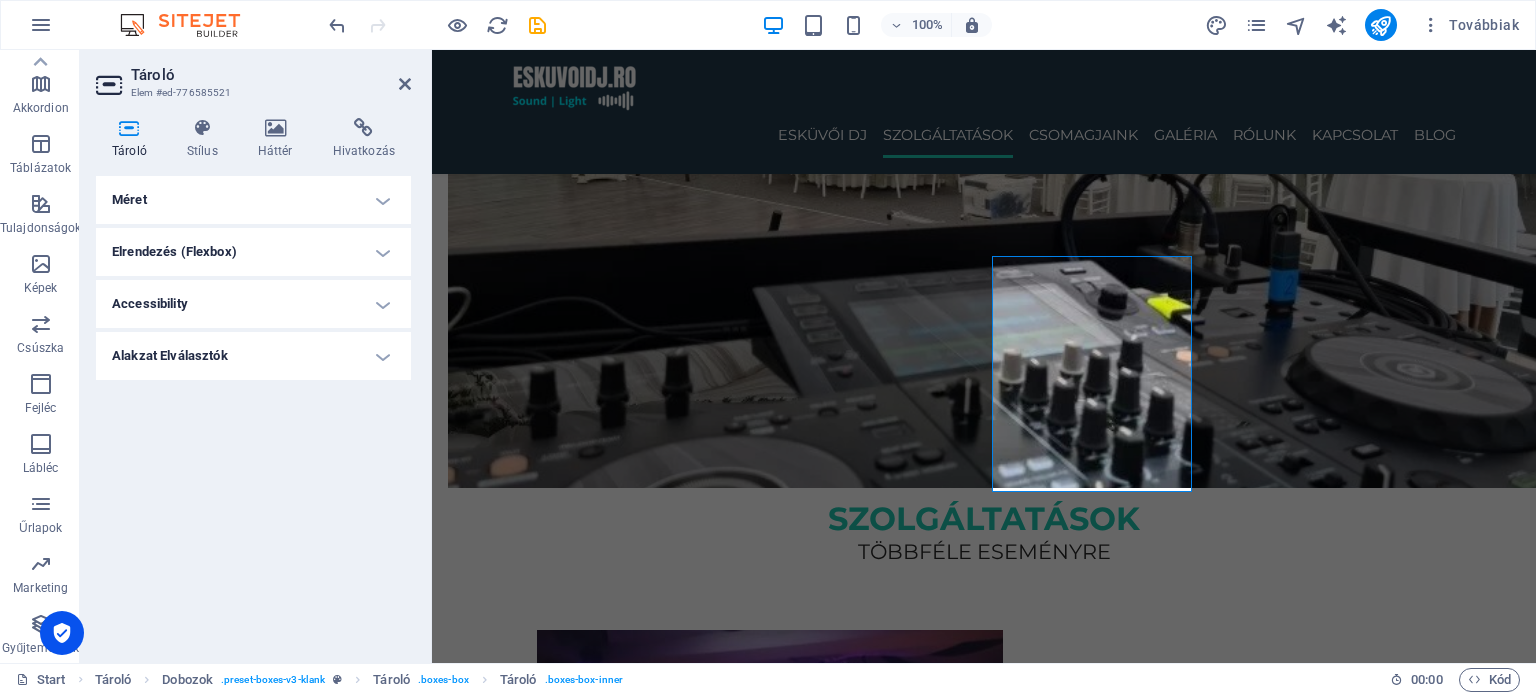 click on "Tároló Elem #ed-776585521
Tároló Stílus Háttér Hivatkozás Méret Magasság Alapértelmezett px rem % vh vw Min. magasság Egyik sem px rem % vh vw Szélesség Alapértelmezett px rem % em vh vw Min. szélesség Egyik sem px rem % vh vw Tartalom szélessége Alapértelmezett Egyéni szélesség Szélesség Alapértelmezett px rem % em vh vw Min. szélesség Egyik sem px rem % vh vw Alapértelmezett kitöltés Egyéni térköz Az alapértelmezett tartalom szélességét és belső margóját a Design menüpont alatt lehet megváltoztatni. Design szerkesztése Elrendezés (Flexbox) Igazítás Meghatározza a flex irányát. Alapértelmezett Fő tengely Meghatározza, hogy az elemek hogyan viselkedjenek a fő tengely mentén ebben a tartályban (tartalom igazítása). Alapértelmezett Mellék tengely Irányítsa az elemek függőleges irányát a tartályon belül (elemek igazítása). Alapértelmezett Wrap Alapértelmezett Be Ki Kitöltés Alapértelmezett Accessibility Role Egyik sem %" at bounding box center [256, 356] 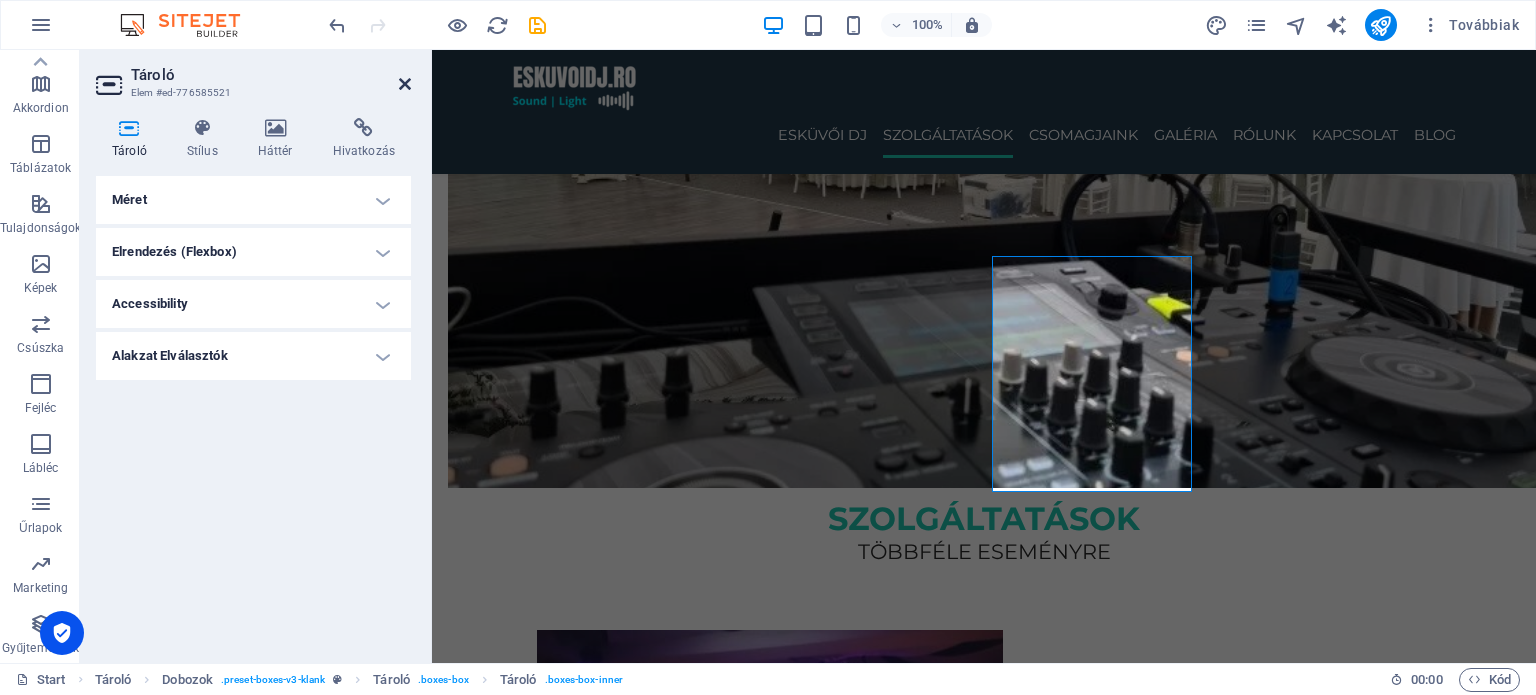click at bounding box center (405, 84) 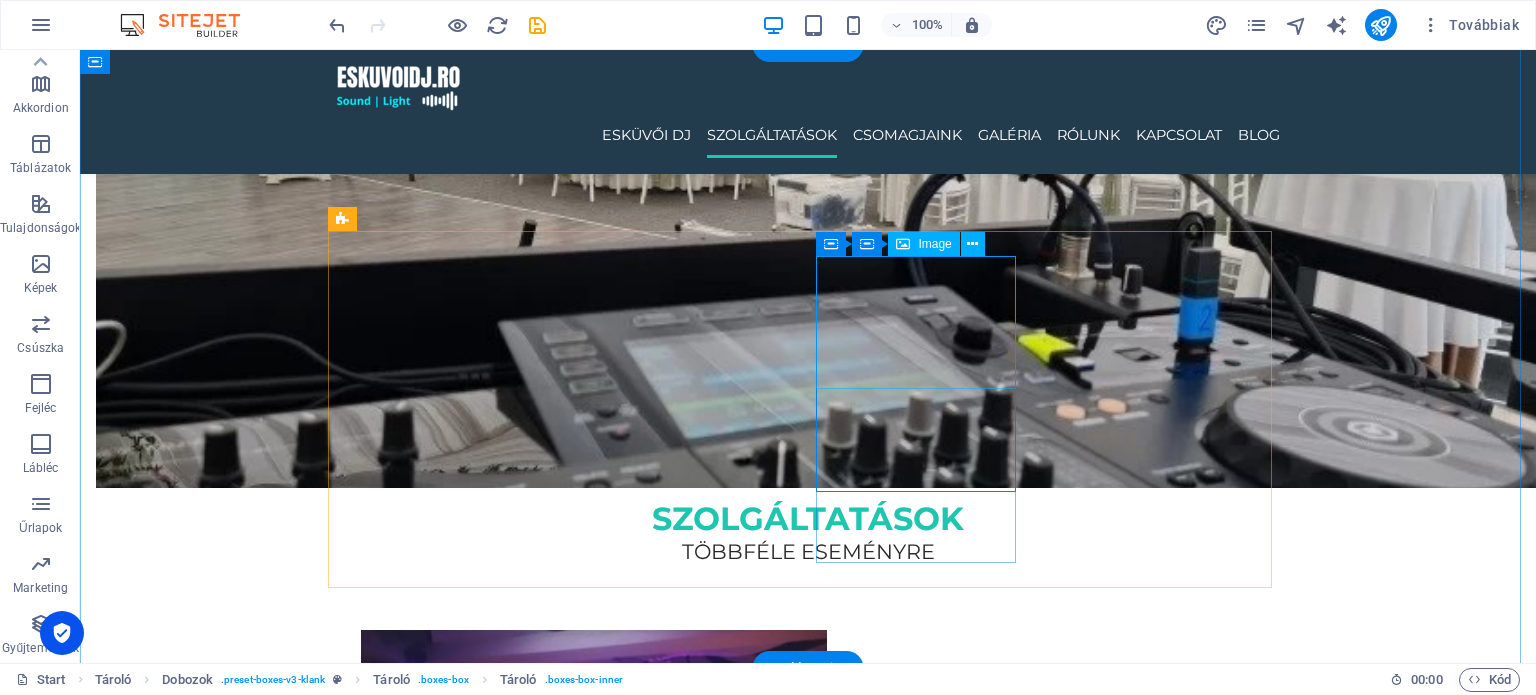 click at bounding box center [461, 2513] 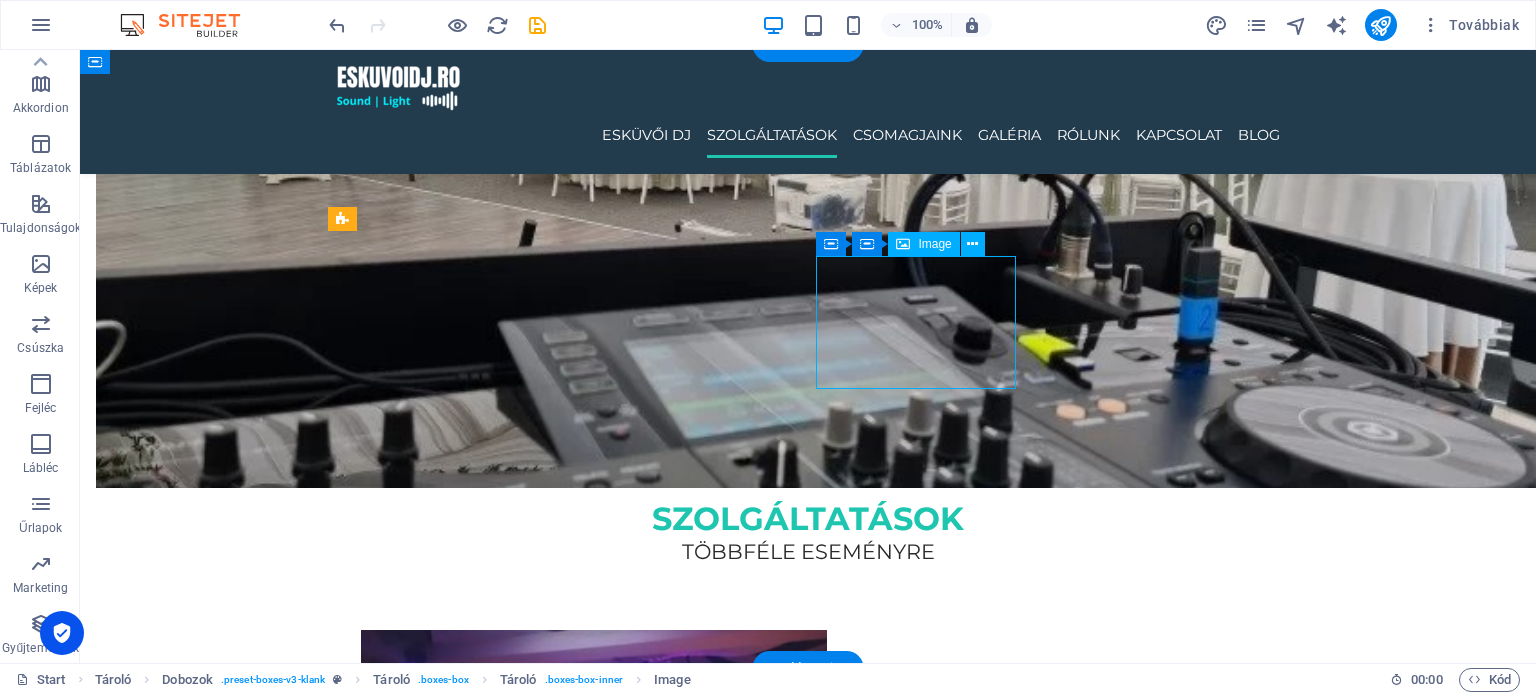 click at bounding box center (461, 2513) 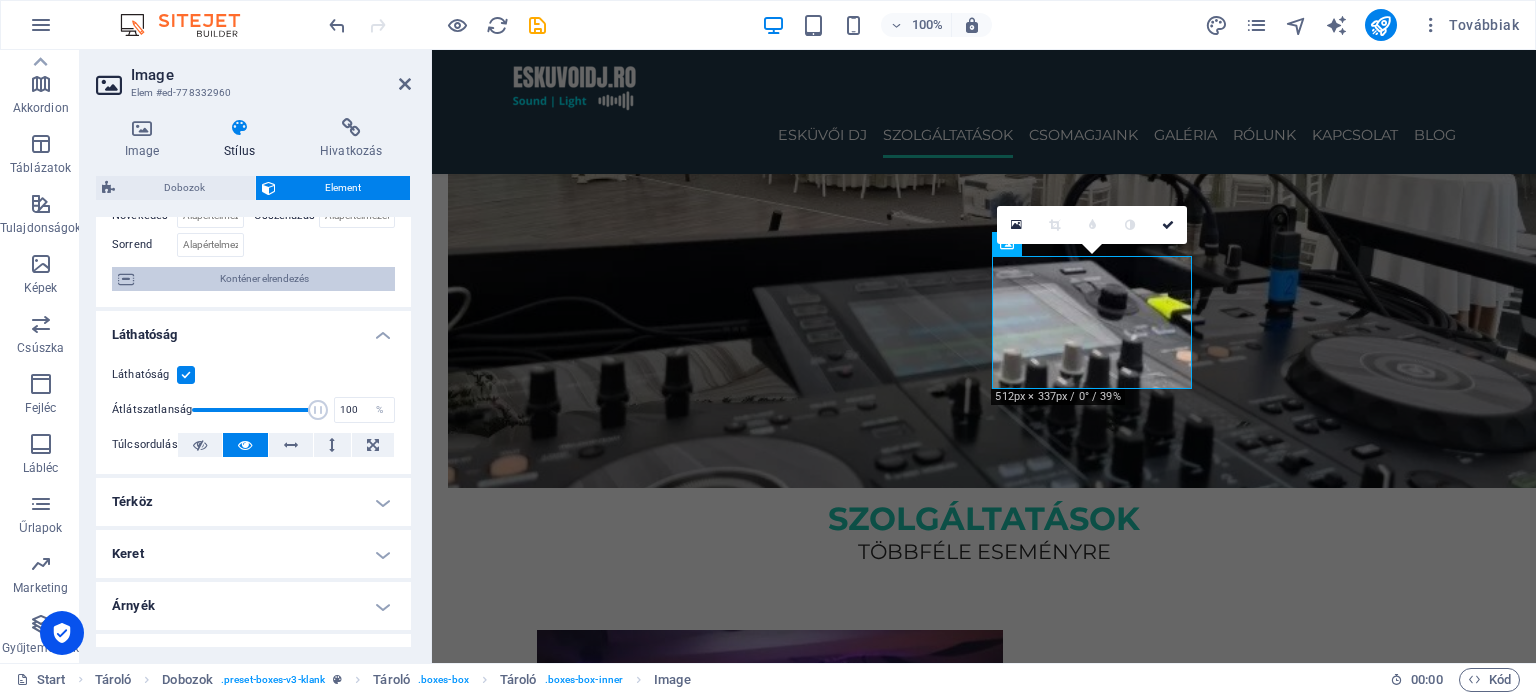 scroll, scrollTop: 200, scrollLeft: 0, axis: vertical 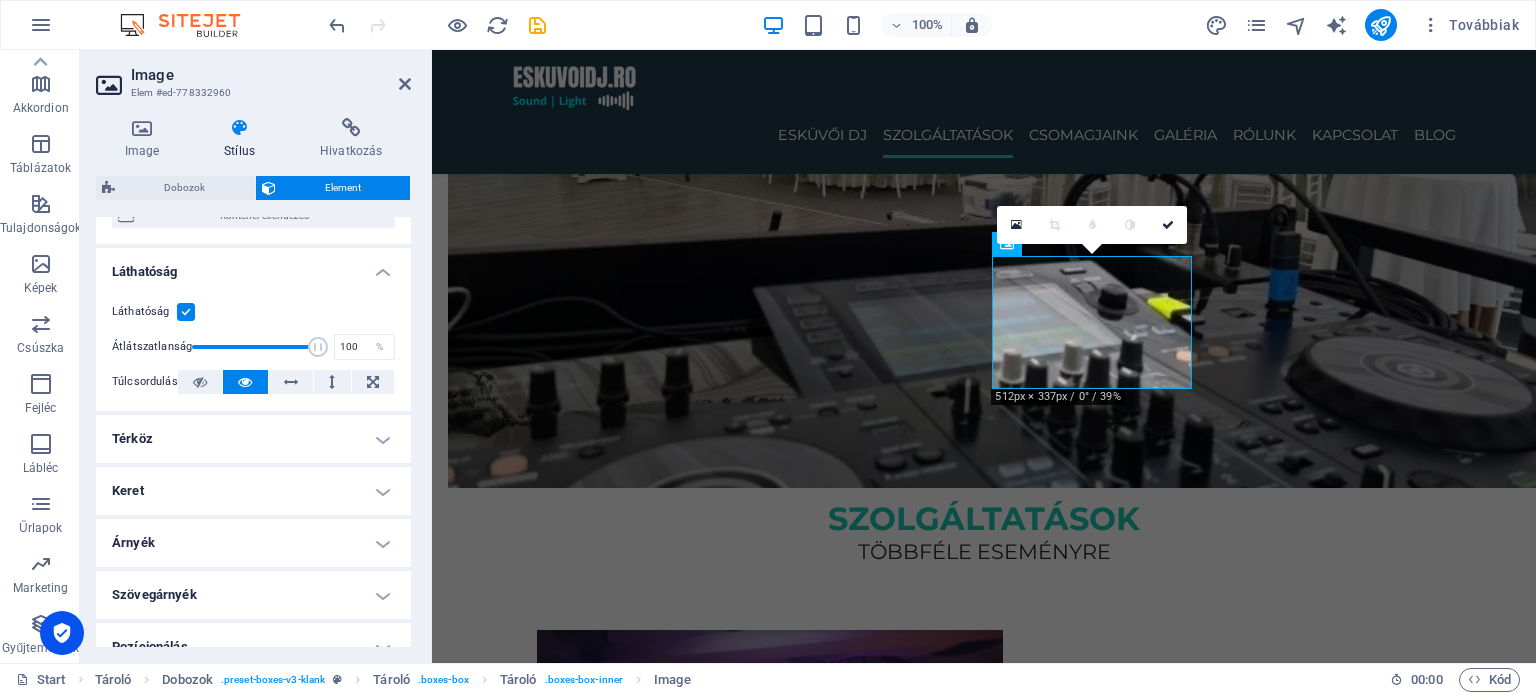 click on "Térköz" at bounding box center (253, 439) 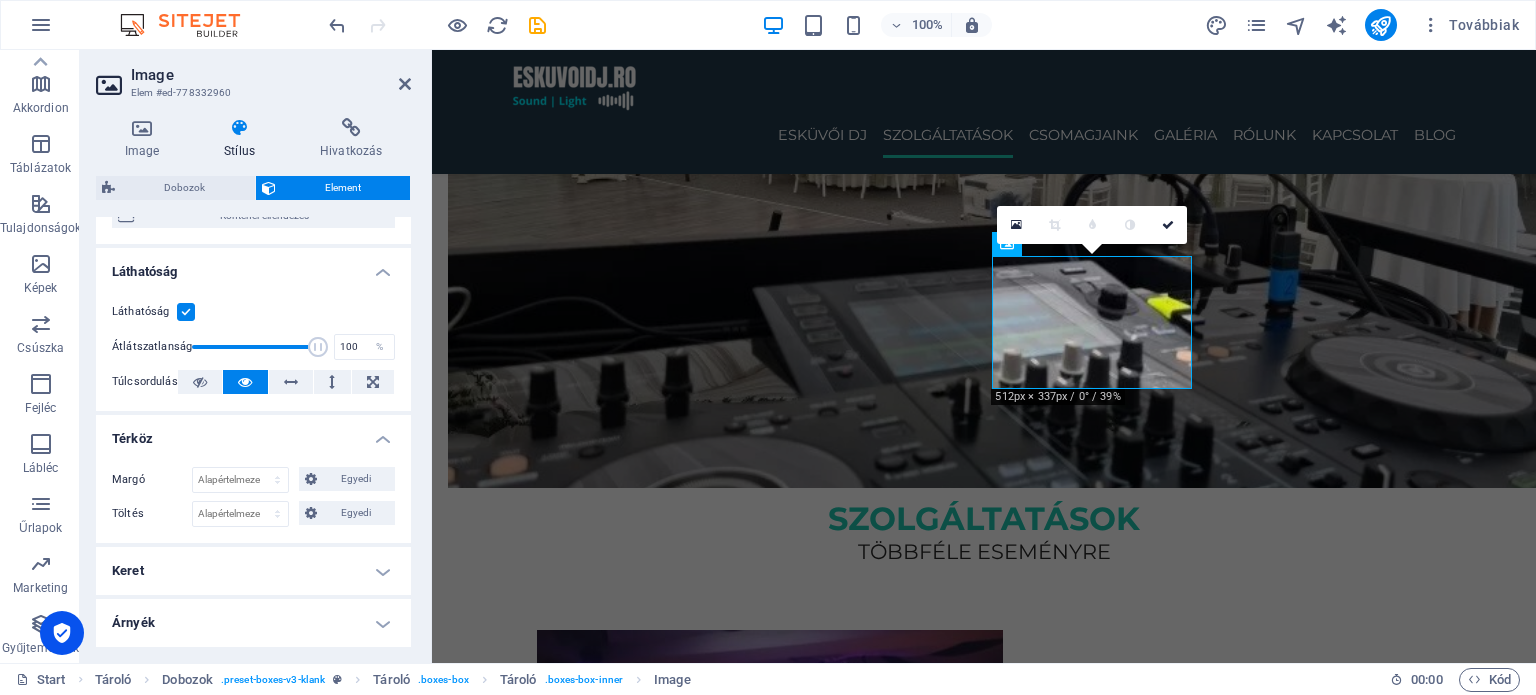 click on "Térköz" at bounding box center [253, 433] 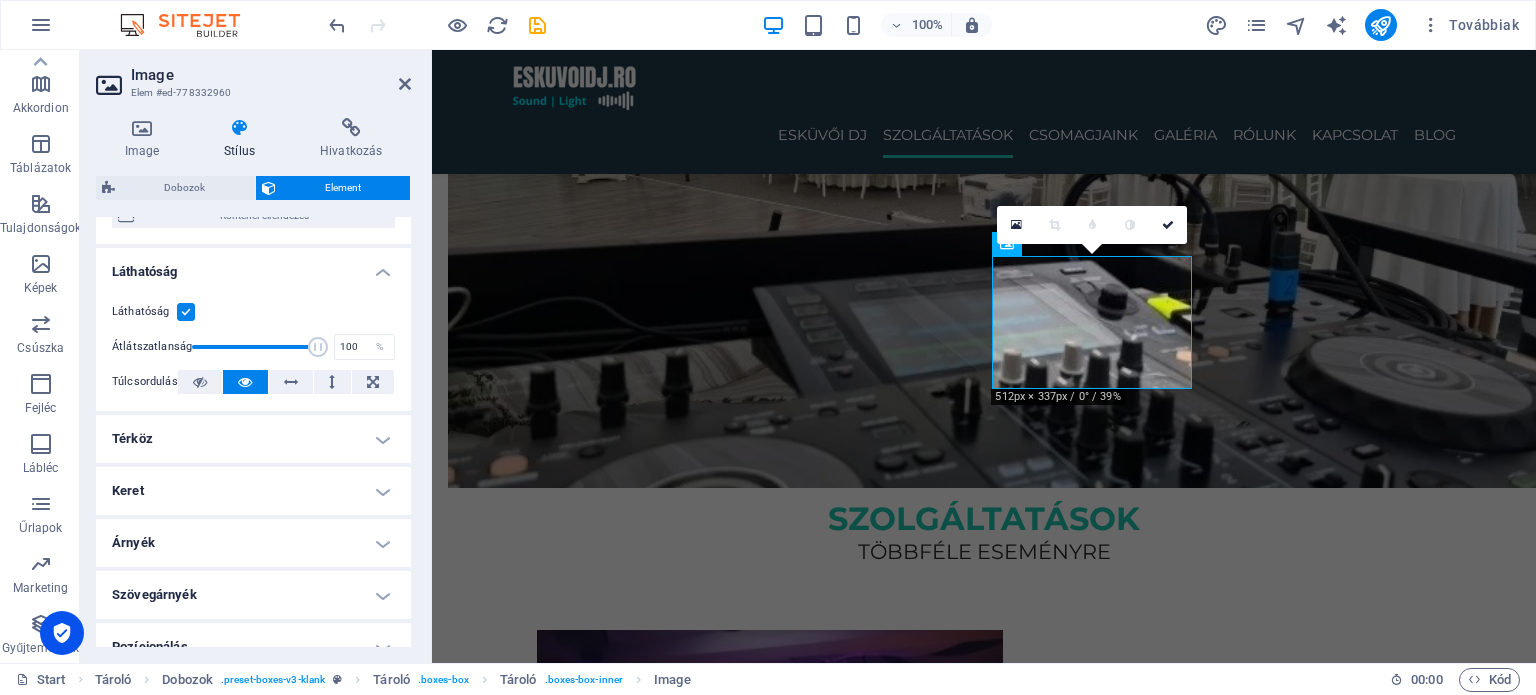 click on "Térköz" at bounding box center (253, 439) 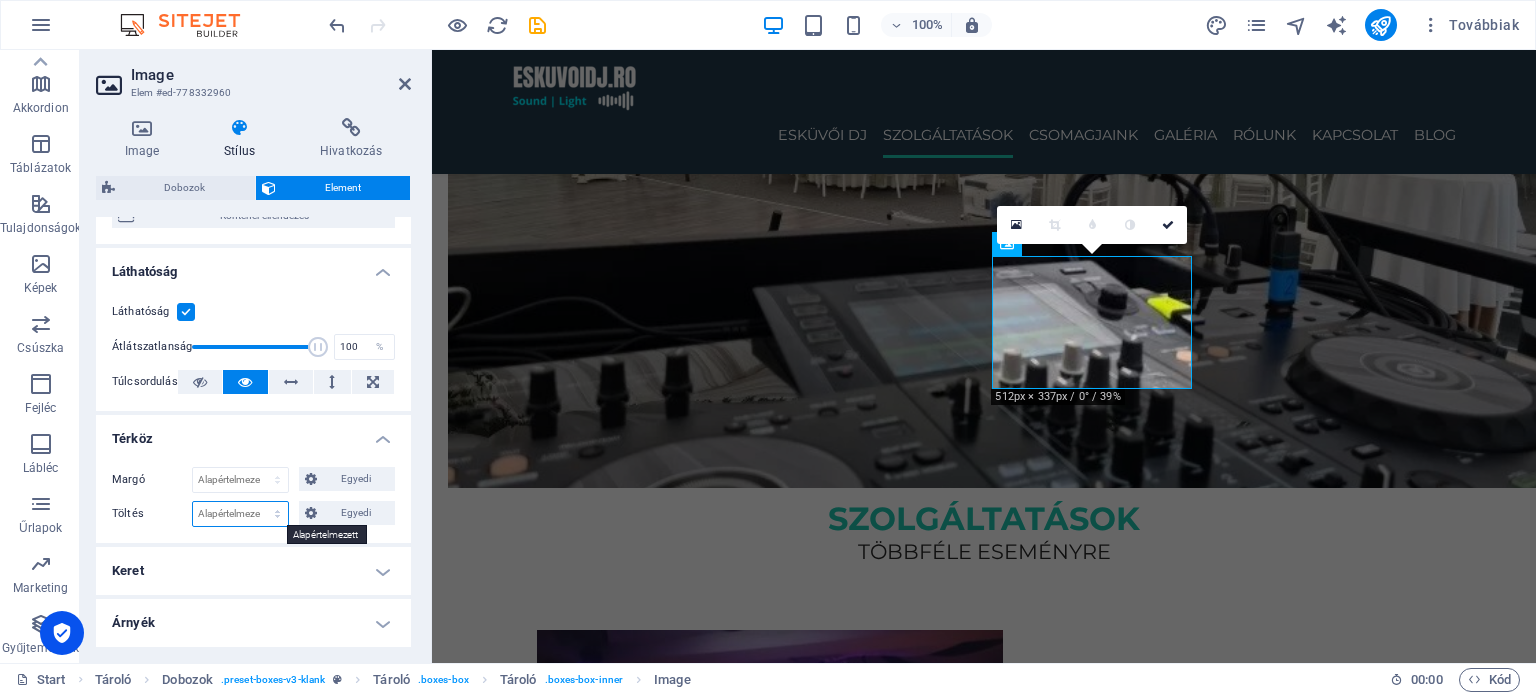 click on "Alapértelmezett px rem % vh vw Egyedi" at bounding box center [240, 514] 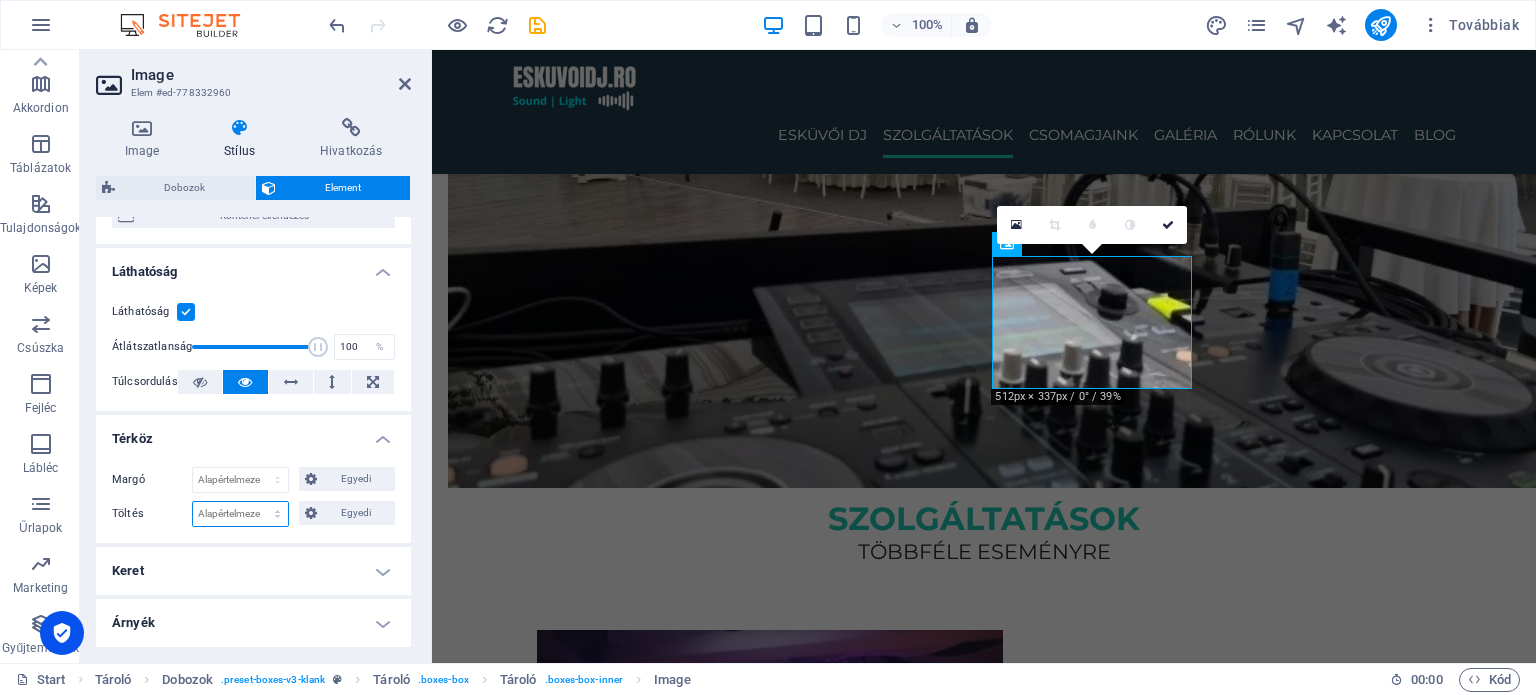 select on "px" 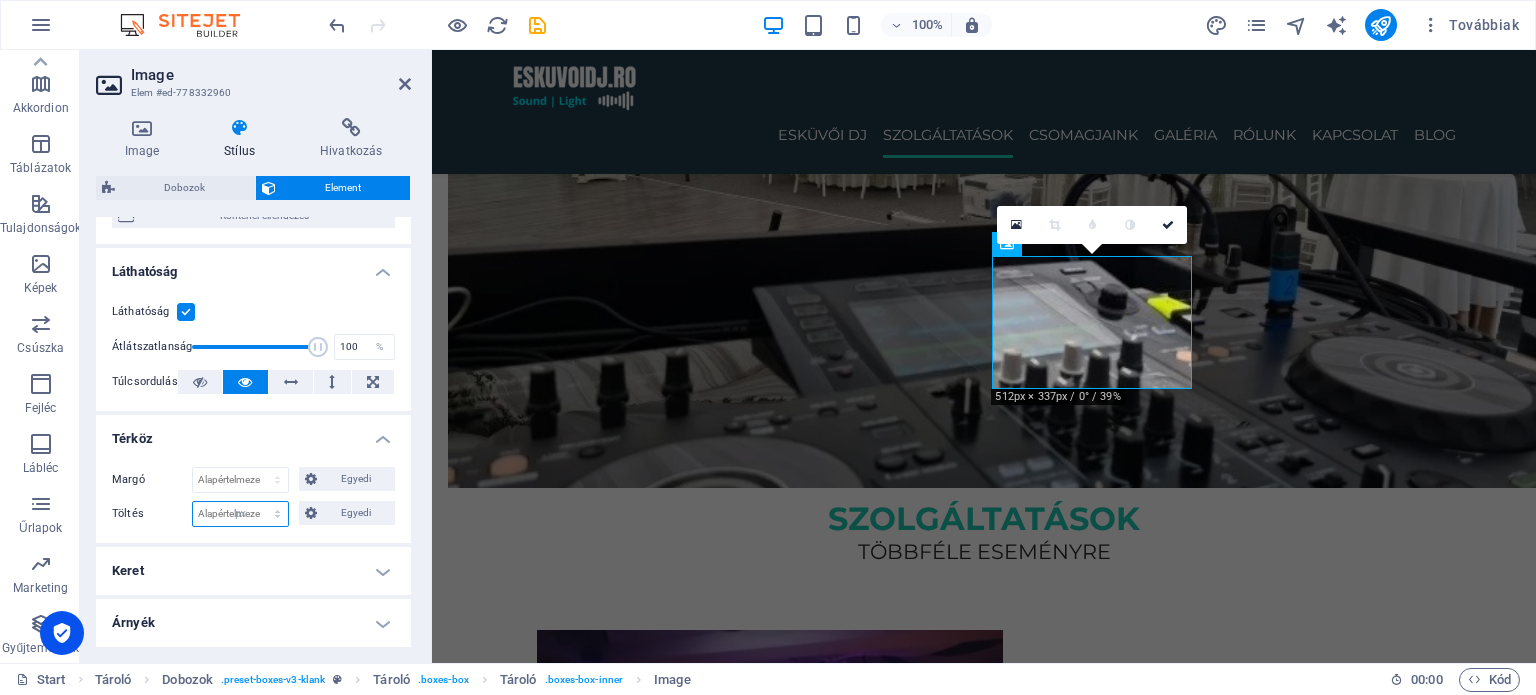 click on "Alapértelmezett px rem % vh vw Egyedi" at bounding box center [240, 514] 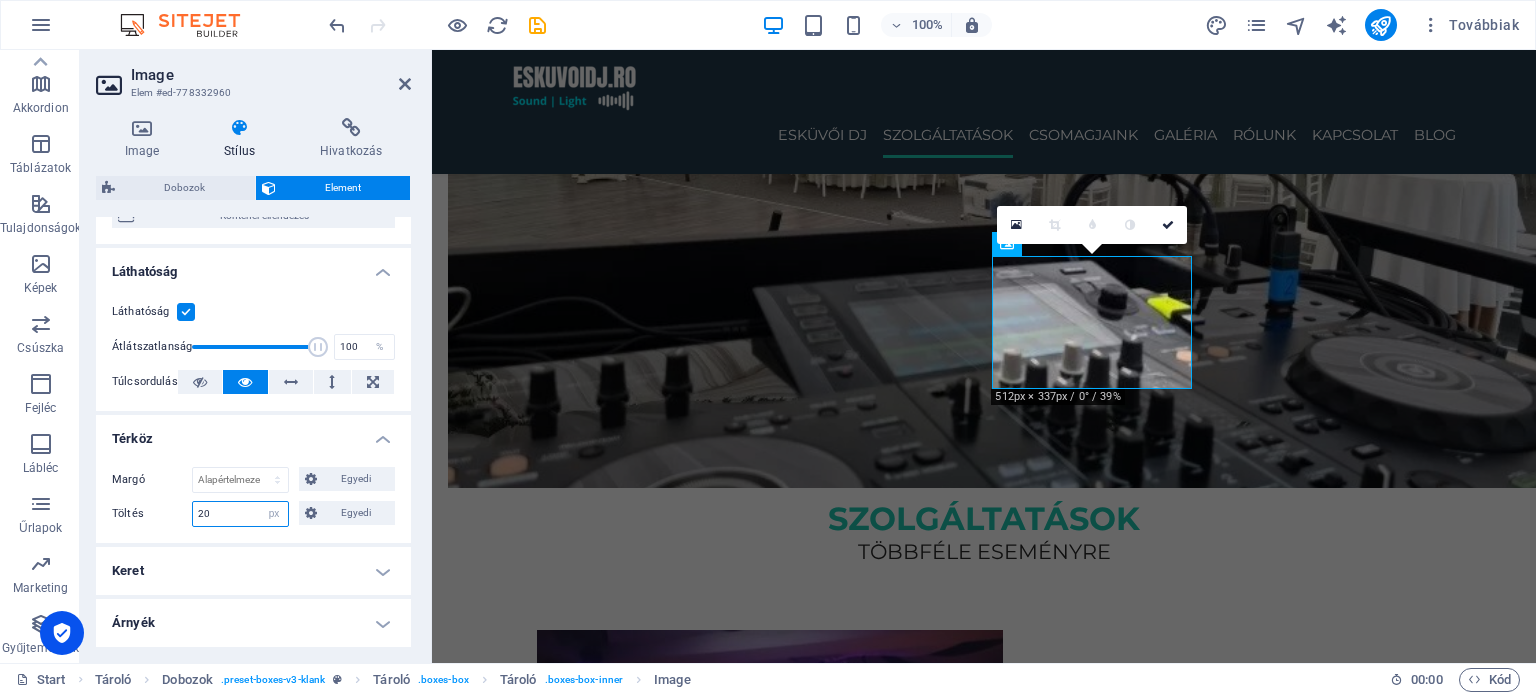 type on "20" 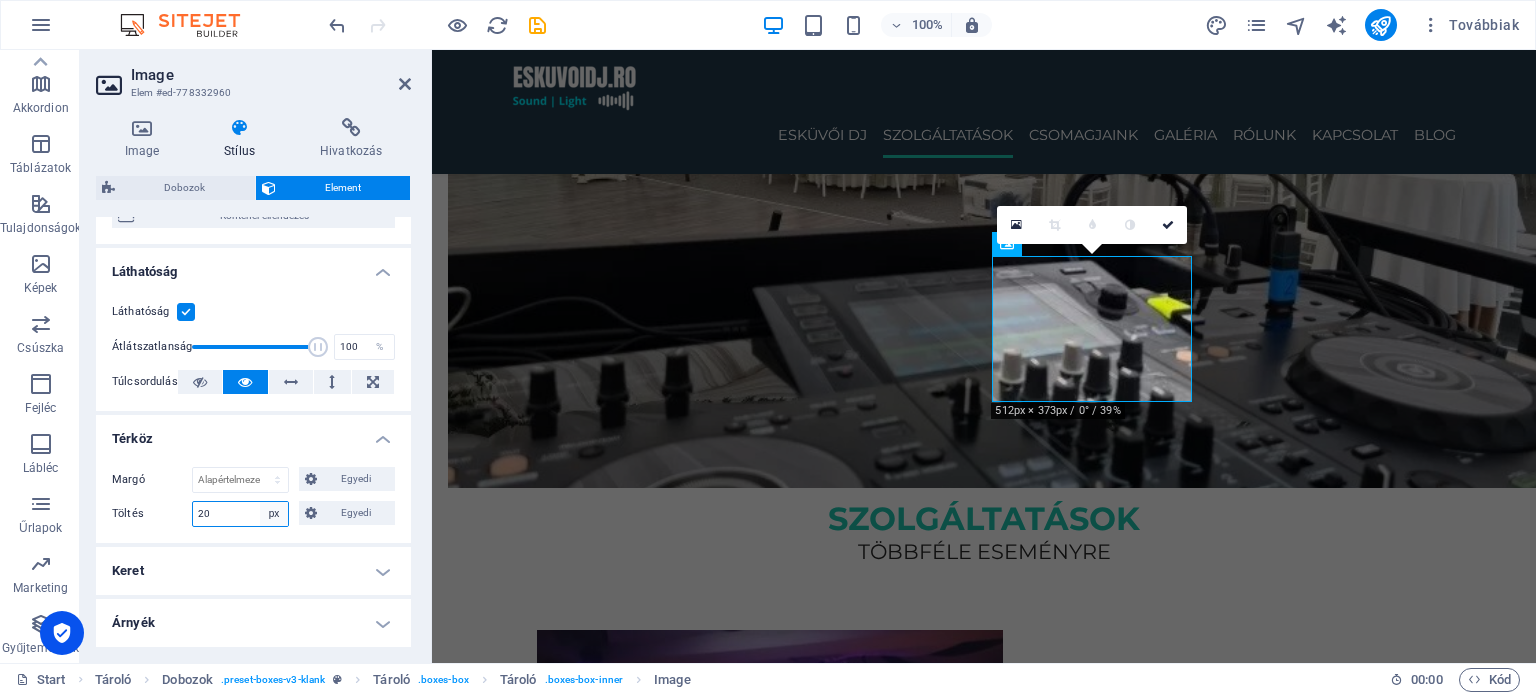 click on "Alapértelmezett px rem % vh vw Egyedi" at bounding box center (274, 514) 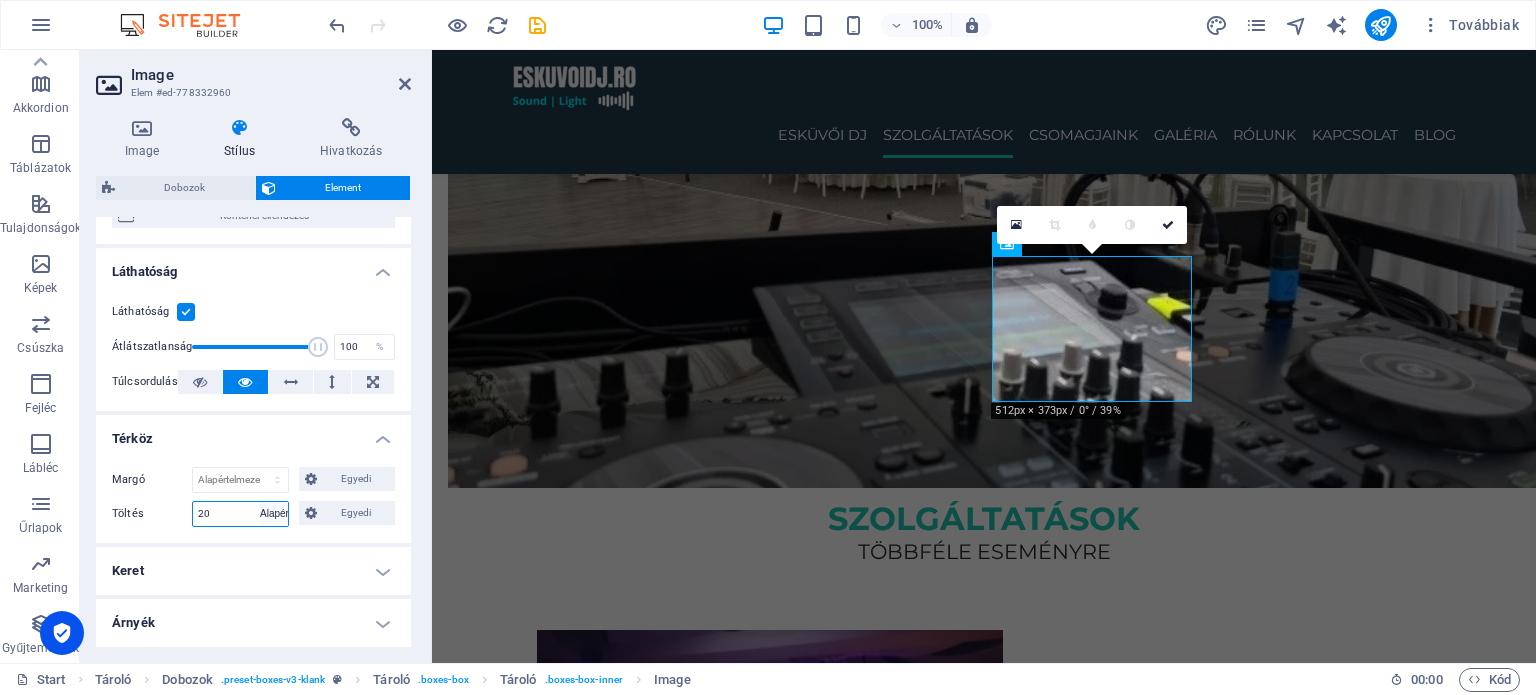 click on "Alapértelmezett px rem % vh vw Egyedi" at bounding box center (274, 514) 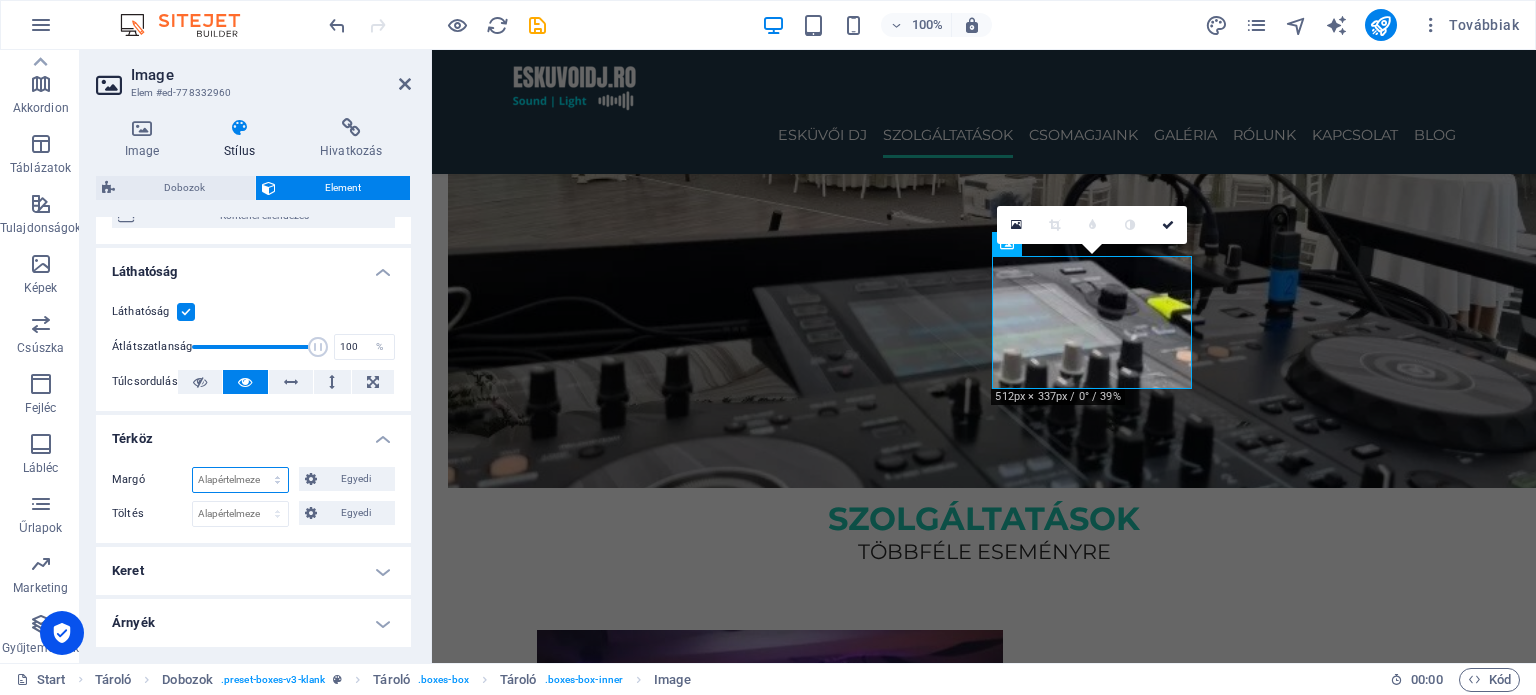 click on "Alapértelmezett automatikus px % rem vw vh Egyedi" at bounding box center [240, 480] 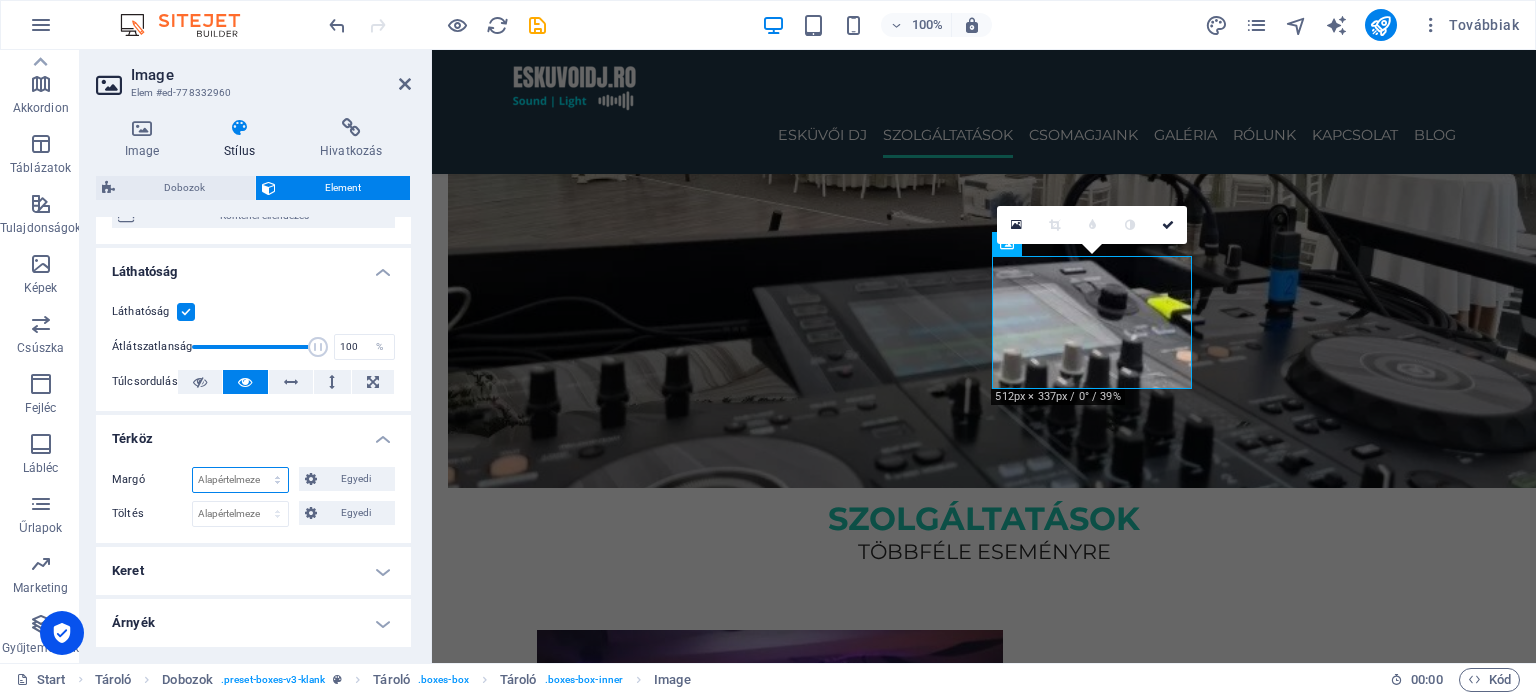 select on "px" 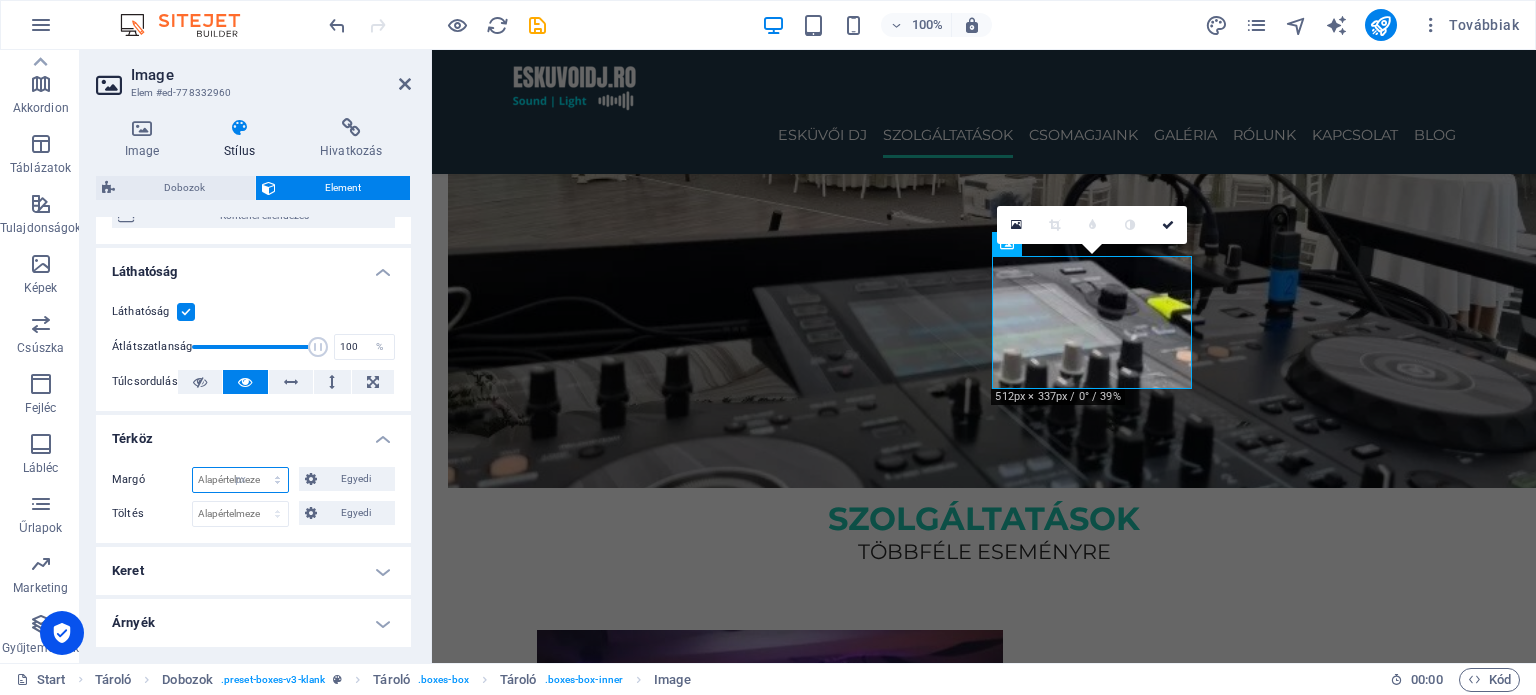 click on "Alapértelmezett automatikus px % rem vw vh Egyedi" at bounding box center [240, 480] 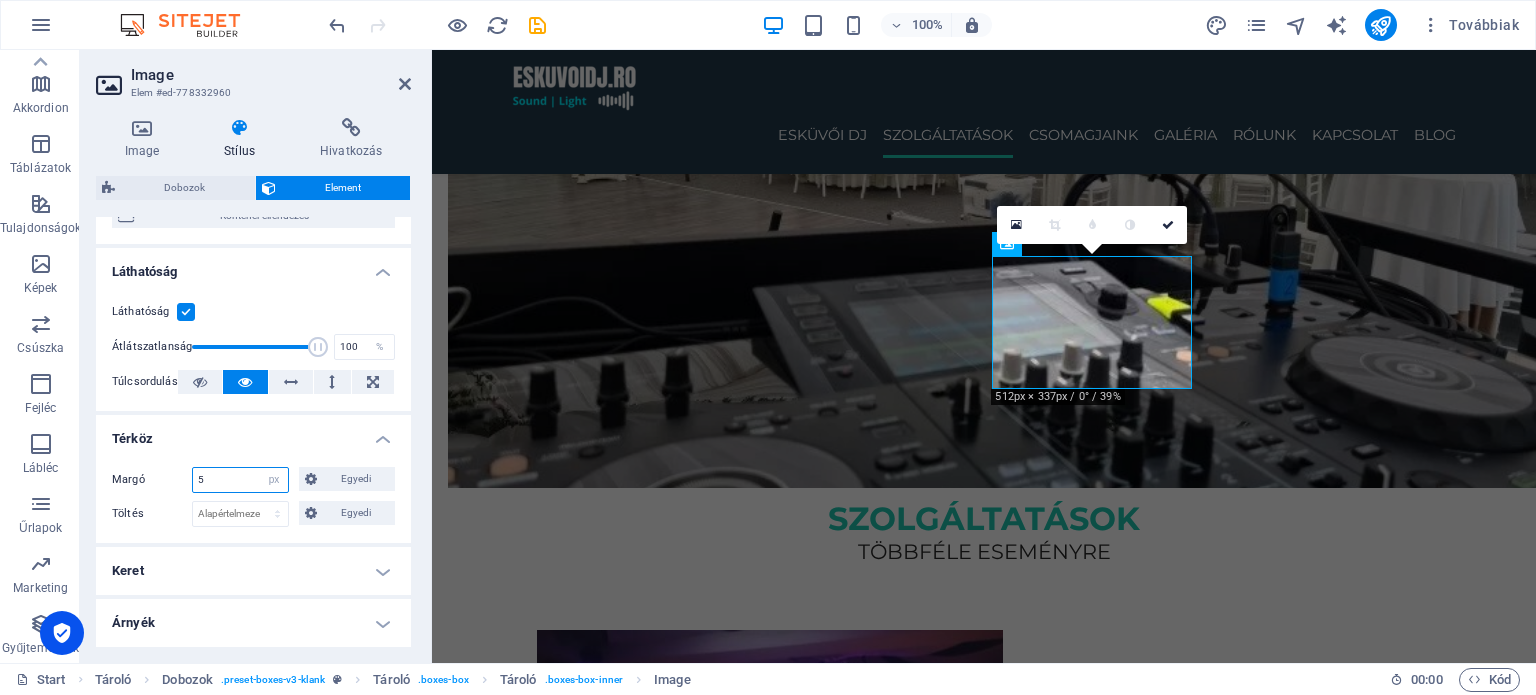 type on "5" 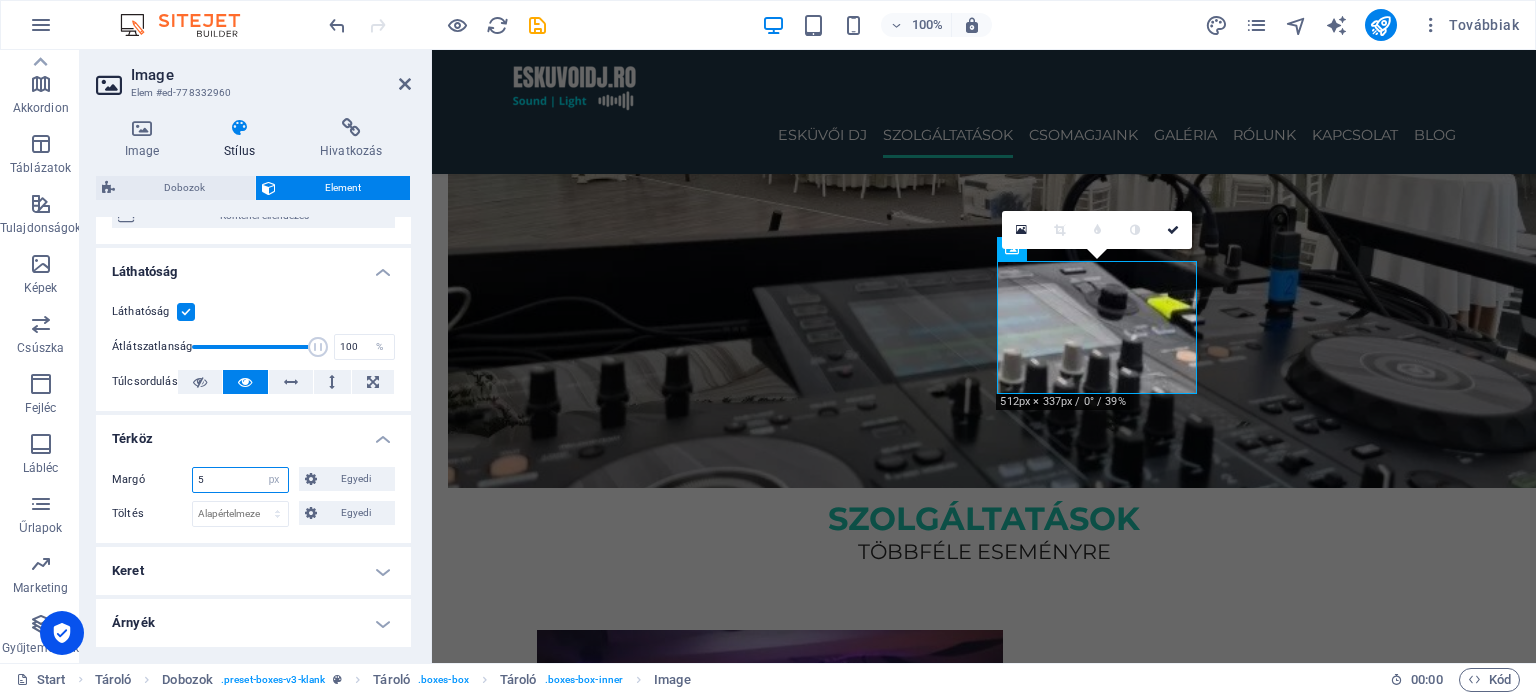 click on "5" at bounding box center [240, 480] 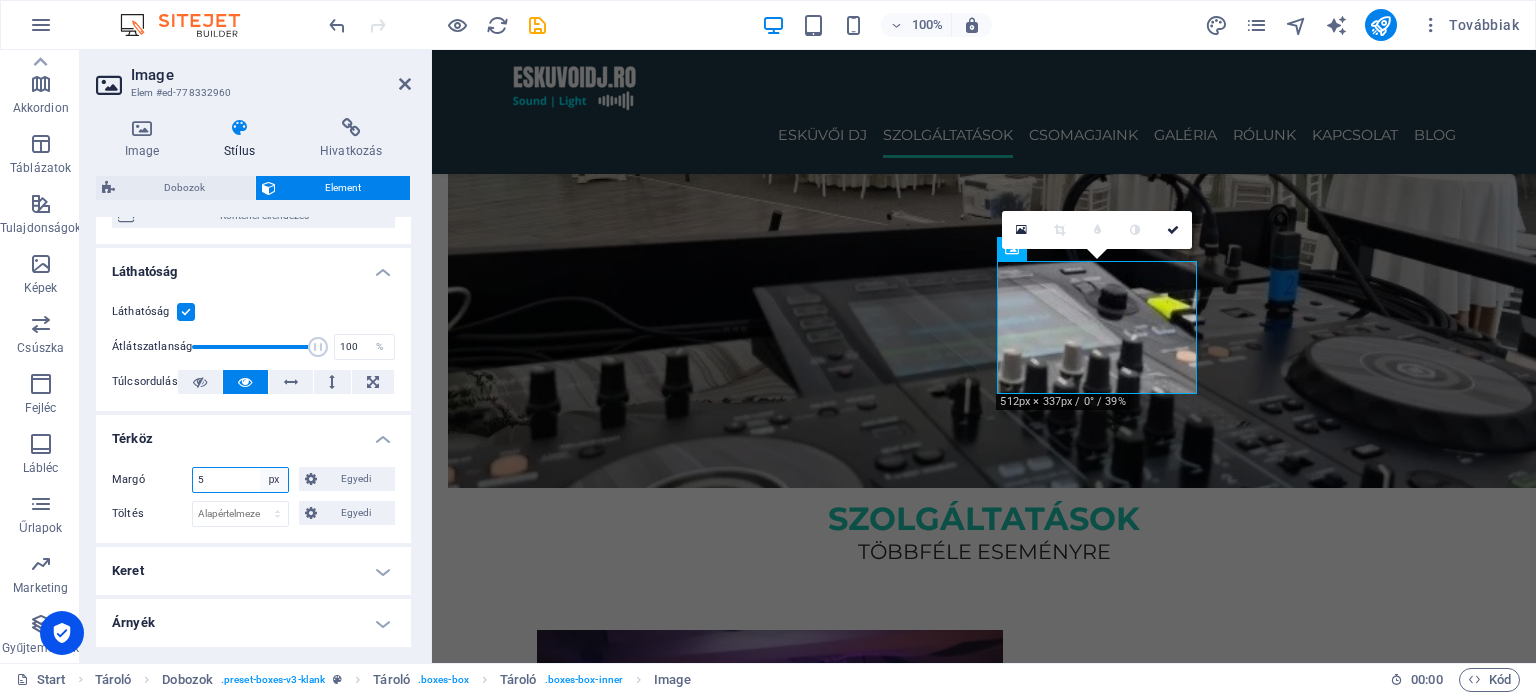 click on "Alapértelmezett automatikus px % rem vw vh Egyedi" at bounding box center [274, 480] 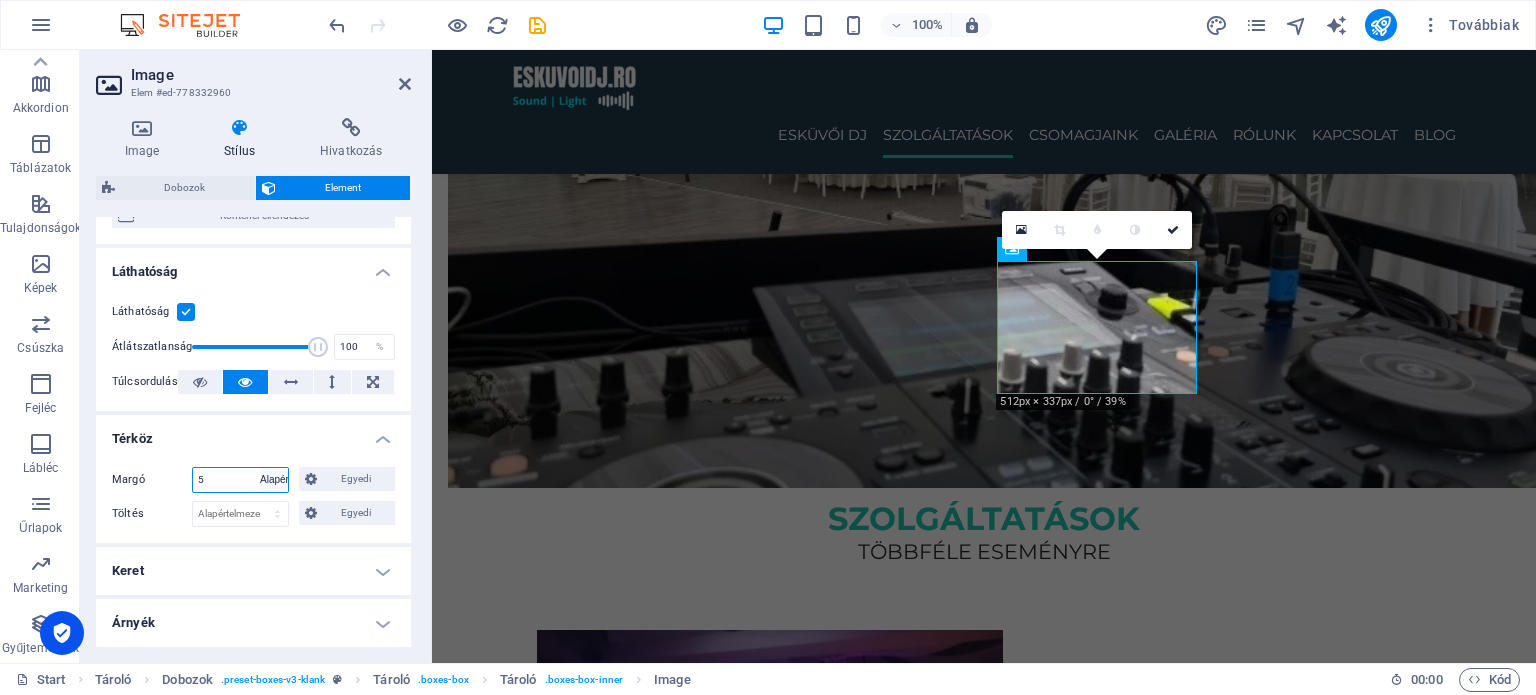 click on "Alapértelmezett automatikus px % rem vw vh Egyedi" at bounding box center [274, 480] 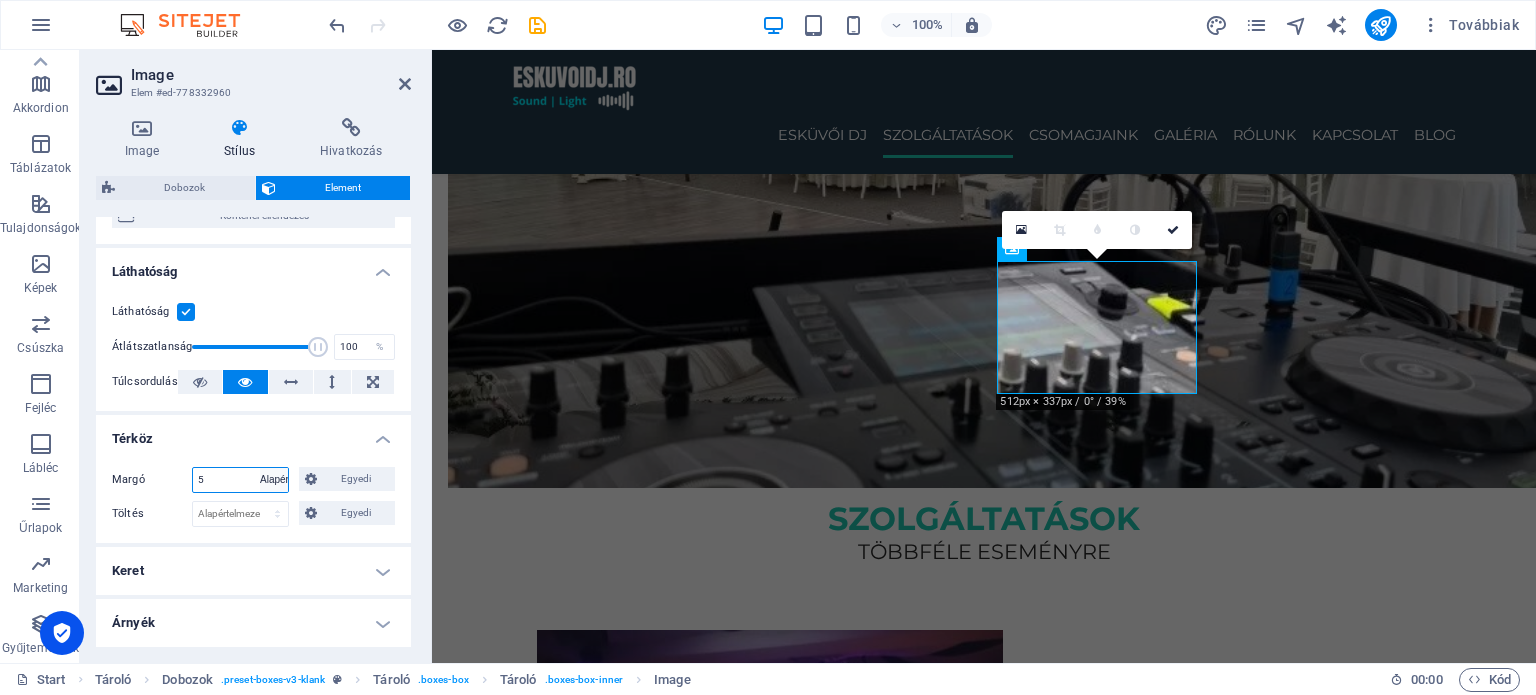 type 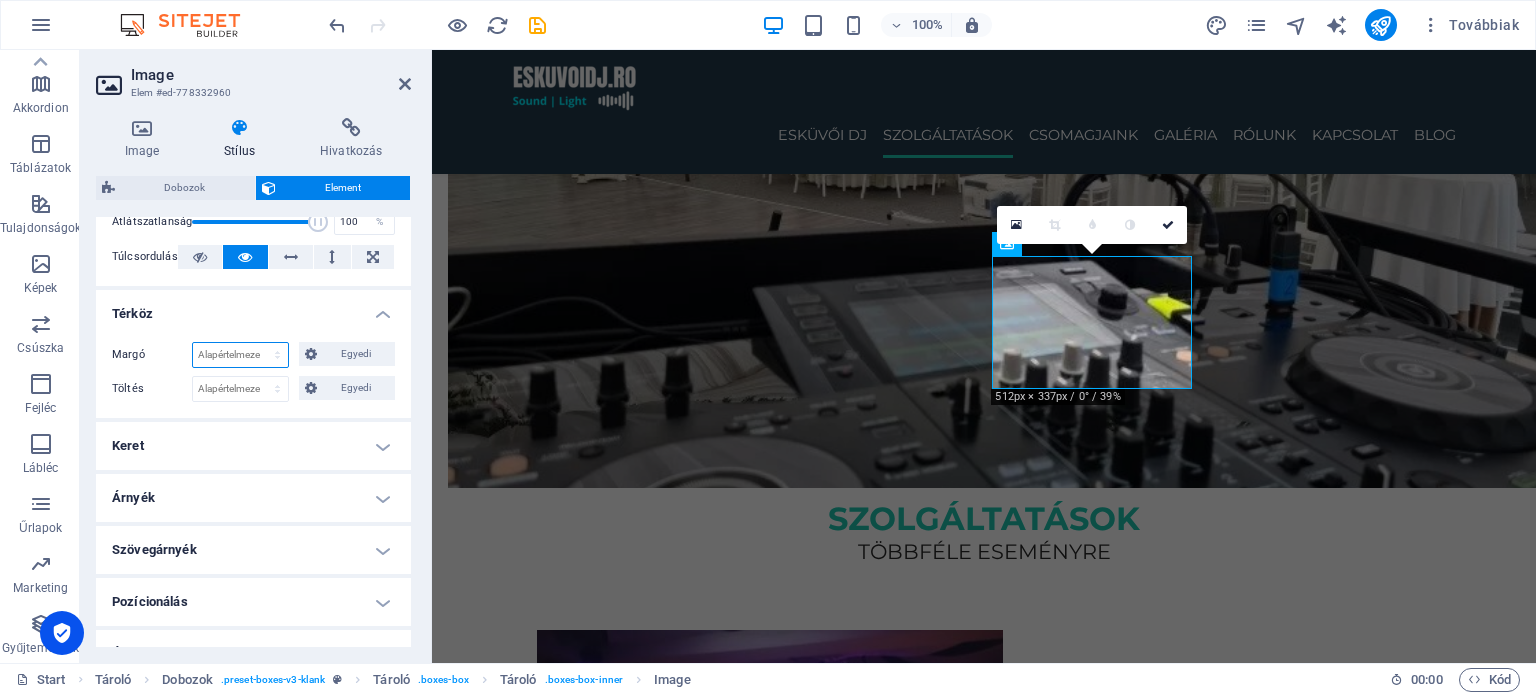 scroll, scrollTop: 300, scrollLeft: 0, axis: vertical 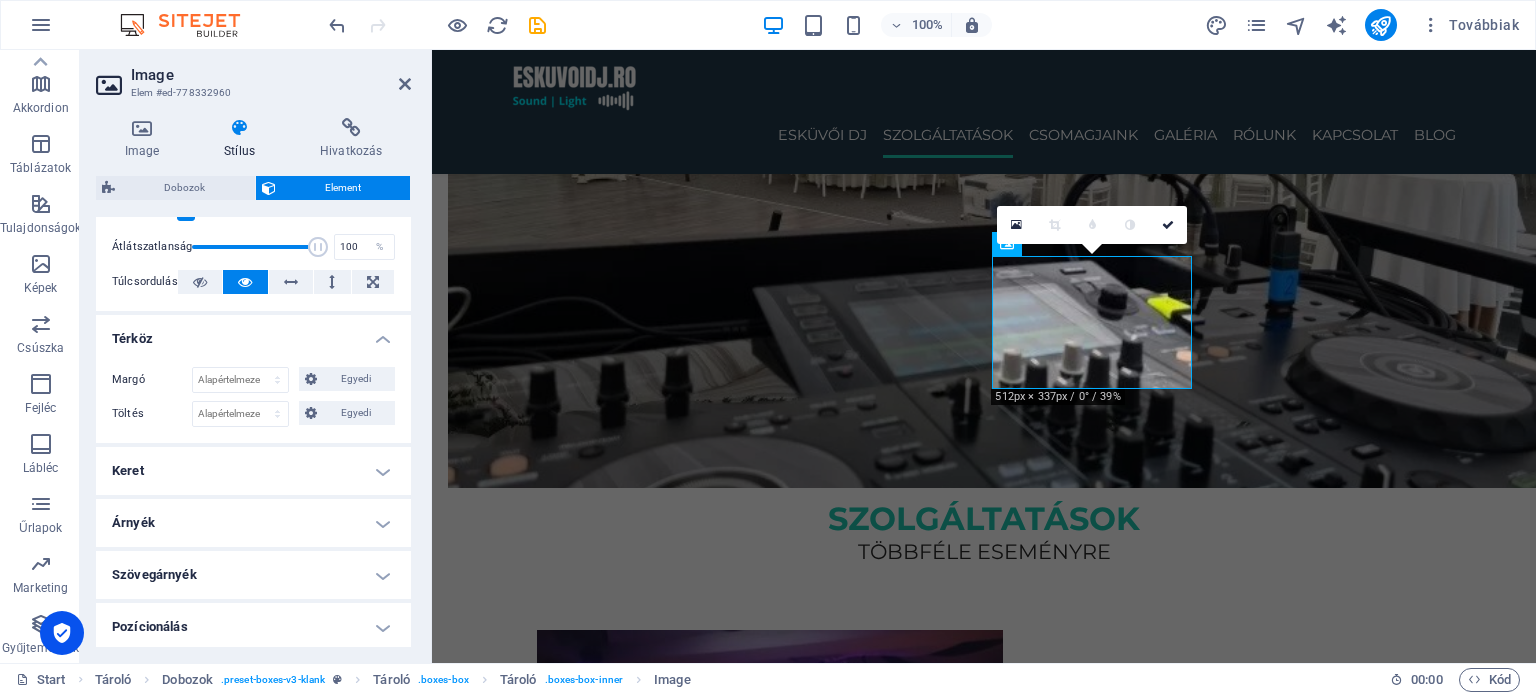 click on "Térköz" at bounding box center (253, 333) 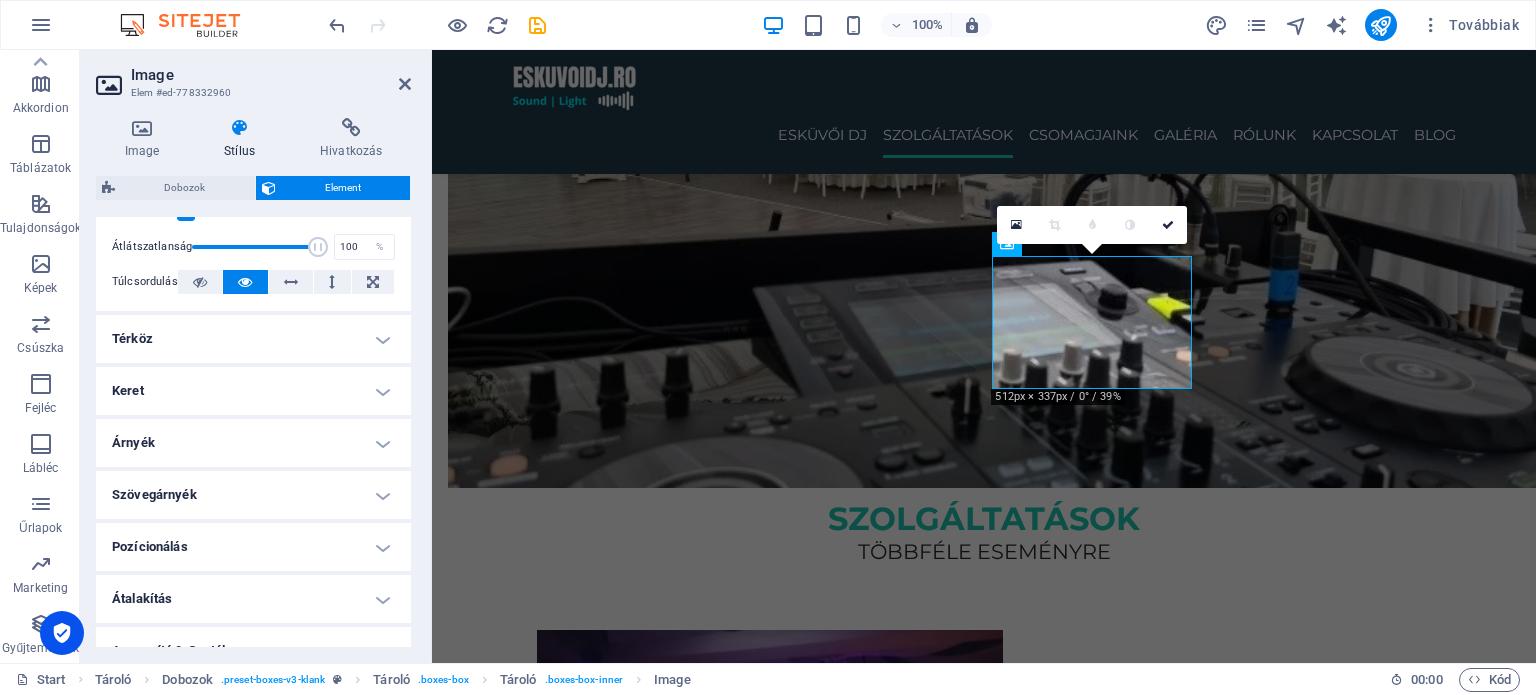 scroll, scrollTop: 100, scrollLeft: 0, axis: vertical 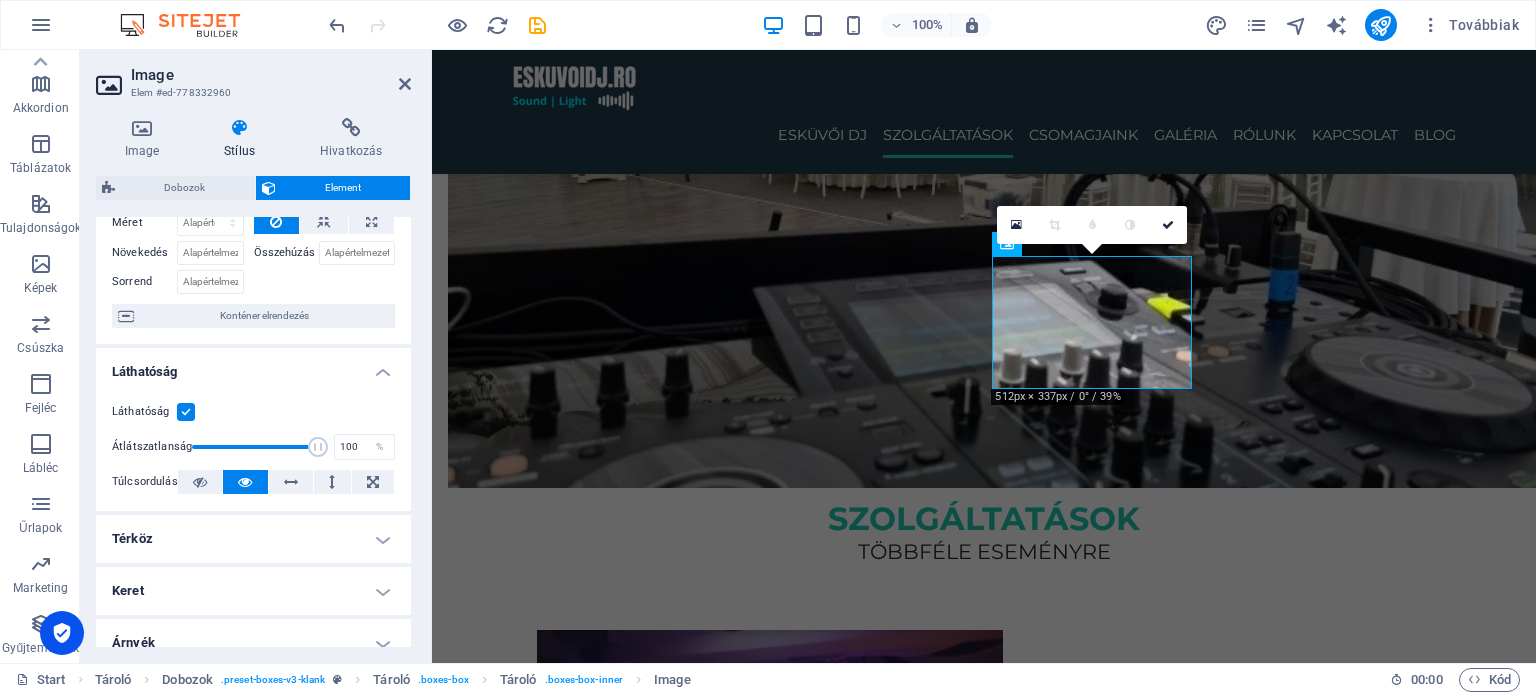 click on "Láthatóság" at bounding box center [253, 366] 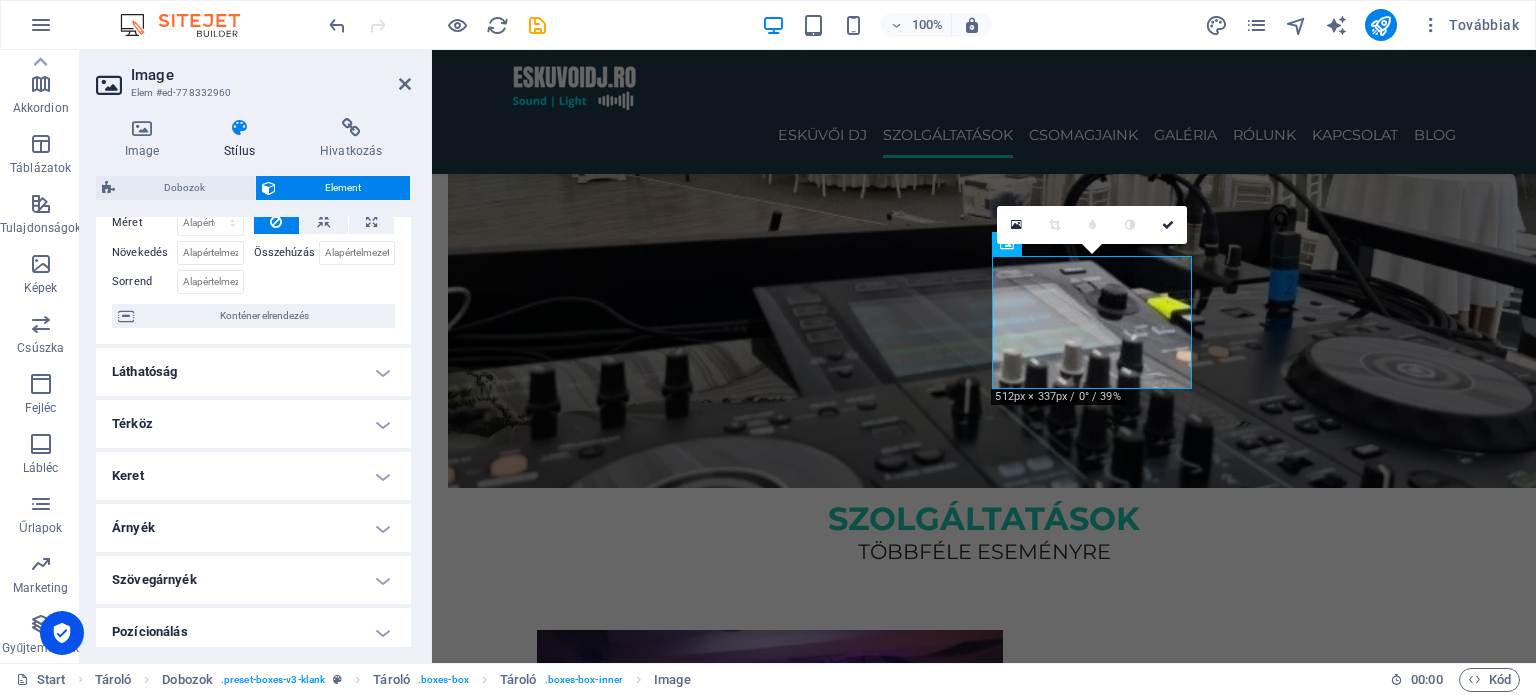 click on "Térköz" at bounding box center [253, 424] 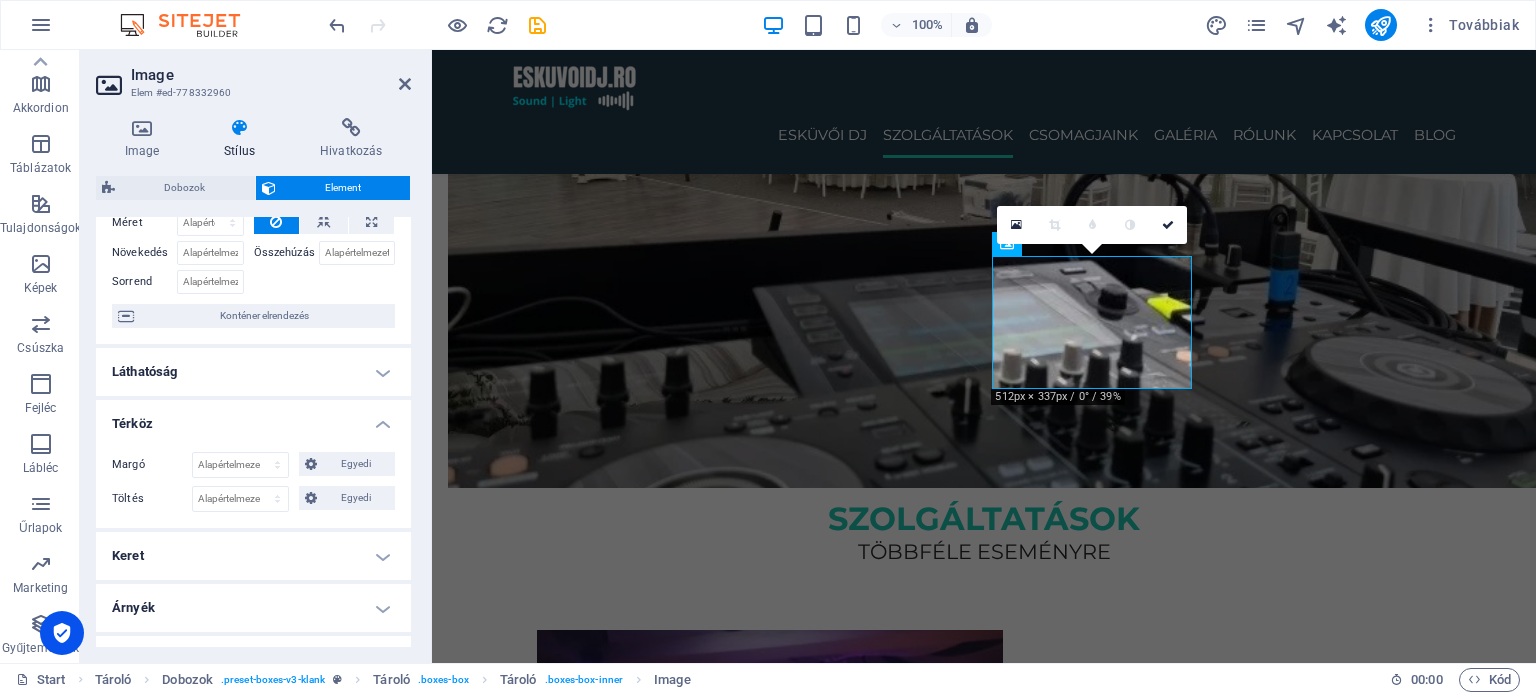 click on "Térköz" at bounding box center [253, 418] 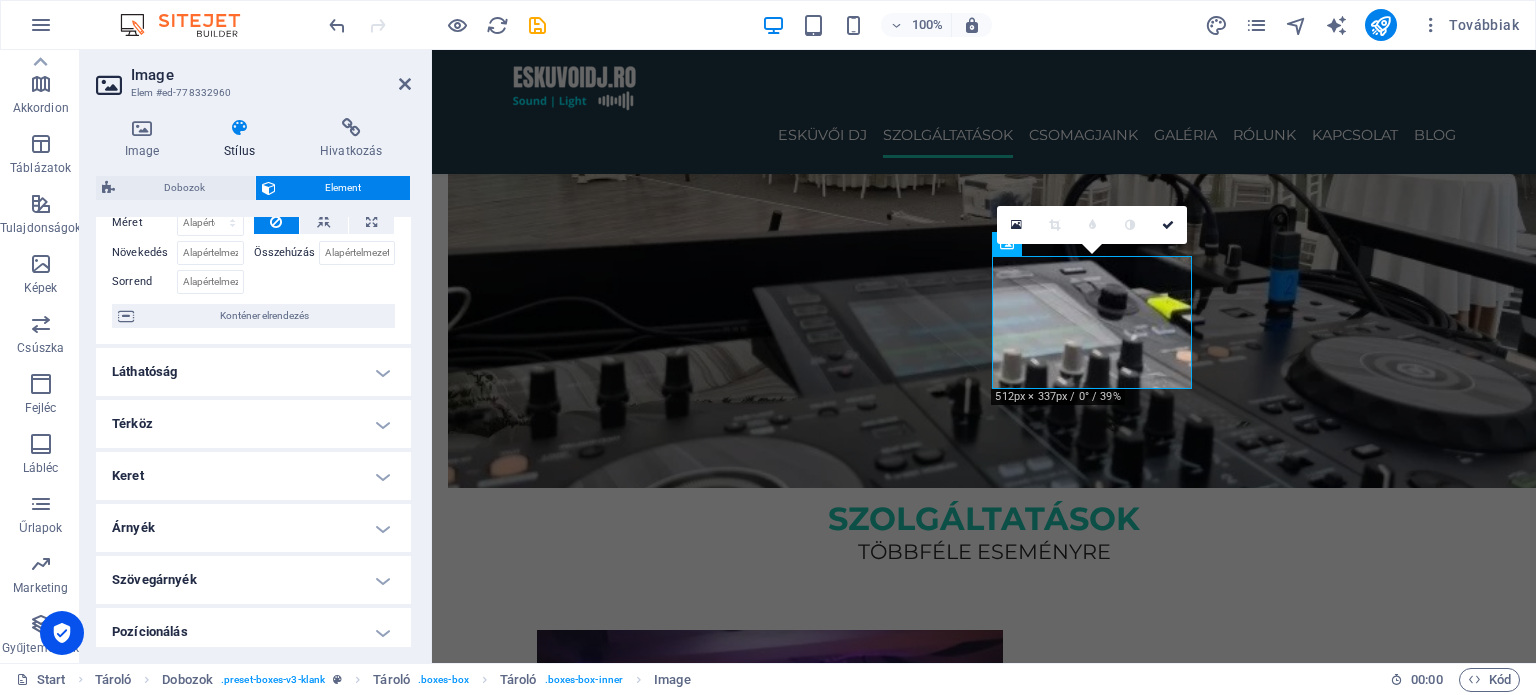 click on "Keret" at bounding box center [253, 476] 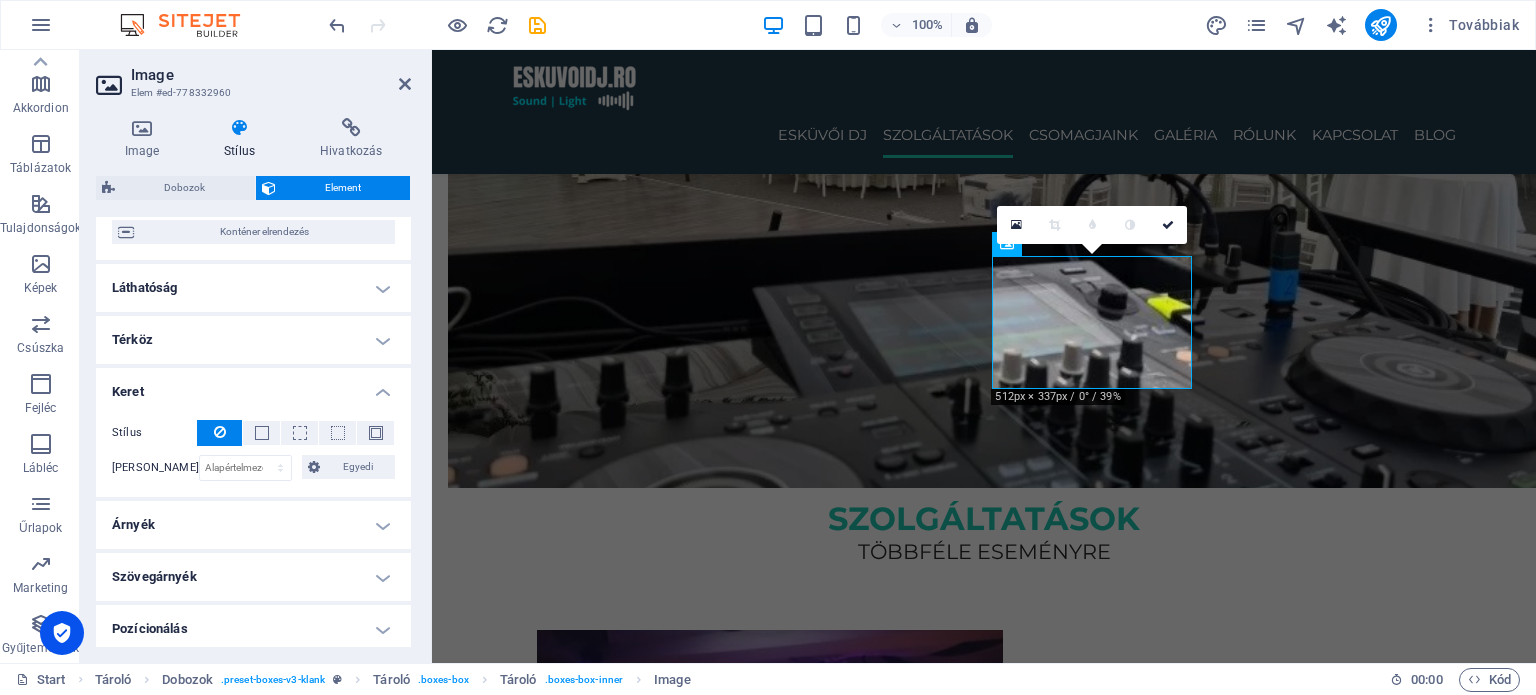 scroll, scrollTop: 300, scrollLeft: 0, axis: vertical 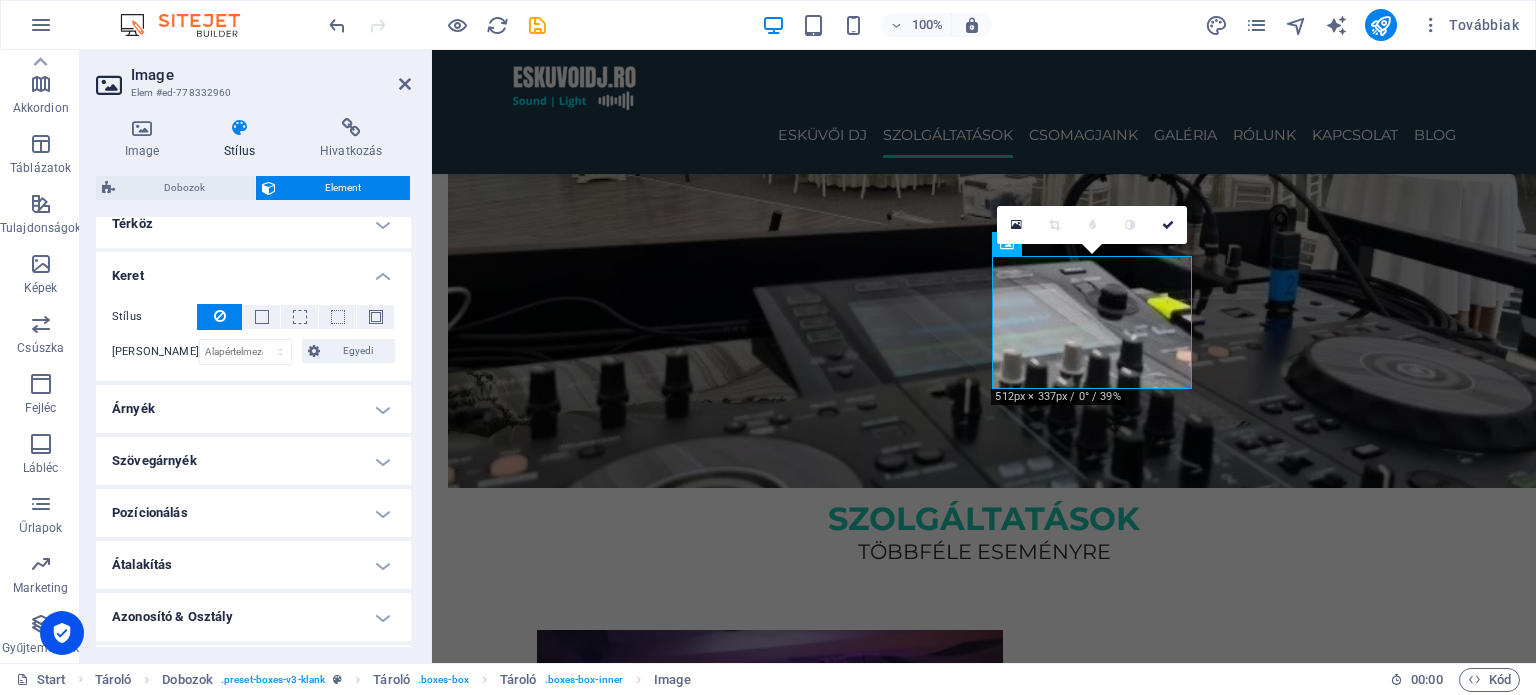click on "Keret" at bounding box center [253, 270] 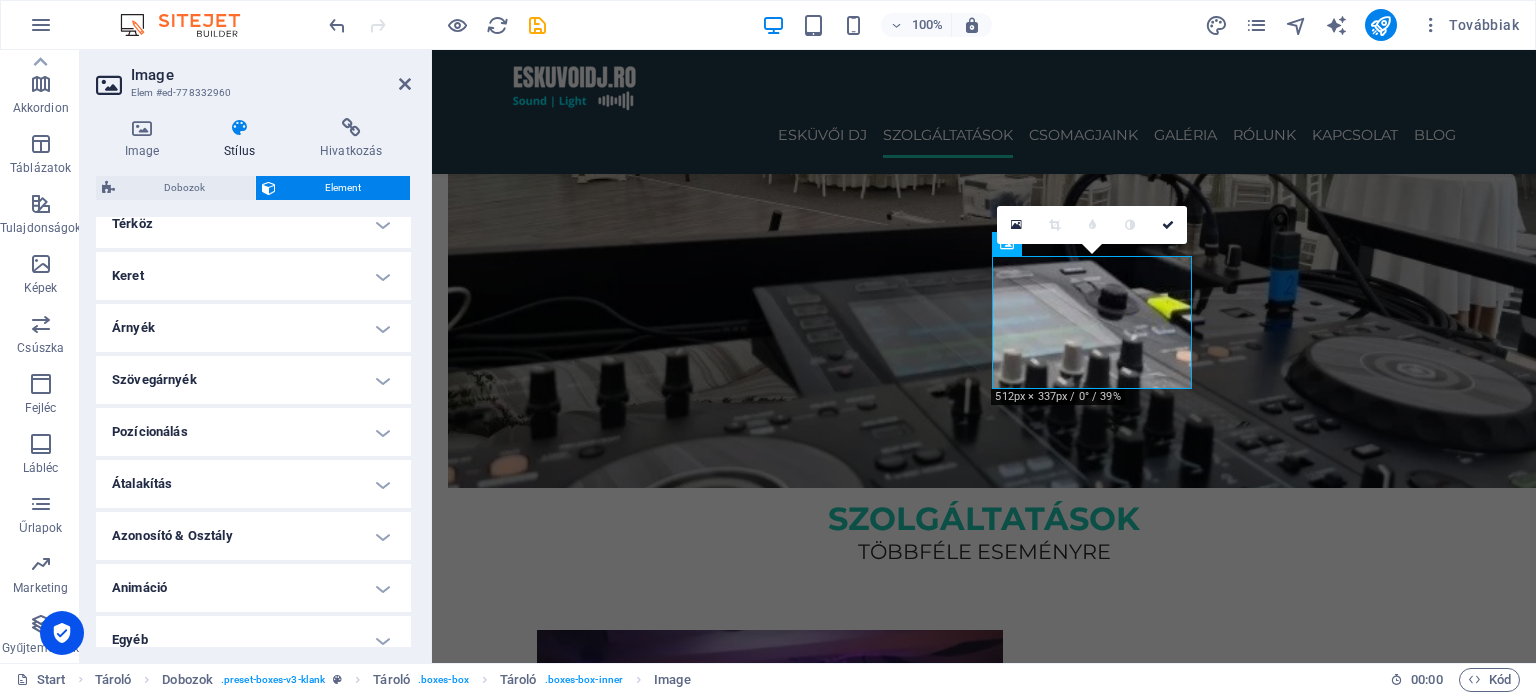 click on "Árnyék" at bounding box center (253, 328) 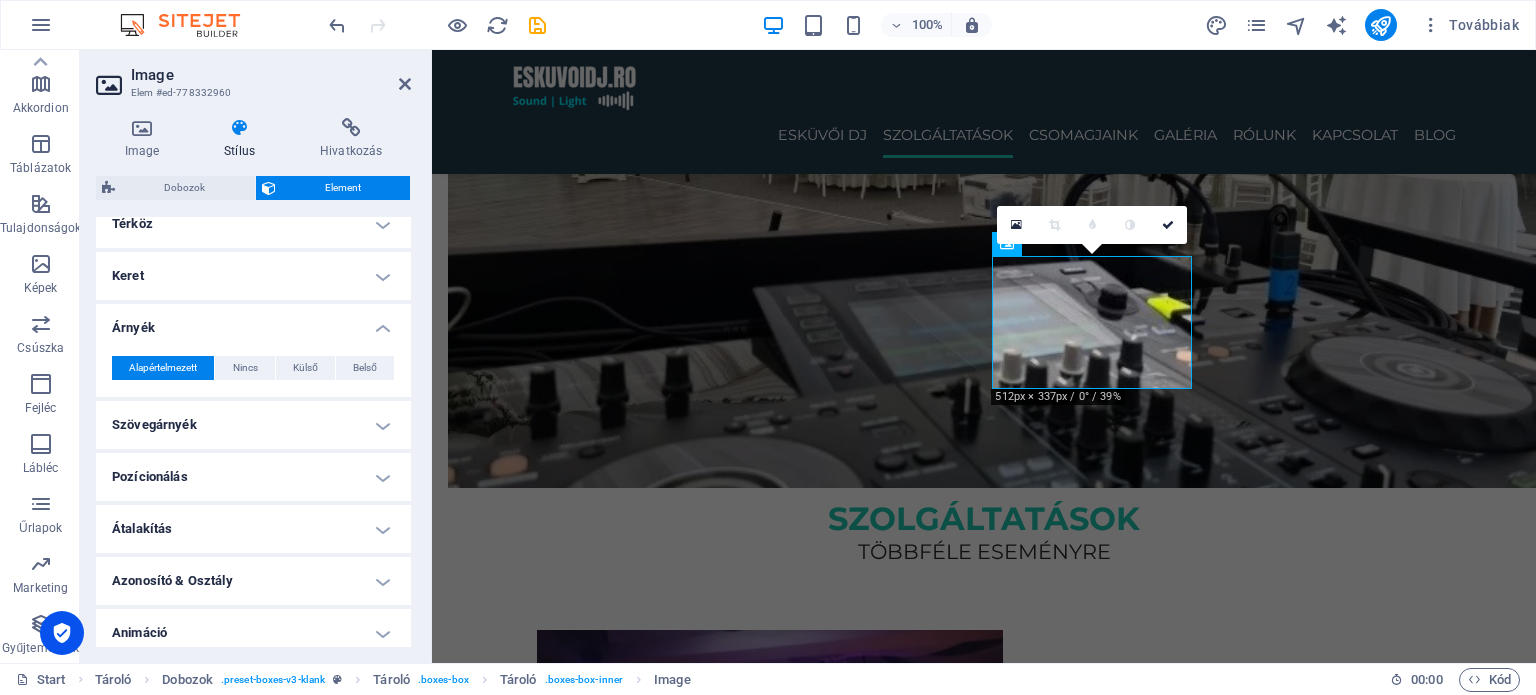 click on "Árnyék" at bounding box center [253, 322] 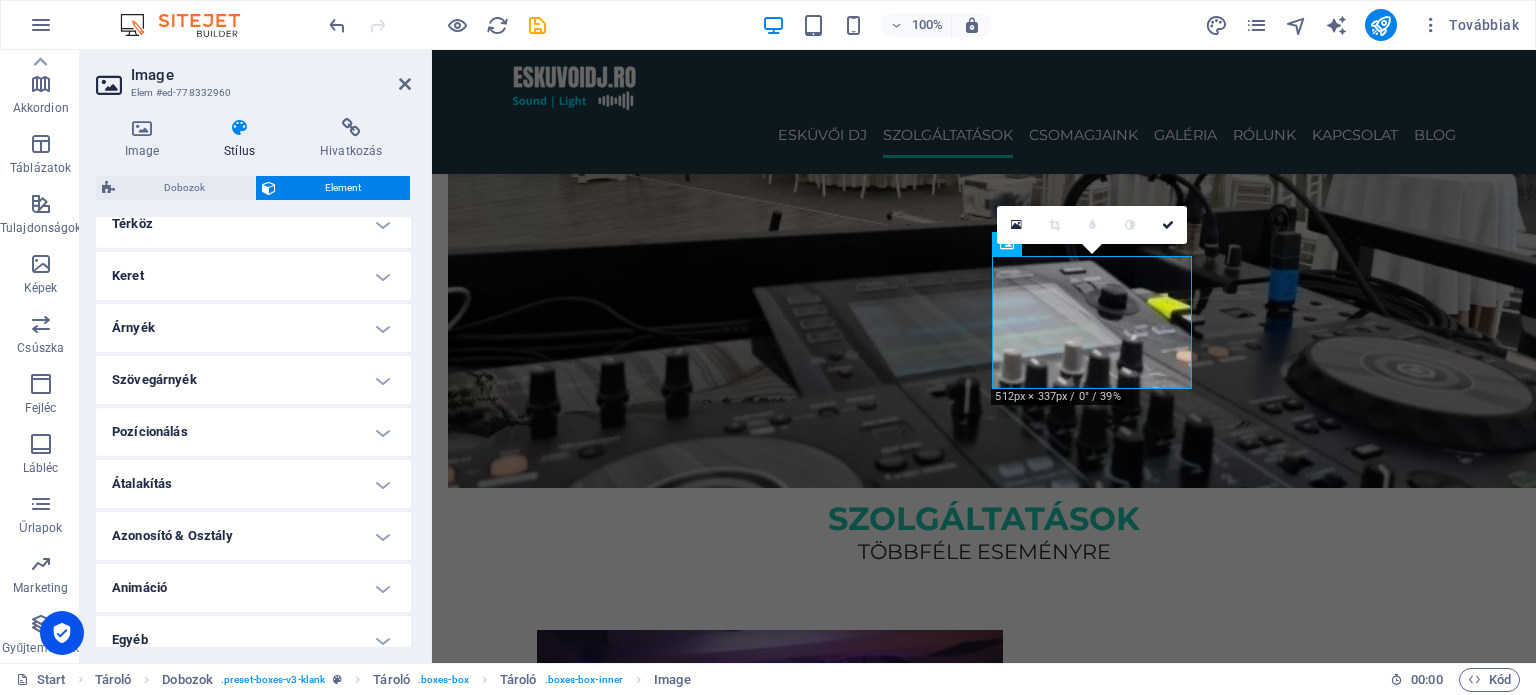 click on "Pozícionálás" at bounding box center [253, 432] 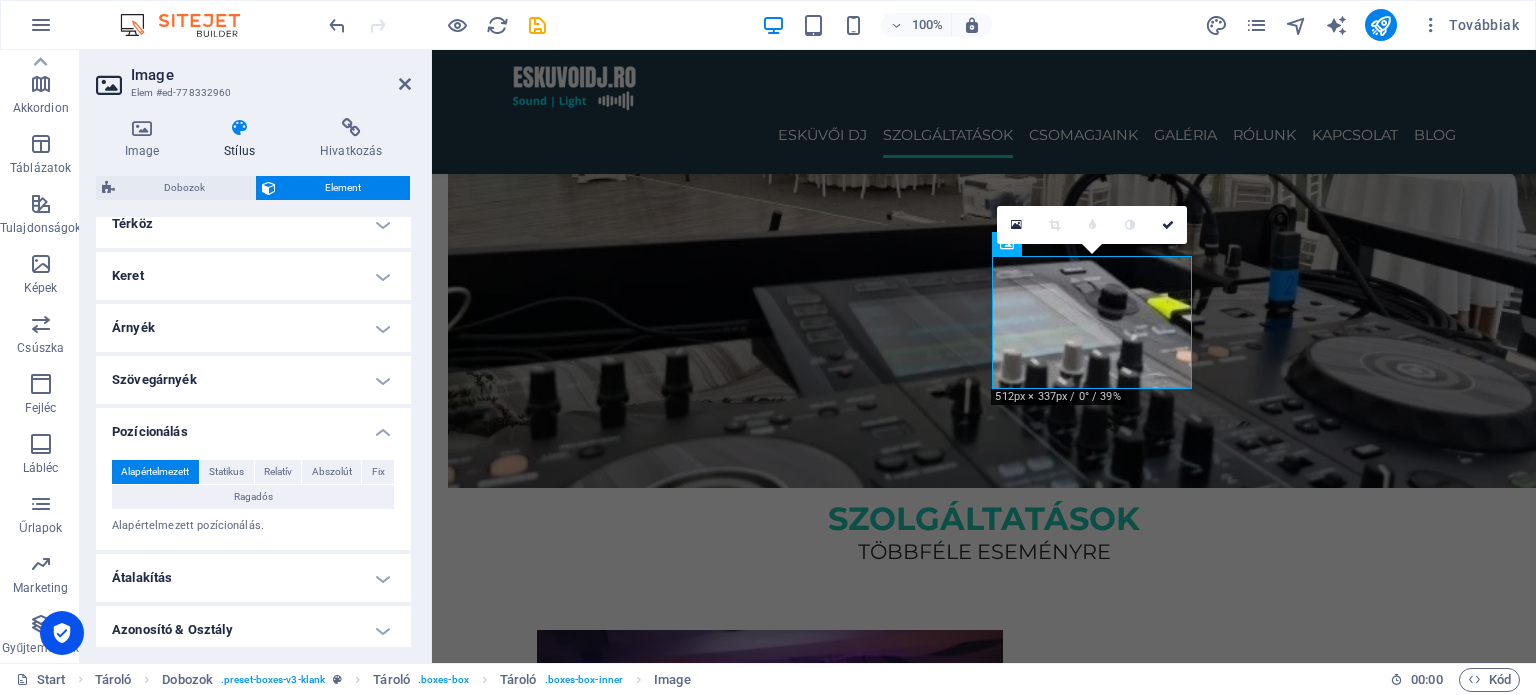 click on "Pozícionálás" at bounding box center [253, 426] 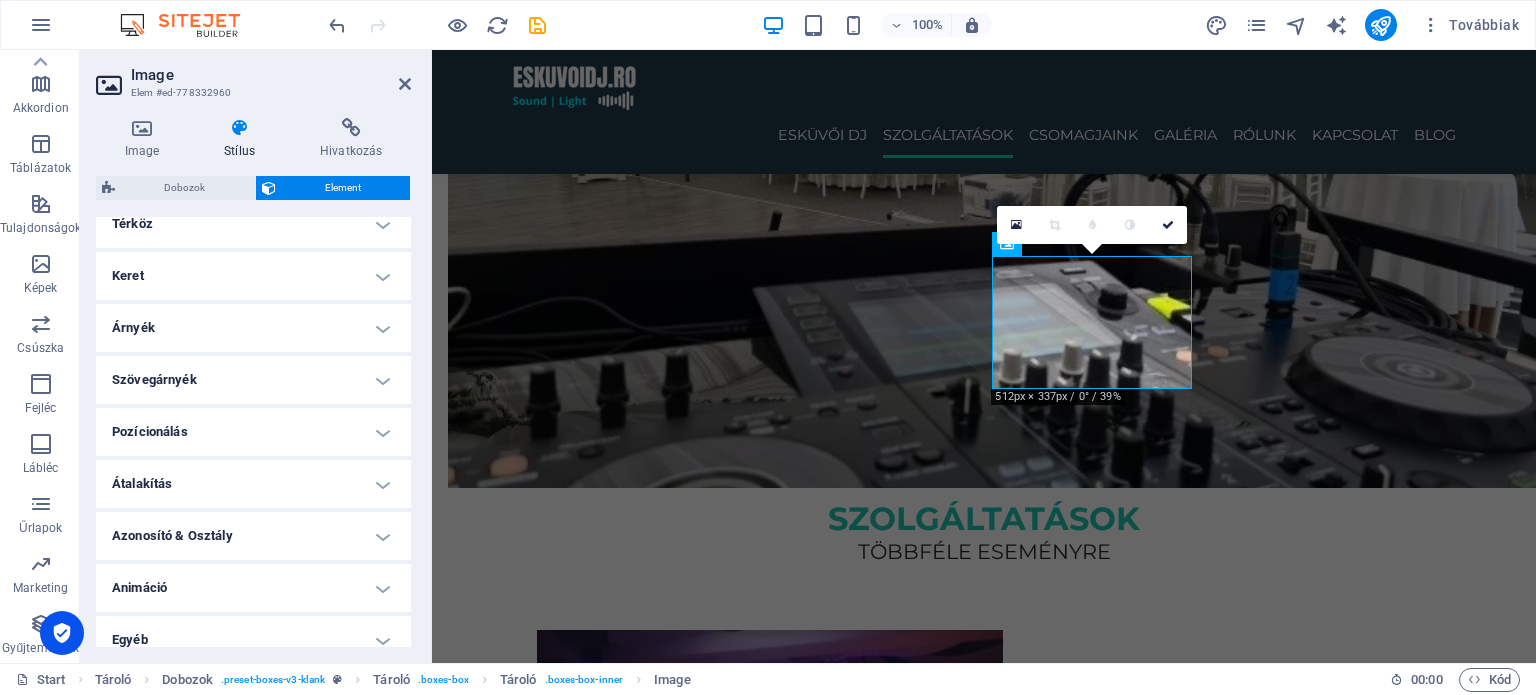 click on "Átalakítás" at bounding box center [253, 484] 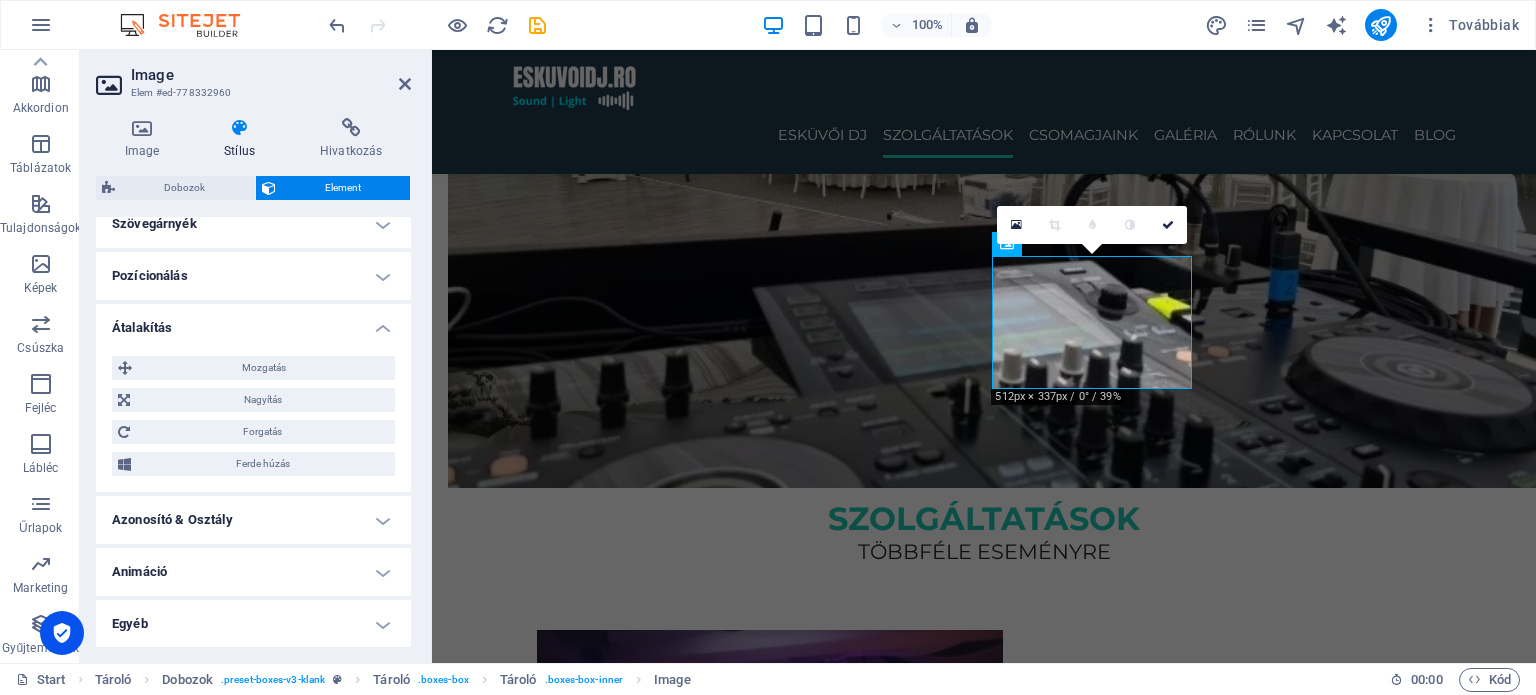 click on "Átalakítás" at bounding box center (253, 322) 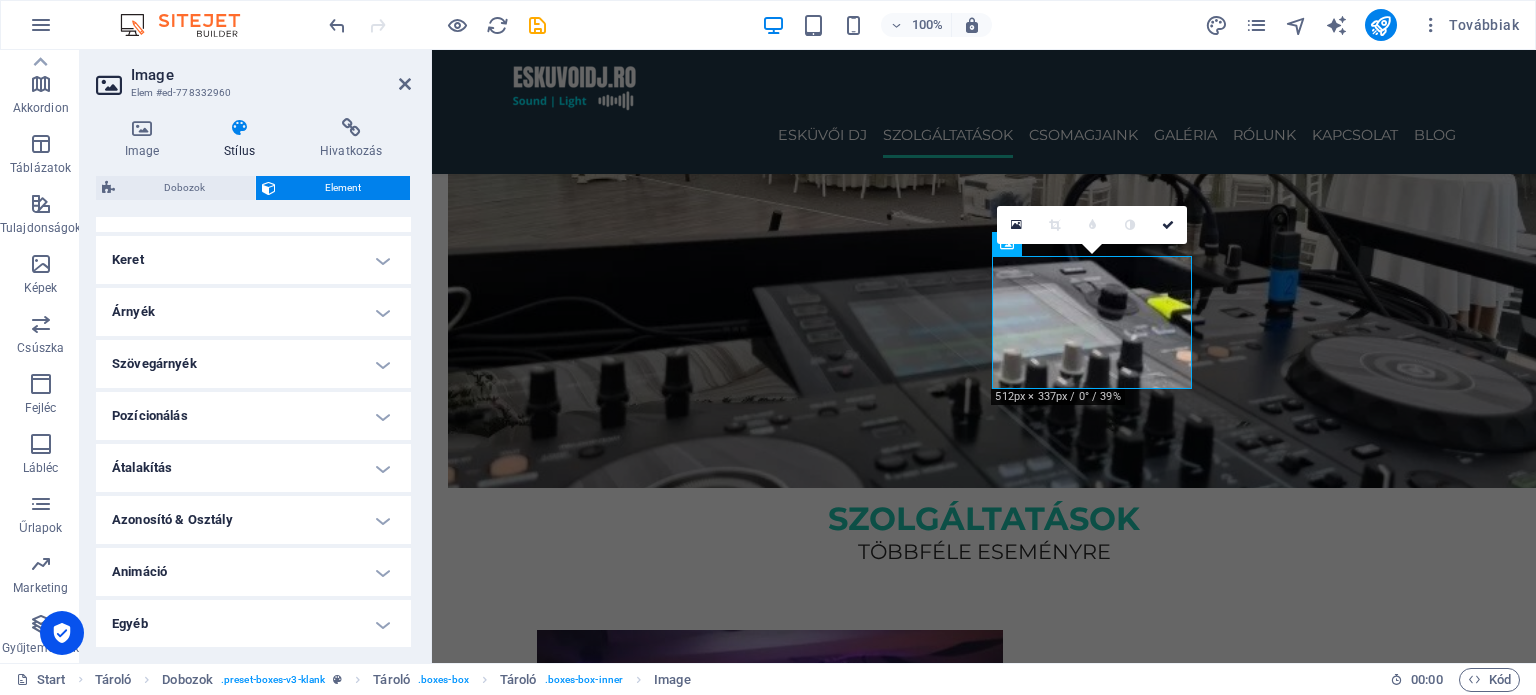 click on "Pozícionálás" at bounding box center (253, 416) 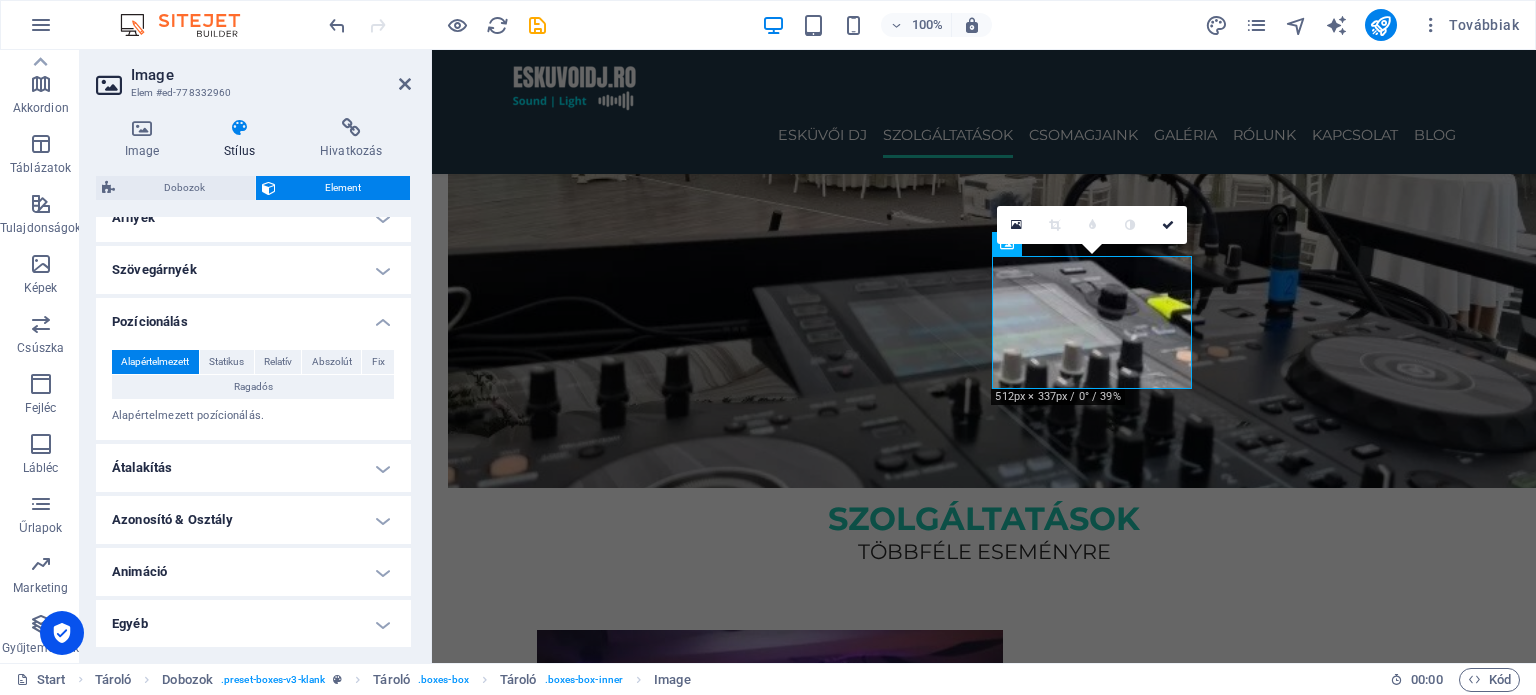click on "Pozícionálás" at bounding box center [253, 316] 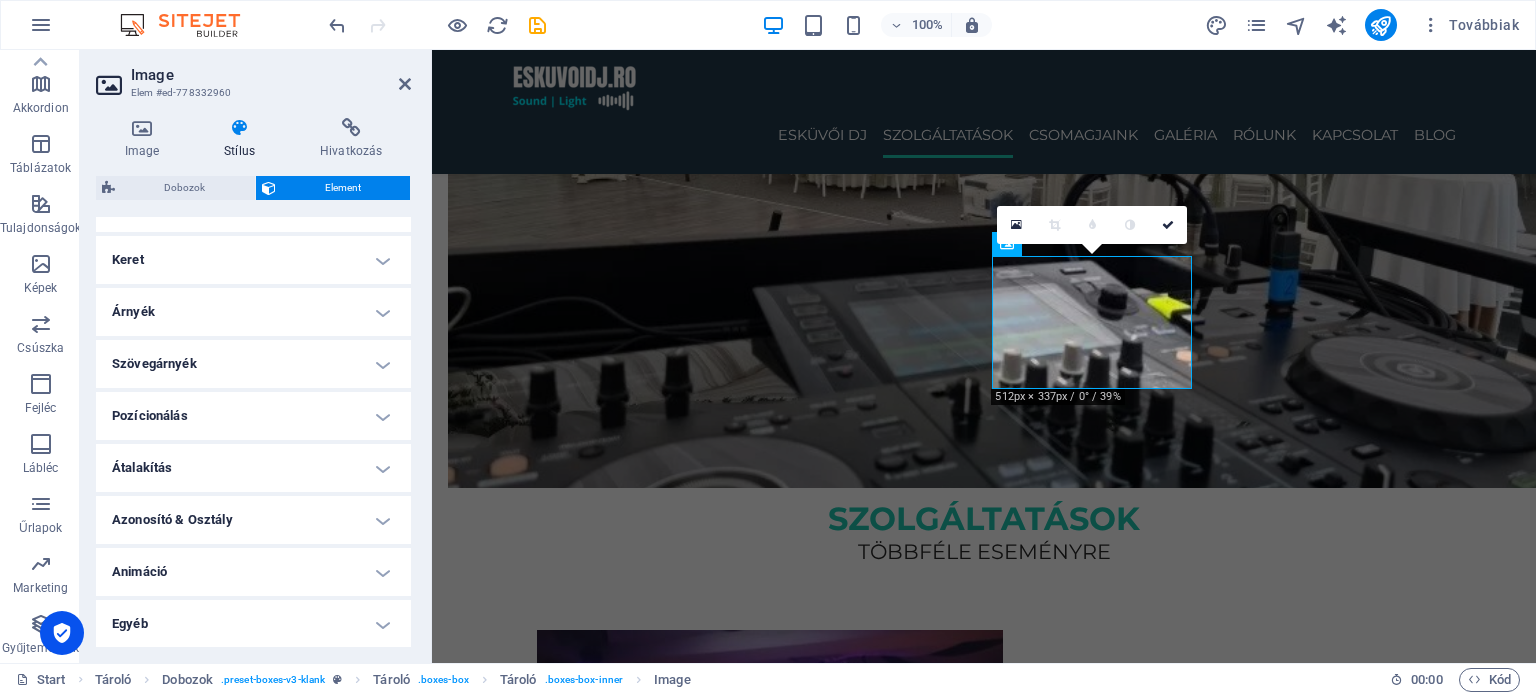 click on "Átalakítás" at bounding box center (253, 468) 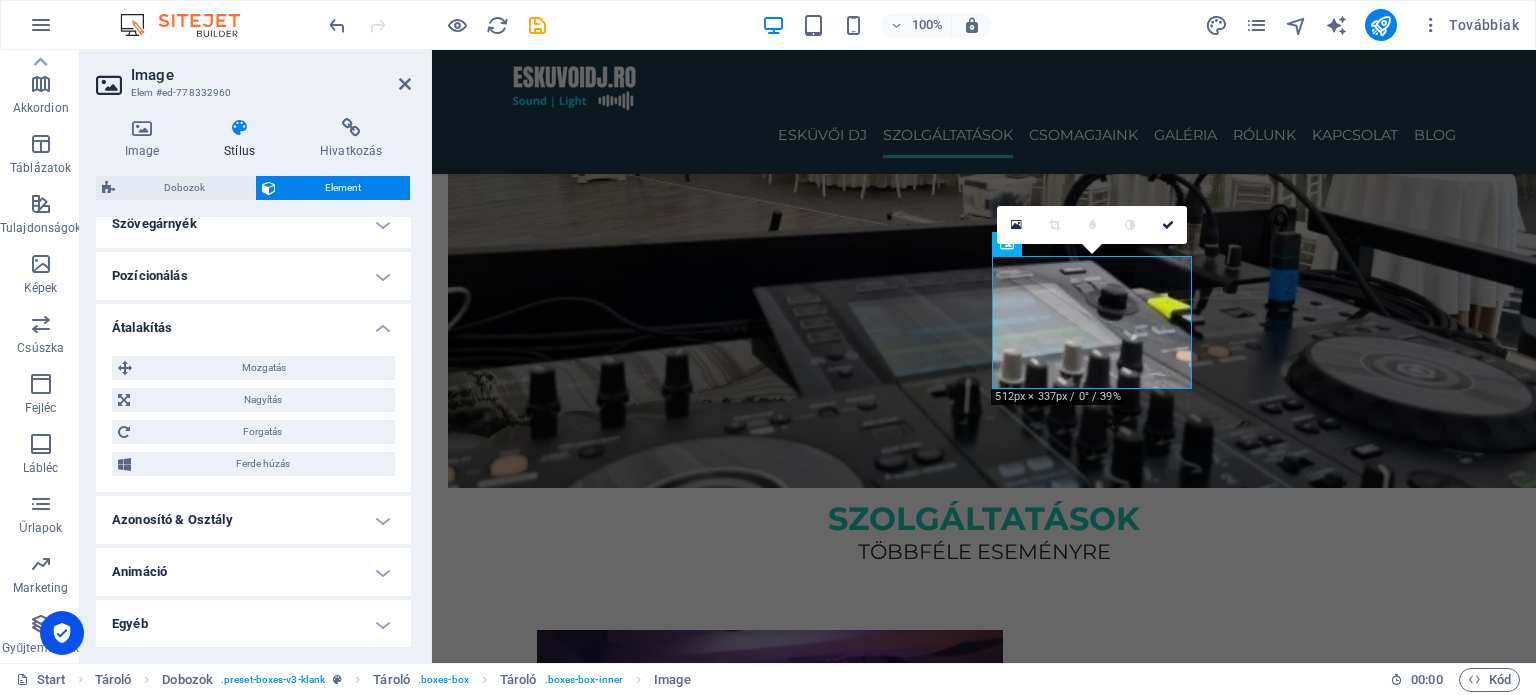 click on "Átalakítás" at bounding box center (253, 322) 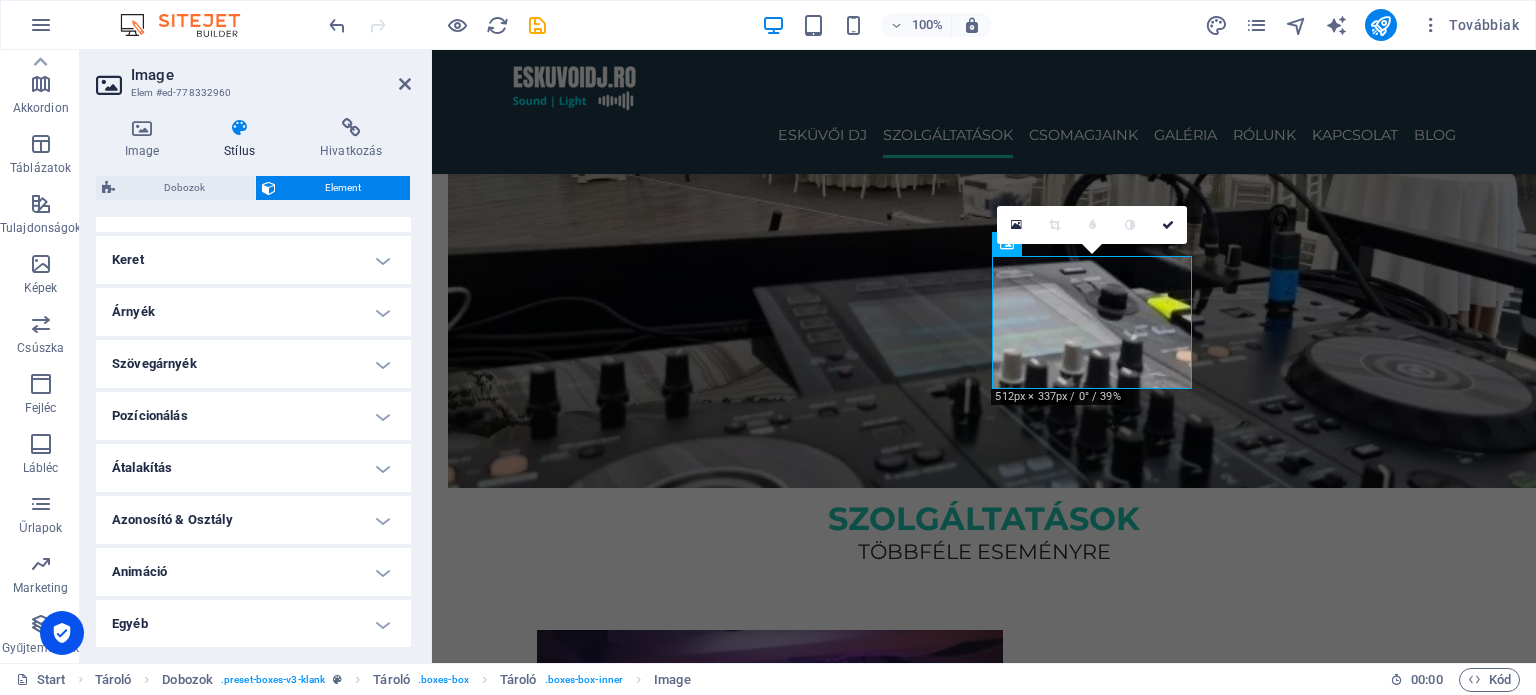 click on "Azonosító & Osztály" at bounding box center [253, 520] 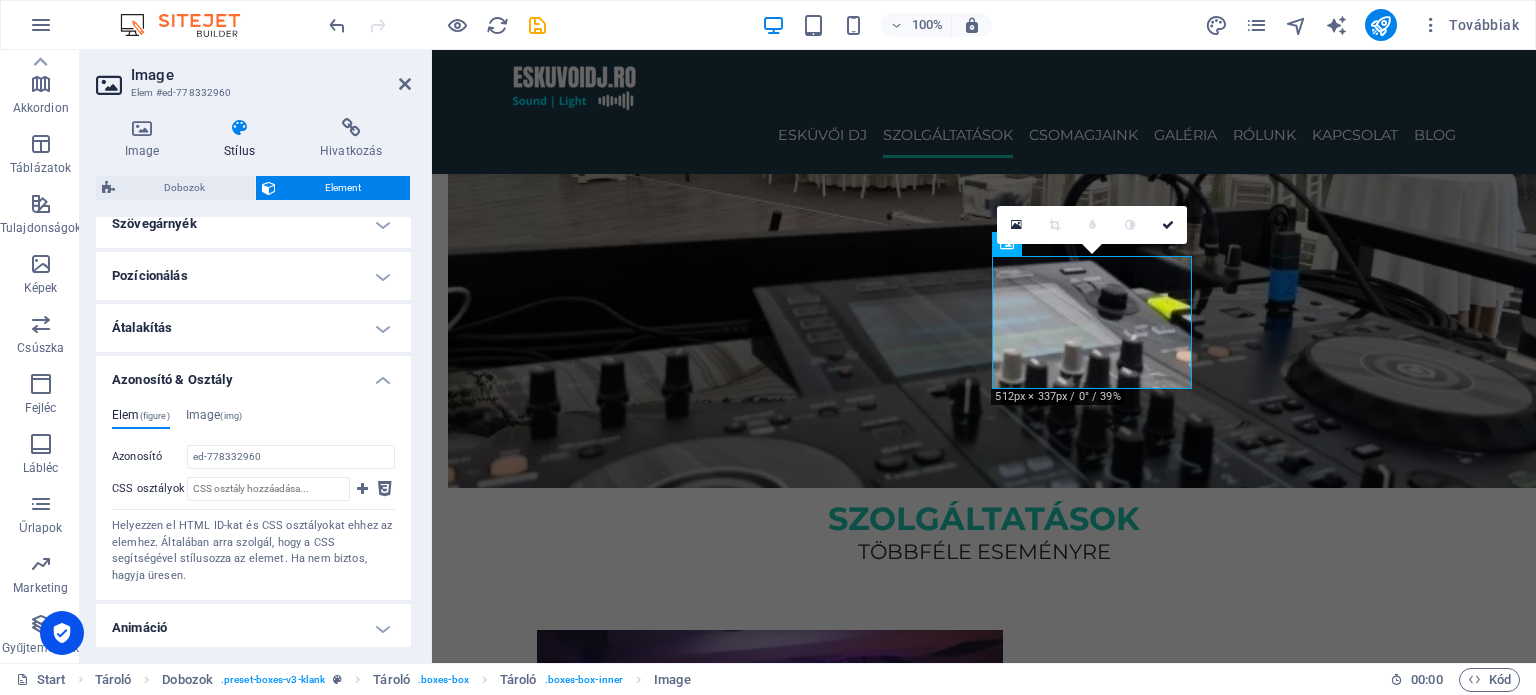 click on "Azonosító & Osztály" at bounding box center [253, 374] 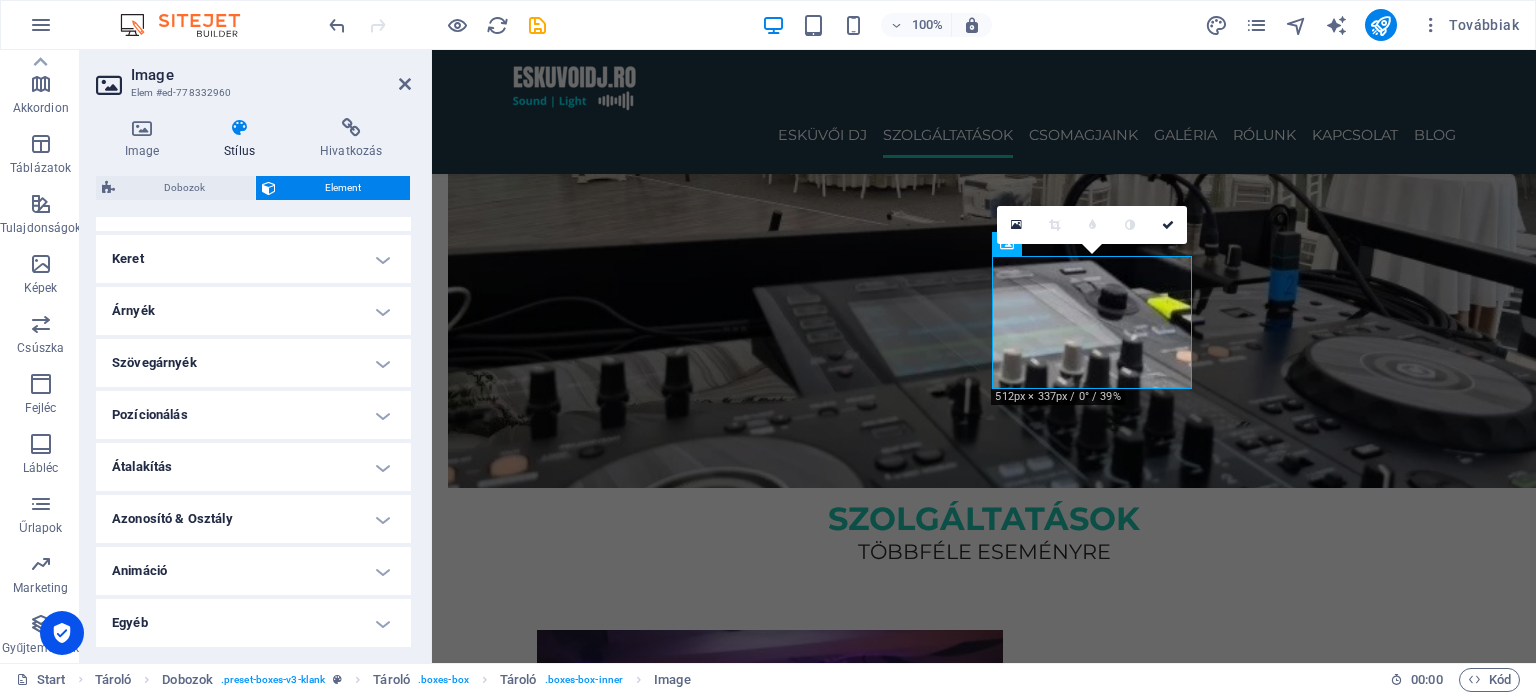scroll, scrollTop: 316, scrollLeft: 0, axis: vertical 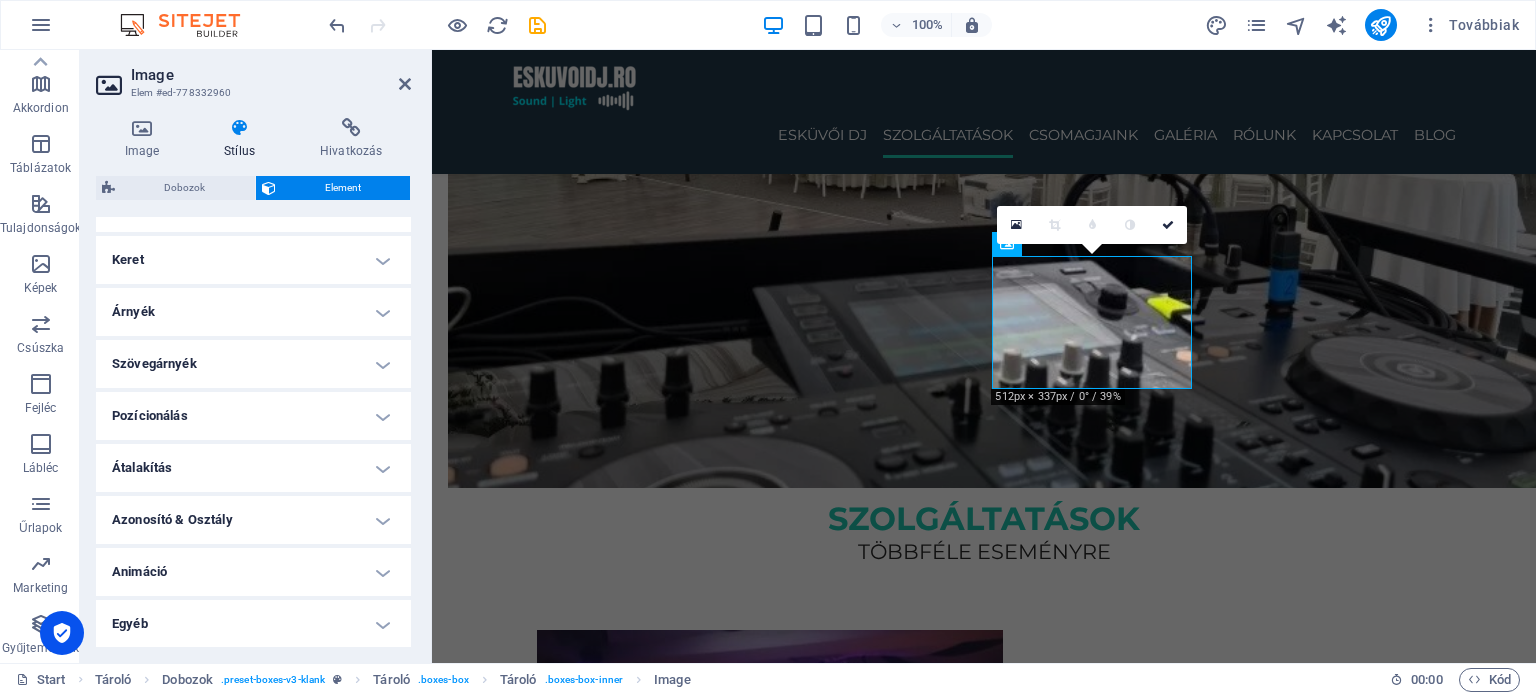 click on "Animáció" at bounding box center (253, 572) 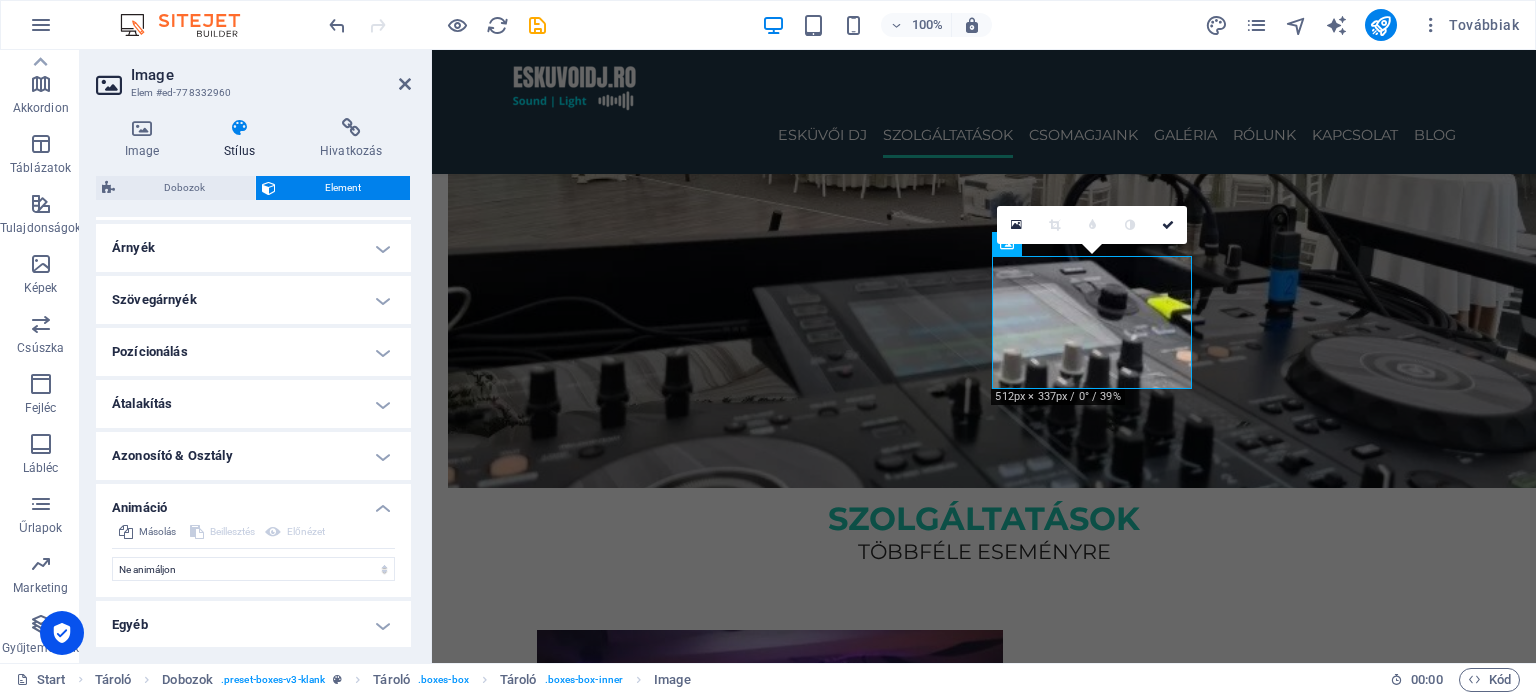 click on "Animáció" at bounding box center (253, 502) 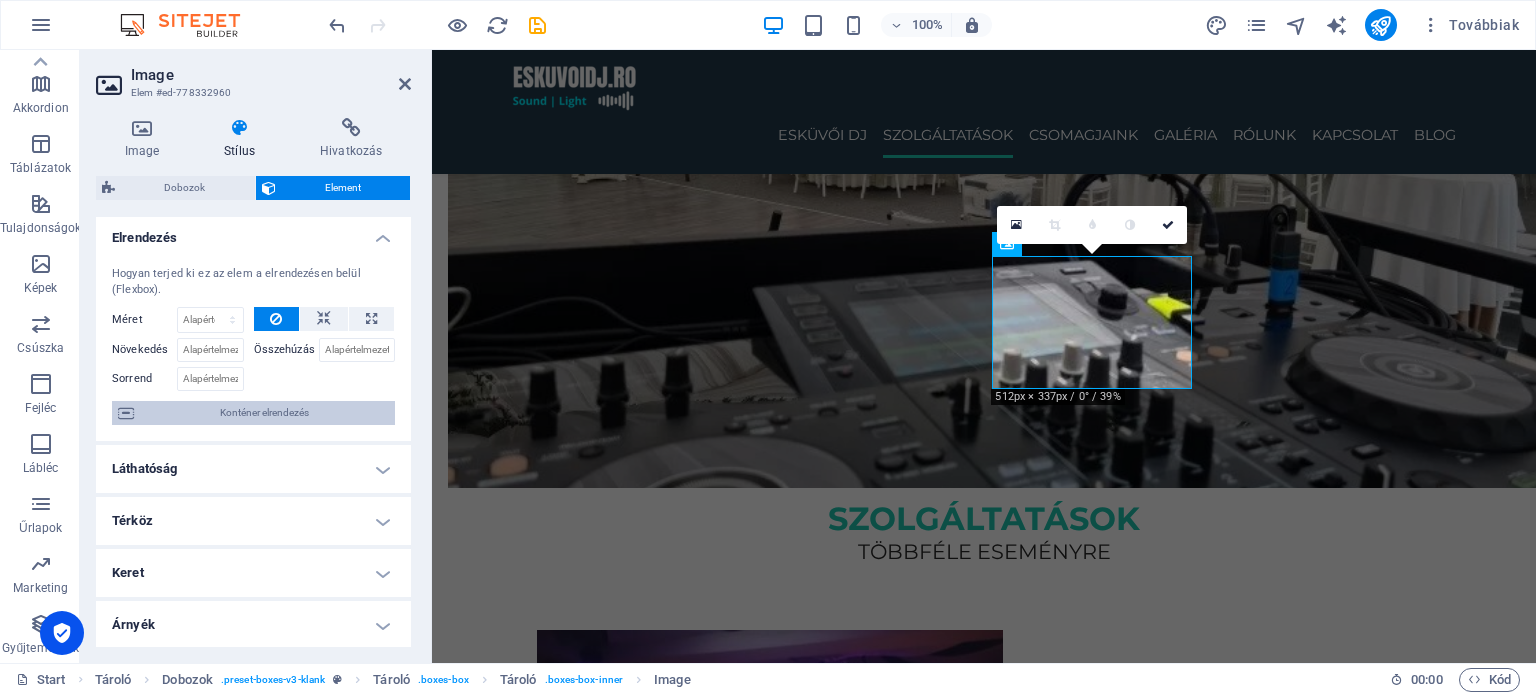 scroll, scrollTop: 0, scrollLeft: 0, axis: both 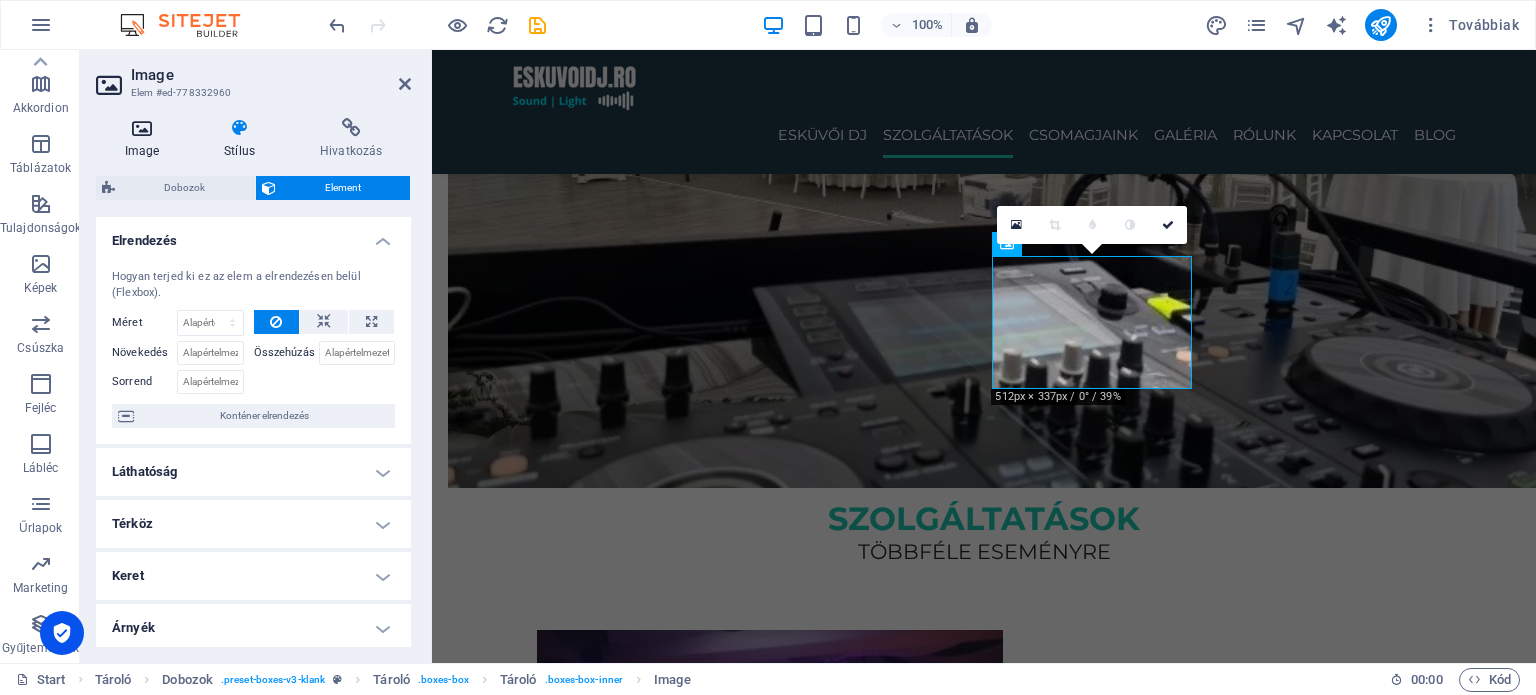 click at bounding box center [142, 128] 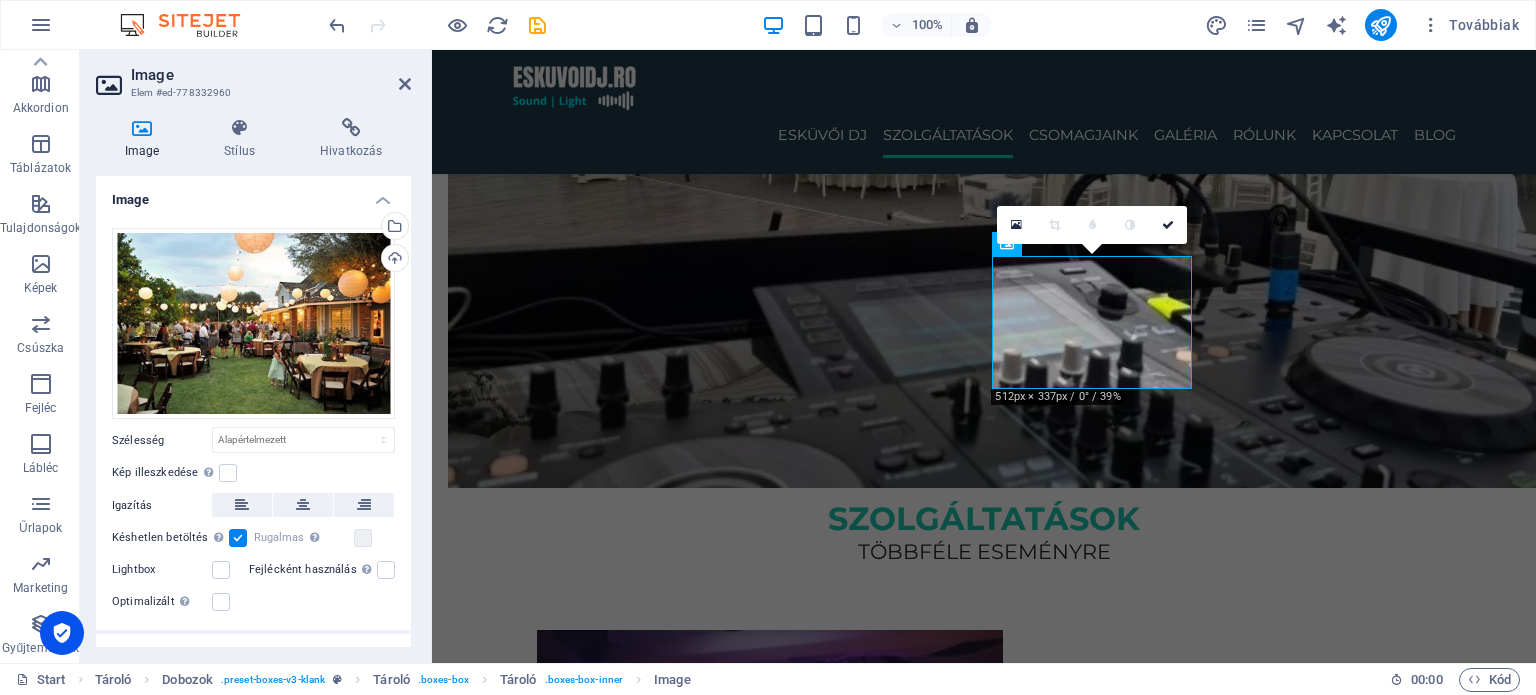 scroll, scrollTop: 100, scrollLeft: 0, axis: vertical 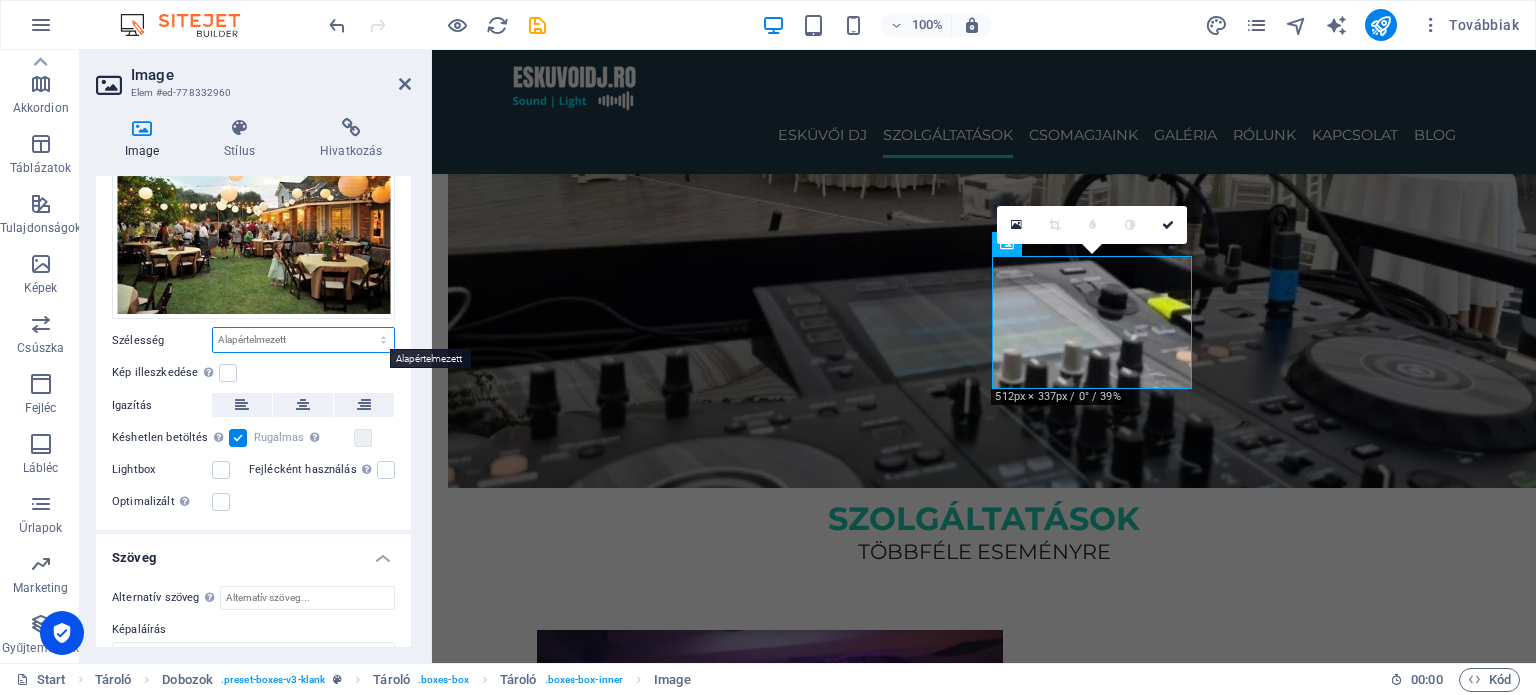 click on "Alapértelmezett automatikus px rem % em vh vw" at bounding box center [303, 340] 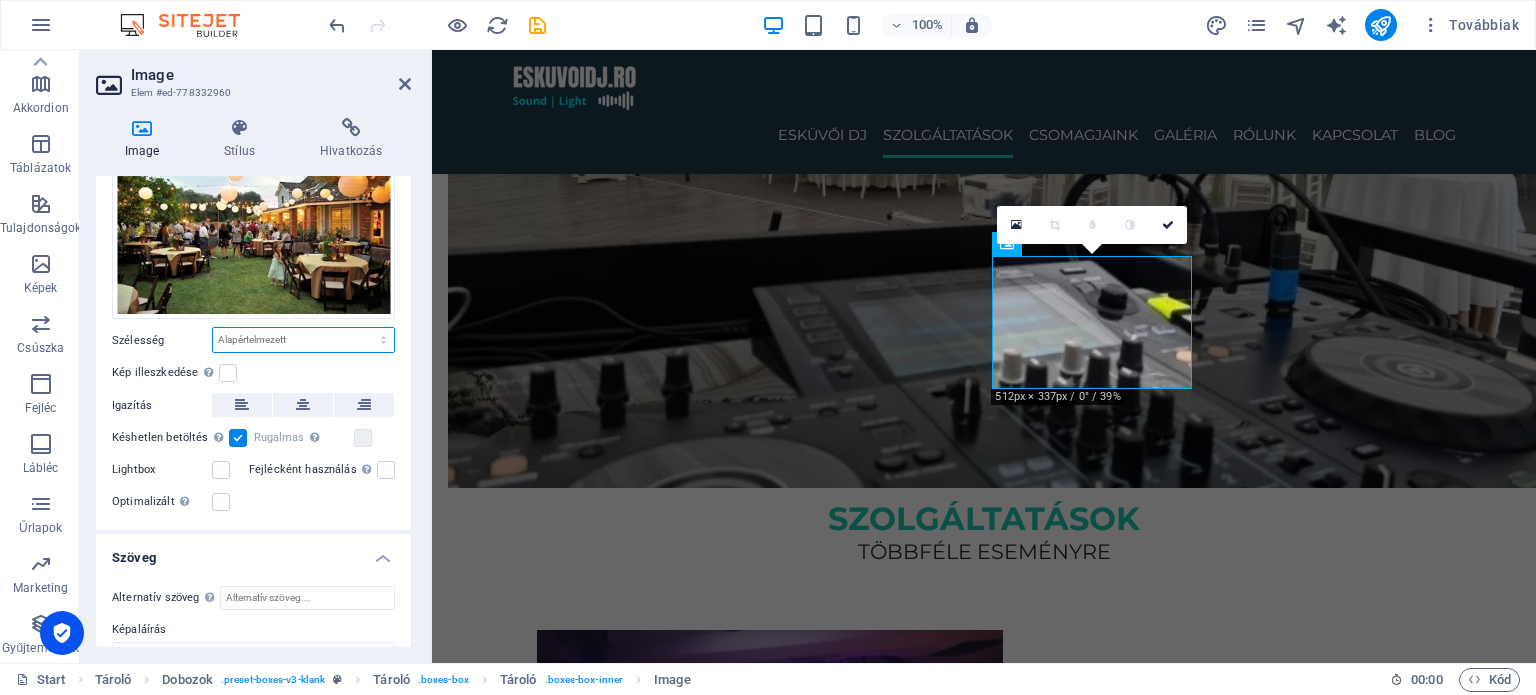 select on "px" 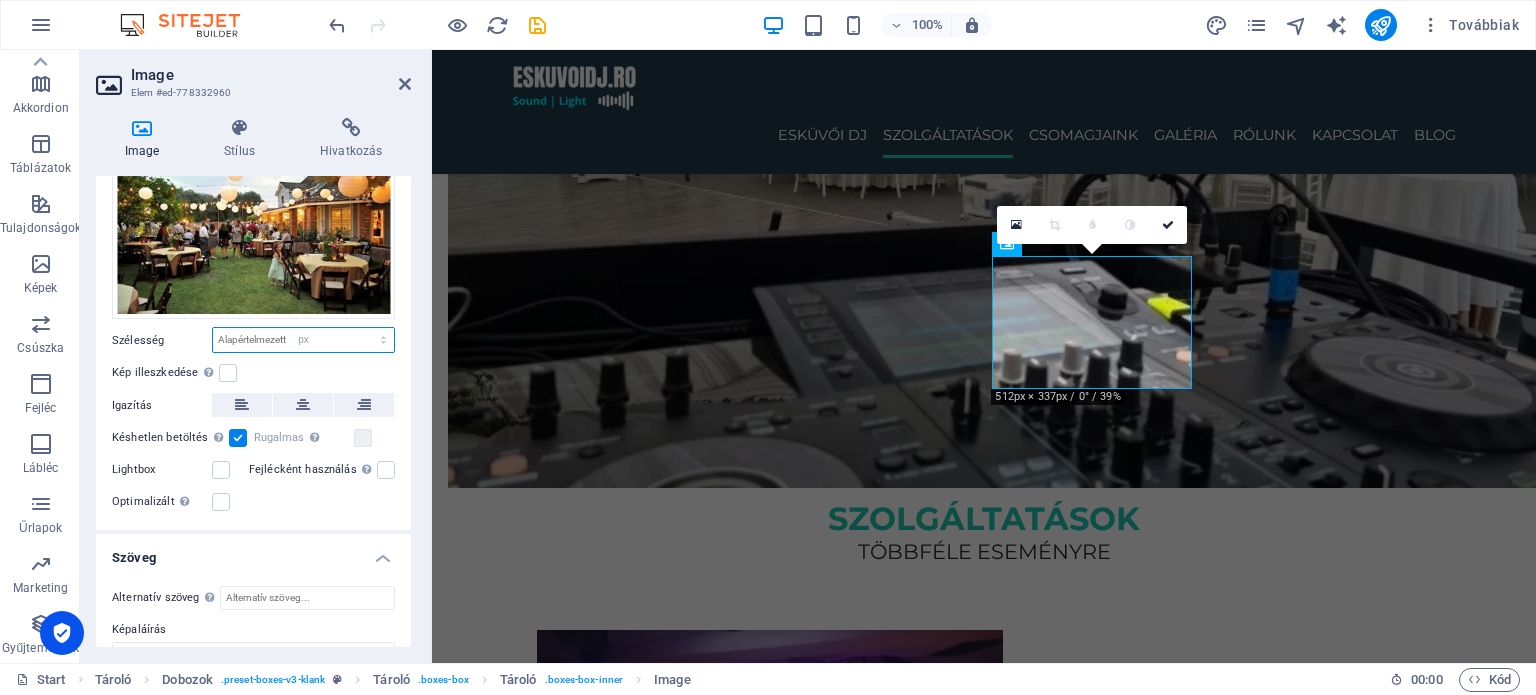 click on "Alapértelmezett automatikus px rem % em vh vw" at bounding box center [303, 340] 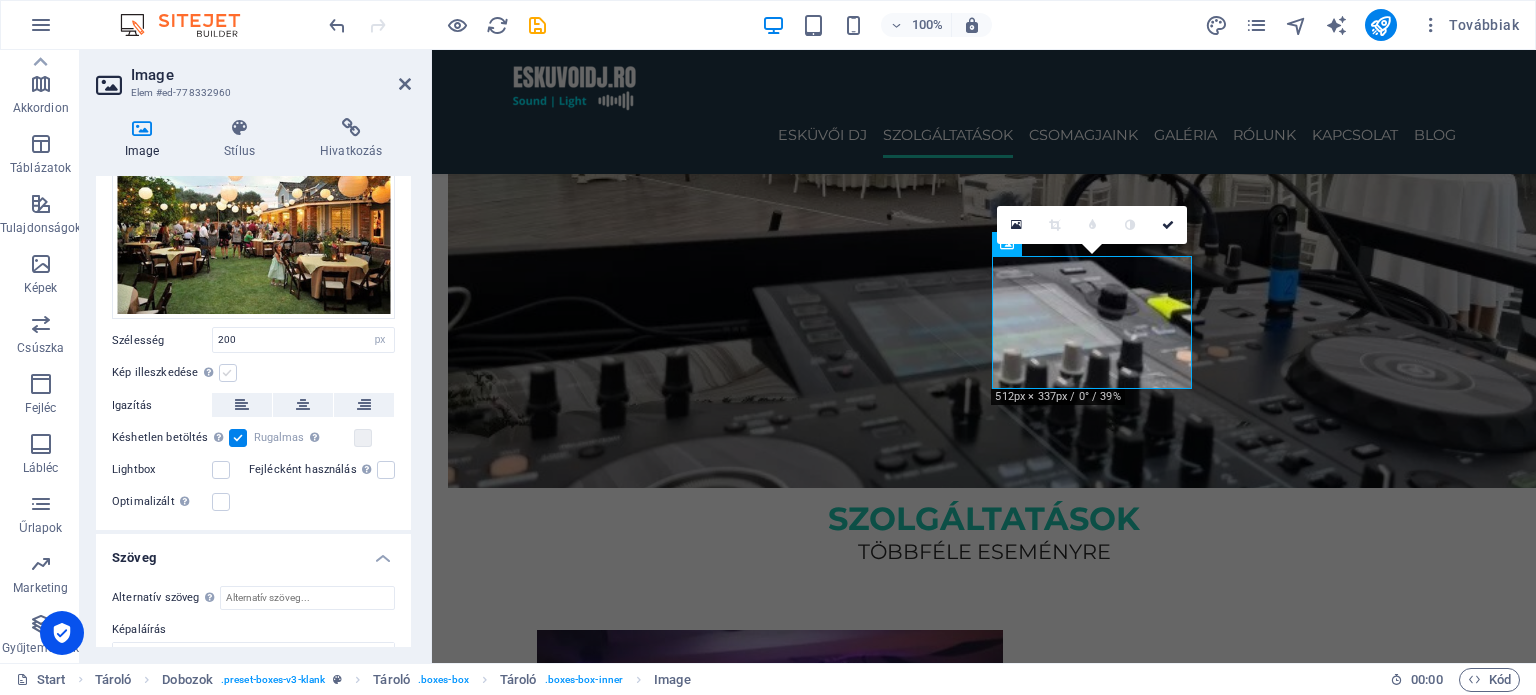 click at bounding box center (228, 373) 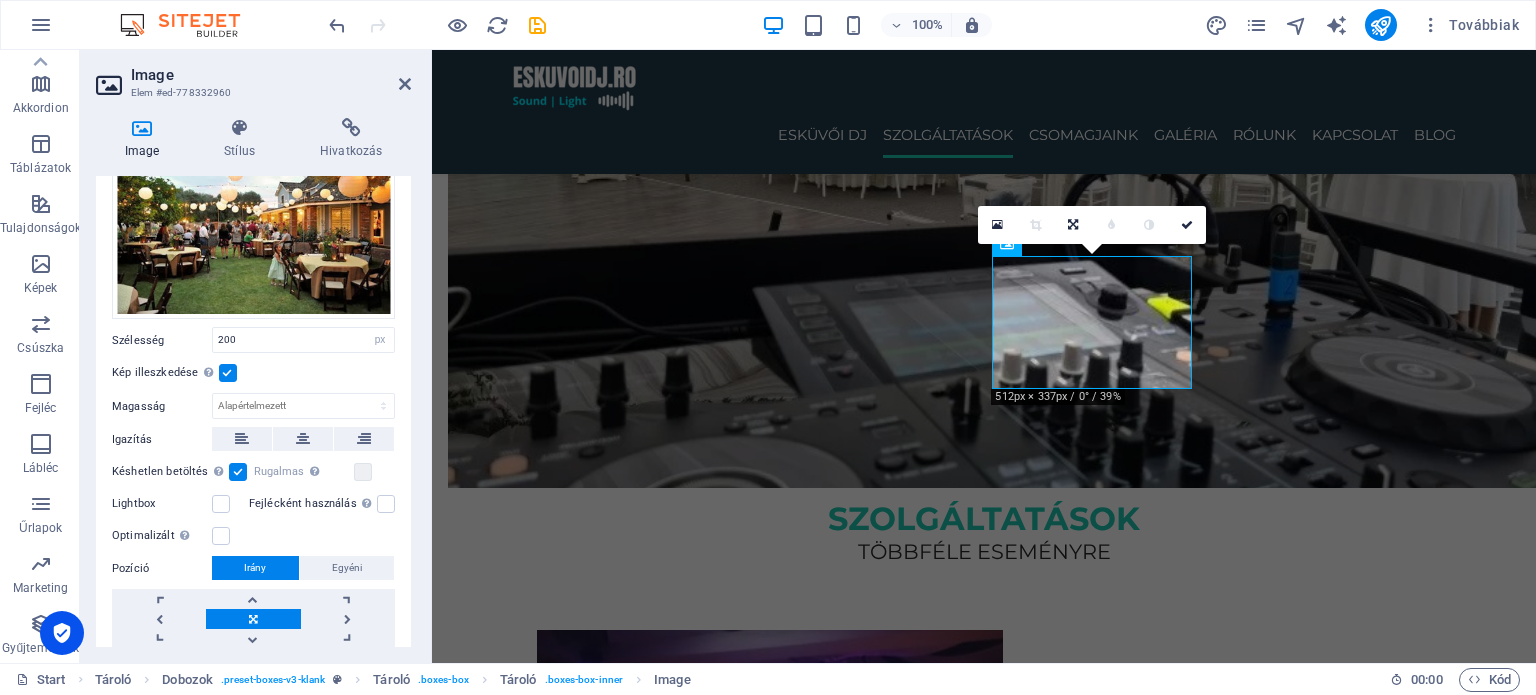 click at bounding box center [228, 373] 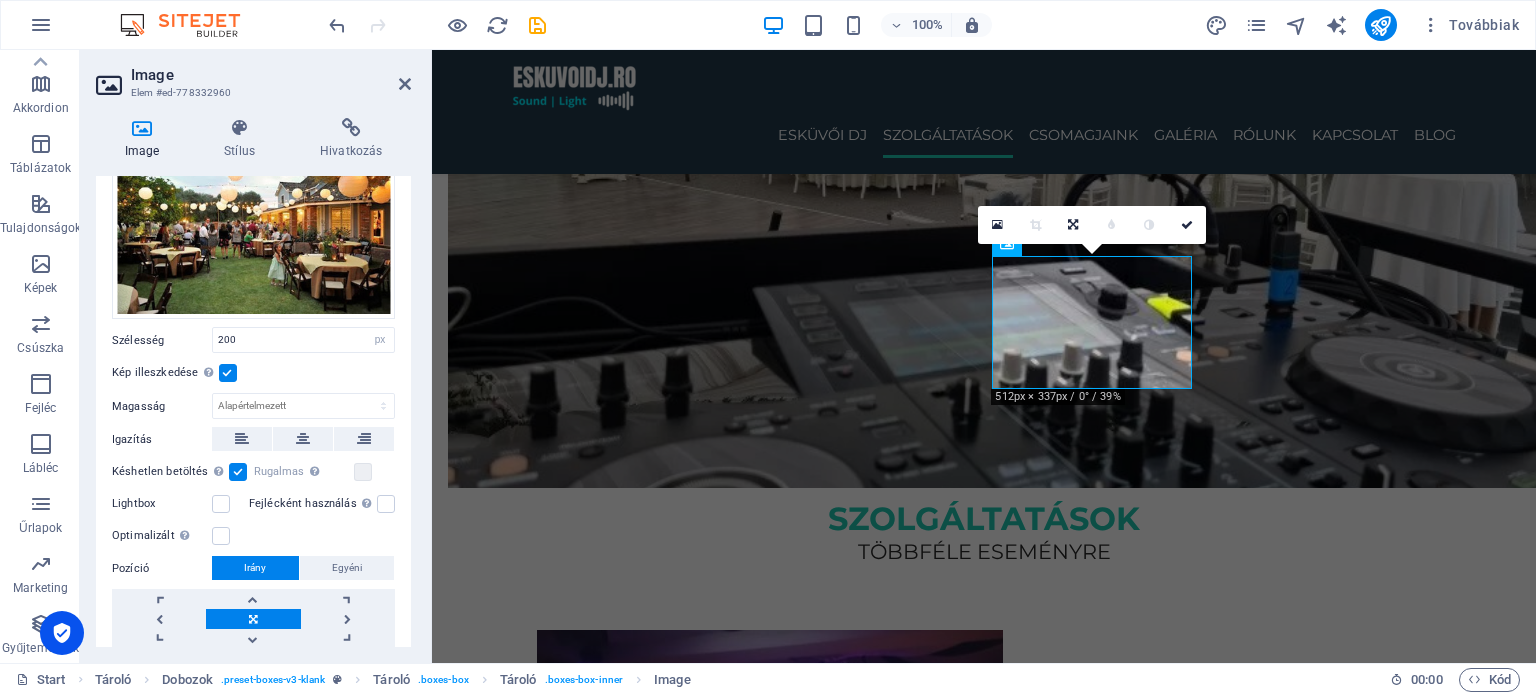 click on "Kép illeszkedése Automatikusan igazítja a képet egy fix szélességhez és magassághoz" at bounding box center (0, 0) 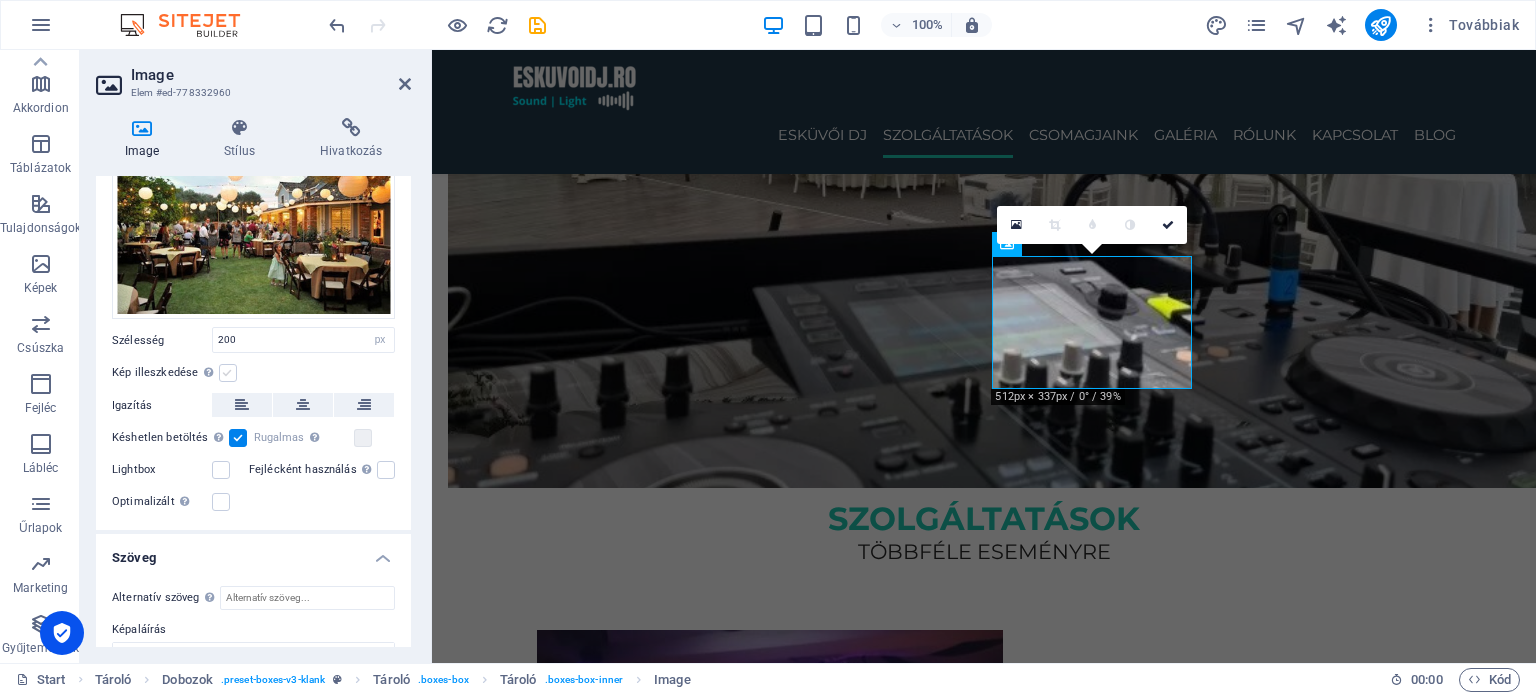 click at bounding box center (228, 373) 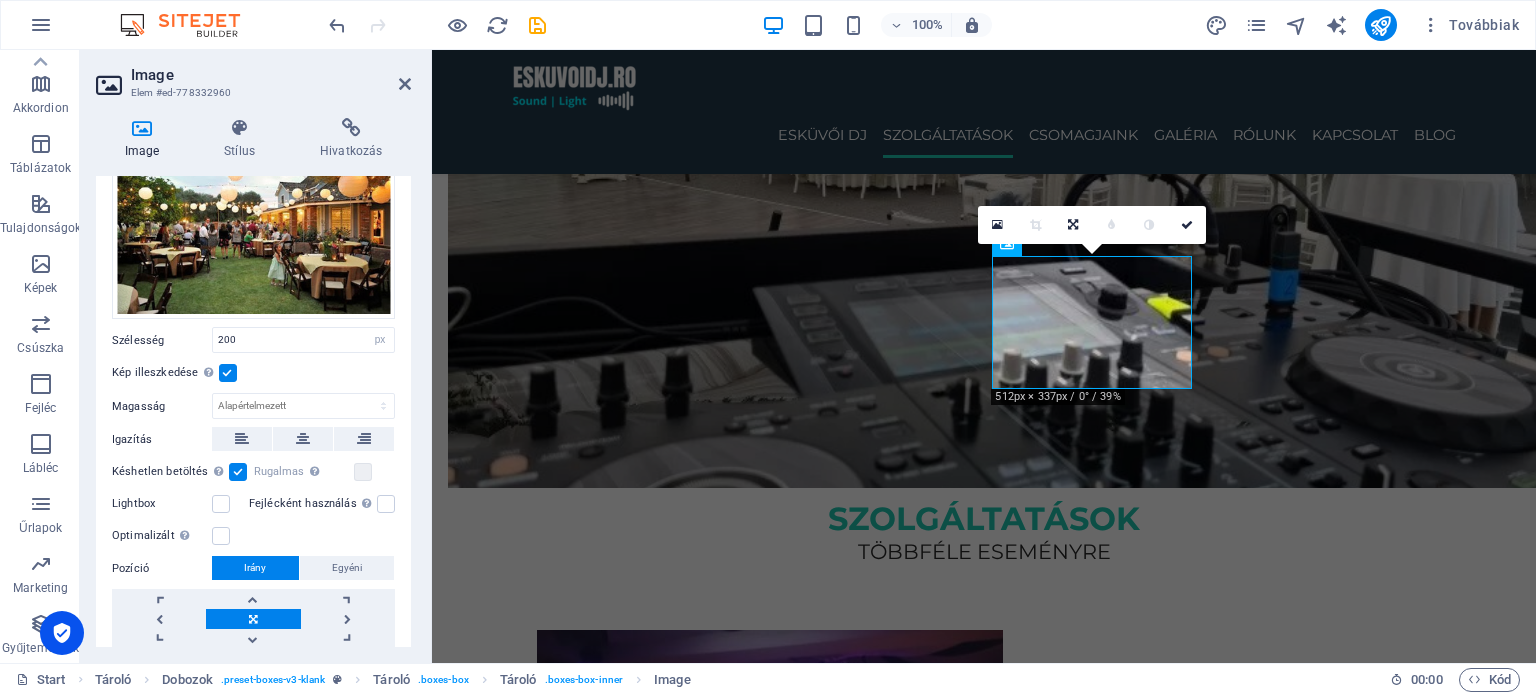 click at bounding box center [228, 373] 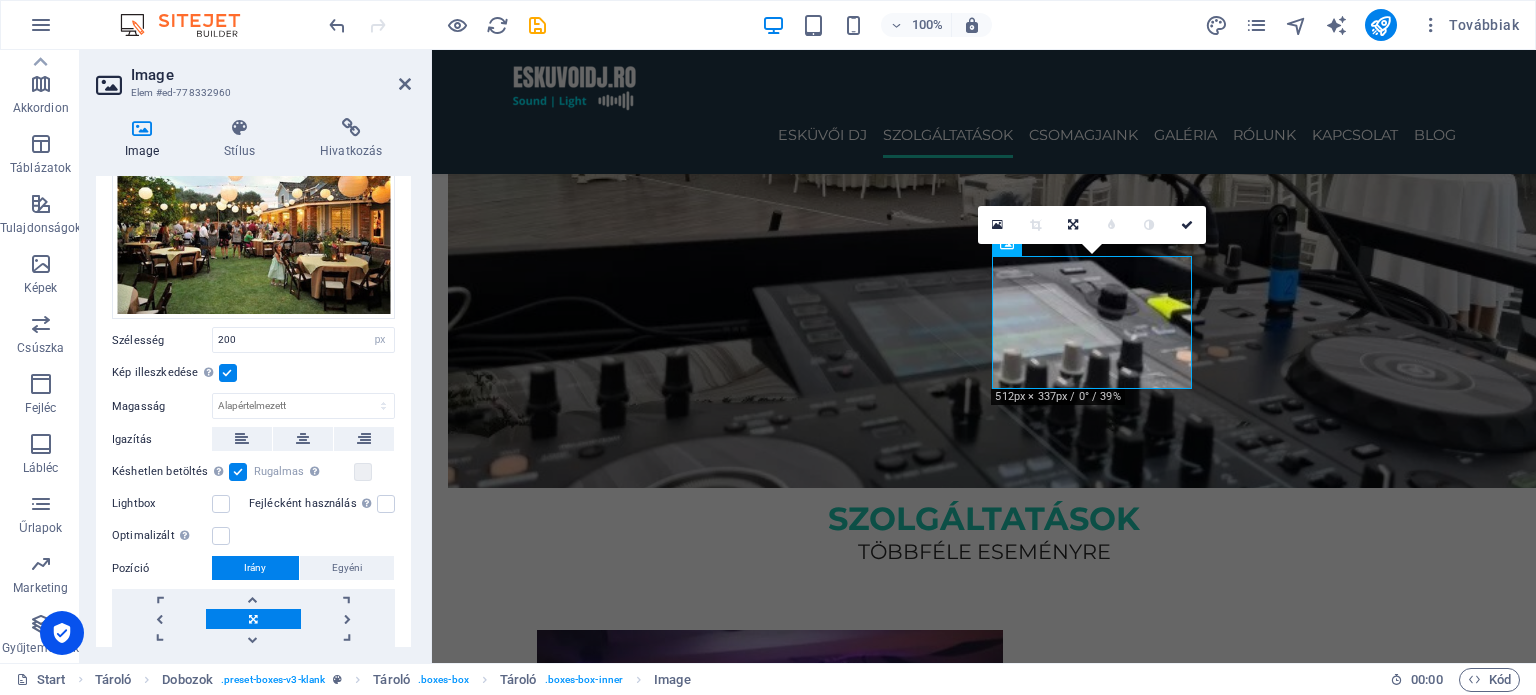 click on "Kép illeszkedése Automatikusan igazítja a képet egy fix szélességhez és magassághoz" at bounding box center [0, 0] 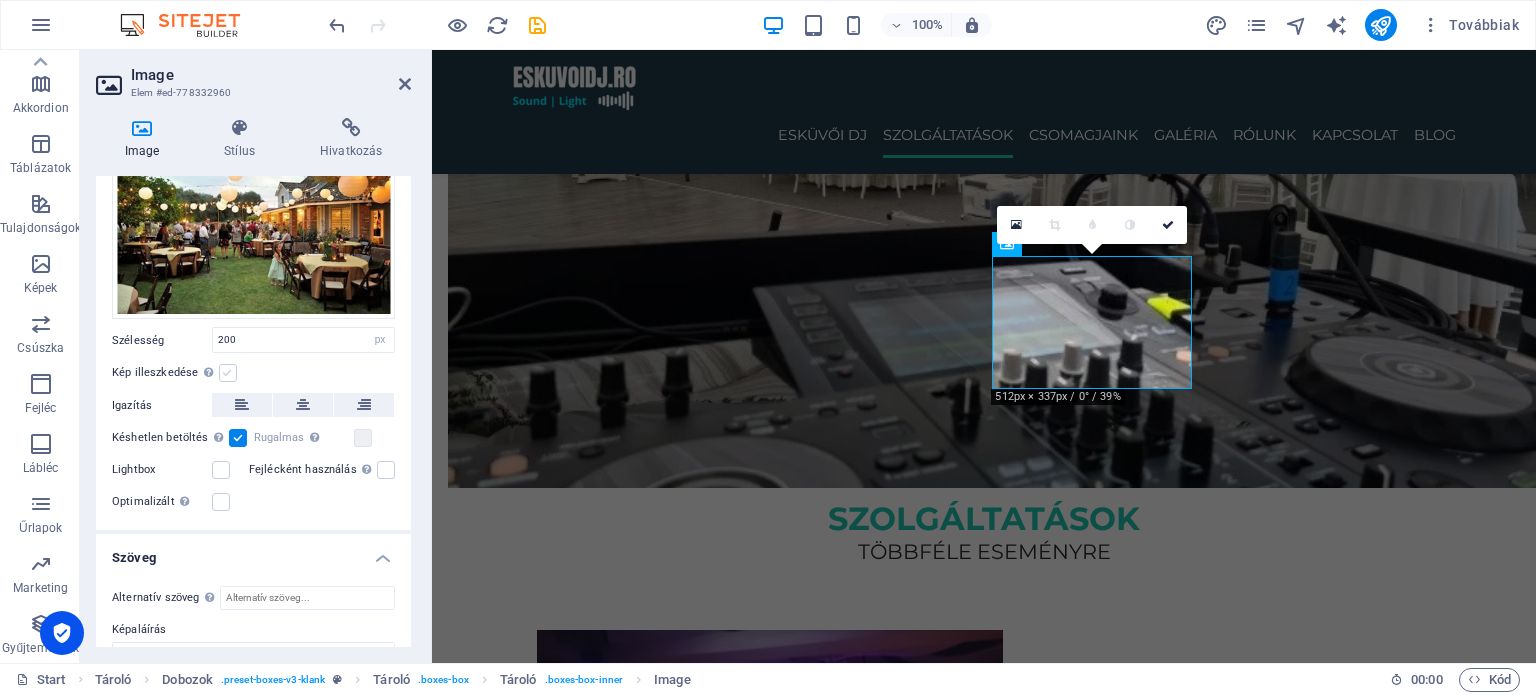 click at bounding box center (228, 373) 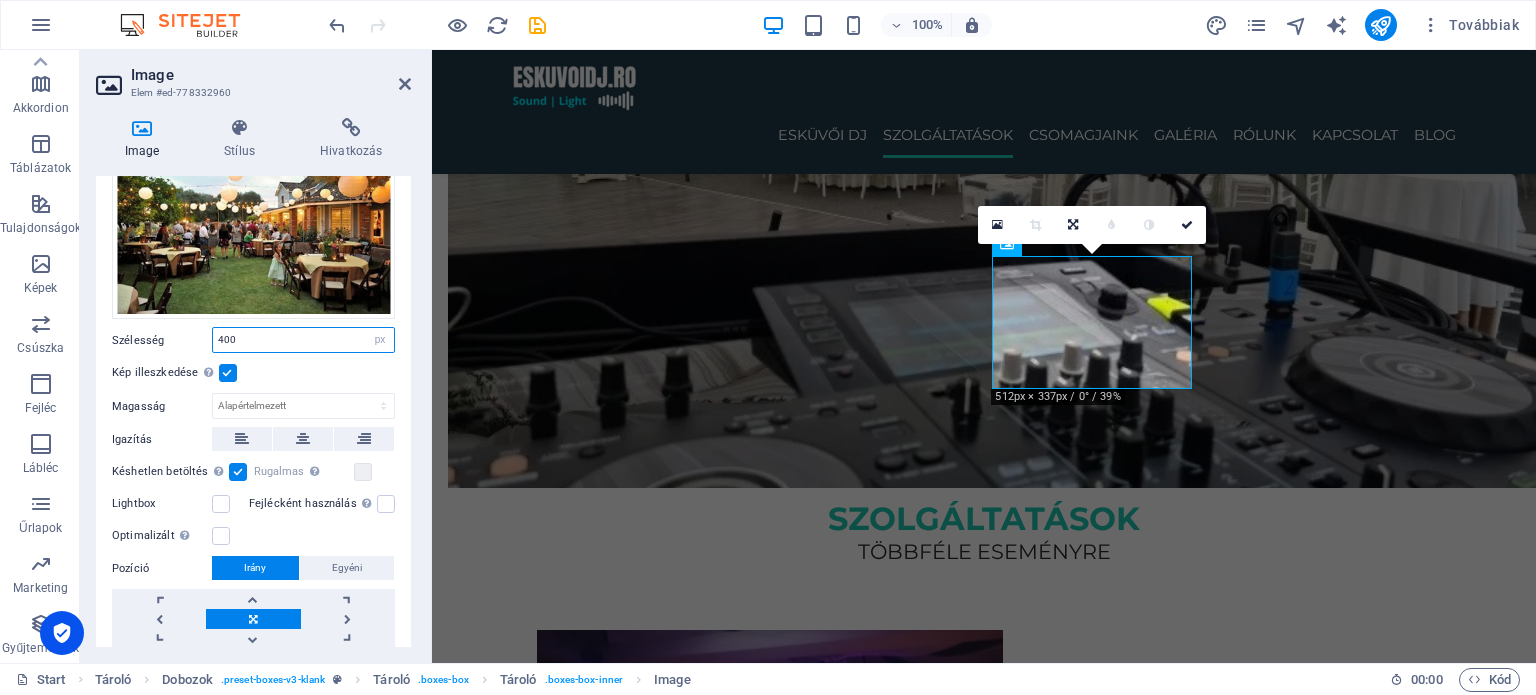 type on "400" 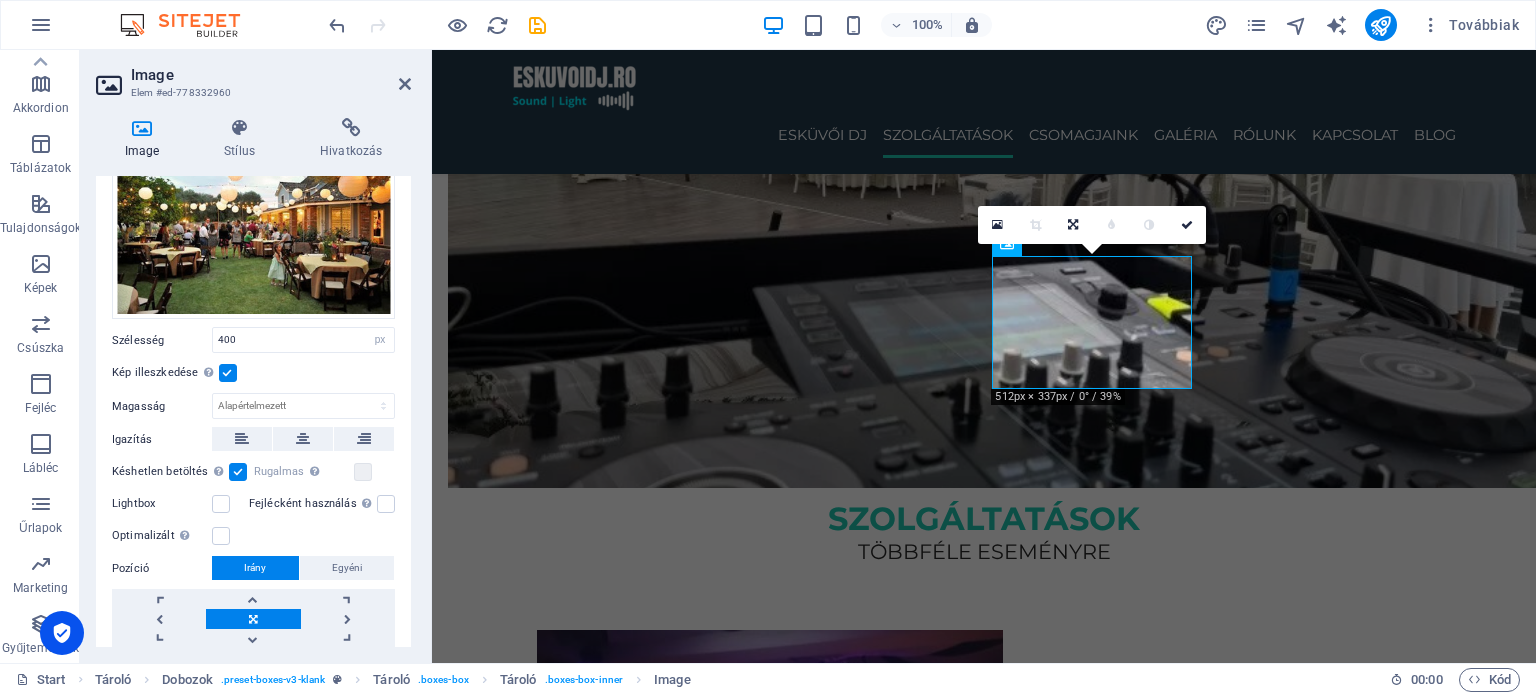 click at bounding box center (228, 373) 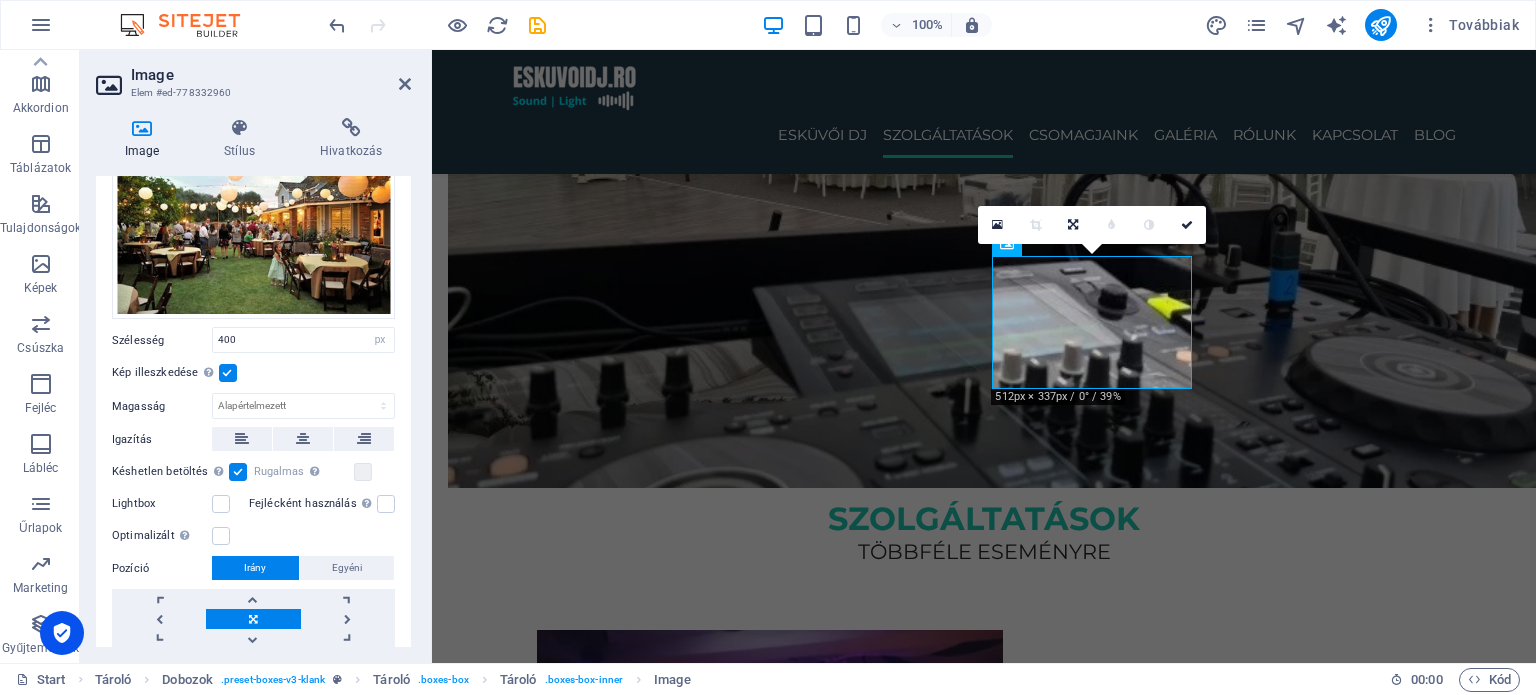 click on "Kép illeszkedése Automatikusan igazítja a képet egy fix szélességhez és magassághoz" at bounding box center (0, 0) 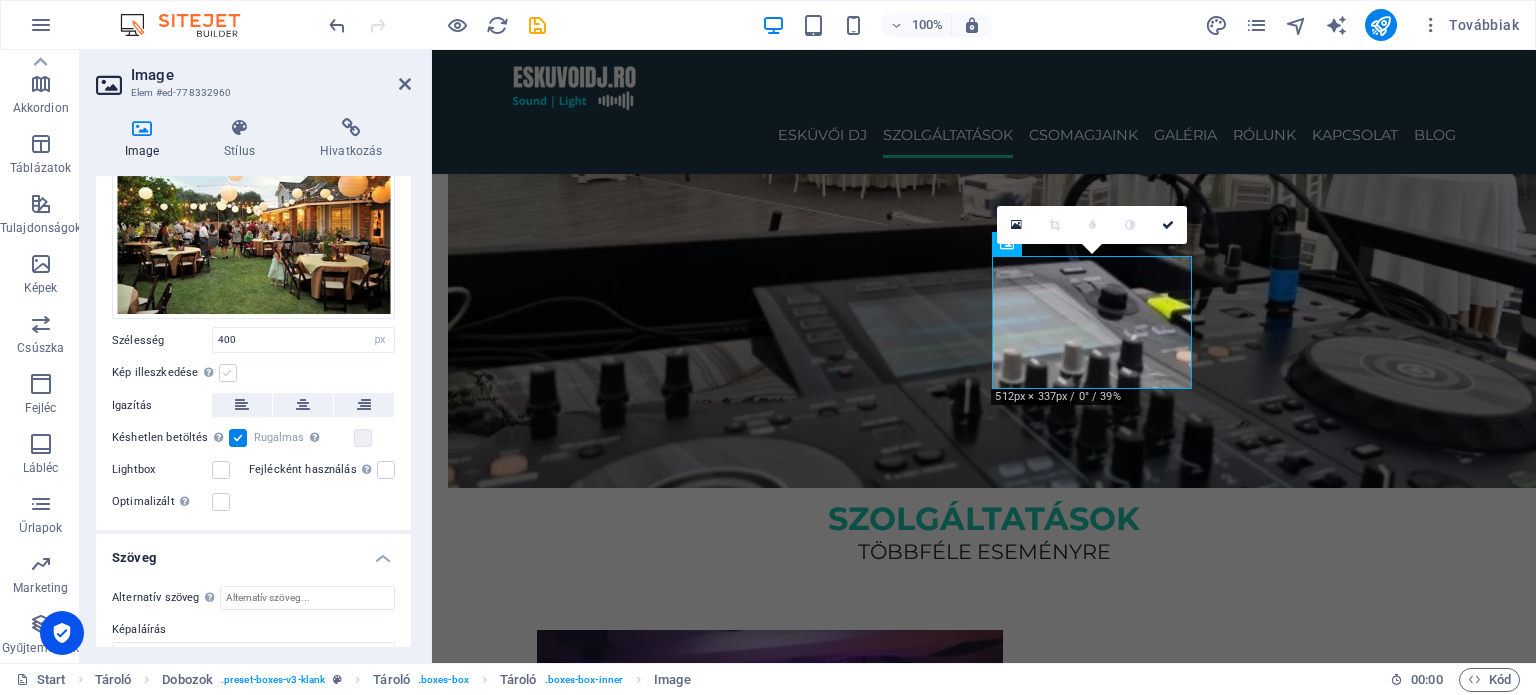 click at bounding box center (228, 373) 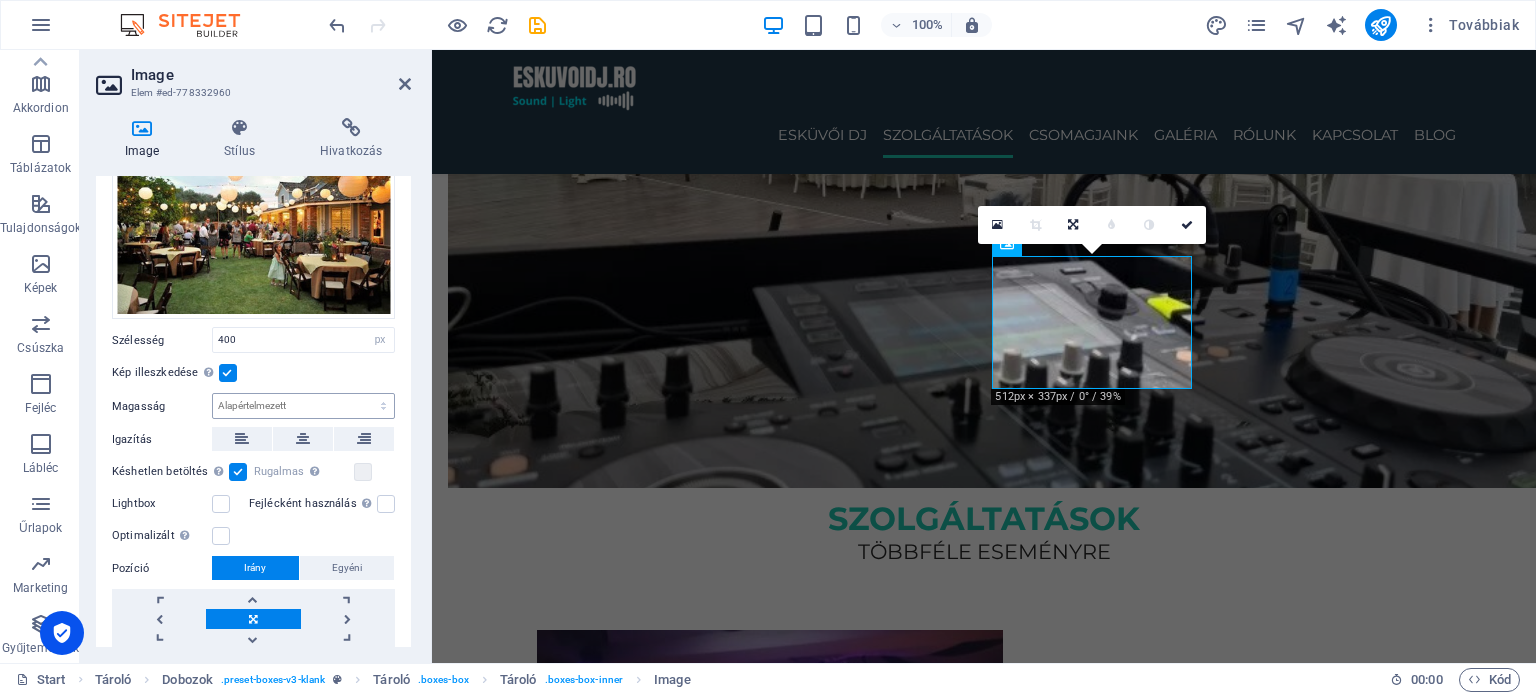 scroll, scrollTop: 200, scrollLeft: 0, axis: vertical 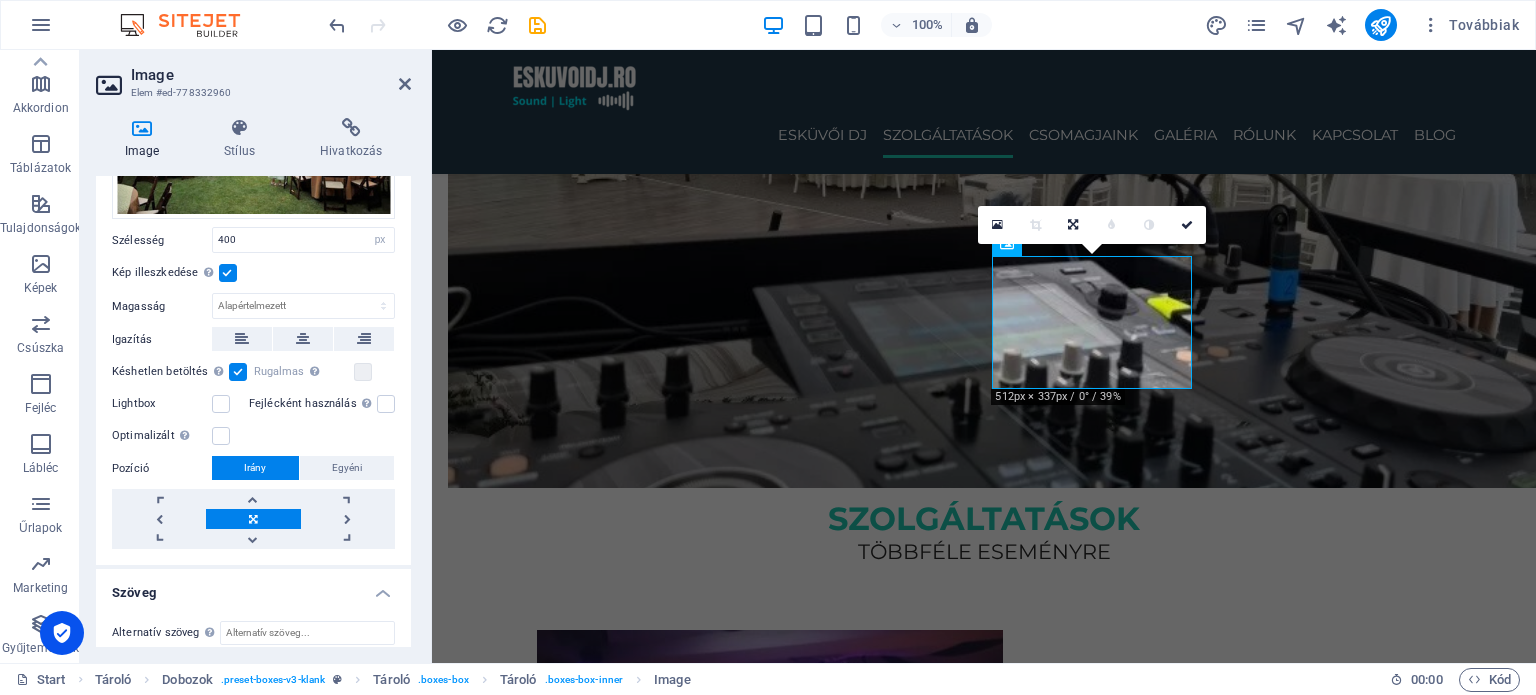 click at bounding box center [238, 372] 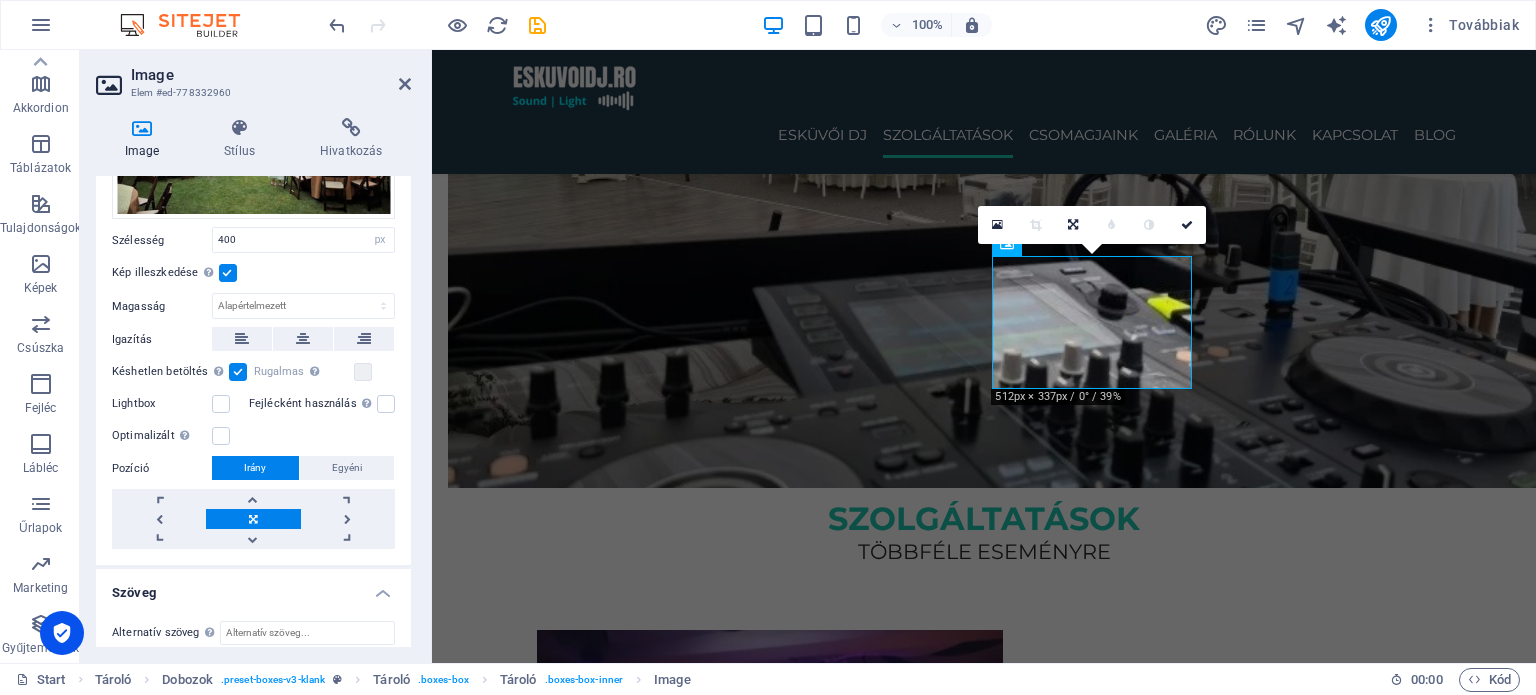 click on "Késhetlen betöltés Az oldal betöltése után a képek betöltése javítja az oldal sebességét." at bounding box center (0, 0) 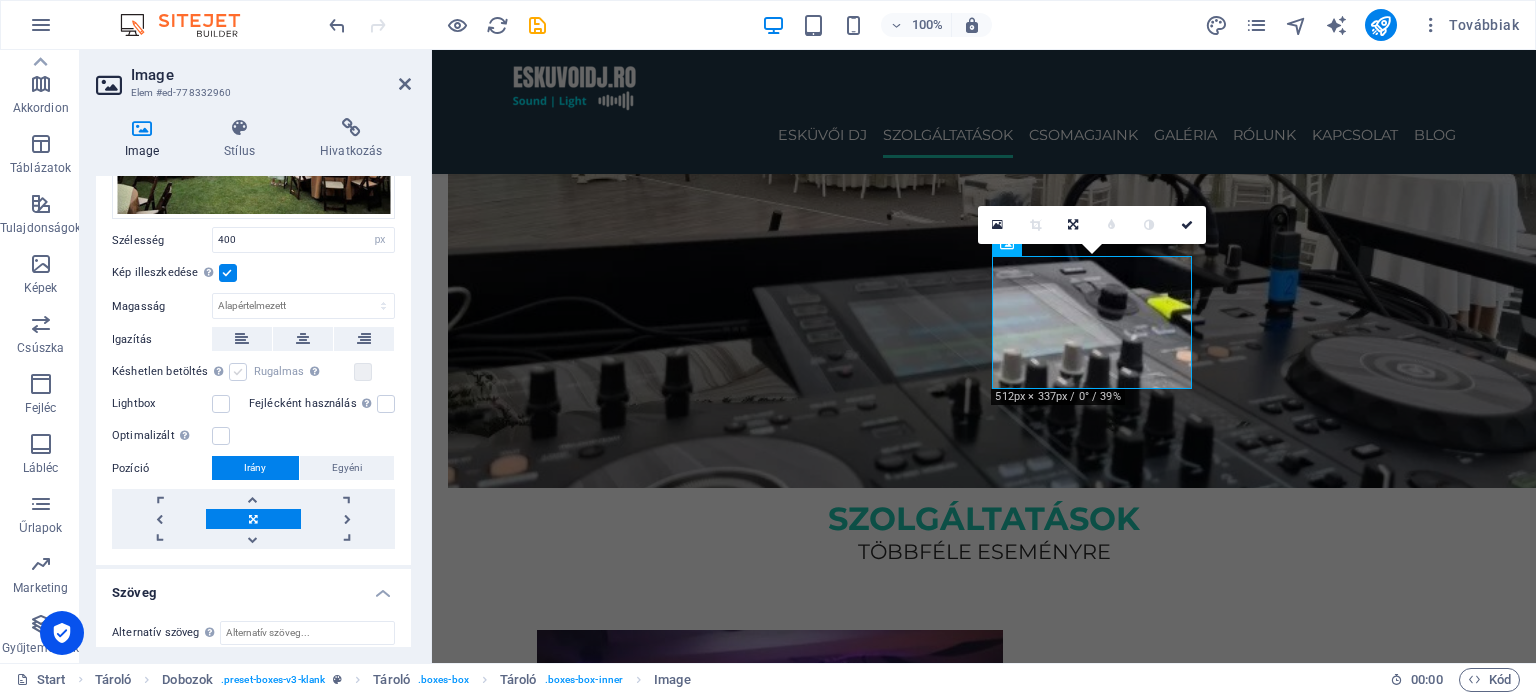 click at bounding box center [238, 372] 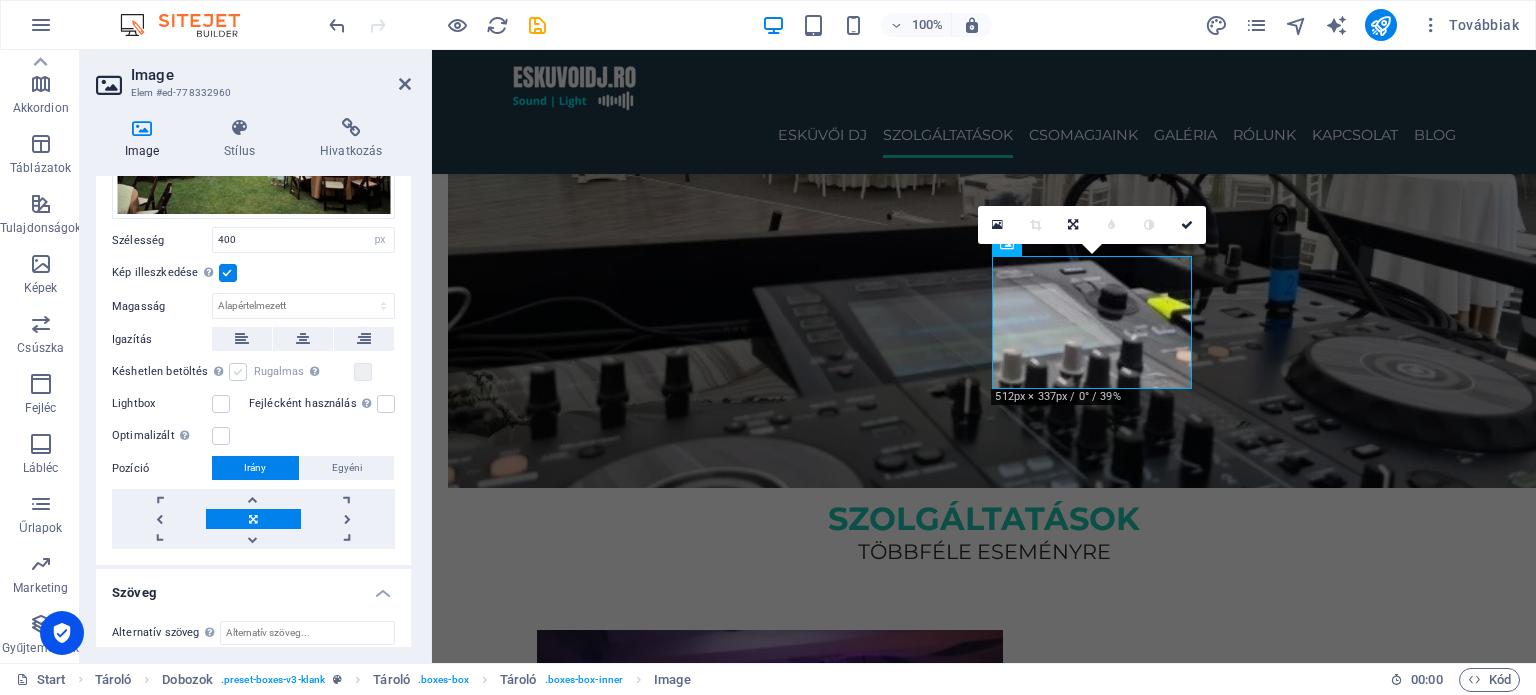 click on "Késhetlen betöltés Az oldal betöltése után a képek betöltése javítja az oldal sebességét." at bounding box center (0, 0) 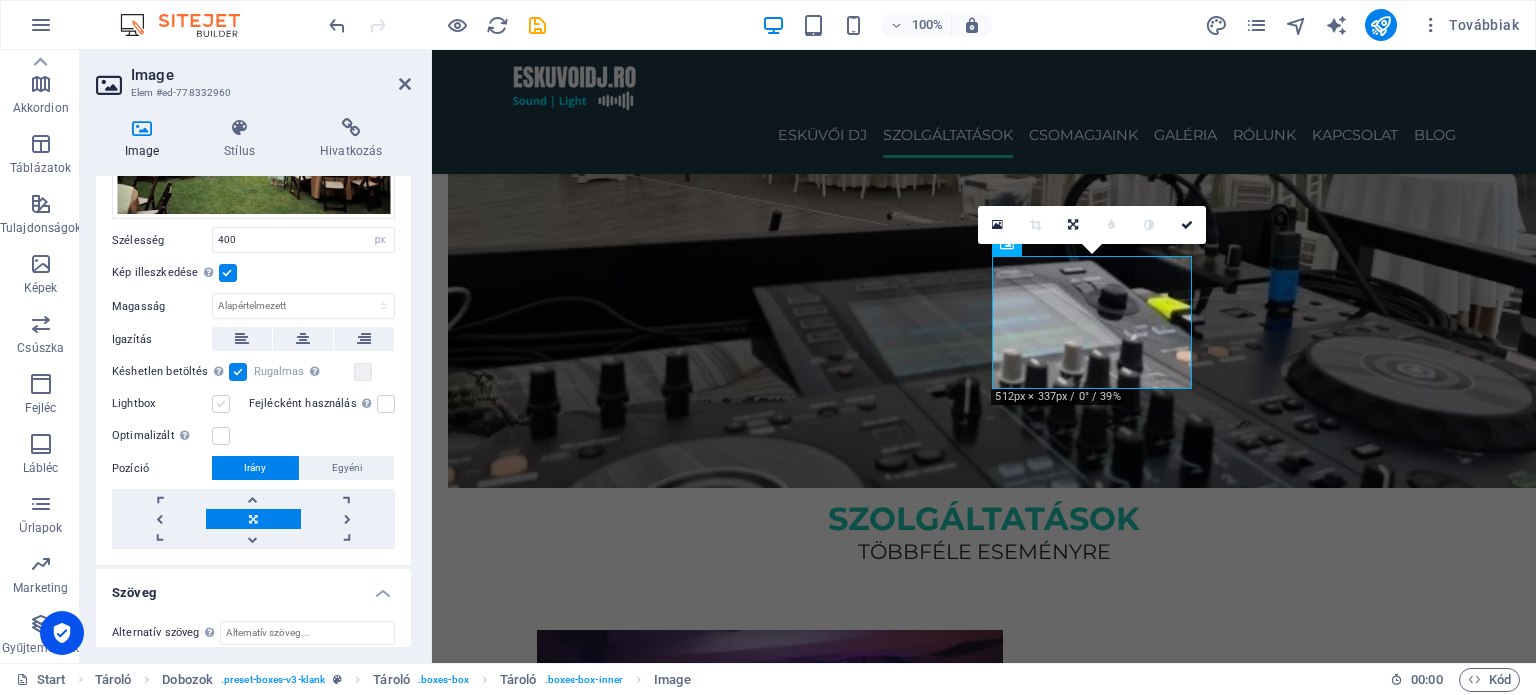 click at bounding box center (221, 404) 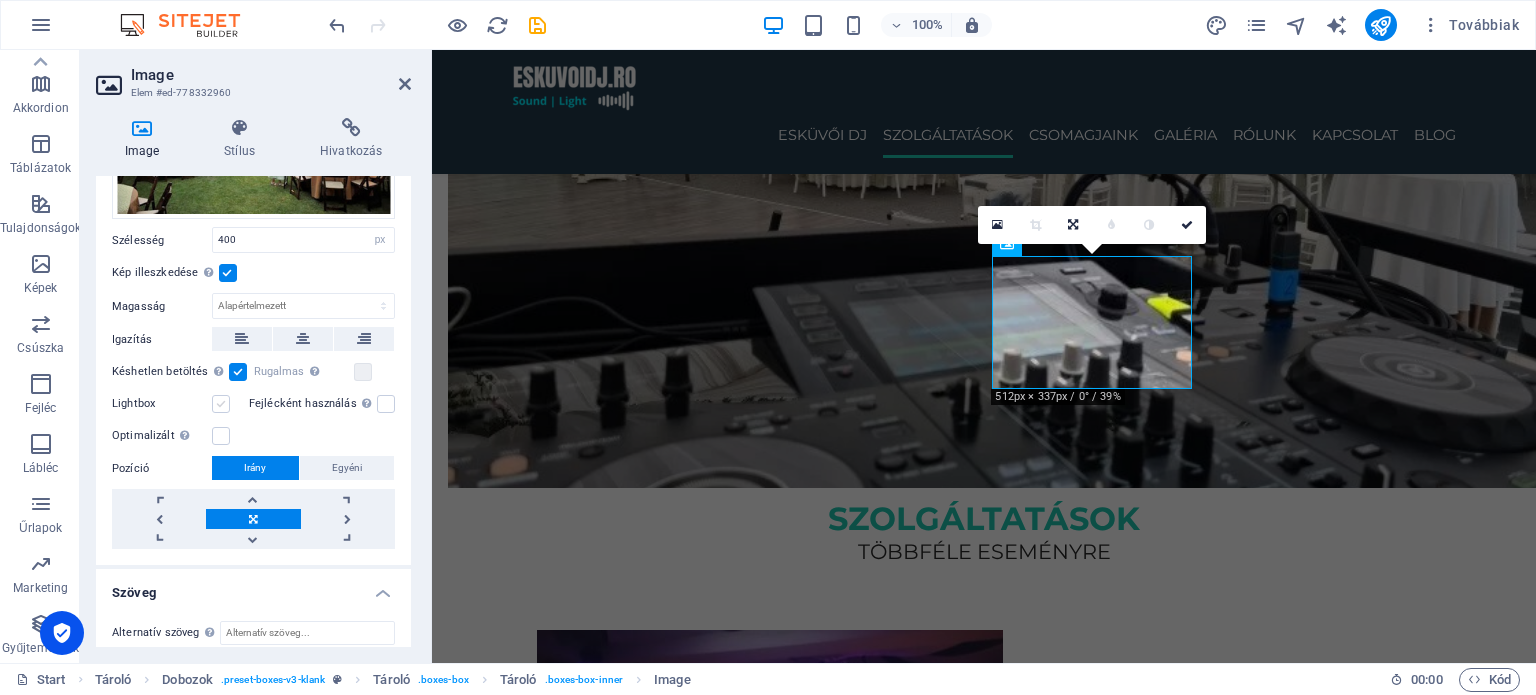 click on "Lightbox" at bounding box center (0, 0) 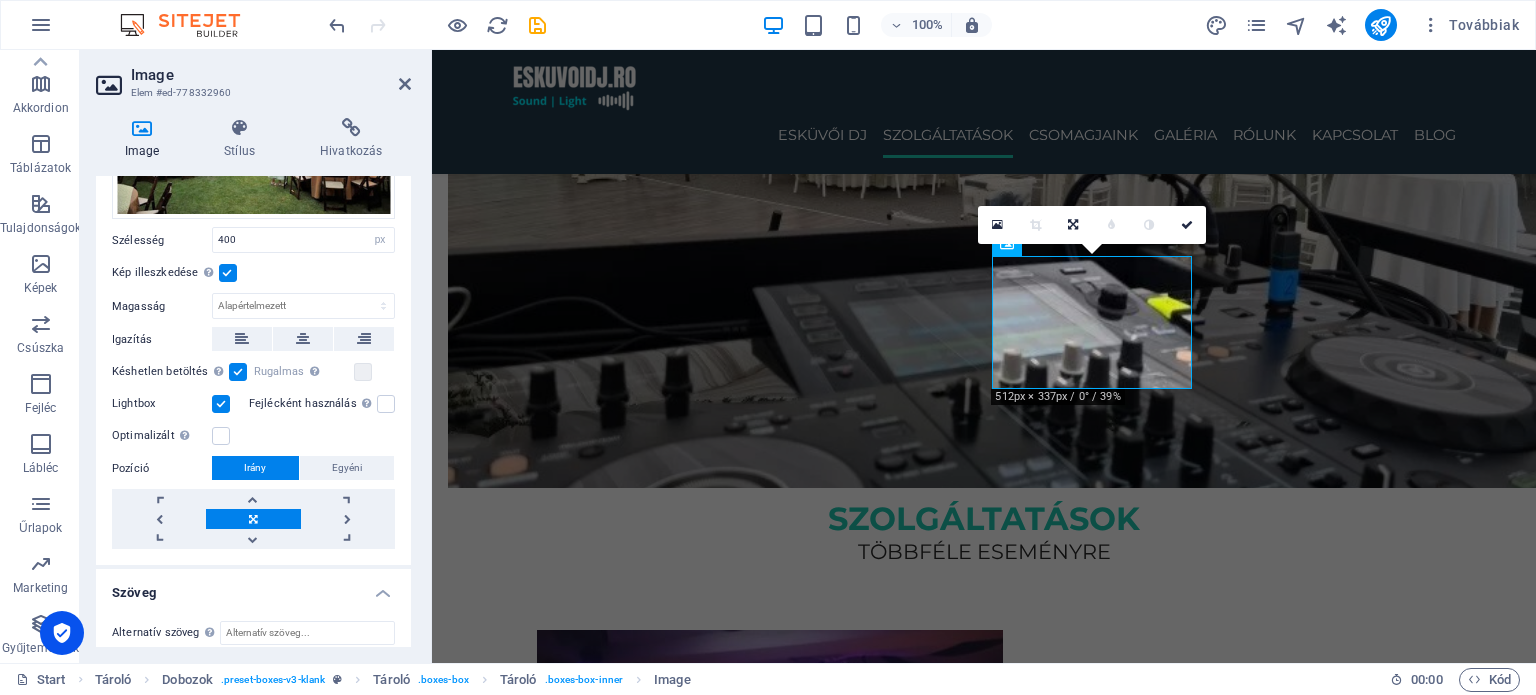 click at bounding box center (221, 404) 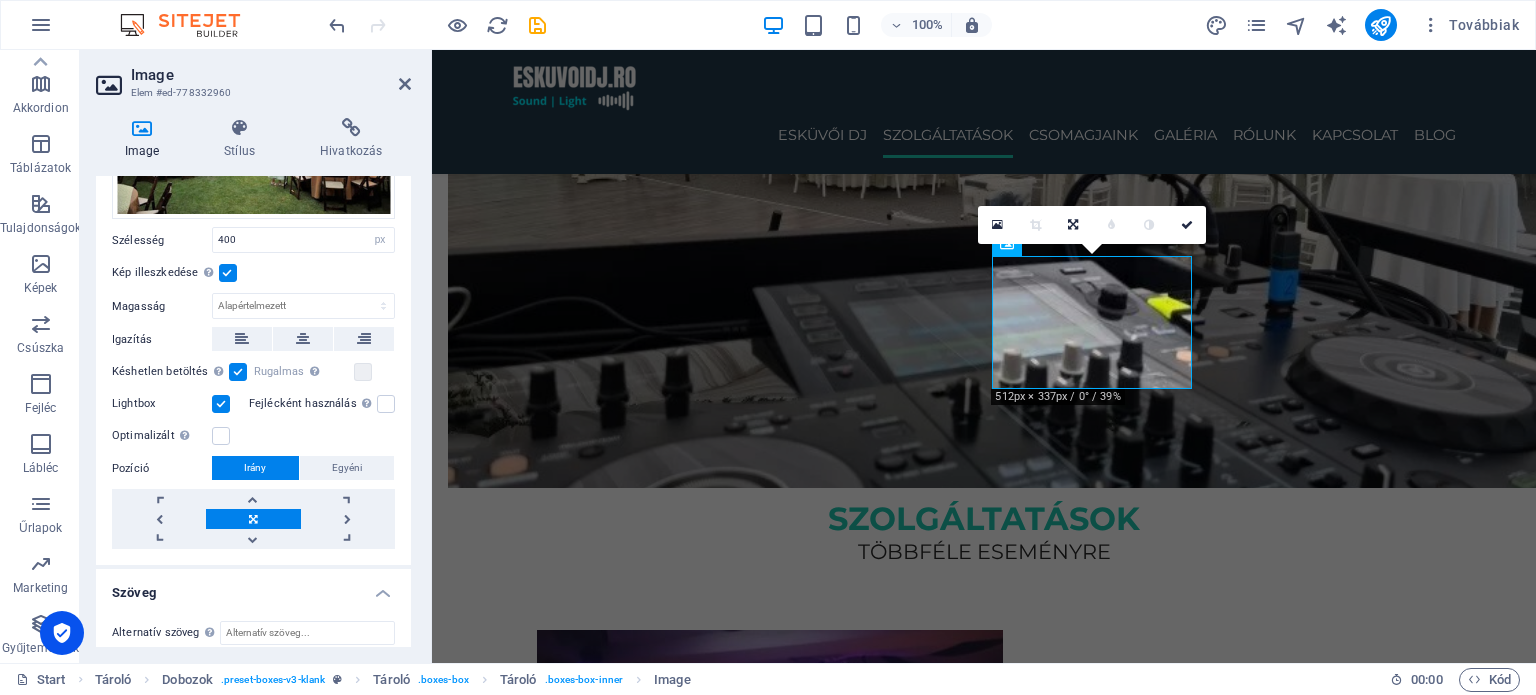 click on "Lightbox" at bounding box center [0, 0] 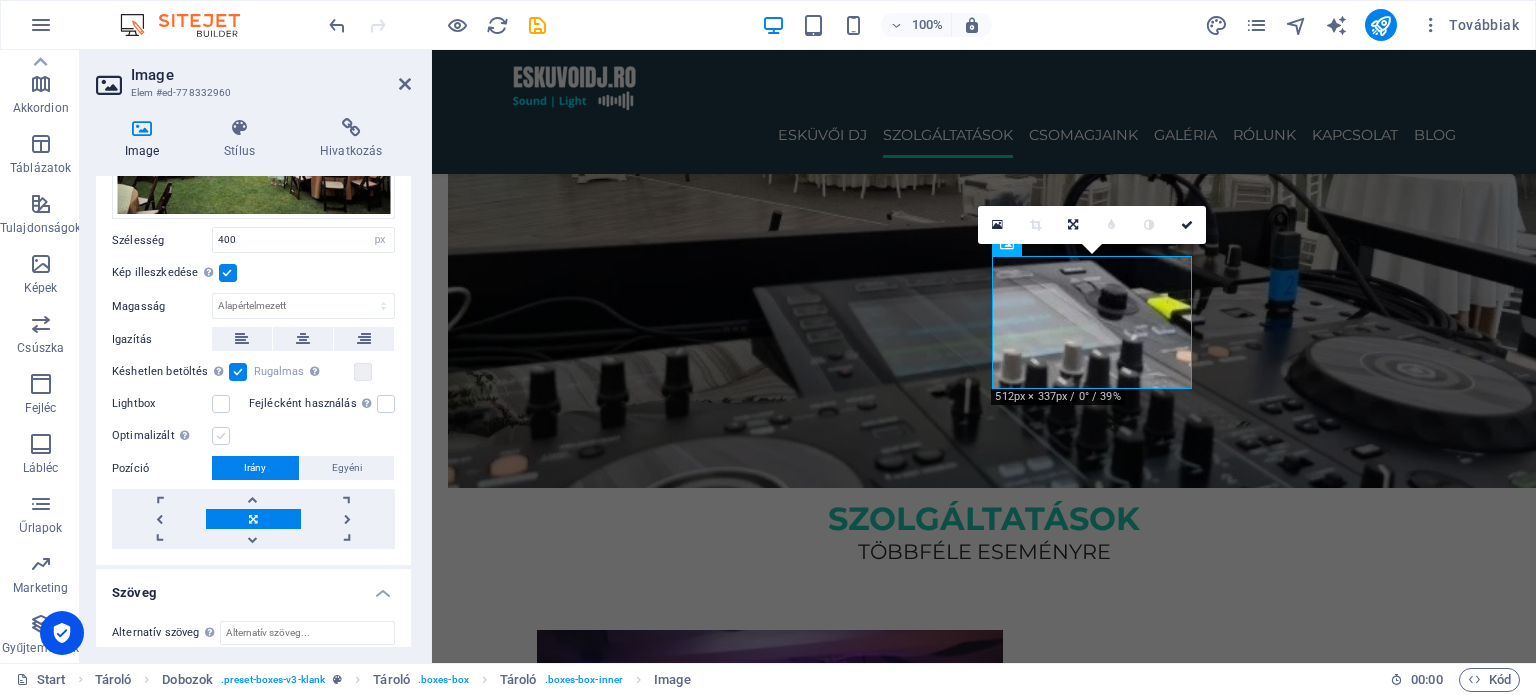 click at bounding box center [221, 436] 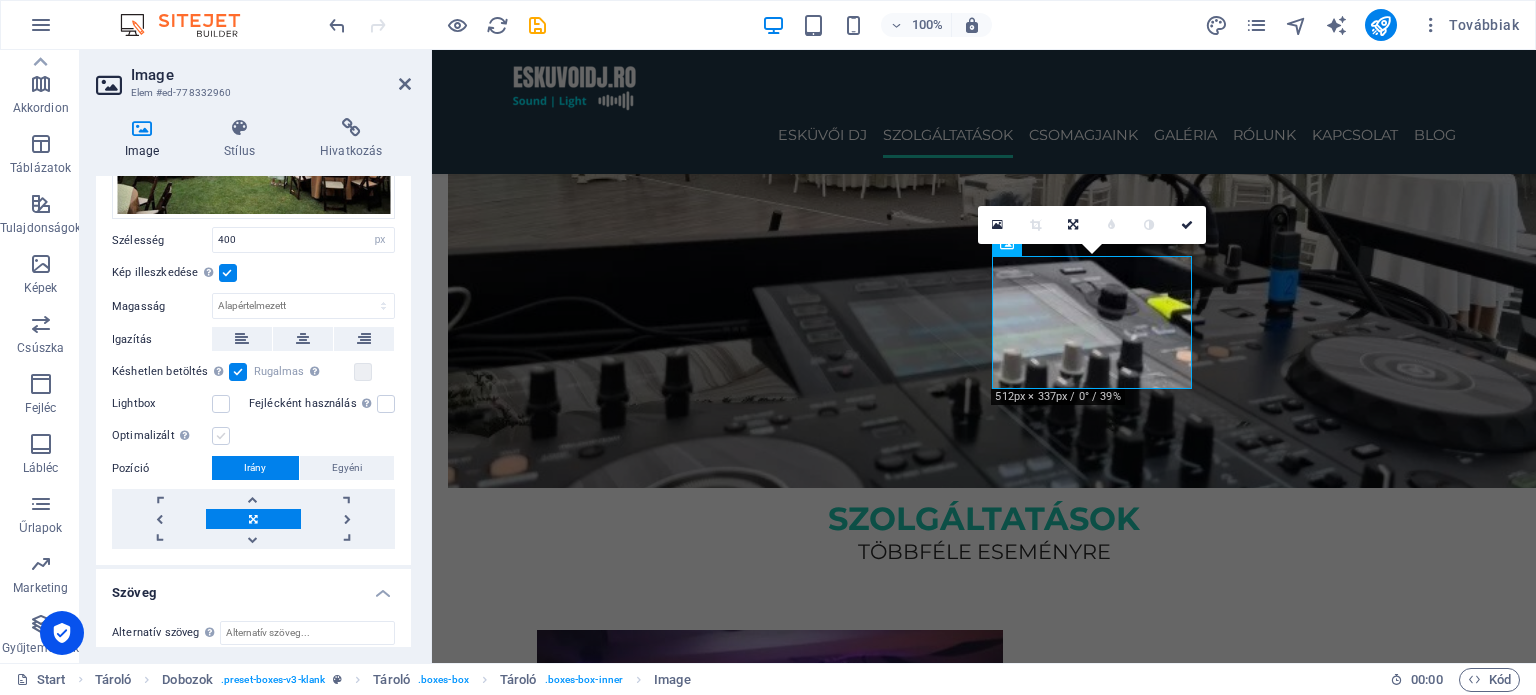 click on "Optimalizált A képek tömörítése az oldal sebességének javítása érdekében történik." at bounding box center (0, 0) 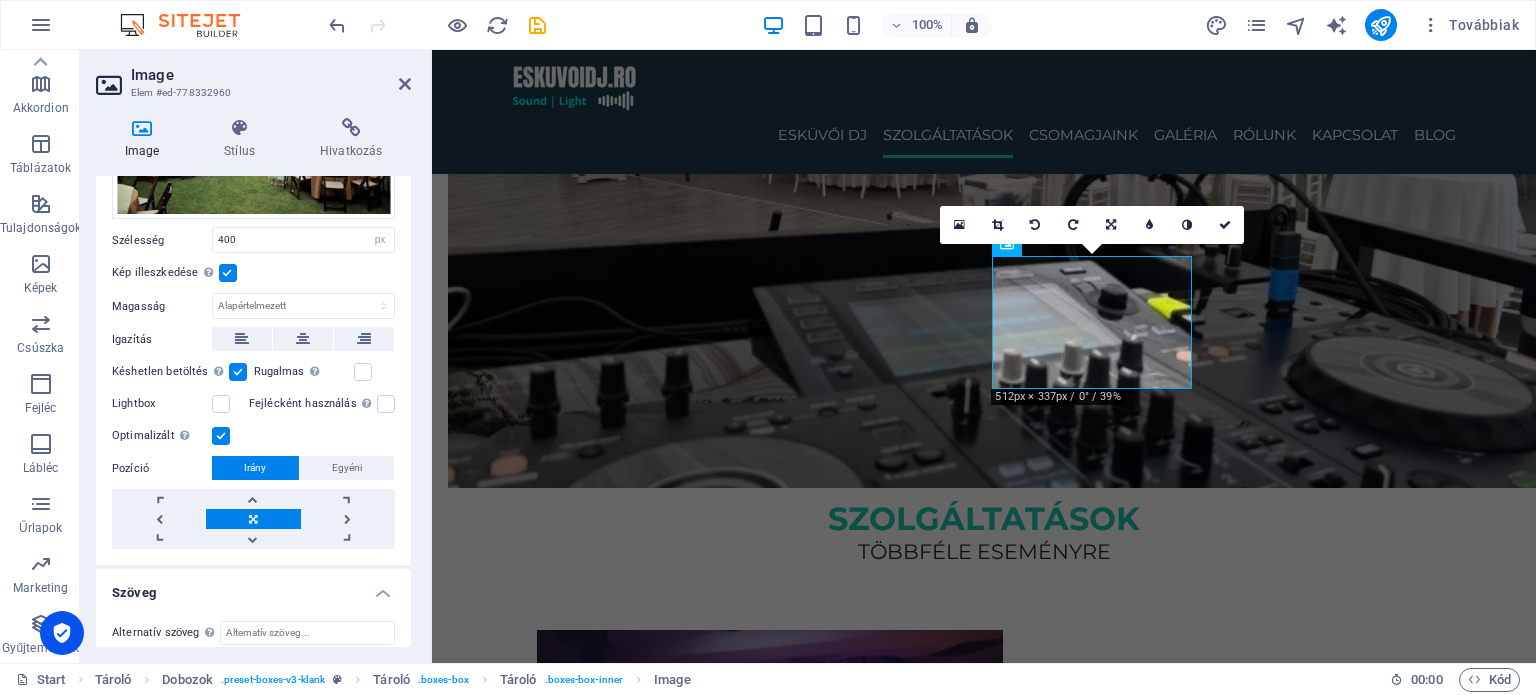 click at bounding box center [221, 436] 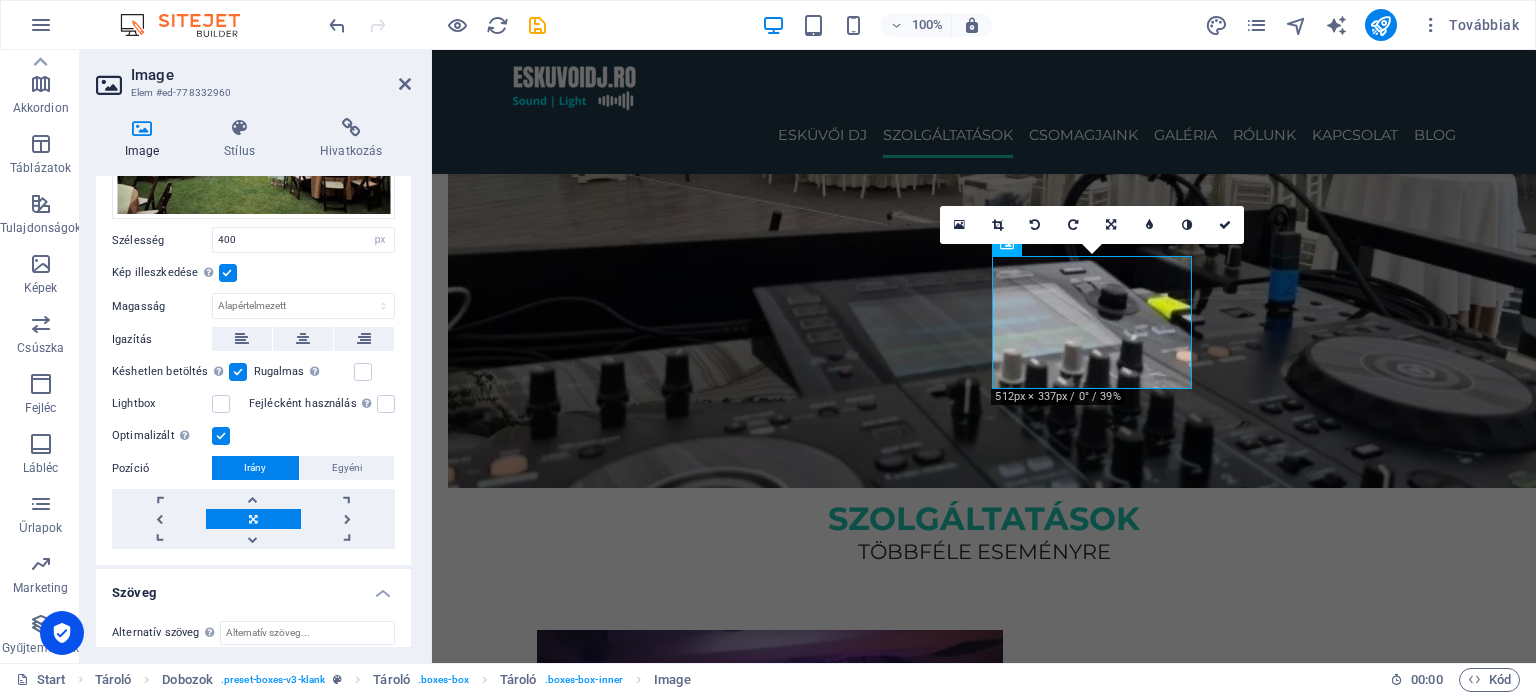 click on "Optimalizált A képek tömörítése az oldal sebességének javítása érdekében történik." at bounding box center (0, 0) 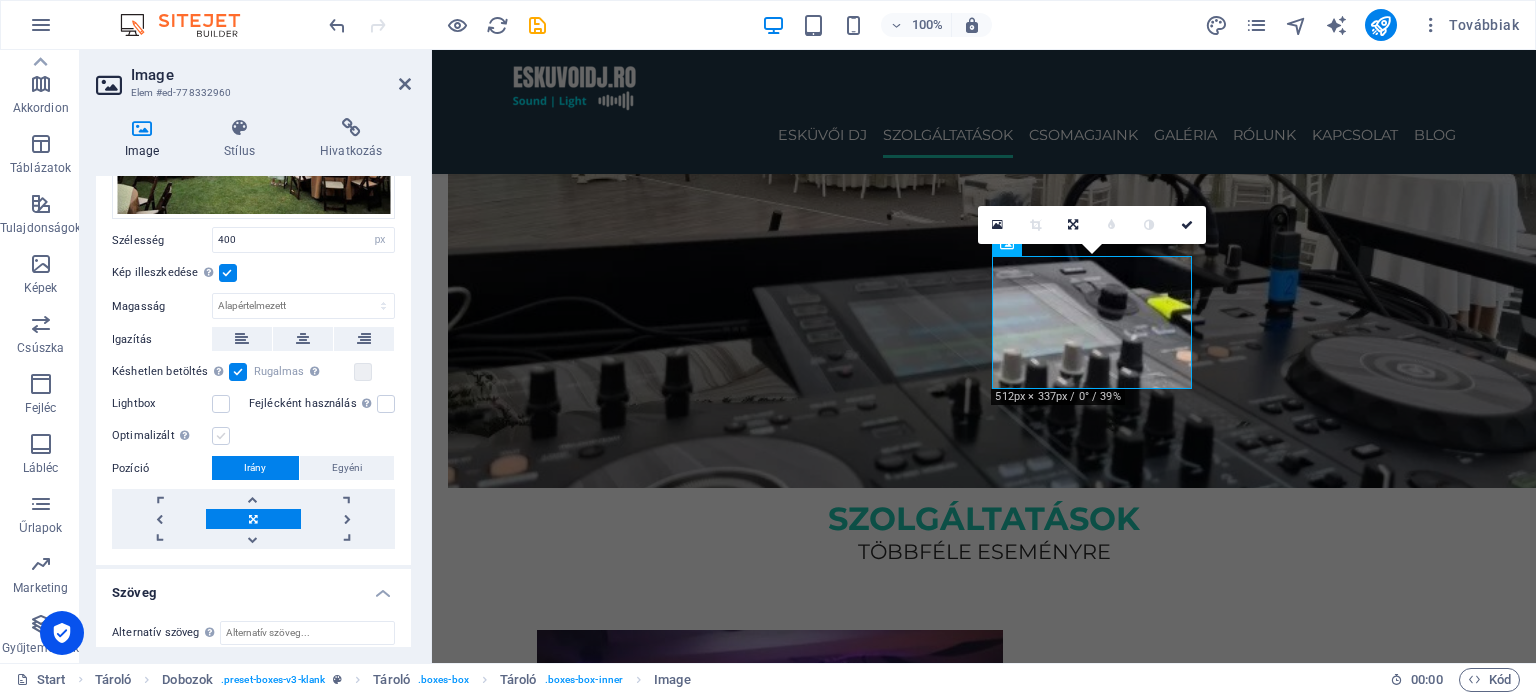 click at bounding box center (221, 436) 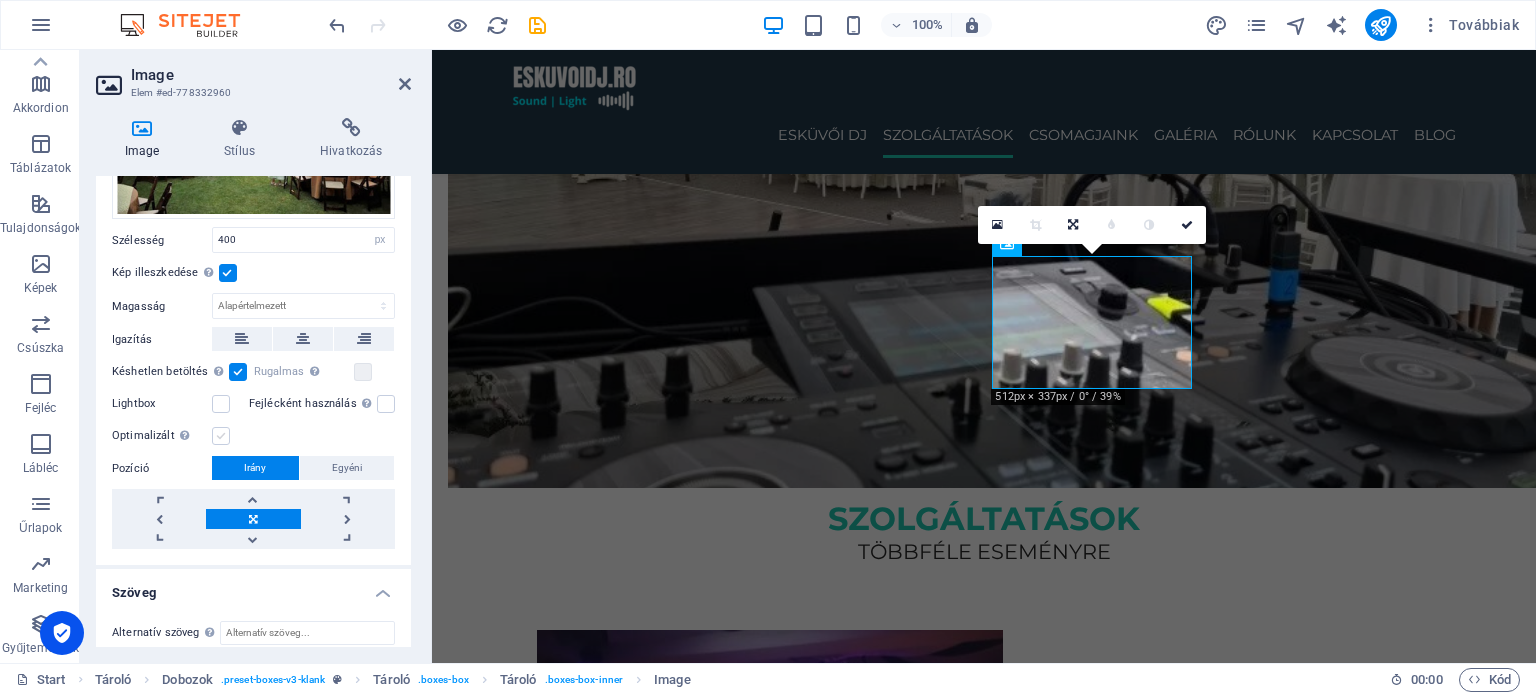 click on "Optimalizált A képek tömörítése az oldal sebességének javítása érdekében történik." at bounding box center [0, 0] 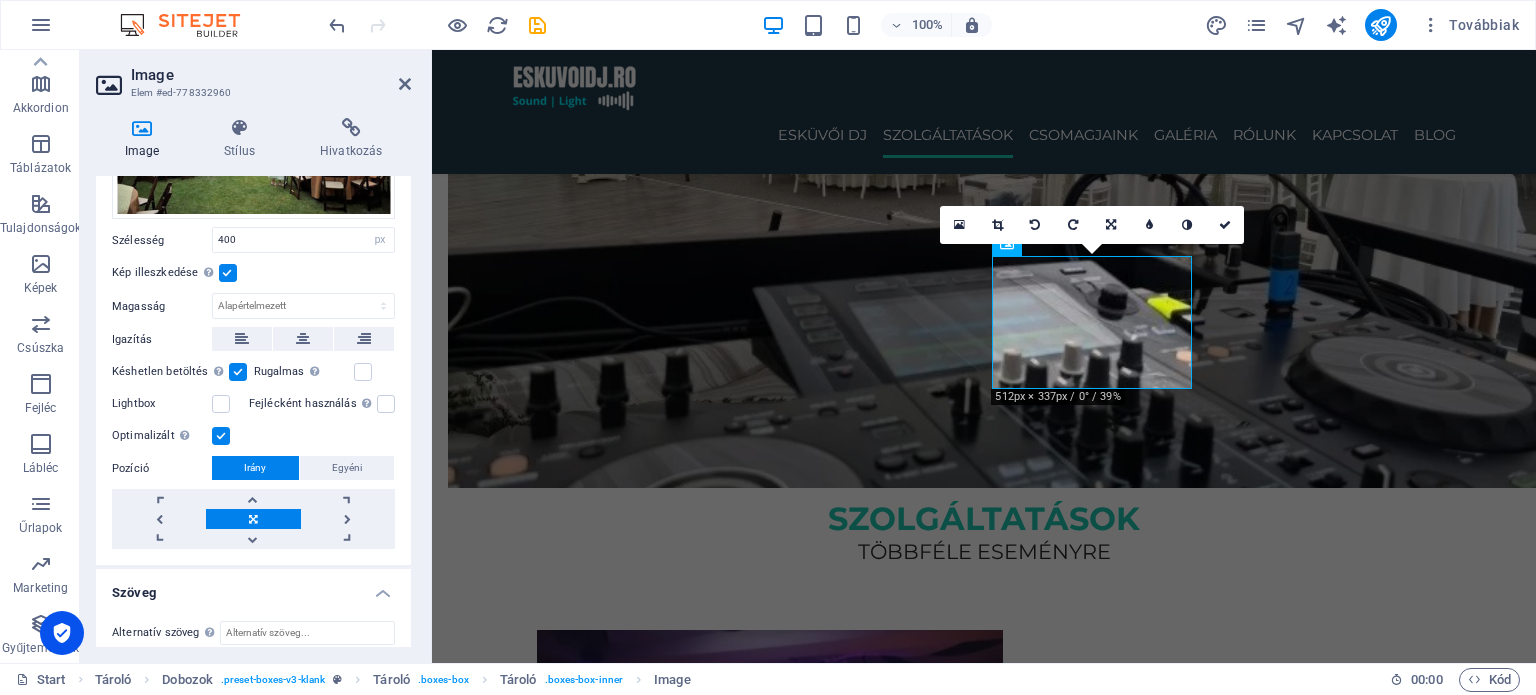 click at bounding box center [221, 436] 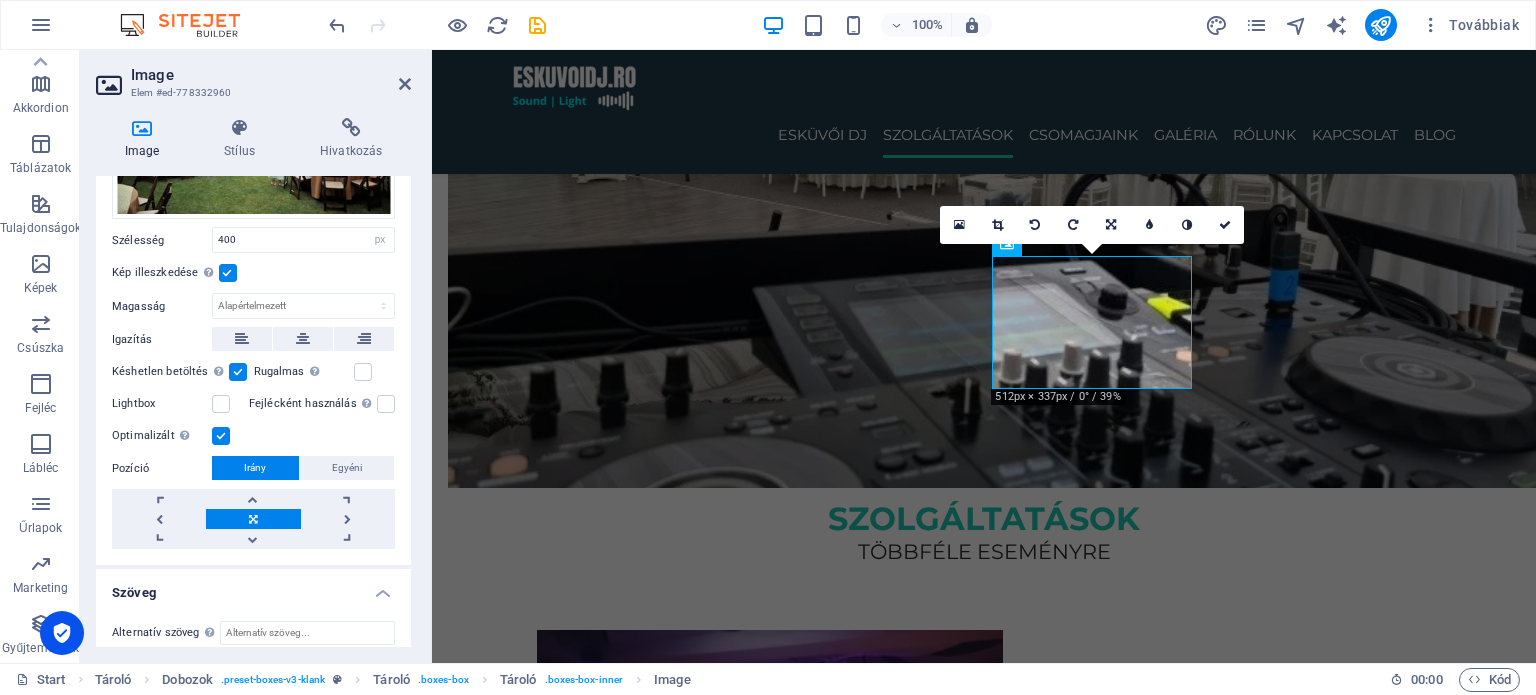 click on "Optimalizált A képek tömörítése az oldal sebességének javítása érdekében történik." at bounding box center [0, 0] 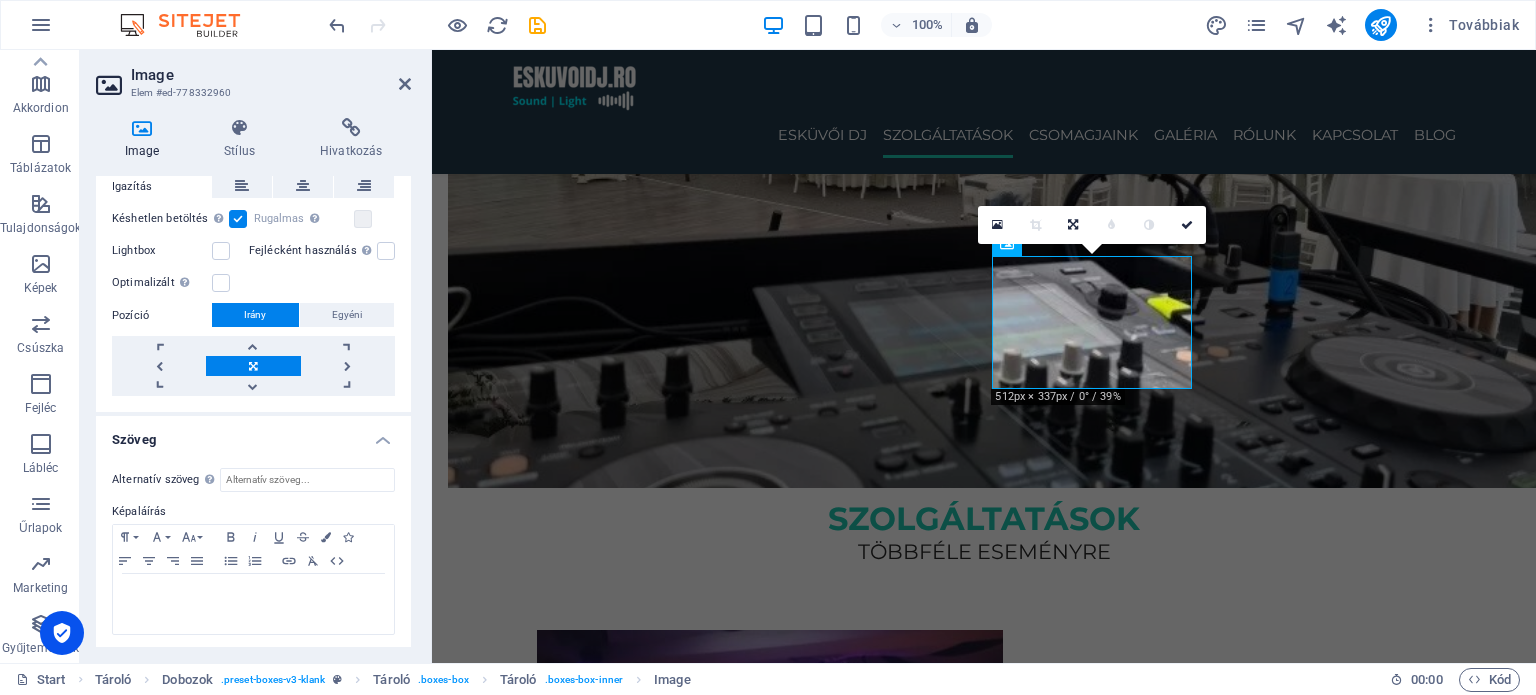 scroll, scrollTop: 154, scrollLeft: 0, axis: vertical 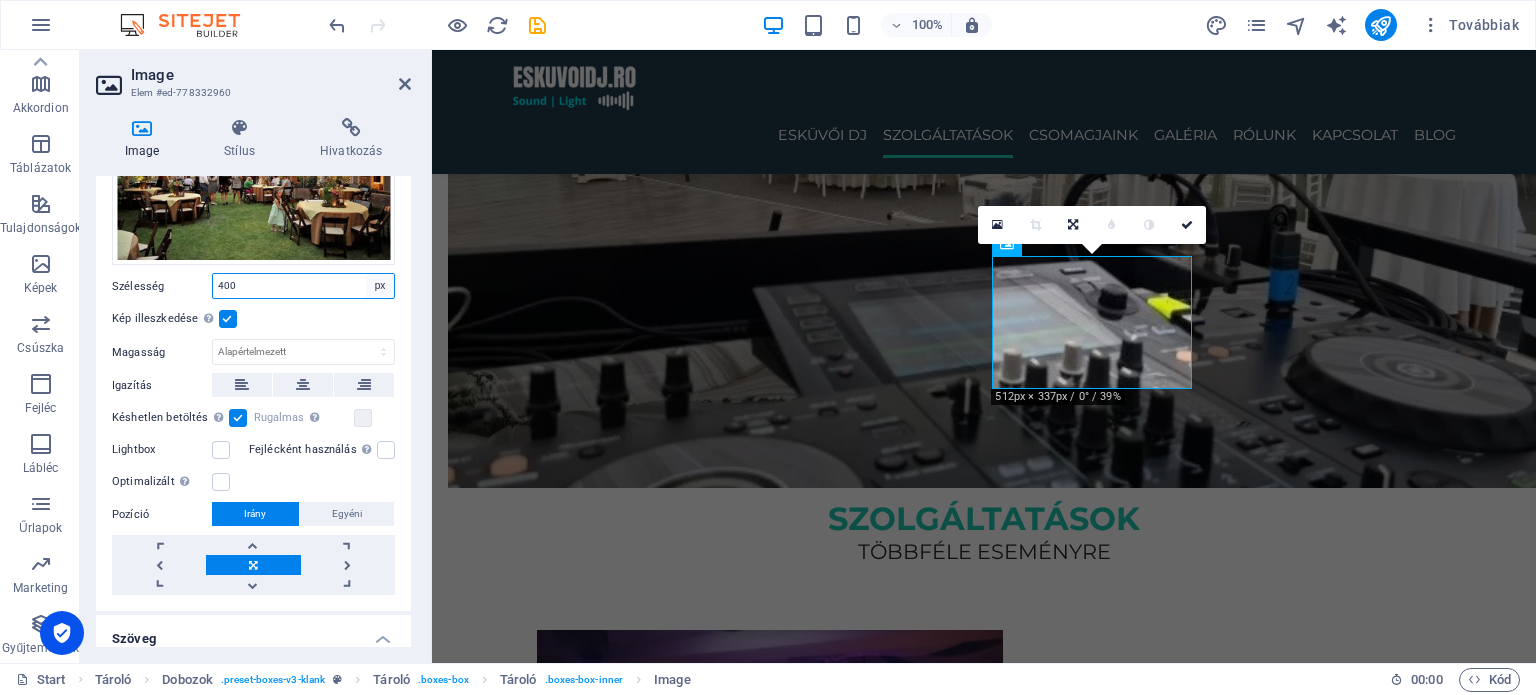 click on "Alapértelmezett automatikus px rem % em vh vw" at bounding box center (380, 286) 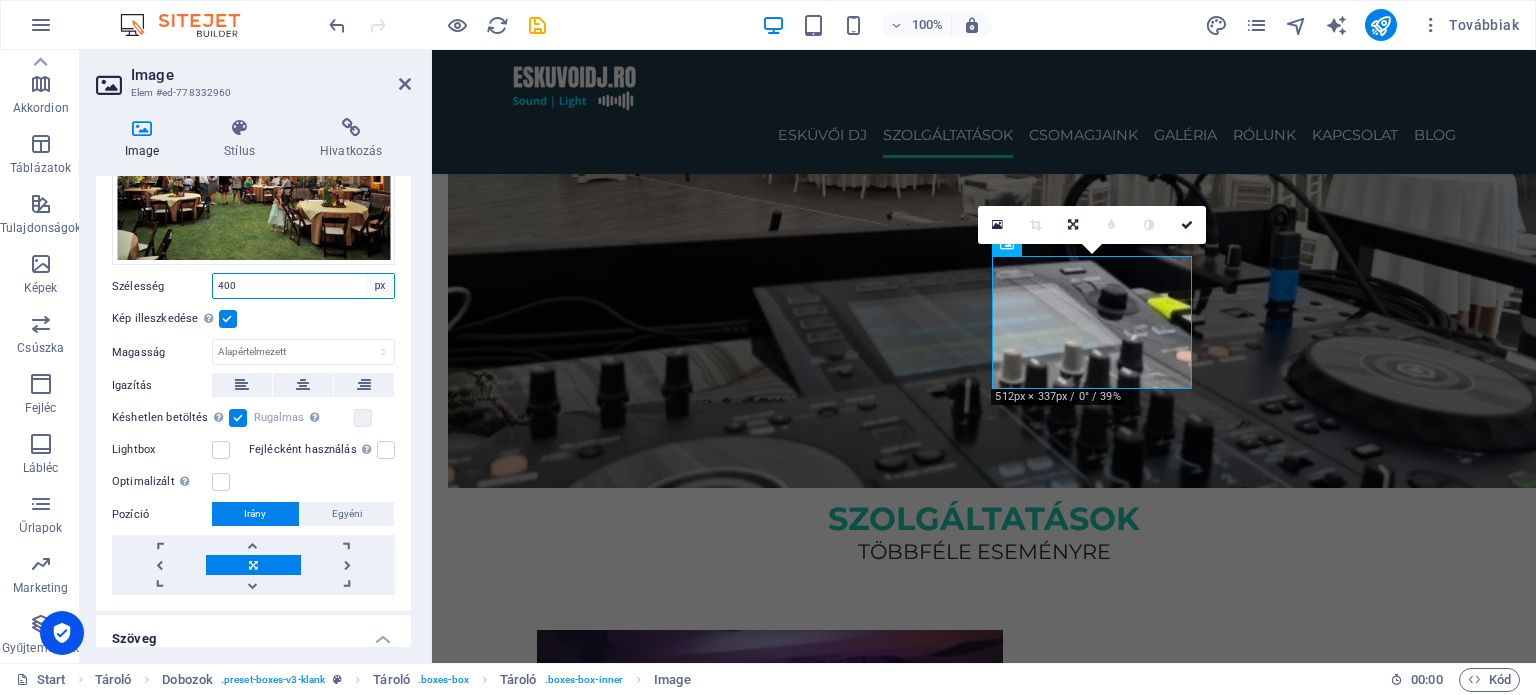 select on "default" 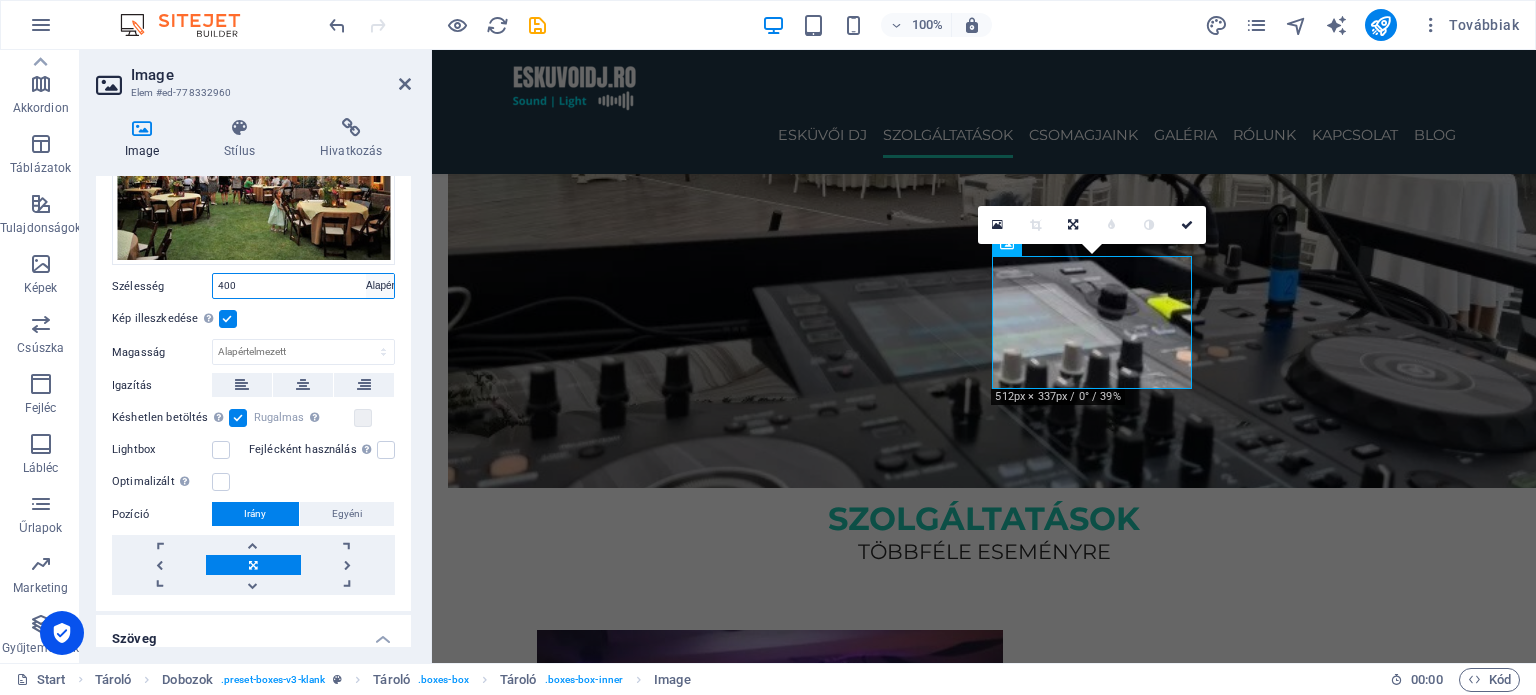 click on "Alapértelmezett automatikus px rem % em vh vw" at bounding box center (380, 286) 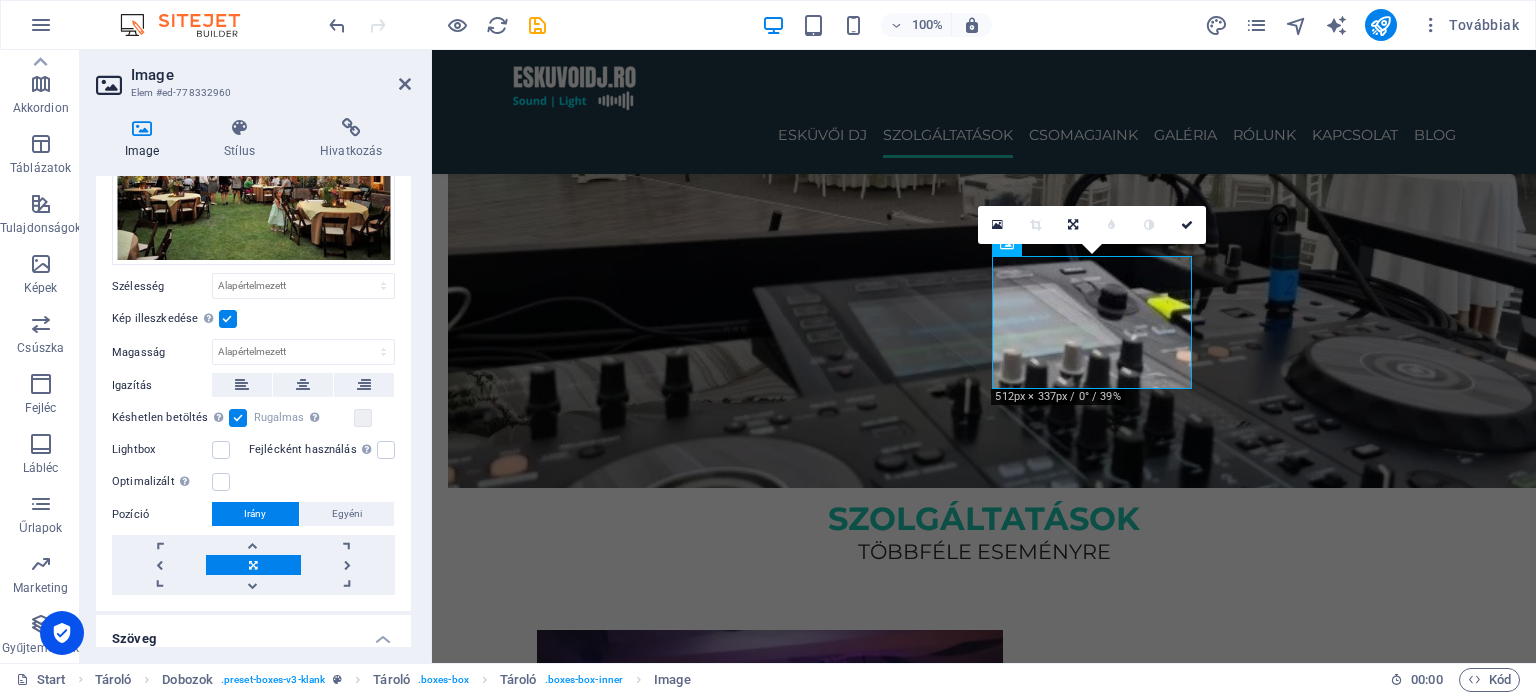 click at bounding box center [228, 319] 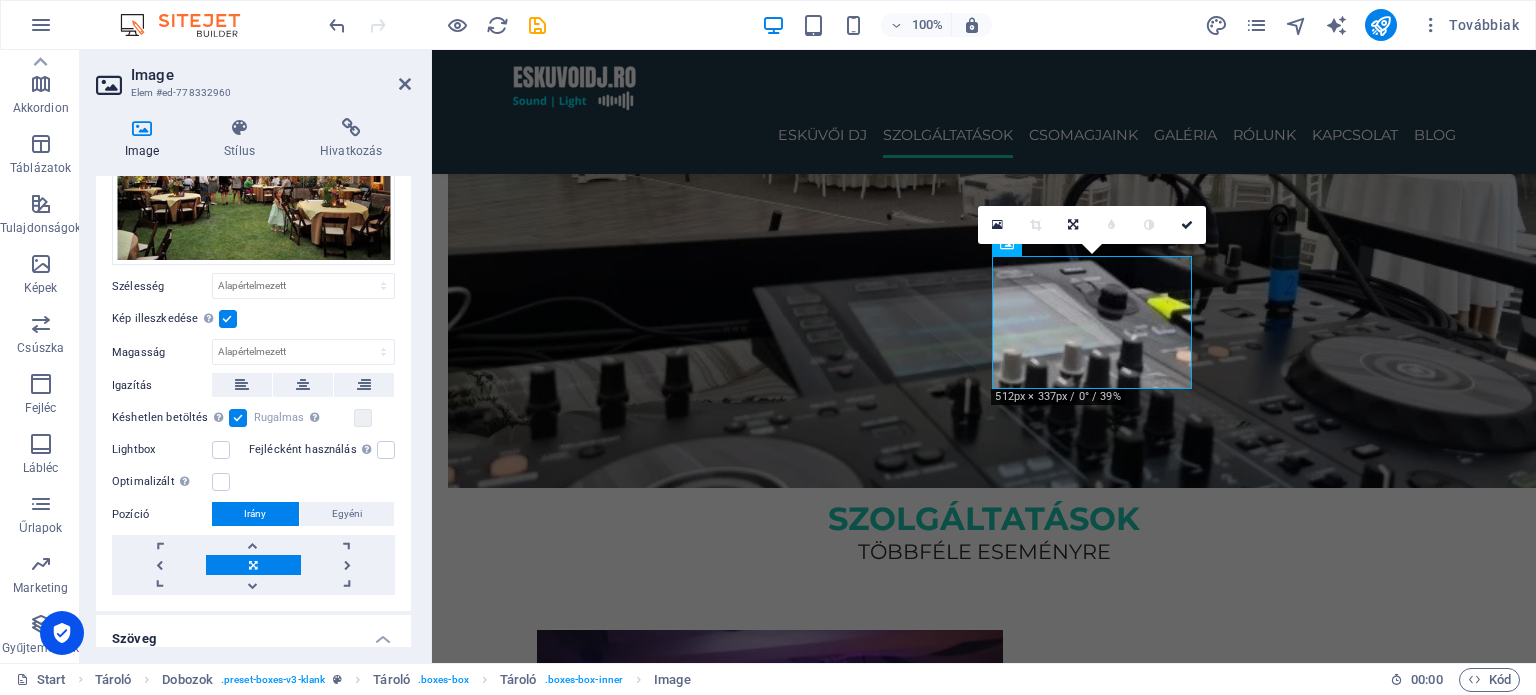 click on "Kép illeszkedése Automatikusan igazítja a képet egy fix szélességhez és magassághoz" at bounding box center (0, 0) 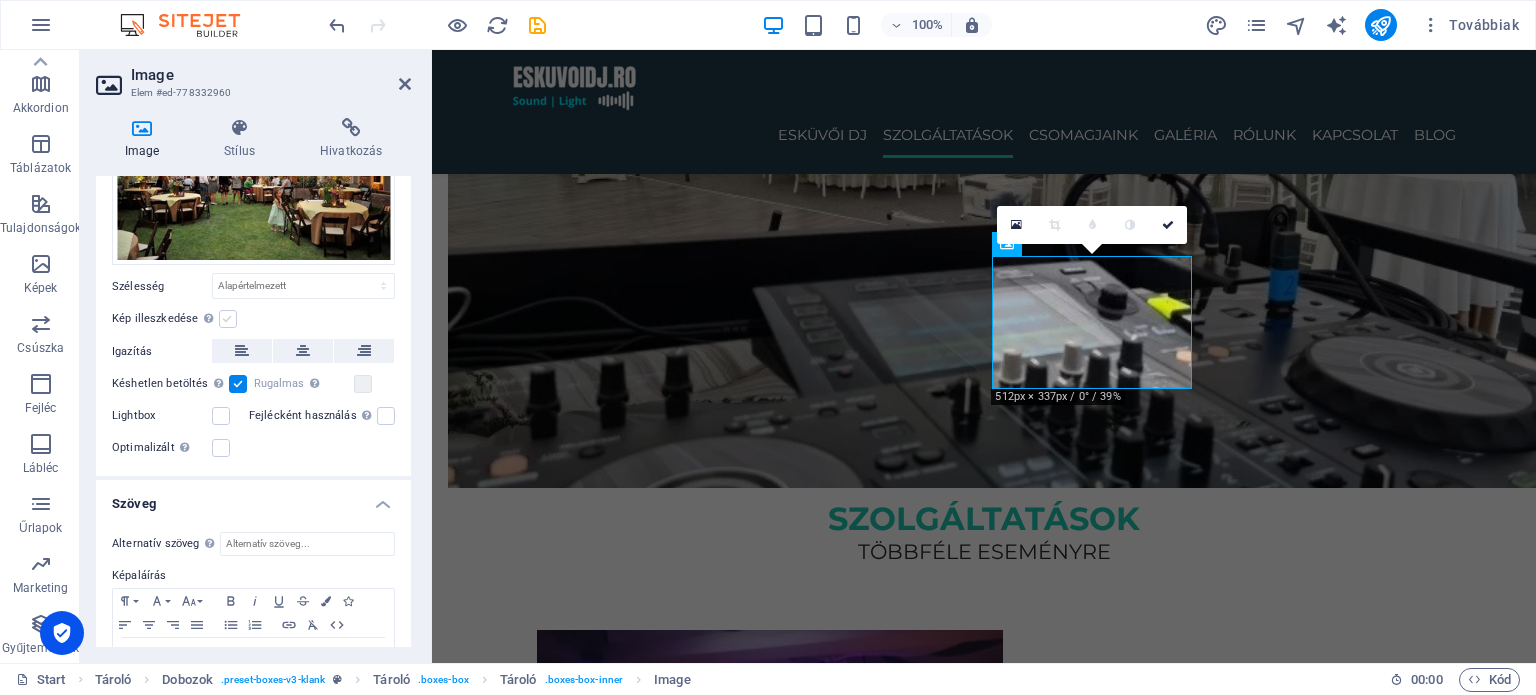 click at bounding box center (228, 319) 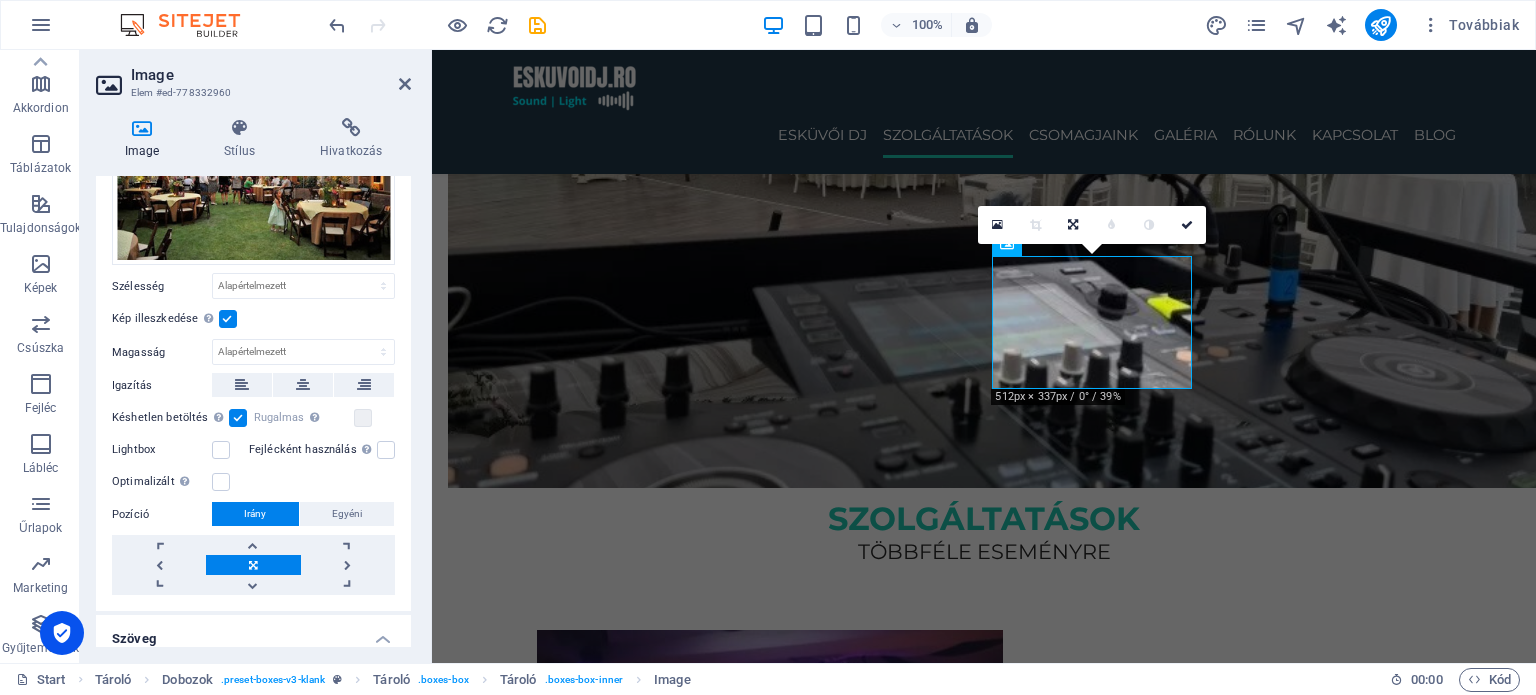 click at bounding box center (228, 319) 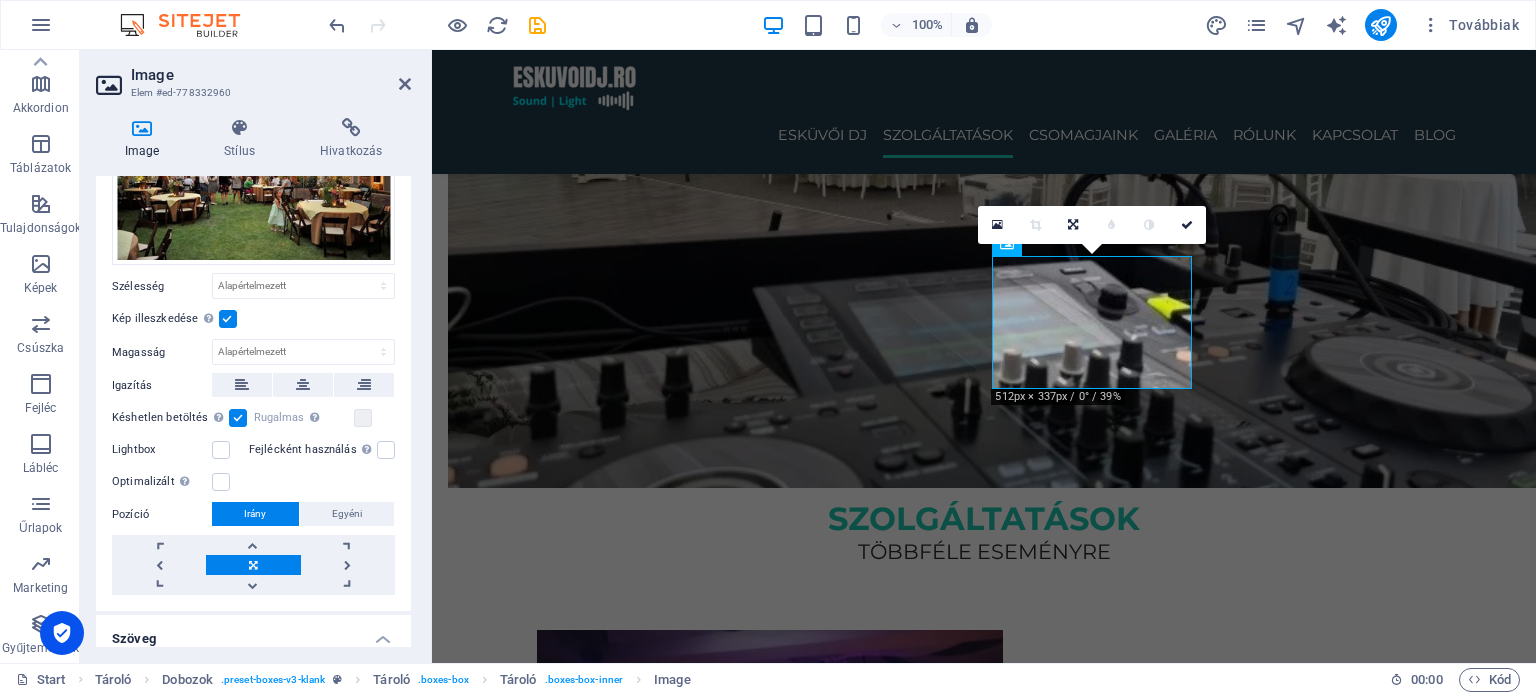 click on "Kép illeszkedése Automatikusan igazítja a képet egy fix szélességhez és magassághoz" at bounding box center [0, 0] 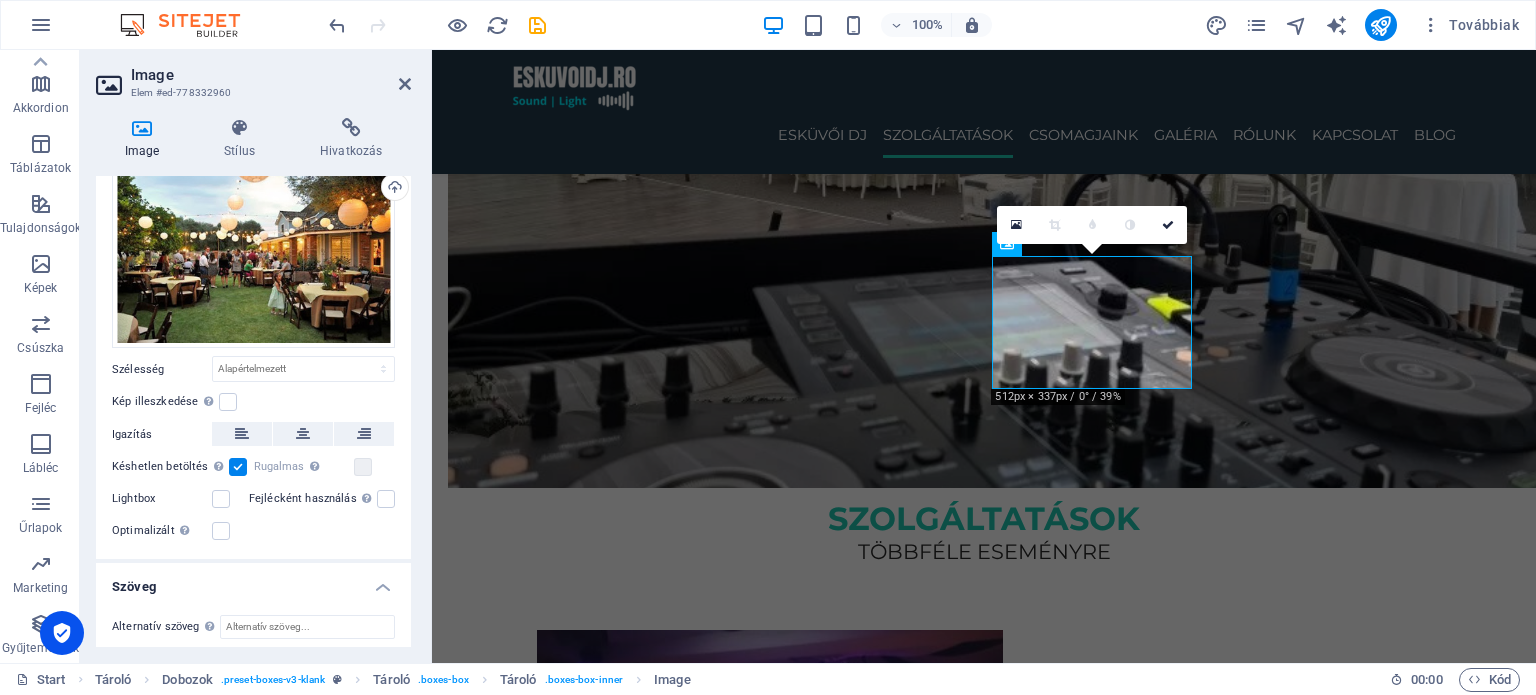 scroll, scrollTop: 0, scrollLeft: 0, axis: both 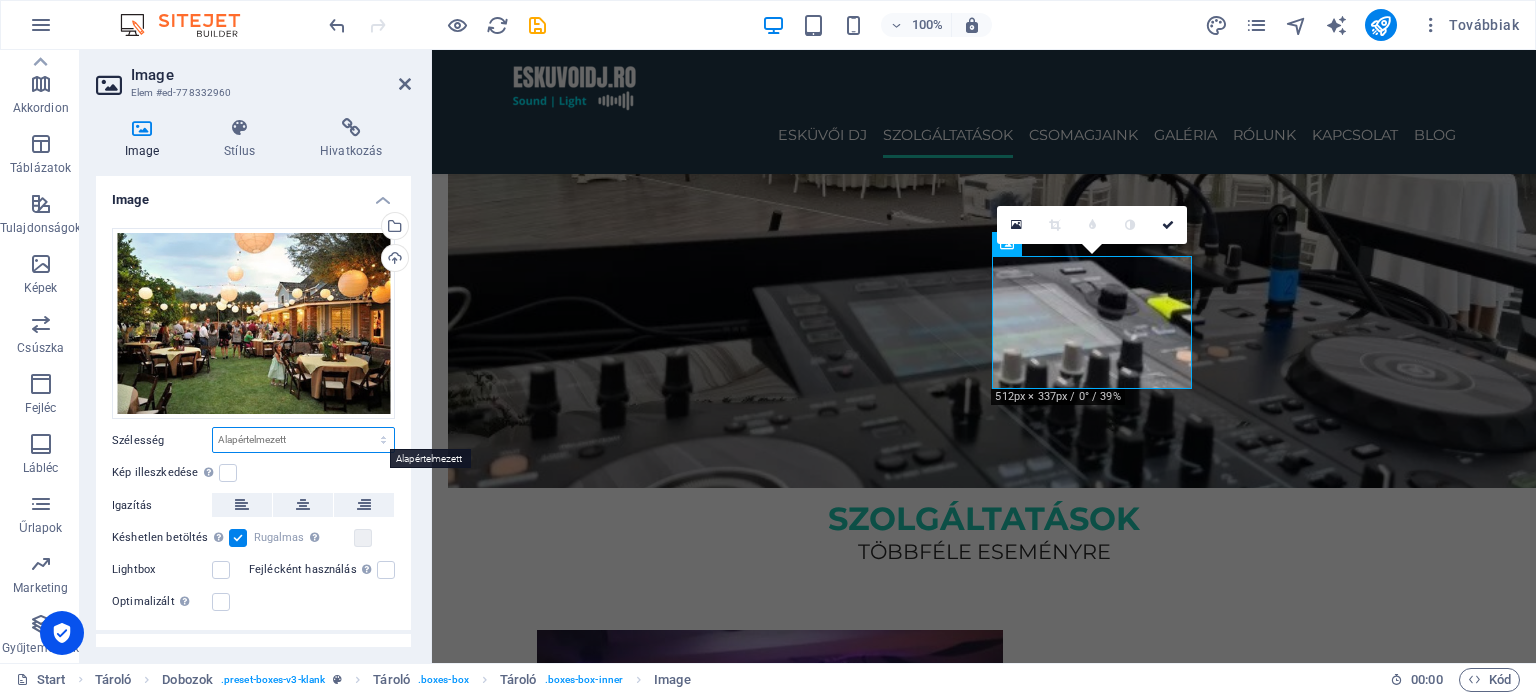 click on "Alapértelmezett automatikus px rem % em vh vw" at bounding box center (303, 440) 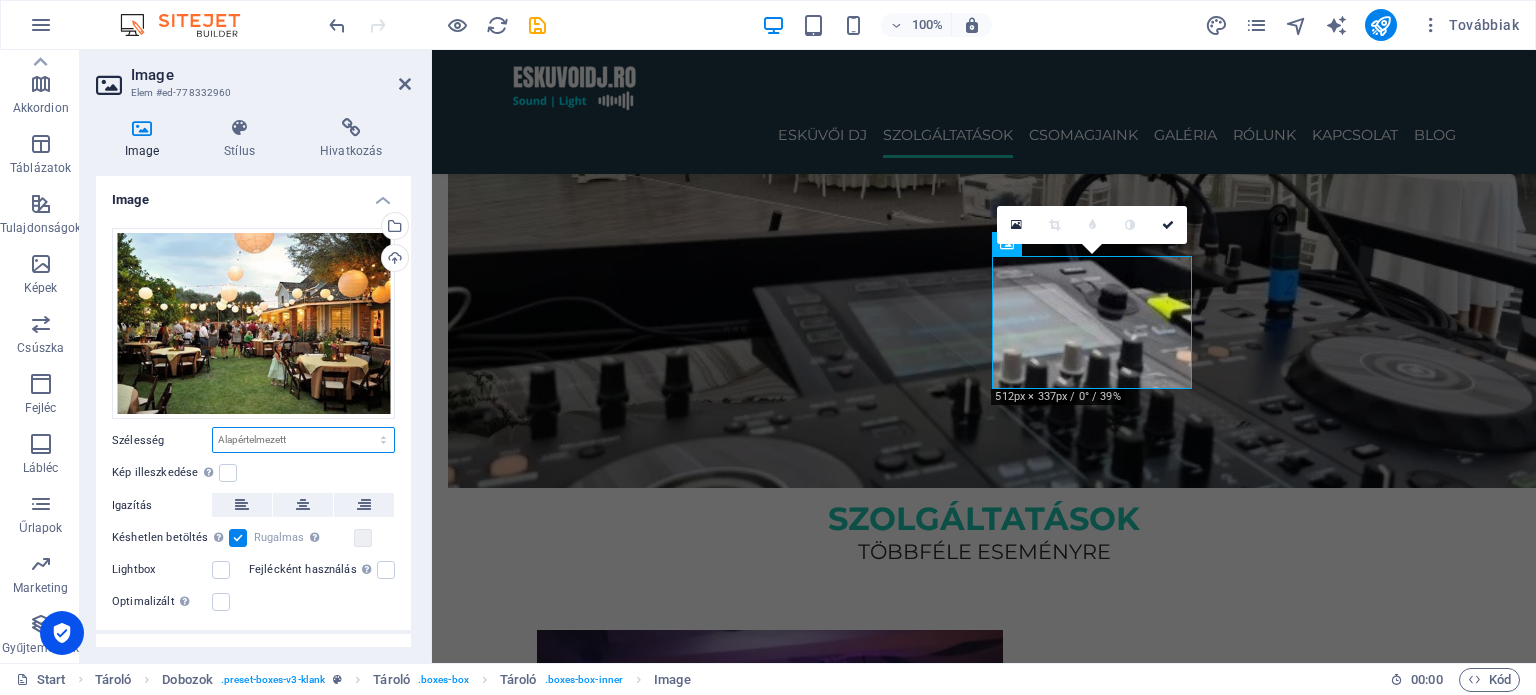 select on "px" 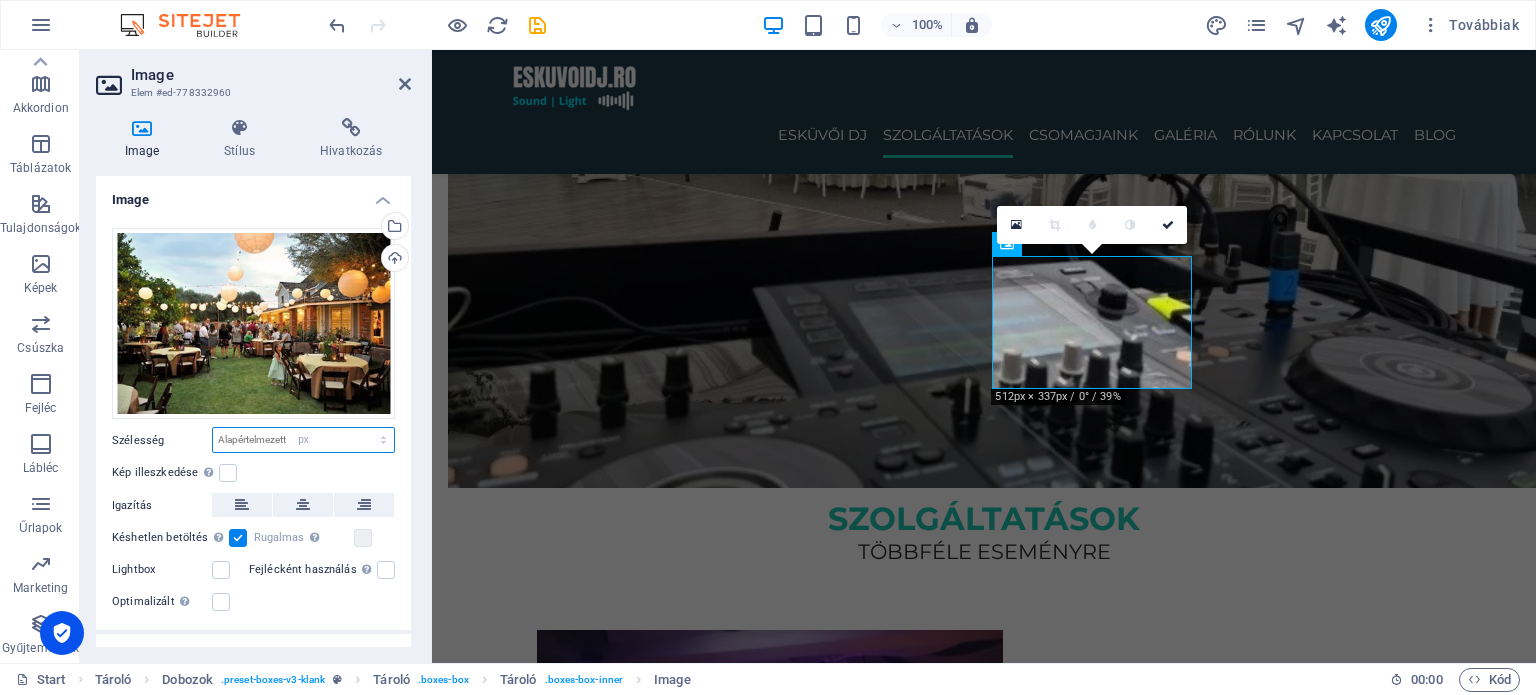 click on "Alapértelmezett automatikus px rem % em vh vw" at bounding box center [303, 440] 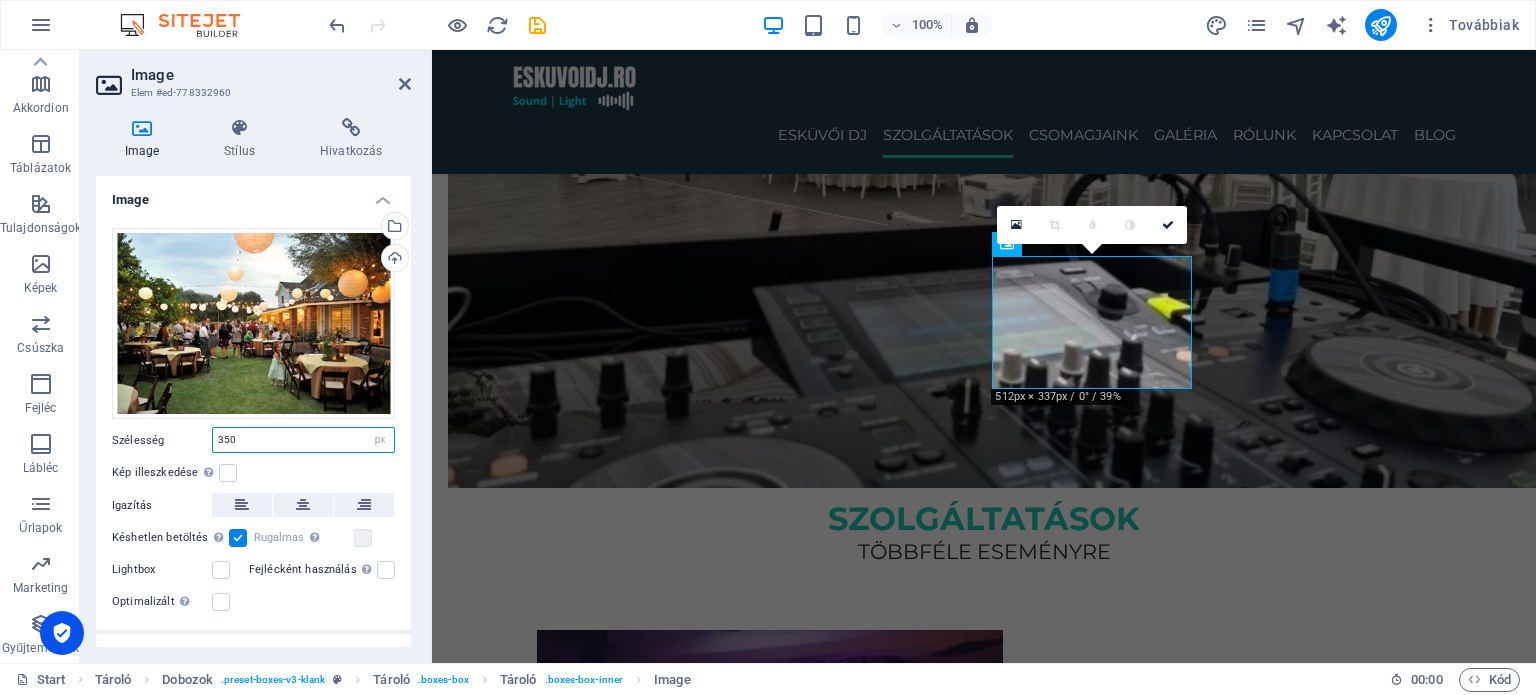 type on "350" 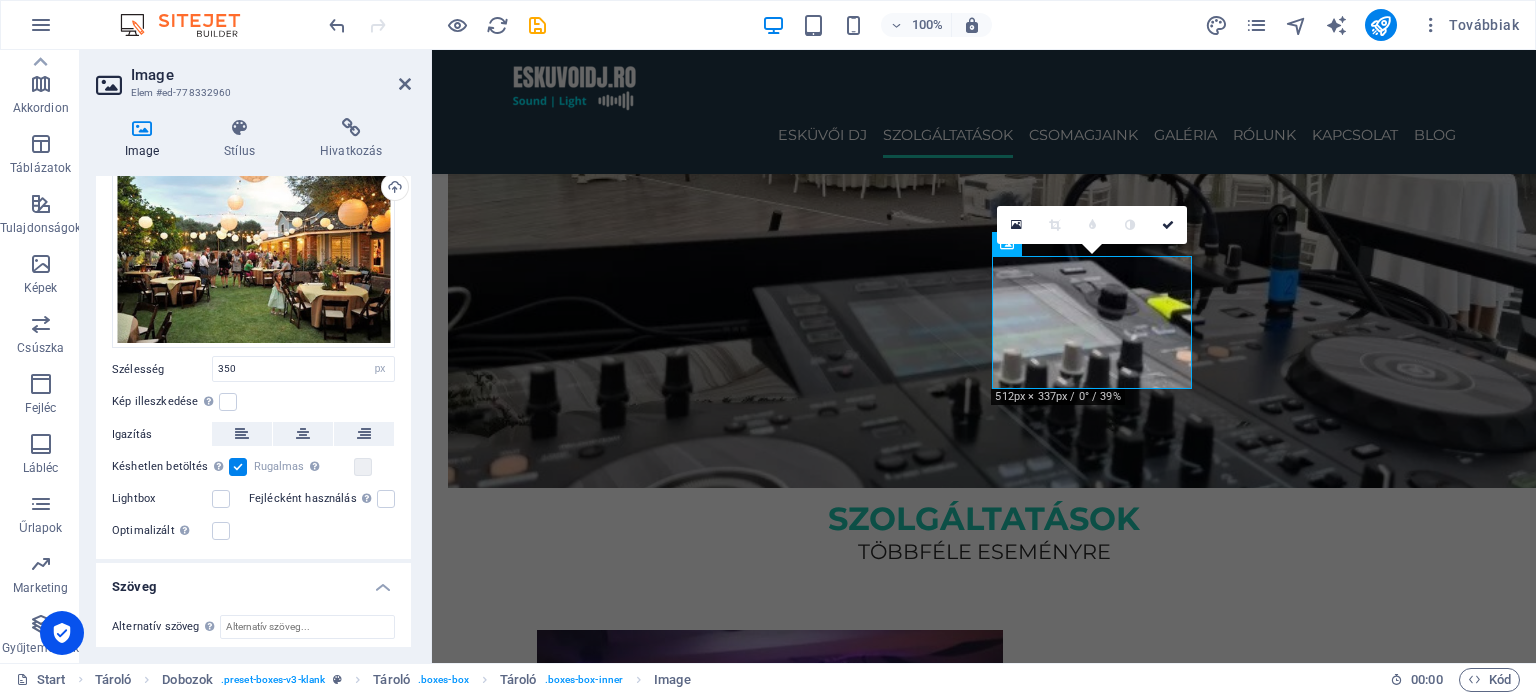 scroll, scrollTop: 0, scrollLeft: 0, axis: both 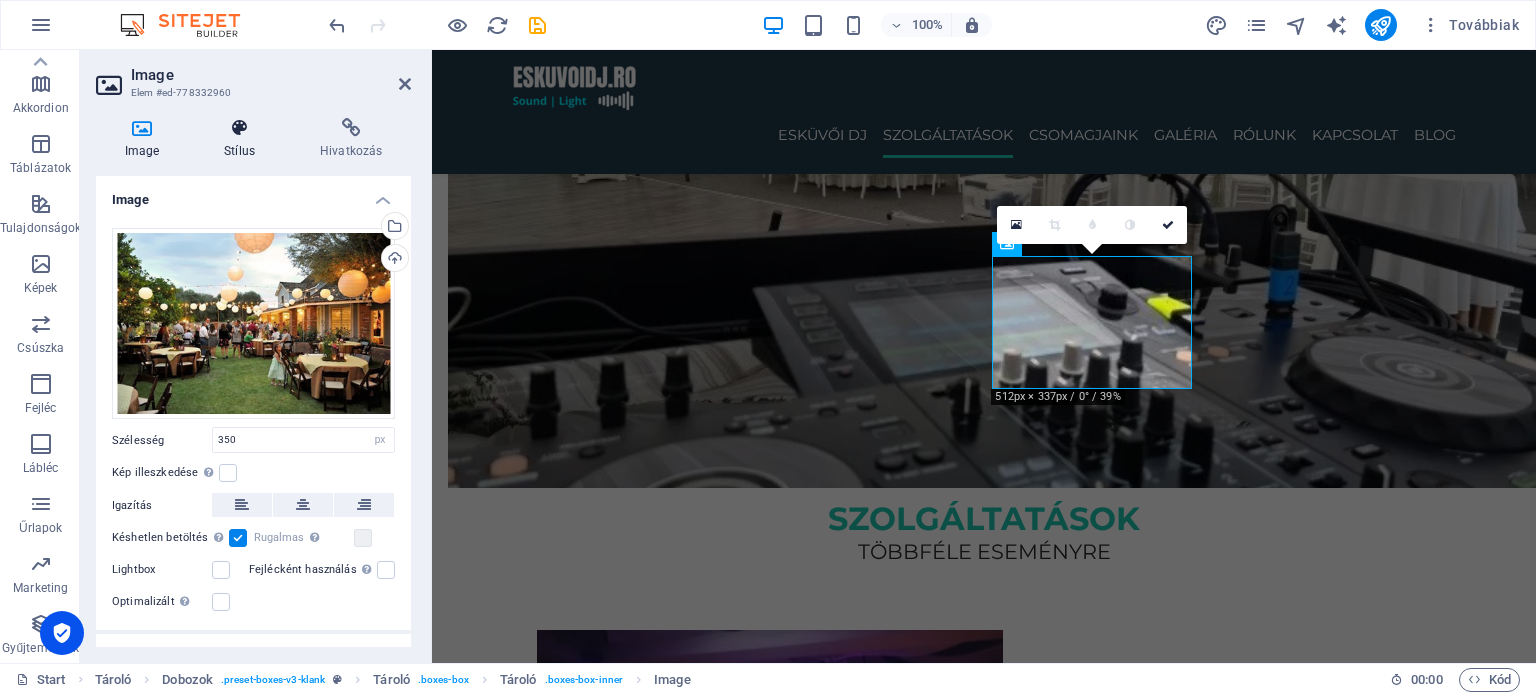 click on "Stílus" at bounding box center (244, 139) 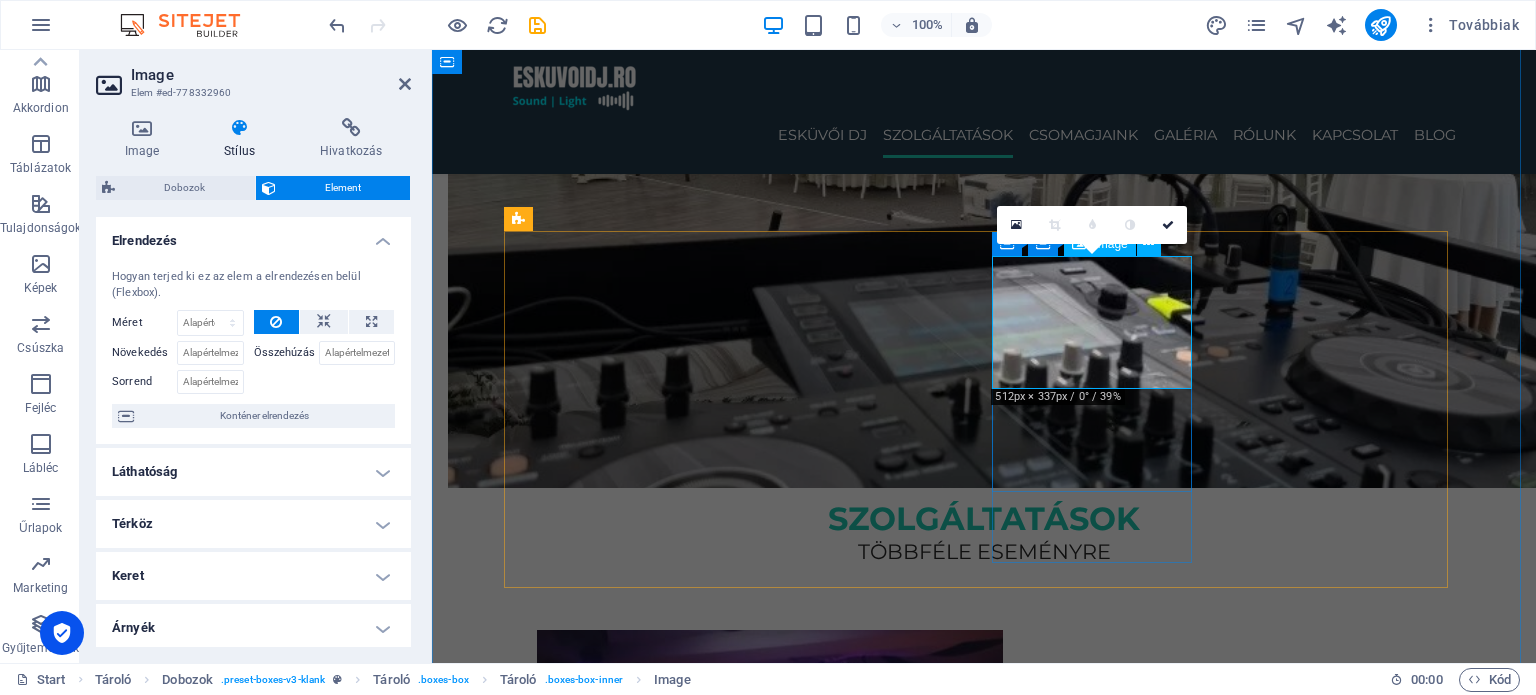 click at bounding box center [637, 2195] 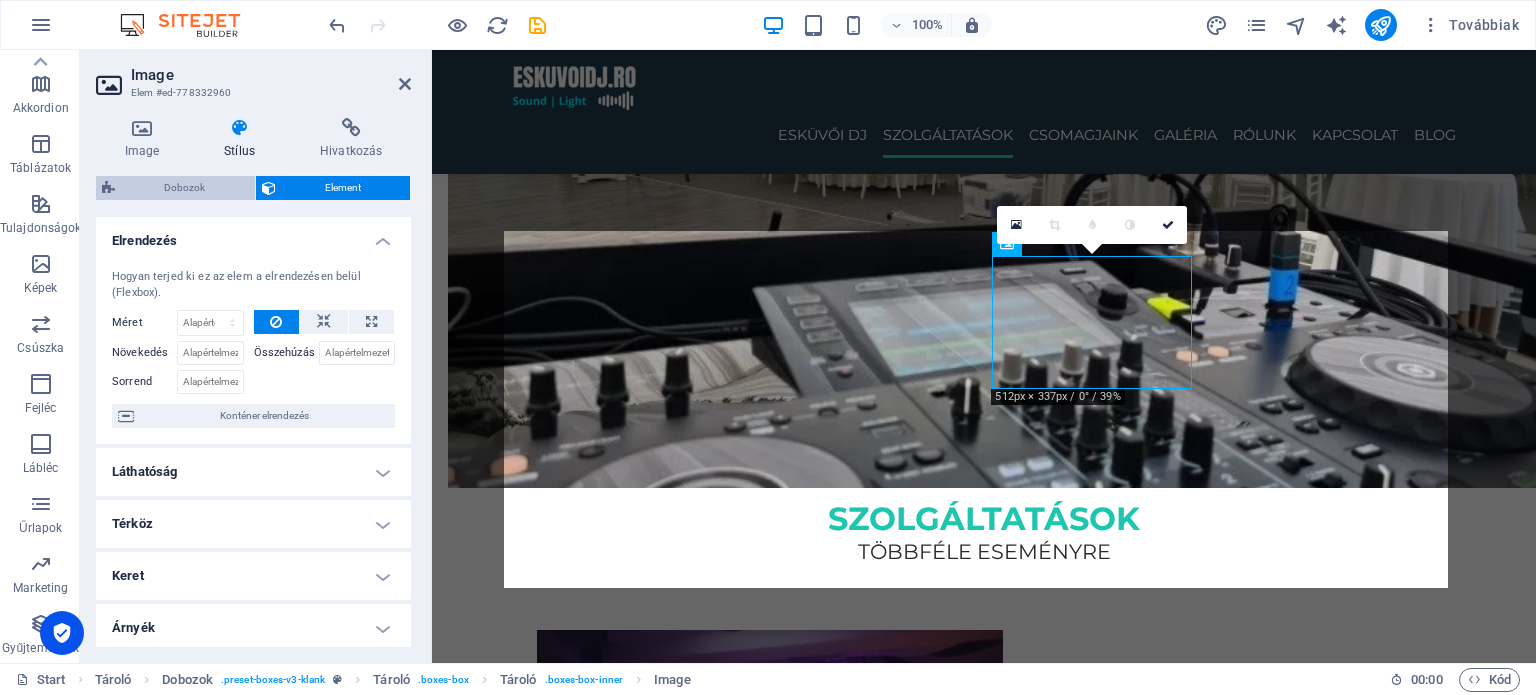 click on "Dobozok" at bounding box center (185, 188) 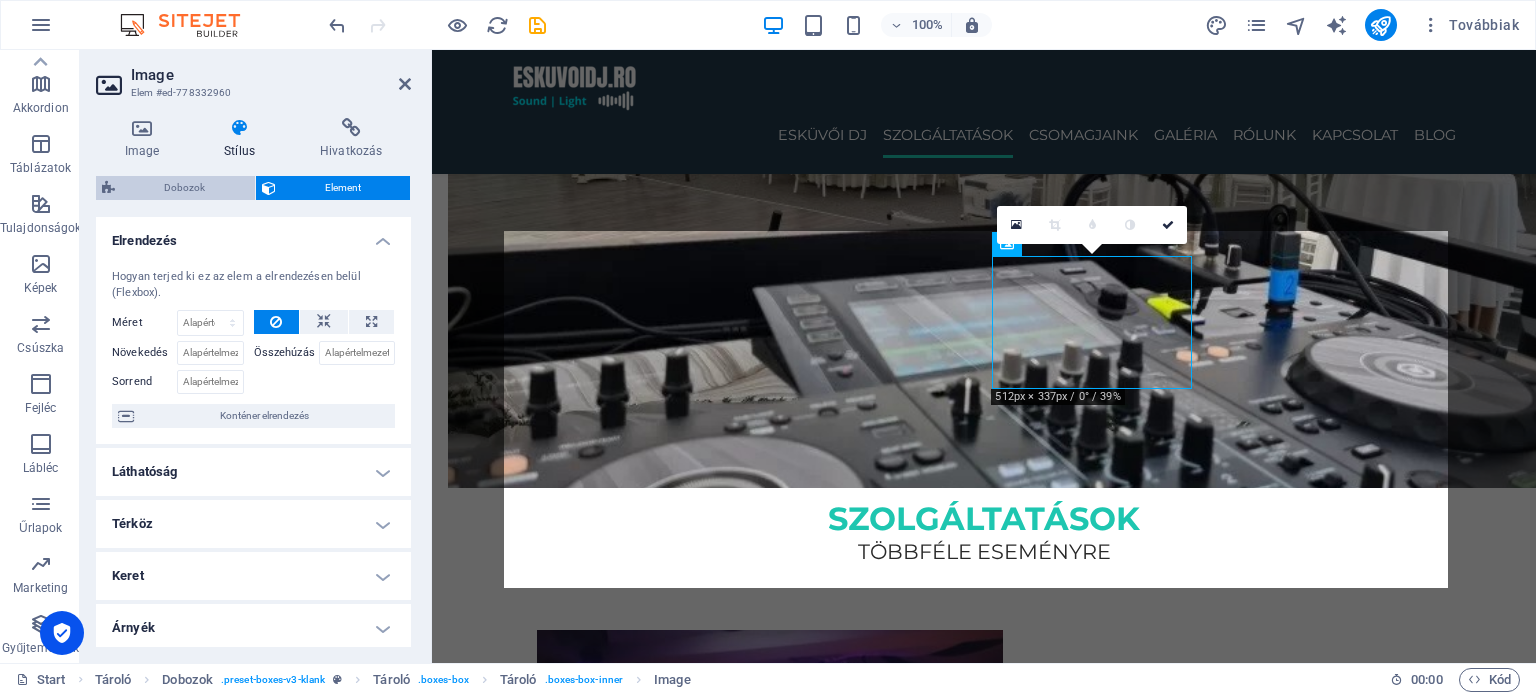 select on "rem" 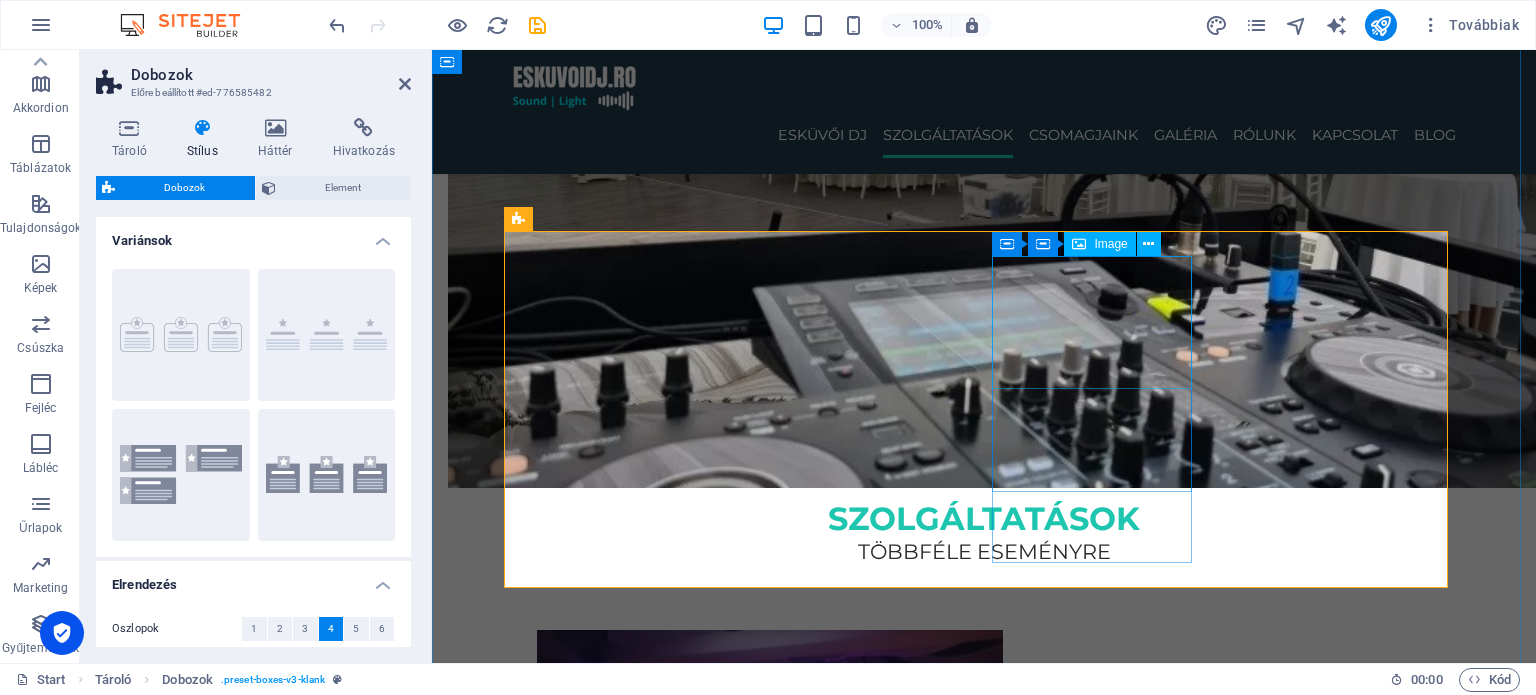 click at bounding box center [637, 2195] 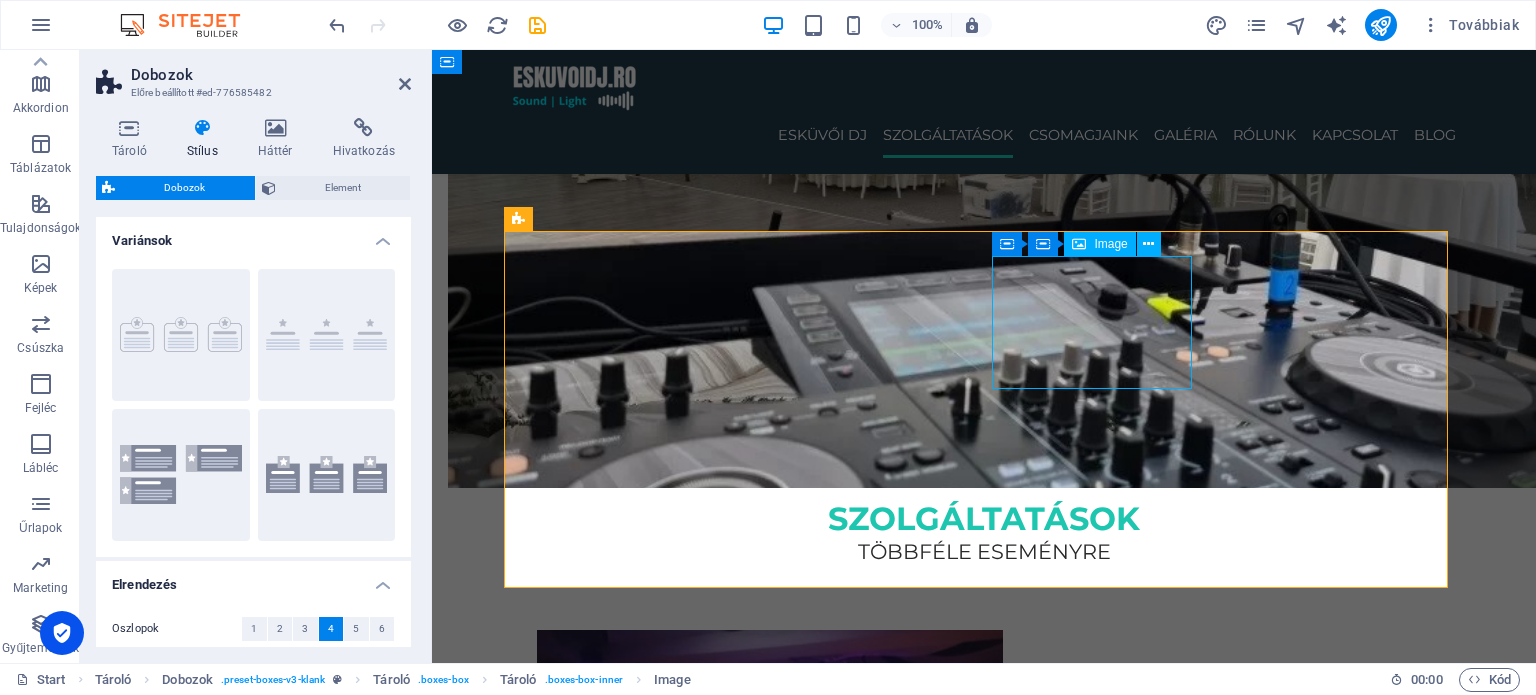 click at bounding box center (637, 2195) 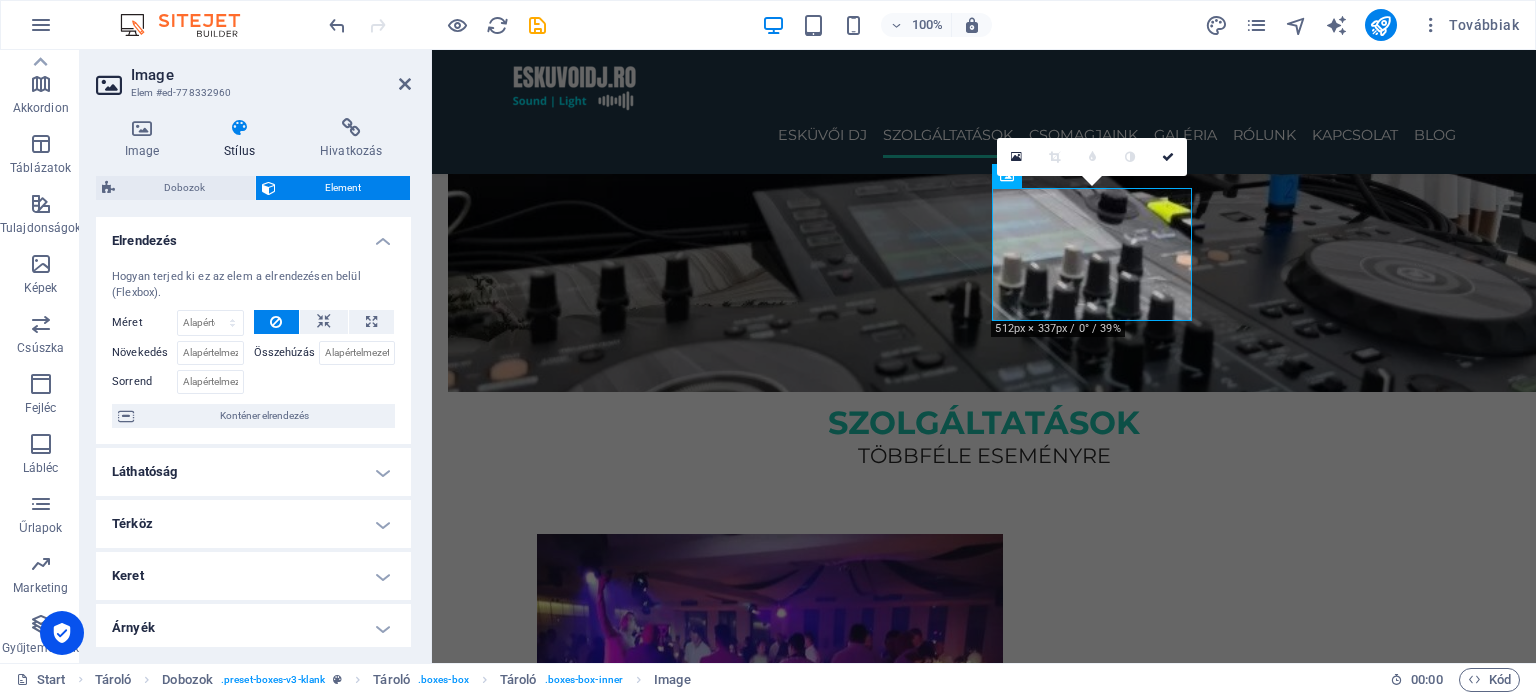 scroll, scrollTop: 1200, scrollLeft: 0, axis: vertical 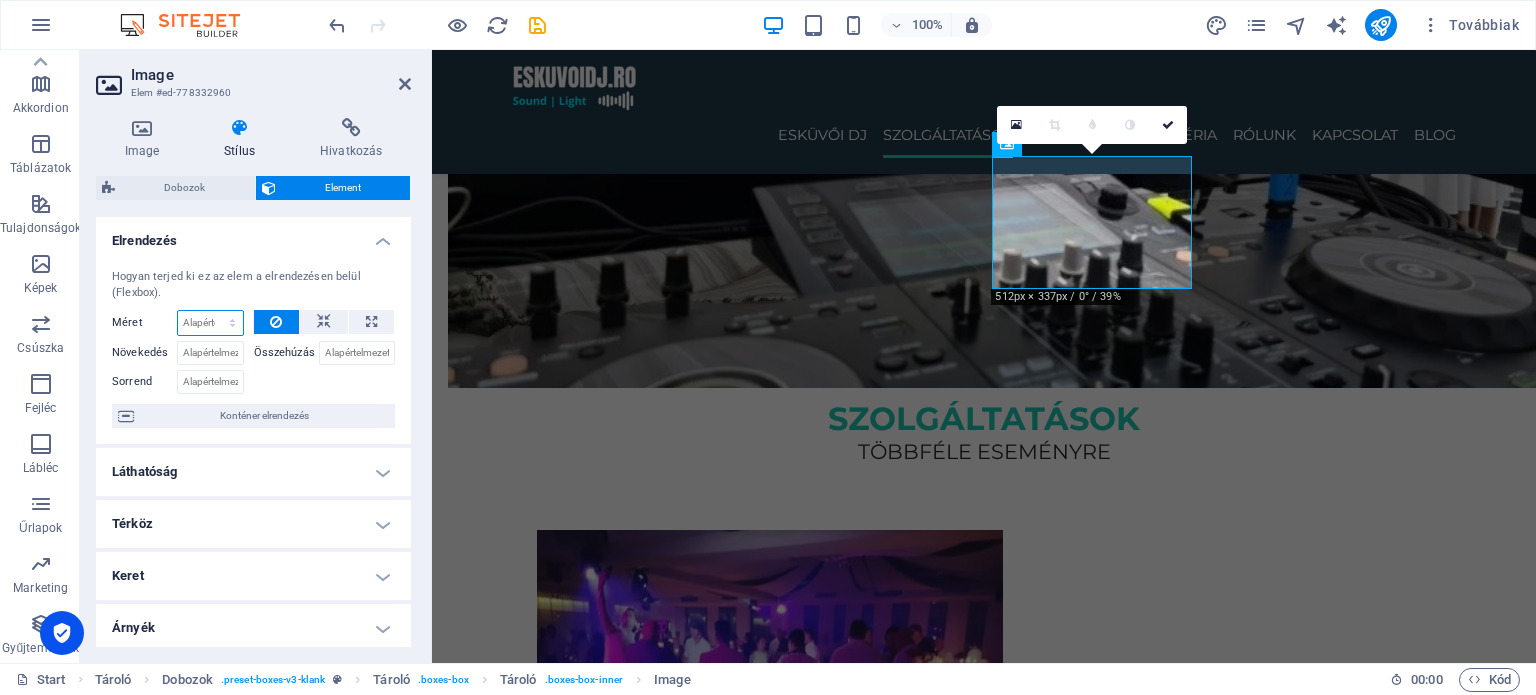click on "Alapértelmezett automatikus px % 1/1 1/2 1/3 1/4 1/5 1/6 1/7 1/8 1/9 1/10" at bounding box center (210, 323) 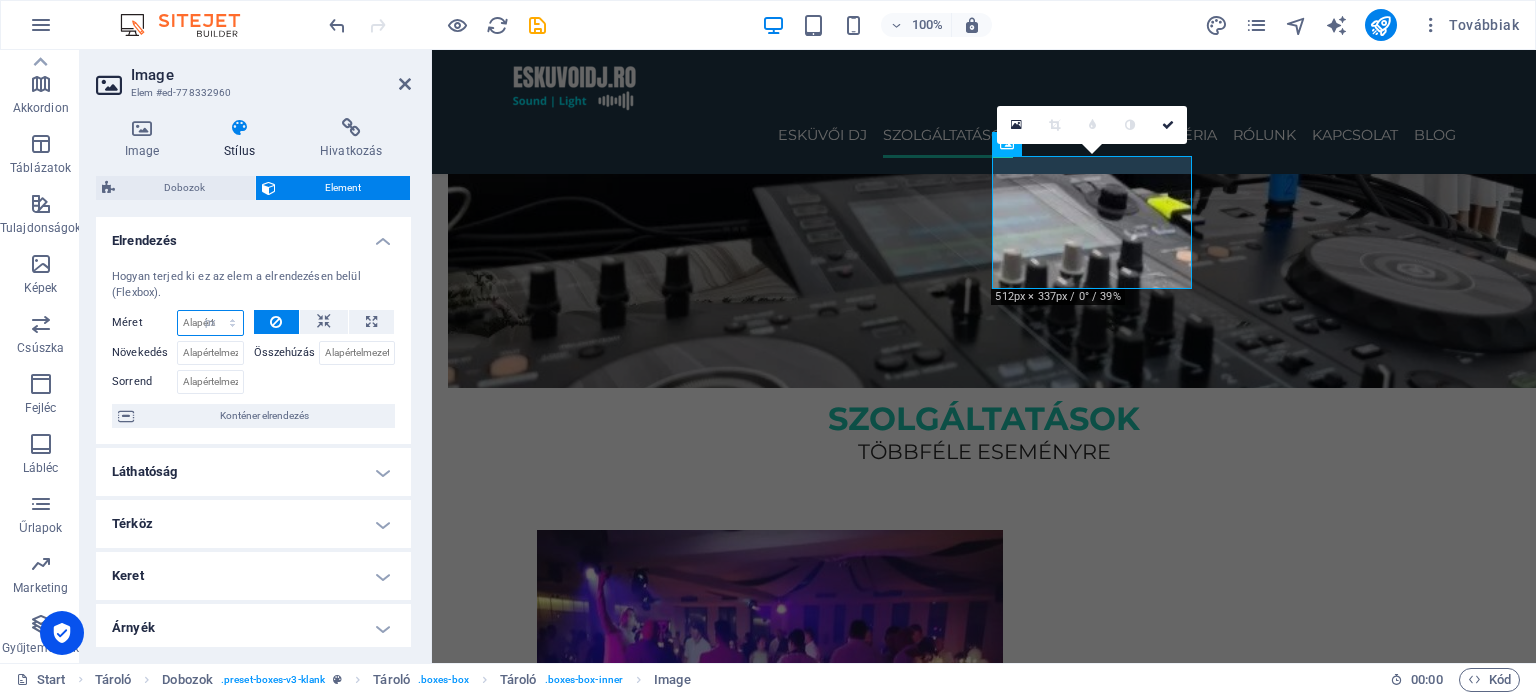 click on "Alapértelmezett automatikus px % 1/1 1/2 1/3 1/4 1/5 1/6 1/7 1/8 1/9 1/10" at bounding box center (210, 323) 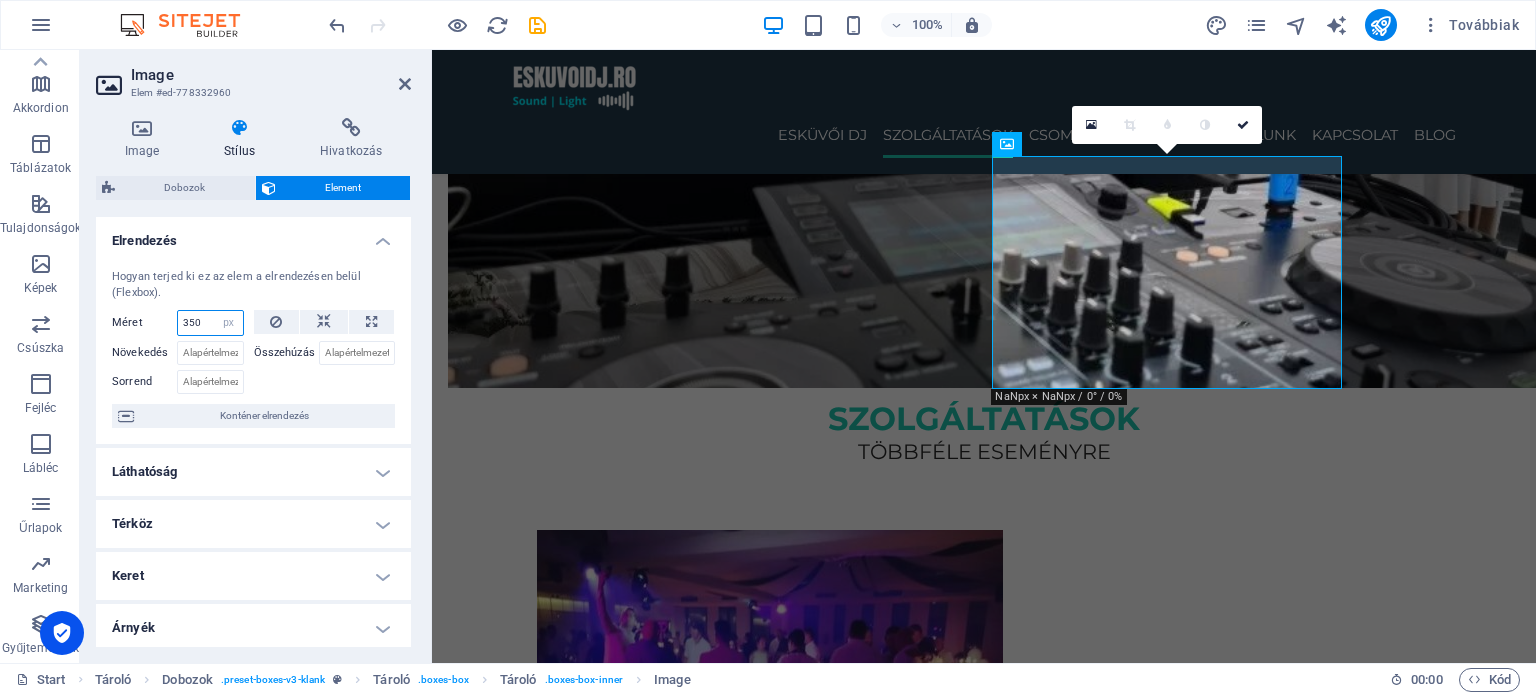 click on "350" at bounding box center (210, 323) 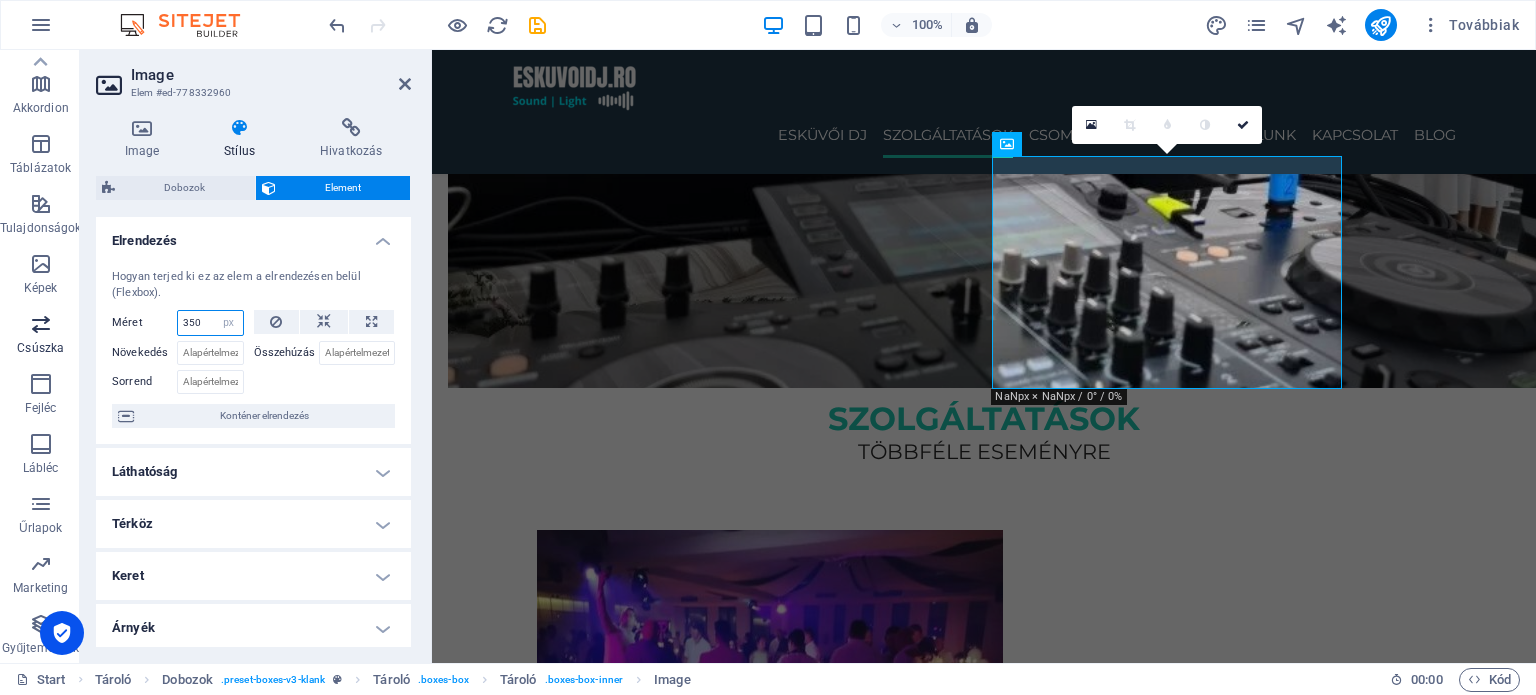 drag, startPoint x: 207, startPoint y: 321, endPoint x: 7, endPoint y: 316, distance: 200.06248 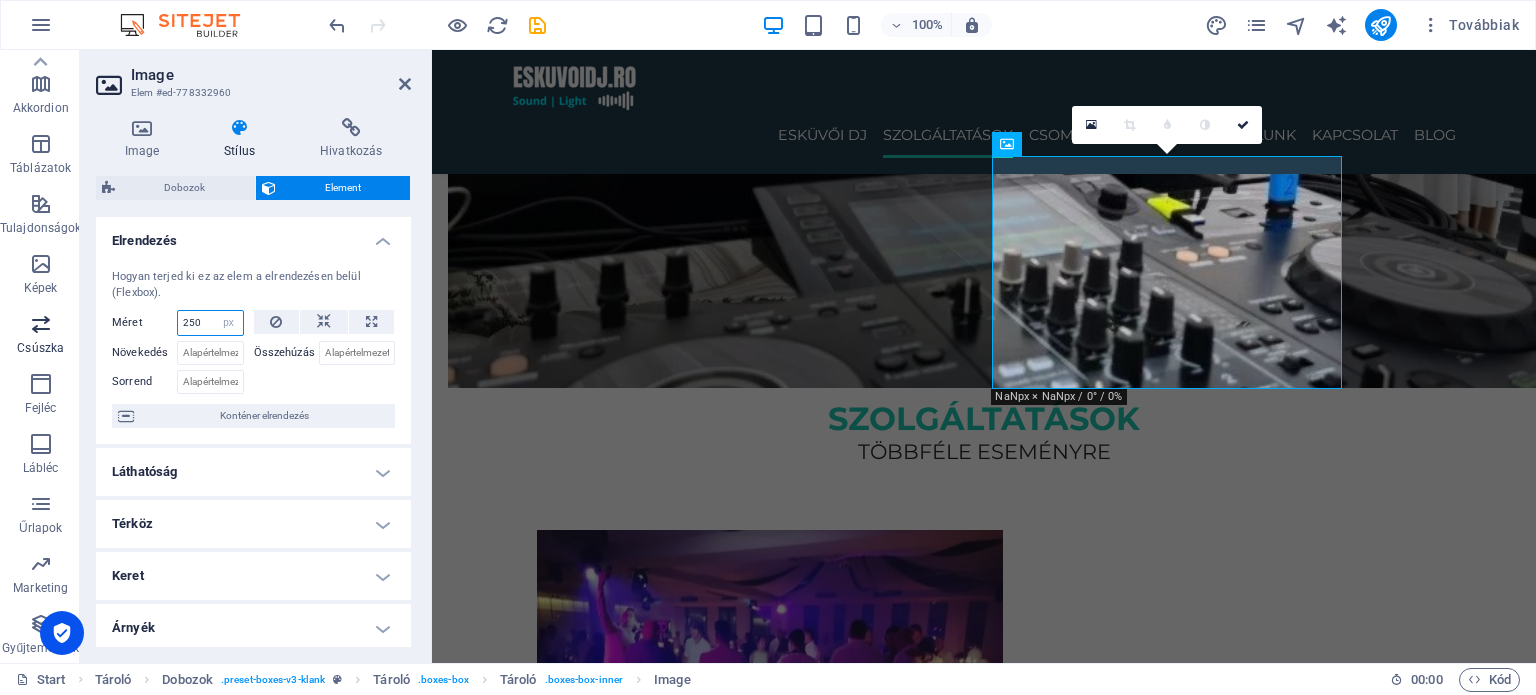 type on "250" 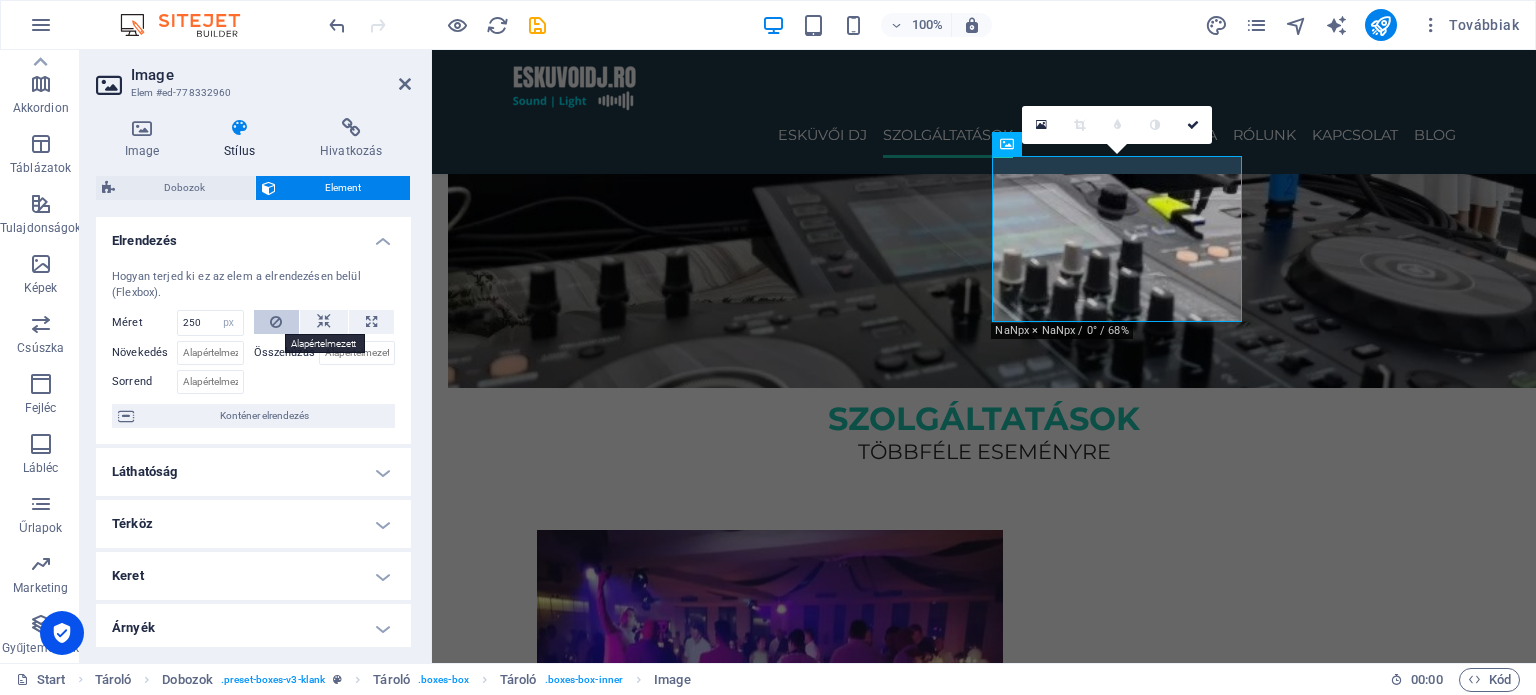 click at bounding box center (276, 322) 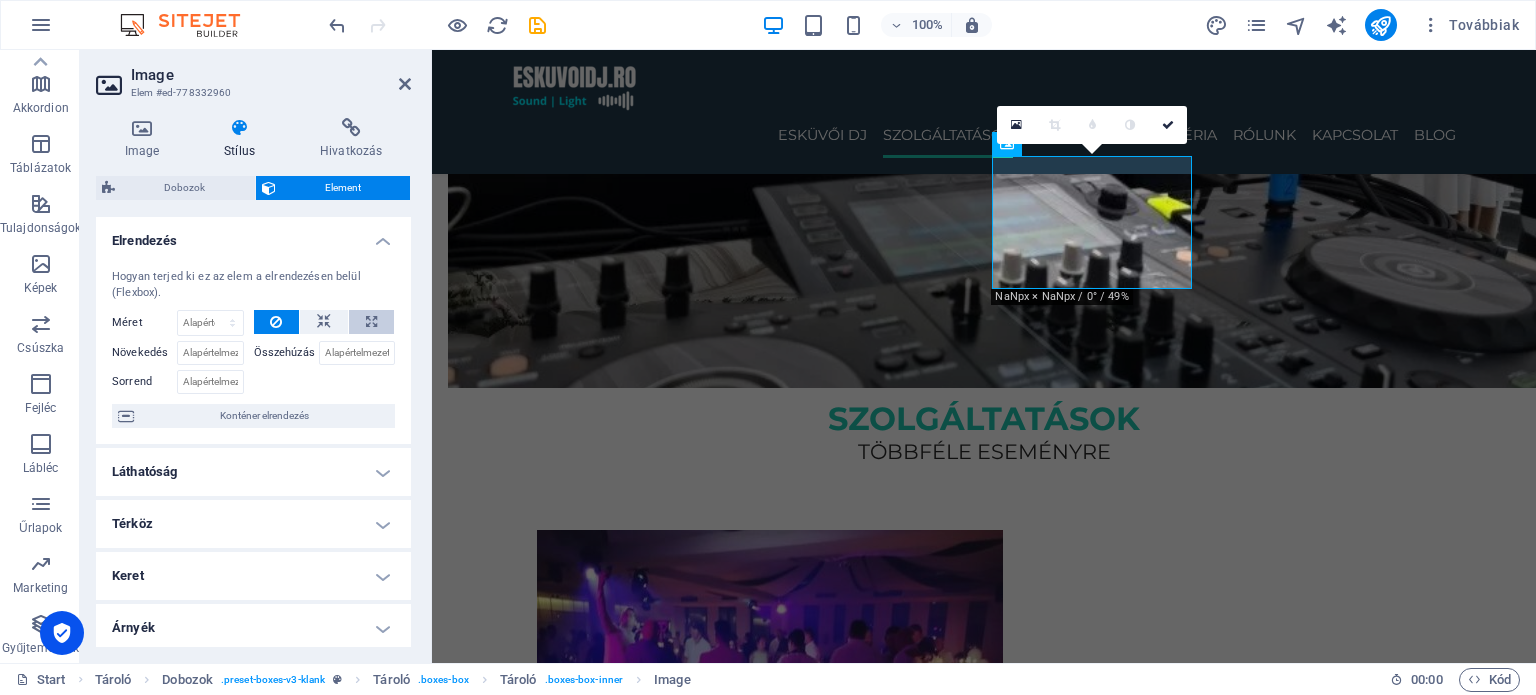 click at bounding box center (371, 322) 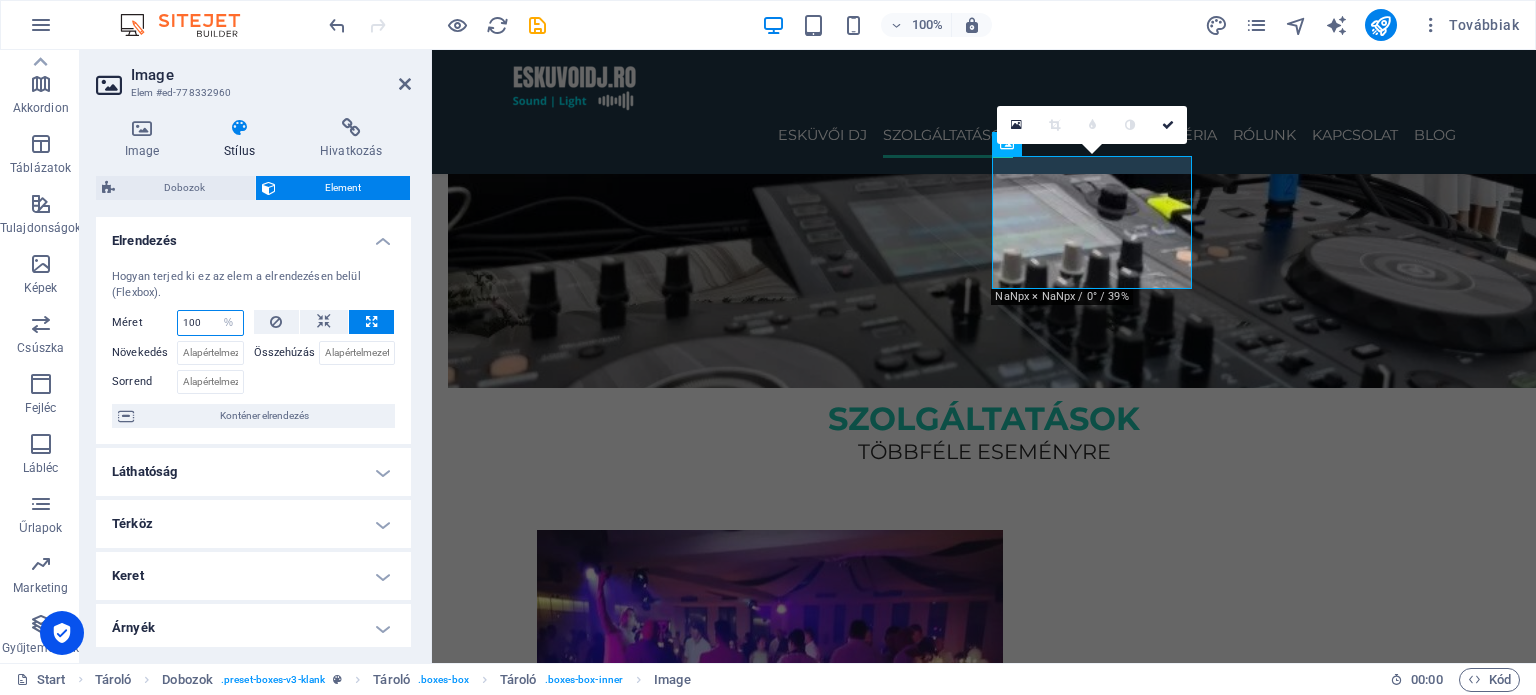 click on "100" at bounding box center [210, 323] 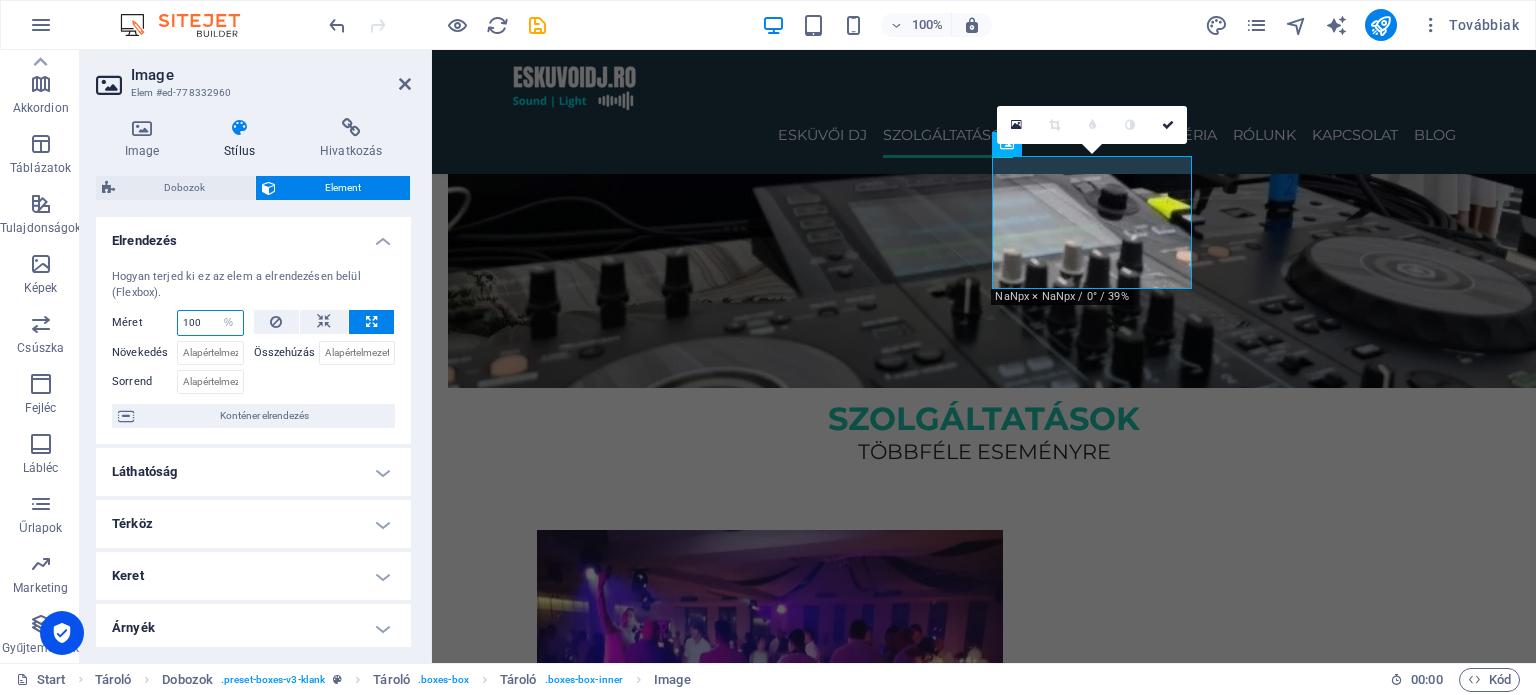 drag, startPoint x: 202, startPoint y: 319, endPoint x: 137, endPoint y: 335, distance: 66.94027 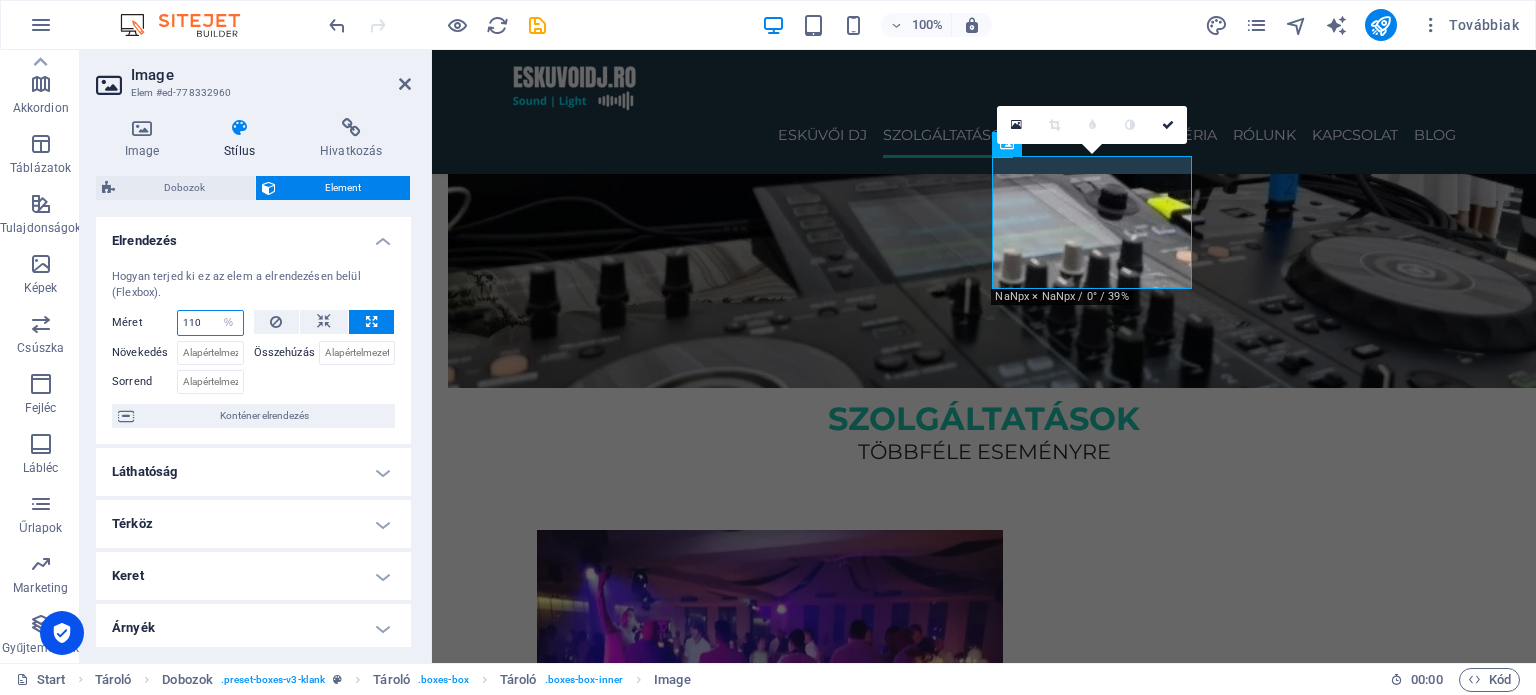 type on "110" 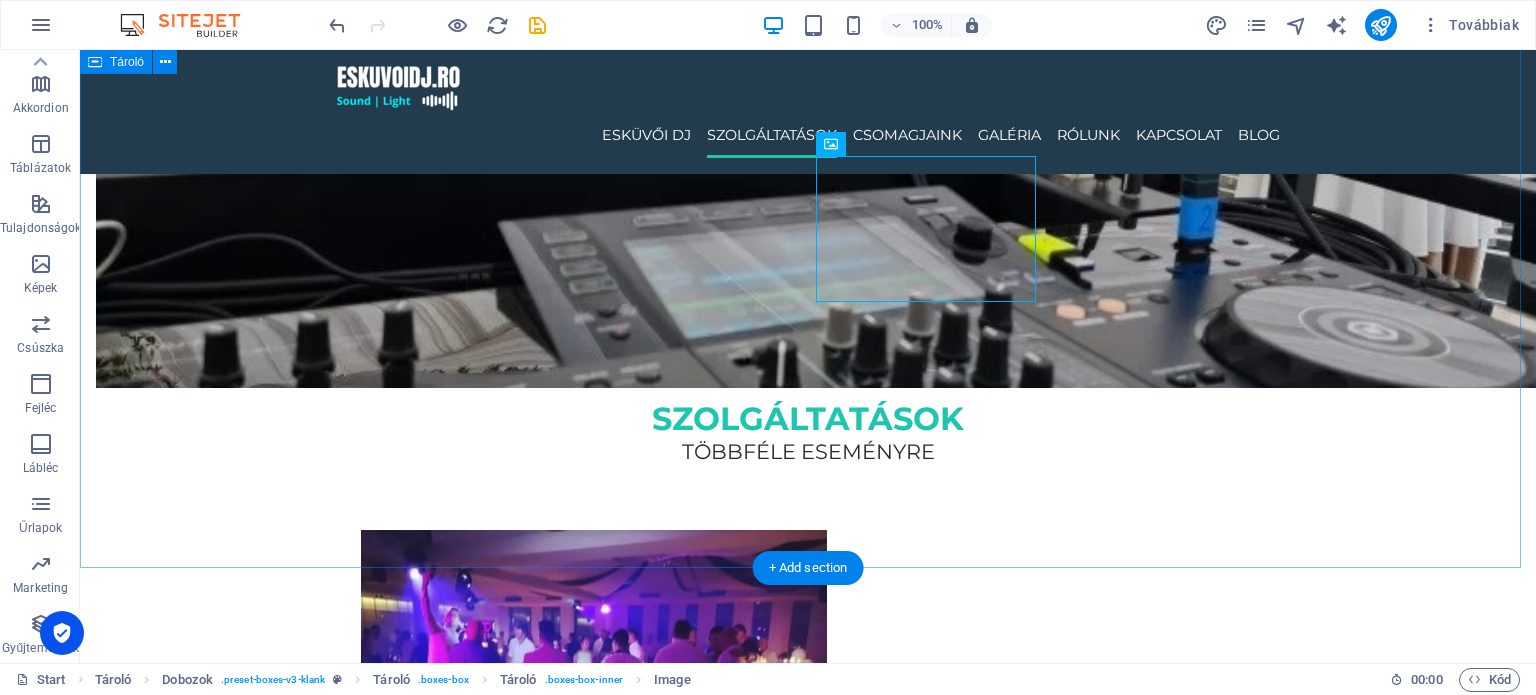 click on "szolgáltatások többféle eseményre ESKÜVŐI DJ Elegáns és hangulatos zenei élmény a nagy napra, minden korosztálynak. RENDEZVÉNY DJ Céges események, nyitórendezvények, közösségi programok profi hangosítással. Privát party DJ Szülinap, házibuli, vagy exkluzív partik – garantált hangulat minden alkalomra. Ballagás / Diákbuli DJ A végzős osztályok legjobb bulijaihoz – modern zenék, erőteljes hangulat, fiatalos lendület." at bounding box center [808, 2082] 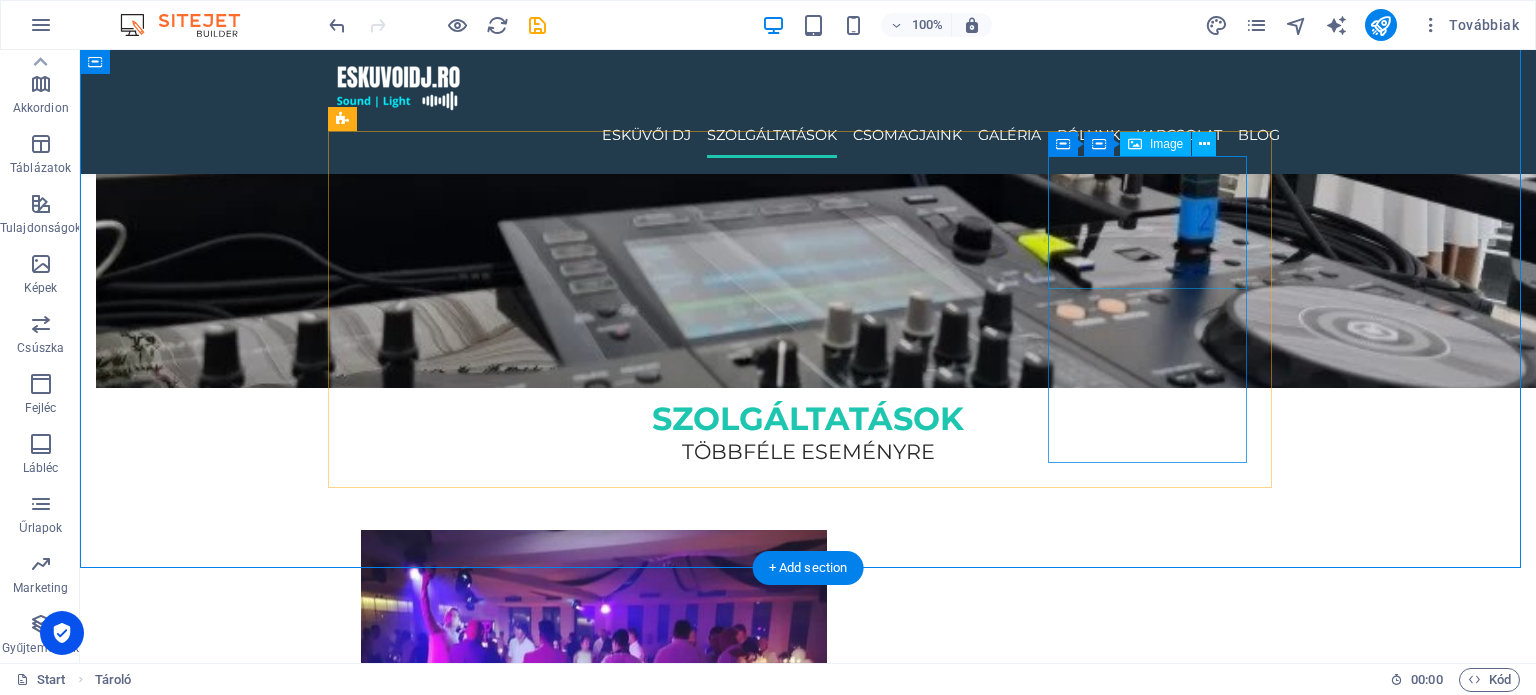 click at bounding box center [461, 3080] 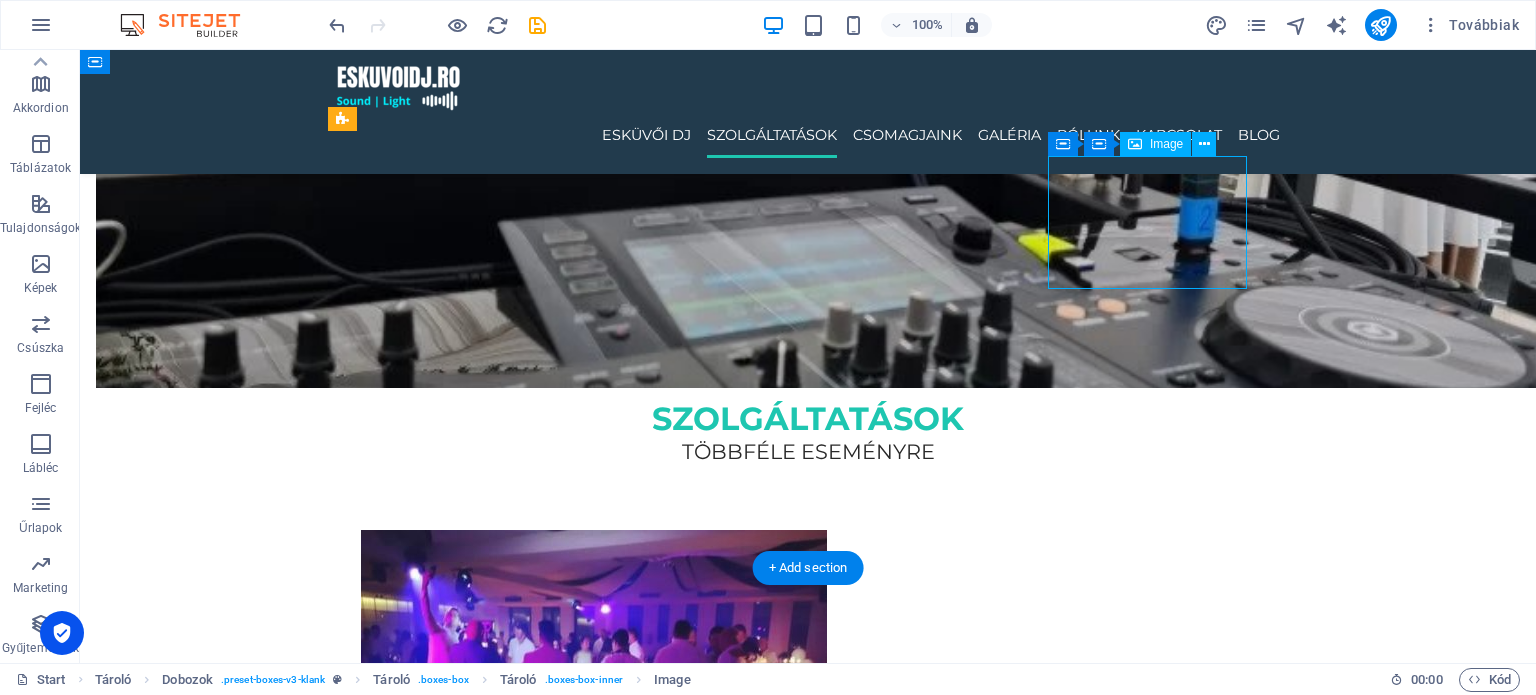 click at bounding box center (461, 3080) 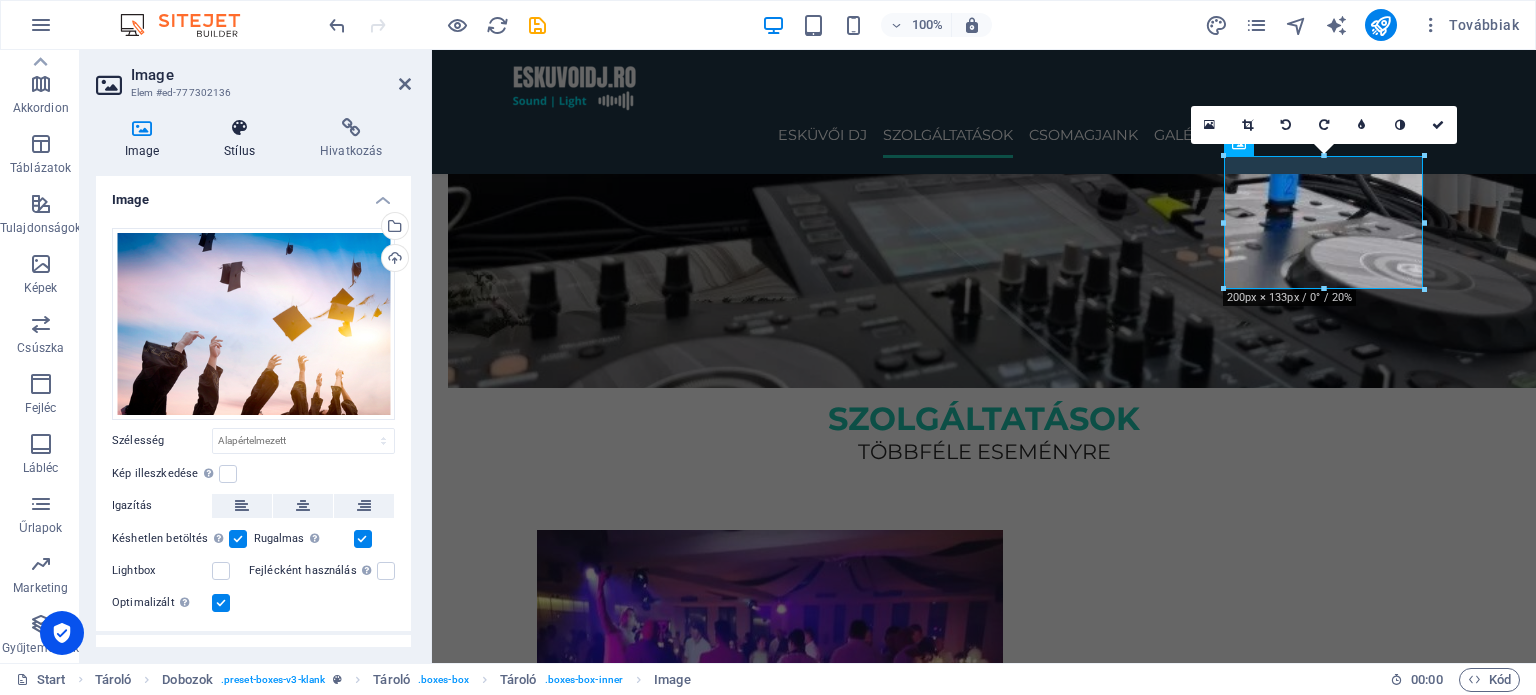 click at bounding box center [240, 128] 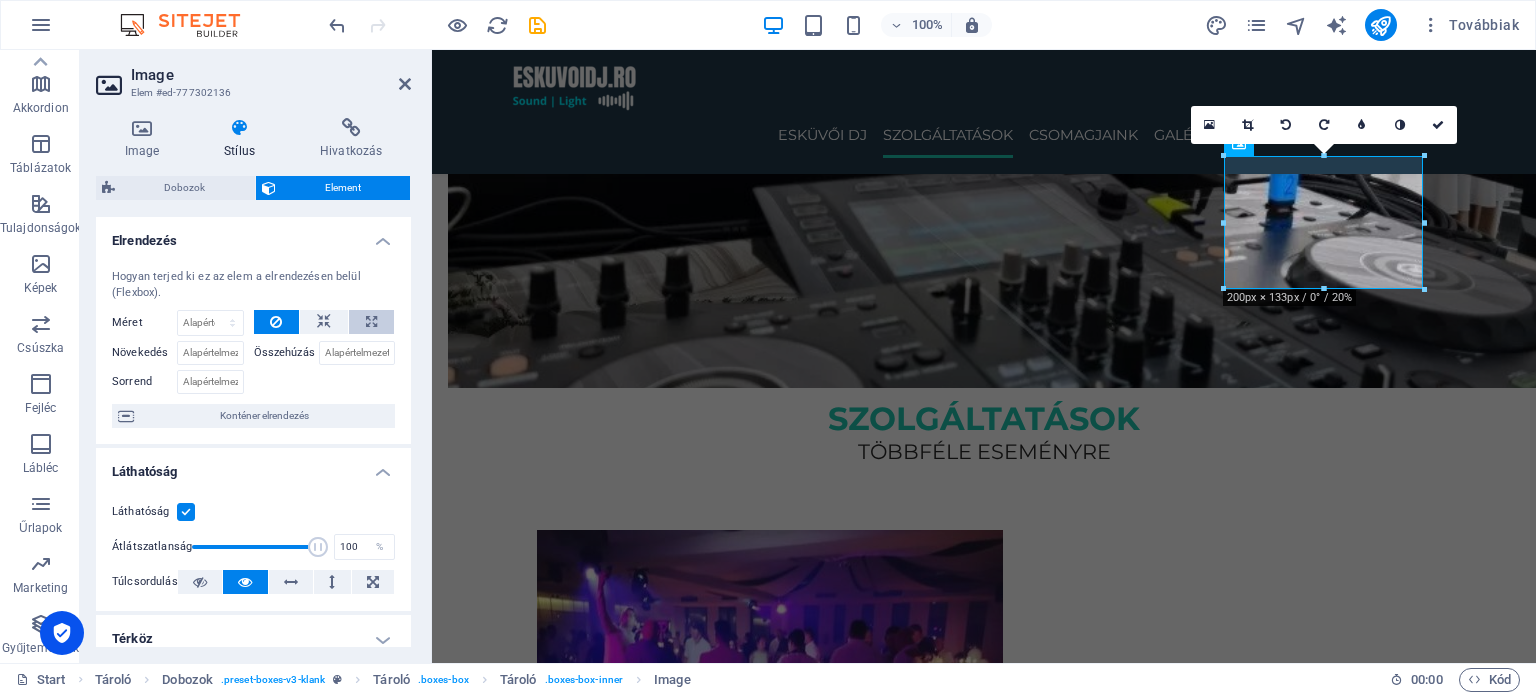 click on "Méret Alapértelmezett automatikus px % 1/1 1/2 1/3 1/4 1/5 1/6 1/7 1/8 1/9 1/10 Növekedés Összehúzás Sorrend" at bounding box center [253, 352] 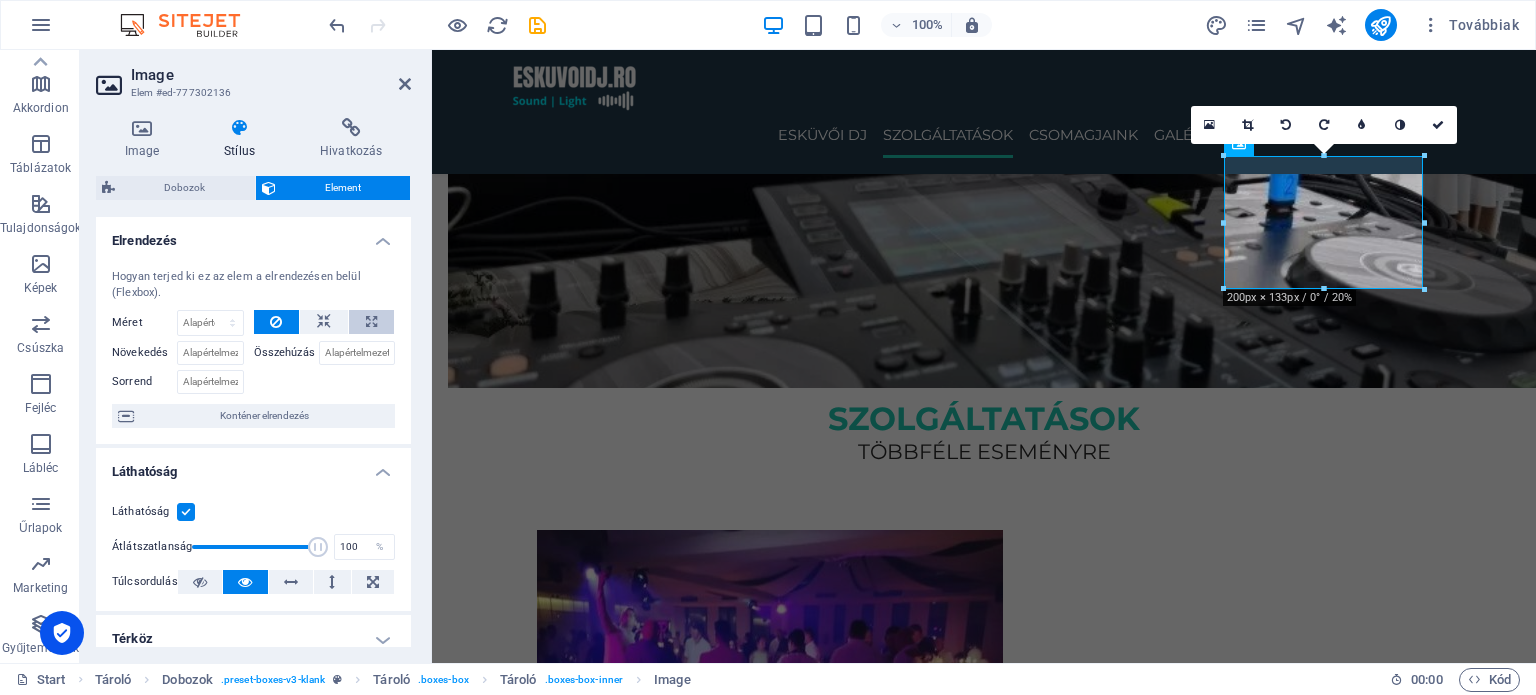 click at bounding box center (371, 322) 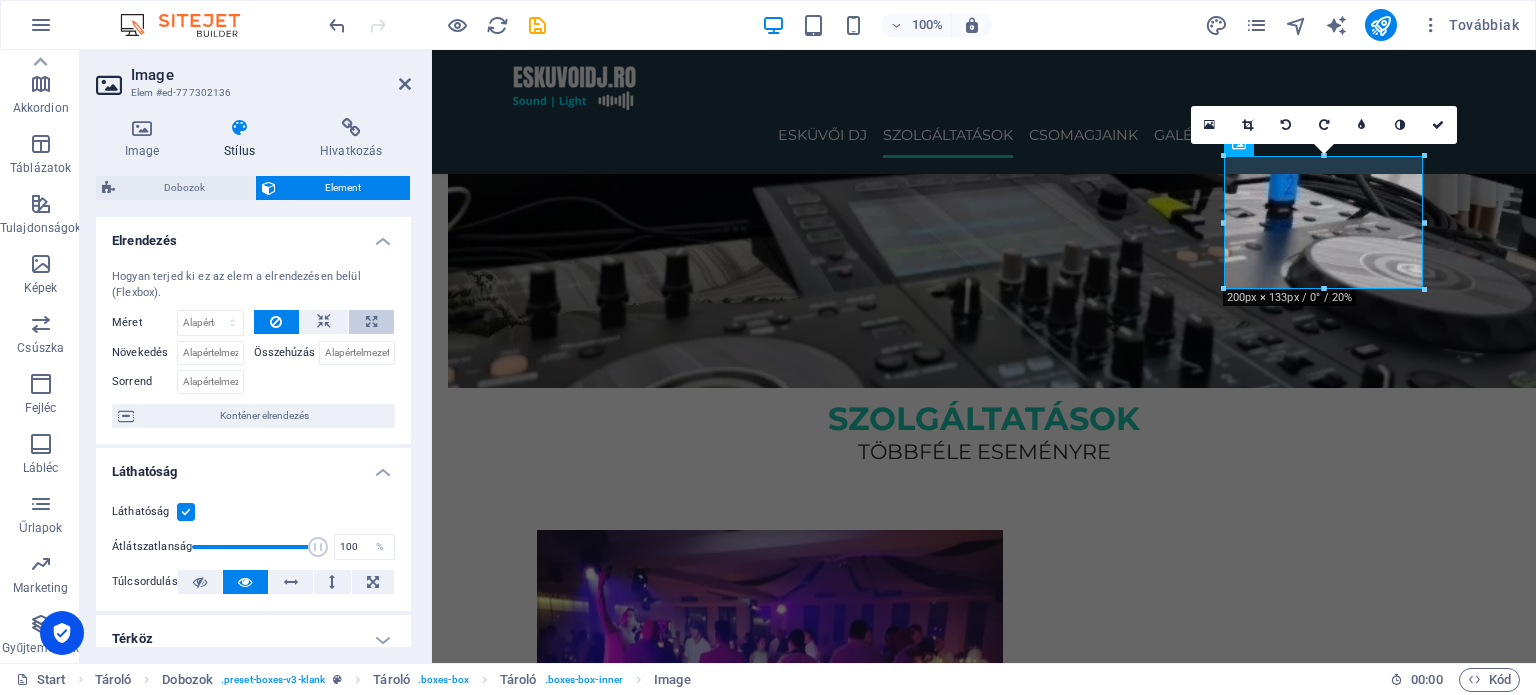 type on "100" 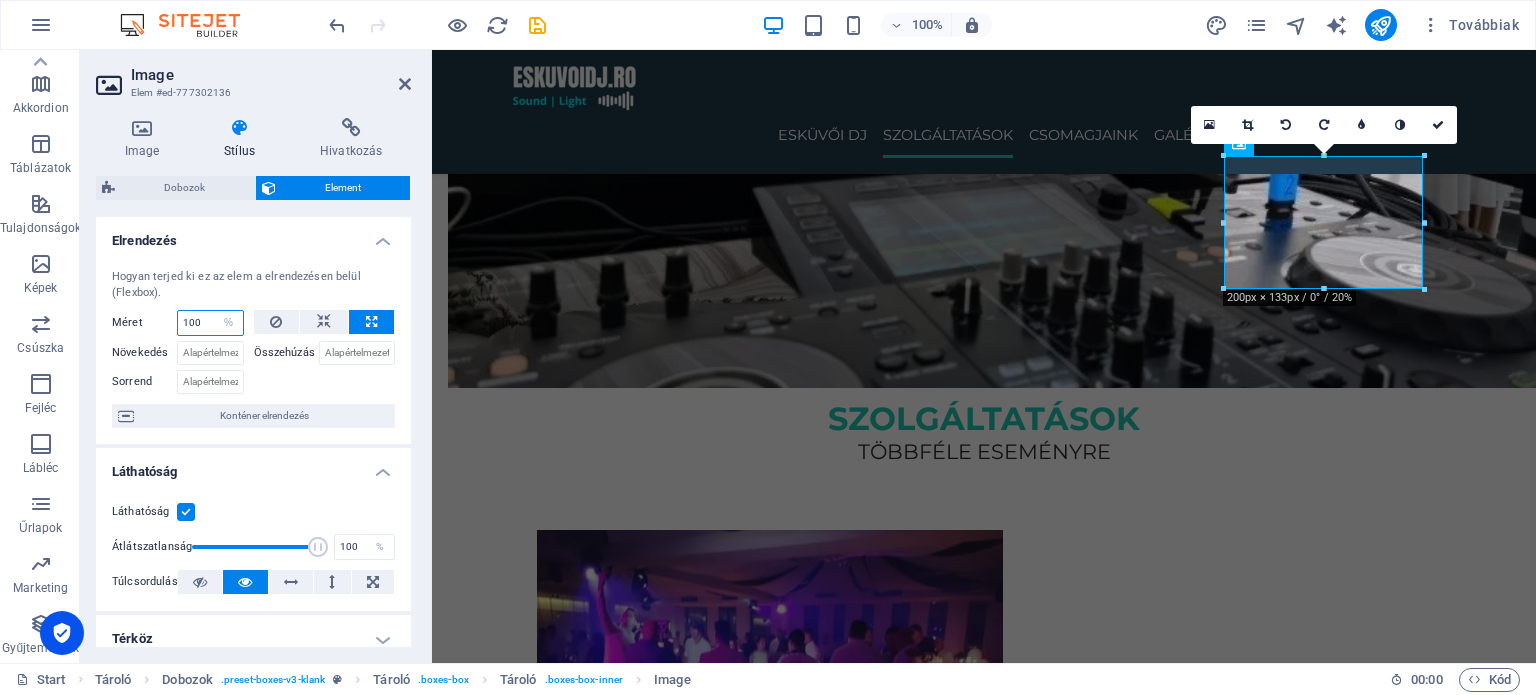 click on "100" at bounding box center [210, 323] 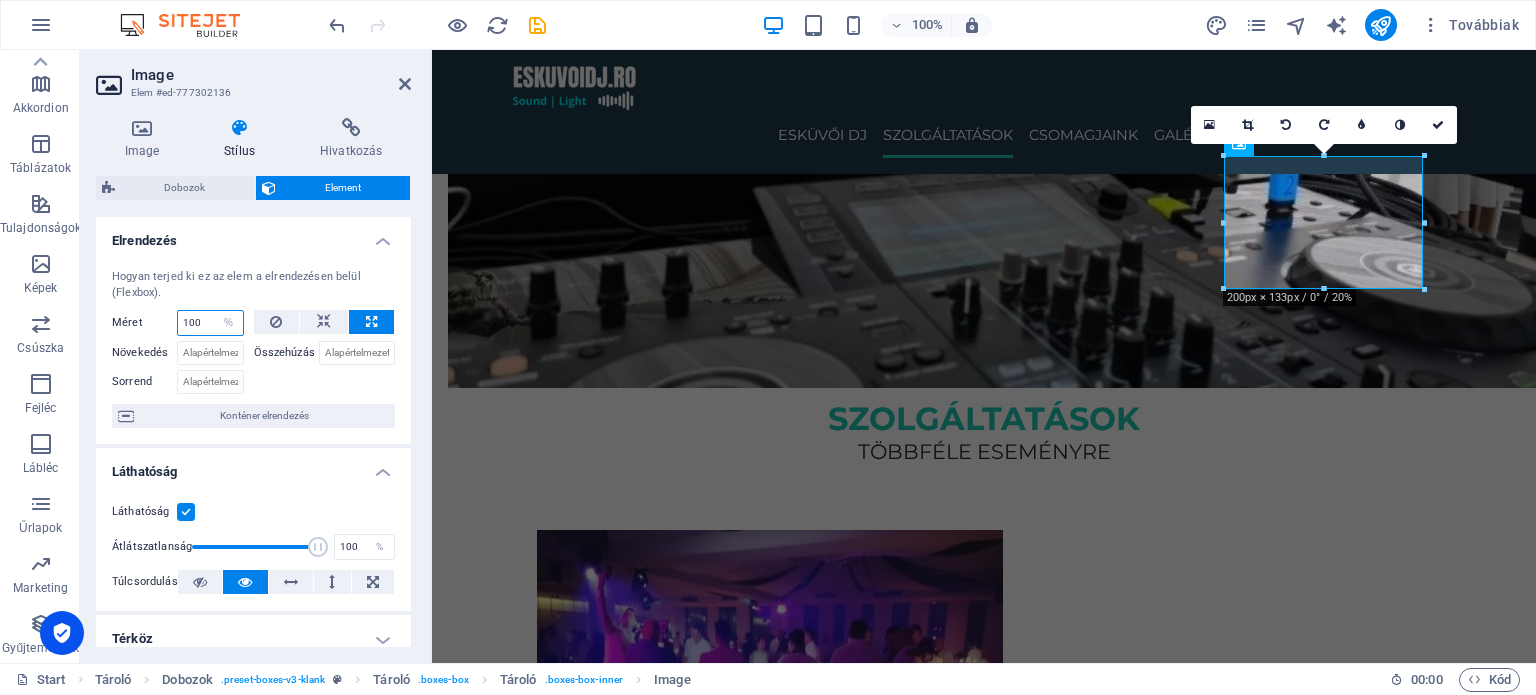 click on "100" at bounding box center [210, 323] 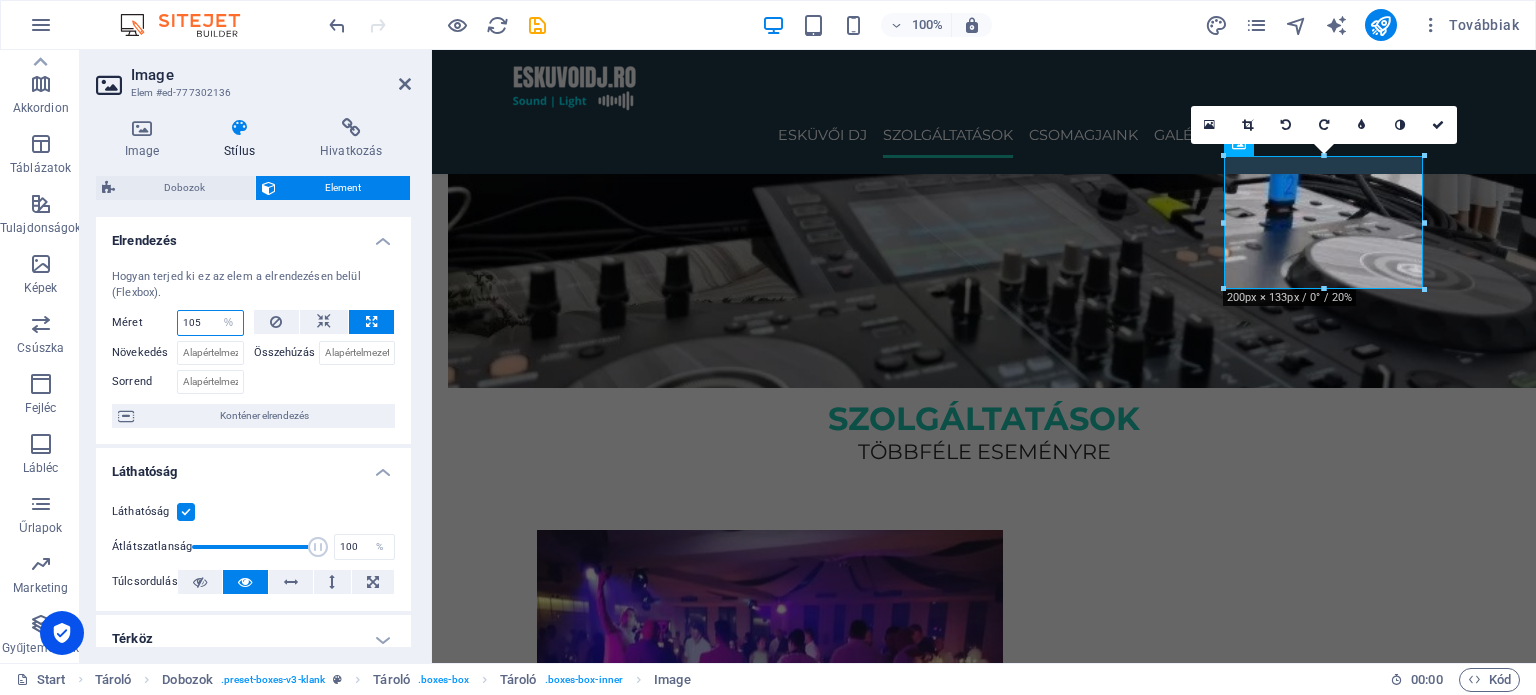 type on "105" 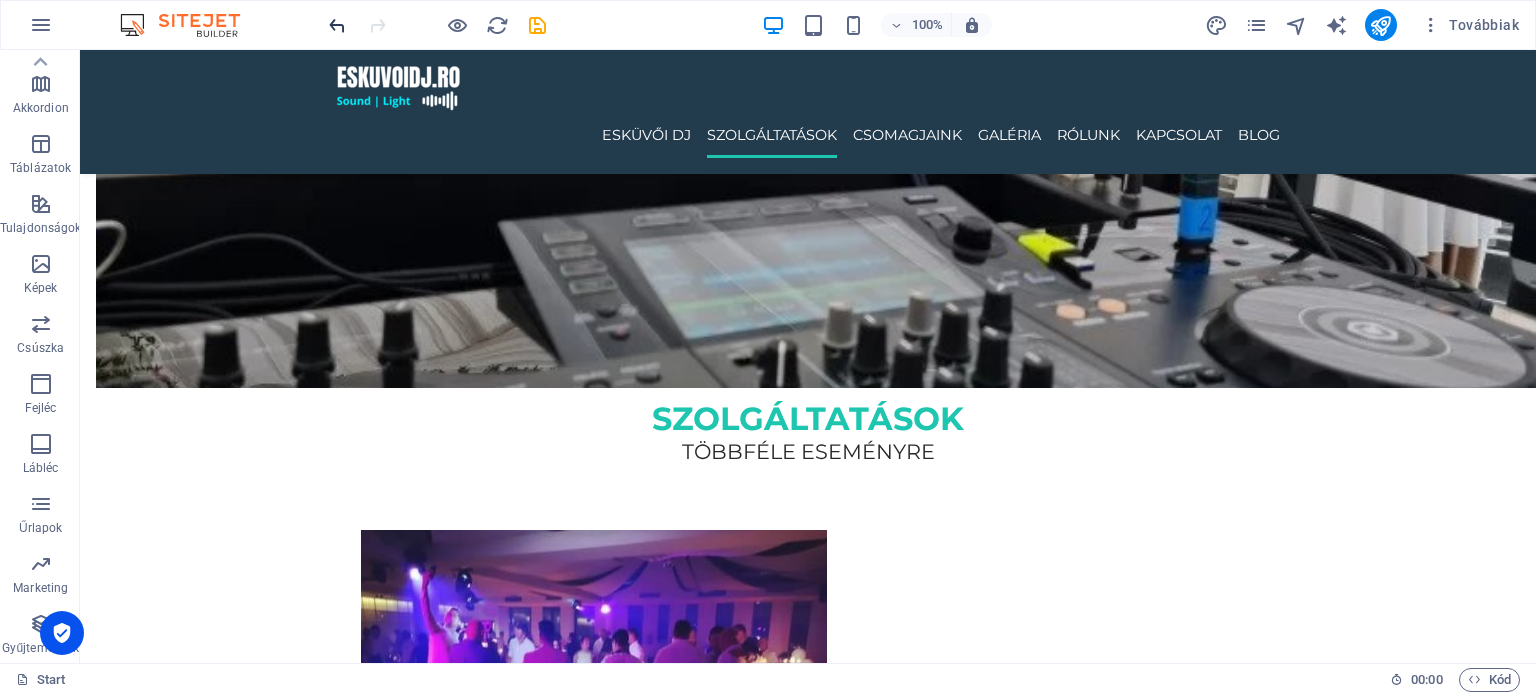 click at bounding box center [337, 25] 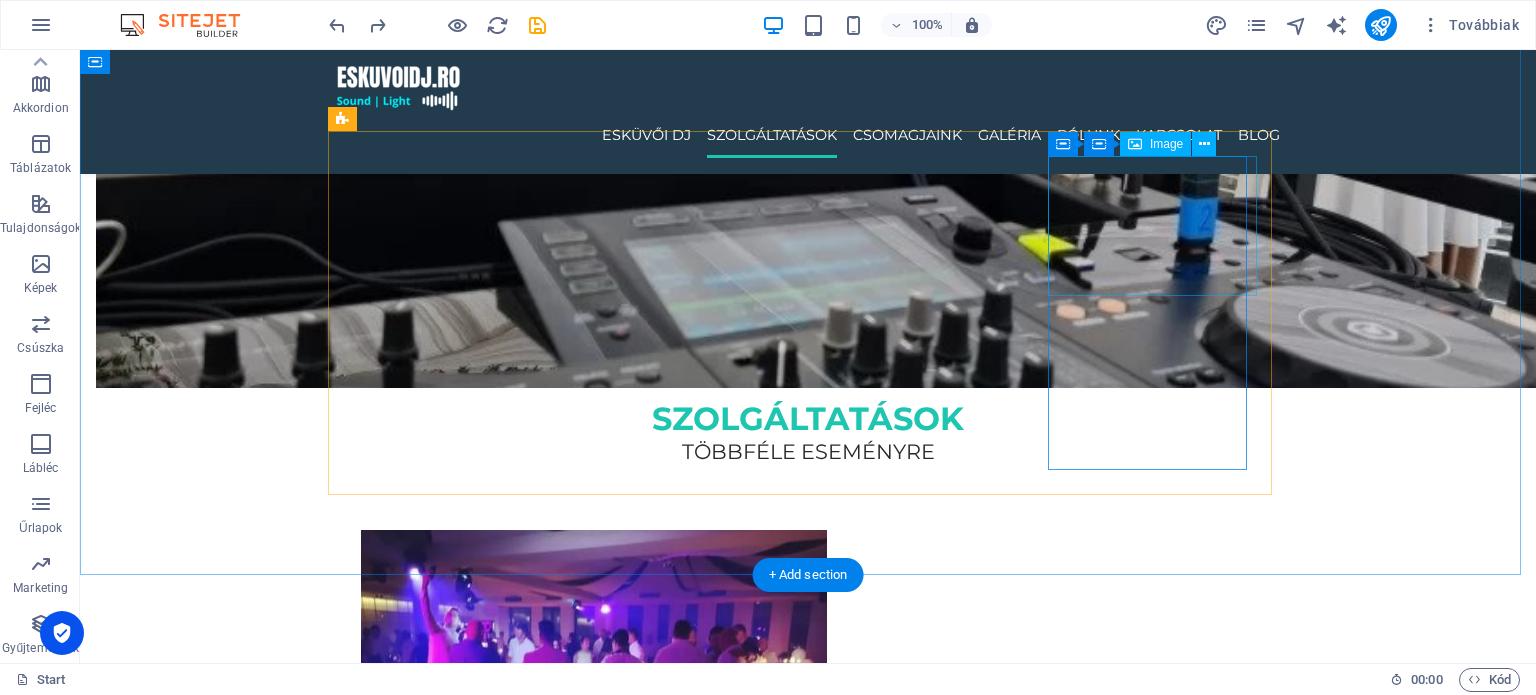 click at bounding box center (461, 3080) 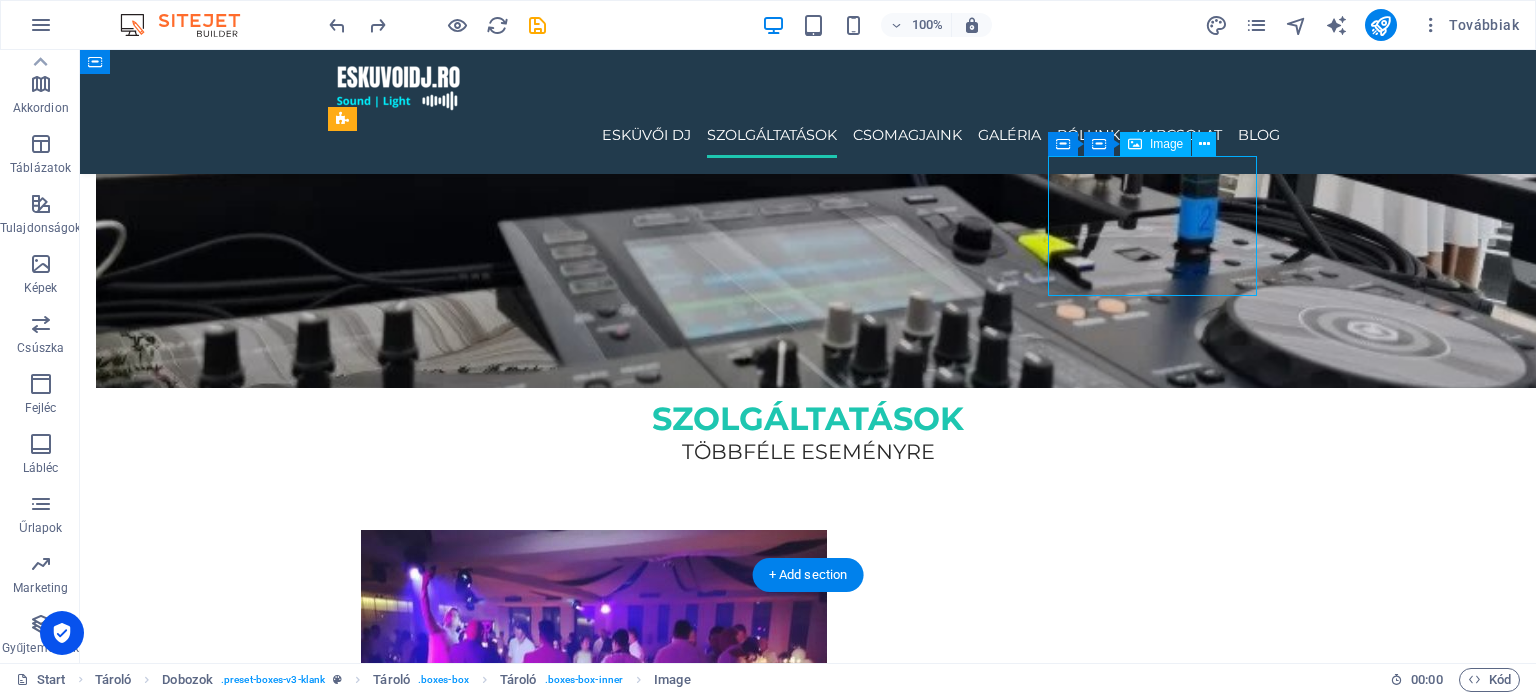click at bounding box center [461, 3080] 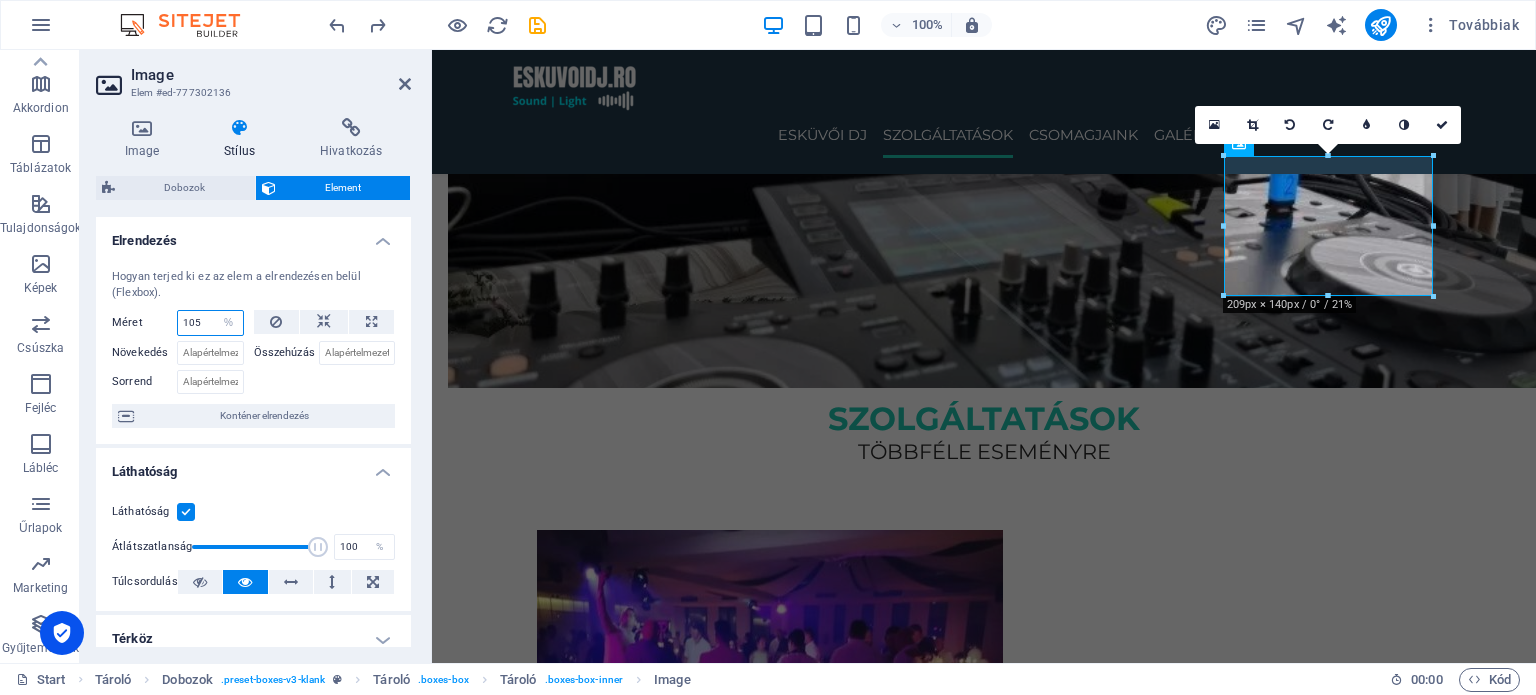 click on "105" at bounding box center [210, 323] 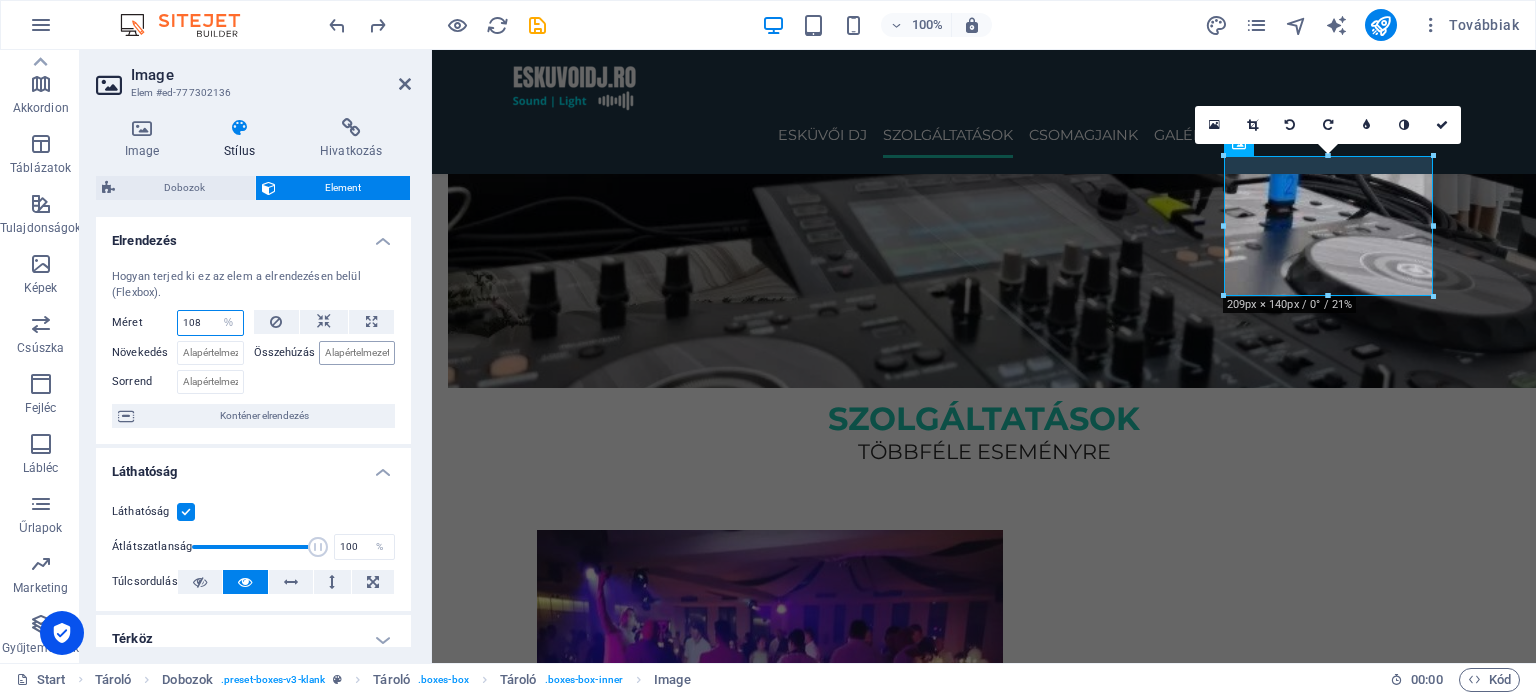 type on "108" 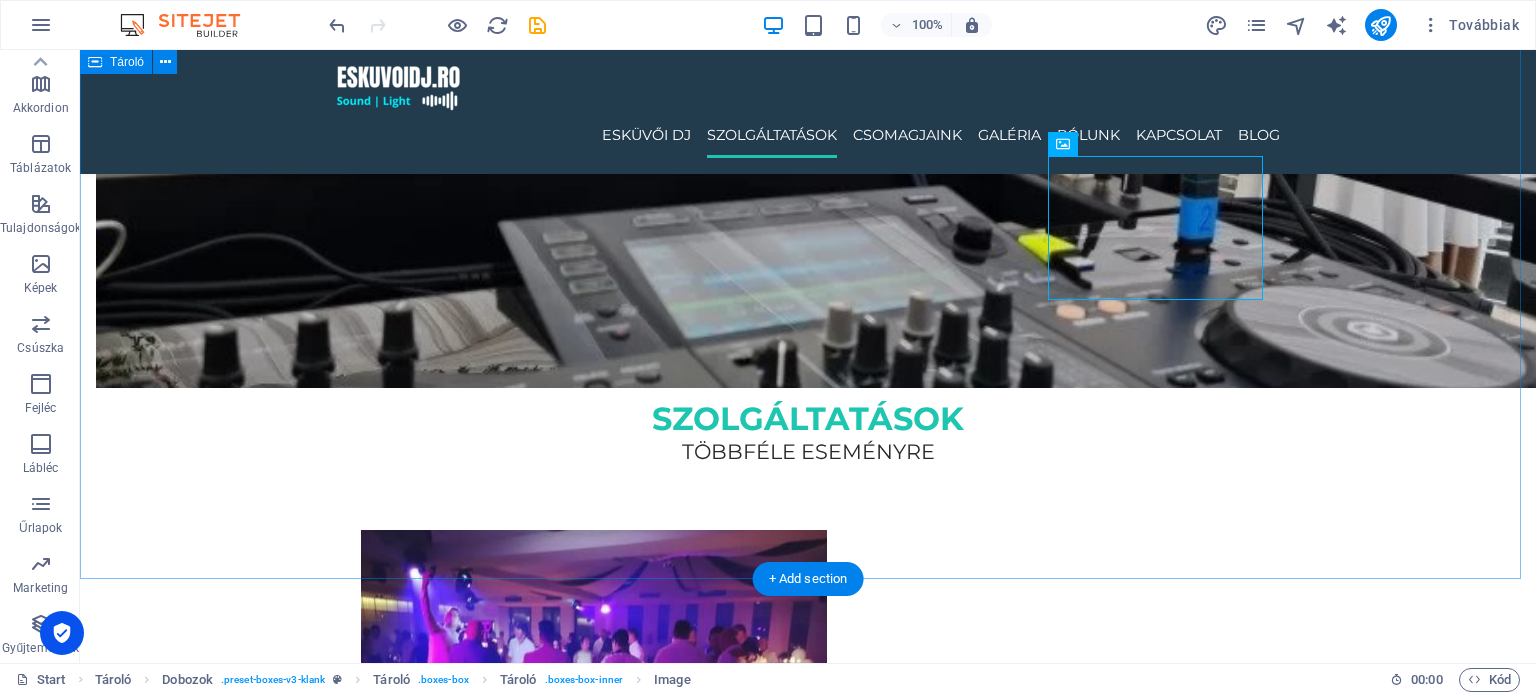 click on "szolgáltatások többféle eseményre ESKÜVŐI DJ Elegáns és hangulatos zenei élmény a nagy napra, minden korosztálynak. RENDEZVÉNY DJ Céges események, nyitórendezvények, közösségi programok profi hangosítással. Privát party DJ Szülinap, házibuli, vagy exkluzív partik – garantált hangulat minden alkalomra. Ballagás / Diákbuli DJ A végzős osztályok legjobb bulijaihoz – modern zenék, erőteljes hangulat, fiatalos lendület." at bounding box center [808, 2082] 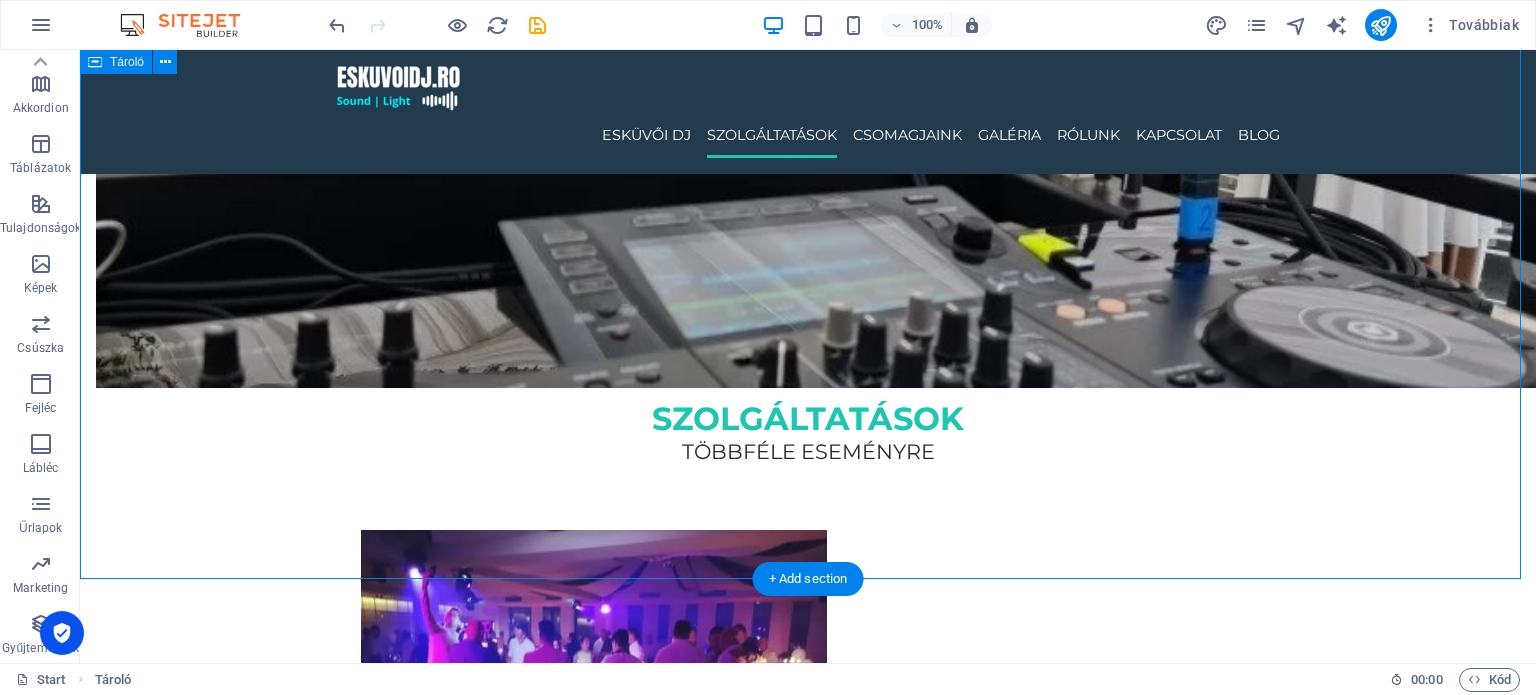 click on "szolgáltatások többféle eseményre ESKÜVŐI DJ Elegáns és hangulatos zenei élmény a nagy napra, minden korosztálynak. RENDEZVÉNY DJ Céges események, nyitórendezvények, közösségi programok profi hangosítással. Privát party DJ Szülinap, házibuli, vagy exkluzív partik – garantált hangulat minden alkalomra. Ballagás / Diákbuli DJ A végzős osztályok legjobb bulijaihoz – modern zenék, erőteljes hangulat, fiatalos lendület." at bounding box center (808, 2082) 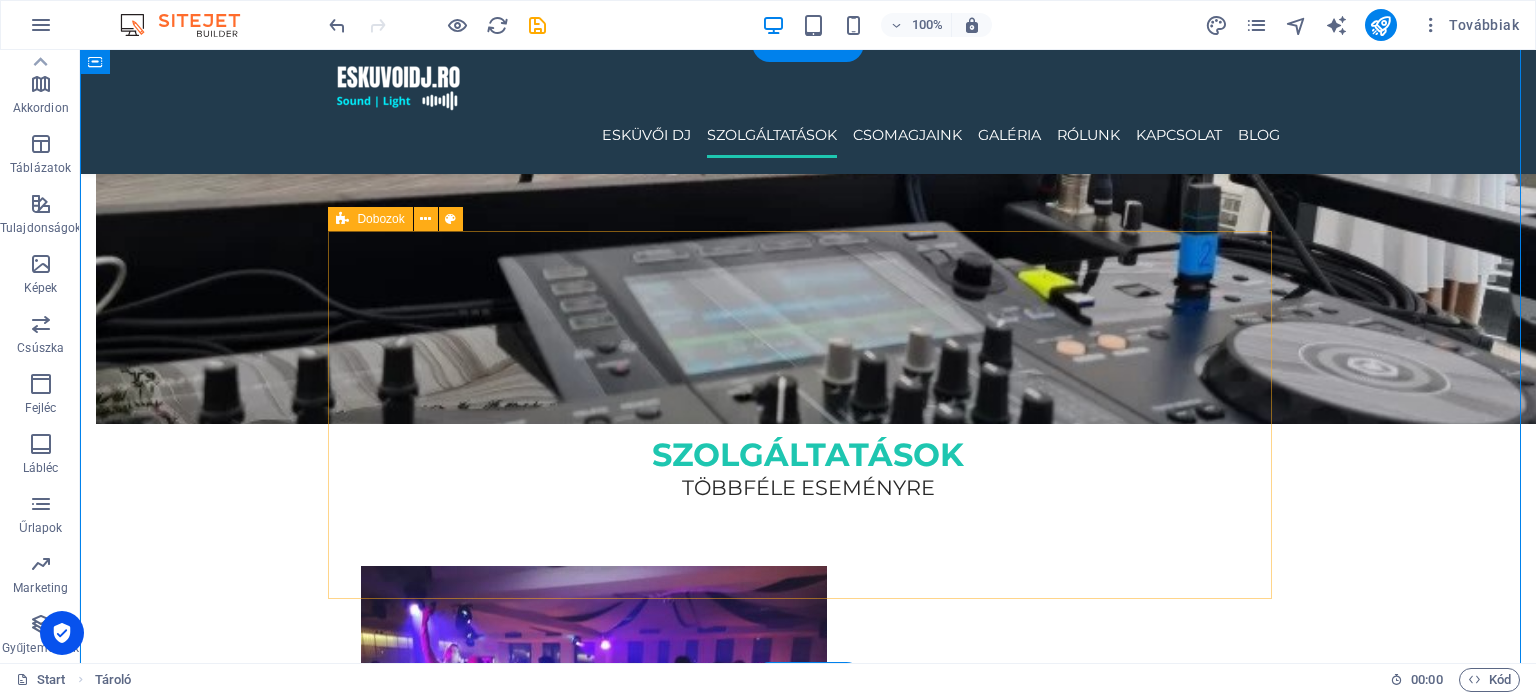 scroll, scrollTop: 1200, scrollLeft: 0, axis: vertical 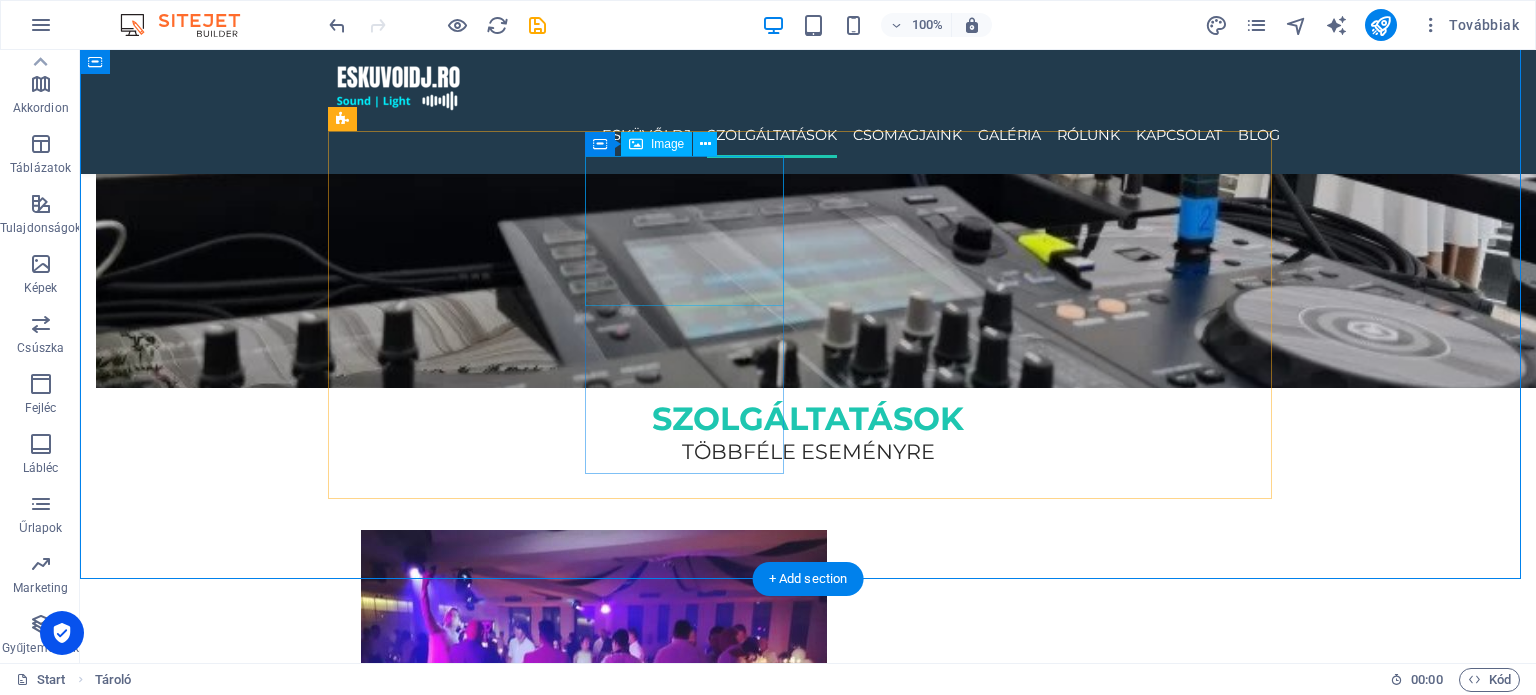 click at bounding box center [461, 1555] 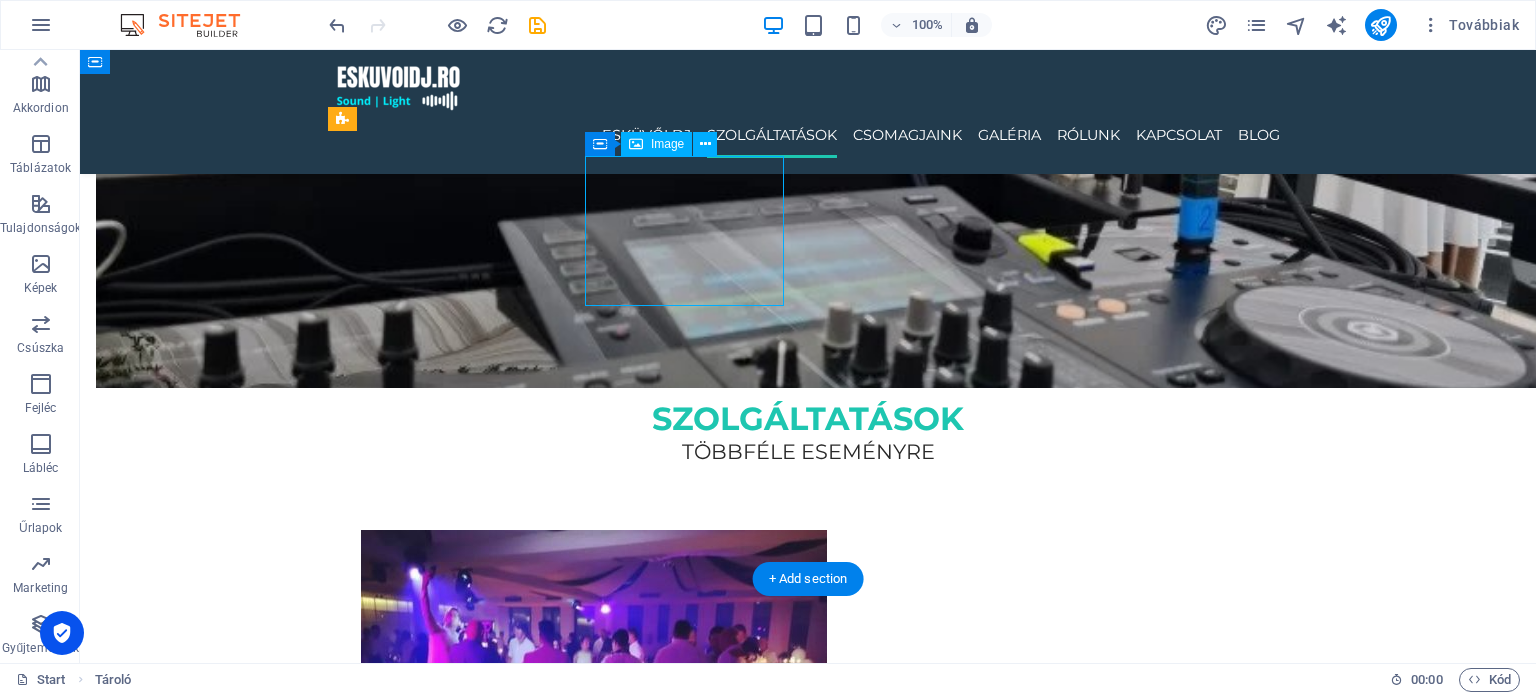 click at bounding box center (461, 1555) 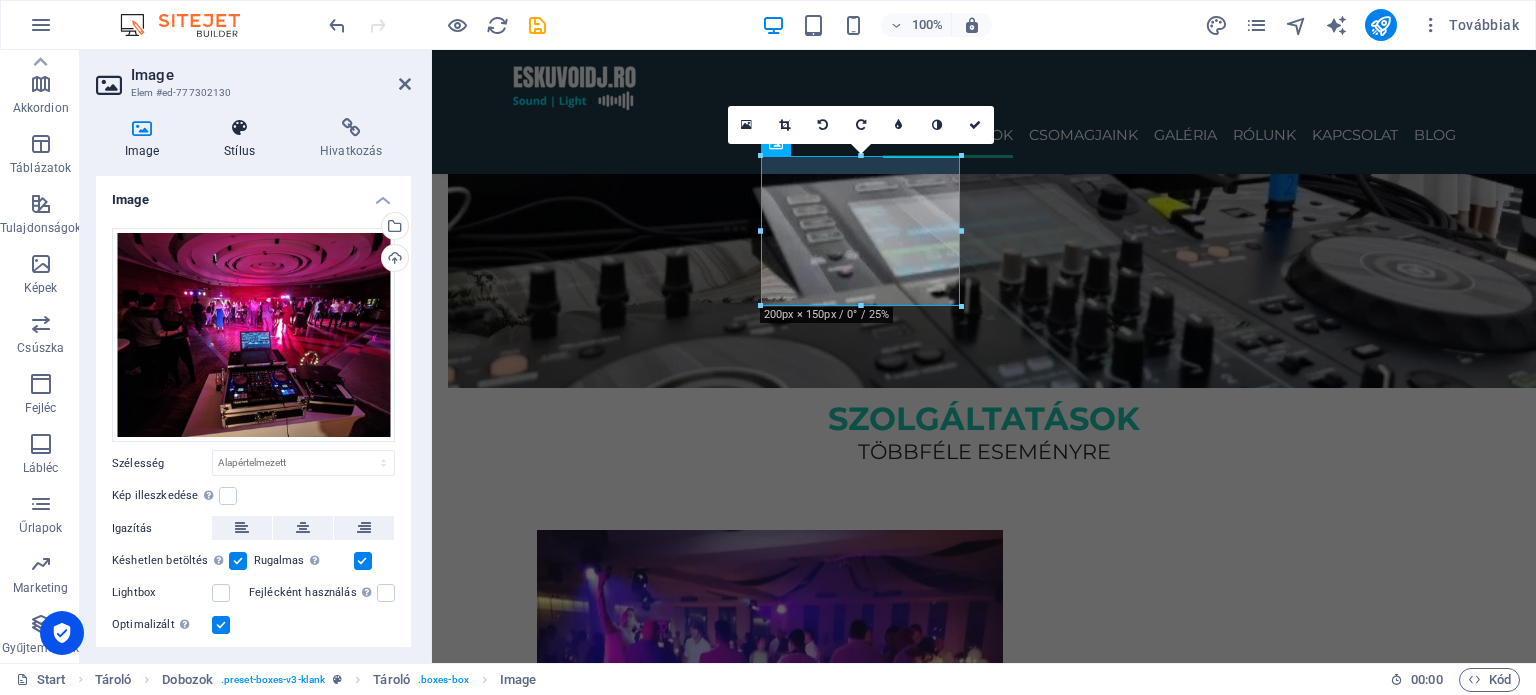 click on "Stílus" at bounding box center [244, 139] 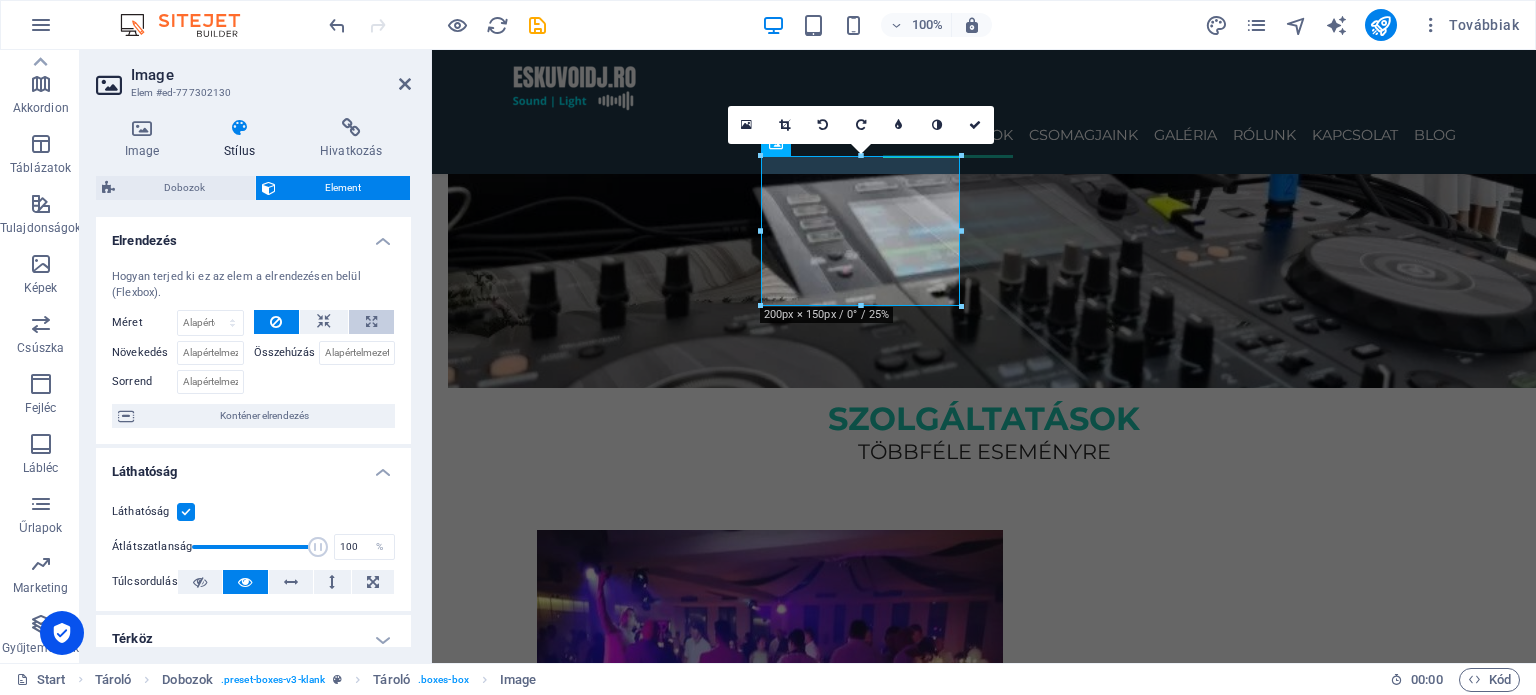 click at bounding box center [371, 322] 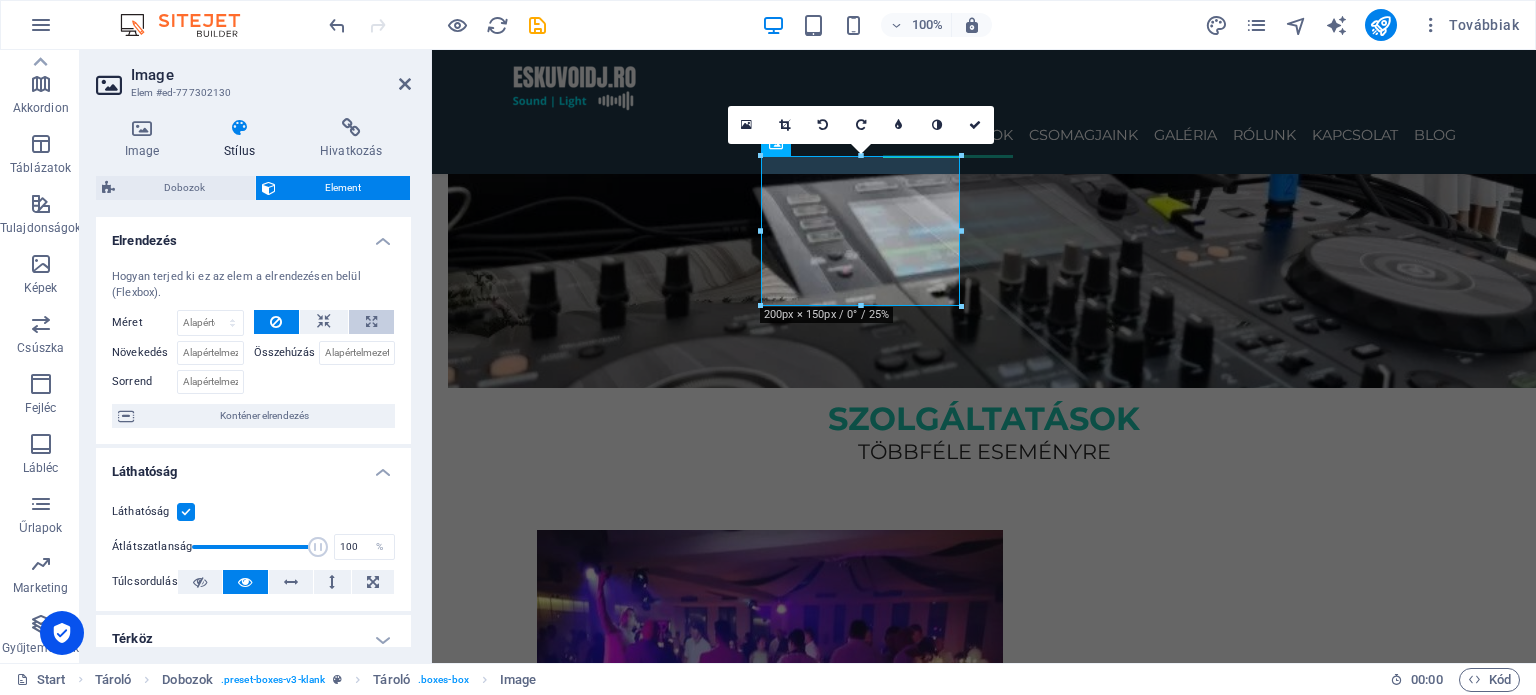 select on "%" 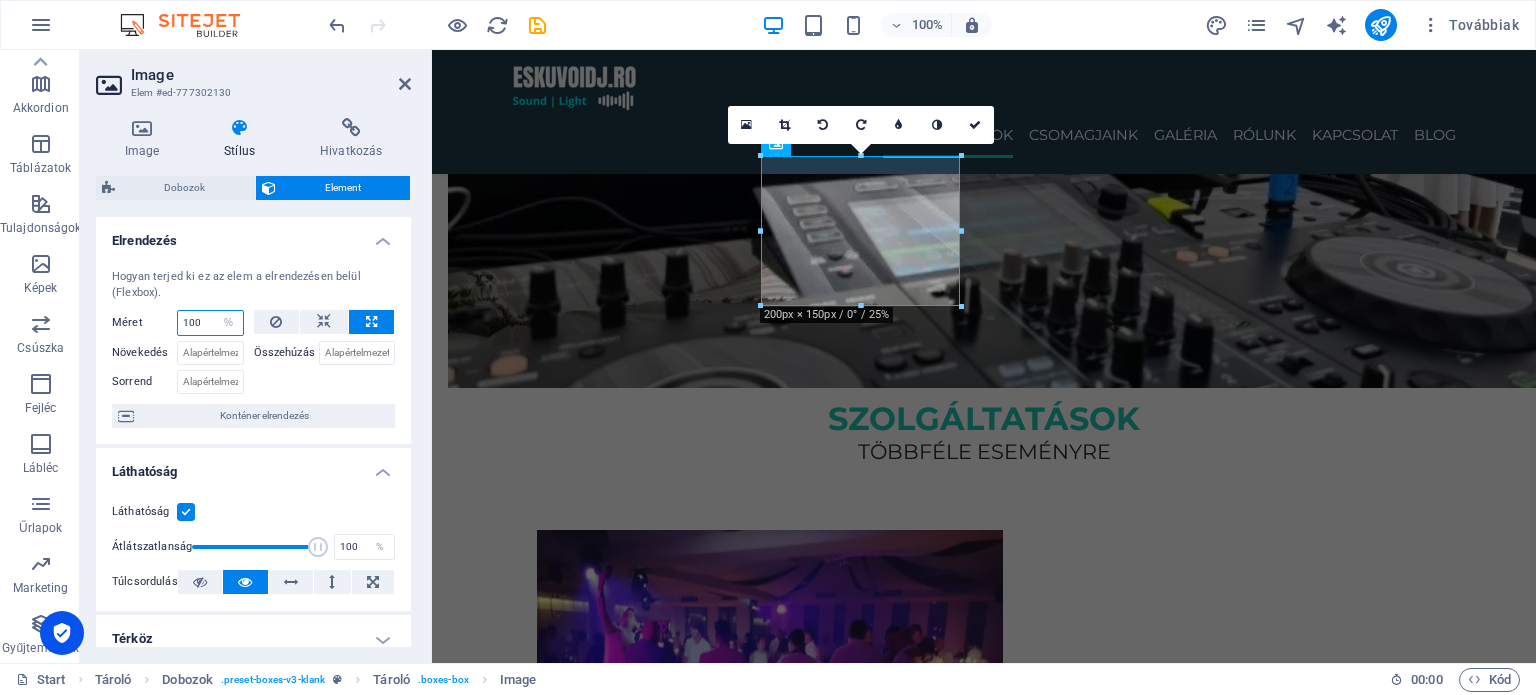 click on "100" at bounding box center [210, 323] 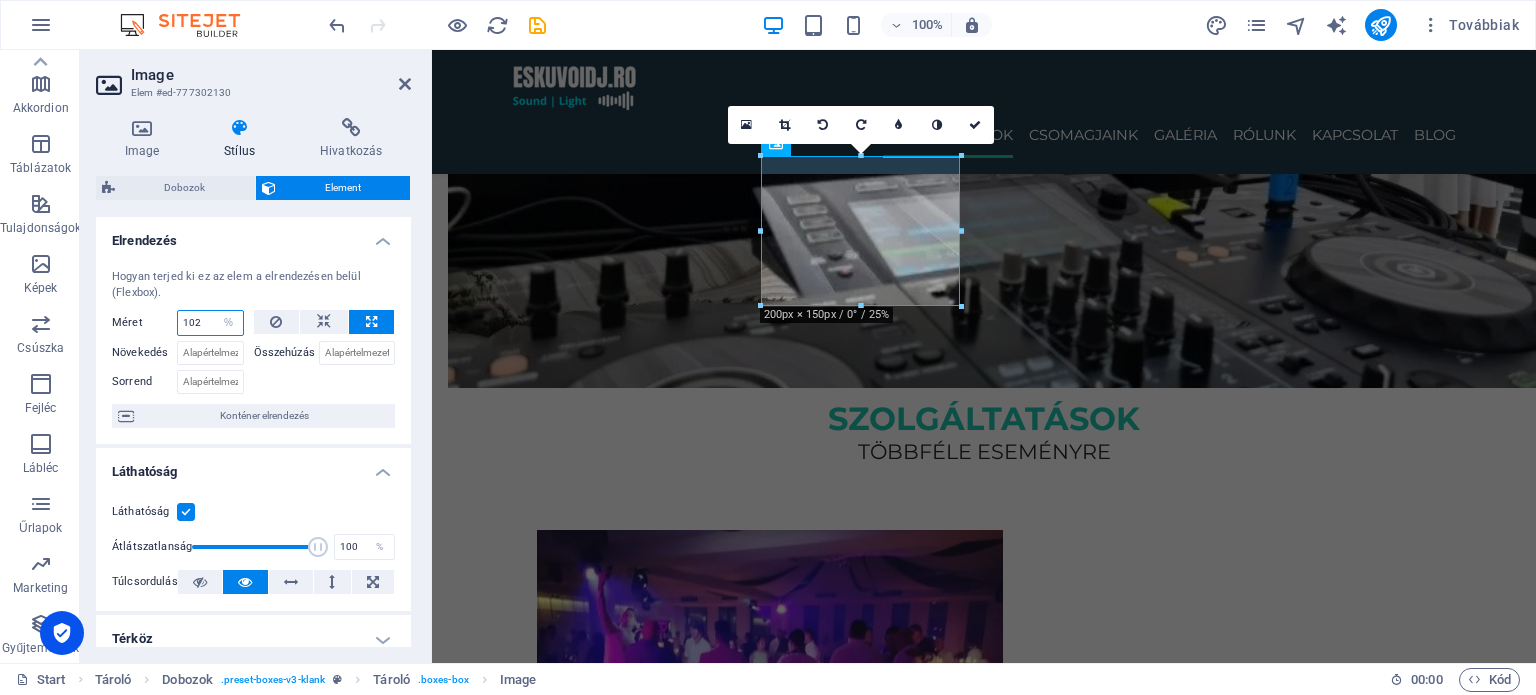 type on "102" 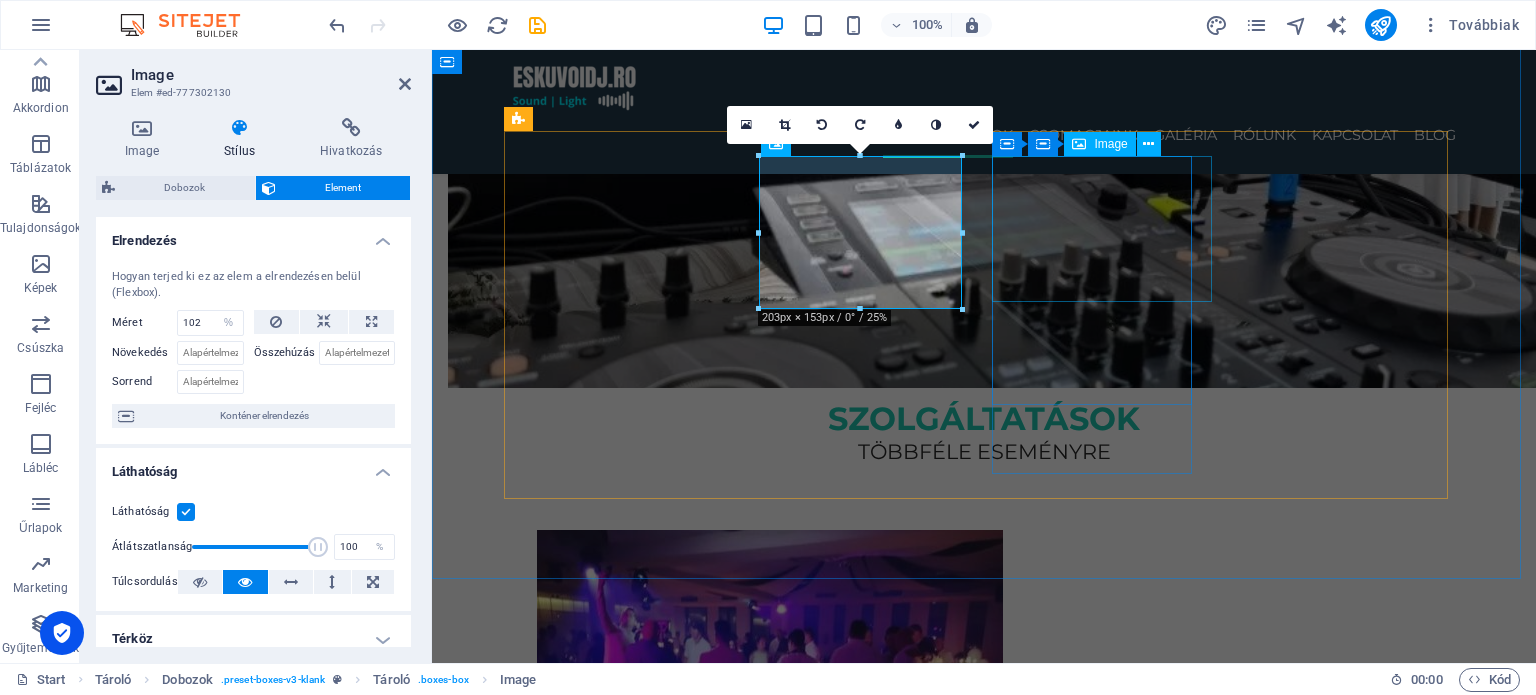 click at bounding box center (637, 2095) 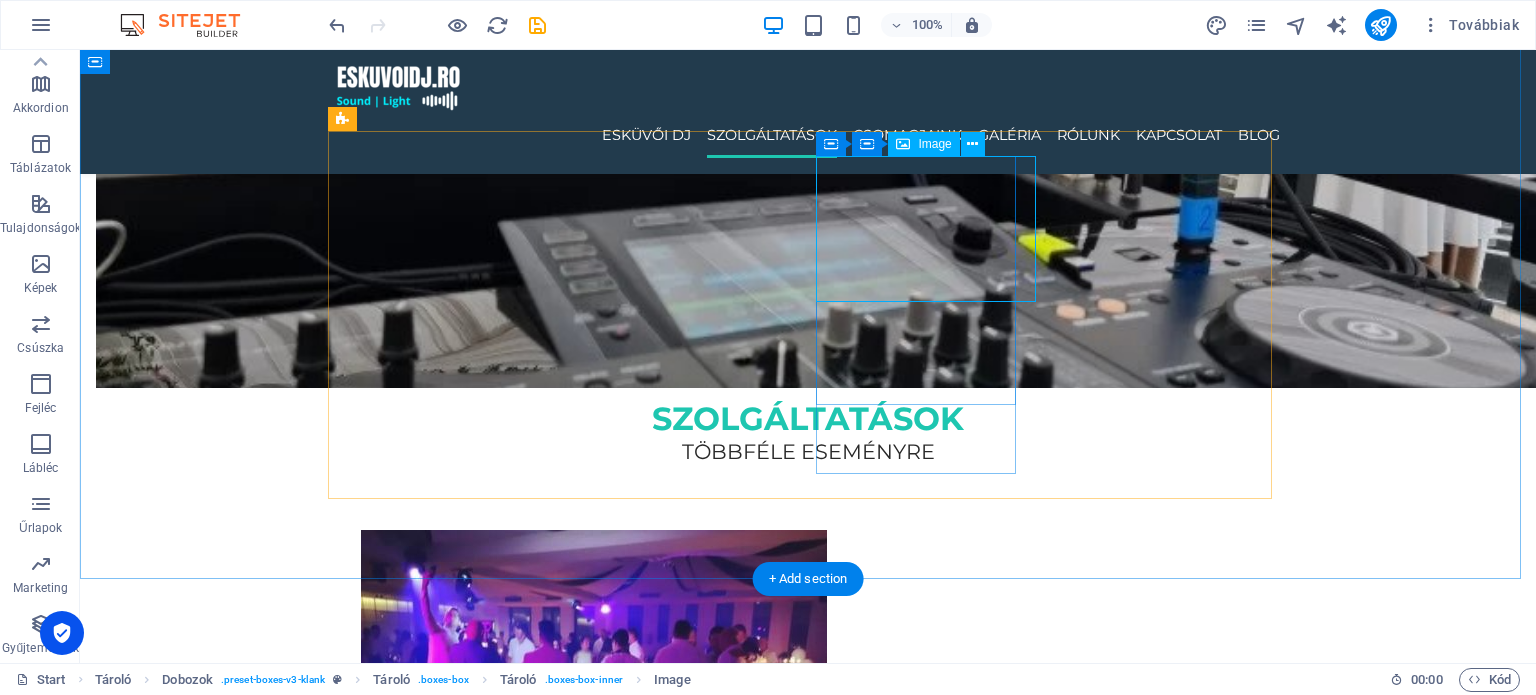 click at bounding box center [461, 2359] 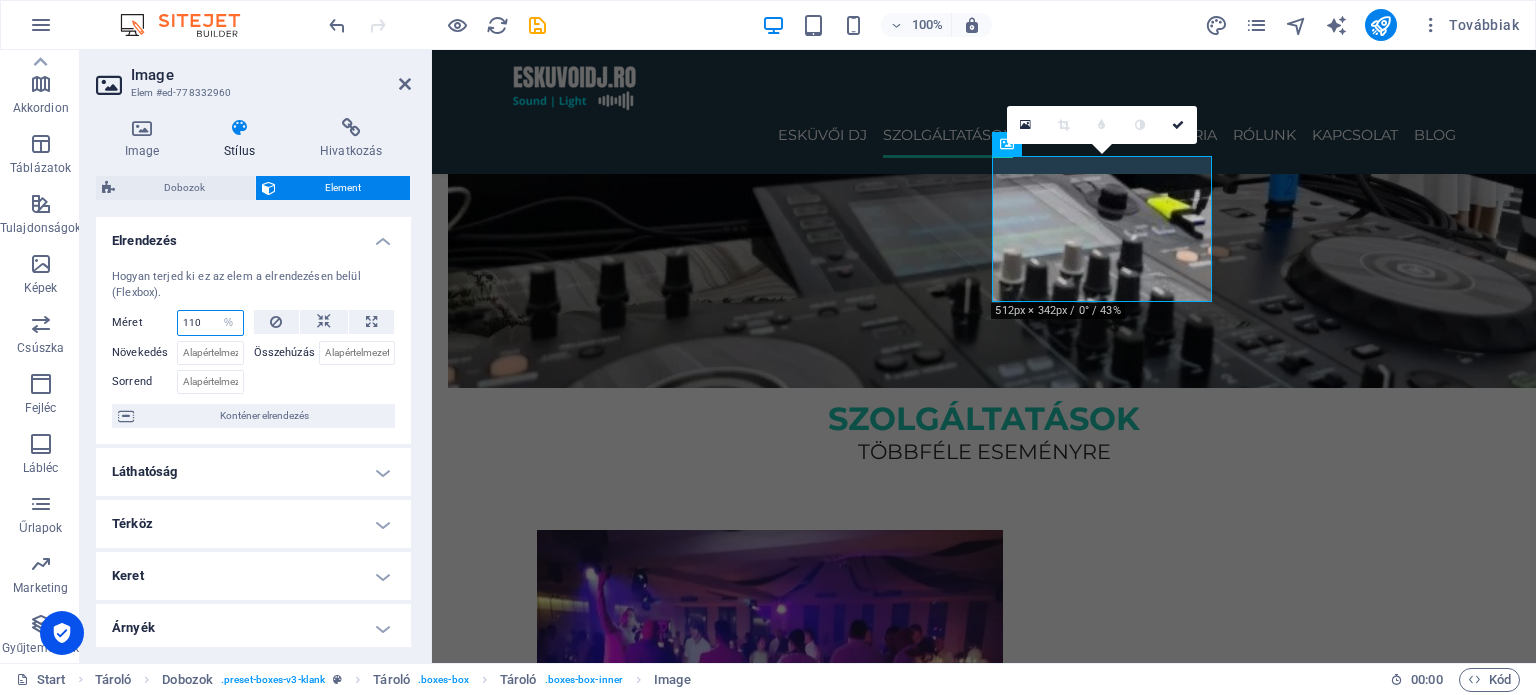 click on "110" at bounding box center (210, 323) 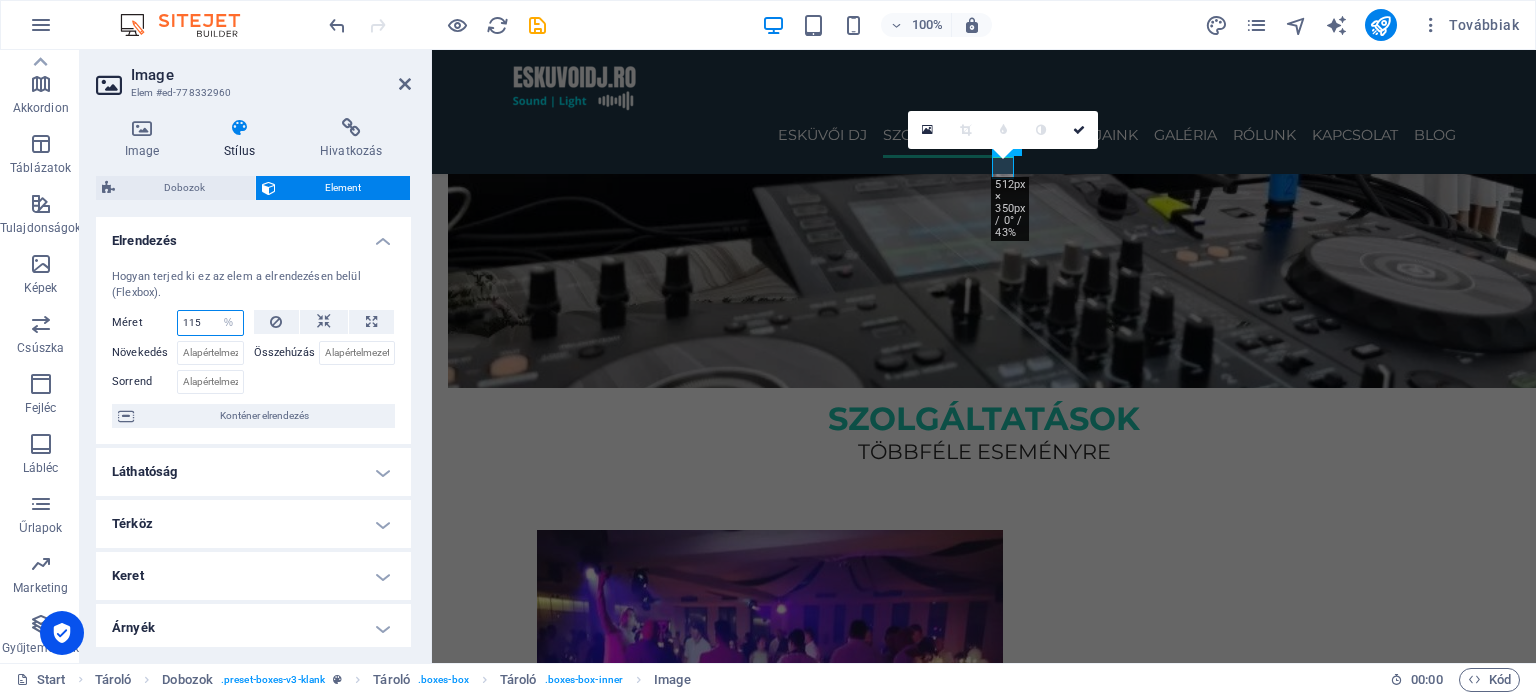 type on "115" 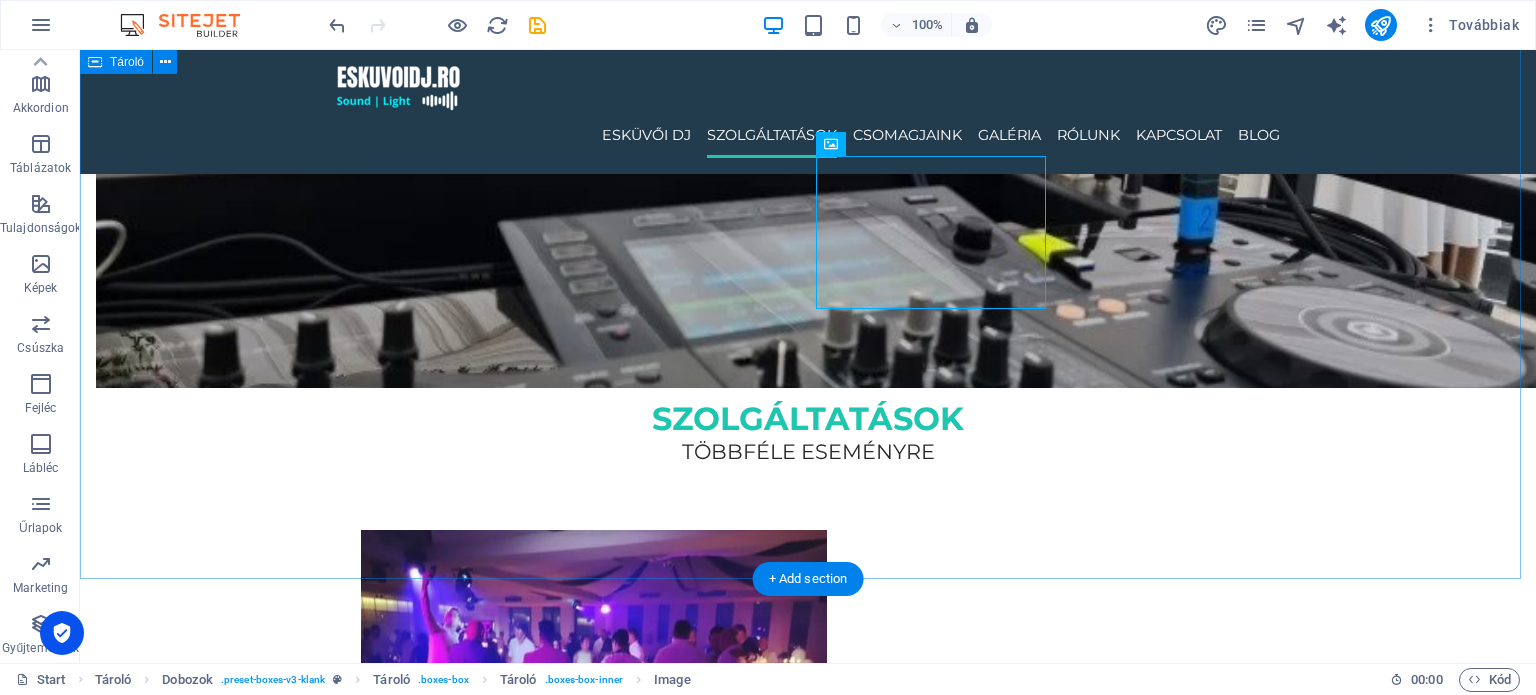 click on "szolgáltatások többféle eseményre ESKÜVŐI DJ Elegáns és hangulatos zenei élmény a nagy napra, minden korosztálynak. RENDEZVÉNY DJ Céges események, nyitórendezvények, közösségi programok profi hangosítással. Privát party DJ Szülinap, házibuli, vagy exkluzív partik – garantált hangulat minden alkalomra. Ballagás / Diákbuli DJ A végzős osztályok legjobb bulijaihoz – modern zenék, erőteljes hangulat, fiatalos lendület." at bounding box center (808, 2082) 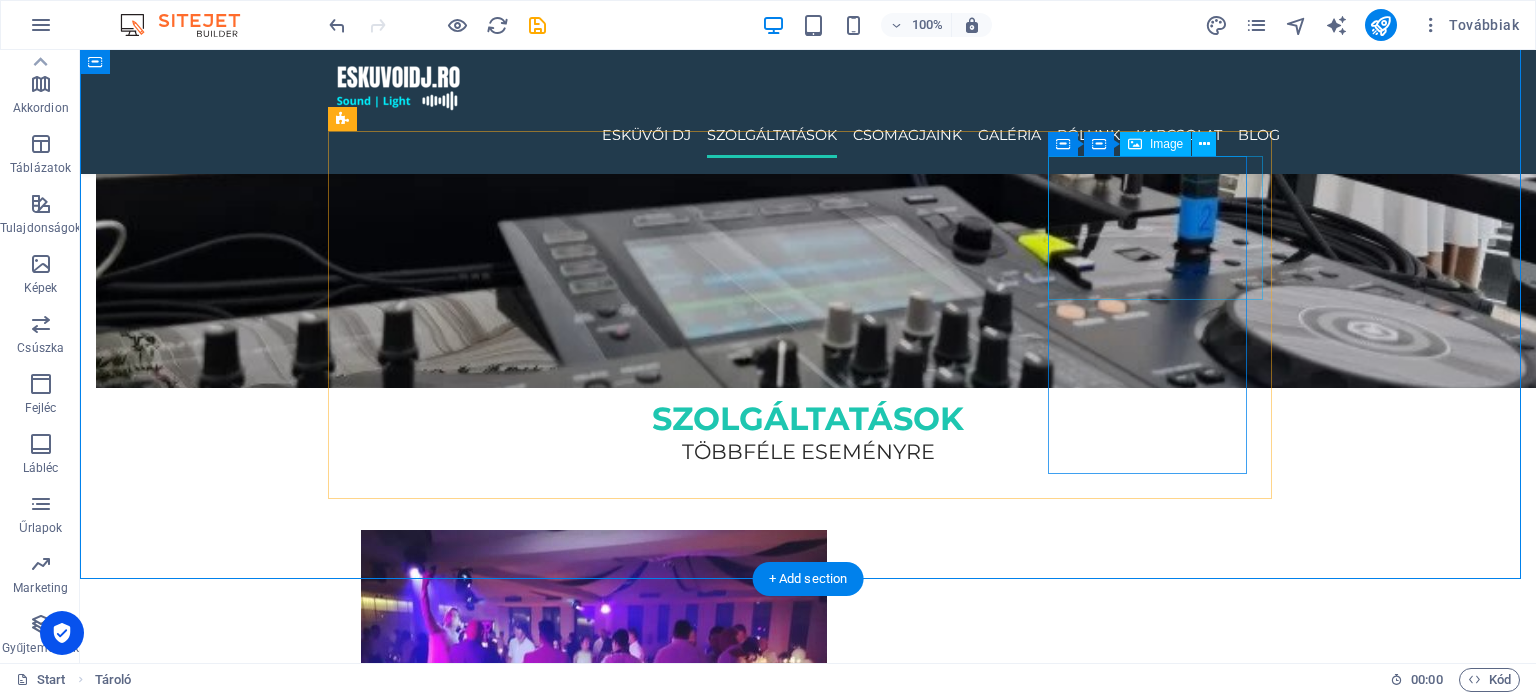 click at bounding box center [461, 3080] 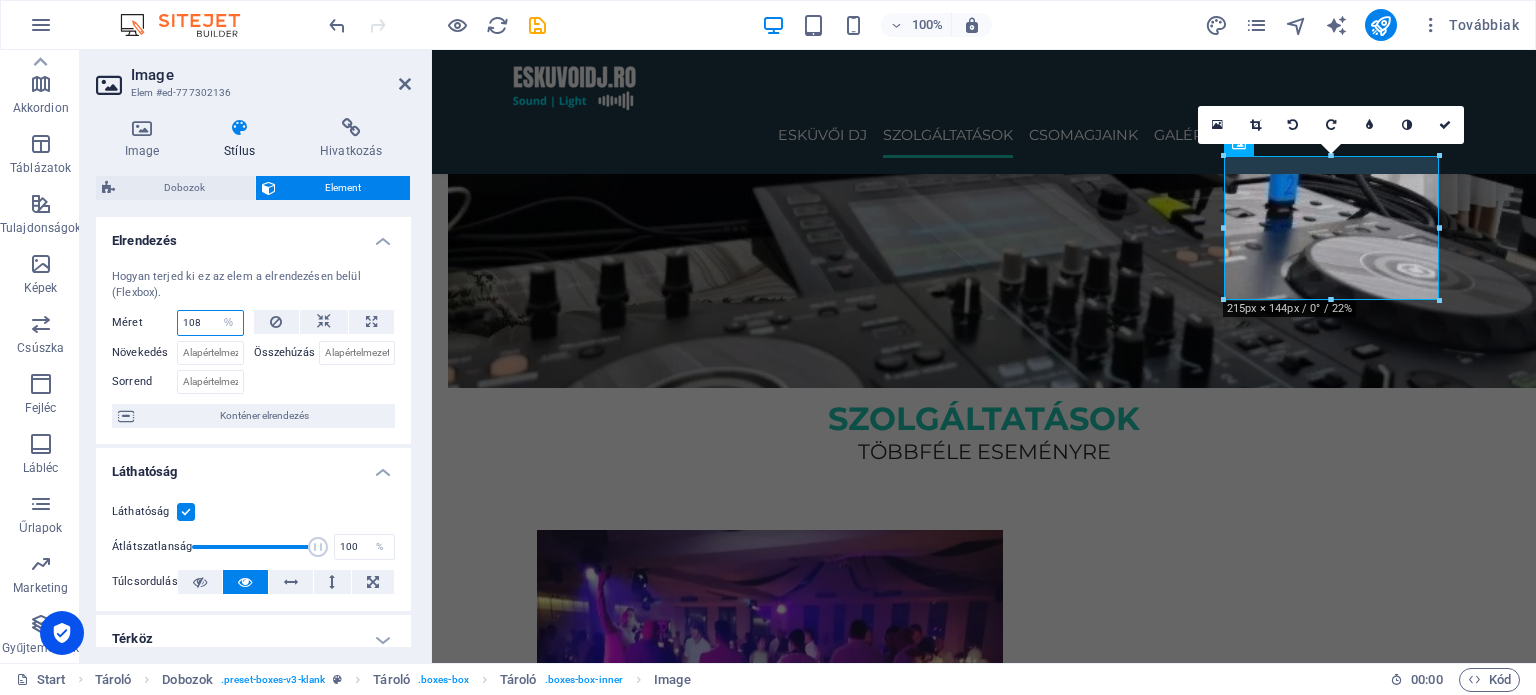 click on "108" at bounding box center (210, 323) 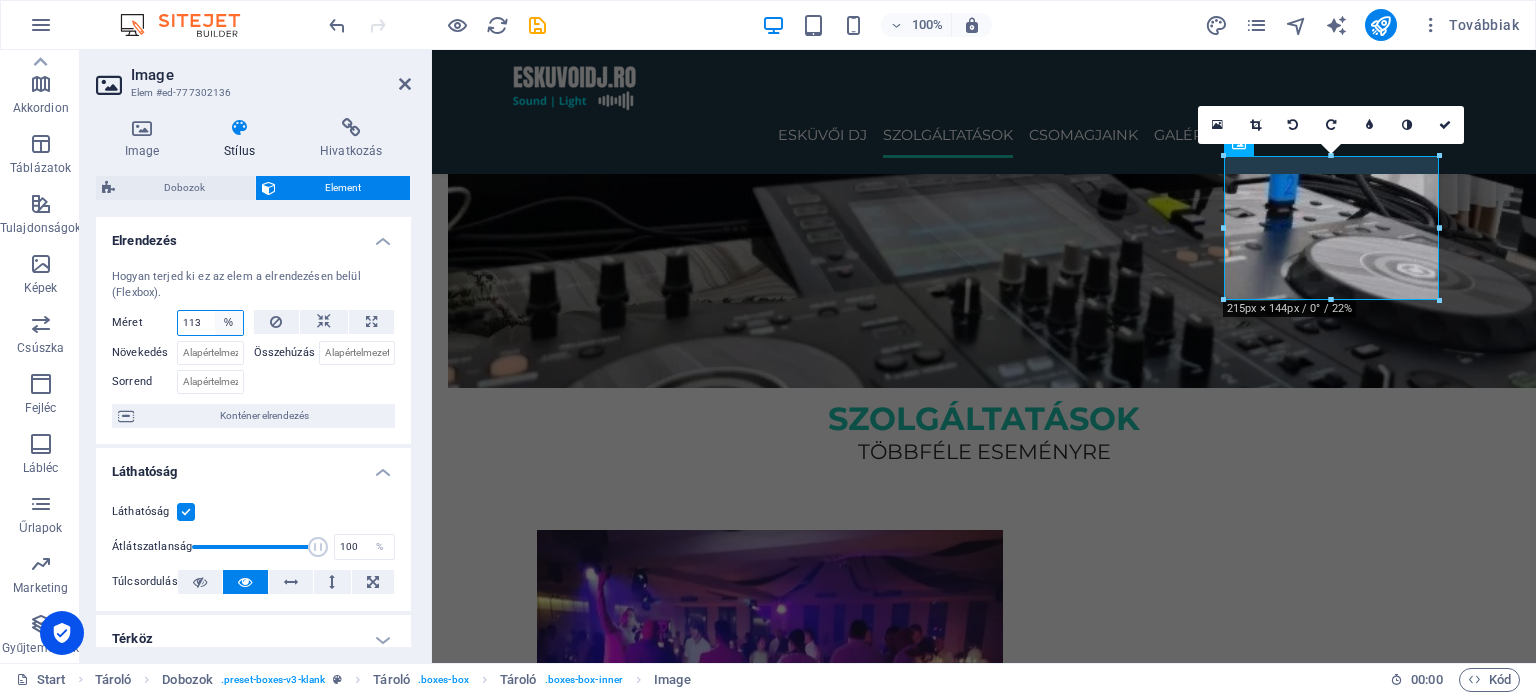 type on "113" 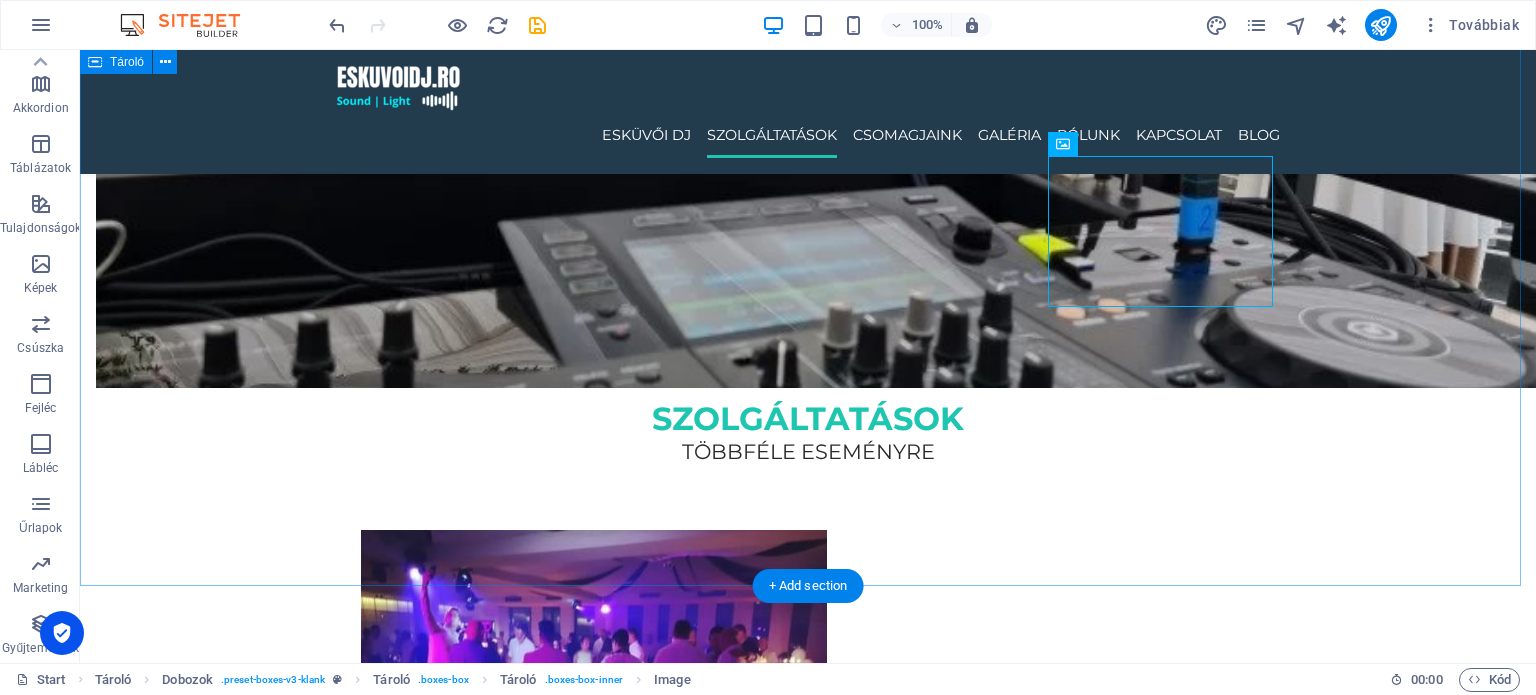 click on "szolgáltatások többféle eseményre ESKÜVŐI DJ Elegáns és hangulatos zenei élmény a nagy napra, minden korosztálynak. RENDEZVÉNY DJ Céges események, nyitórendezvények, közösségi programok profi hangosítással. Privát party DJ Szülinap, házibuli, vagy exkluzív partik – garantált hangulat minden alkalomra. Ballagás / Diákbuli DJ A végzős osztályok legjobb bulijaihoz – modern zenék, erőteljes hangulat, fiatalos lendület." at bounding box center (808, 2082) 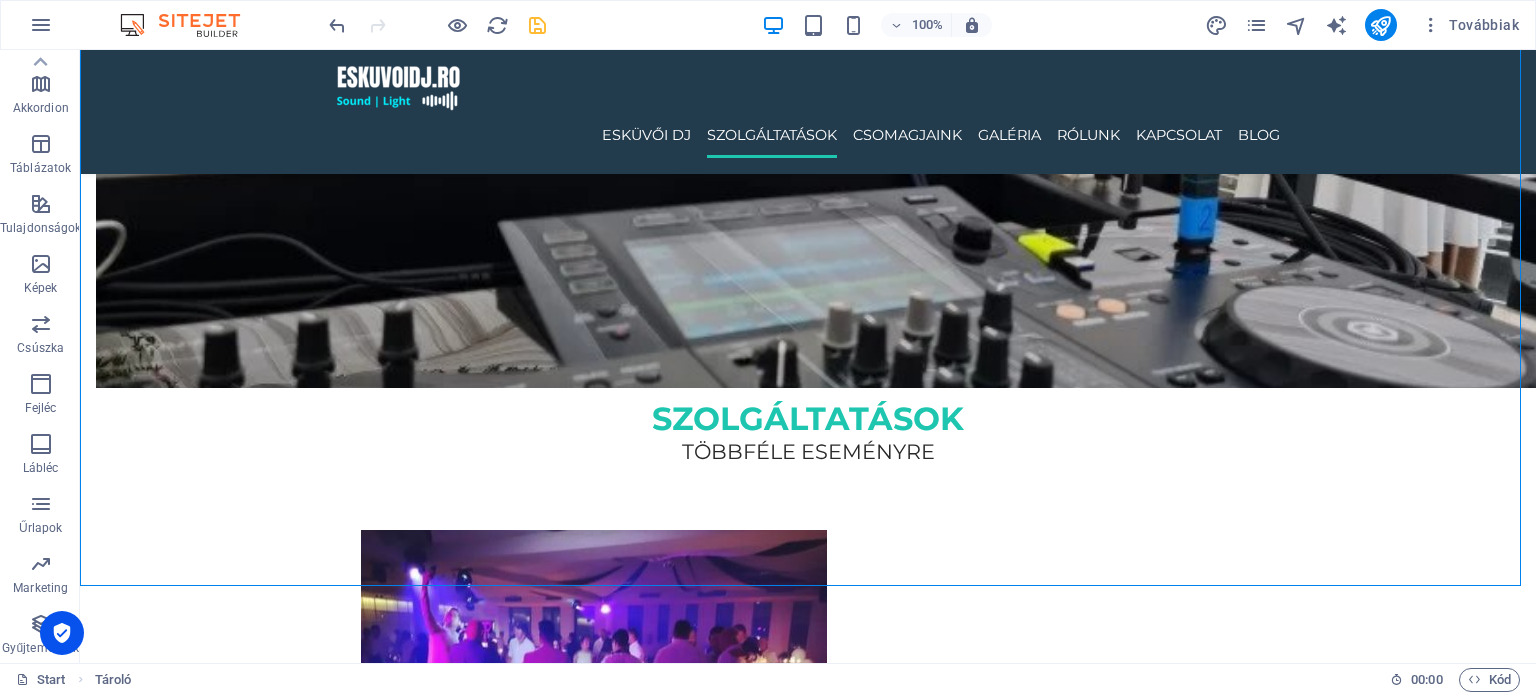click at bounding box center (537, 25) 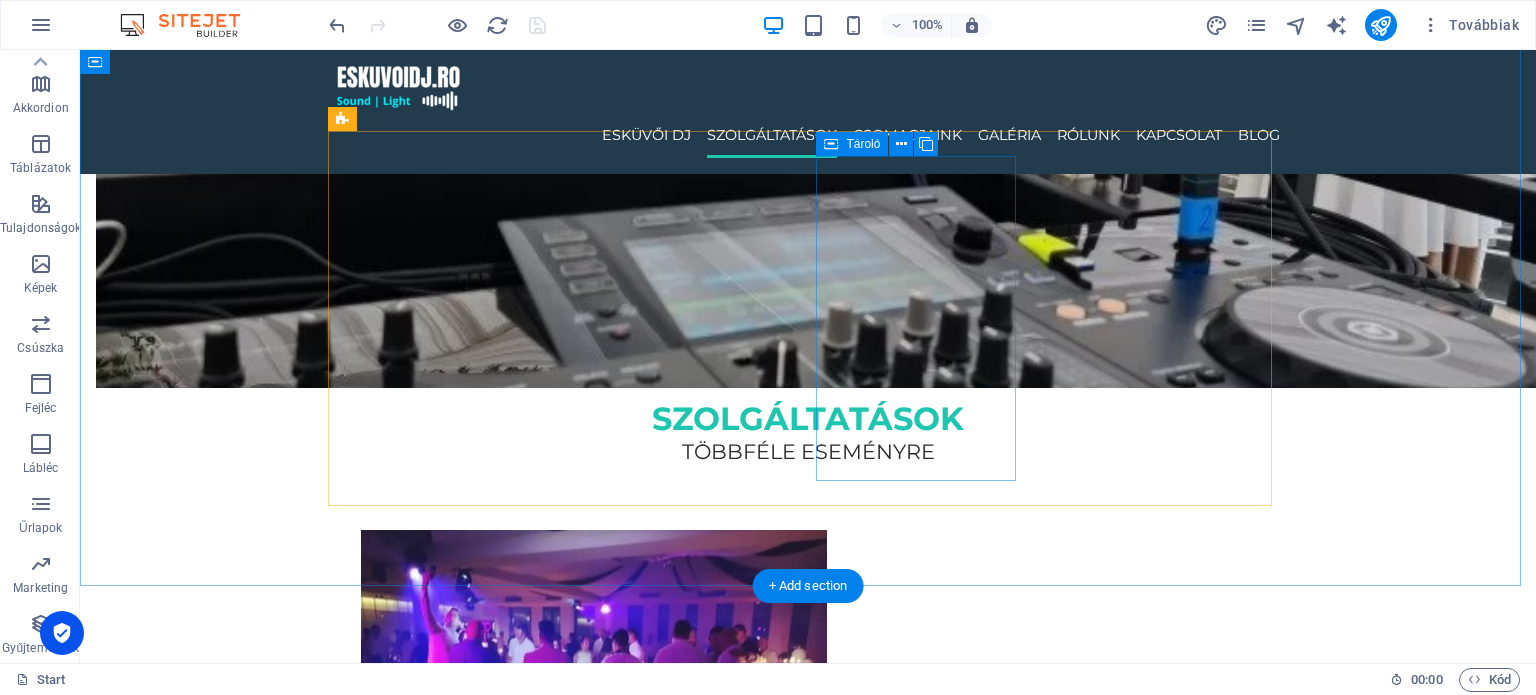 click on "Privát party DJ Szülinap, házibuli, vagy exkluzív partik – garantált hangulat minden alkalomra." at bounding box center [461, 2411] 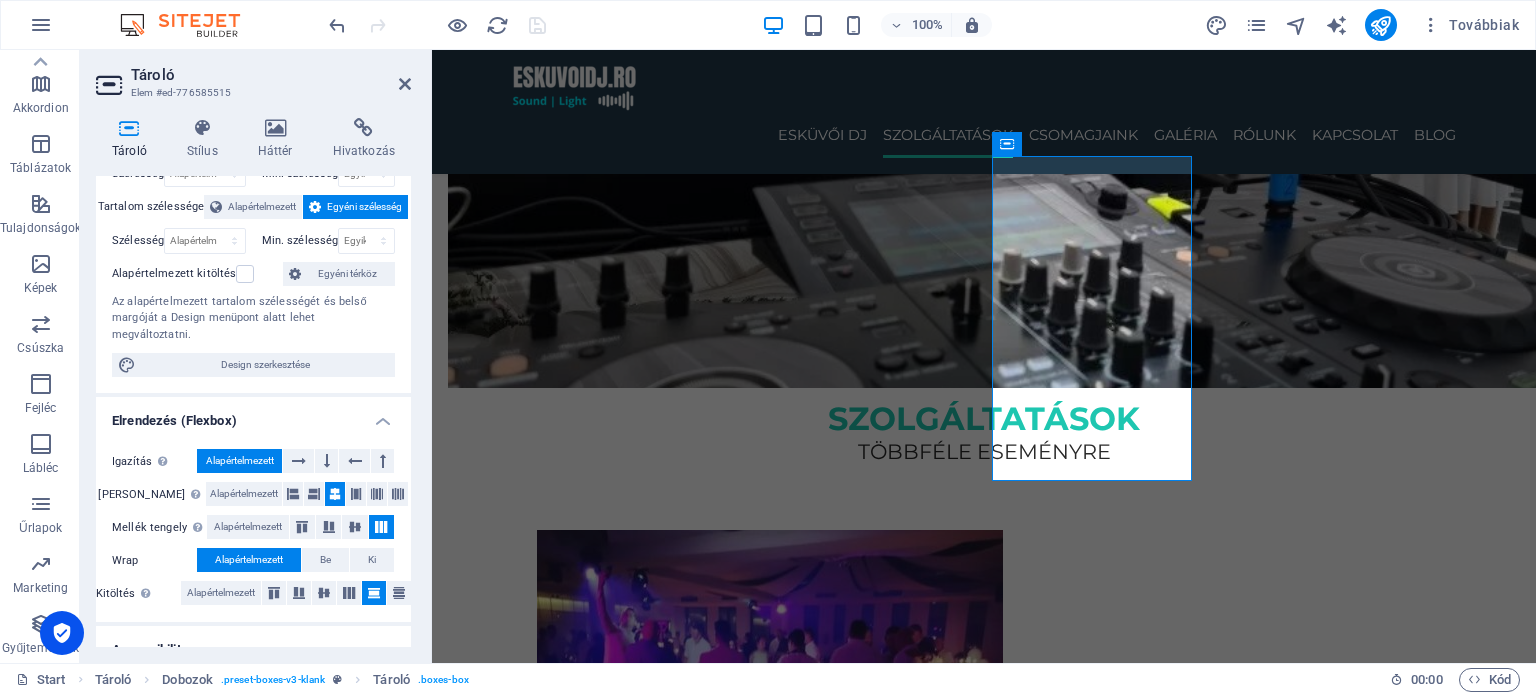 scroll, scrollTop: 100, scrollLeft: 0, axis: vertical 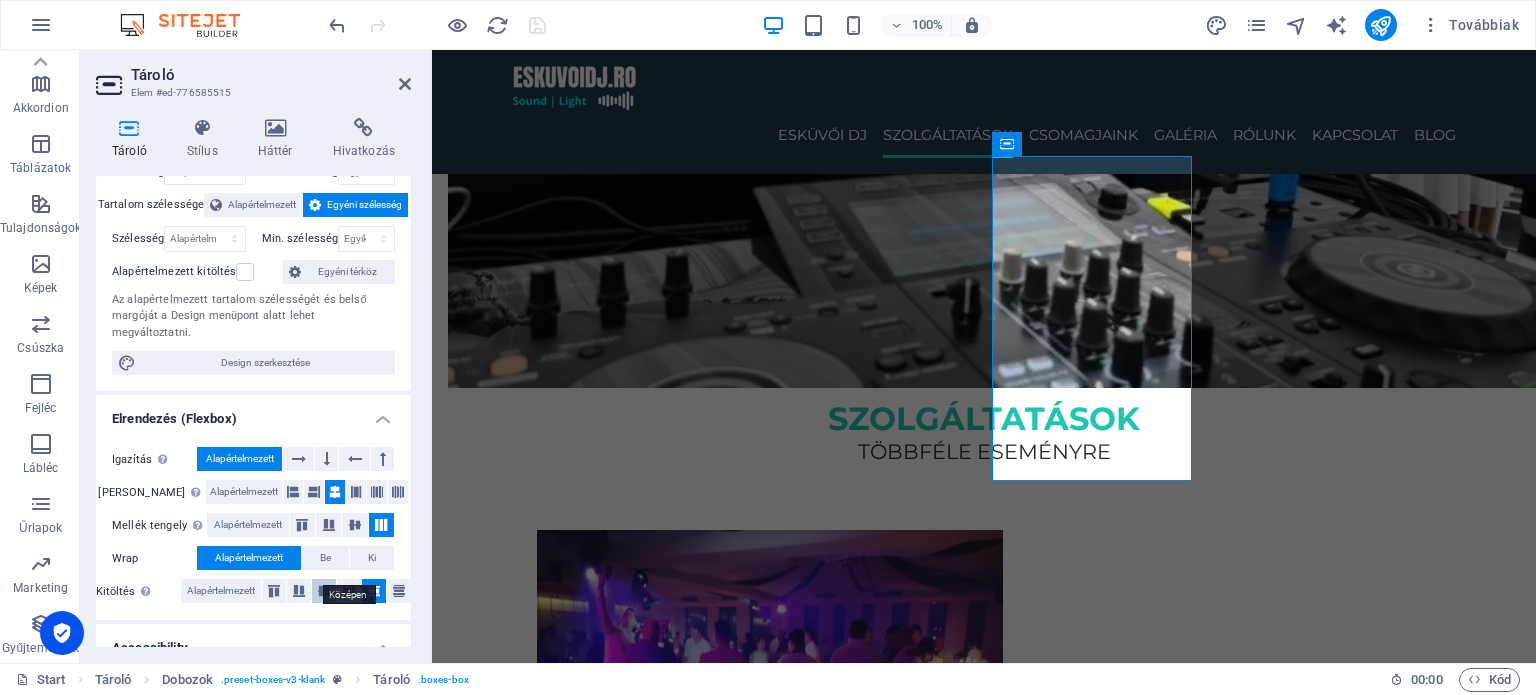 click at bounding box center (324, 591) 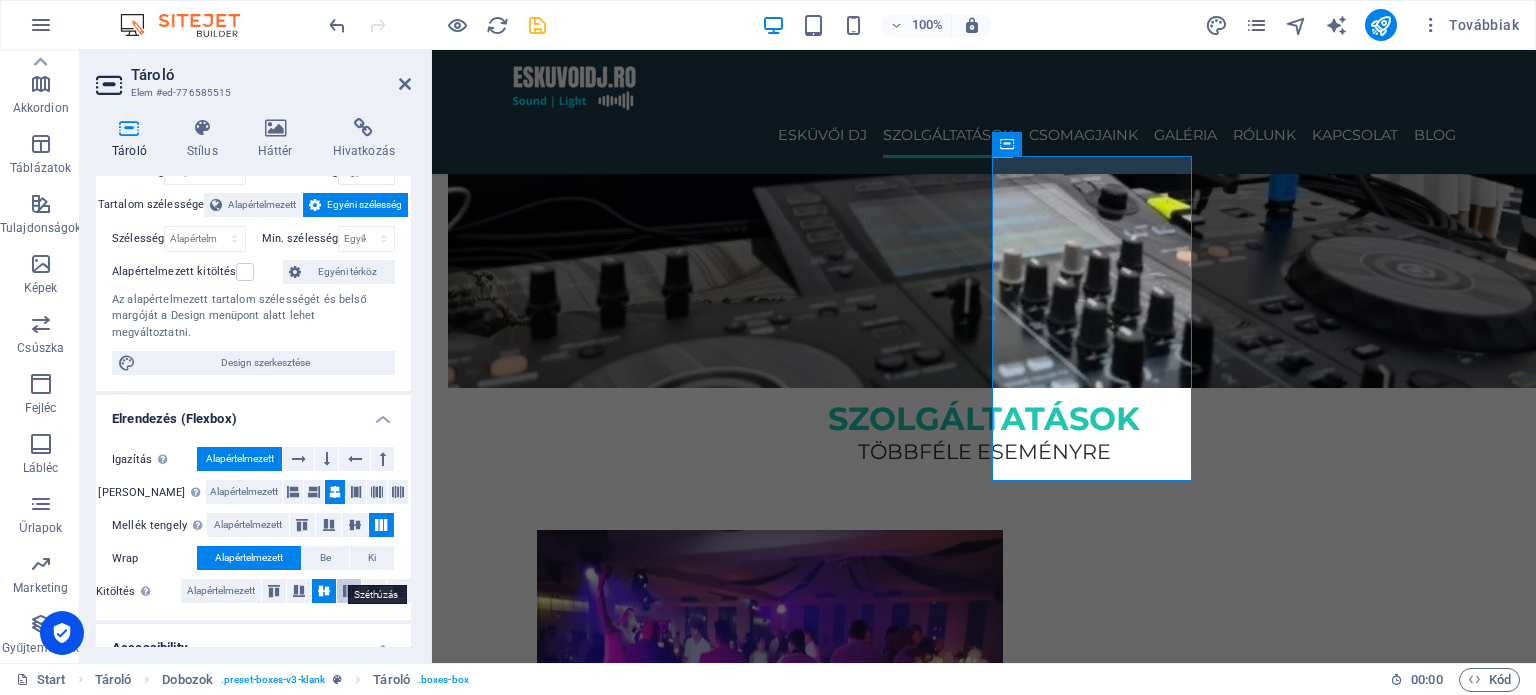 click at bounding box center [349, 591] 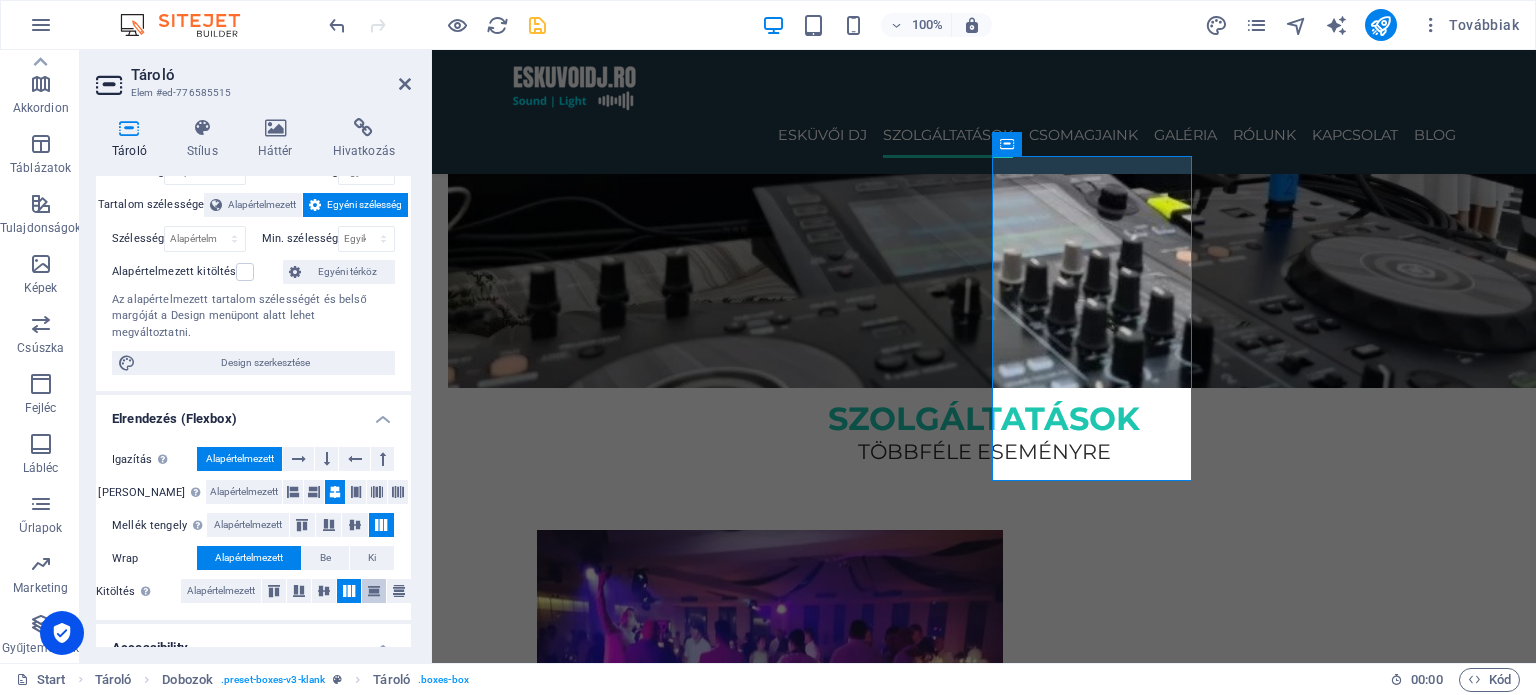click at bounding box center [374, 591] 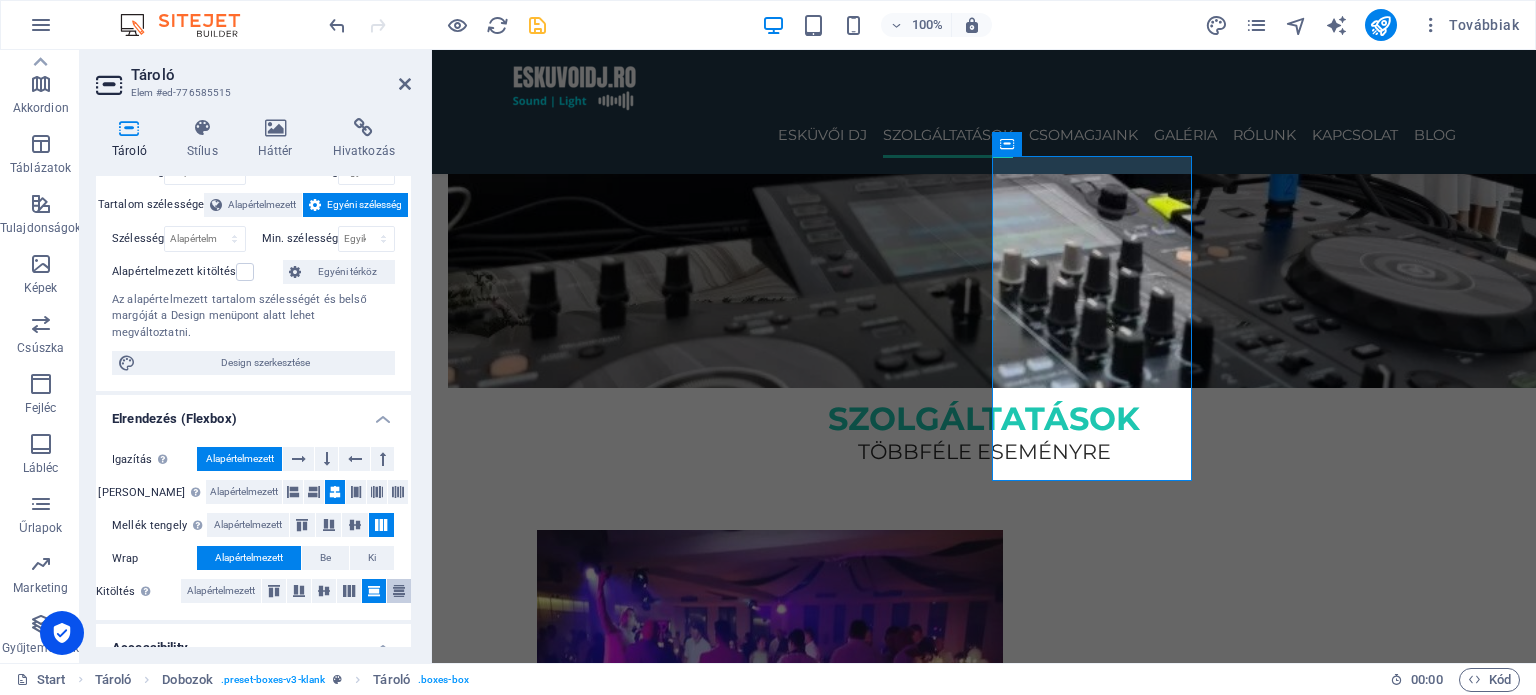 click at bounding box center [399, 591] 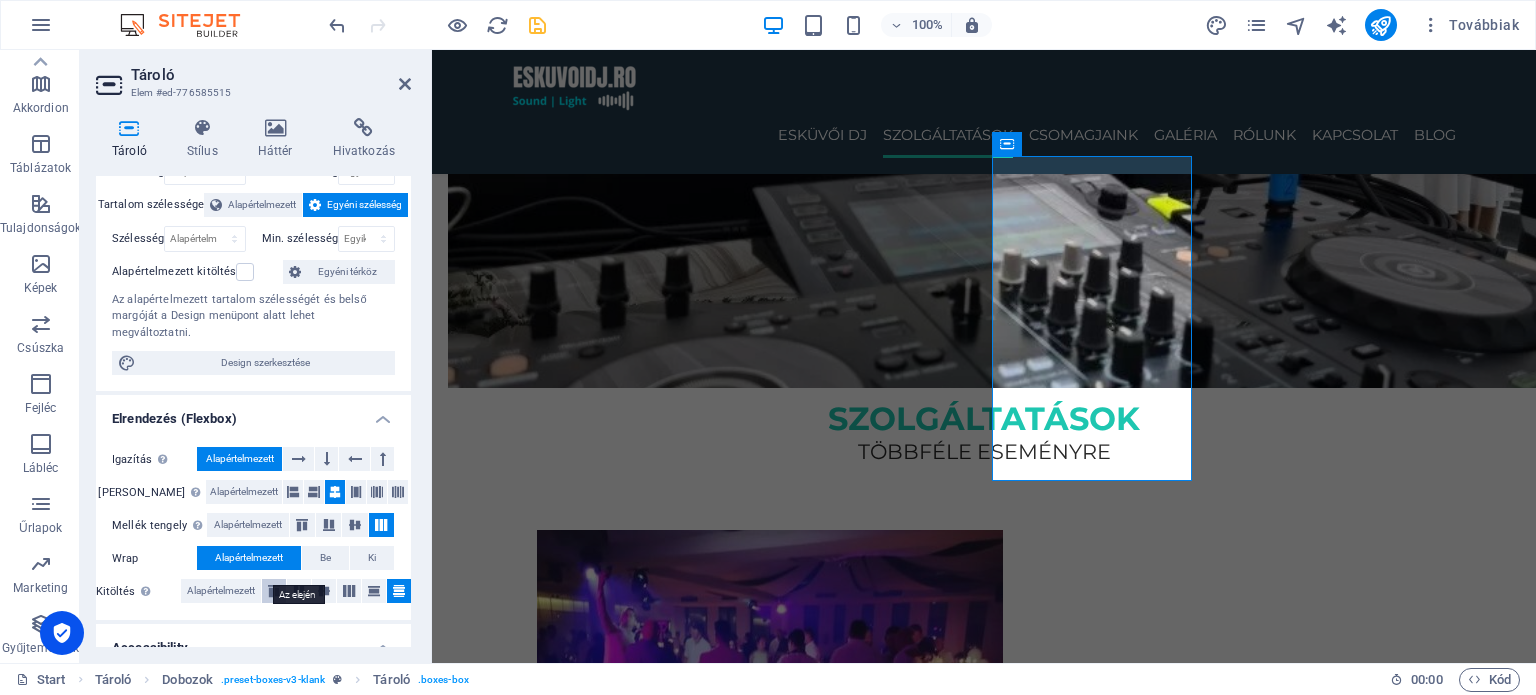 click at bounding box center [274, 591] 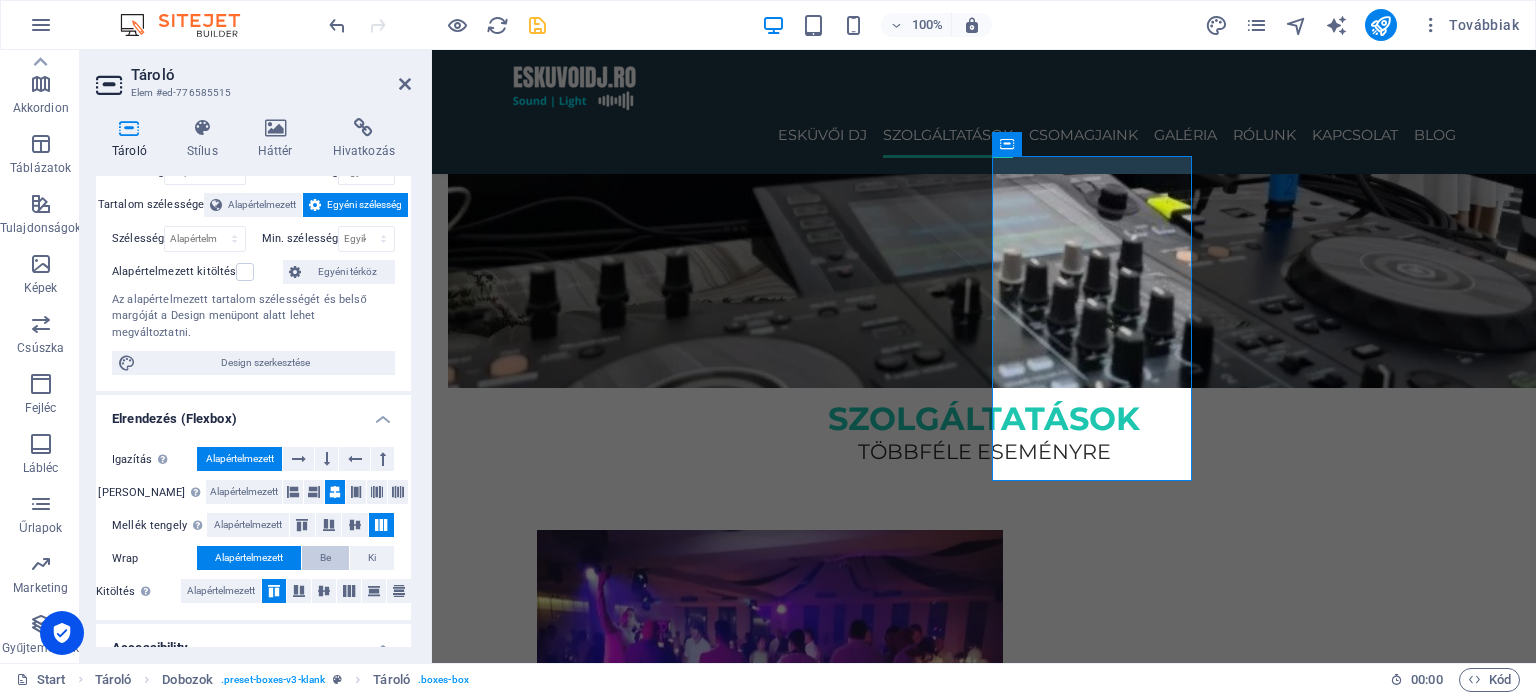click on "Be" at bounding box center (325, 558) 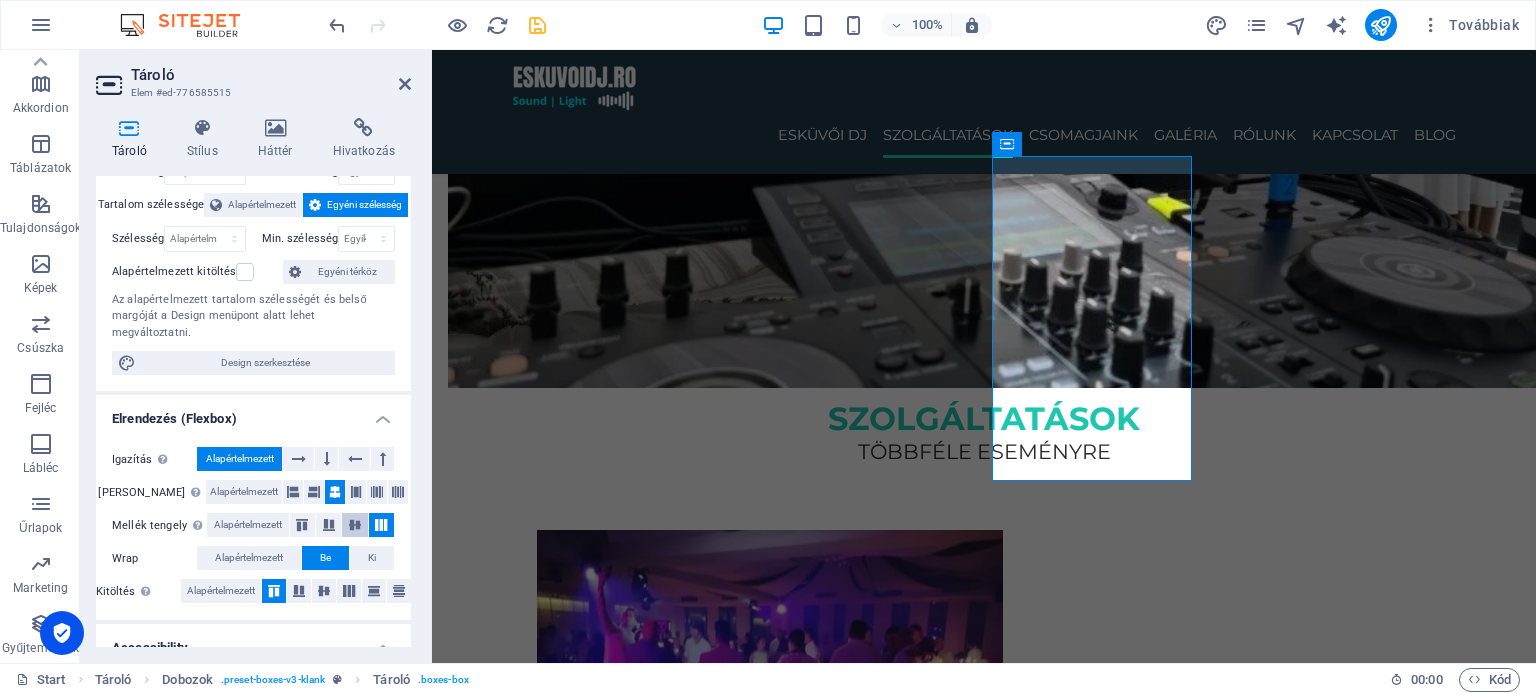 click at bounding box center (355, 525) 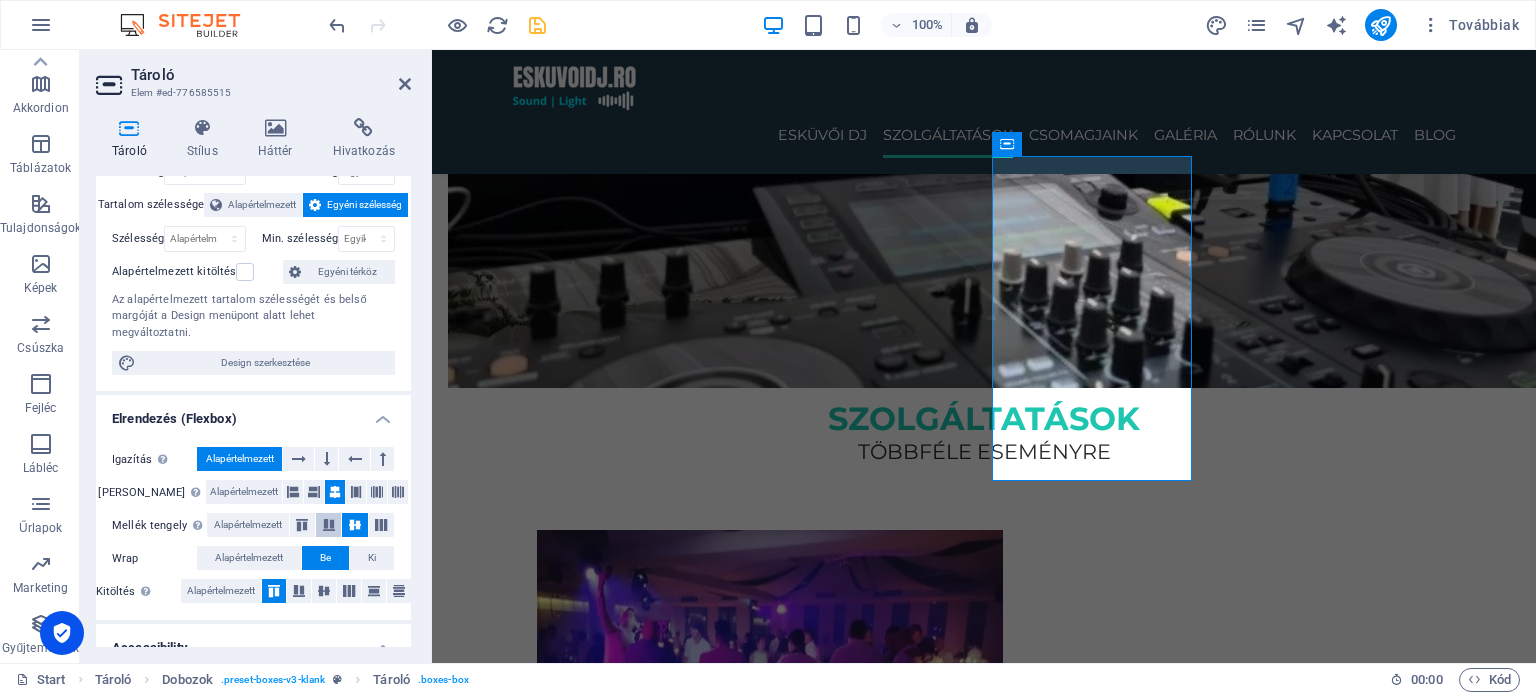 click at bounding box center (329, 525) 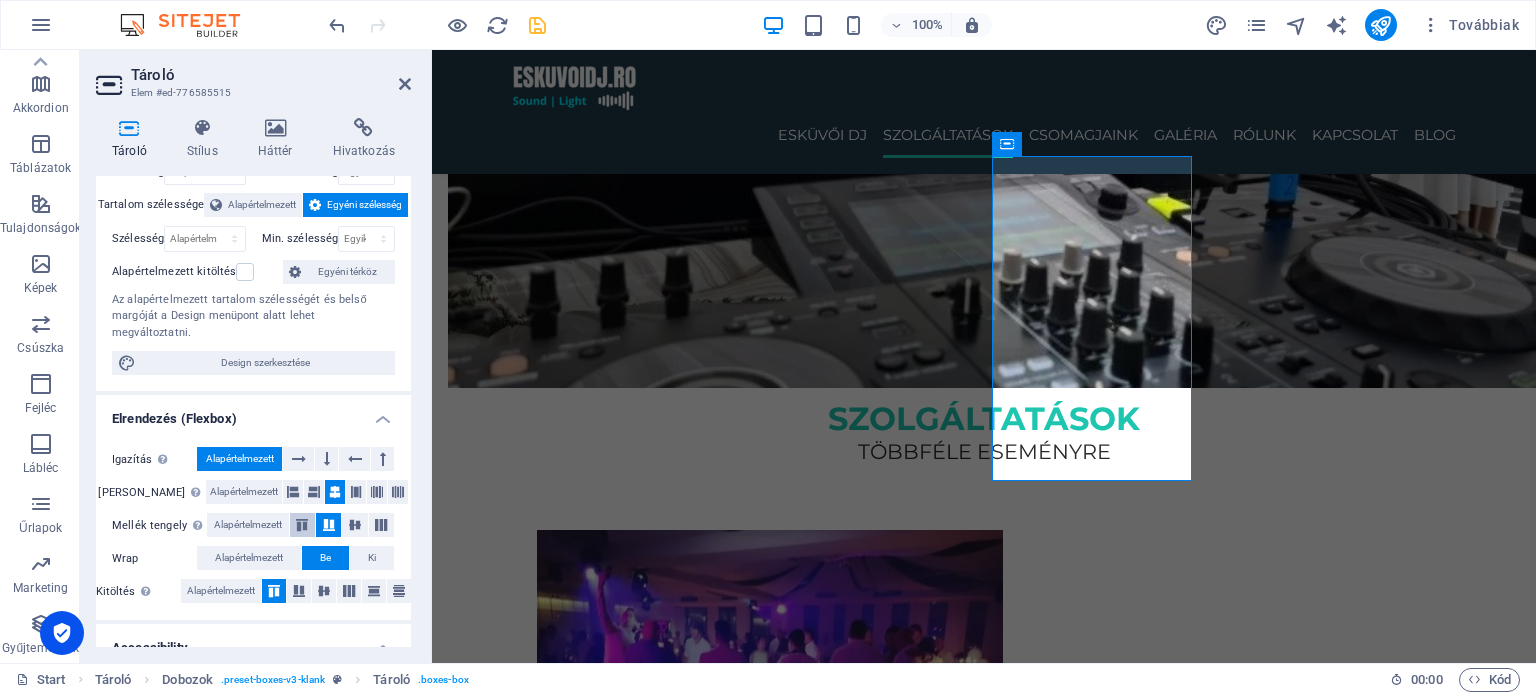 click at bounding box center [302, 525] 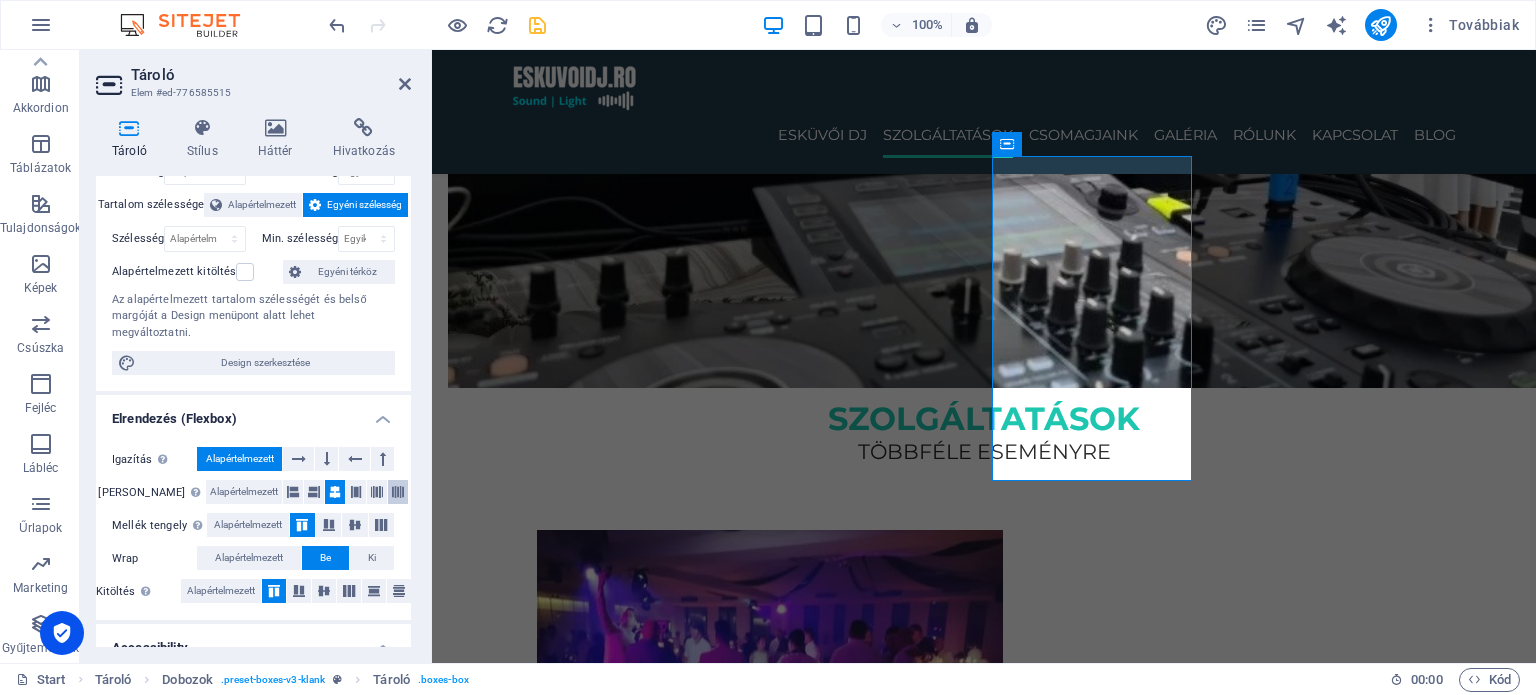 click at bounding box center (398, 492) 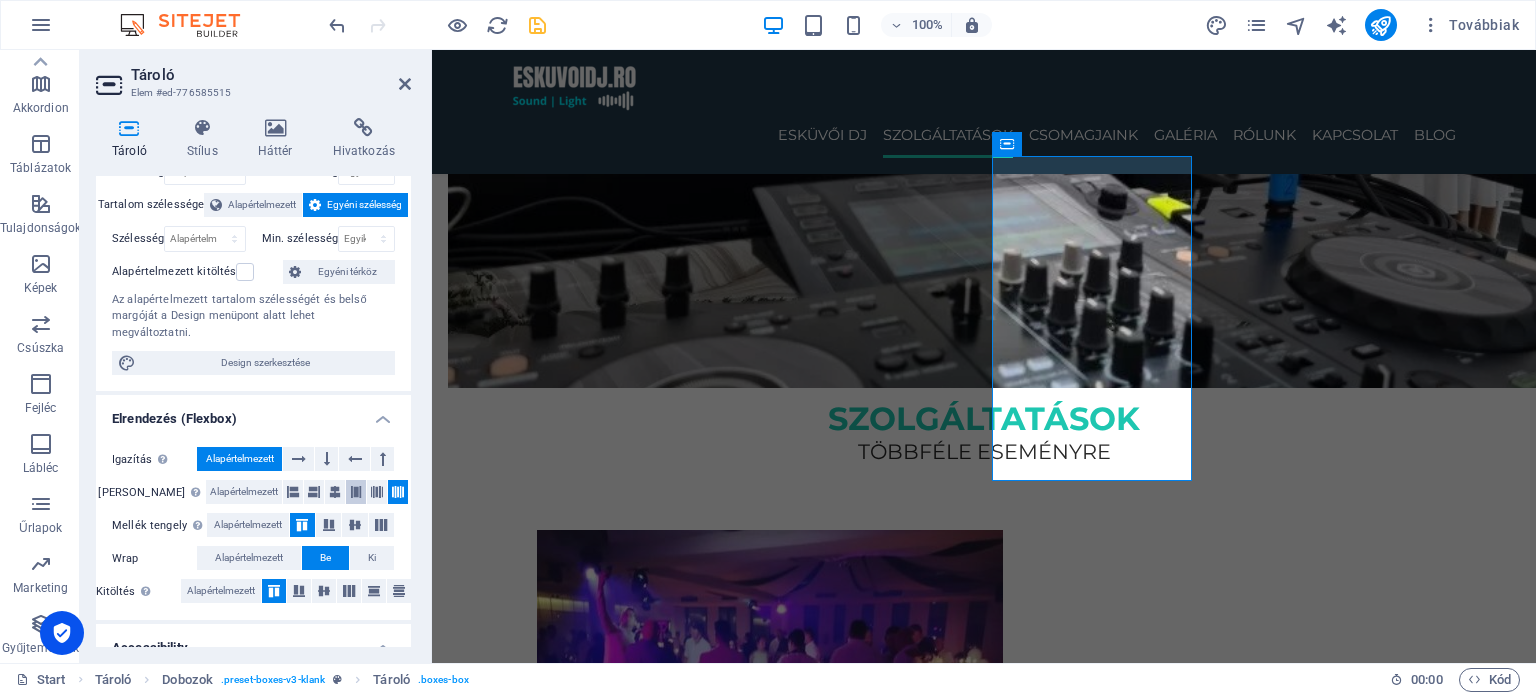 click at bounding box center [356, 492] 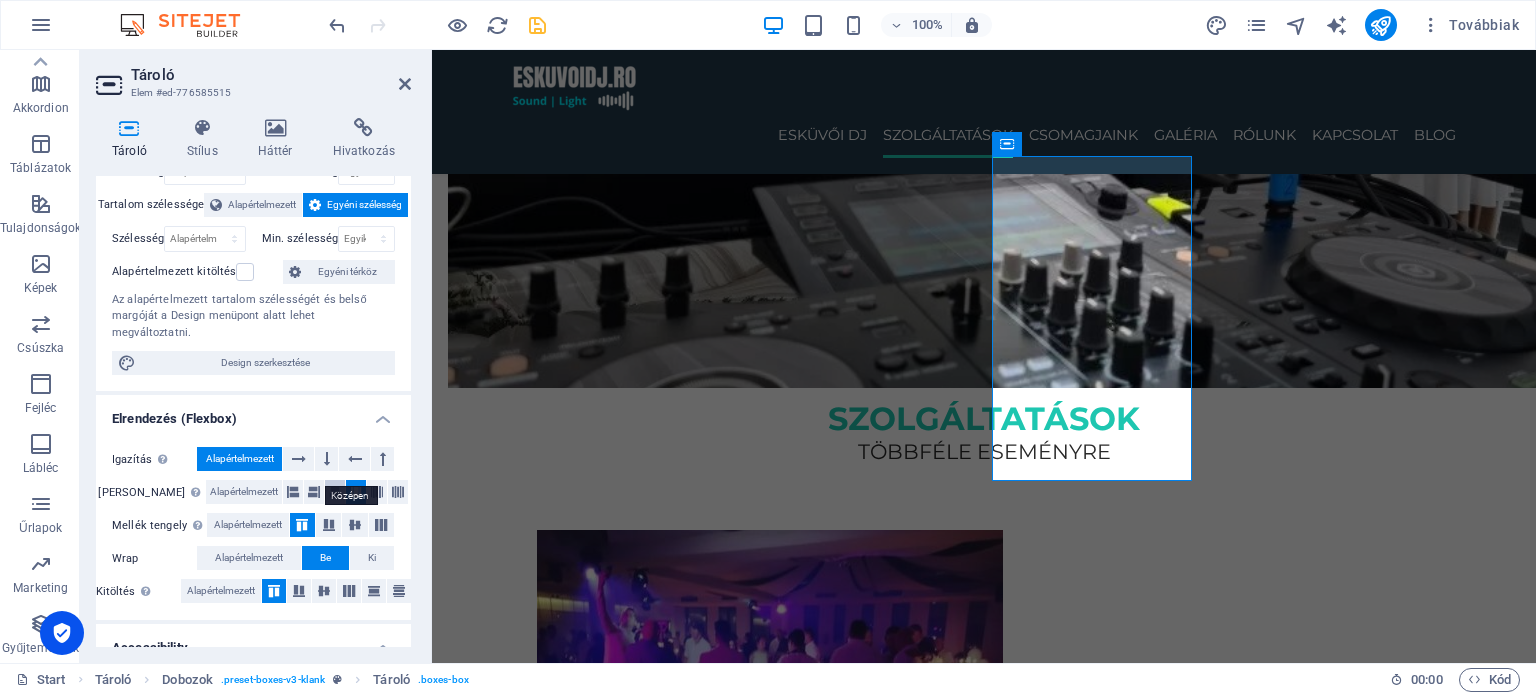 click at bounding box center [335, 492] 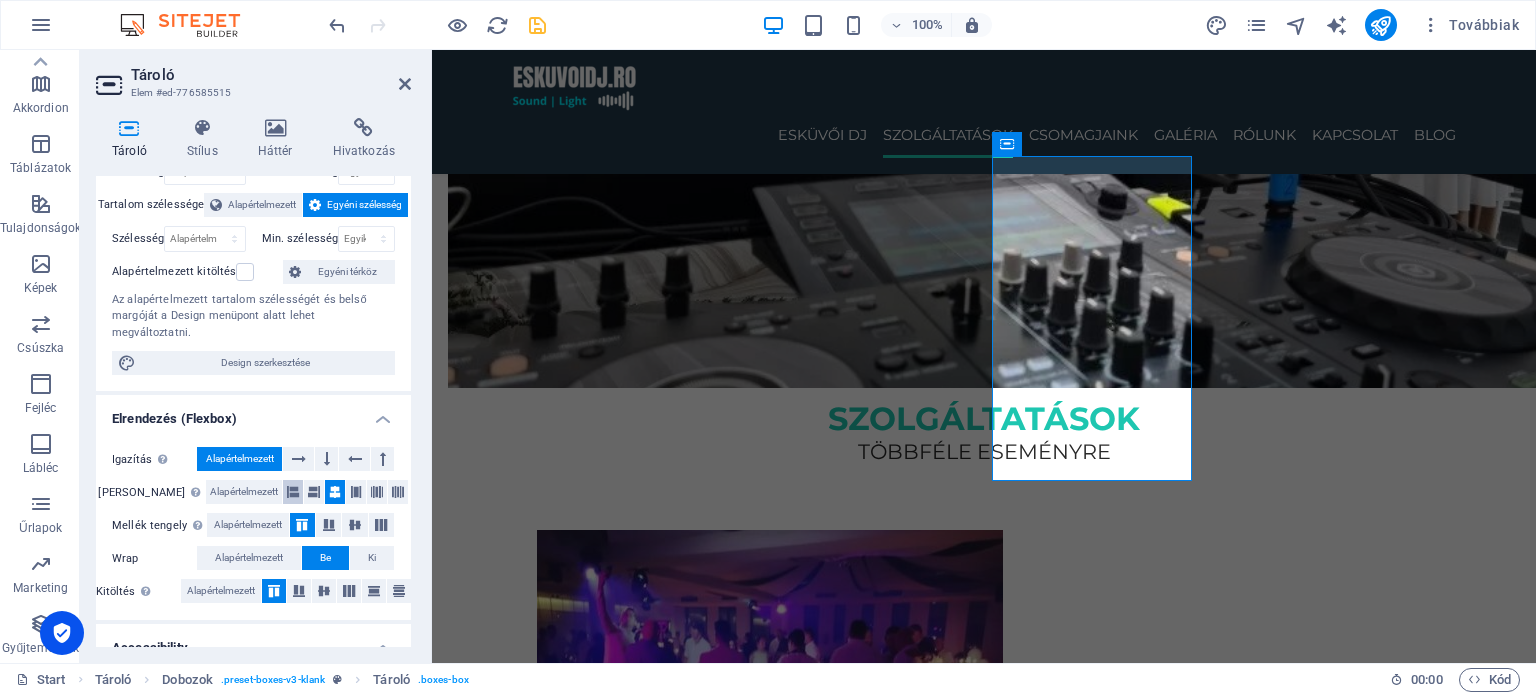 click at bounding box center (293, 492) 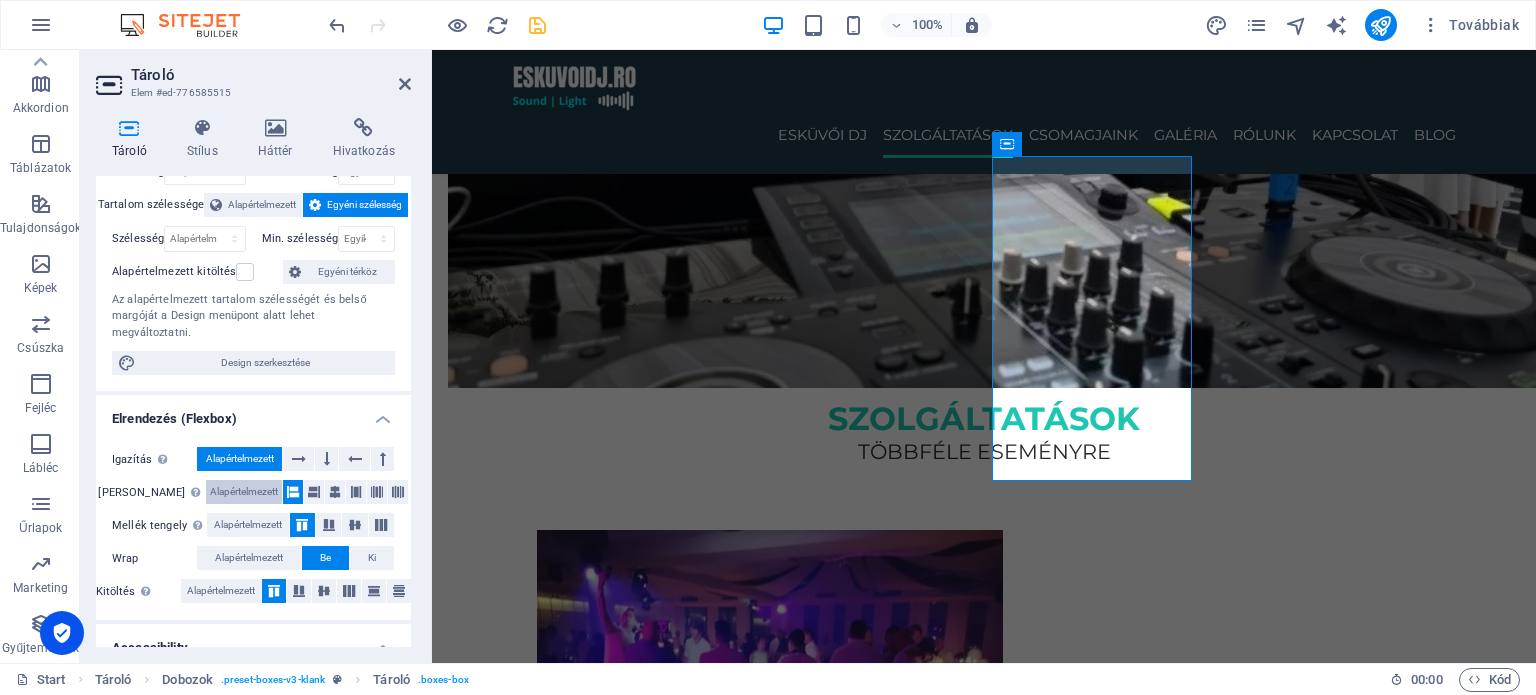 click on "Alapértelmezett" at bounding box center [244, 492] 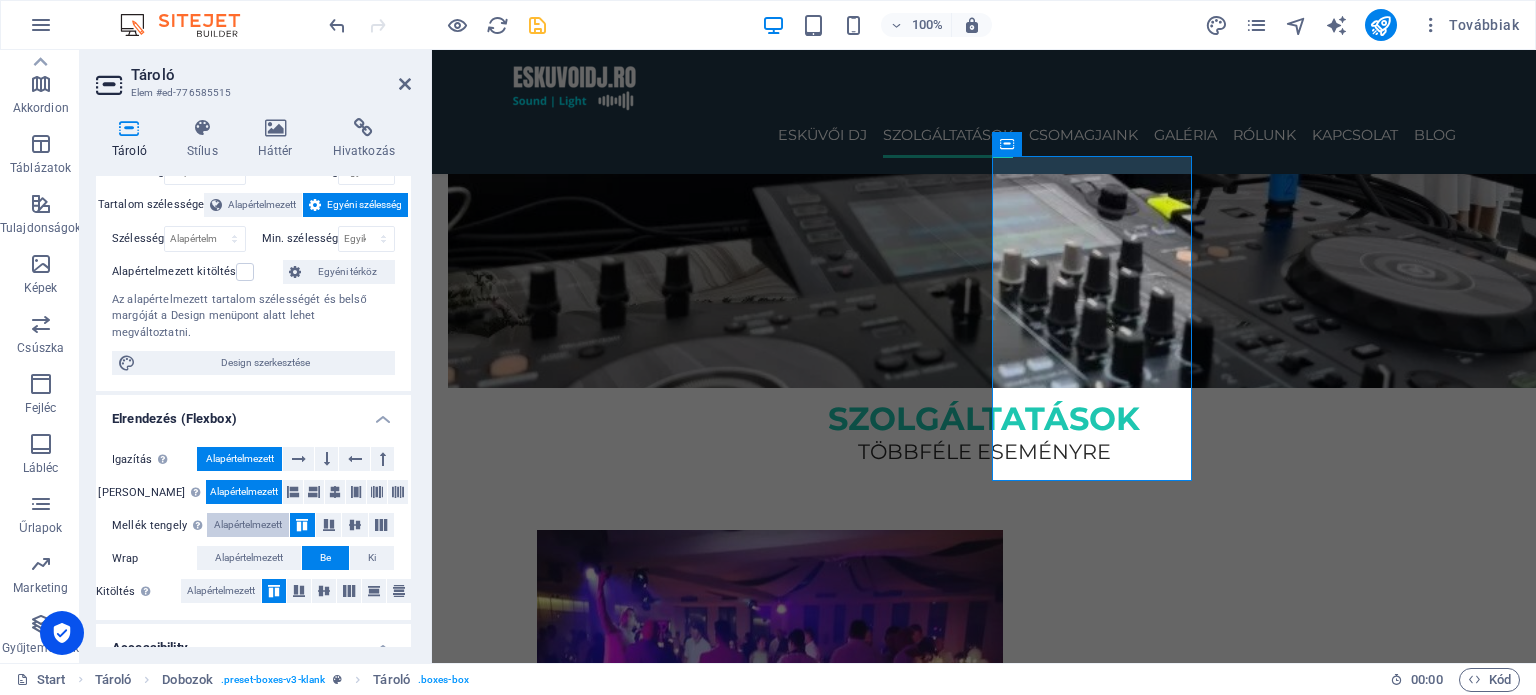 click on "Alapértelmezett" at bounding box center [248, 525] 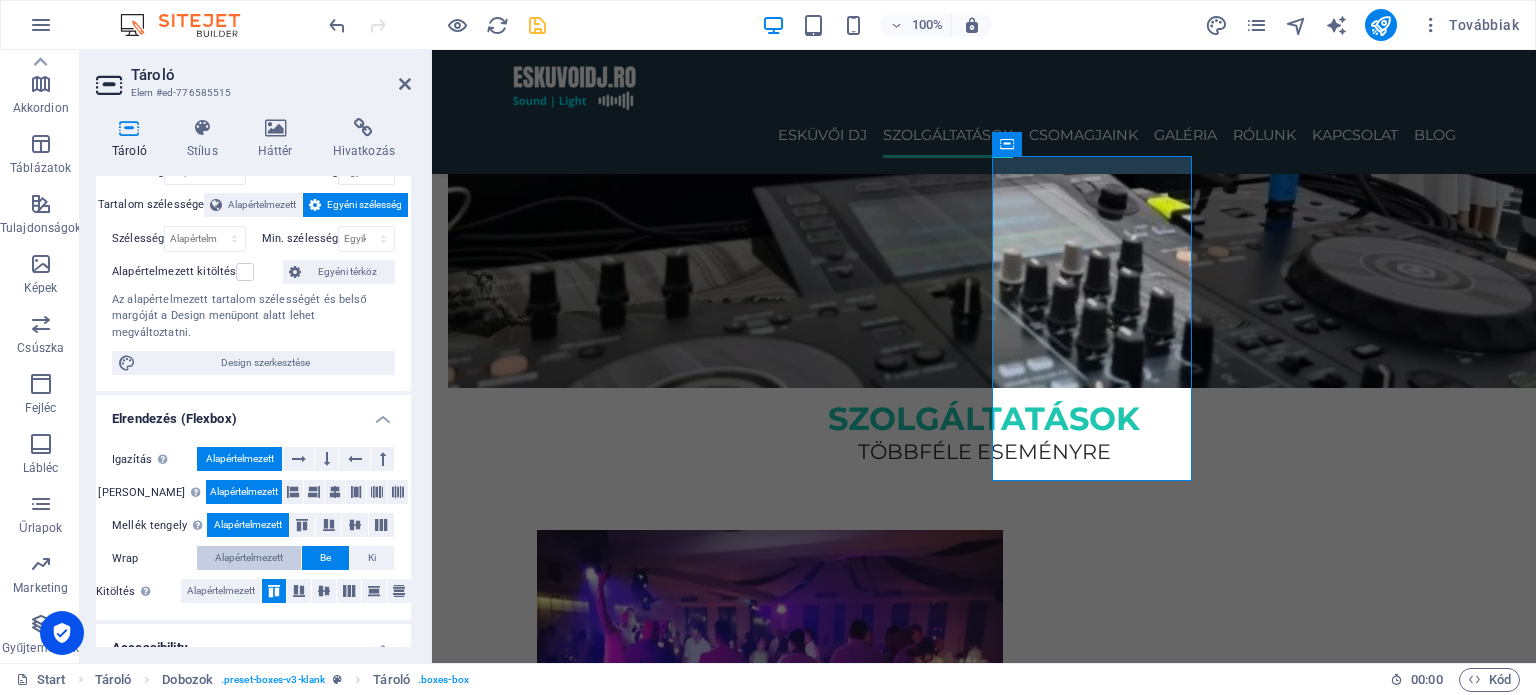 click on "Alapértelmezett" at bounding box center (249, 558) 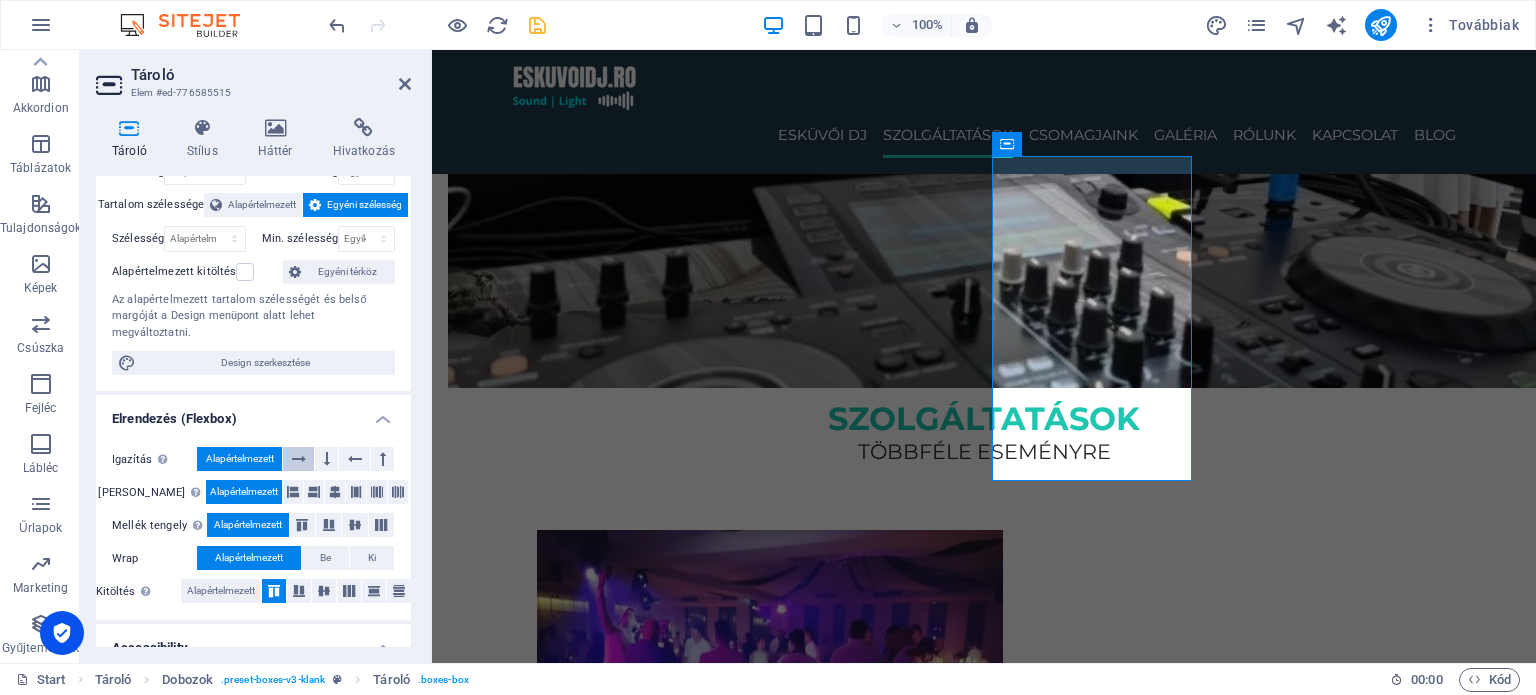 click at bounding box center (299, 459) 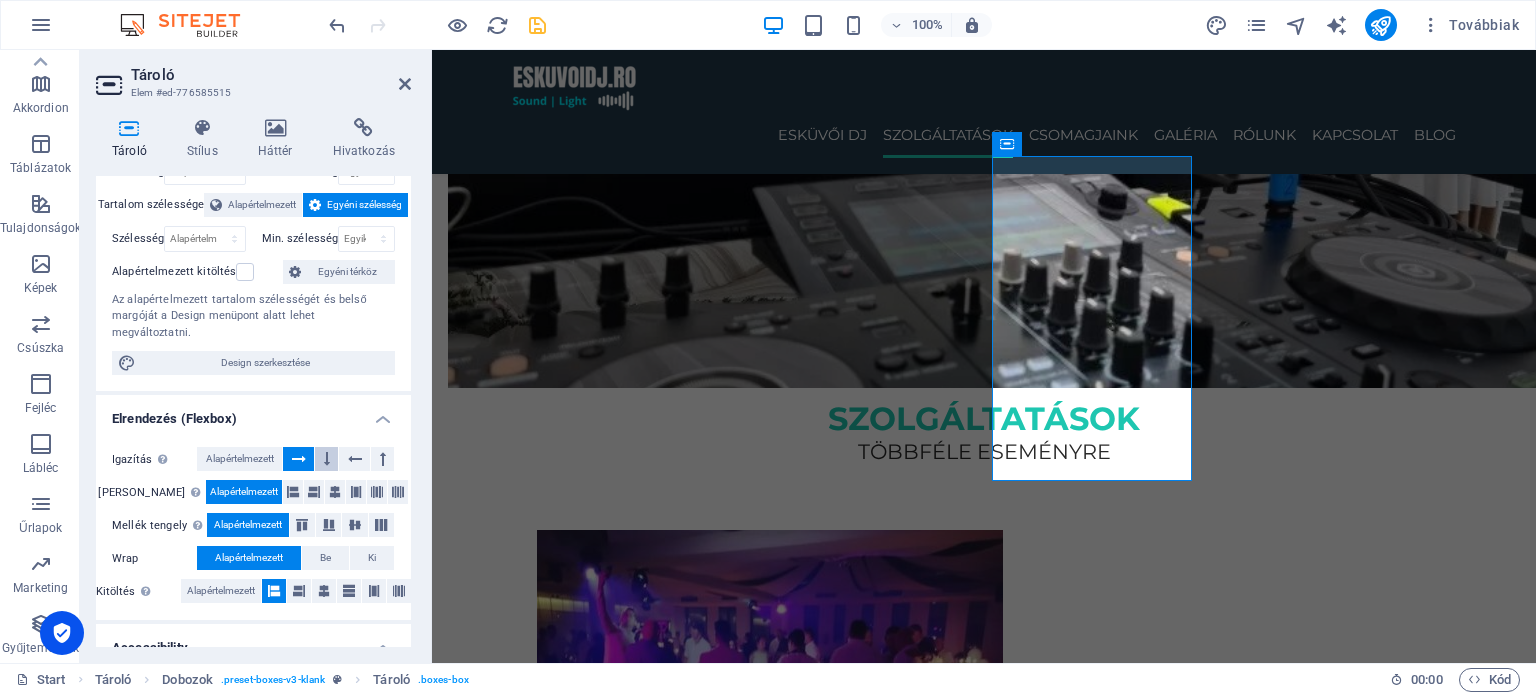 click at bounding box center (326, 459) 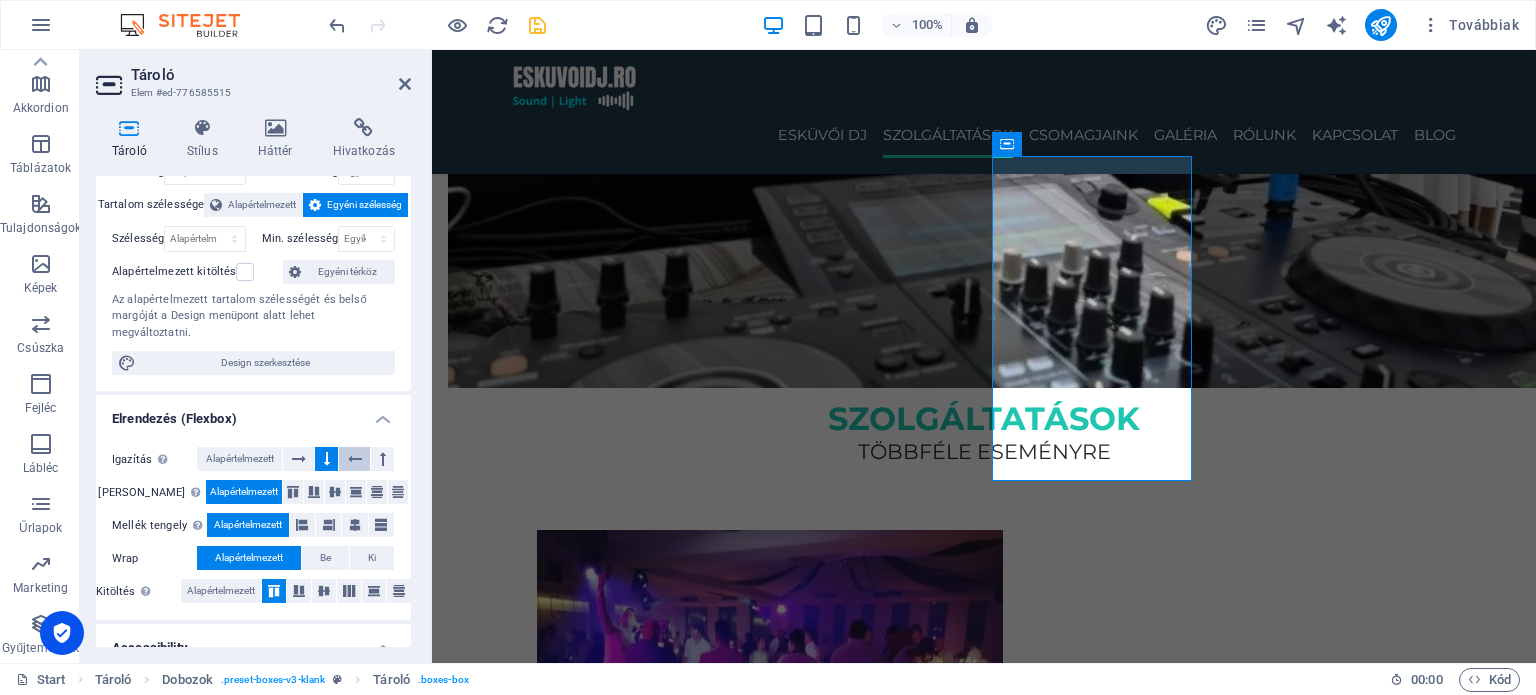 click at bounding box center [354, 459] 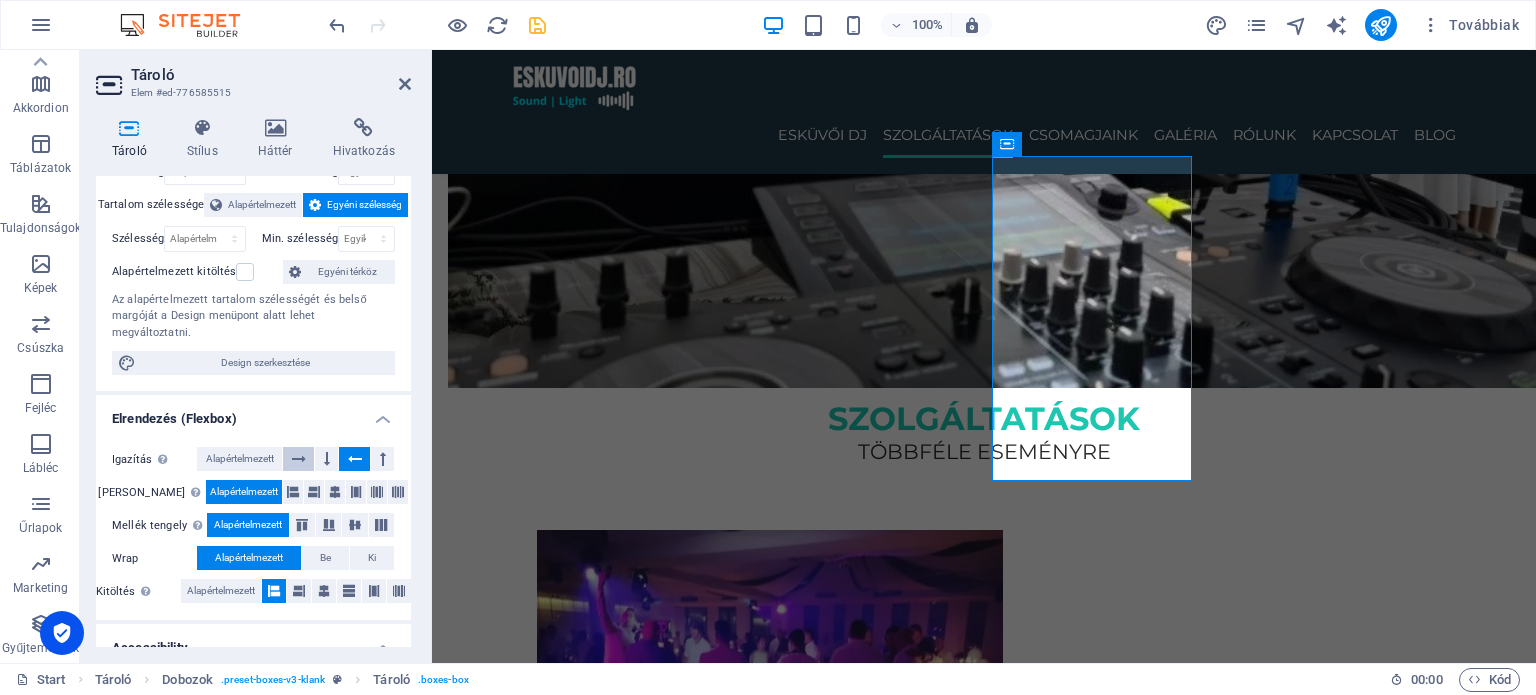 click at bounding box center [299, 459] 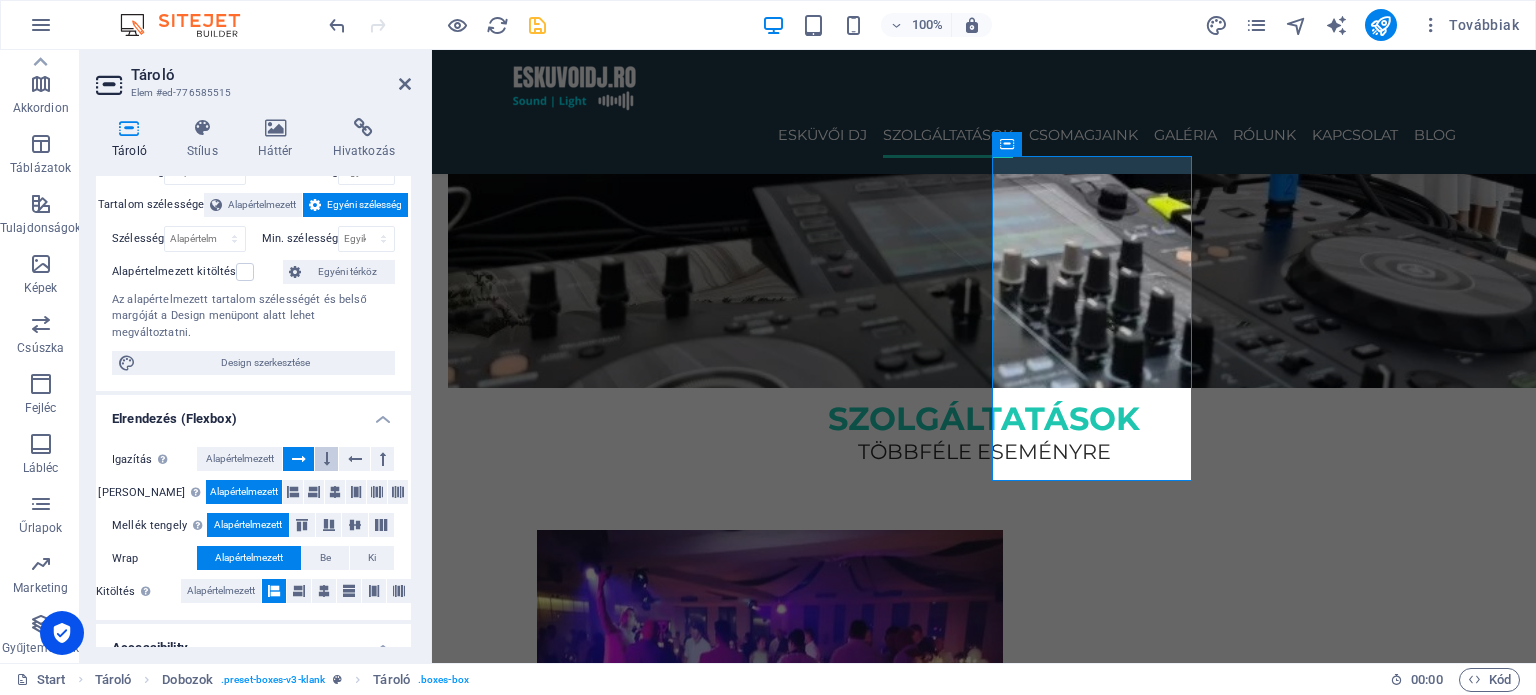click at bounding box center (326, 459) 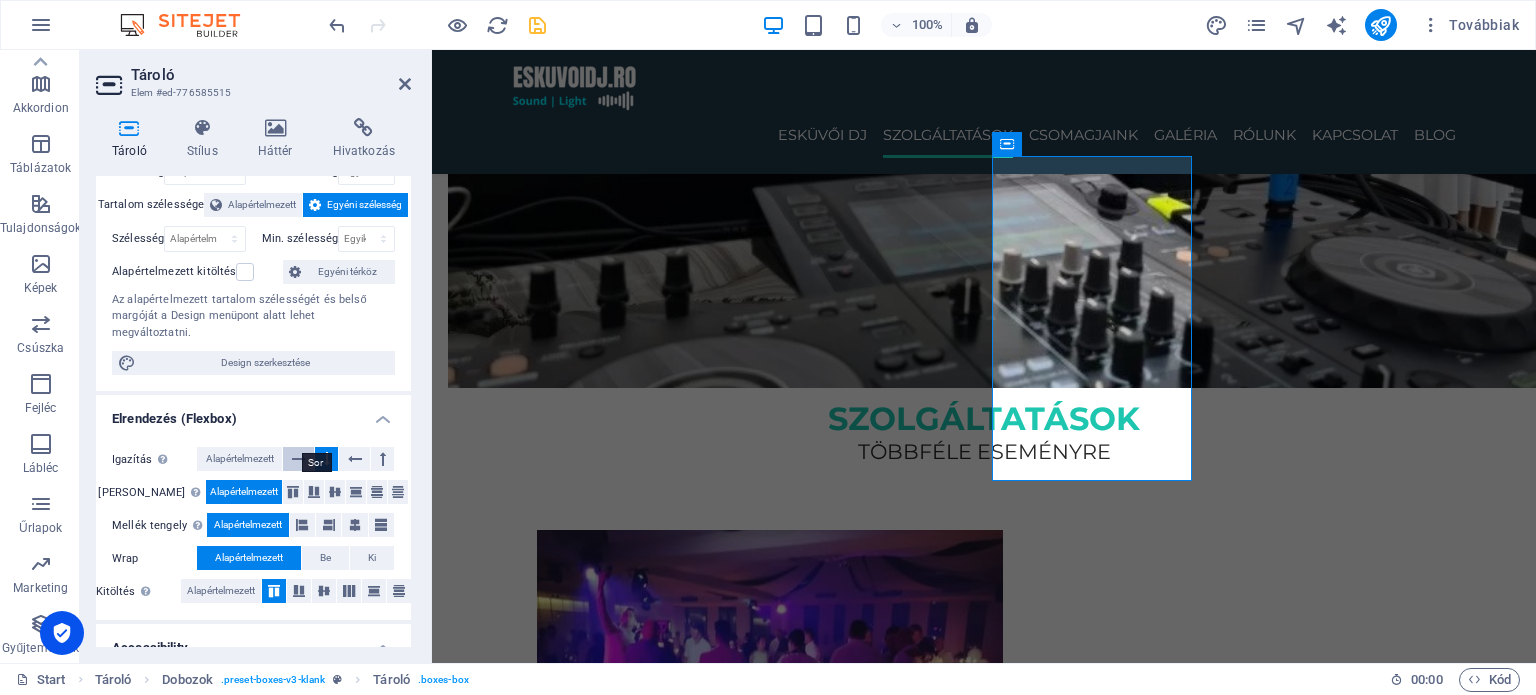 click at bounding box center (299, 459) 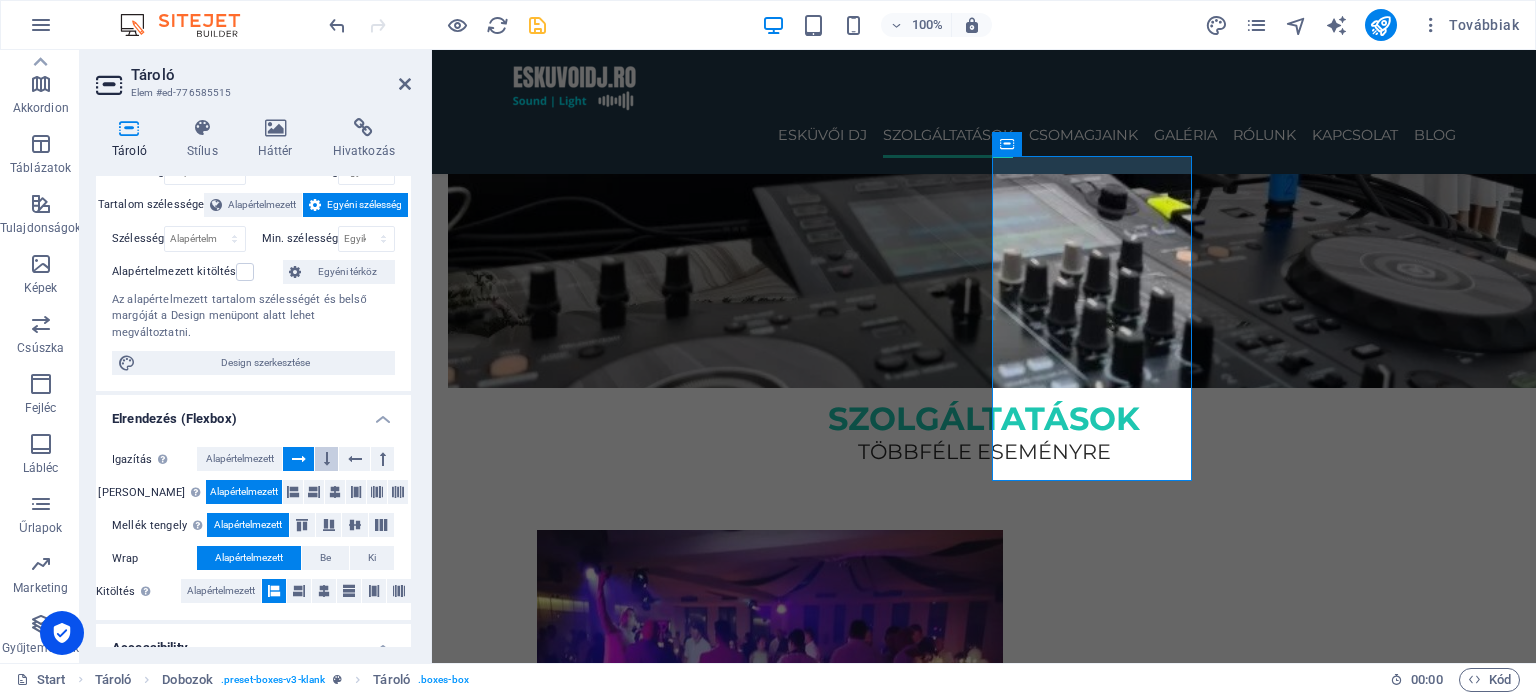 click at bounding box center [326, 459] 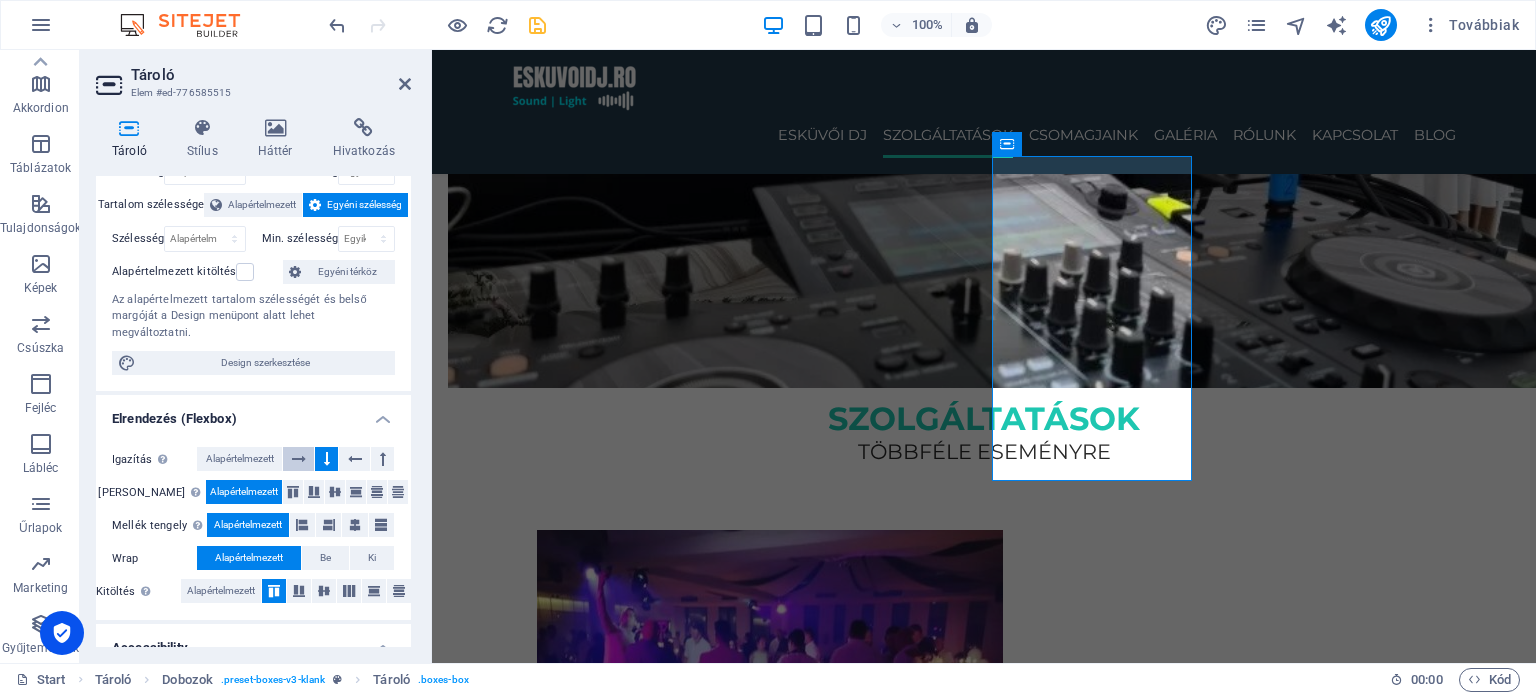 click at bounding box center (298, 459) 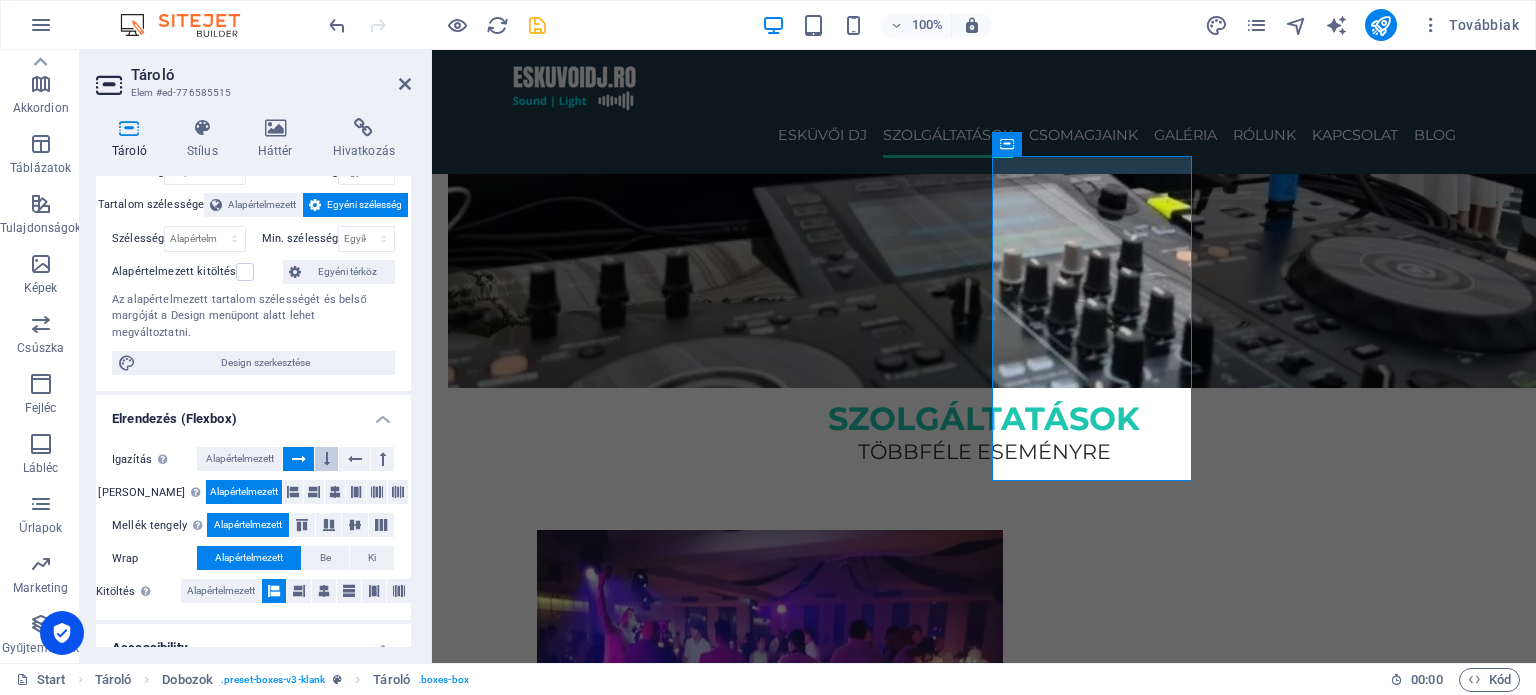 click at bounding box center (327, 459) 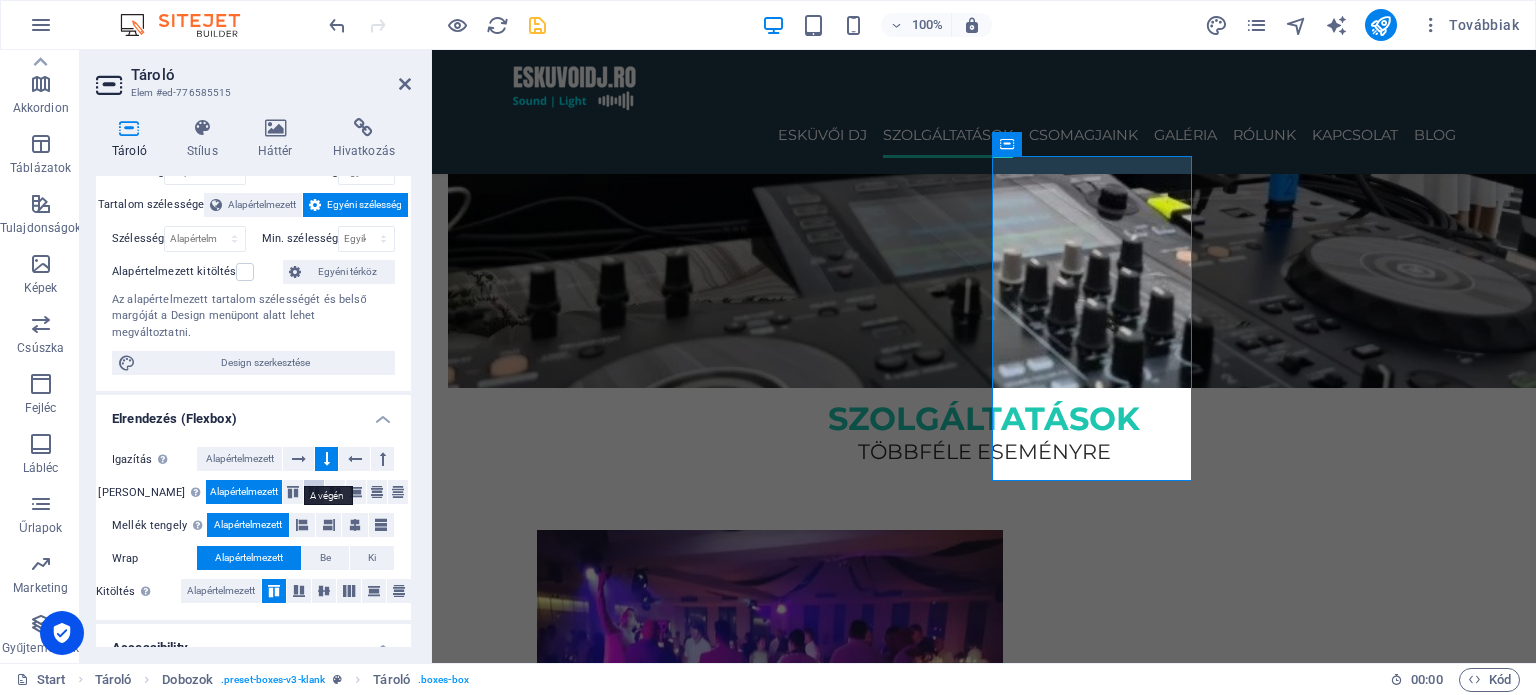 click at bounding box center [314, 492] 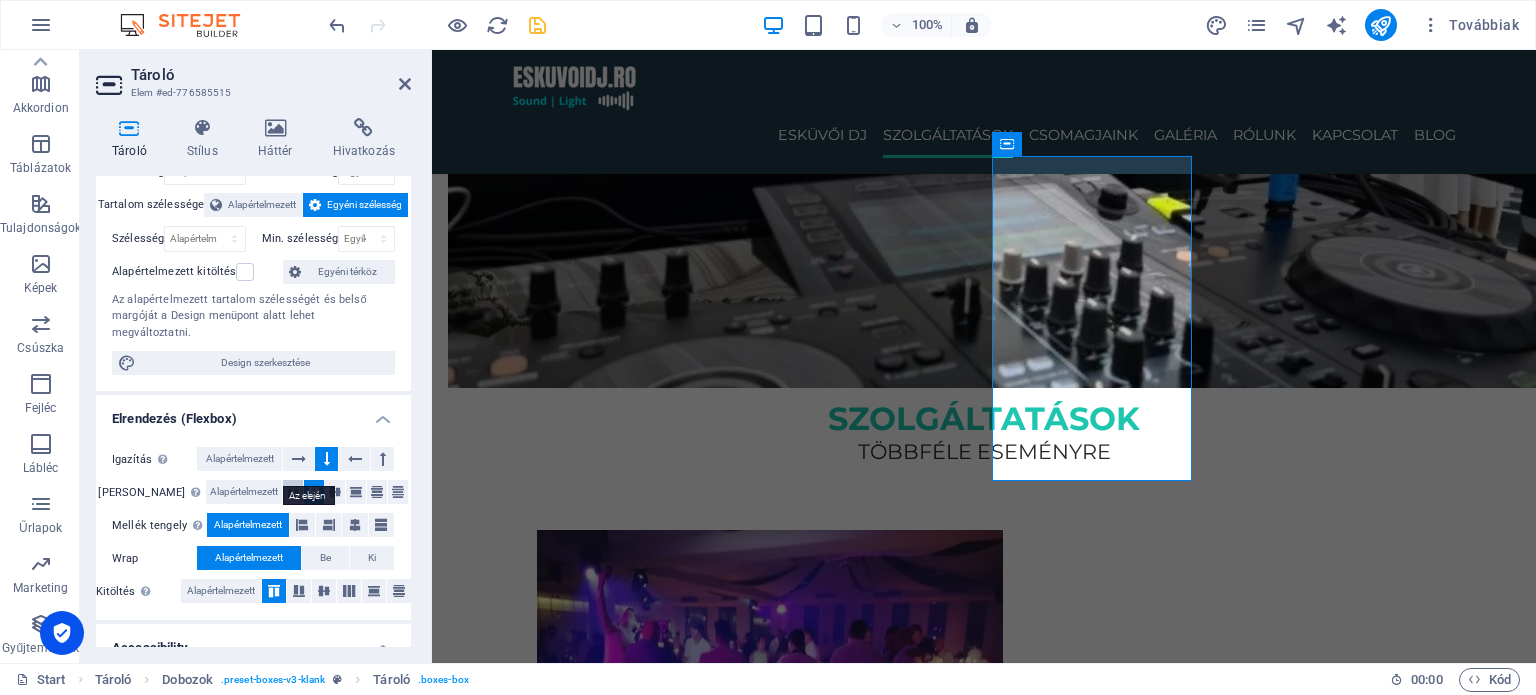 click at bounding box center [293, 492] 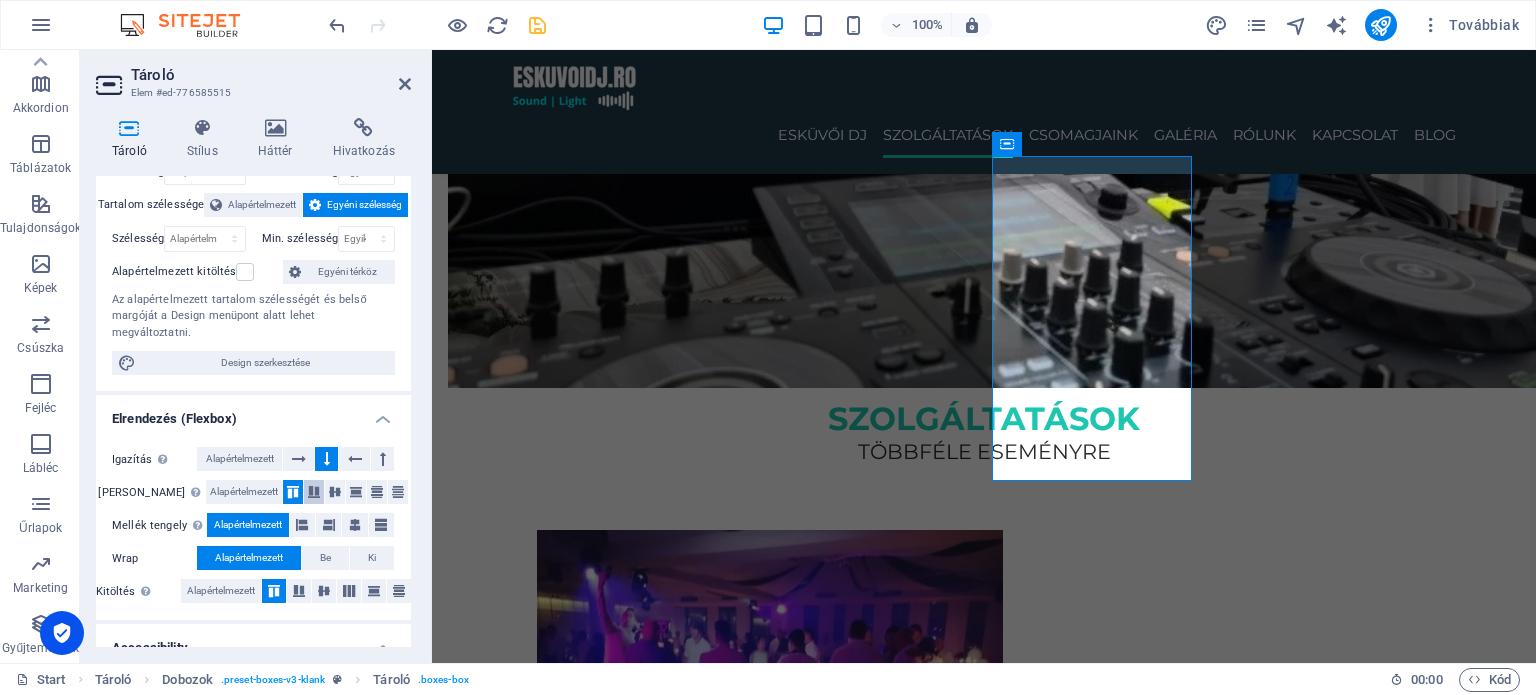 click at bounding box center (314, 492) 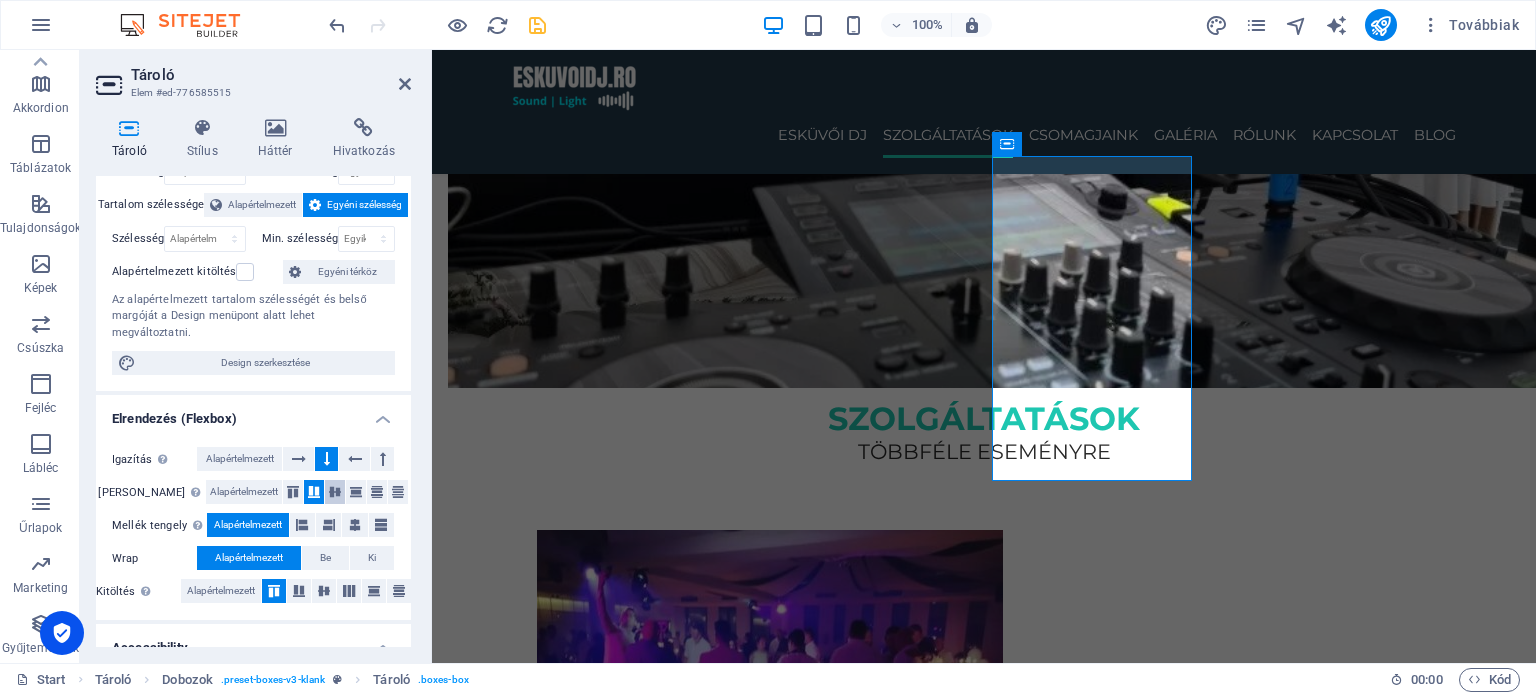 click at bounding box center [335, 492] 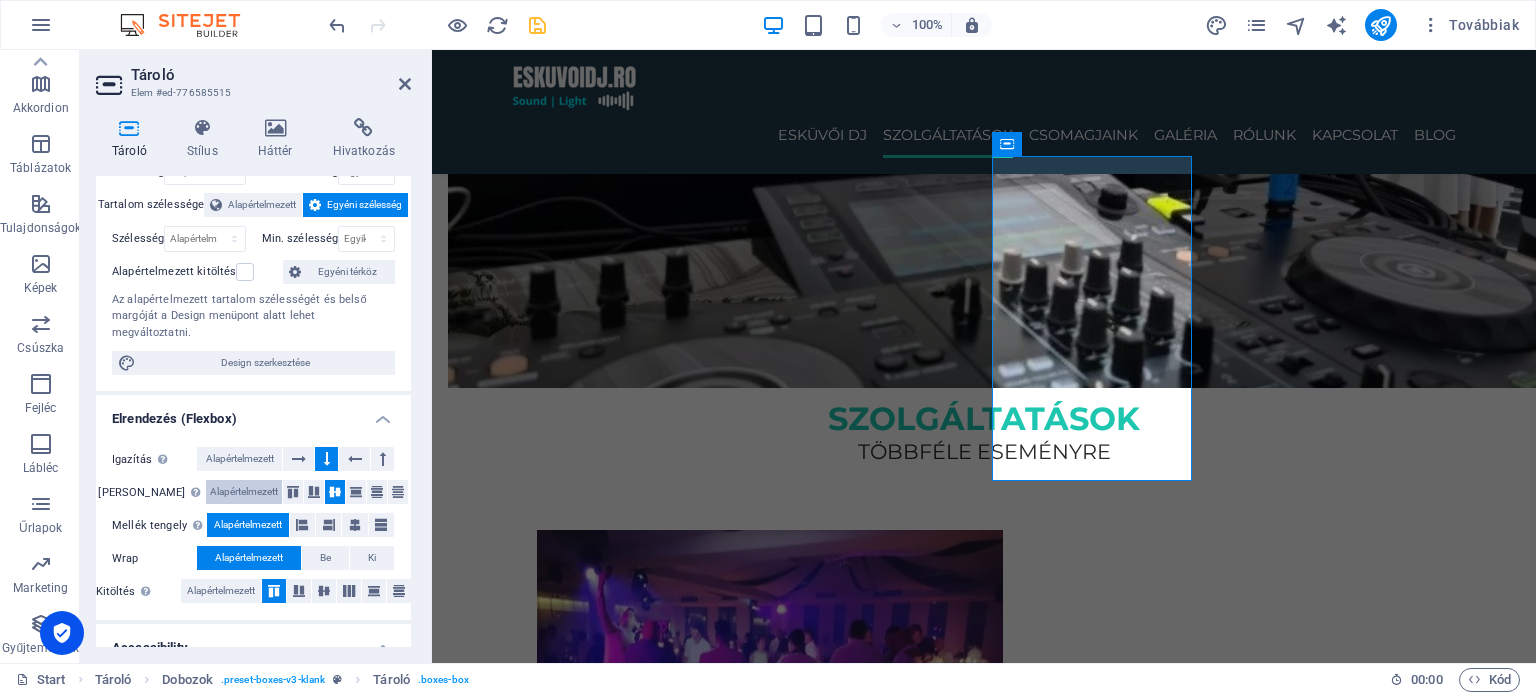 click on "Alapértelmezett" at bounding box center (244, 492) 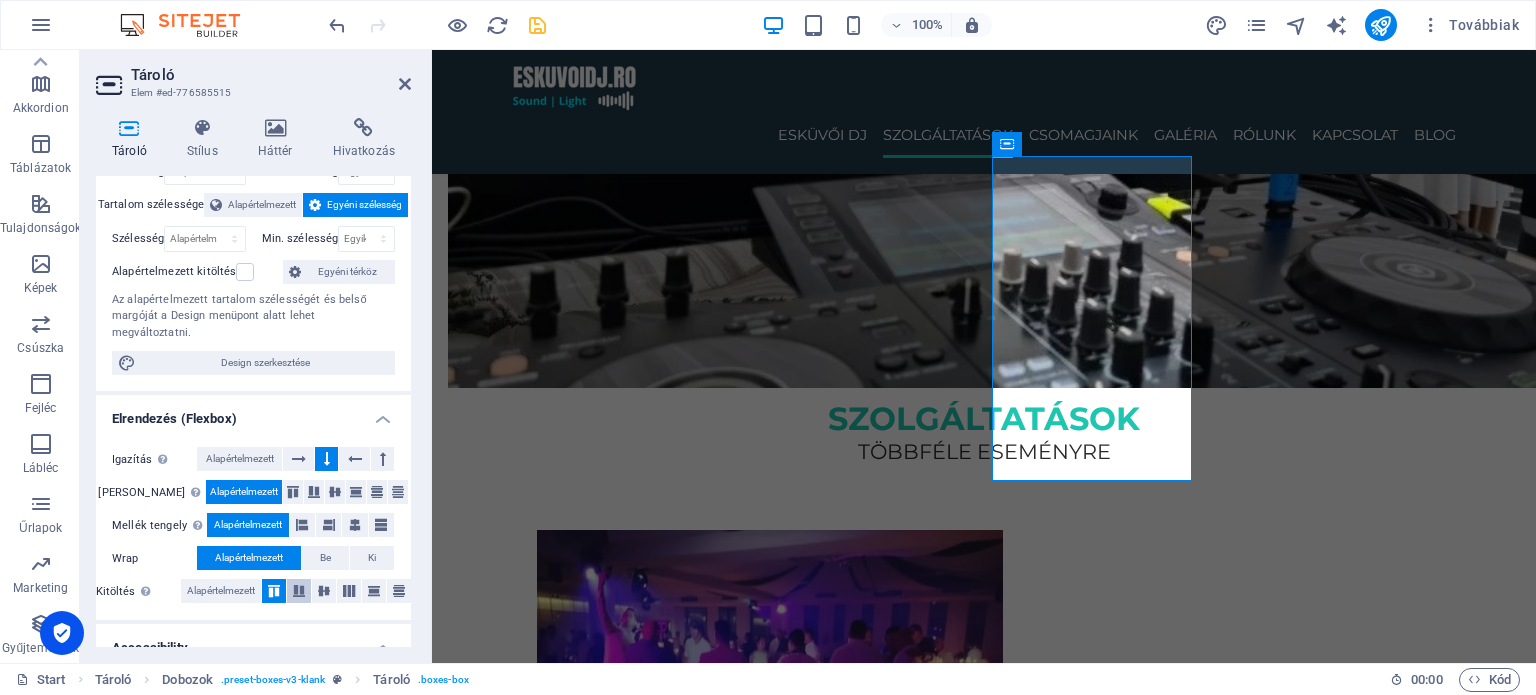 click at bounding box center (299, 591) 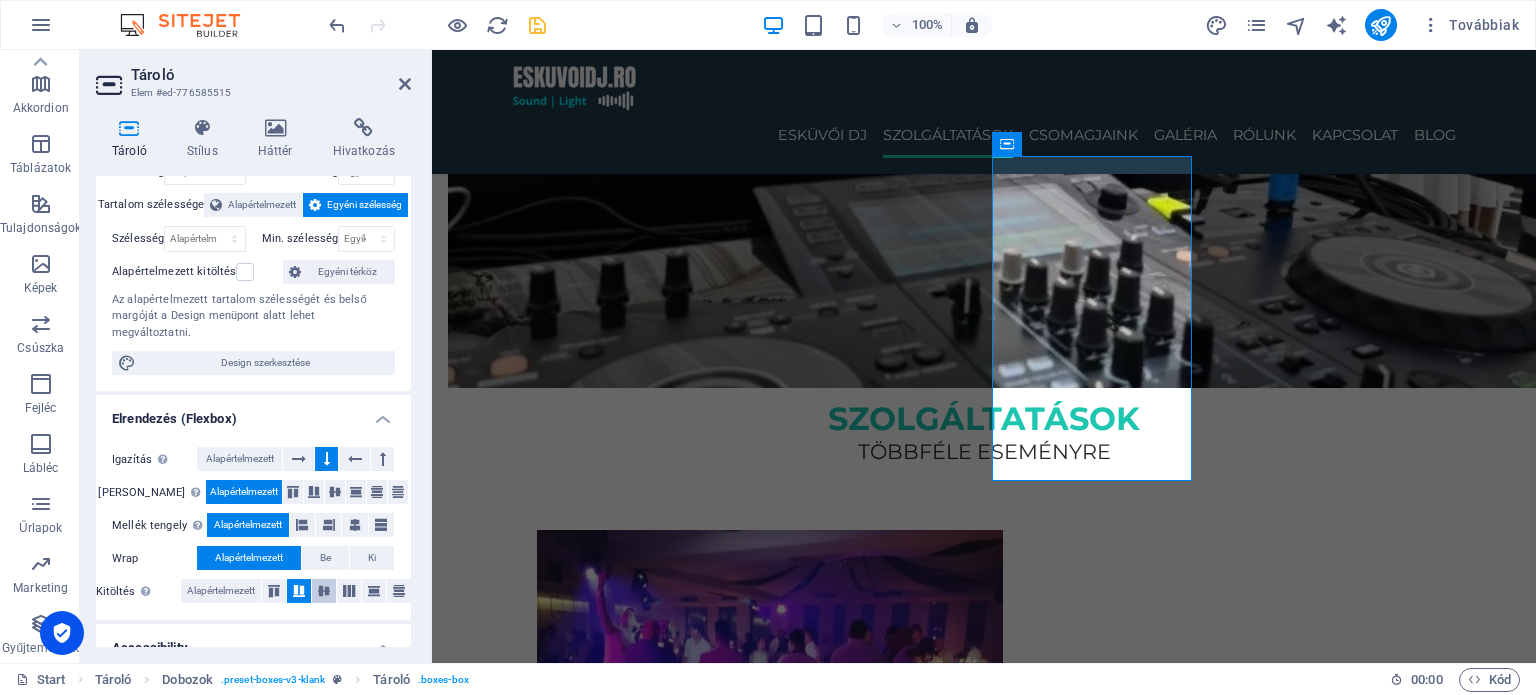 click at bounding box center [324, 591] 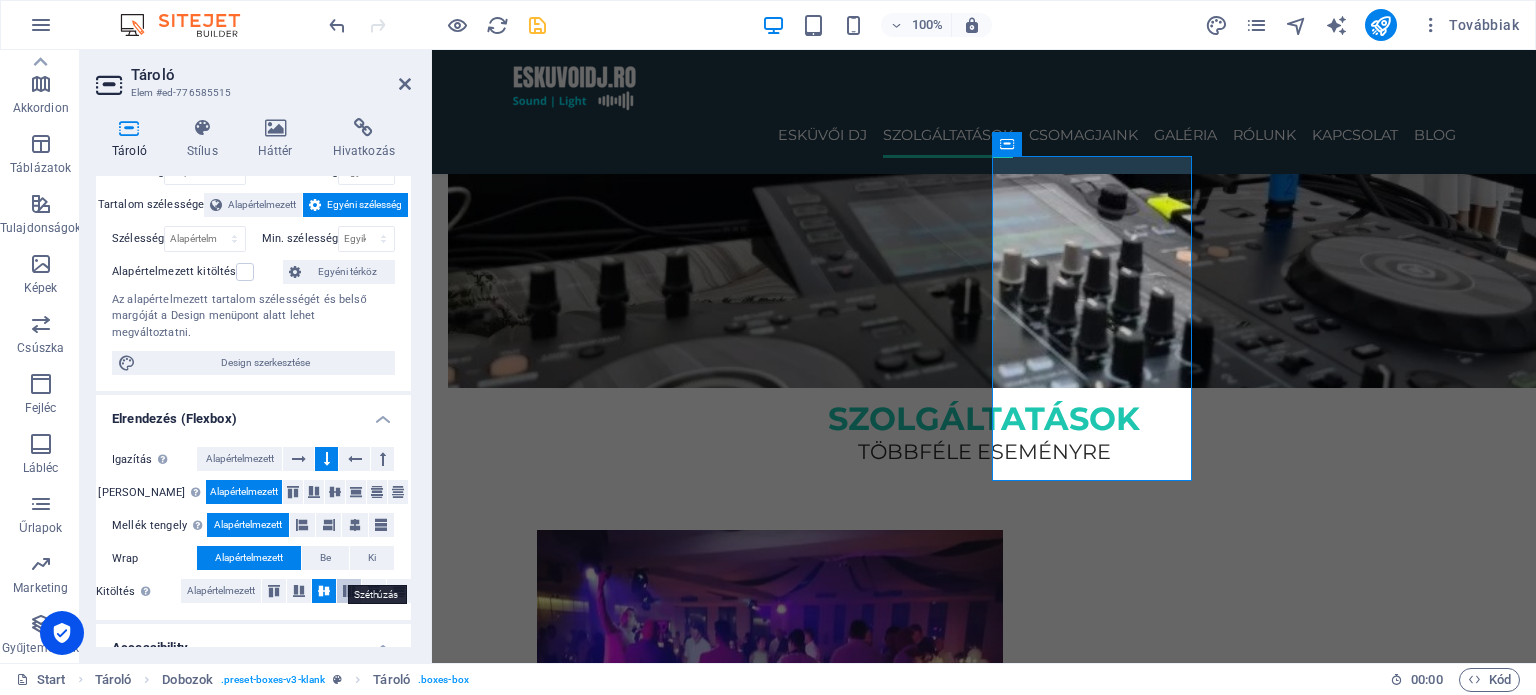 click at bounding box center (349, 591) 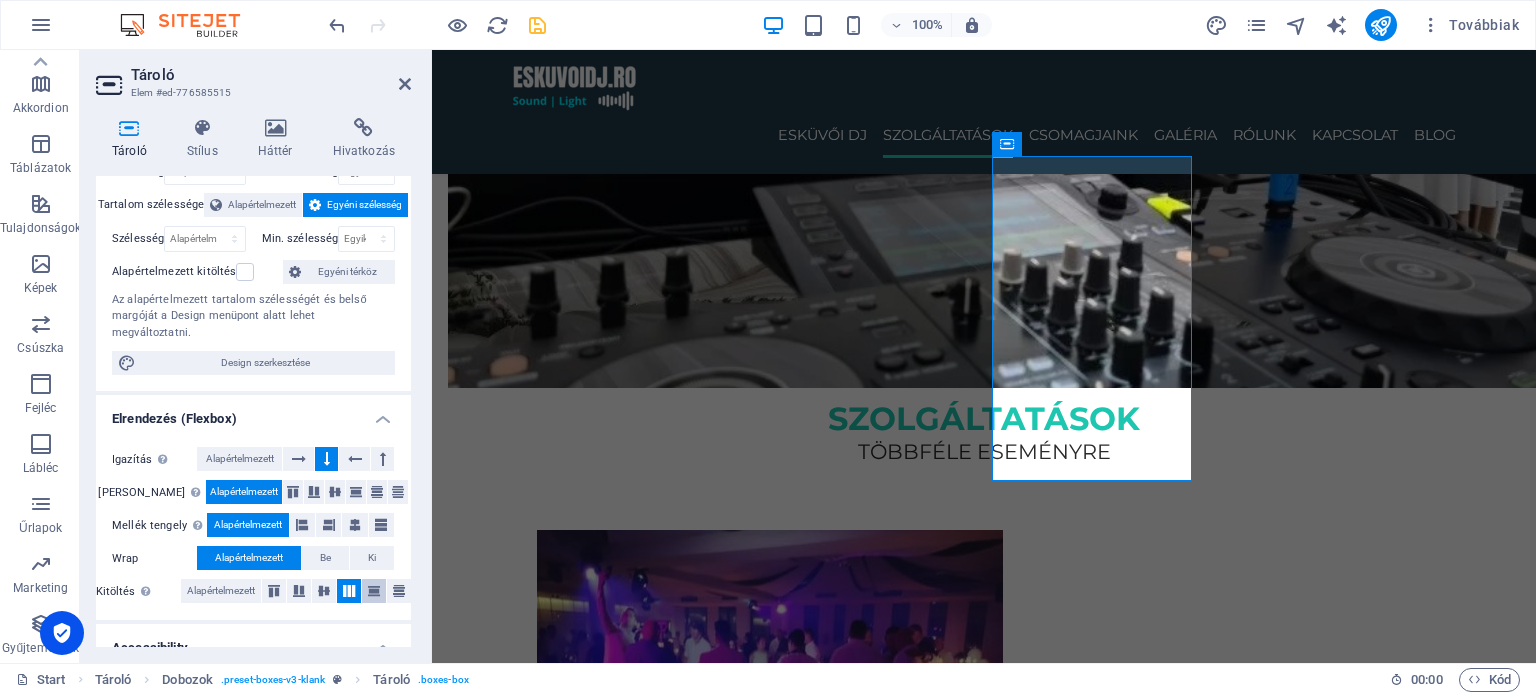 click at bounding box center (374, 591) 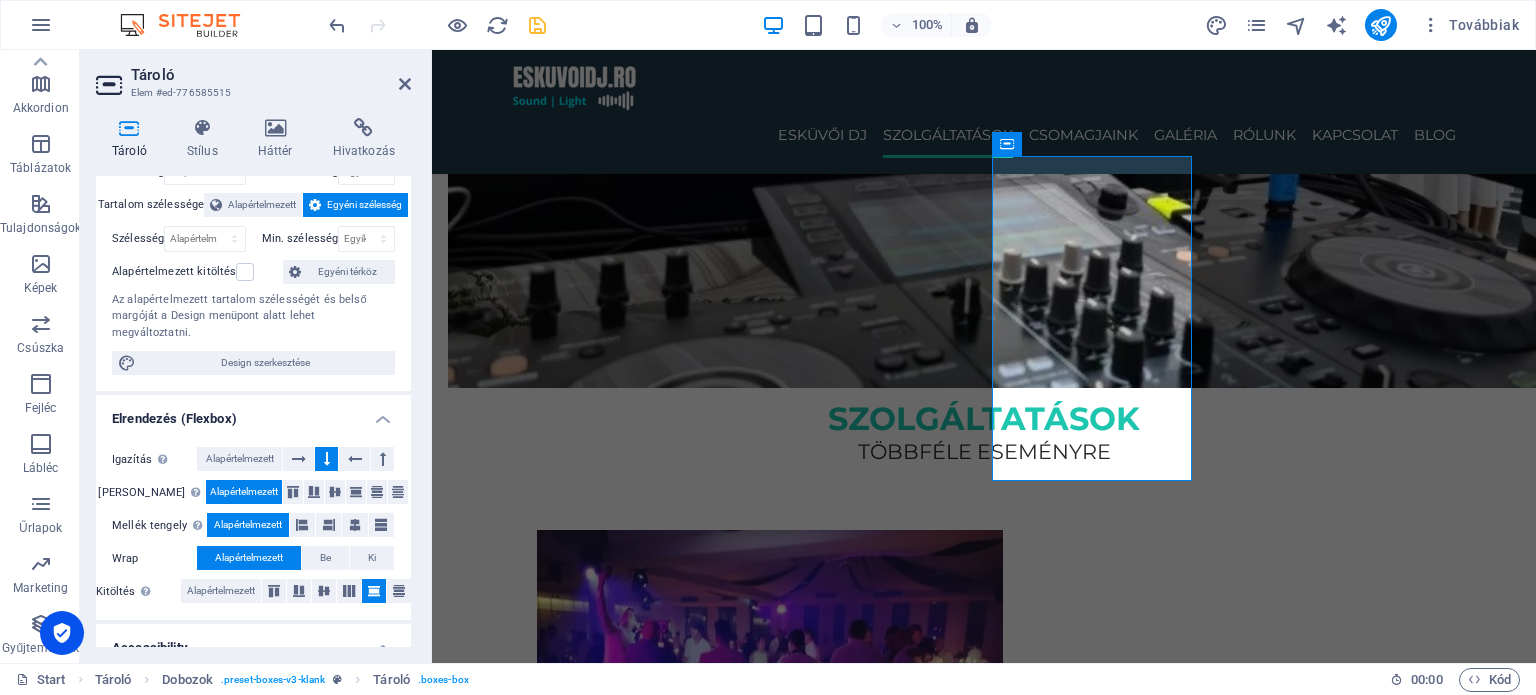 click at bounding box center (374, 591) 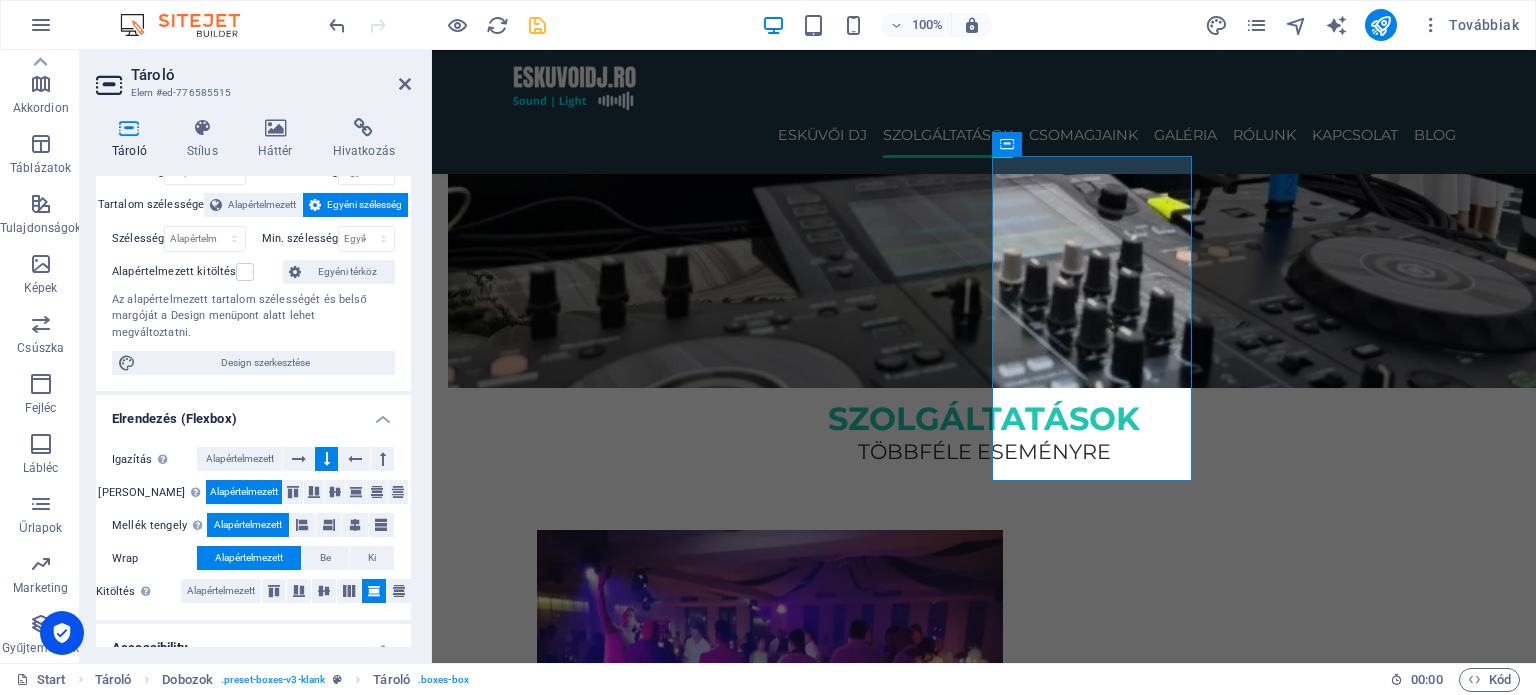 click at bounding box center [374, 591] 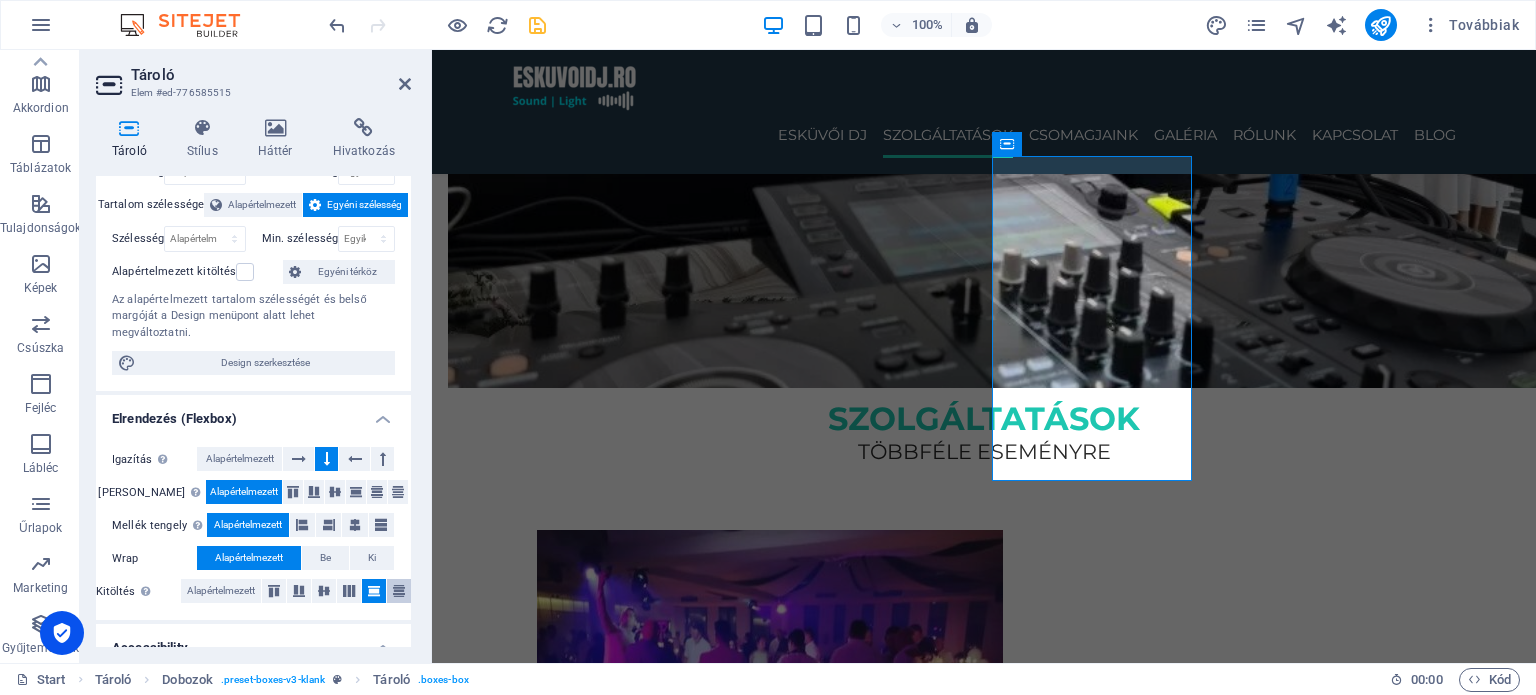 click at bounding box center (399, 591) 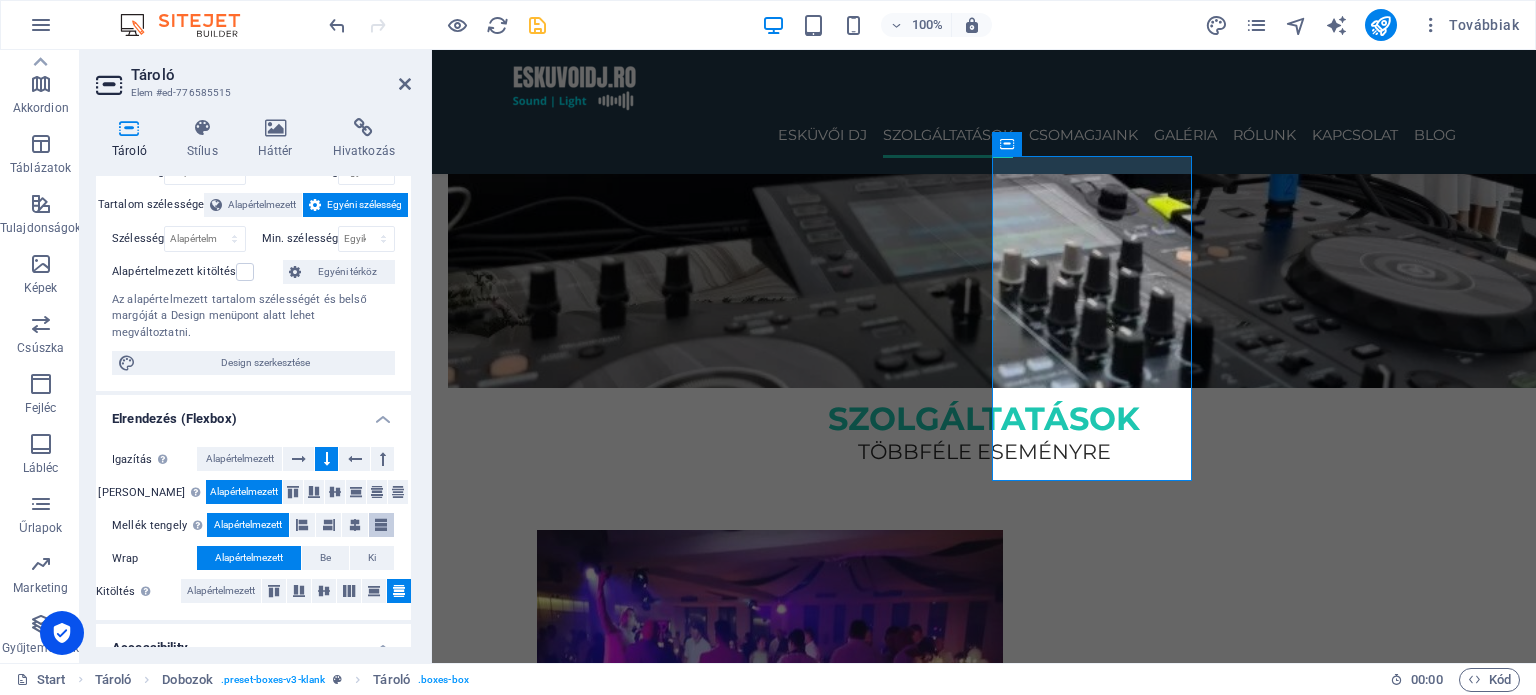 click at bounding box center [381, 525] 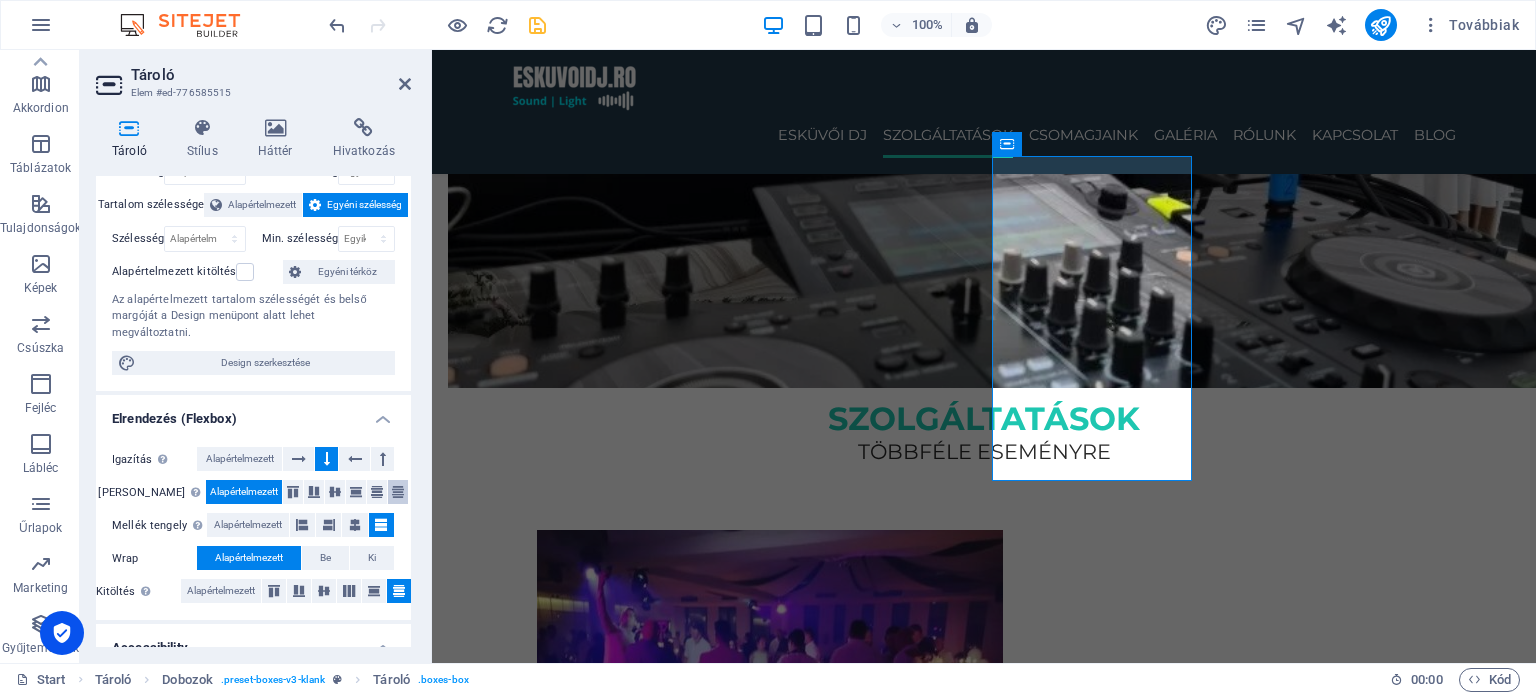 click at bounding box center [398, 492] 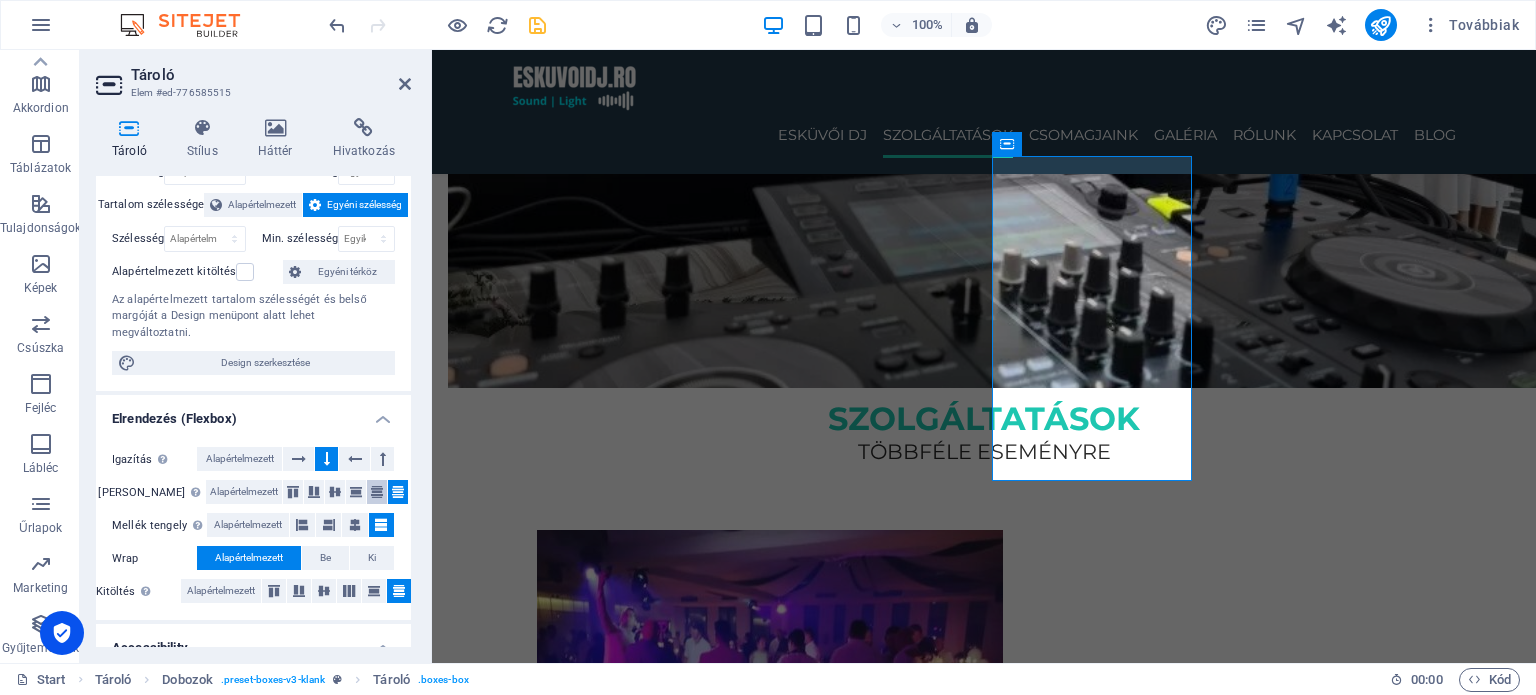 click at bounding box center (377, 492) 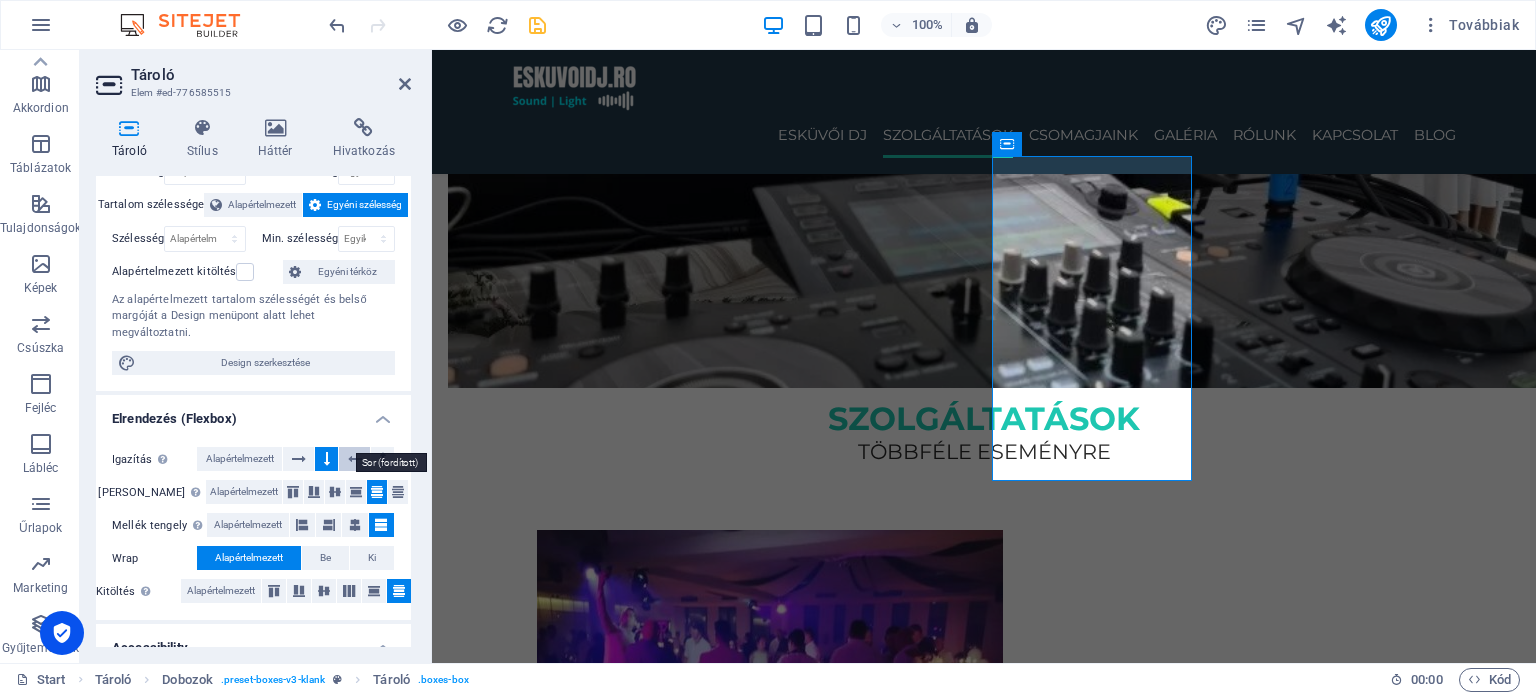 click at bounding box center (355, 459) 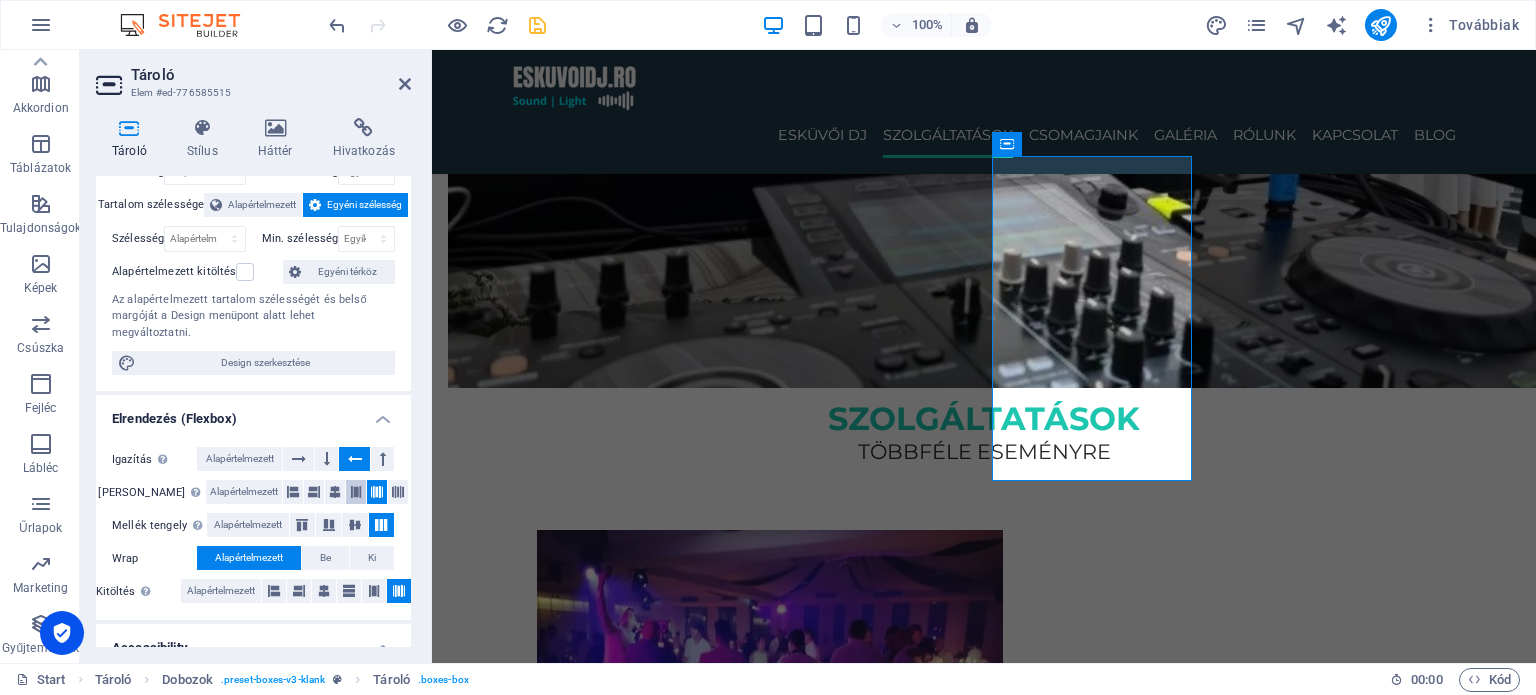 click at bounding box center [356, 492] 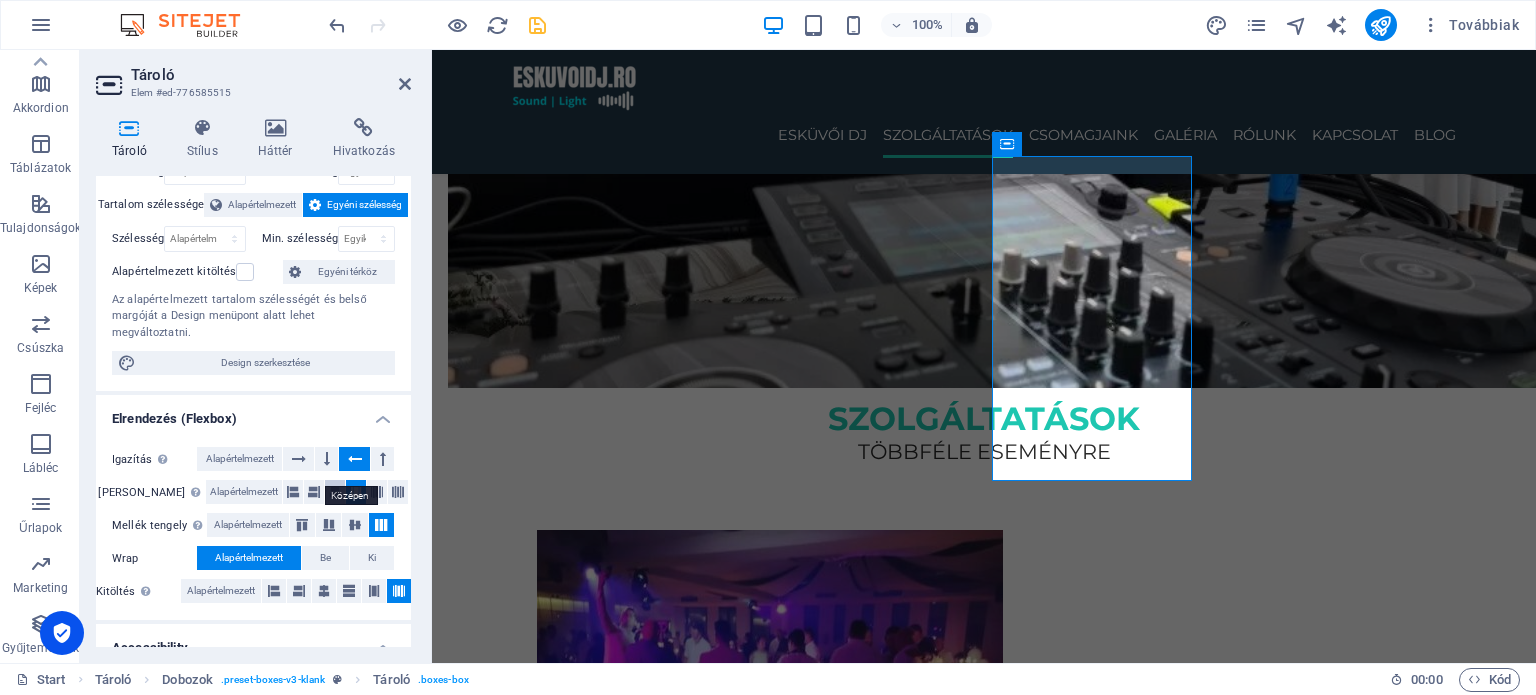 click at bounding box center [335, 492] 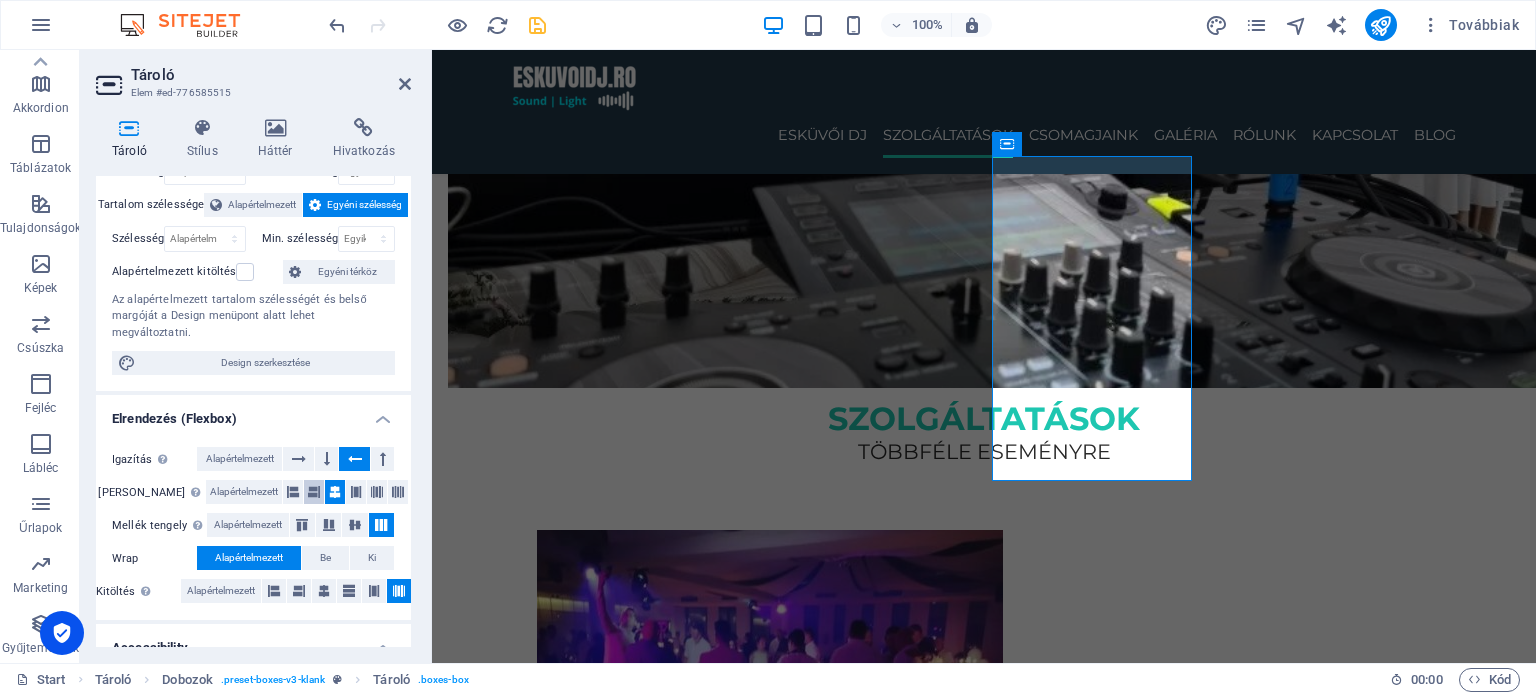 click at bounding box center [314, 492] 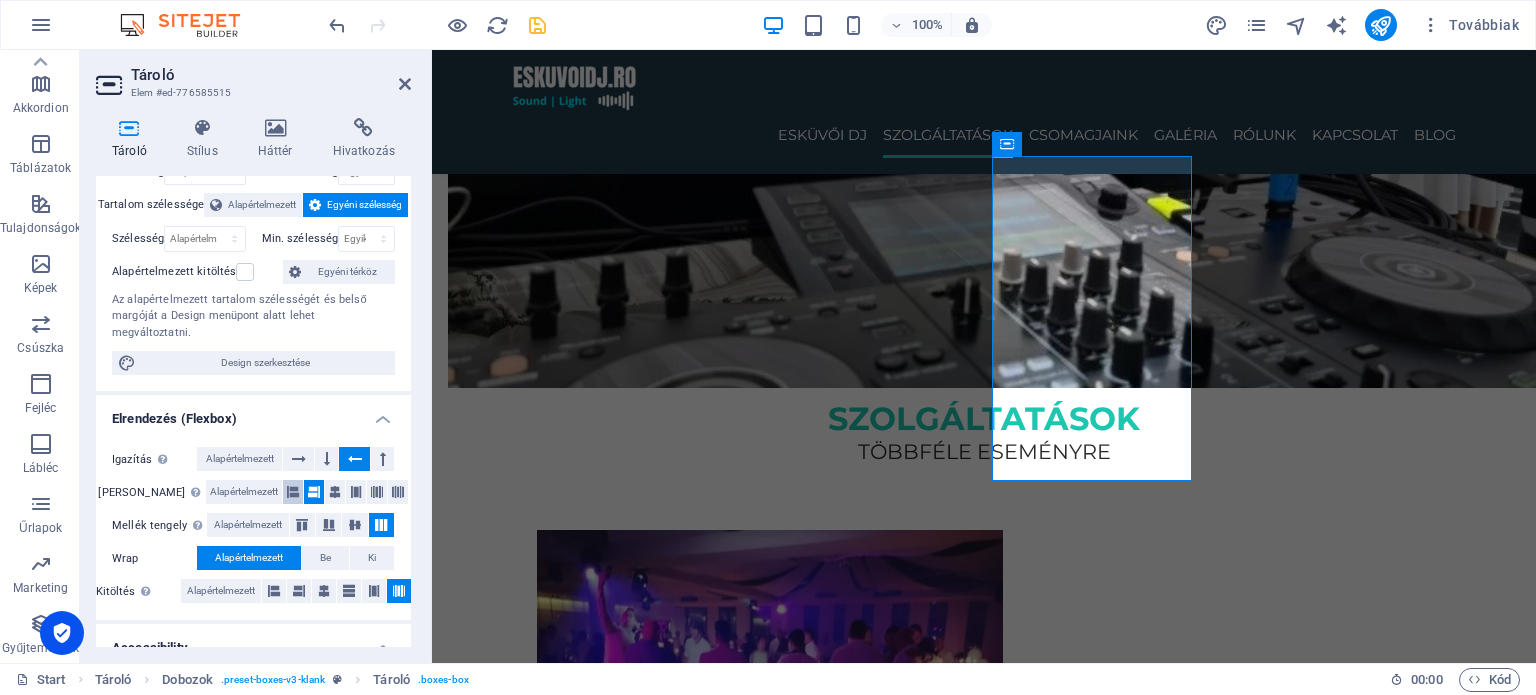 click at bounding box center [293, 492] 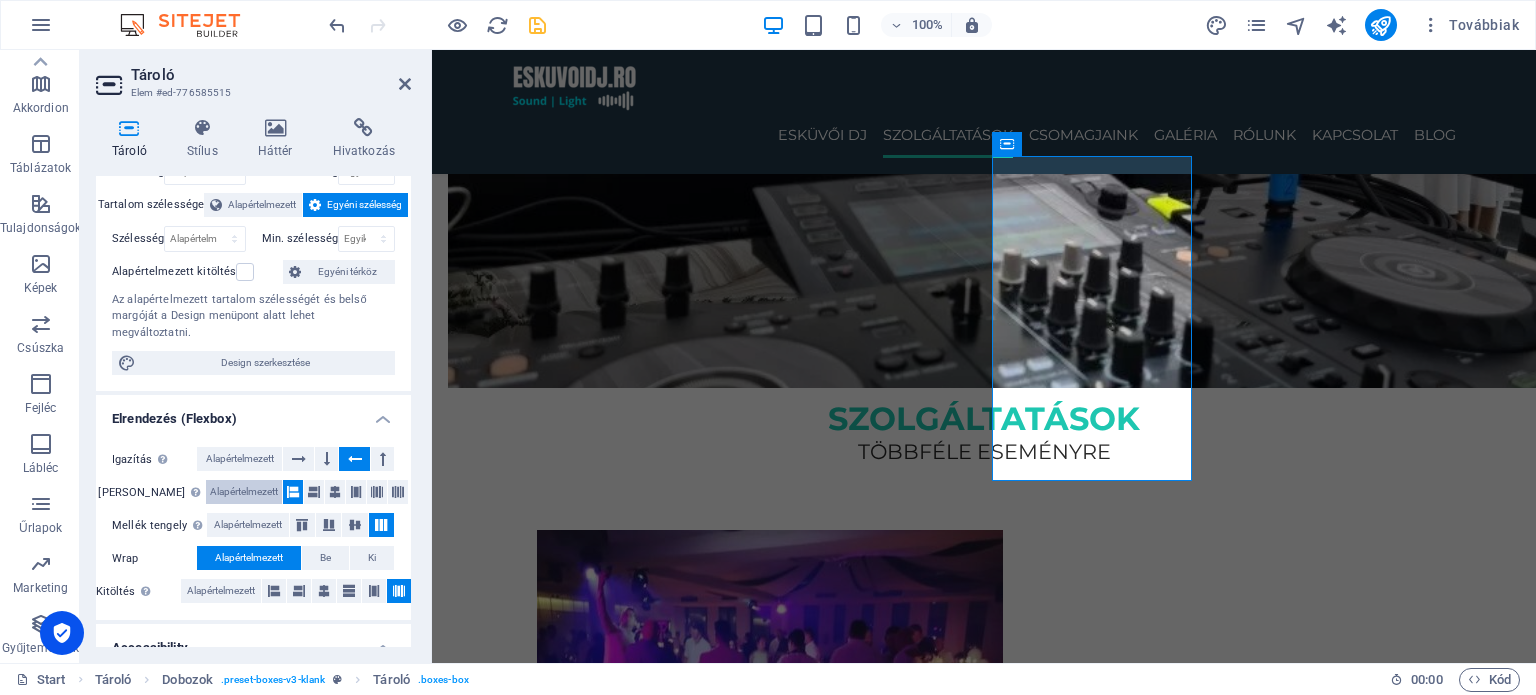 click on "Alapértelmezett" at bounding box center [244, 492] 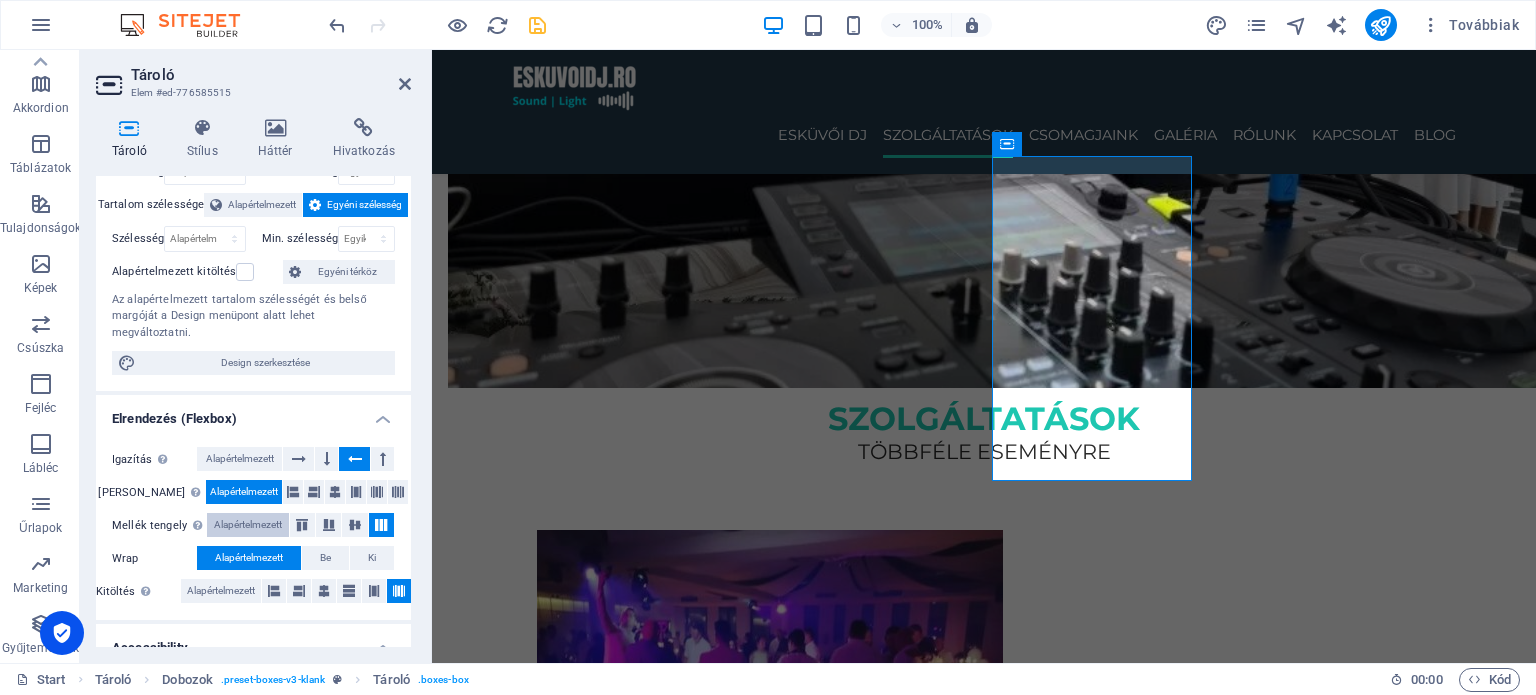 click on "Alapértelmezett" at bounding box center [247, 525] 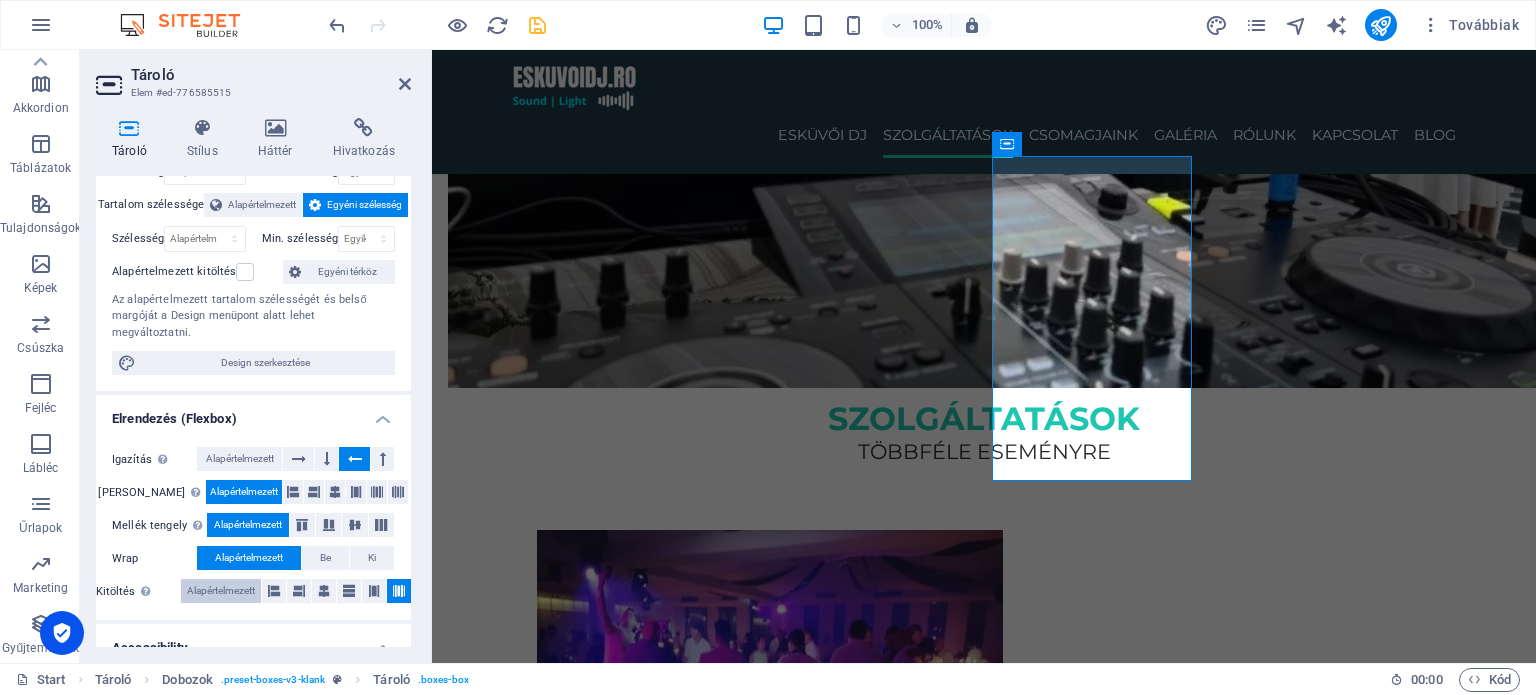click on "Alapértelmezett" at bounding box center [221, 591] 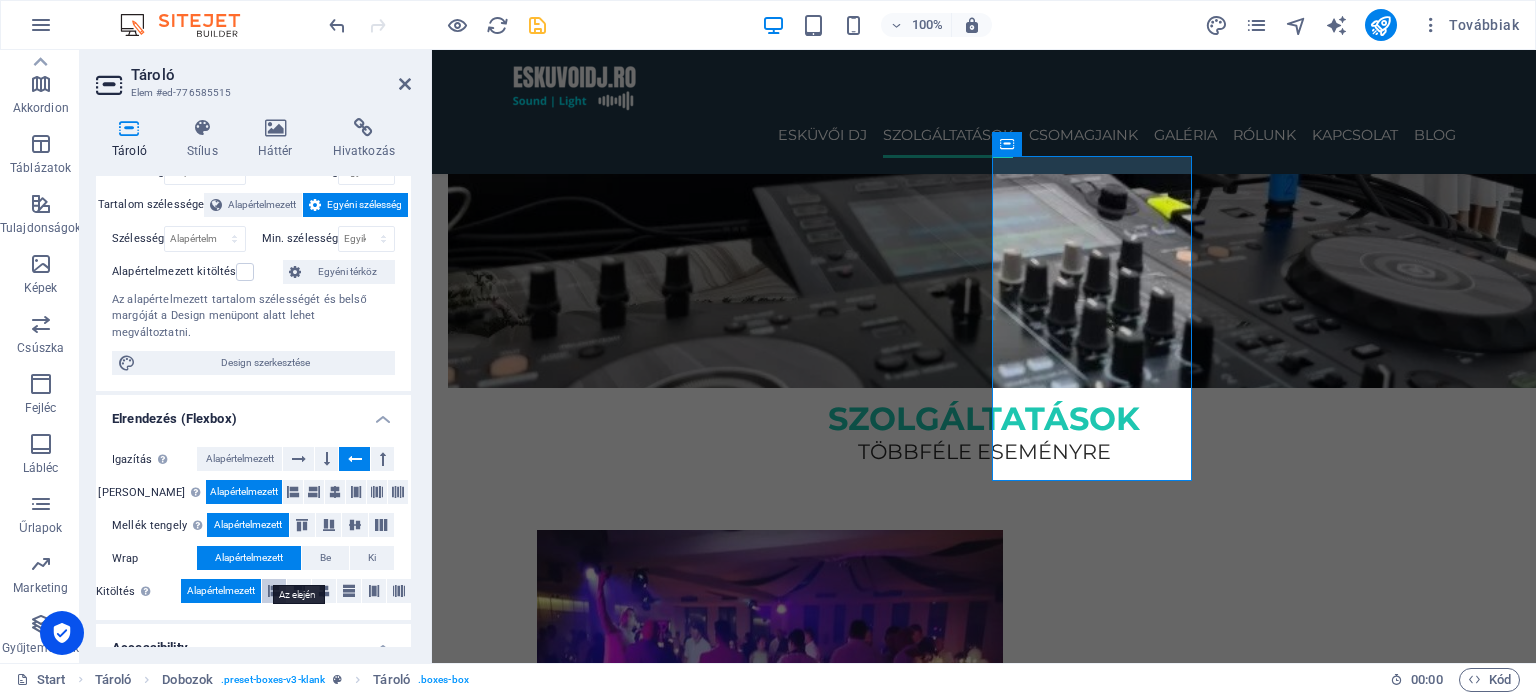 click at bounding box center [274, 591] 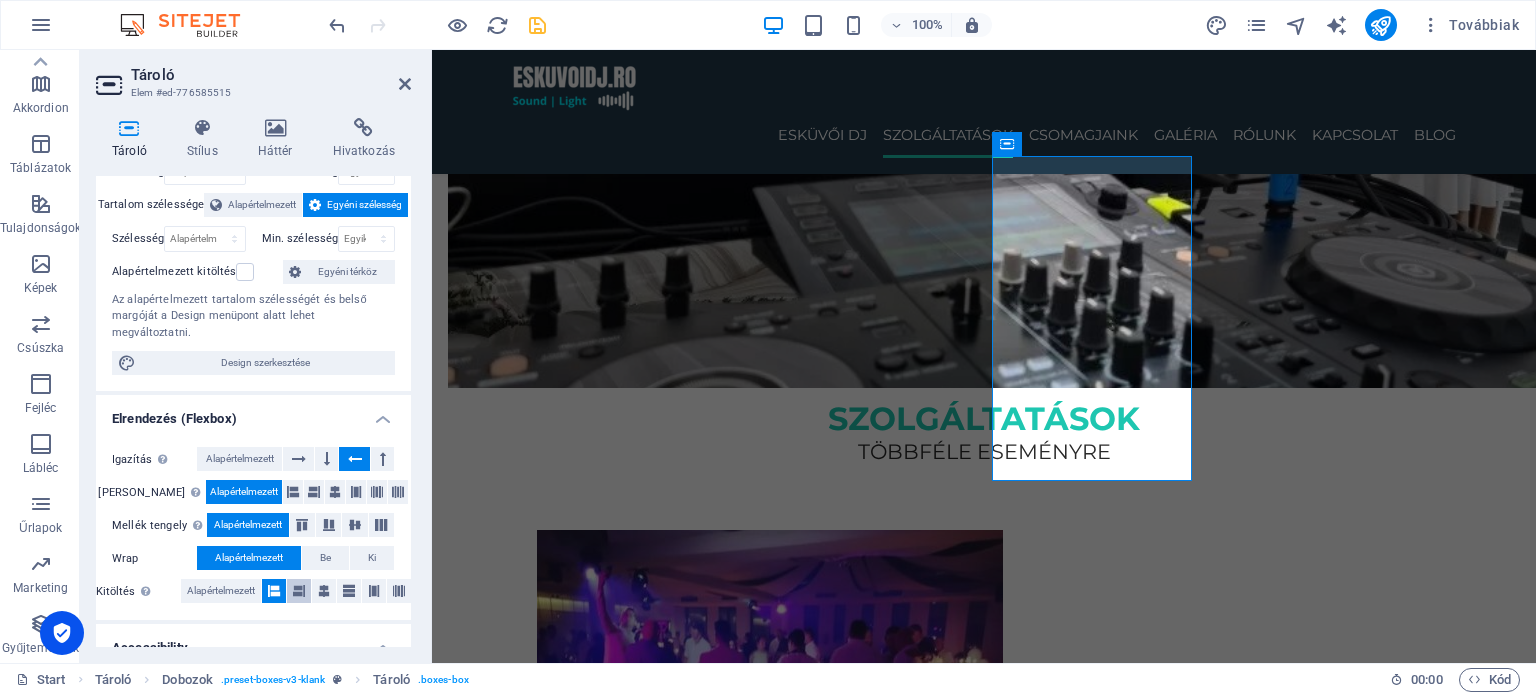click at bounding box center [299, 591] 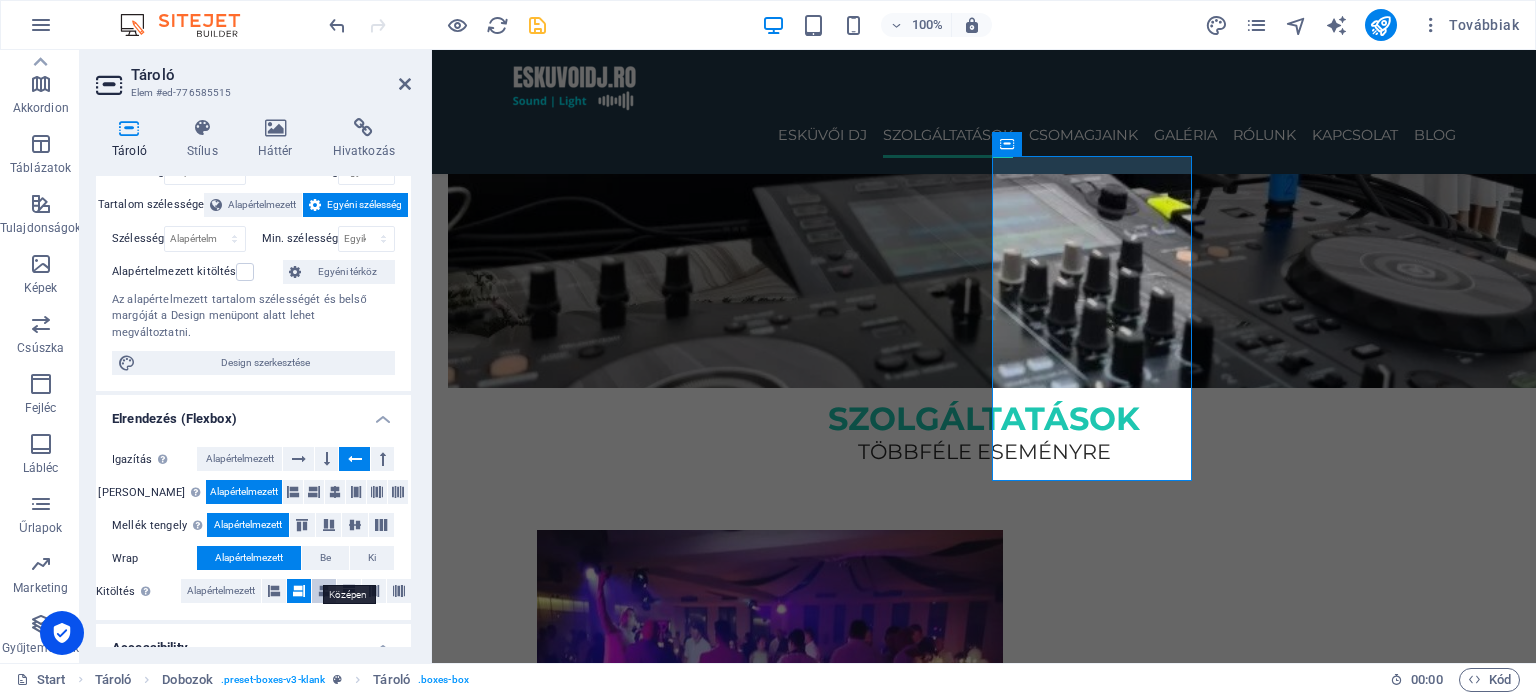 click at bounding box center [324, 591] 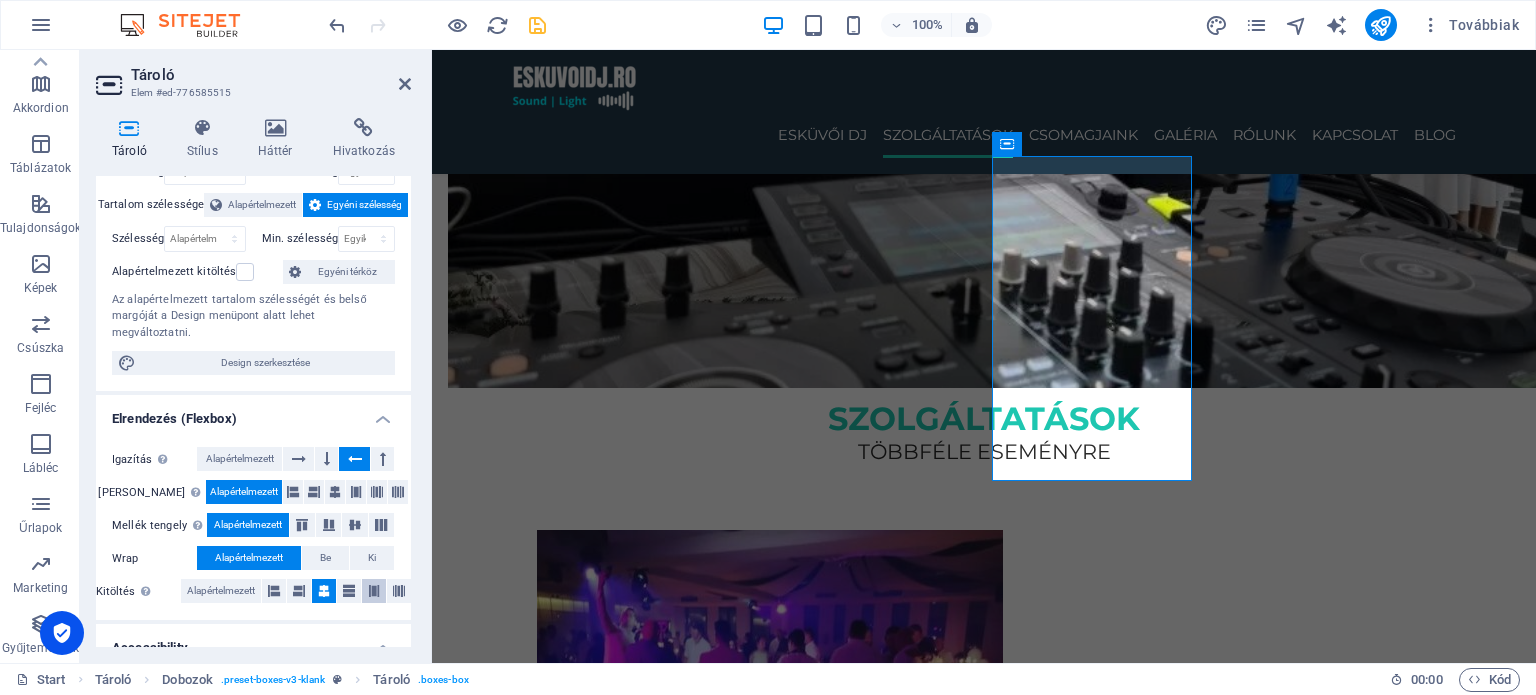 click at bounding box center [374, 591] 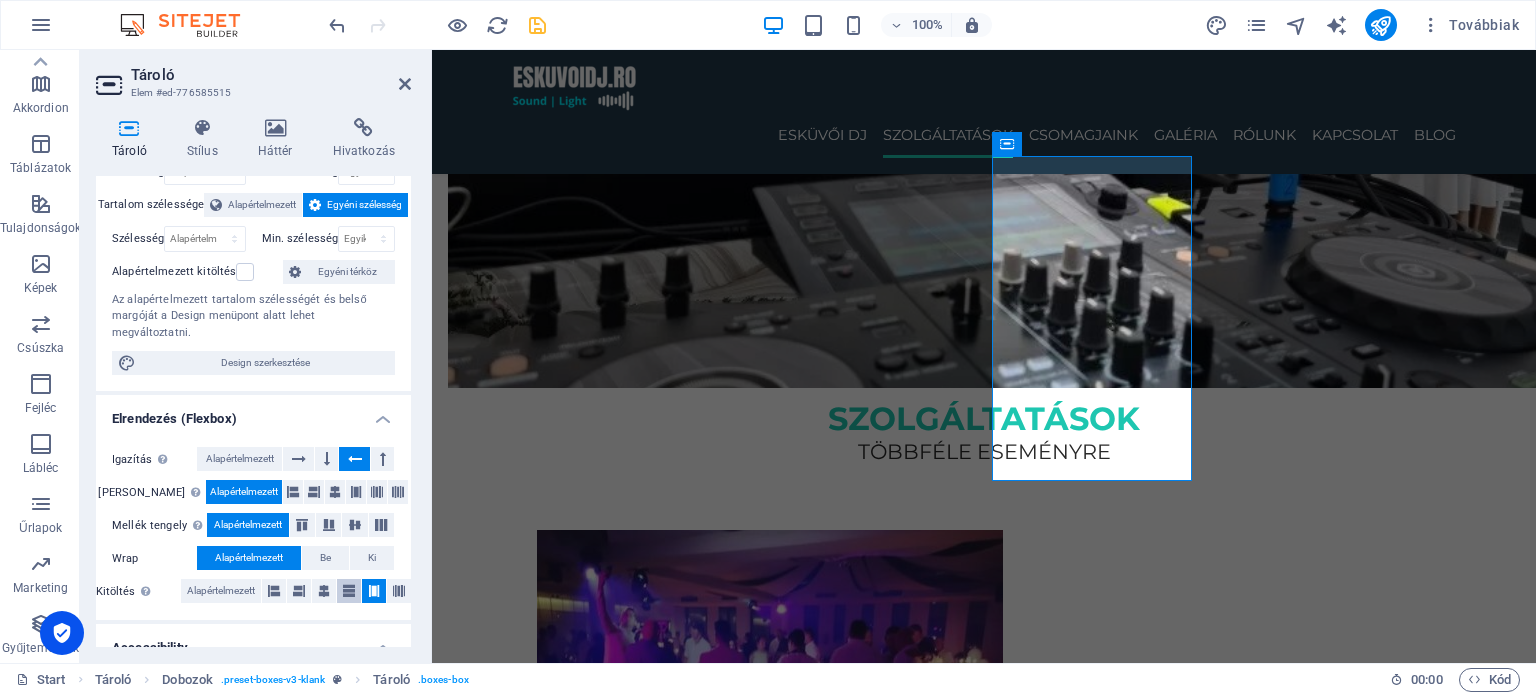 click at bounding box center (349, 591) 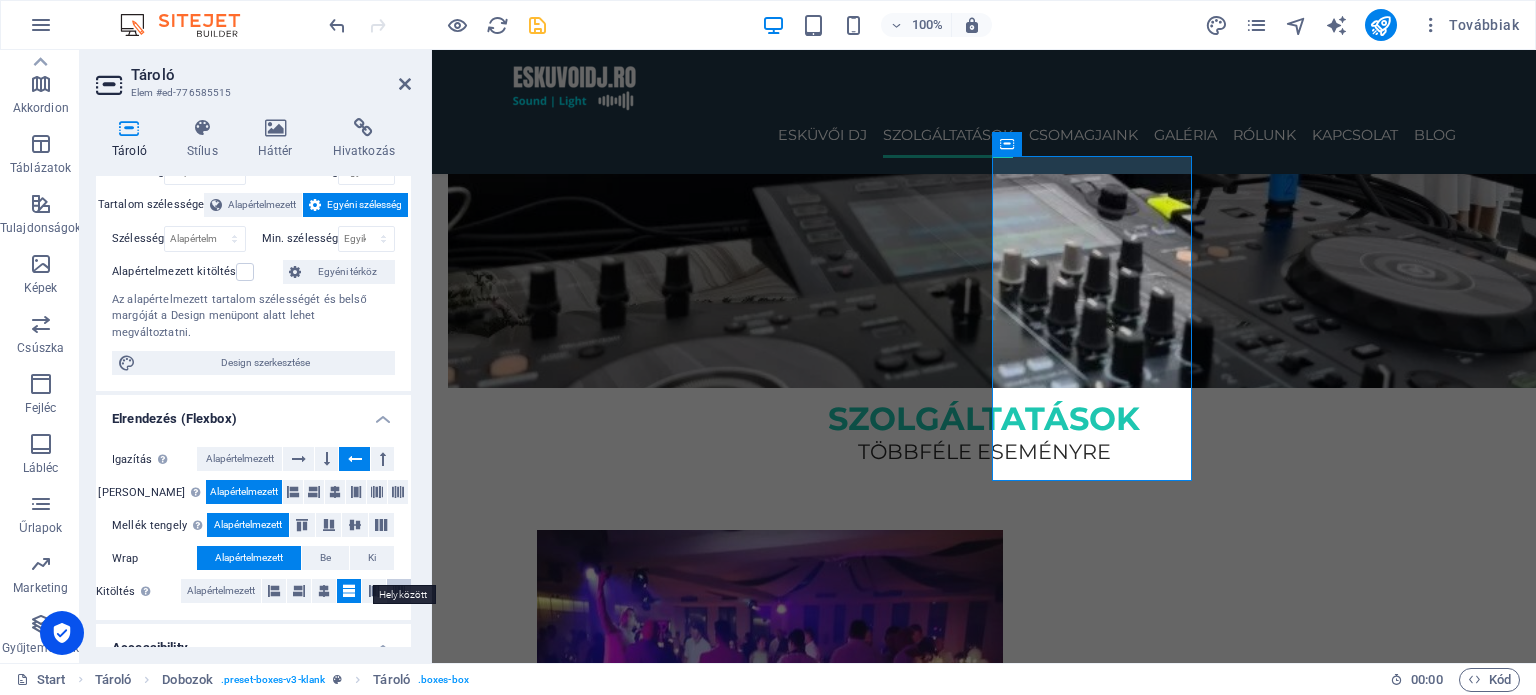 drag, startPoint x: 367, startPoint y: 574, endPoint x: 390, endPoint y: 574, distance: 23 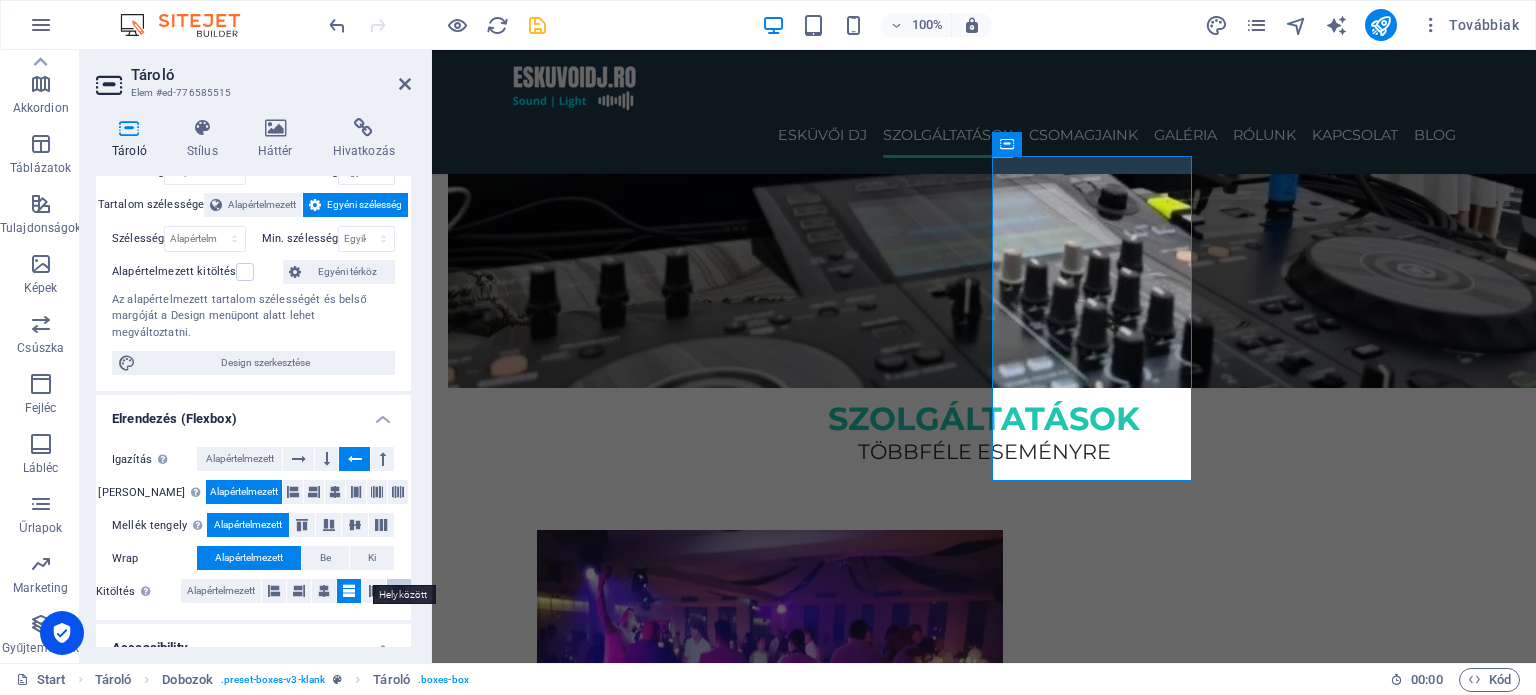 click at bounding box center (374, 591) 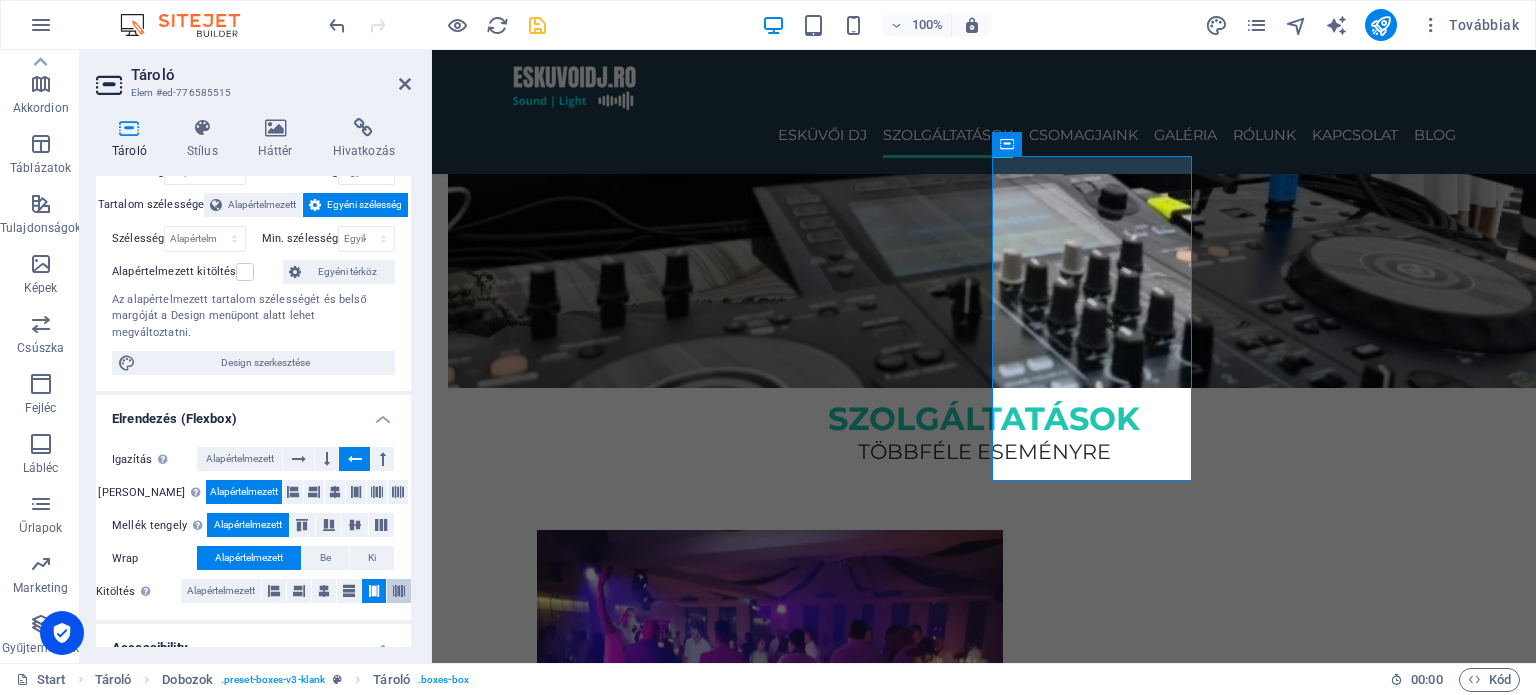 click at bounding box center (399, 591) 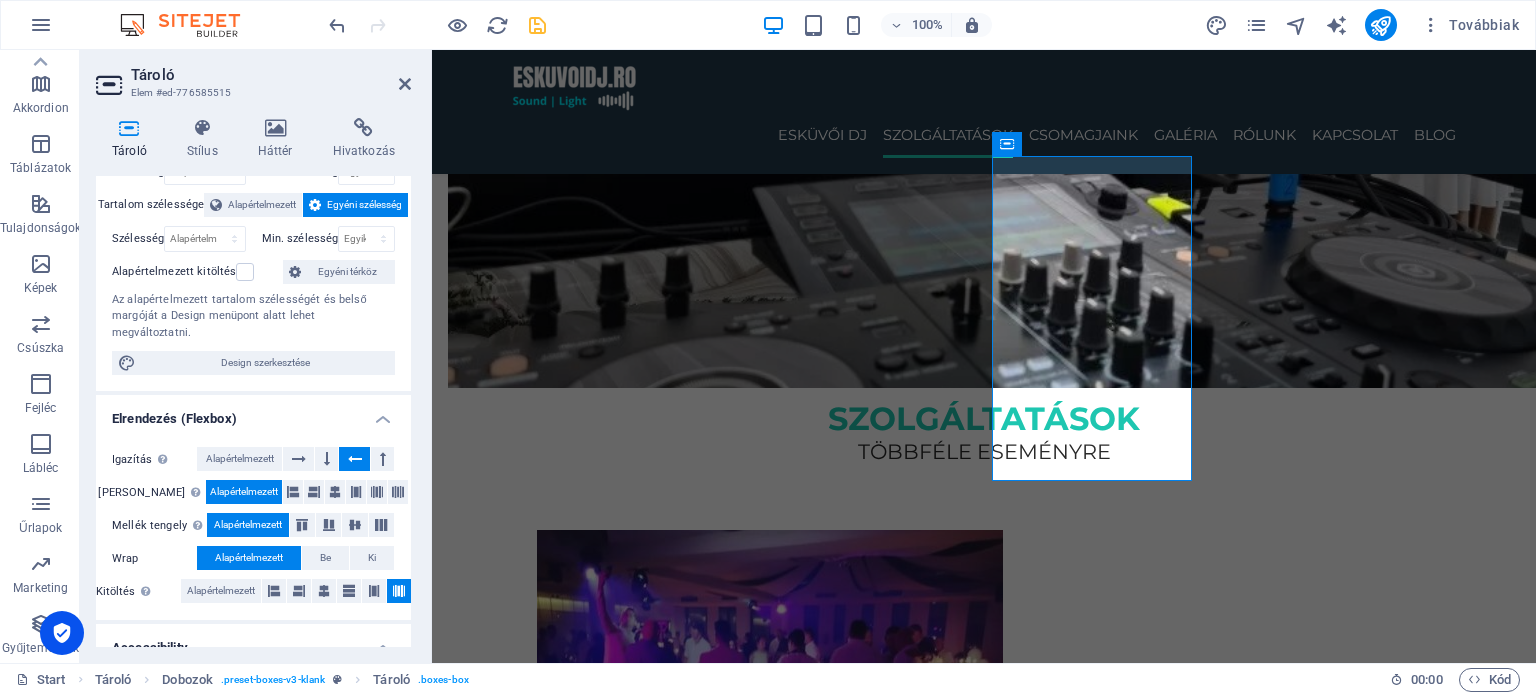 drag, startPoint x: 240, startPoint y: 568, endPoint x: 260, endPoint y: 563, distance: 20.615528 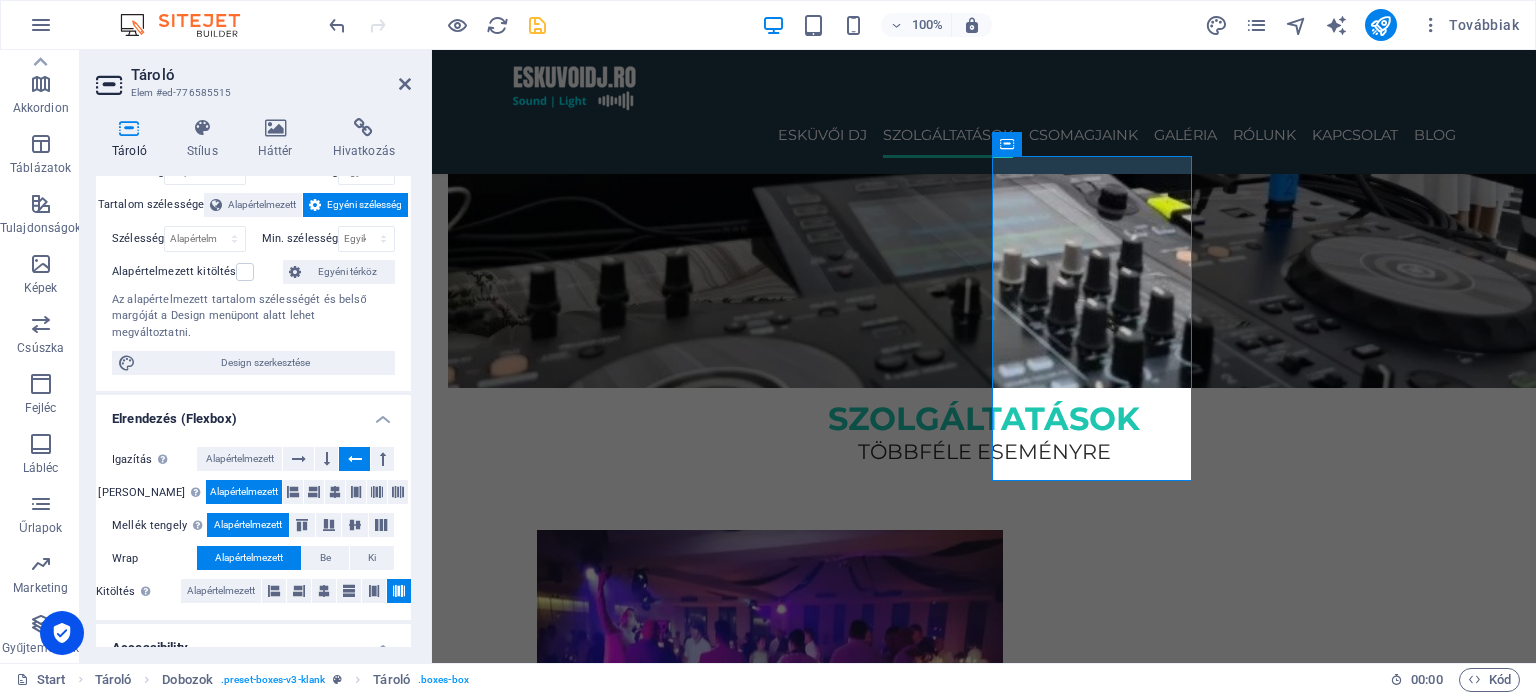 click on "Alapértelmezett" at bounding box center (221, 591) 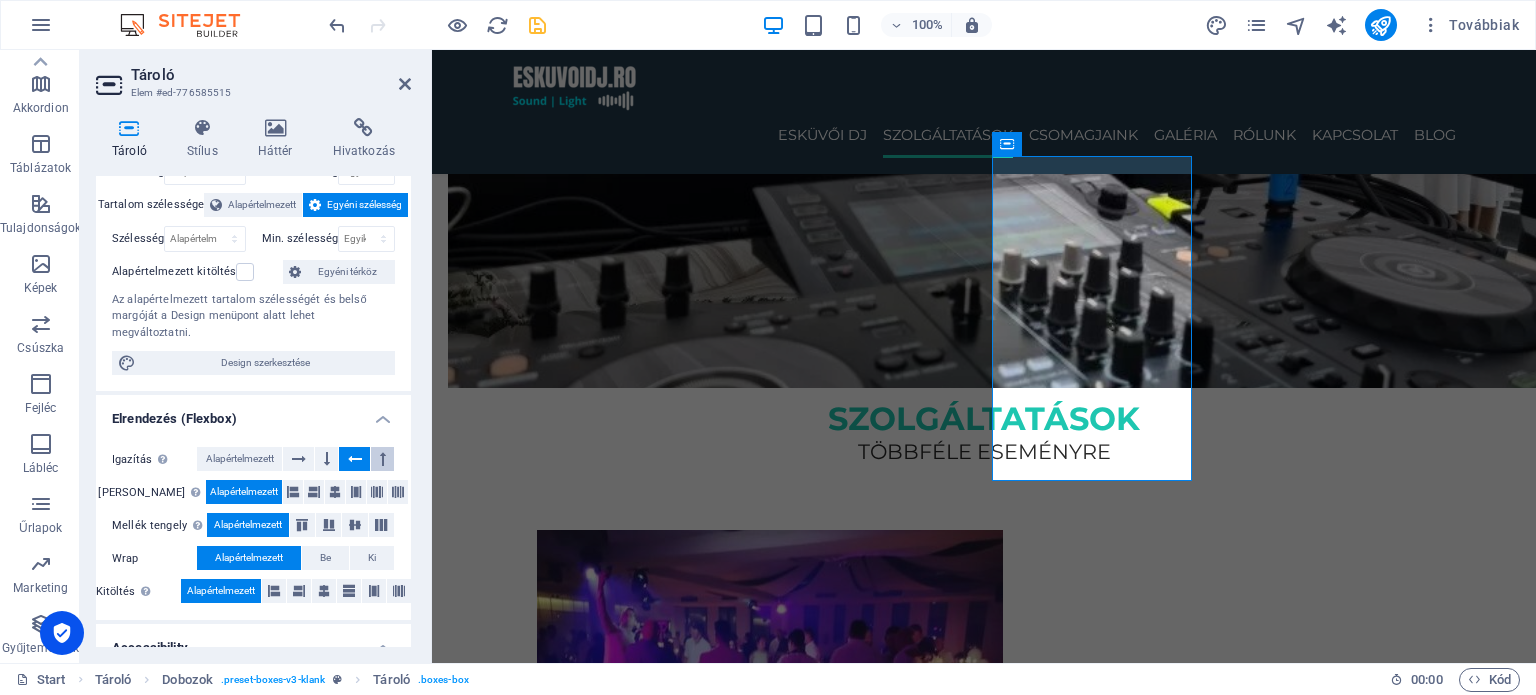 click at bounding box center [382, 459] 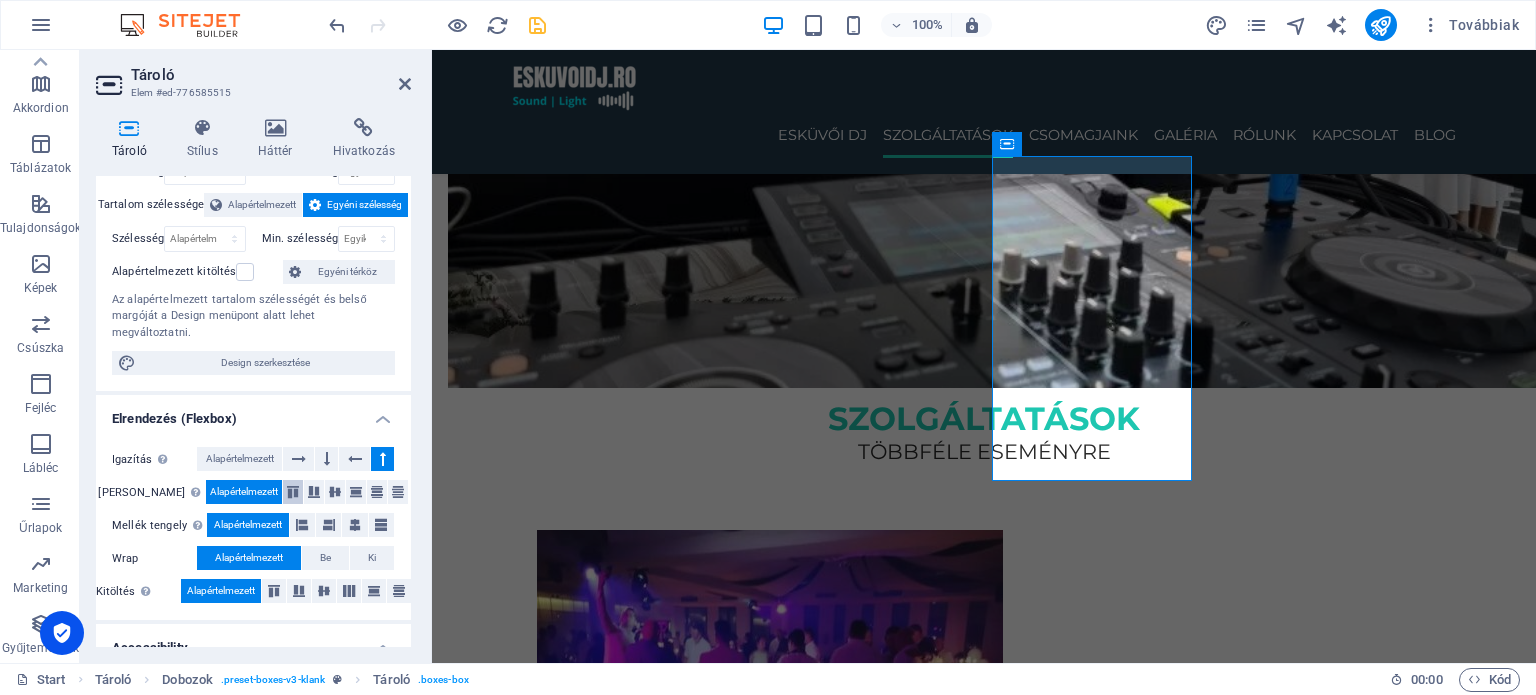 click at bounding box center [293, 492] 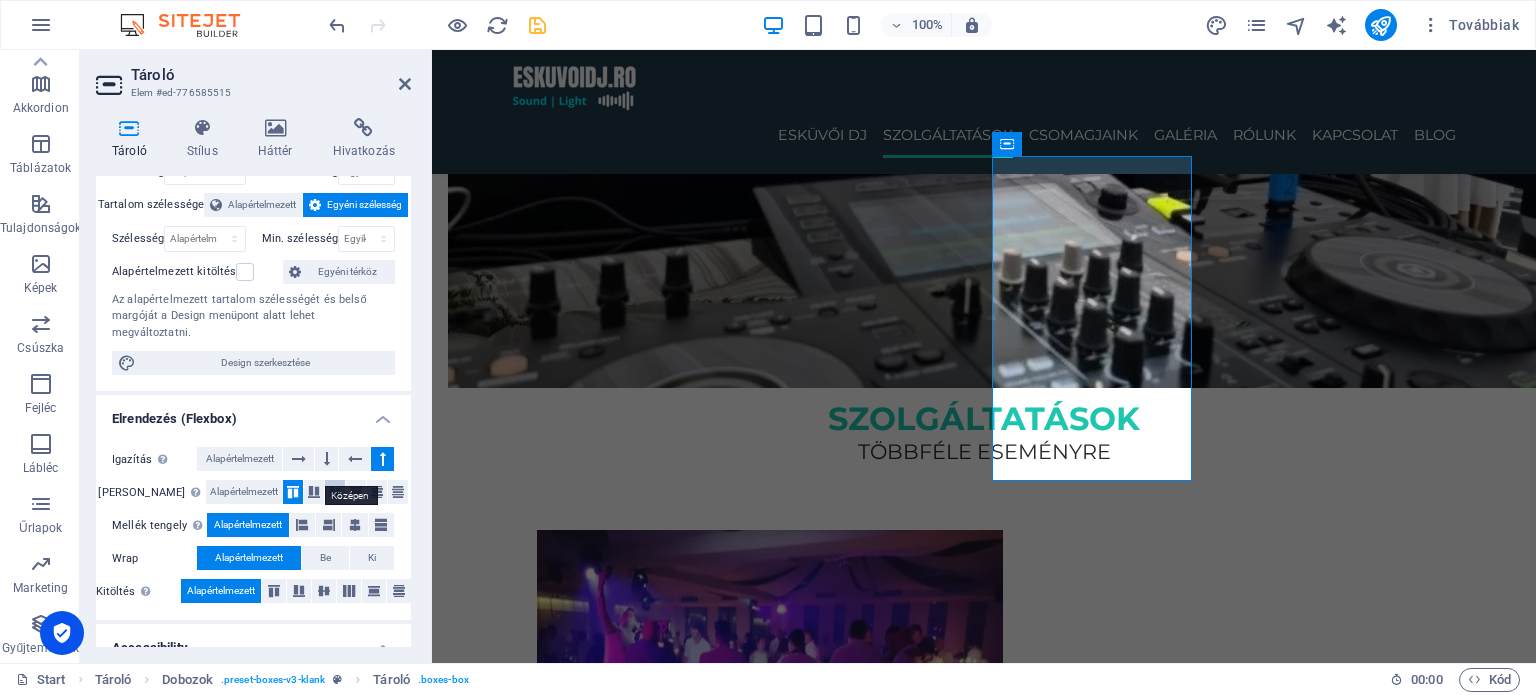click at bounding box center [335, 492] 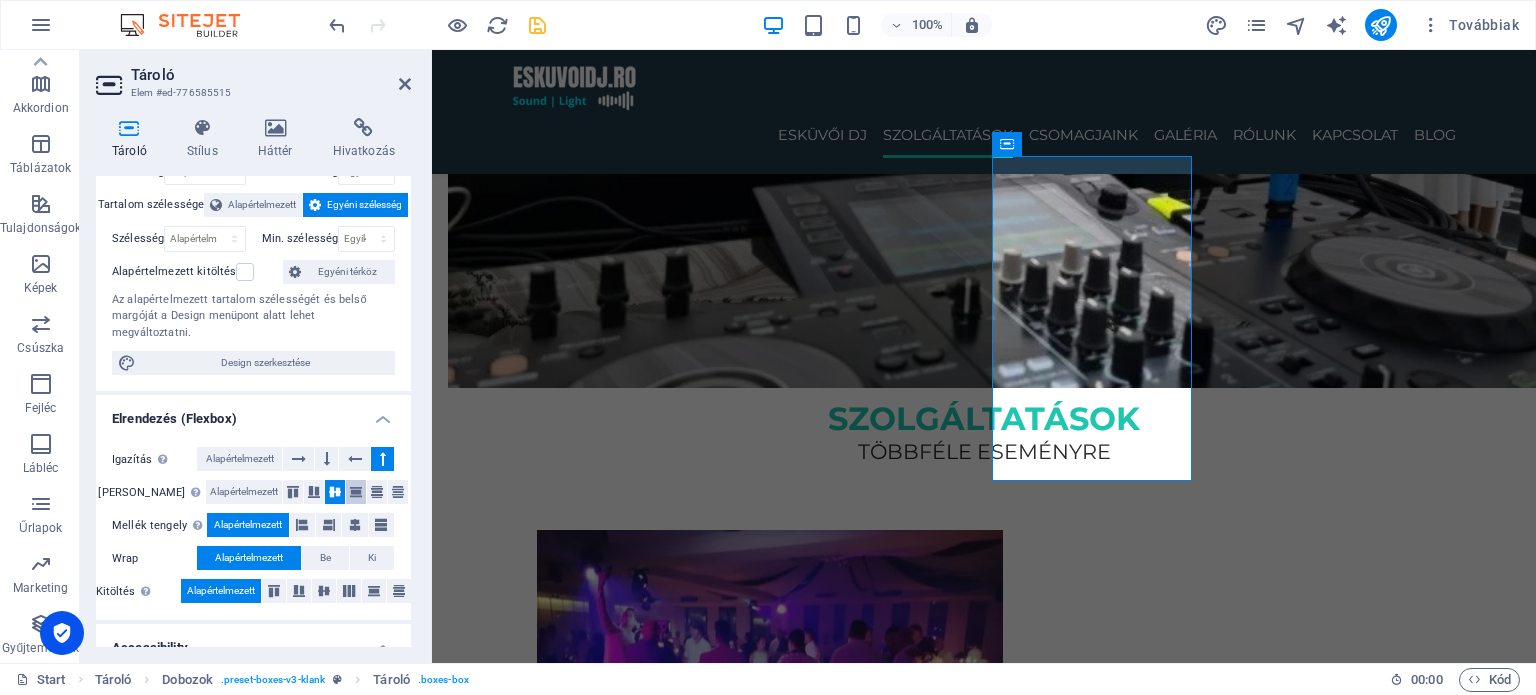 click at bounding box center [356, 492] 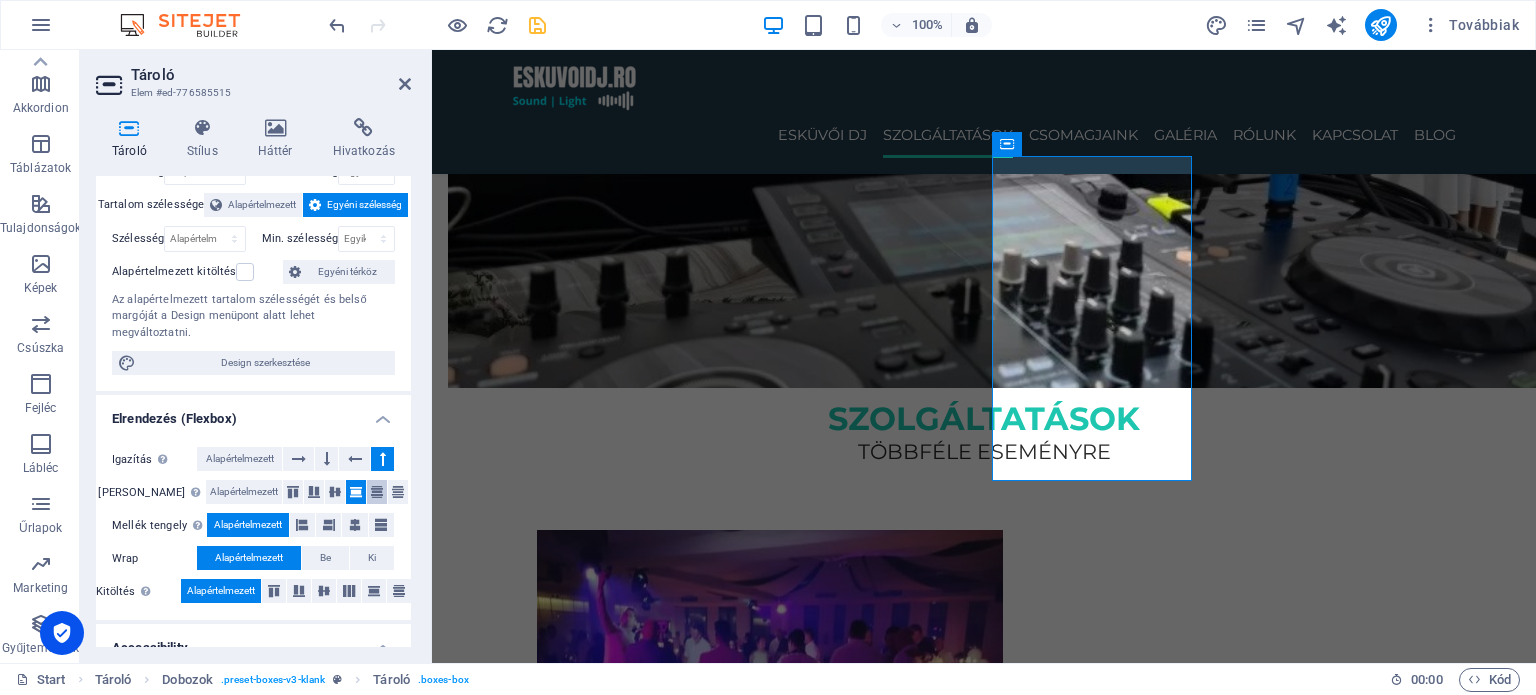 click at bounding box center (377, 492) 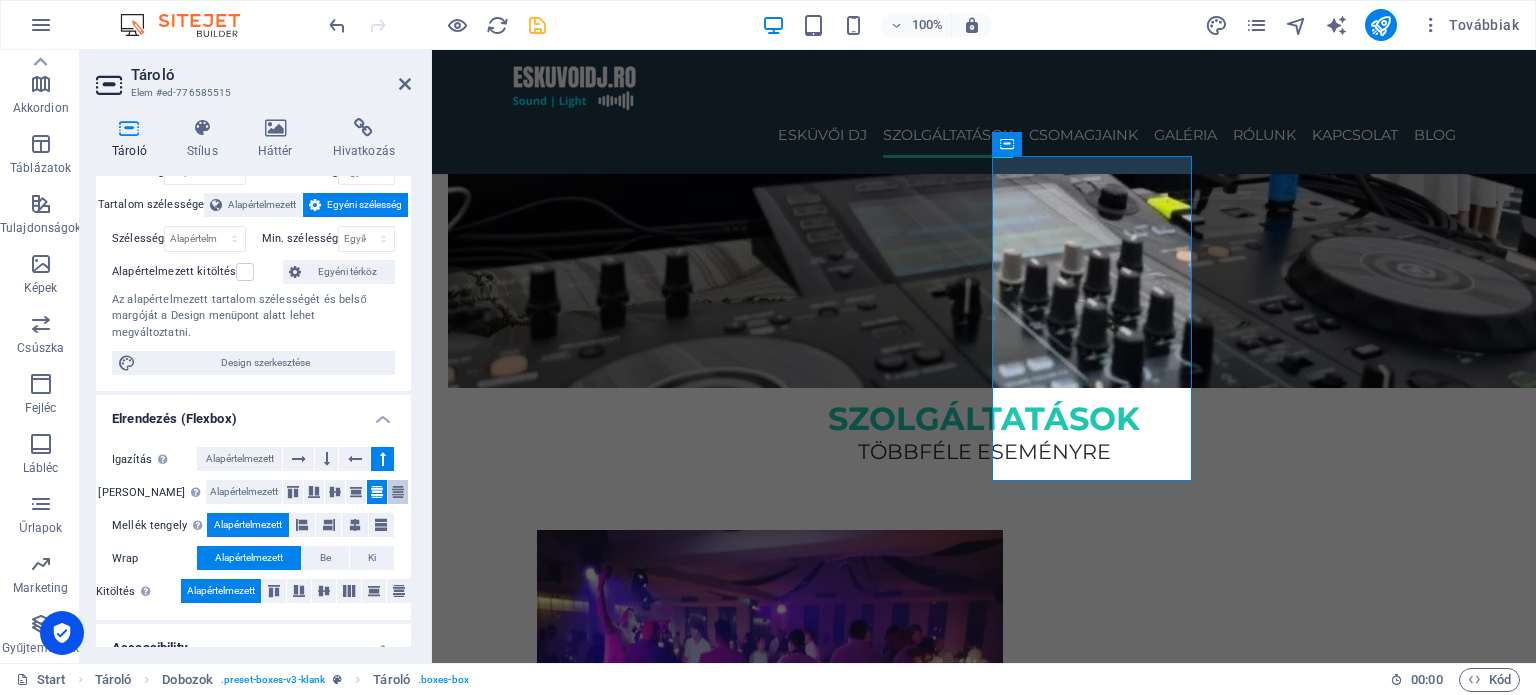 click at bounding box center (398, 492) 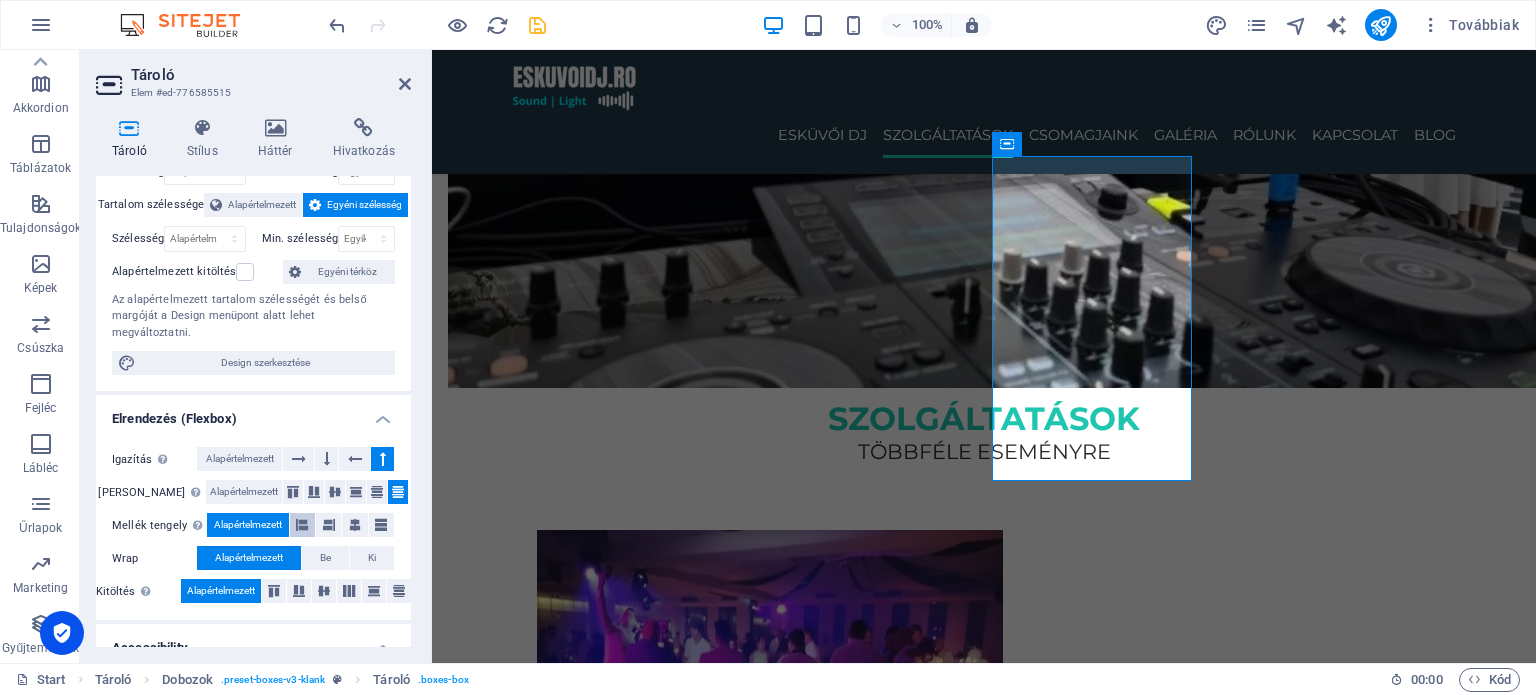 click at bounding box center (302, 525) 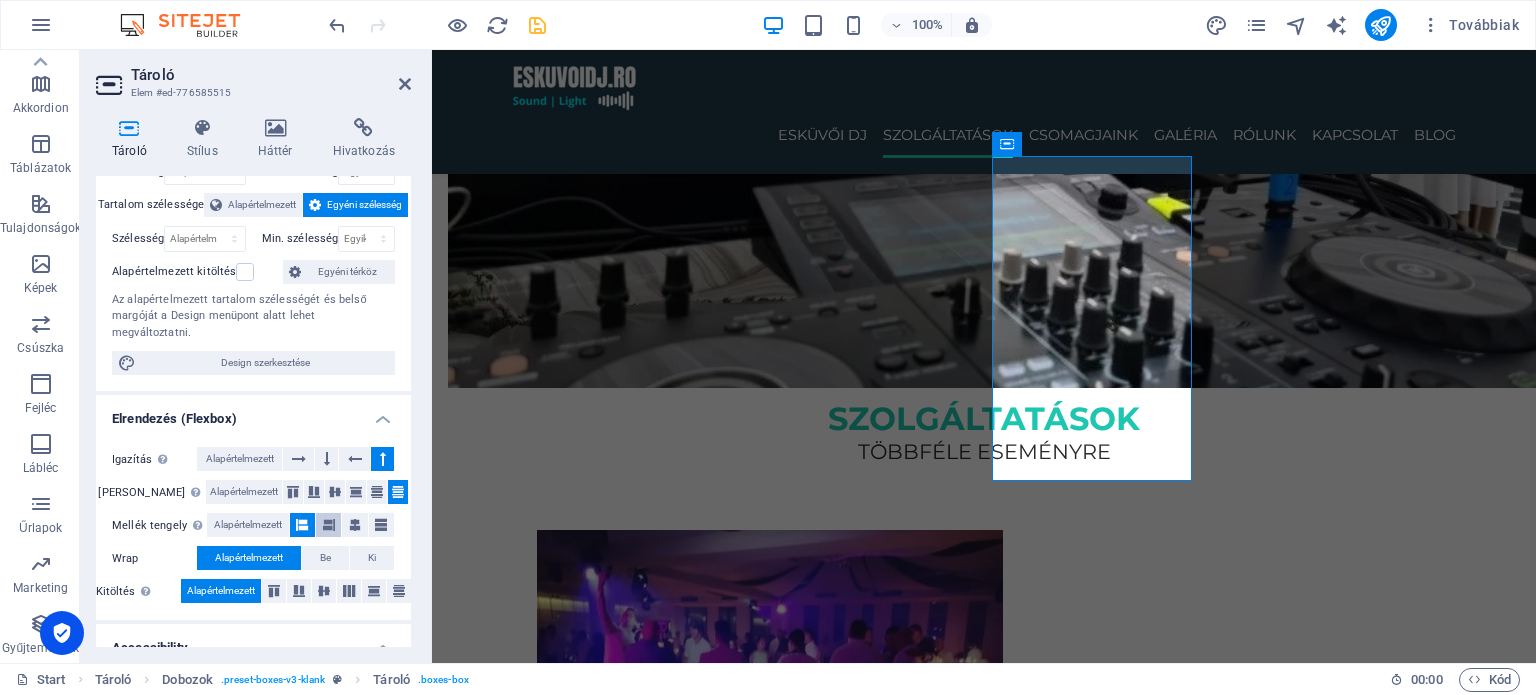 click at bounding box center (328, 525) 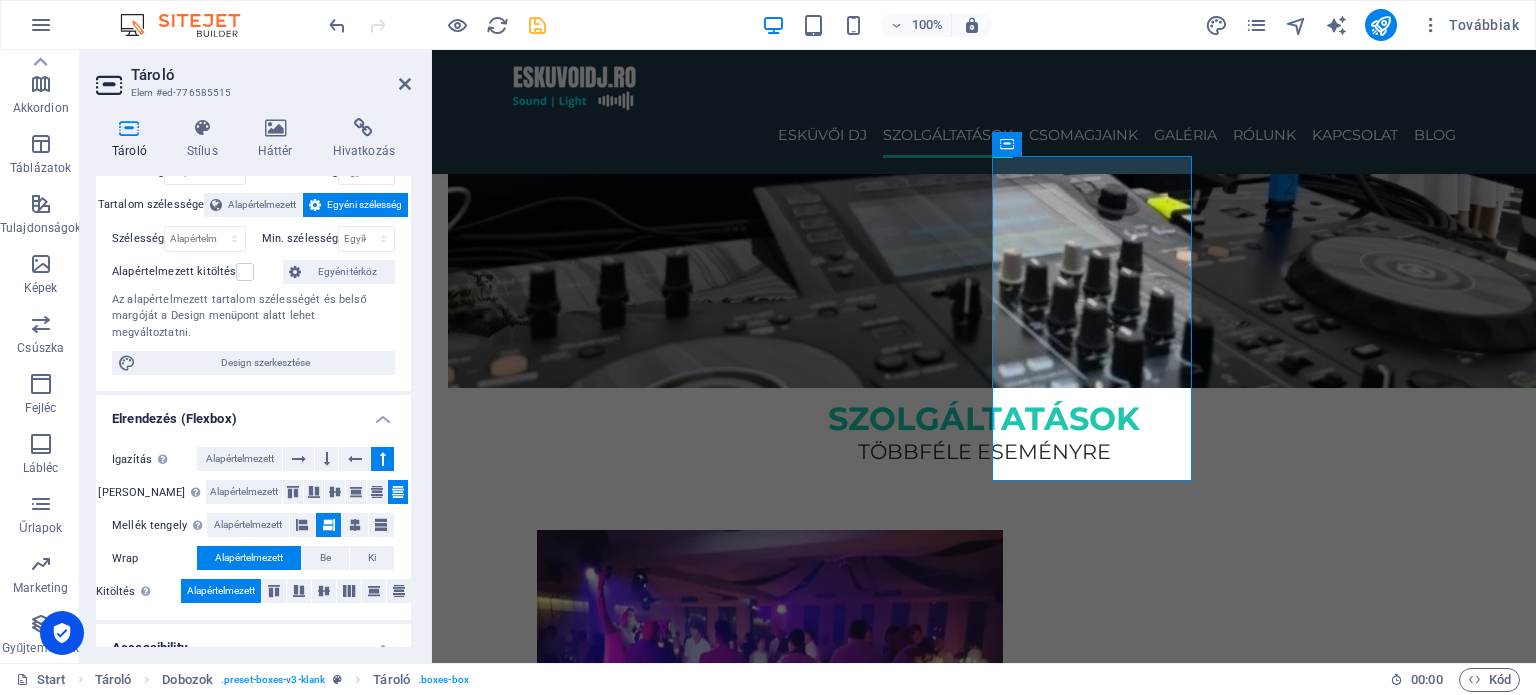 click on "Igazítás Meghatározza a flex irányát. Alapértelmezett Fő tengely Meghatározza, hogy az elemek hogyan viselkedjenek a fő tengely mentén ebben a tartályban (tartalom igazítása). Alapértelmezett Mellék tengely Irányítsa az elemek függőleges irányát a tartályon belül (elemek igazítása). Alapértelmezett Wrap Alapértelmezett Be Ki Kitöltés Irányítja az elemek távolságát és irányát a y tengelyen több sorban (tartalom igazítása). Alapértelmezett" at bounding box center [253, 525] 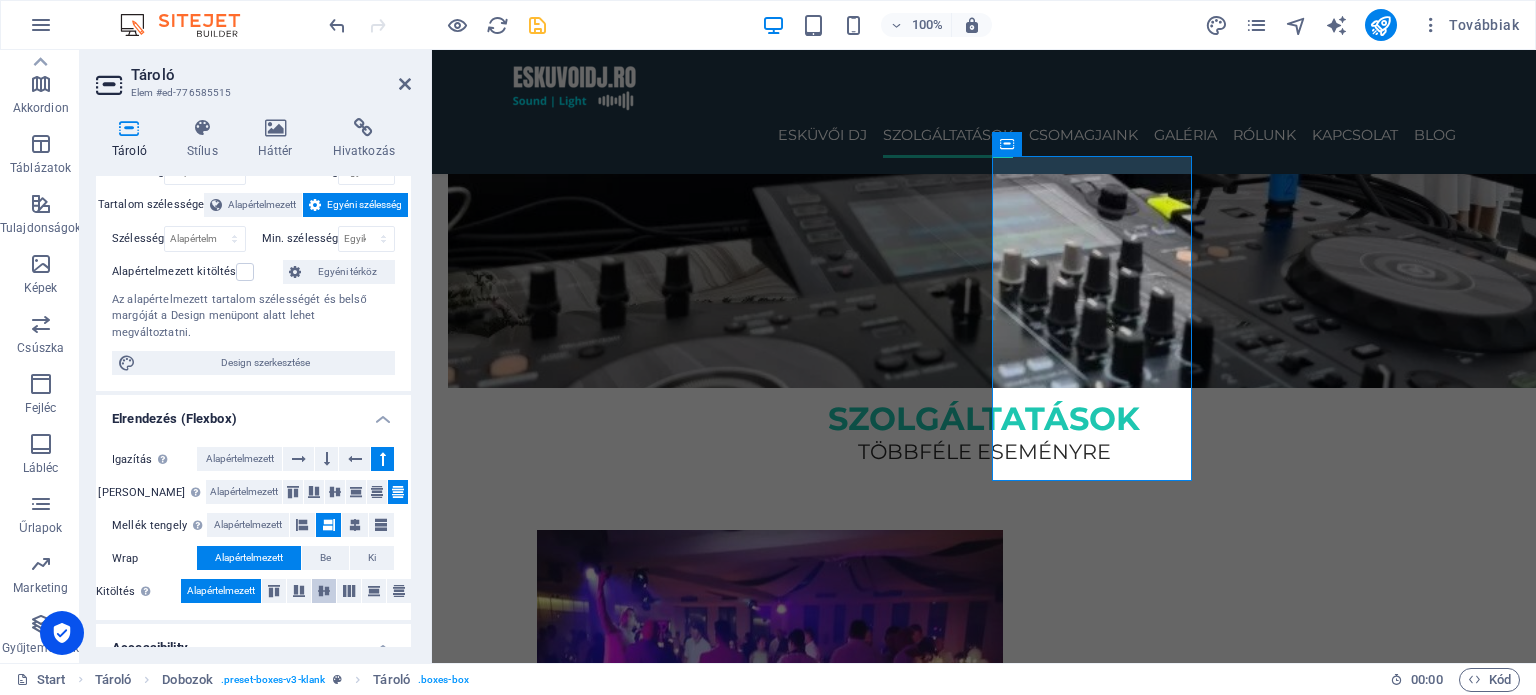 drag, startPoint x: 293, startPoint y: 570, endPoint x: 323, endPoint y: 570, distance: 30 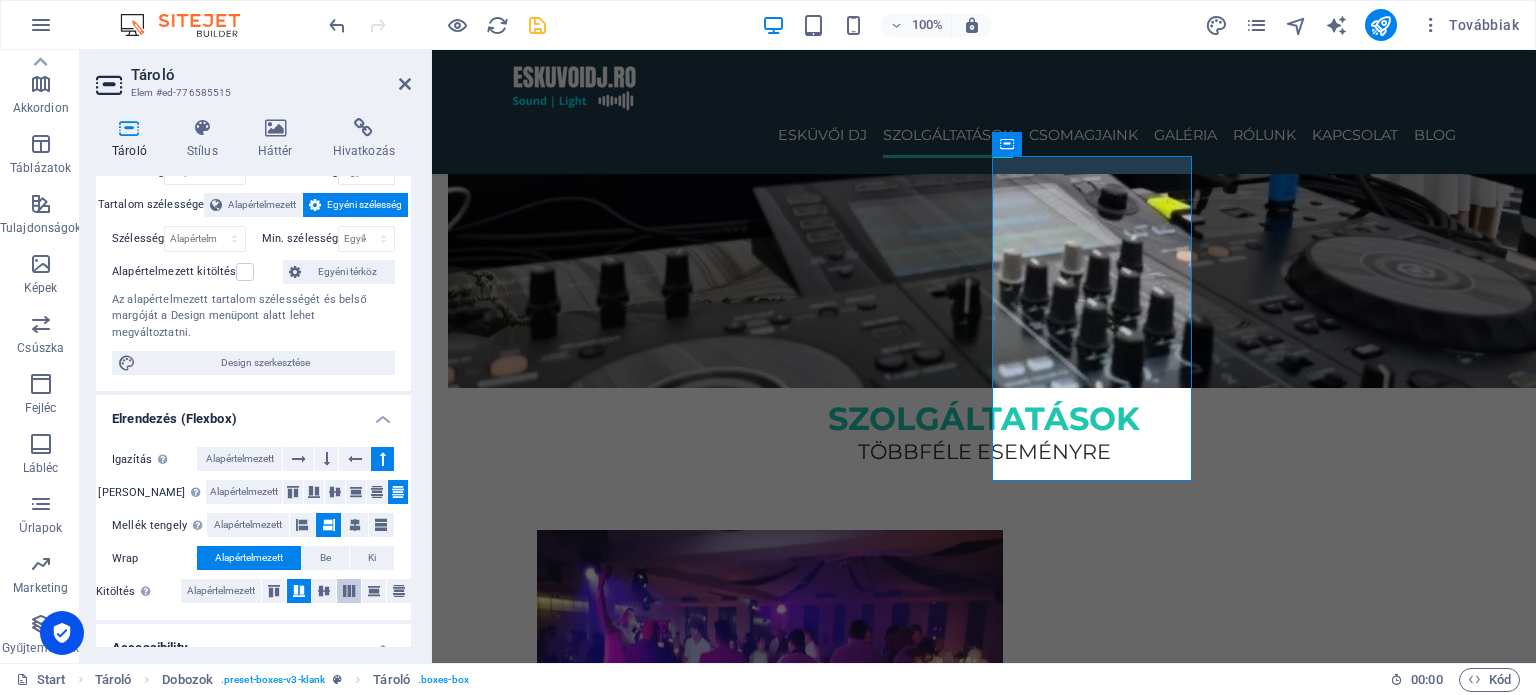 click at bounding box center (349, 591) 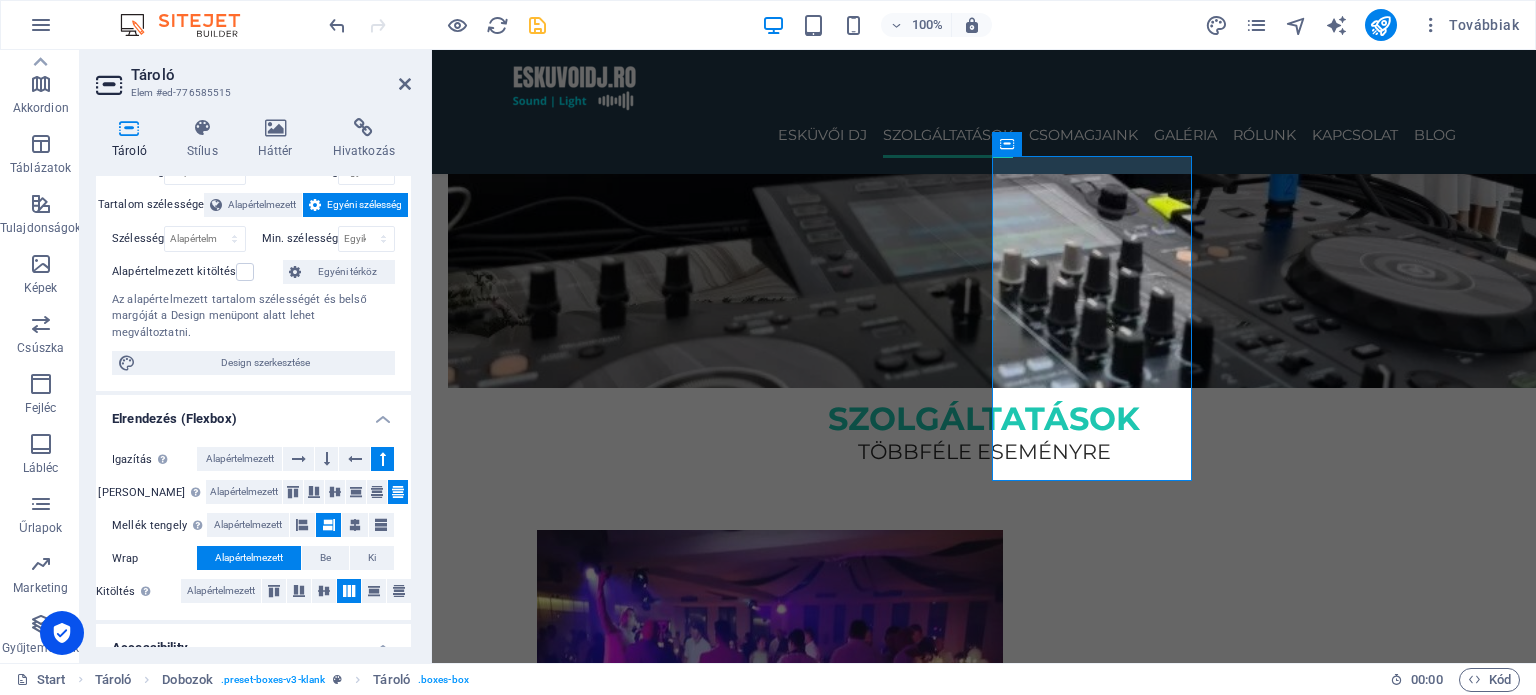 click on "Igazítás Meghatározza a flex irányát. Alapértelmezett Fő tengely Meghatározza, hogy az elemek hogyan viselkedjenek a fő tengely mentén ebben a tartályban (tartalom igazítása). Alapértelmezett Mellék tengely Irányítsa az elemek függőleges irányát a tartályon belül (elemek igazítása). Alapértelmezett Wrap Alapértelmezett Be Ki Kitöltés Irányítja az elemek távolságát és irányát a y tengelyen több sorban (tartalom igazítása). Alapértelmezett" at bounding box center (253, 525) 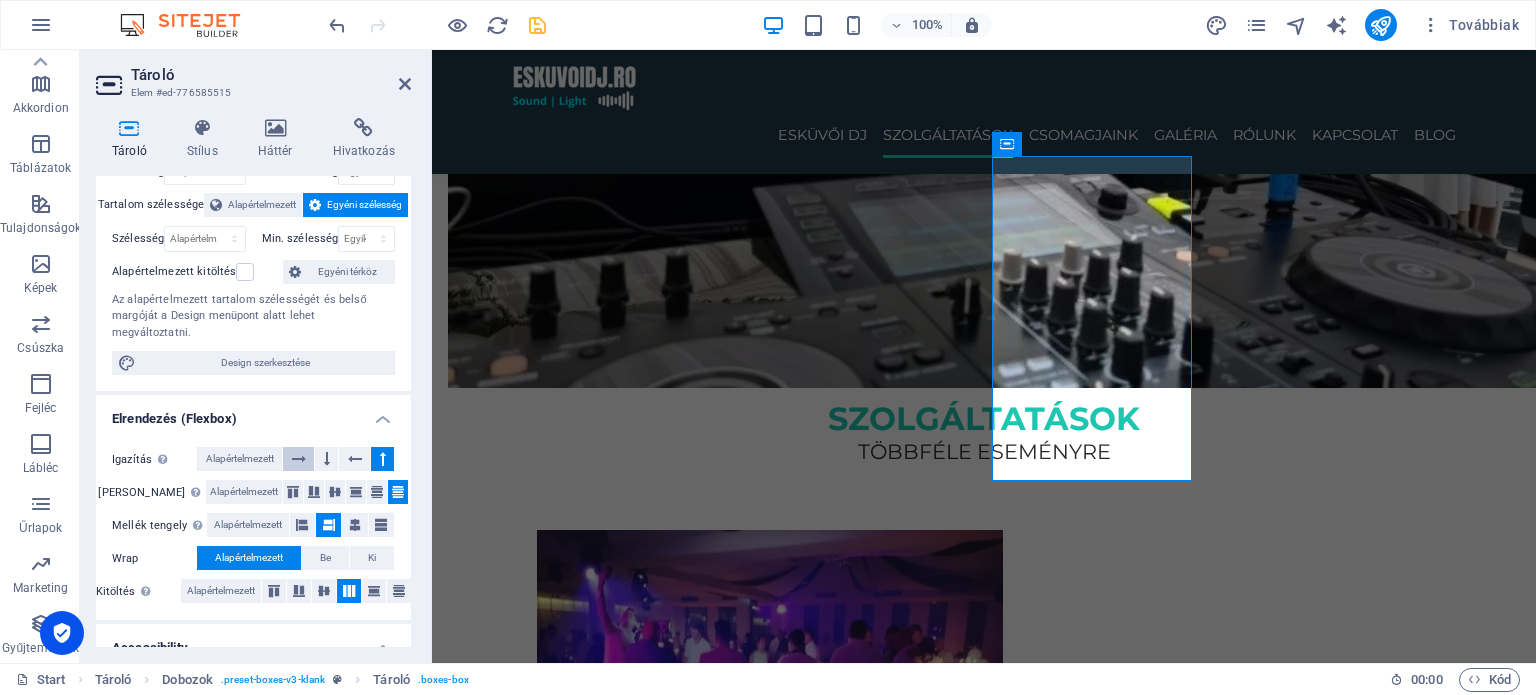 click at bounding box center [299, 459] 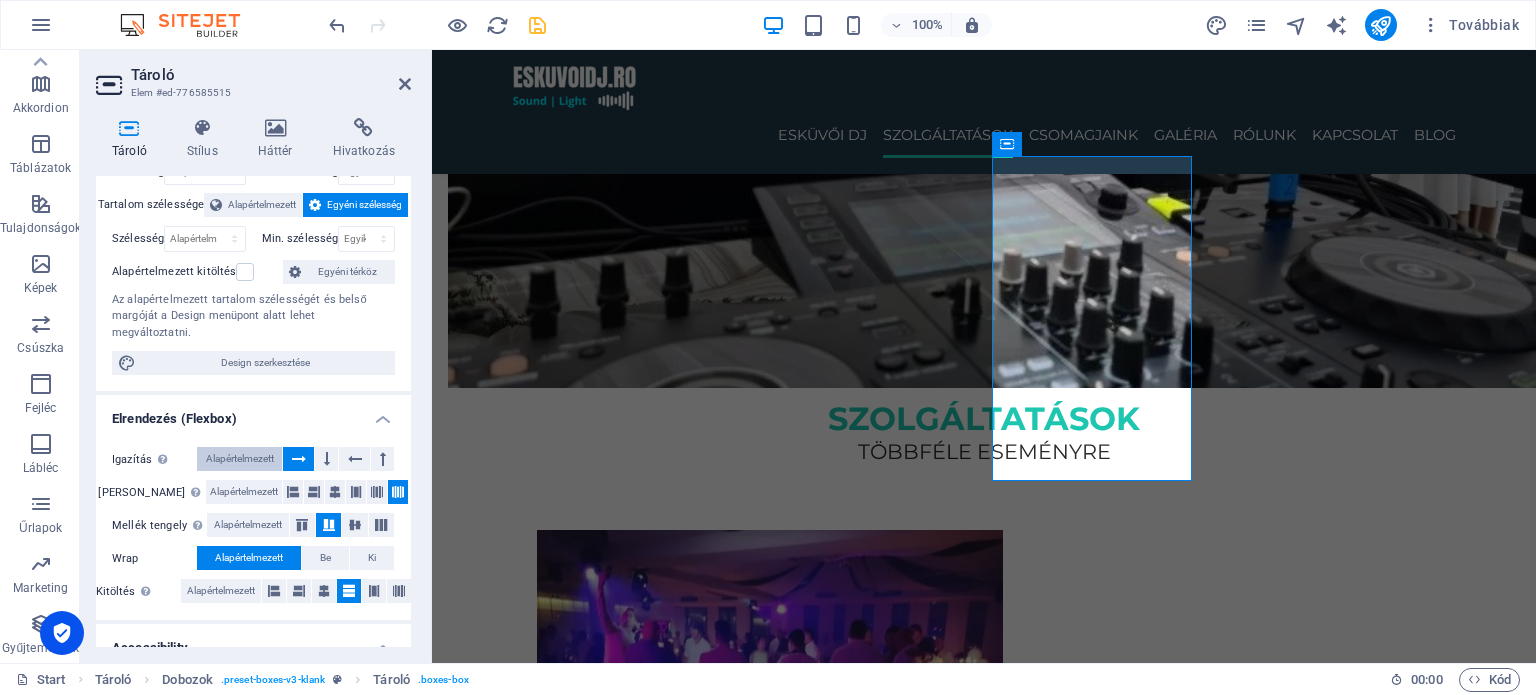 click on "Alapértelmezett" at bounding box center [240, 459] 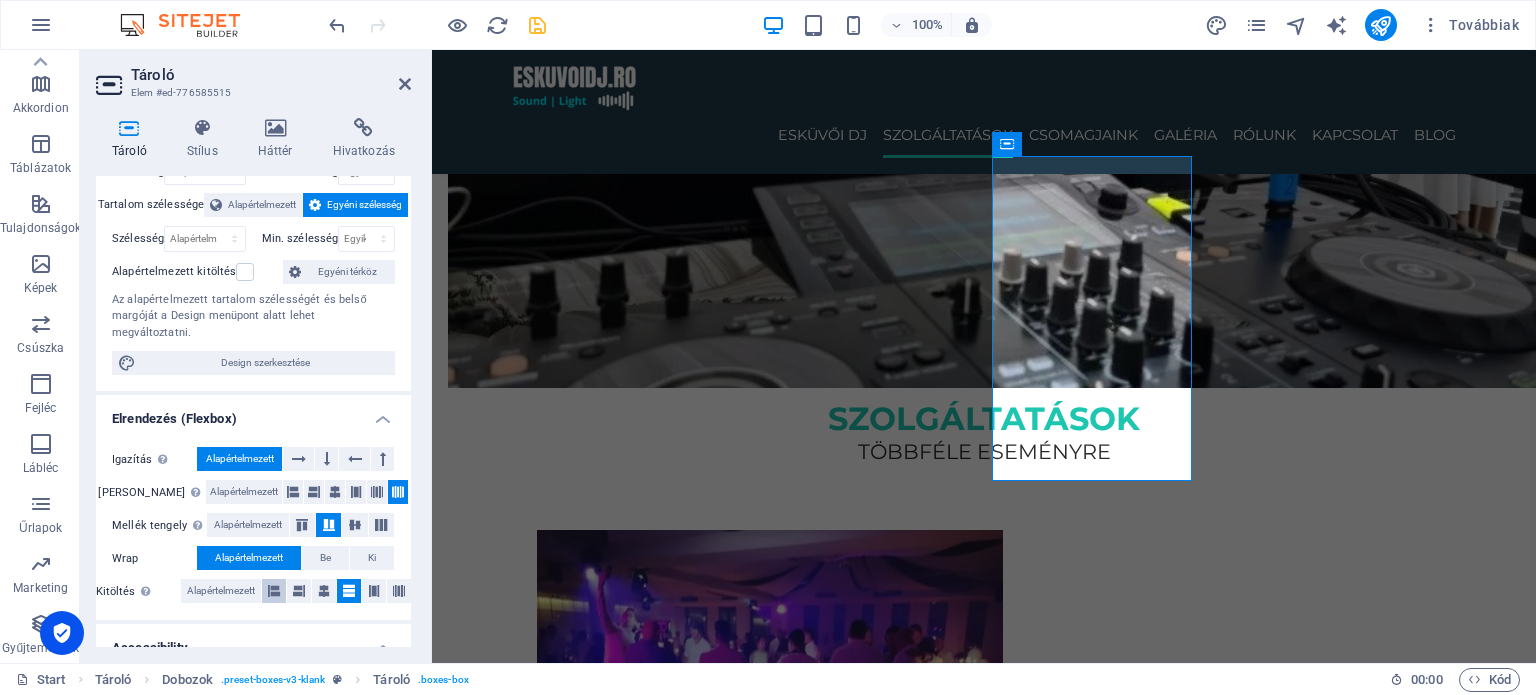 click at bounding box center [274, 591] 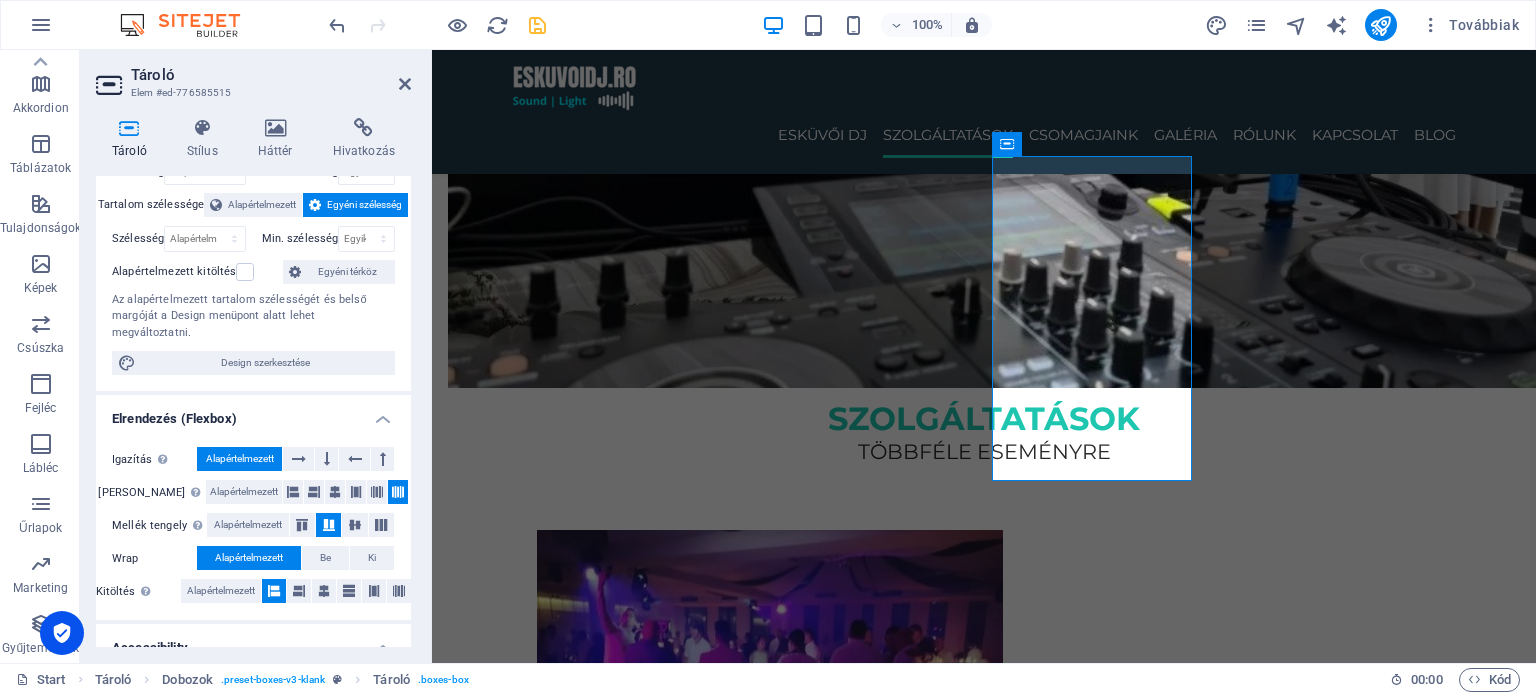 click on "Egyéni térköz" at bounding box center [348, 272] 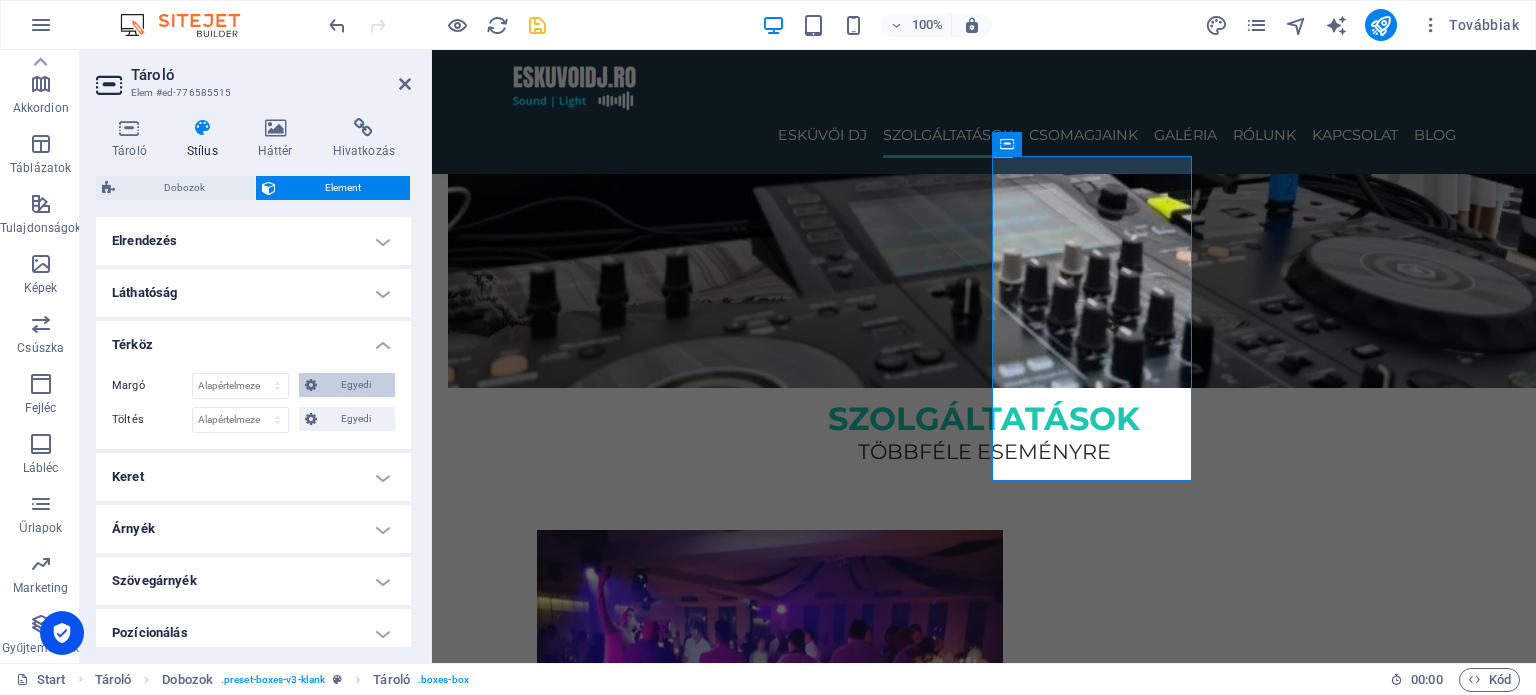 click on "Egyedi" at bounding box center [356, 385] 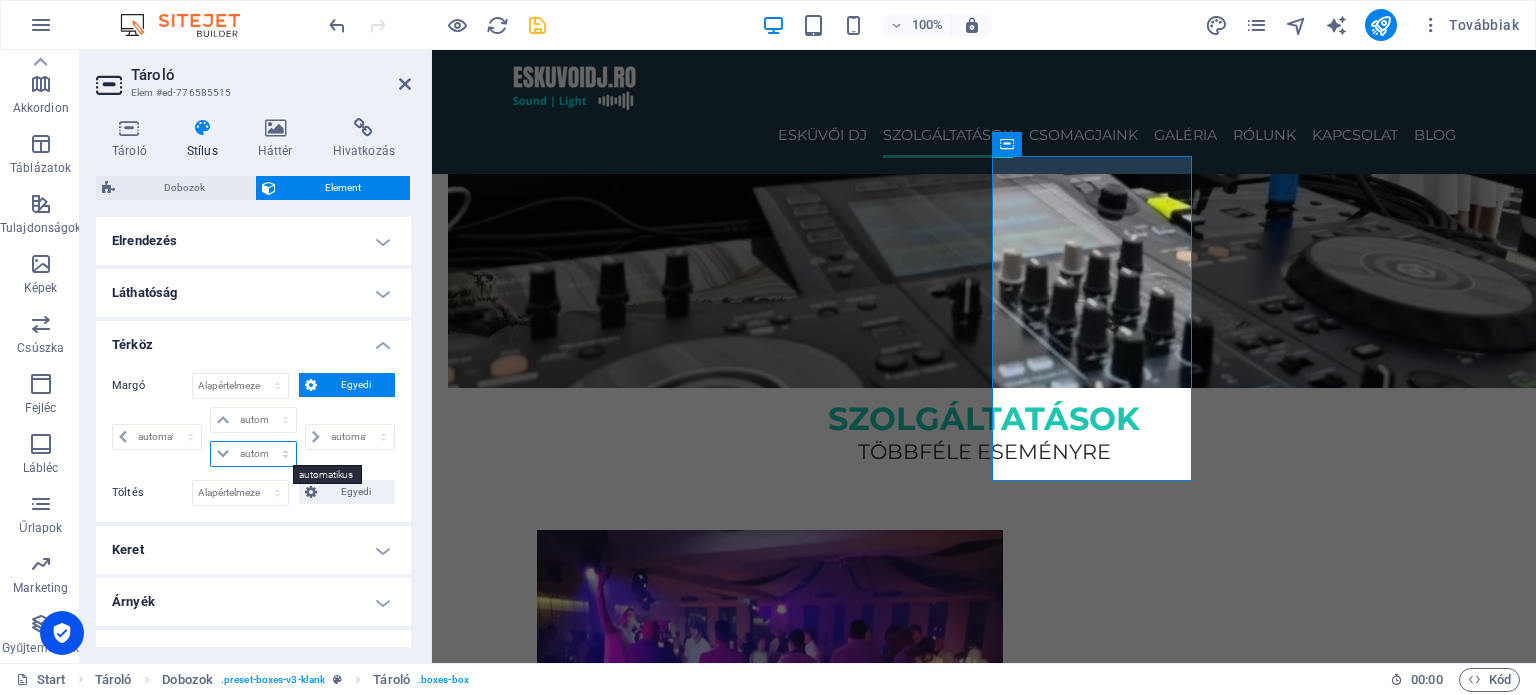 click on "automatikus px % rem vw vh" at bounding box center (253, 454) 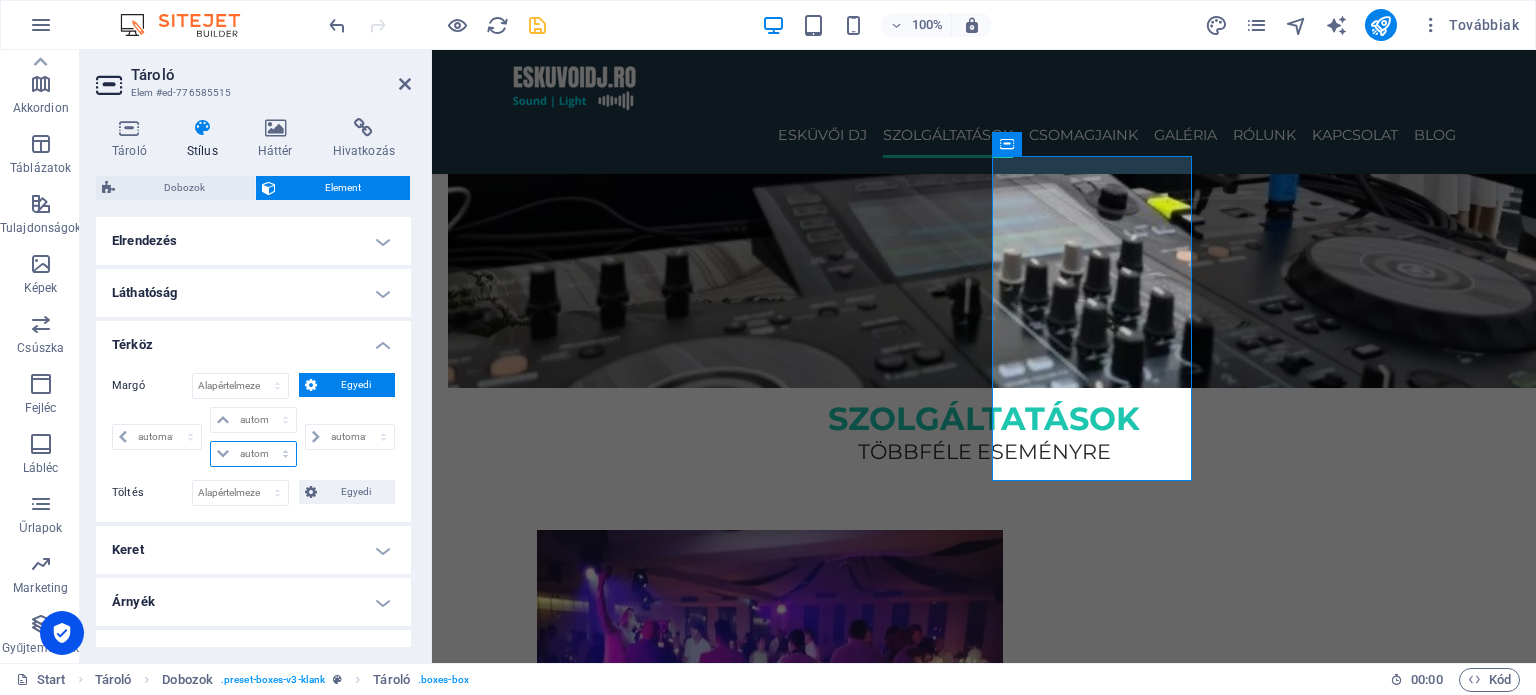 select on "px" 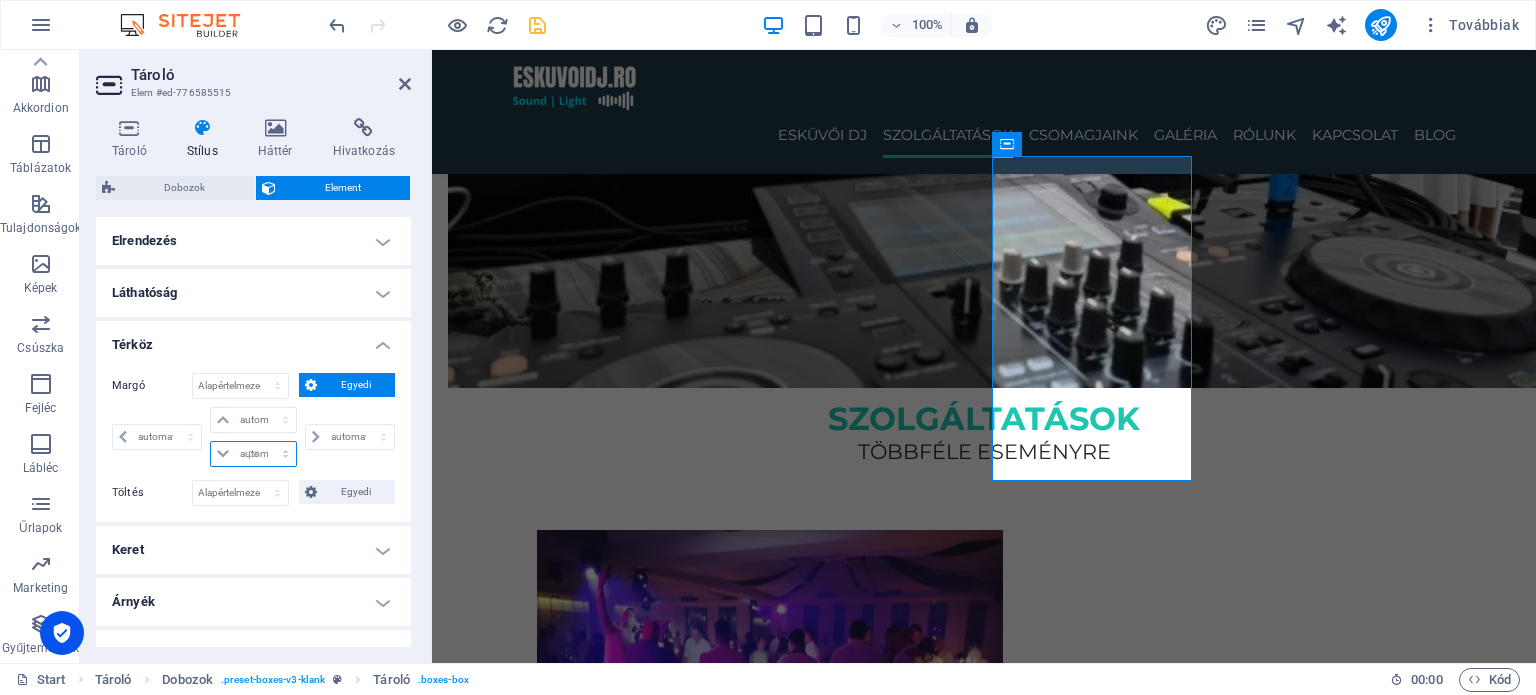 click on "automatikus px % rem vw vh" at bounding box center [253, 454] 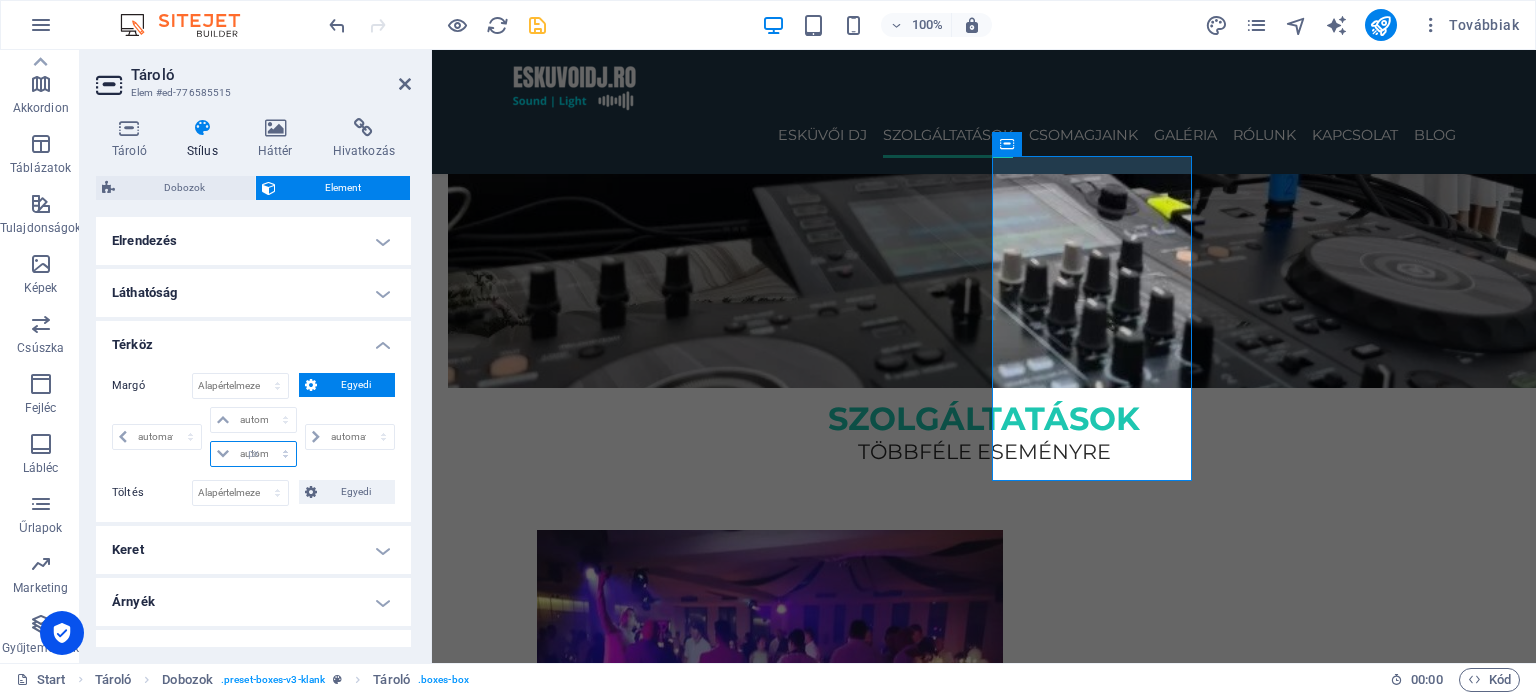 select on "px" 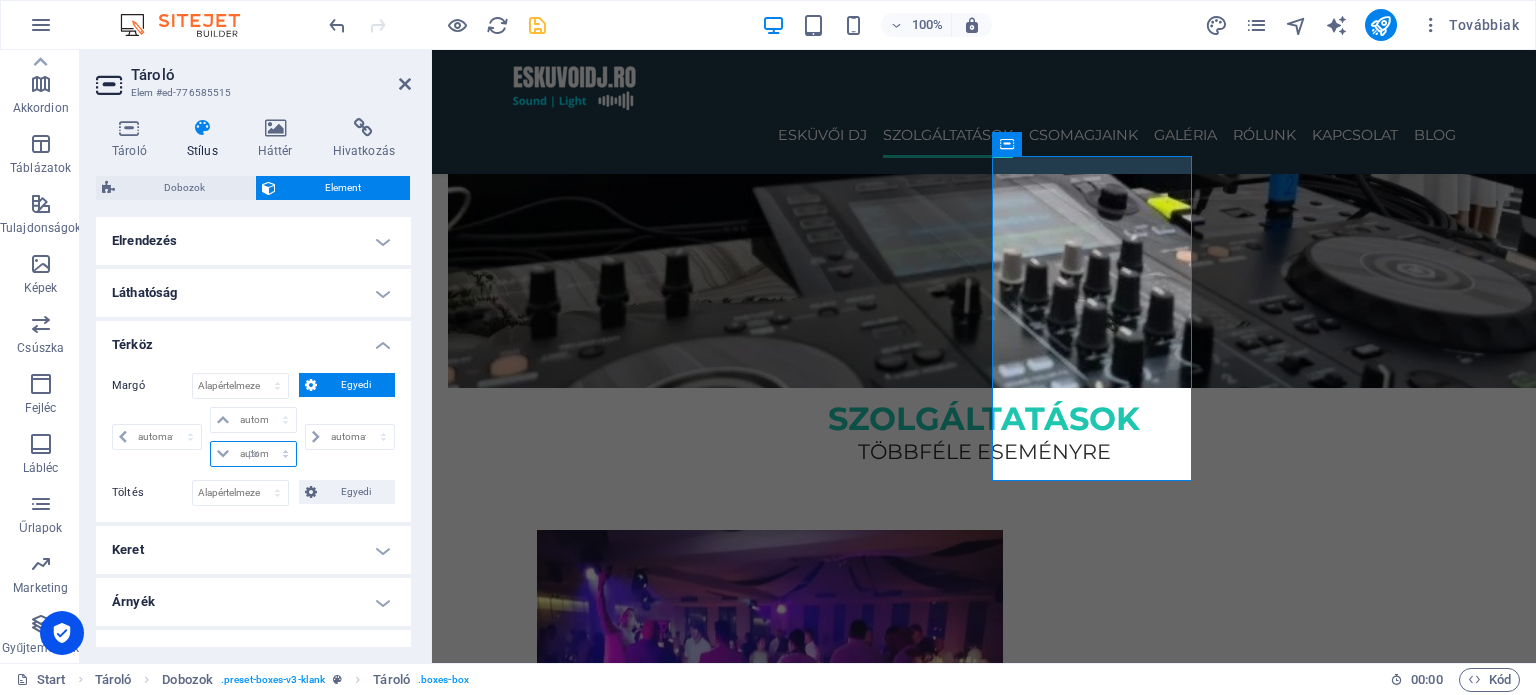 type on "0" 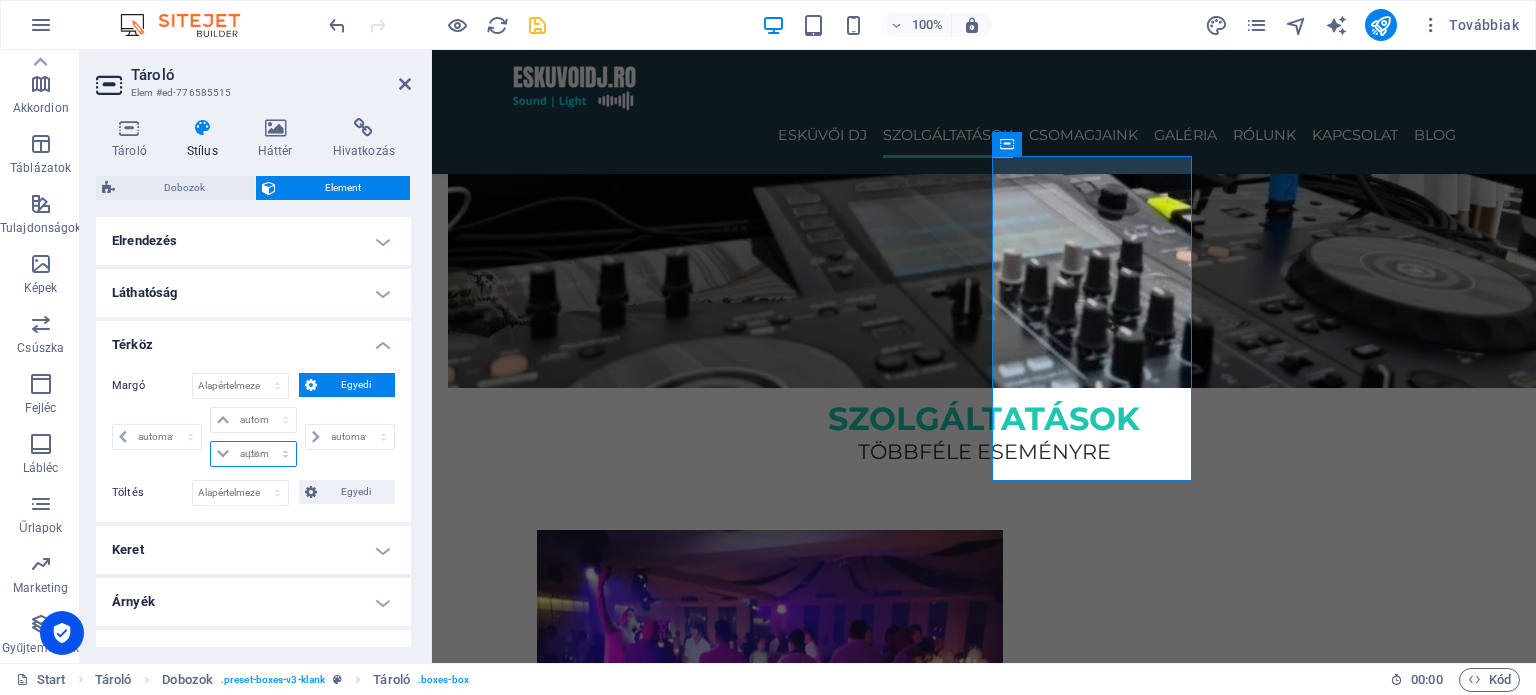 select on "px" 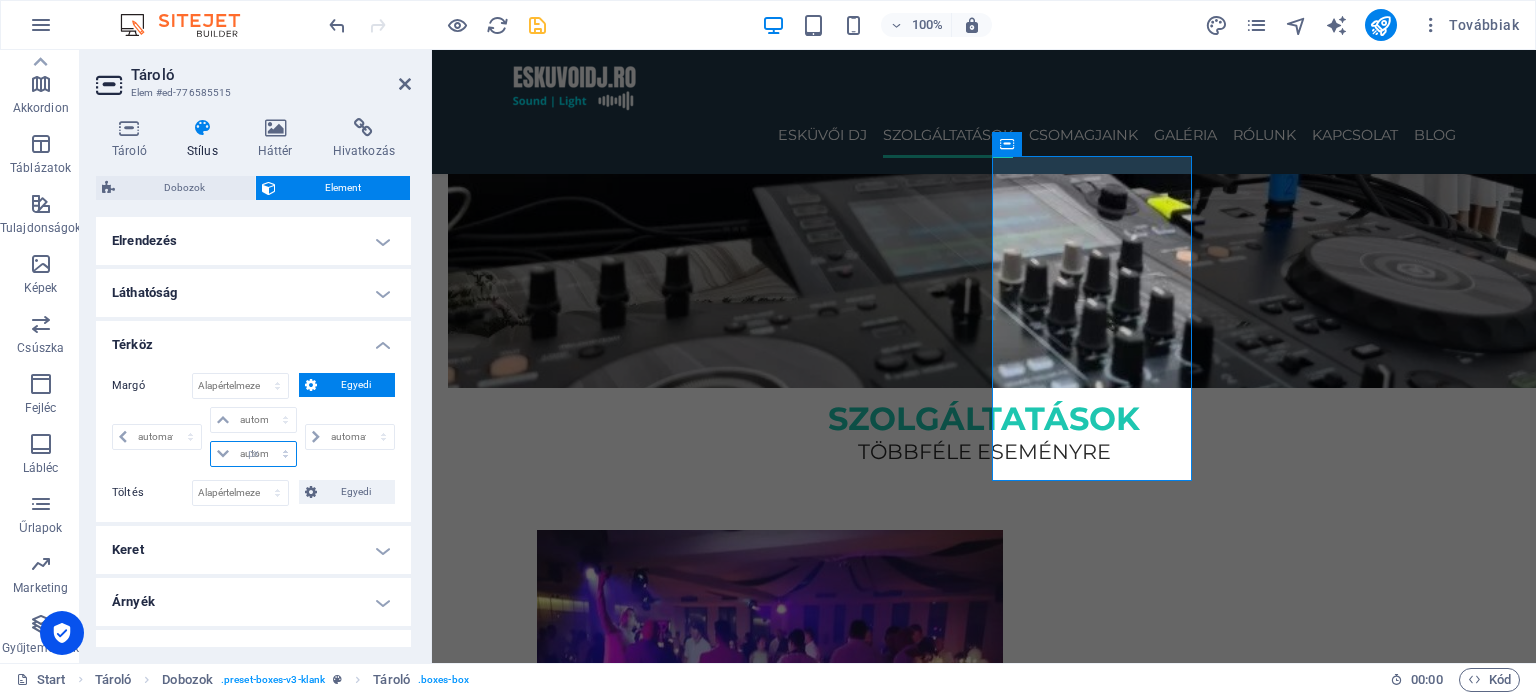 type on "0" 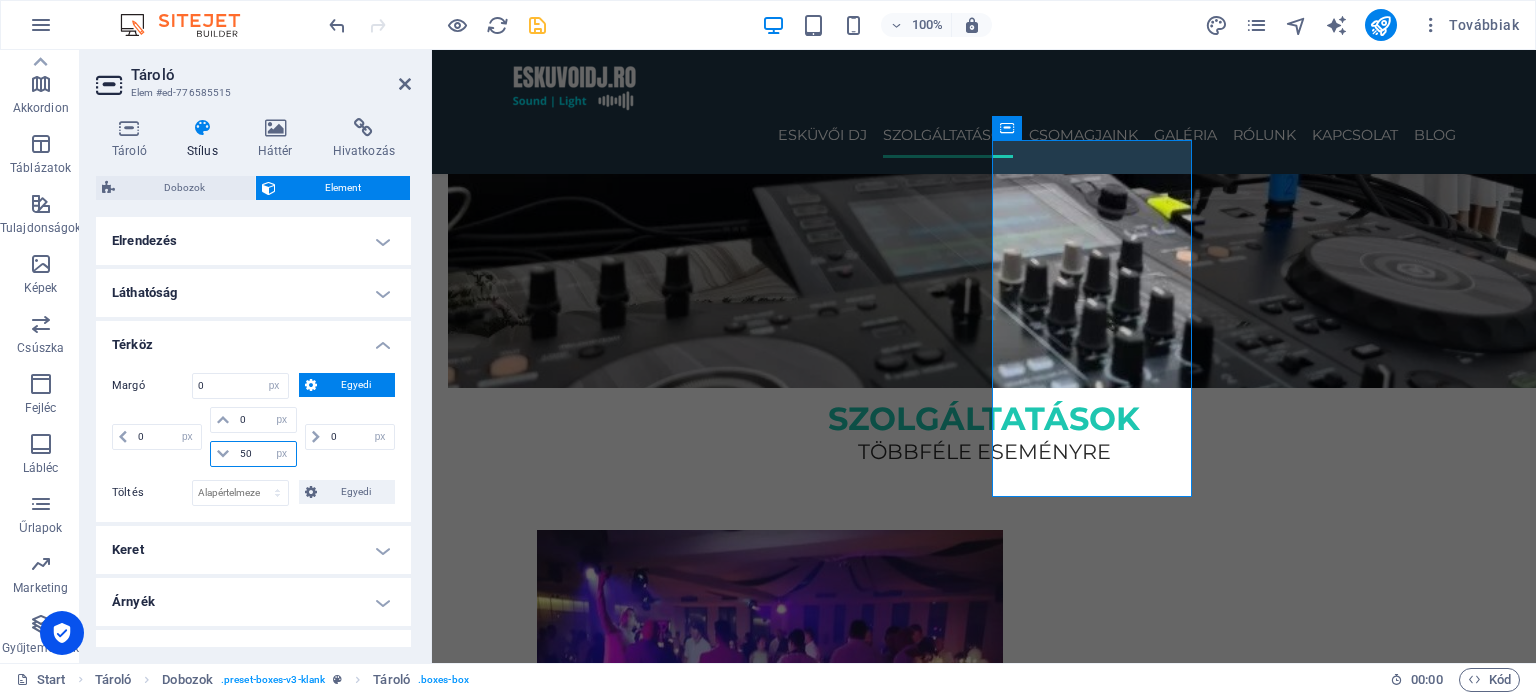 type on "50" 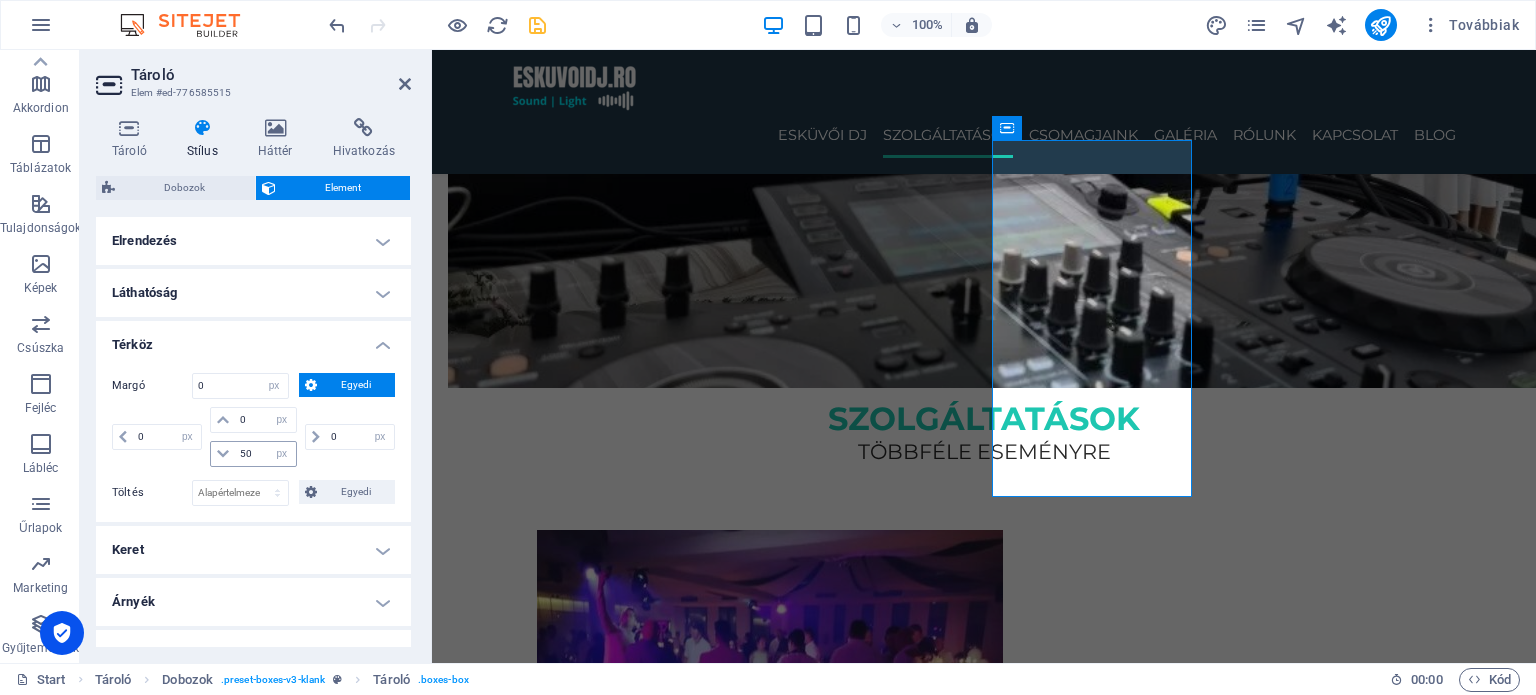 type 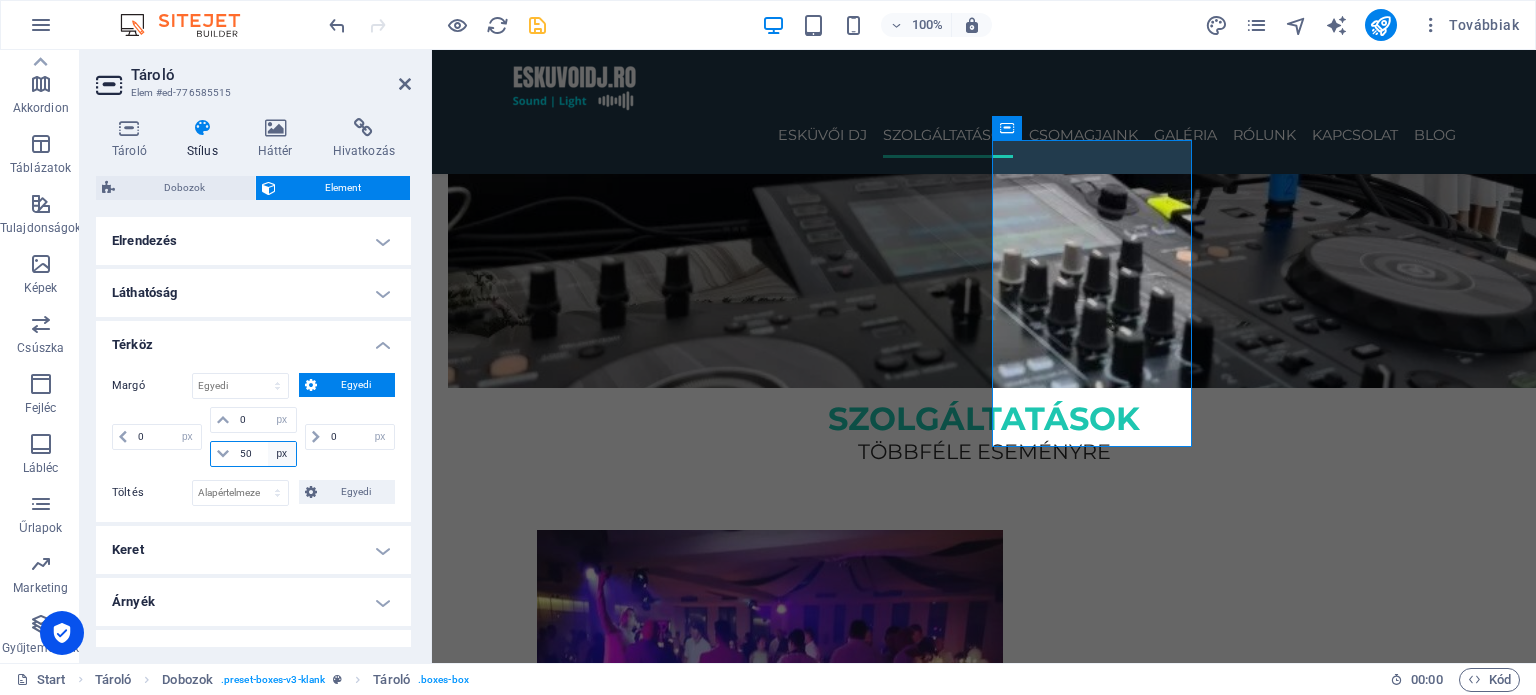 click on "automatikus px % rem vw vh" at bounding box center (282, 454) 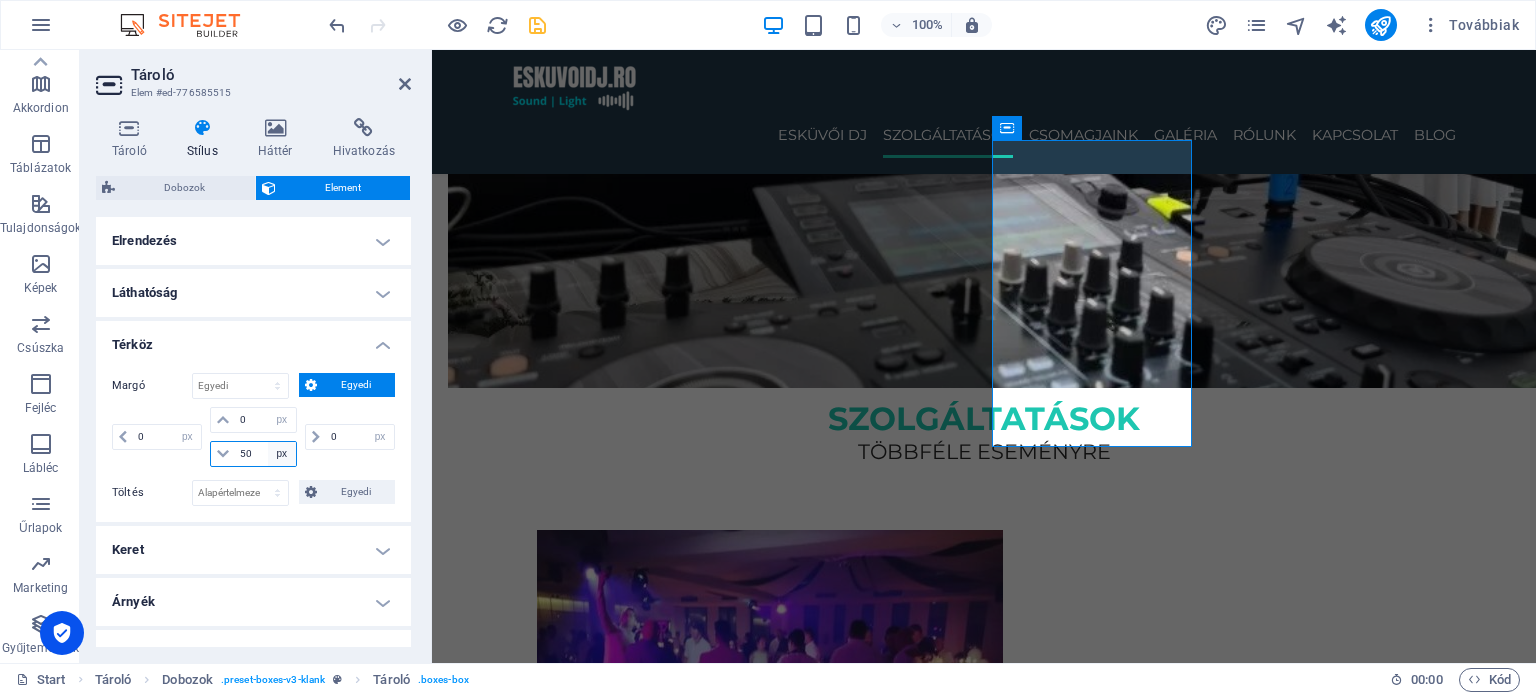 select on "auto" 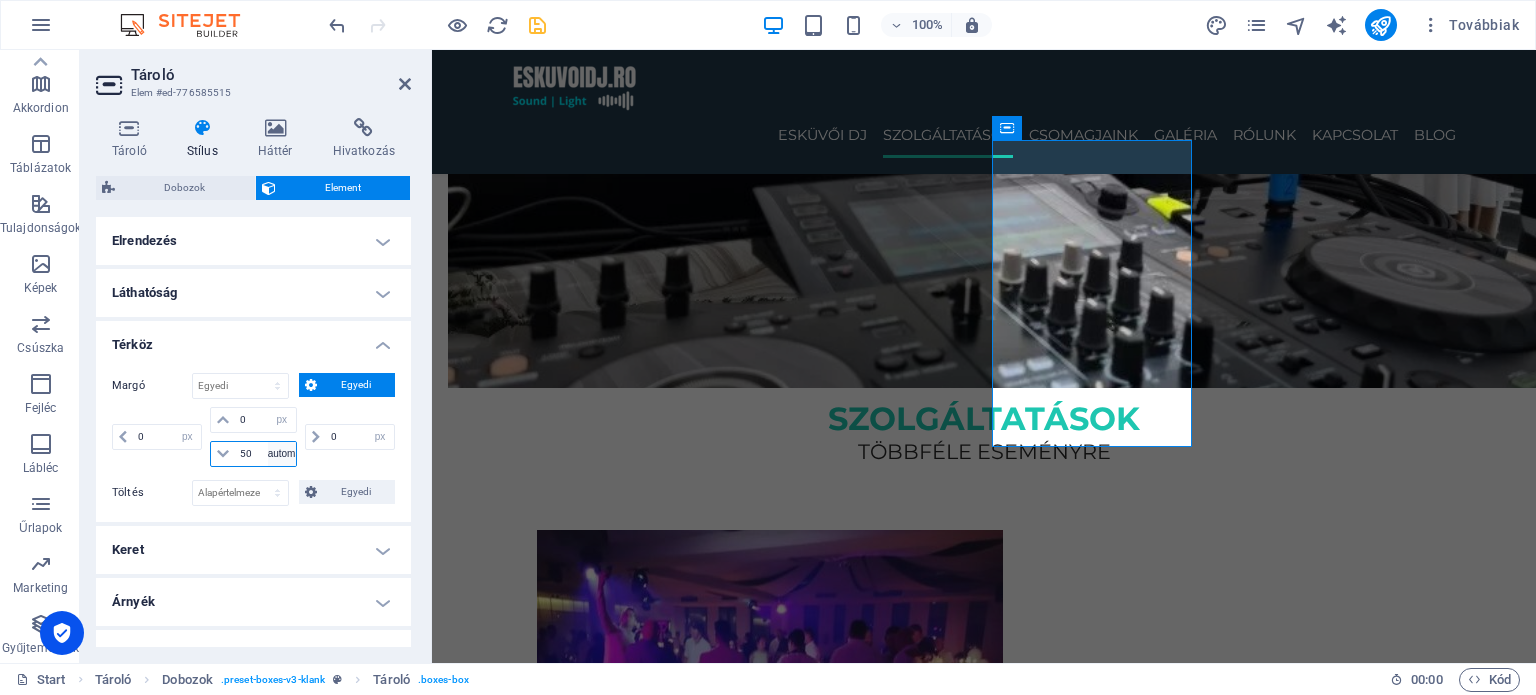 click on "automatikus px % rem vw vh" at bounding box center [282, 454] 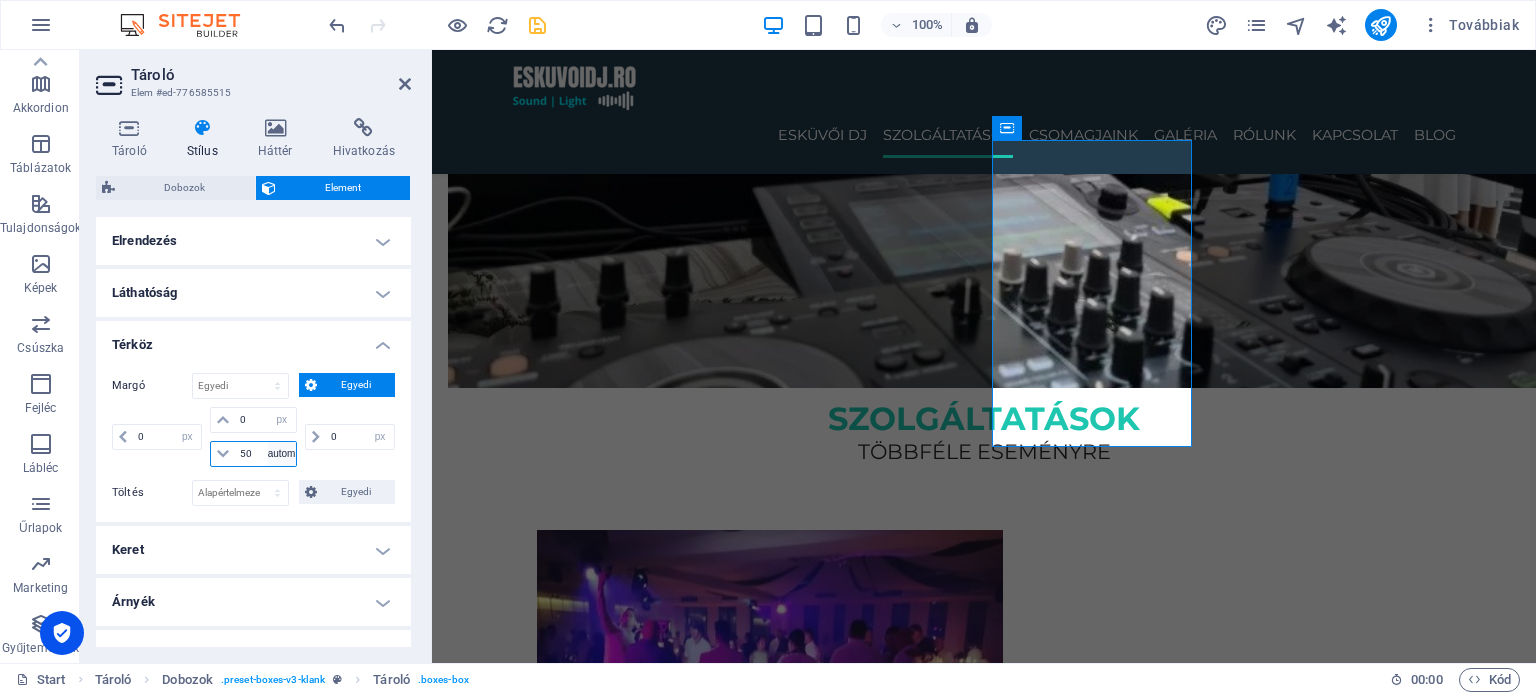 select on "DISABLED_OPTION_VALUE" 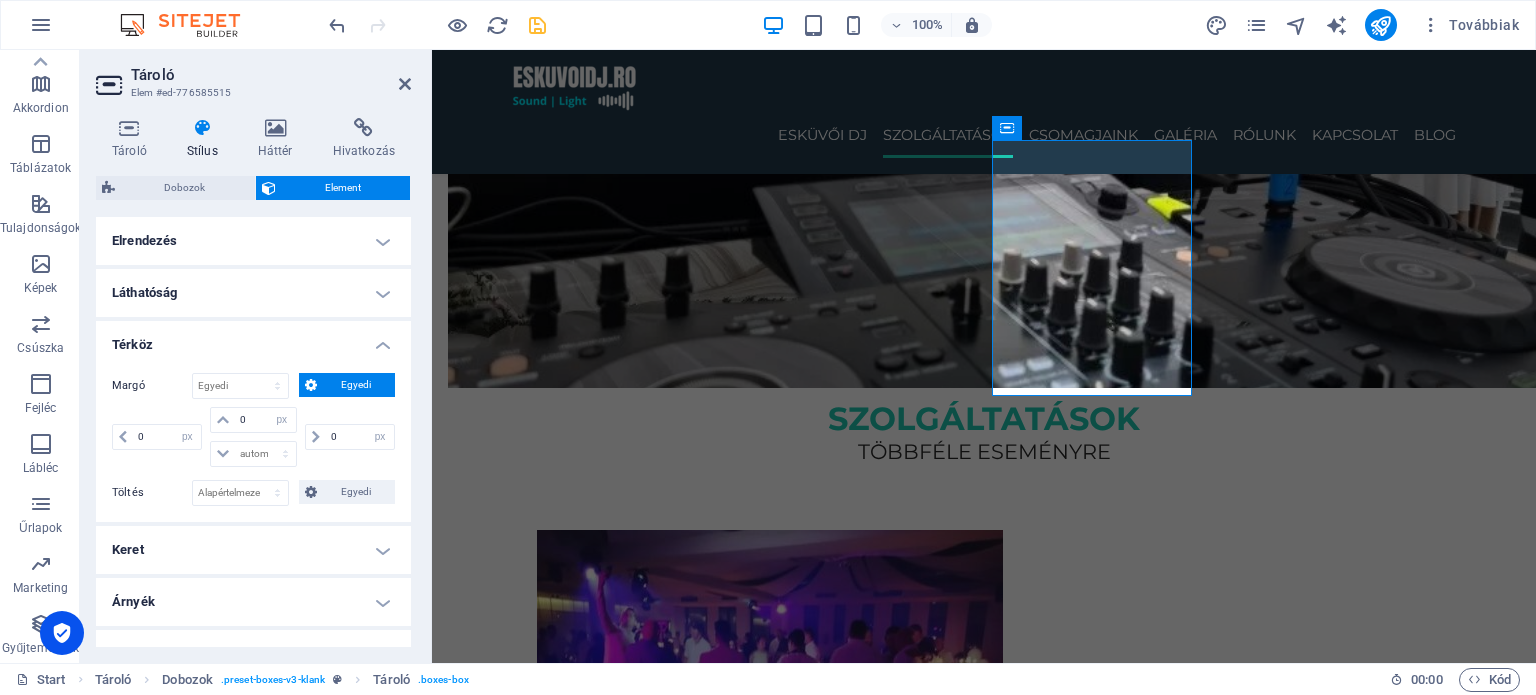 click on "Egyedi" at bounding box center (356, 385) 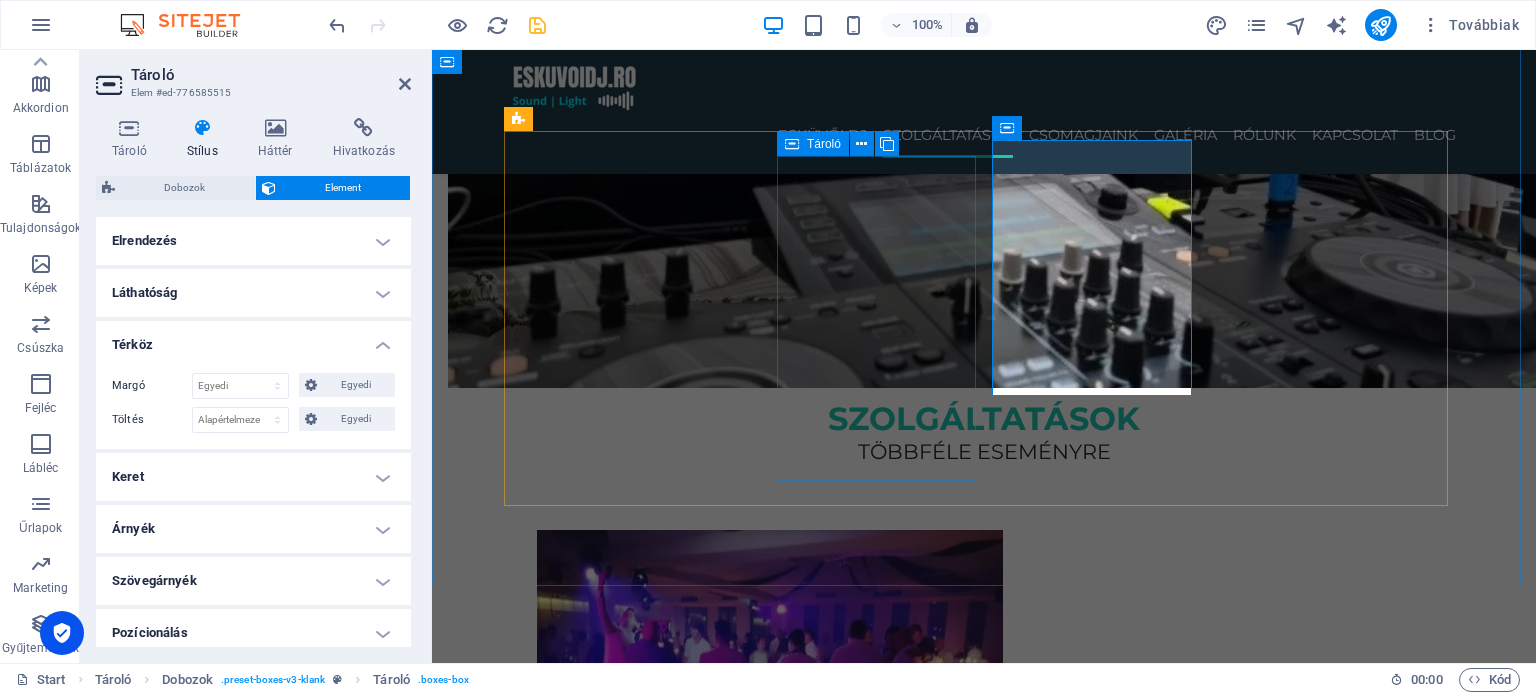 click on "RENDEZVÉNY DJ Céges események, nyitórendezvények, közösségi programok profi hangosítással." at bounding box center [637, 1486] 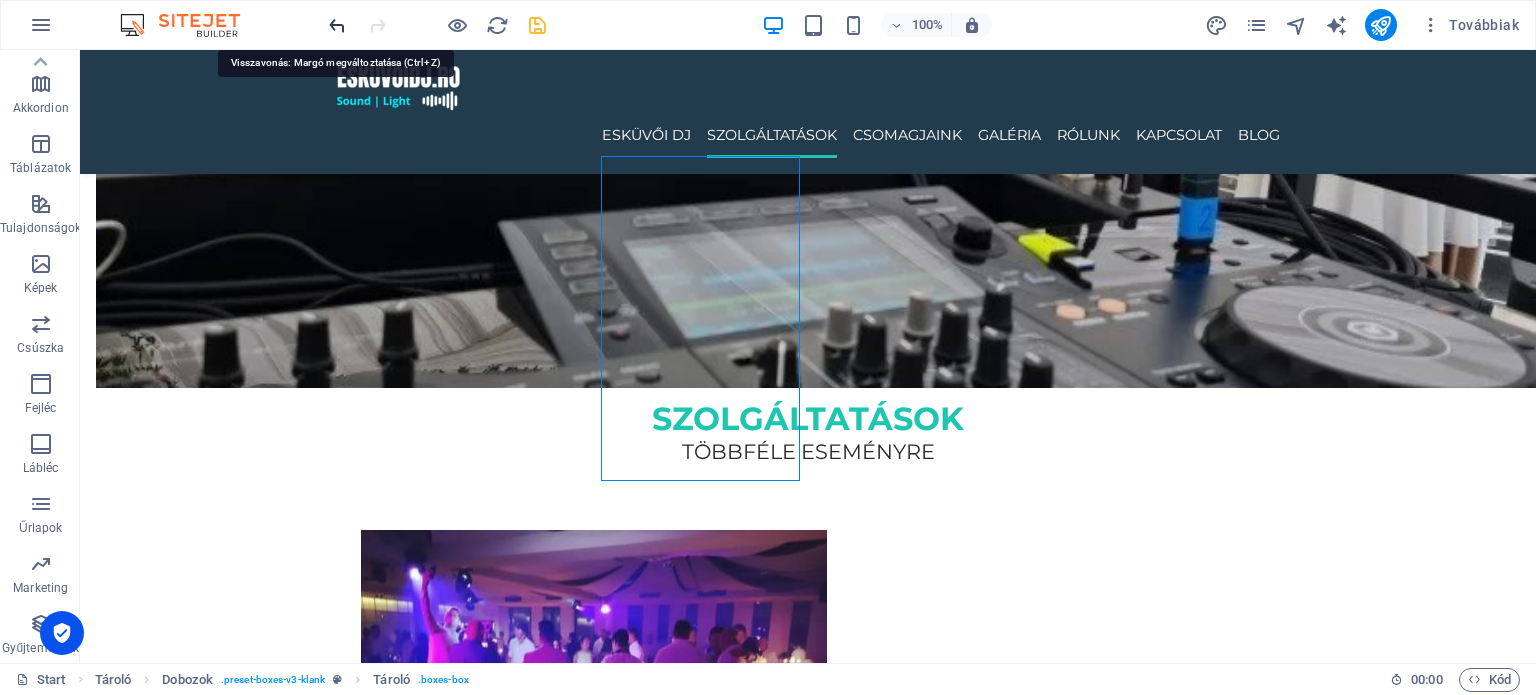 click at bounding box center [337, 25] 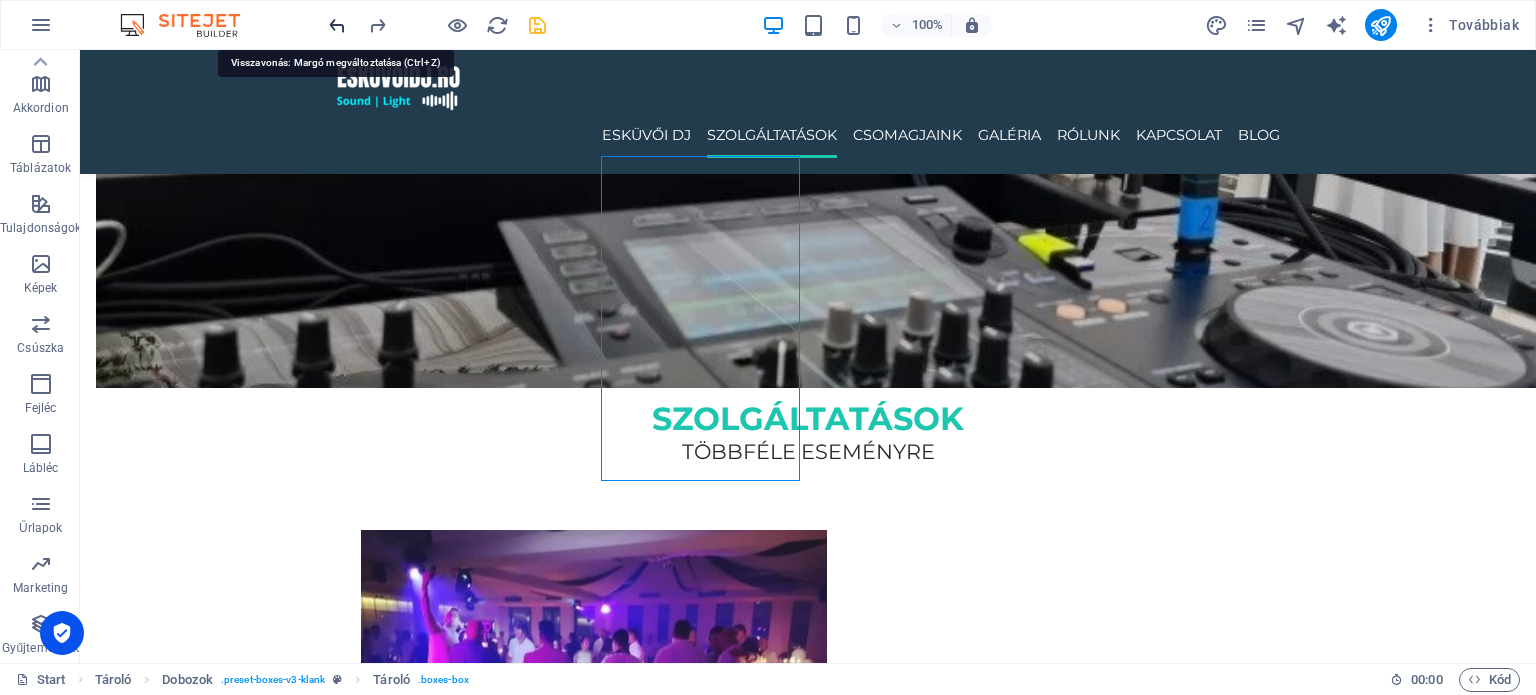 click at bounding box center (337, 25) 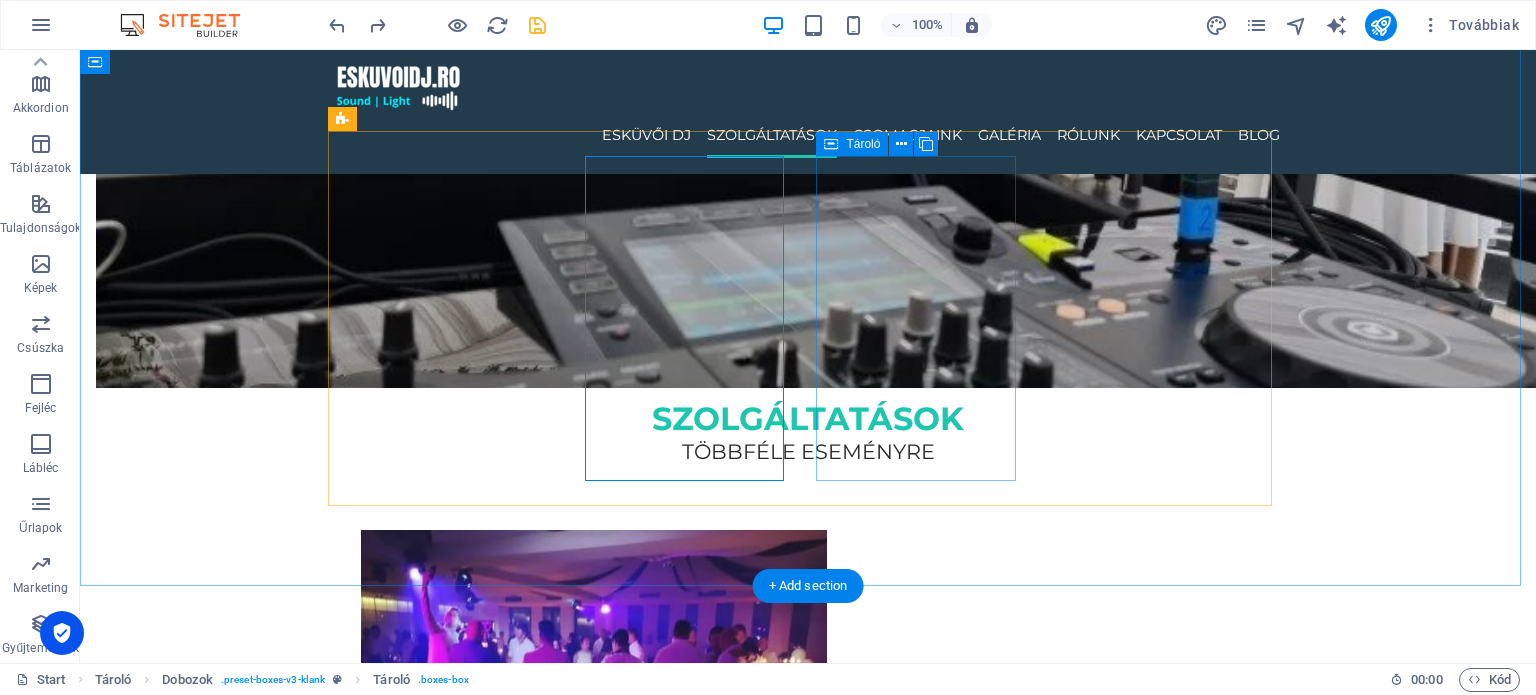 click on "Privát party DJ Szülinap, házibuli, vagy exkluzív partik – garantált hangulat minden alkalomra." at bounding box center (461, 2411) 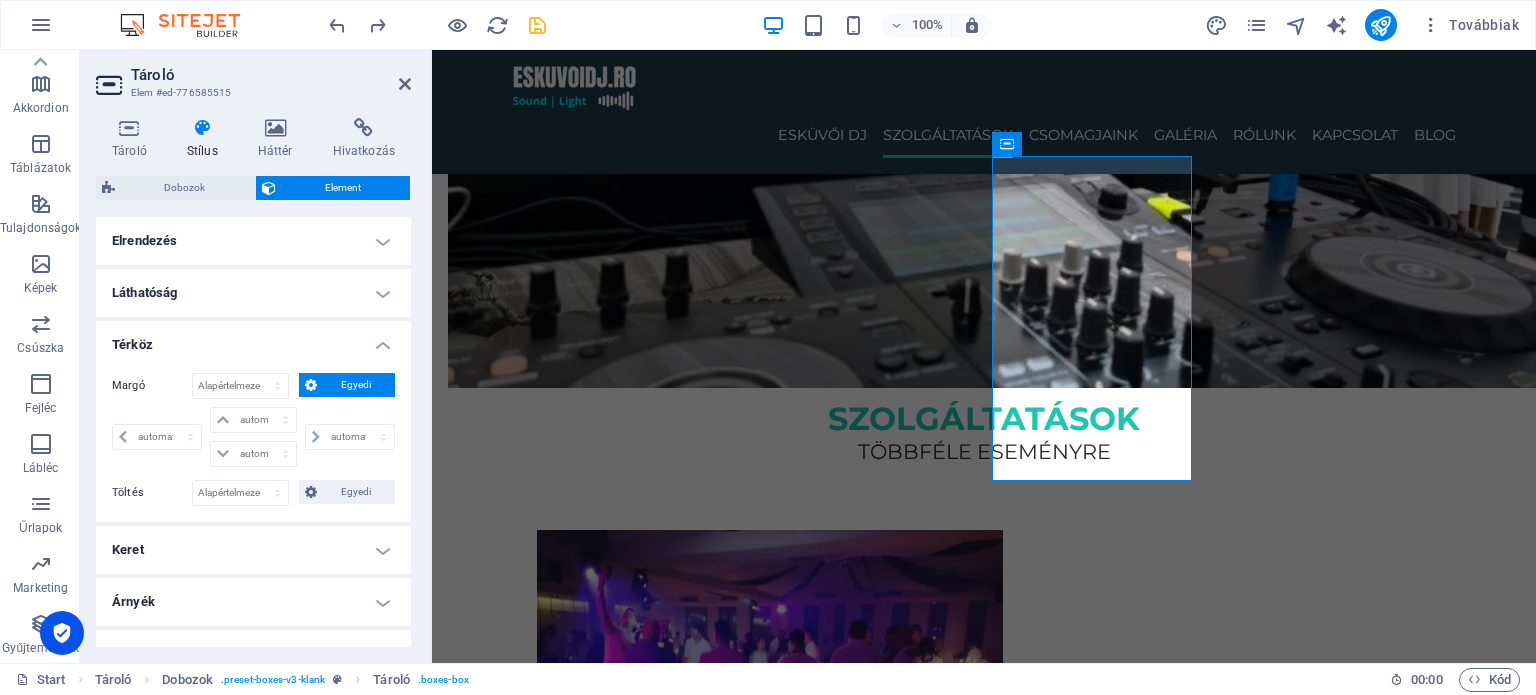 click on "Térköz" at bounding box center (253, 339) 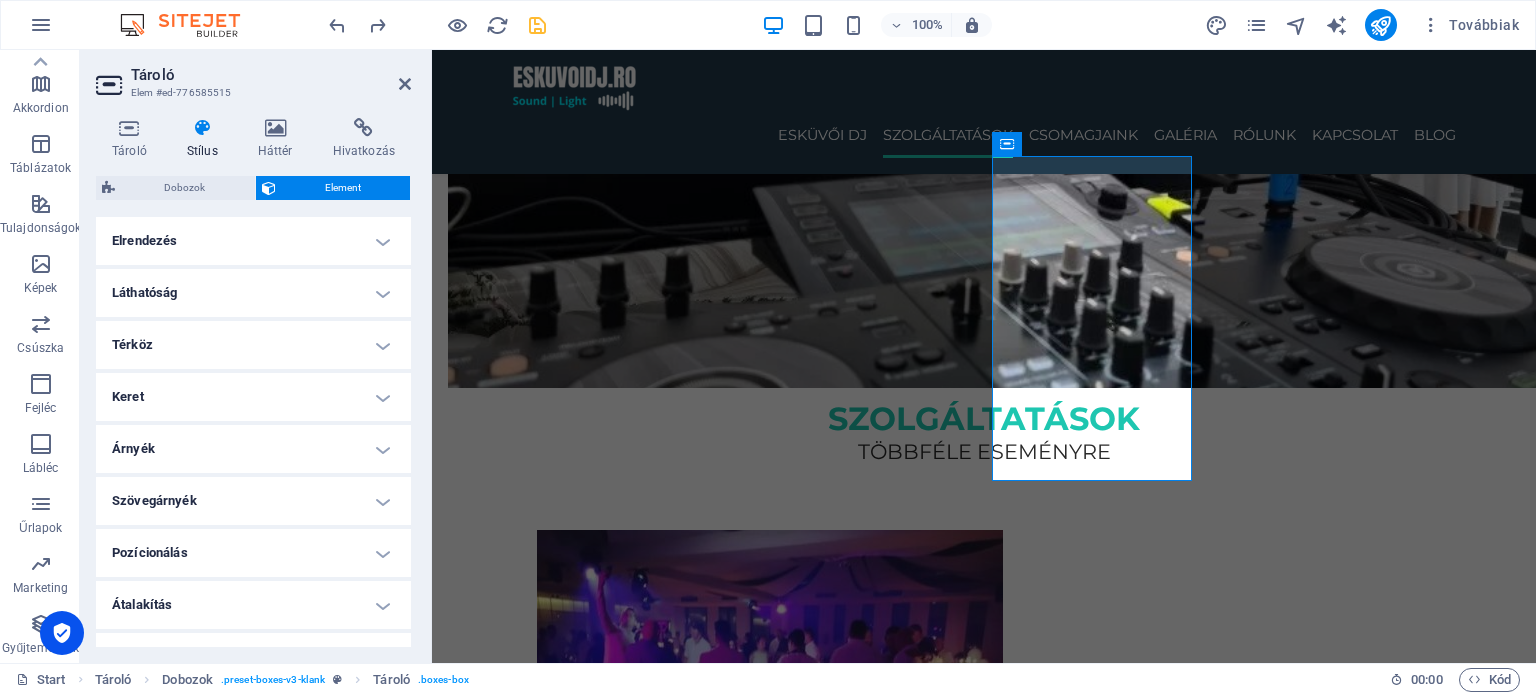 click on "Térköz" at bounding box center [253, 345] 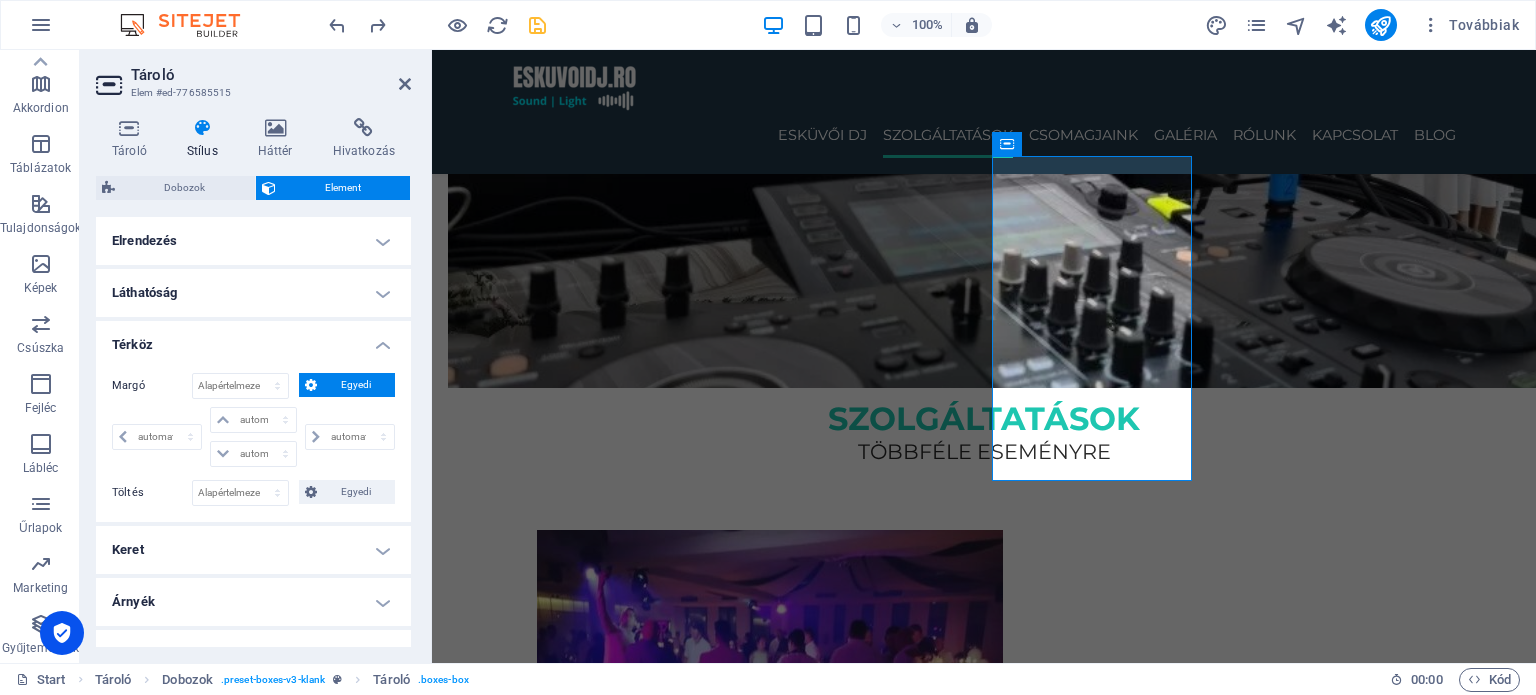 click on "Egyedi" at bounding box center [356, 385] 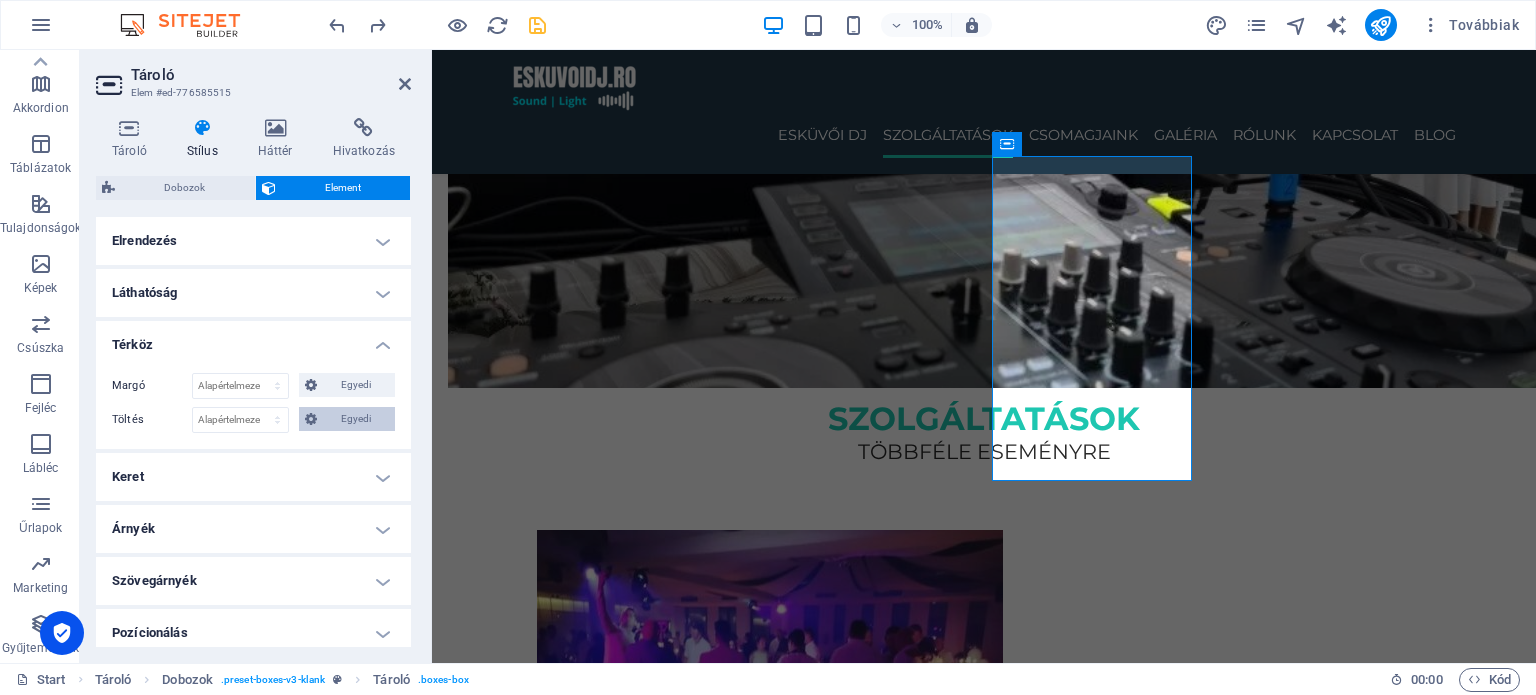 click on "Egyedi" at bounding box center (356, 419) 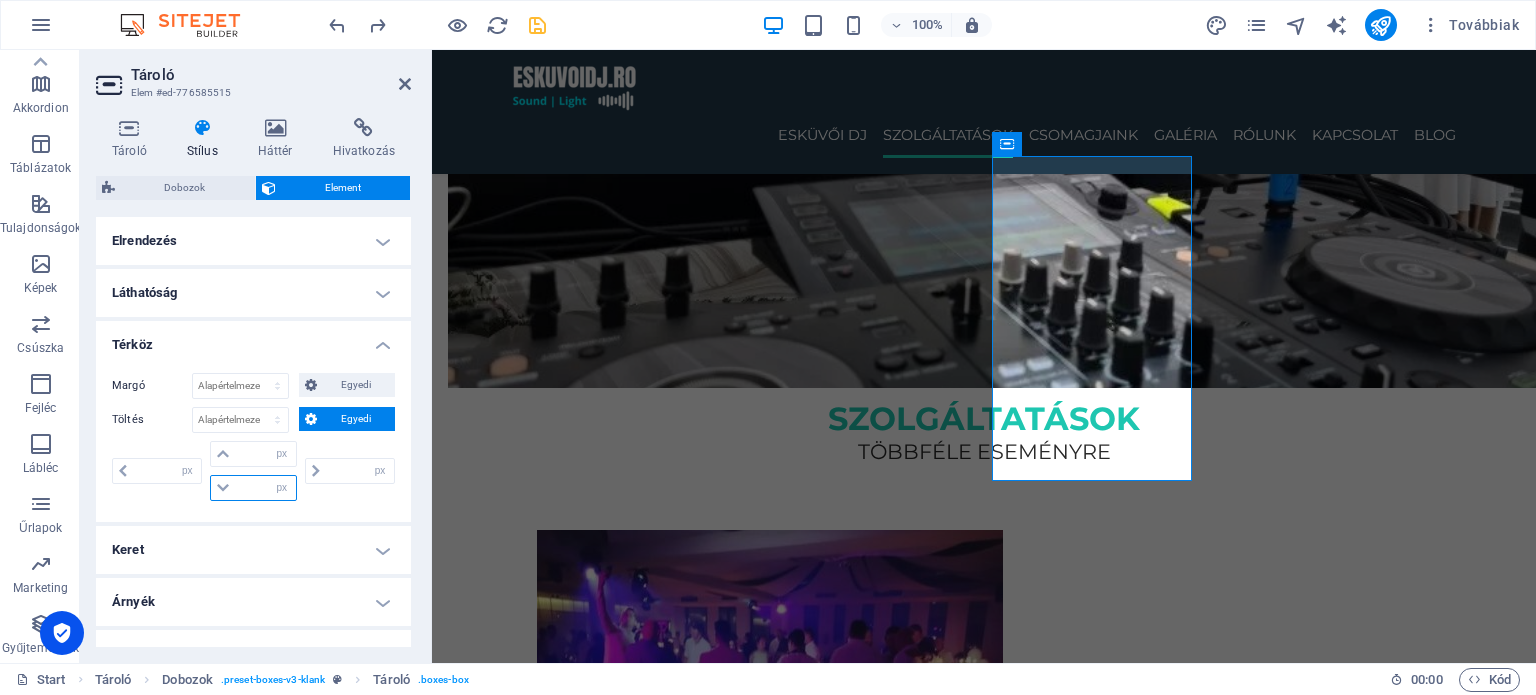 click at bounding box center [265, 488] 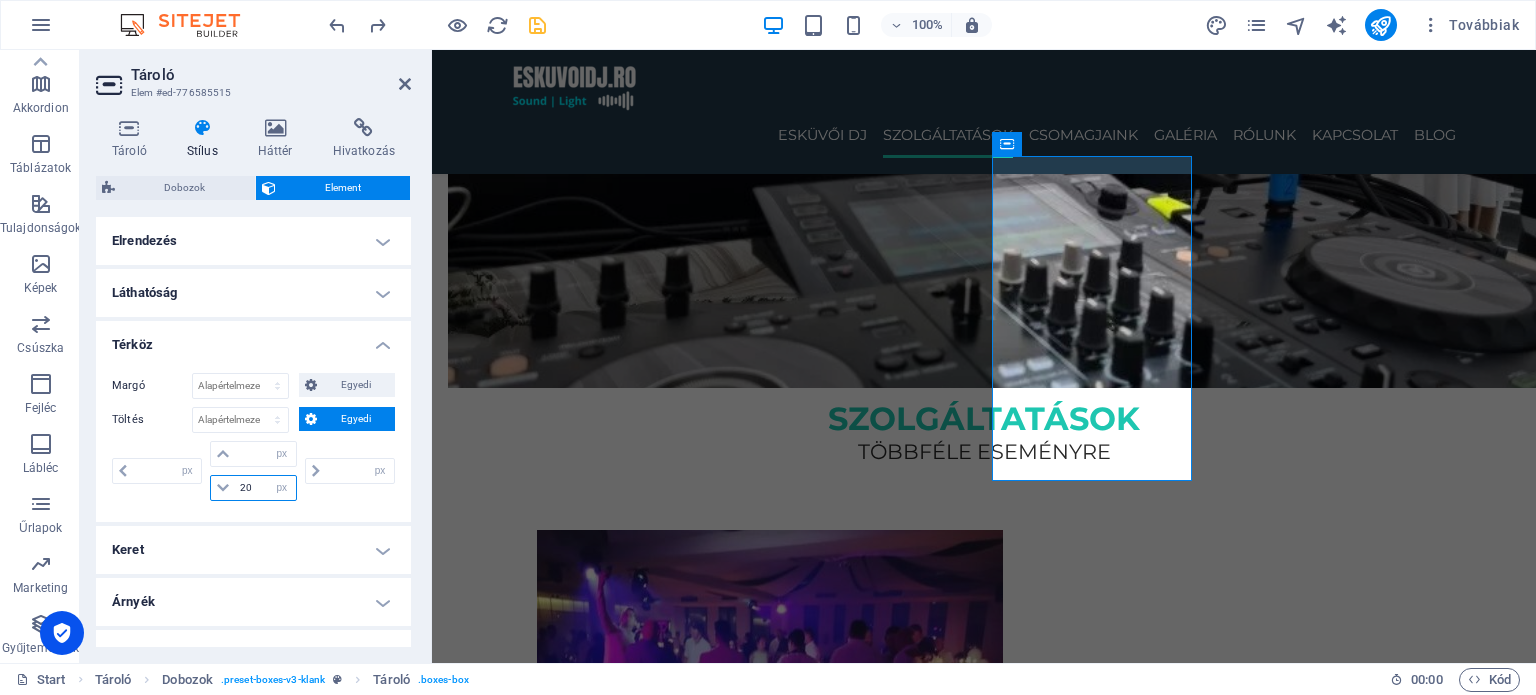 type on "20" 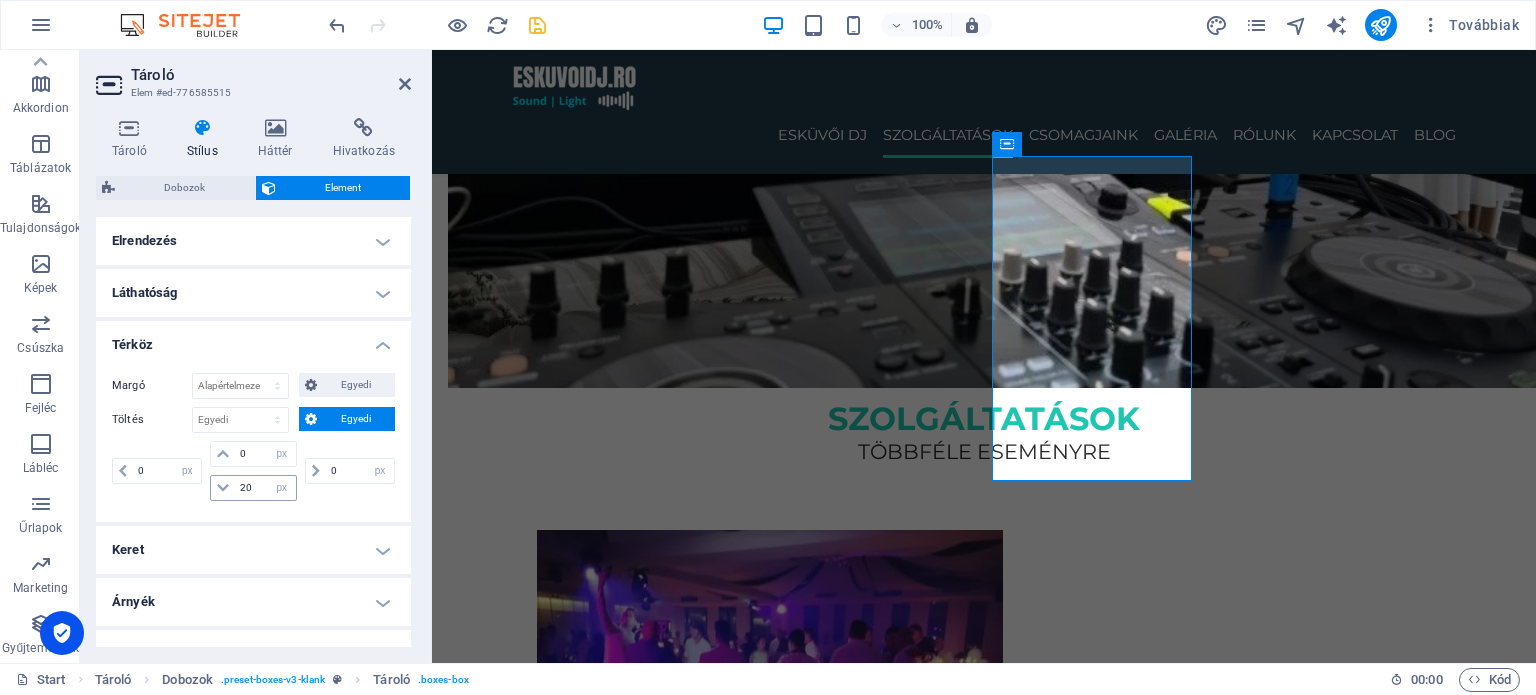 type on "0" 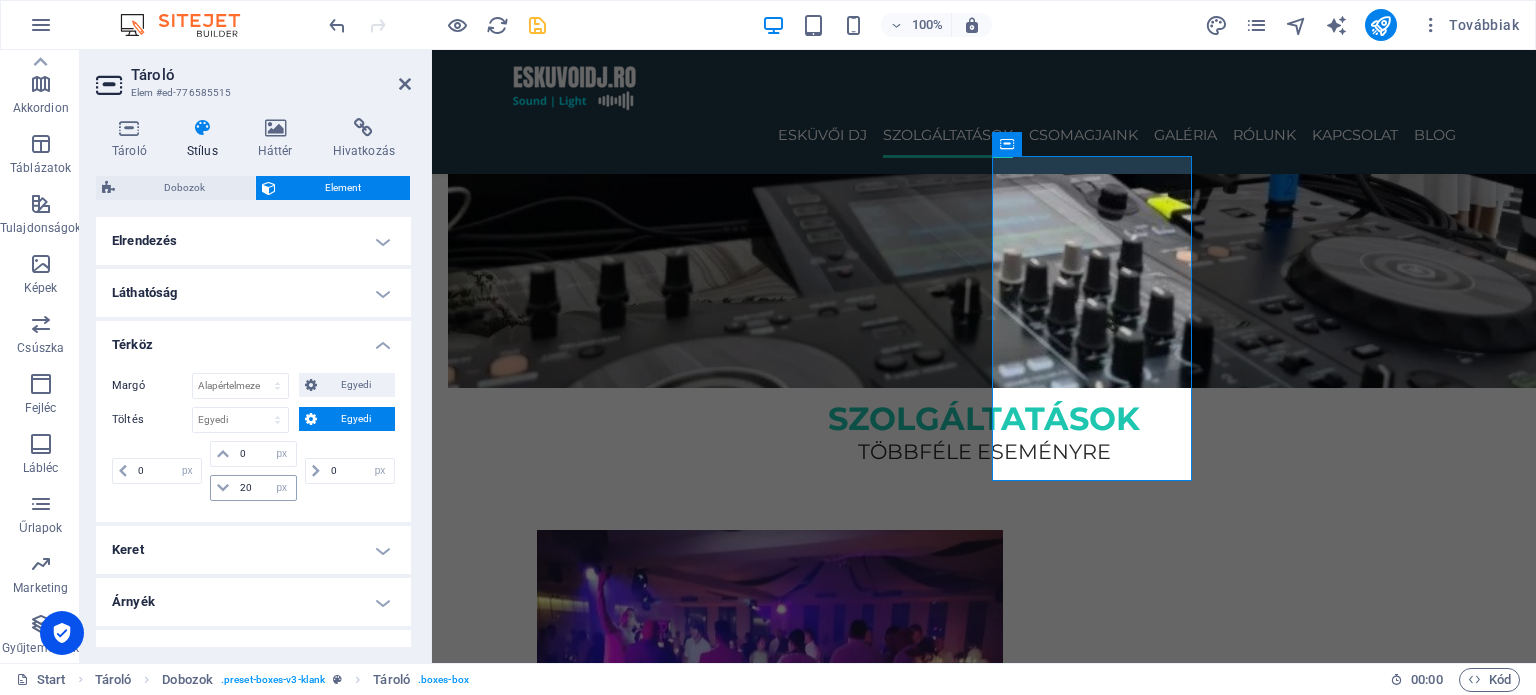 type on "0" 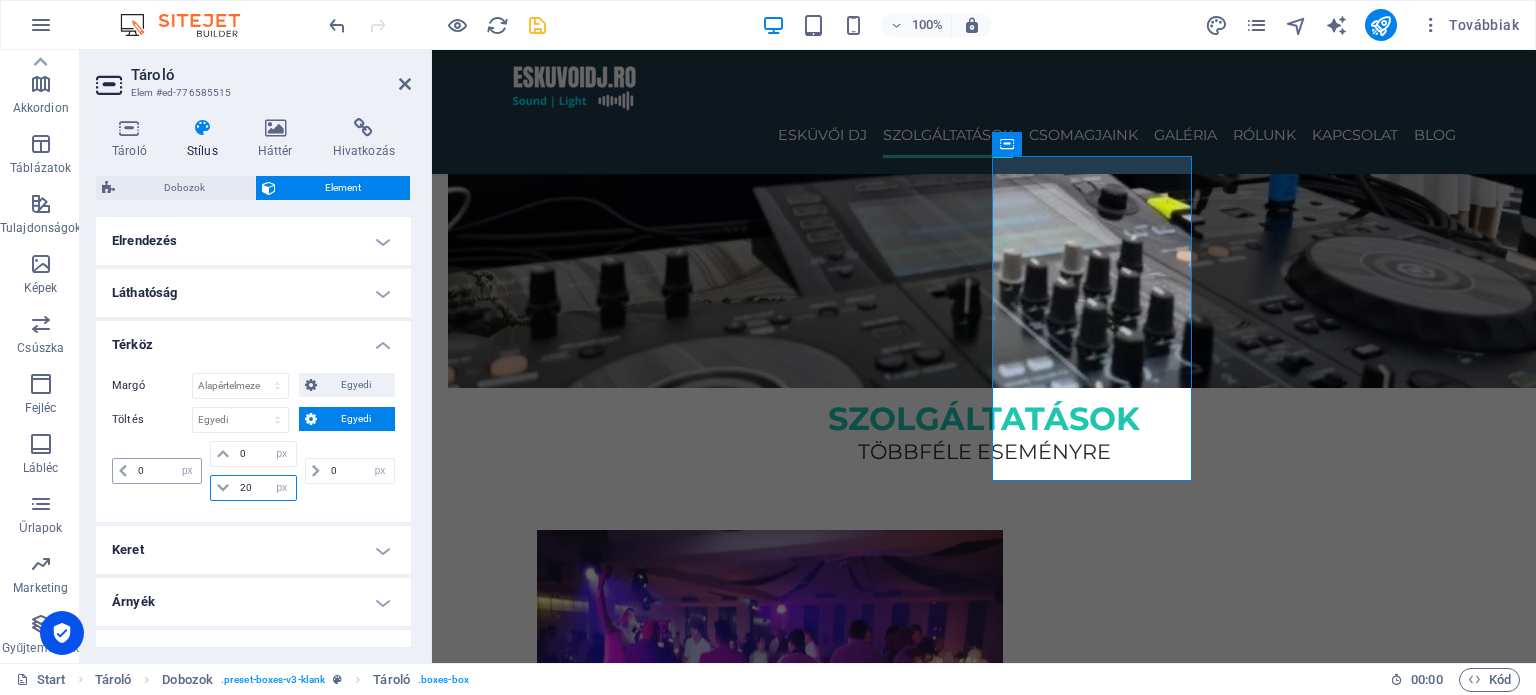 drag, startPoint x: 263, startPoint y: 476, endPoint x: 160, endPoint y: 467, distance: 103.392456 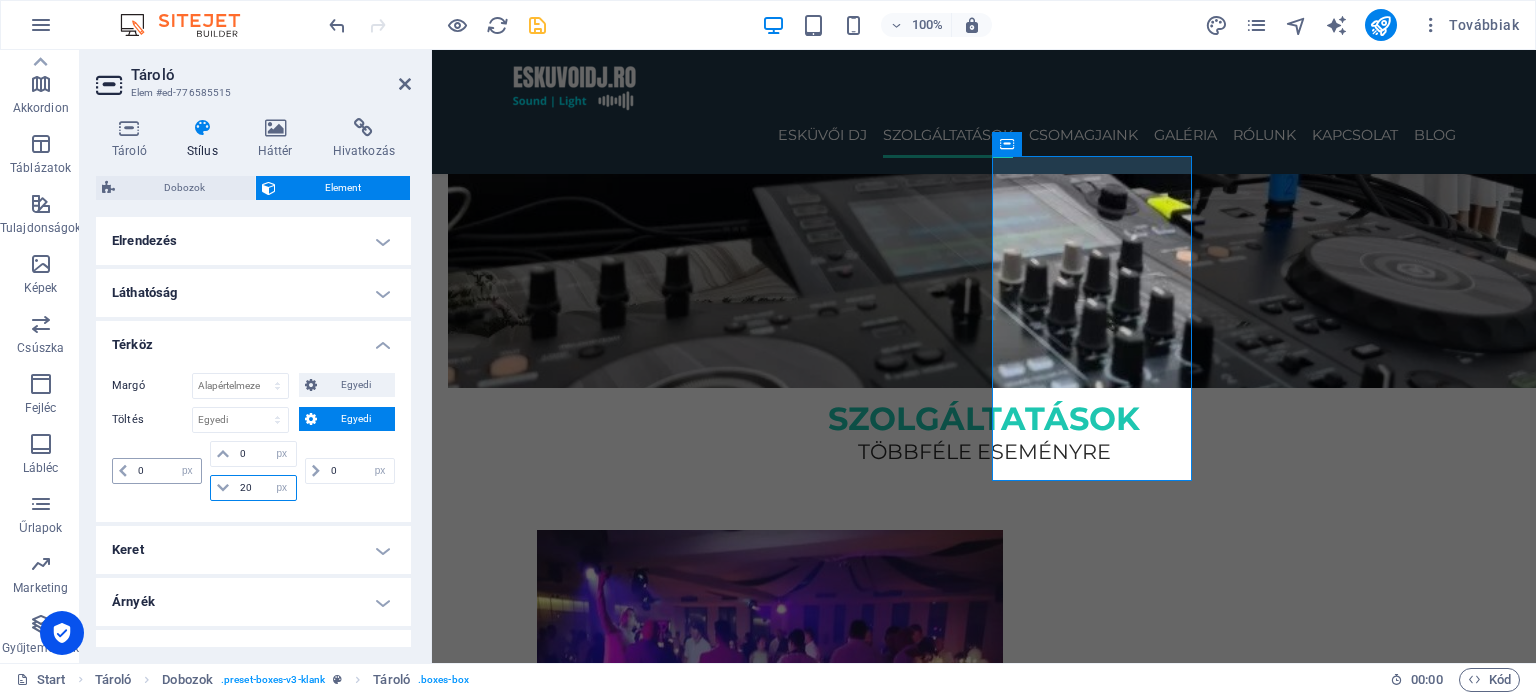 click on "0 px rem % vh vw 0 px rem % vh vw 20 px rem % vh vw 0 px rem % vh vw" at bounding box center [253, 471] 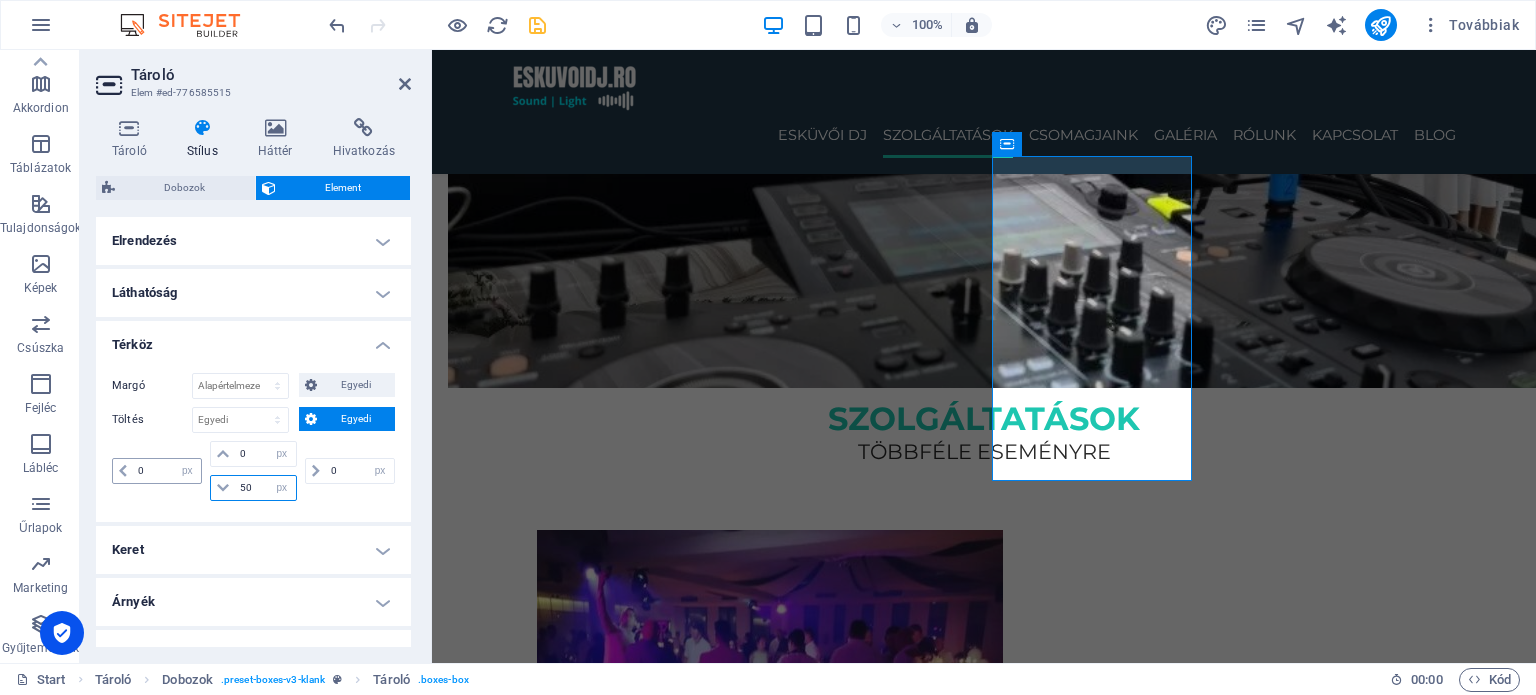 type on "50" 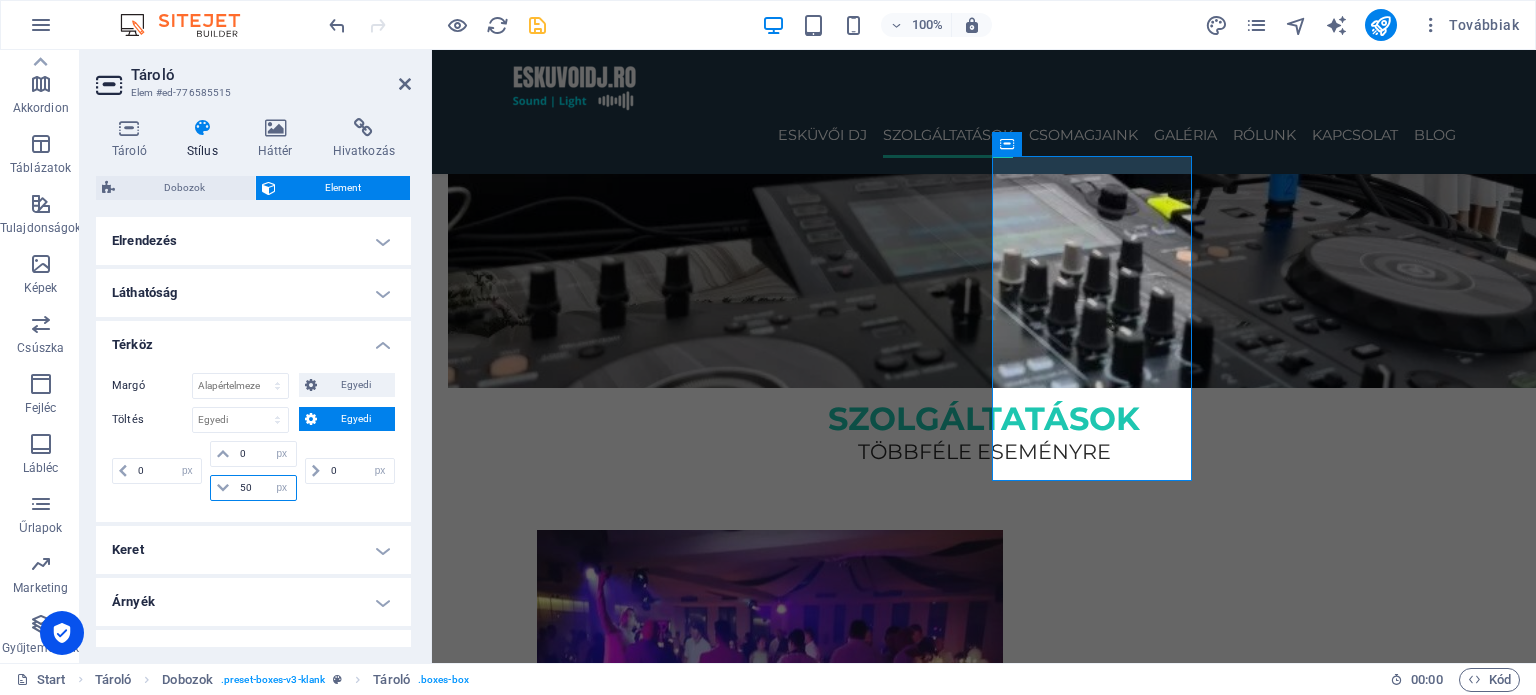 drag, startPoint x: 252, startPoint y: 485, endPoint x: 232, endPoint y: 495, distance: 22.36068 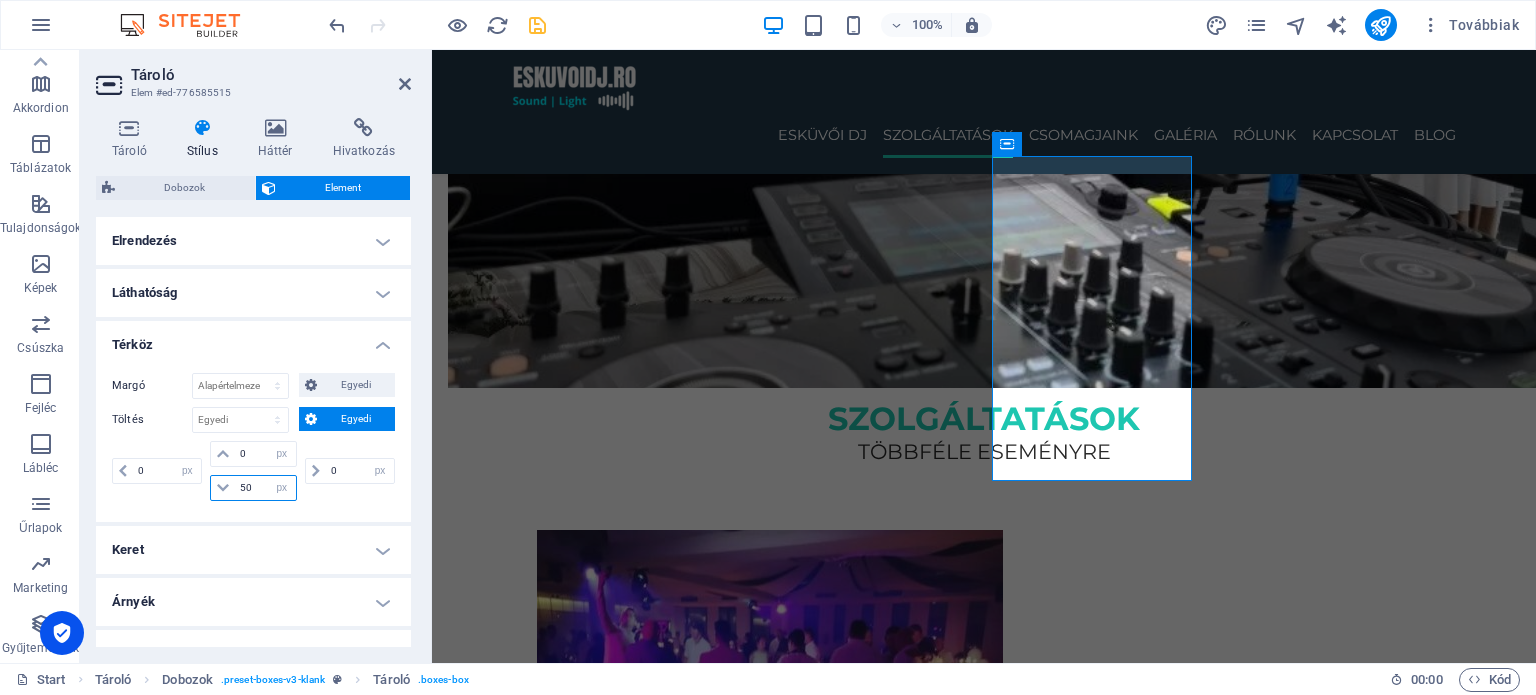 click on "50" at bounding box center (265, 488) 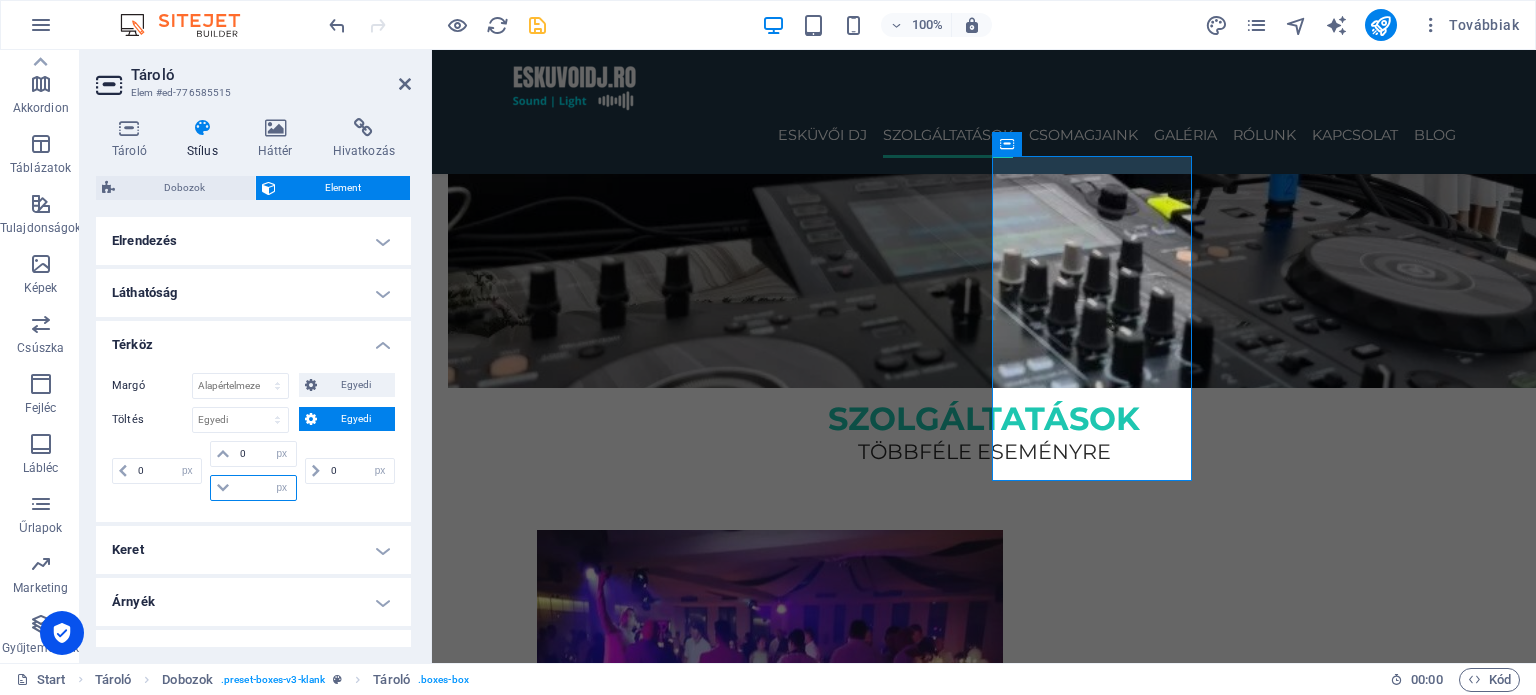 type 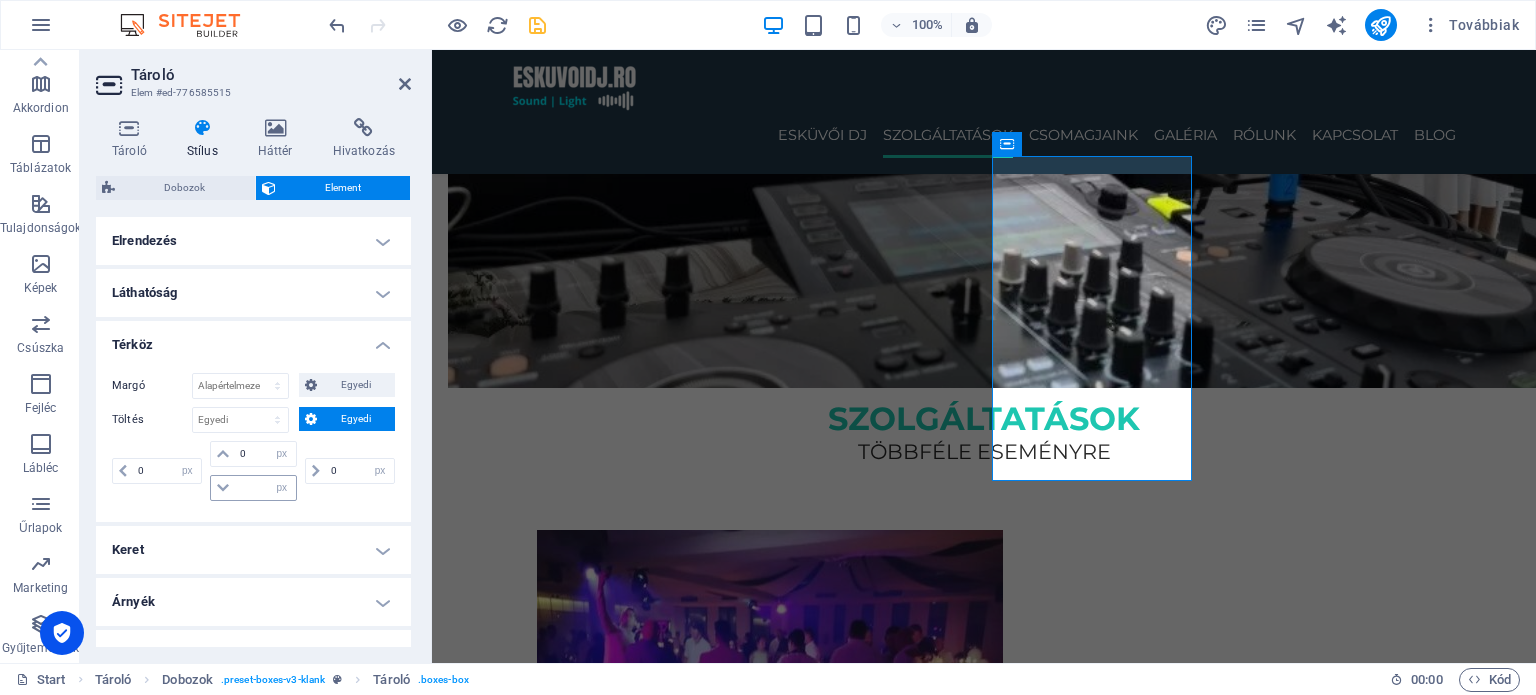click at bounding box center [223, 488] 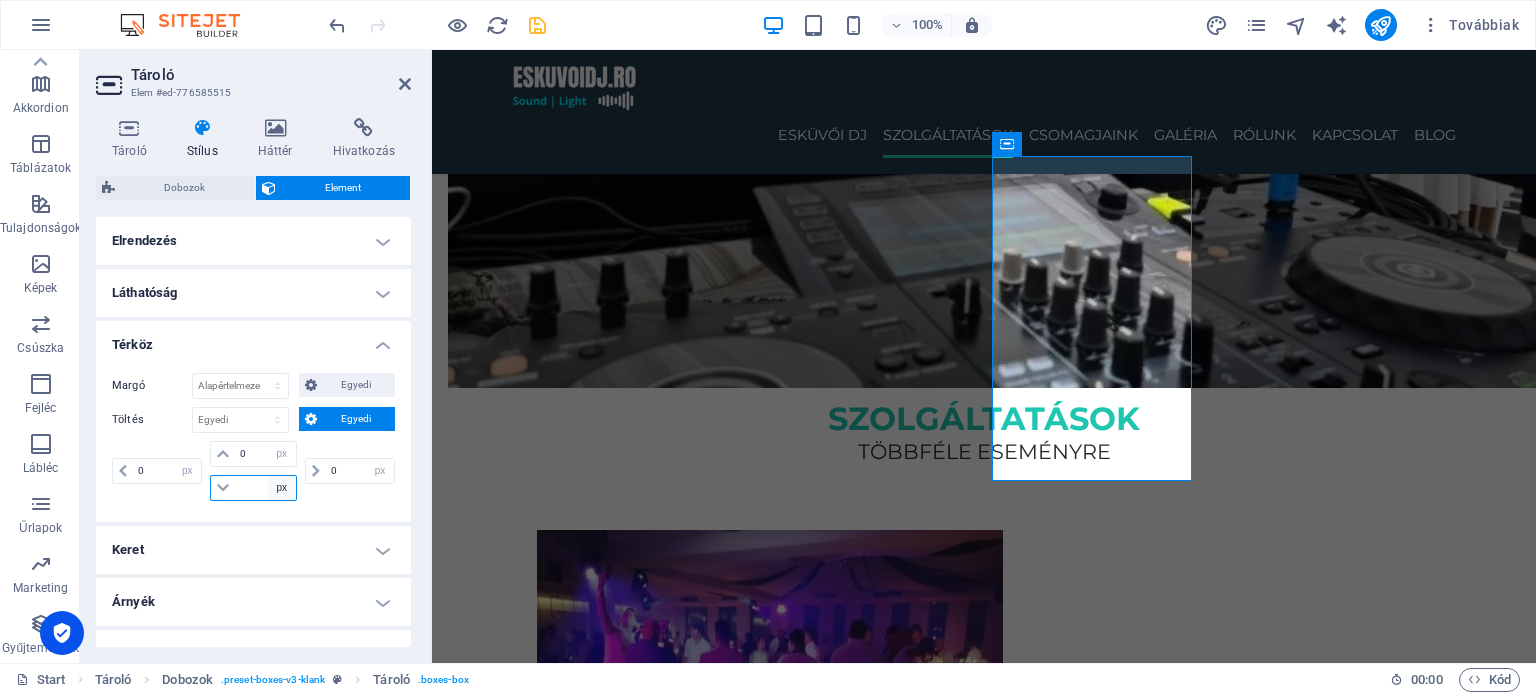 click on "px rem % vh vw" at bounding box center (282, 488) 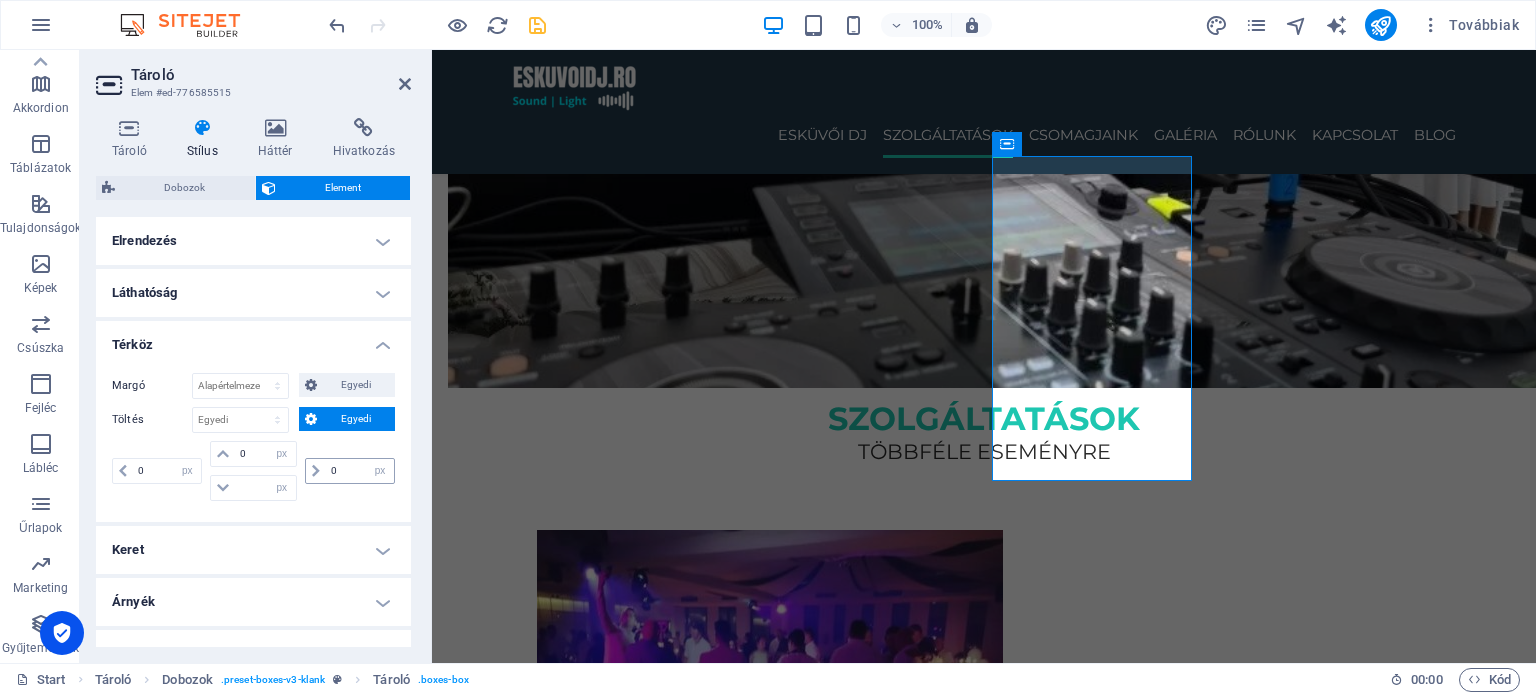 click at bounding box center [316, 471] 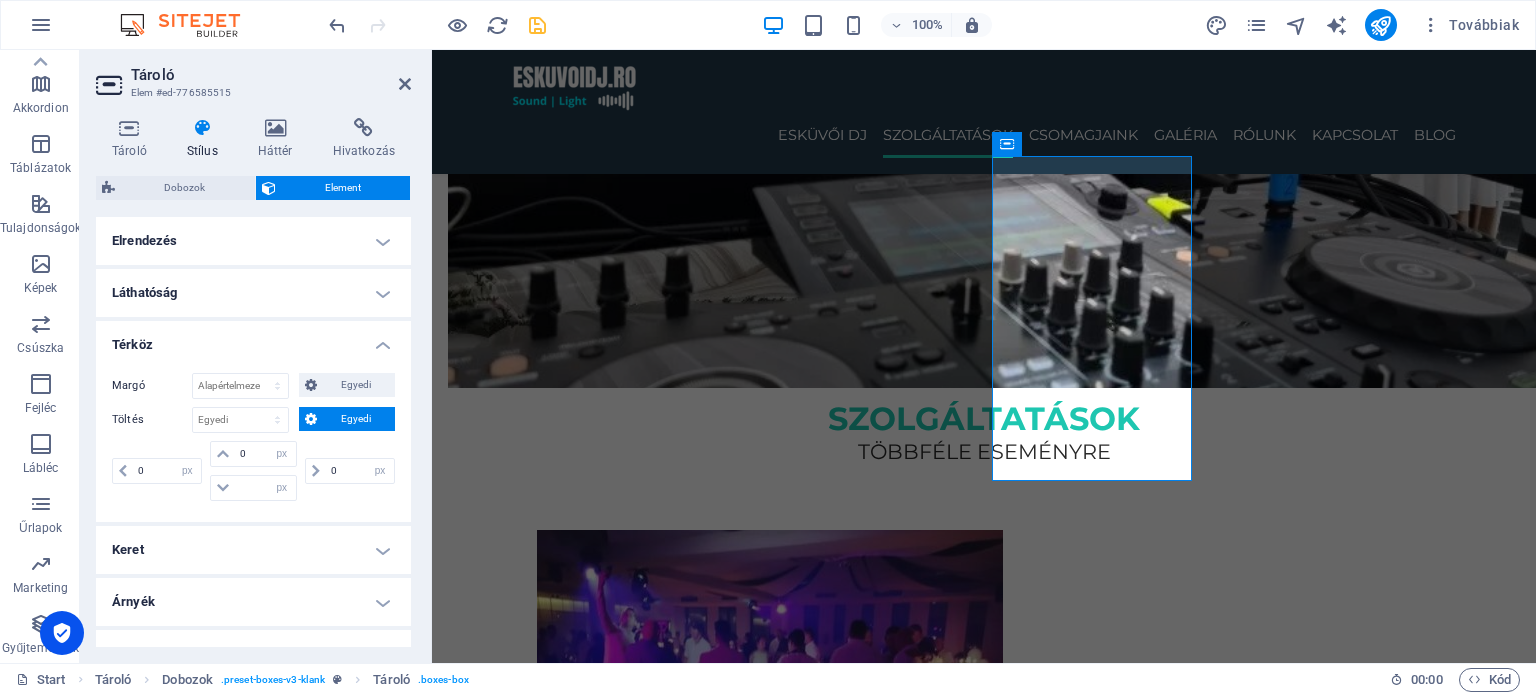 click on "Egyedi" at bounding box center (356, 419) 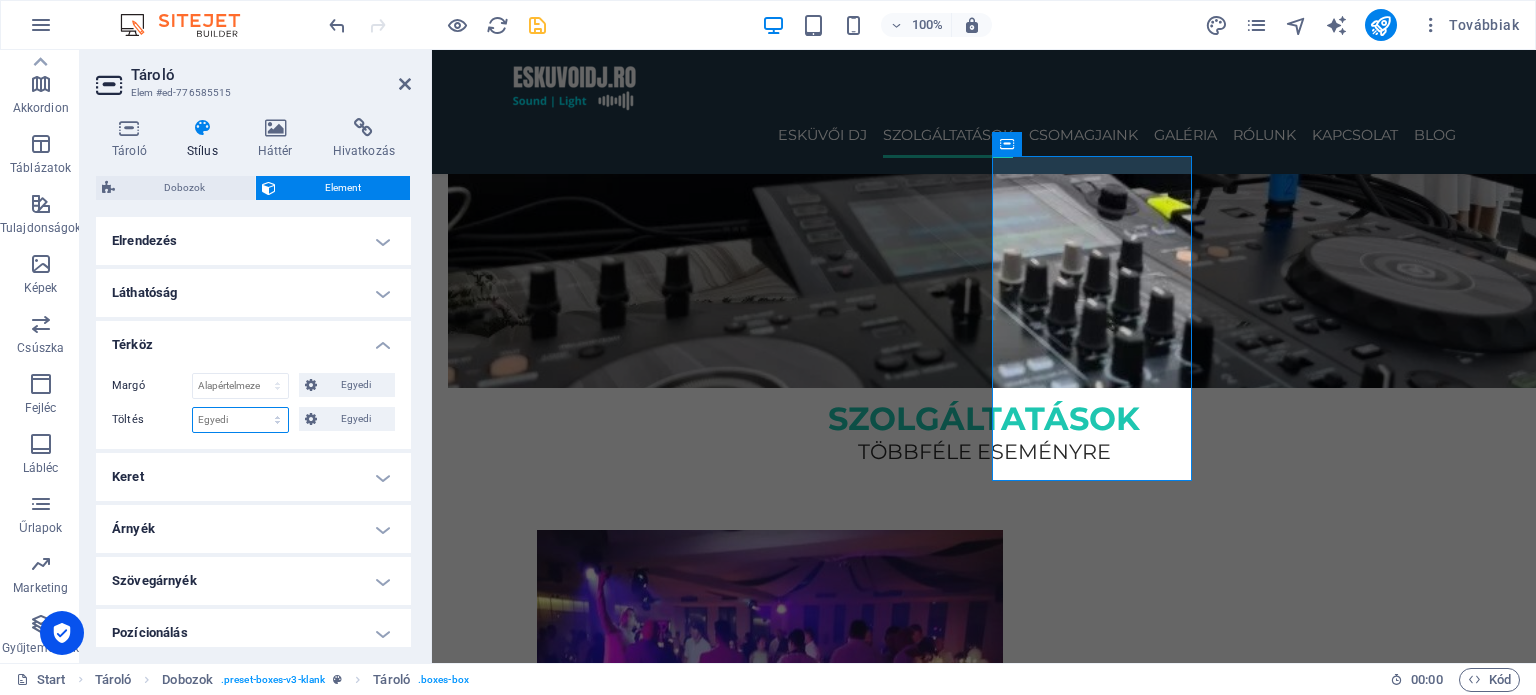 click on "Alapértelmezett px rem % vh vw Egyedi" at bounding box center [240, 420] 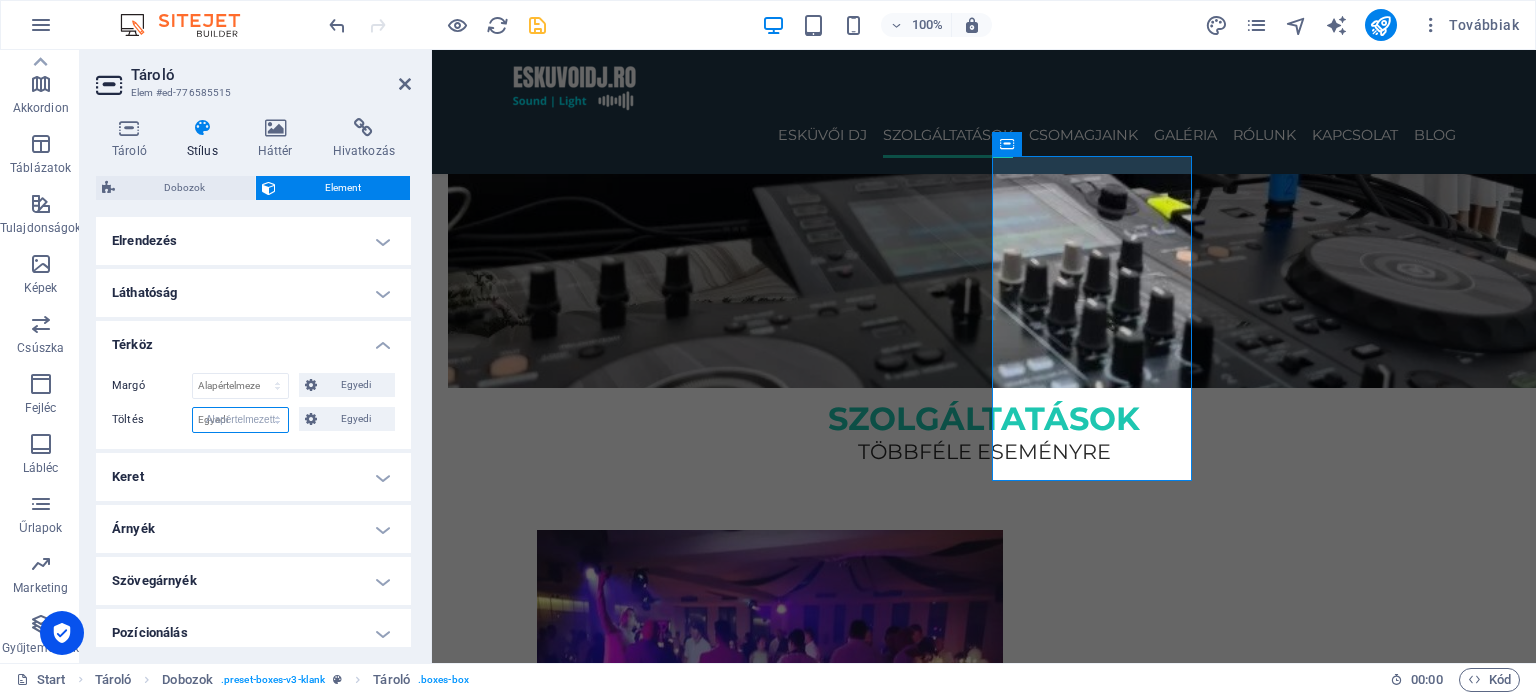 click on "Alapértelmezett px rem % vh vw Egyedi" at bounding box center [240, 420] 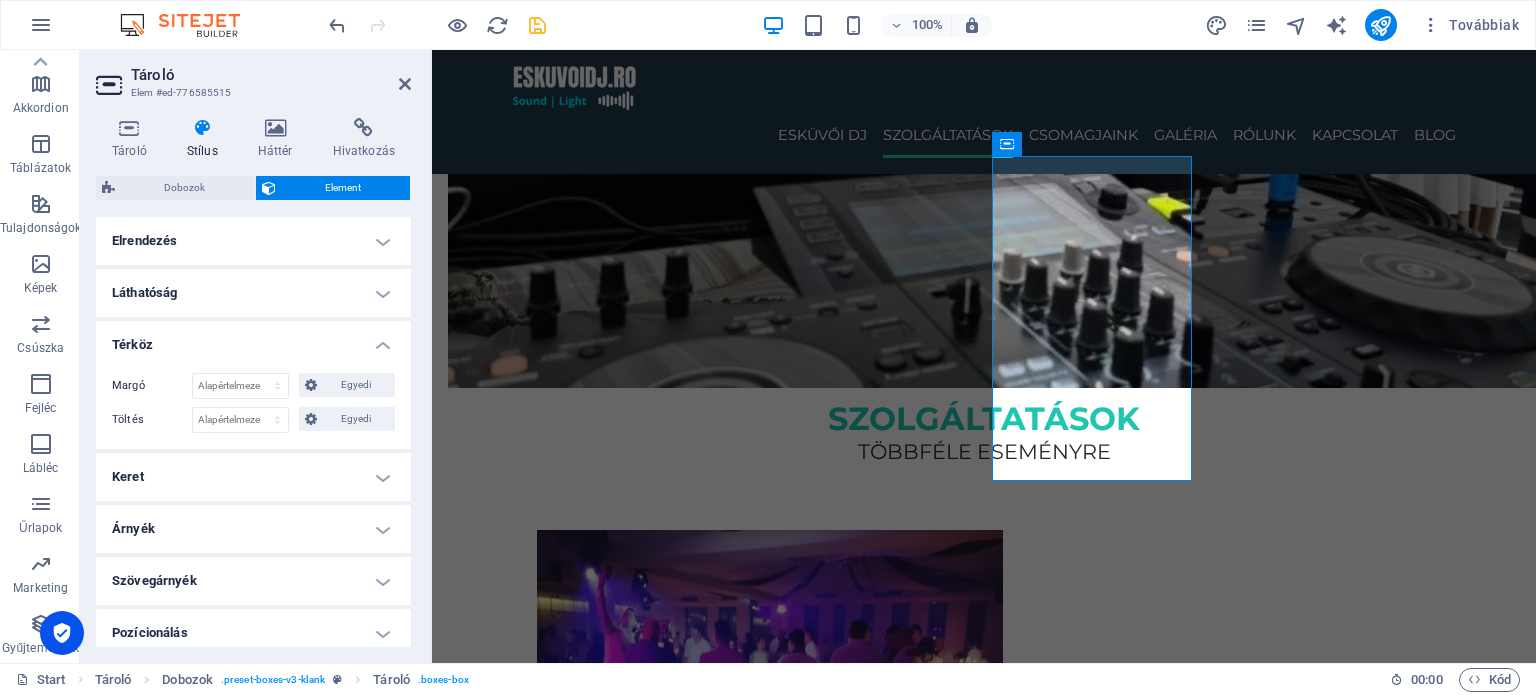 click on "Térköz" at bounding box center (253, 339) 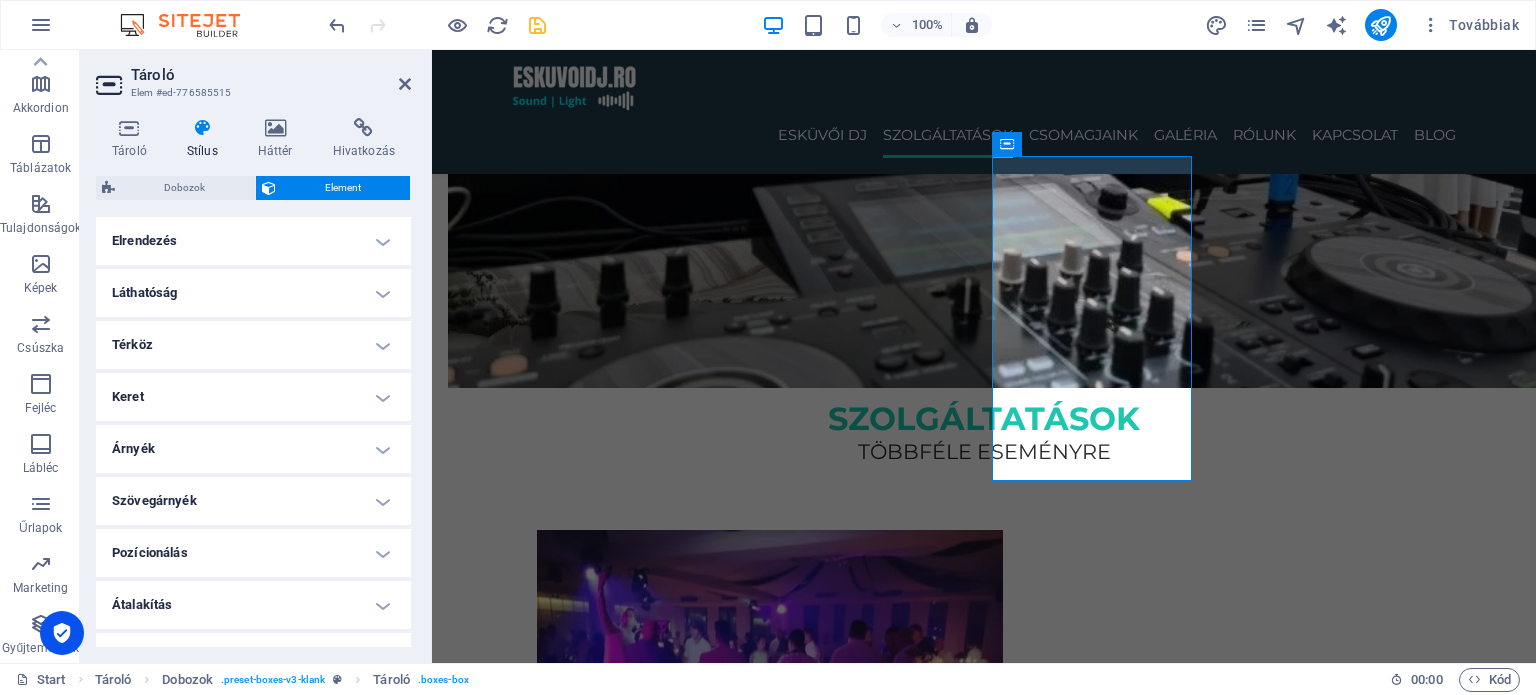 click on "Keret" at bounding box center (253, 397) 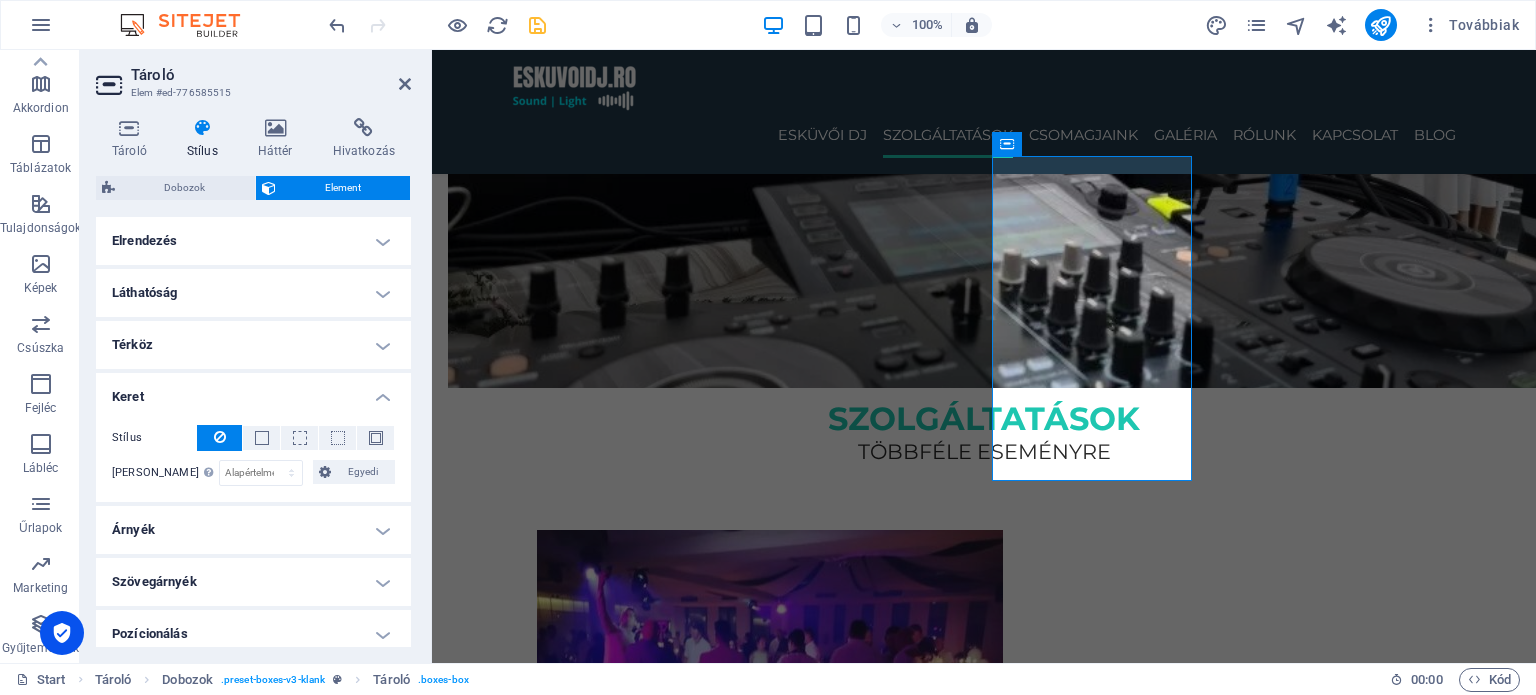 click on "Keret" at bounding box center [253, 391] 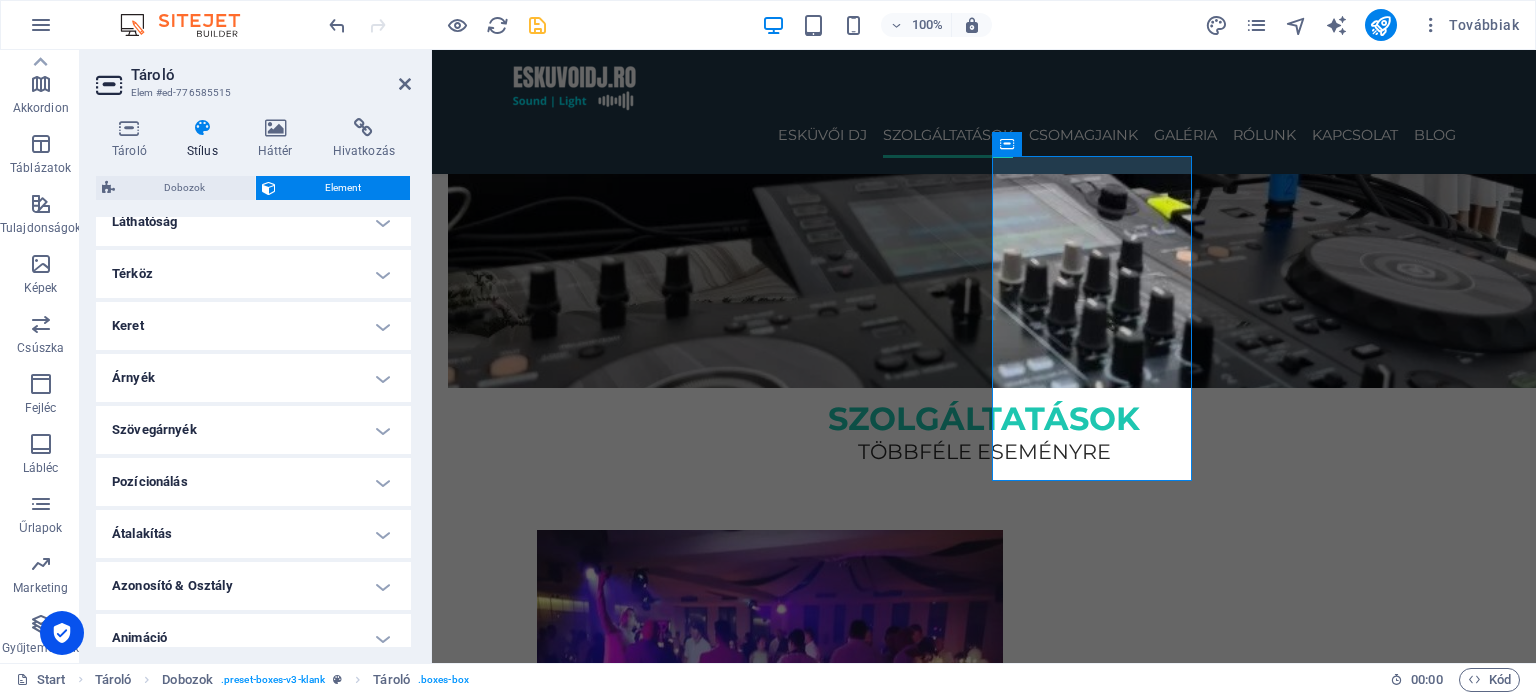 scroll, scrollTop: 100, scrollLeft: 0, axis: vertical 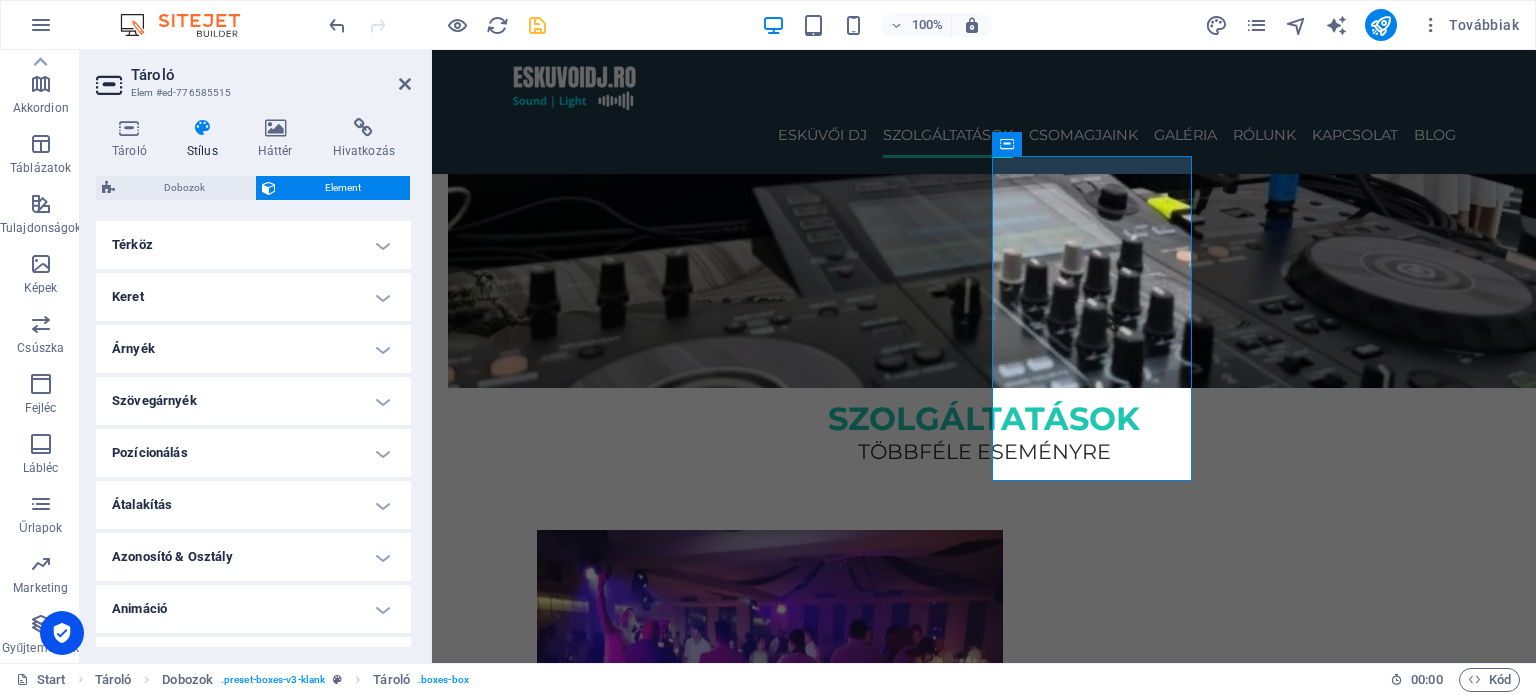 click on "Árnyék" at bounding box center (253, 349) 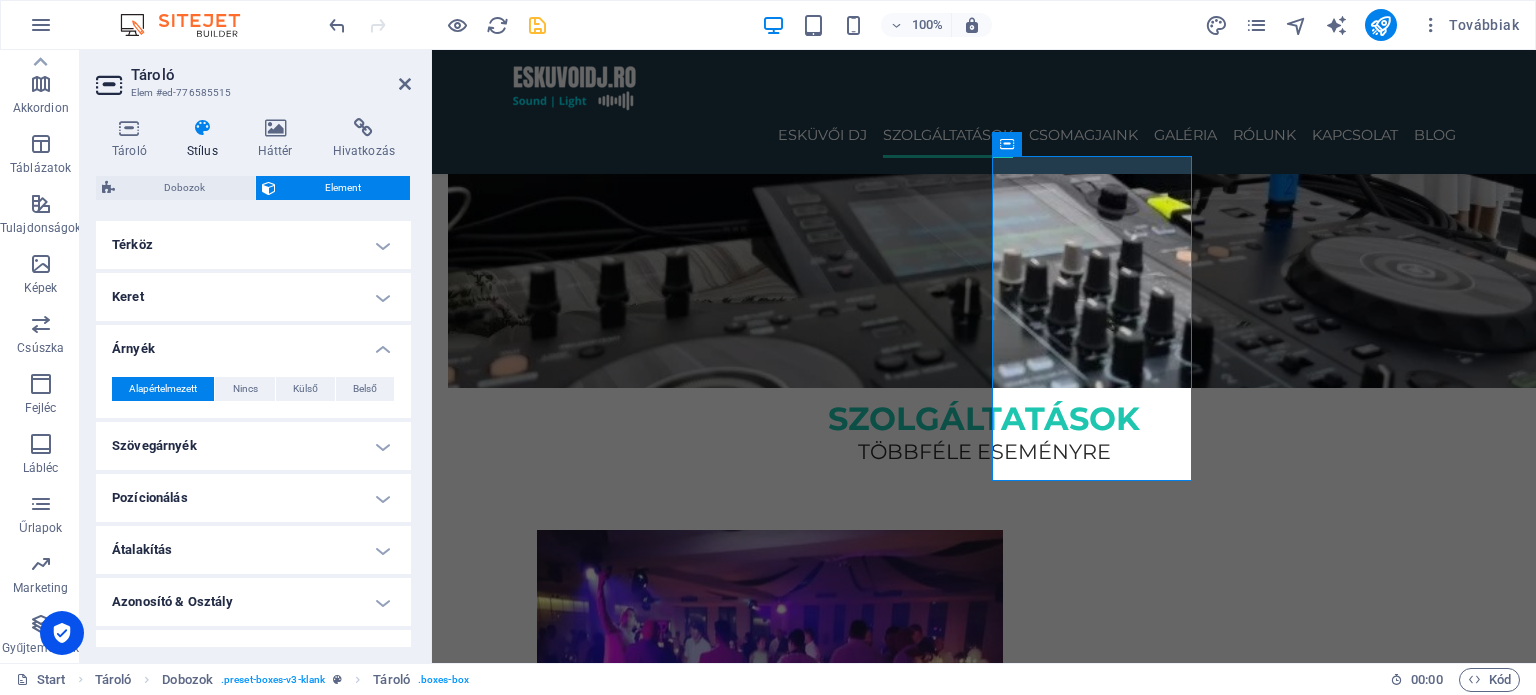 click on "Árnyék" at bounding box center [253, 343] 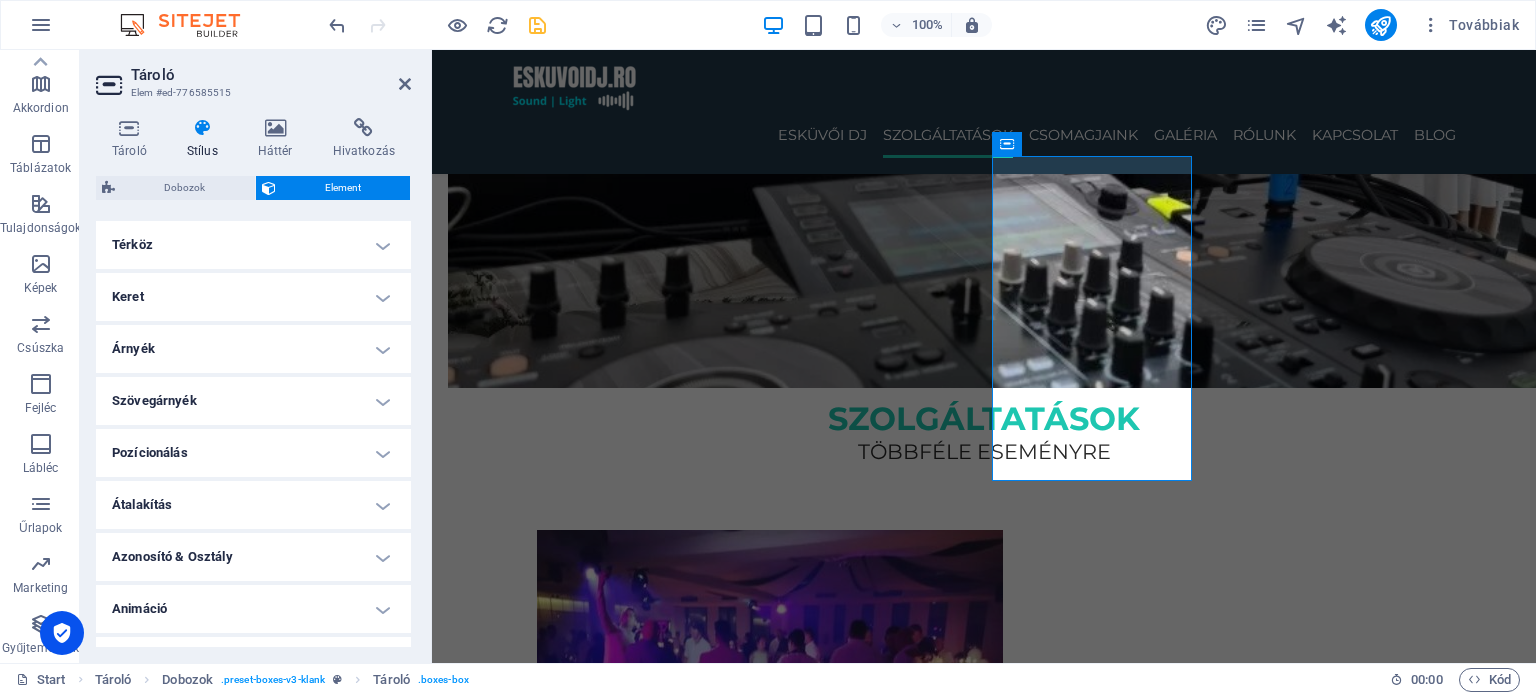 click on "Szövegárnyék" at bounding box center (253, 401) 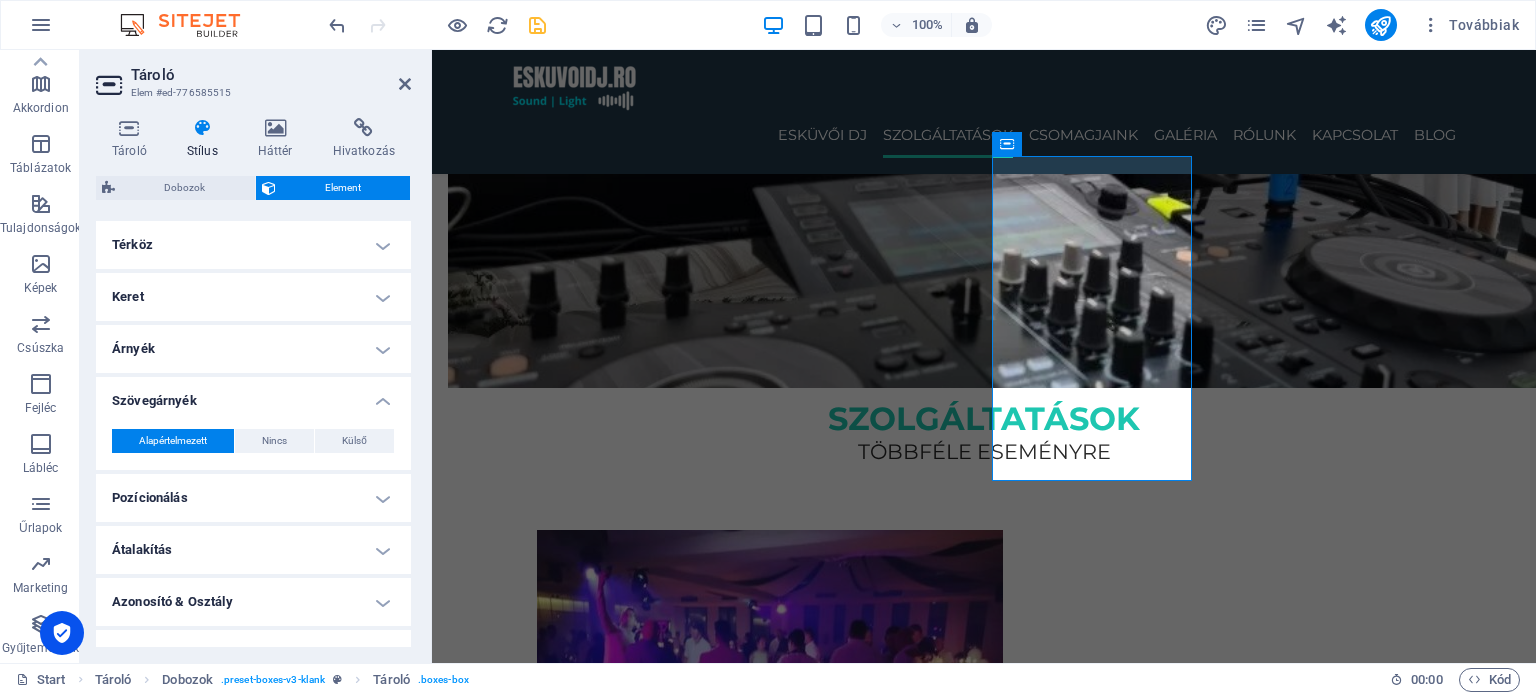 click on "Szövegárnyék" at bounding box center (253, 395) 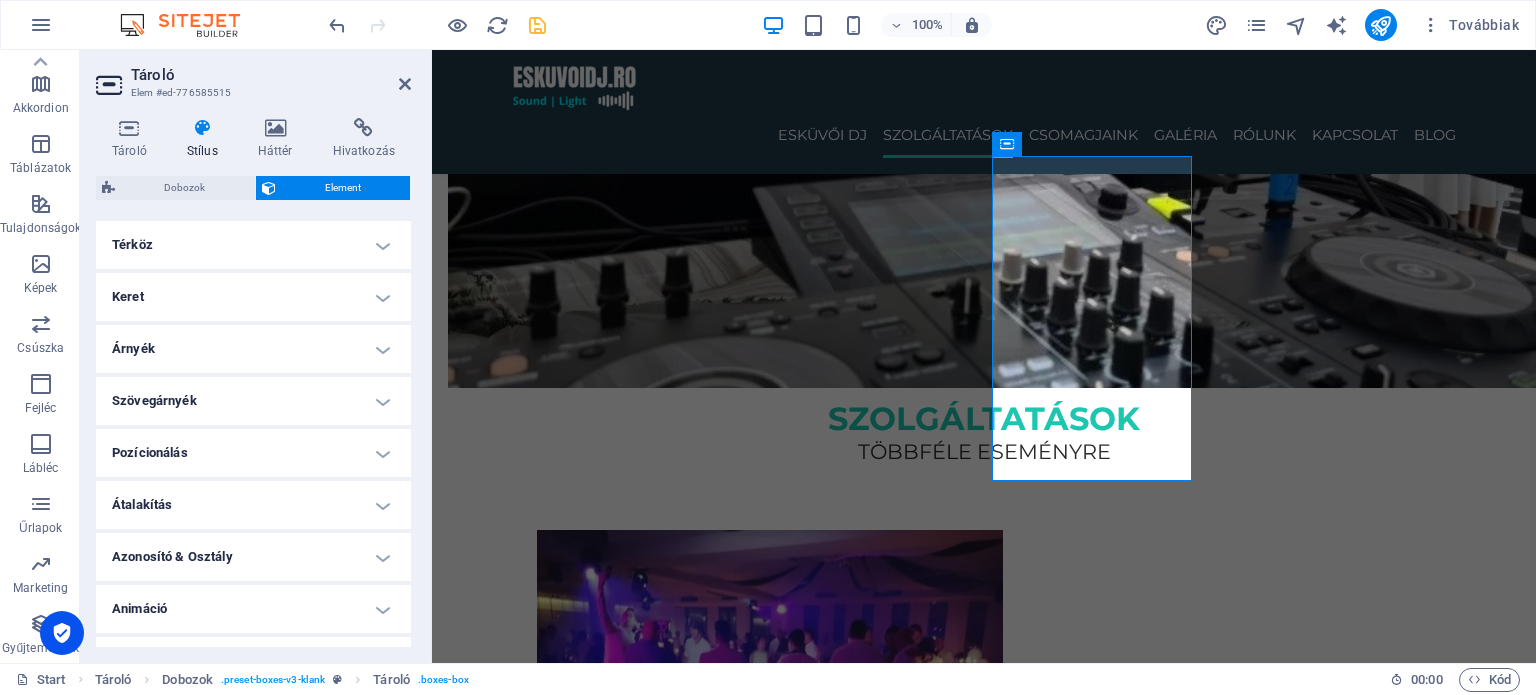 click on "Pozícionálás" at bounding box center (253, 453) 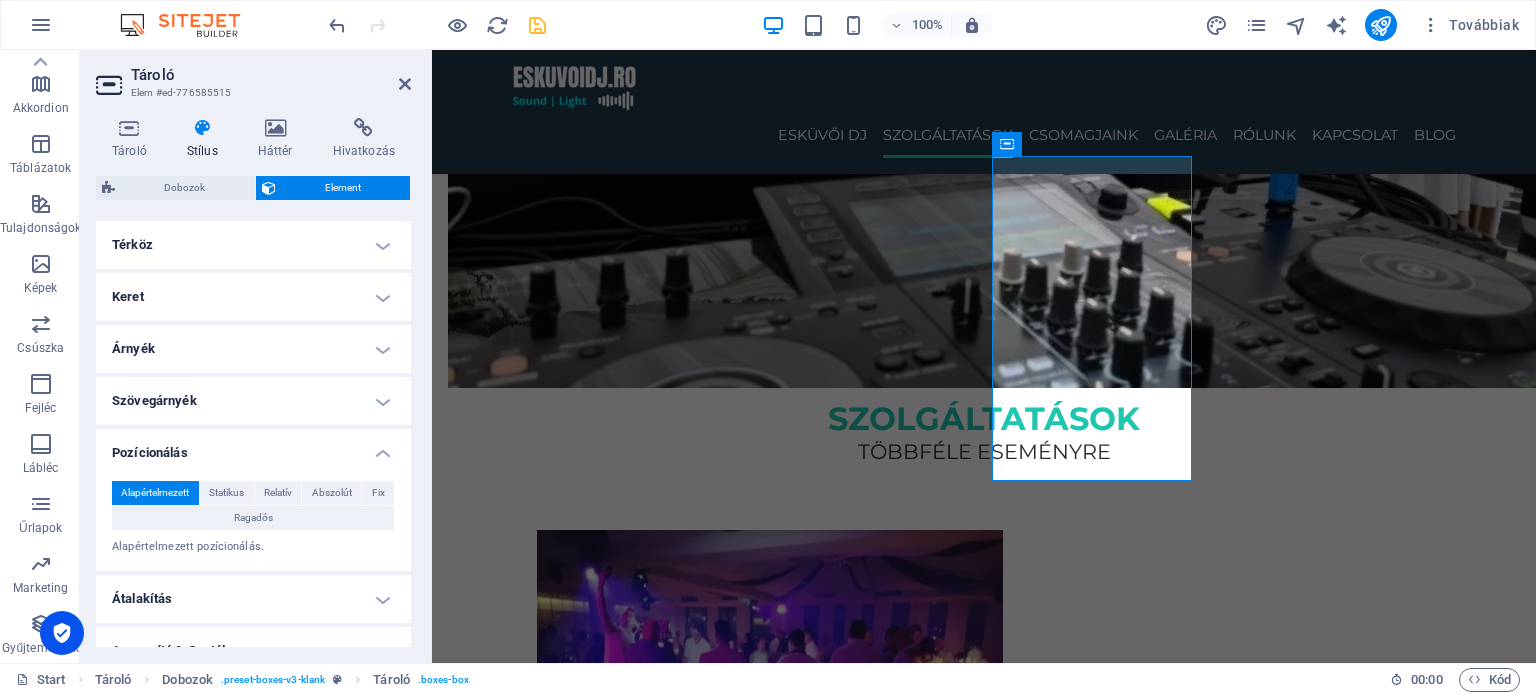 click on "Pozícionálás" at bounding box center [253, 447] 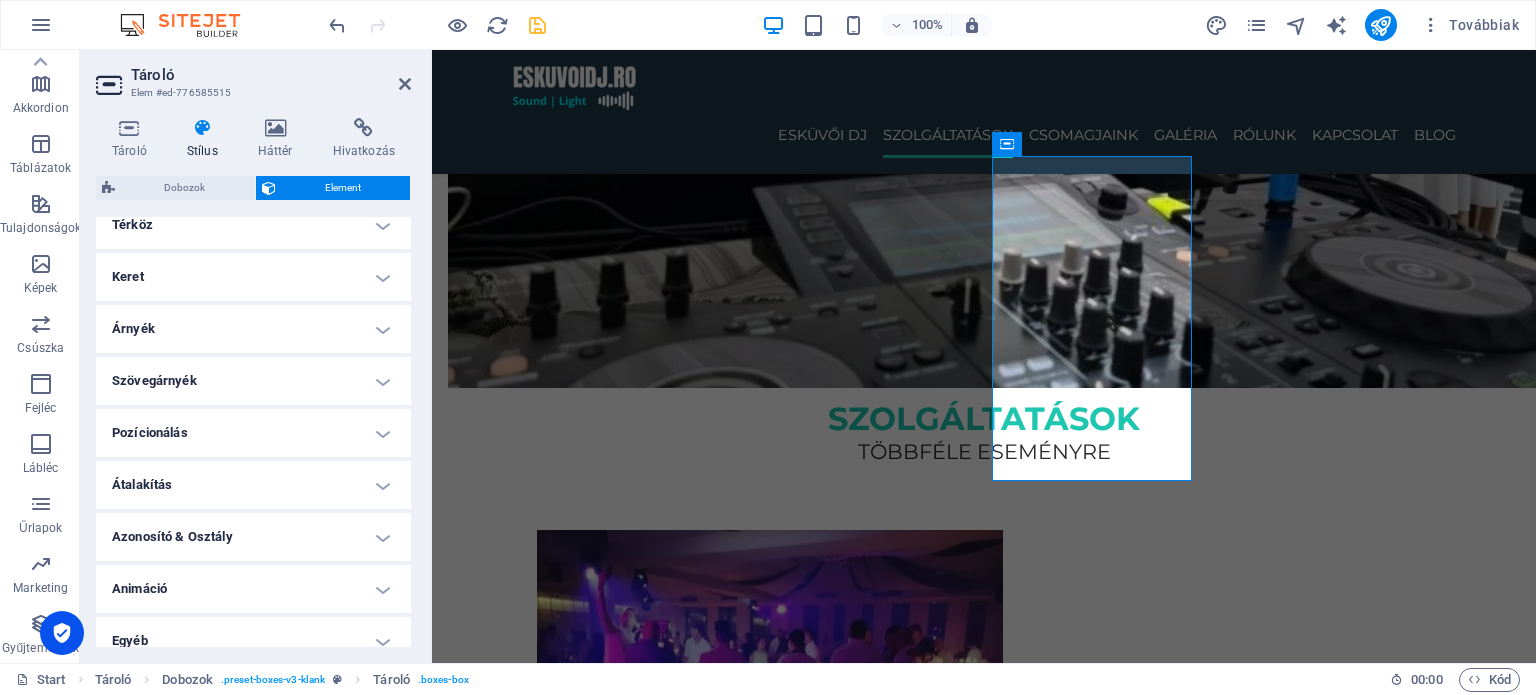 scroll, scrollTop: 137, scrollLeft: 0, axis: vertical 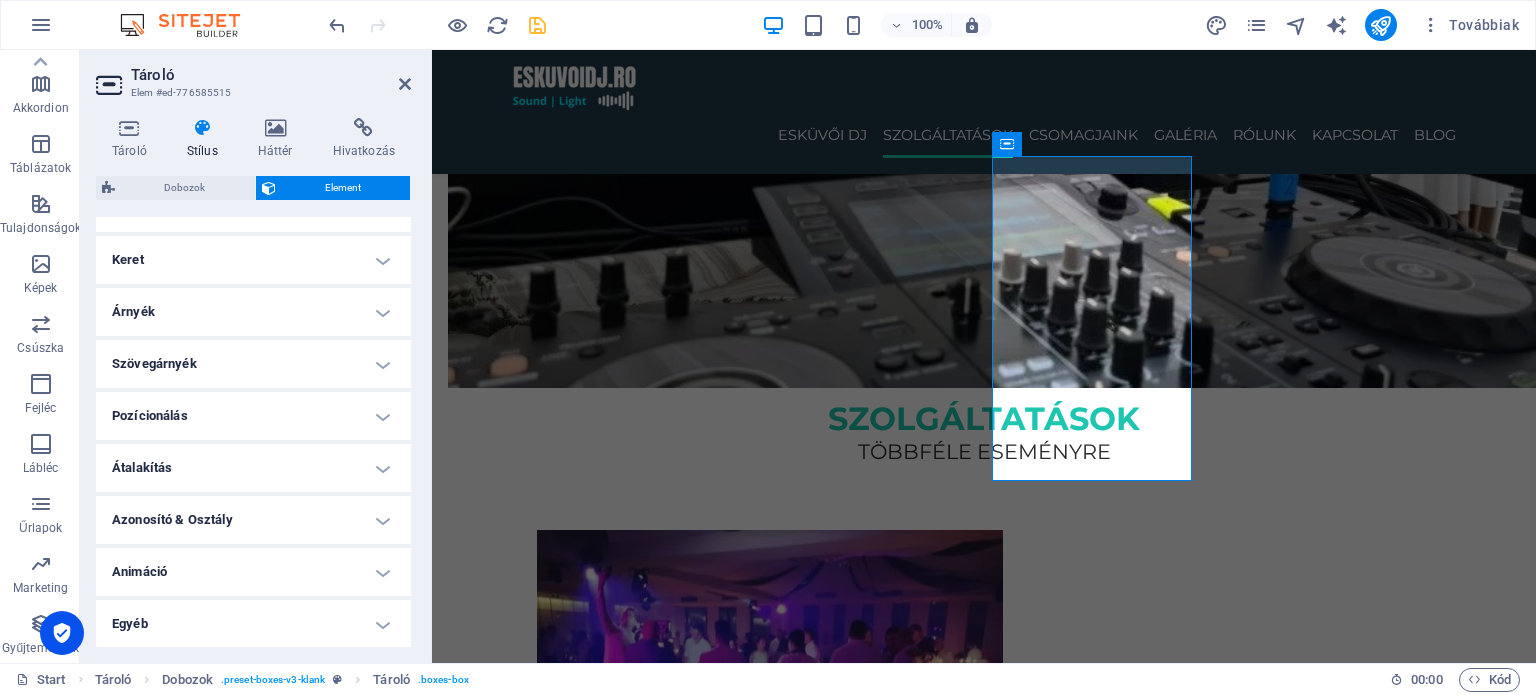 click on "Egyéb" at bounding box center (253, 624) 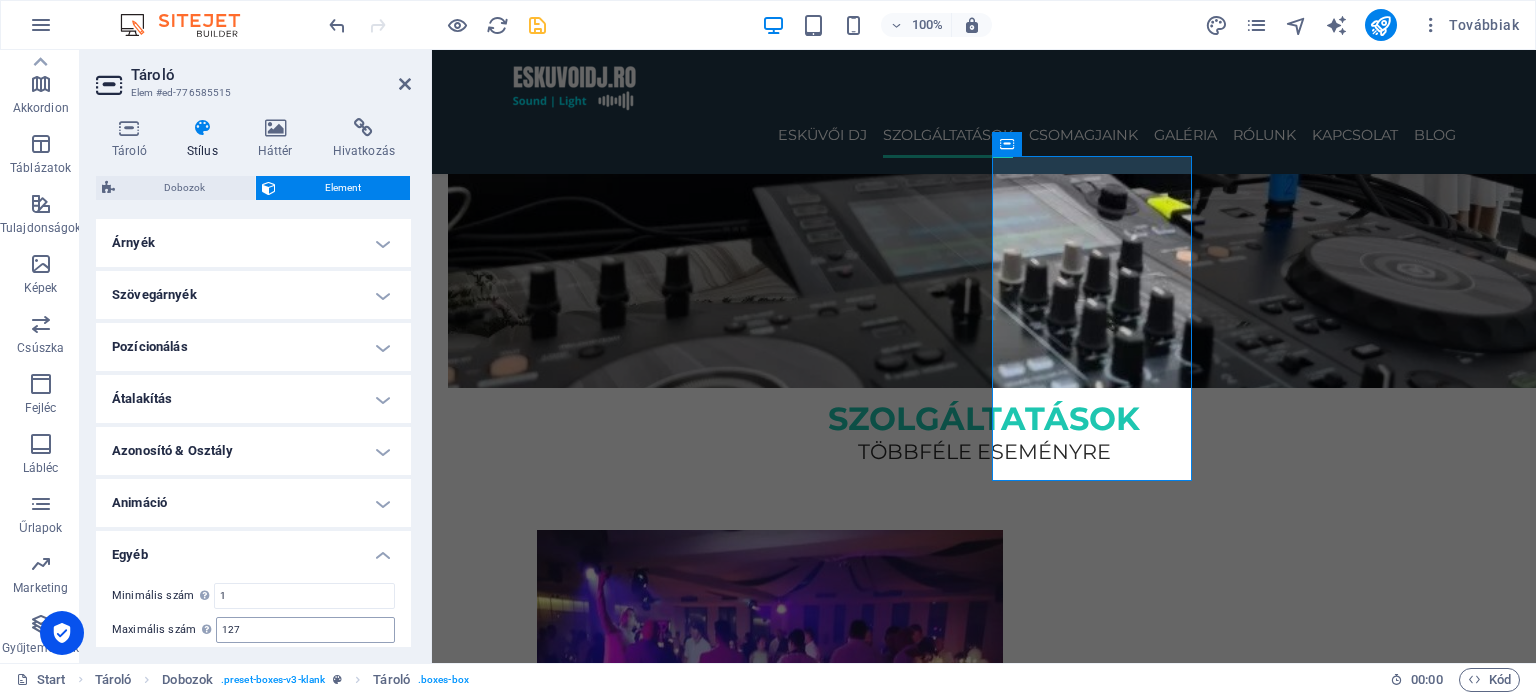 scroll, scrollTop: 260, scrollLeft: 0, axis: vertical 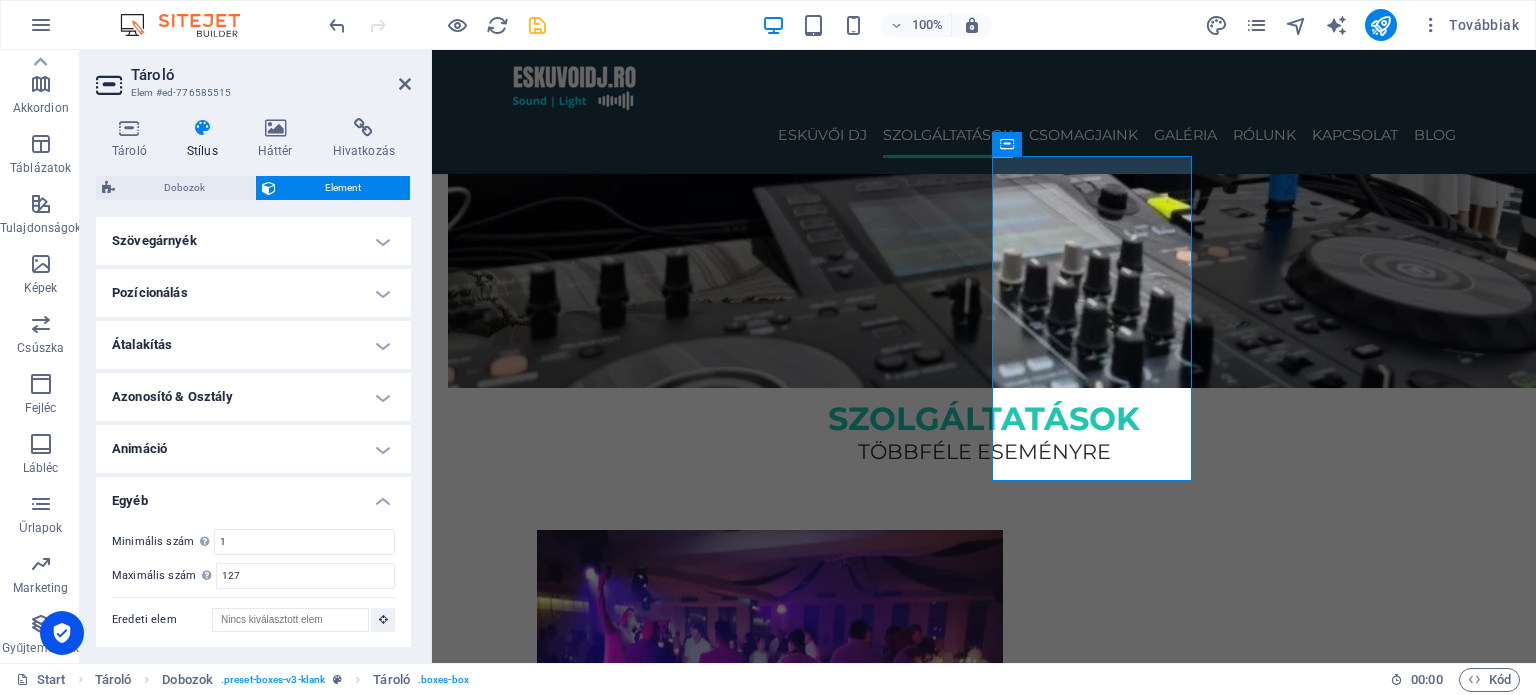click on "Egyéb" at bounding box center (253, 495) 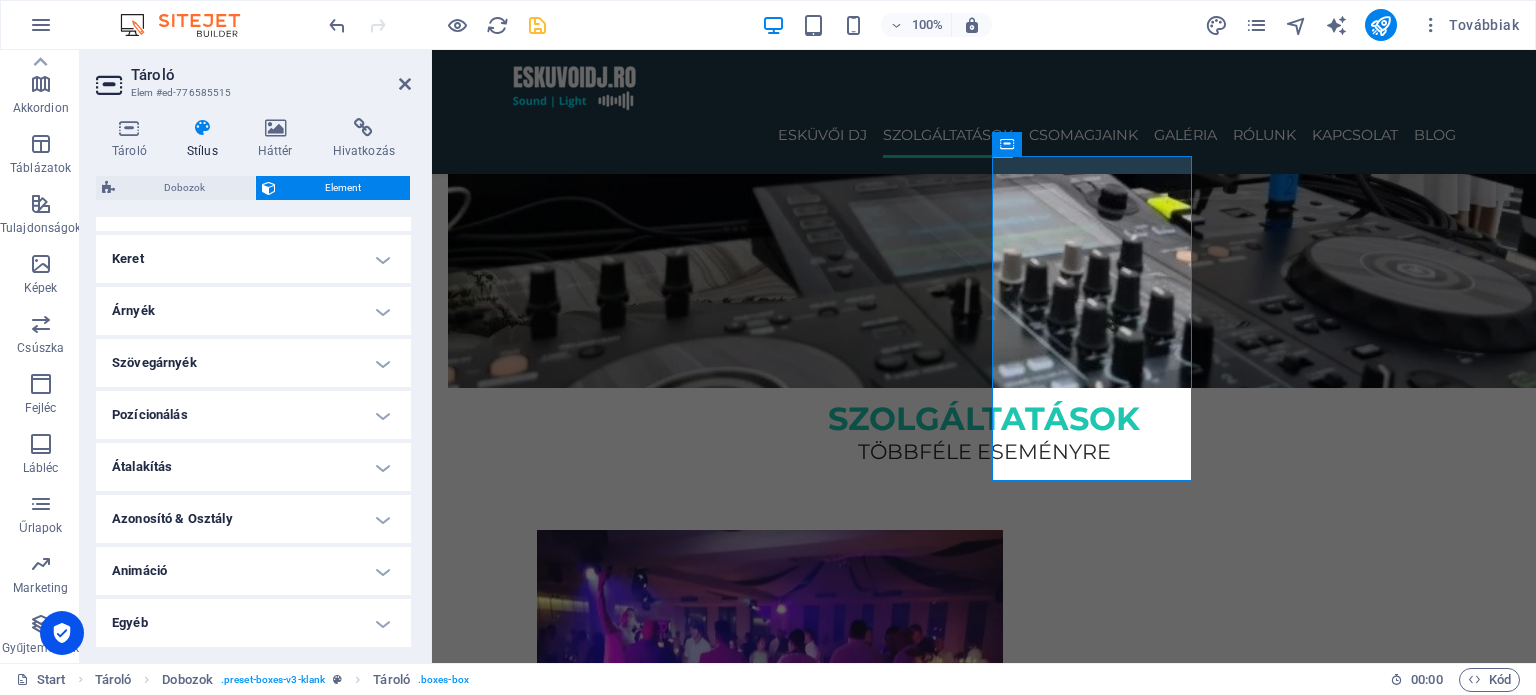 scroll, scrollTop: 137, scrollLeft: 0, axis: vertical 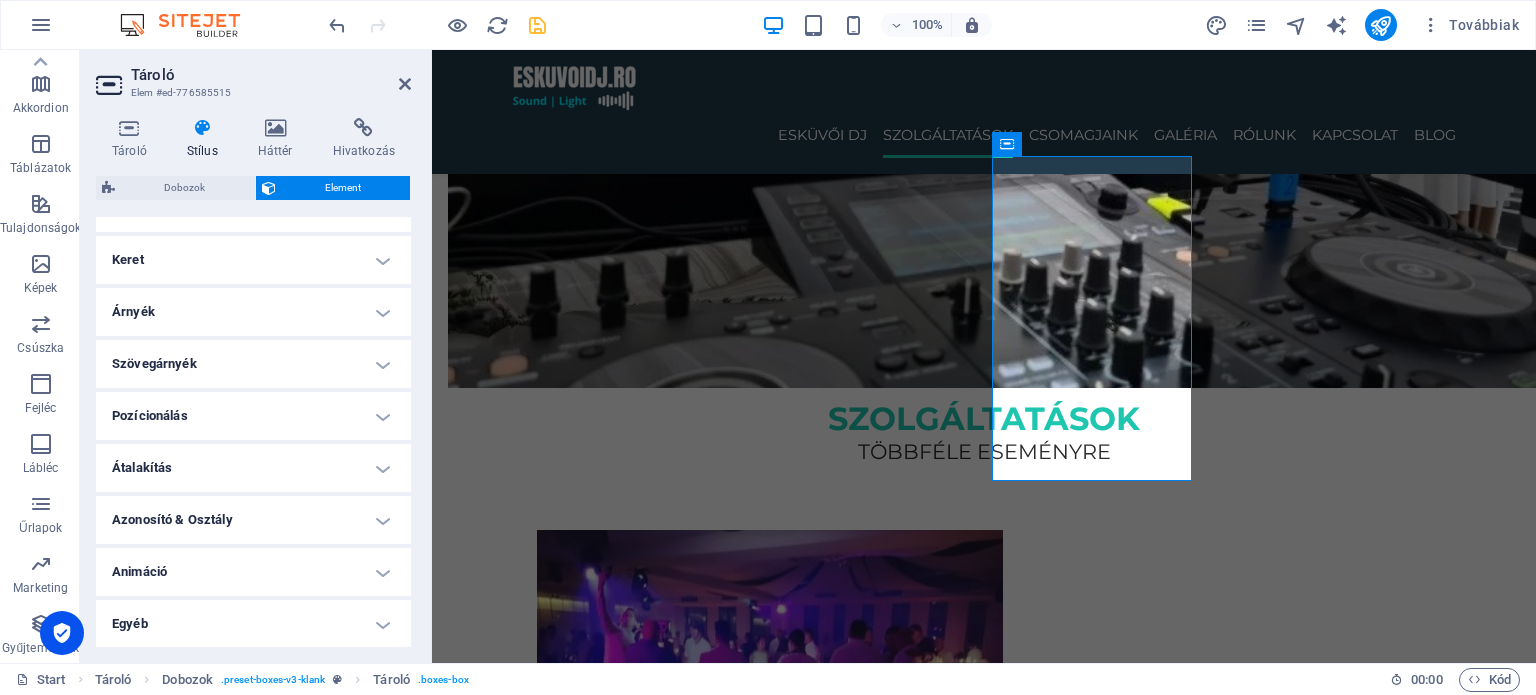 click on "Animáció" at bounding box center (253, 572) 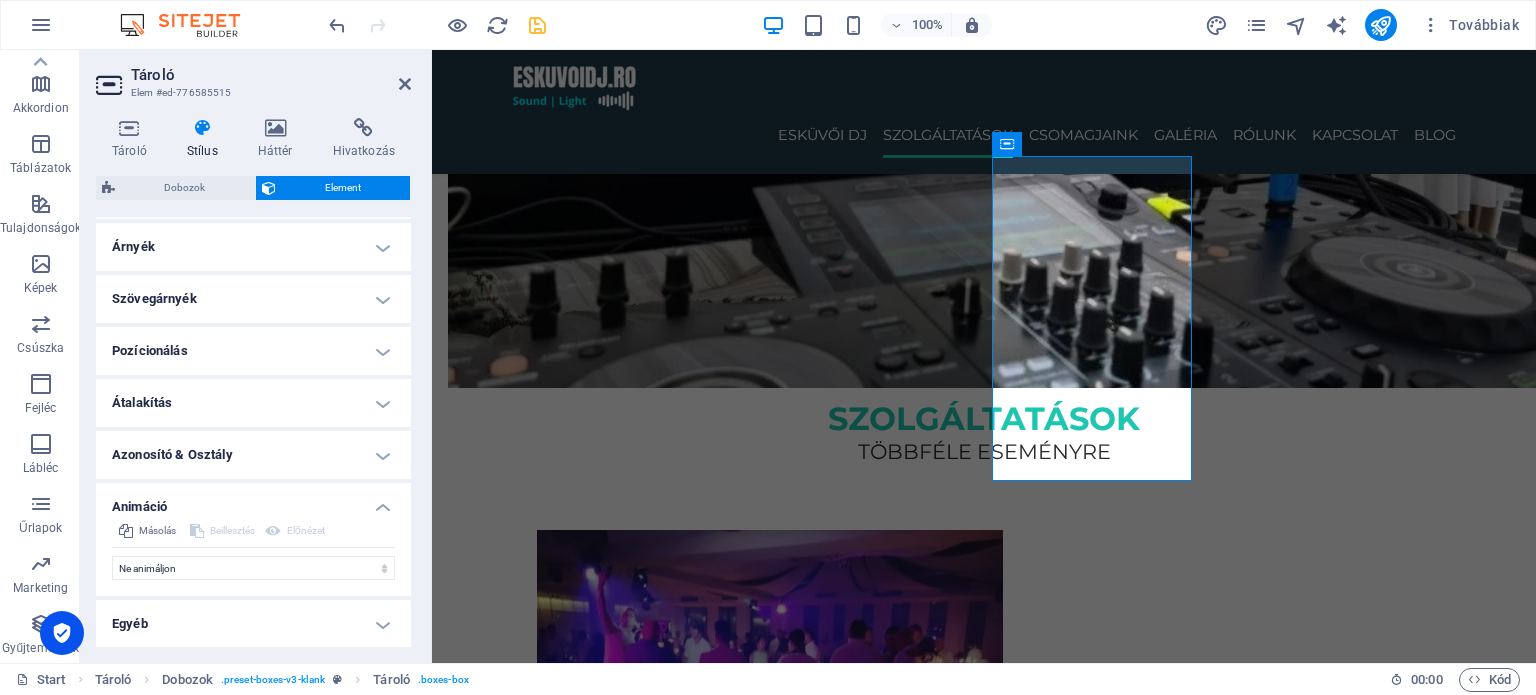 click on "Animáció" at bounding box center (253, 501) 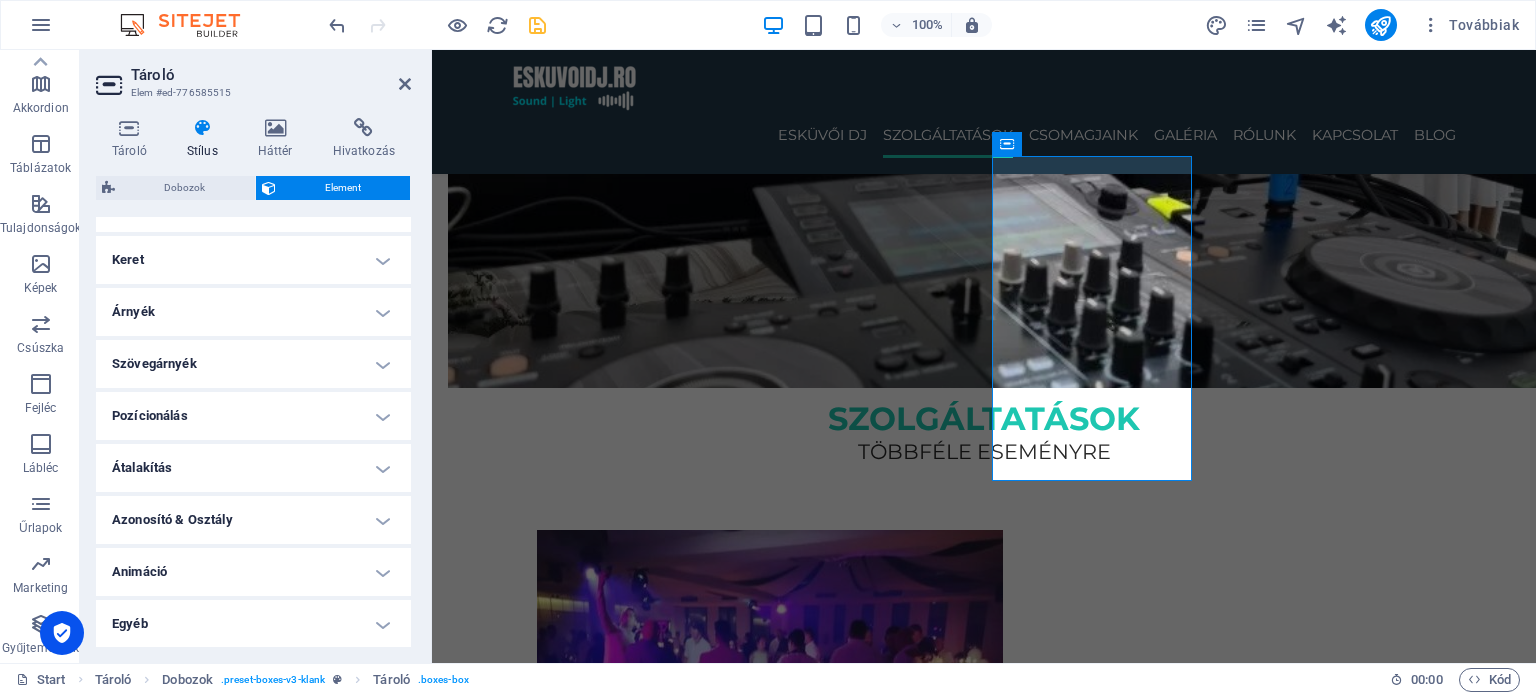 click on "Azonosító & Osztály" at bounding box center (253, 520) 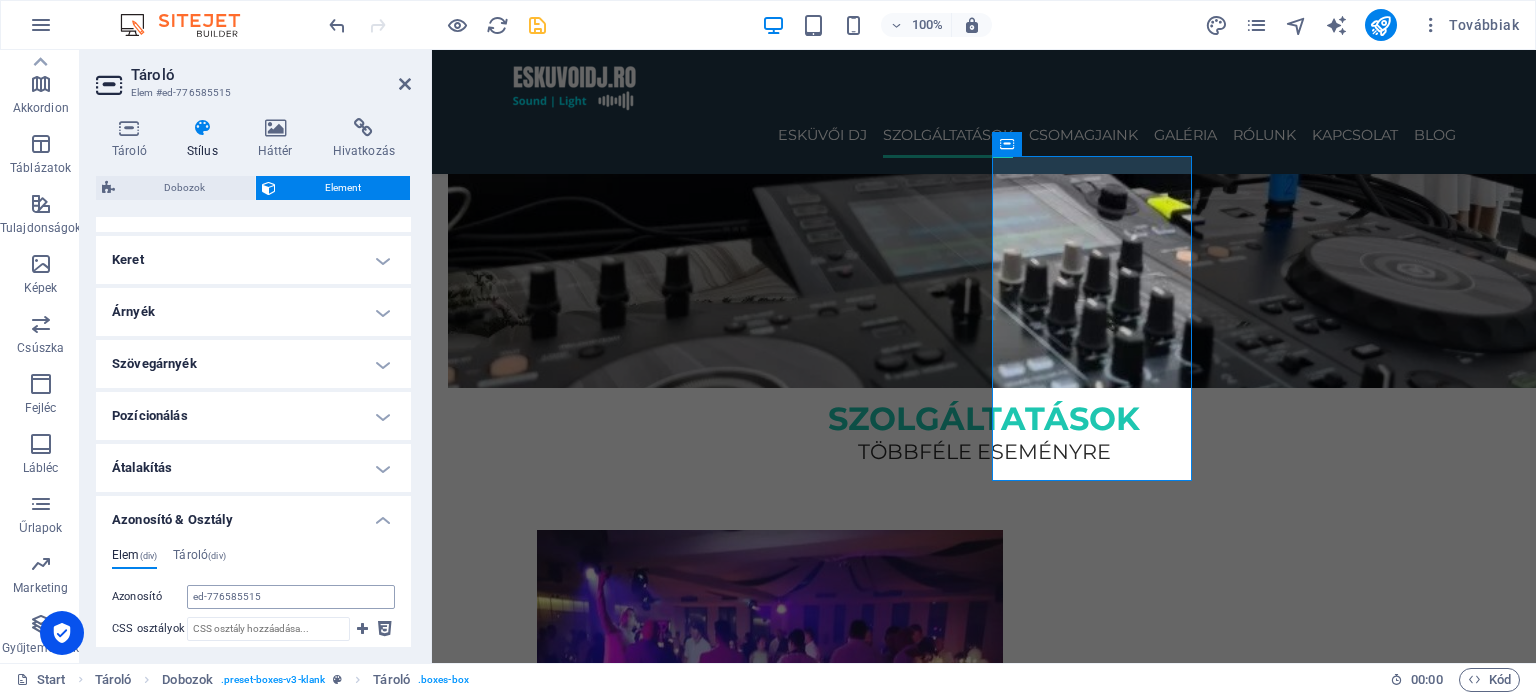 scroll, scrollTop: 202, scrollLeft: 0, axis: vertical 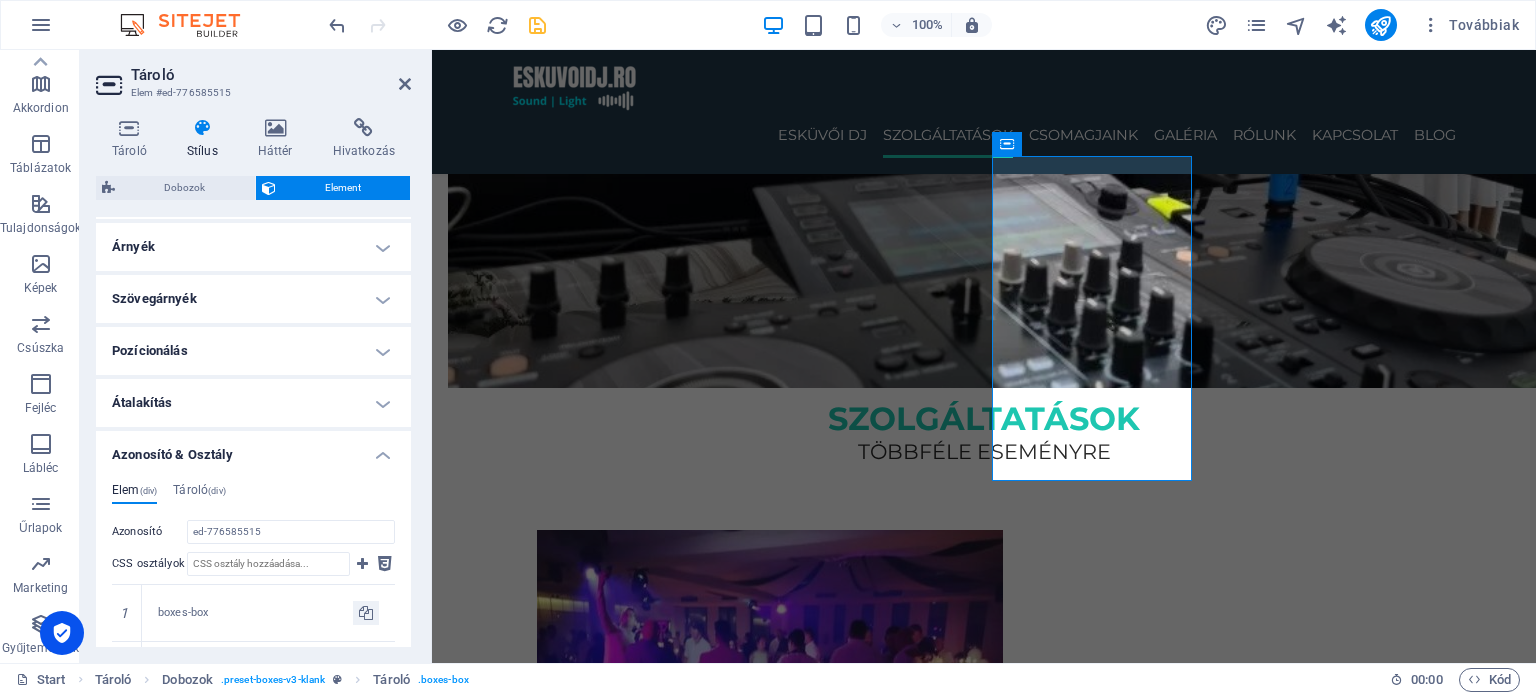click on "Azonosító & Osztály" at bounding box center [253, 449] 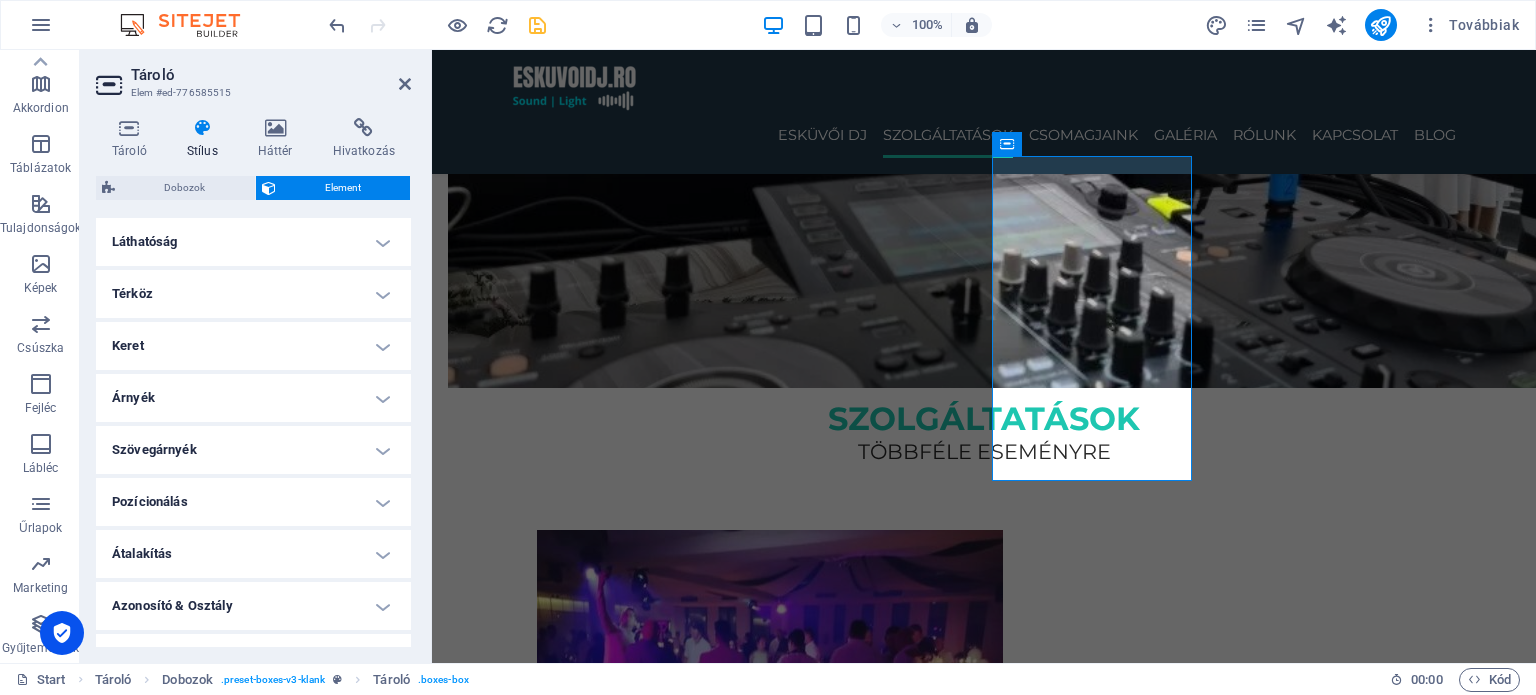 scroll, scrollTop: 0, scrollLeft: 0, axis: both 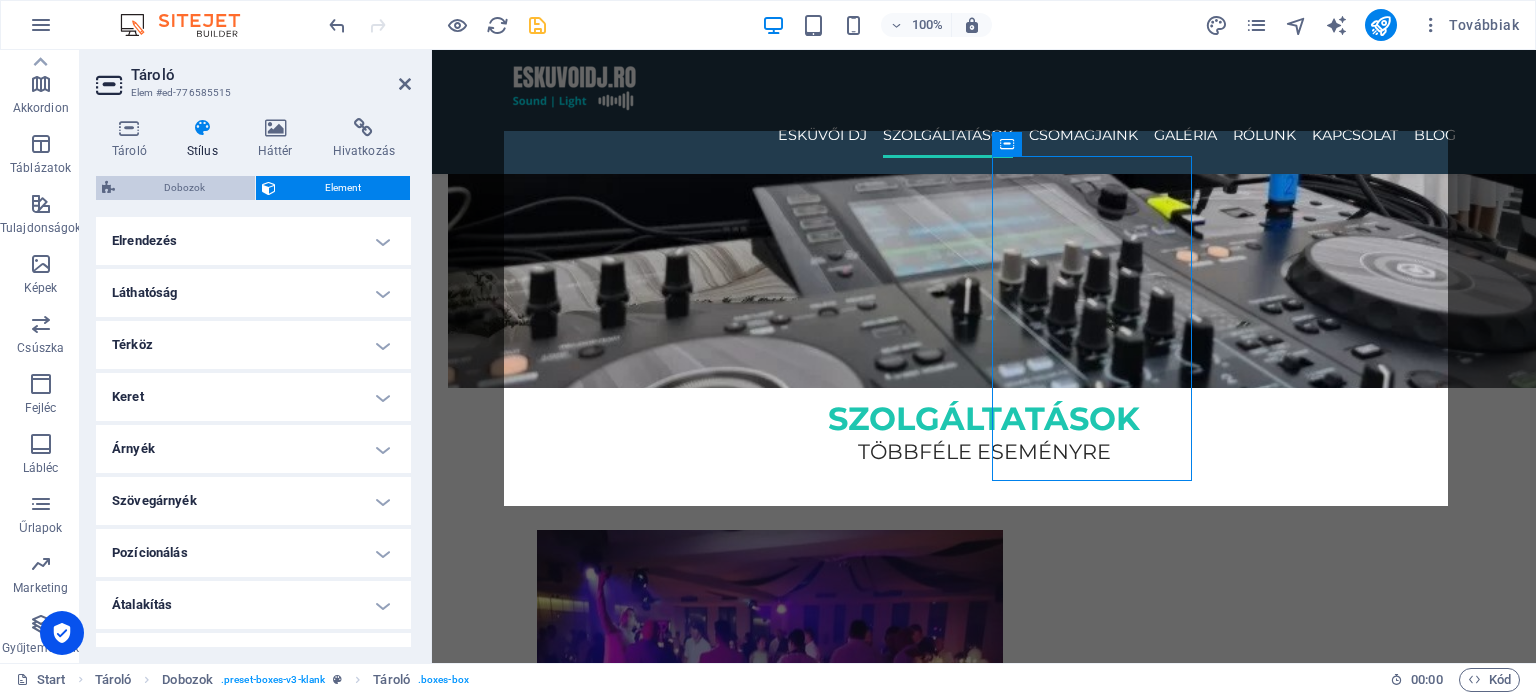 click on "Dobozok" at bounding box center (185, 188) 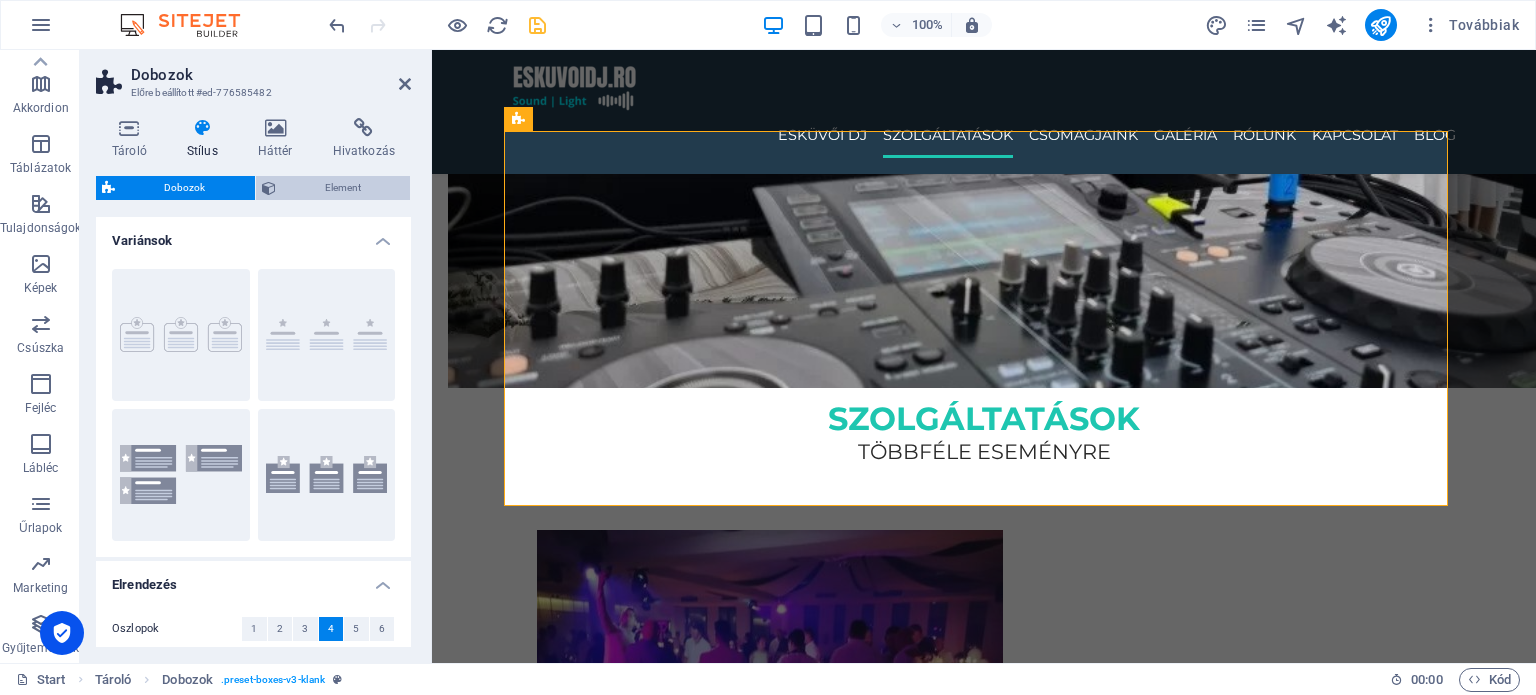click on "Element" at bounding box center (343, 188) 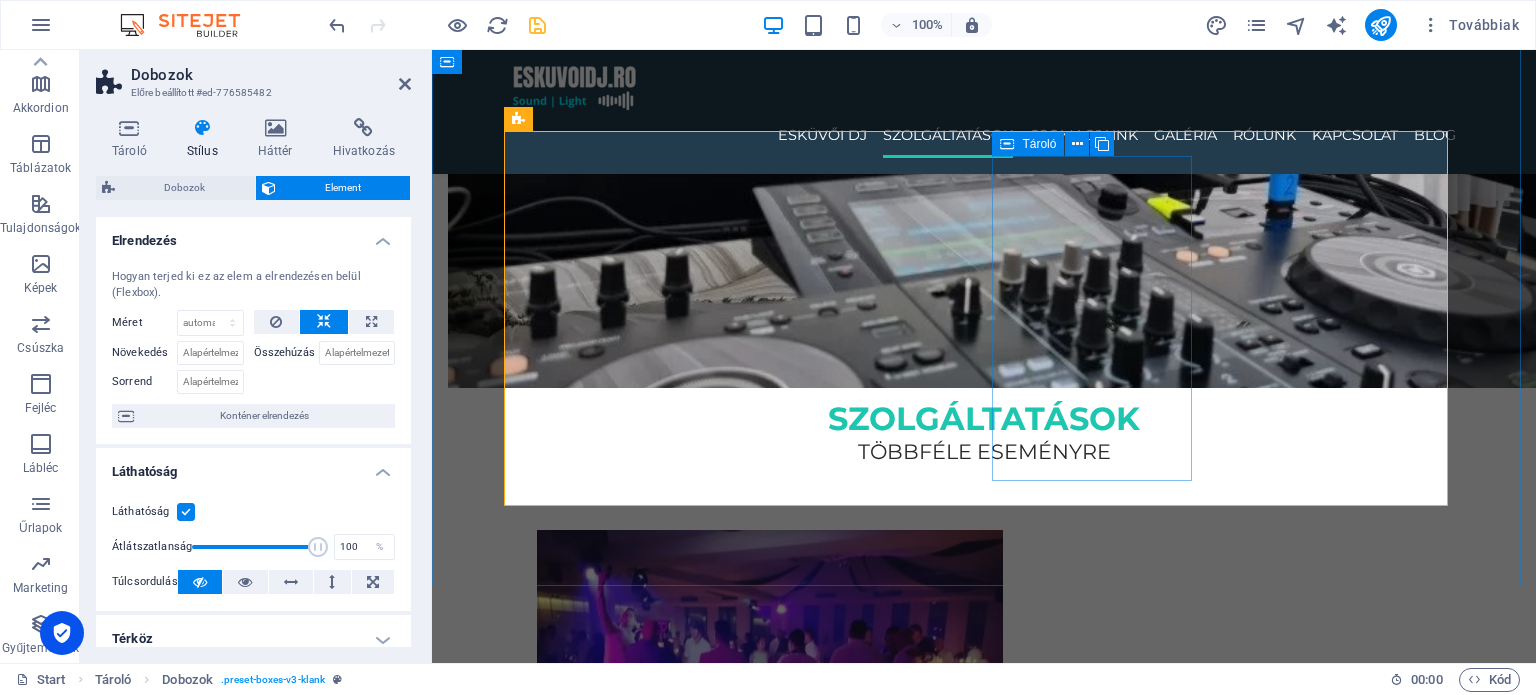 click on "Privát party DJ Szülinap, házibuli, vagy exkluzív partik – garantált hangulat minden alkalomra." at bounding box center [637, 2147] 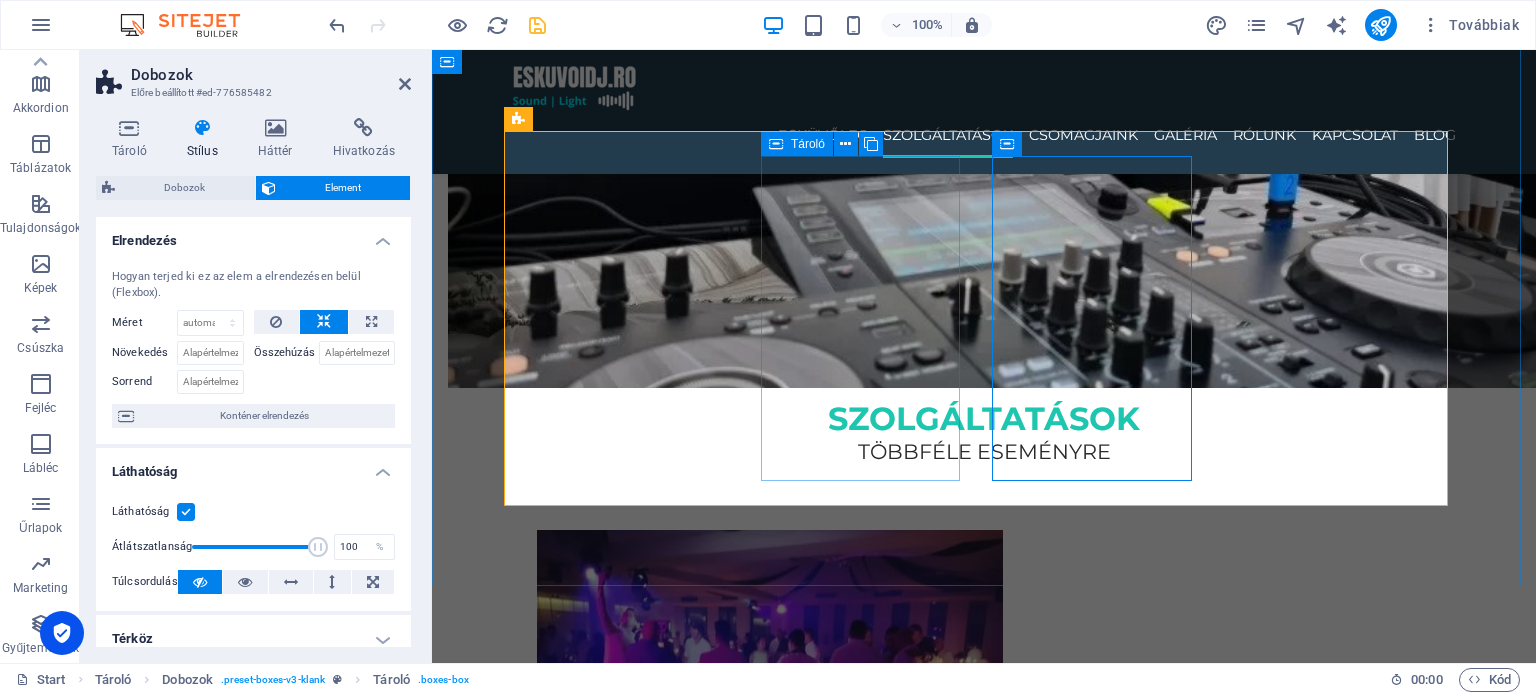 click on "RENDEZVÉNY DJ Céges események, nyitórendezvények, közösségi programok profi hangosítással." at bounding box center [637, 1486] 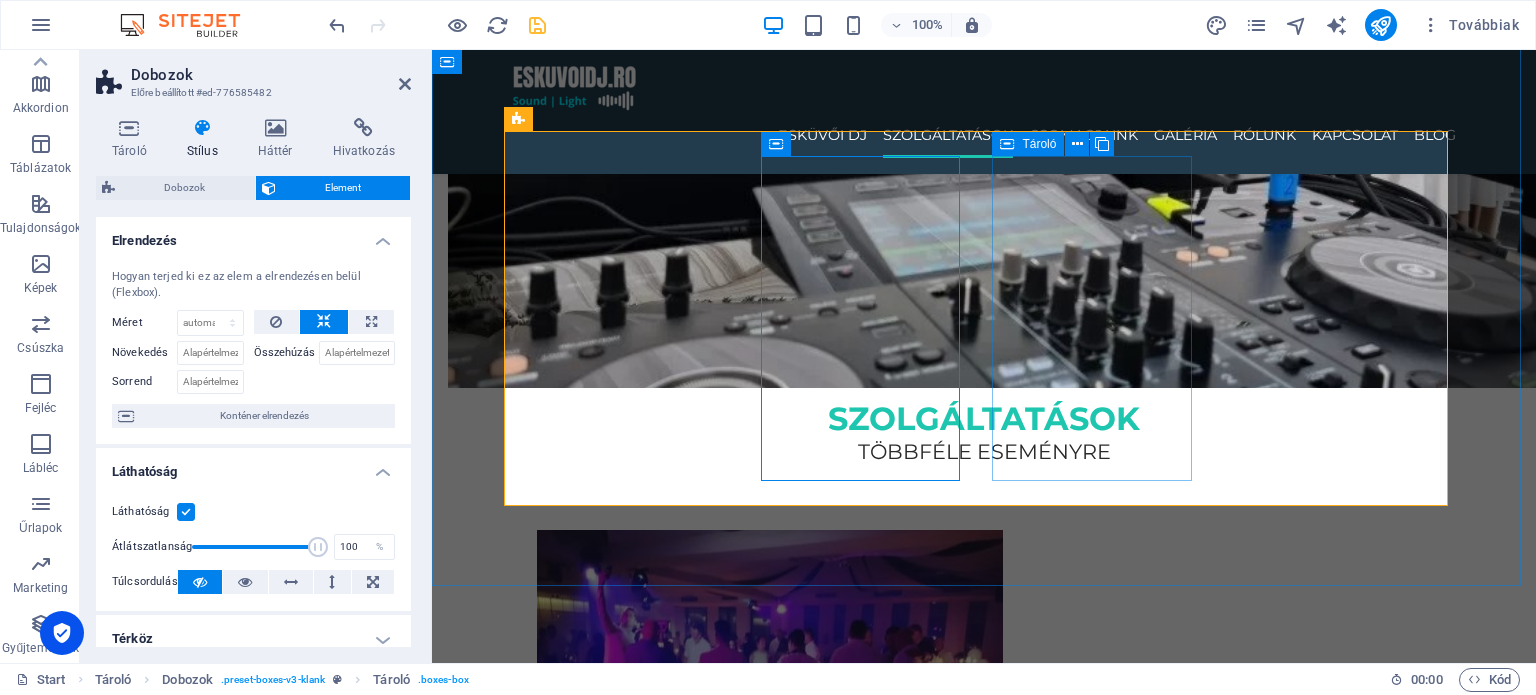 click on "Privát party DJ Szülinap, házibuli, vagy exkluzív partik – garantált hangulat minden alkalomra." at bounding box center (637, 2147) 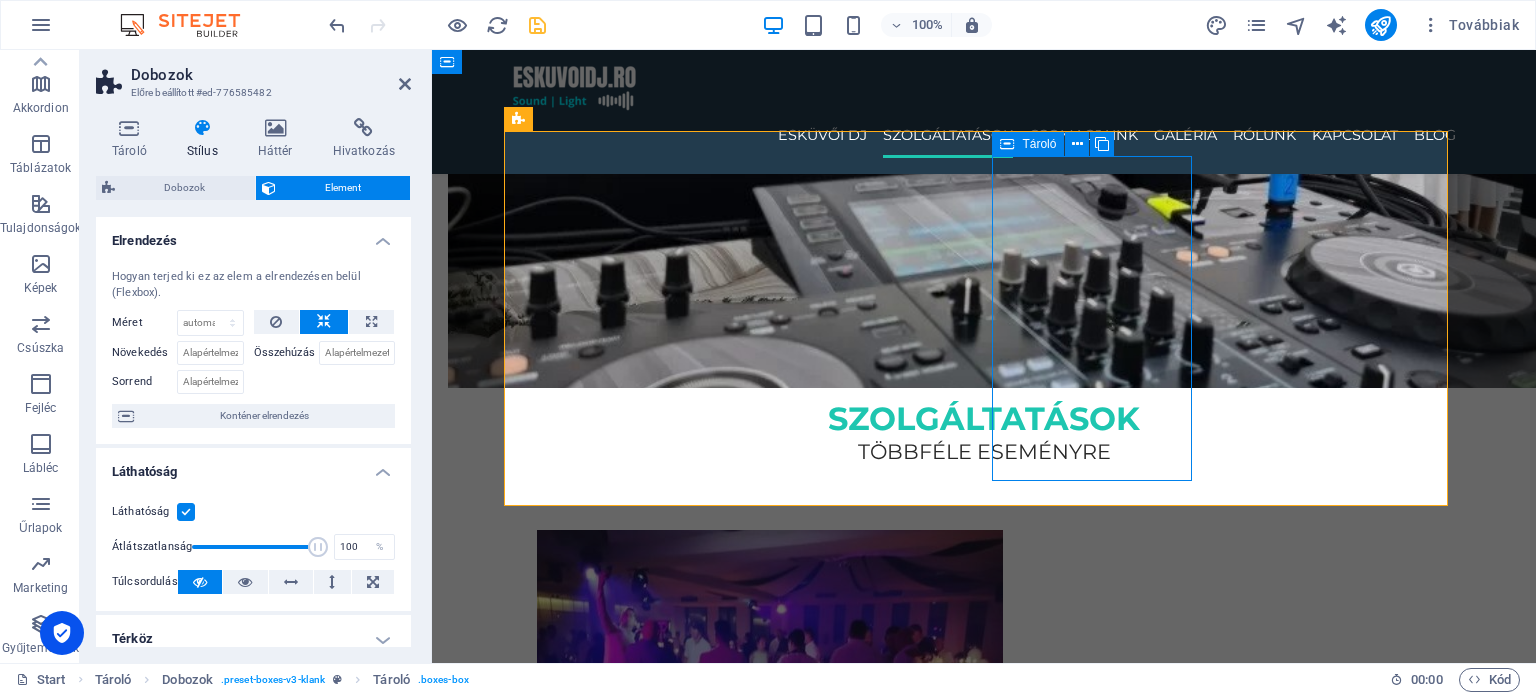 click on "Privát party DJ Szülinap, házibuli, vagy exkluzív partik – garantált hangulat minden alkalomra." at bounding box center [637, 2147] 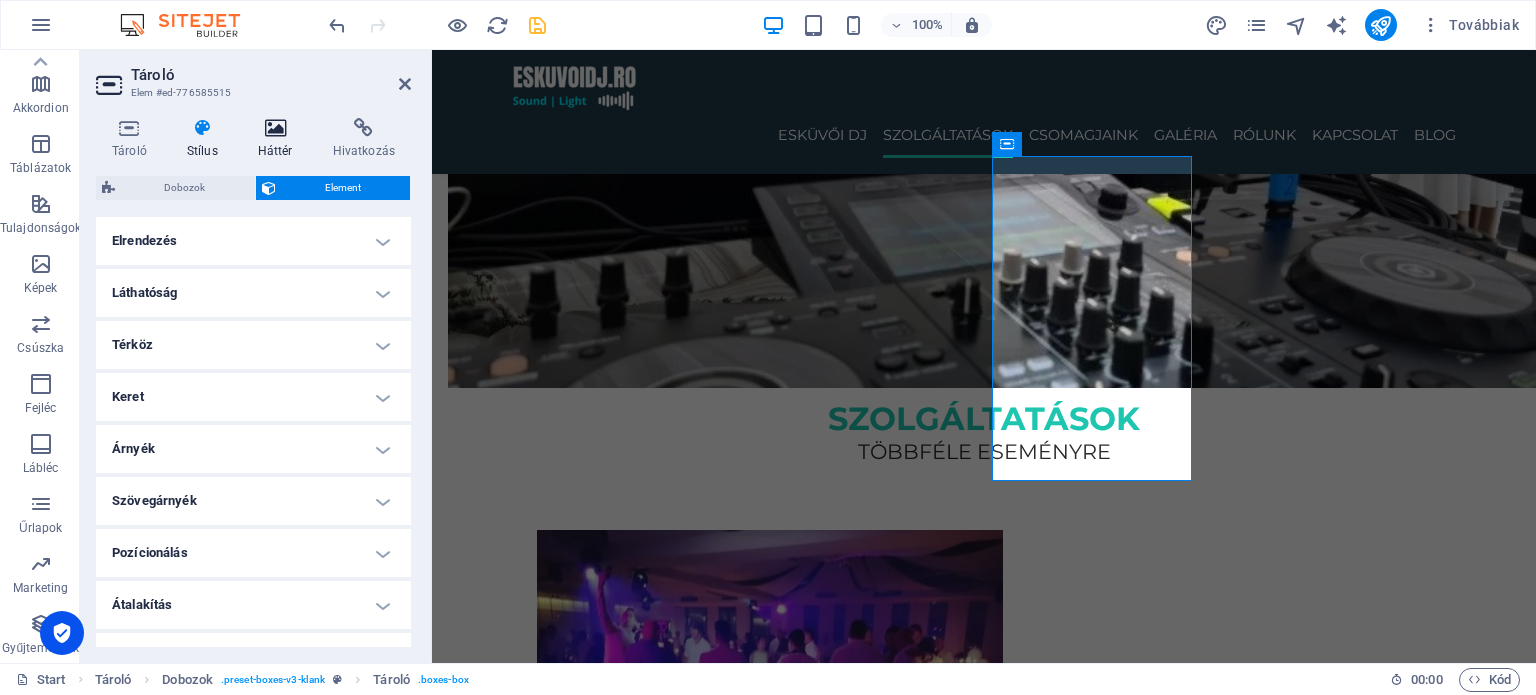 click on "Háttér" at bounding box center (279, 139) 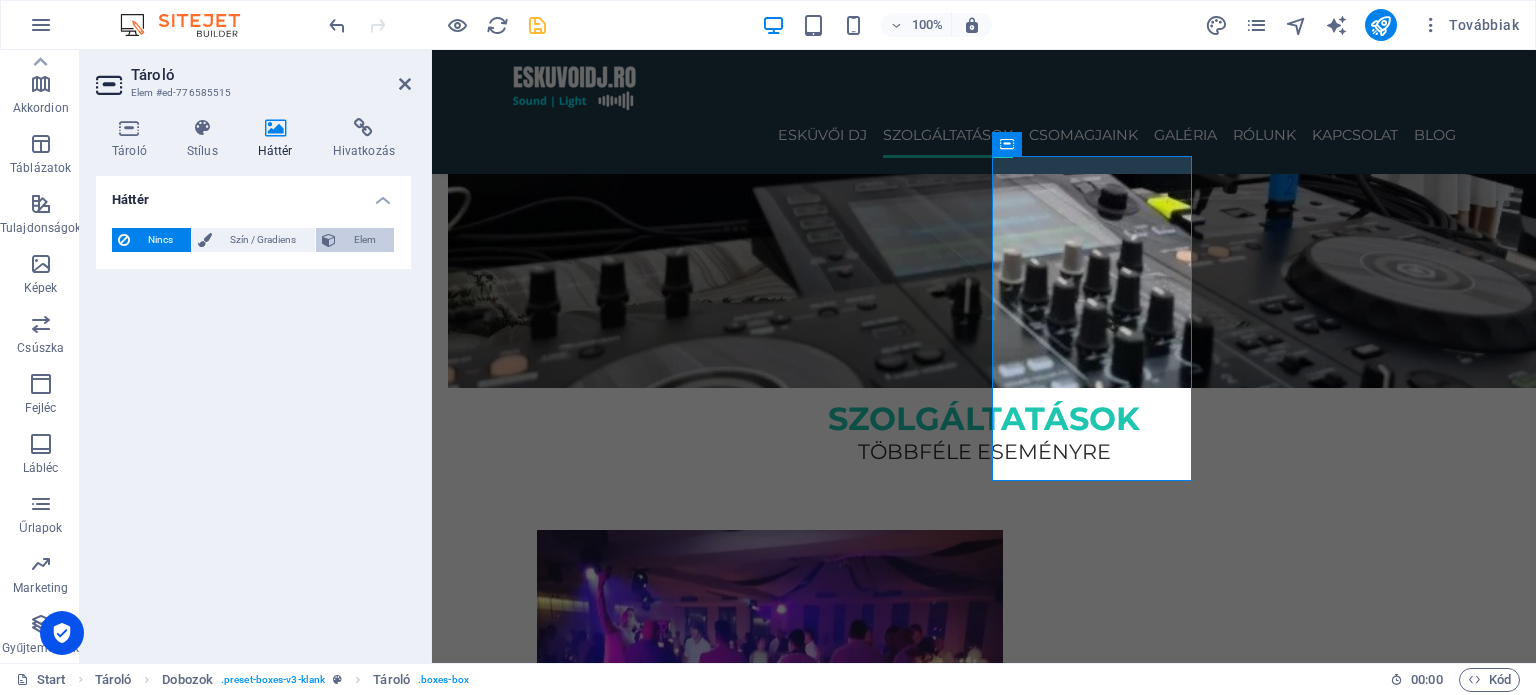 click on "Elem" at bounding box center (365, 240) 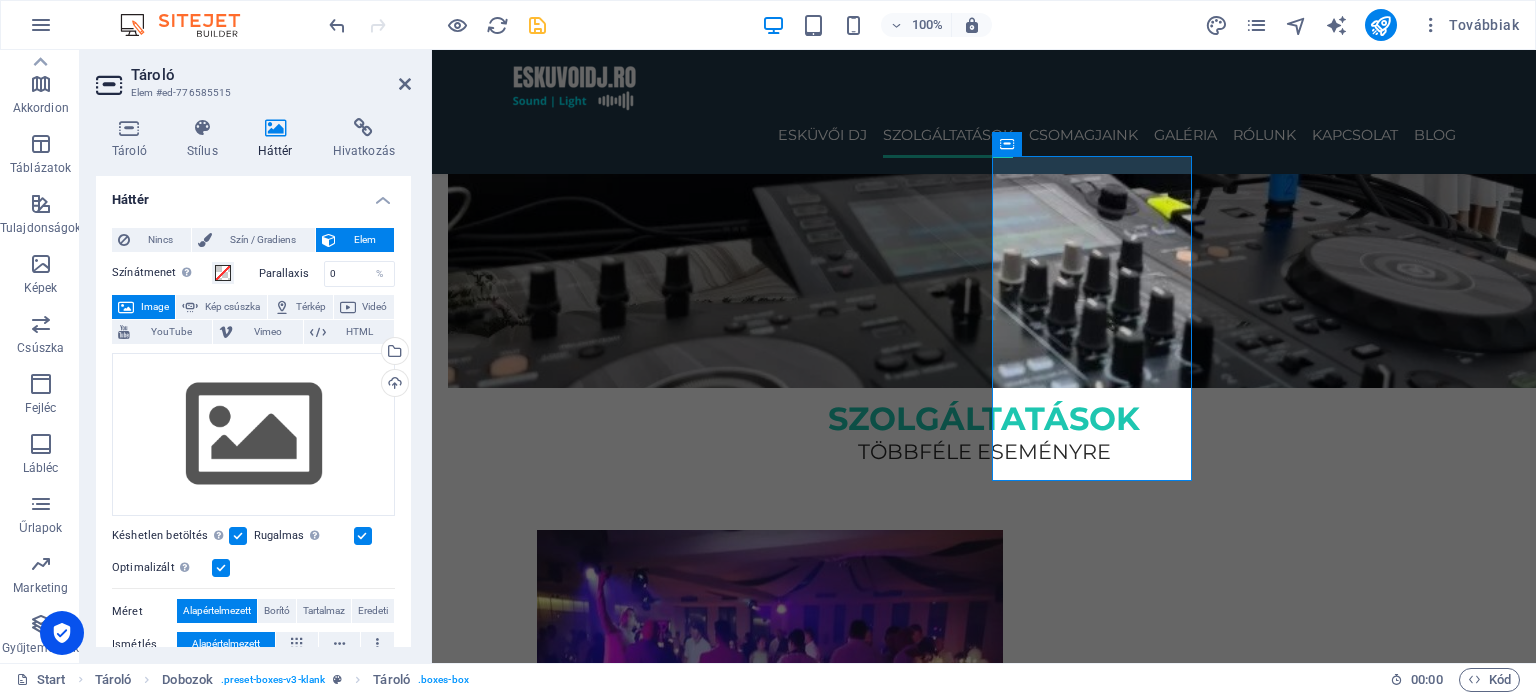 click at bounding box center [329, 240] 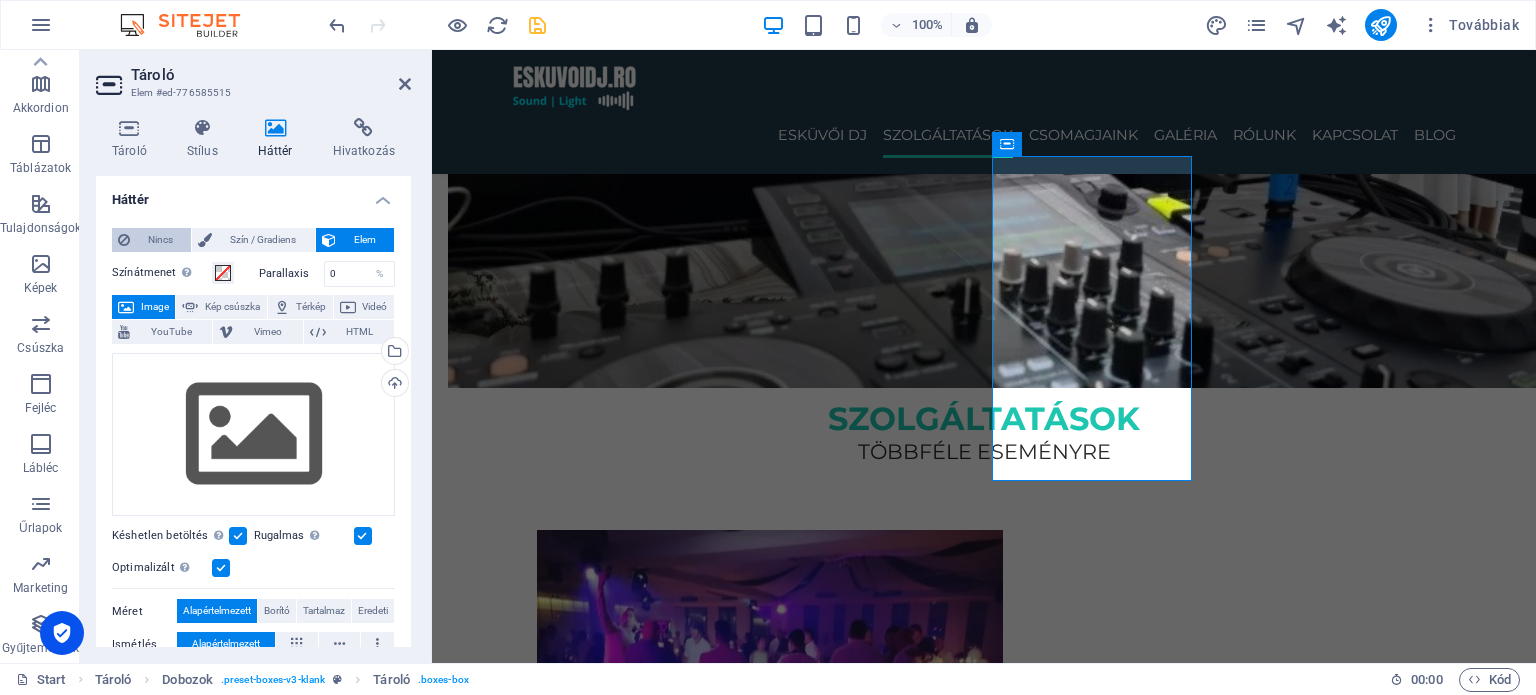 click on "Nincs" at bounding box center [160, 240] 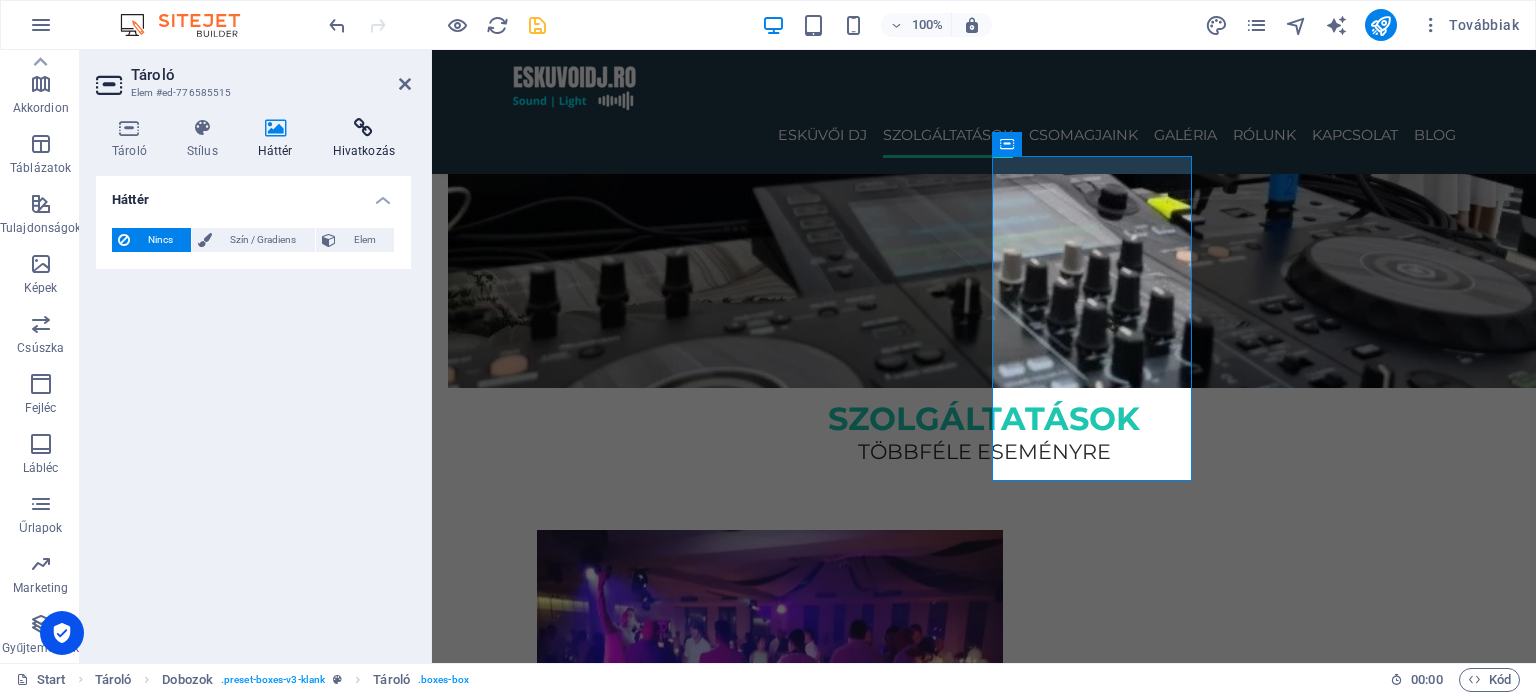 click at bounding box center (364, 128) 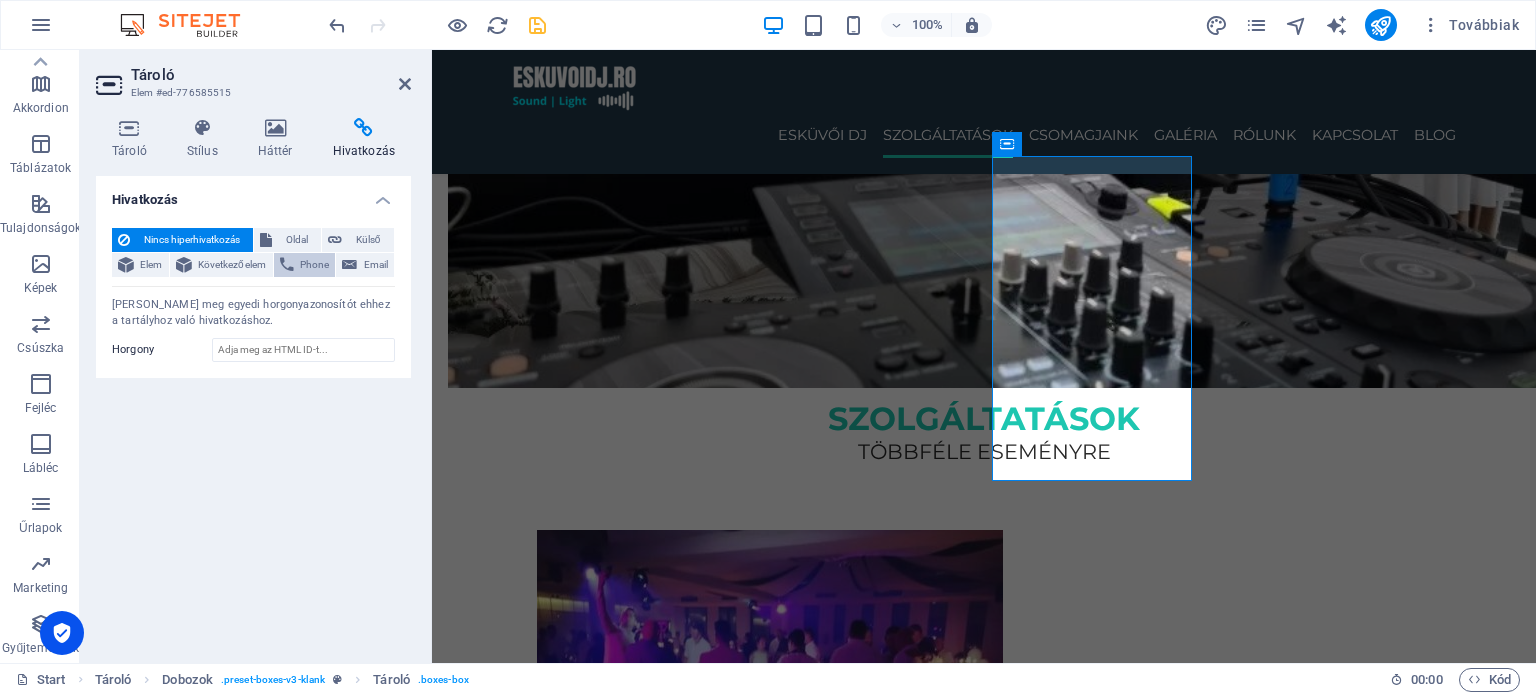 click on "Phone" at bounding box center (315, 265) 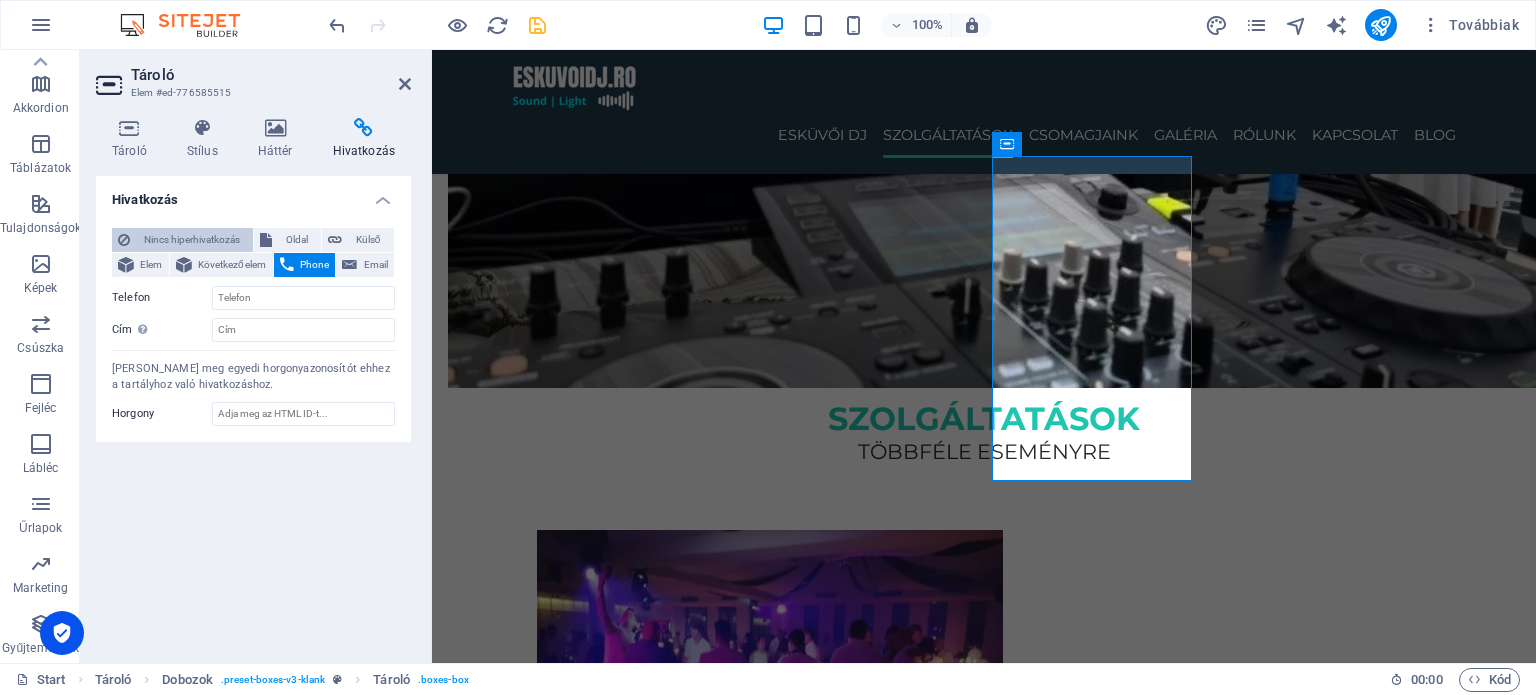 click on "Nincs hiperhivatkozás" at bounding box center (191, 240) 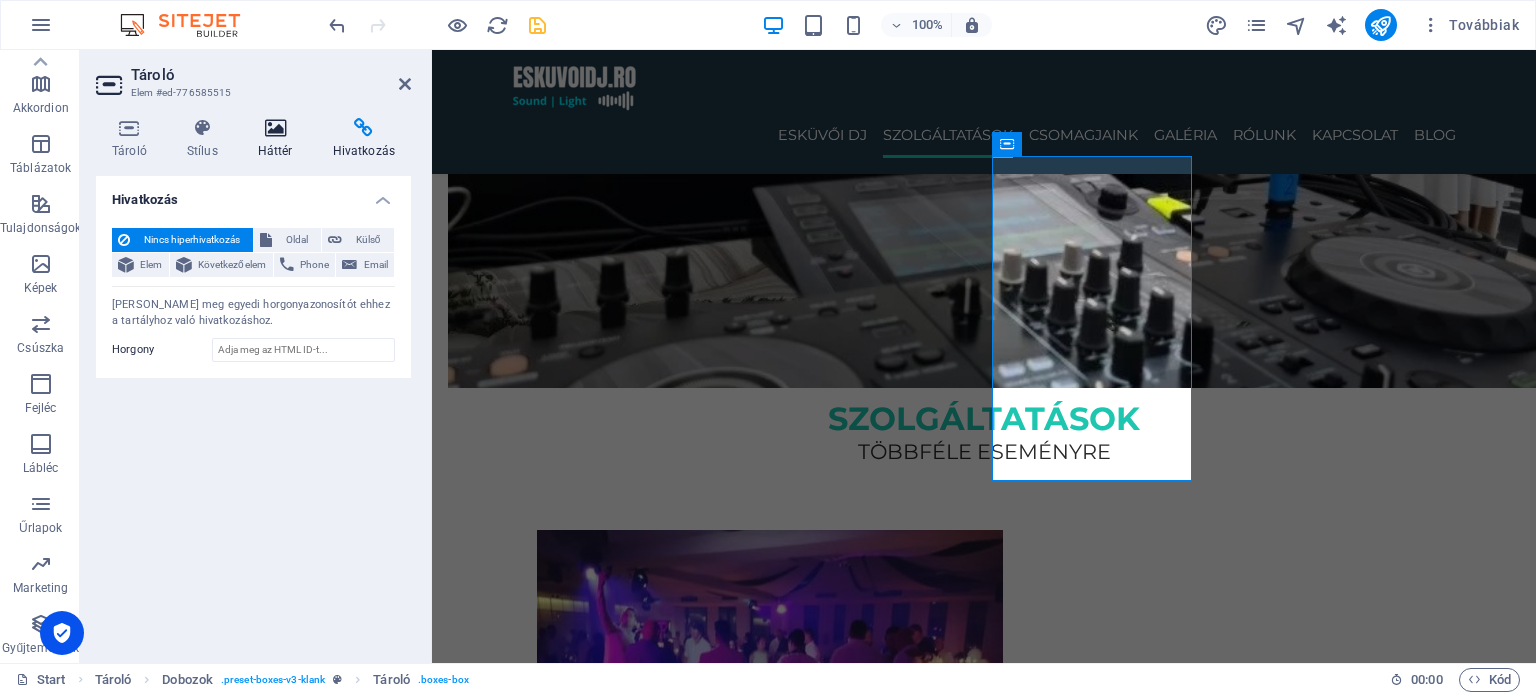 click at bounding box center [275, 128] 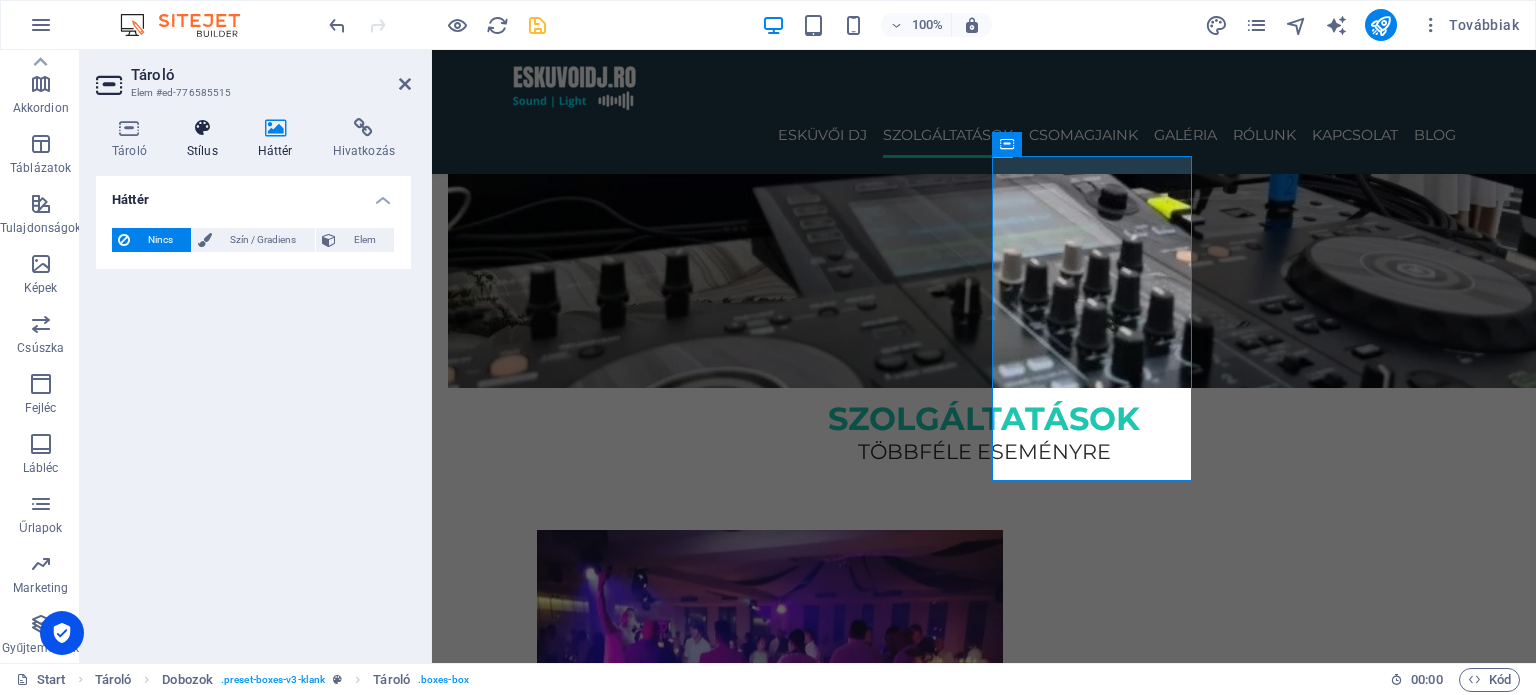 click on "Stílus" at bounding box center [206, 139] 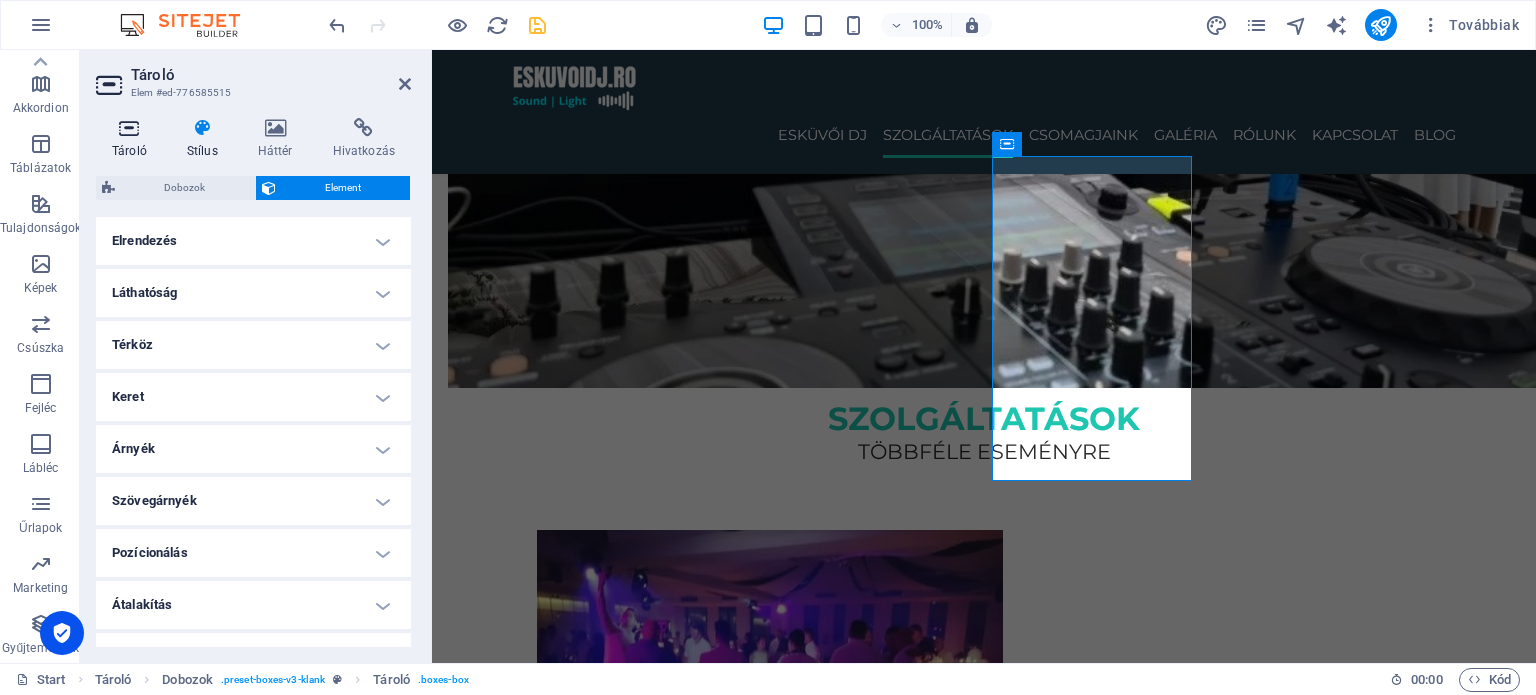 click on "Tároló" at bounding box center [133, 139] 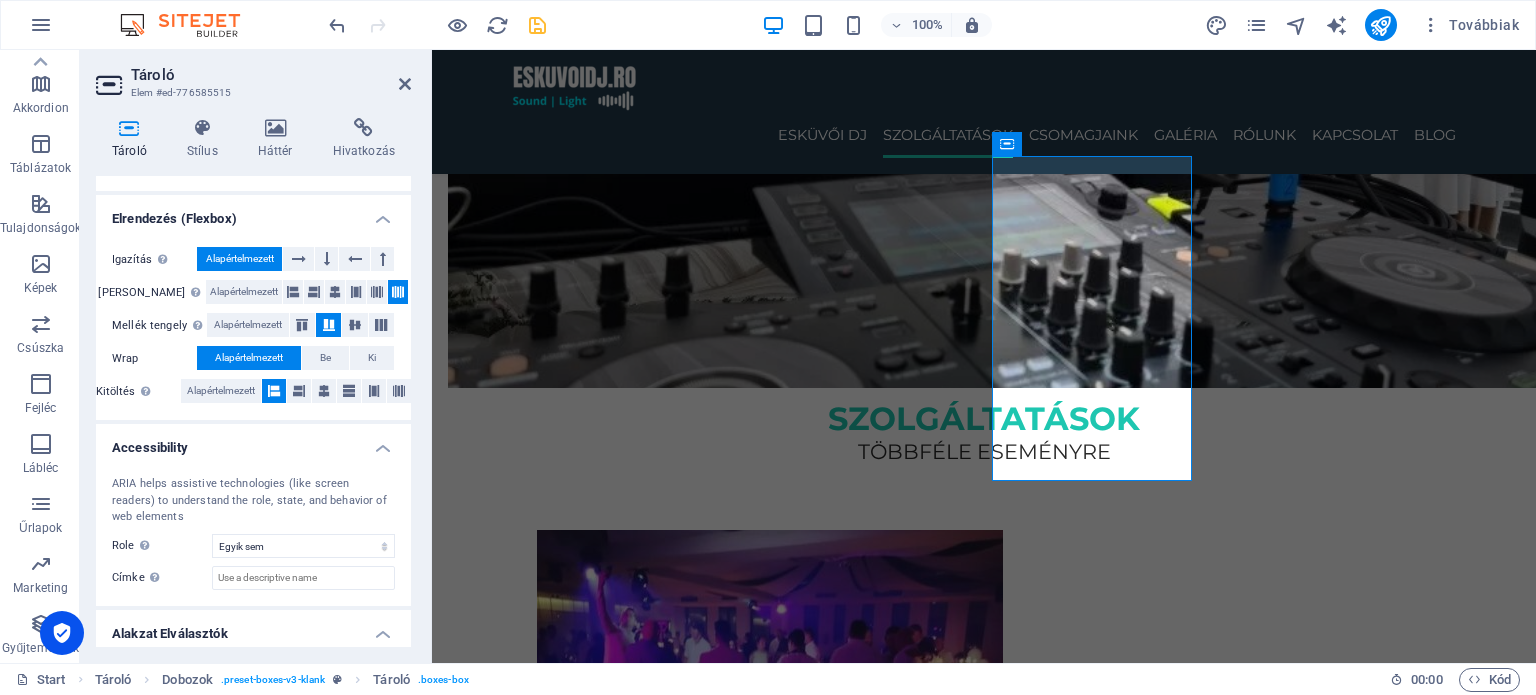 scroll, scrollTop: 336, scrollLeft: 0, axis: vertical 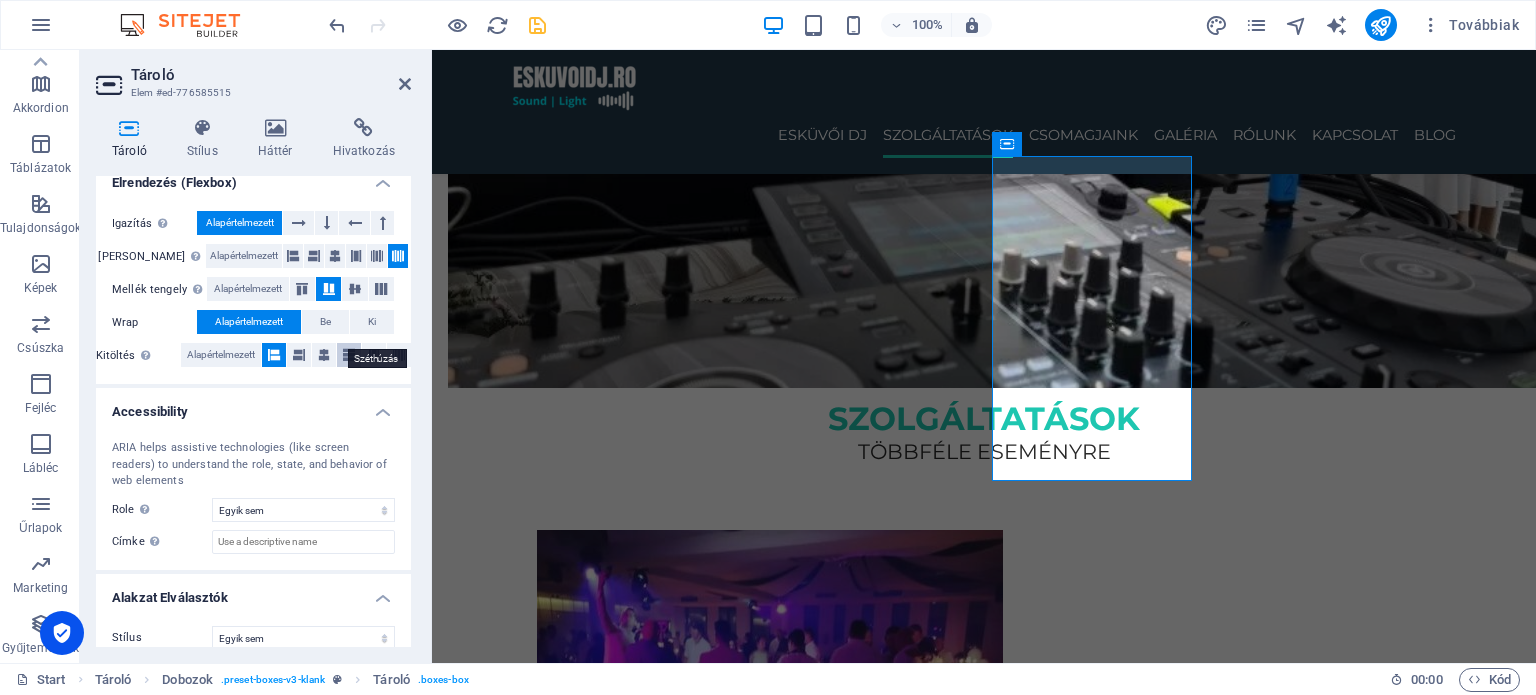 click at bounding box center (349, 355) 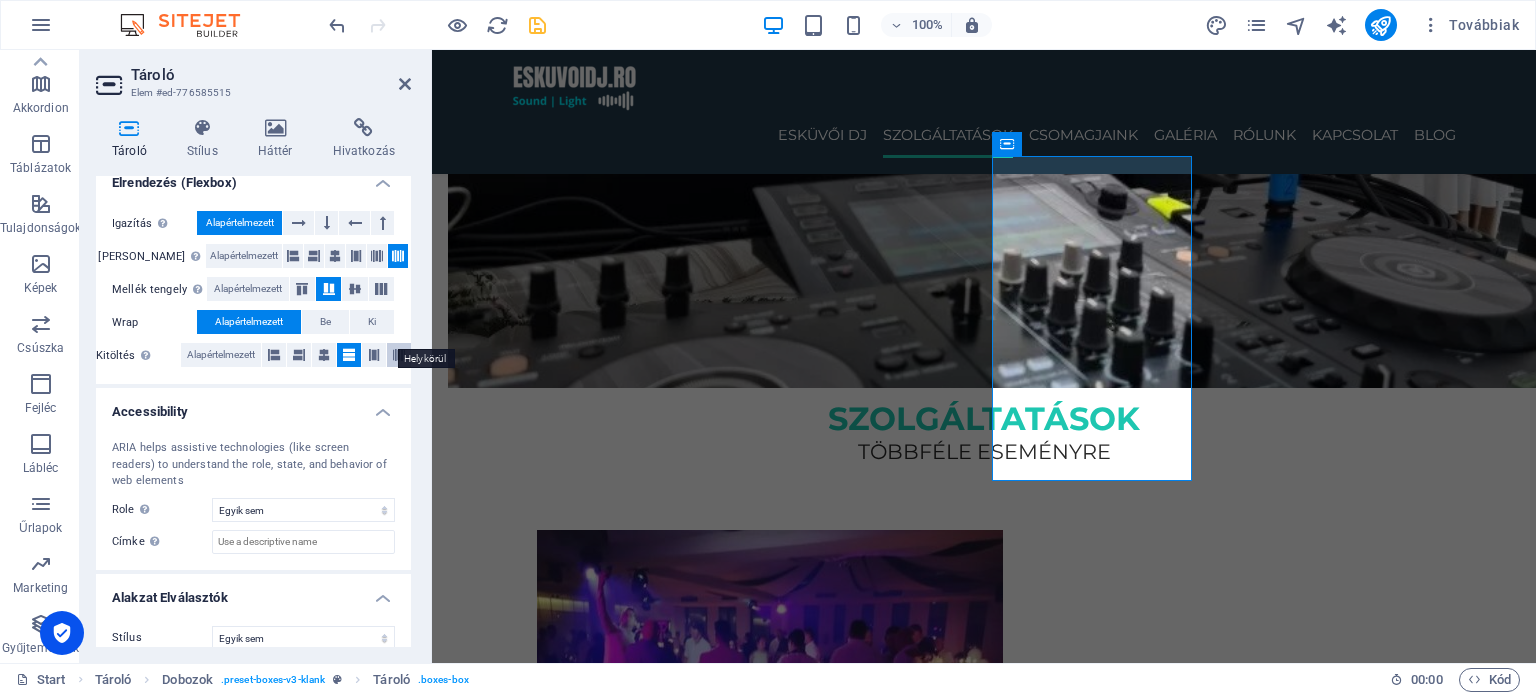 click at bounding box center (399, 355) 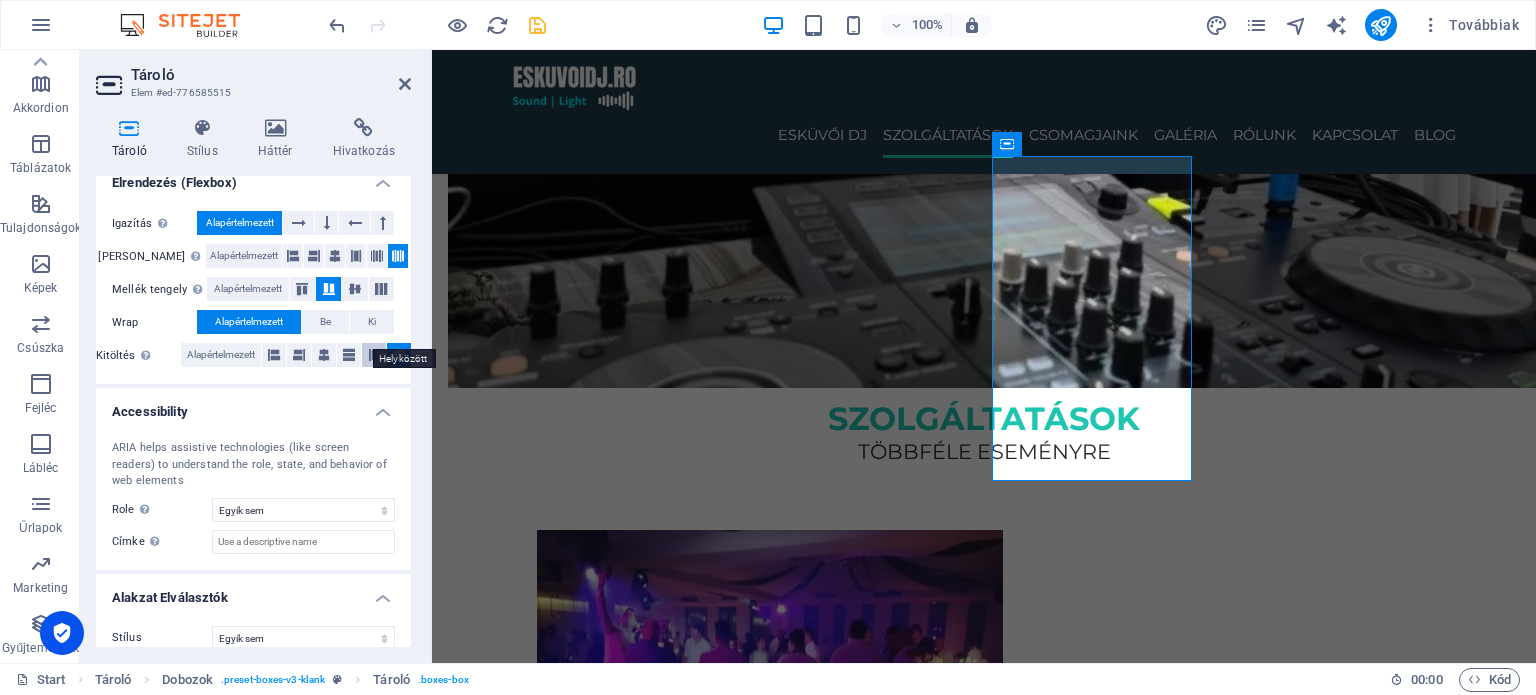 click at bounding box center (374, 355) 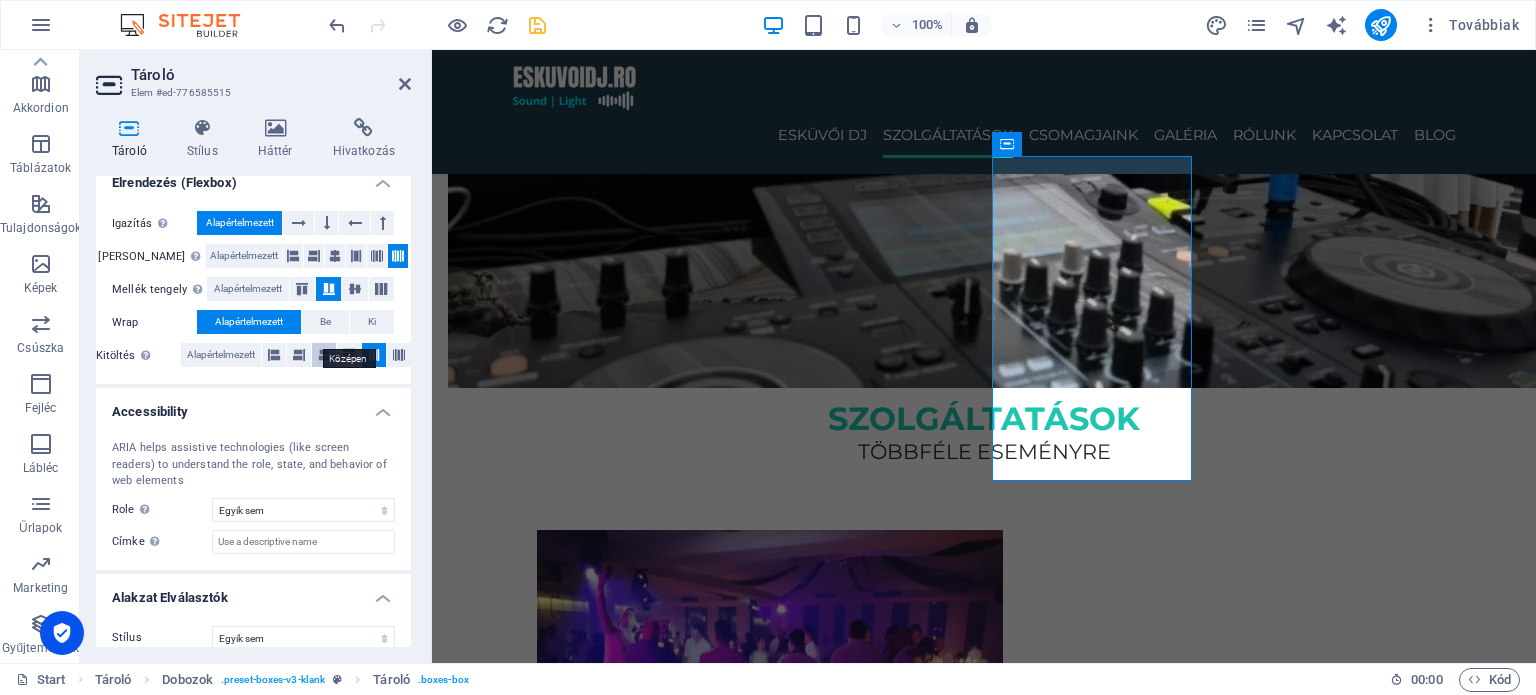 click at bounding box center (324, 355) 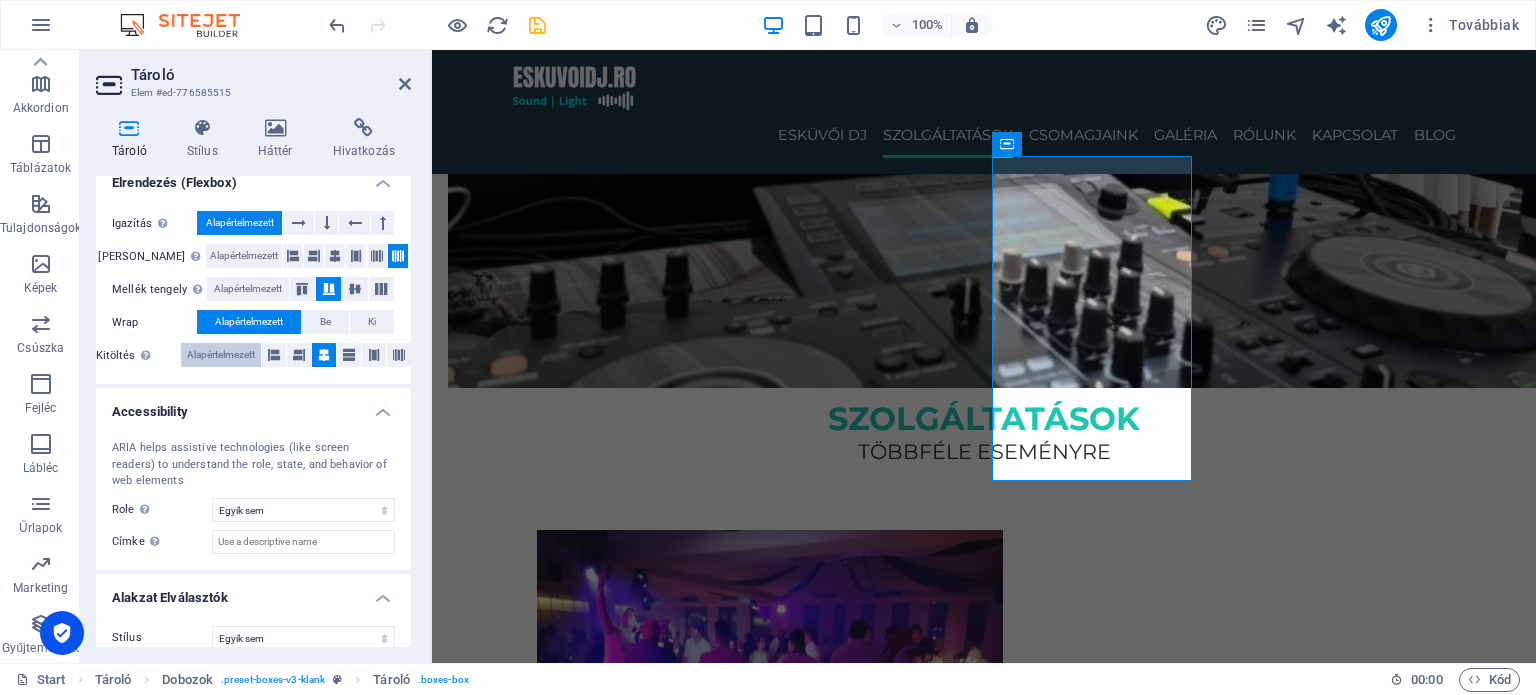 click on "Alapértelmezett" at bounding box center [221, 355] 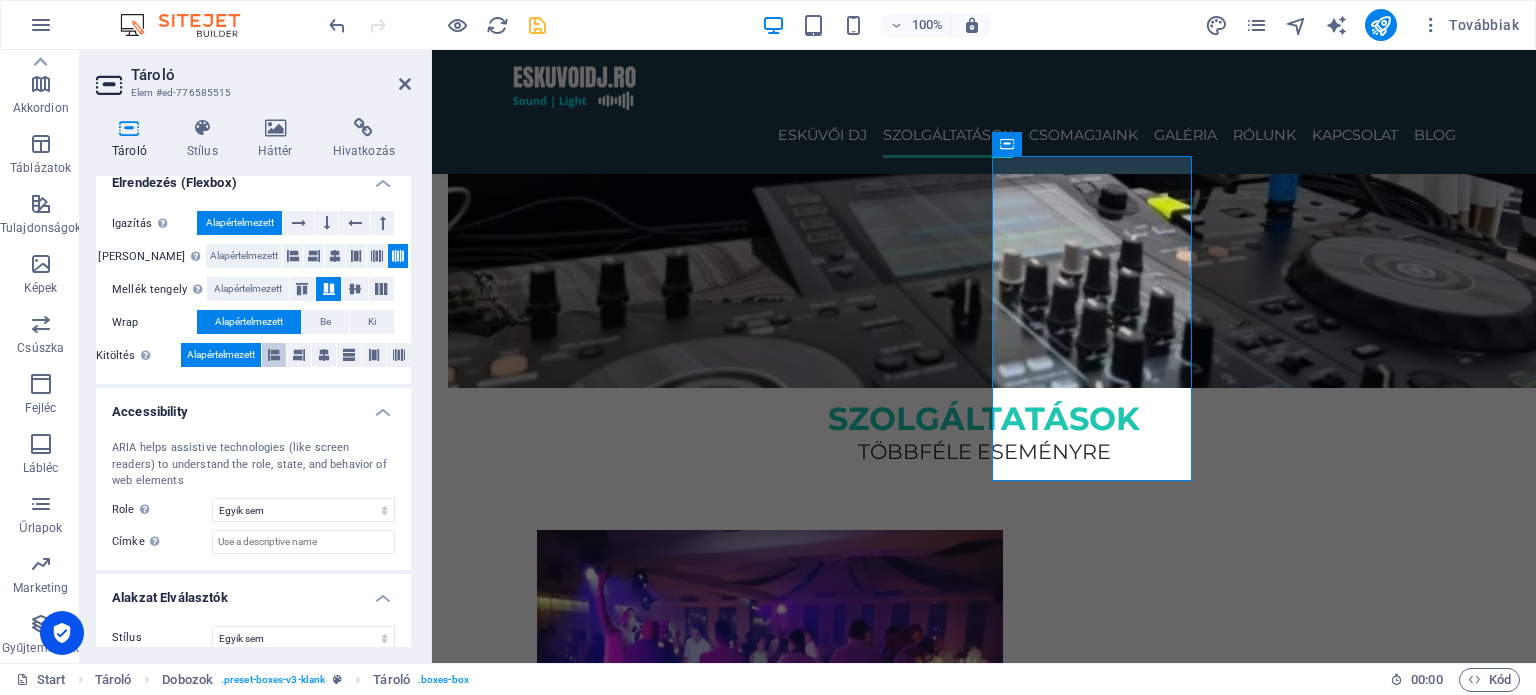 drag, startPoint x: 381, startPoint y: 332, endPoint x: 265, endPoint y: 333, distance: 116.00431 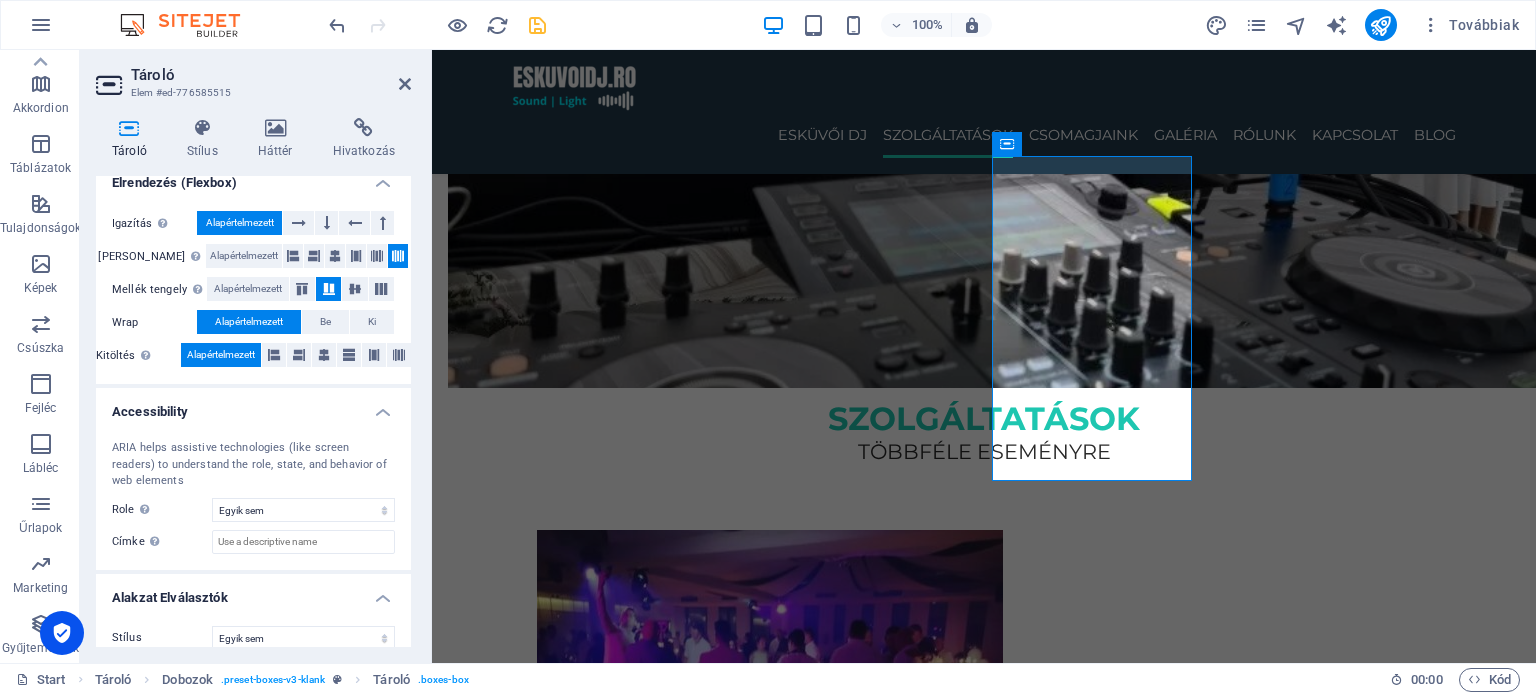 click on "Alapértelmezett" at bounding box center (221, 355) 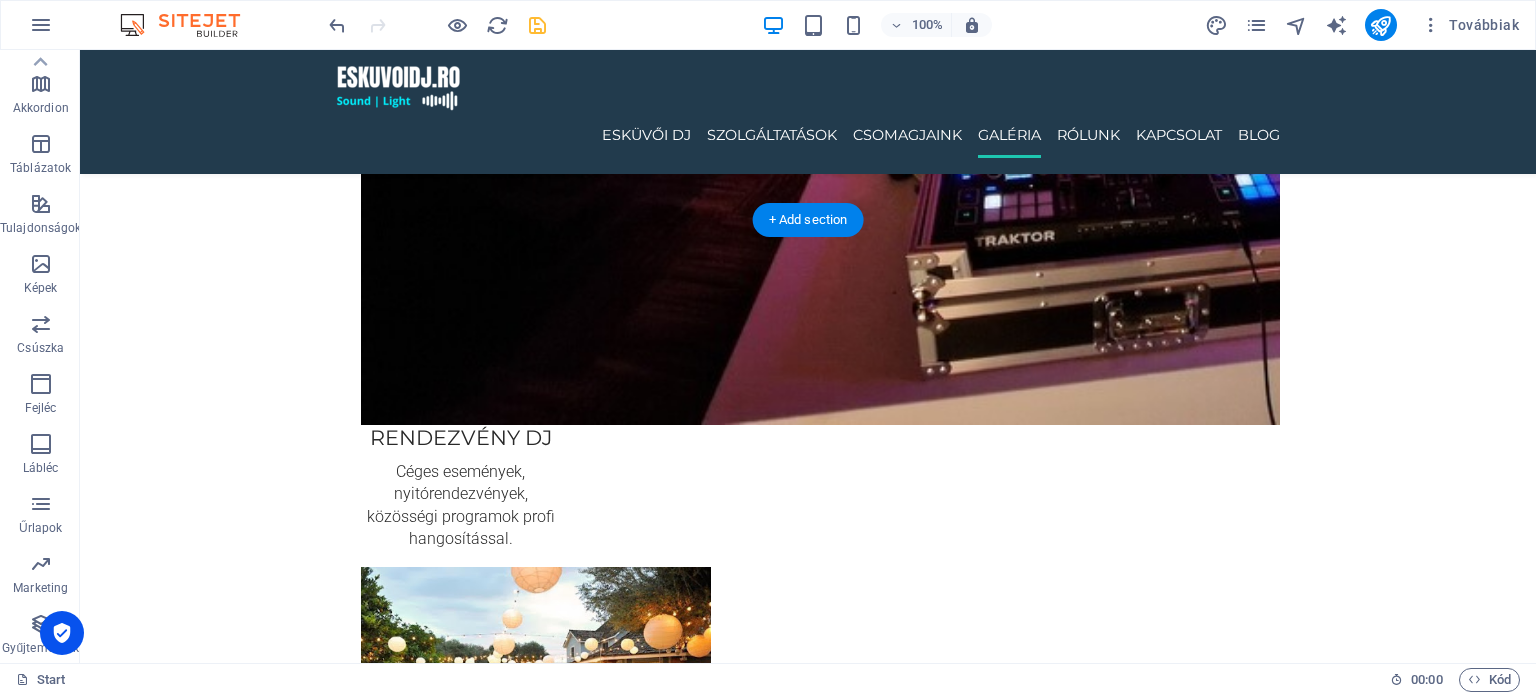 scroll, scrollTop: 2860, scrollLeft: 0, axis: vertical 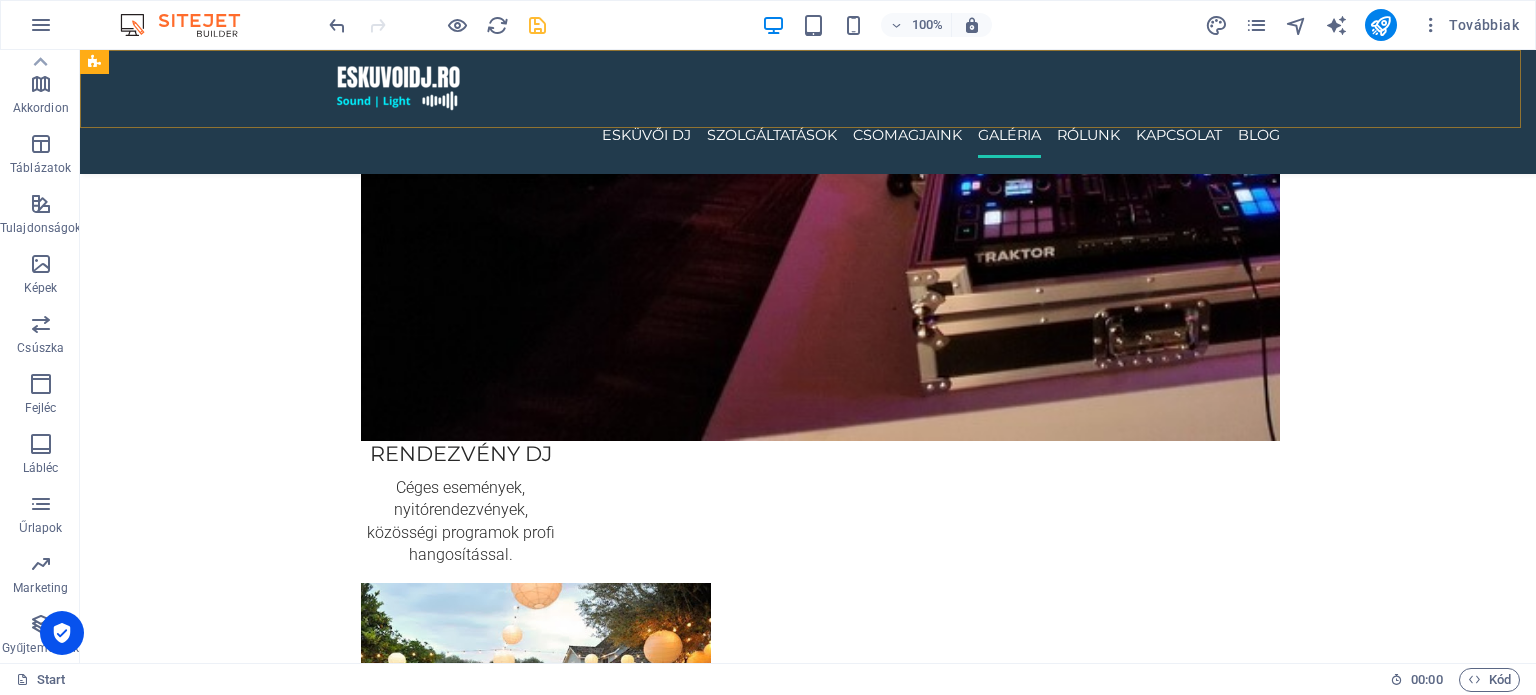 click on "ESKÜVŐI DJ SZOLGÁLTATÁSOK CSOMAGJAINK Galéria RÓLUNK KAPCSOLAT Blog" at bounding box center (808, 135) 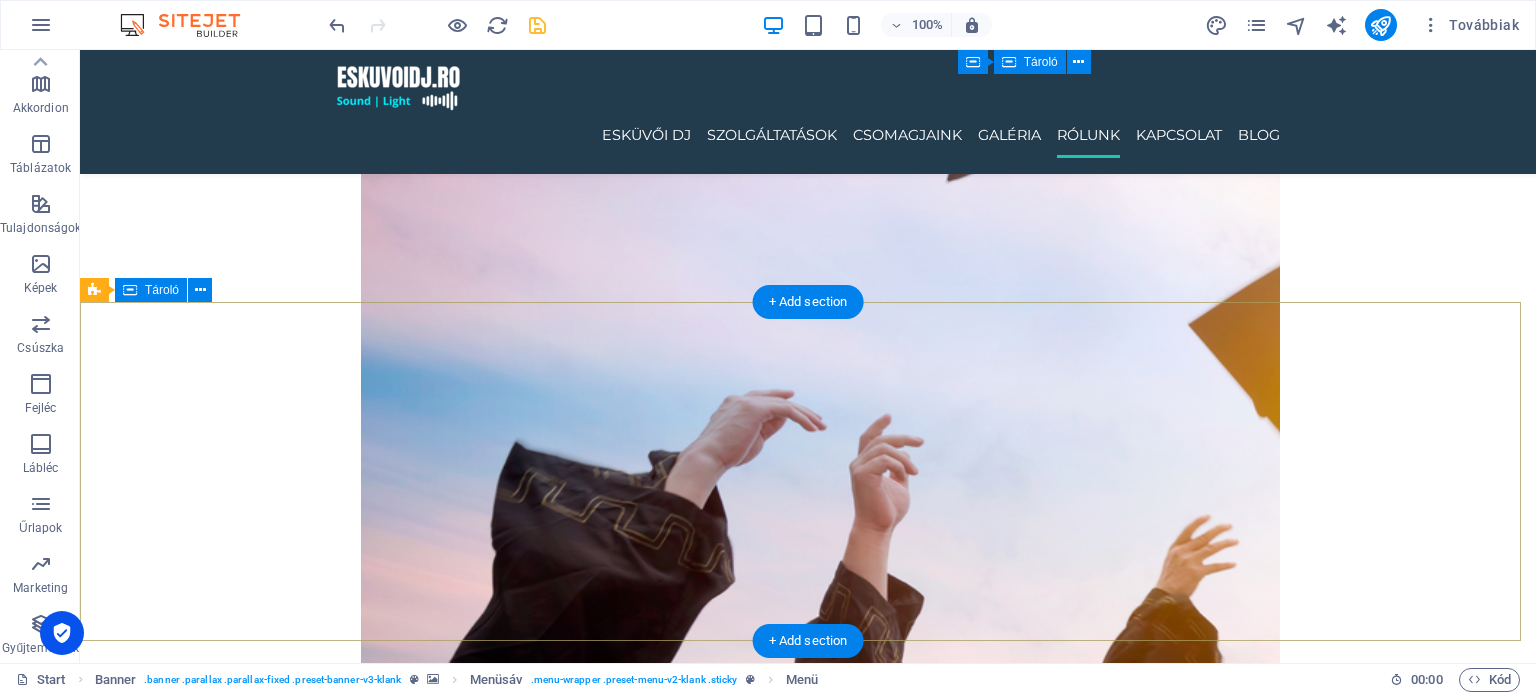 scroll, scrollTop: 3960, scrollLeft: 0, axis: vertical 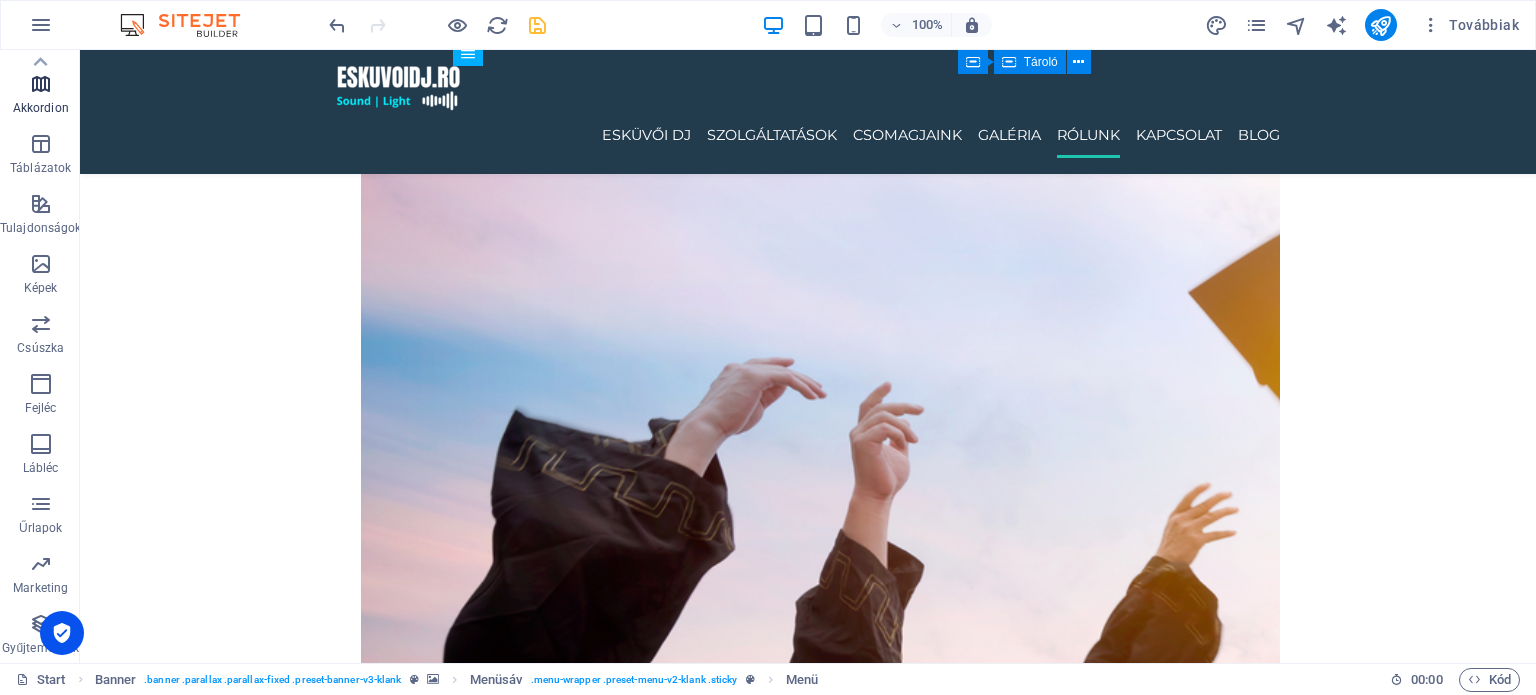 click at bounding box center (41, 84) 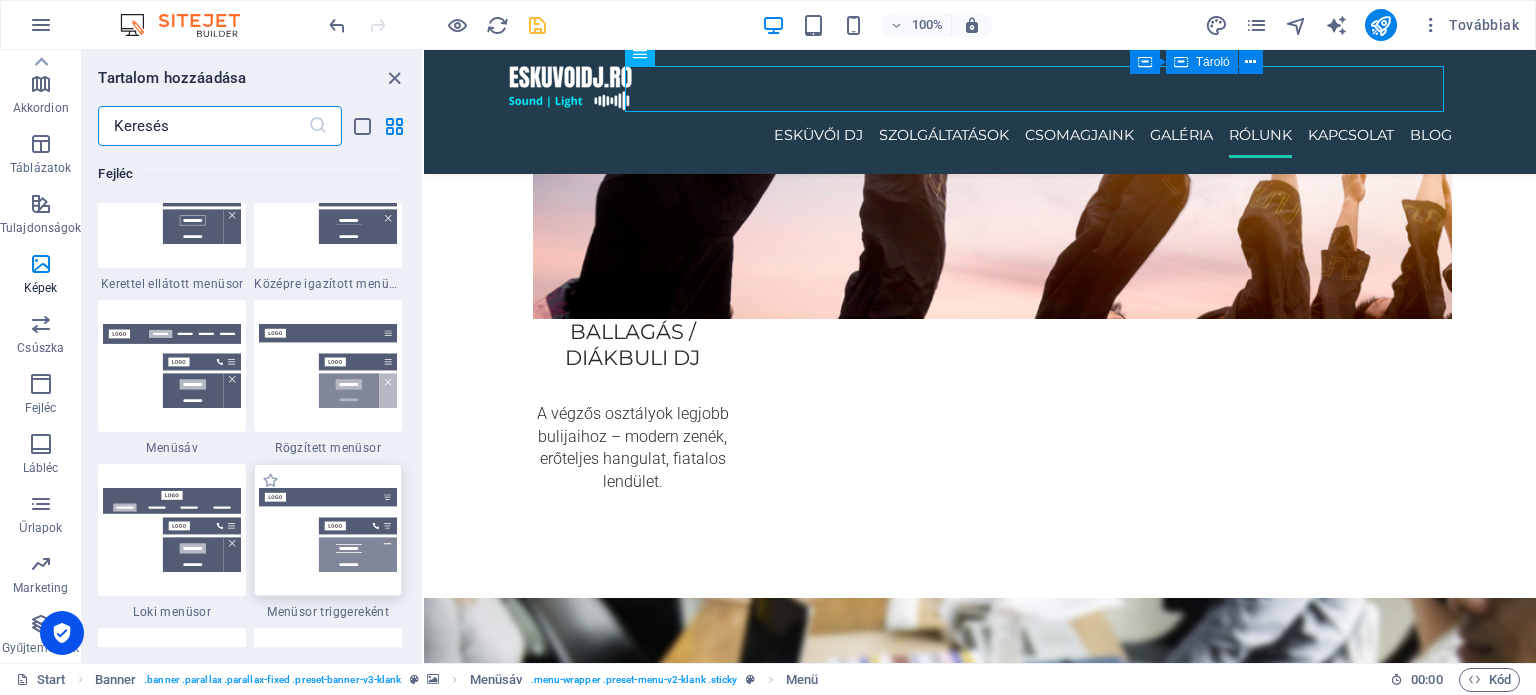 scroll, scrollTop: 12384, scrollLeft: 0, axis: vertical 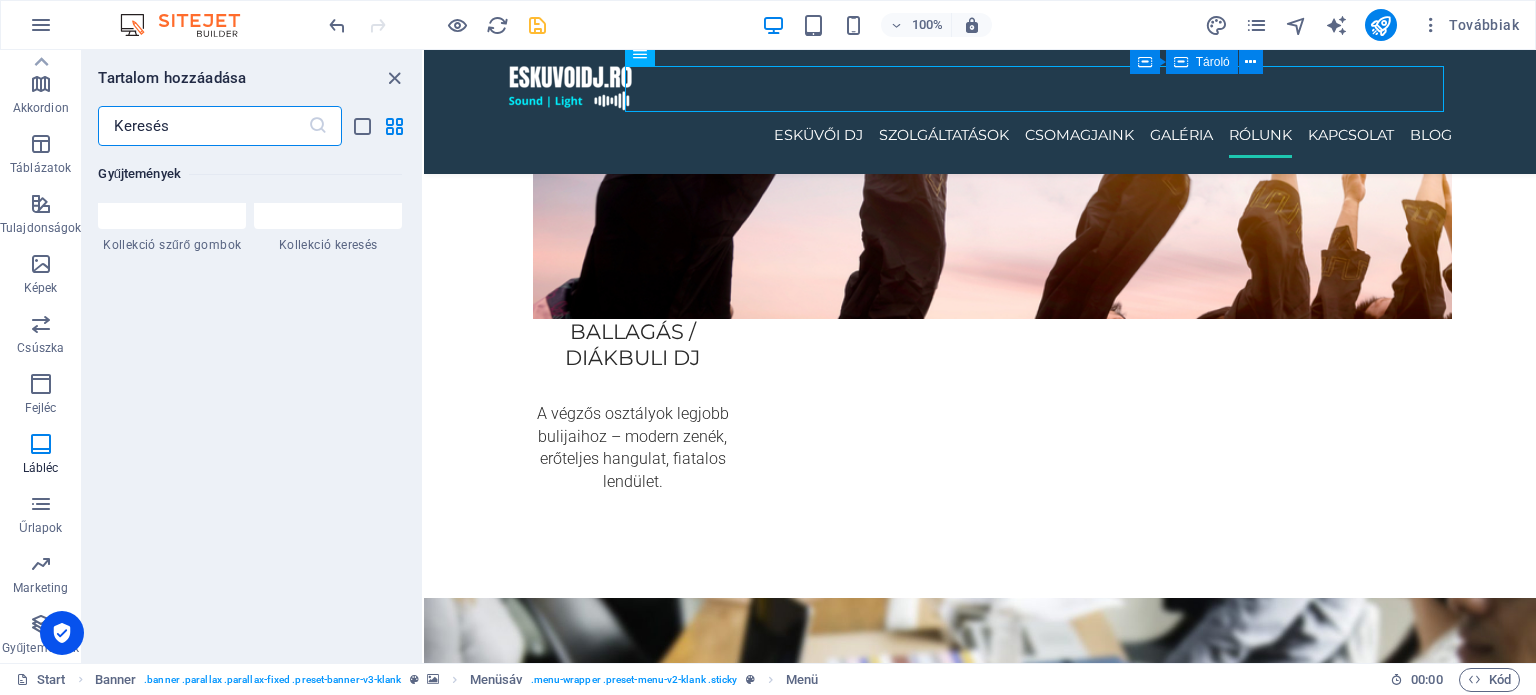drag, startPoint x: 420, startPoint y: 465, endPoint x: 4, endPoint y: 585, distance: 432.96188 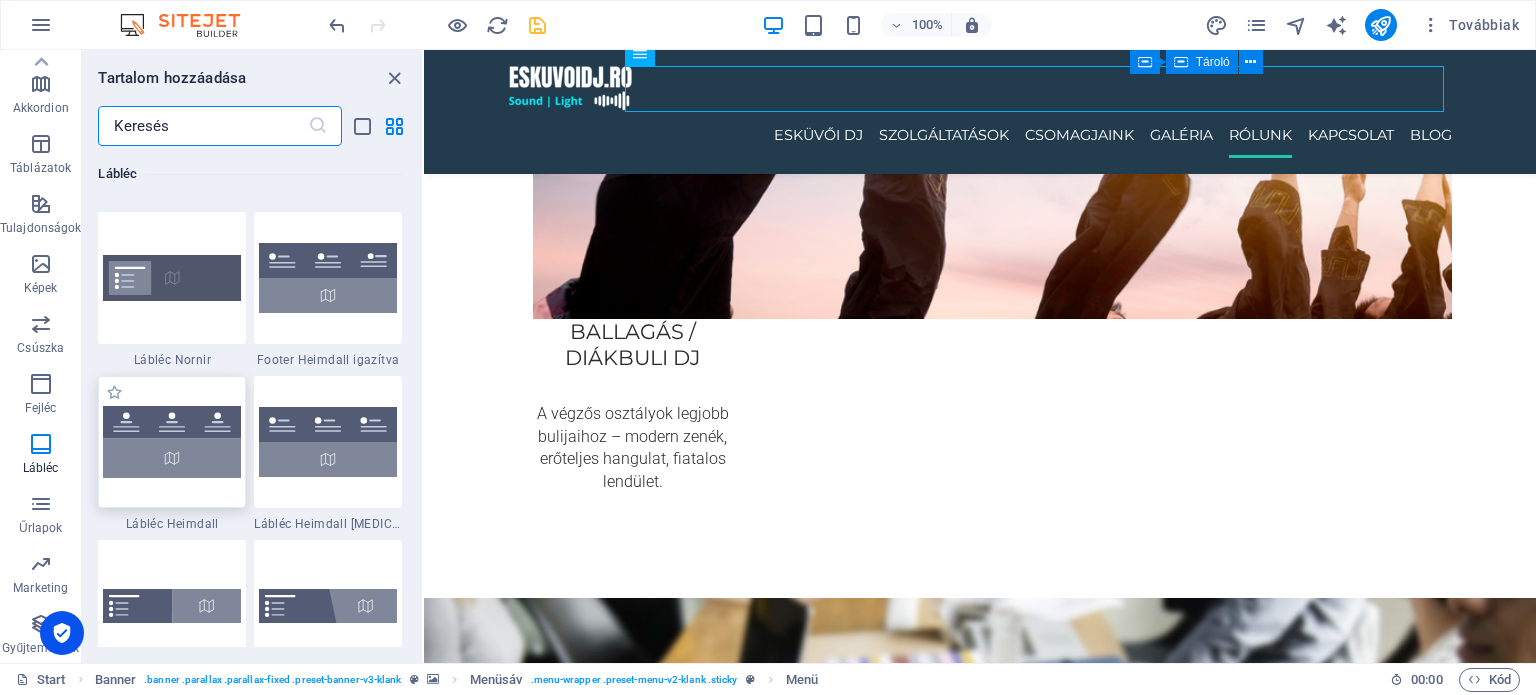 scroll, scrollTop: 13364, scrollLeft: 0, axis: vertical 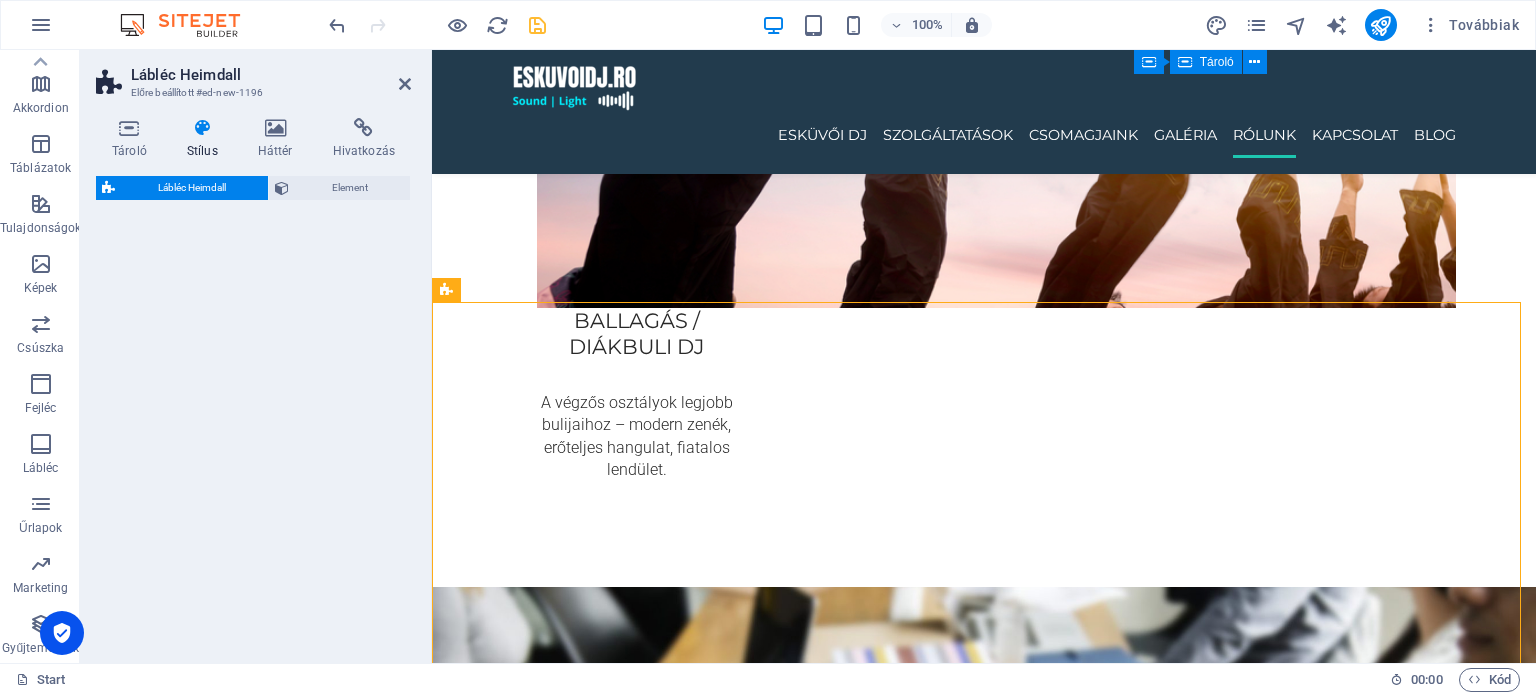 select on "rem" 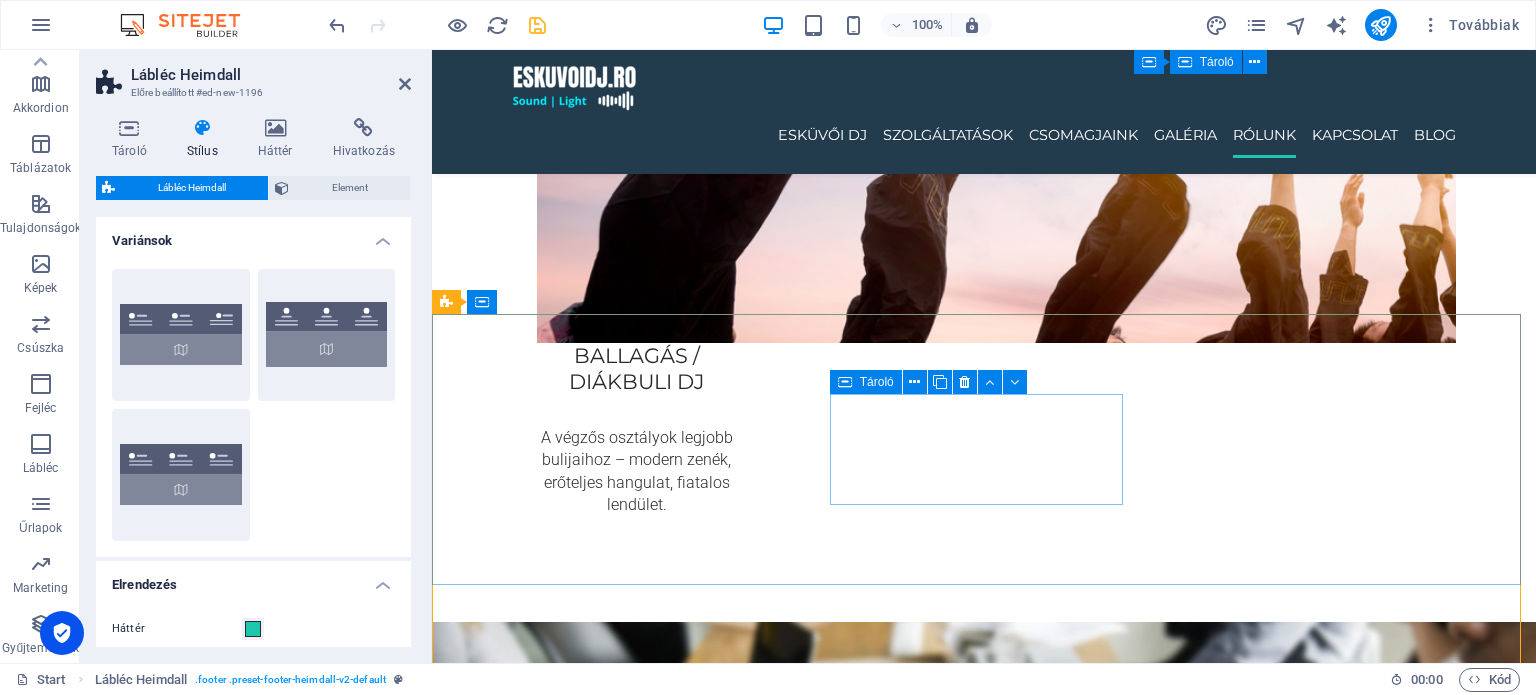 scroll, scrollTop: 3960, scrollLeft: 0, axis: vertical 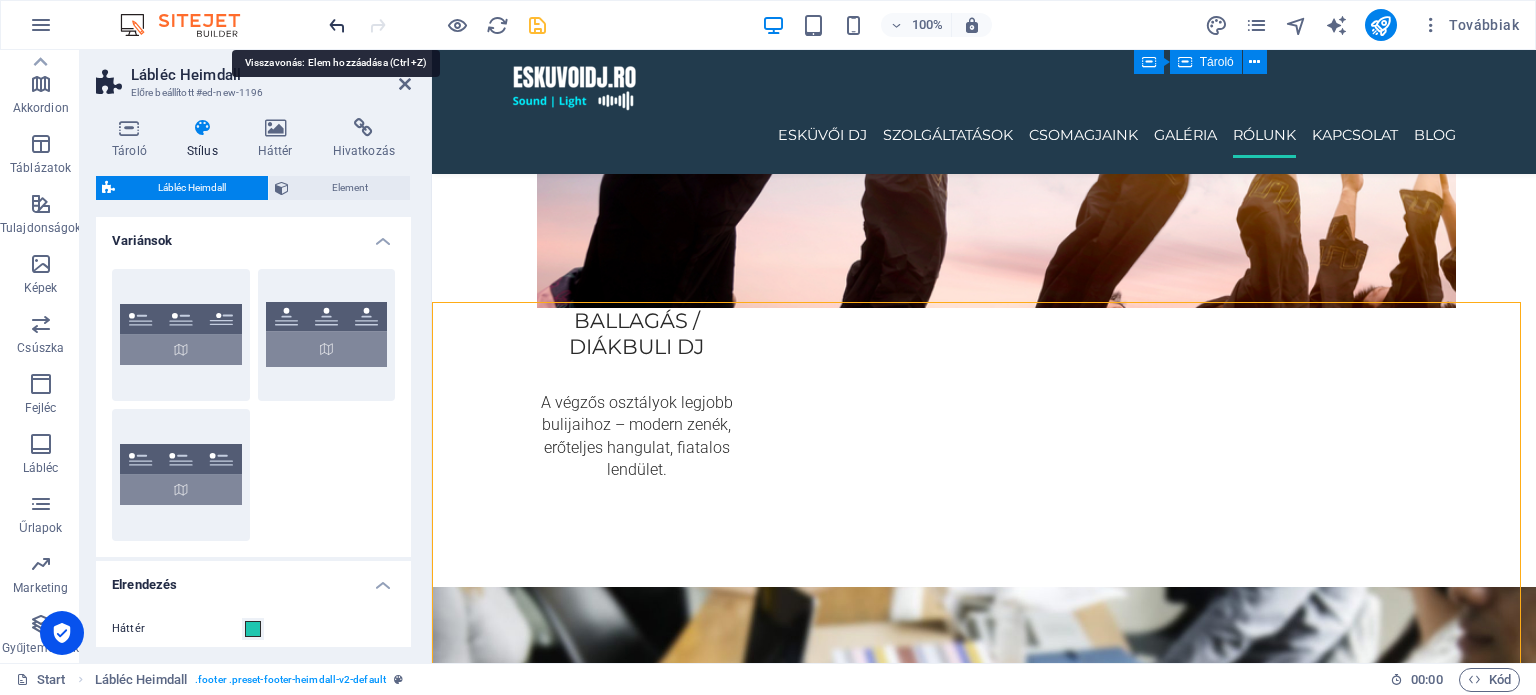 click at bounding box center [337, 25] 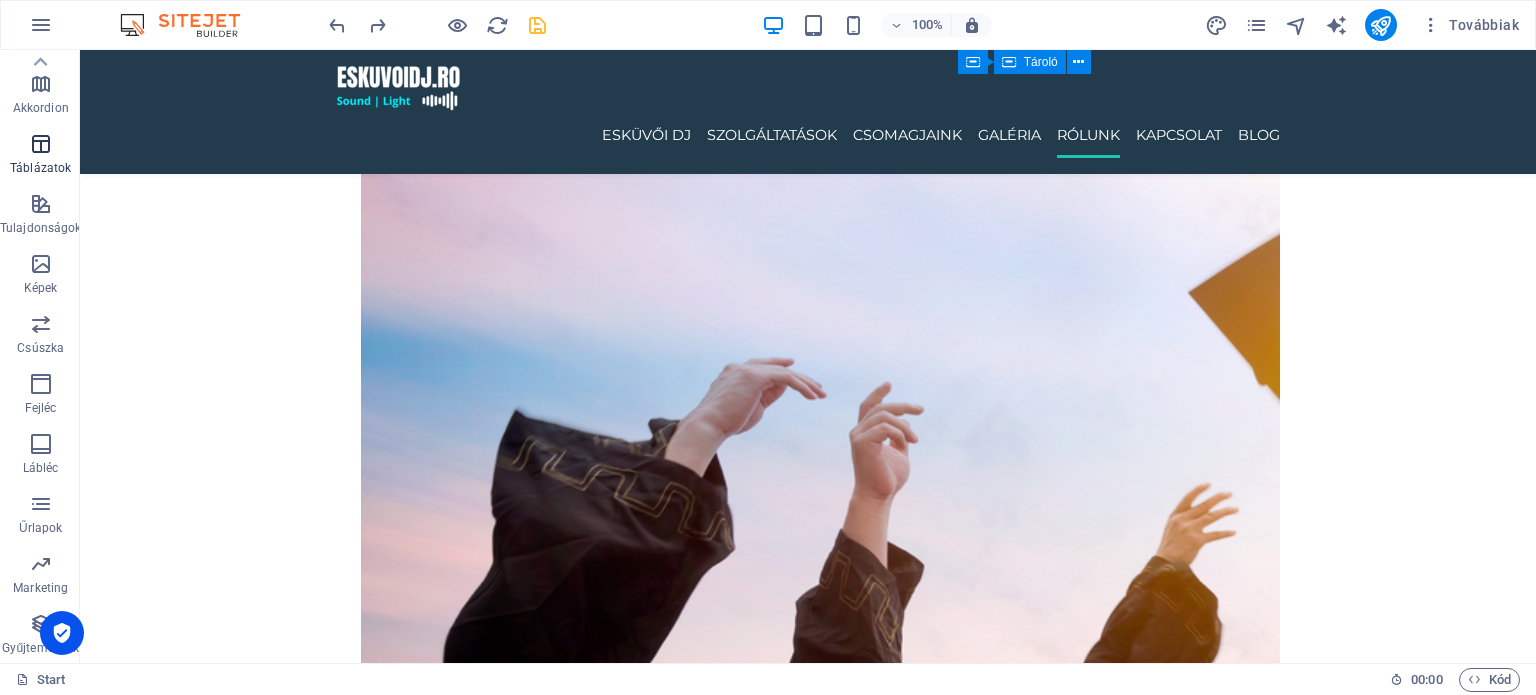 click at bounding box center (41, 144) 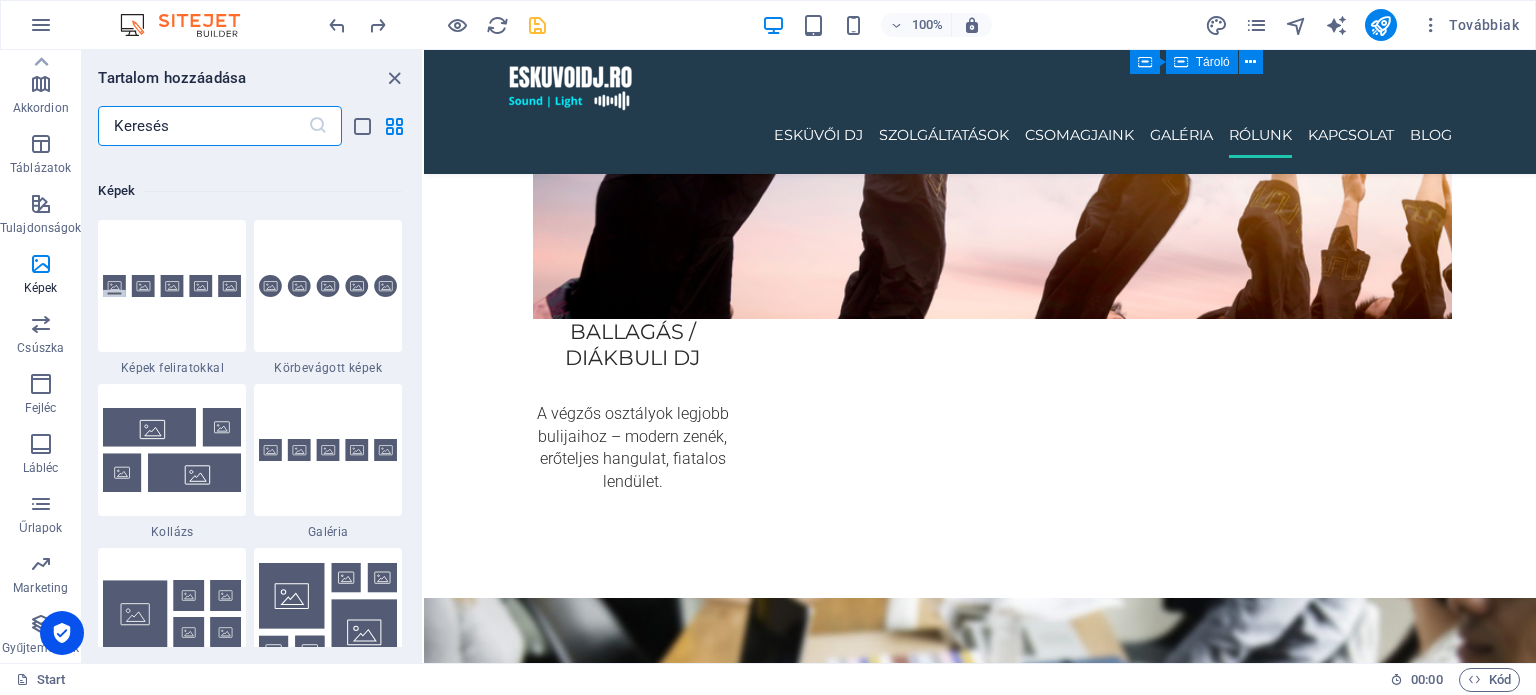 scroll, scrollTop: 10126, scrollLeft: 0, axis: vertical 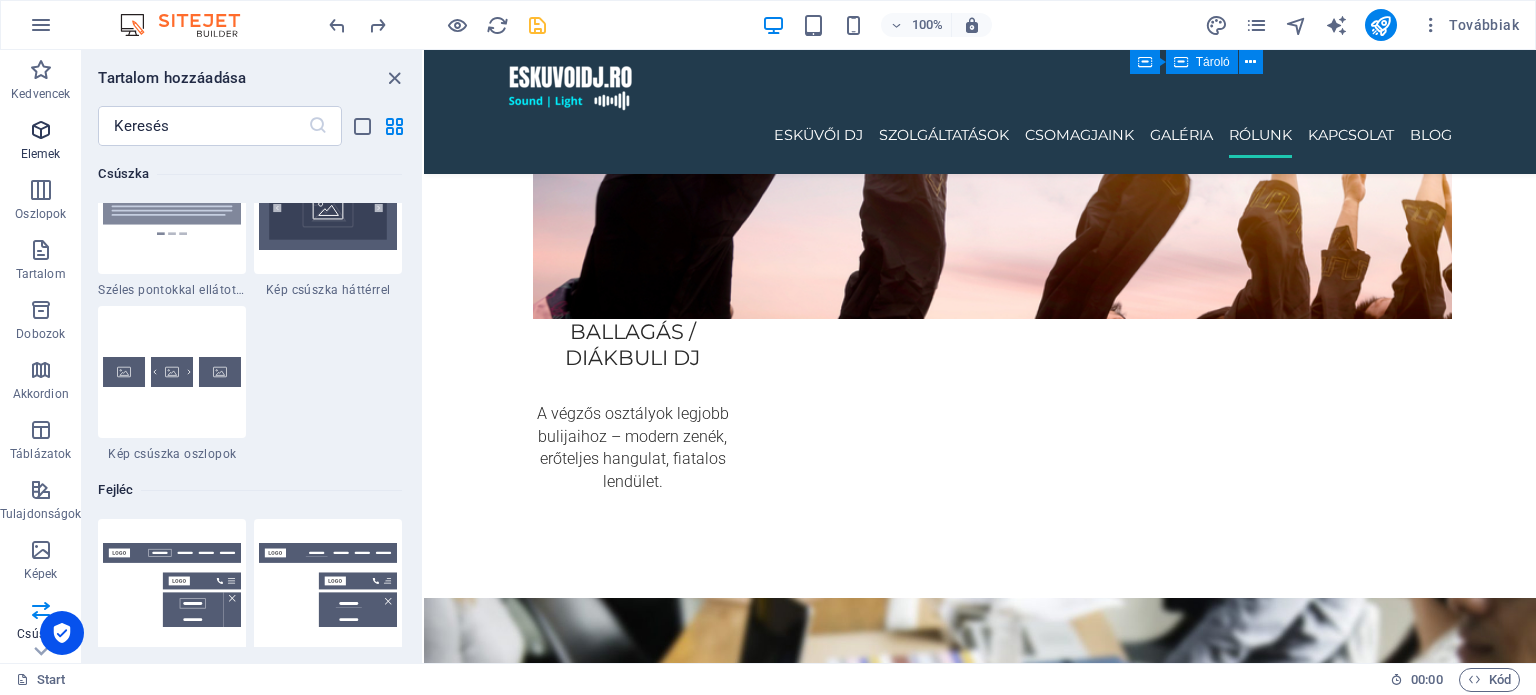 click on "Elemek" at bounding box center (41, 154) 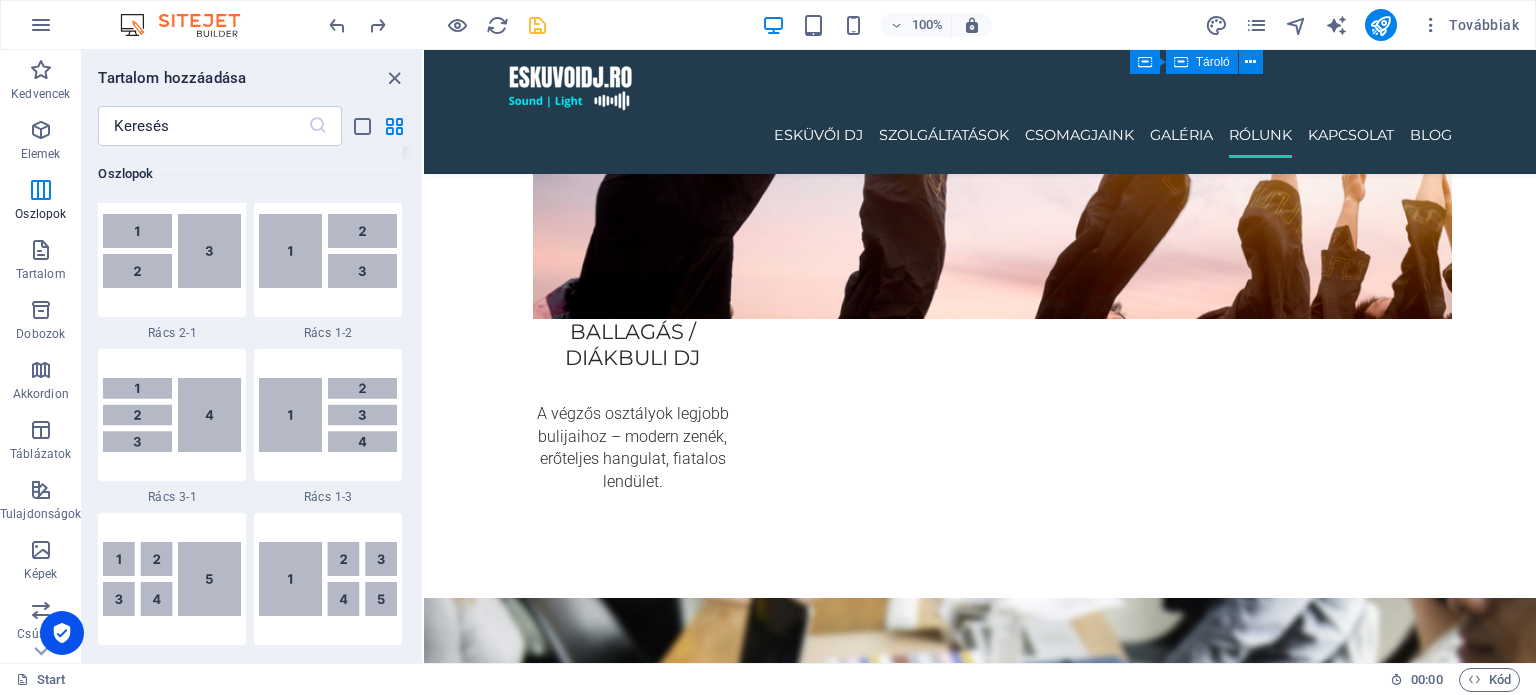 scroll, scrollTop: 2677, scrollLeft: 0, axis: vertical 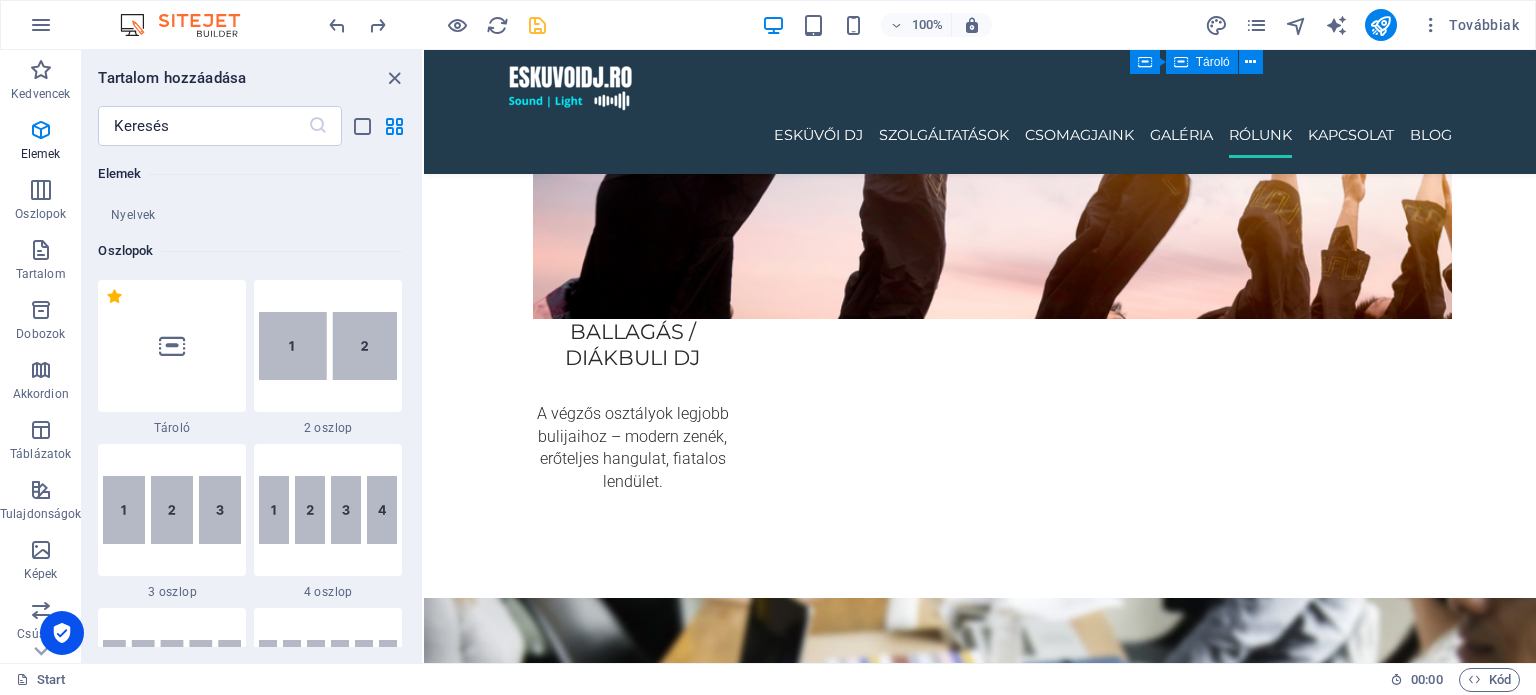 click on "Nyelvek" at bounding box center (133, 215) 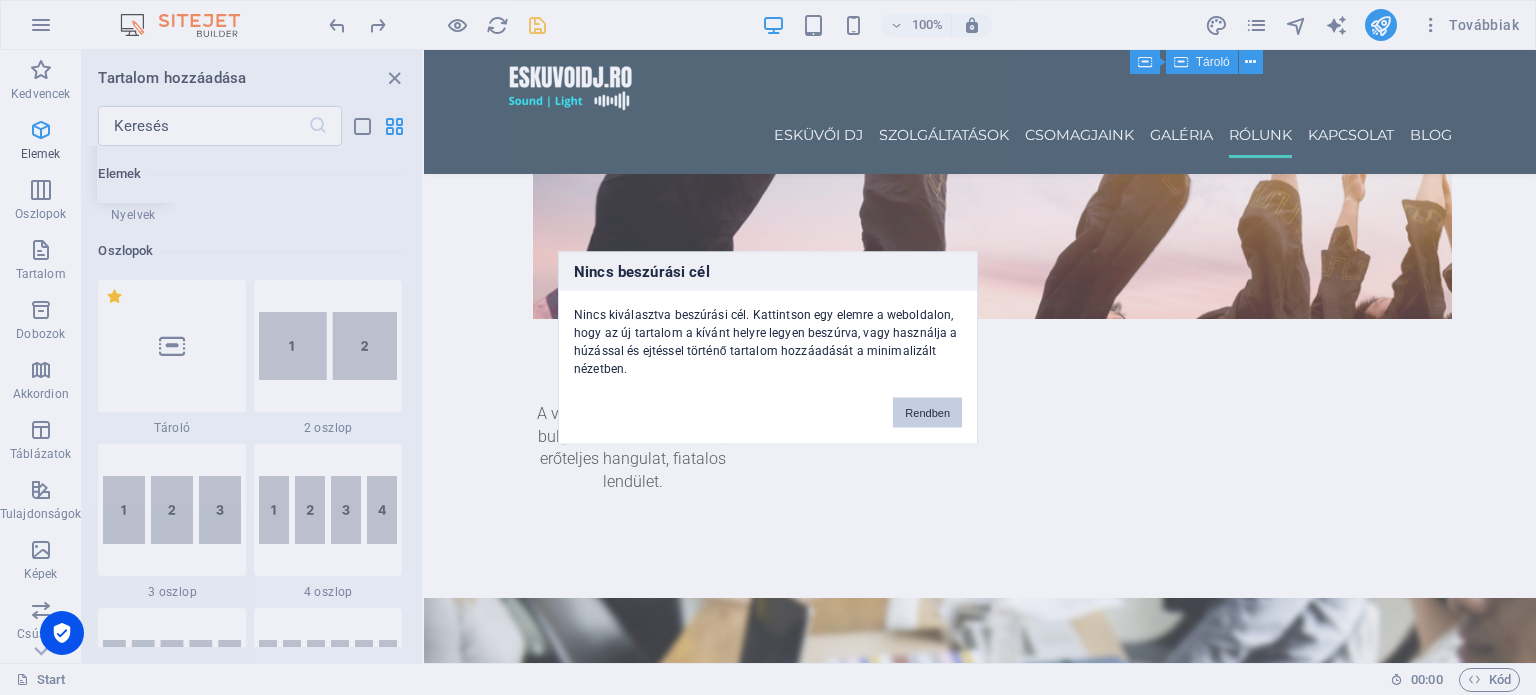 drag, startPoint x: 939, startPoint y: 413, endPoint x: 269, endPoint y: 342, distance: 673.75146 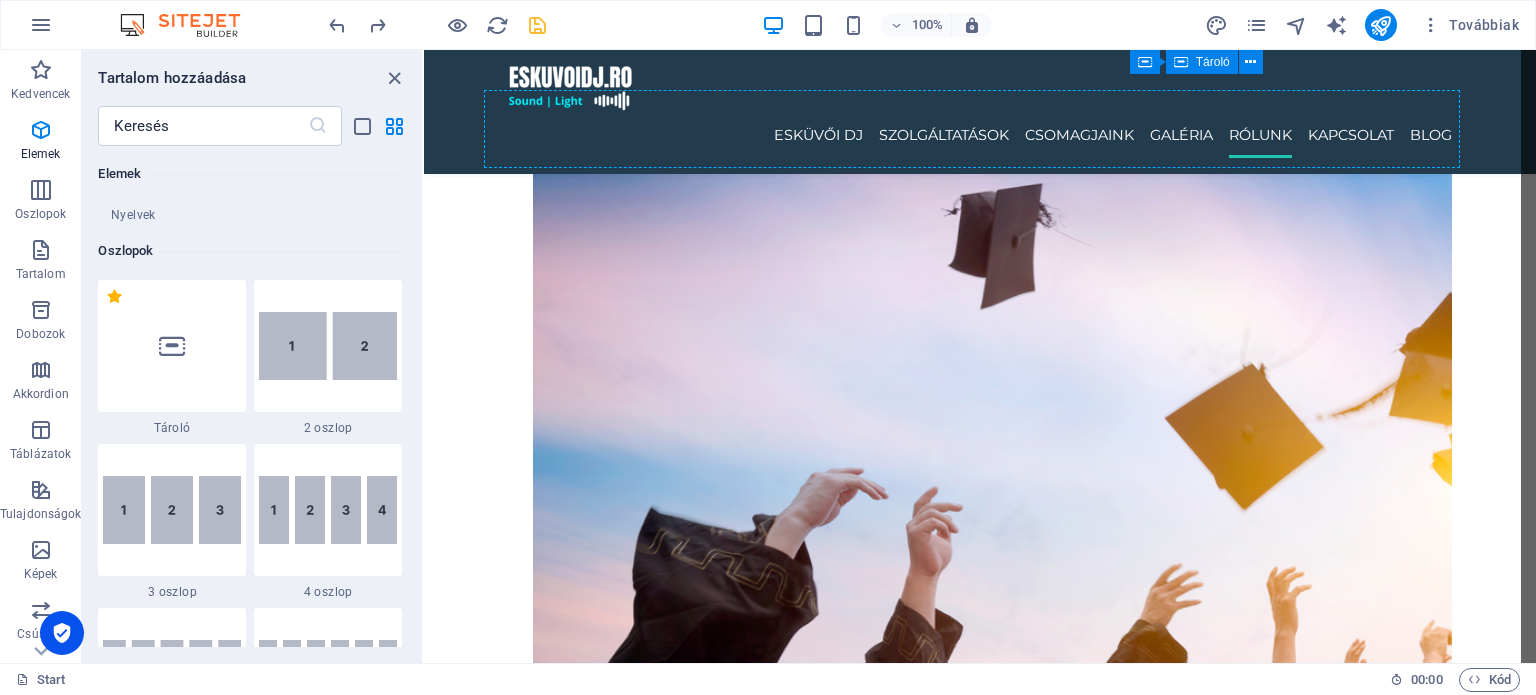 scroll, scrollTop: 3380, scrollLeft: 0, axis: vertical 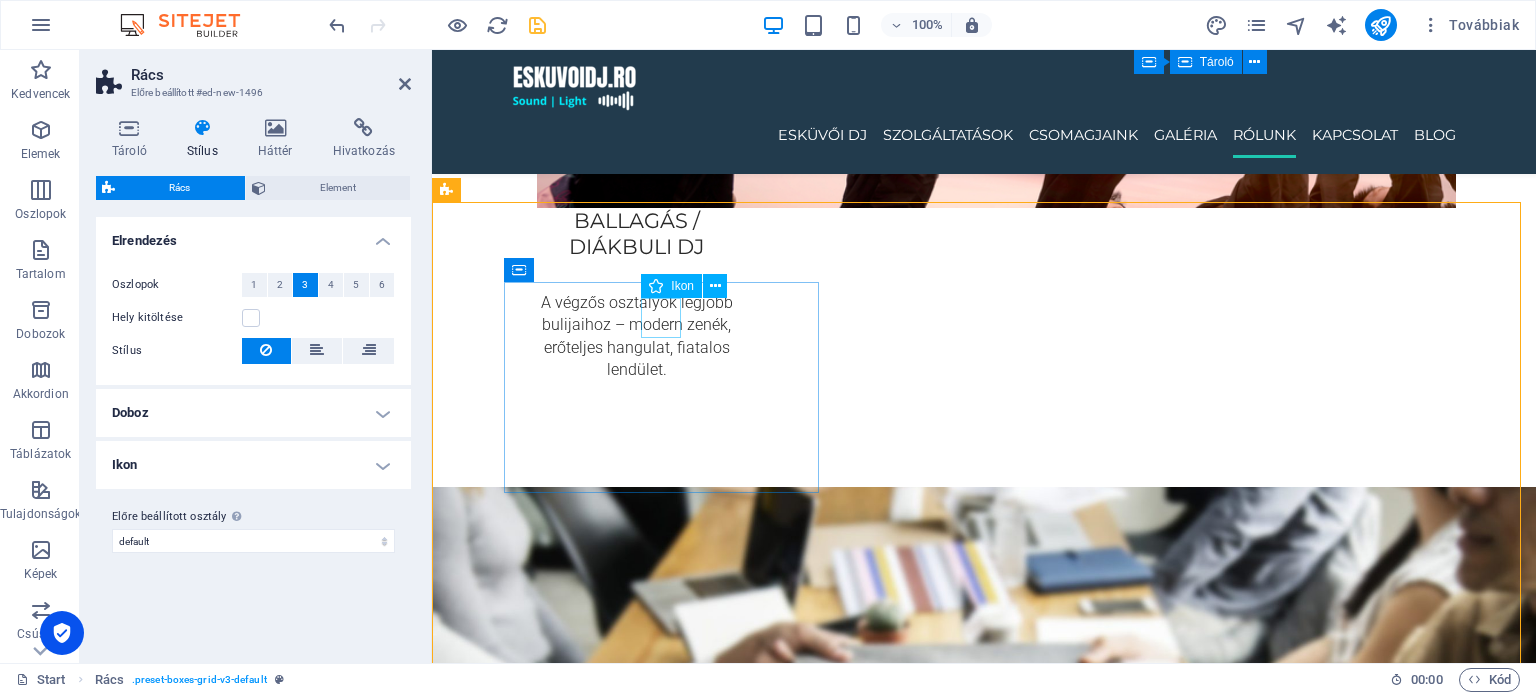click at bounding box center (669, 4872) 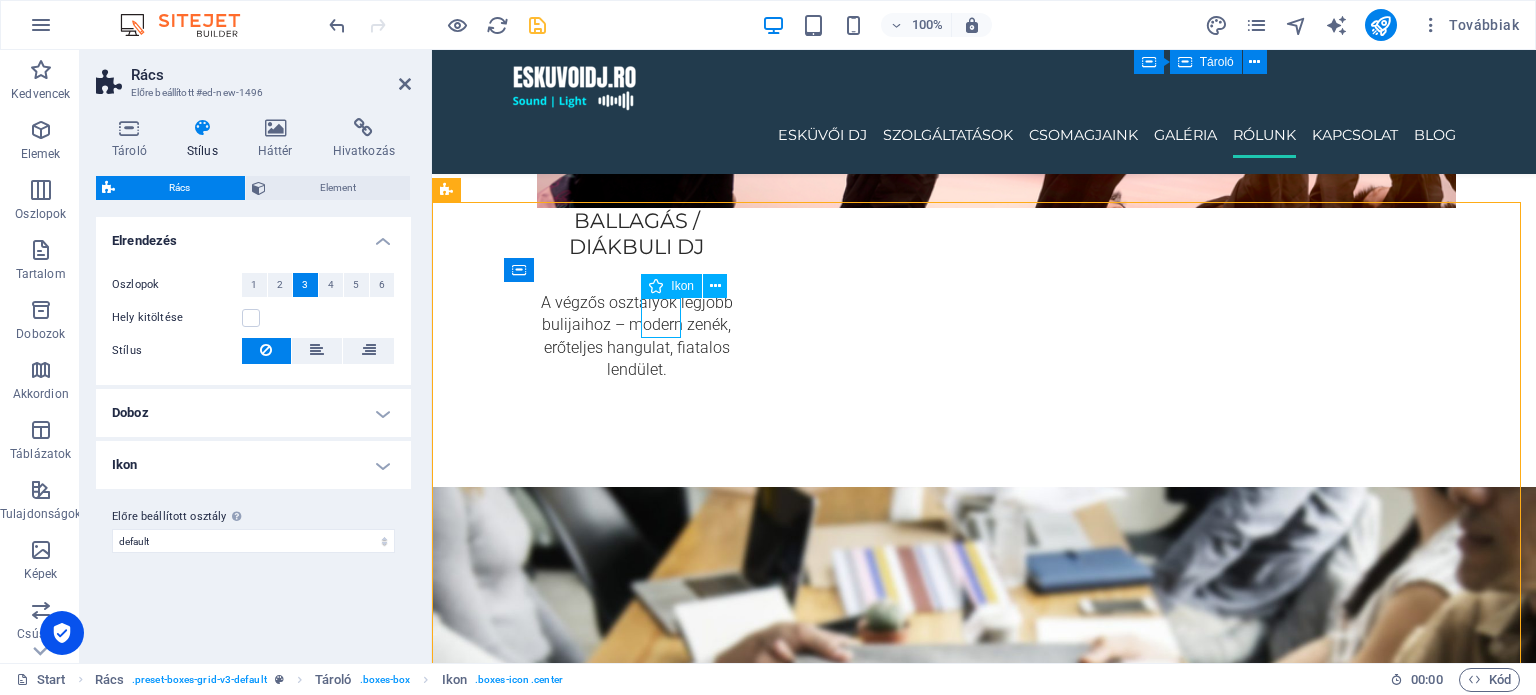 click at bounding box center (669, 4872) 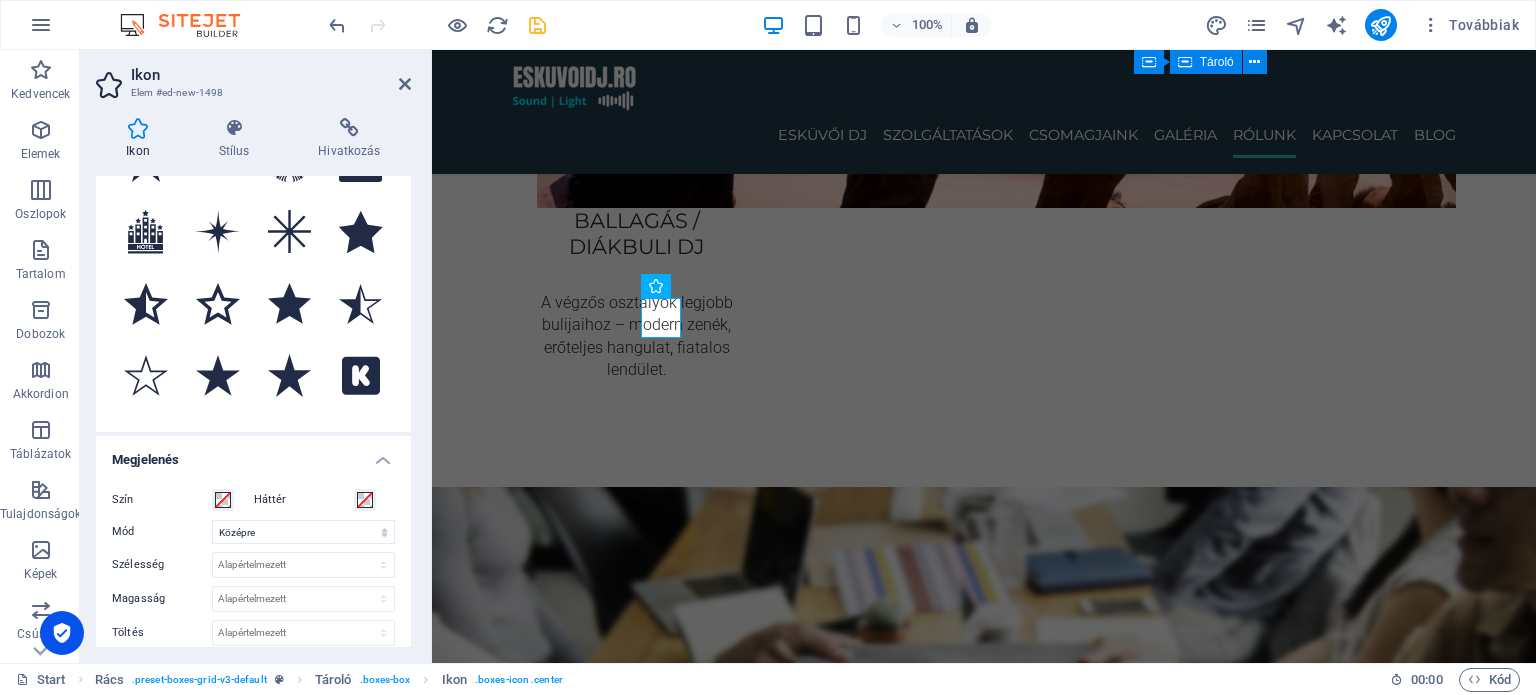 scroll, scrollTop: 0, scrollLeft: 0, axis: both 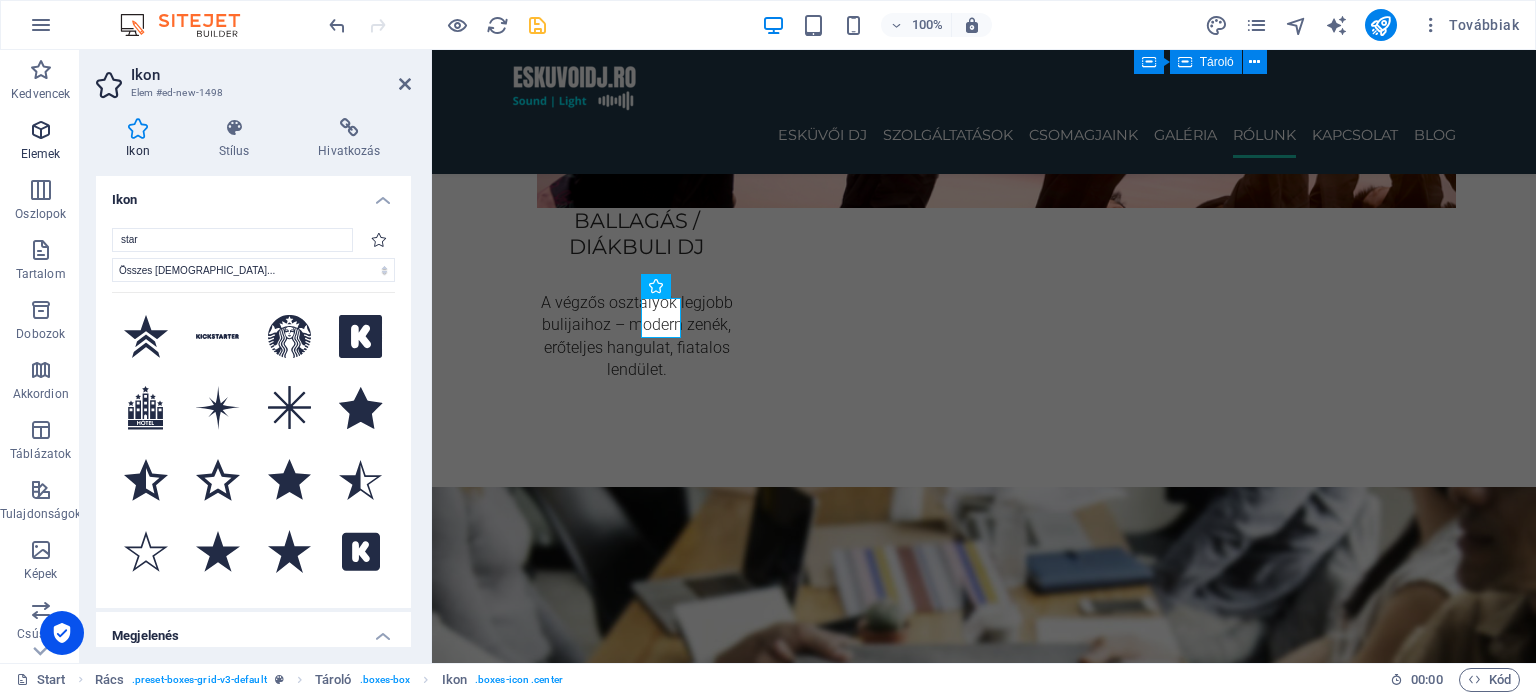click at bounding box center (41, 130) 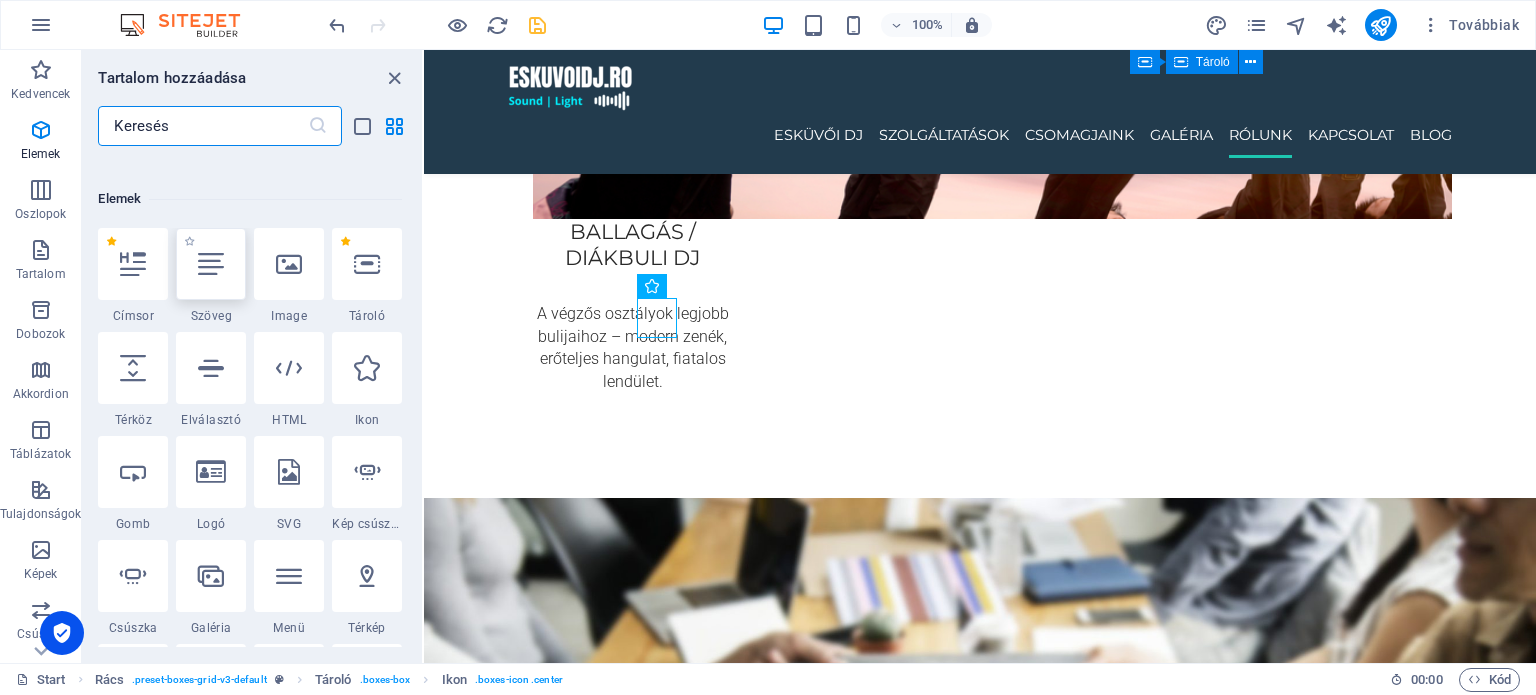 scroll, scrollTop: 376, scrollLeft: 0, axis: vertical 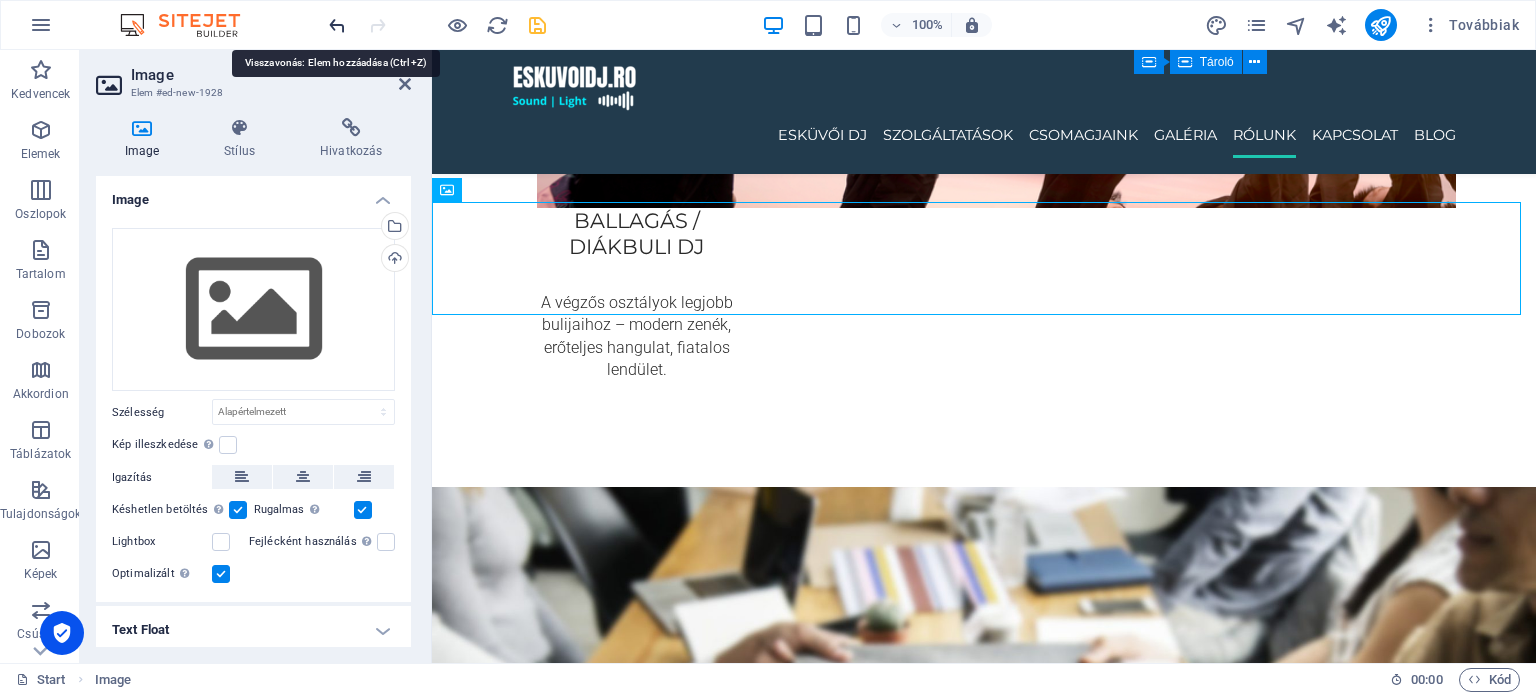 click at bounding box center [337, 25] 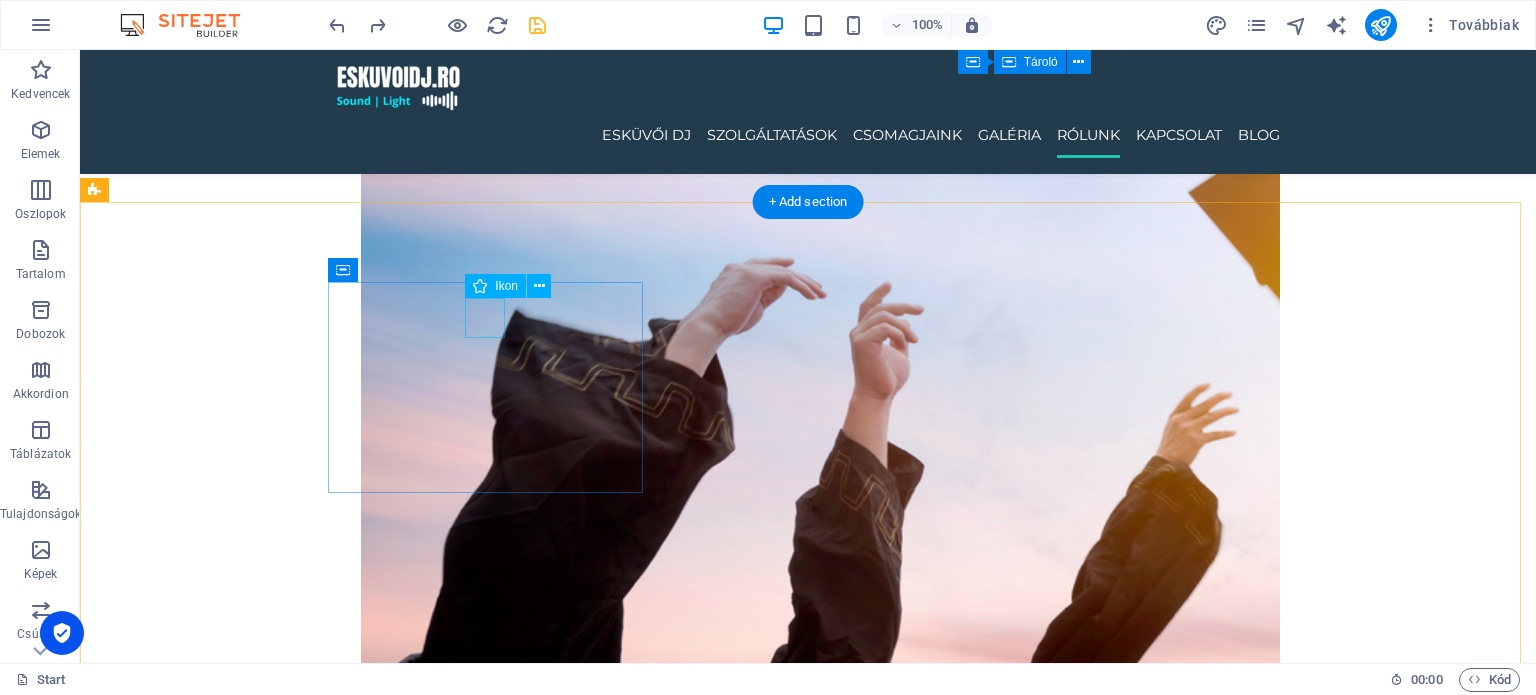 click at bounding box center [493, 5371] 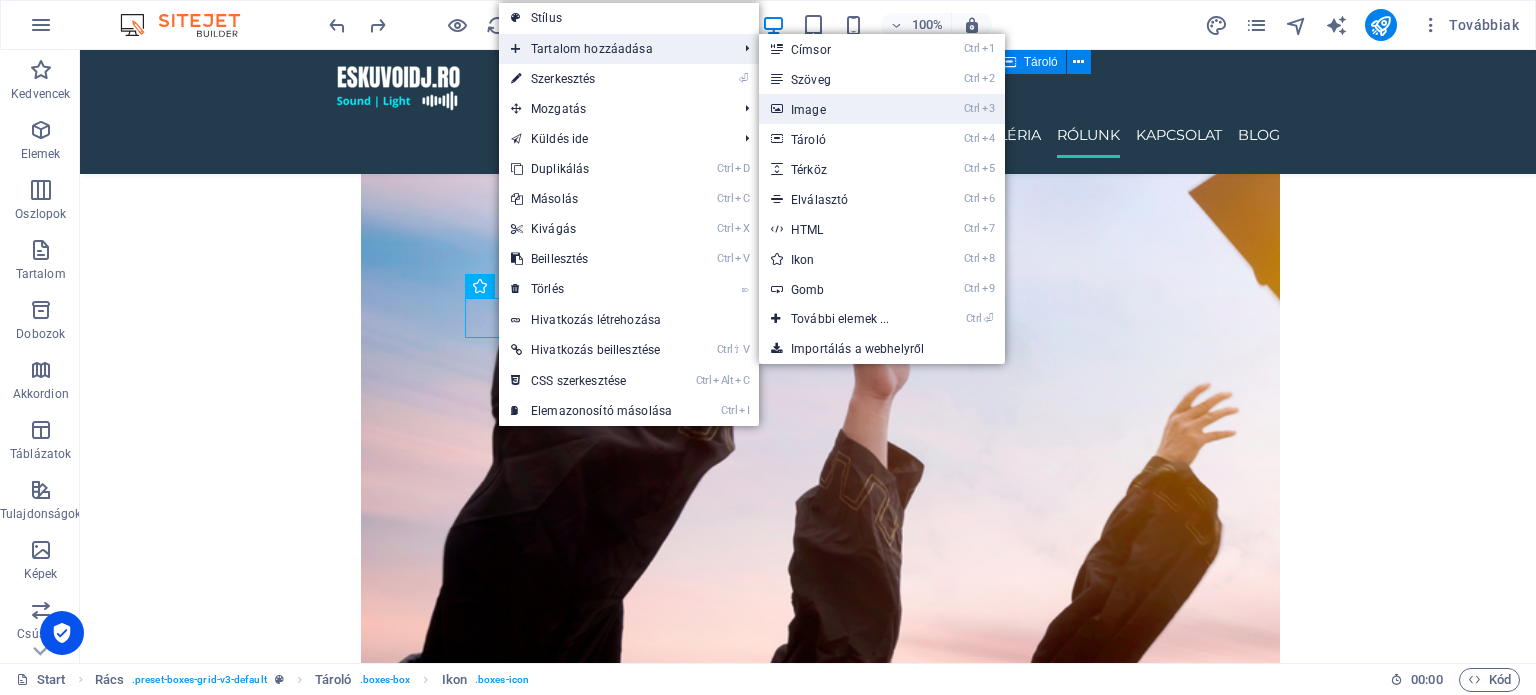 click on "Ctrl 3  Image" at bounding box center (844, 109) 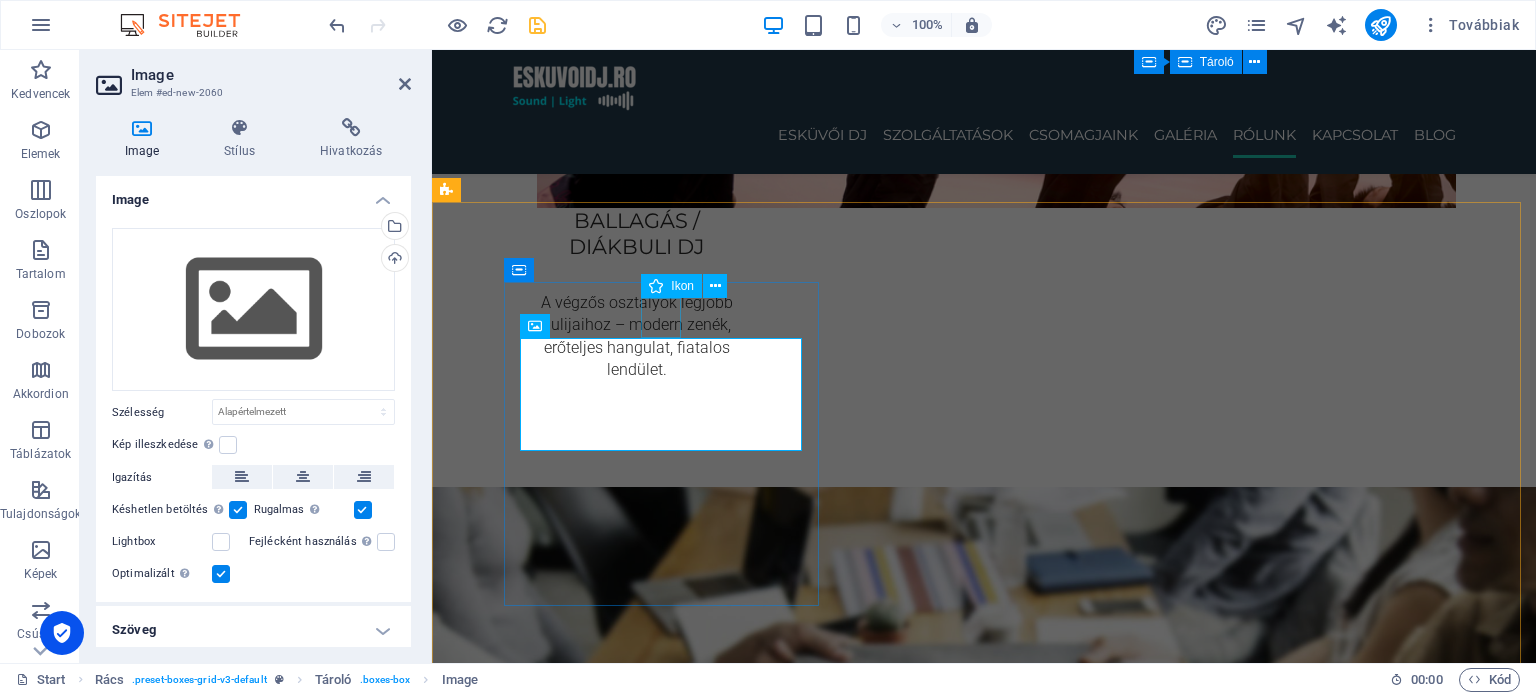 click at bounding box center [669, 4872] 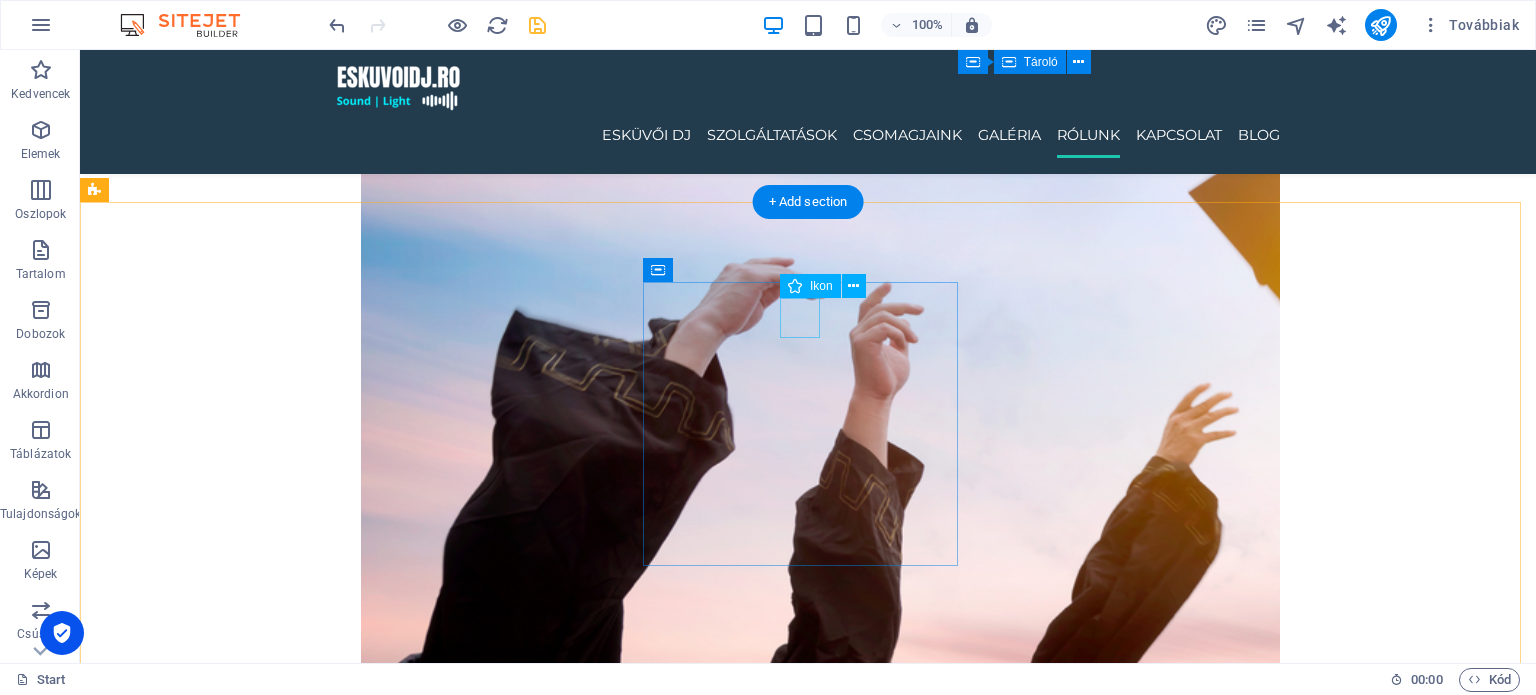 click at bounding box center (493, 5655) 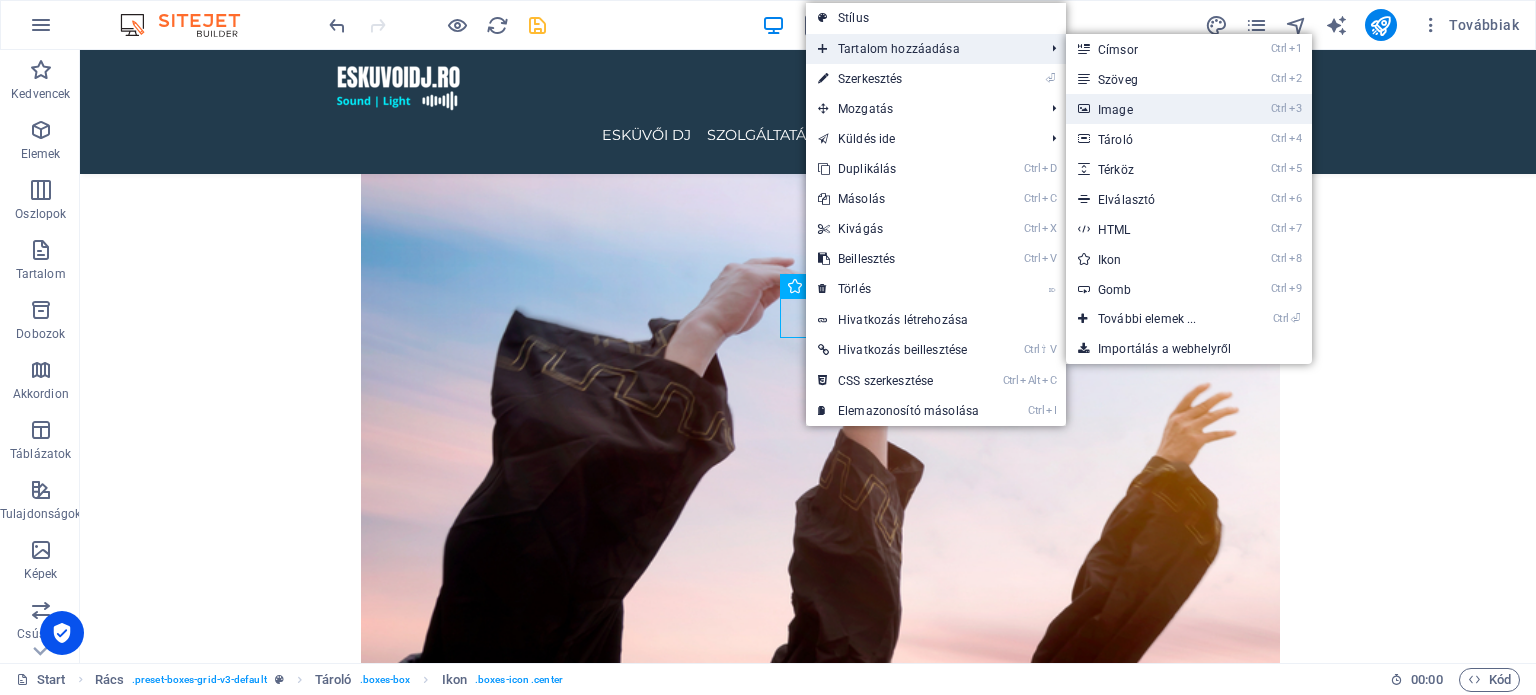 click on "Ctrl 3  Image" at bounding box center (1151, 109) 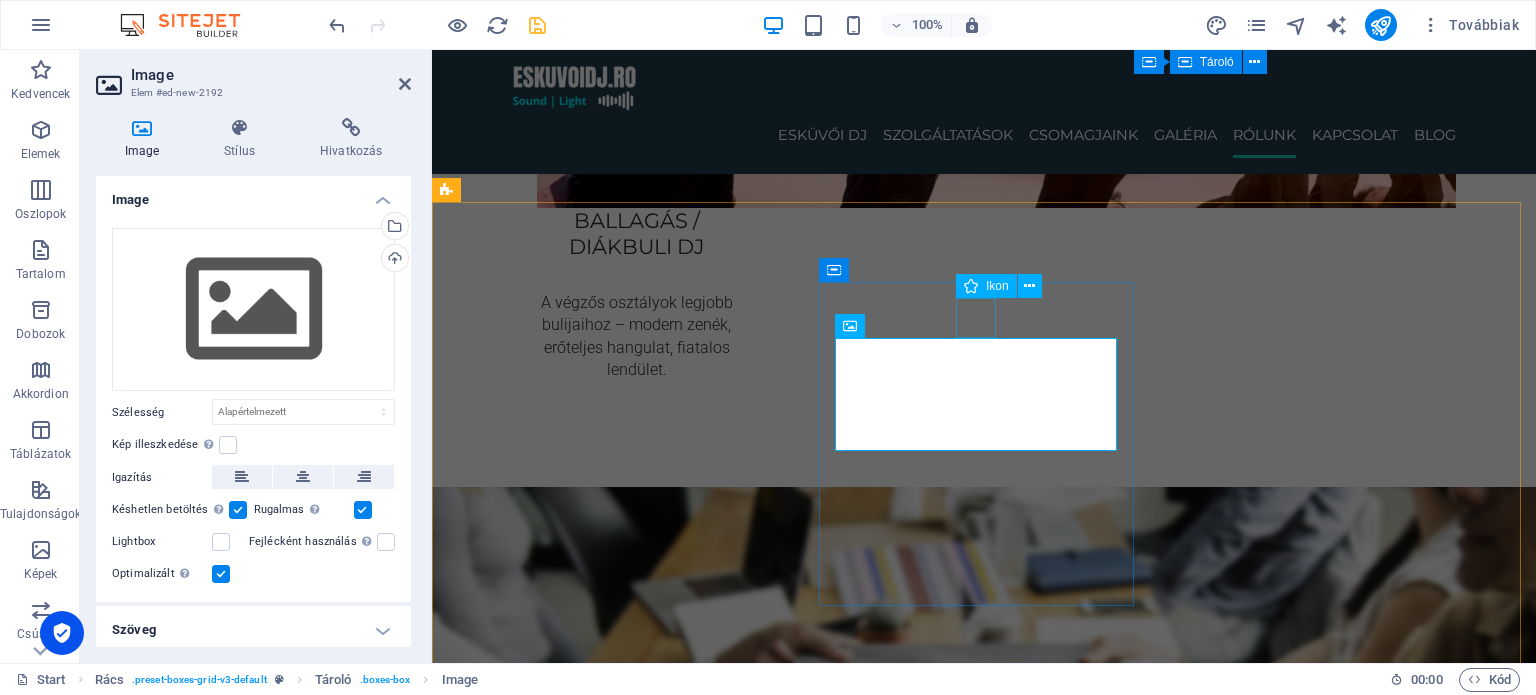 click at bounding box center [669, 5155] 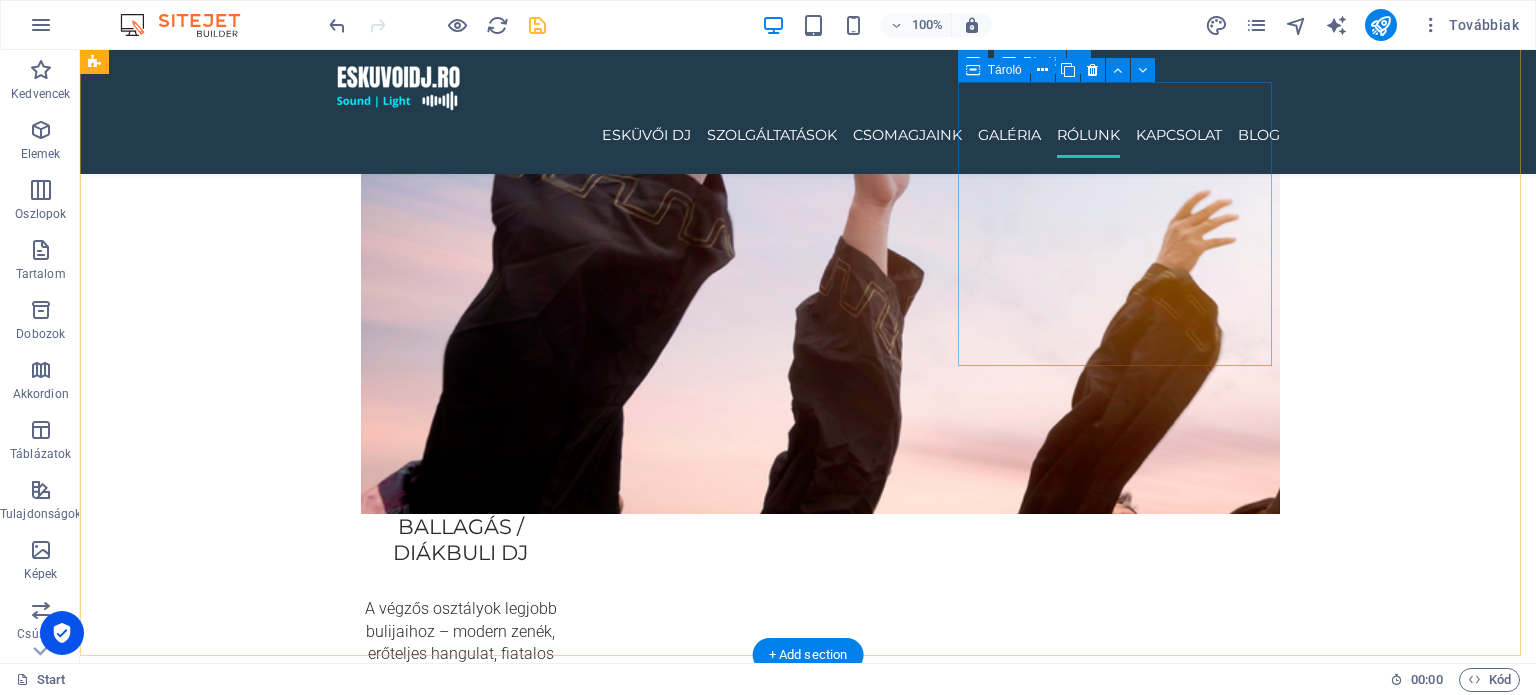 scroll, scrollTop: 4060, scrollLeft: 0, axis: vertical 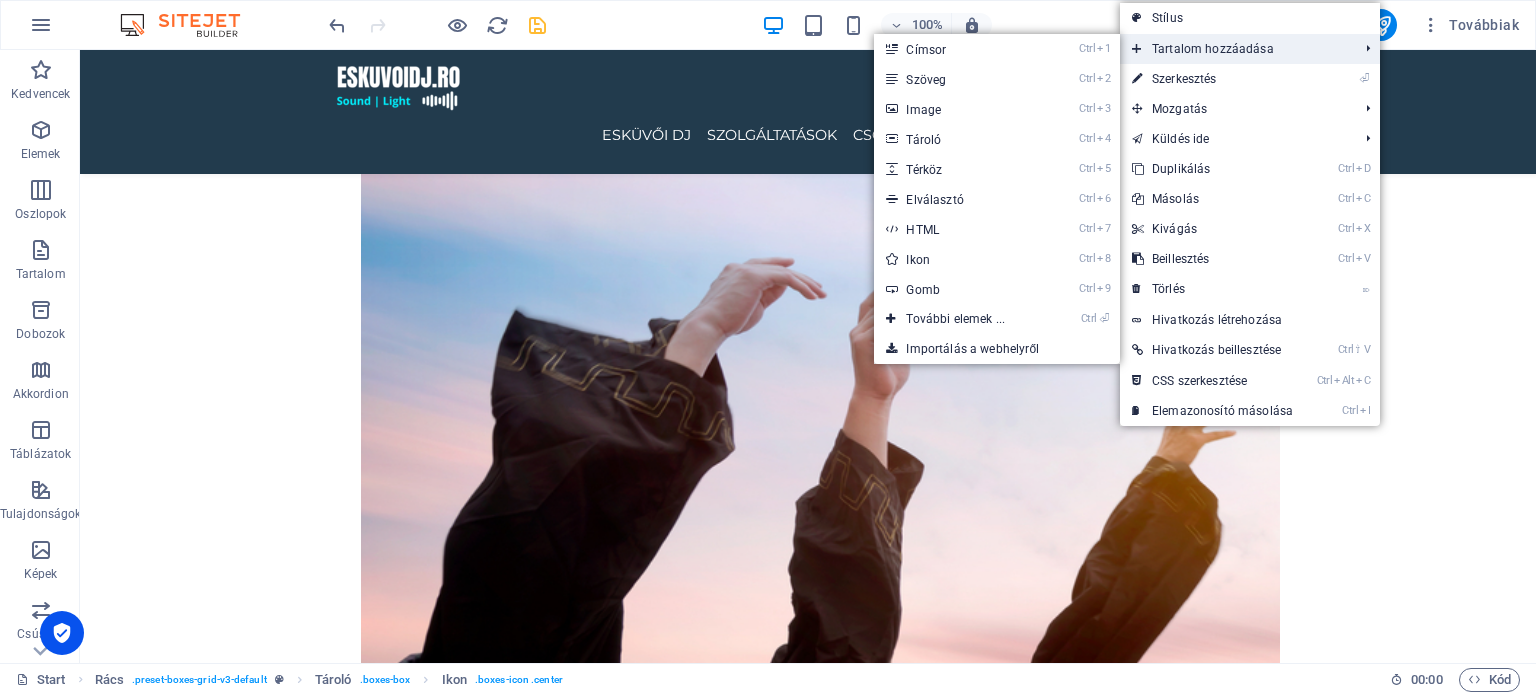 click on "Tartalom hozzáadása" at bounding box center [1235, 49] 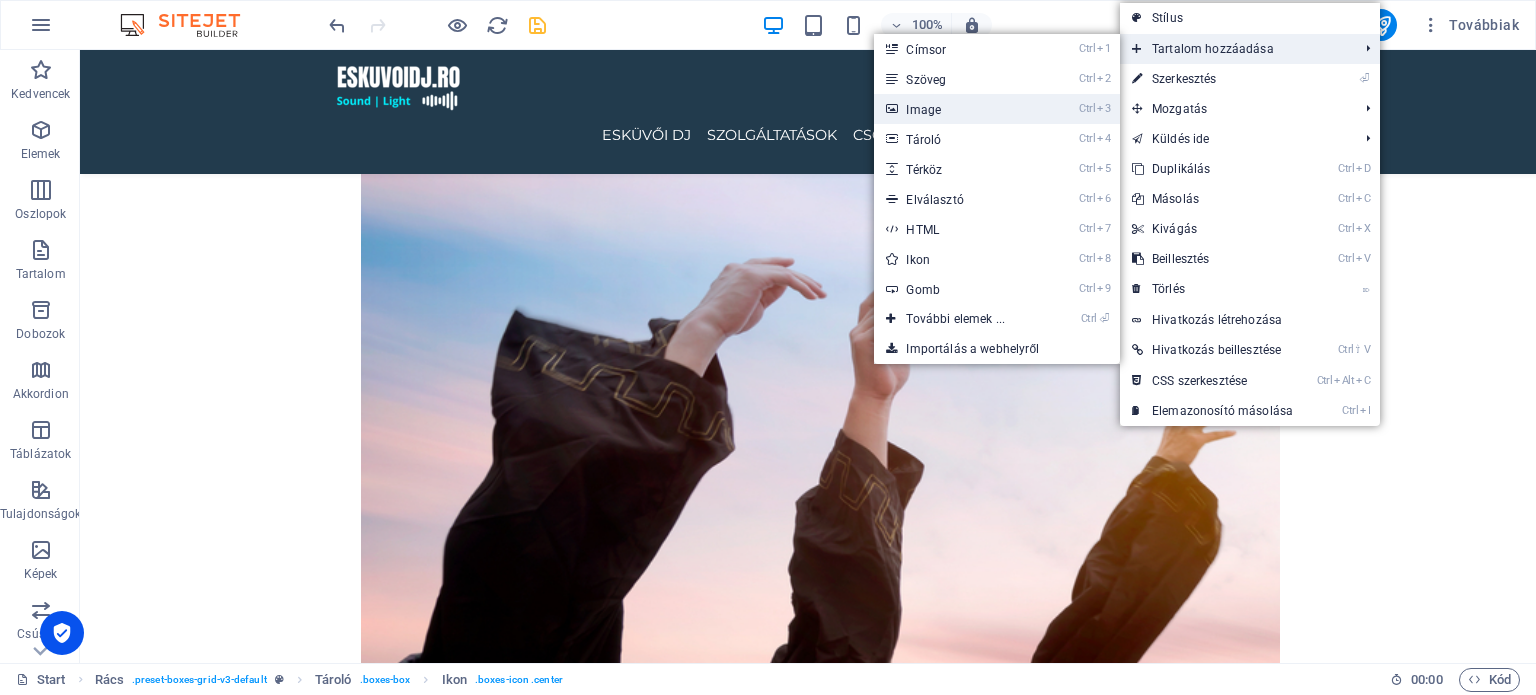 click on "Ctrl 3  Image" at bounding box center (959, 109) 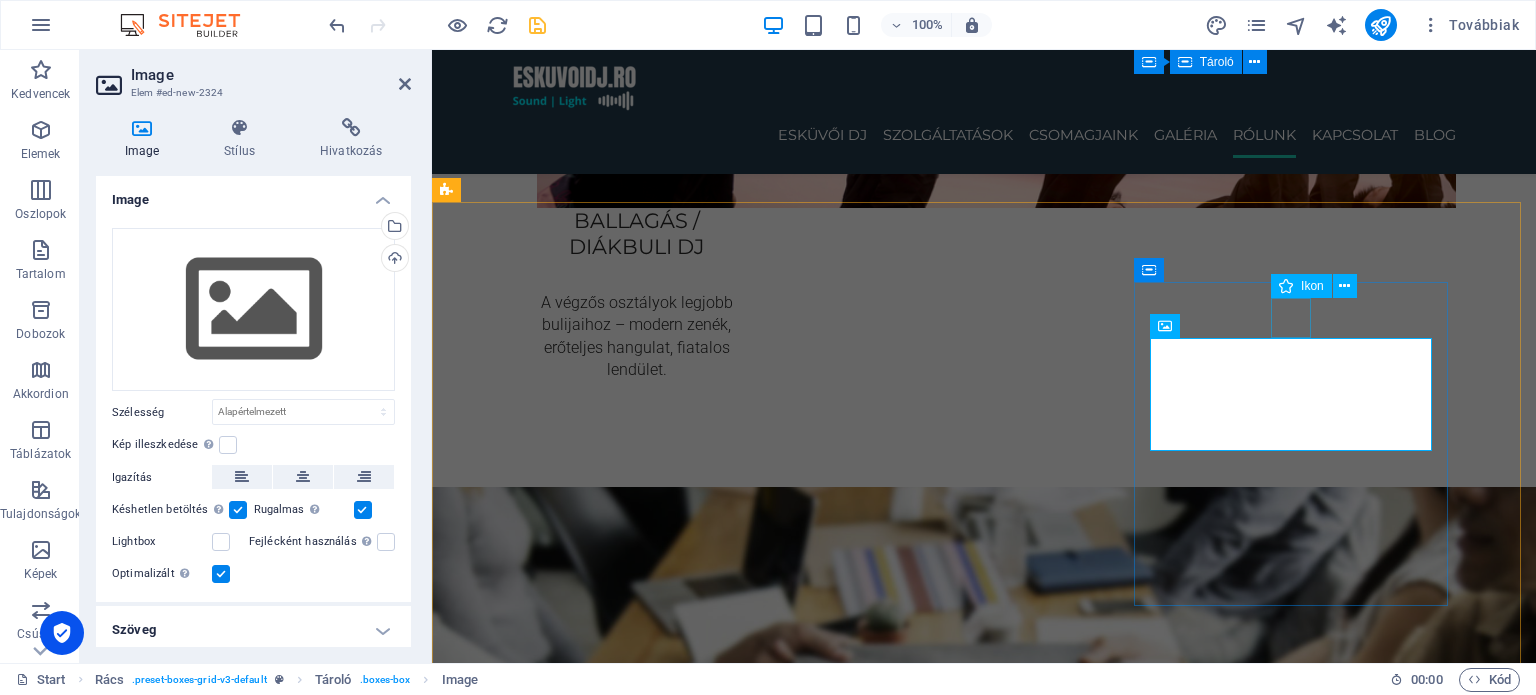 click at bounding box center [669, 5439] 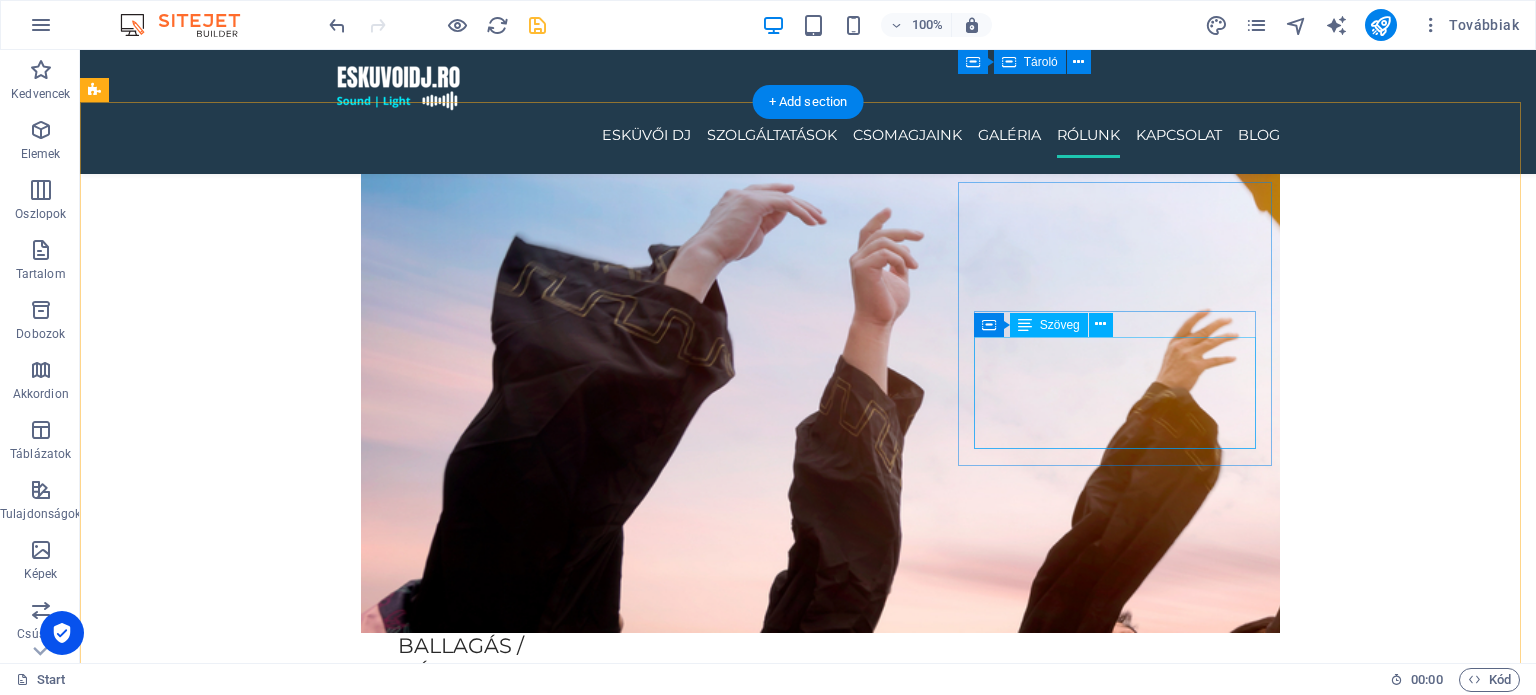 scroll, scrollTop: 4160, scrollLeft: 0, axis: vertical 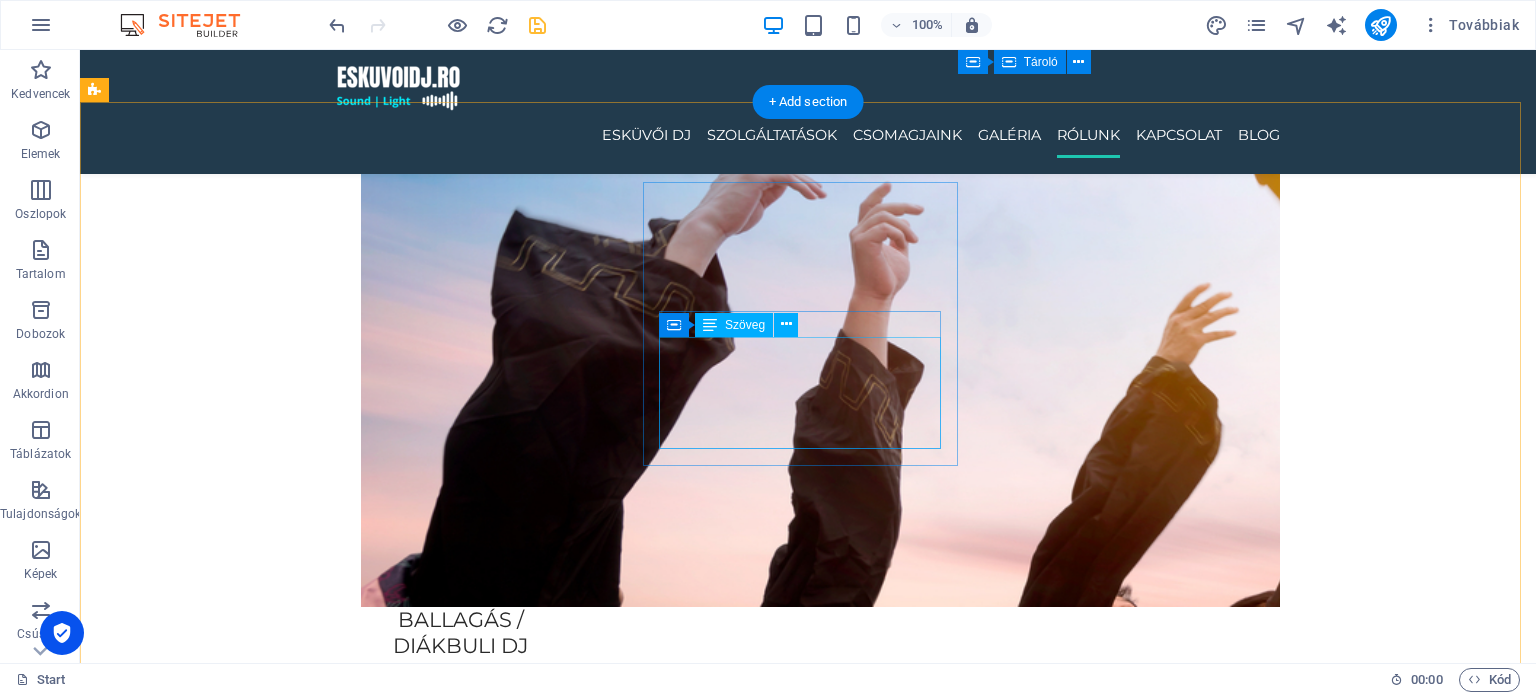 click on "Lorem ipsum dolor sit amet, consectetuer adipiscing elit. Aenean commodo ligula eget dolor. Lorem ipsum dolor sit amet, consectetuer adipiscing elit leget dolor." at bounding box center [493, 5729] 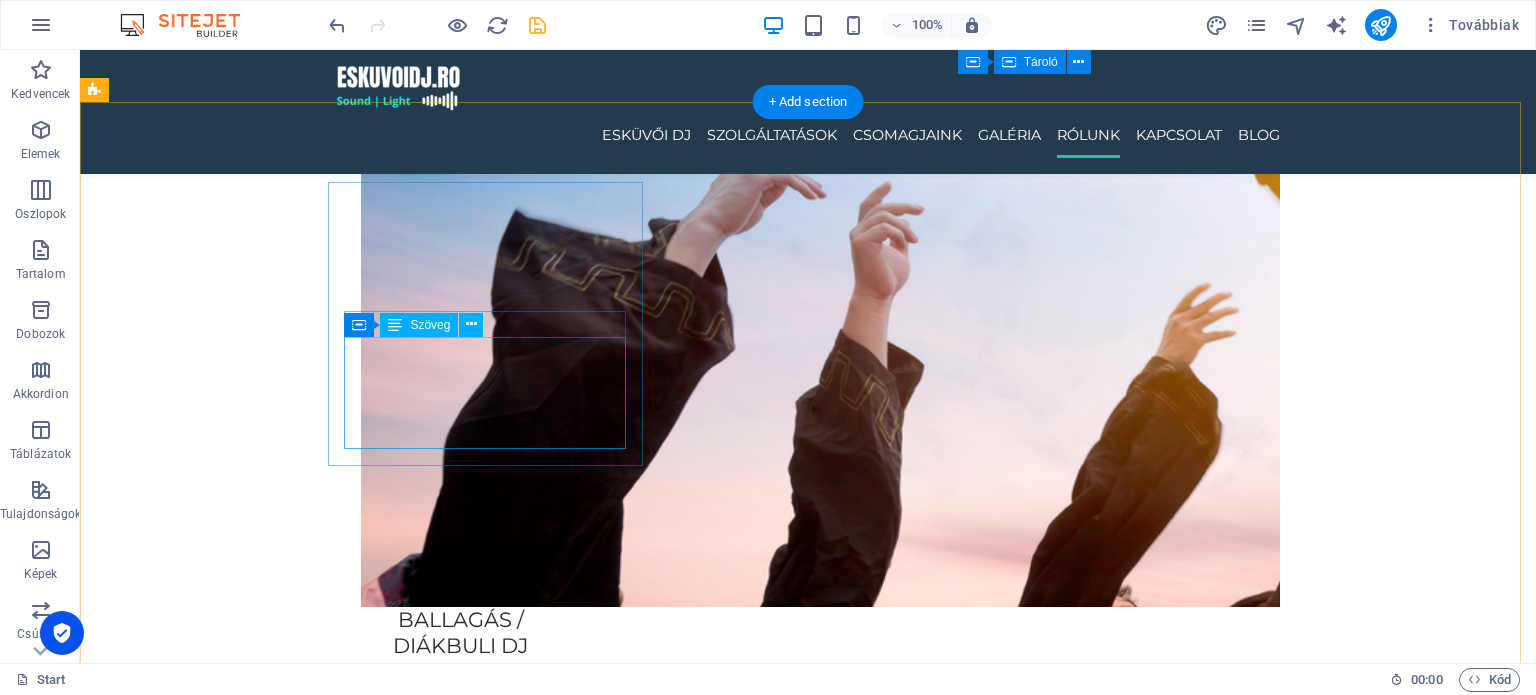 click on "Lorem ipsum dolor sit amet, consectetuer adipiscing elit. Aenean commodo ligula eget dolor. Lorem ipsum dolor sit amet, consectetuer adipiscing elit leget dolor." at bounding box center (493, 5446) 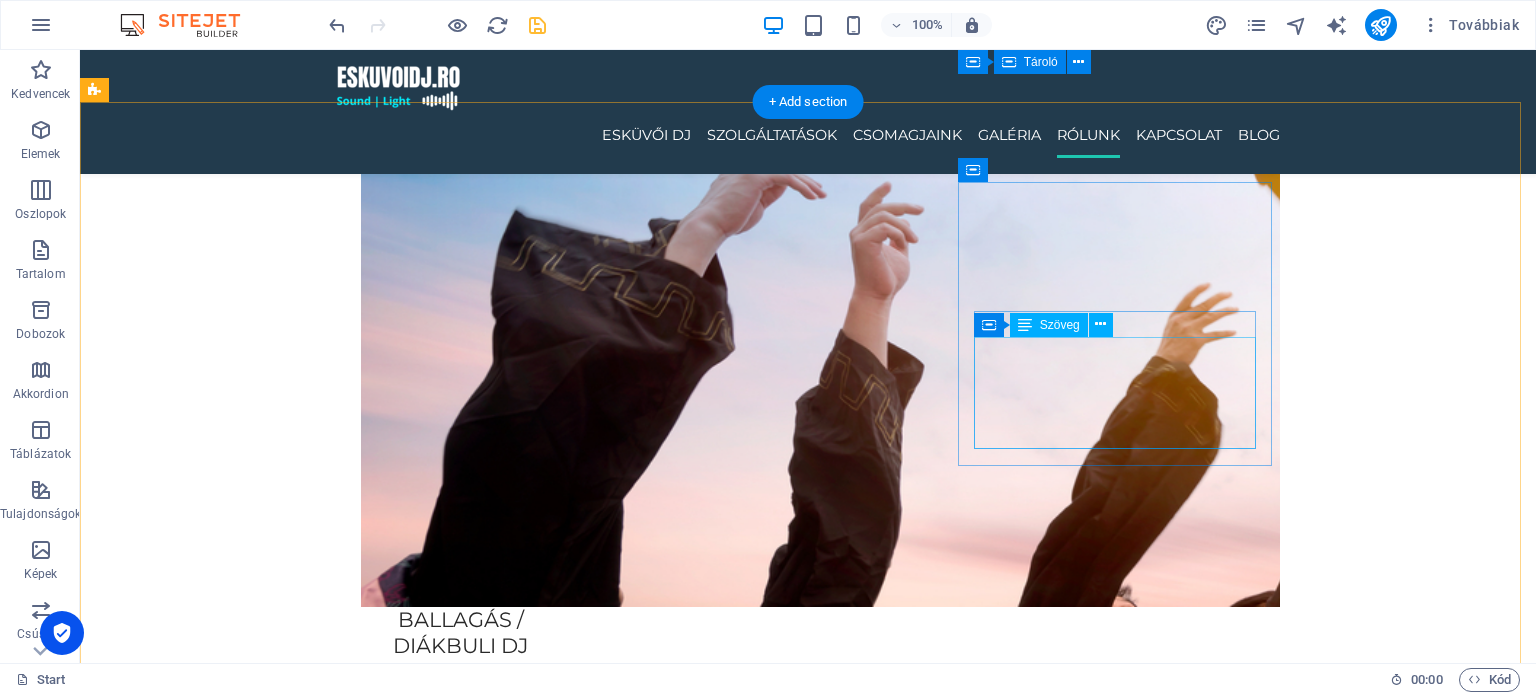 click on "Lorem ipsum dolor sit amet, consectetuer adipiscing elit. Aenean commodo ligula eget dolor. Lorem ipsum dolor sit amet, consectetuer adipiscing elit leget dolor." at bounding box center [493, 5789] 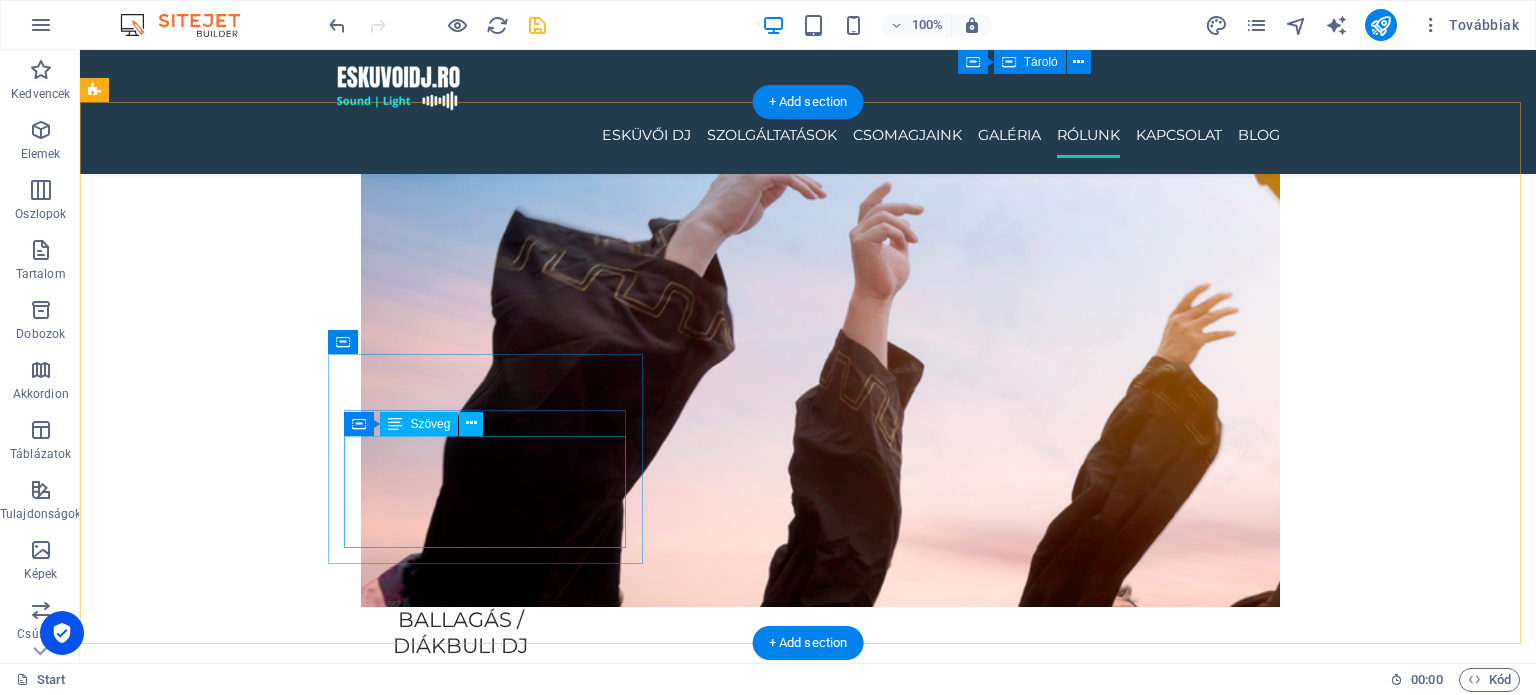 click on "Lorem ipsum dolor sit amet, consectetuer adipiscing elit. Aenean commodo ligula eget dolor. Lorem ipsum dolor sit amet, consectetuer adipiscing elit leget dolor." at bounding box center [493, 5888] 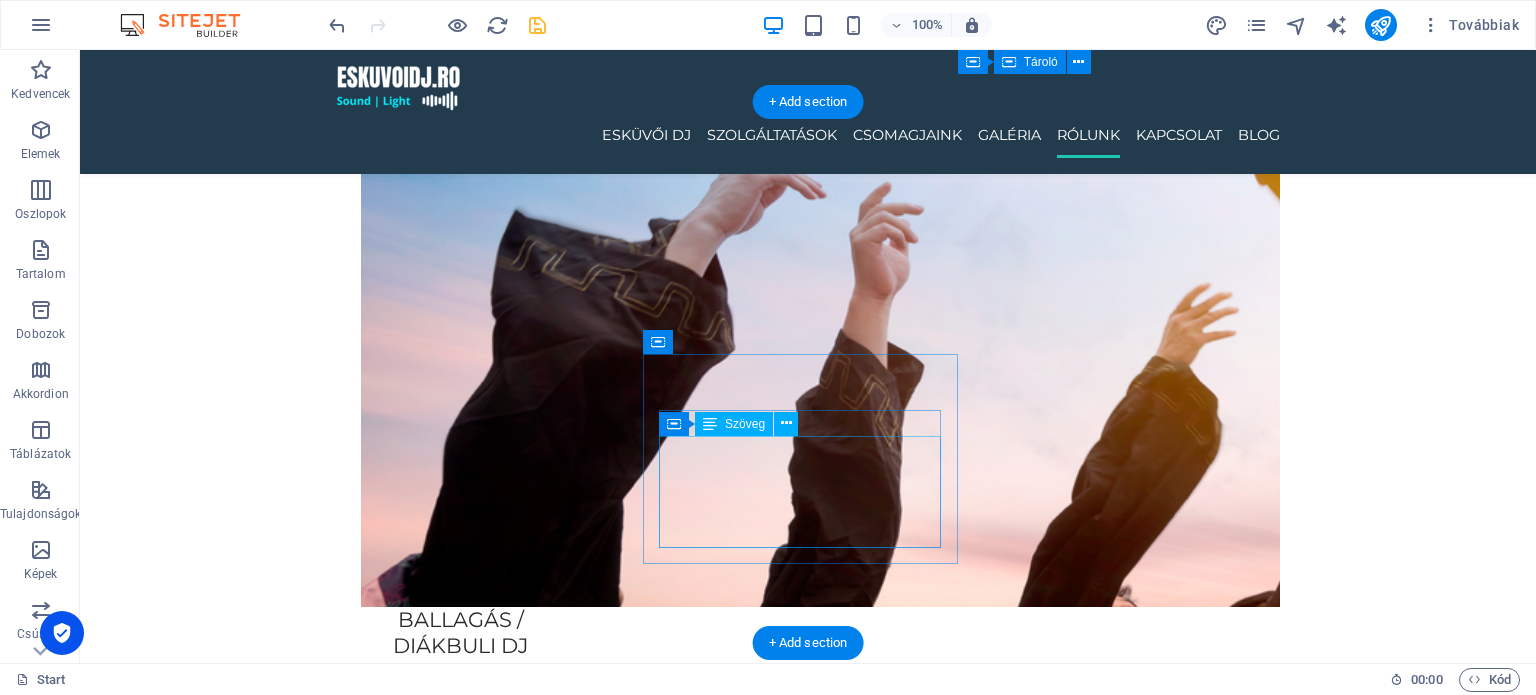 click on "Lorem ipsum dolor sit amet, consectetuer adipiscing elit. Aenean commodo ligula eget dolor. Lorem ipsum dolor sit amet, consectetuer adipiscing elit leget dolor." at bounding box center (493, 5985) 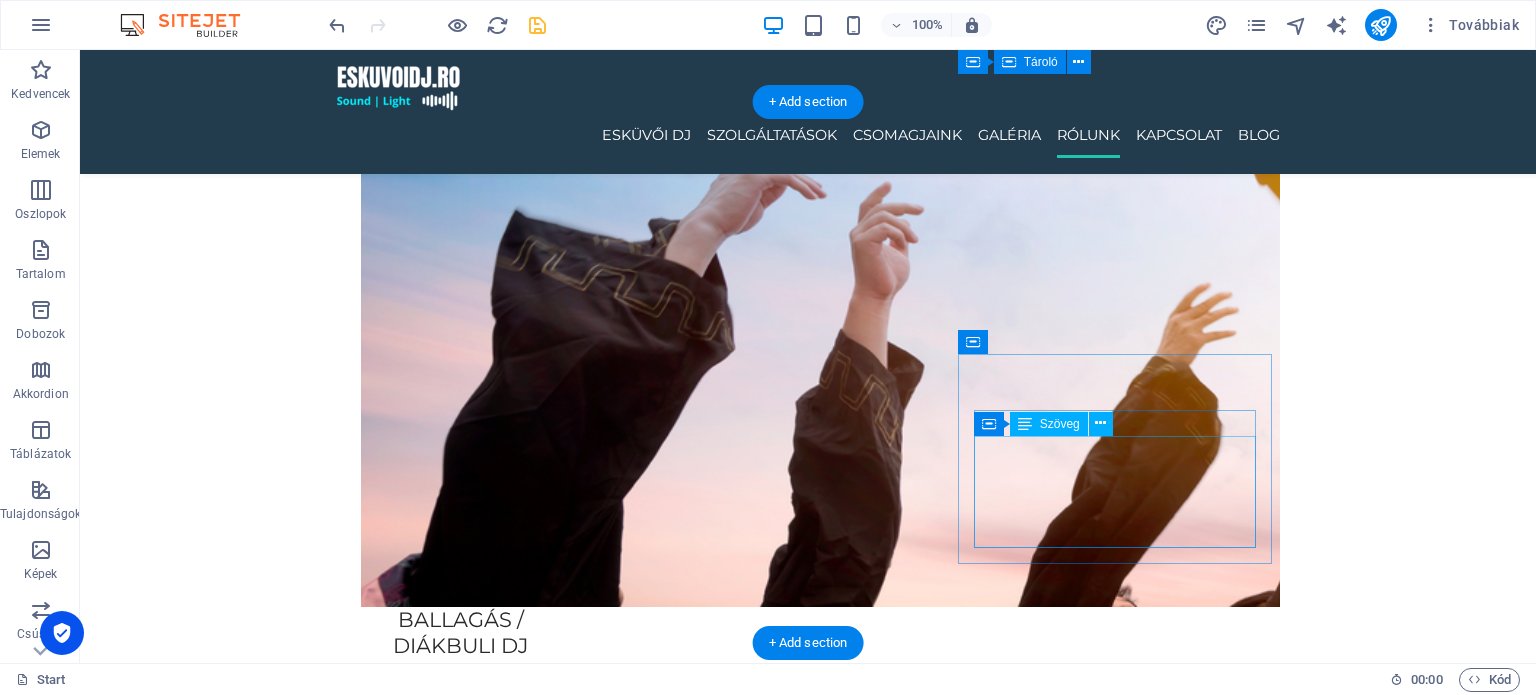 click on "Lorem ipsum dolor sit amet, consectetuer adipiscing elit. Aenean commodo ligula eget dolor. Lorem ipsum dolor sit amet, consectetuer adipiscing elit leget dolor." at bounding box center [493, 6083] 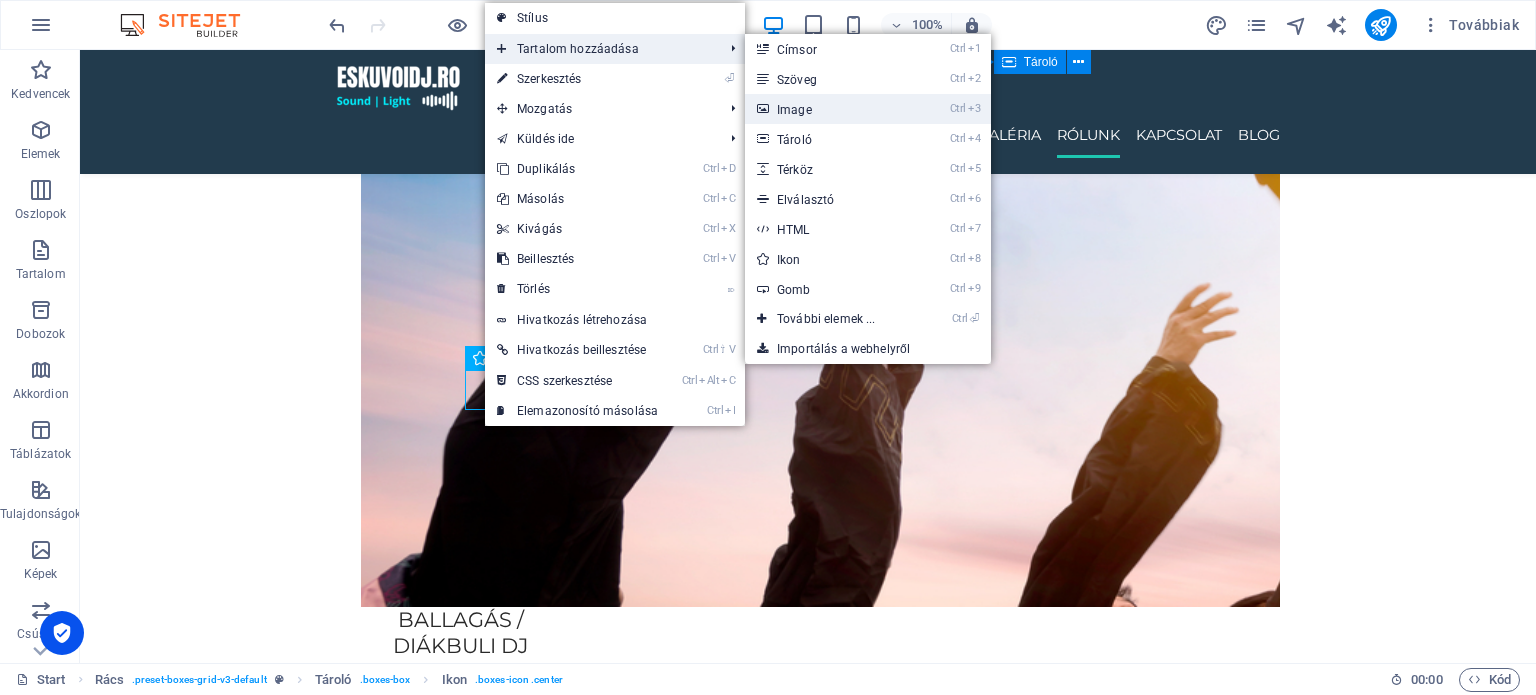 click on "Ctrl 3  Image" at bounding box center [830, 109] 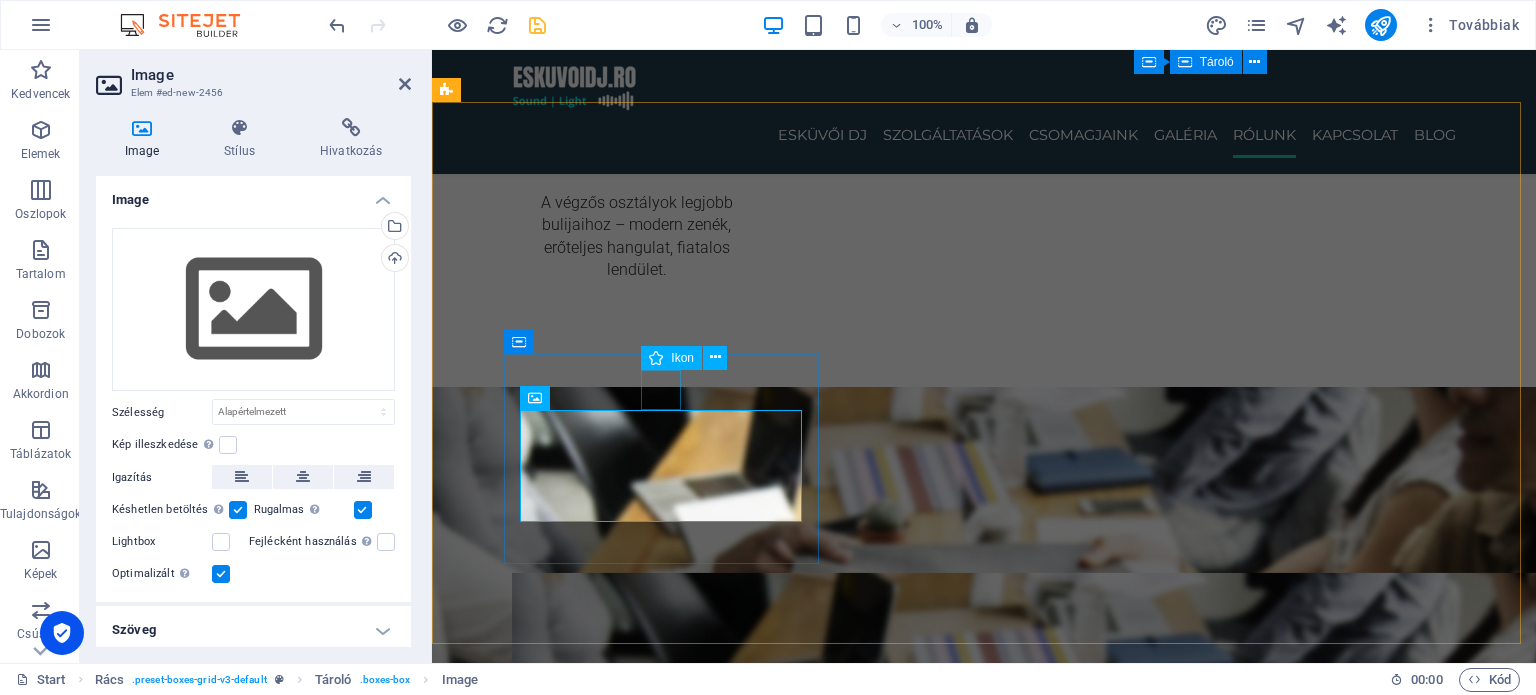 click at bounding box center (669, 5286) 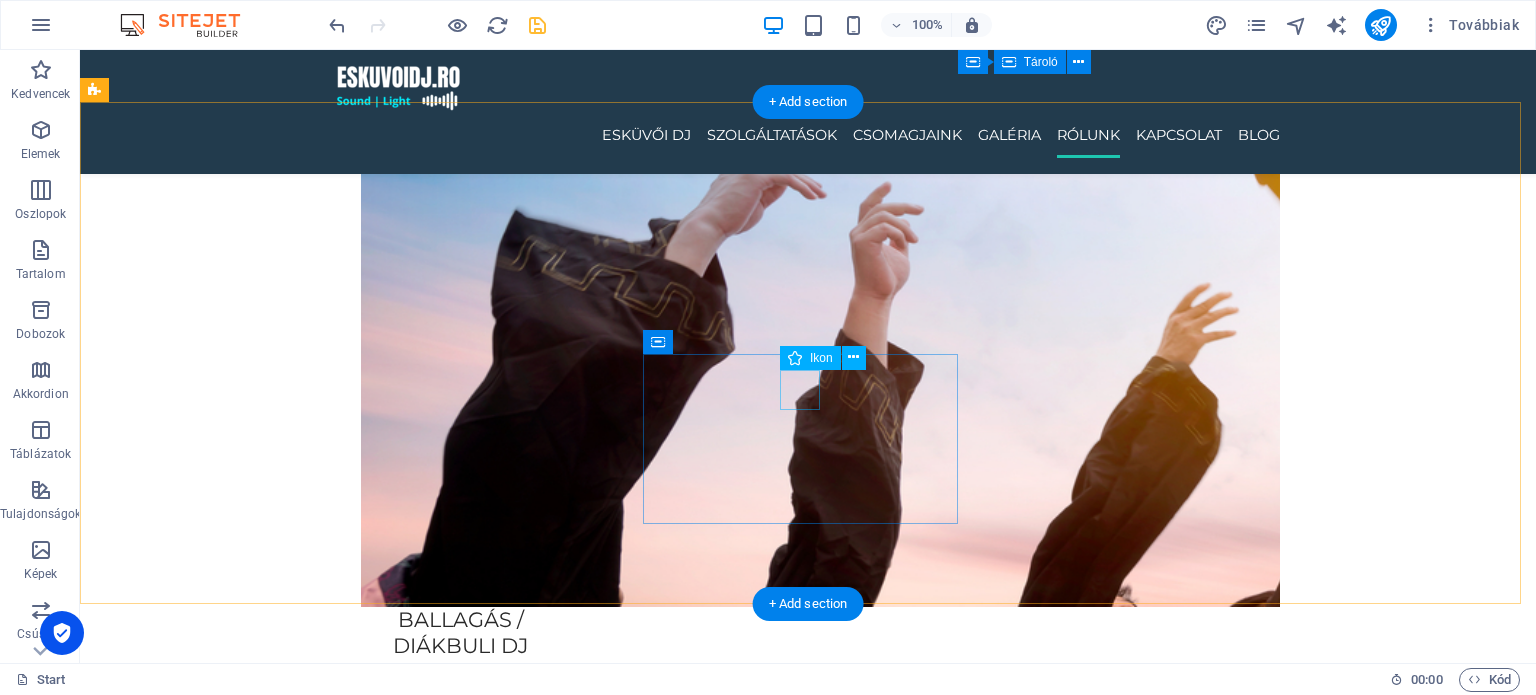 click at bounding box center [493, 5956] 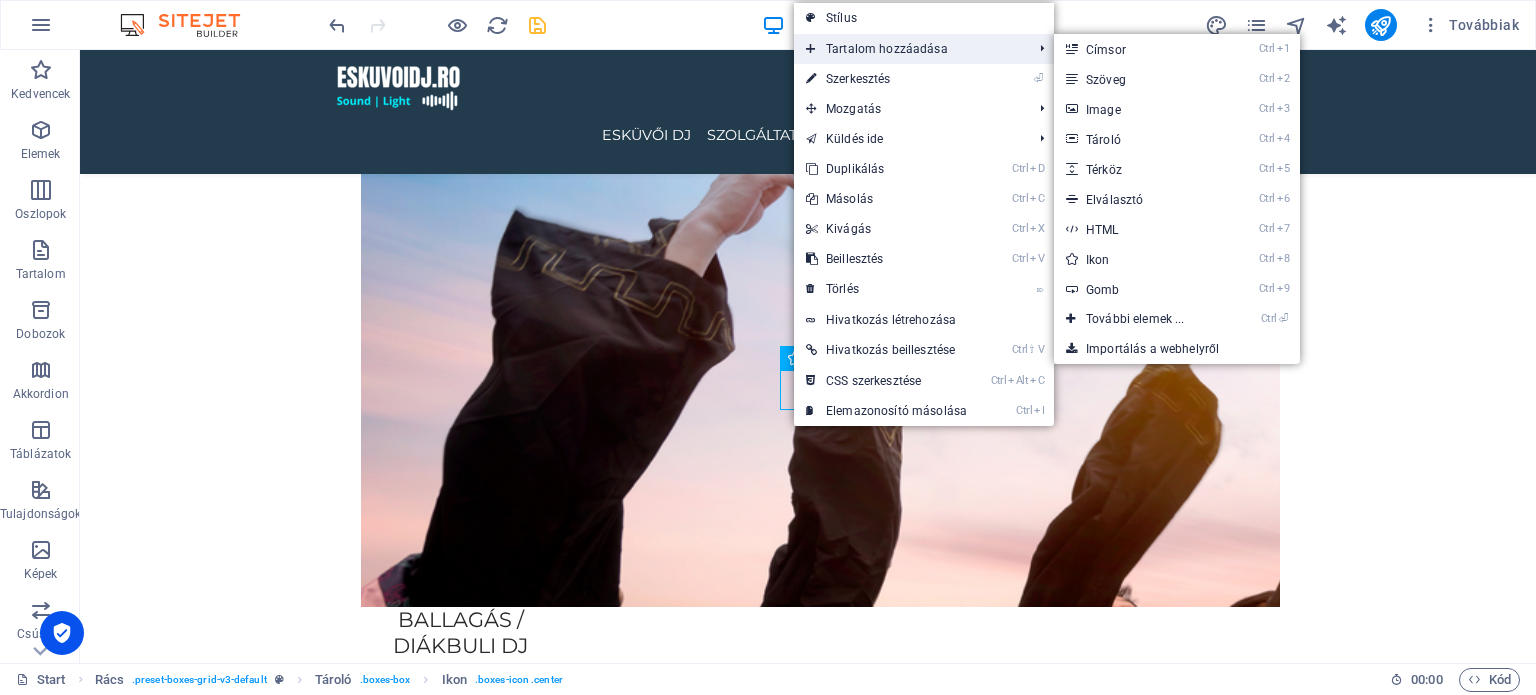 click on "Tartalom hozzáadása" at bounding box center (909, 49) 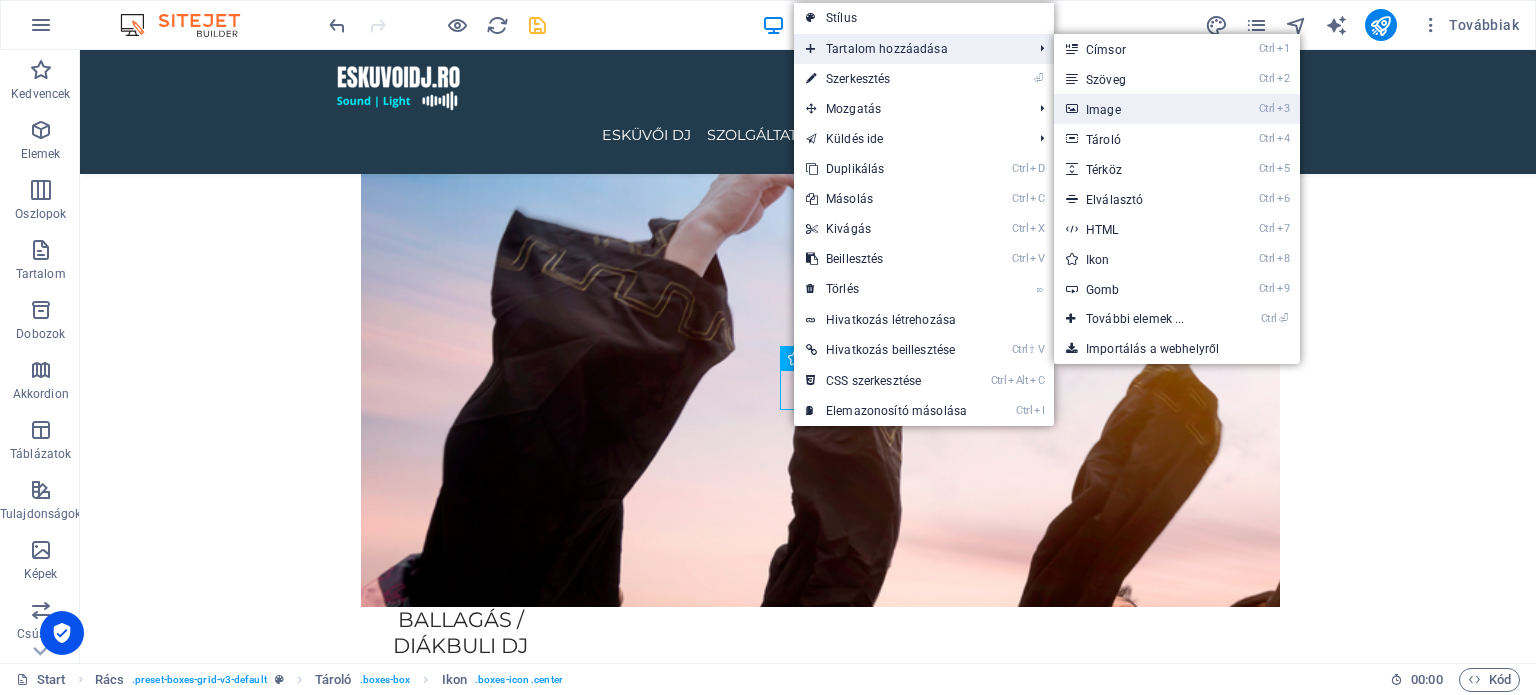 click on "Ctrl 3  Image" at bounding box center [1139, 109] 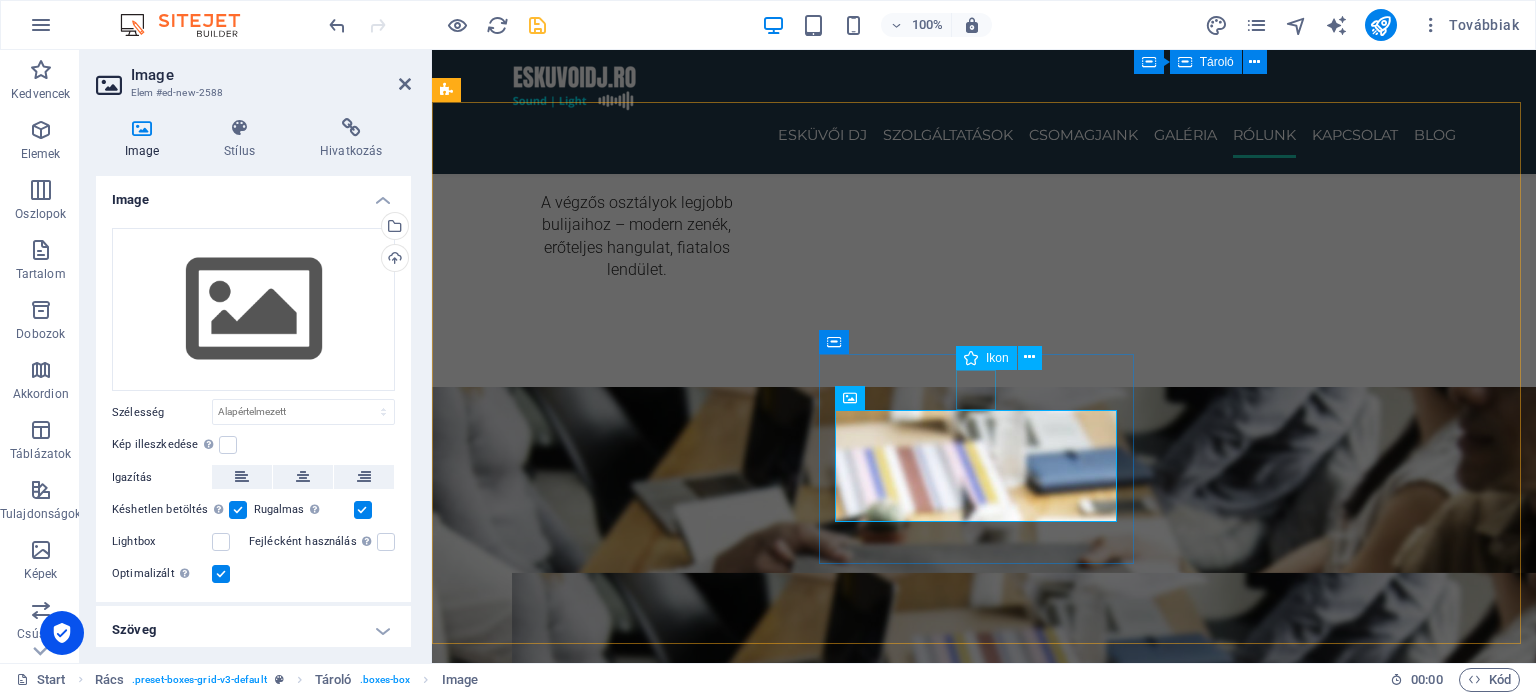 click at bounding box center [669, 5457] 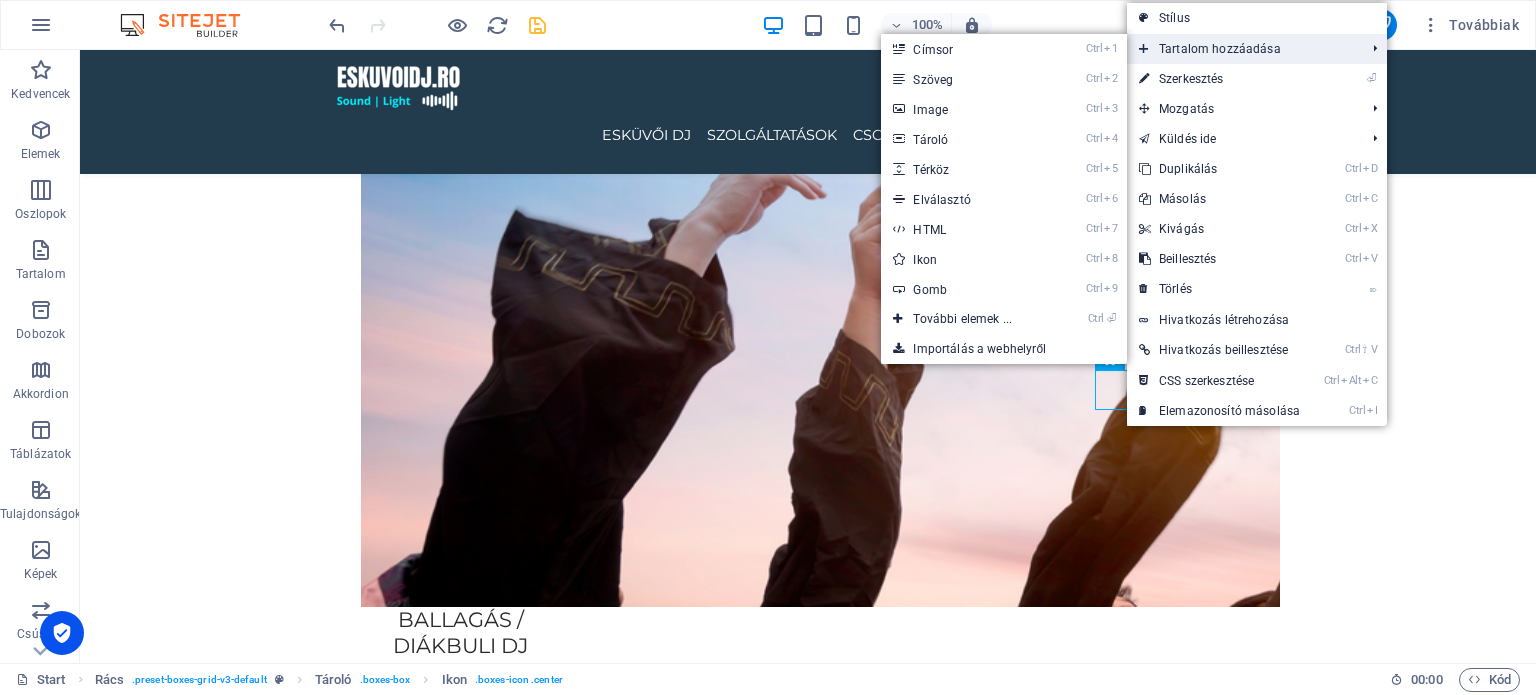 click on "Tartalom hozzáadása" at bounding box center [1242, 49] 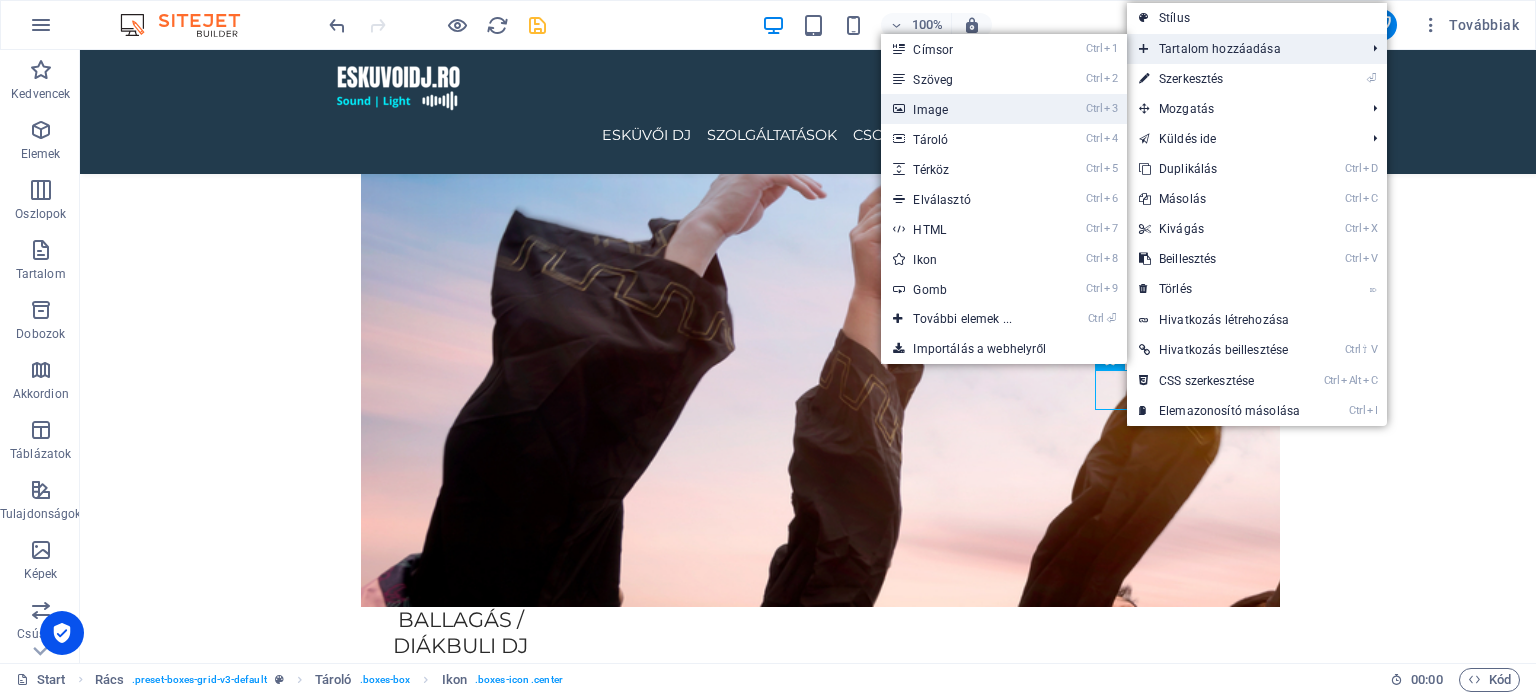 click on "Ctrl 3  Image" at bounding box center (966, 109) 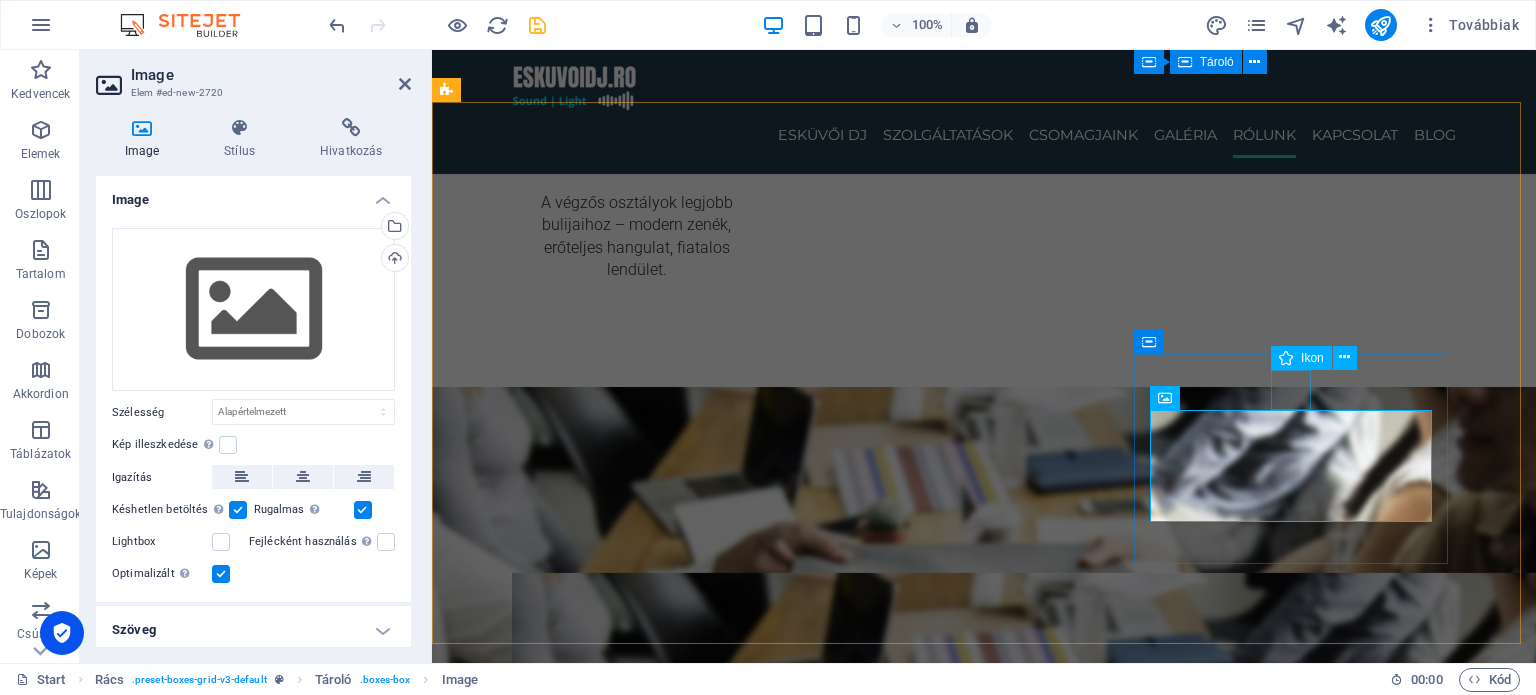 click at bounding box center [669, 5627] 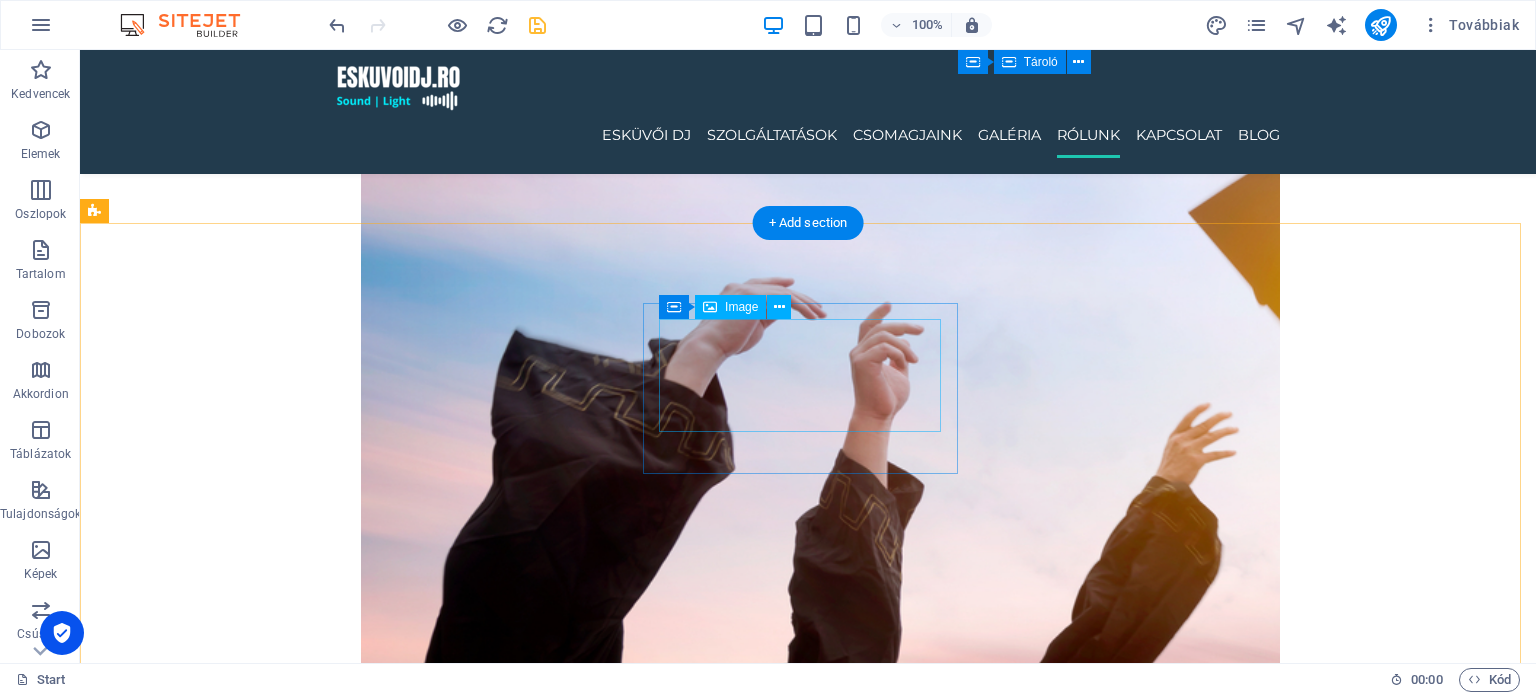 scroll, scrollTop: 3960, scrollLeft: 0, axis: vertical 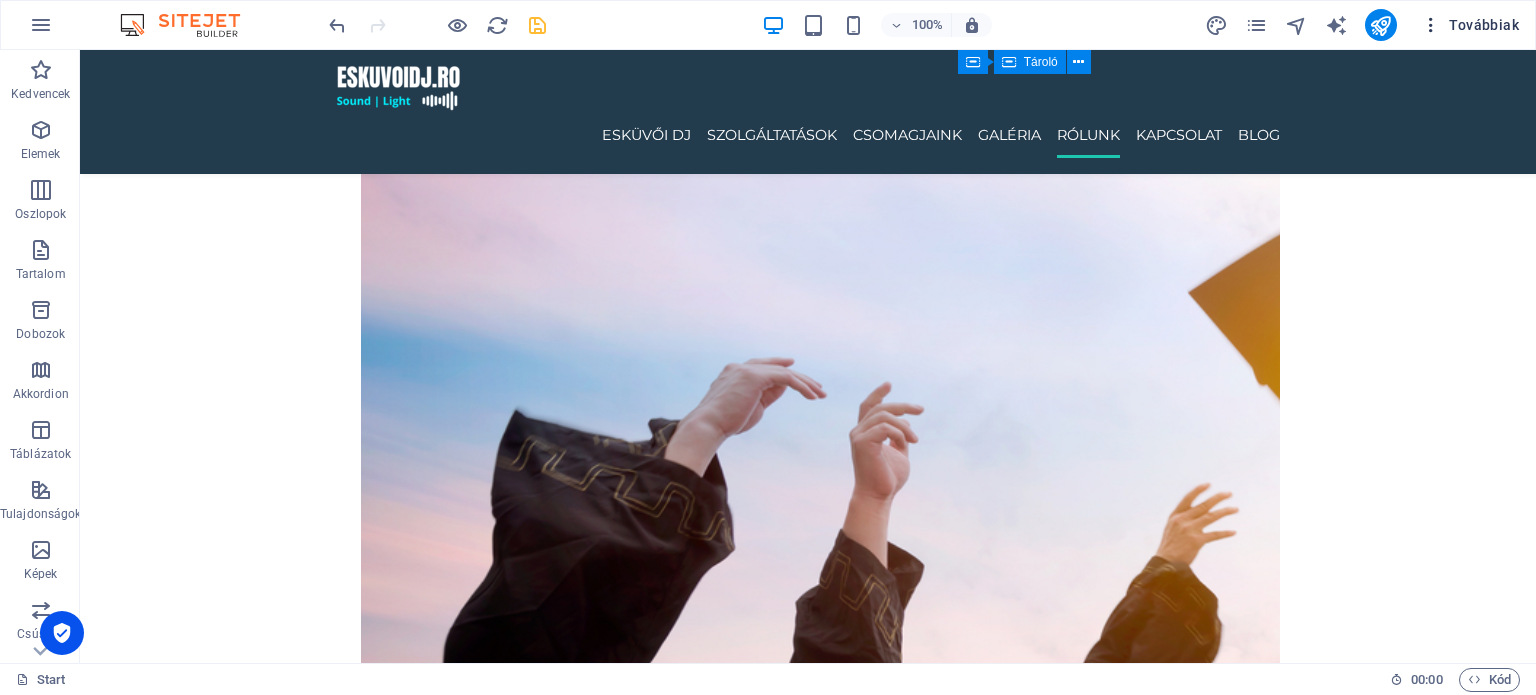 click on "Továbbiak" at bounding box center [1470, 25] 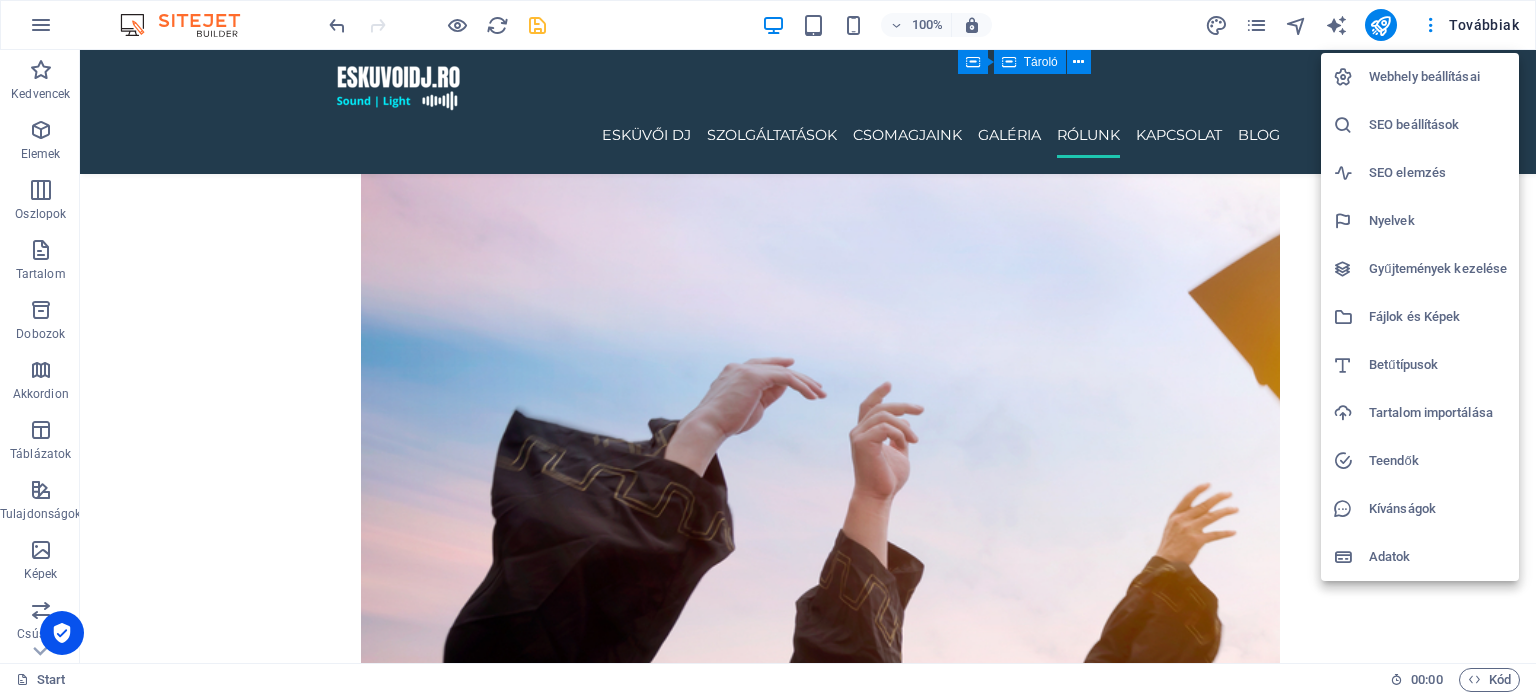click on "Webhely beállításai" at bounding box center [1438, 77] 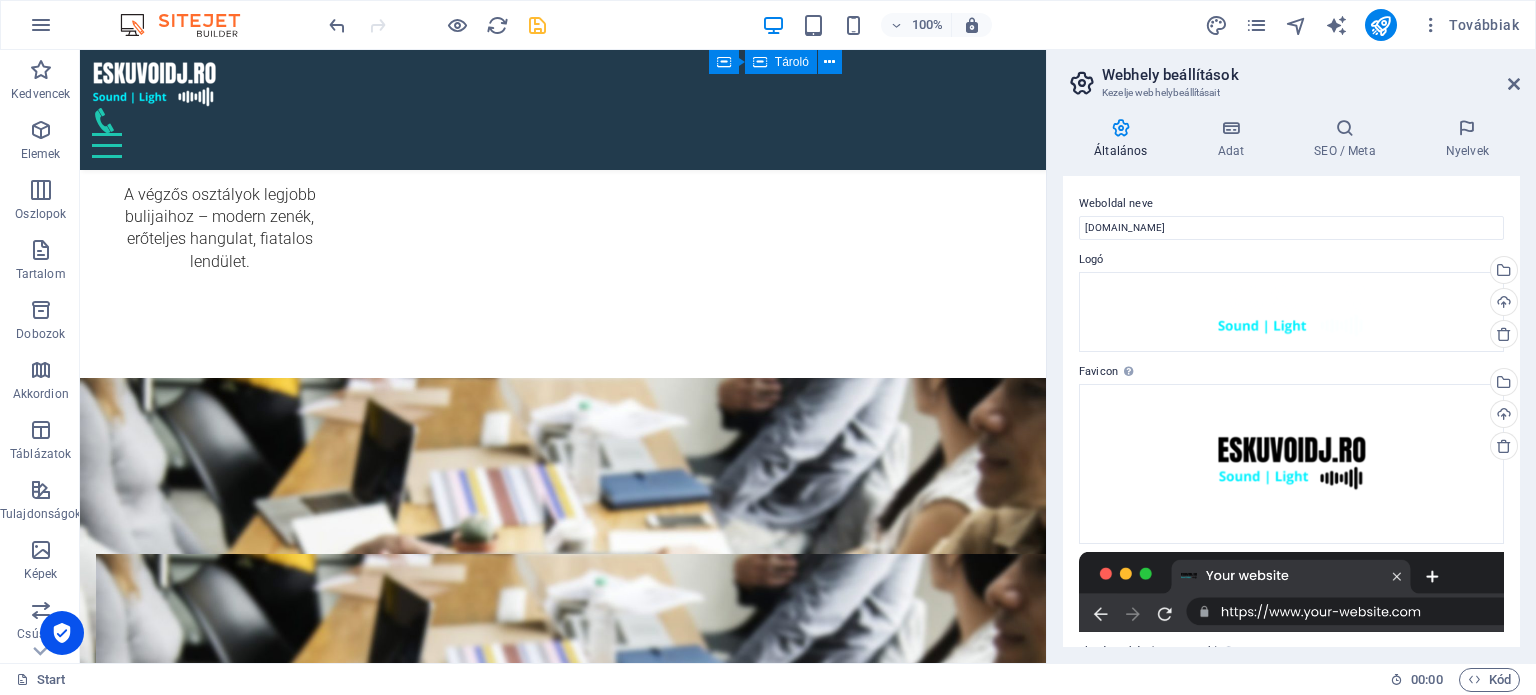 scroll, scrollTop: 3956, scrollLeft: 0, axis: vertical 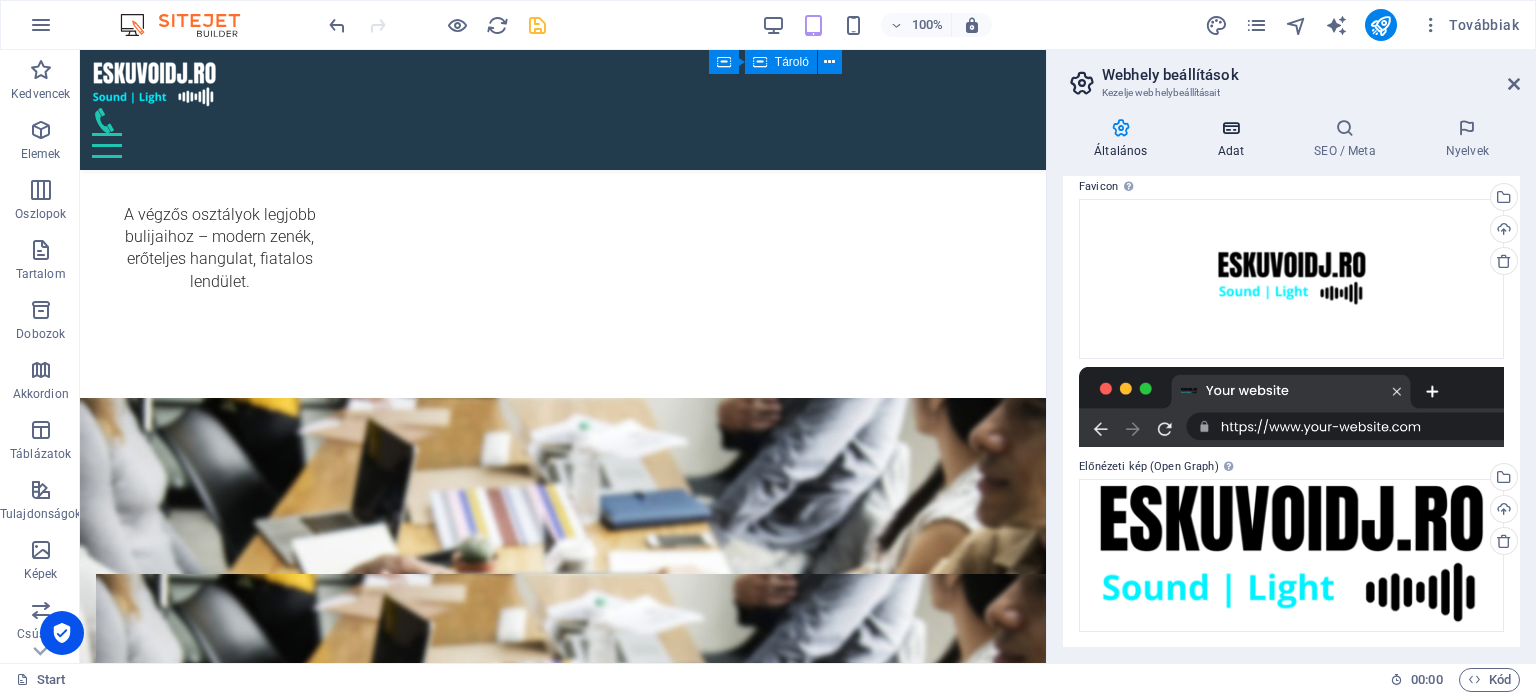 click at bounding box center [1230, 128] 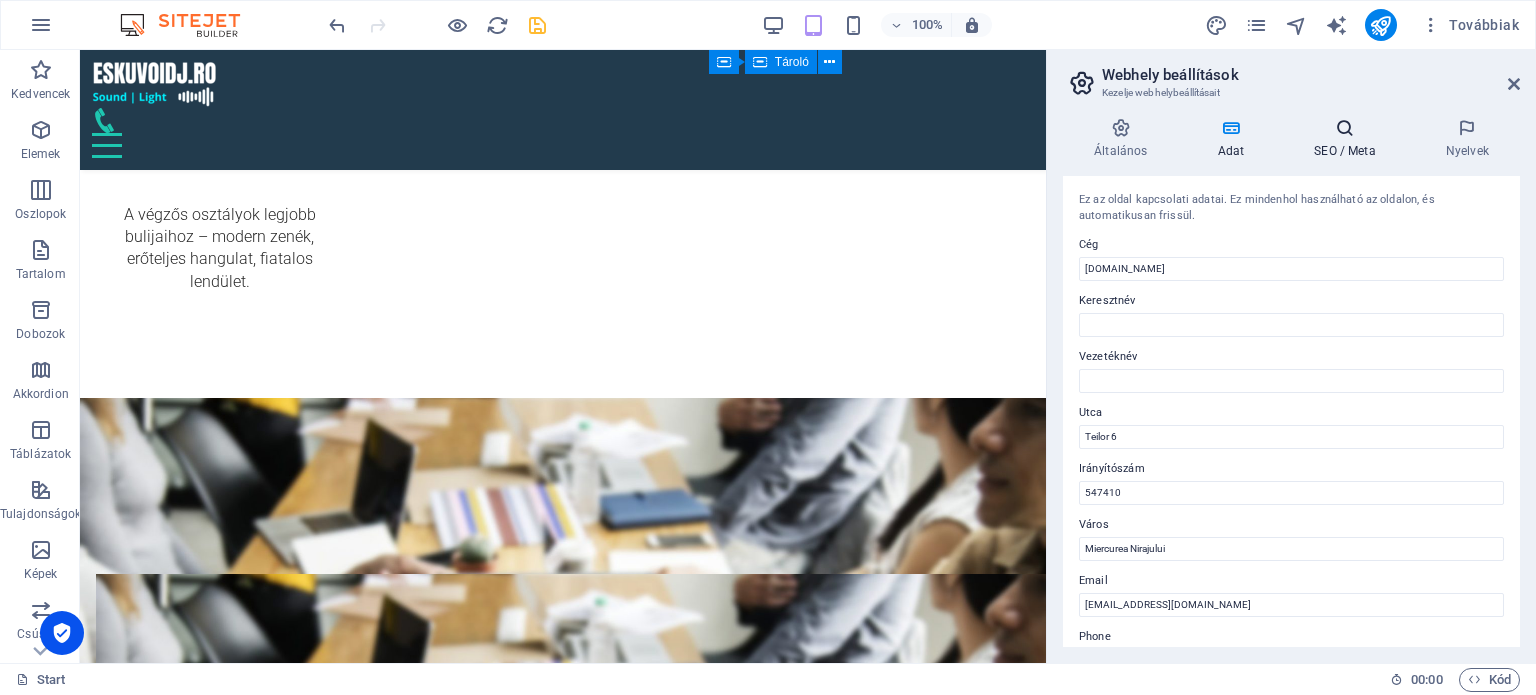 click at bounding box center (1345, 128) 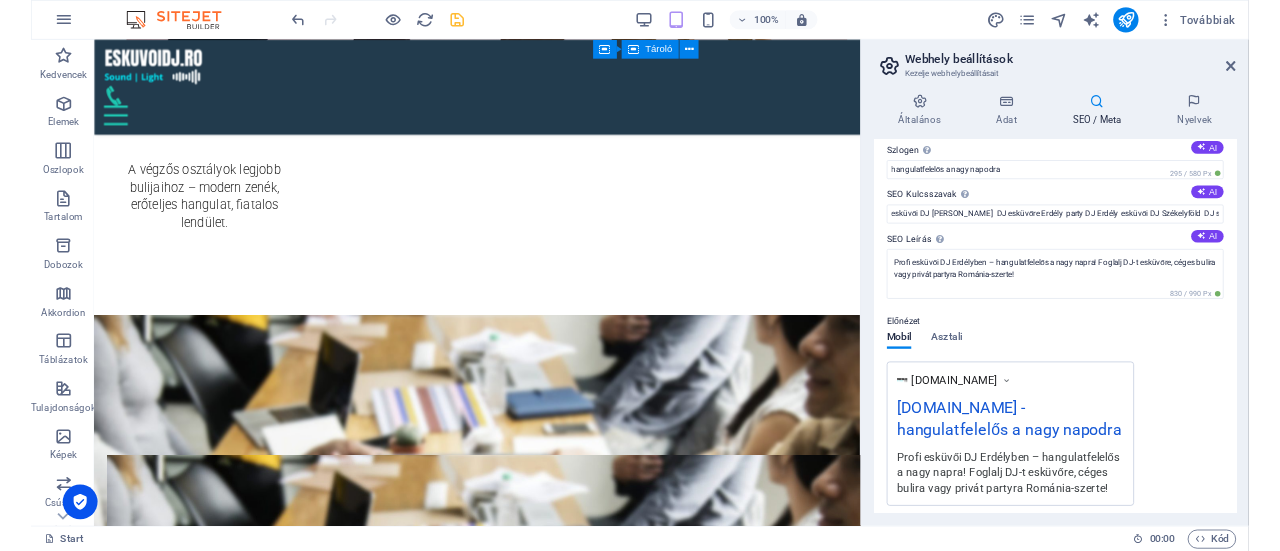 scroll, scrollTop: 100, scrollLeft: 0, axis: vertical 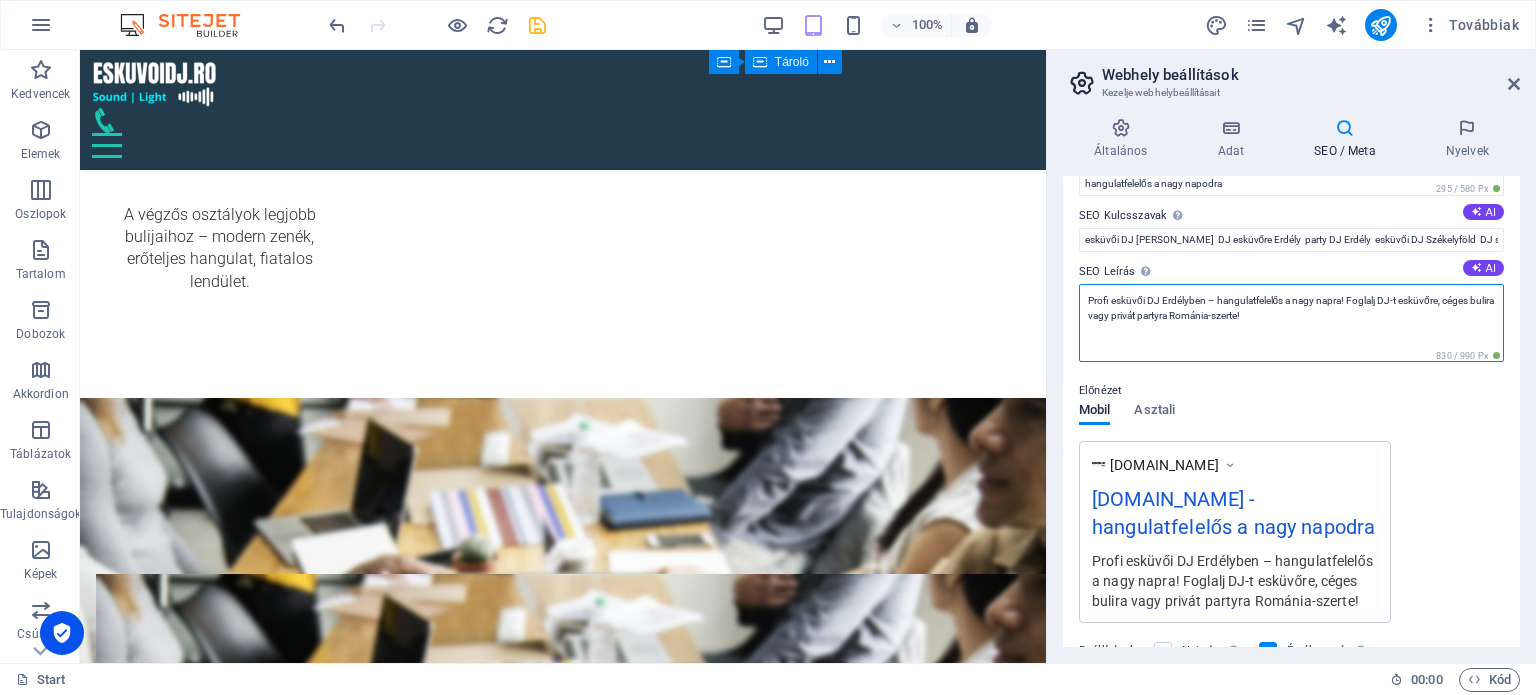 drag, startPoint x: 1089, startPoint y: 294, endPoint x: 1424, endPoint y: 327, distance: 336.62146 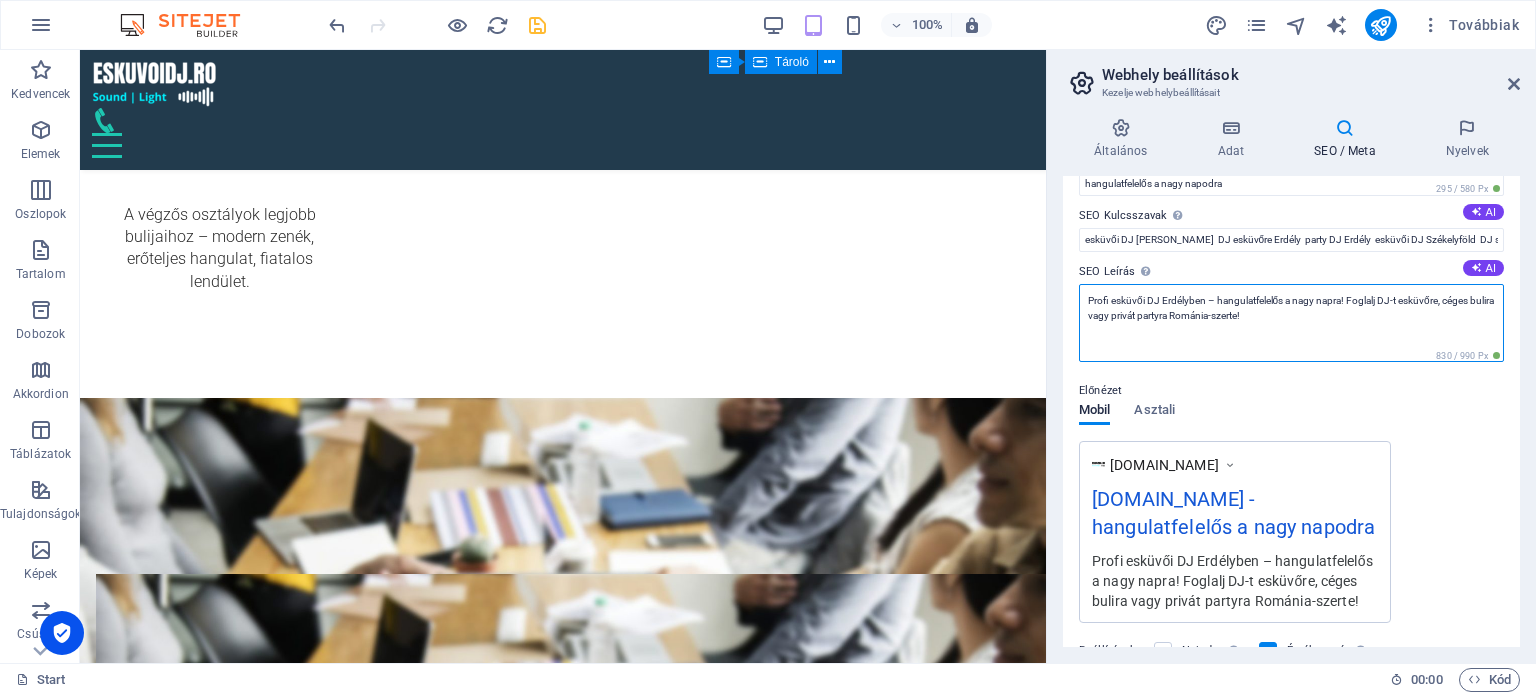 click on "Profi esküvői DJ Erdélyben – hangulatfelelős a nagy napra! Foglalj DJ-t esküvőre, céges bulira vagy privát partyra Románia-szerte!" at bounding box center (1291, 323) 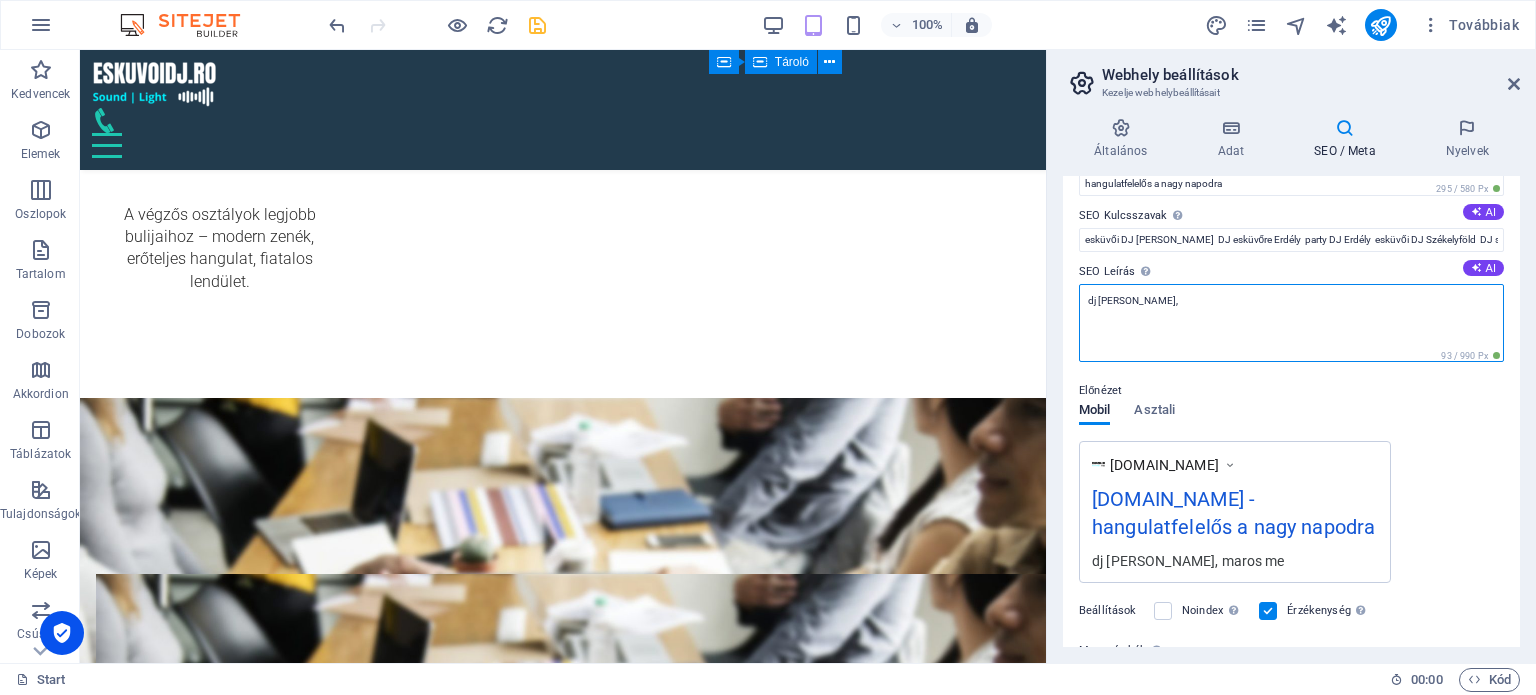 type on "dj eskuvore," 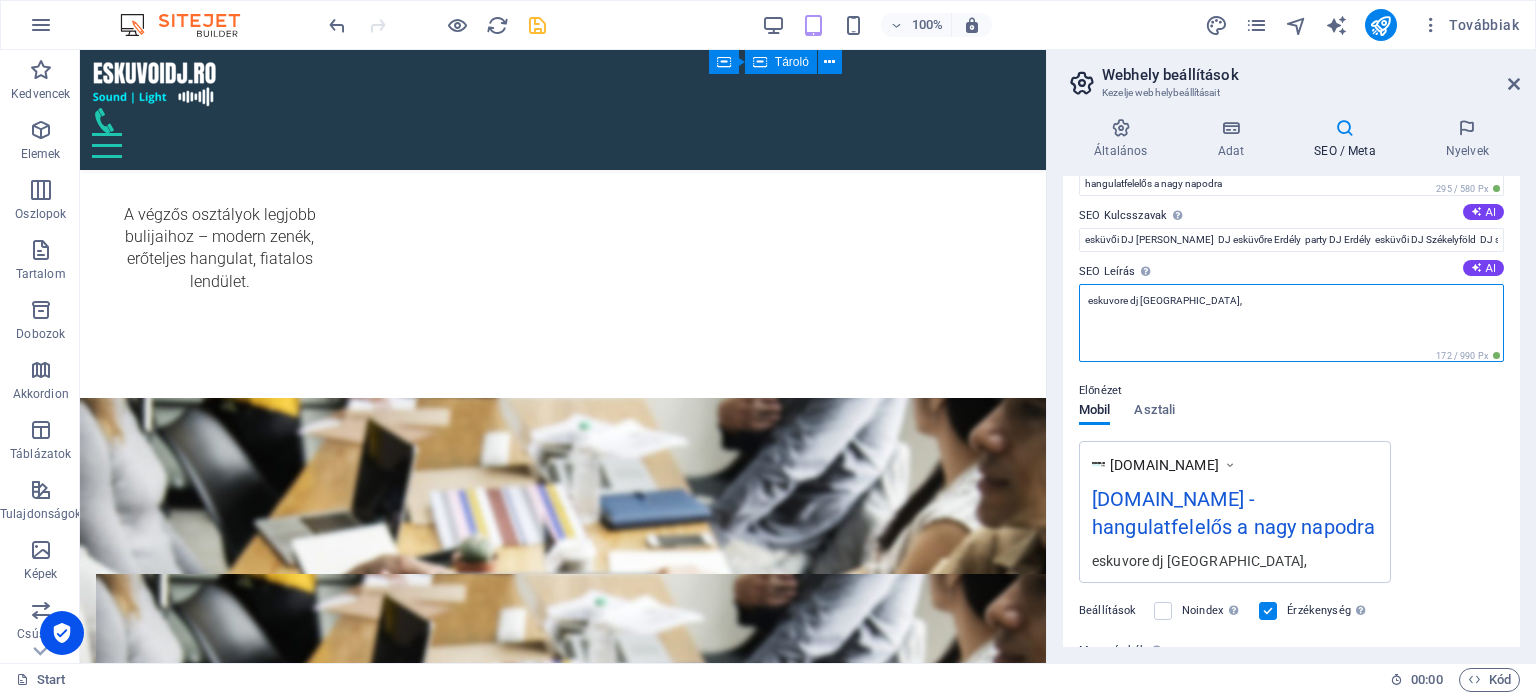 click on "eskuvore dj maros megye," at bounding box center [1291, 323] 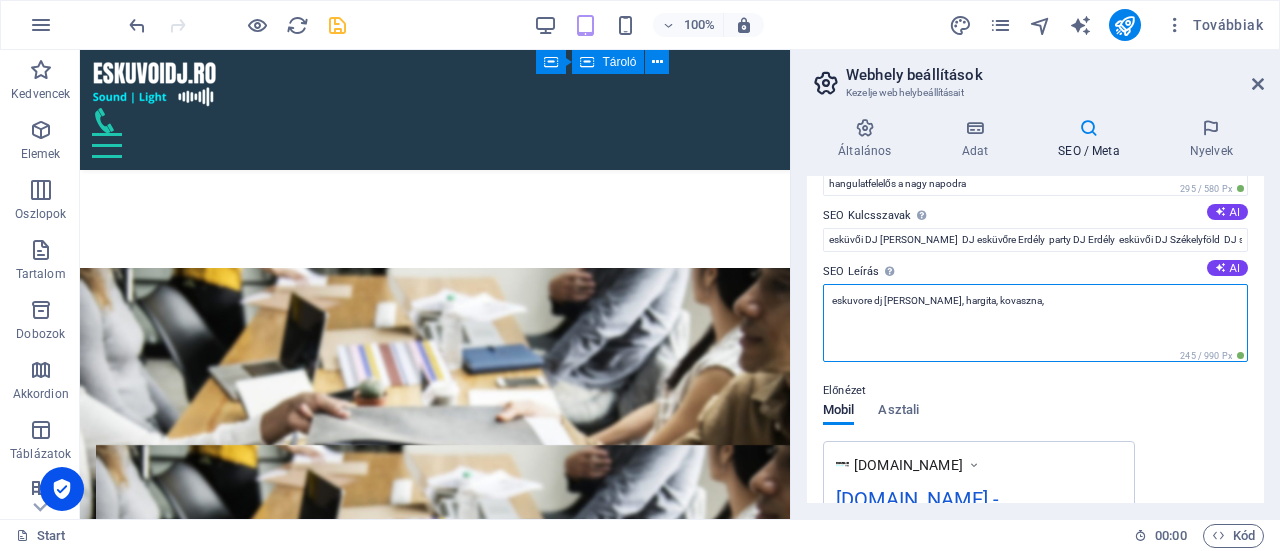 scroll, scrollTop: 100, scrollLeft: 0, axis: vertical 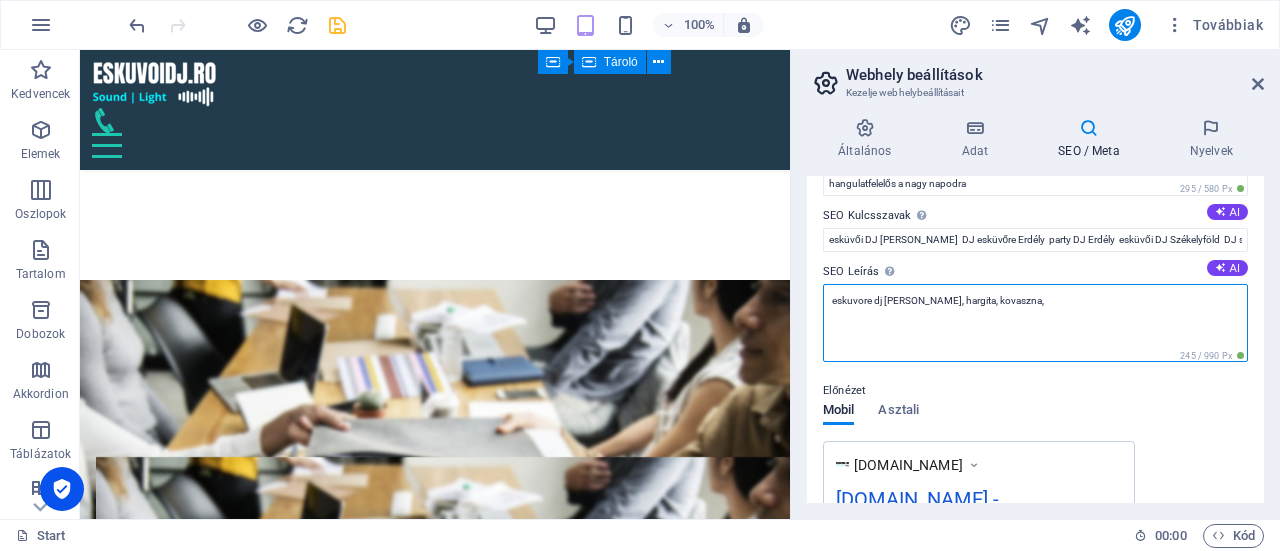 click on "eskuvore dj maros, hargita, kovaszna," at bounding box center [1035, 323] 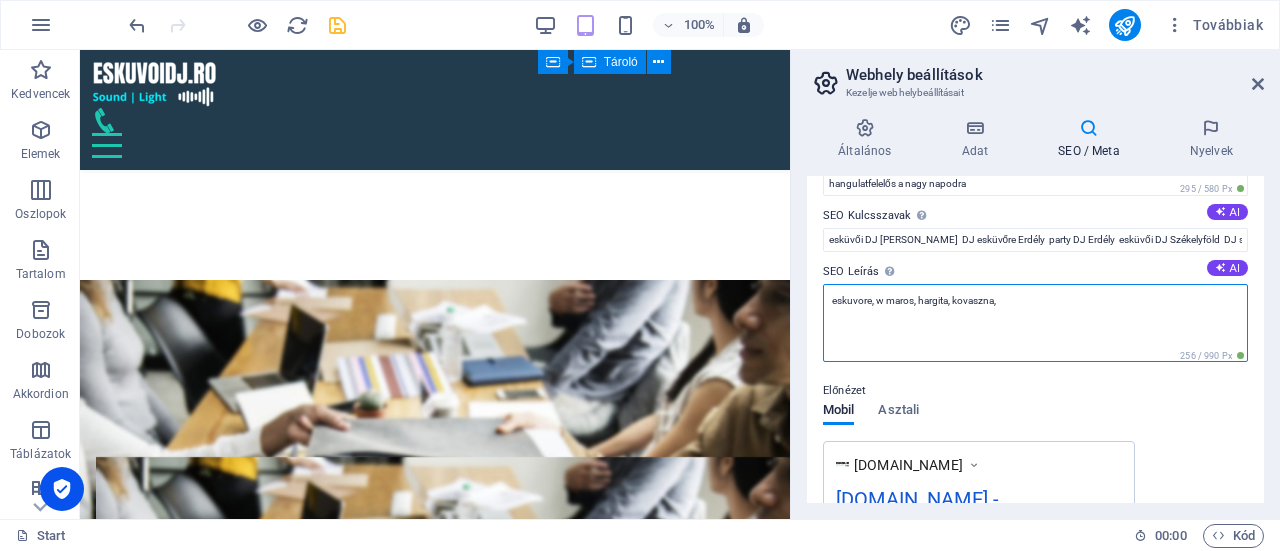 type on "eskuvore, w maros, hargita, kovaszna," 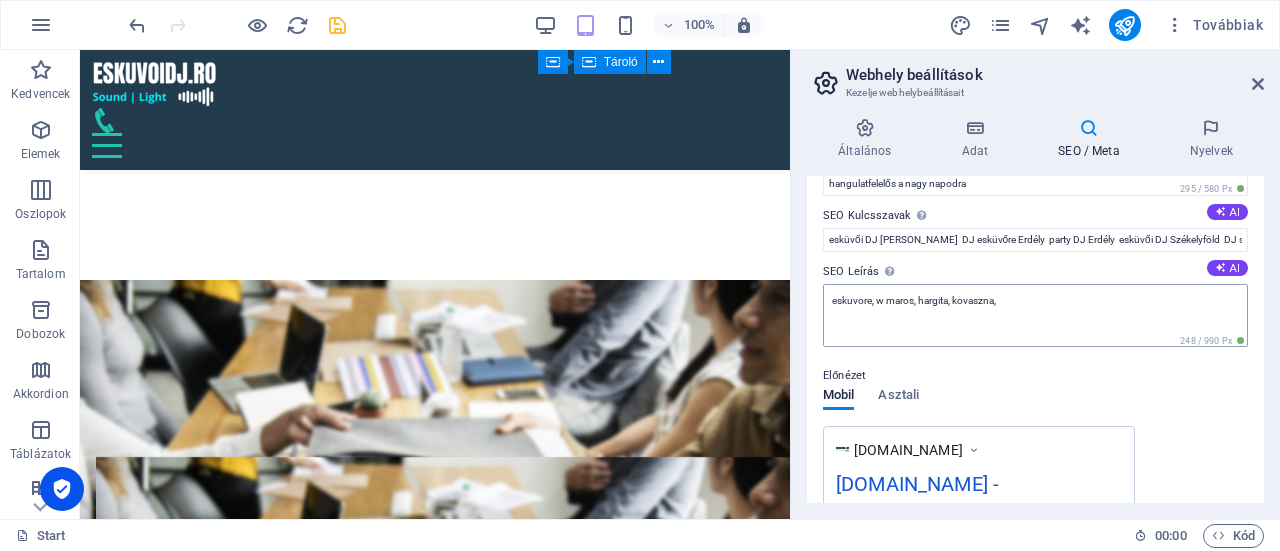 type 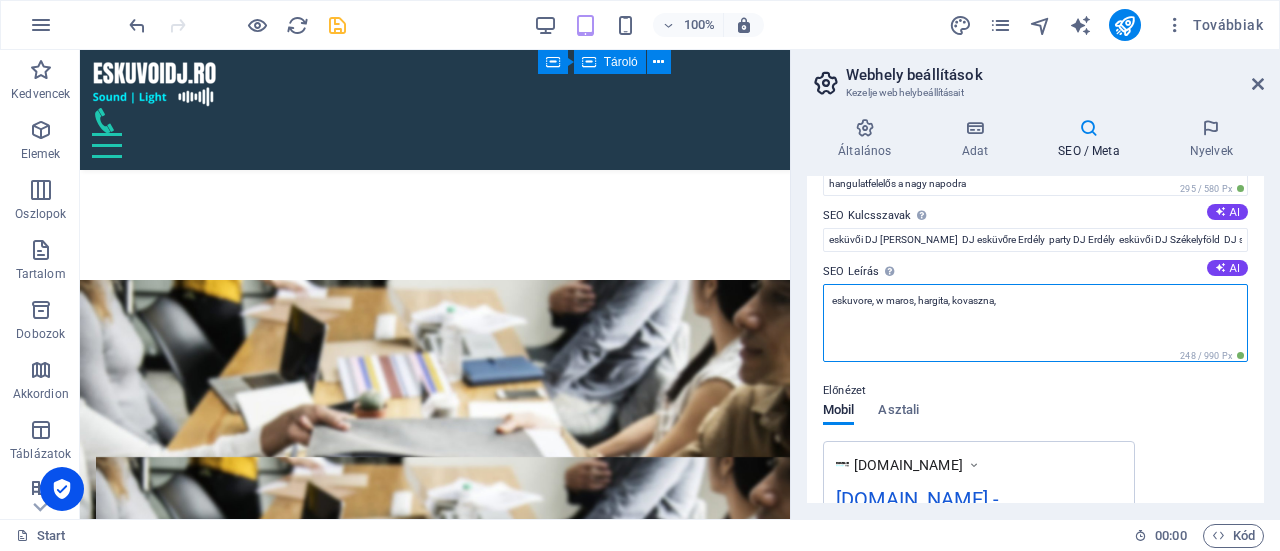 click on "eskuvore, w maros, hargita, kovaszna," at bounding box center (1035, 323) 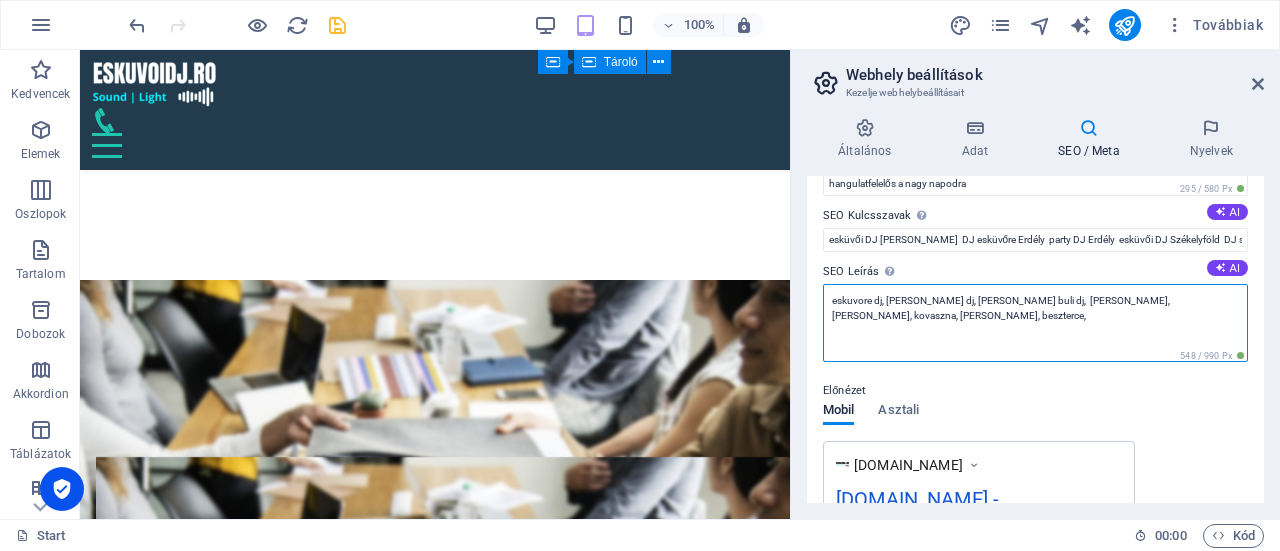 click on "eskuvore dj, szulinapra dj, ceges buli dj,  maros, hargita, kovaszna, kolozs, beszterce," at bounding box center [1035, 323] 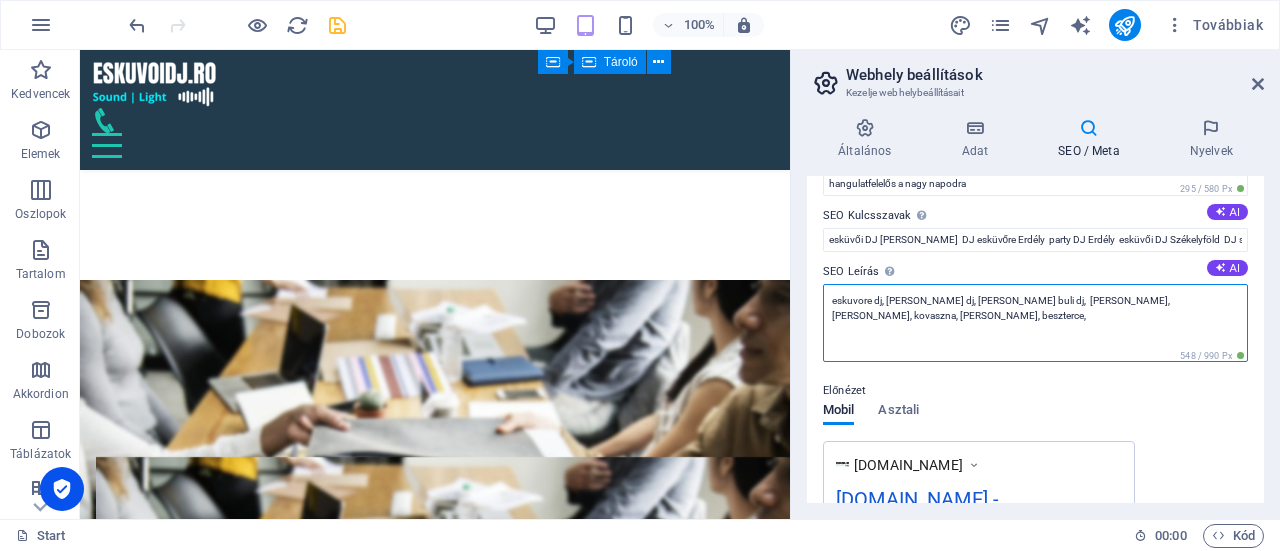 paste on "Esküvőre, születésnapra vagy céges bulira keresel DJ-t Maros, Hargita, Kovászna, Kolozs vagy Beszterce megyében? Tapasztalt DJ szolgáltatásaink garantálják a jó hangulatot minden alkalomra!" 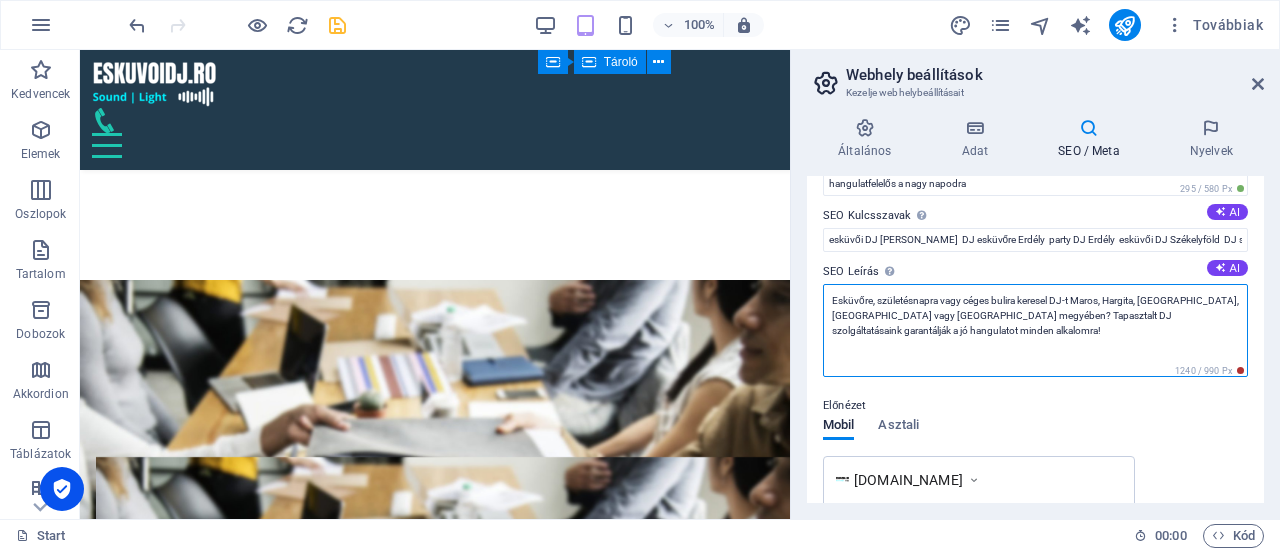 type on "Esküvőre, születésnapra vagy céges bulira keresel DJ-t Maros, Hargita, Kovászna, Kolozs vagy Beszterce megyében? Tapasztalt DJ szolgáltatásaink garantálják a jó hangulatot minden alkalomra!" 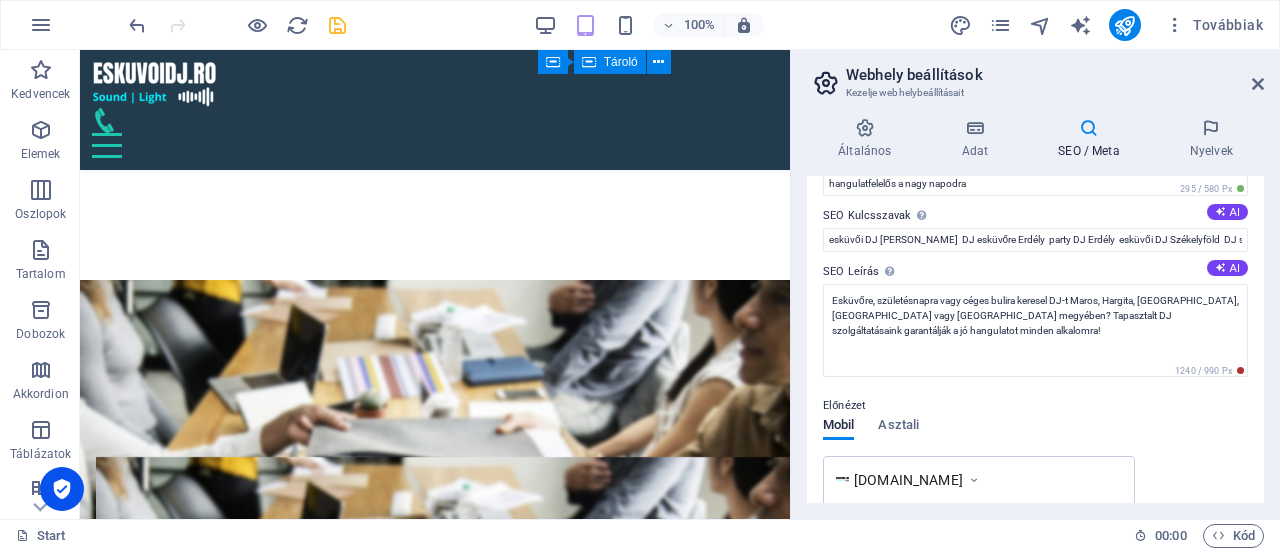click on "Előnézet Mobil Asztali www.example.com eskuvoidj.ro -   hangulatfelelős a nagy napodra Esküvőre, születésnapra vagy céges bulira keresel DJ-t Maros, Hargita, Kovászna, Kolozs vagy Beszterce megyében? Tapasztalt DJ szolgáltatásaink garantálják a jó hangulatot minden alkalomra!" at bounding box center (1035, 538) 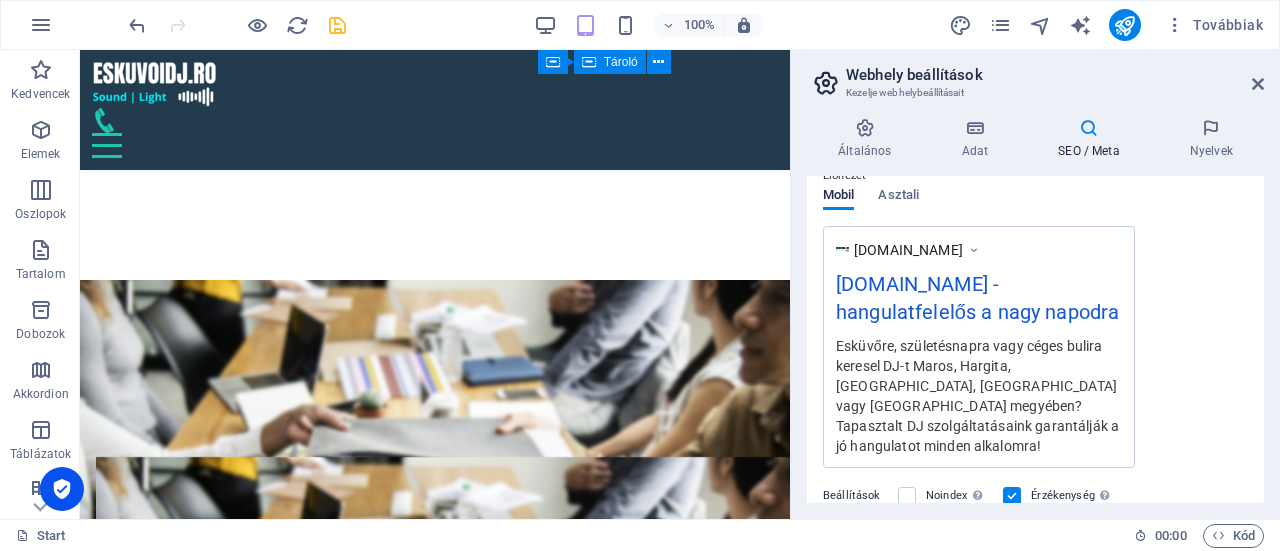 scroll, scrollTop: 514, scrollLeft: 0, axis: vertical 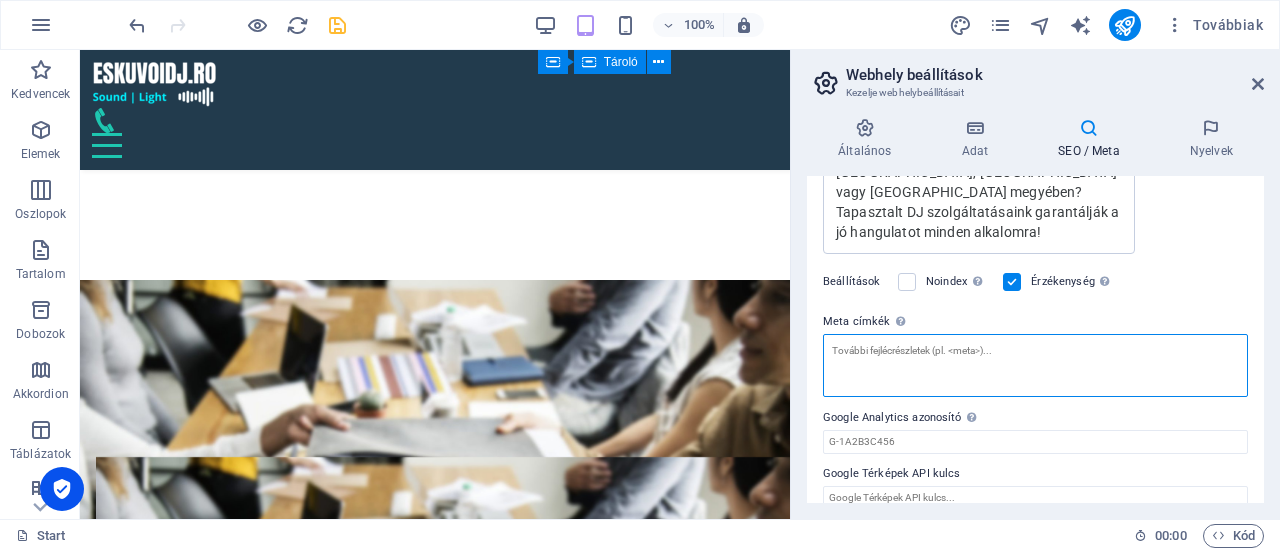 click on "Meta címkék Ide adja meg az HTML kódot, amelyet weboldala  címkéi közé helyezünk. Kérem, vegye figyelembe, hogy weboldala nem fog működni, ha hibás kódot tartalmaz." at bounding box center [1035, 365] 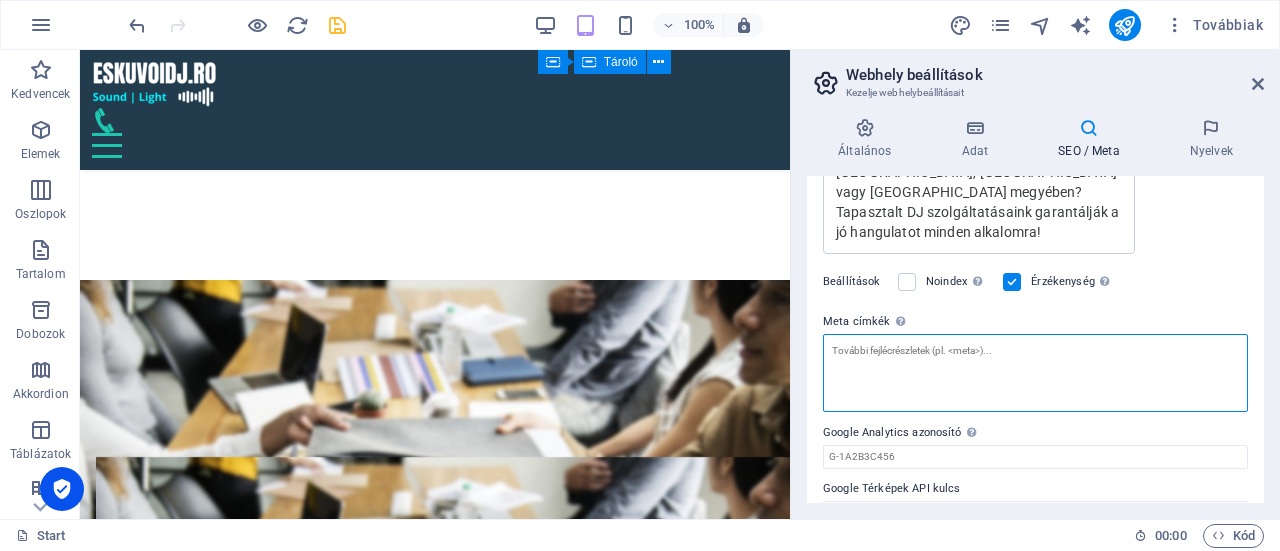 paste on "Esküvőre, születésnapra vagy céges bulira keresel DJ-t Maros, Hargita, Kovászna, Kolozs vagy Beszterce megyében? Tapasztalt DJ szolgáltatásaink garantálják a jó hangulatot minden alkalomra!" 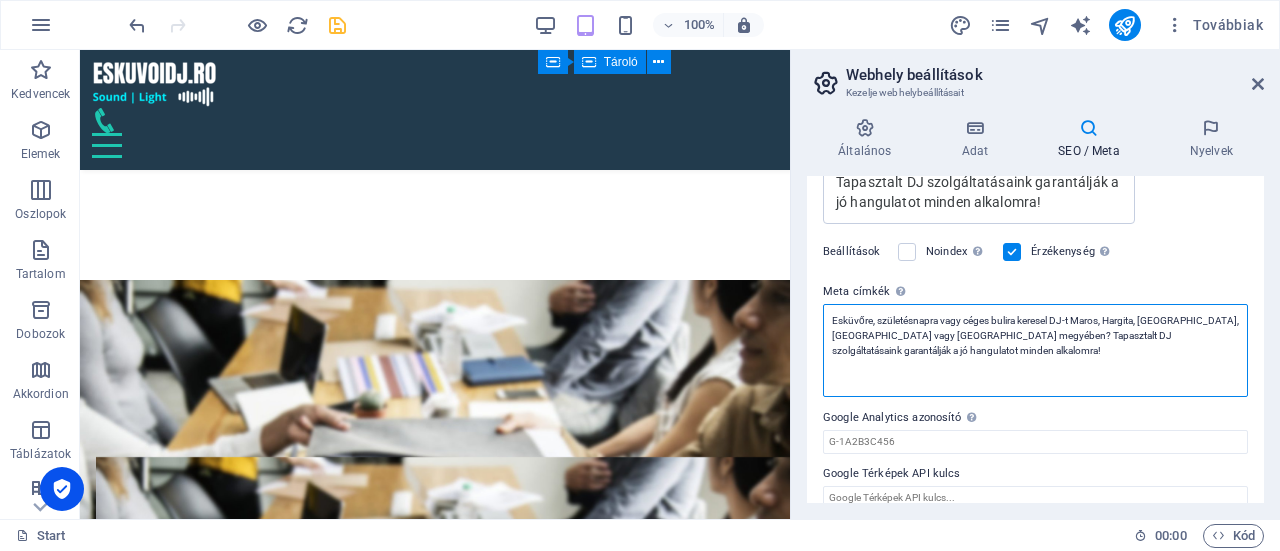 type on "Esküvőre, születésnapra vagy céges bulira keresel DJ-t Maros, Hargita, Kovászna, Kolozs vagy Beszterce megyében? Tapasztalt DJ szolgáltatásaink garantálják a jó hangulatot minden alkalomra!" 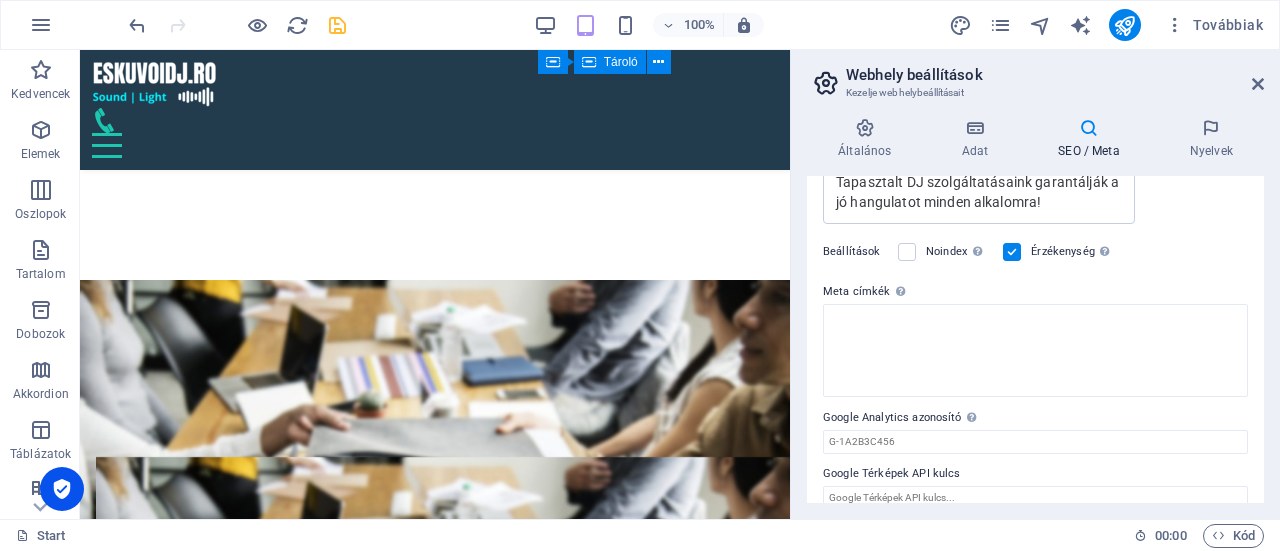 click on "eskuvoidj.ro Start Kedvencek Elemek Oszlopok Tartalom Dobozok Akkordion Táblázatok Tulajdonságok Képek Csúszka Fejléc Lábléc Űrlapok Marketing Gyűjtemények
H1   Banner   Banner   Tároló   Térköz   Előre beállított   Helyőrző   Tároló   Tároló   H2   H3   Térköz   Tároló   Tároló   Image   Dobozok   Tároló   Tároló   Tároló   Szöveg   H3   Tároló   Térköz   Tároló   Tároló   Tervek   Tároló   Szöveg   Szöveg   Tároló   Tároló   Szöveg   Kép csúszka háttérrel   Kép csúszka   H2   Tároló   H3   Térköz   Szöveg   Csúszka   Csúszka   Image   Csúszka   Szöveg   Lábléc Frigg   Tároló   Lábléc Frigg   Tároló   H3   Tároló   Tároló   Térköz   Szöveg   Tároló   Szöveg   Tároló   H3   Menü   Ikon   Szöveg   Menüsáv   H3   Tároló   Tároló   H2   Szöveg   Dobozok   Tároló   Image   Tároló   Dobozok   Tároló   Tároló" at bounding box center (640, 275) 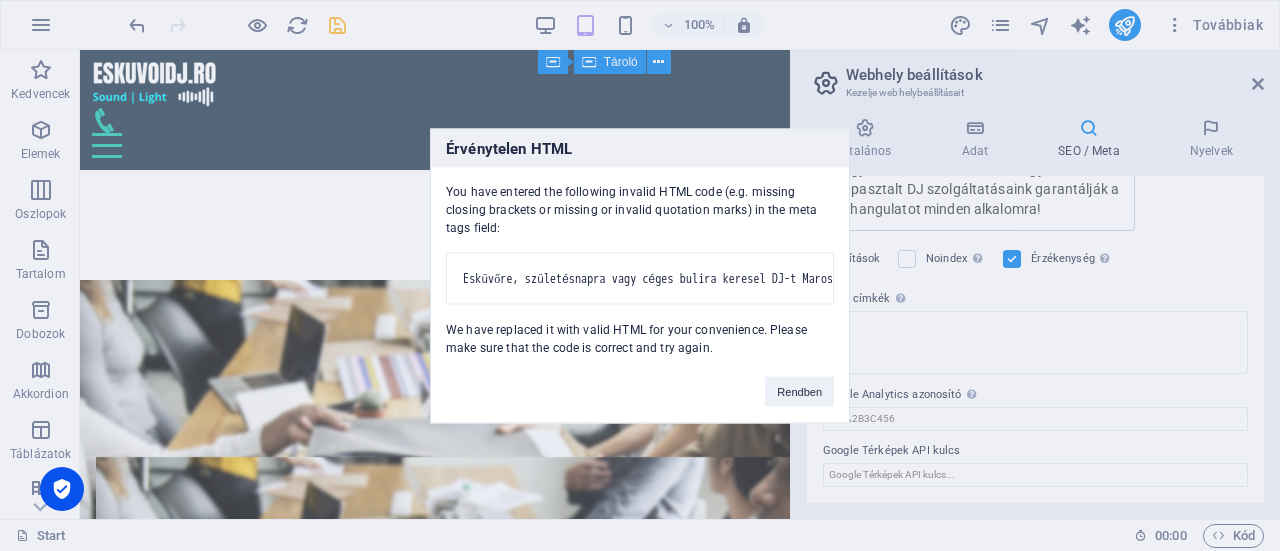 scroll, scrollTop: 514, scrollLeft: 0, axis: vertical 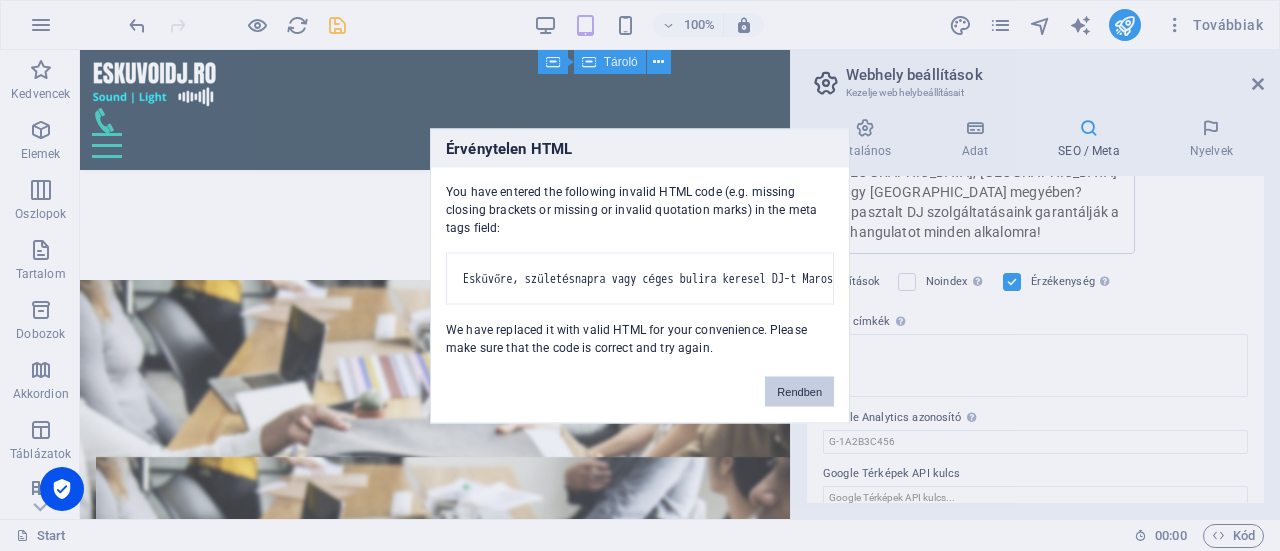 click on "Rendben" at bounding box center [799, 391] 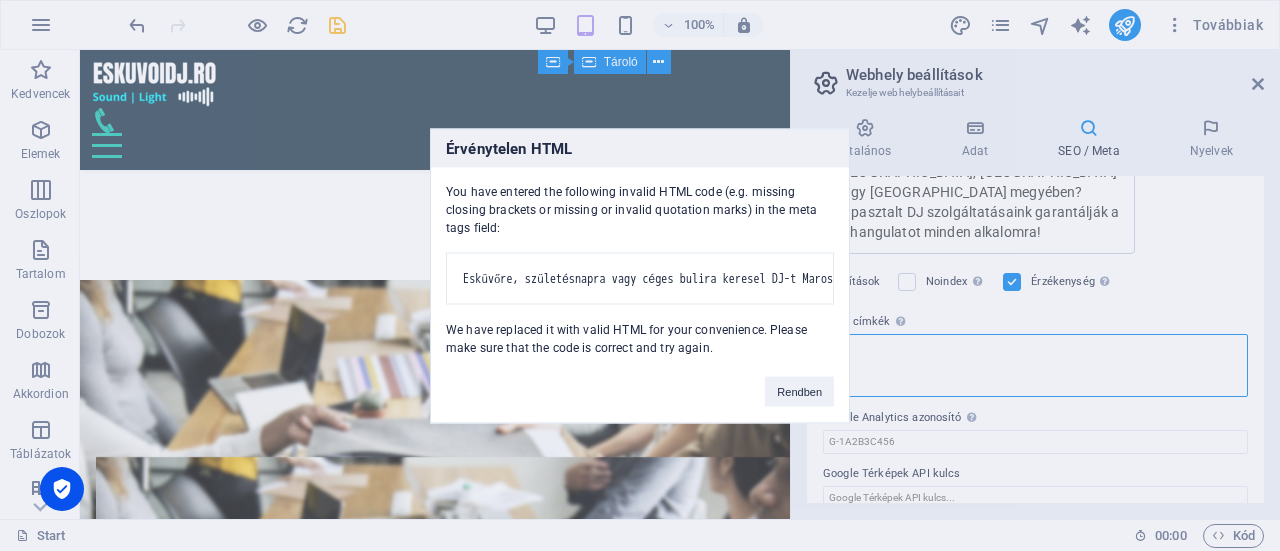 scroll, scrollTop: 529, scrollLeft: 0, axis: vertical 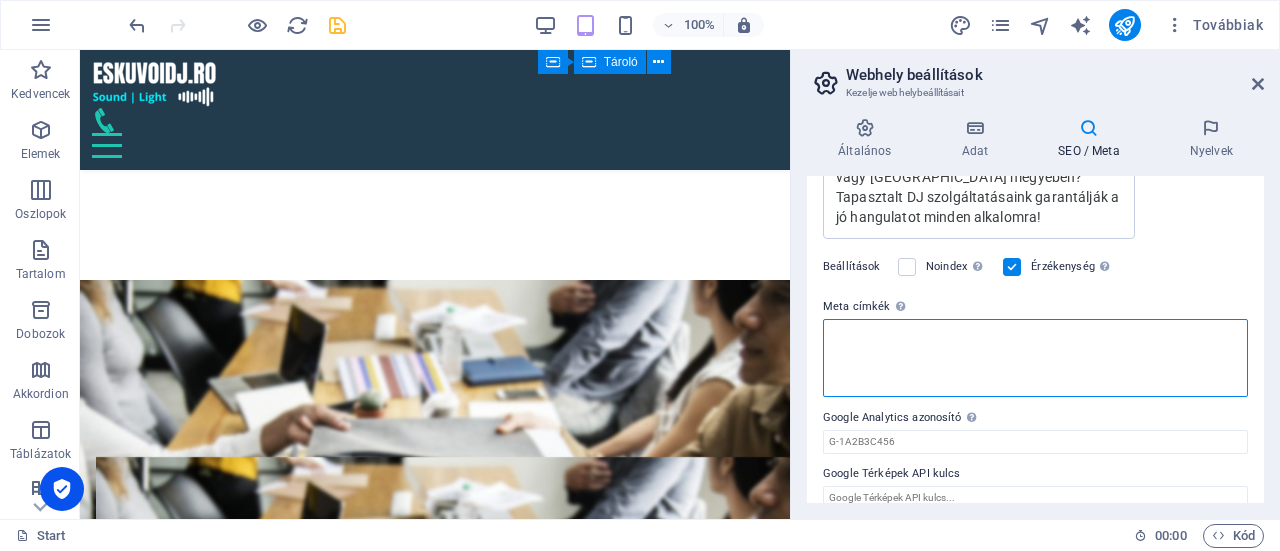 click on "Meta címkék Ide adja meg az HTML kódot, amelyet weboldala  címkéi közé helyezünk. Kérem, vegye figyelembe, hogy weboldala nem fog működni, ha hibás kódot tartalmaz." at bounding box center [1035, 358] 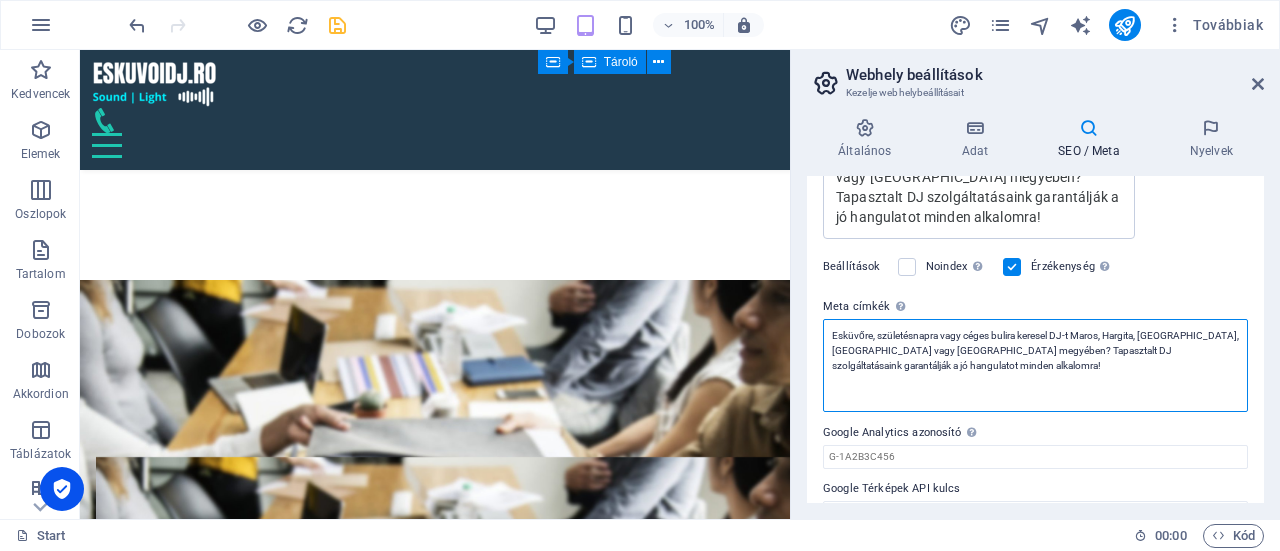 type on "Esküvőre, születésnapra vagy céges bulira keresel DJ-t Maros, Hargita, Kovászna, Kolozs vagy Beszterce megyében? Tapasztalt DJ szolgáltatásaink garantálják a jó hangulatot minden alkalomra!" 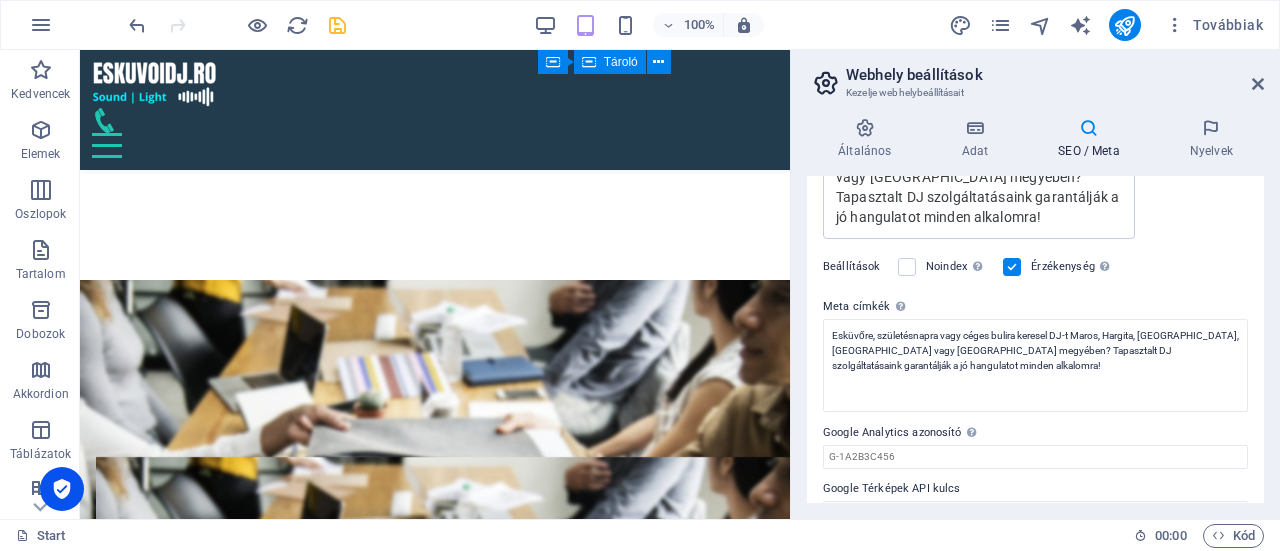 type 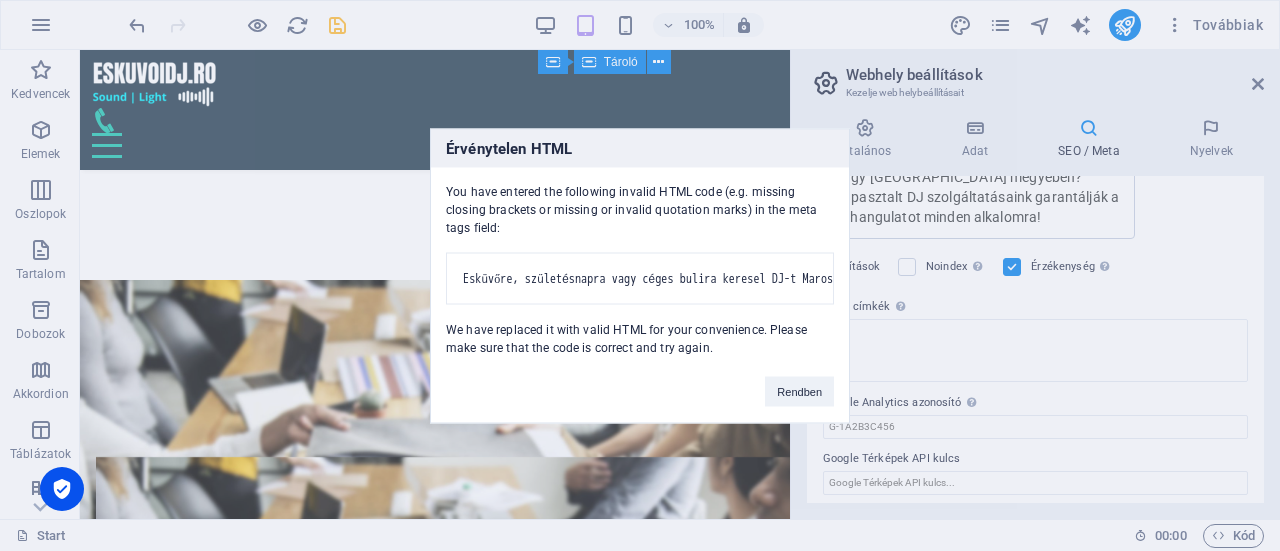 scroll, scrollTop: 514, scrollLeft: 0, axis: vertical 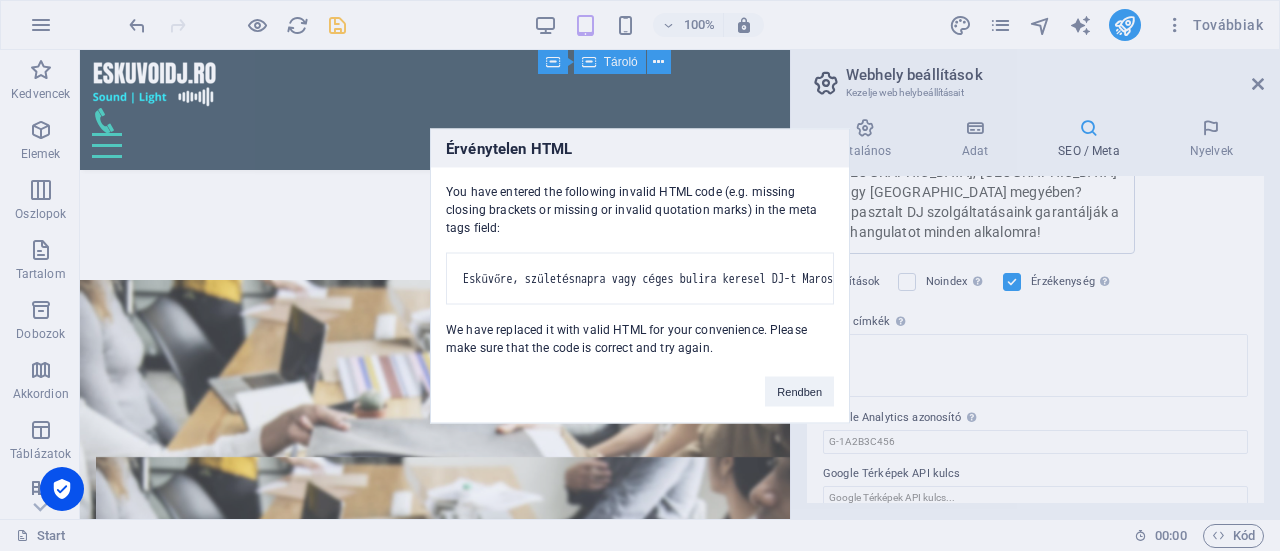 click on "eskuvoidj.ro Start Kedvencek Elemek Oszlopok Tartalom Dobozok Akkordion Táblázatok Tulajdonságok Képek Csúszka Fejléc Lábléc Űrlapok Marketing Gyűjtemények
H1   Banner   Banner   Tároló   Térköz   Előre beállított   Helyőrző   Tároló   Tároló   H2   H3   Térköz   Tároló   Tároló   Image   Dobozok   Tároló   Tároló   Tároló   Szöveg   H3   Tároló   Térköz   Tároló   Tároló   Tervek   Tároló   Szöveg   Szöveg   Tároló   Tároló   Szöveg   Kép csúszka háttérrel   Kép csúszka   H2   Tároló   H3   Térköz   Szöveg   Csúszka   Csúszka   Image   Csúszka   Szöveg   Lábléc Frigg   Tároló   Lábléc Frigg   Tároló   H3   Tároló   Tároló   Térköz   Szöveg   Tároló   Szöveg   Tároló   H3   Menü   Ikon   Szöveg   Menüsáv   H3   Tároló   Tároló   H2   Szöveg   Dobozok   Tároló   Image   Tároló   Dobozok   Tároló   Tároló" at bounding box center (640, 275) 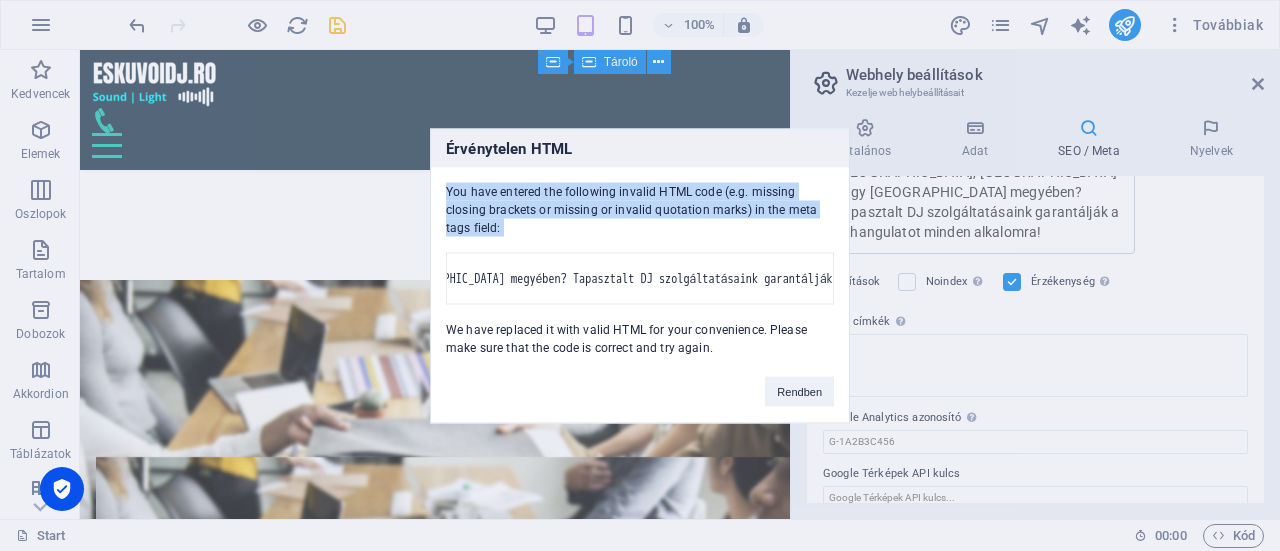 scroll, scrollTop: 0, scrollLeft: 1066, axis: horizontal 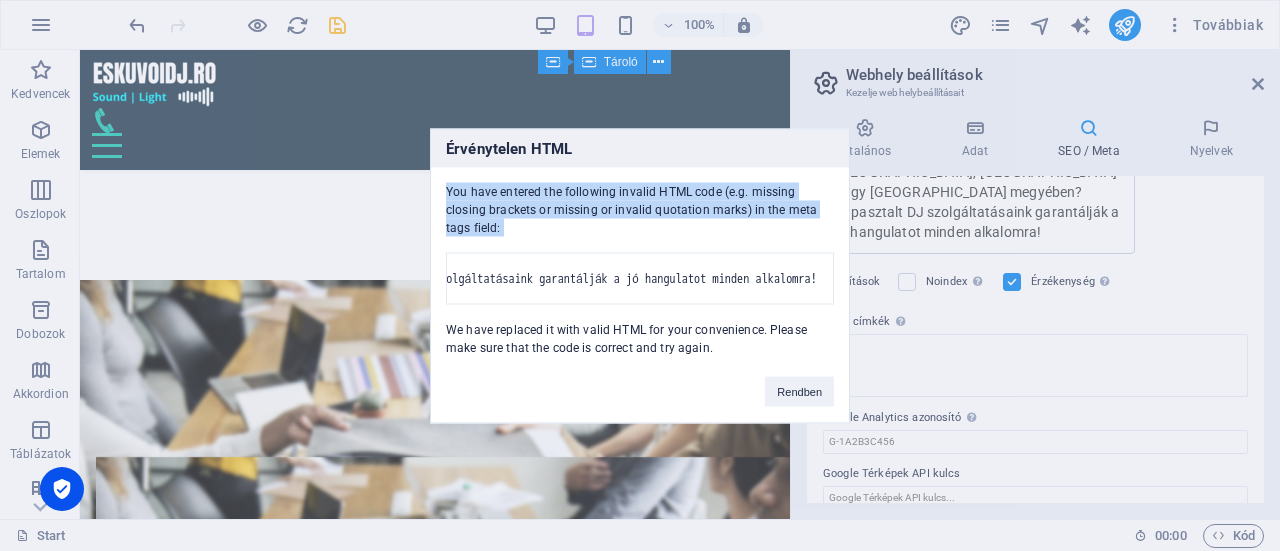 drag, startPoint x: 715, startPoint y: 251, endPoint x: 883, endPoint y: 267, distance: 168.76018 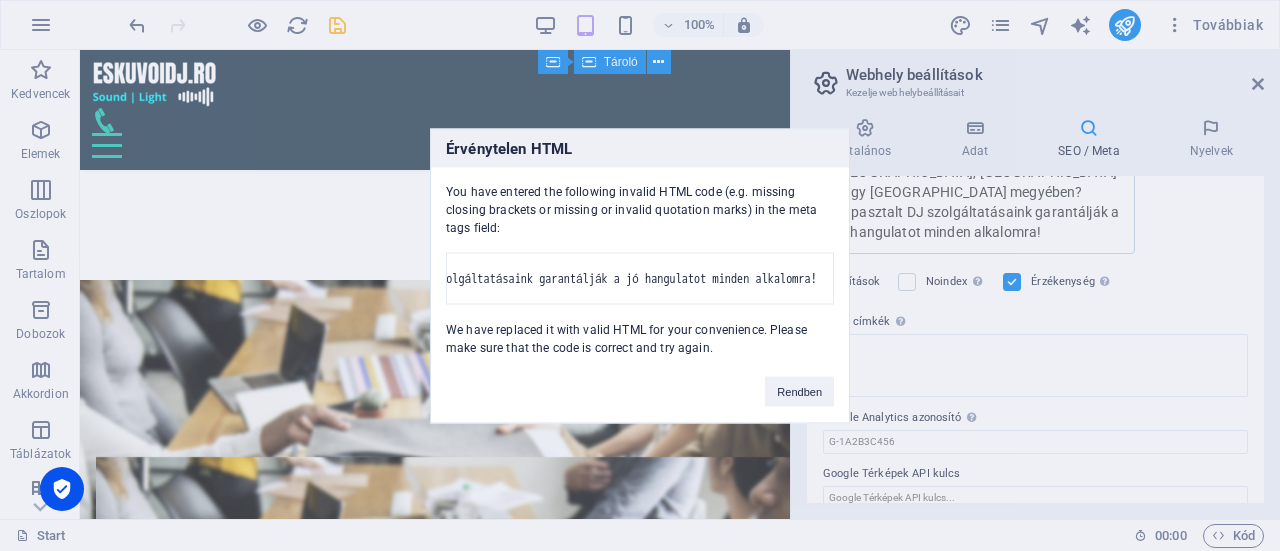 click on "Esküvőre, születésnapra vagy céges bulira keresel DJ-t Maros, Hargita, Kovászna, Kolozs vagy Beszterce megyében? Tapasztalt DJ szolgáltatásaink garantálják a jó hangulatot minden alkalomra!" at bounding box center (640, 278) 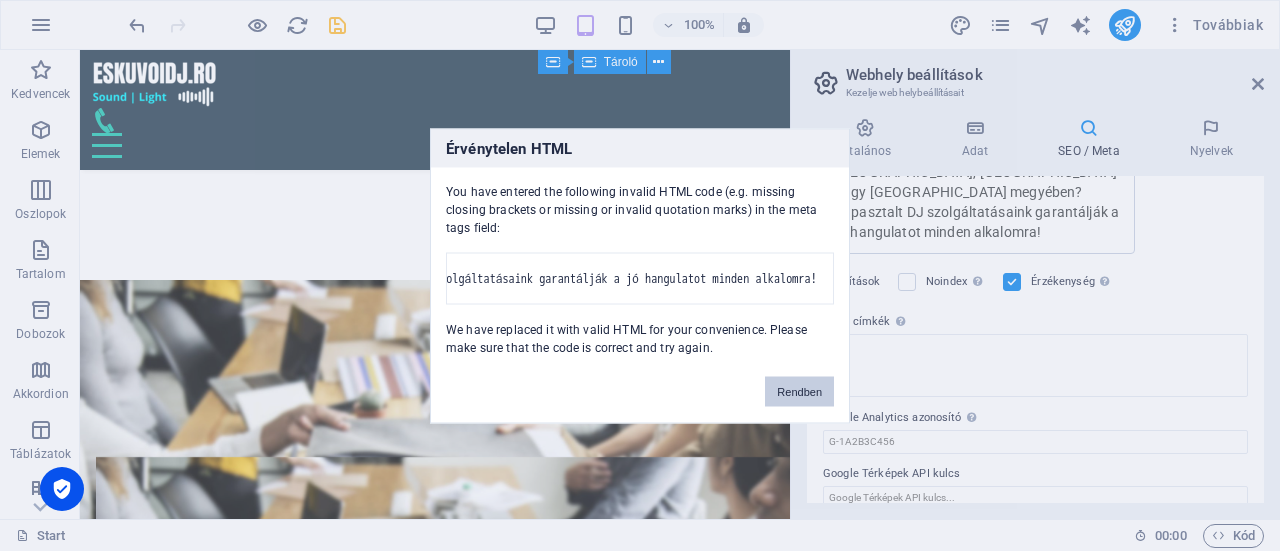 click on "Rendben" at bounding box center [799, 391] 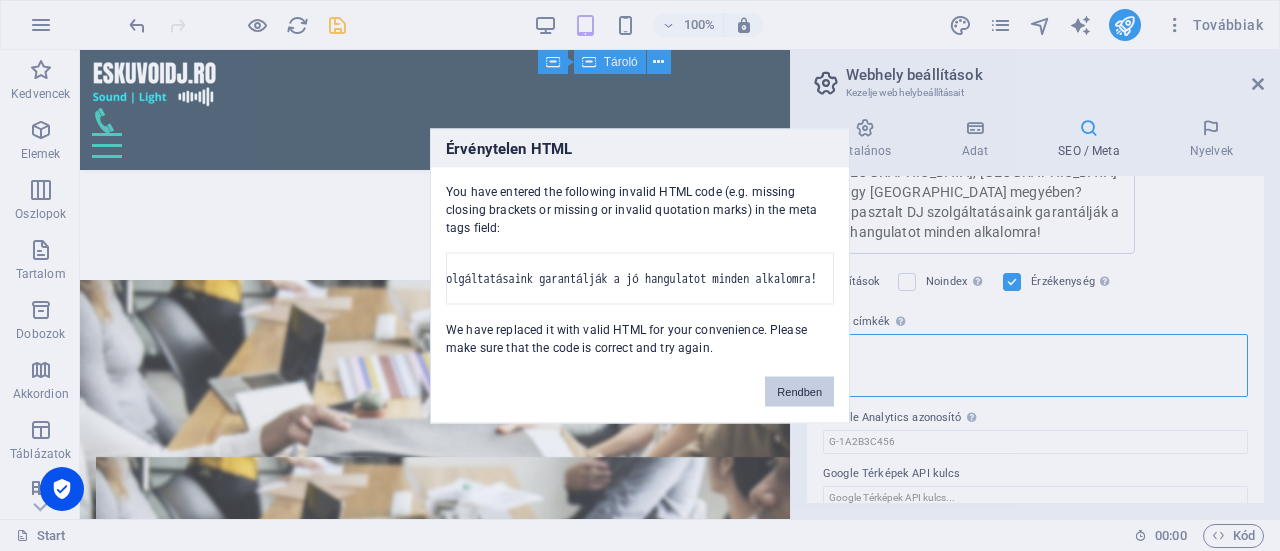 scroll, scrollTop: 529, scrollLeft: 0, axis: vertical 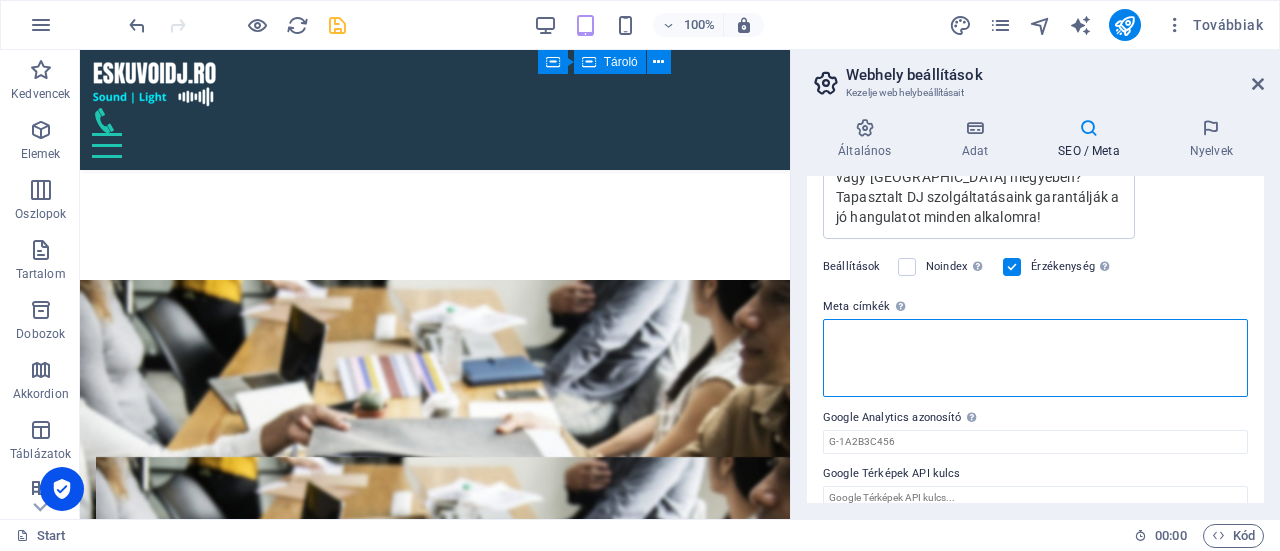 click on "Meta címkék Ide adja meg az HTML kódot, amelyet weboldala  címkéi közé helyezünk. Kérem, vegye figyelembe, hogy weboldala nem fog működni, ha hibás kódot tartalmaz." at bounding box center (1035, 358) 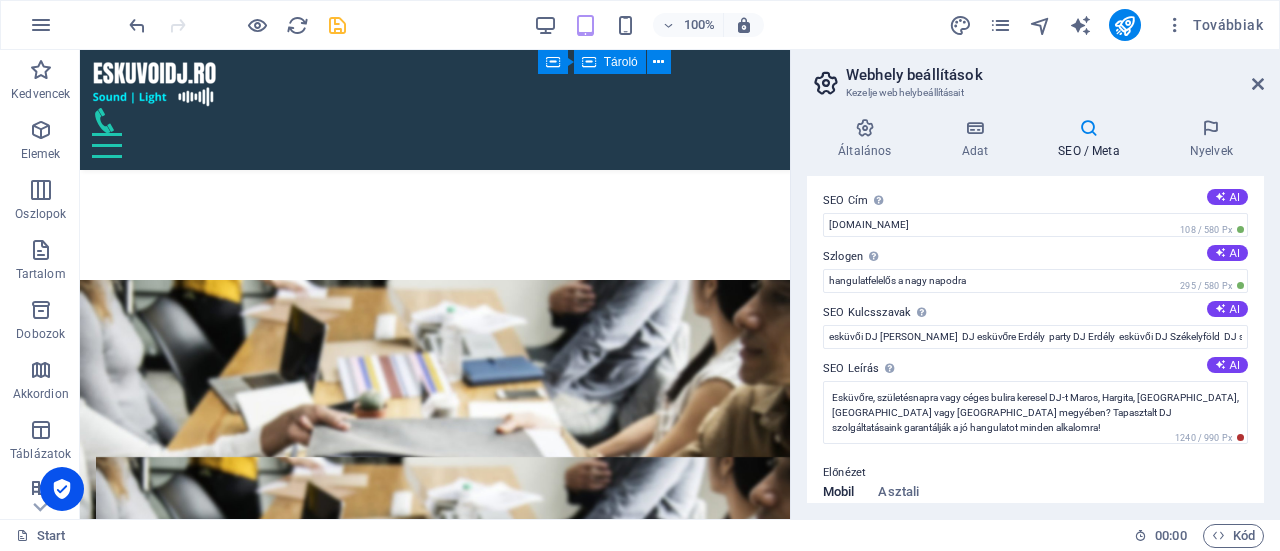 scroll, scrollTop: 0, scrollLeft: 0, axis: both 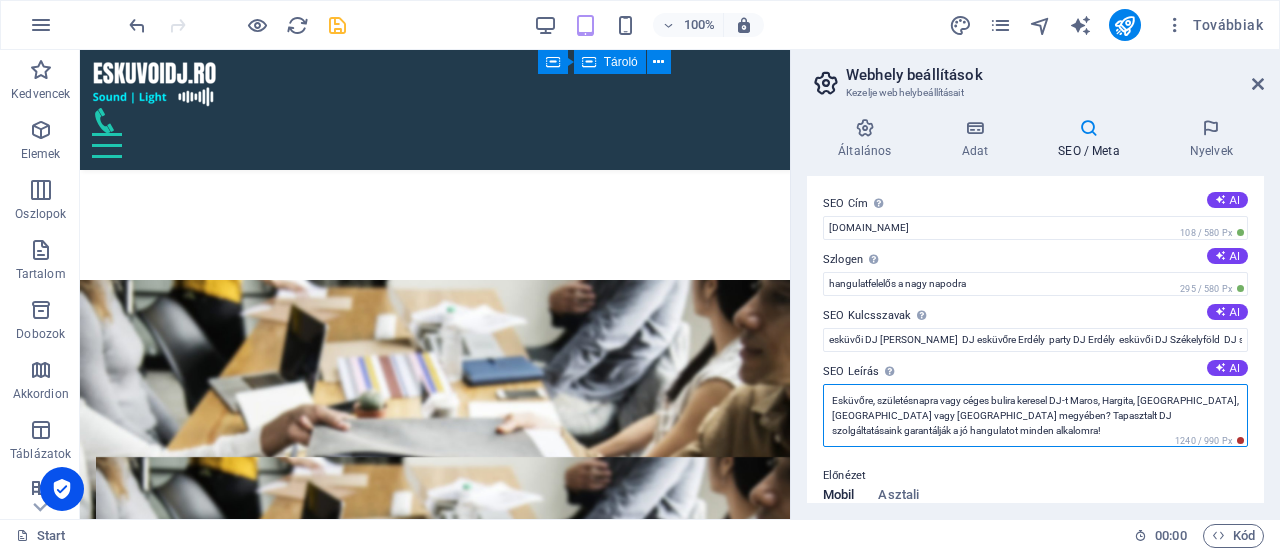 click on "Esküvőre, születésnapra vagy céges bulira keresel DJ-t Maros, Hargita, Kovászna, Kolozs vagy Beszterce megyében? Tapasztalt DJ szolgáltatásaink garantálják a jó hangulatot minden alkalomra!" at bounding box center (1035, 415) 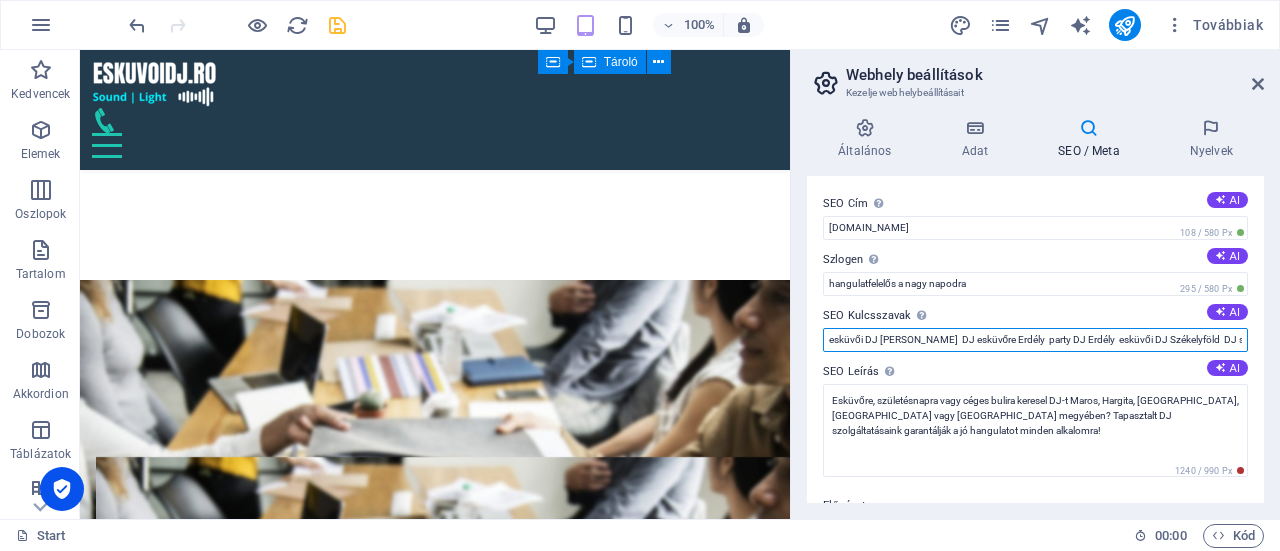 click on "esküvői DJ Románia  DJ esküvőre Erdély  party DJ Erdély  esküvői DJ Székelyföld  DJ szolgáltatás esküvőre  DJ bérlés Románia  DJ rendezvényre Erdély  profi DJ esküvőre  zenés szolgáltatás esküvőre" at bounding box center (1035, 340) 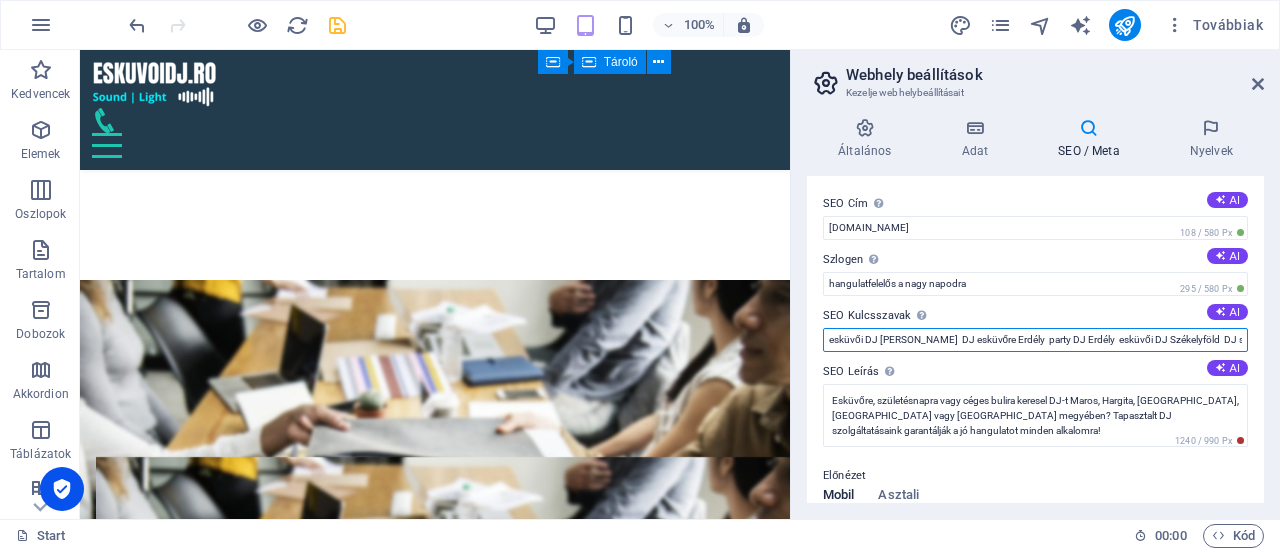 paste on "re DJ, szülinapra DJ, céges buli DJ, DJ Maros megye, DJ Hargita megye, DJ Kovászna megye, DJ Kolozs megye, DJ Beszterce megy" 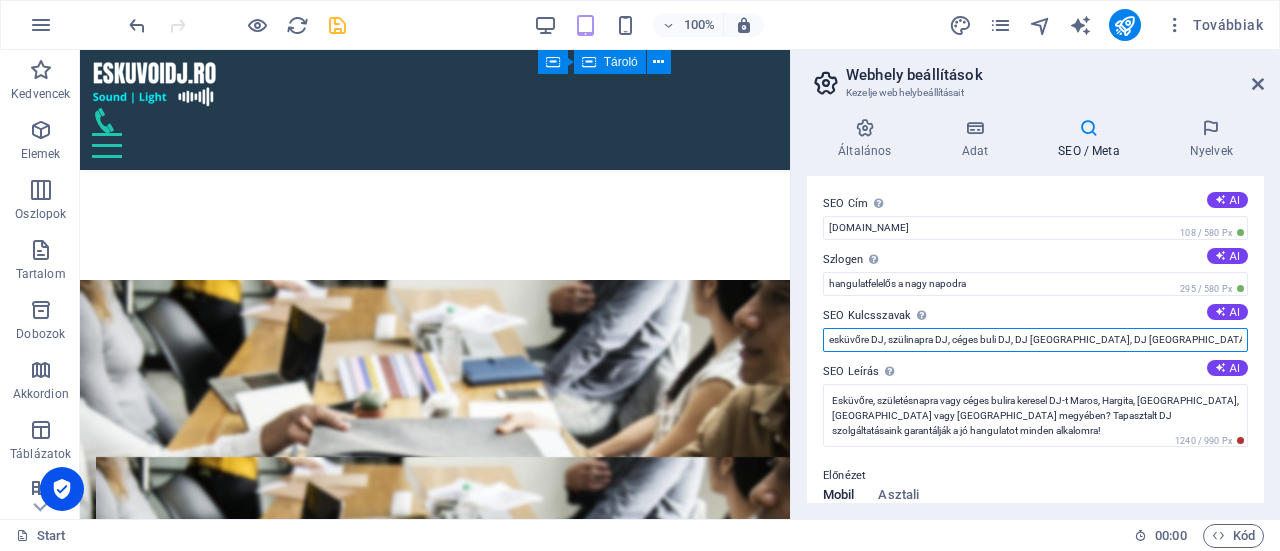 scroll, scrollTop: 0, scrollLeft: 207, axis: horizontal 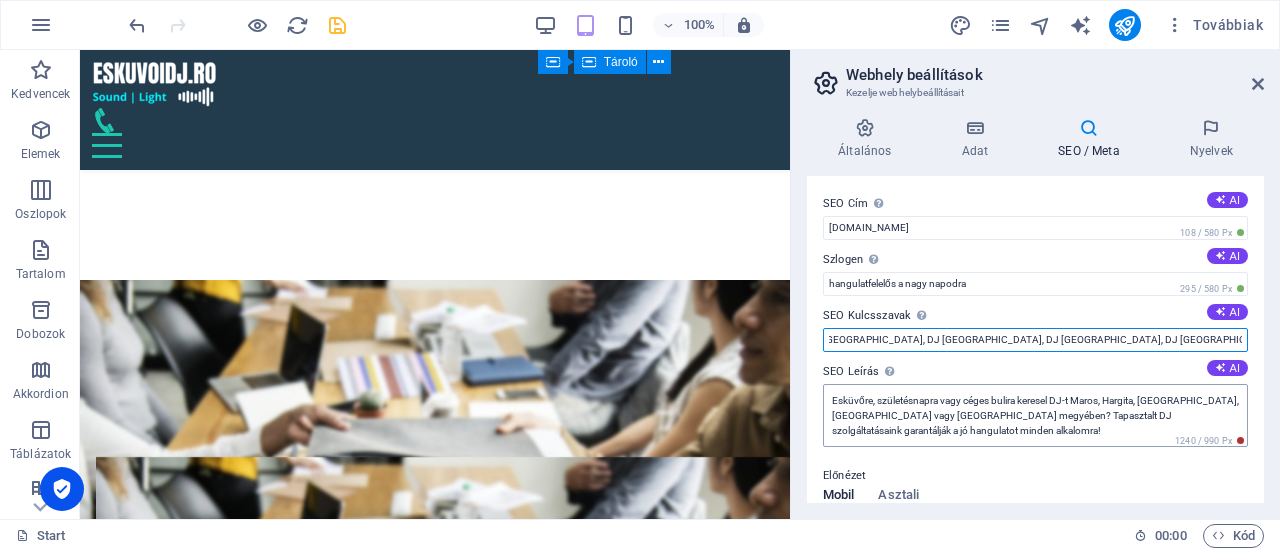 type on "esküvőre DJ, szülinapra DJ, céges buli DJ, DJ Maros megye, DJ Hargita megye, DJ Kovászna megye, DJ Kolozs megye, DJ Beszterce megye" 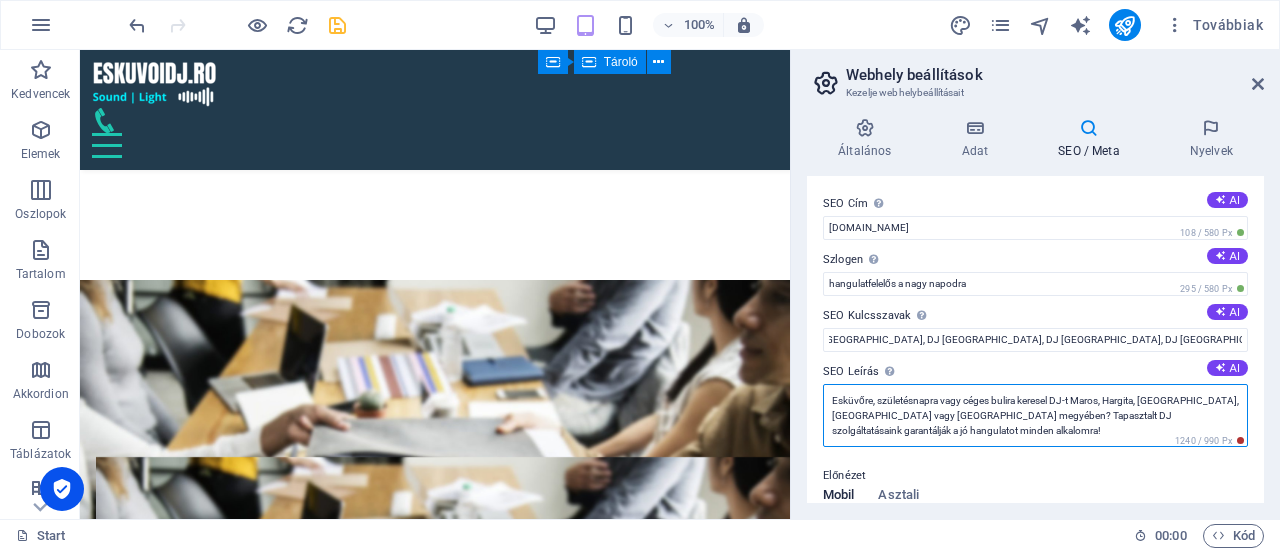 click on "Esküvőre, születésnapra vagy céges bulira keresel DJ-t Maros, Hargita, Kovászna, Kolozs vagy Beszterce megyében? Tapasztalt DJ szolgáltatásaink garantálják a jó hangulatot minden alkalomra!" at bounding box center [1035, 415] 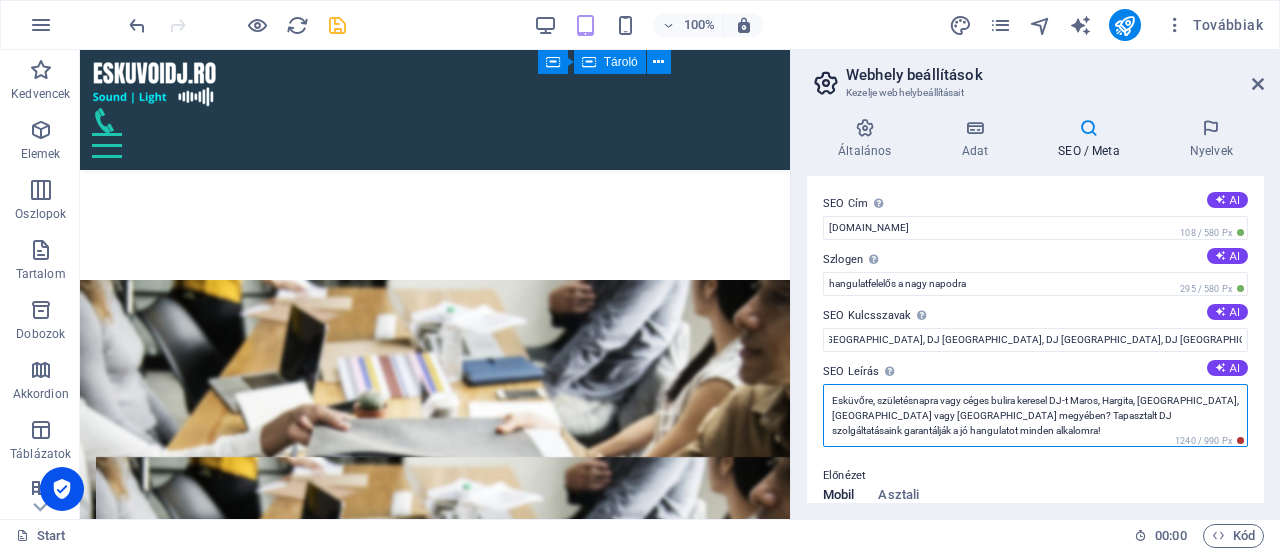 scroll, scrollTop: 0, scrollLeft: 0, axis: both 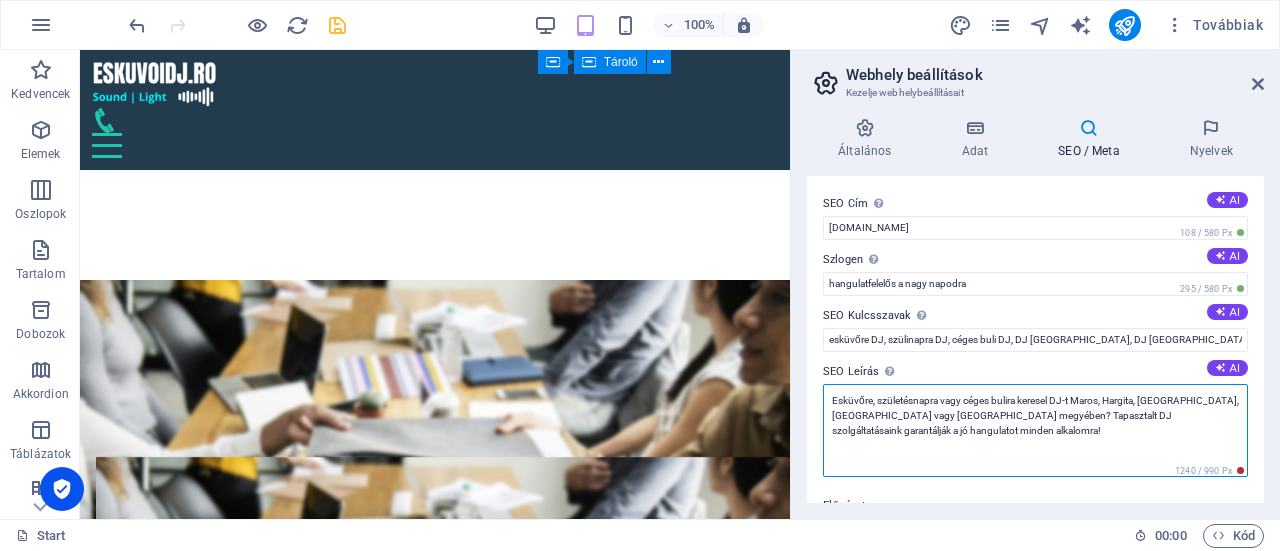 click on "Esküvőre, születésnapra vagy céges bulira keresel DJ-t Maros, Hargita, Kovászna, Kolozs vagy Beszterce megyében? Tapasztalt DJ szolgáltatásaink garantálják a jó hangulatot minden alkalomra!" at bounding box center [1035, 430] 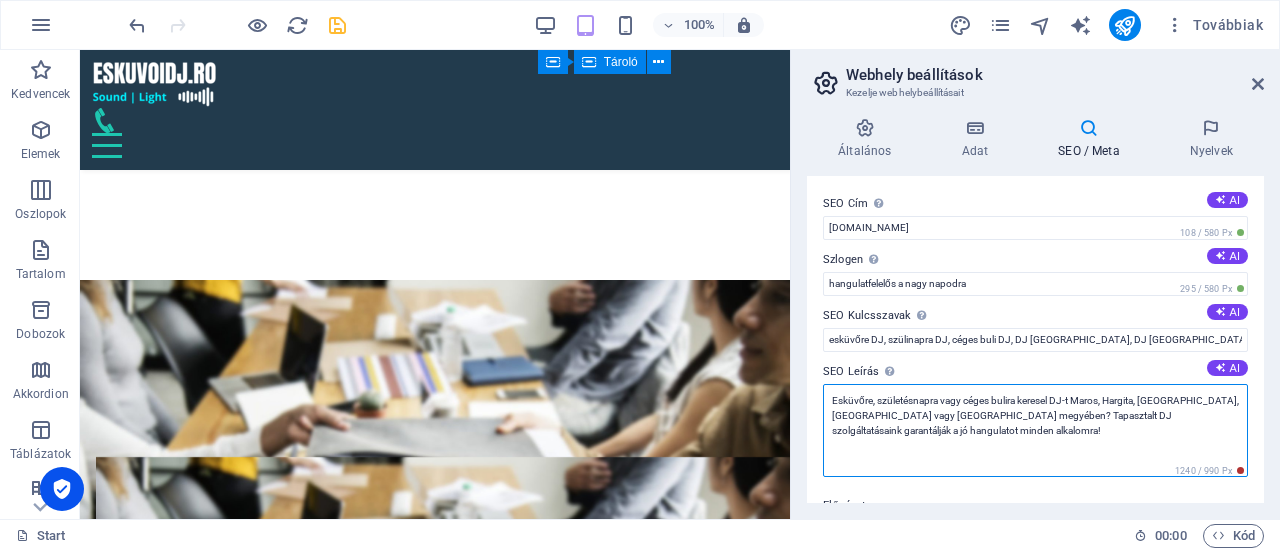 drag, startPoint x: 1220, startPoint y: 414, endPoint x: 1092, endPoint y: 415, distance: 128.0039 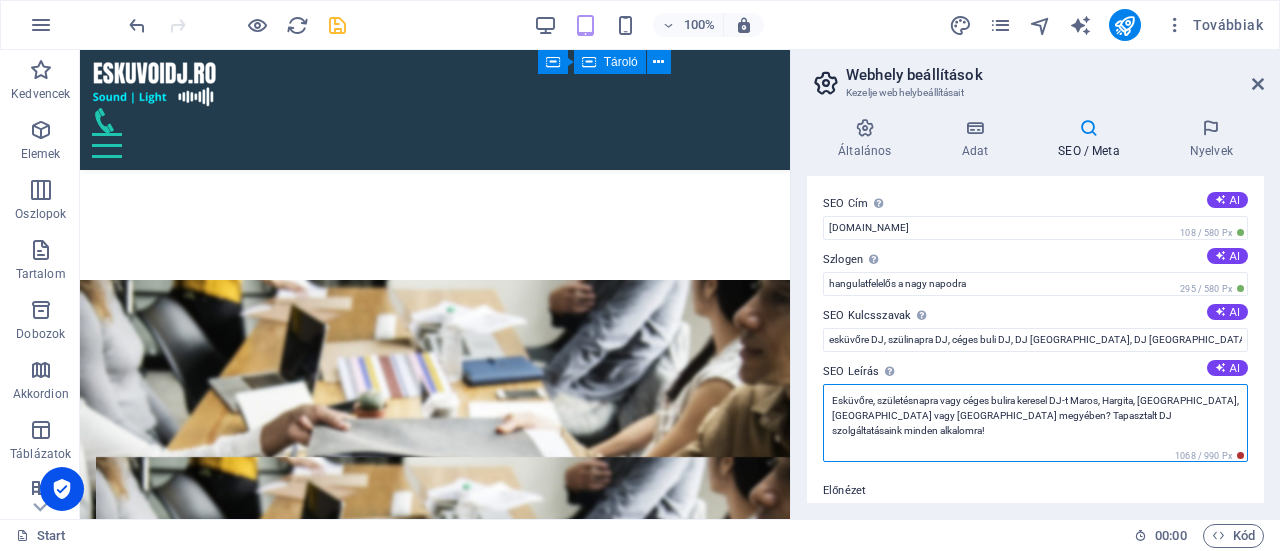 drag, startPoint x: 1094, startPoint y: 415, endPoint x: 1186, endPoint y: 423, distance: 92.34717 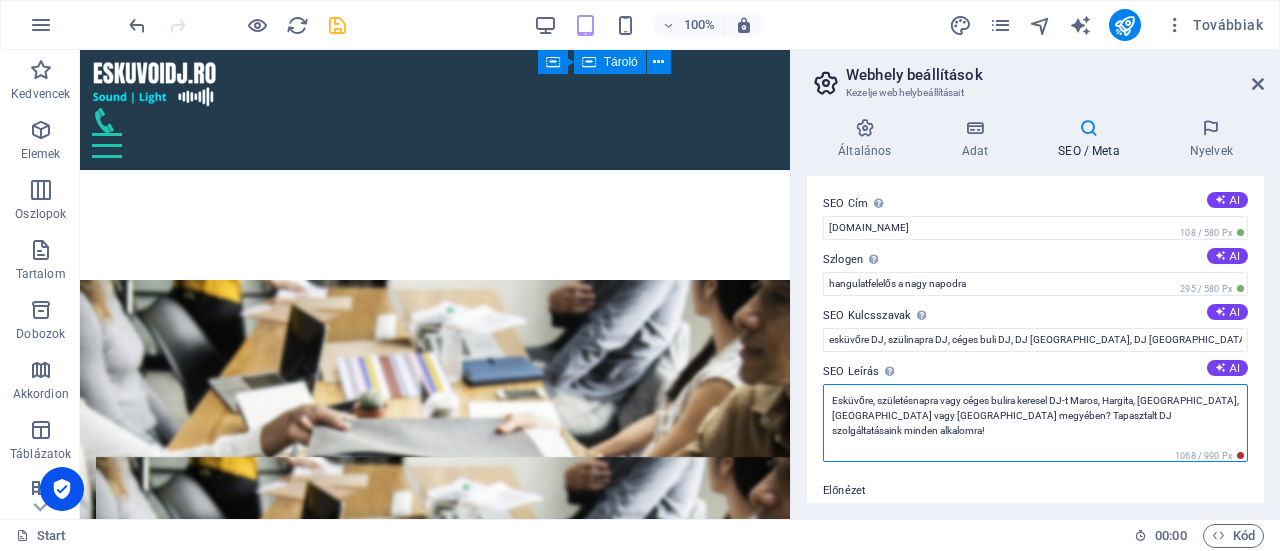 click on "Esküvőre, születésnapra vagy céges bulira keresel DJ-t Maros, Hargita, Kovászna, Kolozs vagy Beszterce megyében? Tapasztalt DJ szolgáltatásaink minden alkalomra!" at bounding box center [1035, 423] 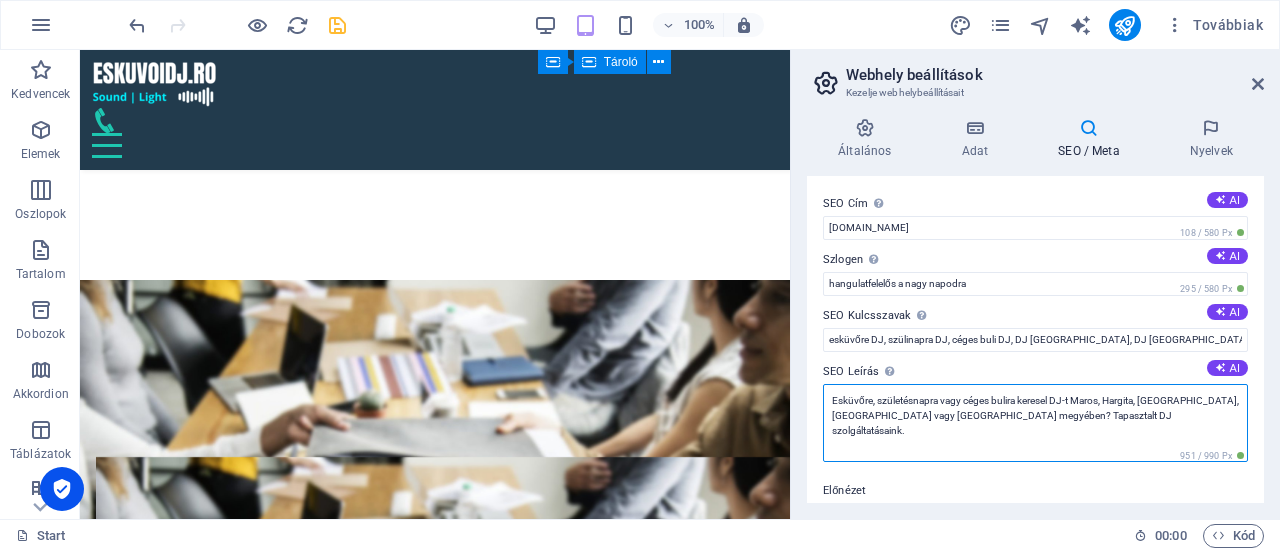 type on "Esküvőre, születésnapra vagy céges bulira keresel DJ-t Maros, Hargita, Kovászna, Kolozs vagy Beszterce megyében? Tapasztalt DJ szolgáltatásaink." 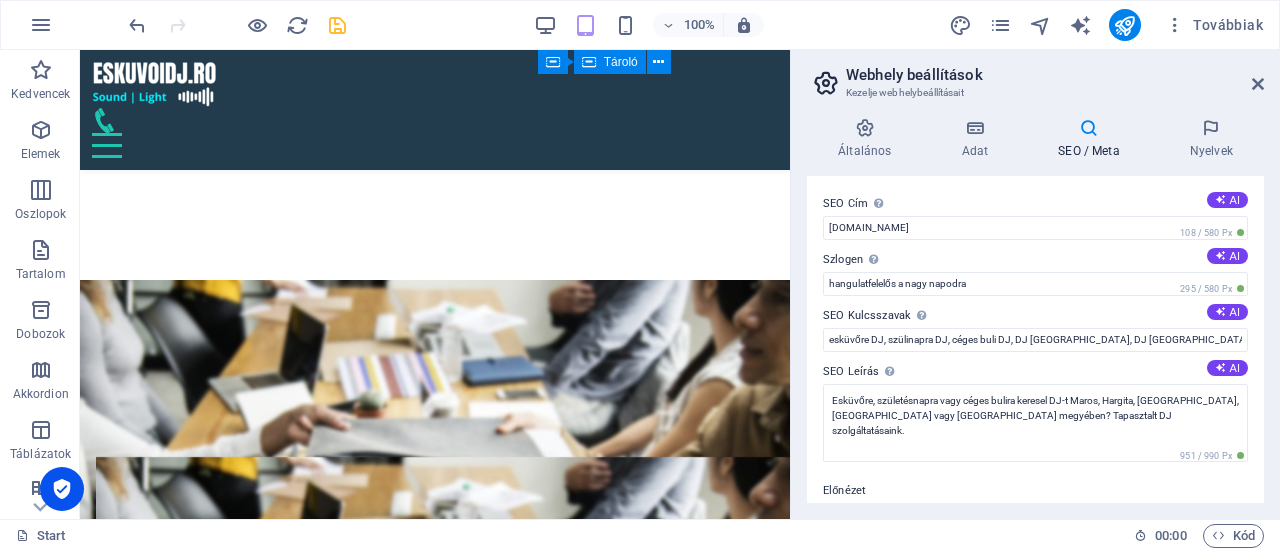click on "Előnézet Mobil Asztali www.example.com eskuvoidj.ro -   hangulatfelelős a nagy napodra Esküvőre, születésnapra vagy céges bulira keresel DJ-t Maros, Hargita, Kovászna, Kolozs vagy Beszterce megyében? Tapasztalt DJ szolgáltatásaink." at bounding box center (1035, 613) 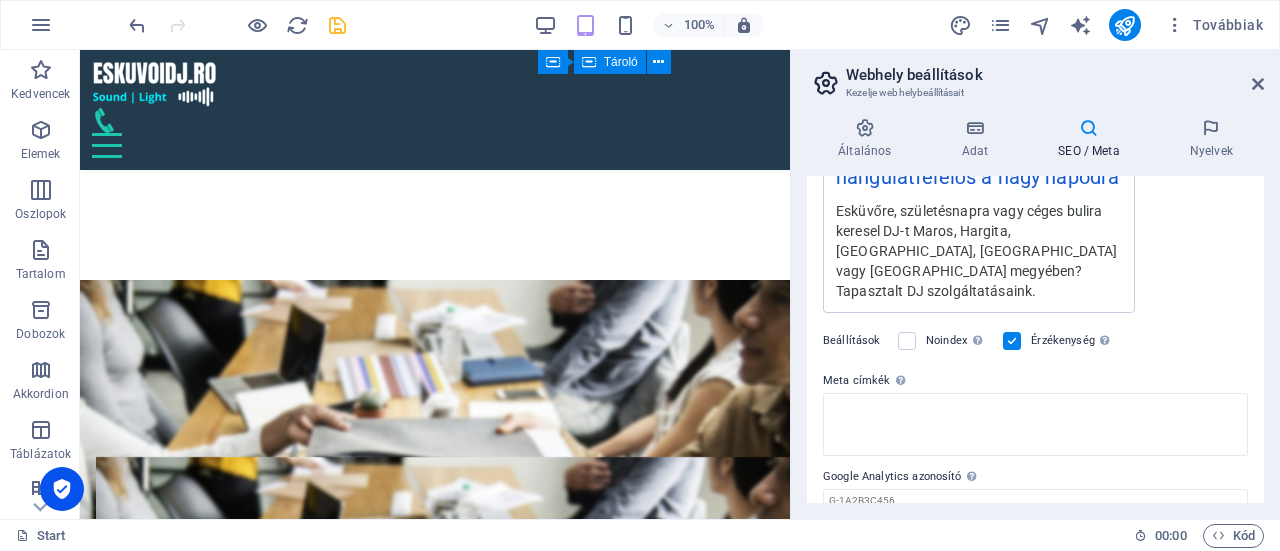 scroll, scrollTop: 494, scrollLeft: 0, axis: vertical 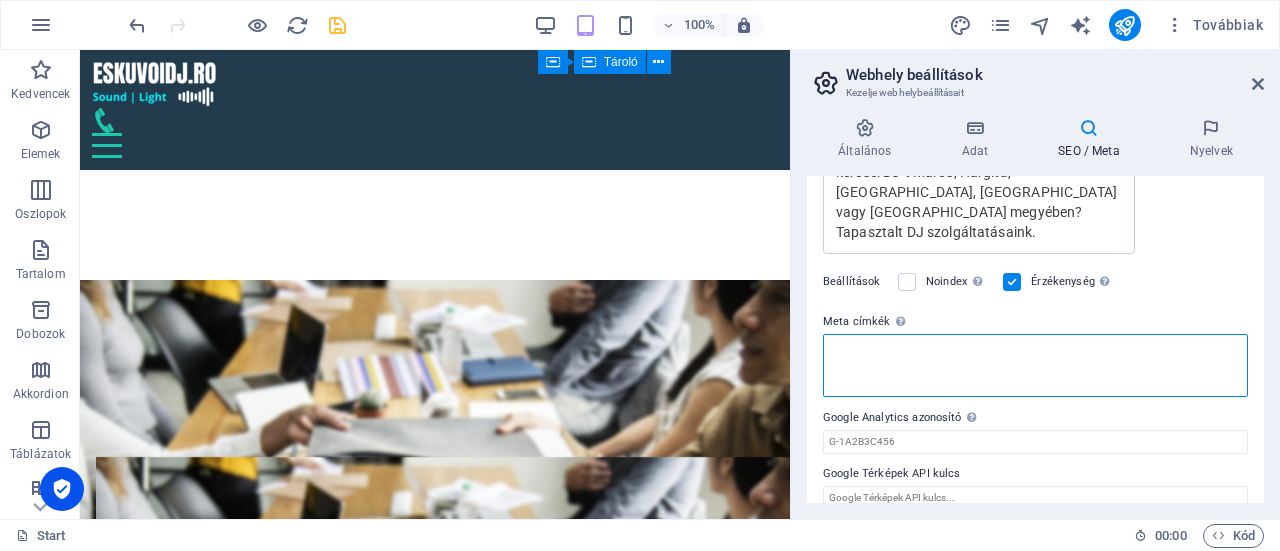 click on "Meta címkék Ide adja meg az HTML kódot, amelyet weboldala  címkéi közé helyezünk. Kérem, vegye figyelembe, hogy weboldala nem fog működni, ha hibás kódot tartalmaz." at bounding box center (1035, 365) 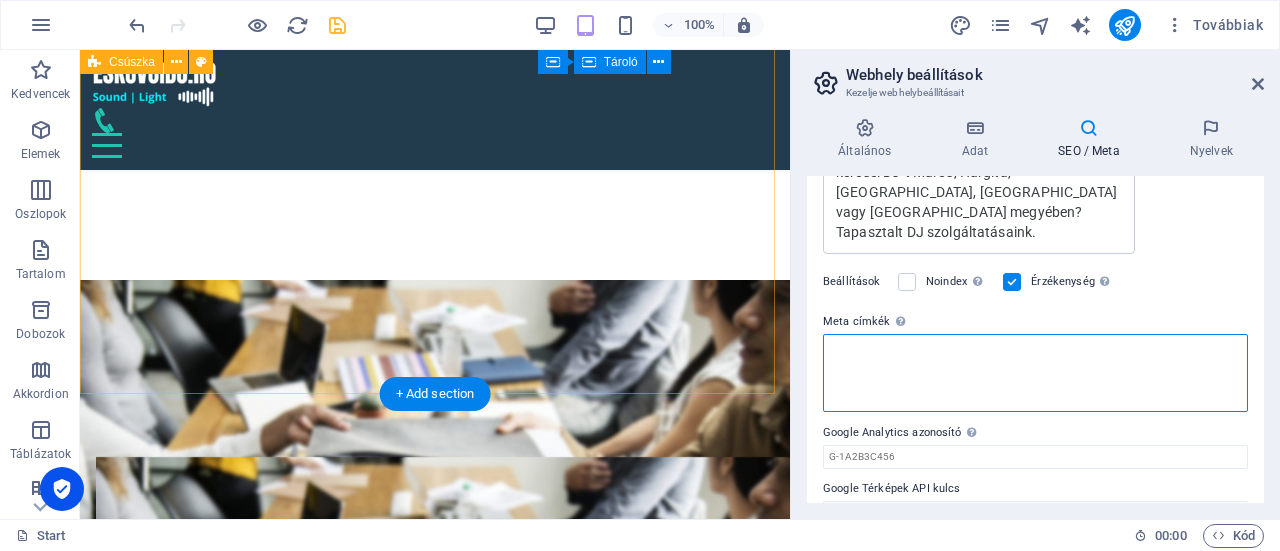 drag, startPoint x: 980, startPoint y: 389, endPoint x: 769, endPoint y: 314, distance: 223.93303 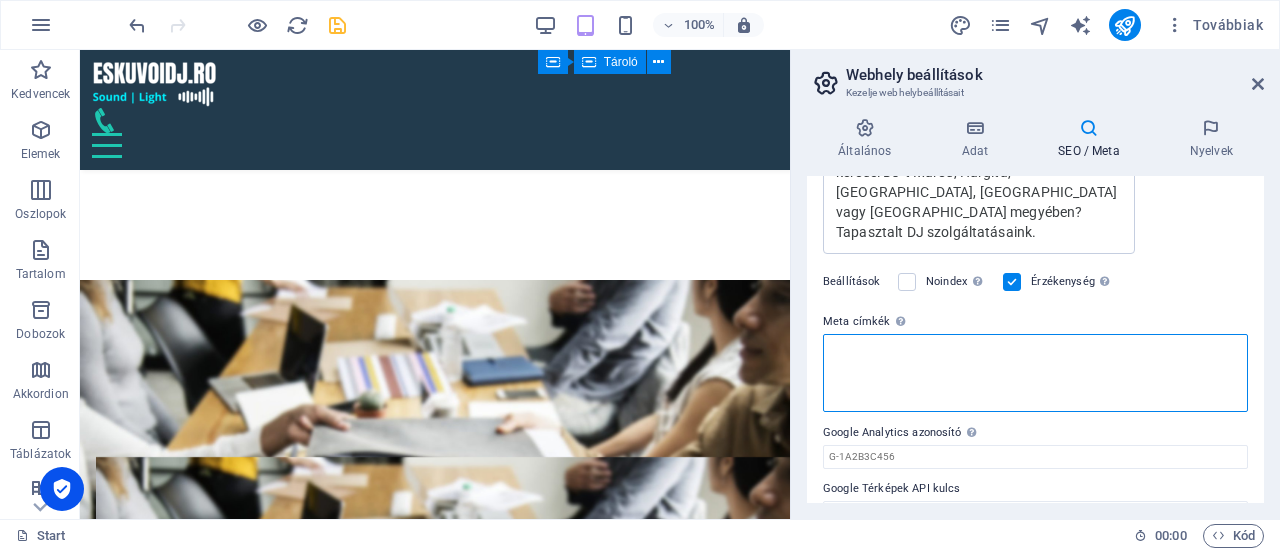 click on "Meta címkék Ide adja meg az HTML kódot, amelyet weboldala  címkéi közé helyezünk. Kérem, vegye figyelembe, hogy weboldala nem fog működni, ha hibás kódot tartalmaz." at bounding box center [1035, 373] 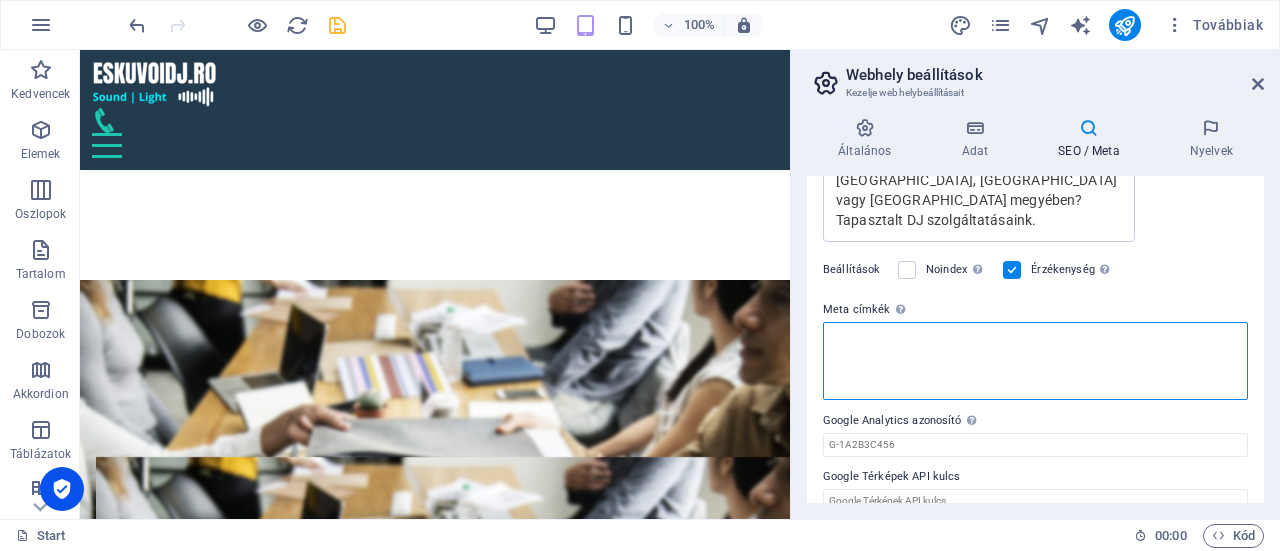 scroll, scrollTop: 509, scrollLeft: 0, axis: vertical 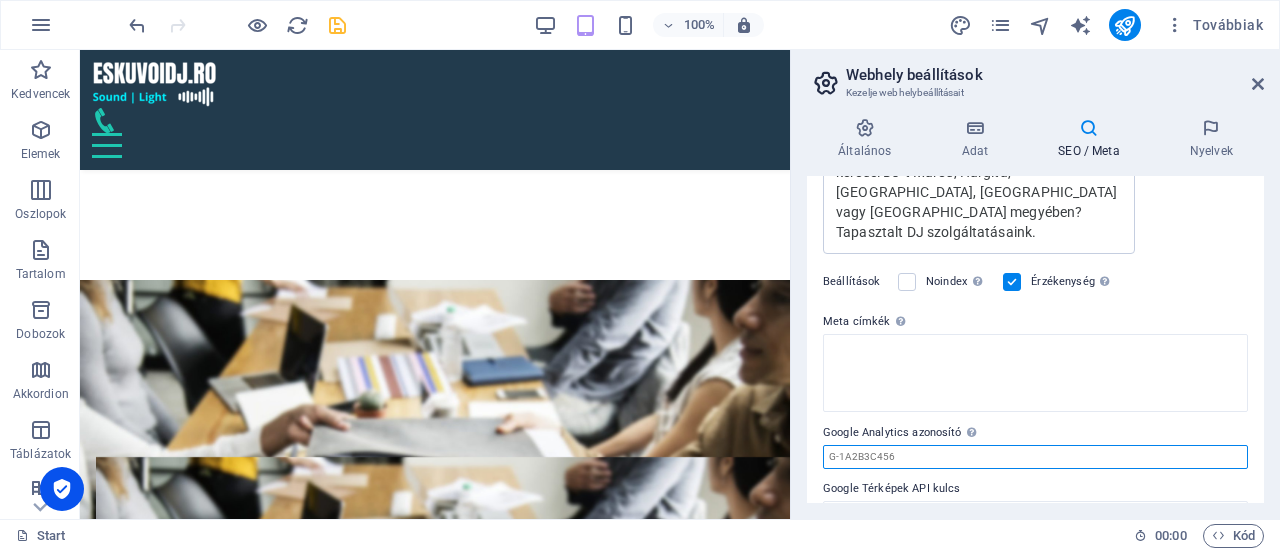 click on "Google Analytics azonosító Kérem, csak adja meg a Google Analytics azonosítót. Automatikusan hozzáadjuk az azonosítót a követési kódrészletbe. Az Analytics azonosító hasonló a következőhöz: pl. G-1A2B3C456" at bounding box center [1035, 457] 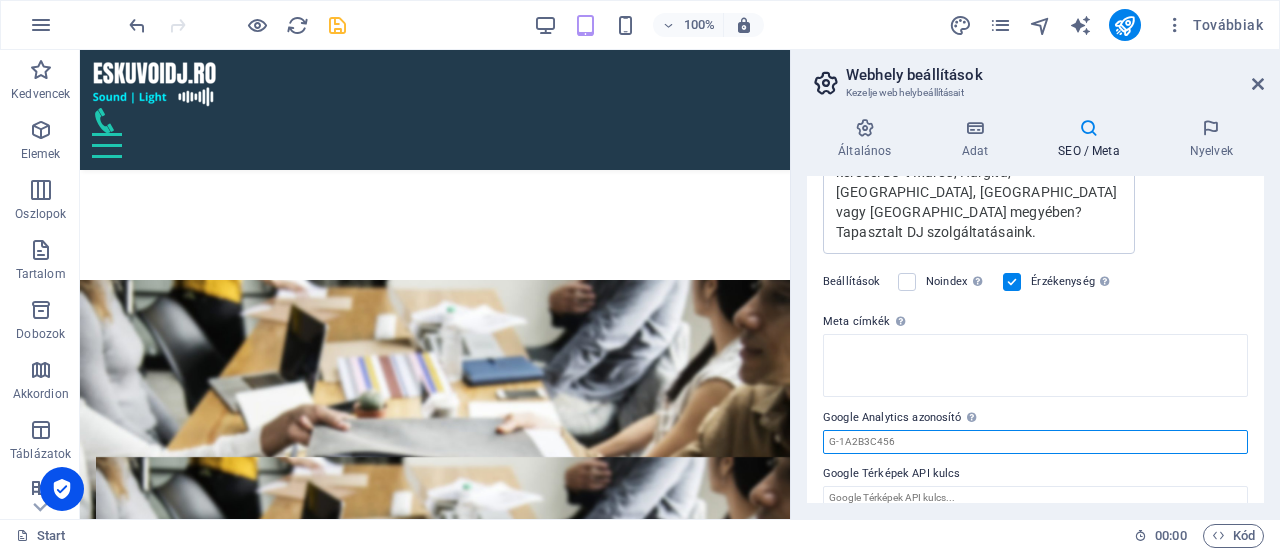 paste on "GTM-PWBM4ZLB" 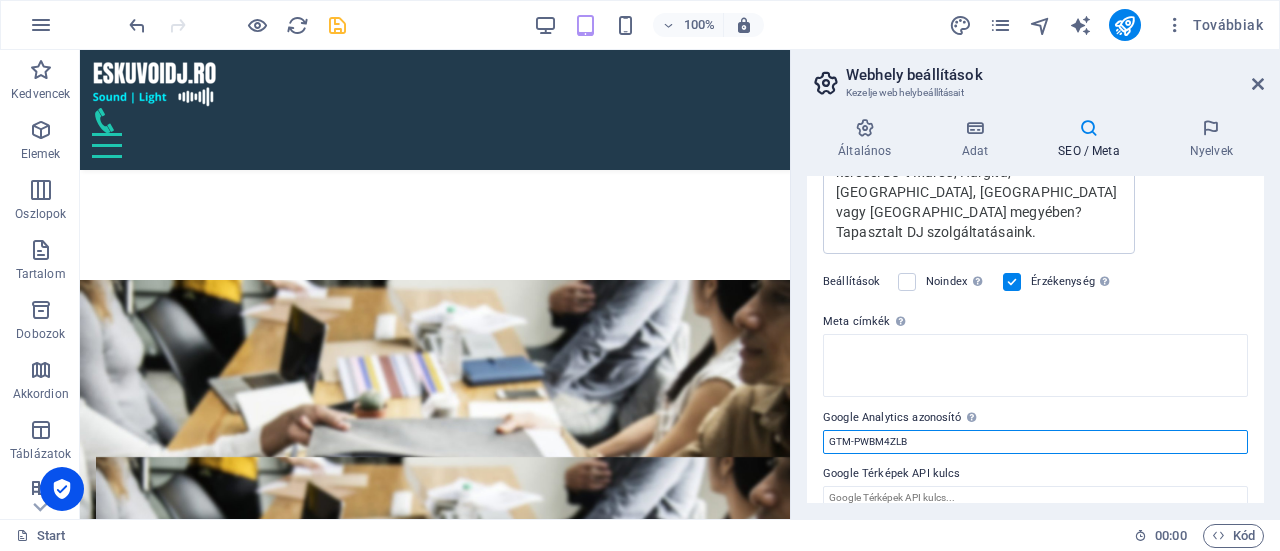 type on "GTM-PWBM4ZLB" 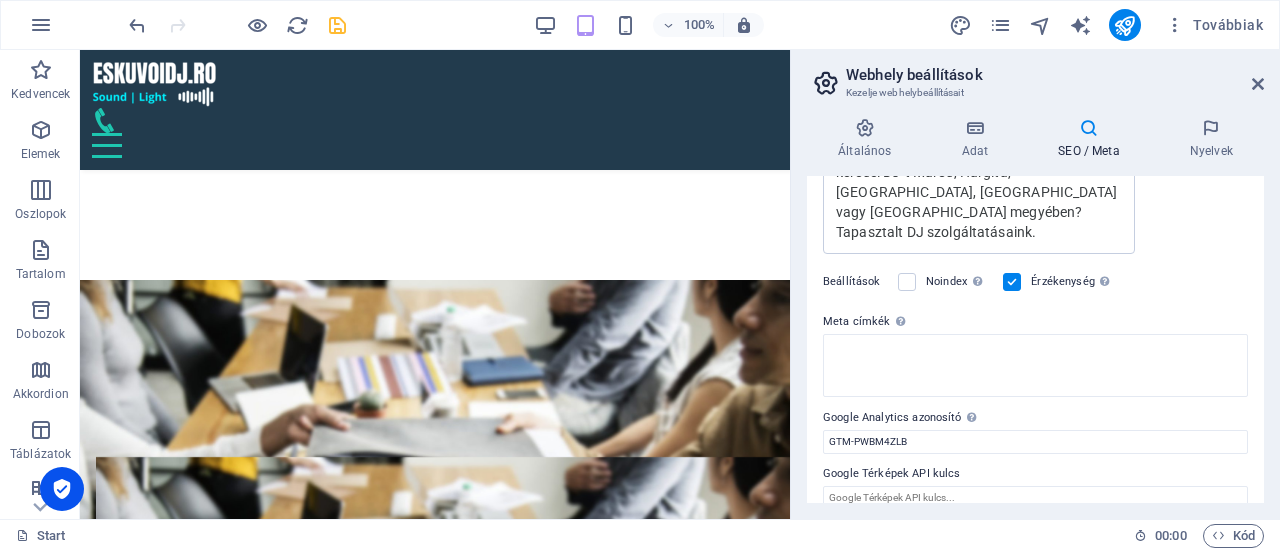 click on "Google Térképek API kulcs" at bounding box center [1035, 474] 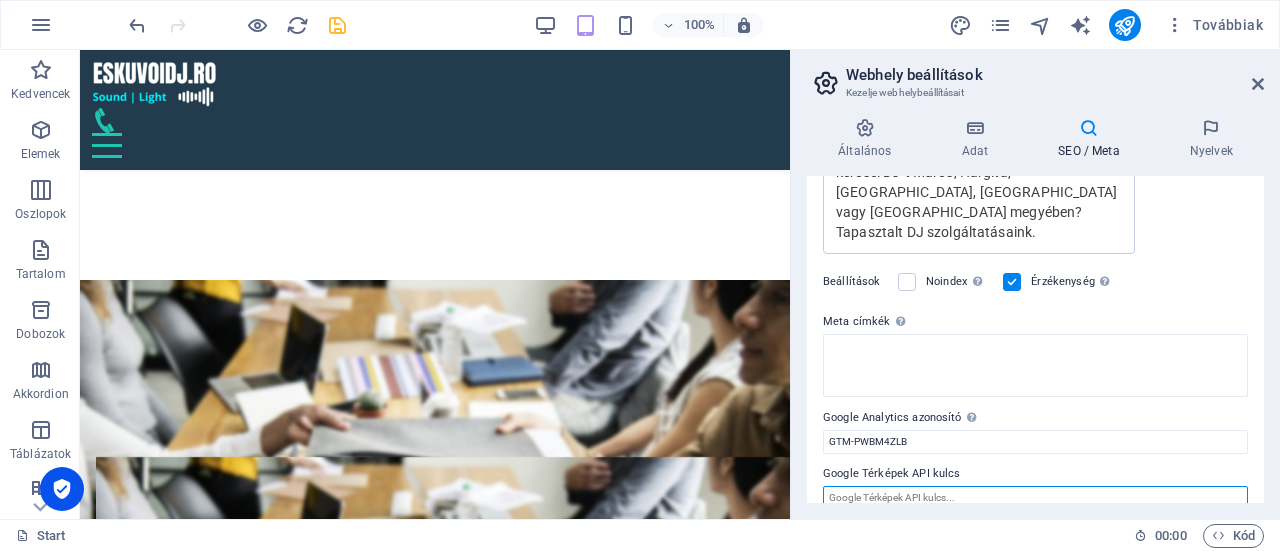 click on "Google Térképek API kulcs" at bounding box center [1035, 498] 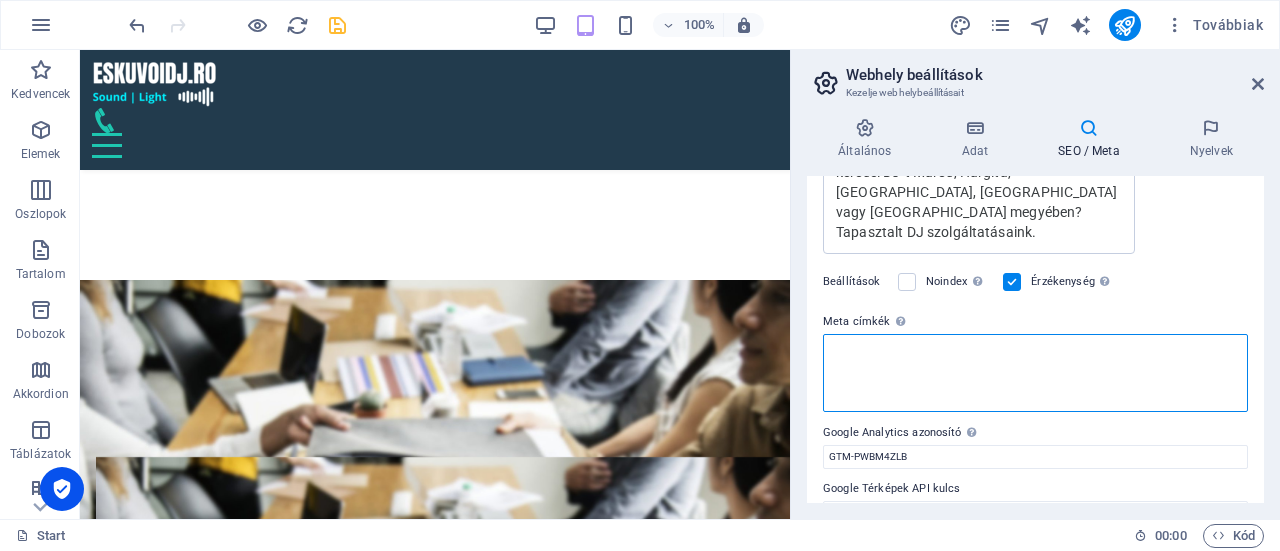 click on "Meta címkék Ide adja meg az HTML kódot, amelyet weboldala  címkéi közé helyezünk. Kérem, vegye figyelembe, hogy weboldala nem fog működni, ha hibás kódot tartalmaz." at bounding box center [1035, 373] 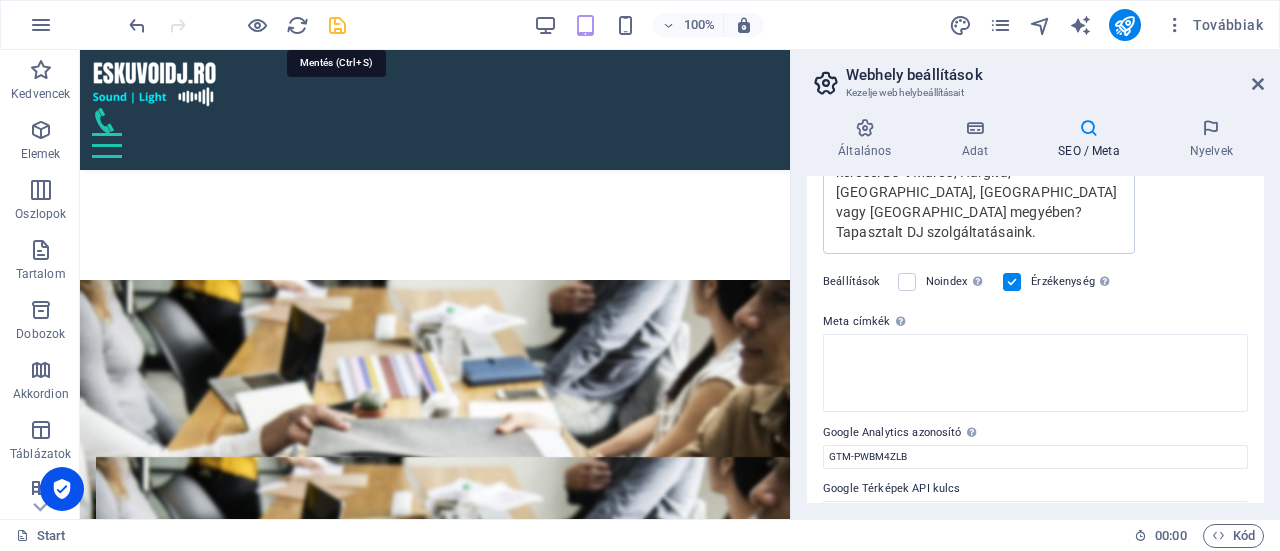 click at bounding box center [337, 25] 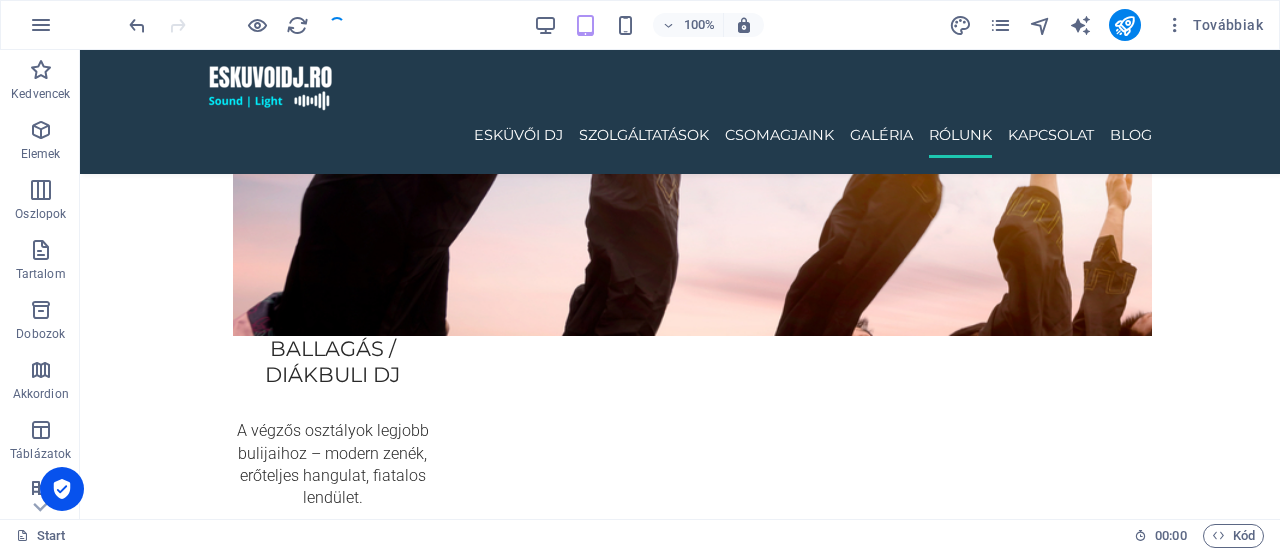 scroll, scrollTop: 3936, scrollLeft: 0, axis: vertical 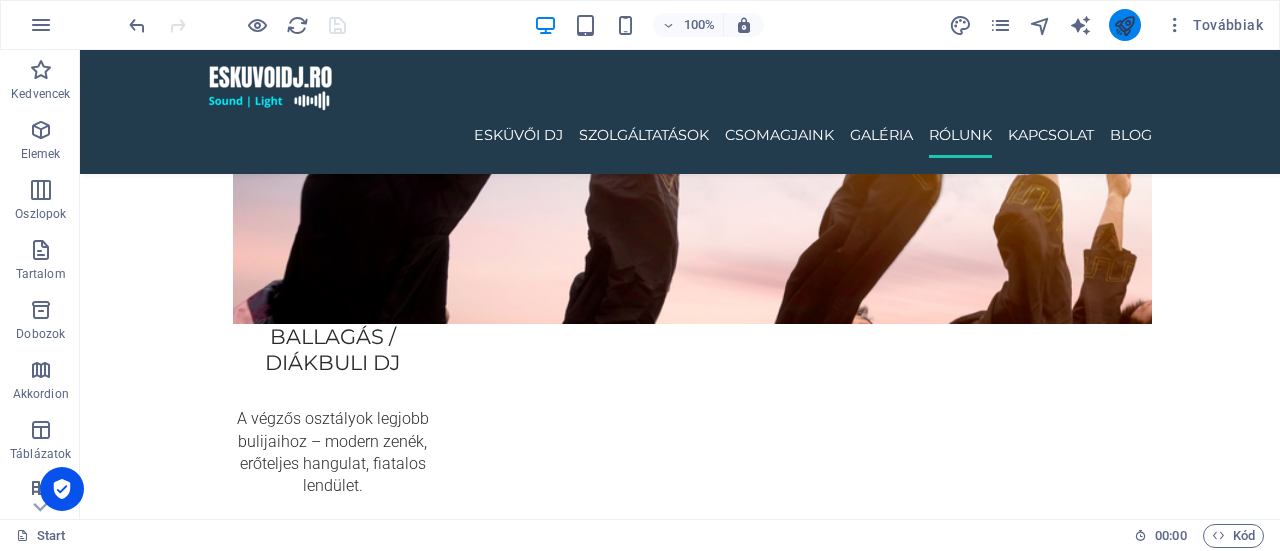 click at bounding box center (1125, 25) 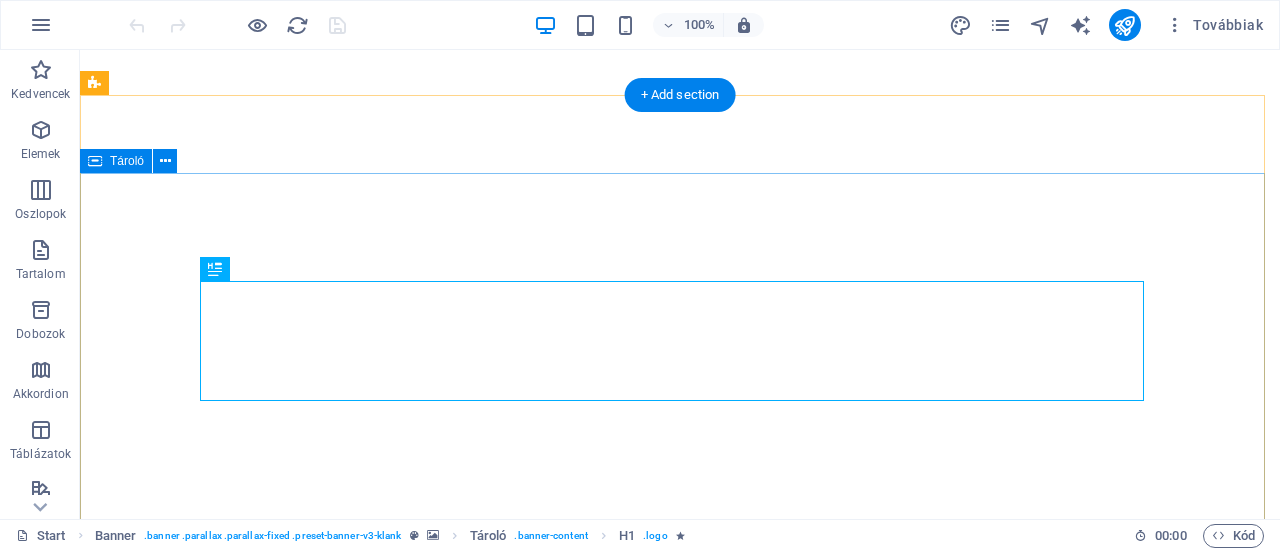 scroll, scrollTop: 0, scrollLeft: 0, axis: both 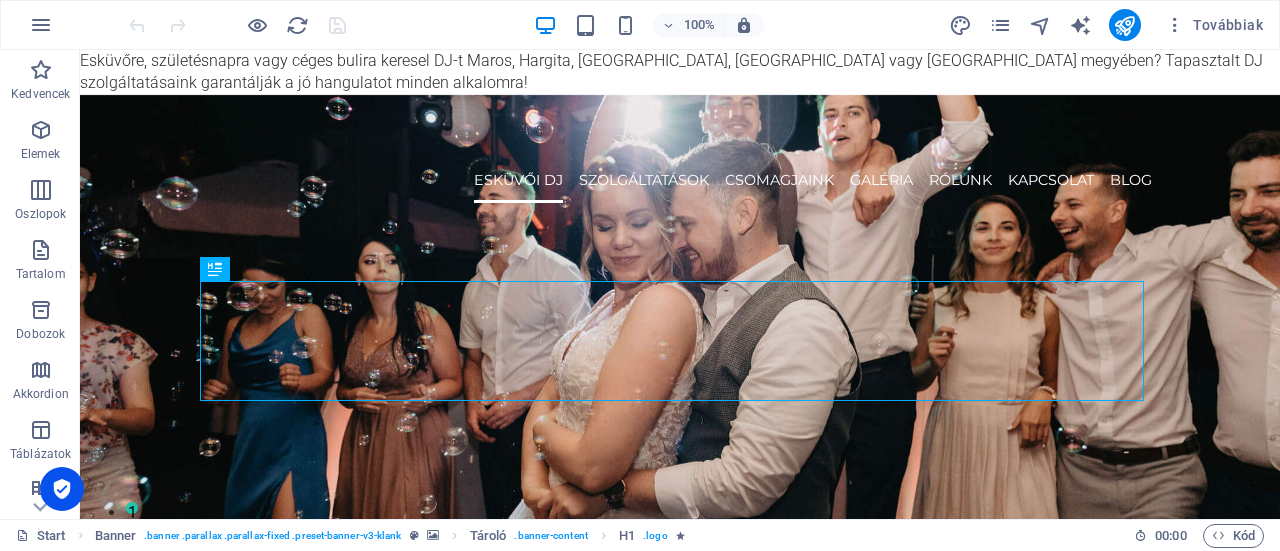 click on "Esküvőre, születésnapra vagy céges bulira keresel DJ-t Maros, Hargita, Kovászna, Kolozs vagy Beszterce megyében? Tapasztalt DJ szolgáltatásaink garantálják a jó hangulatot minden alkalomra!
Skip to main content
ESKÜVŐI DJ SZOLGÁLTATÁSOK CSOMAGJAINK Galéria RÓLUNK KAPCSOLAT Blog Együtt hozzuk létre az emlékezetes estét! DJ szolgáltatás esküvőkre, rendezvényekre és felejthetetlen bulikra. esküvői dj Az Eskuvoidj.ro lemezlovasai több mint egy évtizedes rendezvényes tapasztalattal és neves klubreferenciákkal vetik bele magukat az esküvők világába is! A profi hang- és fénytechnikán túl, személyre szabott zenei műsorral, rugalmas hozzáállással és precíz egyeztetéssel segítjük a Nagy Napotok tökéletes lebonyolítását. Legyen szó akár egy egész éjszakás buliról, akár csak néhány óráról egy zenekari fellépés után – mi gondoskodunk a felejthetetlen hangulatról. Kérj árajánlatot még ma! Helyezze ide a tartalmat vagy ESKÜVŐI DJ 2" at bounding box center (680, 6008) 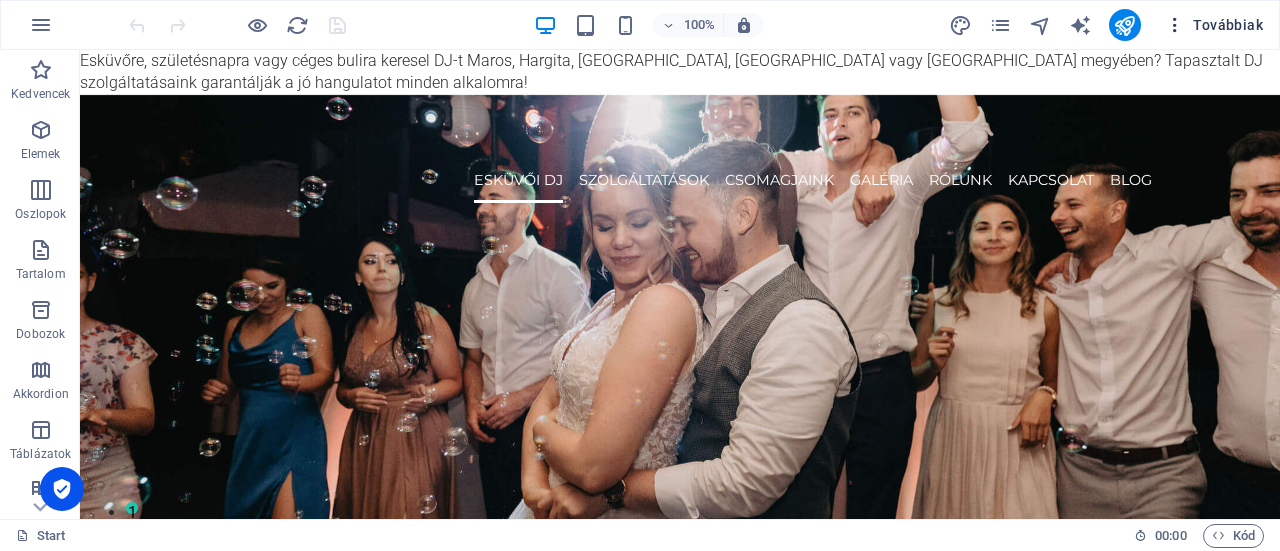 click on "Továbbiak" at bounding box center [1214, 25] 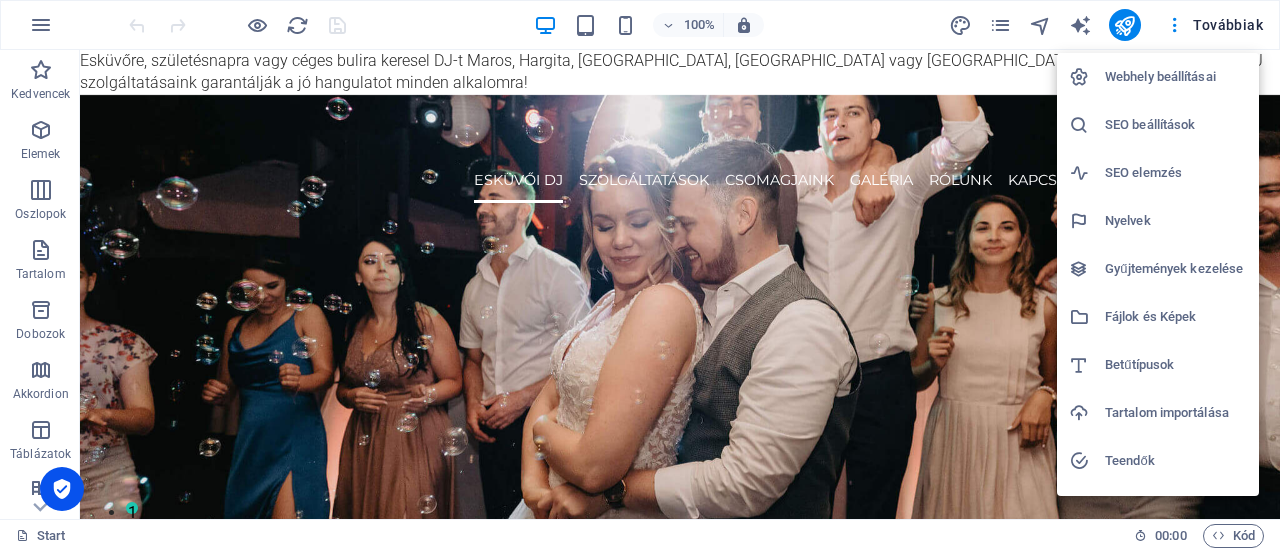 click on "Webhely beállításai" at bounding box center [1176, 77] 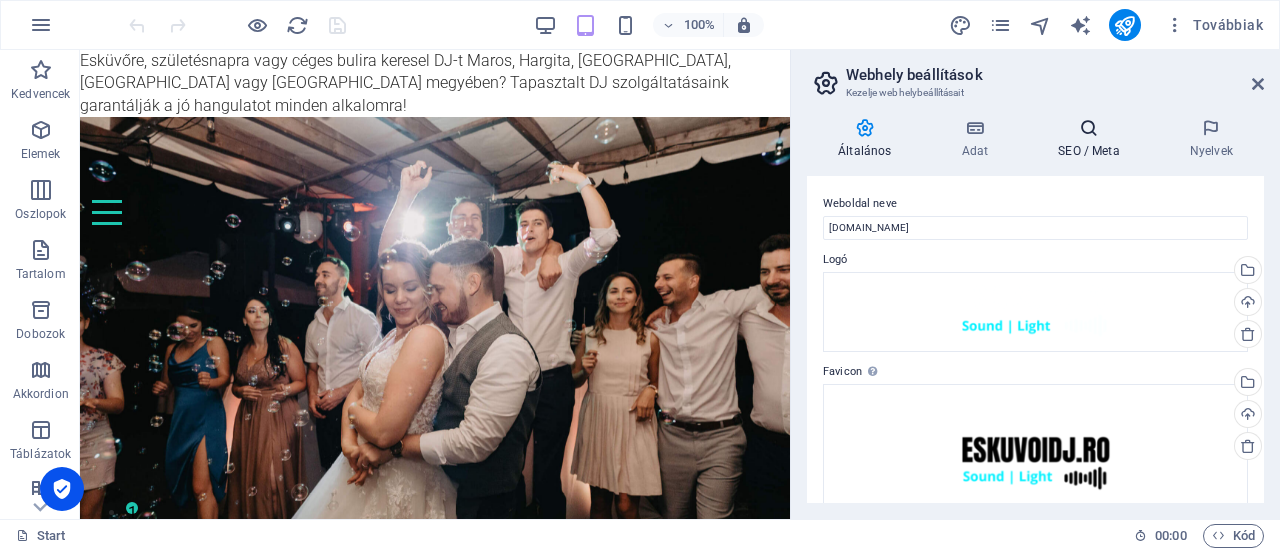 click on "SEO / Meta" at bounding box center (1093, 139) 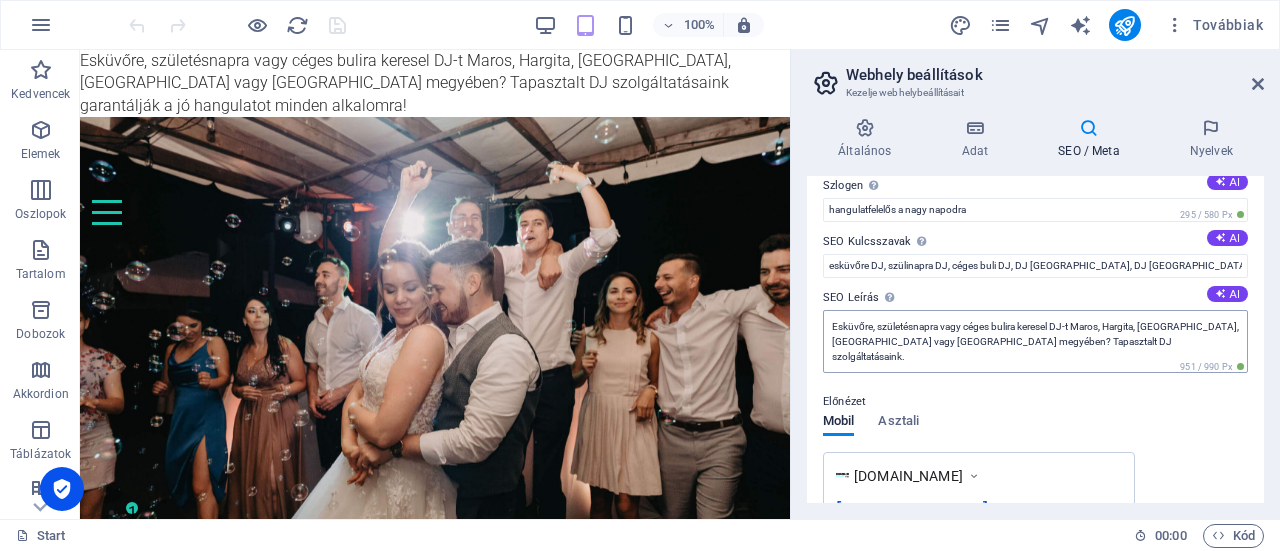 scroll, scrollTop: 100, scrollLeft: 0, axis: vertical 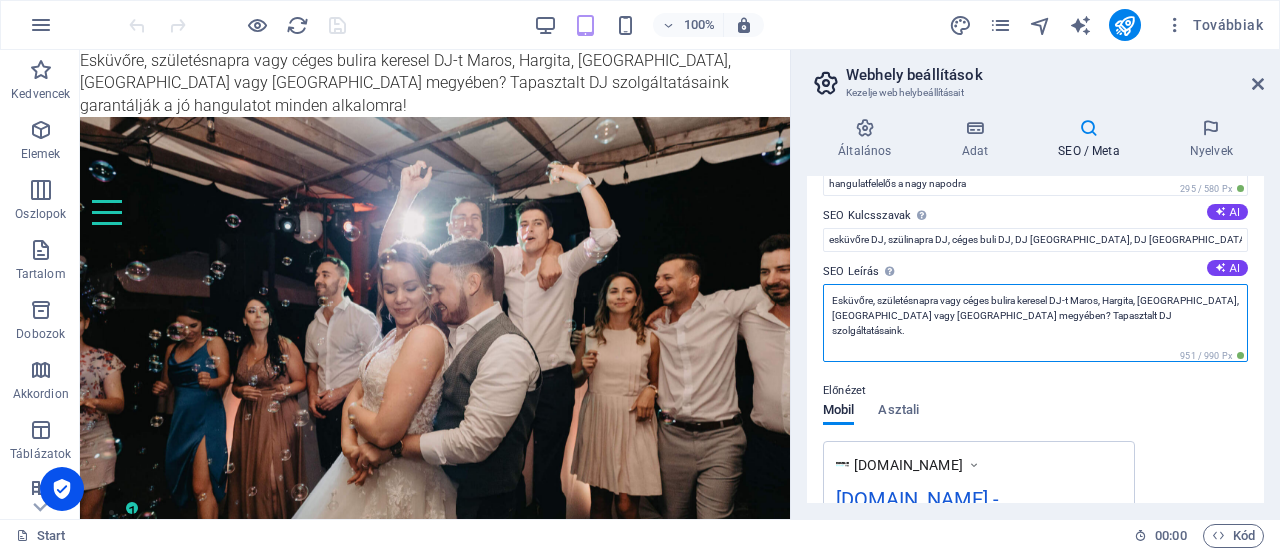 click on "Esküvőre, születésnapra vagy céges bulira keresel DJ-t Maros, Hargita, [GEOGRAPHIC_DATA], [GEOGRAPHIC_DATA] vagy [GEOGRAPHIC_DATA] megyében? Tapasztalt DJ szolgáltatásaink." at bounding box center (1035, 323) 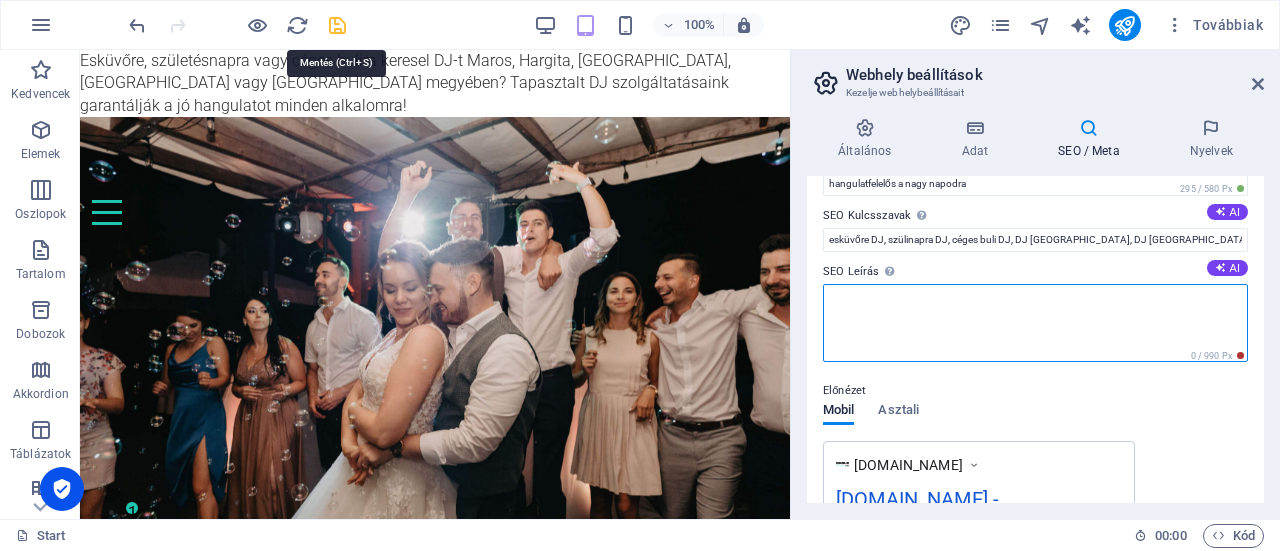 type 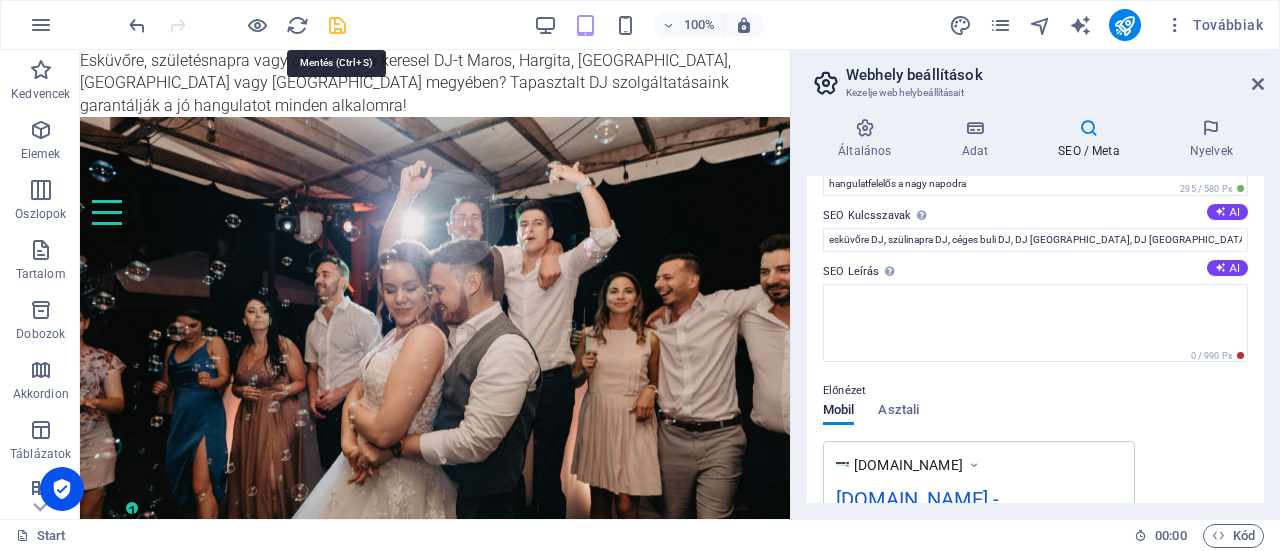 type 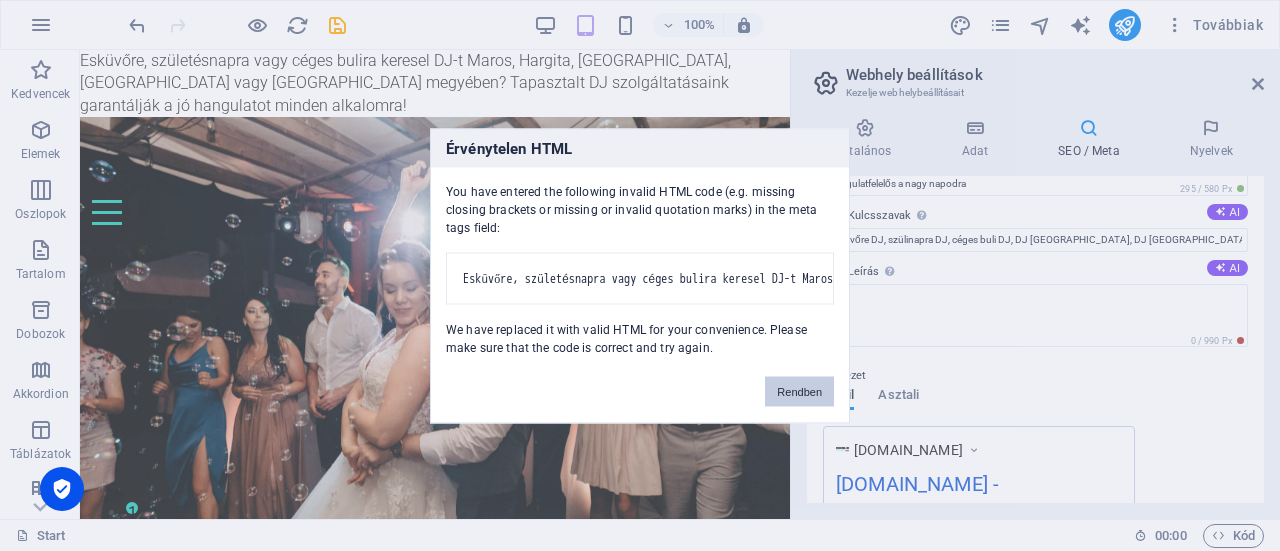click on "Rendben" at bounding box center (799, 391) 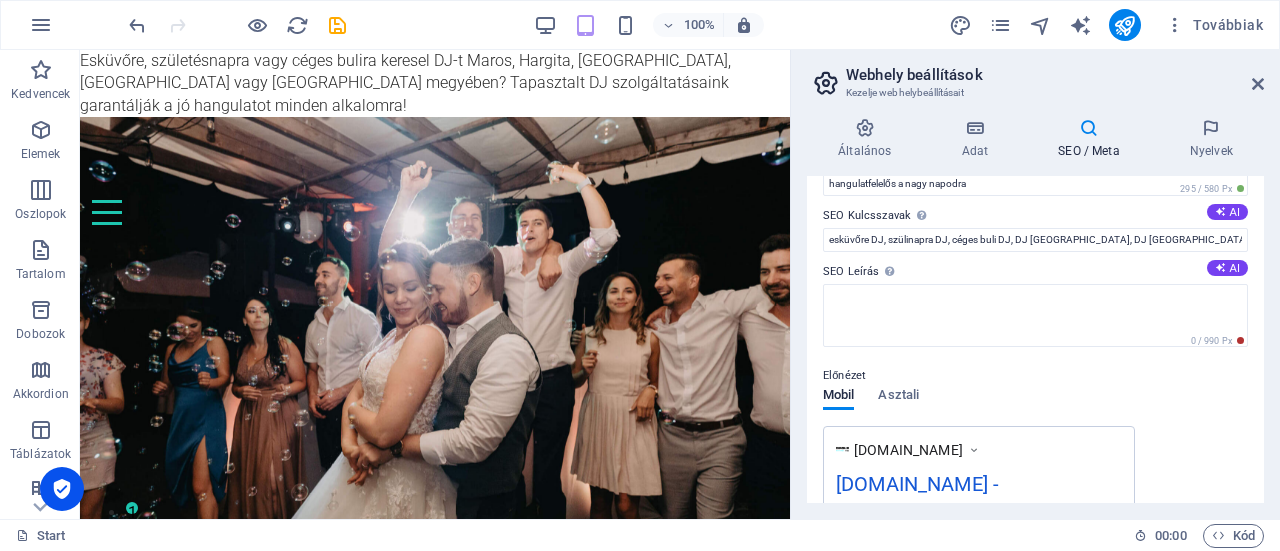 scroll, scrollTop: 482, scrollLeft: 0, axis: vertical 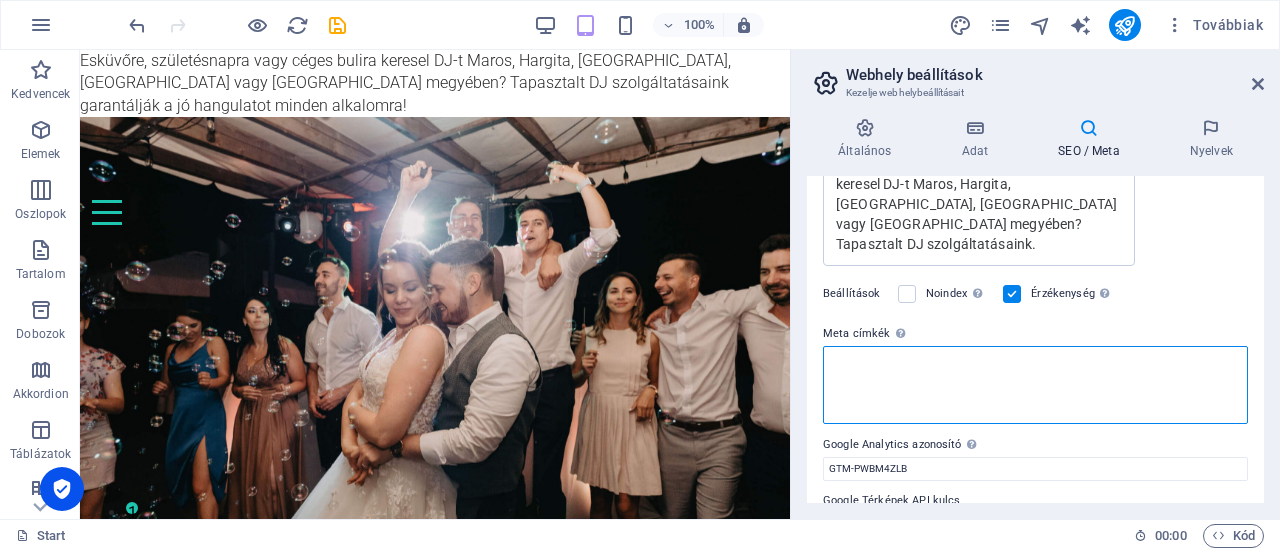 click on "Meta címkék Ide adja meg az HTML kódot, amelyet weboldala  címkéi közé helyezünk. Kérem, vegye figyelembe, hogy weboldala nem fog működni, ha hibás kódot tartalmaz." at bounding box center (1035, 385) 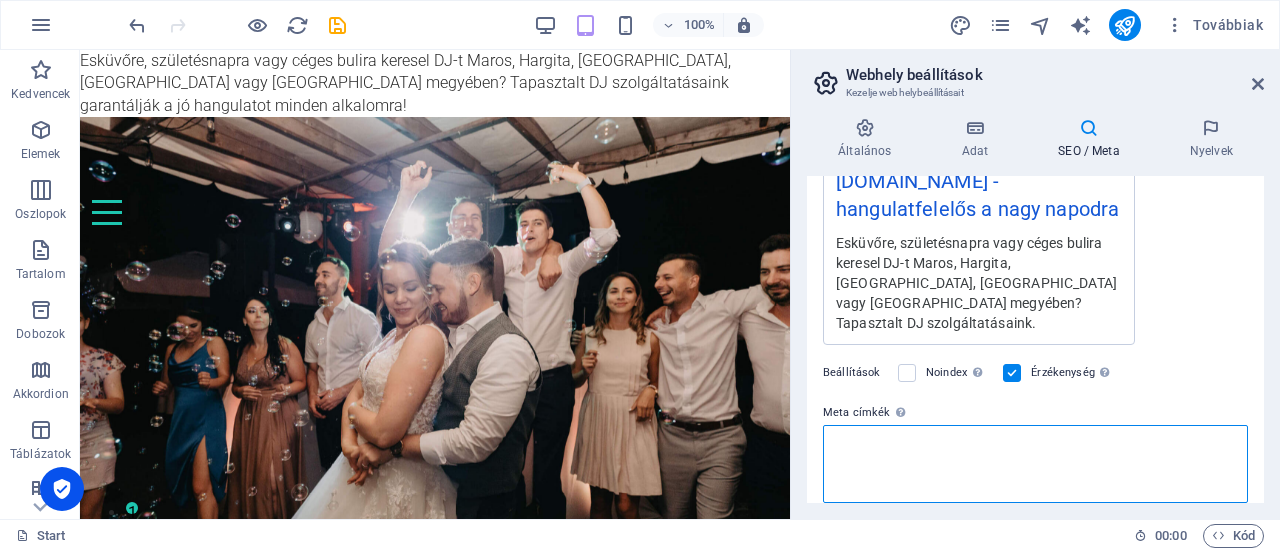 scroll, scrollTop: 500, scrollLeft: 0, axis: vertical 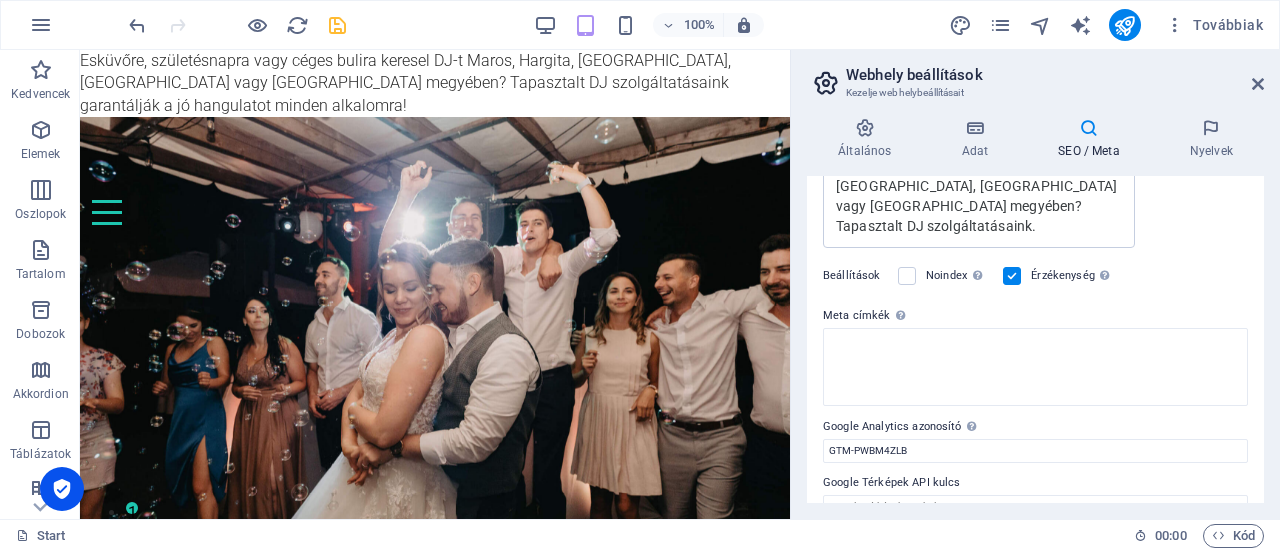 click at bounding box center (337, 25) 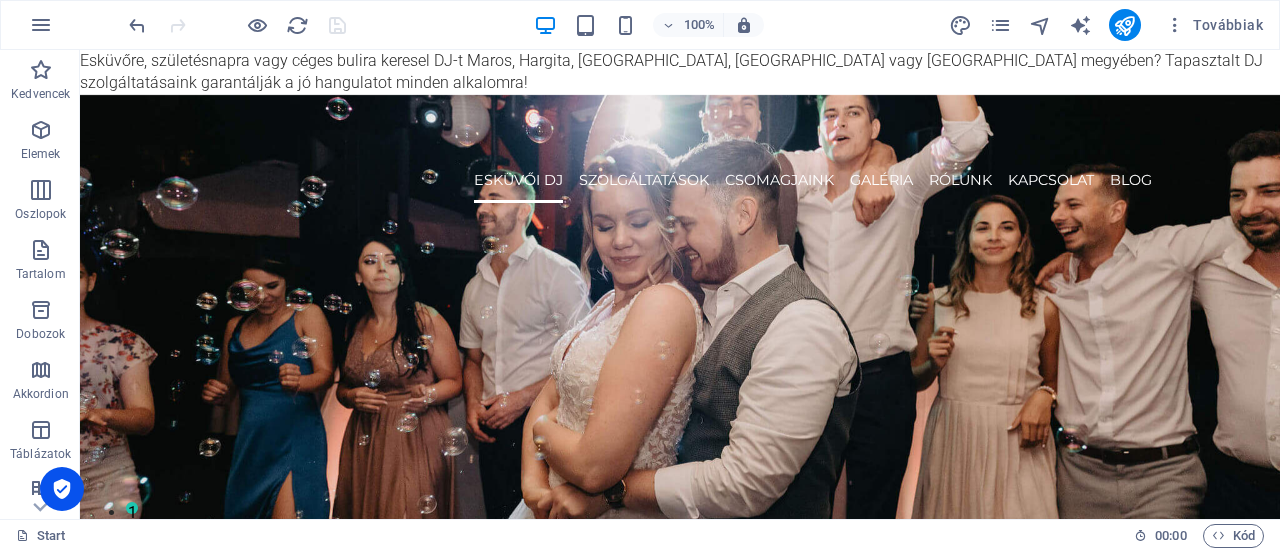 click on "Esküvőre, születésnapra vagy céges bulira keresel DJ-t Maros, Hargita, Kovászna, Kolozs vagy Beszterce megyében? Tapasztalt DJ szolgáltatásaink garantálják a jó hangulatot minden alkalomra!
Skip to main content
ESKÜVŐI DJ SZOLGÁLTATÁSOK CSOMAGJAINK Galéria RÓLUNK KAPCSOLAT Blog Együtt hozzuk létre az emlékezetes estét! DJ szolgáltatás esküvőkre, rendezvényekre és felejthetetlen bulikra. esküvői dj Az Eskuvoidj.ro lemezlovasai több mint egy évtizedes rendezvényes tapasztalattal és neves klubreferenciákkal vetik bele magukat az esküvők világába is! A profi hang- és fénytechnikán túl, személyre szabott zenei műsorral, rugalmas hozzáállással és precíz egyeztetéssel segítjük a Nagy Napotok tökéletes lebonyolítását. Legyen szó akár egy egész éjszakás buliról, akár csak néhány óráról egy zenekari fellépés után – mi gondoskodunk a felejthetetlen hangulatról. Kérj árajánlatot még ma! Helyezze ide a tartalmat vagy ESKÜVŐI DJ 2" at bounding box center (680, 6008) 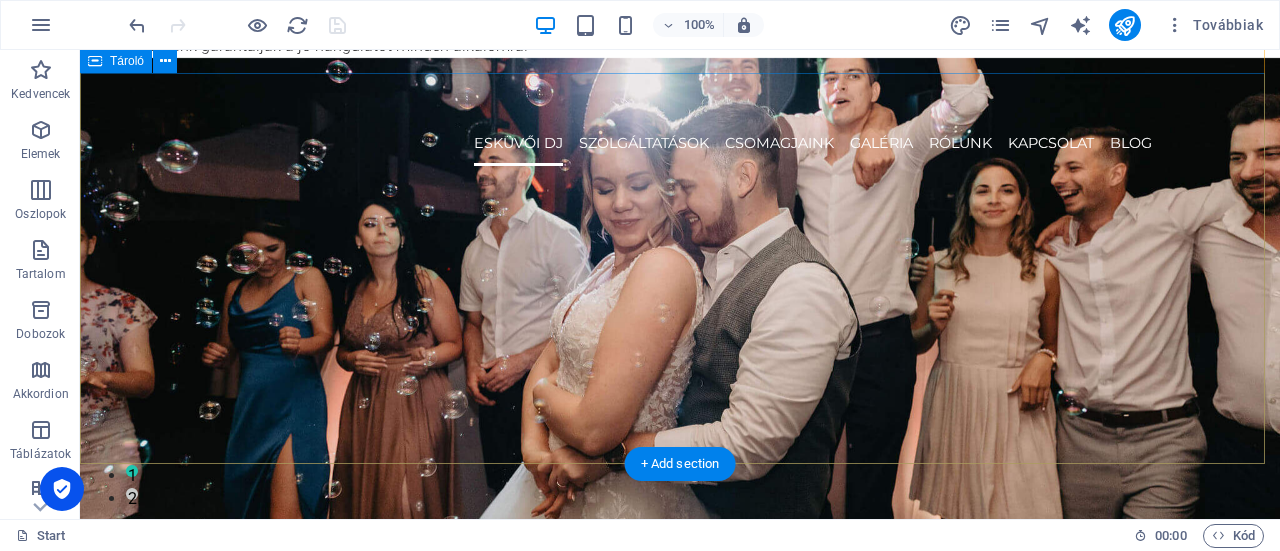 scroll, scrollTop: 0, scrollLeft: 0, axis: both 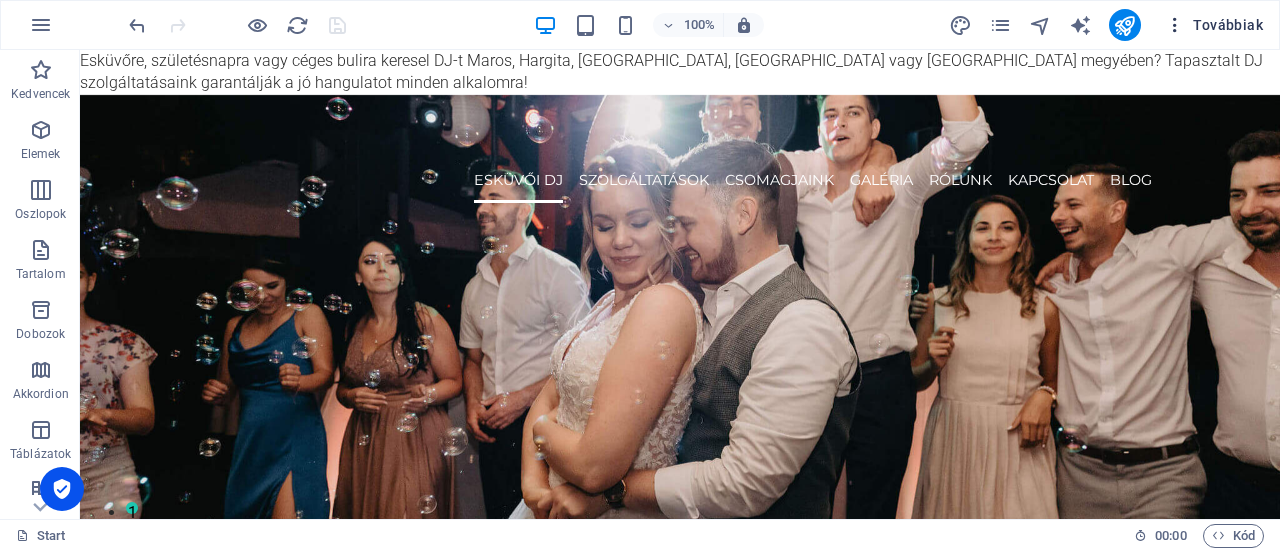 click on "Továbbiak" at bounding box center [1214, 25] 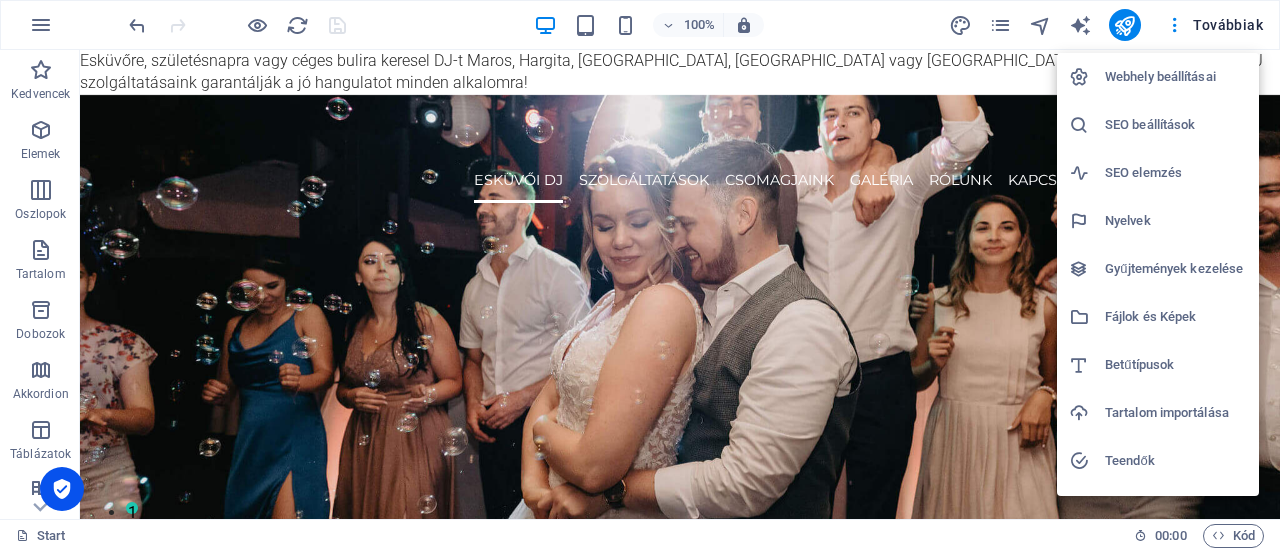click on "Webhely beállításai" at bounding box center [1176, 77] 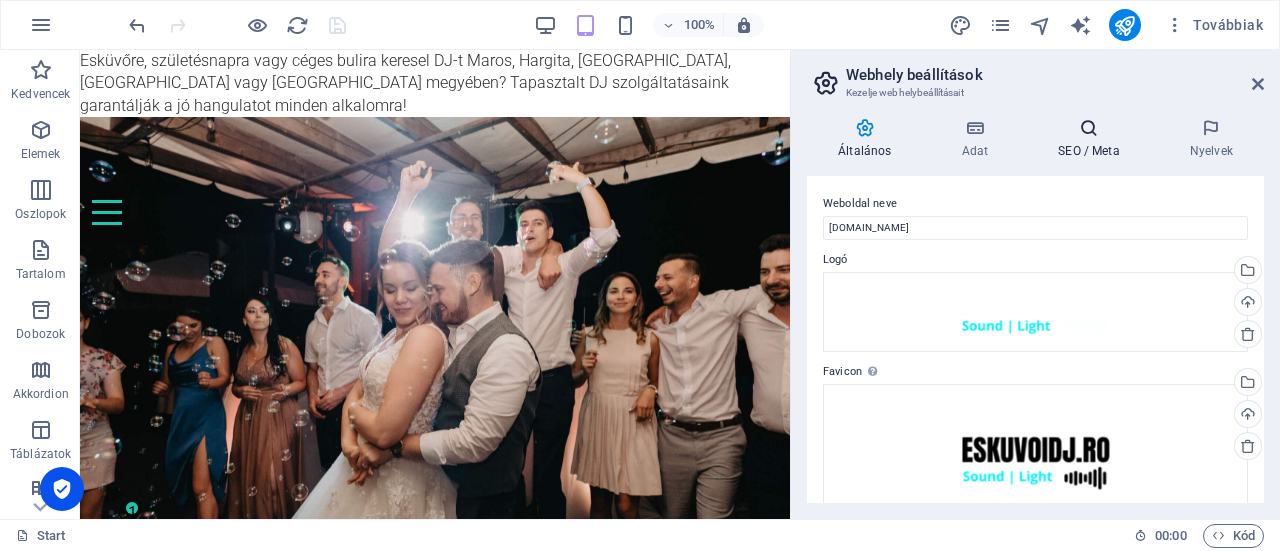click at bounding box center (1089, 128) 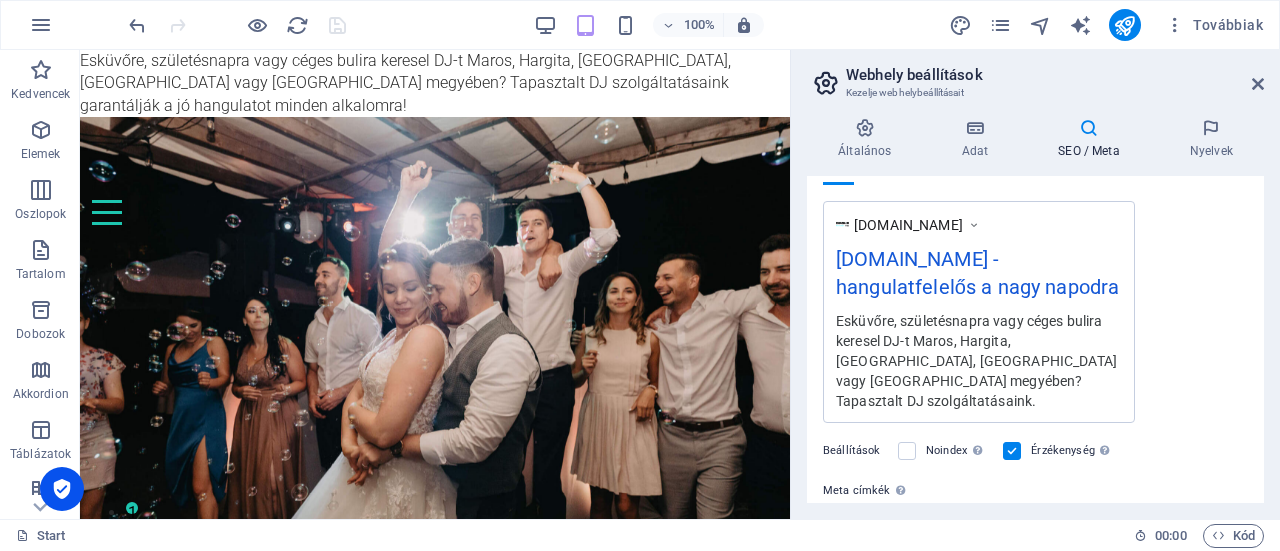 scroll, scrollTop: 494, scrollLeft: 0, axis: vertical 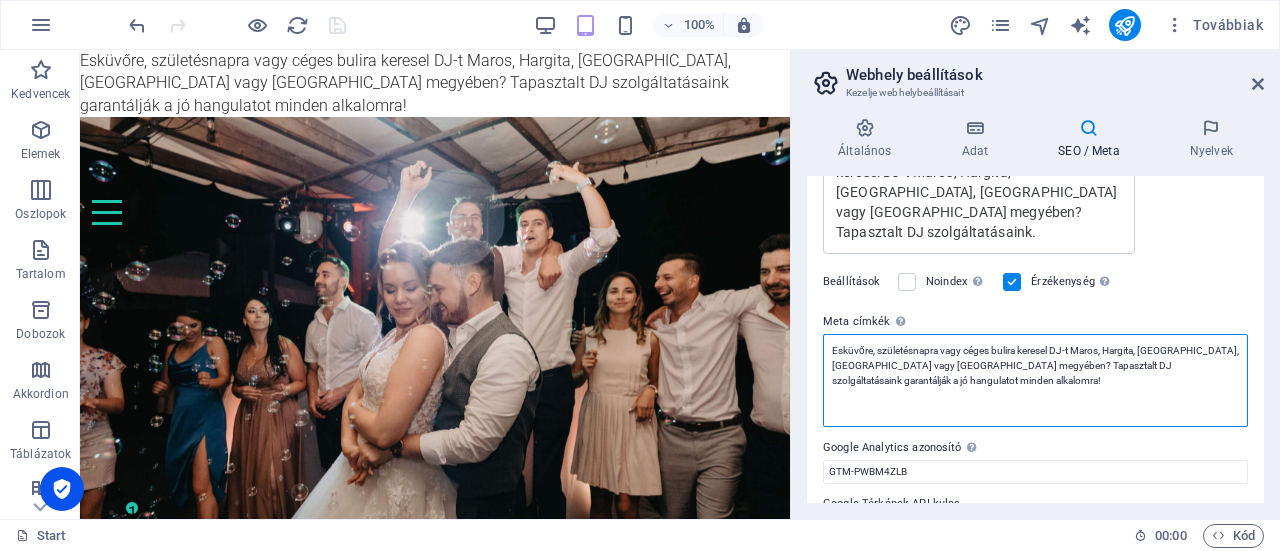 click on "Esküvőre, születésnapra vagy céges bulira keresel DJ-t Maros, Hargita, [GEOGRAPHIC_DATA], [GEOGRAPHIC_DATA] vagy [GEOGRAPHIC_DATA] megyében? Tapasztalt DJ szolgáltatásaink garantálják a jó hangulatot minden alkalomra!" at bounding box center [1035, 380] 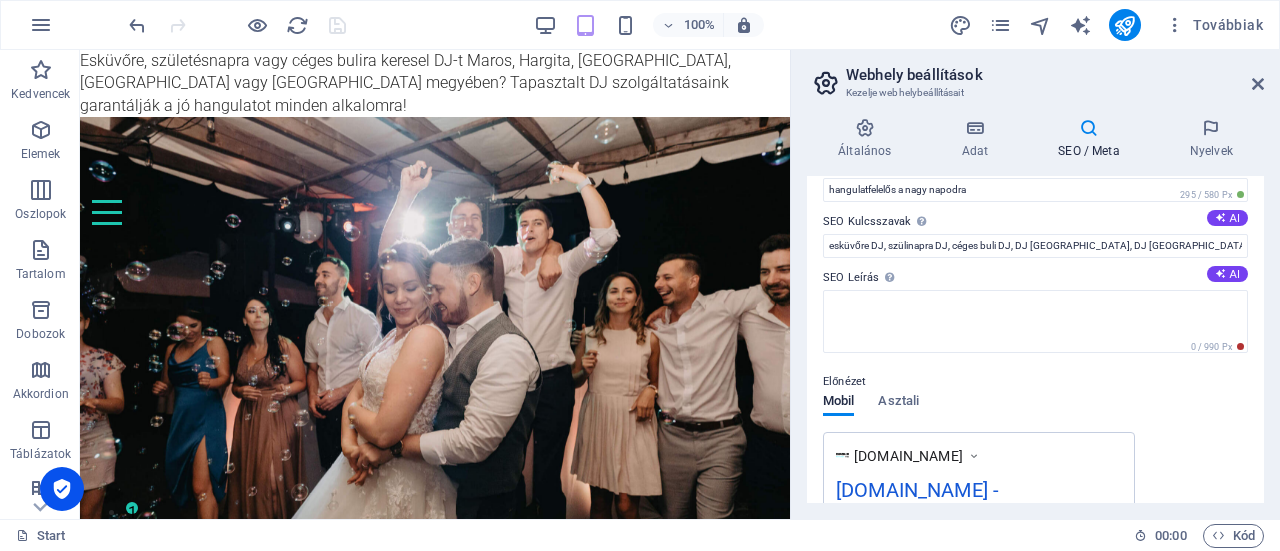 scroll, scrollTop: 494, scrollLeft: 0, axis: vertical 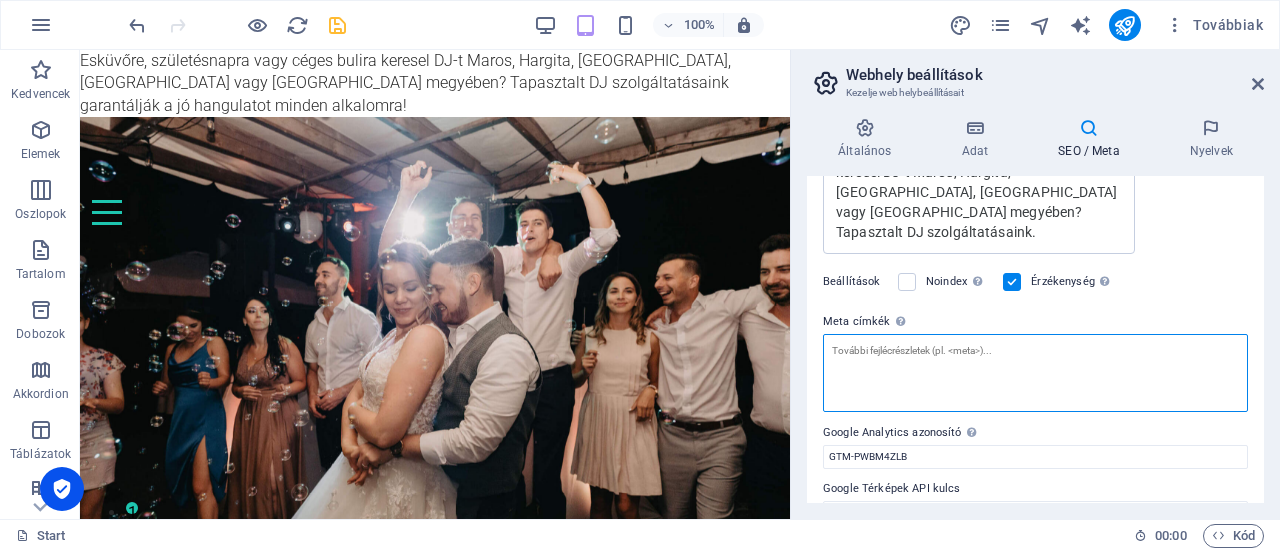 type 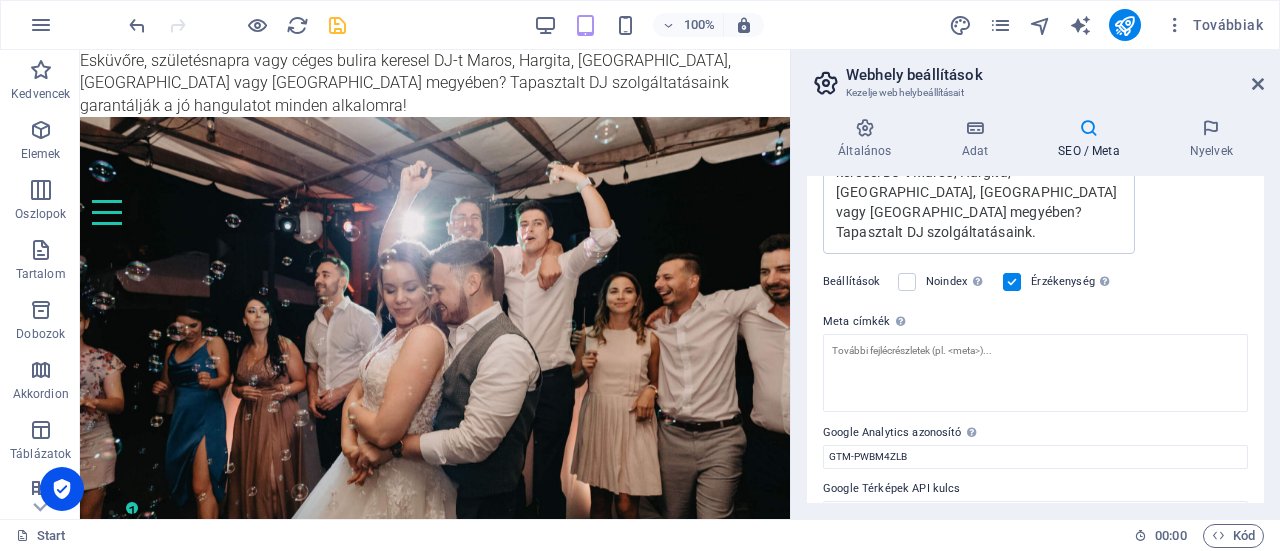 click on "100% Továbbiak" at bounding box center (698, 25) 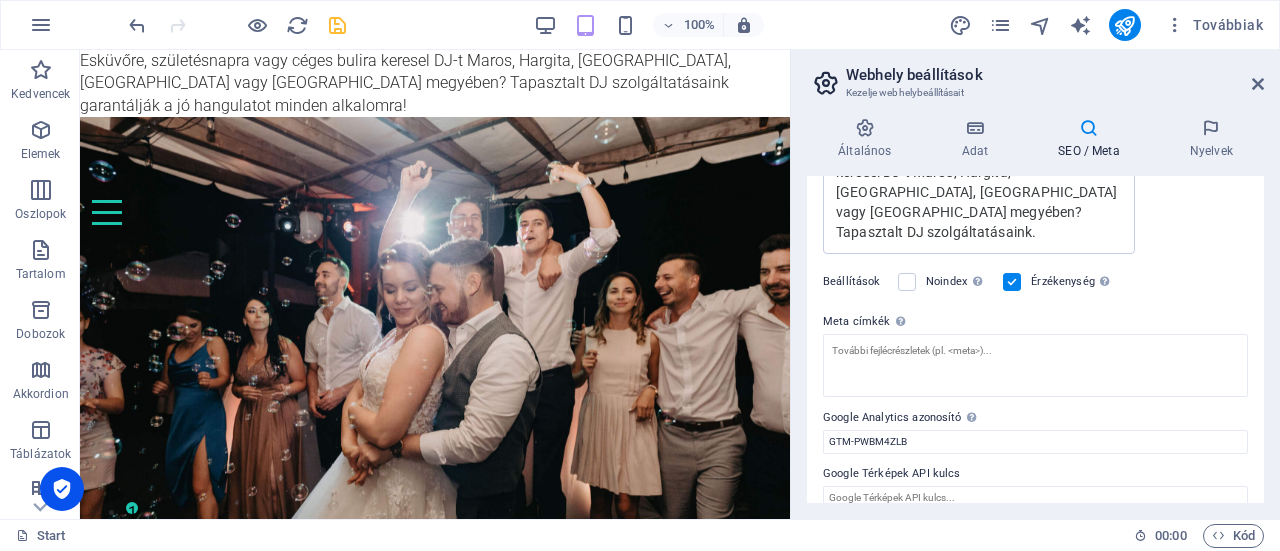 click at bounding box center (337, 25) 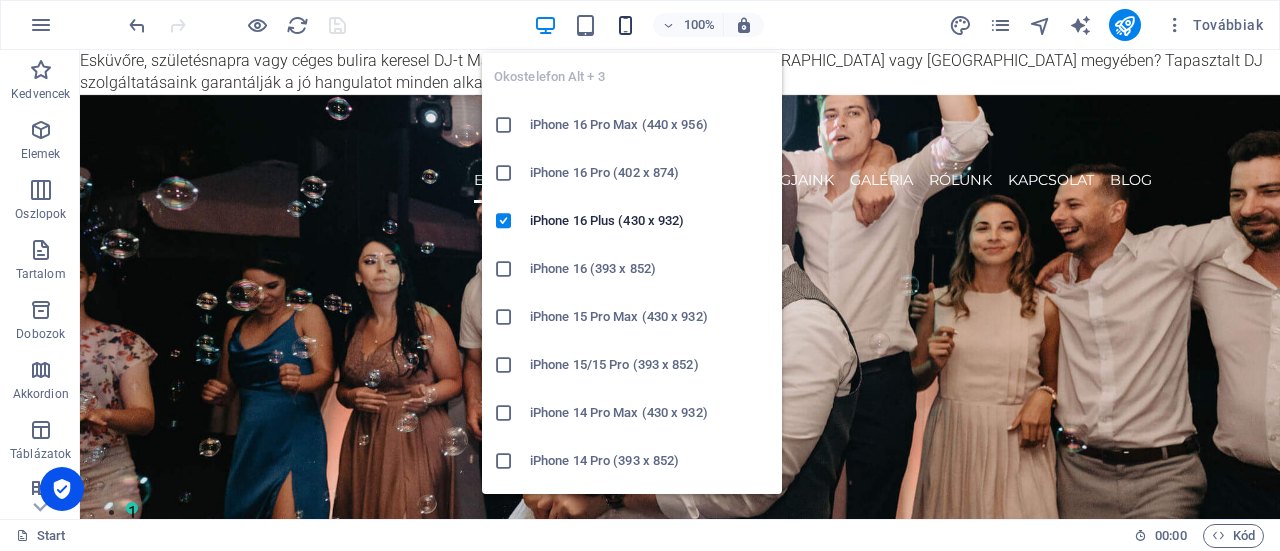click at bounding box center (625, 25) 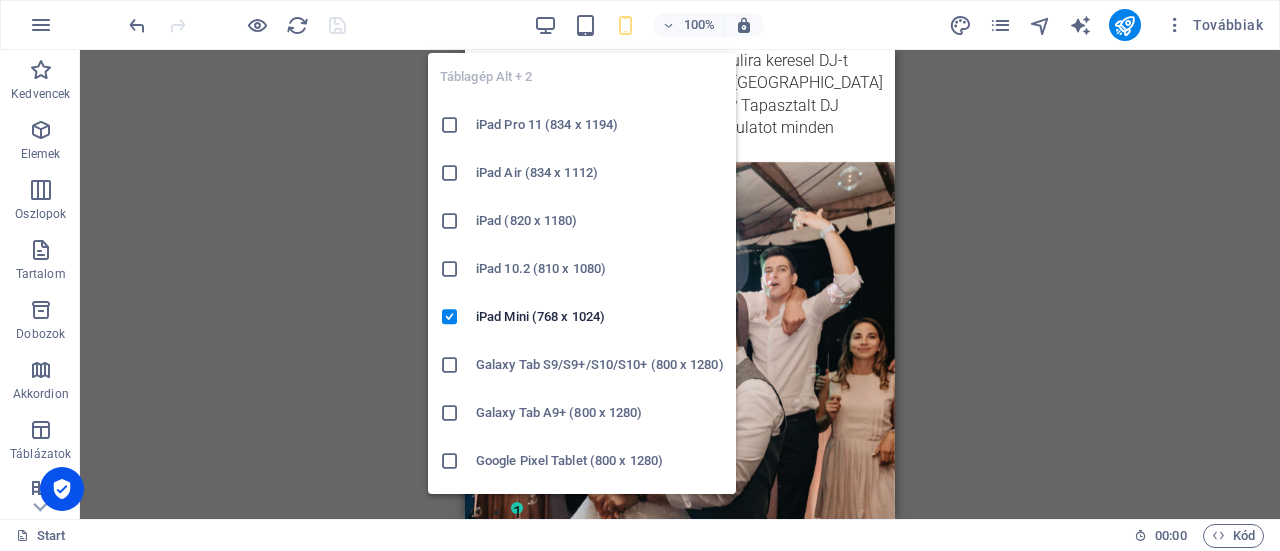 drag, startPoint x: 587, startPoint y: 28, endPoint x: 563, endPoint y: 24, distance: 24.33105 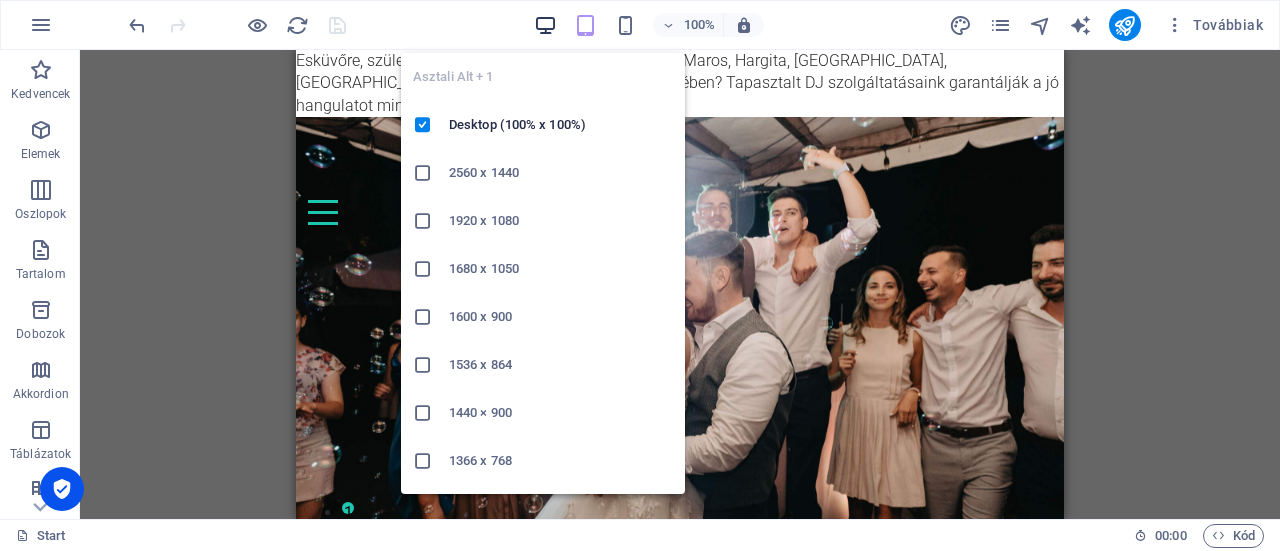 click at bounding box center [545, 25] 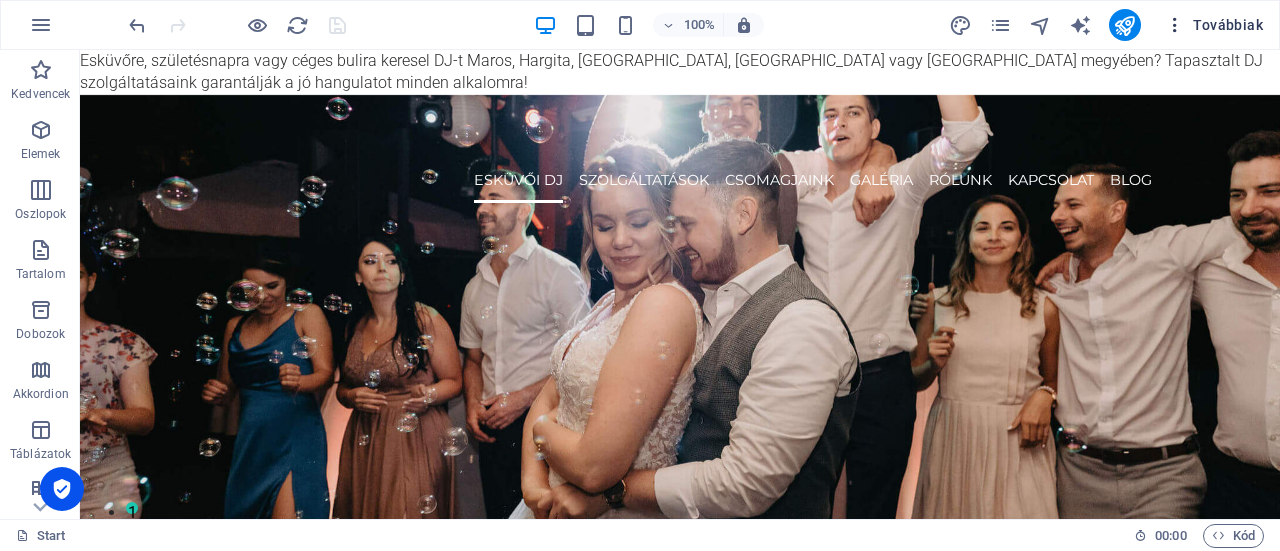 click on "Továbbiak" at bounding box center (1214, 25) 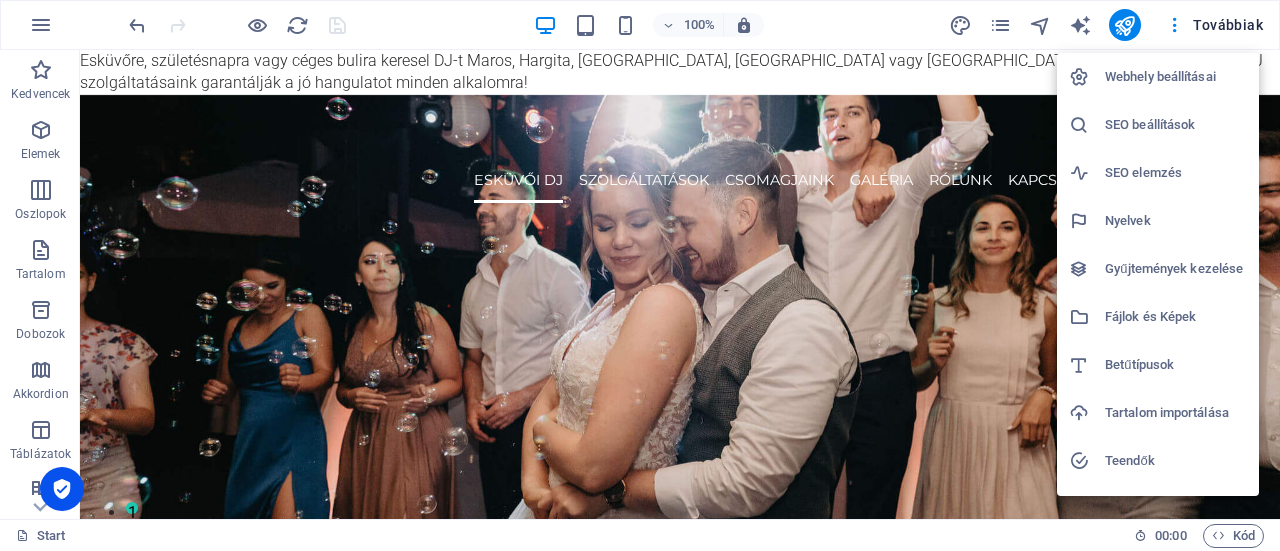 click on "SEO beállítások" at bounding box center [1176, 125] 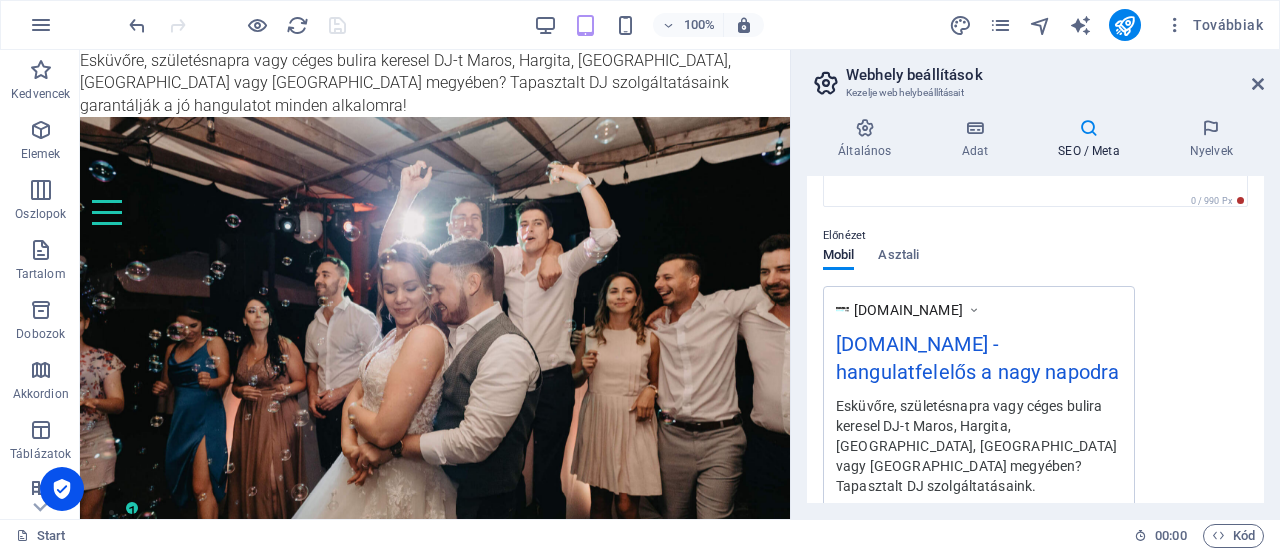 scroll, scrollTop: 94, scrollLeft: 0, axis: vertical 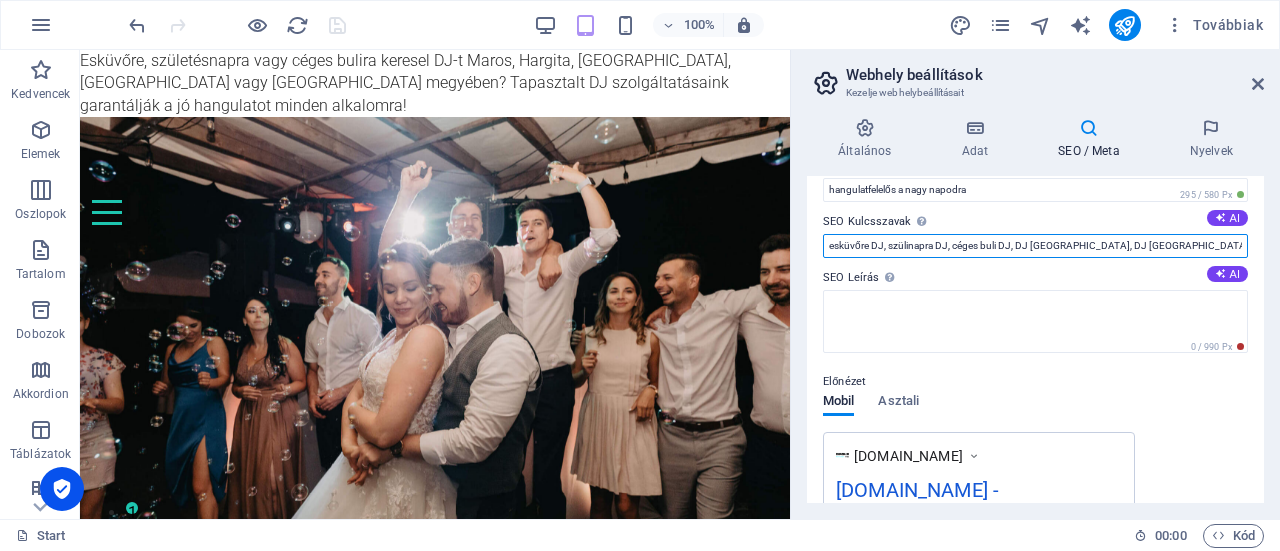 click on "esküvőre DJ, szülinapra DJ, céges buli DJ, DJ [GEOGRAPHIC_DATA], DJ [GEOGRAPHIC_DATA], DJ [GEOGRAPHIC_DATA], DJ [GEOGRAPHIC_DATA], DJ [GEOGRAPHIC_DATA]" at bounding box center (1035, 246) 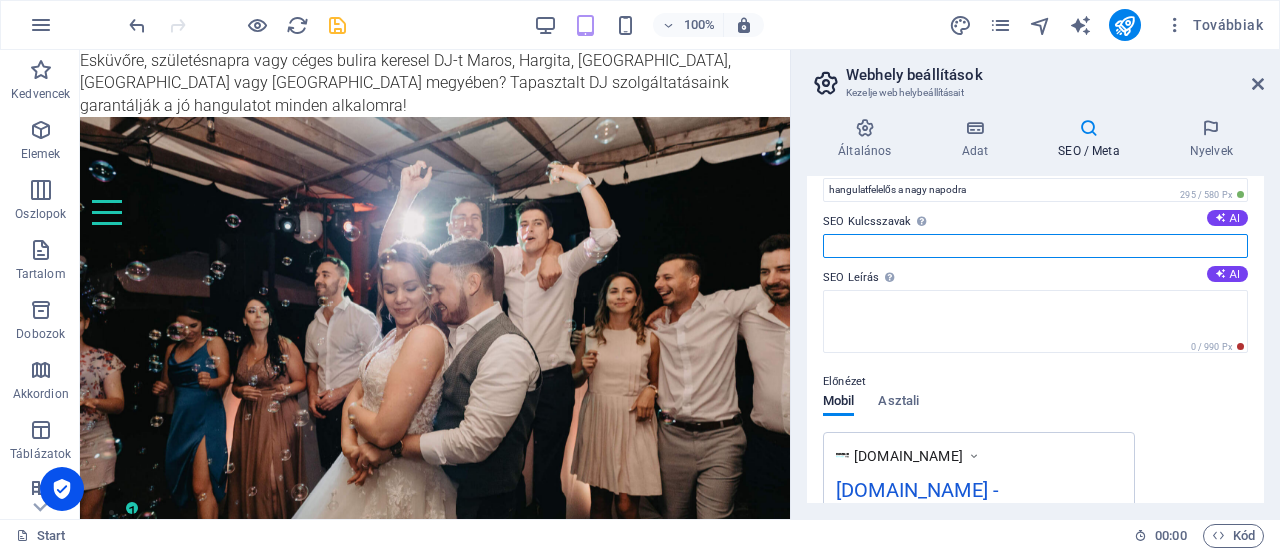 type 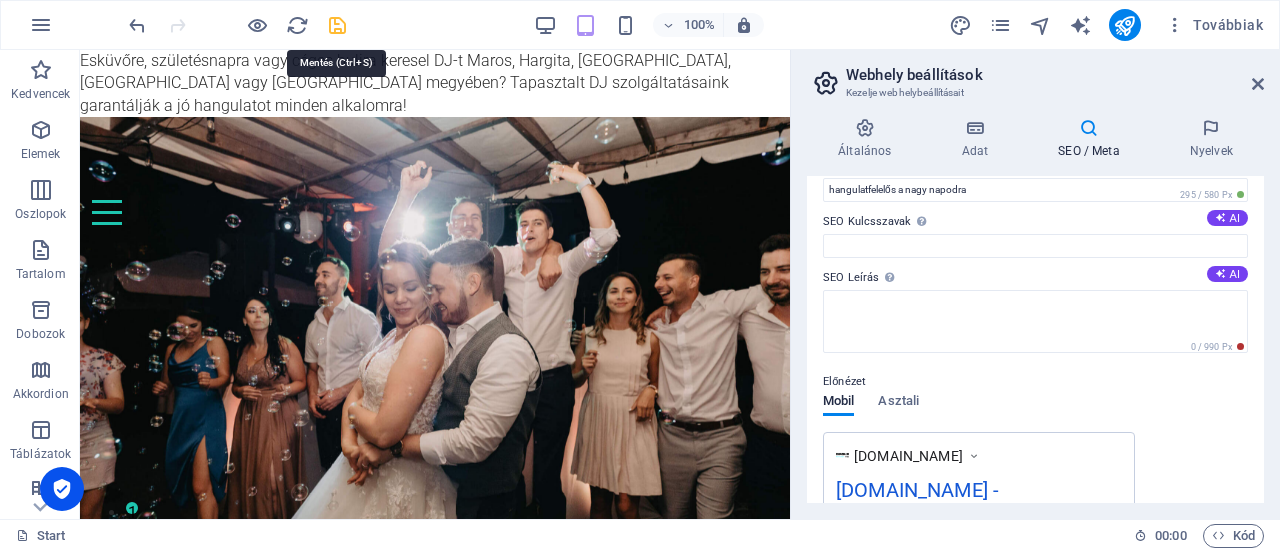 click at bounding box center [337, 25] 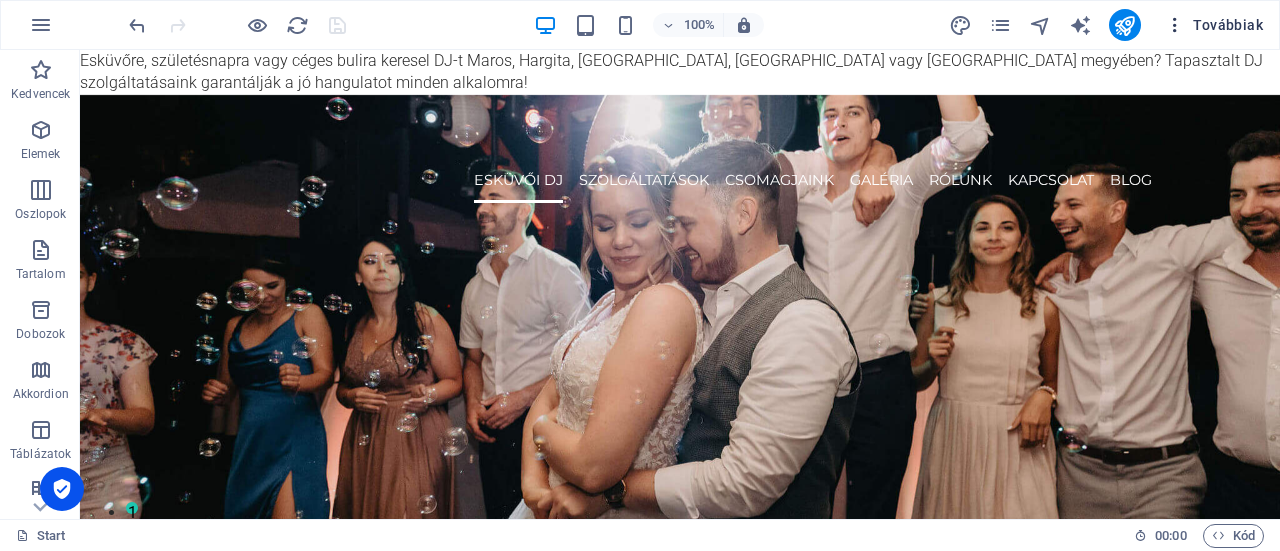 click on "Továbbiak" at bounding box center (1214, 25) 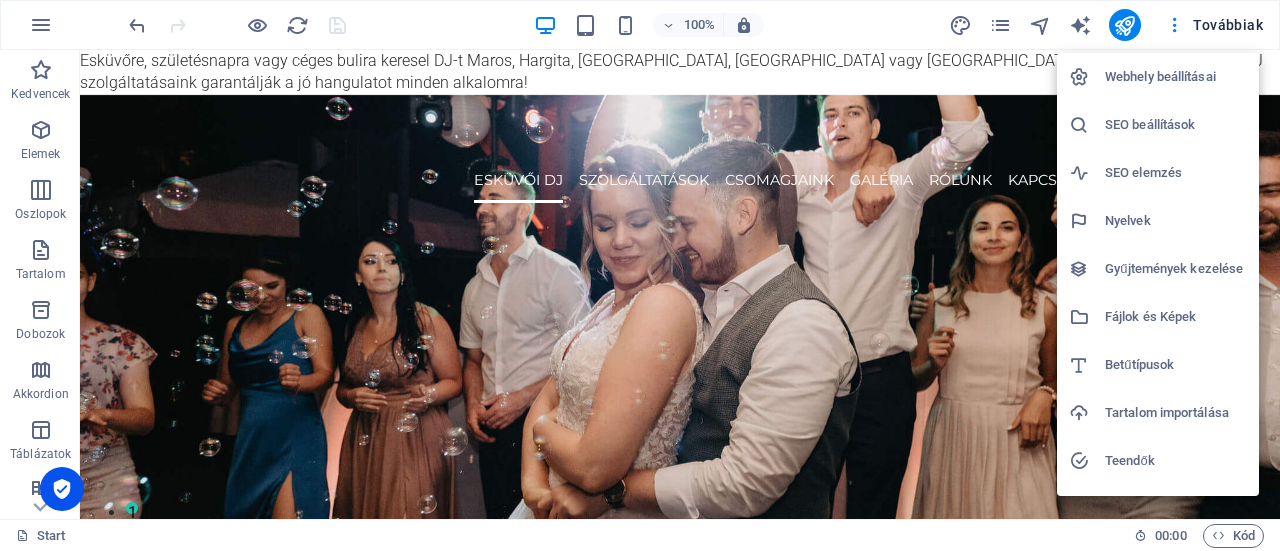 click on "Webhely beállításai" at bounding box center (1176, 77) 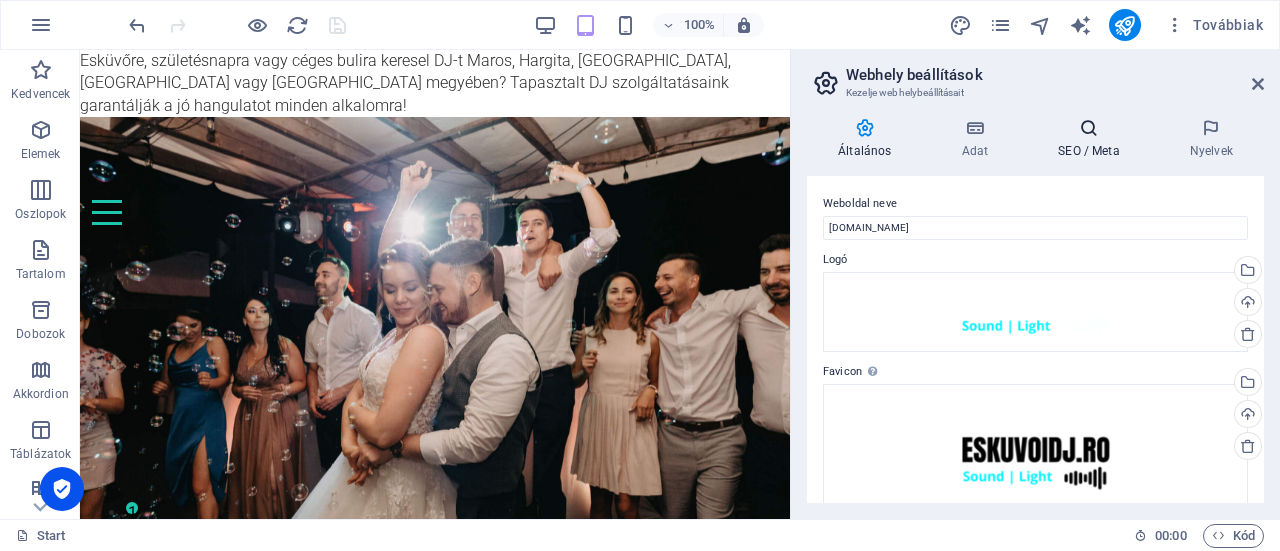 click on "SEO / Meta" at bounding box center [1093, 139] 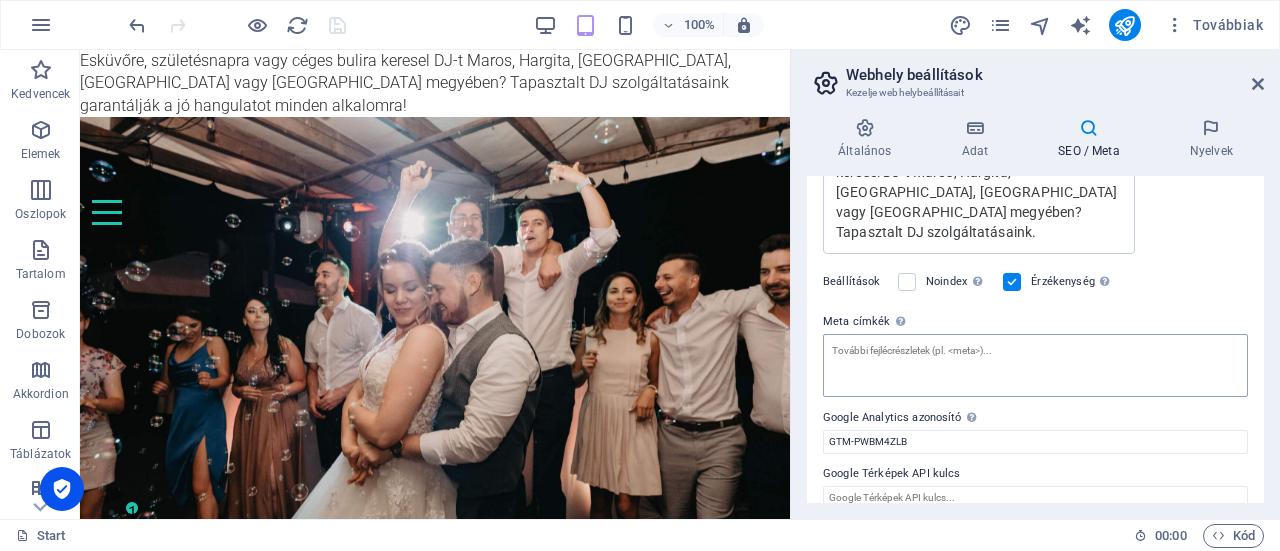 scroll, scrollTop: 394, scrollLeft: 0, axis: vertical 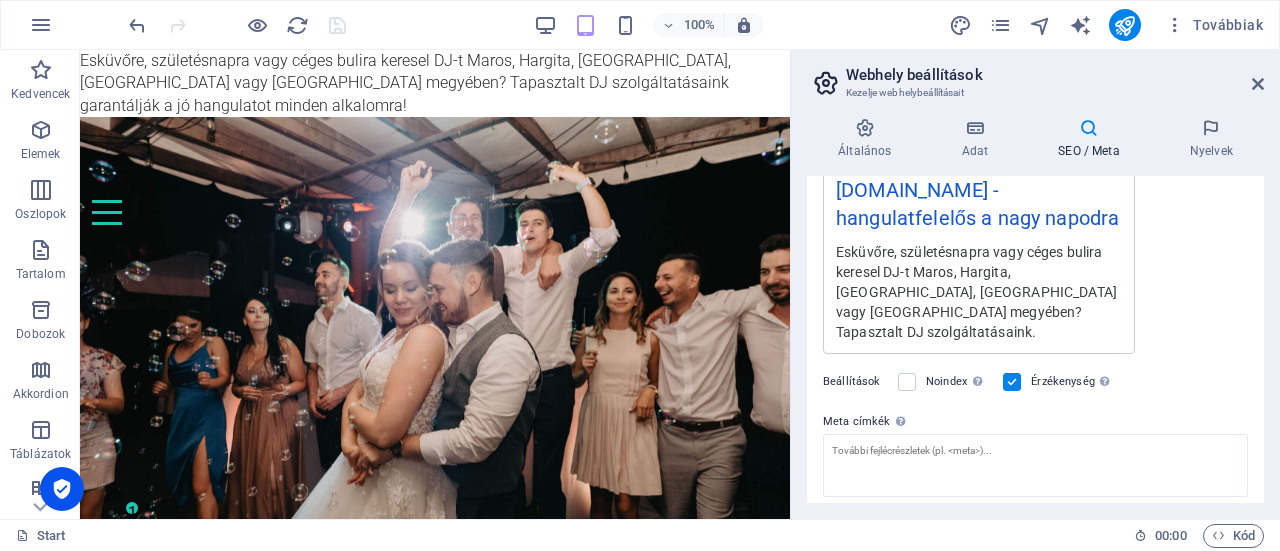 click on "Esküvőre, születésnapra vagy céges bulira keresel DJ-t Maros, Hargita, [GEOGRAPHIC_DATA], [GEOGRAPHIC_DATA] vagy [GEOGRAPHIC_DATA] megyében? Tapasztalt DJ szolgáltatásaink." at bounding box center (979, 291) 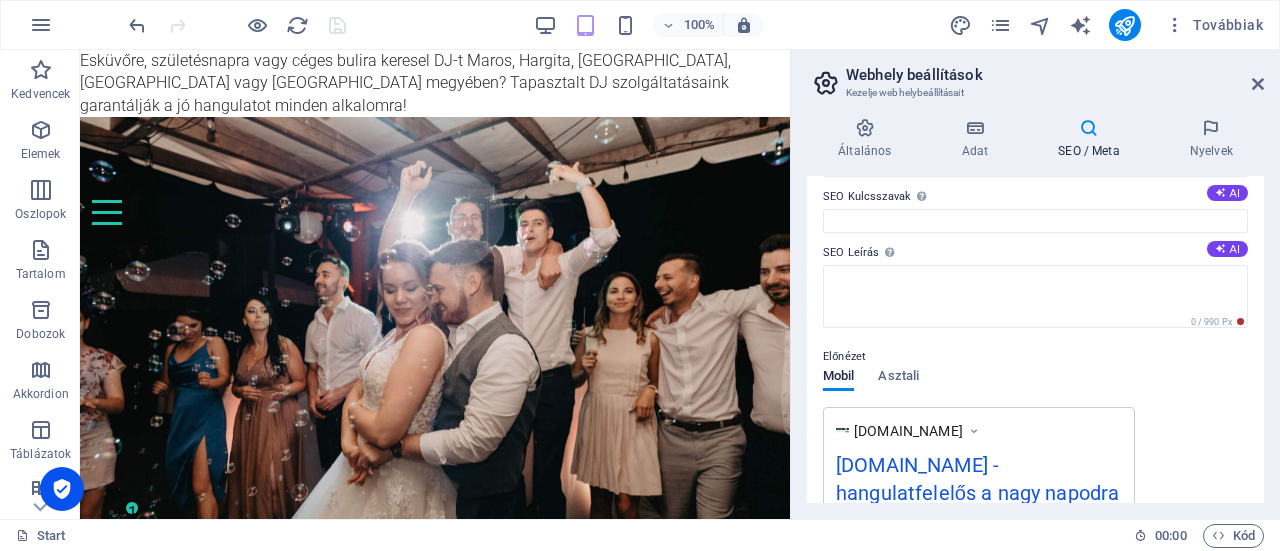 scroll, scrollTop: 94, scrollLeft: 0, axis: vertical 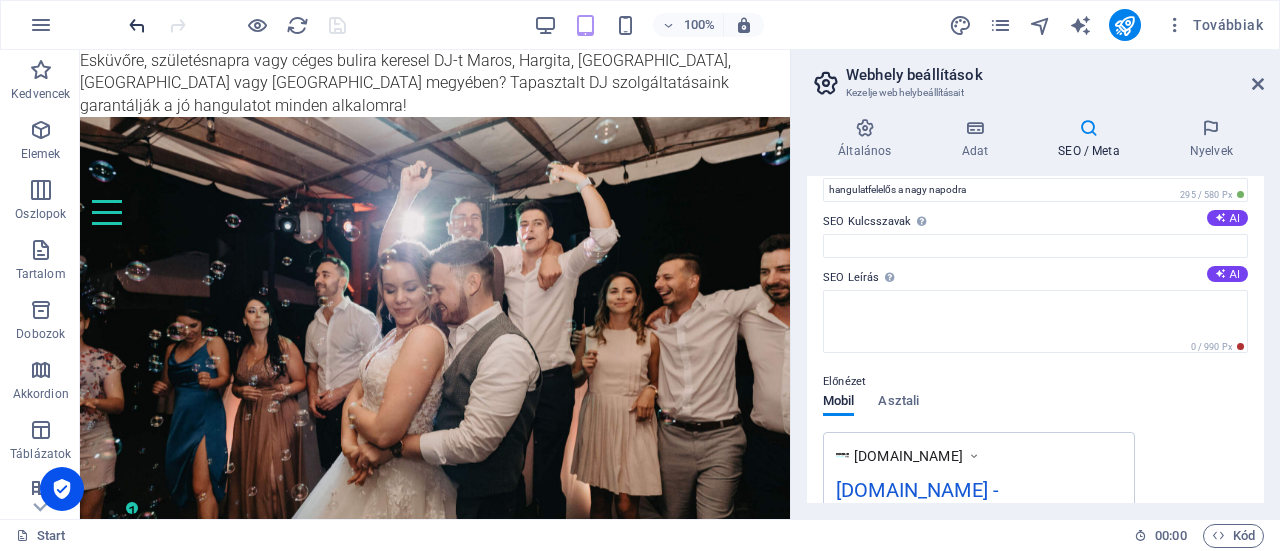 click at bounding box center (137, 25) 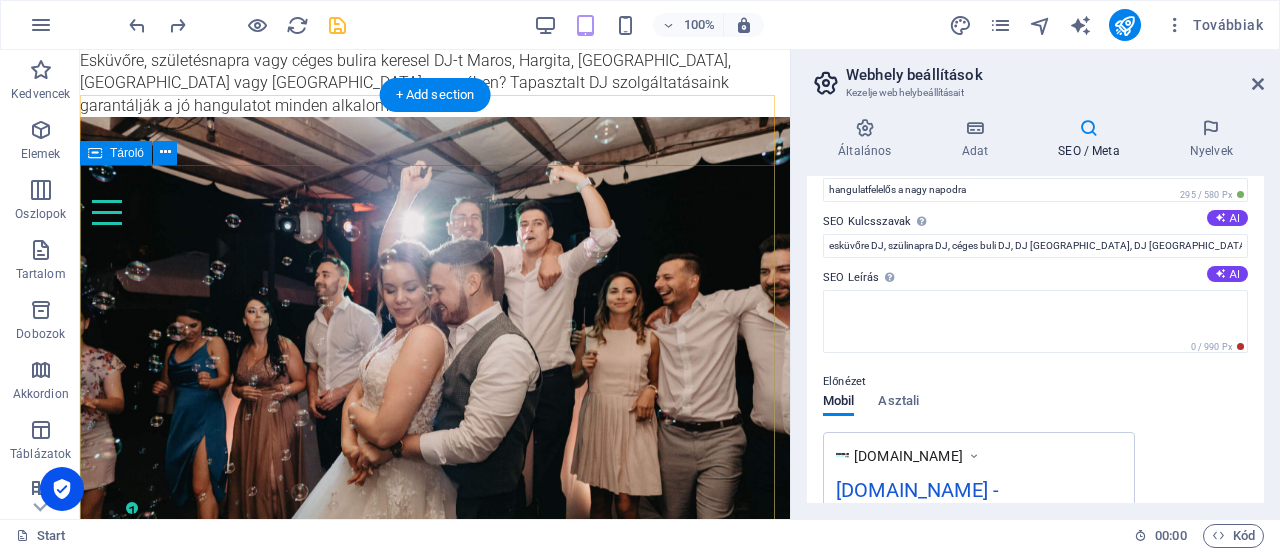 type 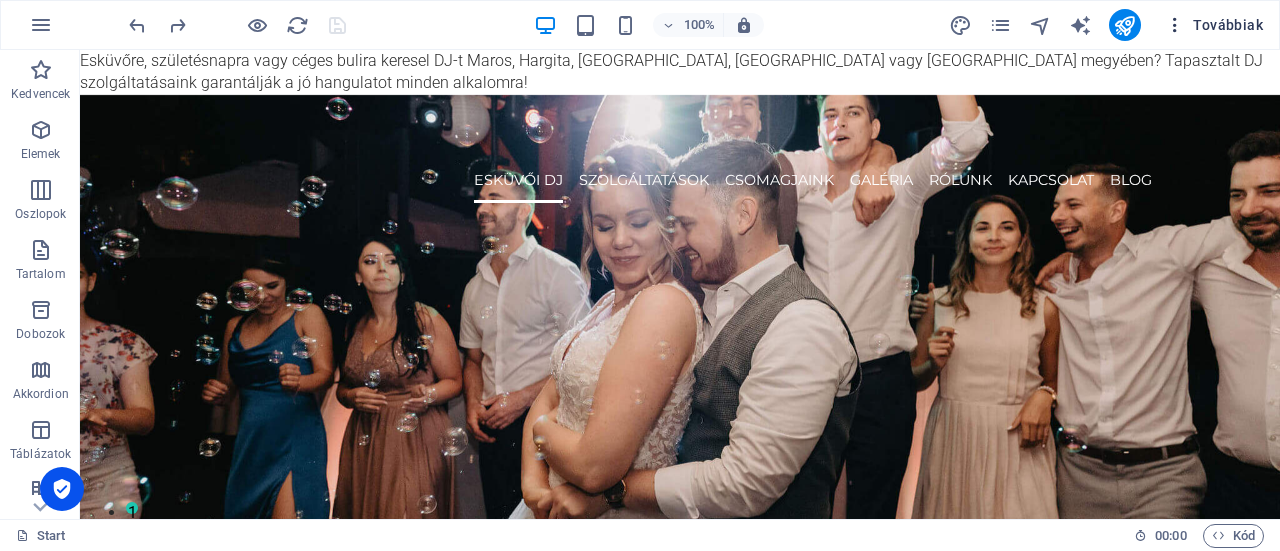 click on "Továbbiak" at bounding box center (1214, 25) 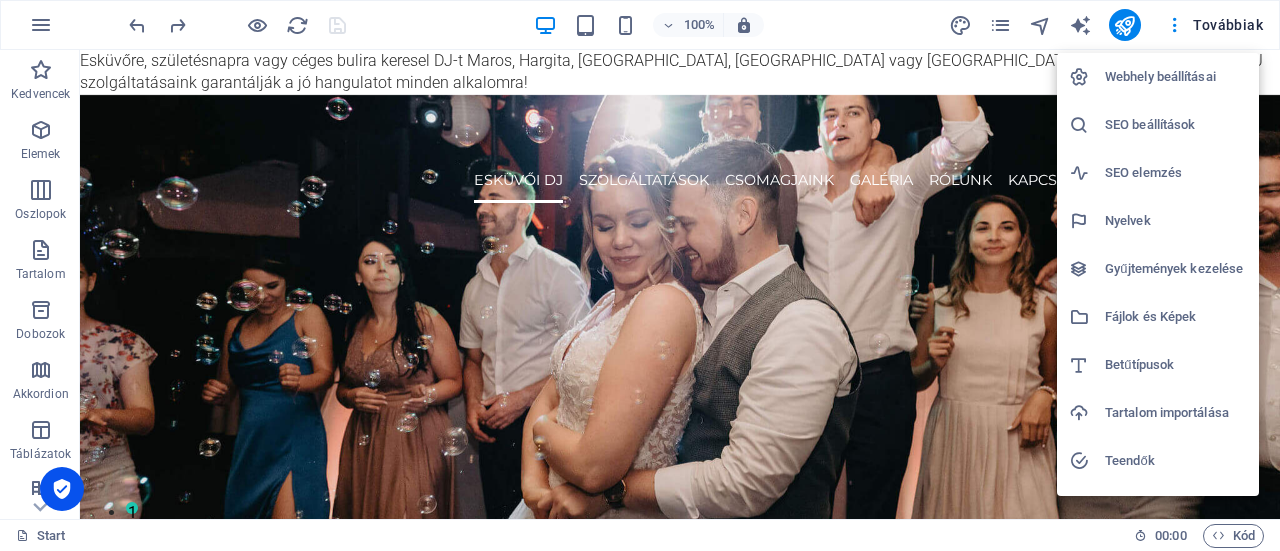 click on "Webhely beállításai" at bounding box center [1176, 77] 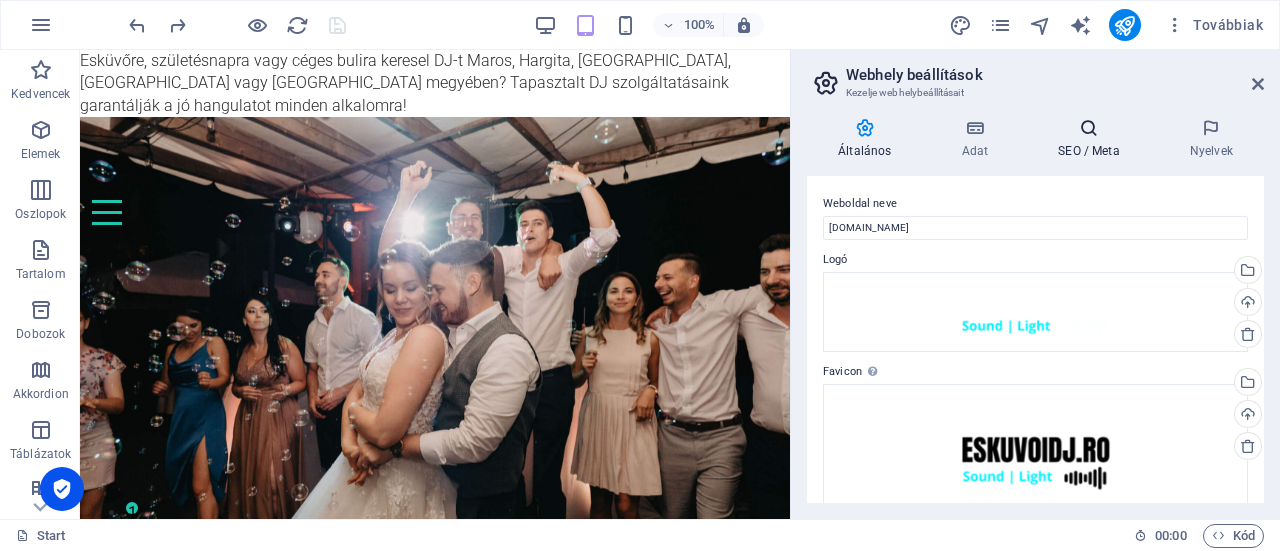 click on "SEO / Meta" at bounding box center (1093, 139) 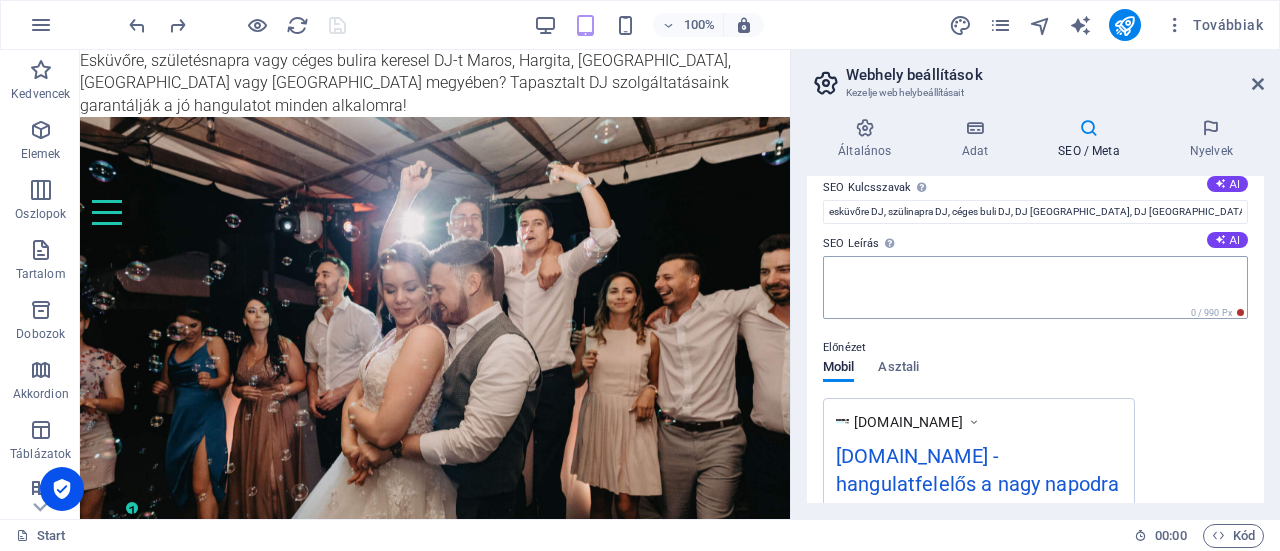 scroll, scrollTop: 100, scrollLeft: 0, axis: vertical 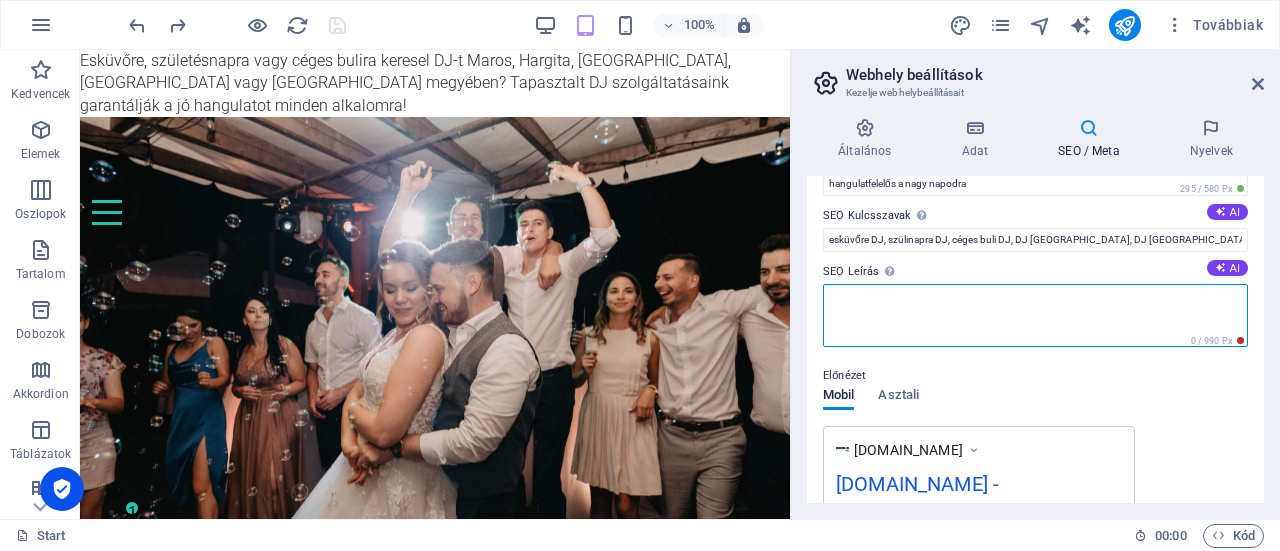click on "SEO Leírás Jellemezze weboldala tartalmát - ez kulcsfontosságú a keresőmotorok és az SEO számára! AI" at bounding box center [1035, 315] 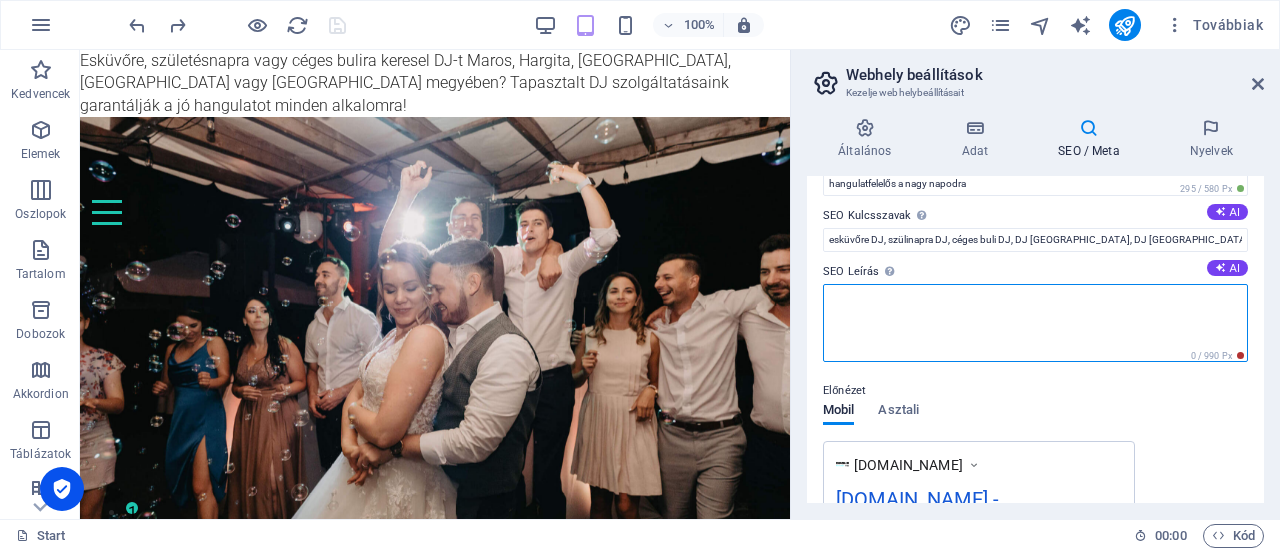 paste on "esküvőre DJ, szülinapra DJ, céges buli DJ, DJ [GEOGRAPHIC_DATA], DJ [GEOGRAPHIC_DATA], DJ [GEOGRAPHIC_DATA], DJ [GEOGRAPHIC_DATA], DJ [GEOGRAPHIC_DATA]" 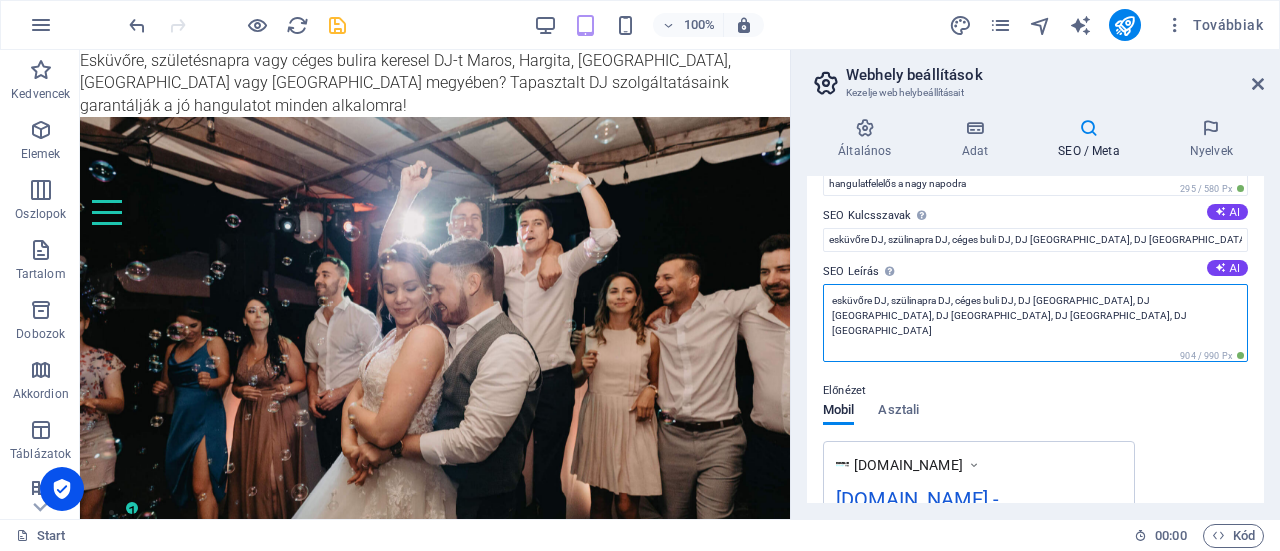 scroll, scrollTop: 200, scrollLeft: 0, axis: vertical 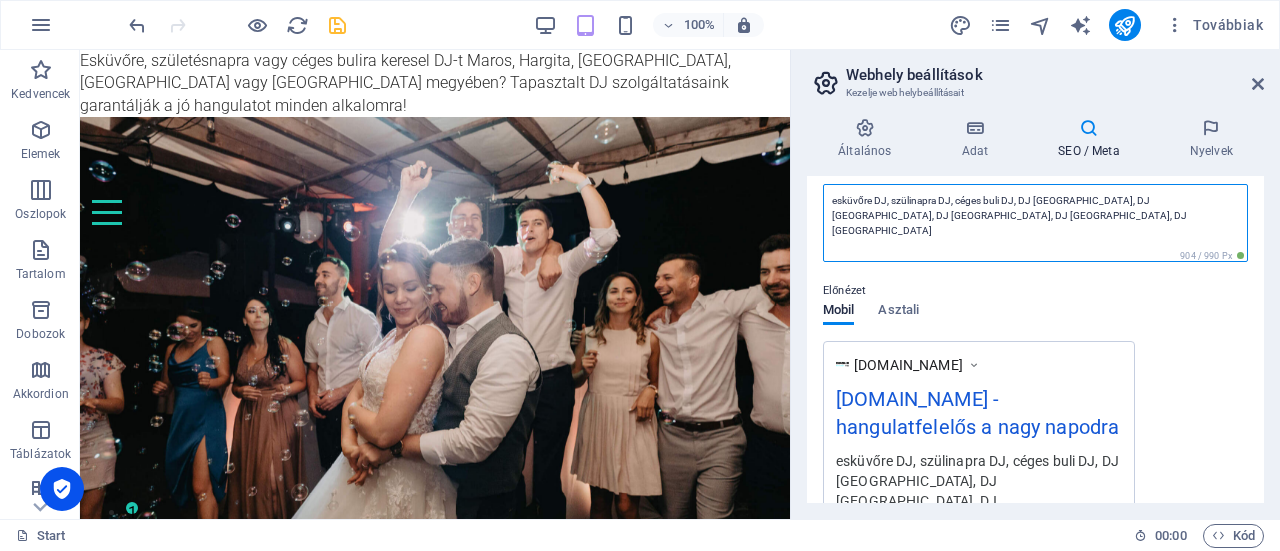 click on "esküvőre DJ, szülinapra DJ, céges buli DJ, DJ [GEOGRAPHIC_DATA], DJ [GEOGRAPHIC_DATA], DJ [GEOGRAPHIC_DATA], DJ [GEOGRAPHIC_DATA], DJ [GEOGRAPHIC_DATA]" at bounding box center [1035, 223] 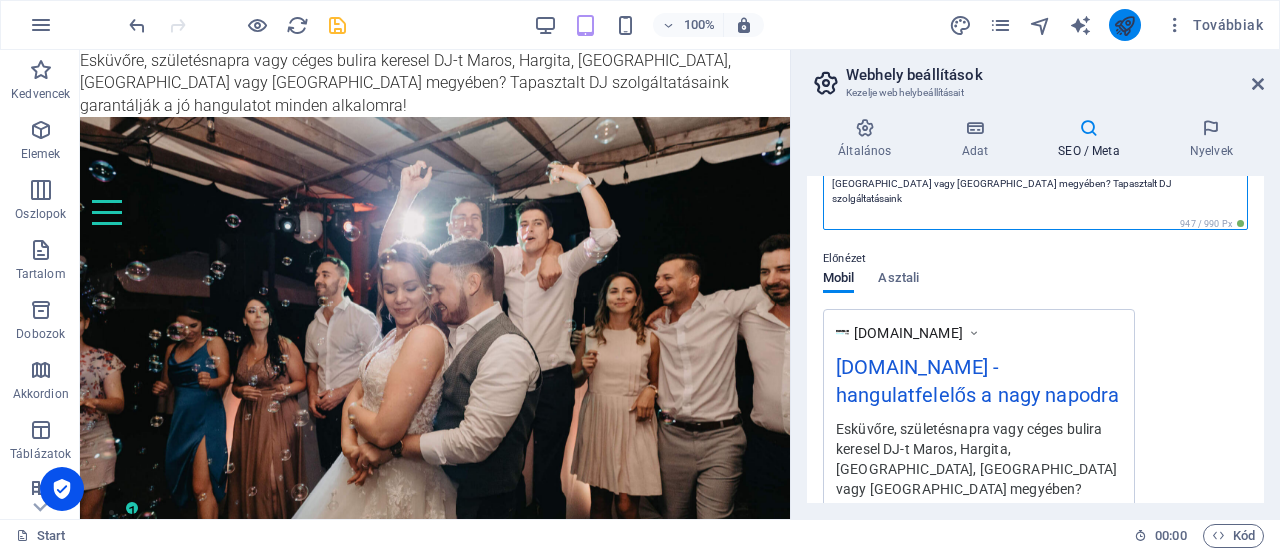 scroll, scrollTop: 109, scrollLeft: 0, axis: vertical 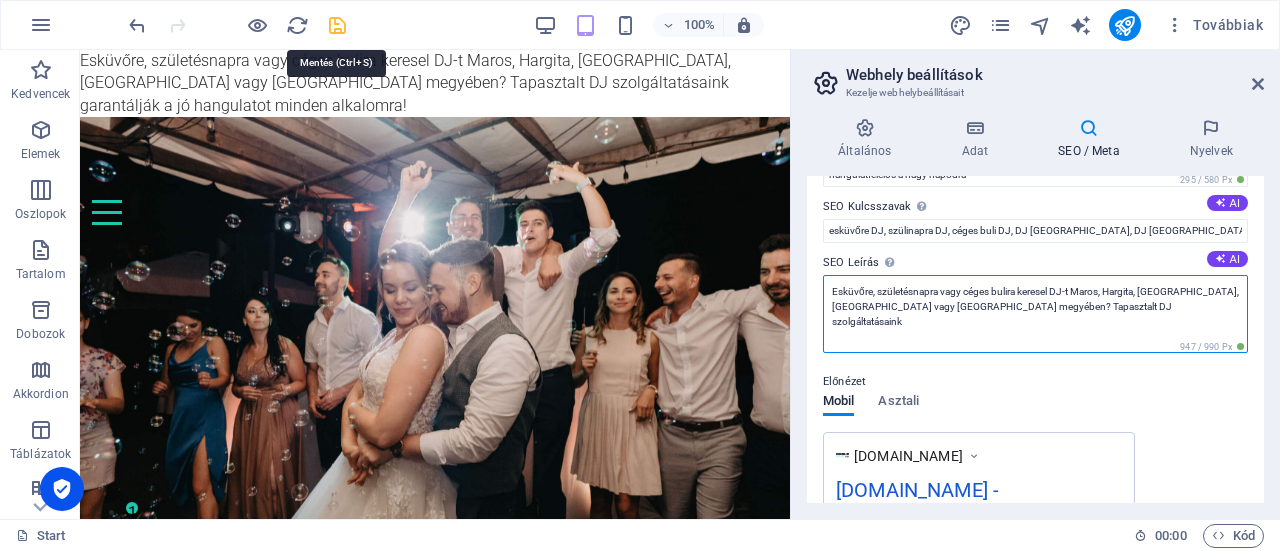 type on "Esküvőre, születésnapra vagy céges bulira keresel DJ-t Maros, Hargita, [GEOGRAPHIC_DATA], [GEOGRAPHIC_DATA] vagy [GEOGRAPHIC_DATA] megyében? Tapasztalt DJ szolgáltatásaink" 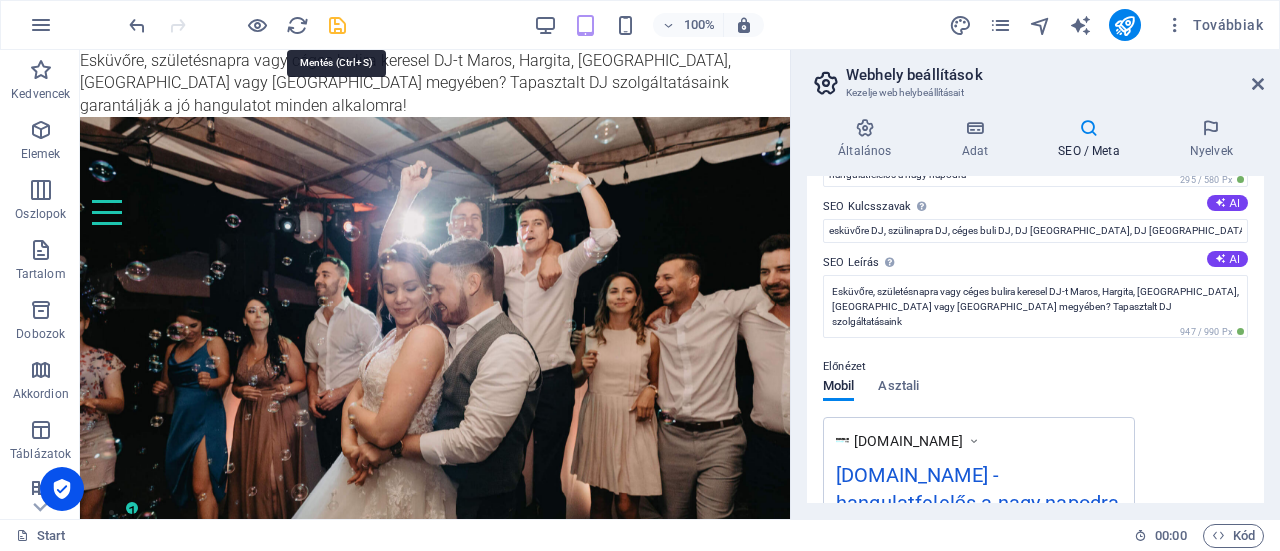 click at bounding box center [337, 25] 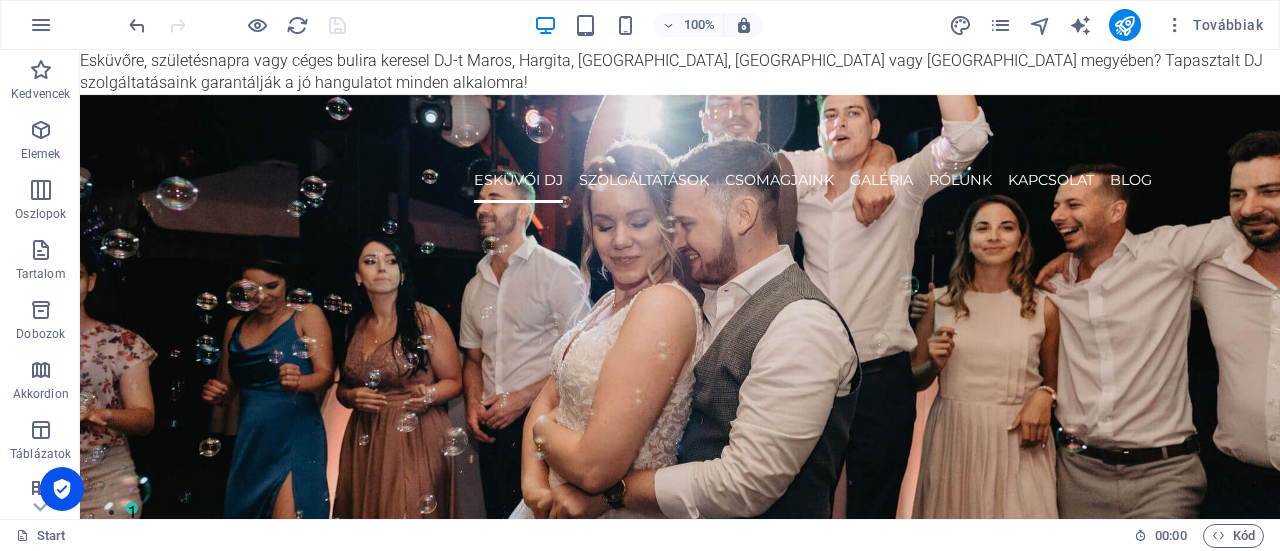 drag, startPoint x: 254, startPoint y: 69, endPoint x: 236, endPoint y: 71, distance: 18.110771 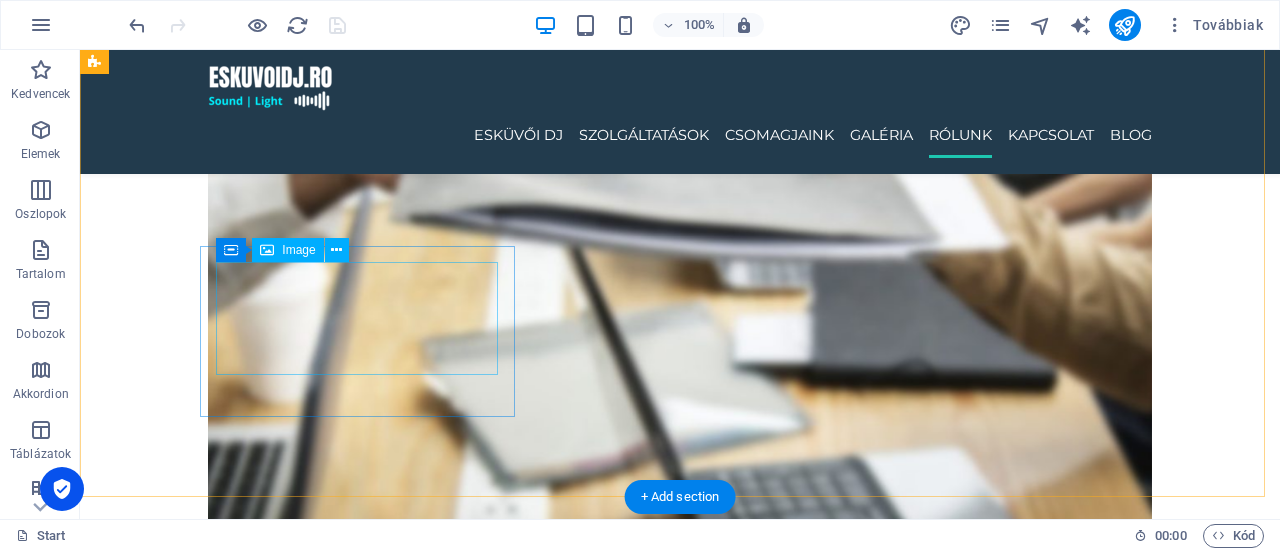scroll, scrollTop: 4700, scrollLeft: 0, axis: vertical 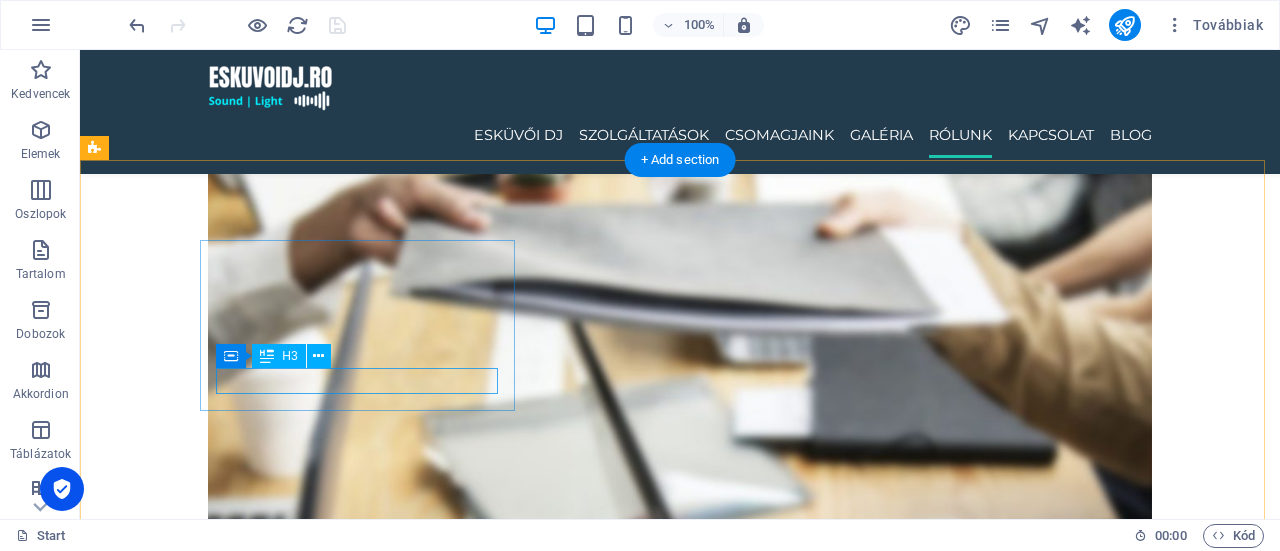 click on "Headline" at bounding box center (365, 4950) 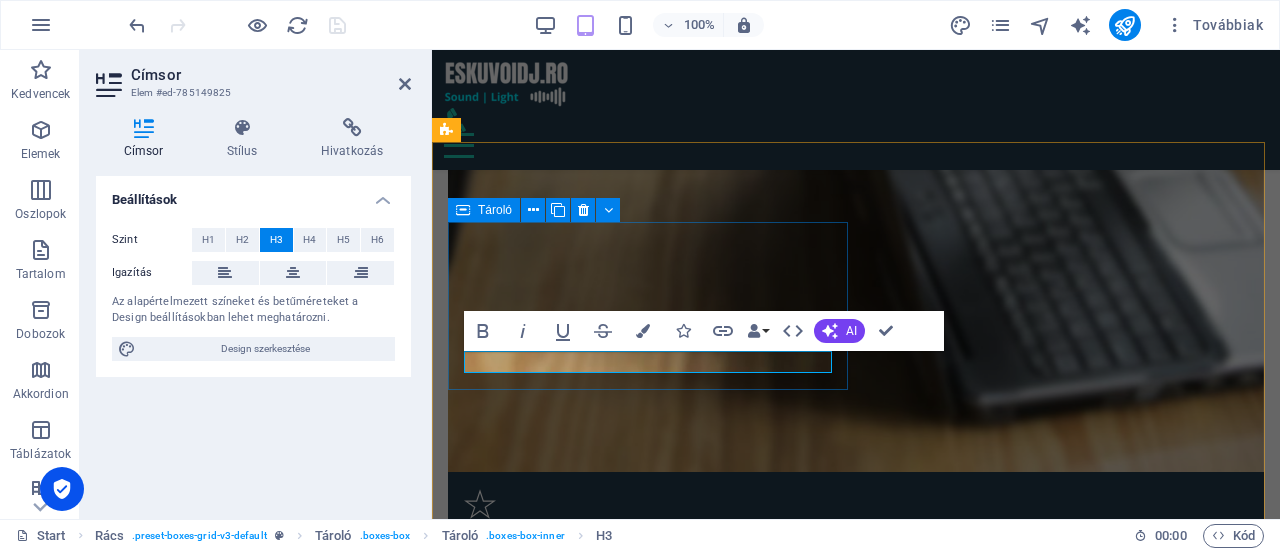 scroll, scrollTop: 4694, scrollLeft: 0, axis: vertical 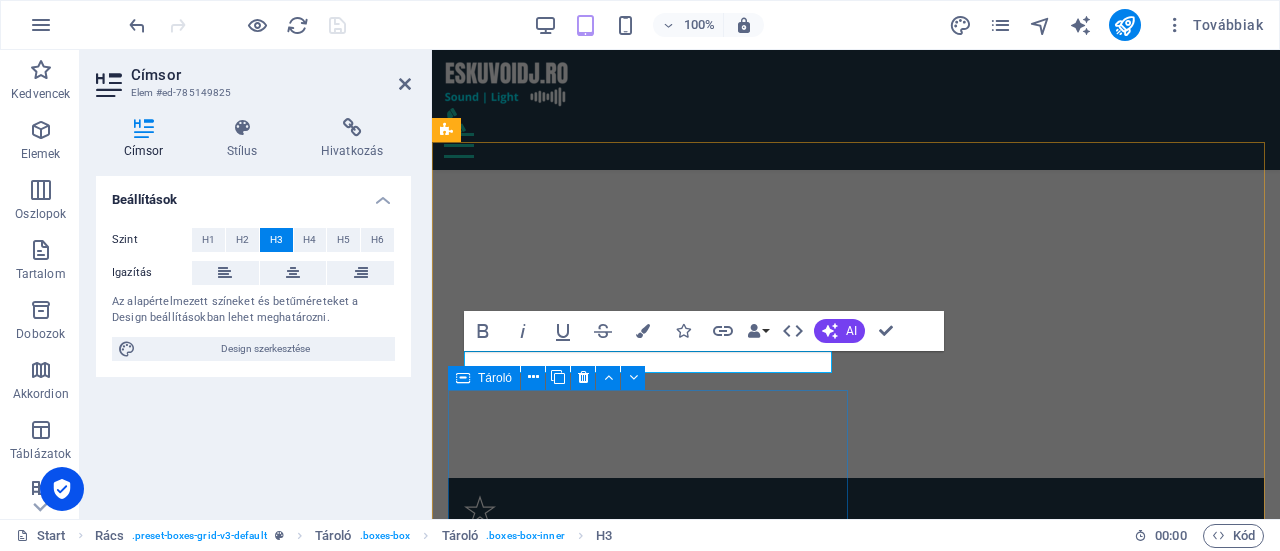 type 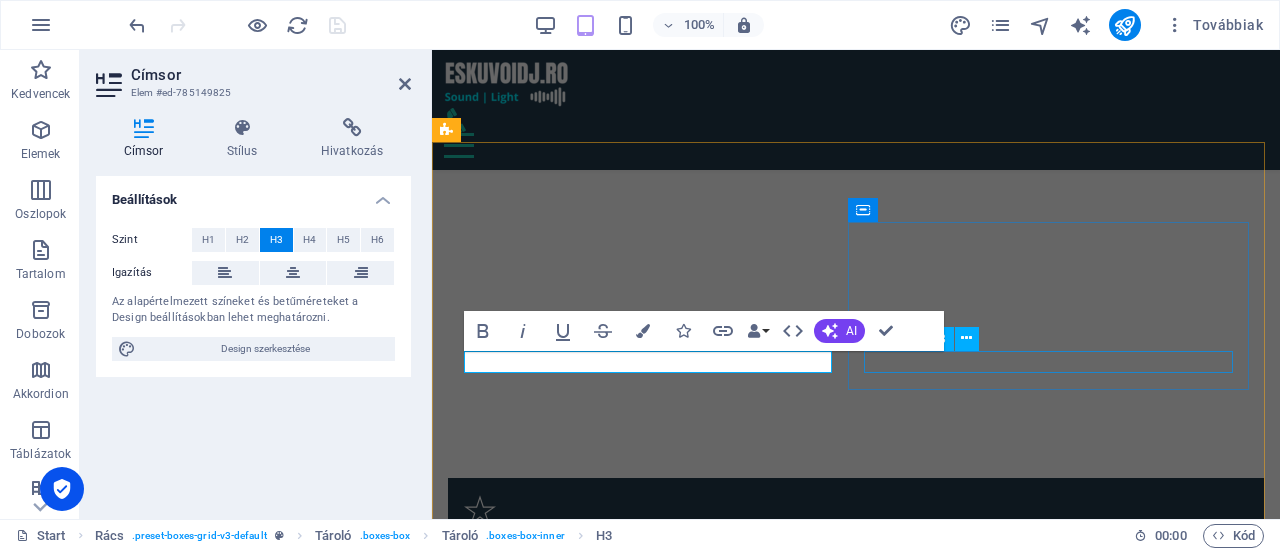 click on "Headline" at bounding box center [652, 4772] 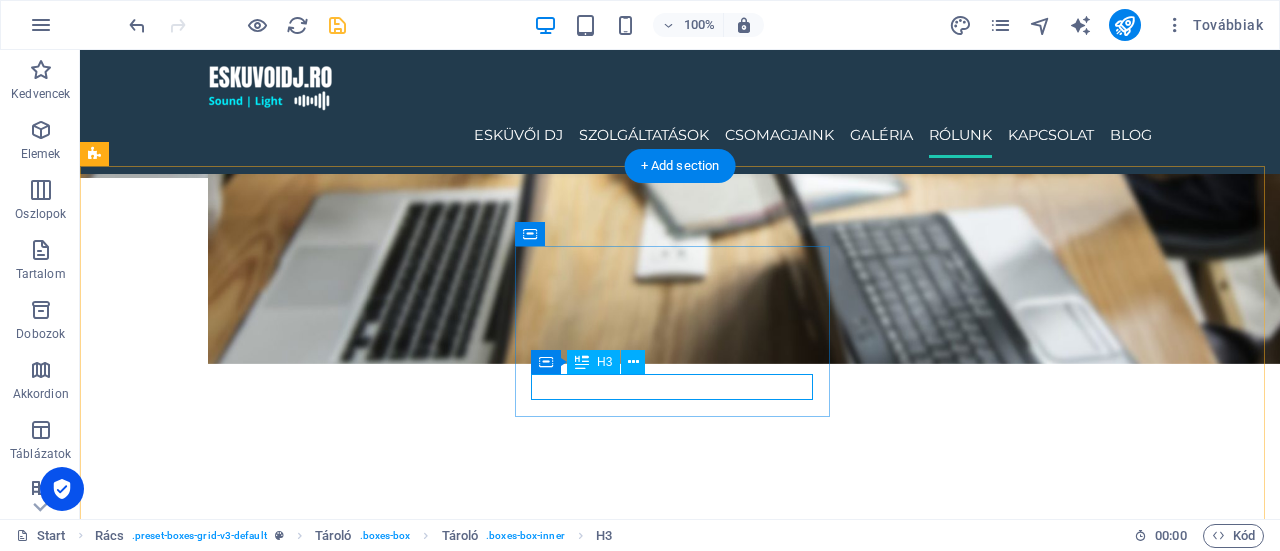 click on "Headline" at bounding box center [365, 5240] 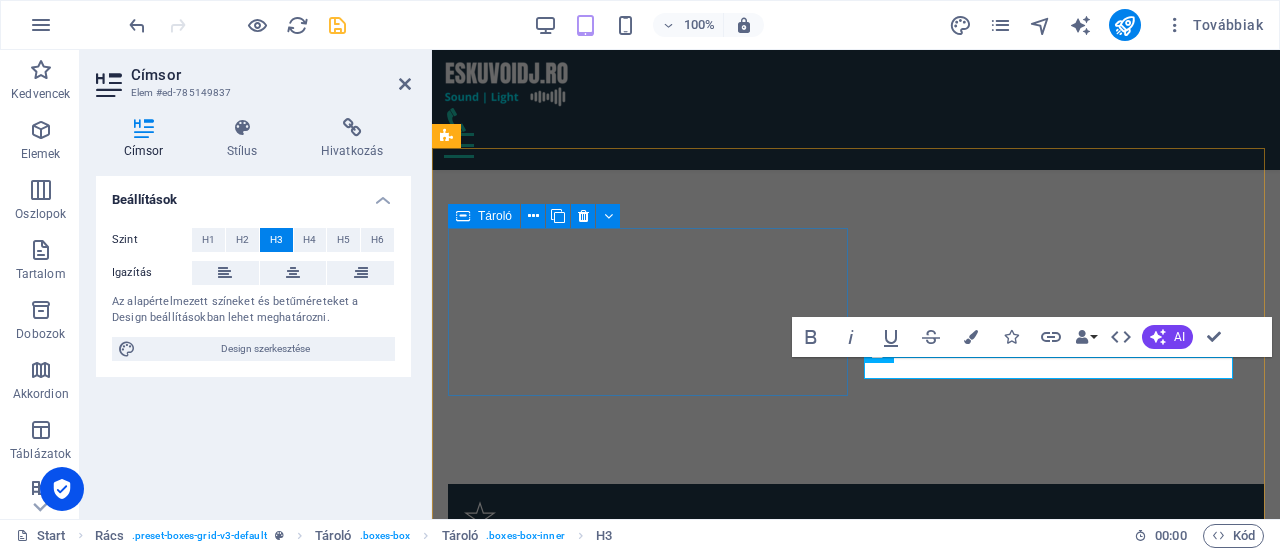 scroll, scrollTop: 4688, scrollLeft: 0, axis: vertical 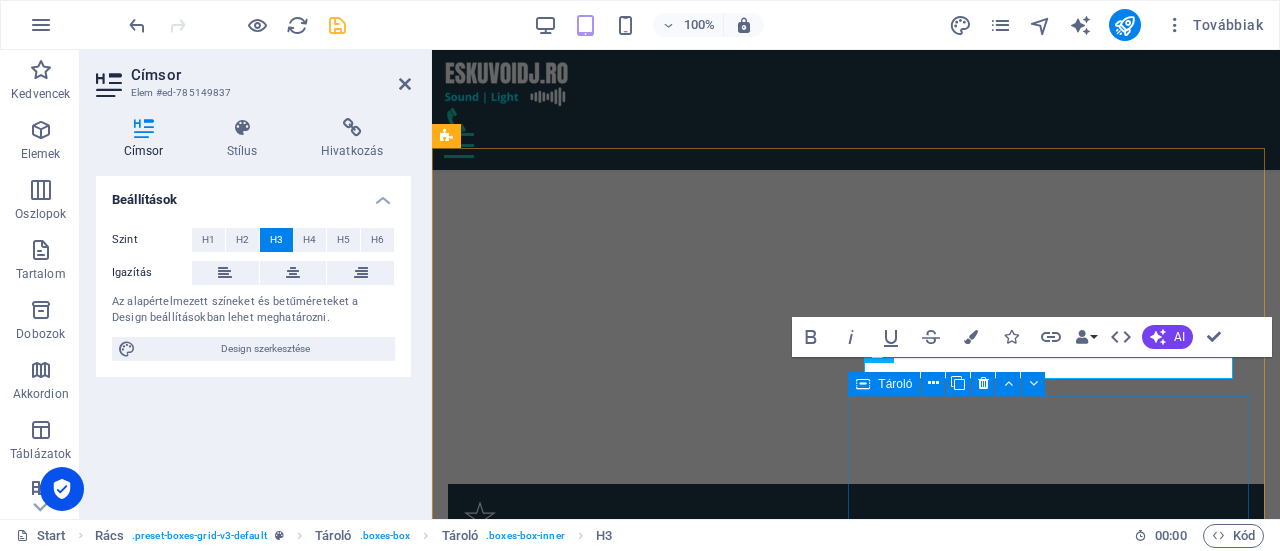 type 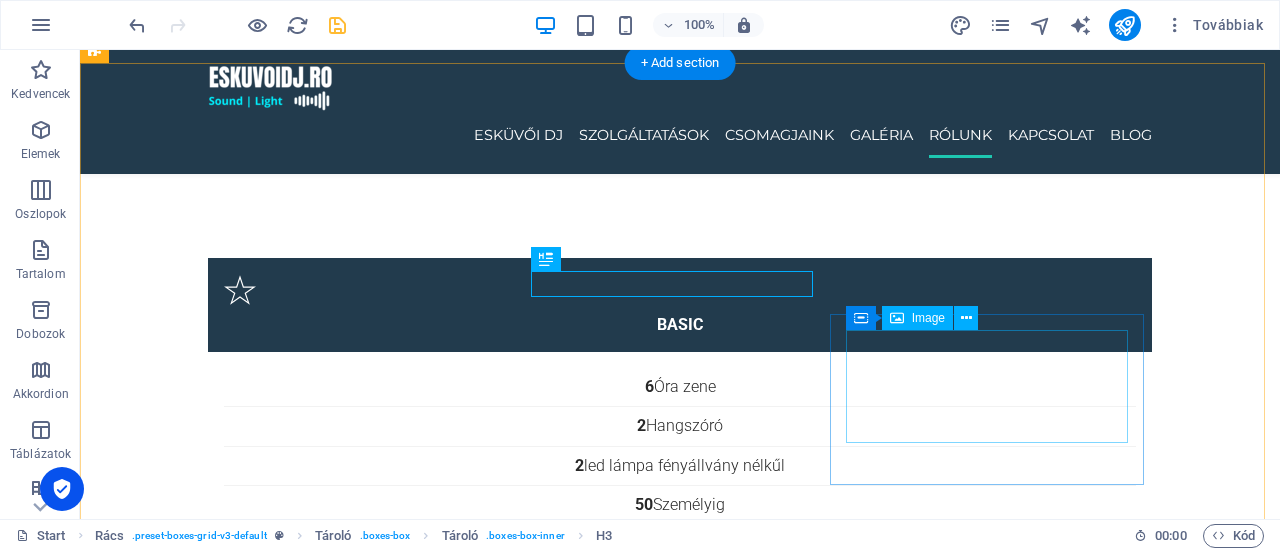 scroll, scrollTop: 4796, scrollLeft: 0, axis: vertical 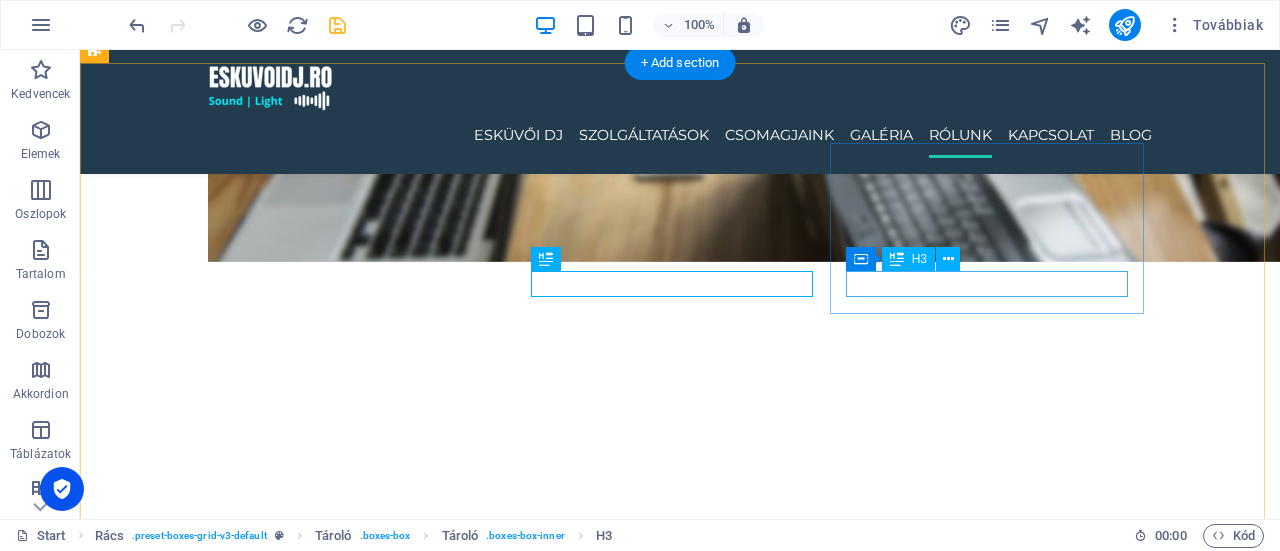 click on "Headline" at bounding box center (365, 5422) 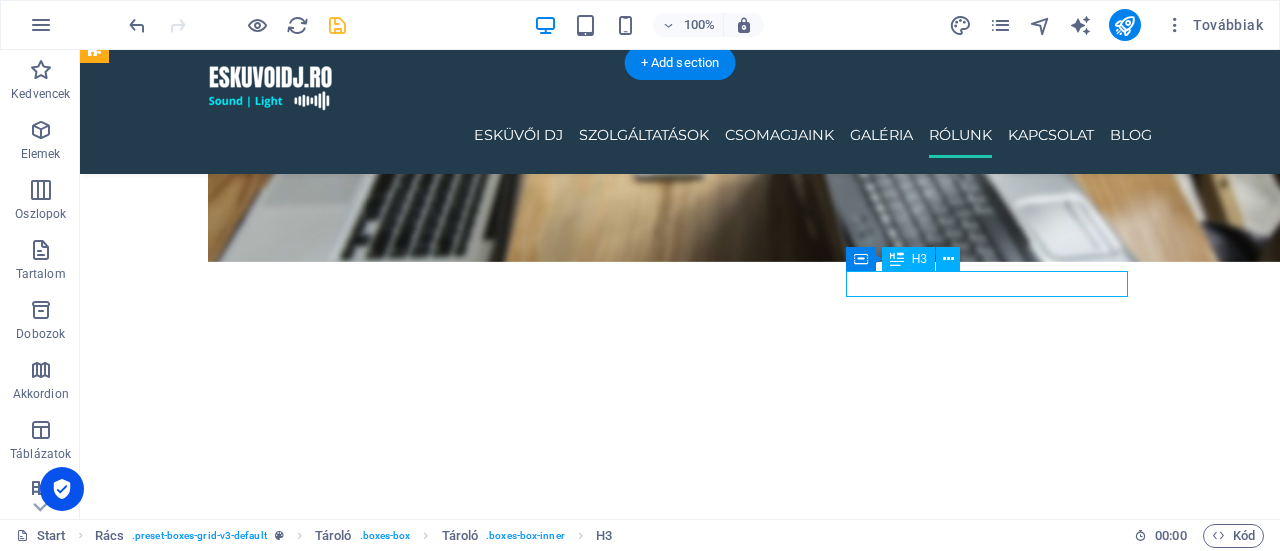 click on "Headline" at bounding box center (365, 5422) 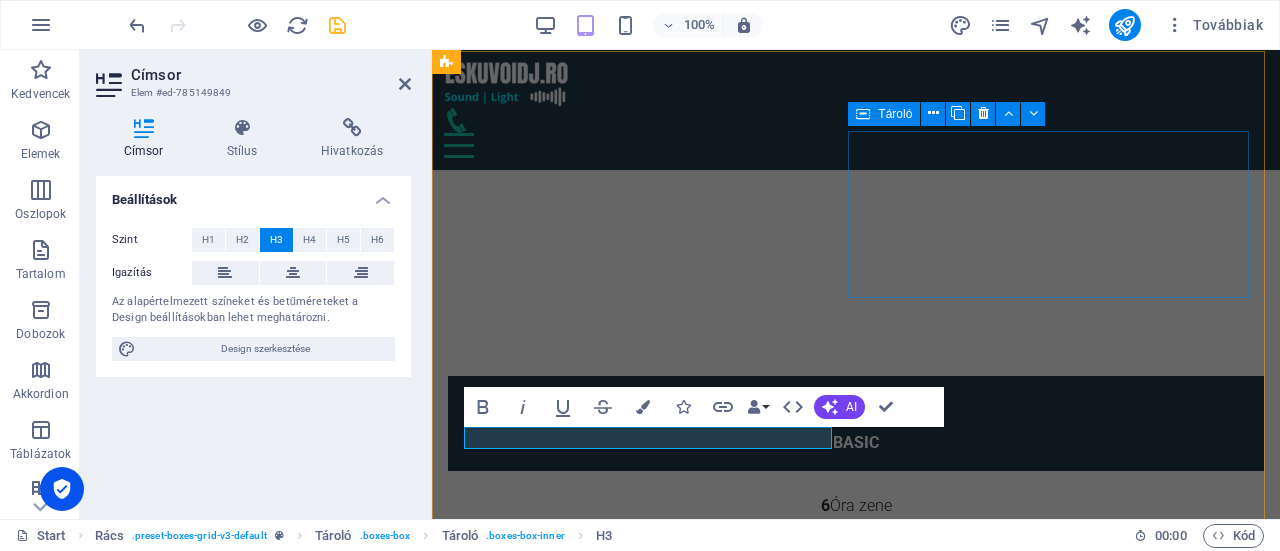 scroll, scrollTop: 4790, scrollLeft: 0, axis: vertical 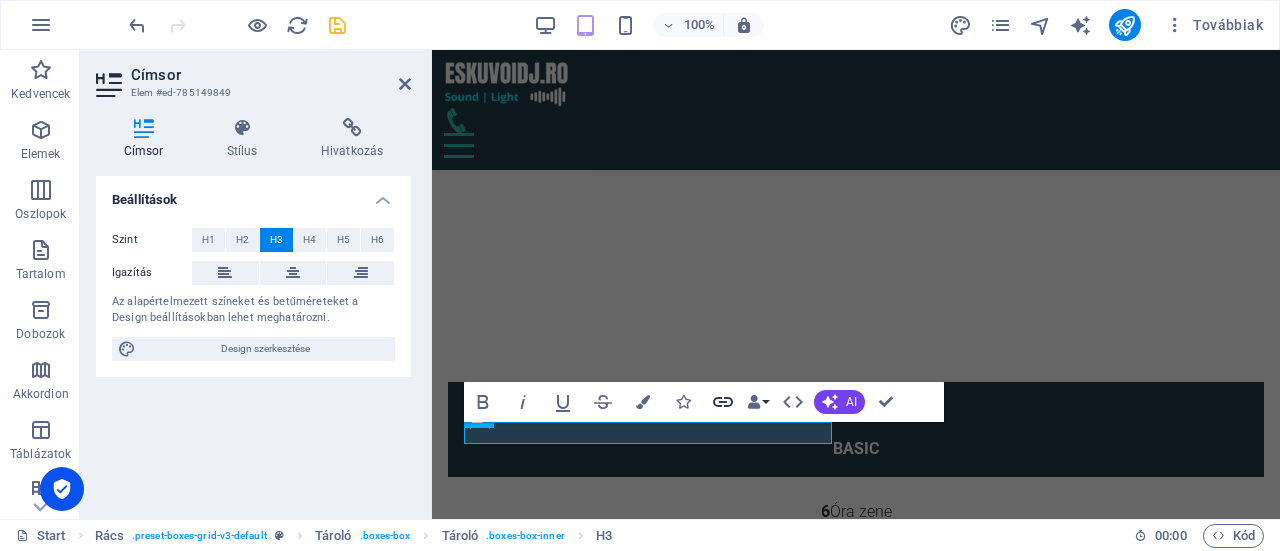 type 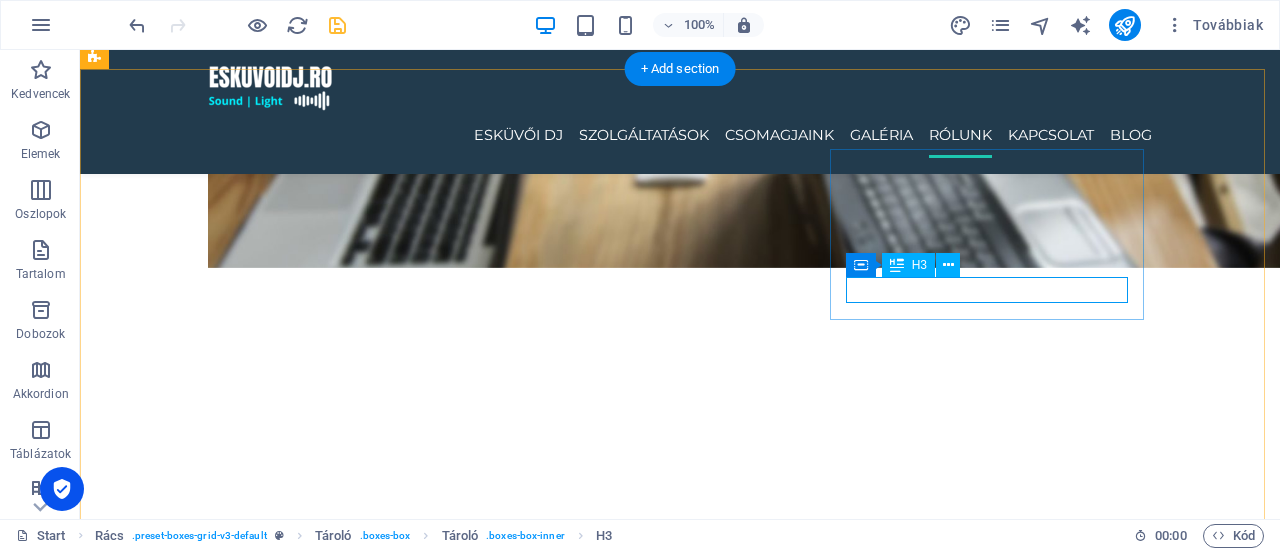 scroll, scrollTop: 4790, scrollLeft: 0, axis: vertical 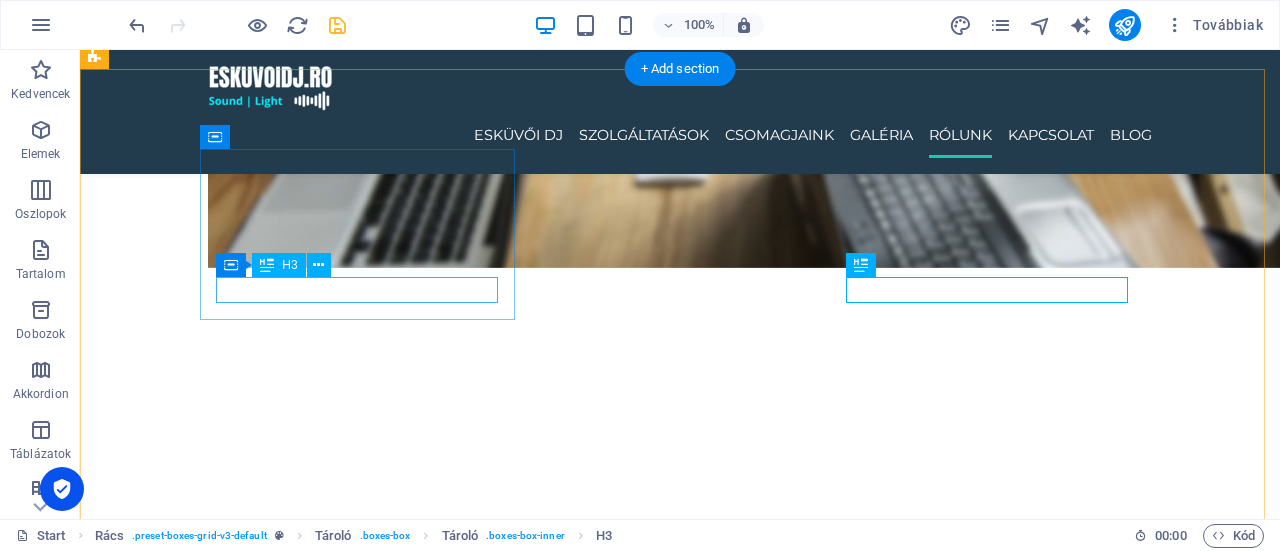 click on "Maros MEgye" at bounding box center (365, 4860) 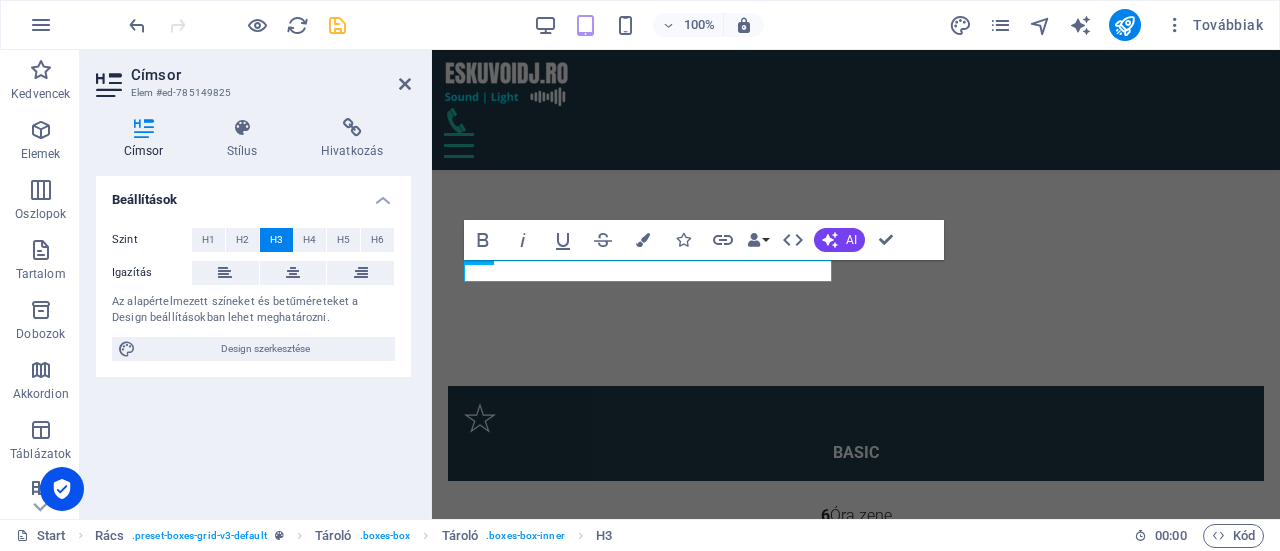 scroll, scrollTop: 4784, scrollLeft: 0, axis: vertical 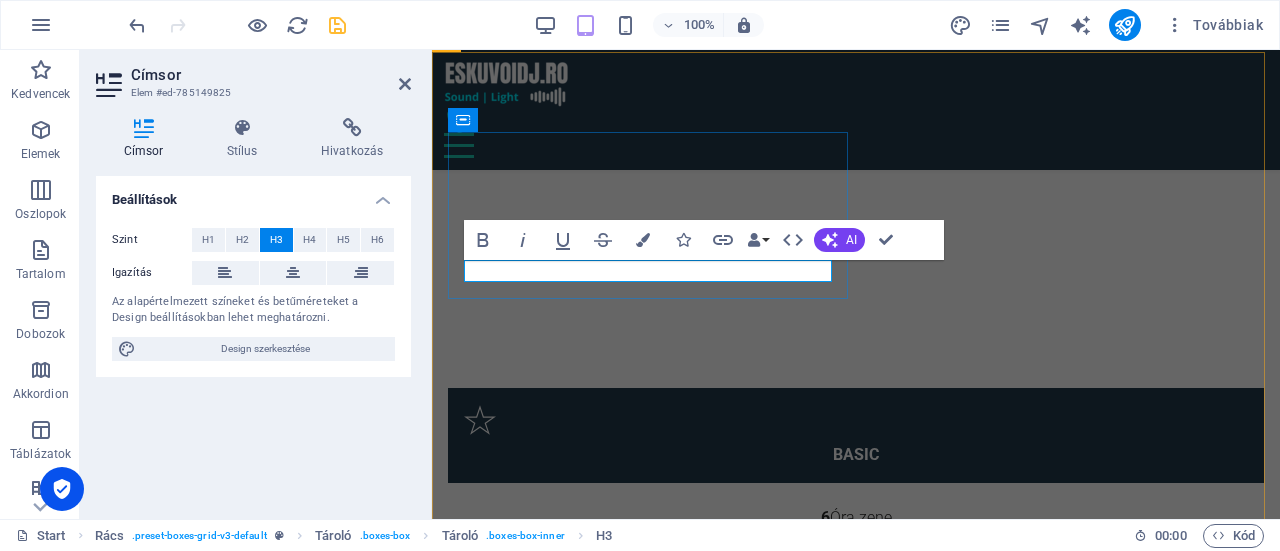 click on "Maros MEgye" at bounding box center (651, 4402) 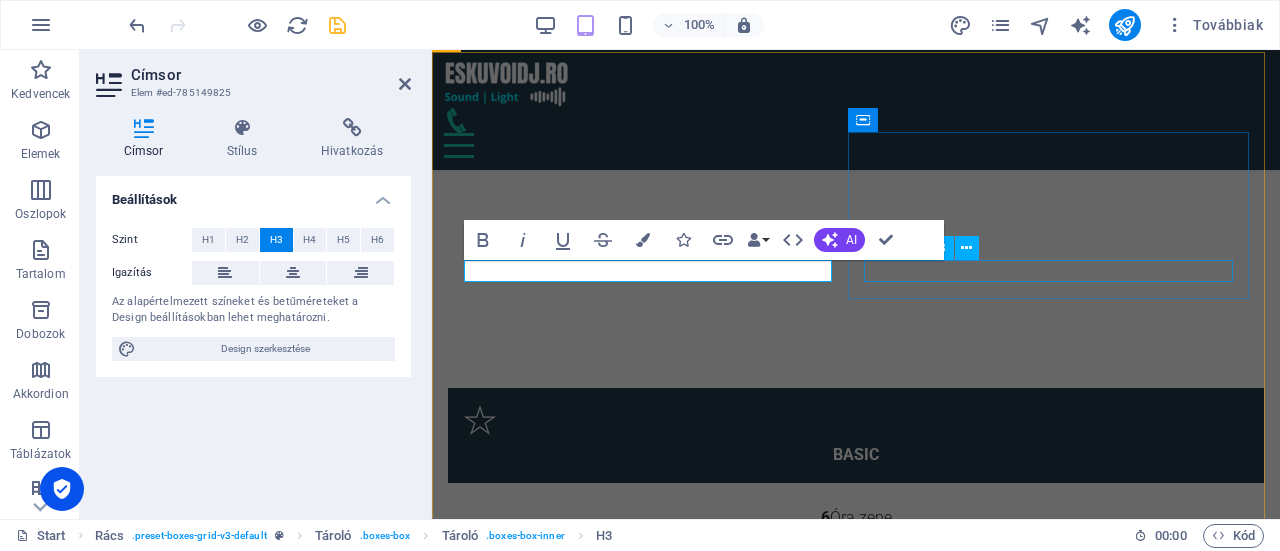 click on "Kolozs Megye" at bounding box center [652, 4682] 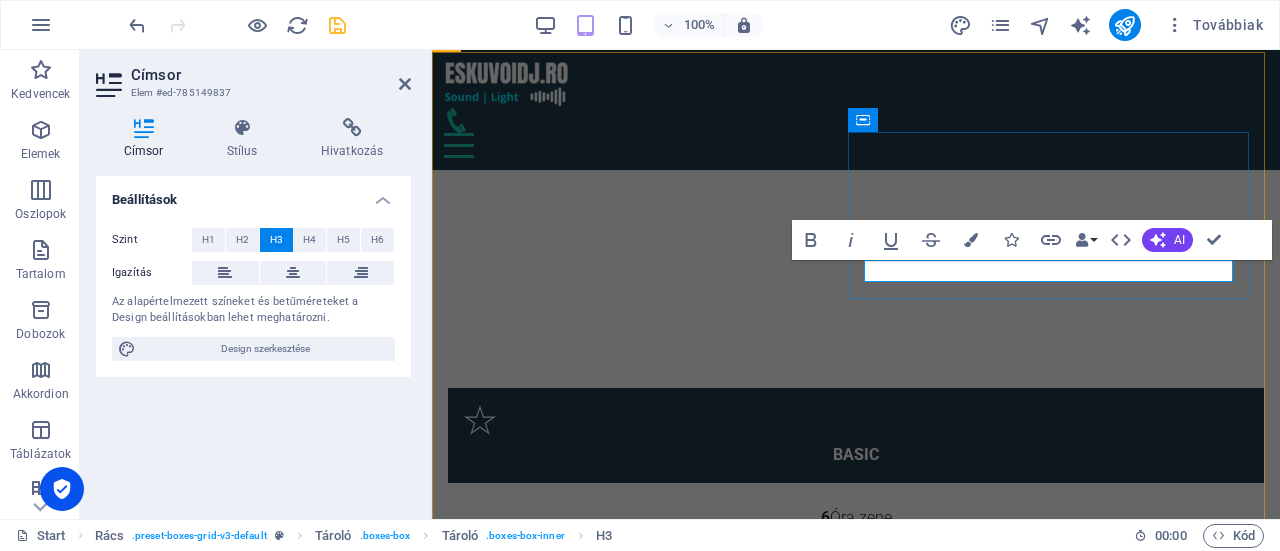click on "Kolozs Megye" at bounding box center (652, 4682) 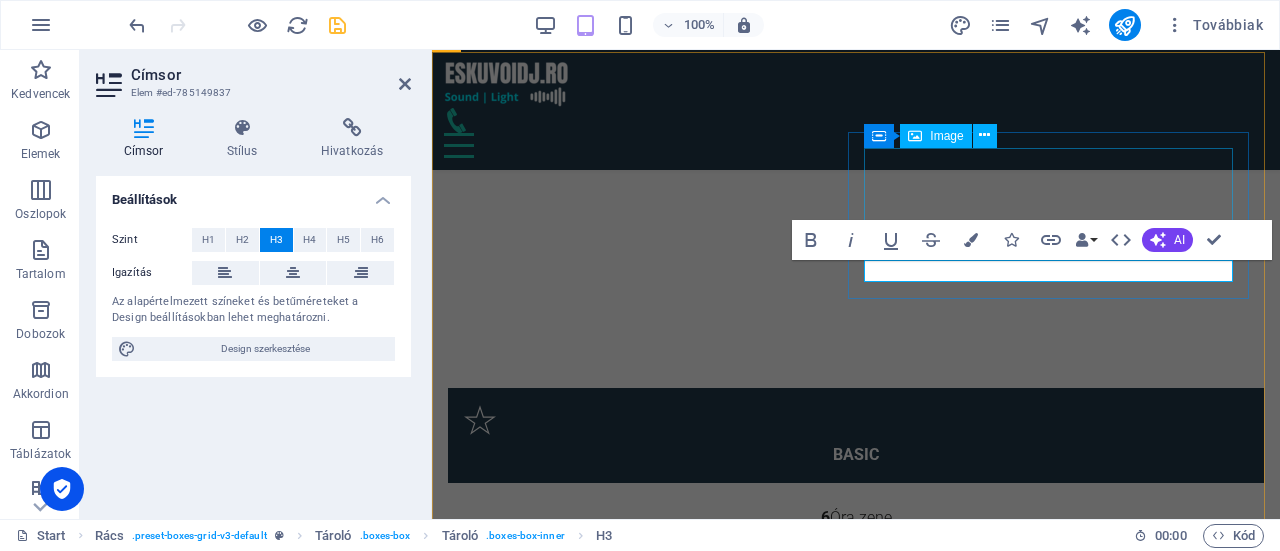 drag, startPoint x: 1052, startPoint y: 271, endPoint x: 1556, endPoint y: 309, distance: 505.4305 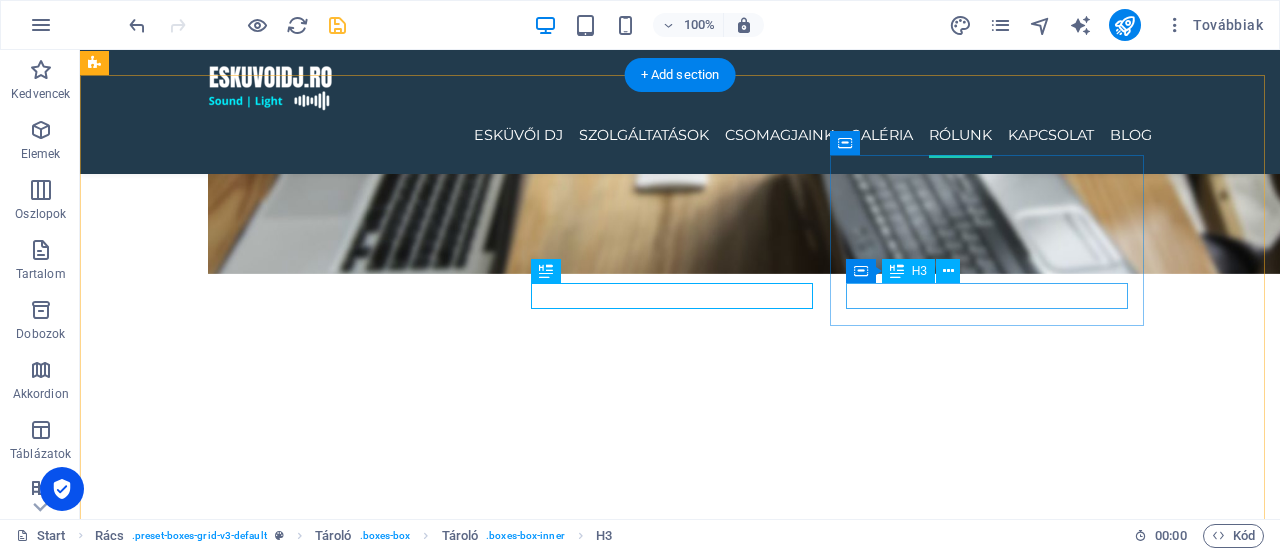 click on "Kovászna Megye" at bounding box center (365, 5434) 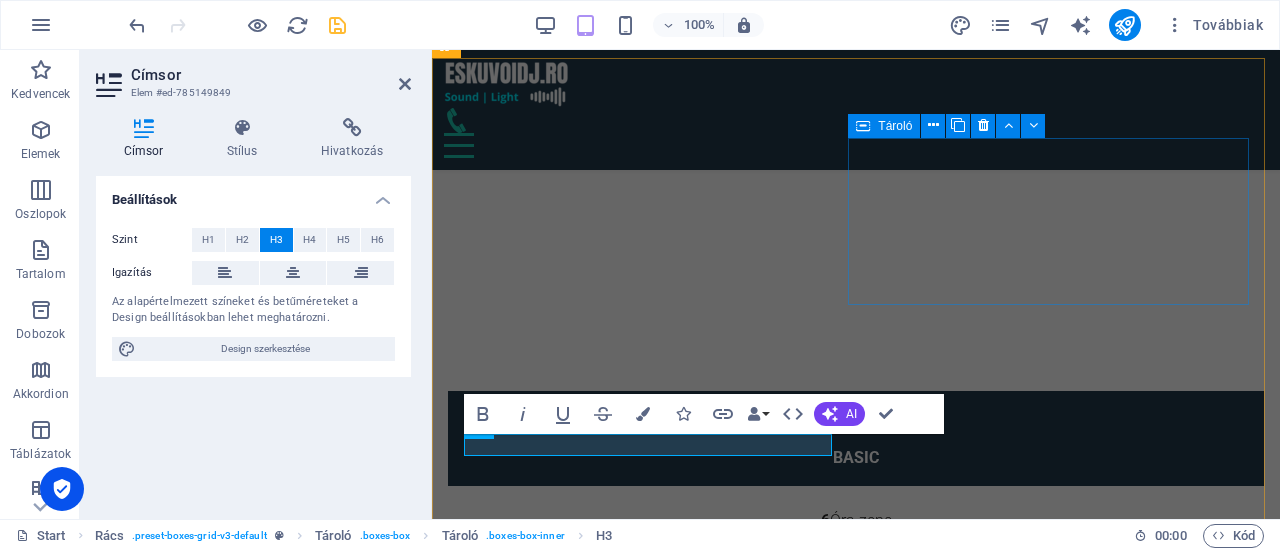 scroll, scrollTop: 4778, scrollLeft: 0, axis: vertical 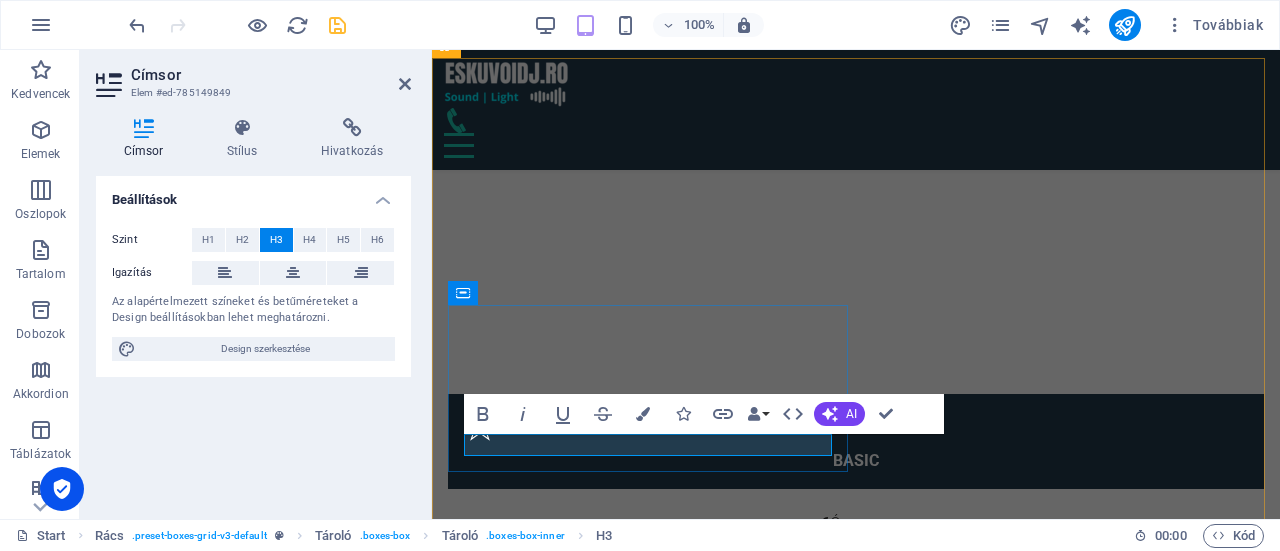click on "Kovászna Megye" at bounding box center (651, 4968) 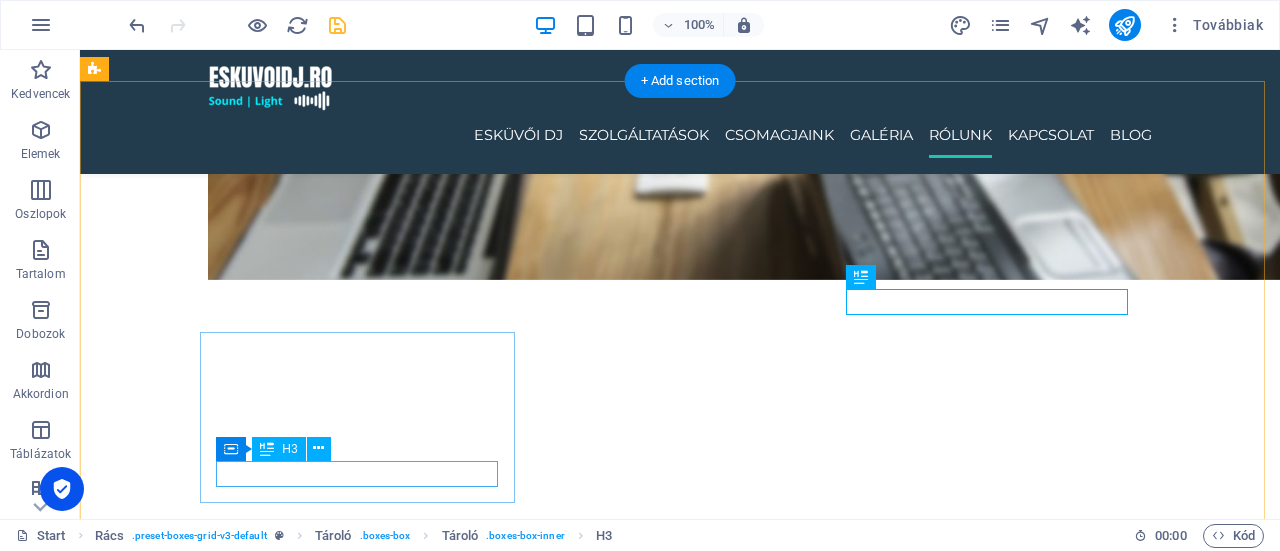 click on "Headline" at bounding box center (365, 5724) 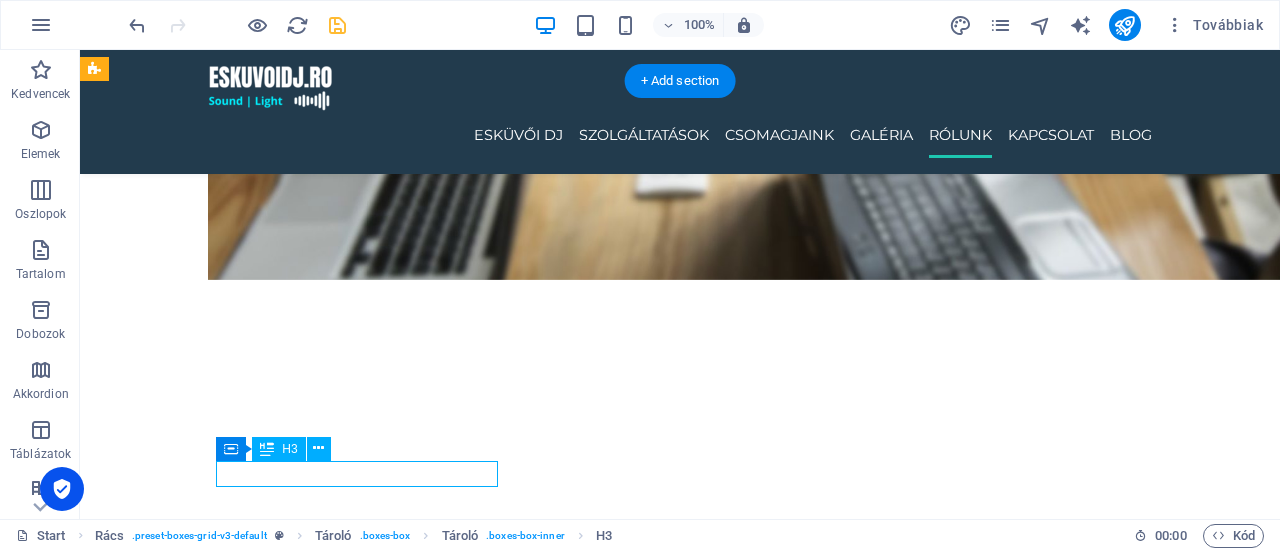click on "Headline" at bounding box center [365, 5724] 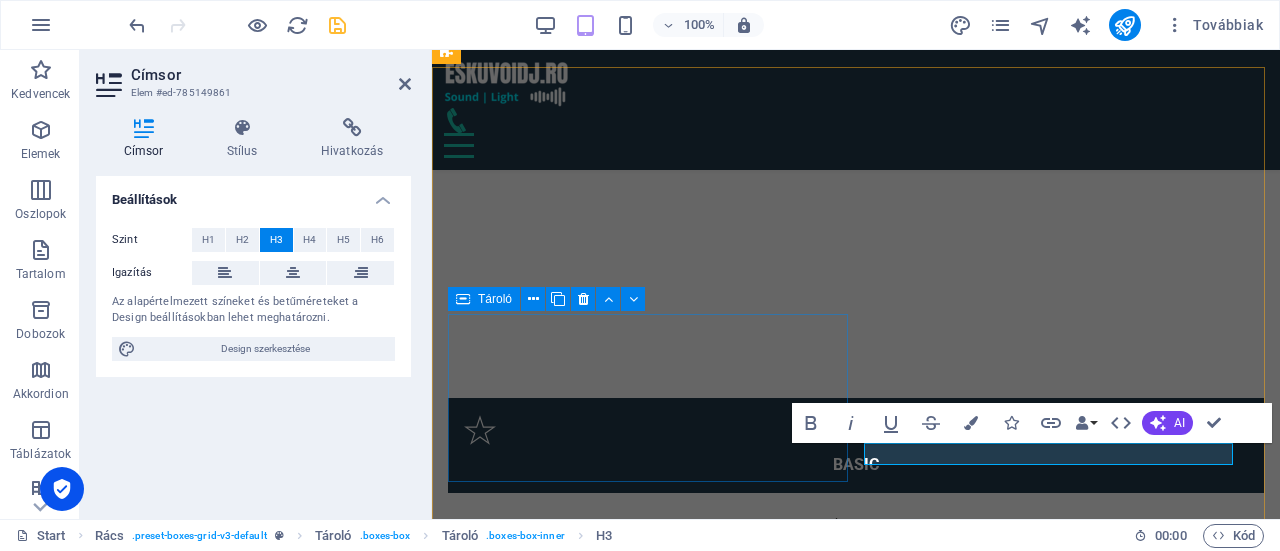 scroll, scrollTop: 4772, scrollLeft: 0, axis: vertical 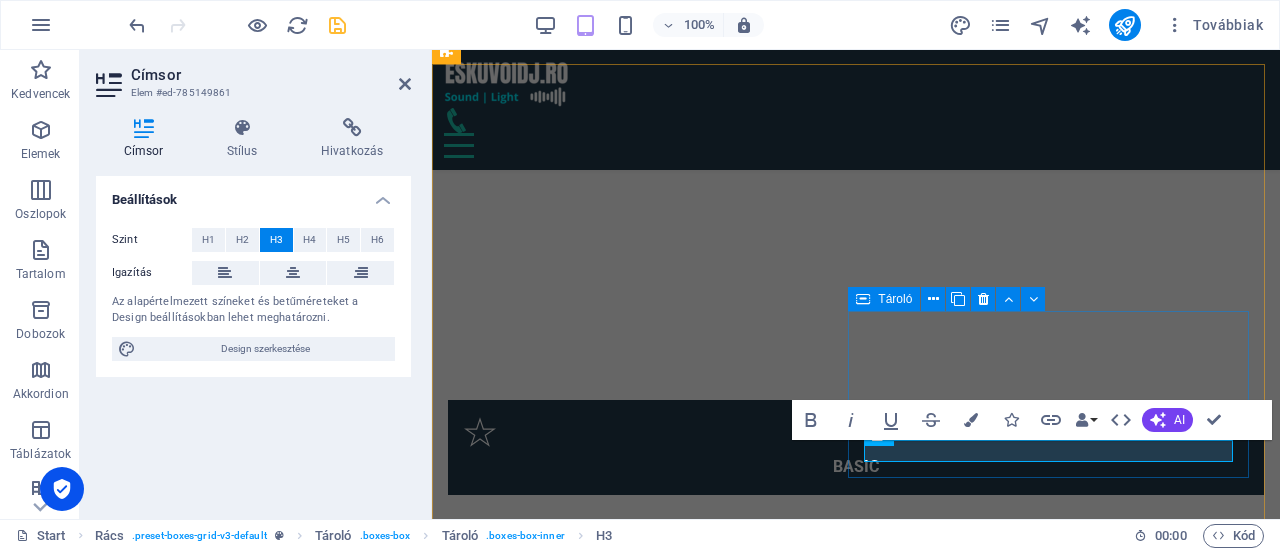 type 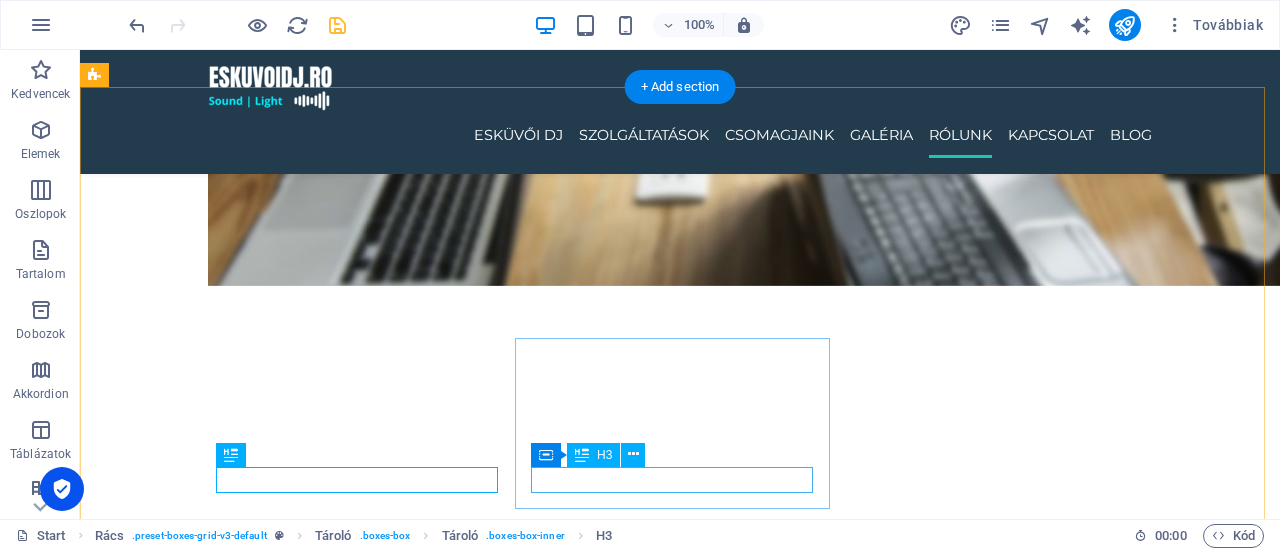click on "Headline" at bounding box center [365, 6013] 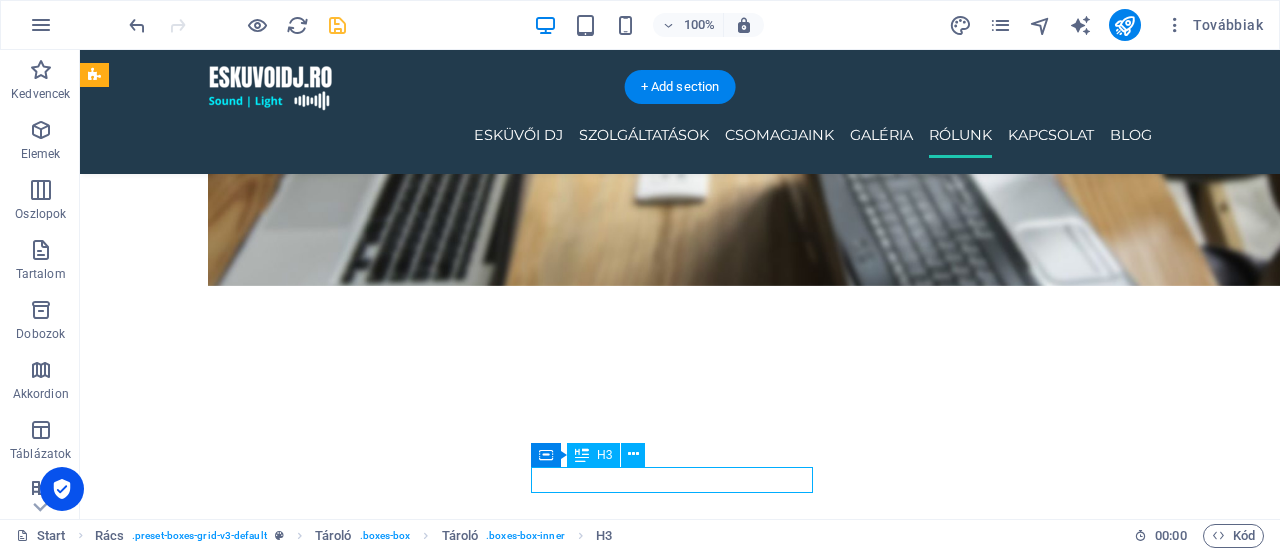 click on "Headline" at bounding box center [365, 6013] 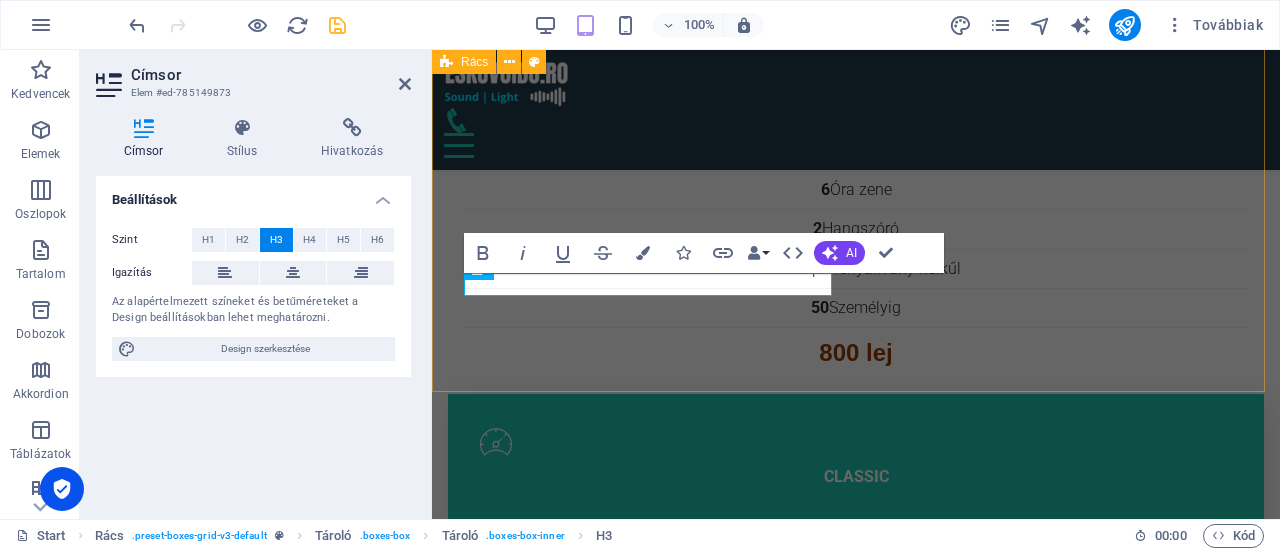 scroll, scrollTop: 5106, scrollLeft: 0, axis: vertical 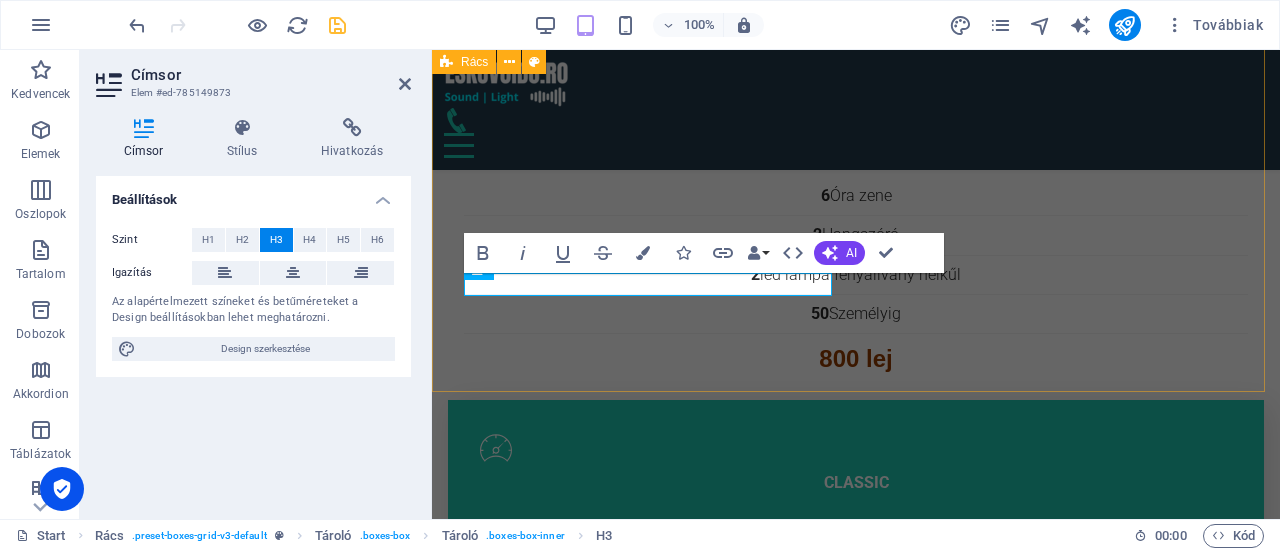type 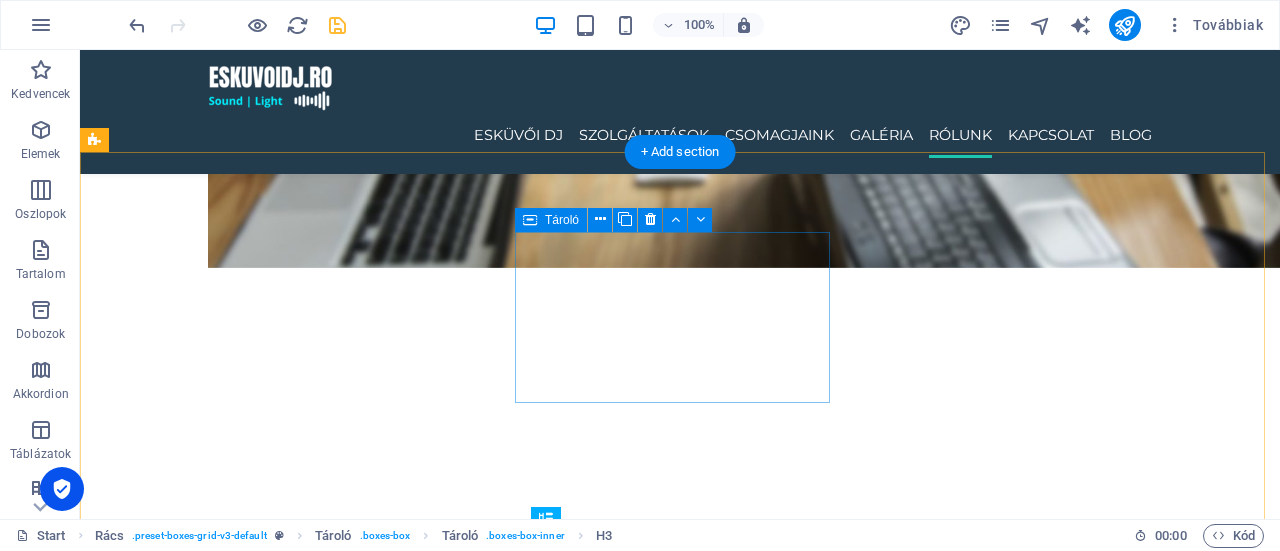 scroll, scrollTop: 4706, scrollLeft: 0, axis: vertical 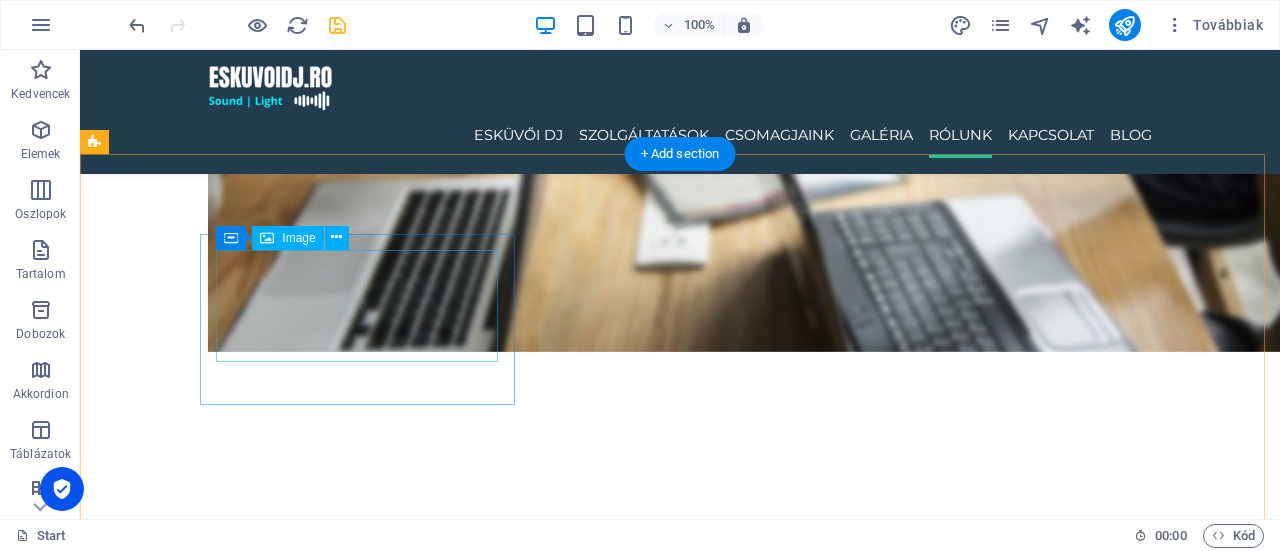 click at bounding box center (365, 4818) 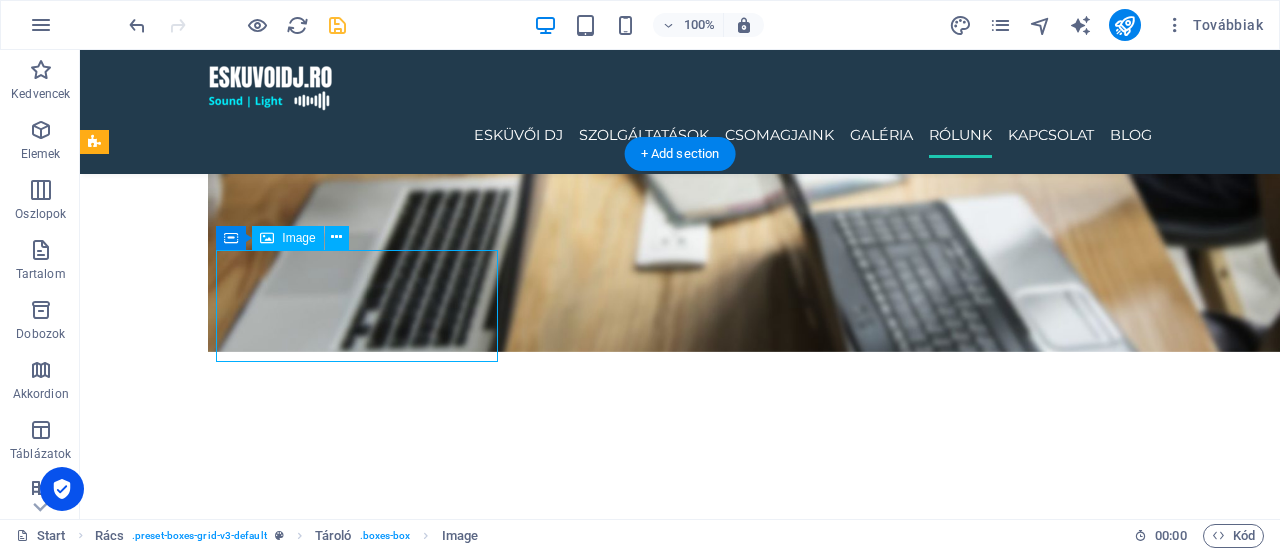 click at bounding box center (365, 4818) 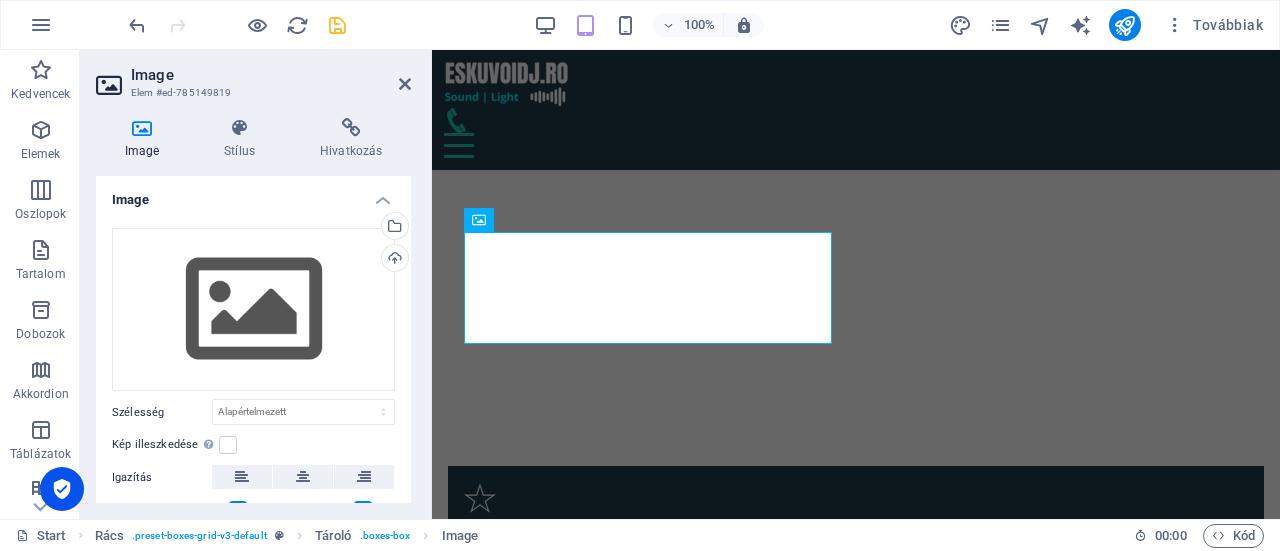 scroll, scrollTop: 4700, scrollLeft: 0, axis: vertical 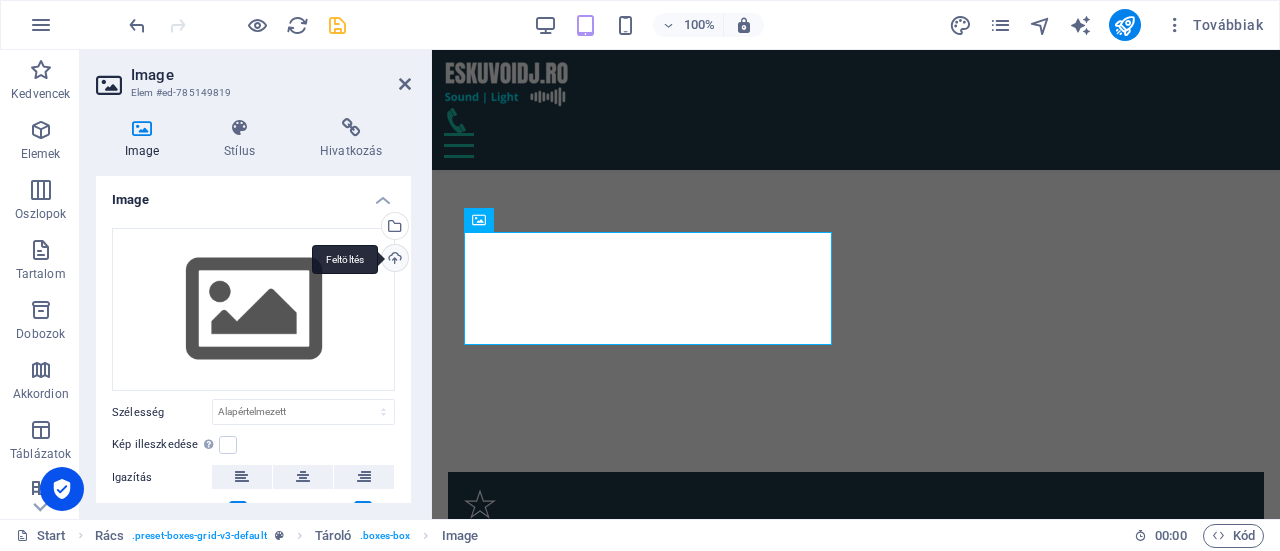 click on "Feltöltés" at bounding box center (393, 260) 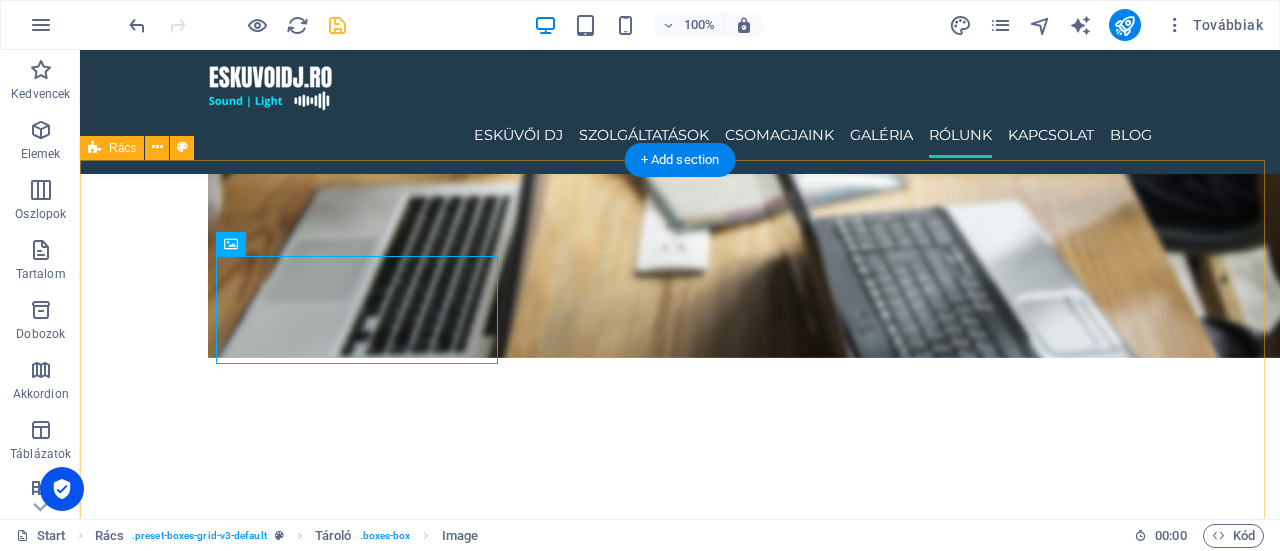 click on "Maros  Kolozs Kovászna Beszterce Hargita Headline" at bounding box center [680, 5542] 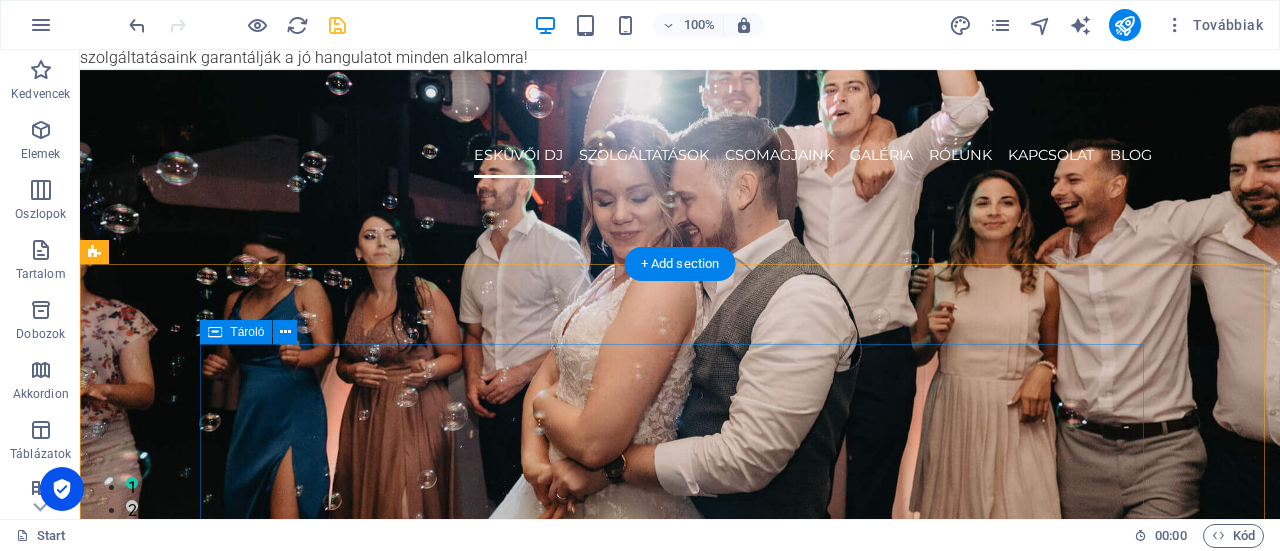 scroll, scrollTop: 0, scrollLeft: 0, axis: both 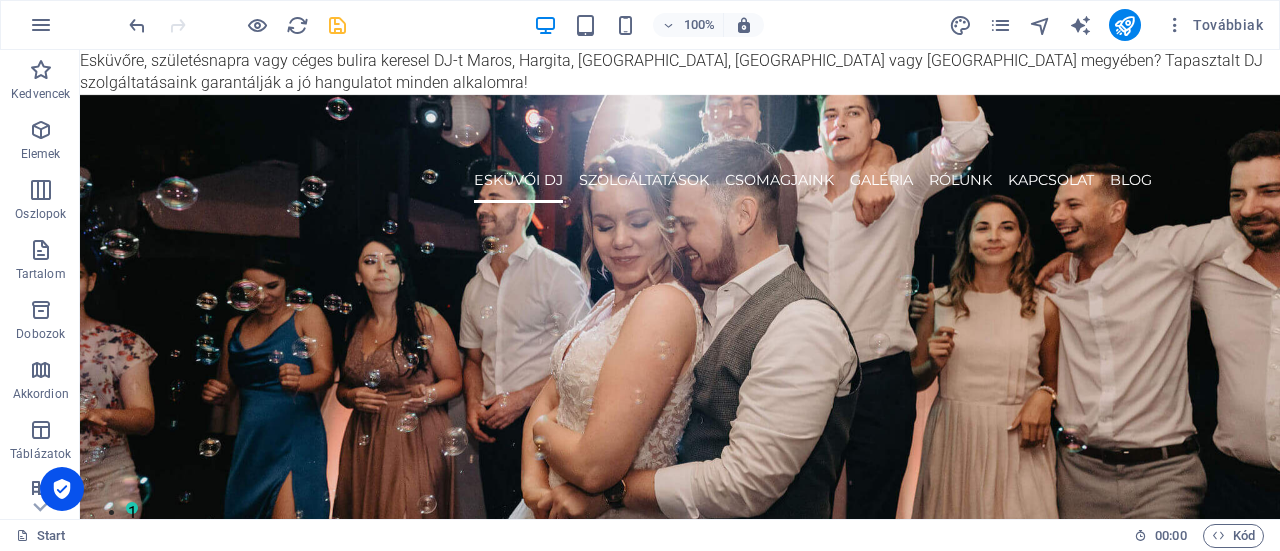click on "Esküvőre, születésnapra vagy céges bulira keresel DJ-t Maros, Hargita, Kovászna, Kolozs vagy Beszterce megyében? Tapasztalt DJ szolgáltatásaink garantálják a jó hangulatot minden alkalomra!
Skip to main content
ESKÜVŐI DJ SZOLGÁLTATÁSOK CSOMAGJAINK Galéria RÓLUNK KAPCSOLAT Blog Együtt hozzuk létre az emlékezetes estét! DJ szolgáltatás esküvőkre, rendezvényekre és felejthetetlen bulikra. esküvői dj Az Eskuvoidj.ro lemezlovasai több mint egy évtizedes rendezvényes tapasztalattal és neves klubreferenciákkal vetik bele magukat az esküvők világába is! A profi hang- és fénytechnikán túl, személyre szabott zenei műsorral, rugalmas hozzáállással és precíz egyeztetéssel segítjük a Nagy Napotok tökéletes lebonyolítását. Legyen szó akár egy egész éjszakás buliról, akár csak néhány óráról egy zenekari fellépés után – mi gondoskodunk a felejthetetlen hangulatról. Kérj árajánlatot még ma! Helyezze ide a tartalmat vagy ESKÜVŐI DJ 2" at bounding box center [680, 6003] 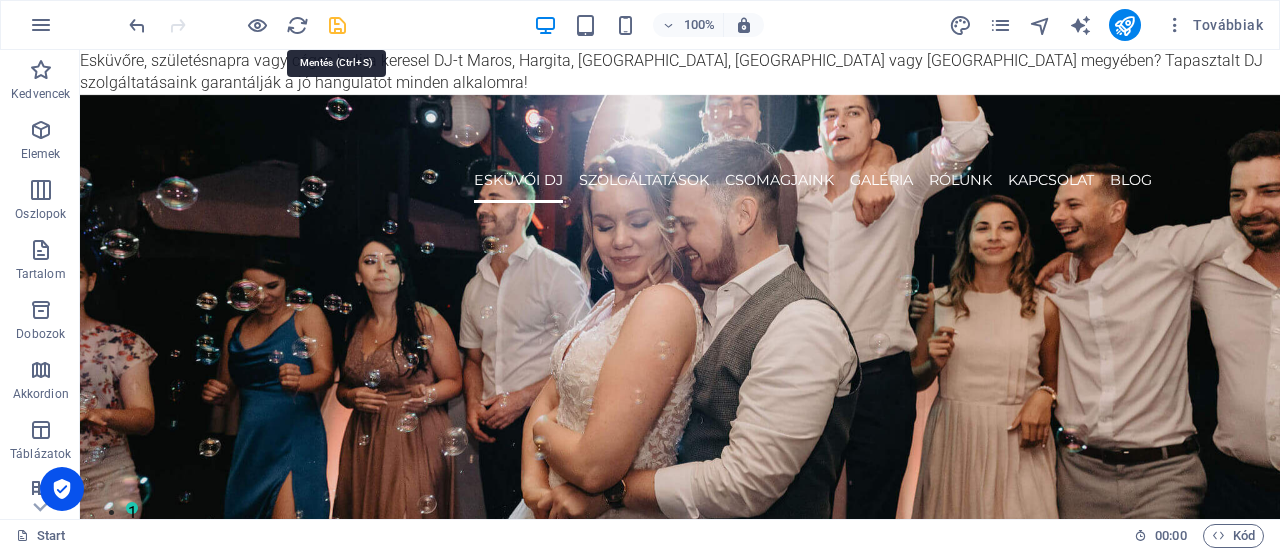 click at bounding box center [337, 25] 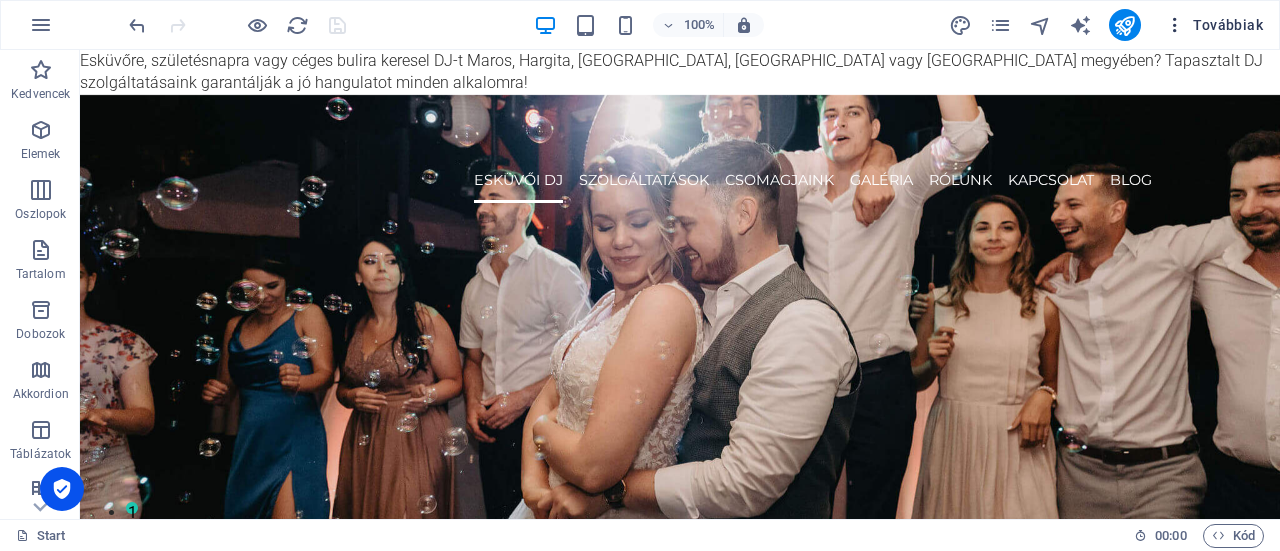 click on "Továbbiak" at bounding box center [1214, 25] 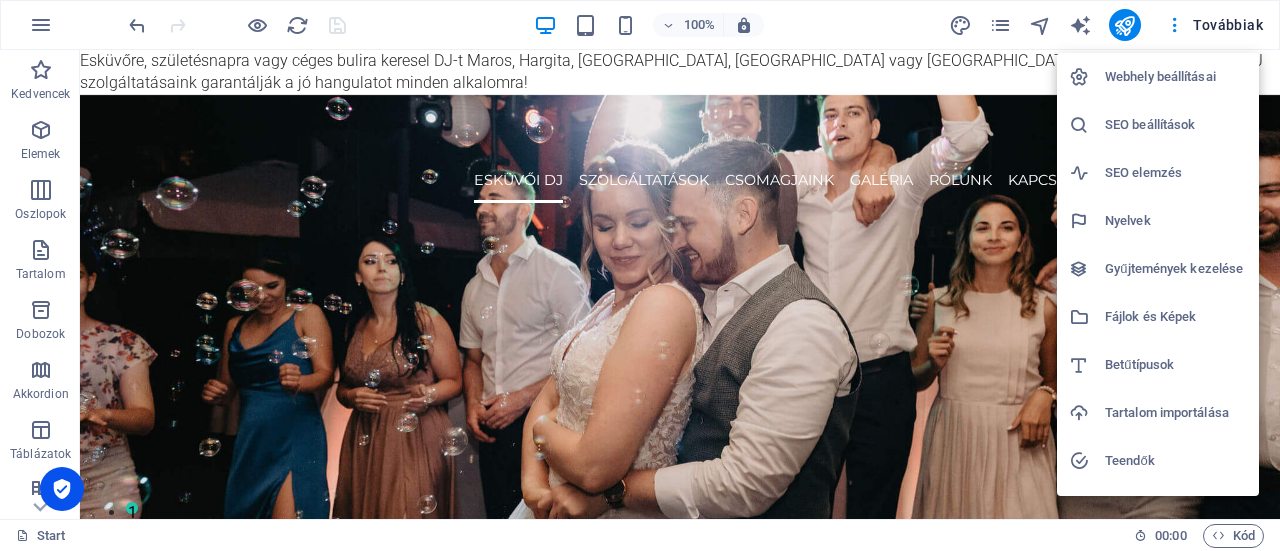 click on "Webhely beállításai" at bounding box center [1176, 77] 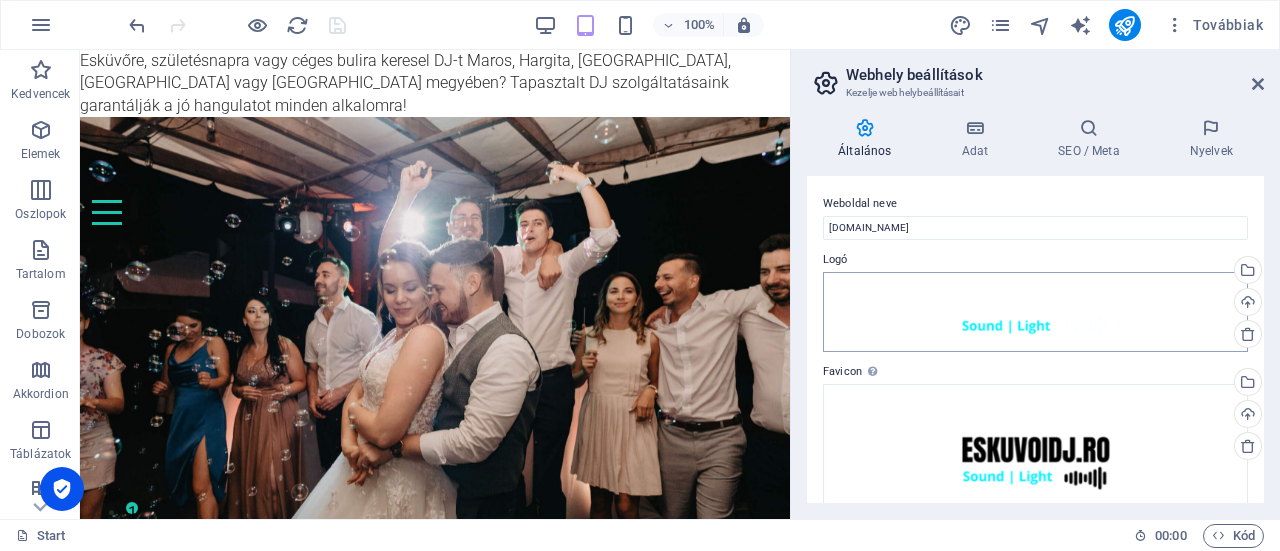 scroll, scrollTop: 329, scrollLeft: 0, axis: vertical 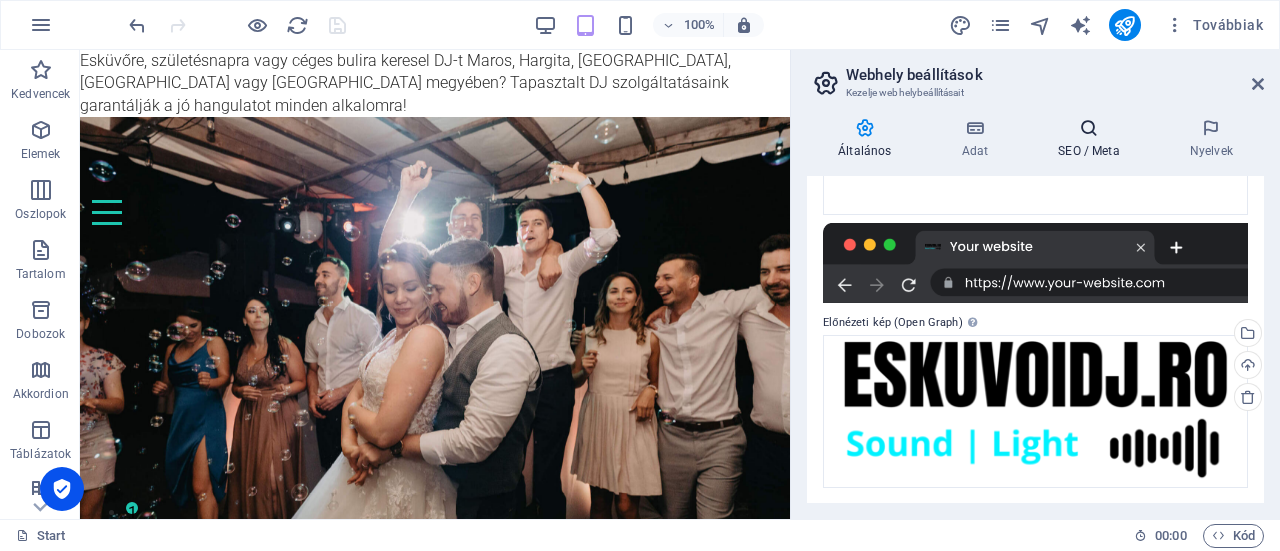 click at bounding box center (1089, 128) 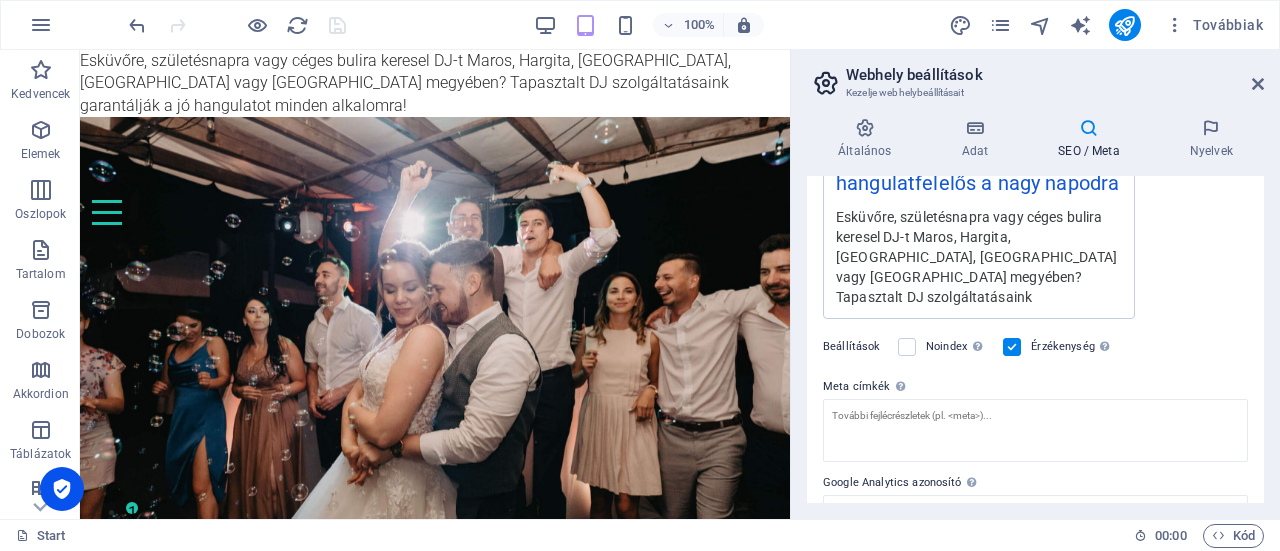 scroll, scrollTop: 494, scrollLeft: 0, axis: vertical 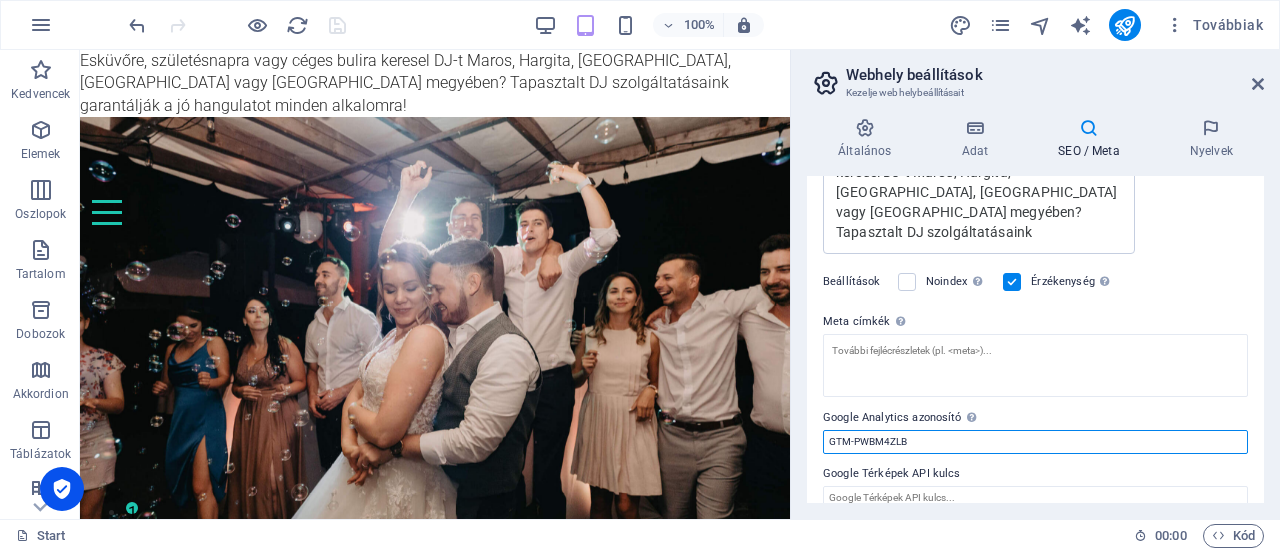 drag, startPoint x: 1017, startPoint y: 473, endPoint x: 752, endPoint y: 437, distance: 267.4341 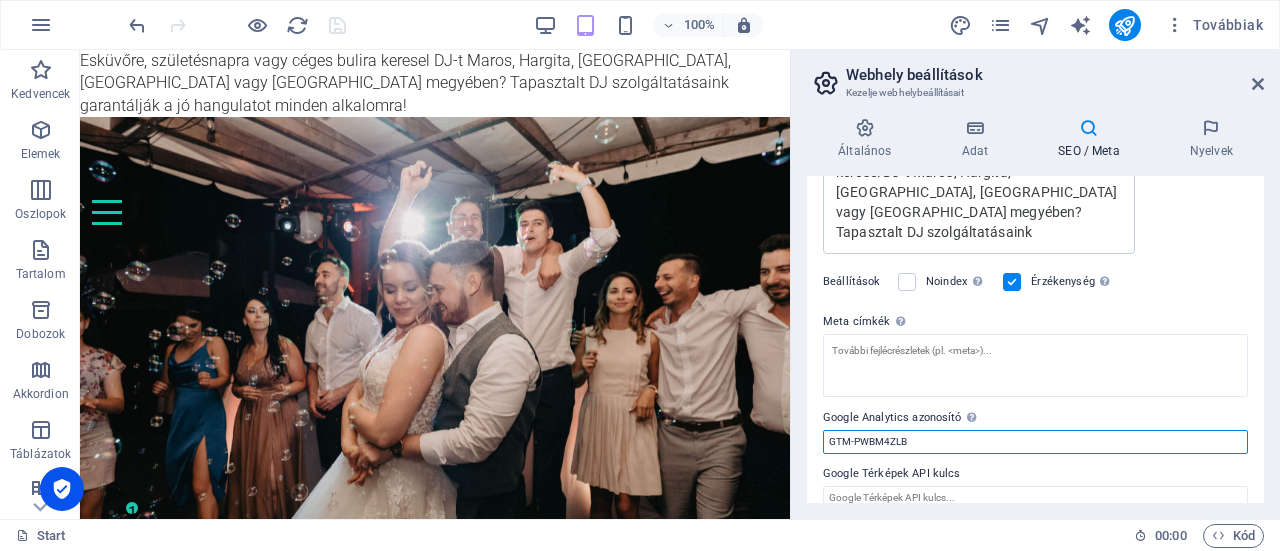 click on "GTM-PWBM4ZLB" at bounding box center [1035, 442] 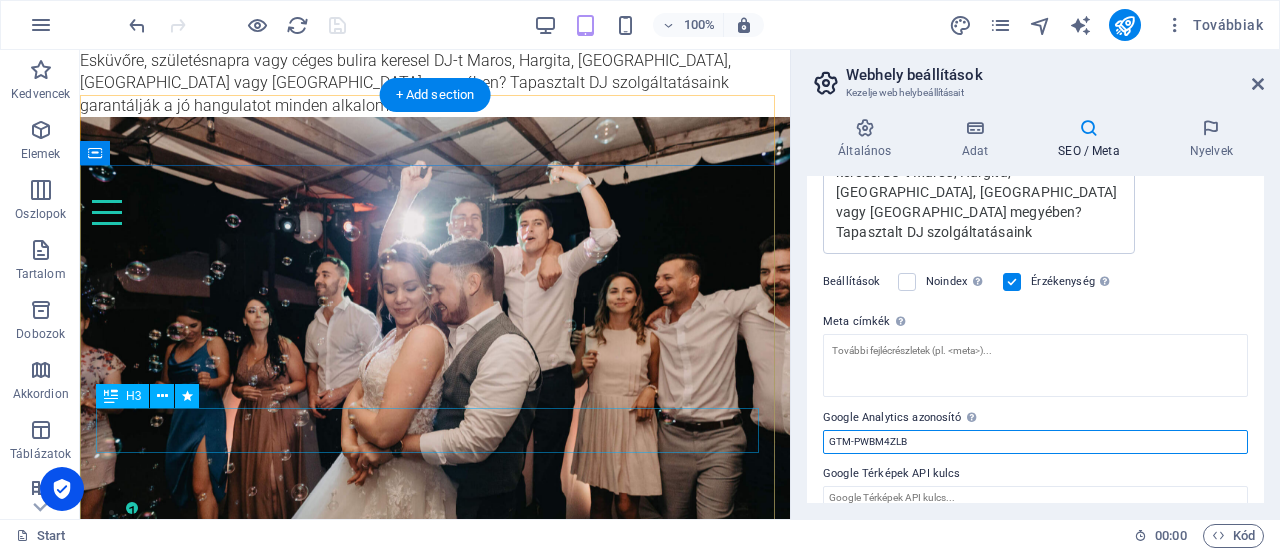drag, startPoint x: 1012, startPoint y: 469, endPoint x: 778, endPoint y: 407, distance: 242.07437 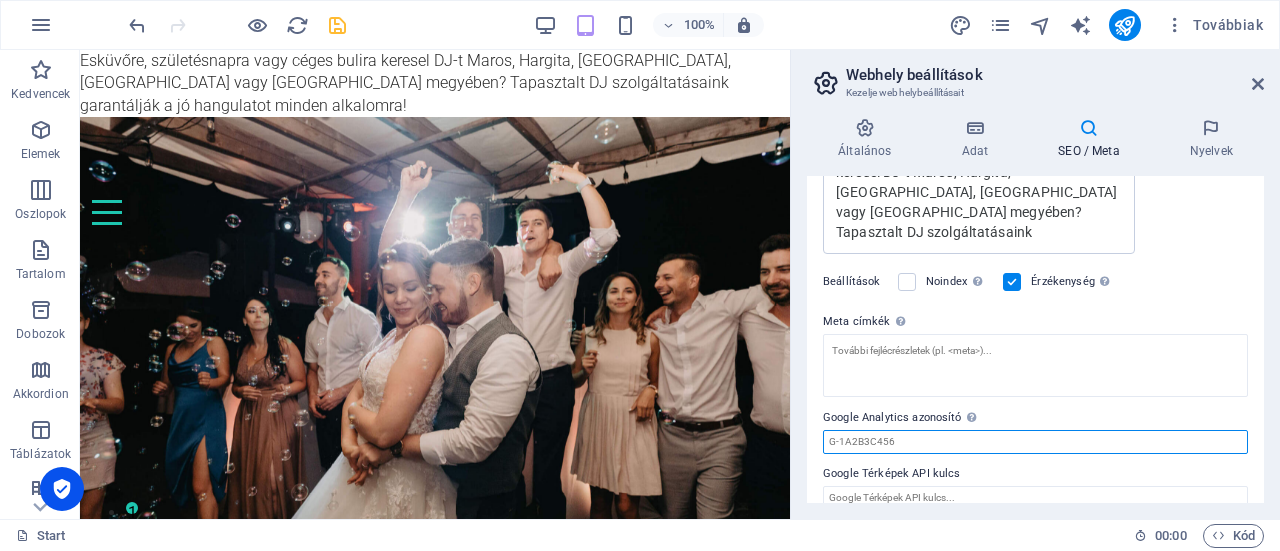 type 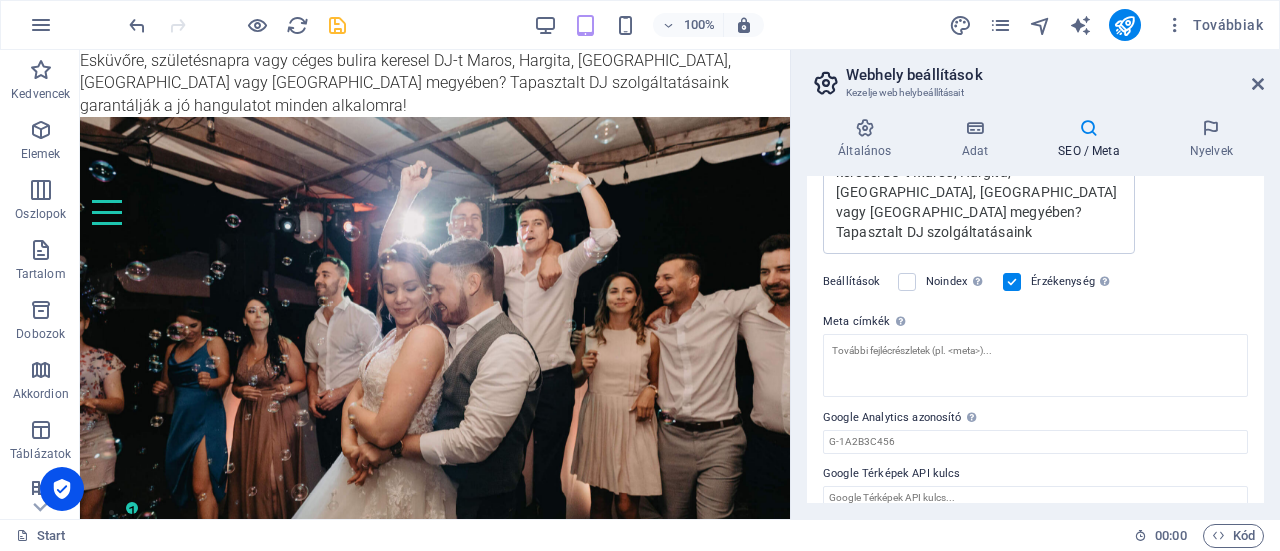 click on "100% Továbbiak" at bounding box center [698, 25] 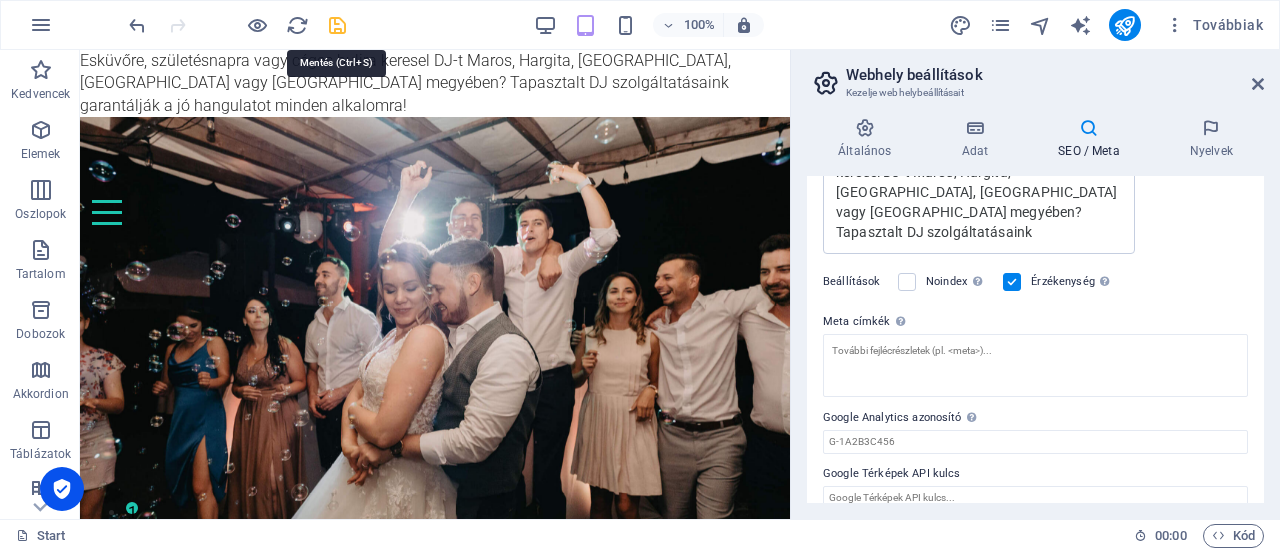 click at bounding box center (337, 25) 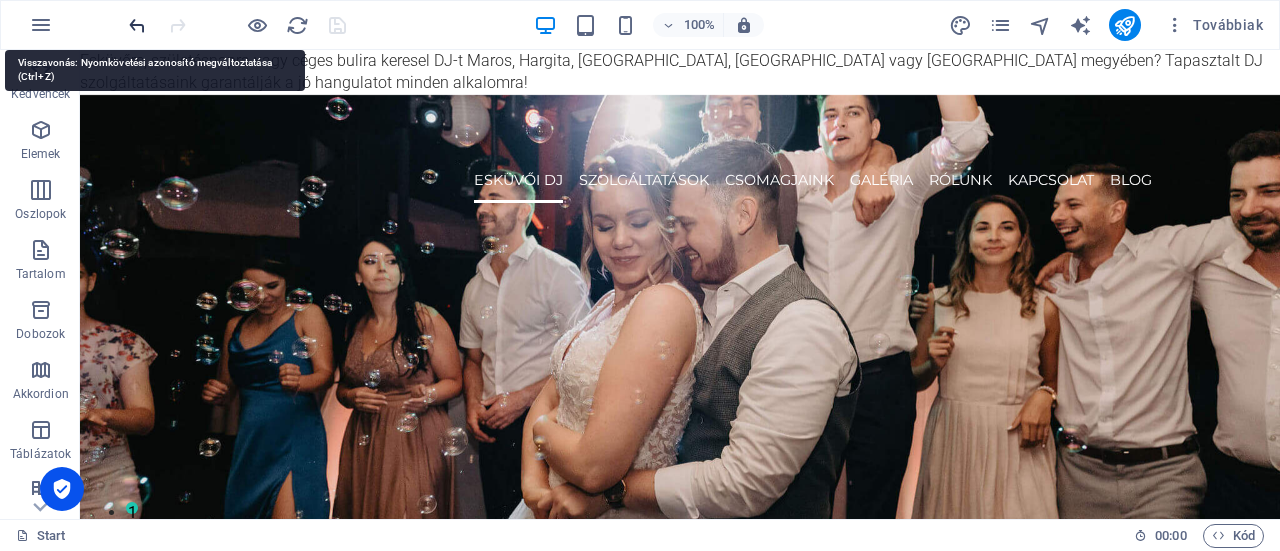 click at bounding box center [137, 25] 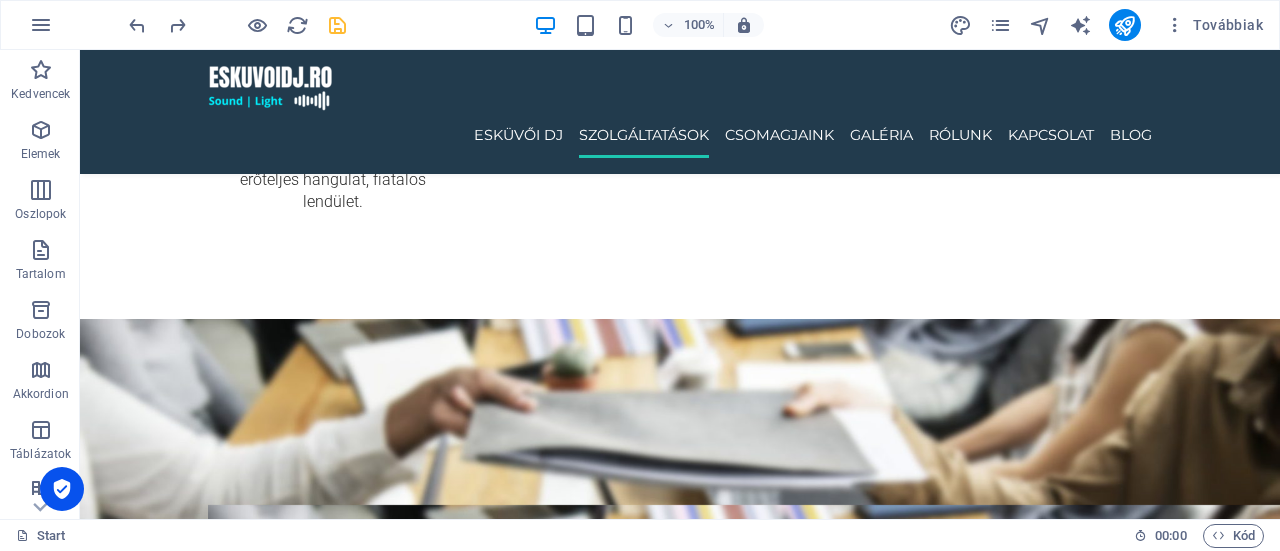 scroll, scrollTop: 4725, scrollLeft: 0, axis: vertical 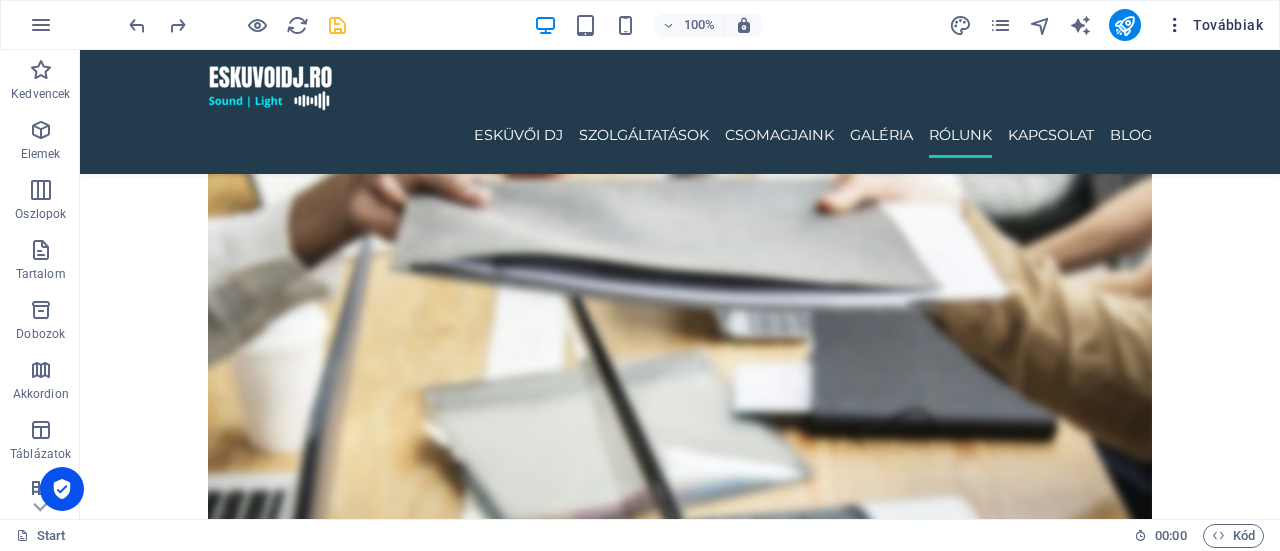 click on "Továbbiak" at bounding box center (1214, 25) 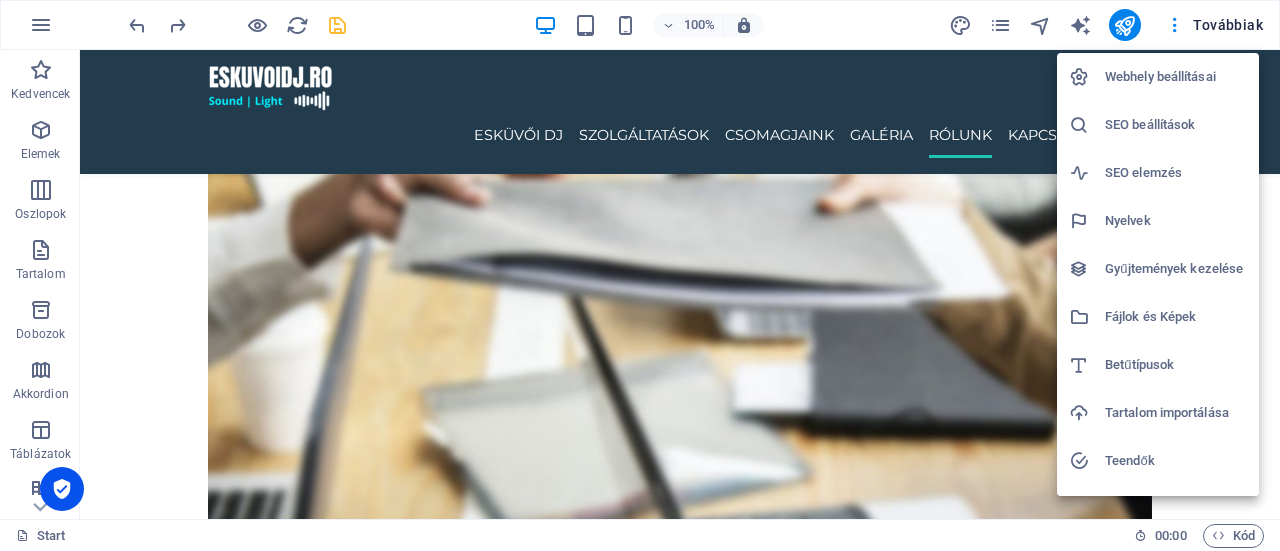 click on "Webhely beállításai" at bounding box center [1176, 77] 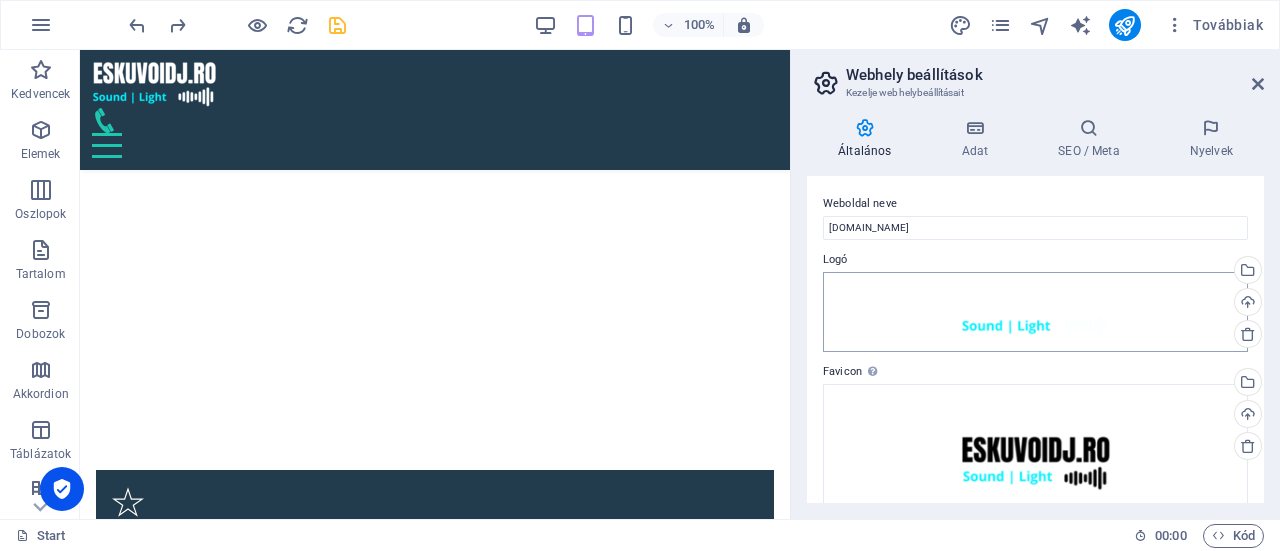 scroll, scrollTop: 4708, scrollLeft: 0, axis: vertical 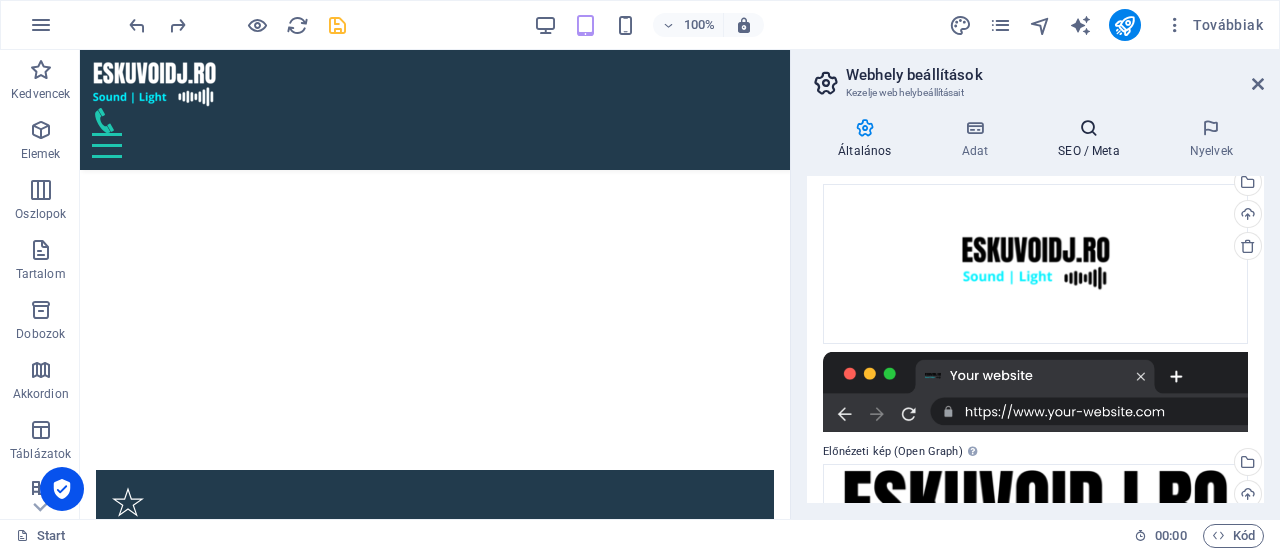click at bounding box center [1089, 128] 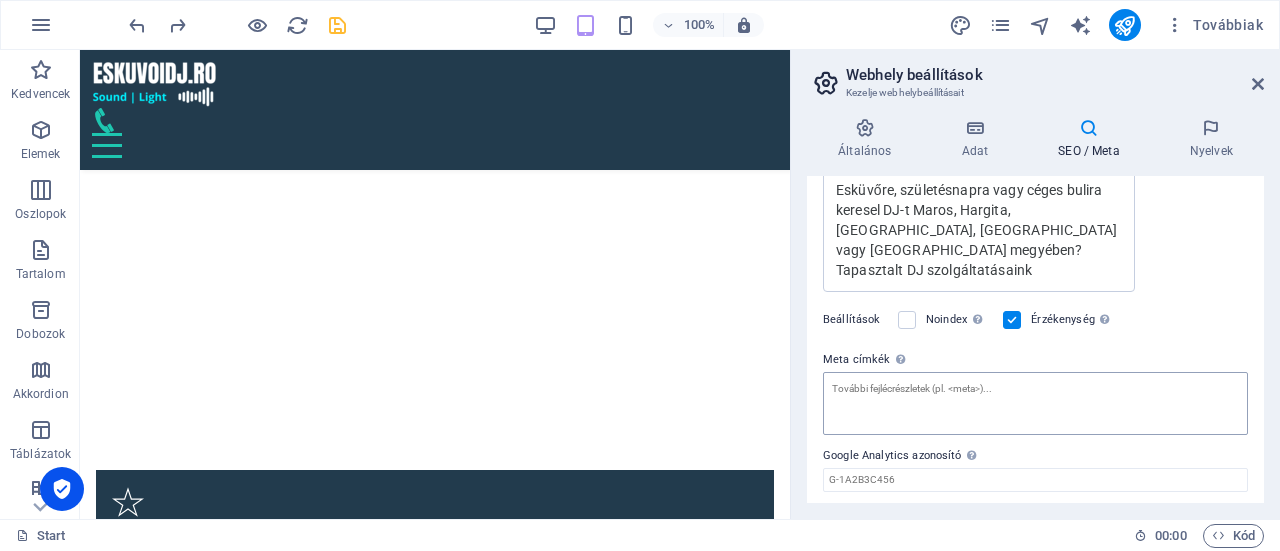 scroll, scrollTop: 494, scrollLeft: 0, axis: vertical 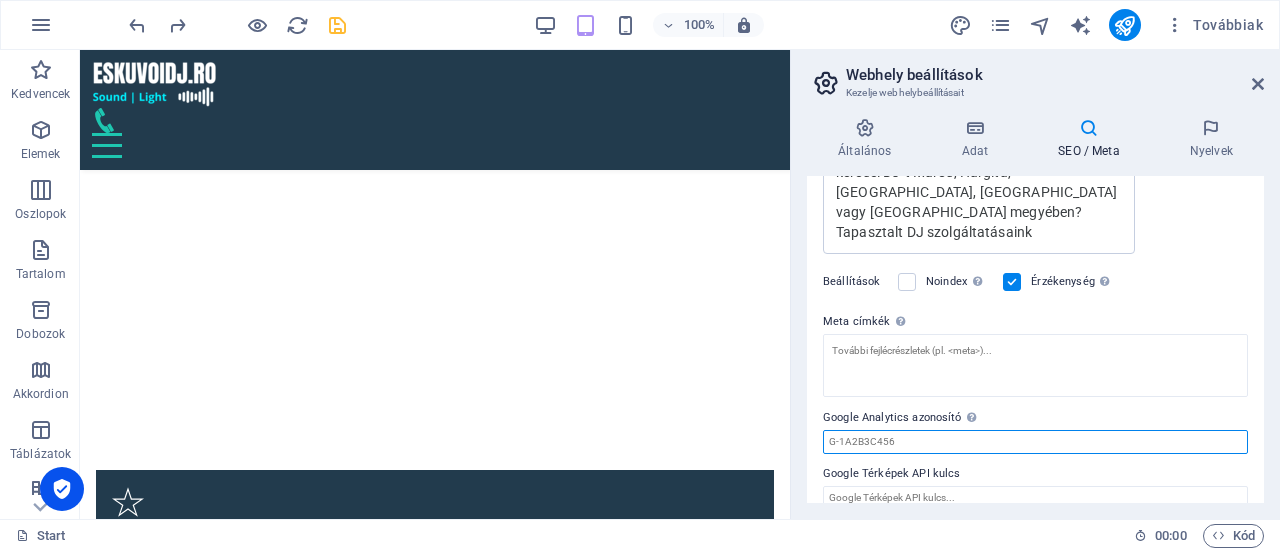 click on "Google Analytics azonosító Kérem, csak adja meg a Google Analytics azonosítót. Automatikusan hozzáadjuk az azonosítót a követési kódrészletbe. Az Analytics azonosító hasonló a következőhöz: pl. G-1A2B3C456" at bounding box center (1035, 442) 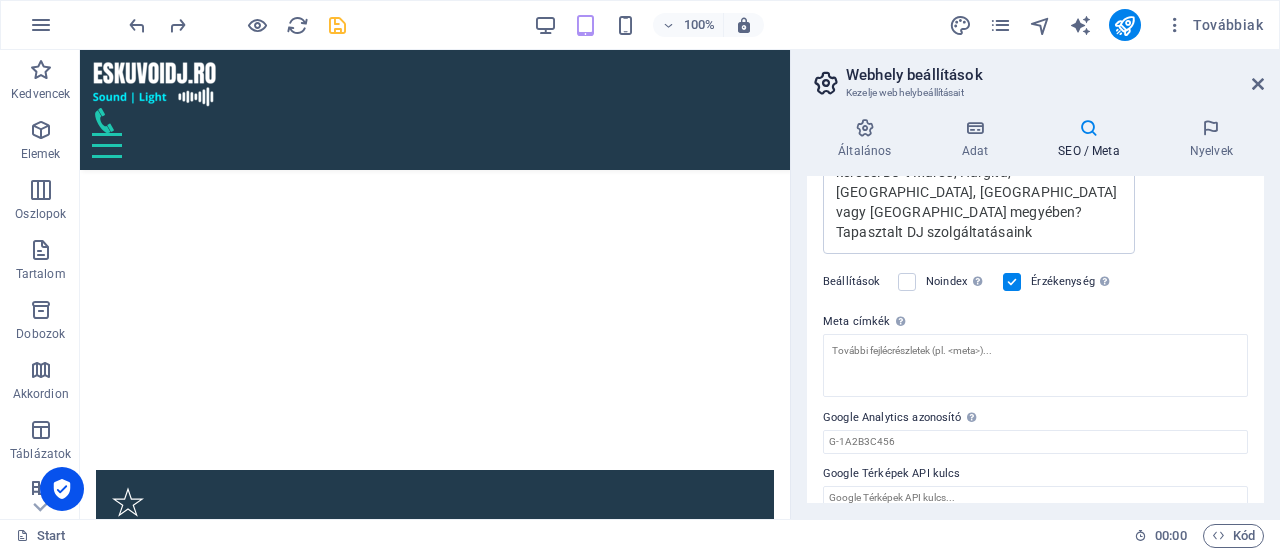 click on "Webhely beállítások Kezelje webhelybeállításait  Általános  Adat  SEO / Meta  Nyelvek Weboldal neve [DOMAIN_NAME] Logó Húzza ide a fájlokat, kattintson a fájlok kiválasztásához, vagy válasszon fájlokat a Fájlokból vagy a szabadon elérhető képek és videók közül Válasszon fájlokat a fájlkezelőből, a szabadon elérhető képek közül, vagy töltsön fel fájlokat Feltöltés Favicon Állítsa be weboldala faviconját itt. A favicon egy kis ikon, amelyet a böngésző fülén jelenít meg a weboldala mellett. Segít az látogatóknak azonosítani az oldalát. Húzza ide a fájlokat, kattintson a fájlok kiválasztásához, vagy válasszon fájlokat a Fájlokból vagy a szabadon elérhető képek és videók közül Válasszon fájlokat a fájlkezelőből, a szabadon elérhető képek közül, vagy töltsön fel fájlokat Feltöltés Előnézeti kép (Open Graph) Ez a kép jelenik meg, amikor a weboldalt megosztják a közösségi hálózatokon Feltöltés Cég [DOMAIN_NAME] Utca Fax" at bounding box center (1035, 284) 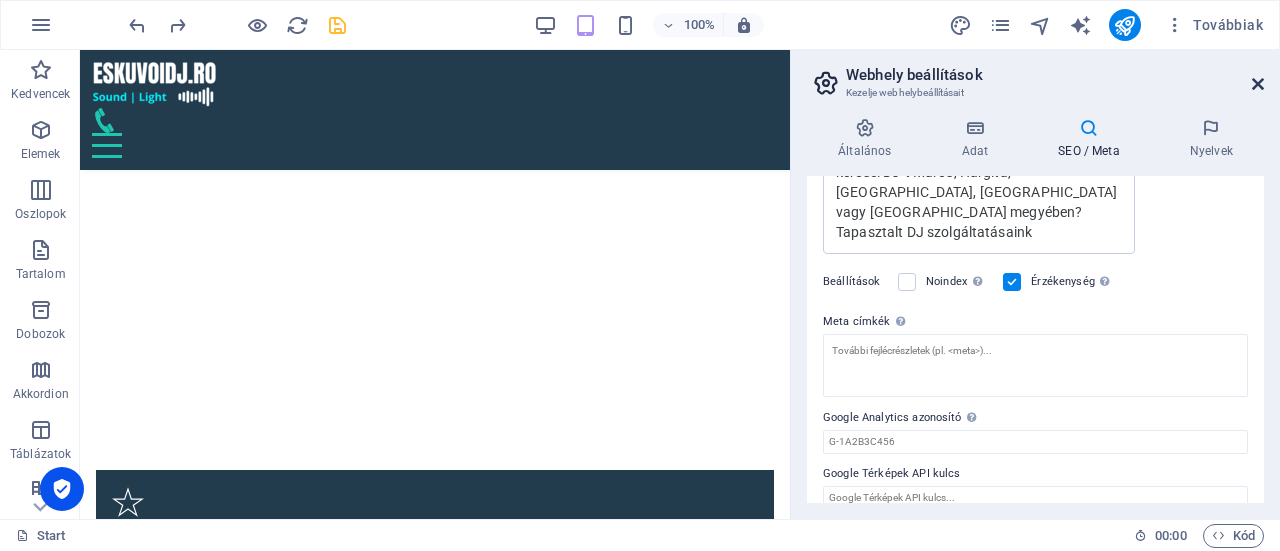 click at bounding box center (1258, 84) 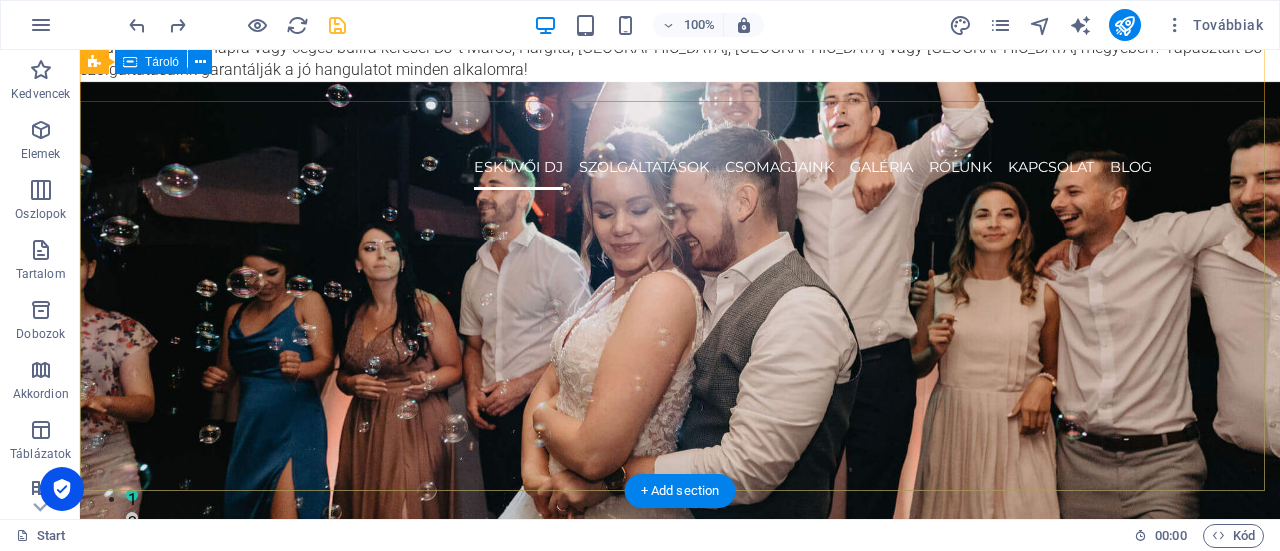 scroll, scrollTop: 0, scrollLeft: 0, axis: both 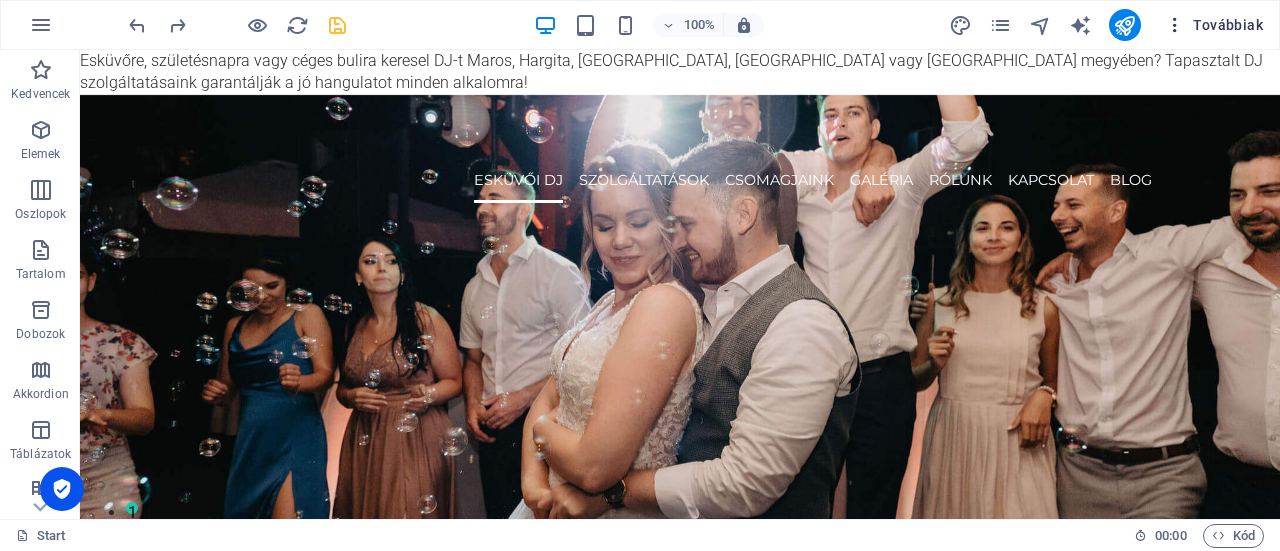 click on "Továbbiak" at bounding box center [1214, 25] 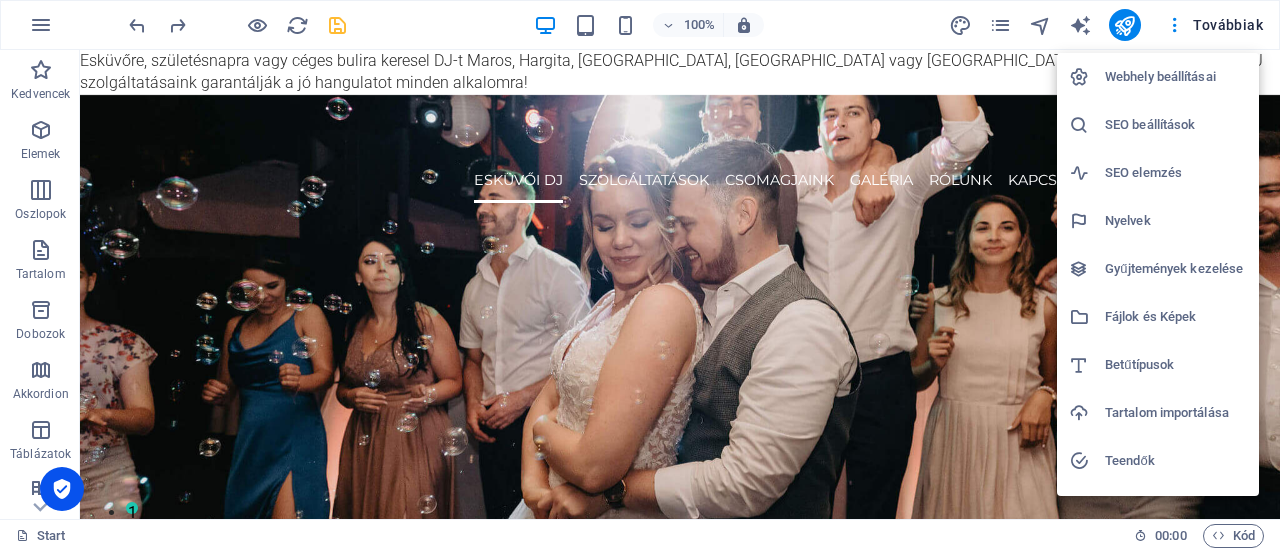 click at bounding box center [640, 275] 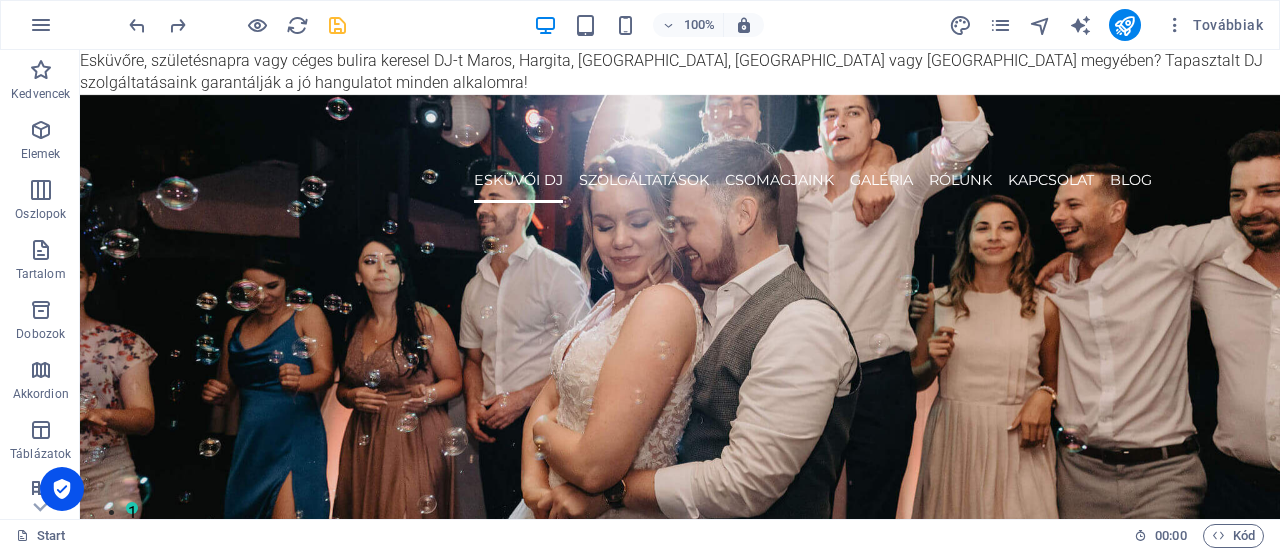 click on "Webhely beállításai SEO beállítások SEO elemzés Nyelvek Gyűjtemények kezelése Fájlok és Képek Betűtípusok Tartalom importálása Teendők Kívánságok Adatok" at bounding box center [640, 281] 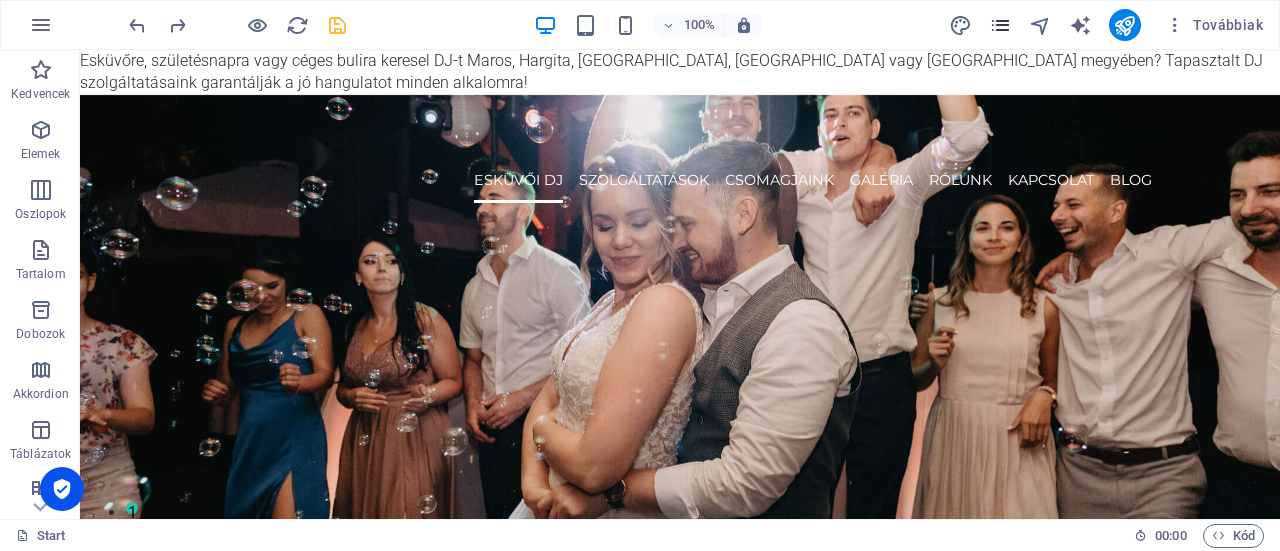 click at bounding box center (1000, 25) 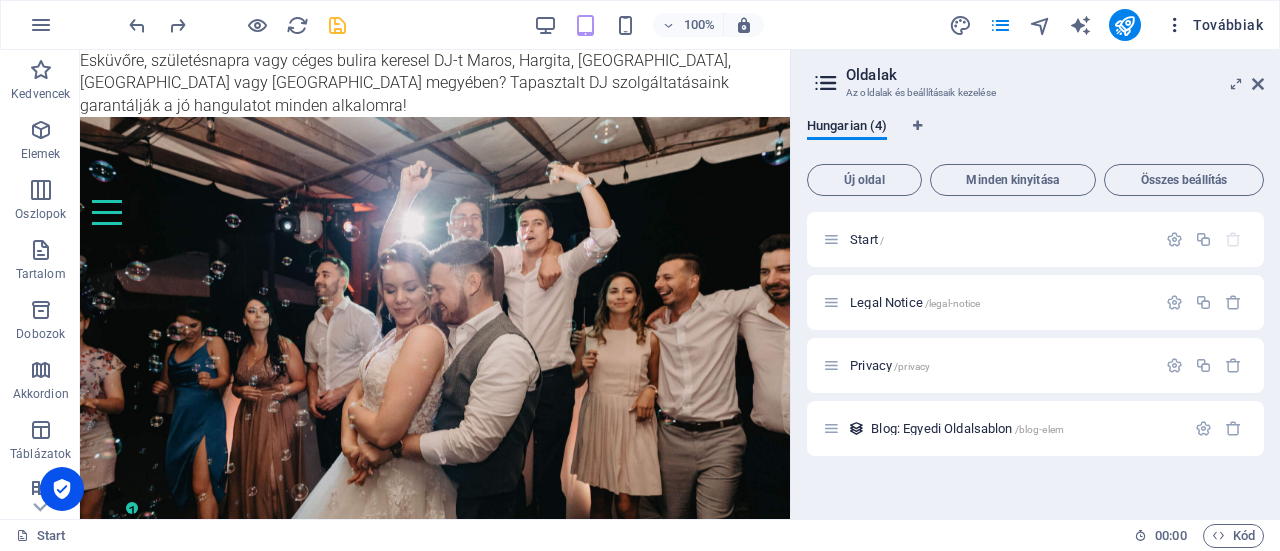 click on "Továbbiak" at bounding box center (1214, 25) 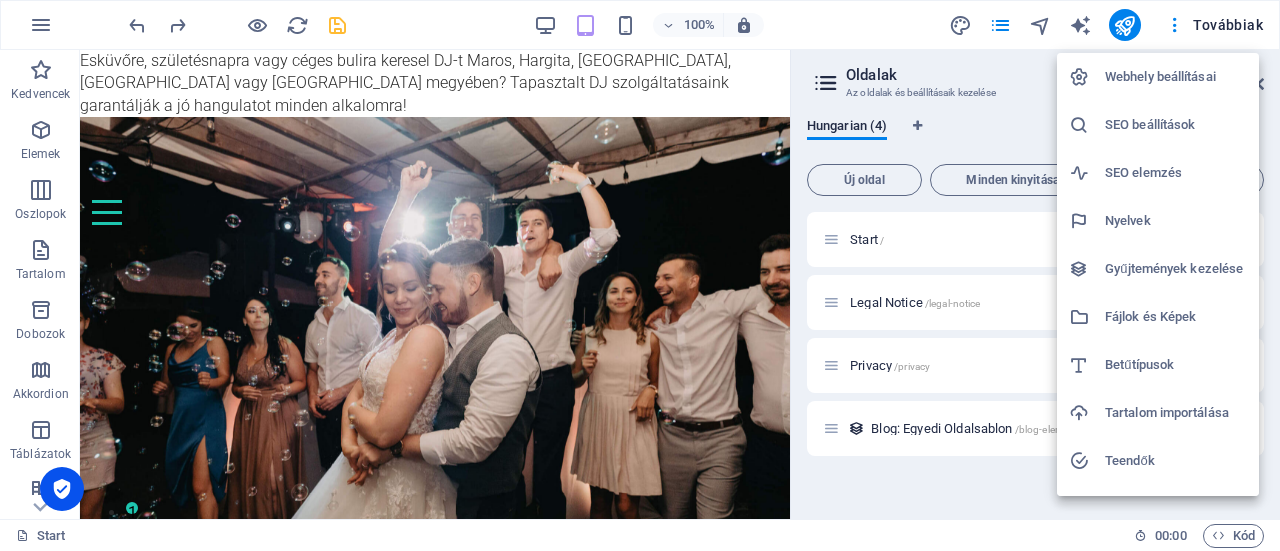 click at bounding box center (640, 275) 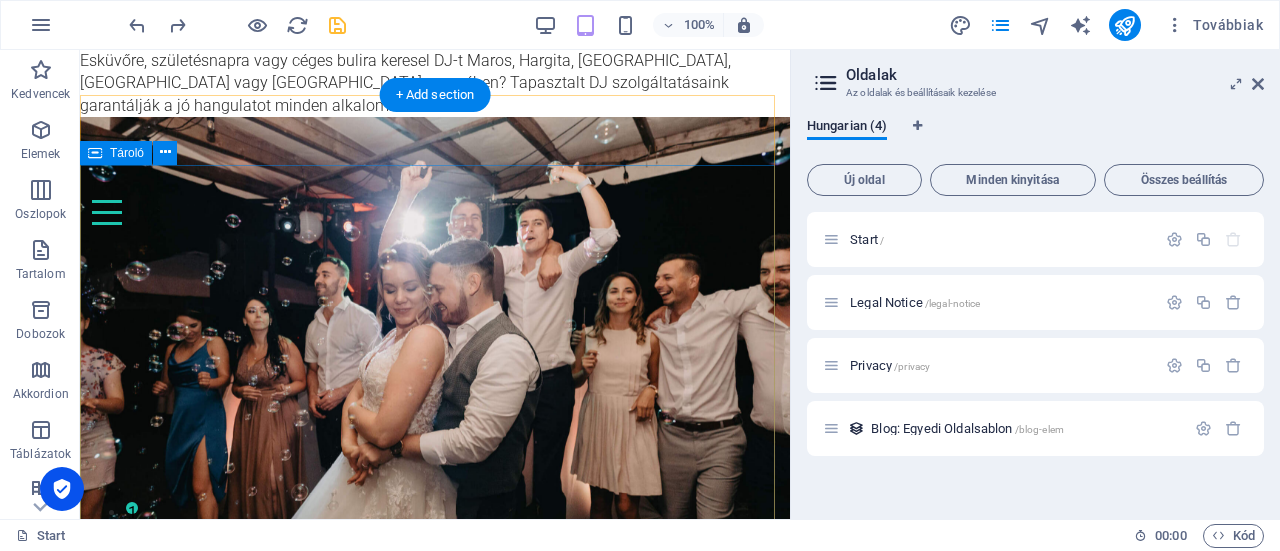 click on "Együtt hozzuk létre az emlékezetes estét! DJ szolgáltatás esküvőkre, rendezvényekre és felejthetetlen bulikra." at bounding box center (435, 405) 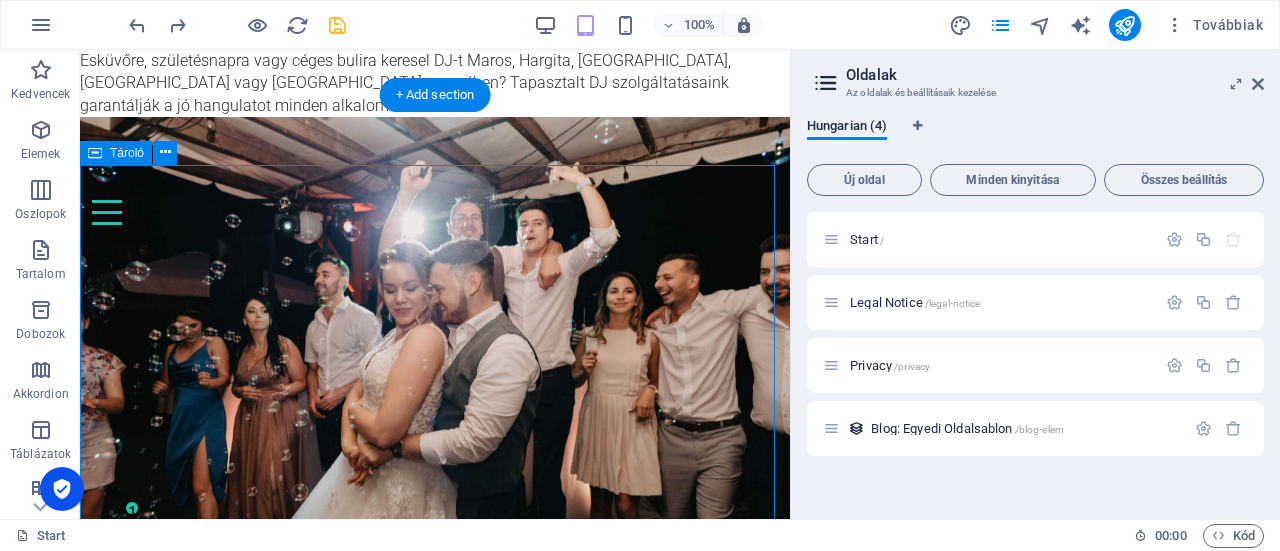 click on "Együtt hozzuk létre az emlékezetes estét! DJ szolgáltatás esküvőkre, rendezvényekre és felejthetetlen bulikra." at bounding box center [435, 405] 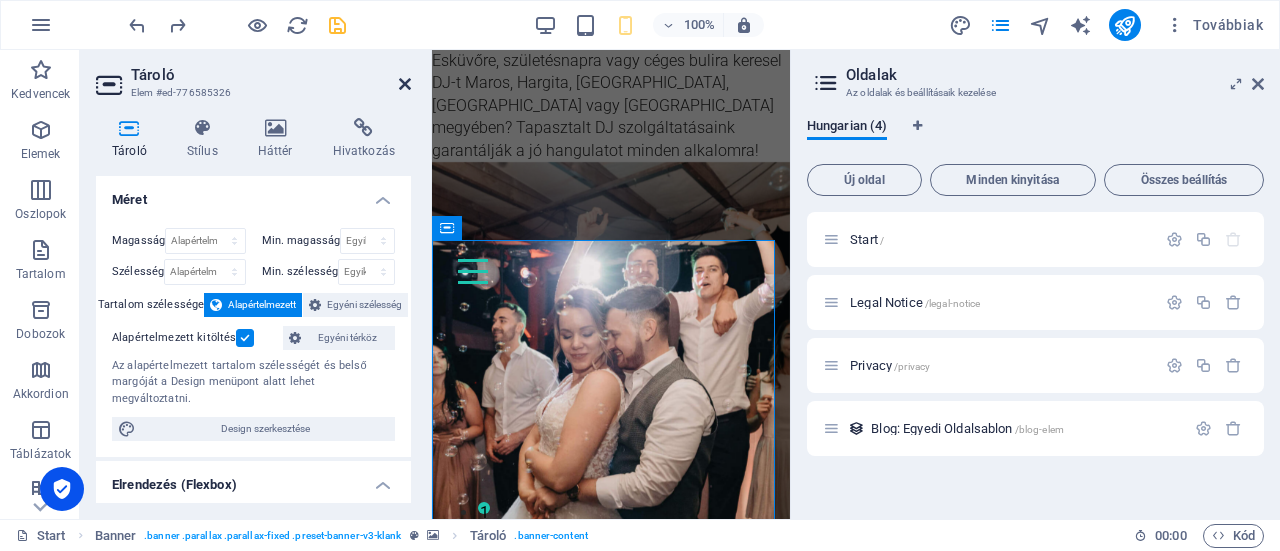 click at bounding box center [405, 84] 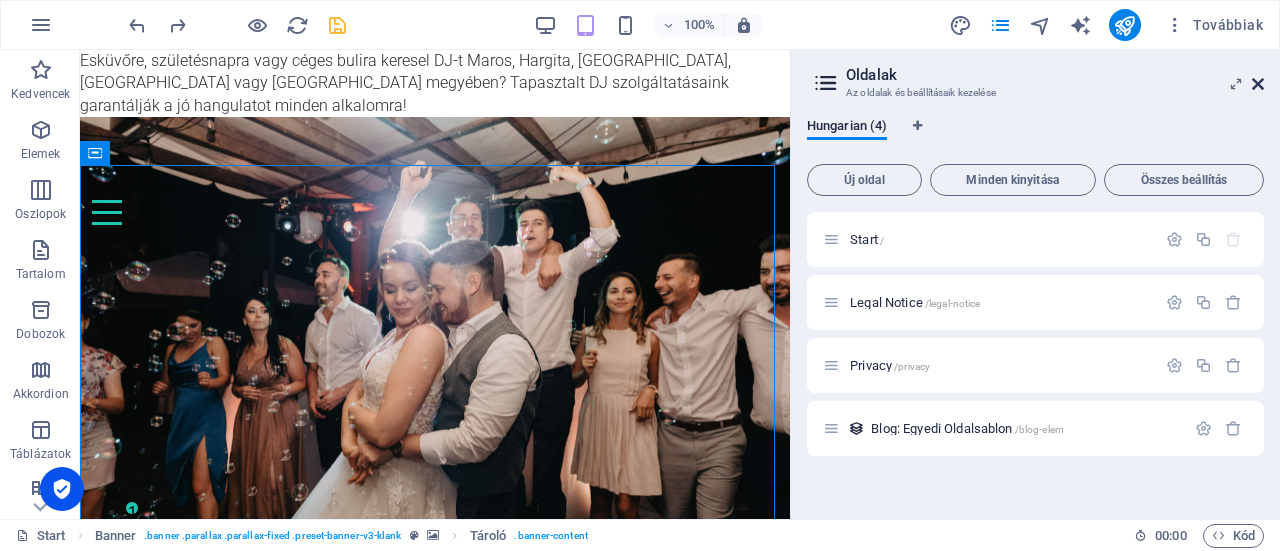 click at bounding box center (1258, 84) 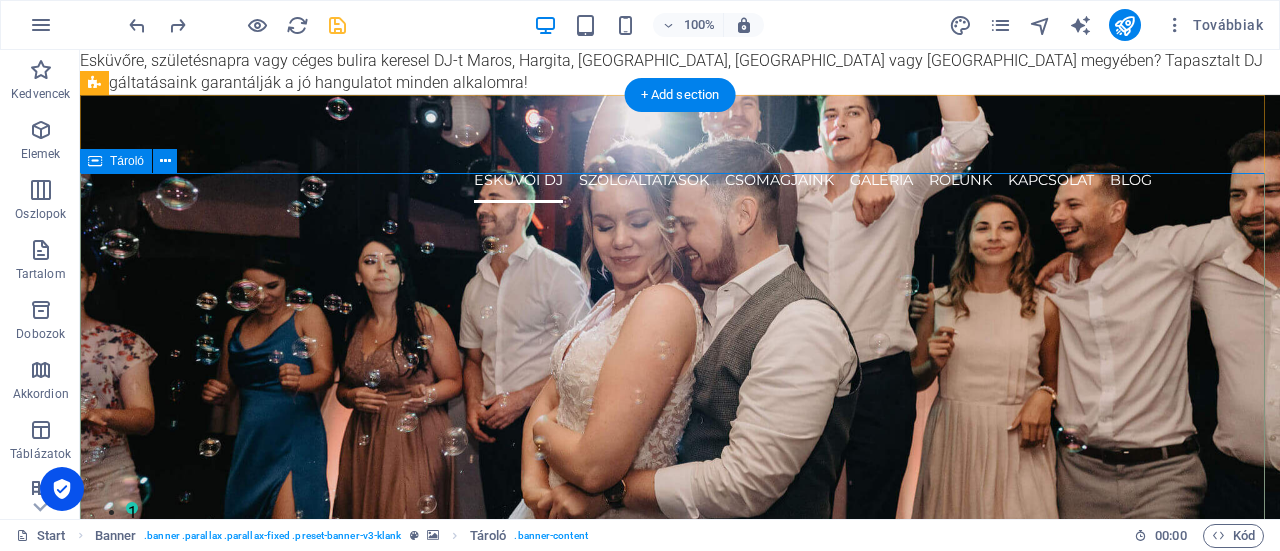 click on "Együtt hozzuk létre az emlékezetes estét! DJ szolgáltatás esküvőkre, rendezvényekre és felejthetetlen bulikra." at bounding box center [680, 387] 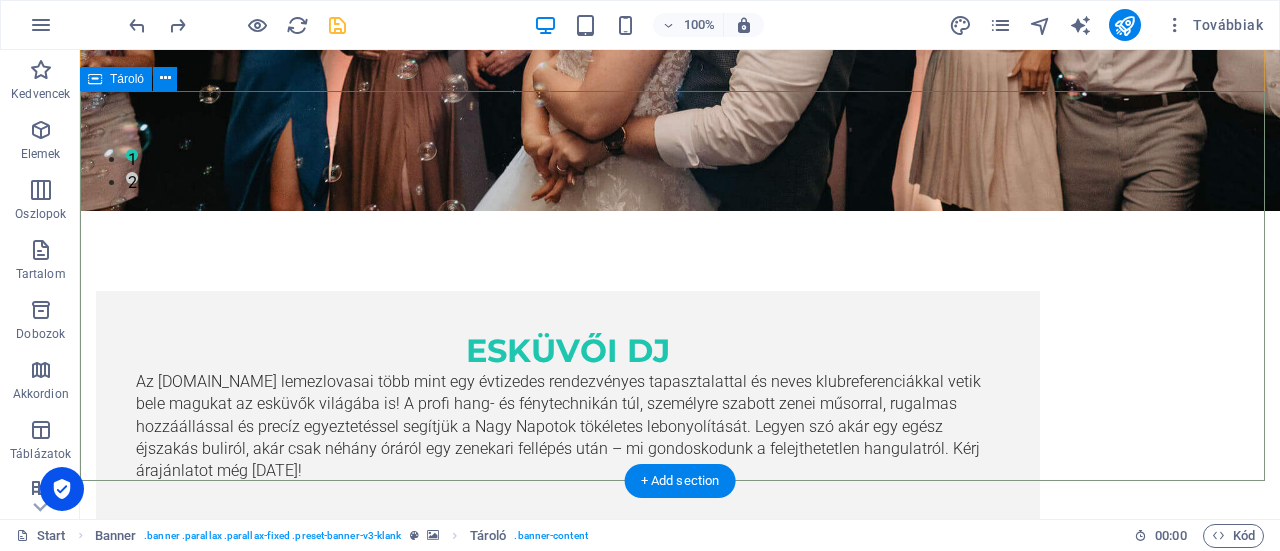 scroll, scrollTop: 500, scrollLeft: 0, axis: vertical 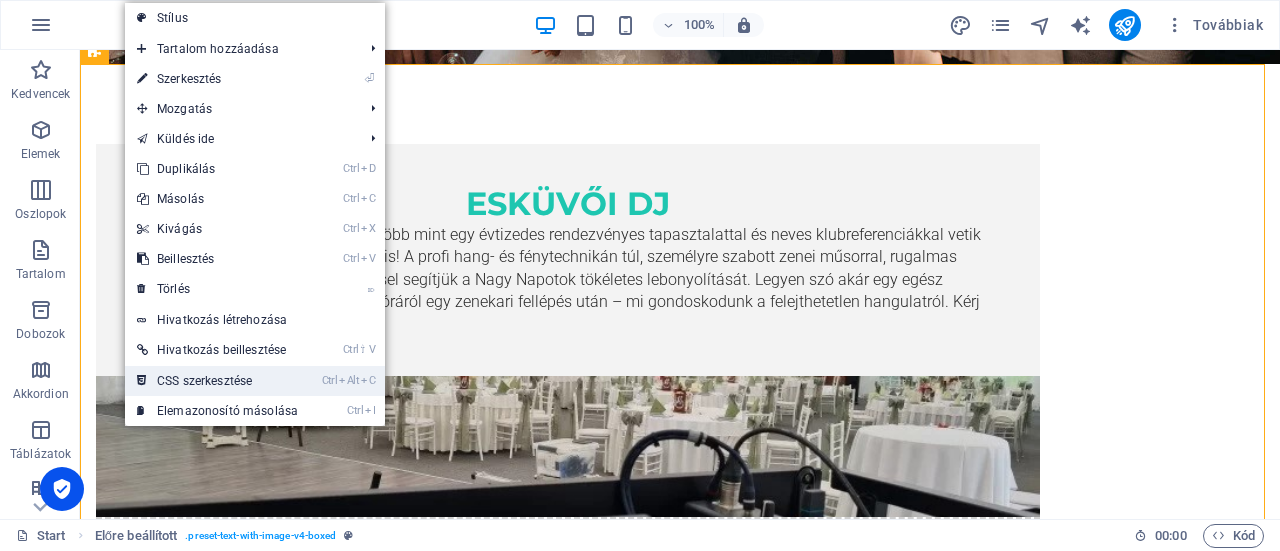 click on "Ctrl Alt C  CSS szerkesztése" at bounding box center (217, 381) 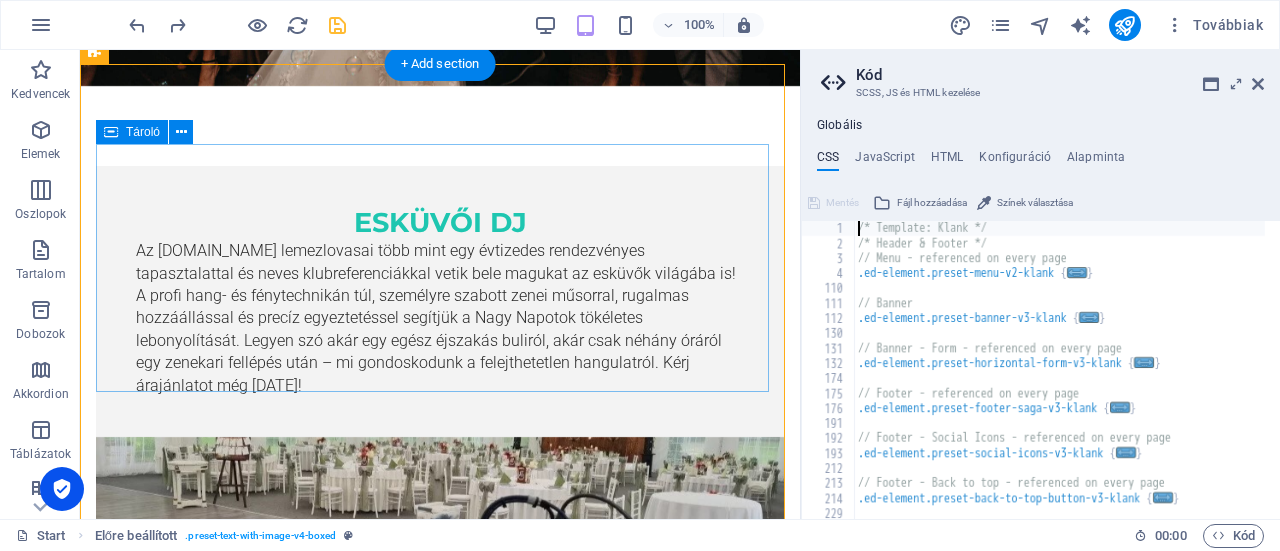 type on "@include text-with-image-v4(" 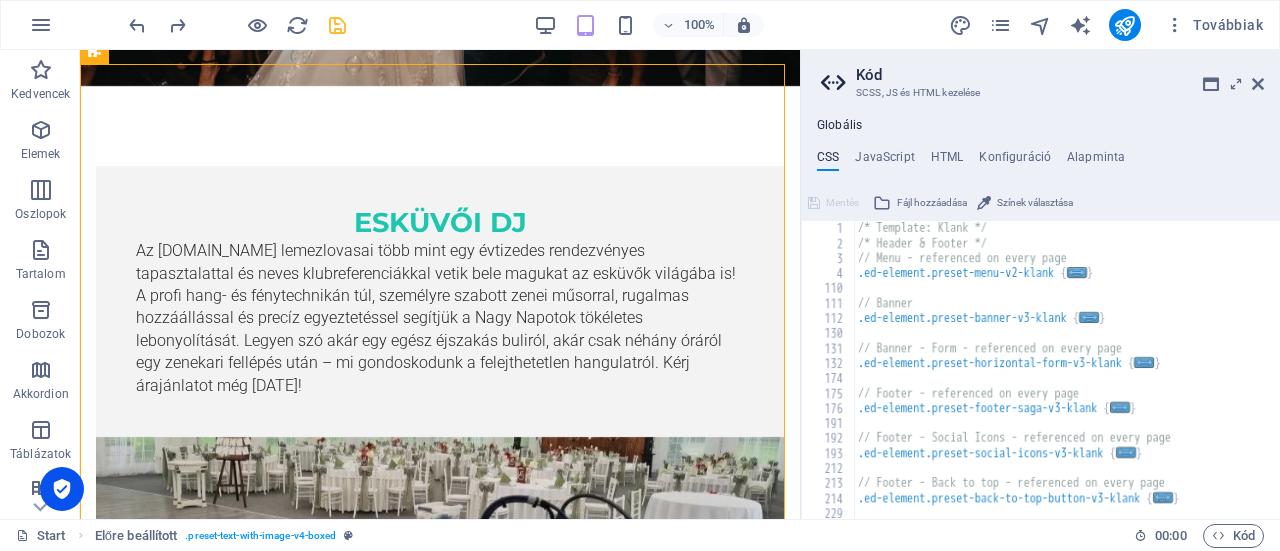 scroll, scrollTop: 0, scrollLeft: 0, axis: both 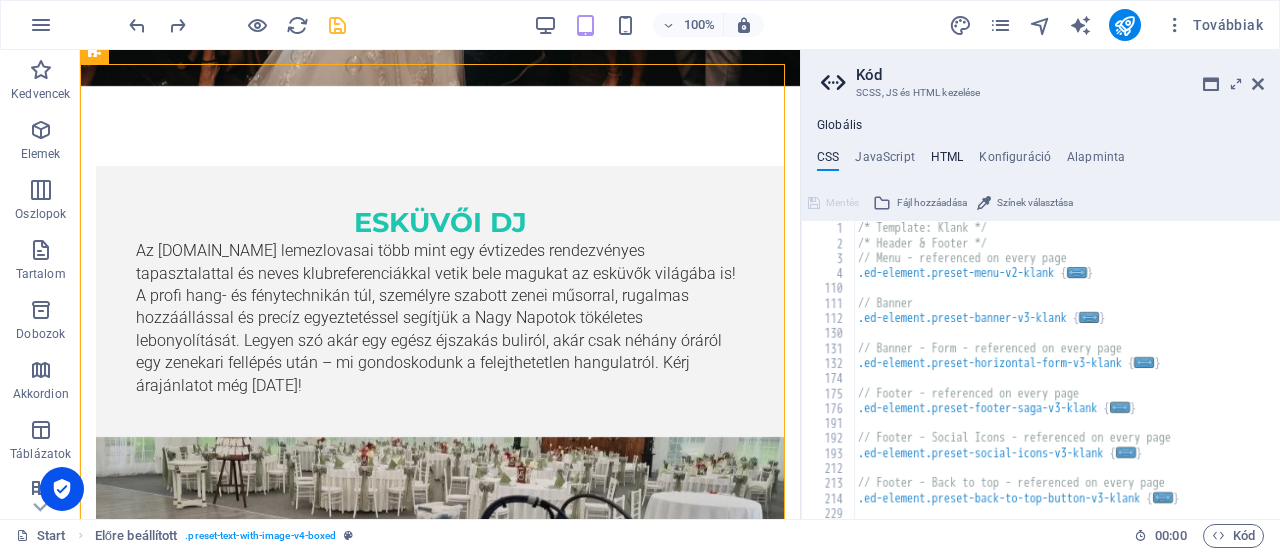 click on "HTML" at bounding box center [947, 161] 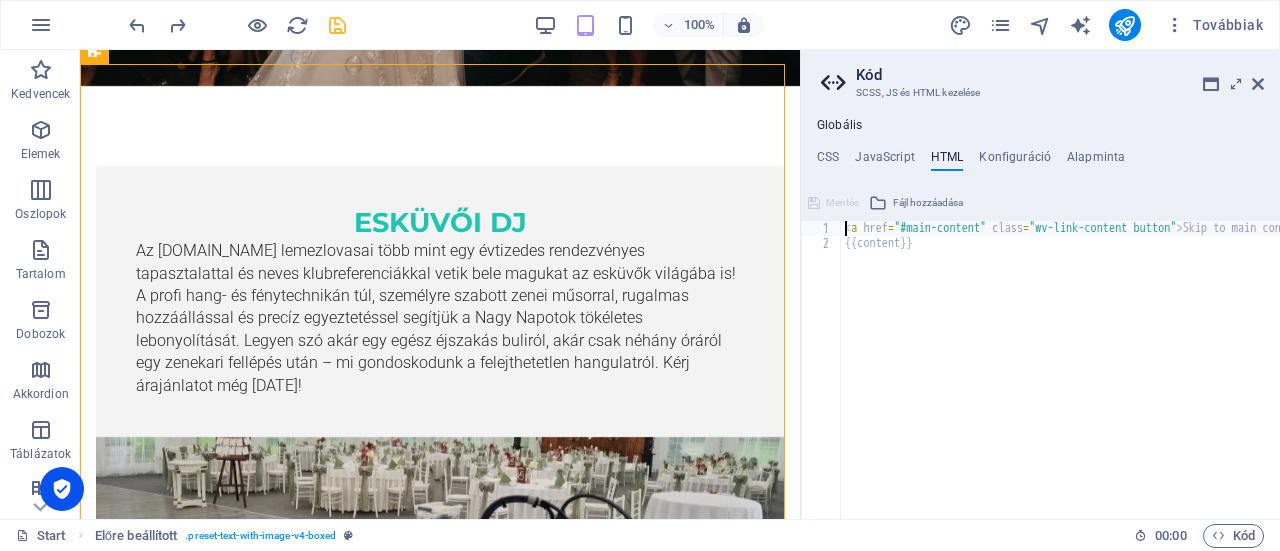 scroll, scrollTop: 0, scrollLeft: 0, axis: both 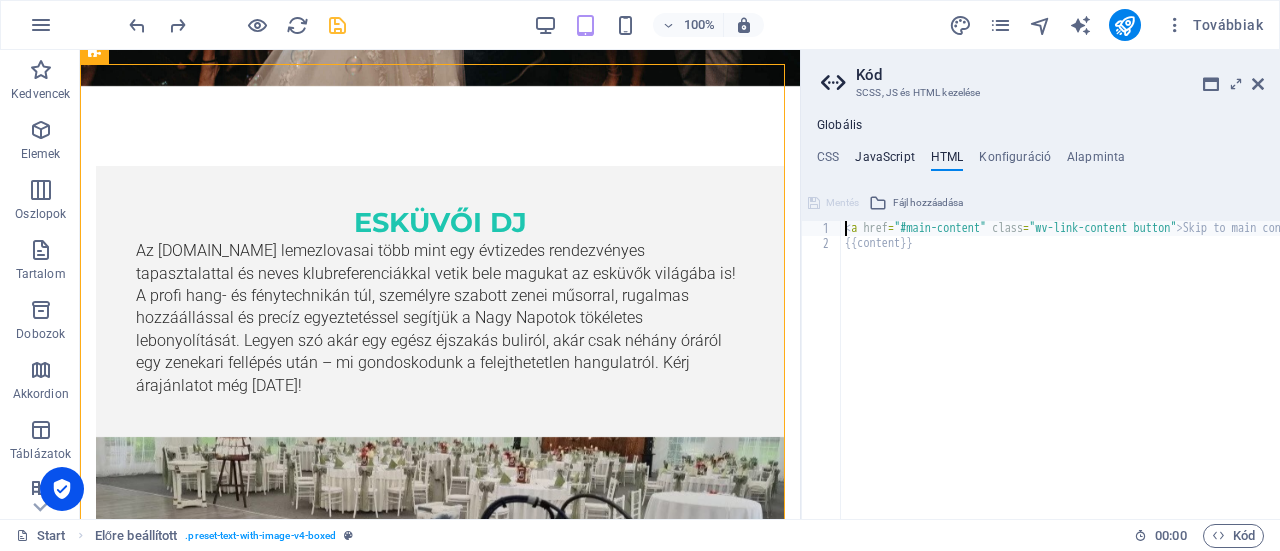 click on "JavaScript" at bounding box center (884, 161) 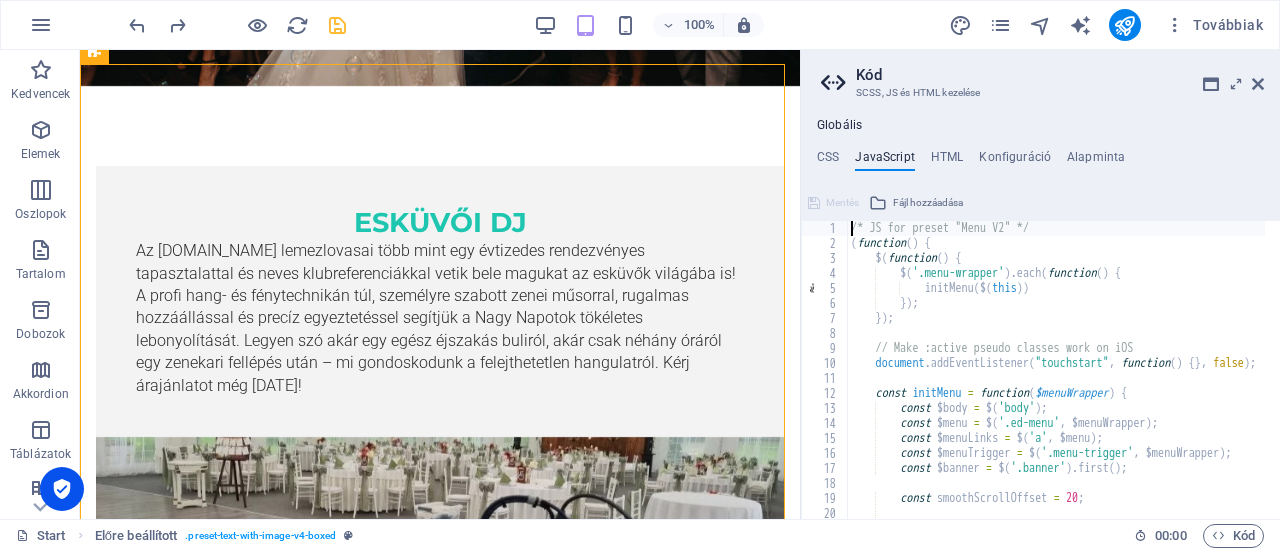 click on "CSS JavaScript HTML Konfiguráció Alapminta" at bounding box center [1040, 161] 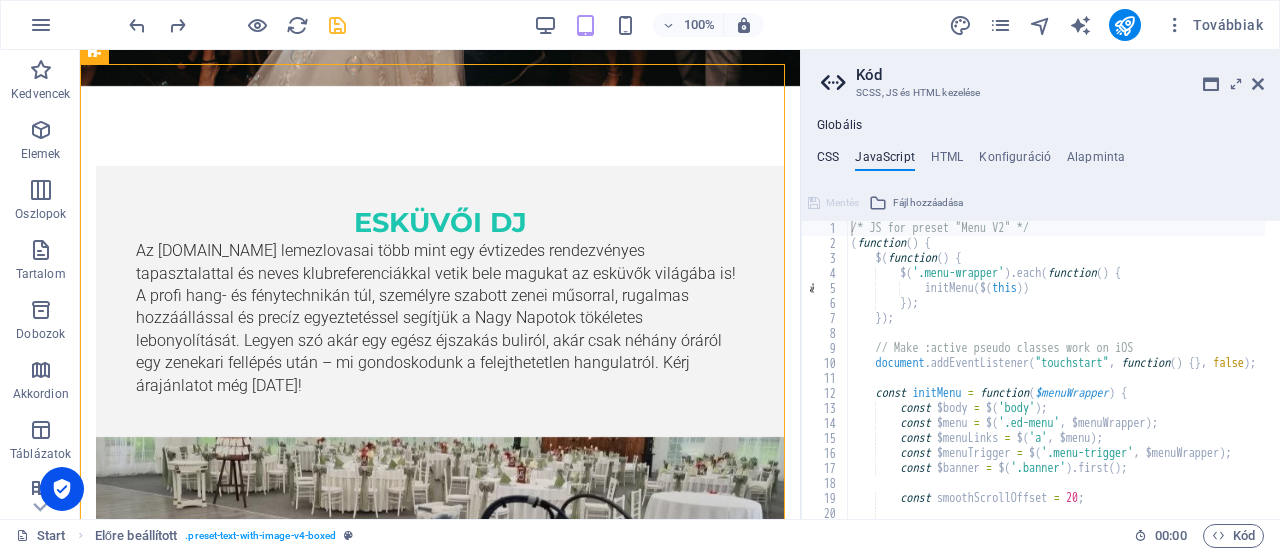 click on "CSS" at bounding box center [828, 161] 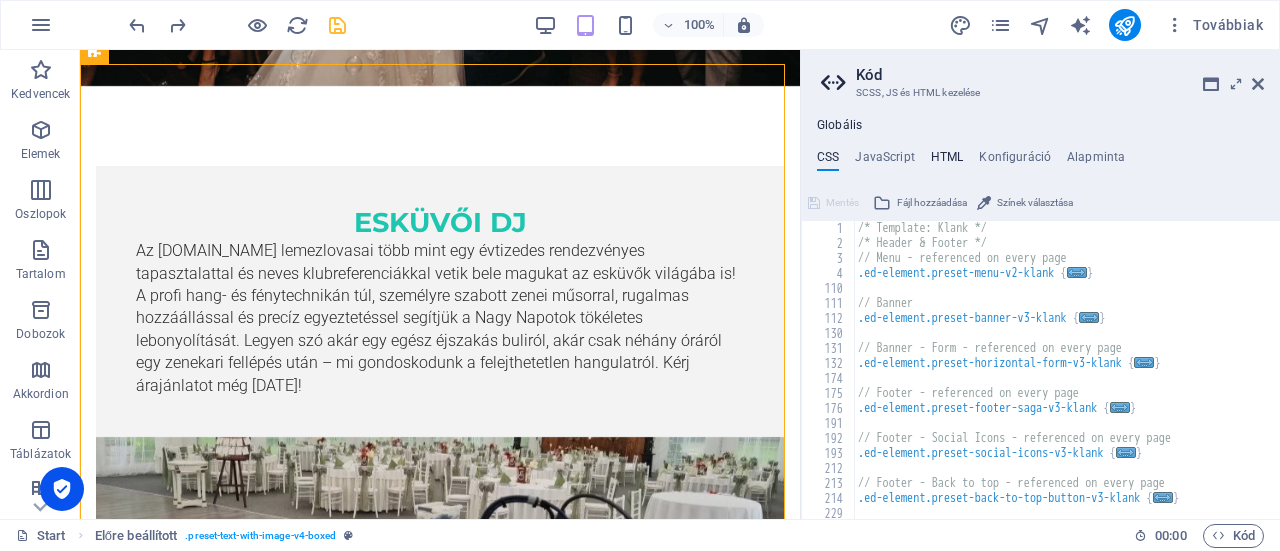 click on "HTML" at bounding box center [947, 161] 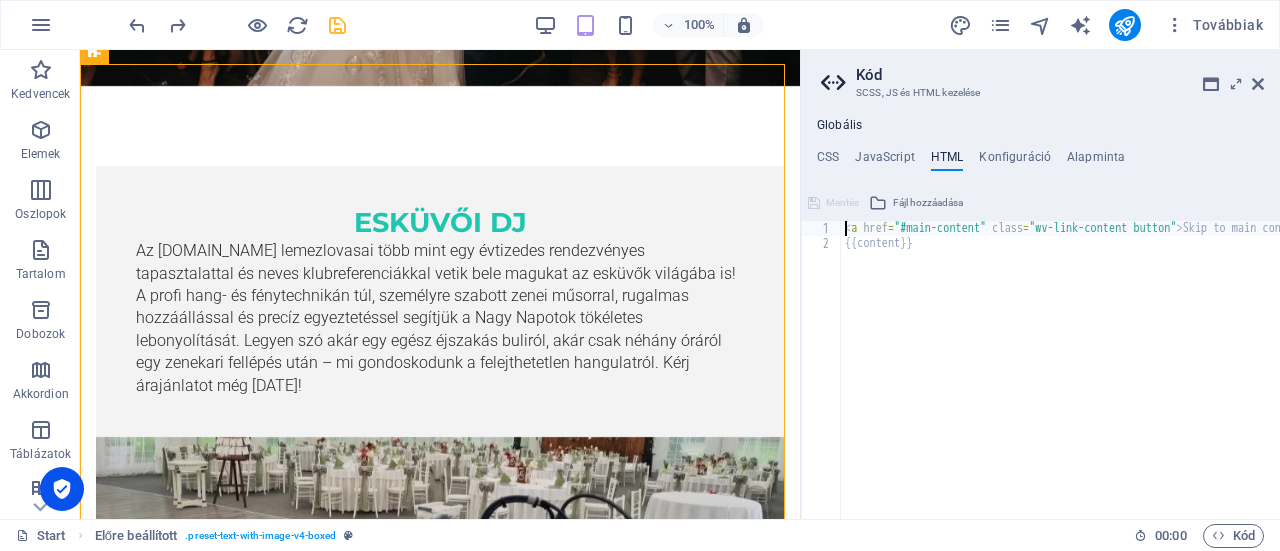 click on "CSS JavaScript HTML Konfiguráció Alapminta" at bounding box center (1040, 161) 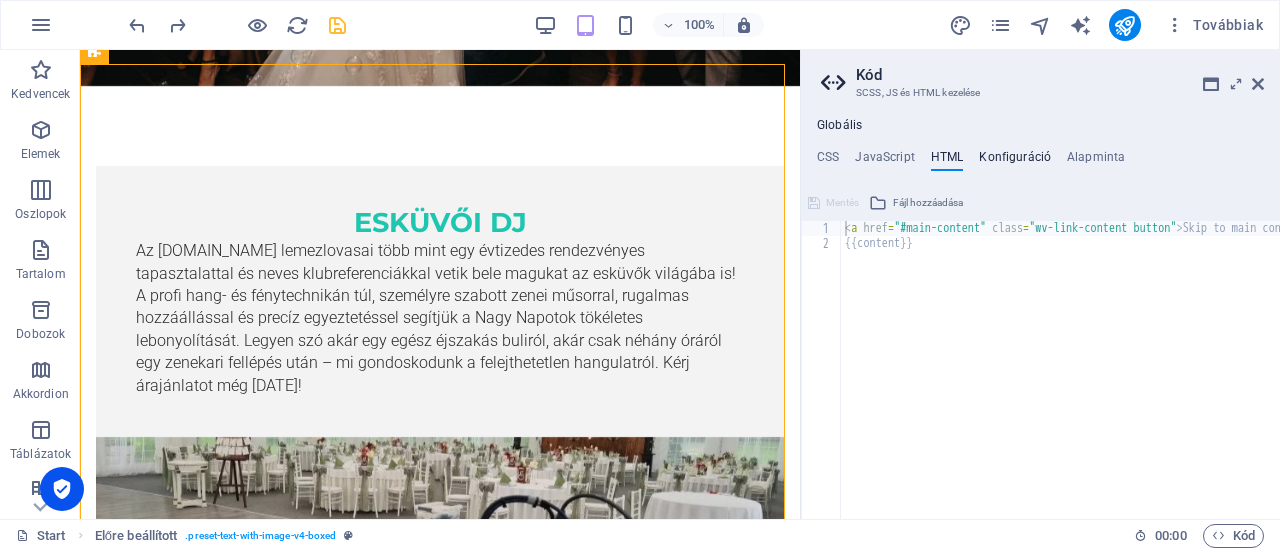 click on "Konfiguráció" at bounding box center (1015, 161) 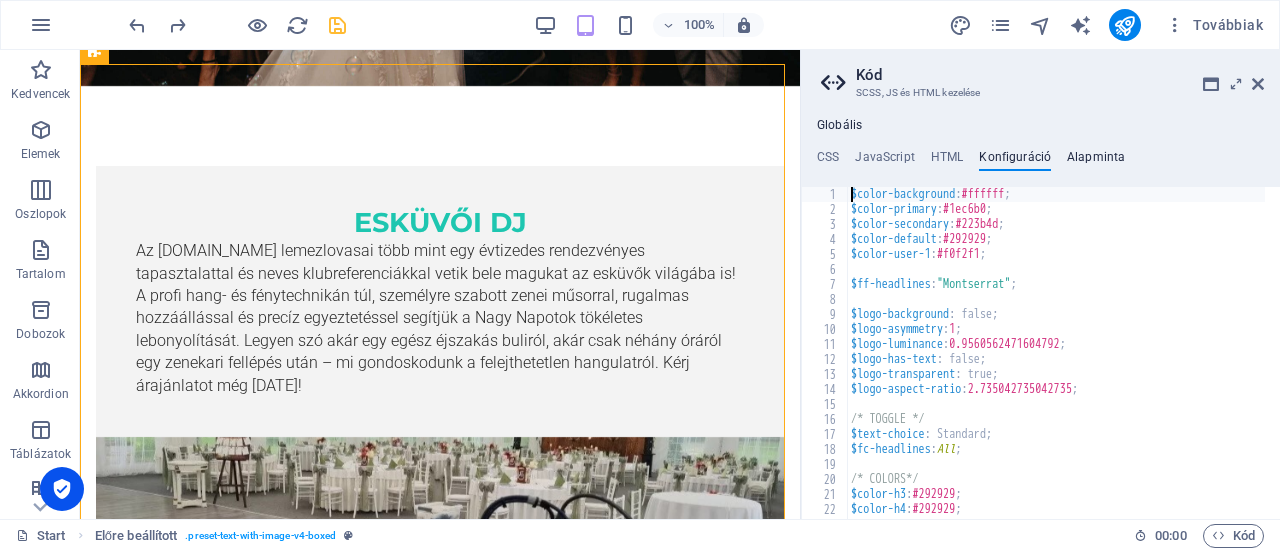 click on "Alapminta" at bounding box center [1096, 161] 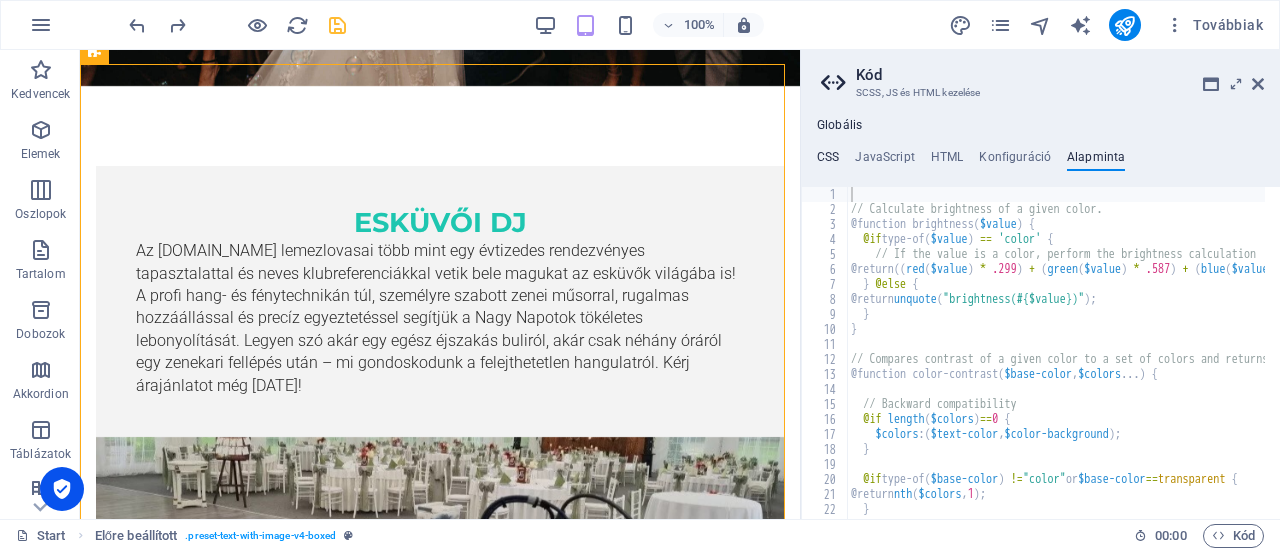 click on "CSS" at bounding box center [828, 161] 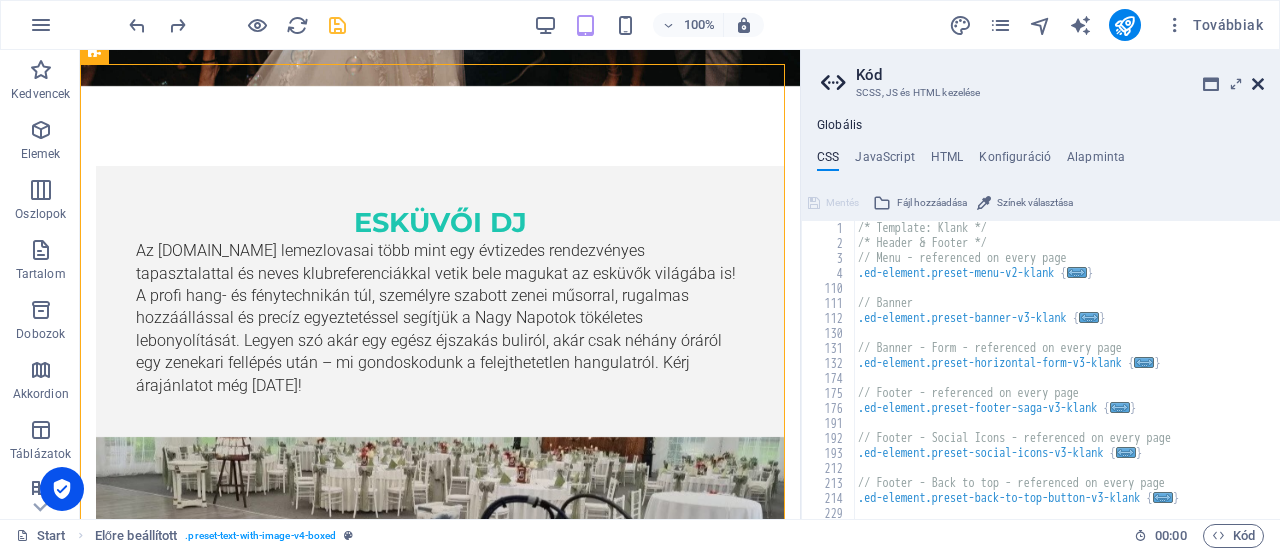 drag, startPoint x: 1257, startPoint y: 85, endPoint x: 952, endPoint y: 73, distance: 305.23596 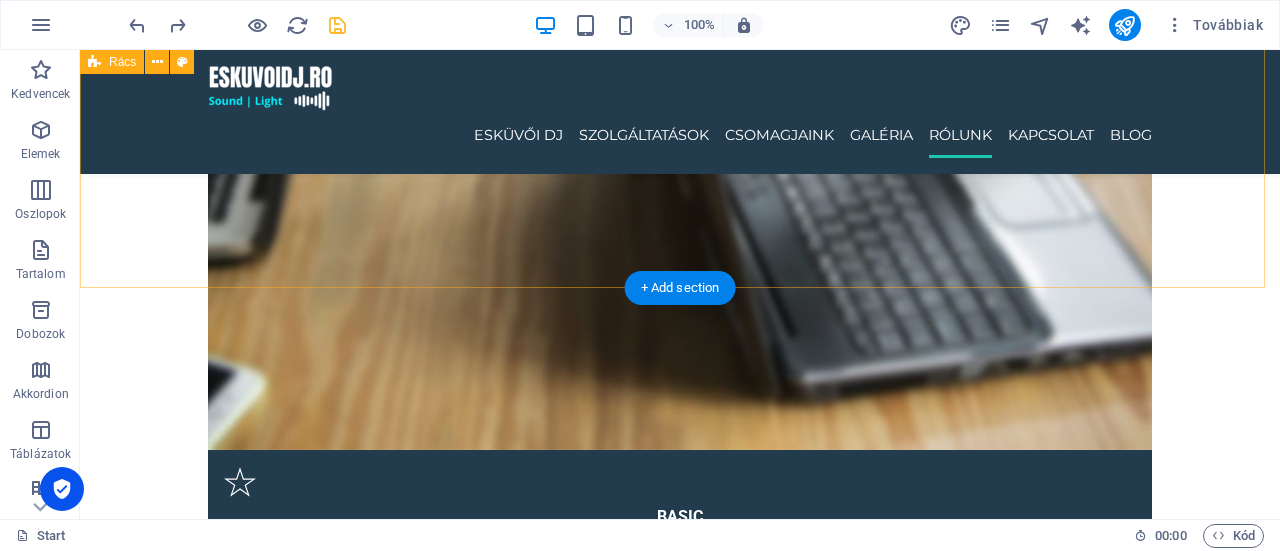 scroll, scrollTop: 4700, scrollLeft: 0, axis: vertical 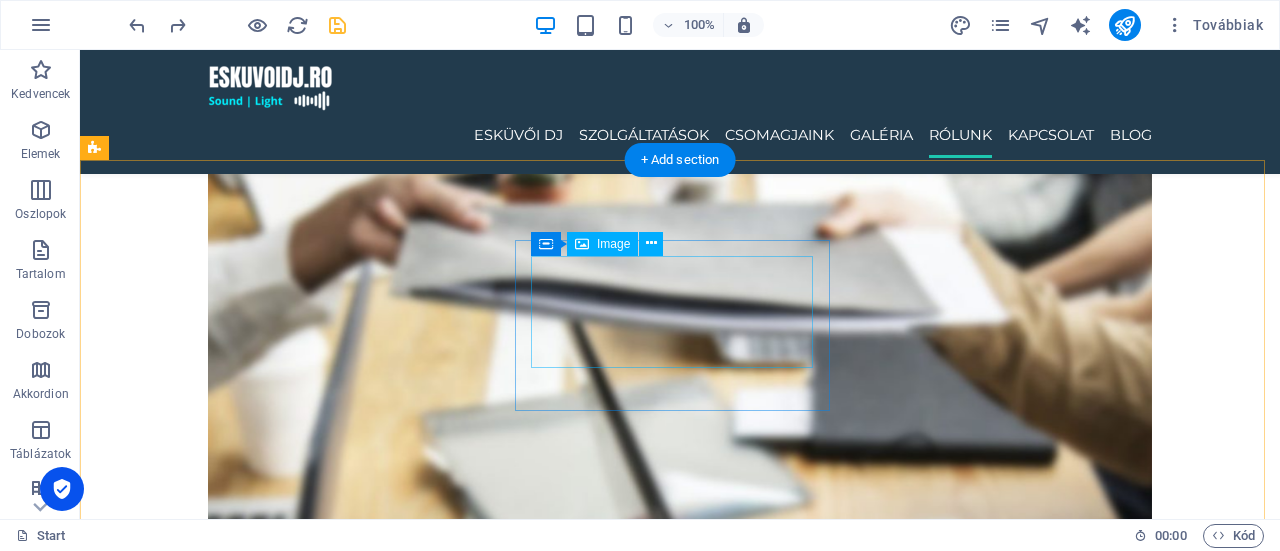 click at bounding box center [365, 5099] 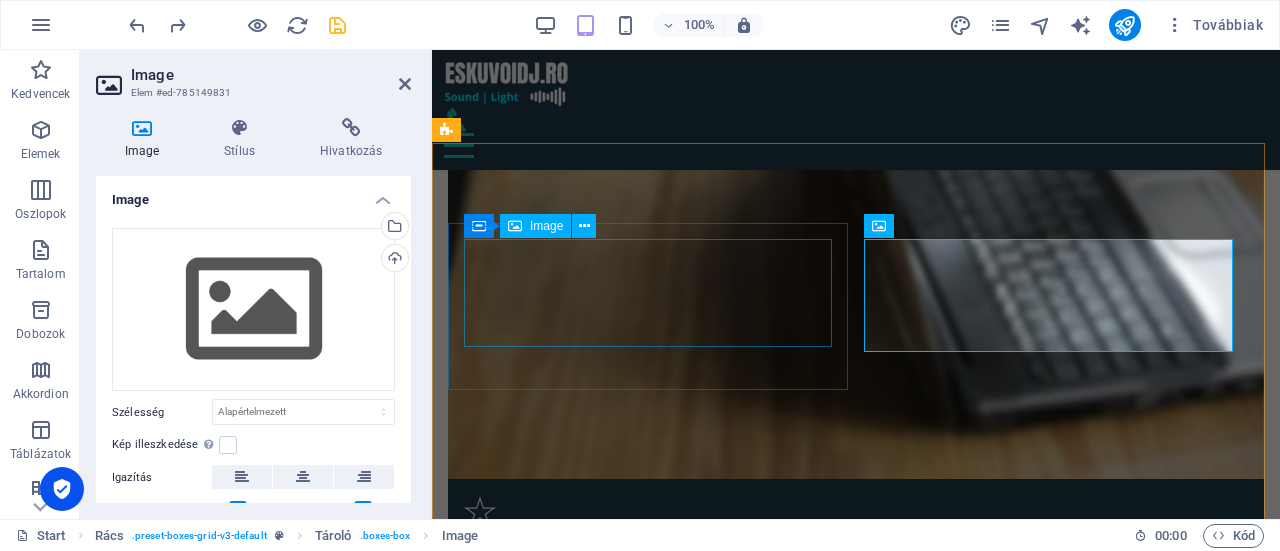 scroll, scrollTop: 4694, scrollLeft: 0, axis: vertical 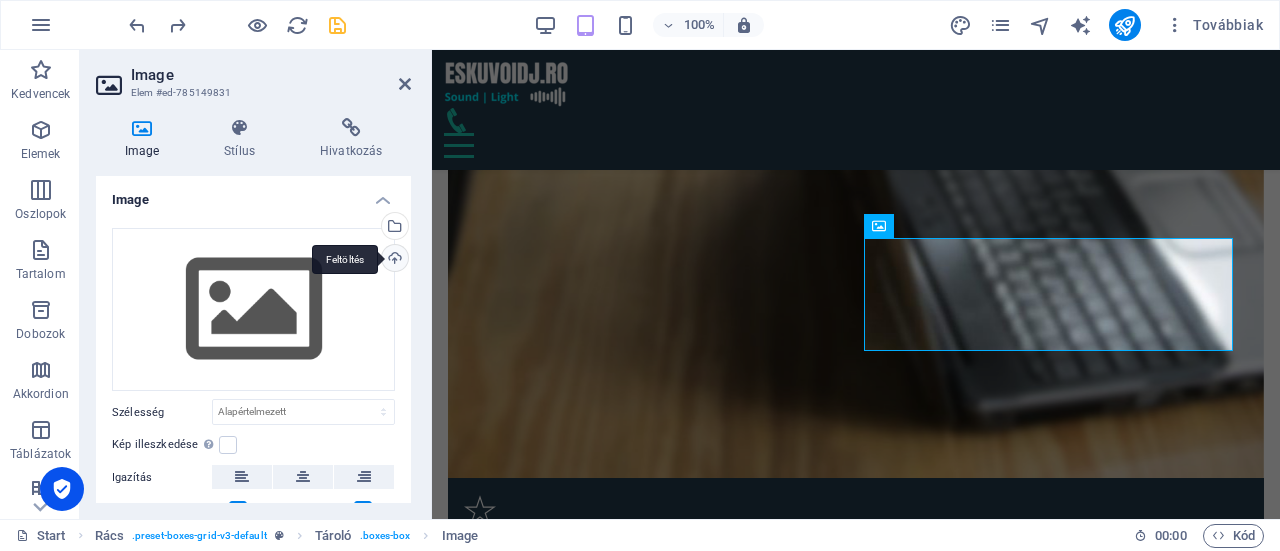 click on "Feltöltés" at bounding box center [393, 260] 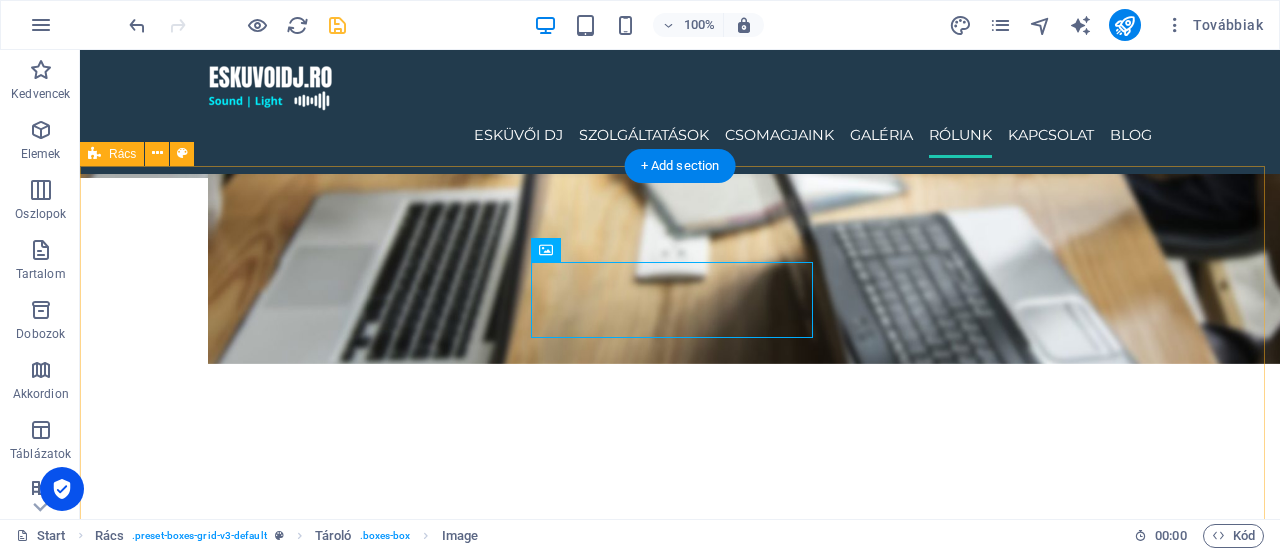 scroll, scrollTop: 4694, scrollLeft: 0, axis: vertical 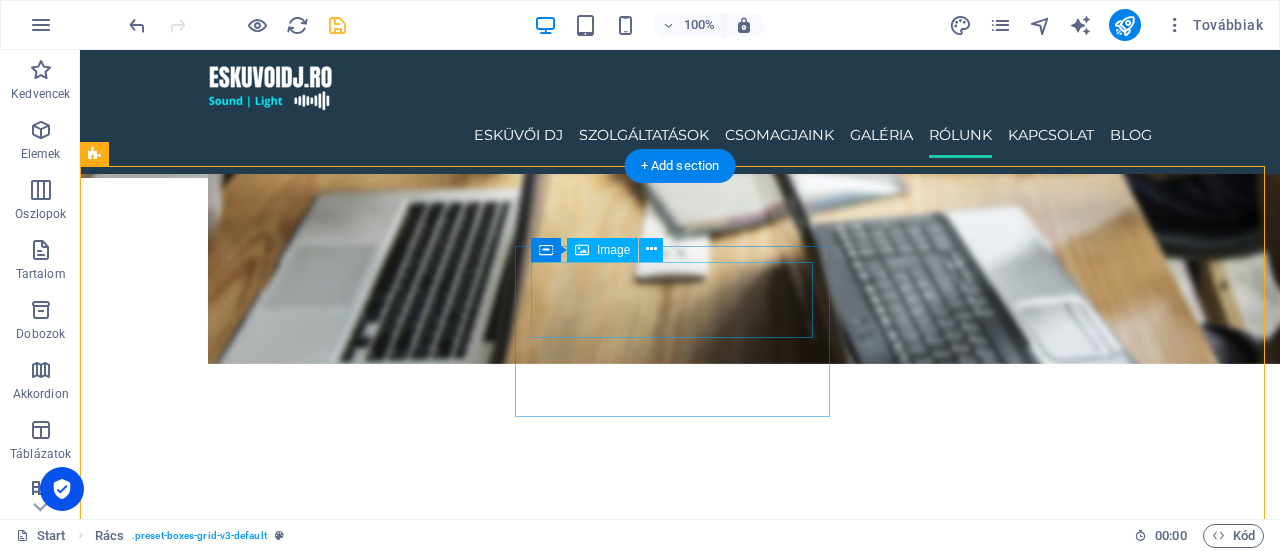 click at bounding box center [365, 5069] 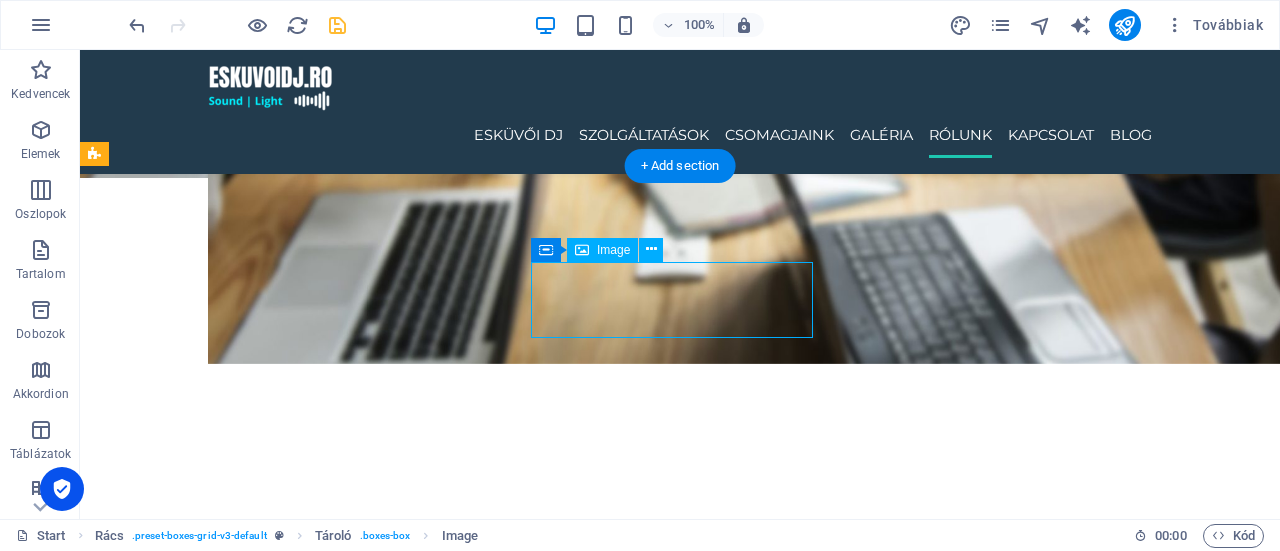 click at bounding box center (365, 5069) 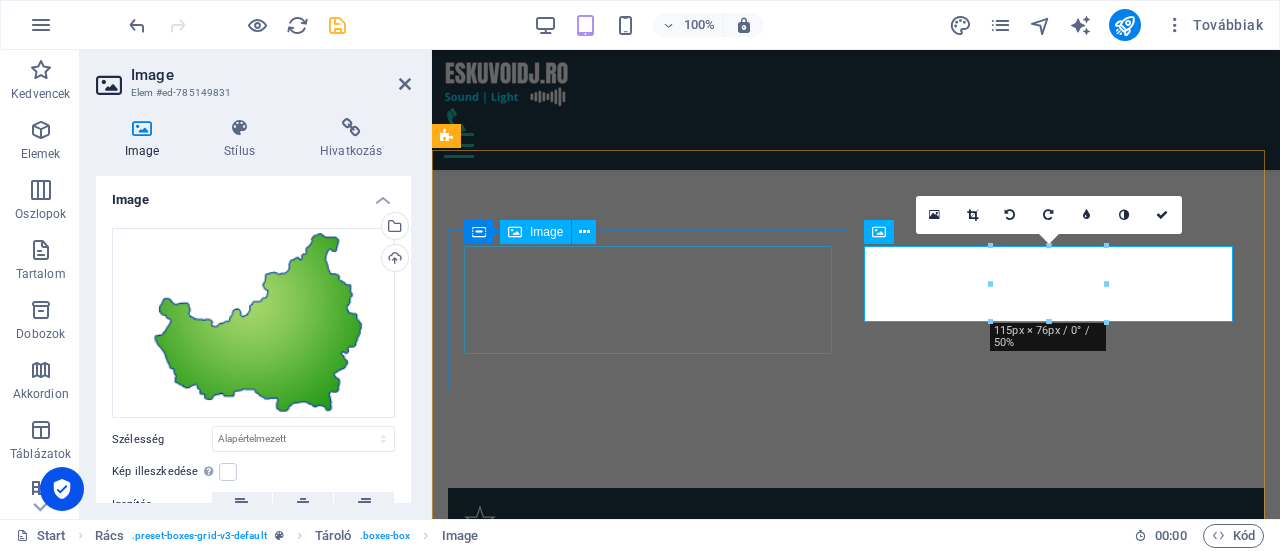 scroll, scrollTop: 4688, scrollLeft: 0, axis: vertical 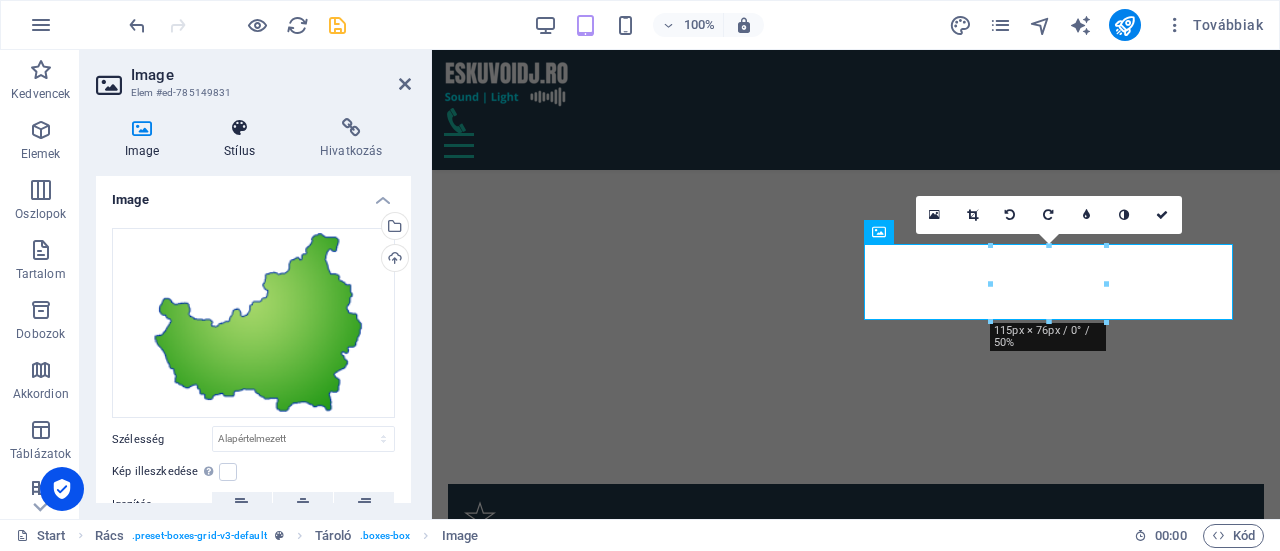 click at bounding box center (240, 128) 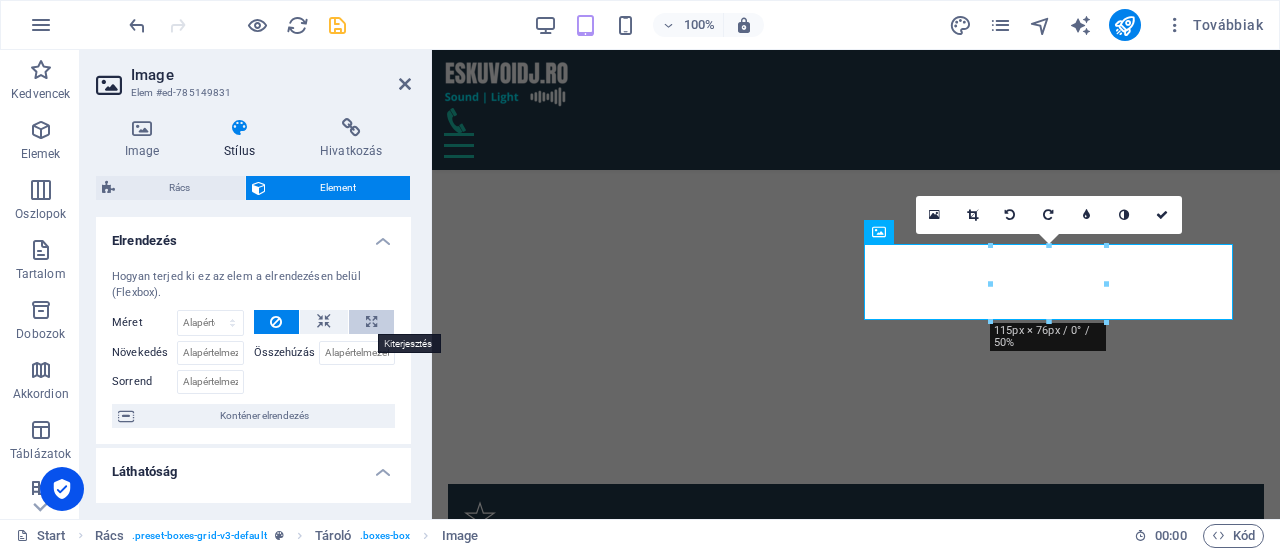 click at bounding box center (371, 322) 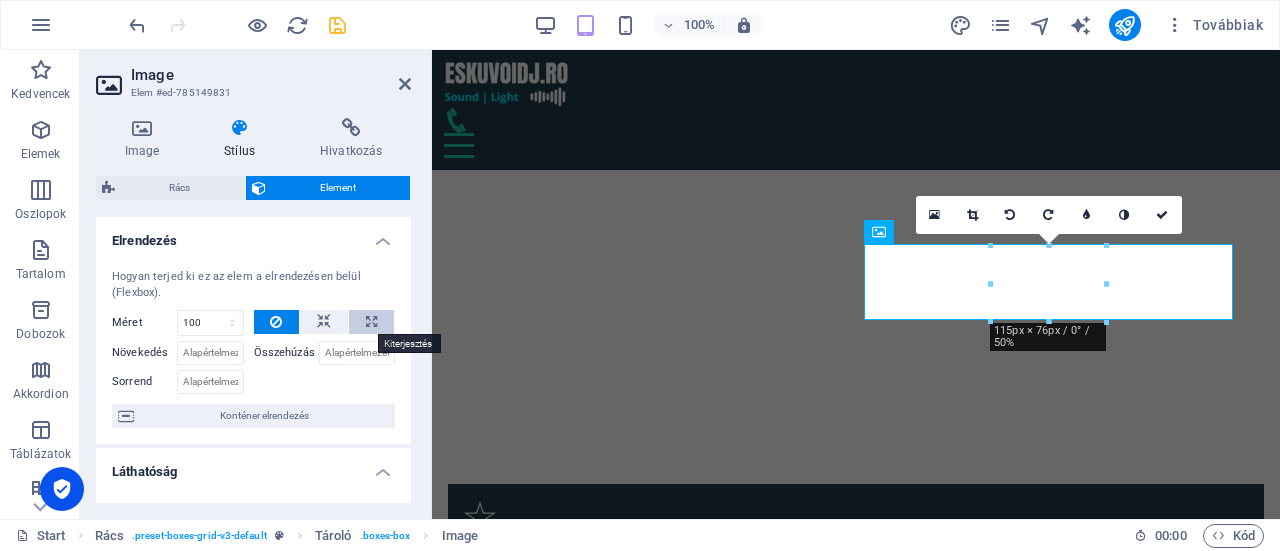 select on "%" 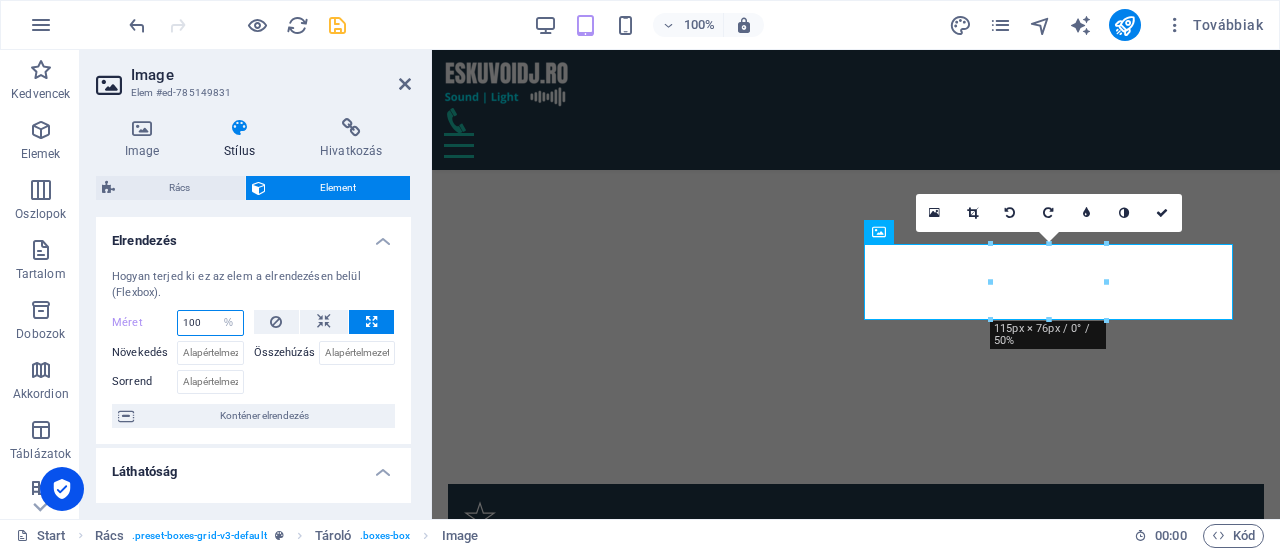 click on "100" at bounding box center [210, 323] 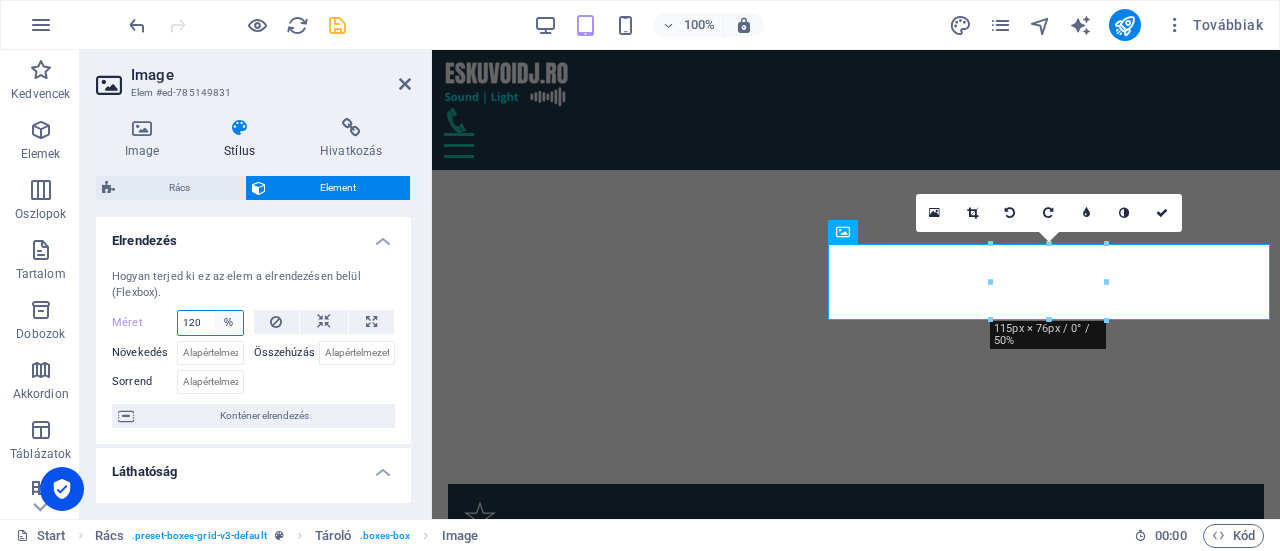 type on "120" 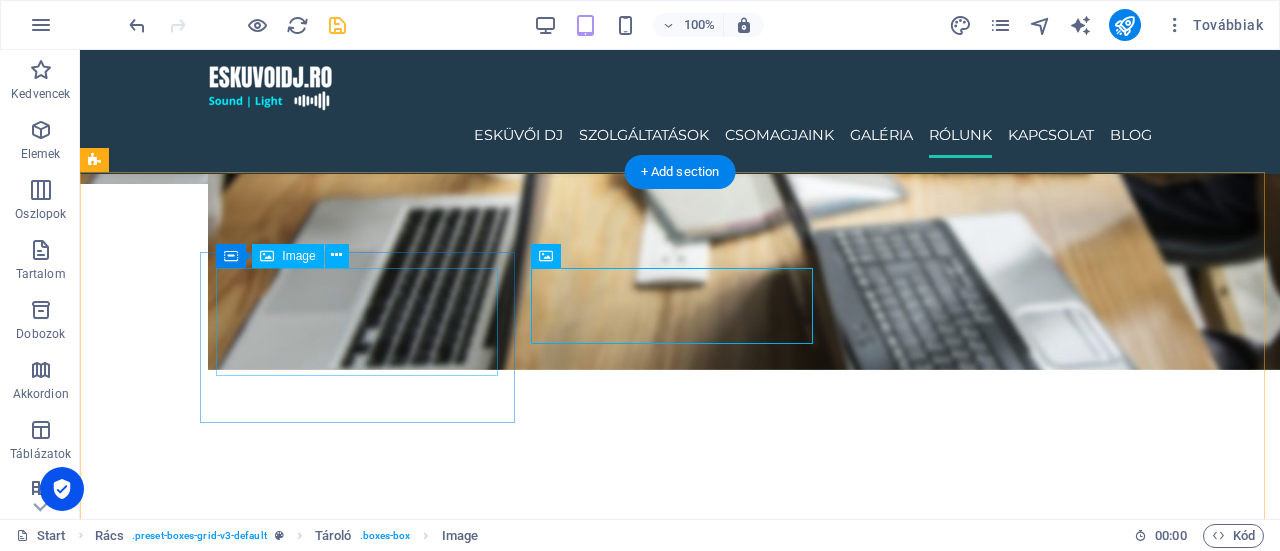 scroll, scrollTop: 4699, scrollLeft: 0, axis: vertical 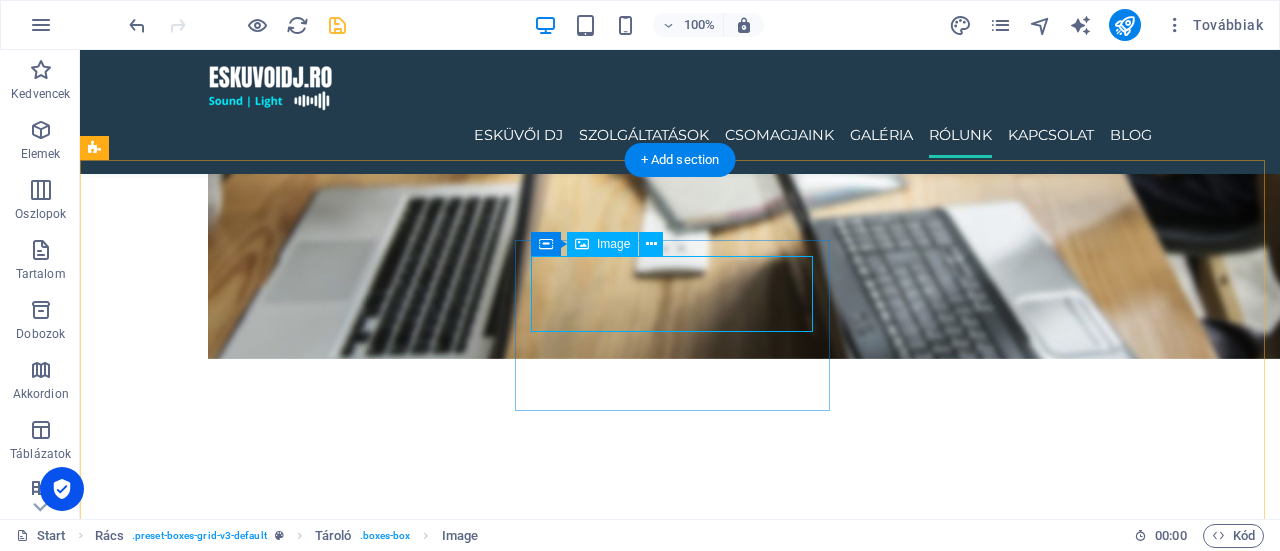 click at bounding box center [365, 5064] 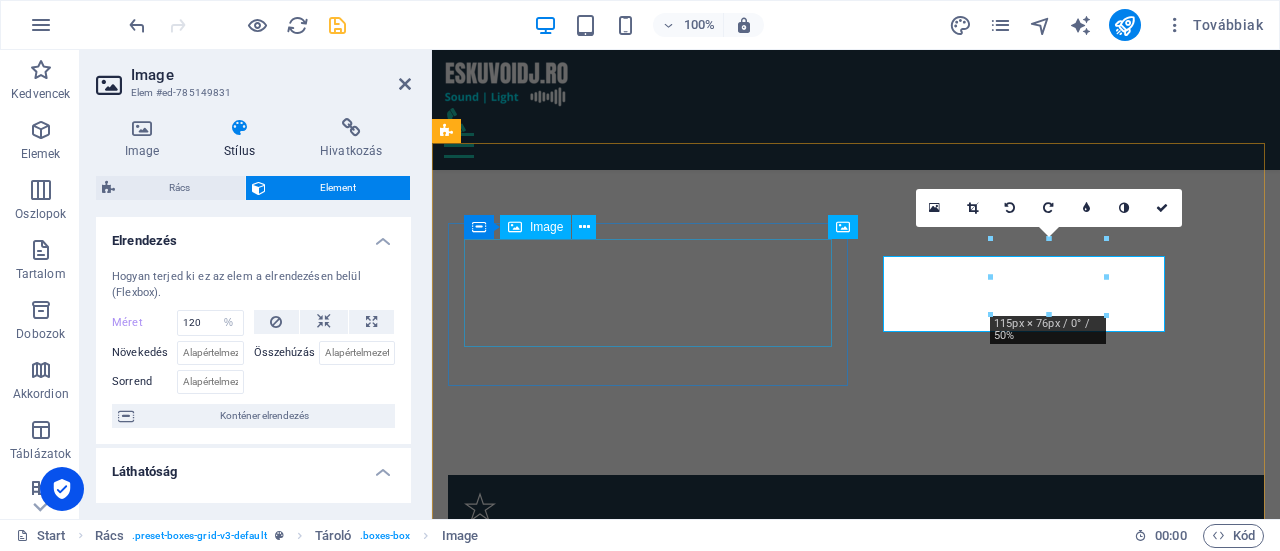 click at bounding box center (651, 4361) 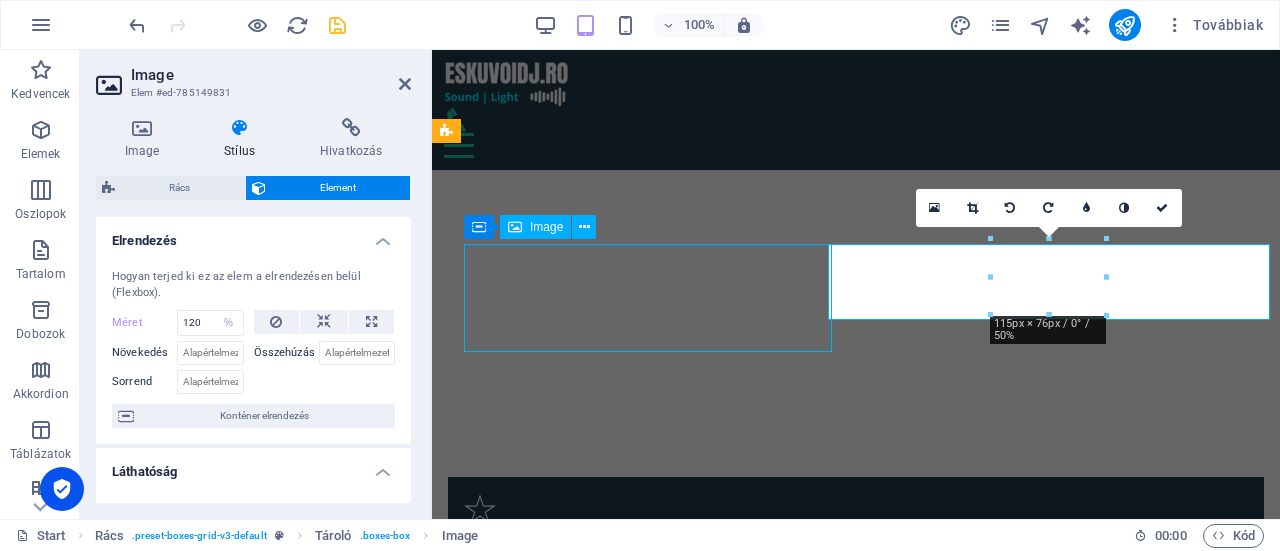 scroll, scrollTop: 4693, scrollLeft: 0, axis: vertical 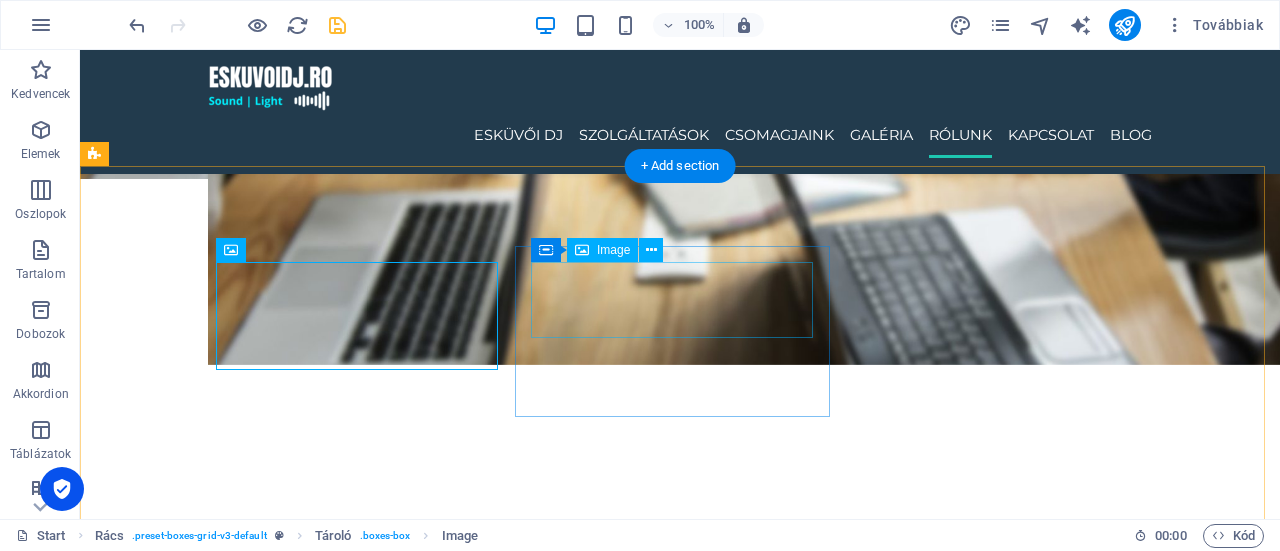 click at bounding box center (365, 5070) 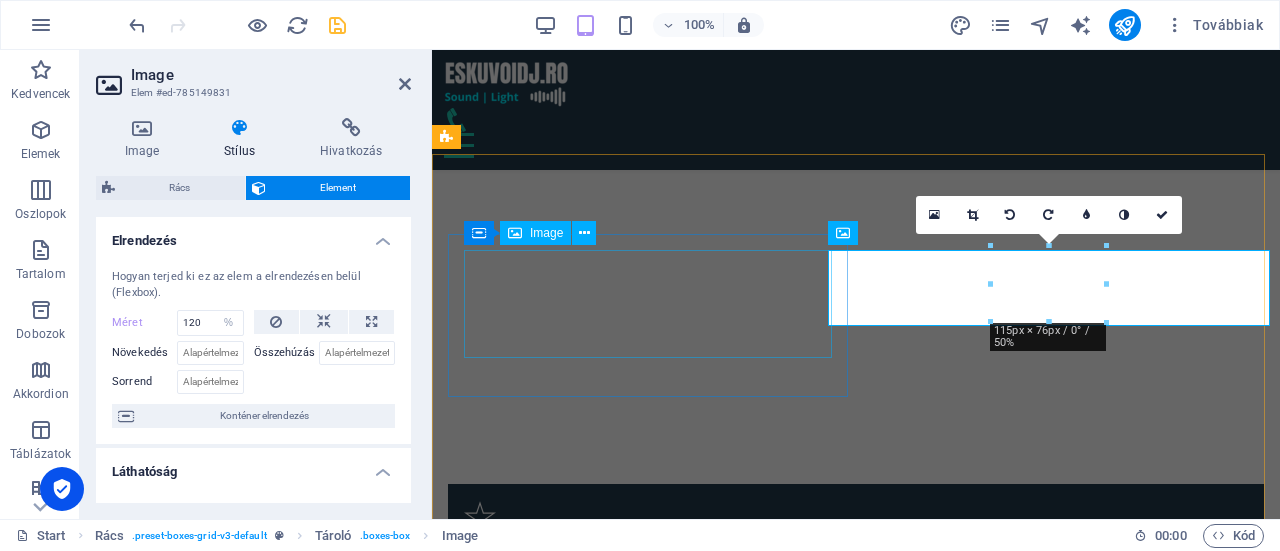 scroll, scrollTop: 4687, scrollLeft: 0, axis: vertical 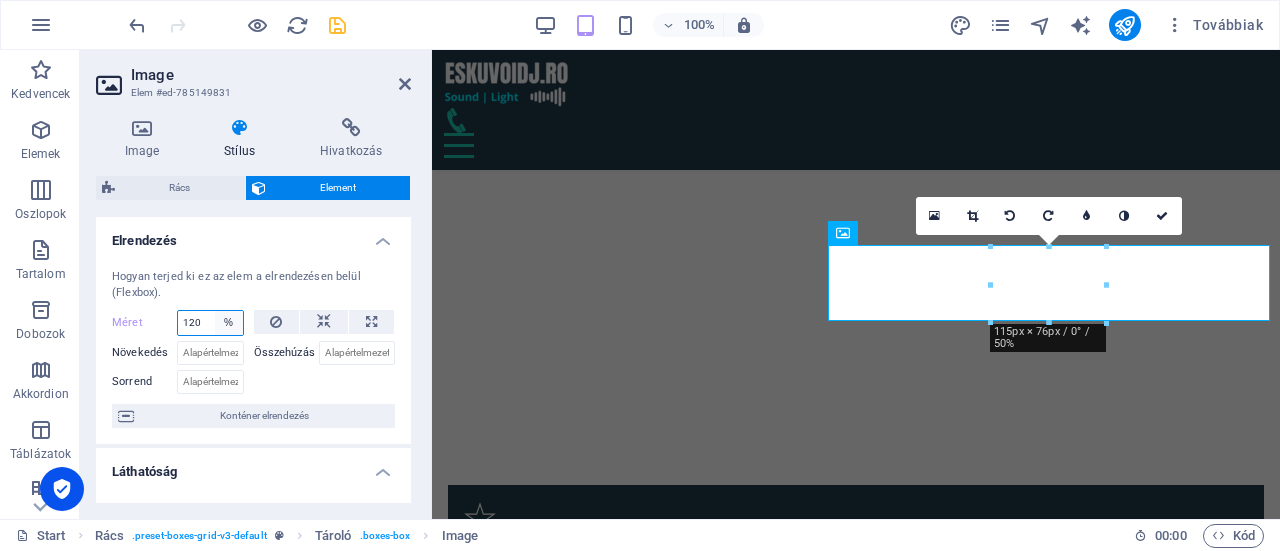 click on "Alapértelmezett automatikus px % 1/1 1/2 1/3 1/4 1/5 1/6 1/7 1/8 1/9 1/10" at bounding box center [229, 323] 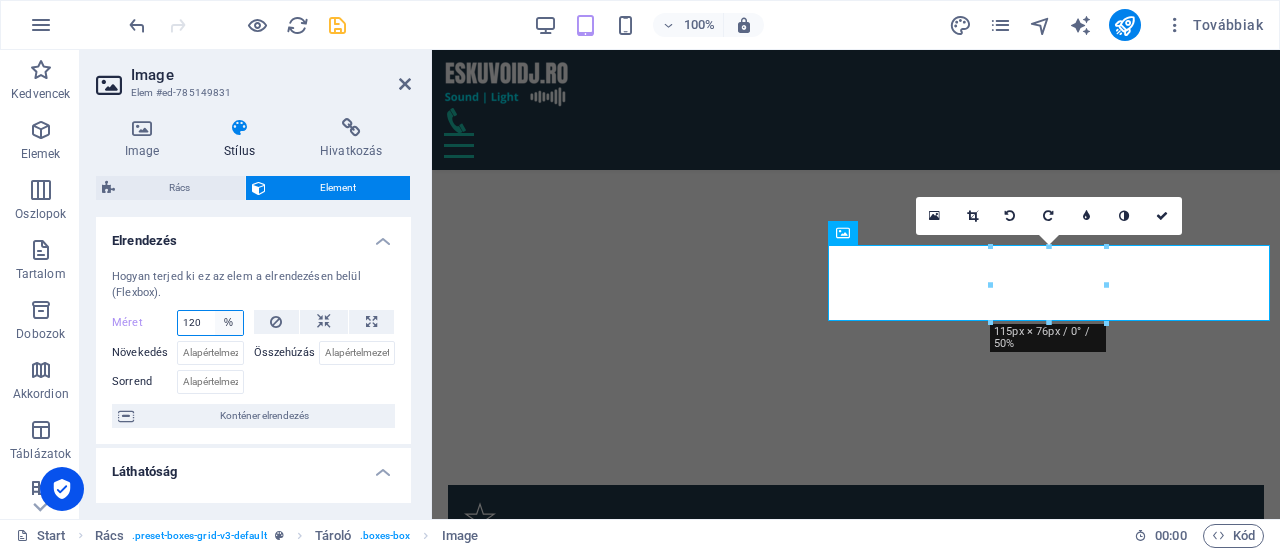 select on "1/7" 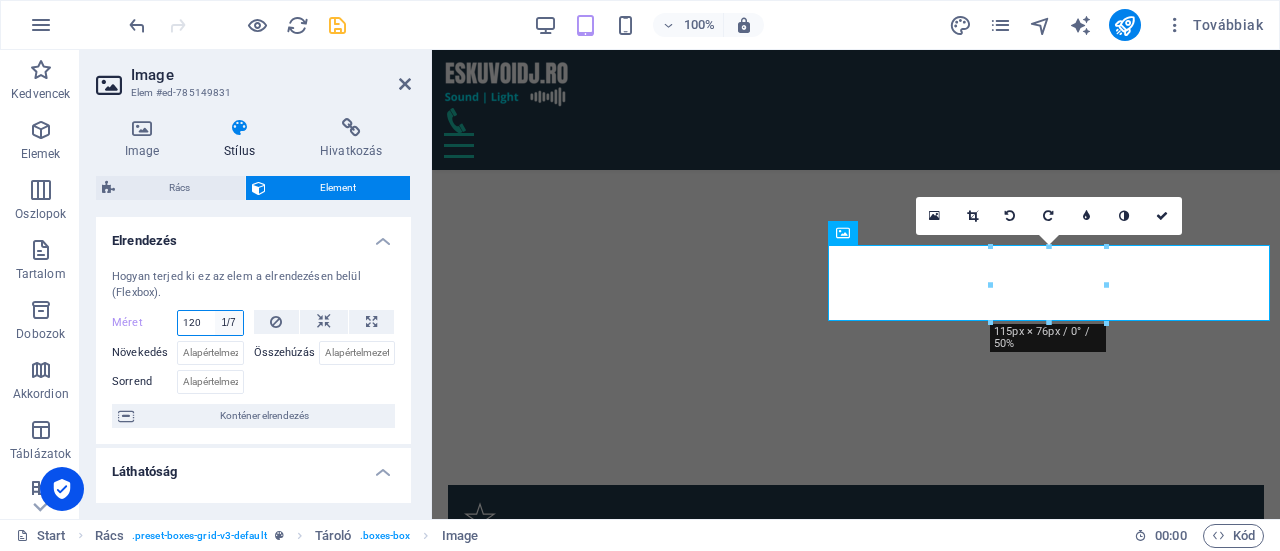 click on "Alapértelmezett automatikus px % 1/1 1/2 1/3 1/4 1/5 1/6 1/7 1/8 1/9 1/10" at bounding box center [229, 323] 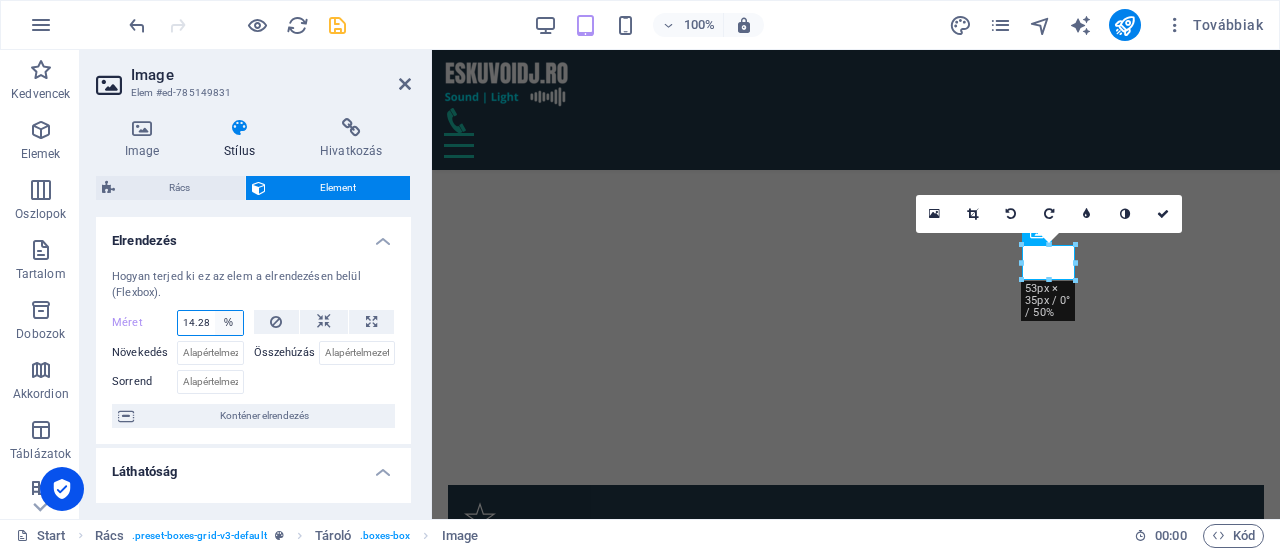 click on "Alapértelmezett automatikus px % 1/1 1/2 1/3 1/4 1/5 1/6 1/7 1/8 1/9 1/10" at bounding box center [229, 323] 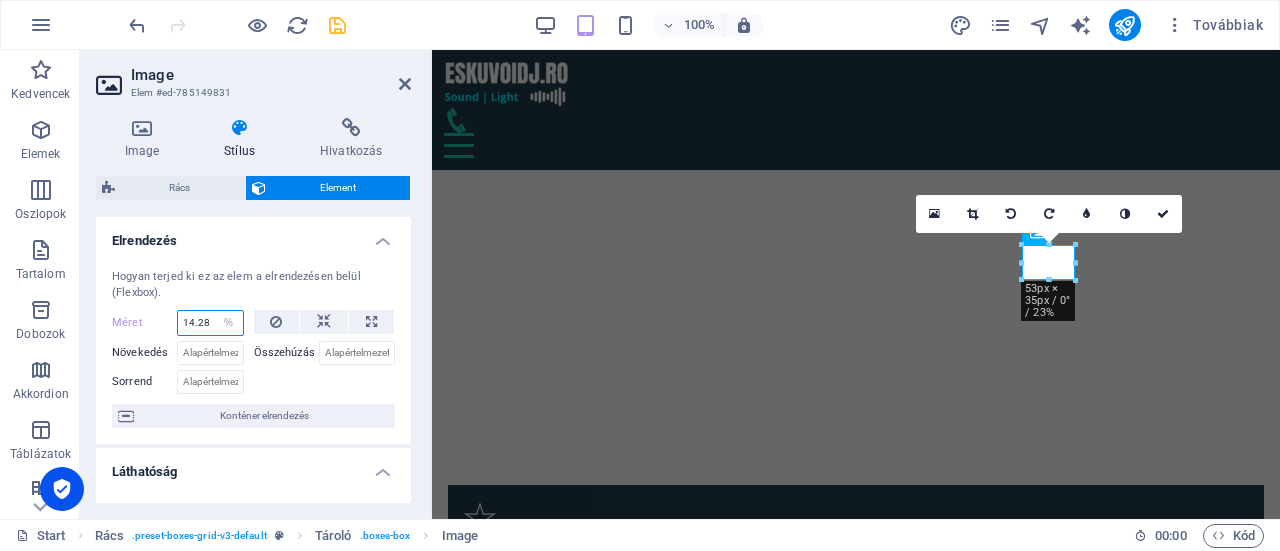 select on "1/10" 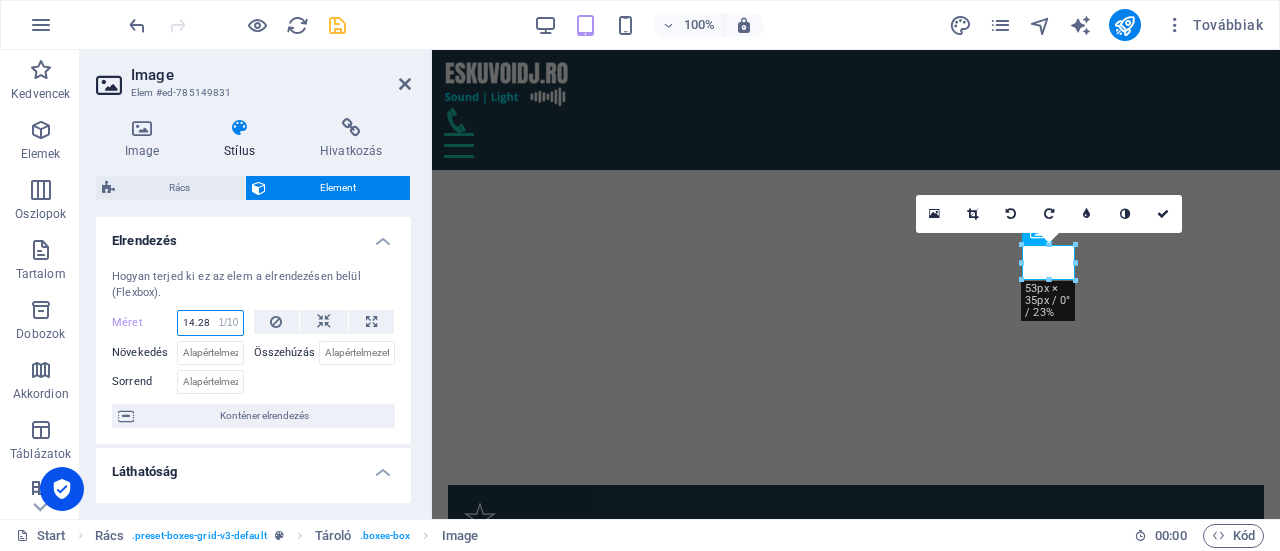 click on "Alapértelmezett automatikus px % 1/1 1/2 1/3 1/4 1/5 1/6 1/7 1/8 1/9 1/10" at bounding box center (229, 323) 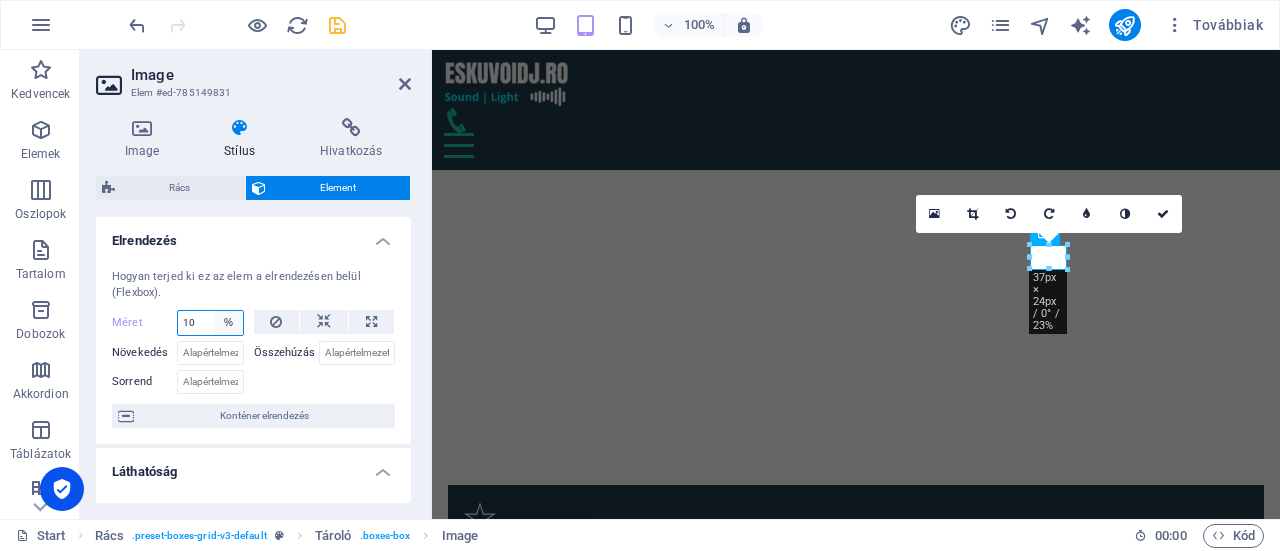 click on "Alapértelmezett automatikus px % 1/1 1/2 1/3 1/4 1/5 1/6 1/7 1/8 1/9 1/10" at bounding box center [229, 323] 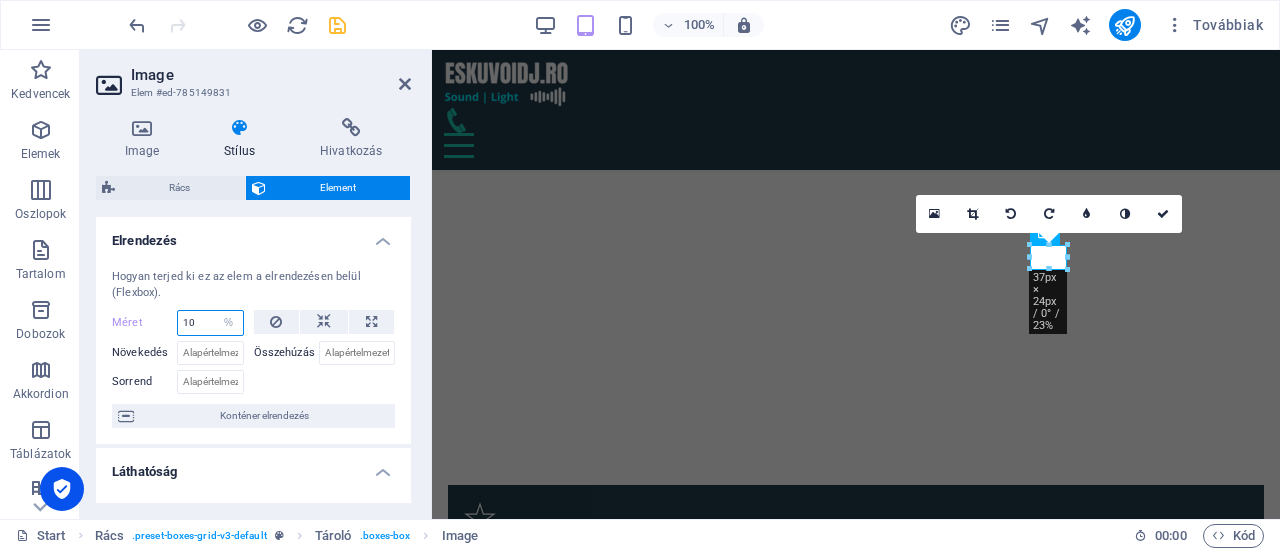 select on "1/2" 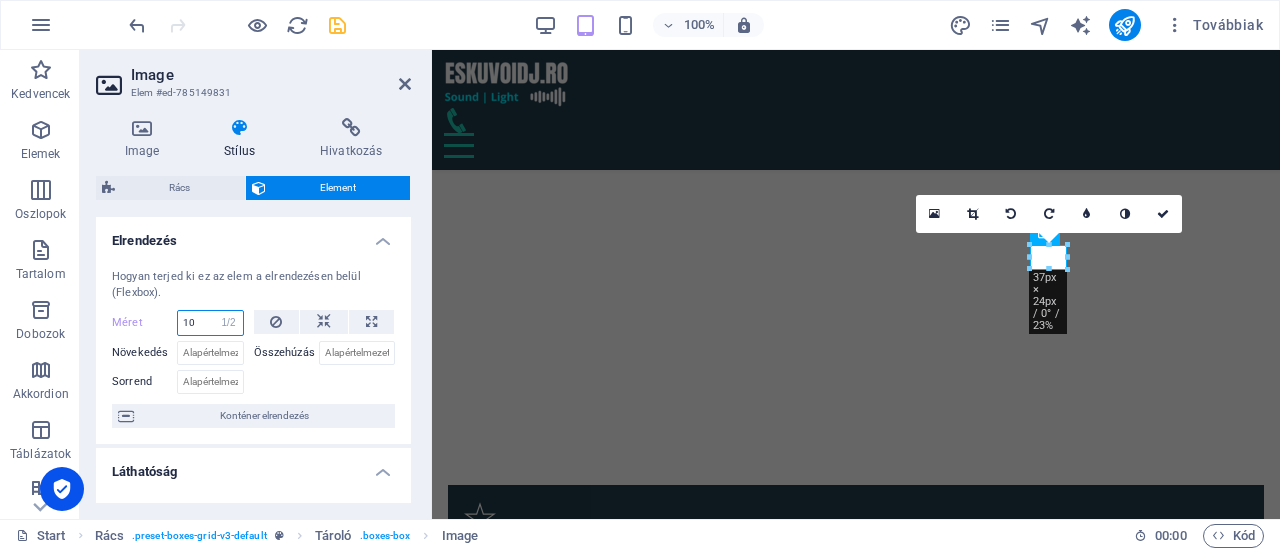 click on "Alapértelmezett automatikus px % 1/1 1/2 1/3 1/4 1/5 1/6 1/7 1/8 1/9 1/10" at bounding box center (229, 323) 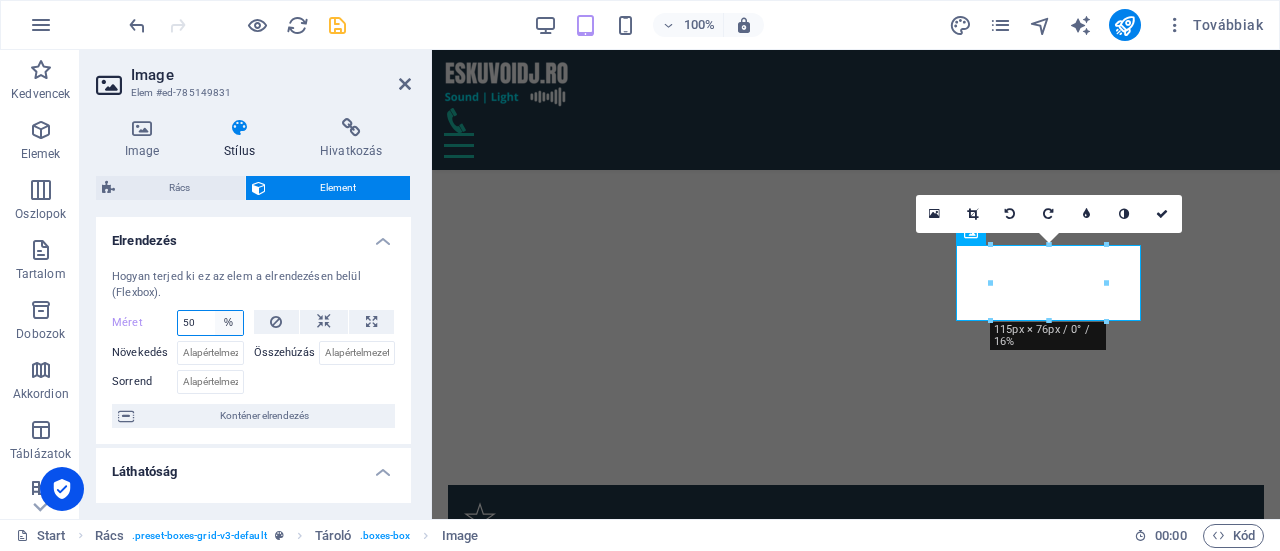 drag, startPoint x: 232, startPoint y: 321, endPoint x: 234, endPoint y: 310, distance: 11.18034 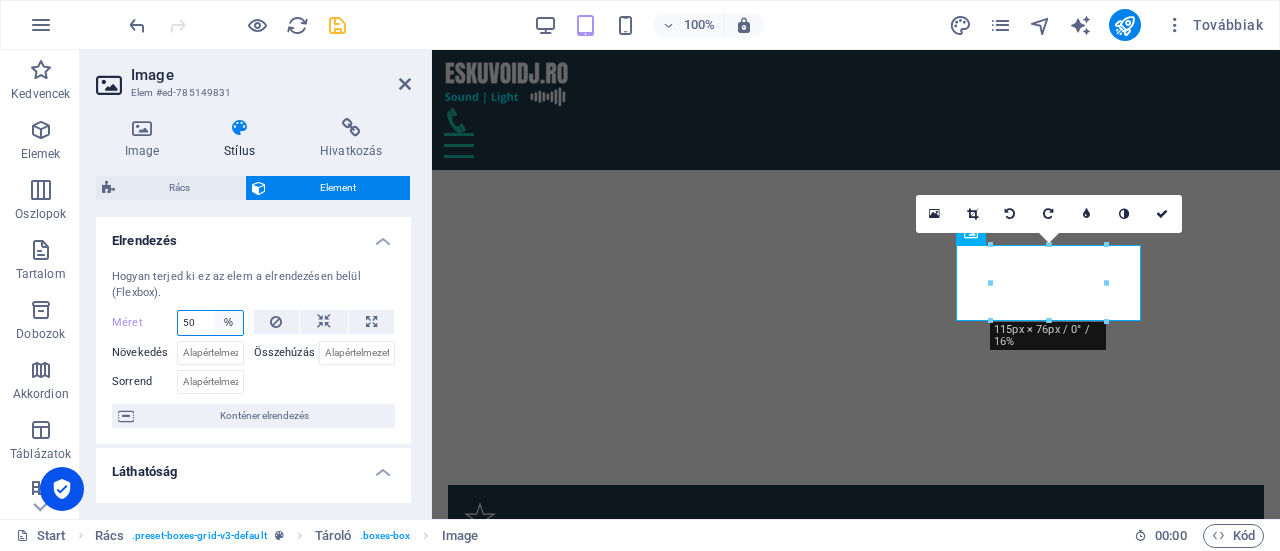 click on "Alapértelmezett automatikus px % 1/1 1/2 1/3 1/4 1/5 1/6 1/7 1/8 1/9 1/10" at bounding box center [229, 323] 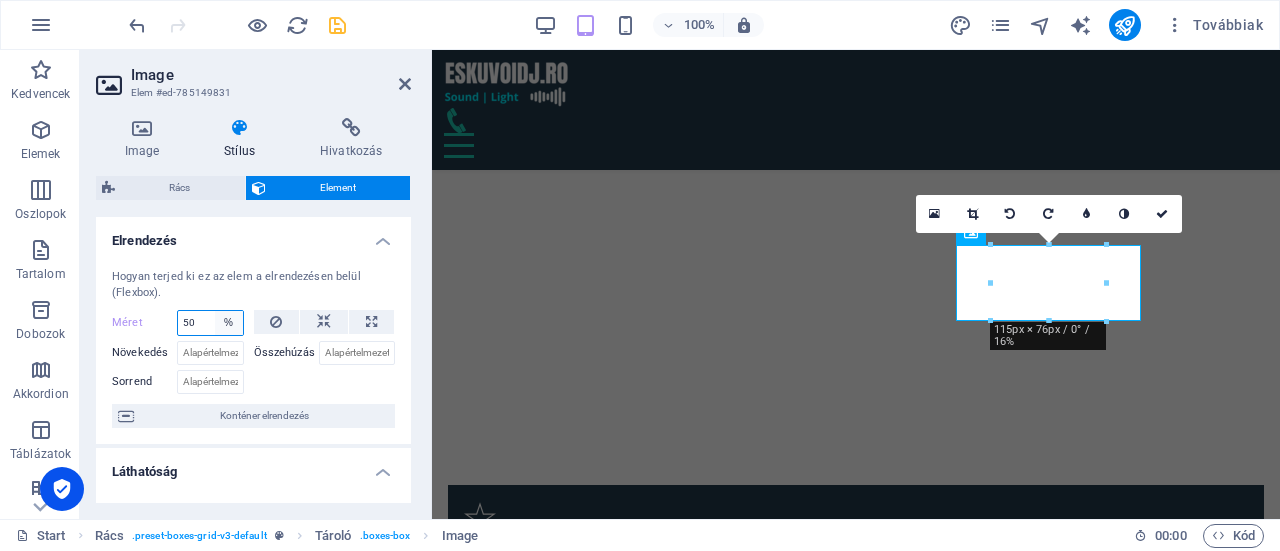 select on "1/1" 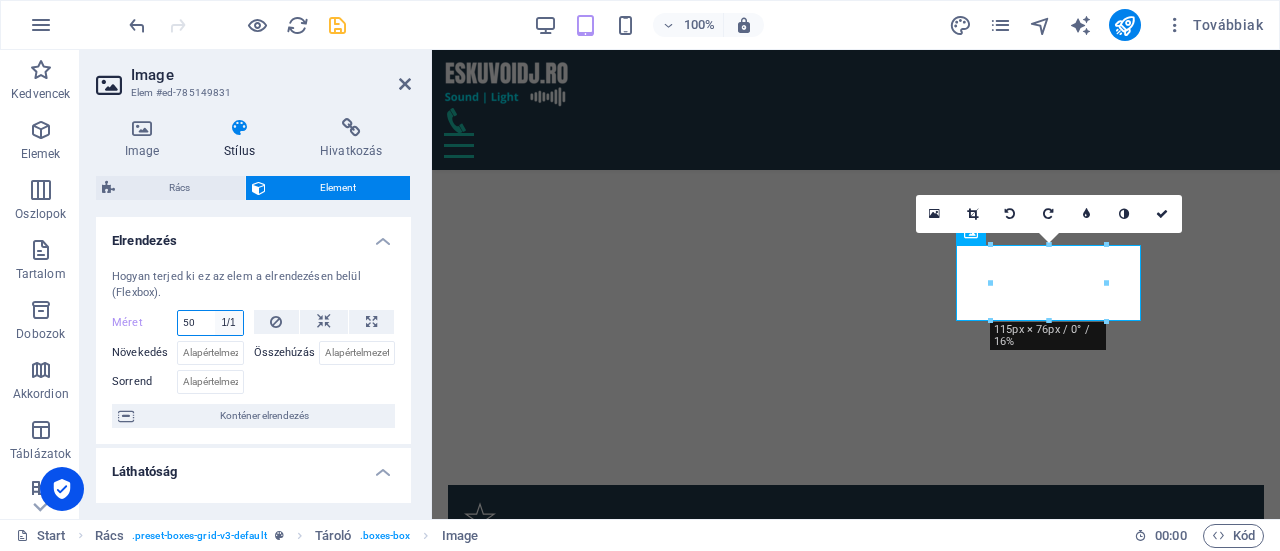 click on "Alapértelmezett automatikus px % 1/1 1/2 1/3 1/4 1/5 1/6 1/7 1/8 1/9 1/10" at bounding box center (229, 323) 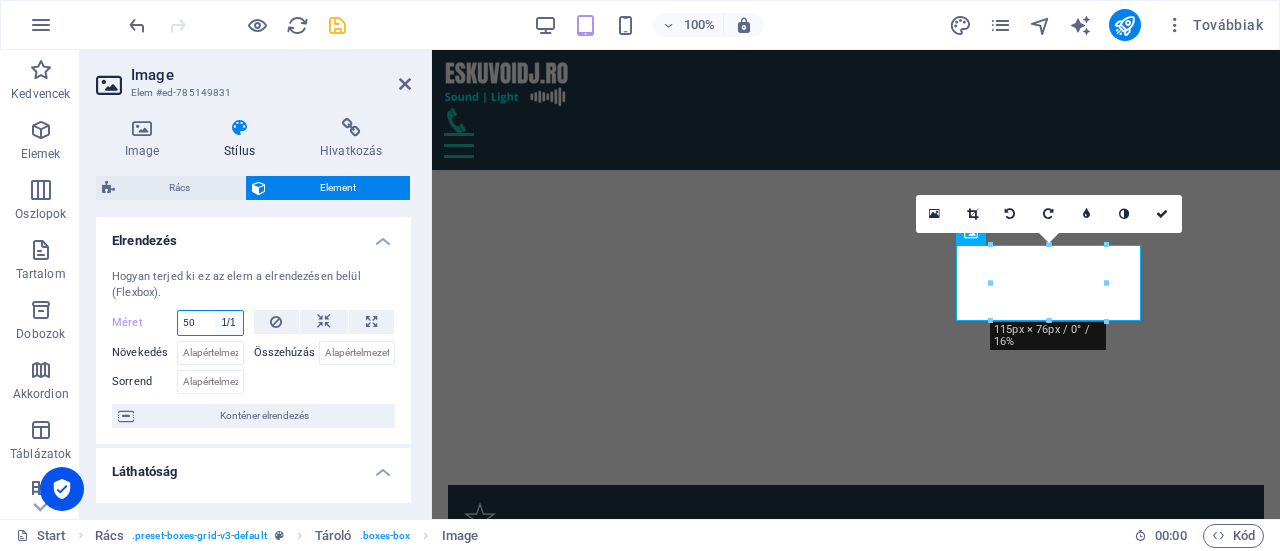 select on "%" 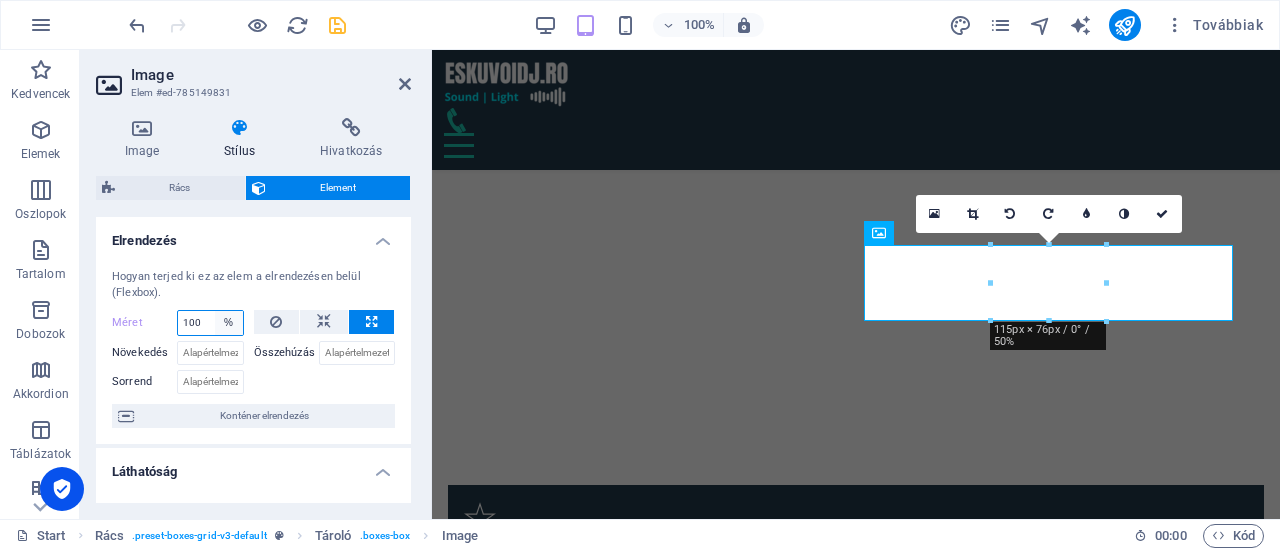 click on "Alapértelmezett automatikus px % 1/1 1/2 1/3 1/4 1/5 1/6 1/7 1/8 1/9 1/10" at bounding box center (229, 323) 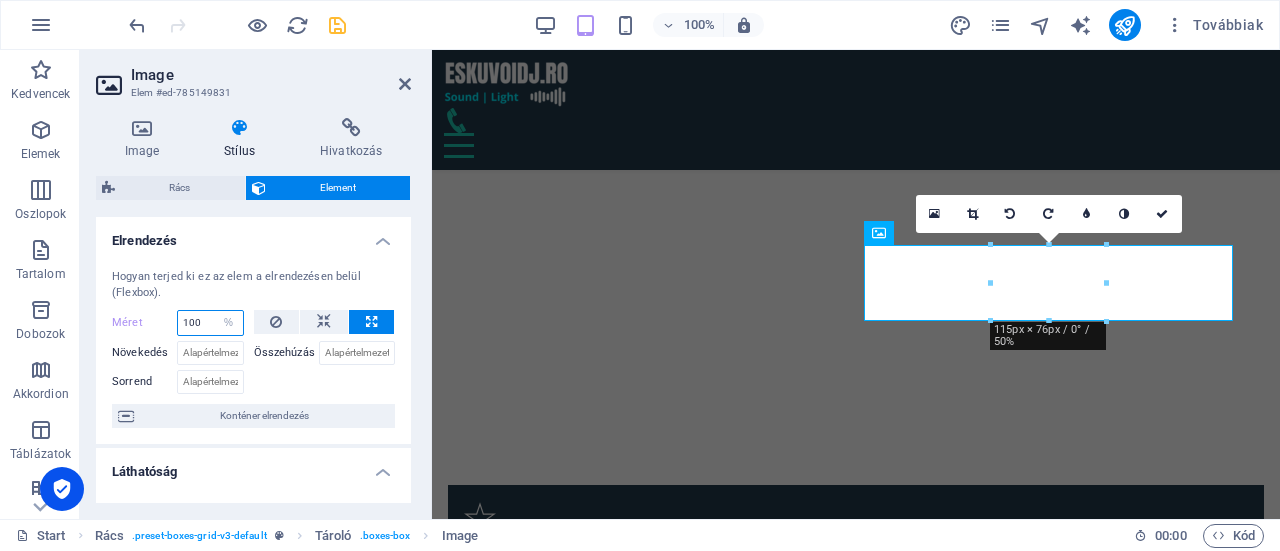 click on "100" at bounding box center [210, 323] 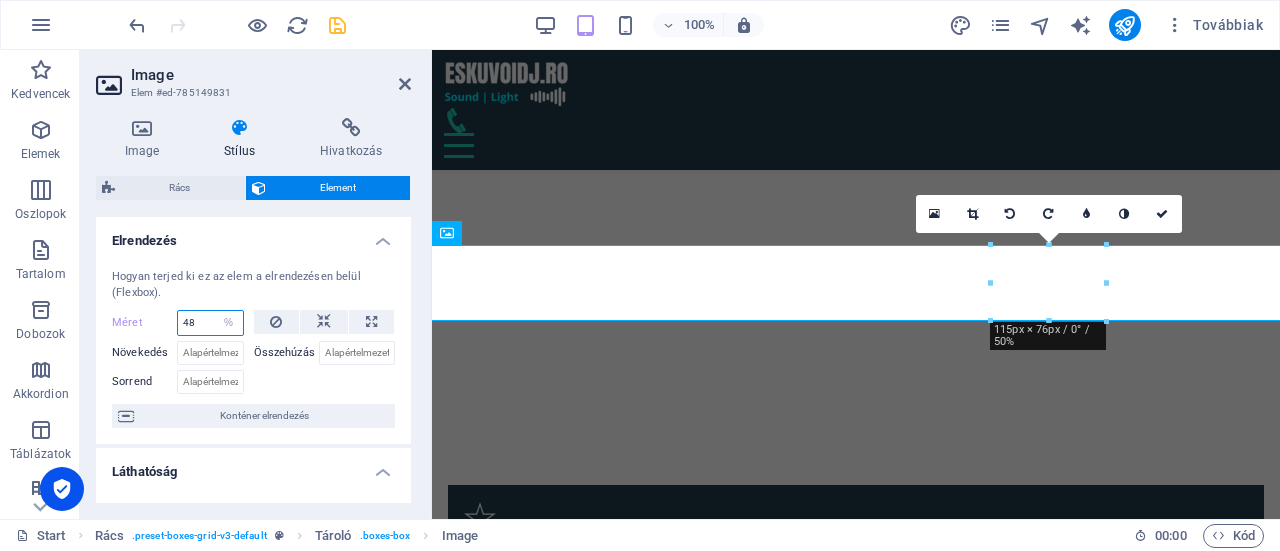 type on "4" 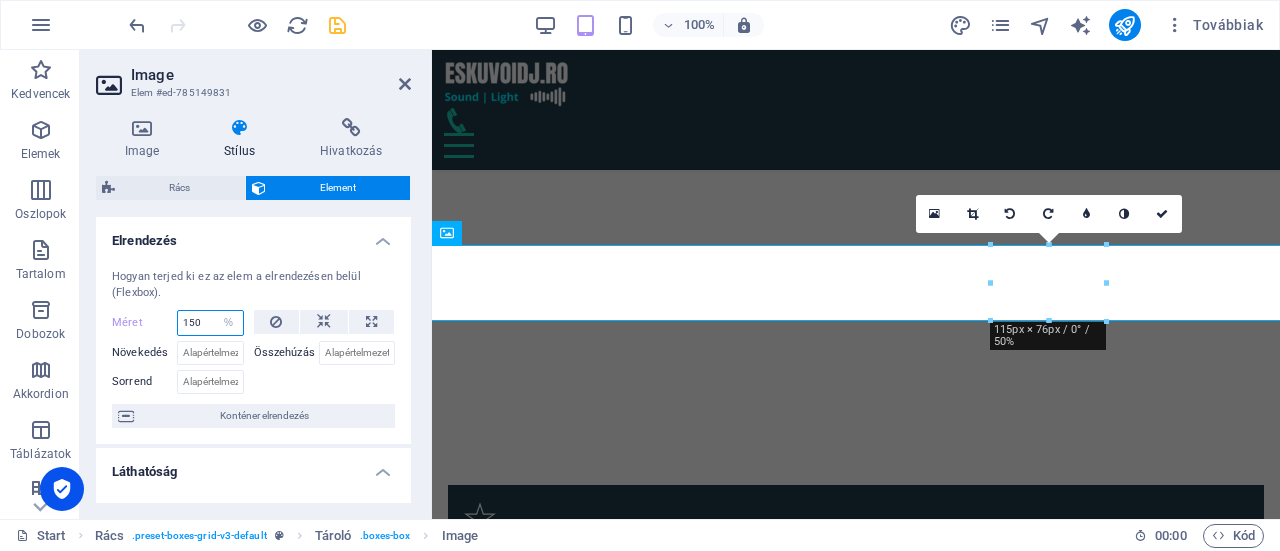 type on "150" 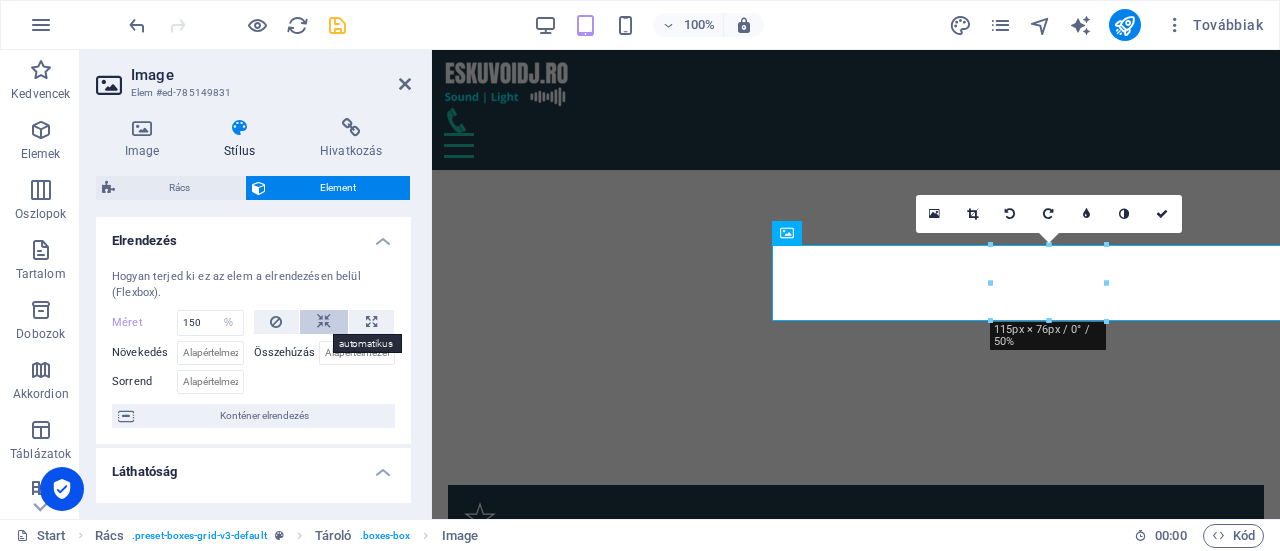 drag, startPoint x: 313, startPoint y: 327, endPoint x: 328, endPoint y: 327, distance: 15 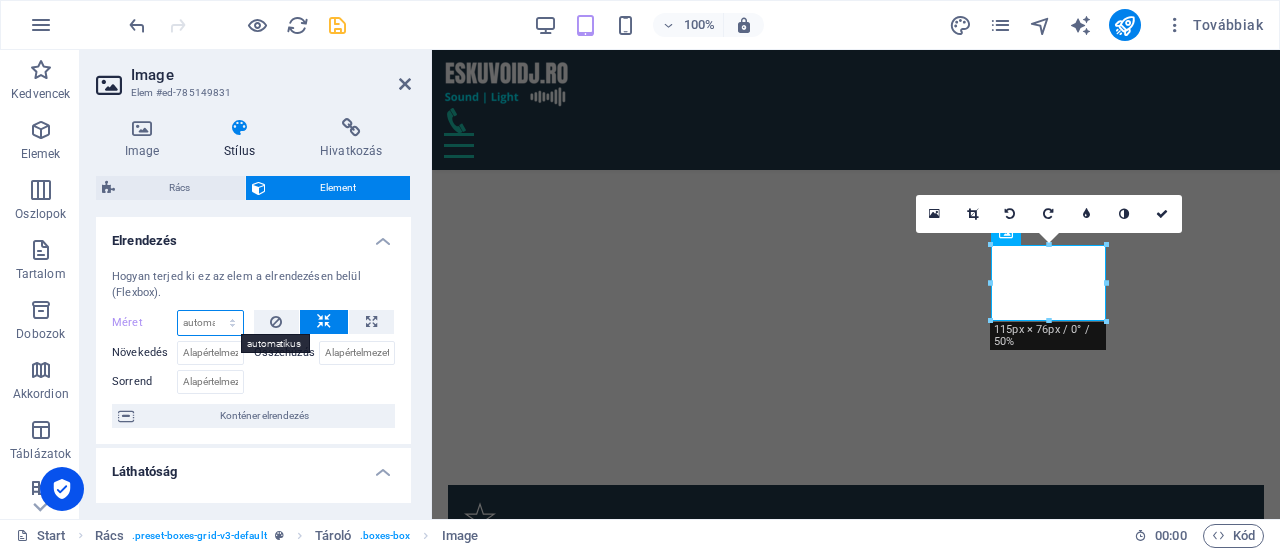 click on "Alapértelmezett automatikus px % 1/1 1/2 1/3 1/4 1/5 1/6 1/7 1/8 1/9 1/10" at bounding box center [210, 323] 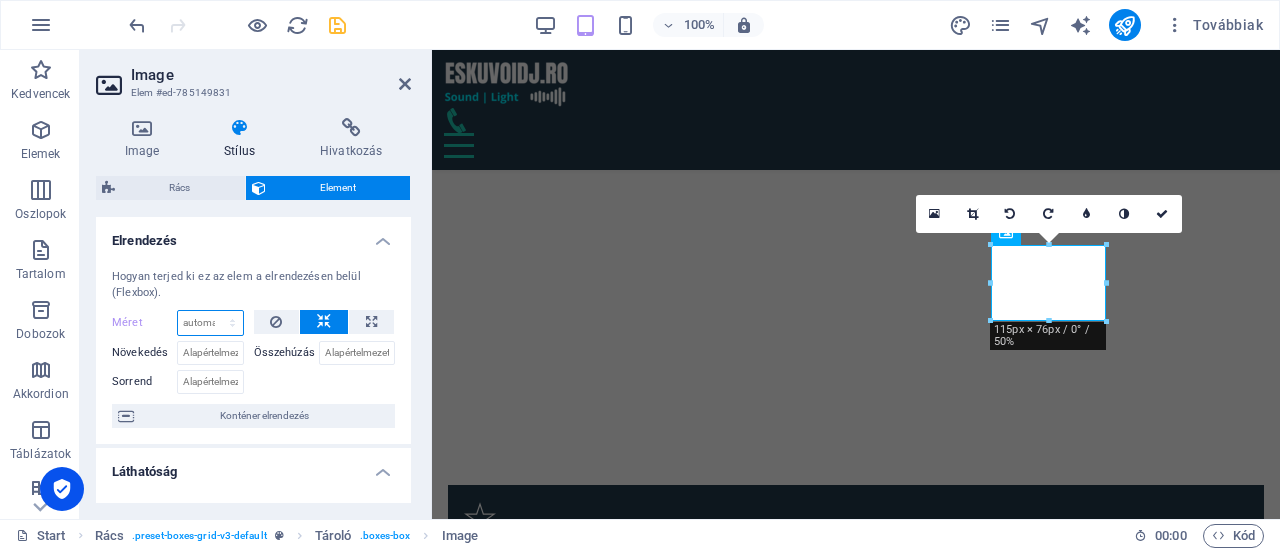 select on "%" 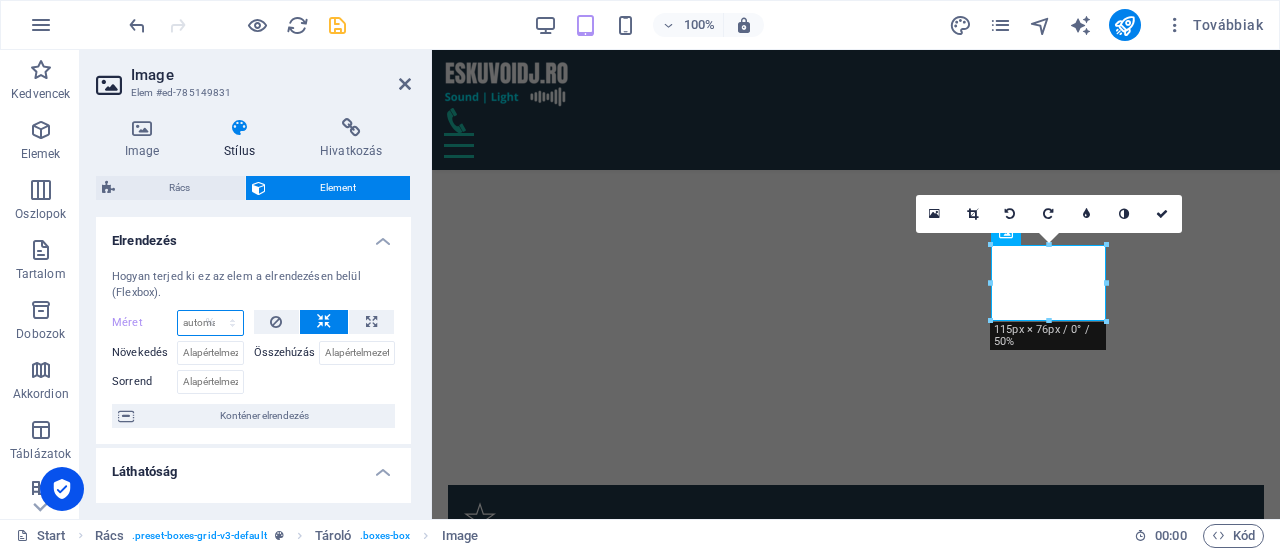 click on "Alapértelmezett automatikus px % 1/1 1/2 1/3 1/4 1/5 1/6 1/7 1/8 1/9 1/10" at bounding box center [210, 323] 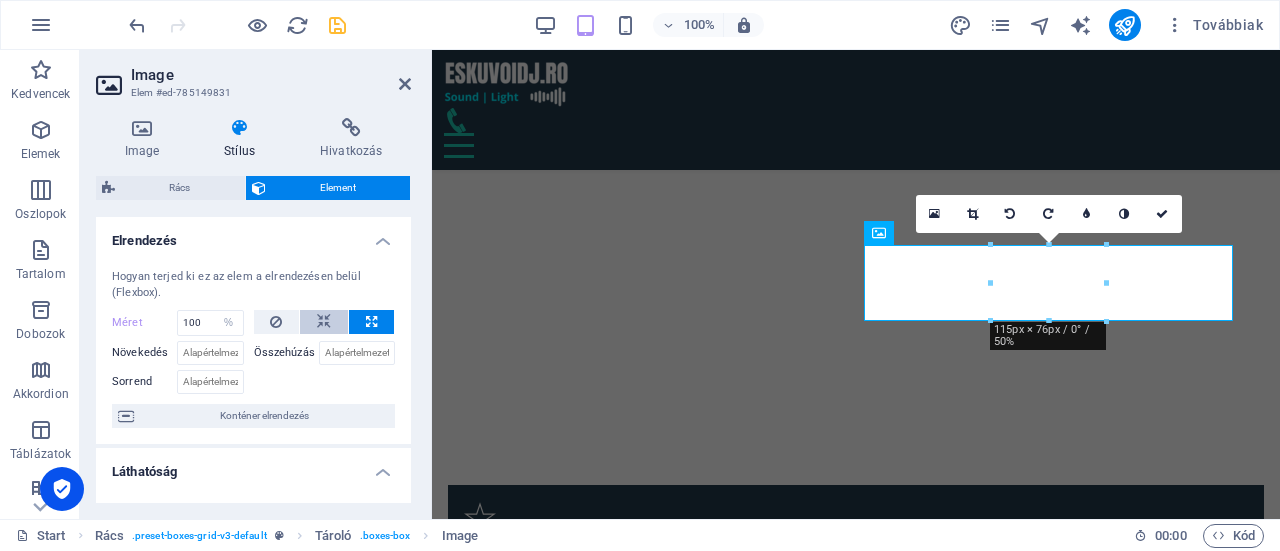 click at bounding box center (324, 322) 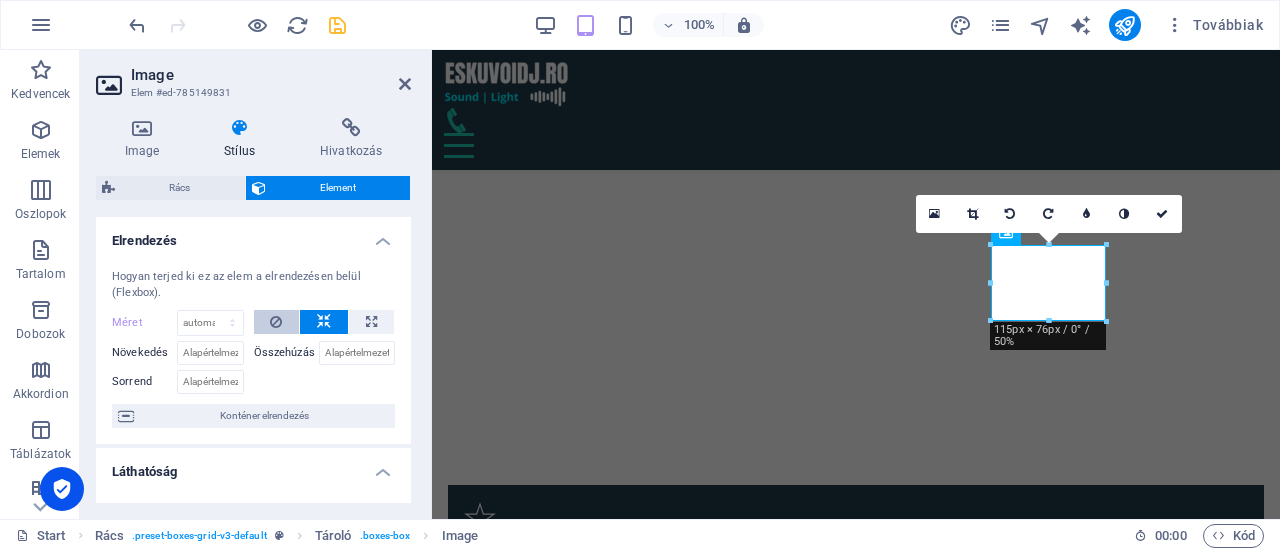 click at bounding box center [277, 322] 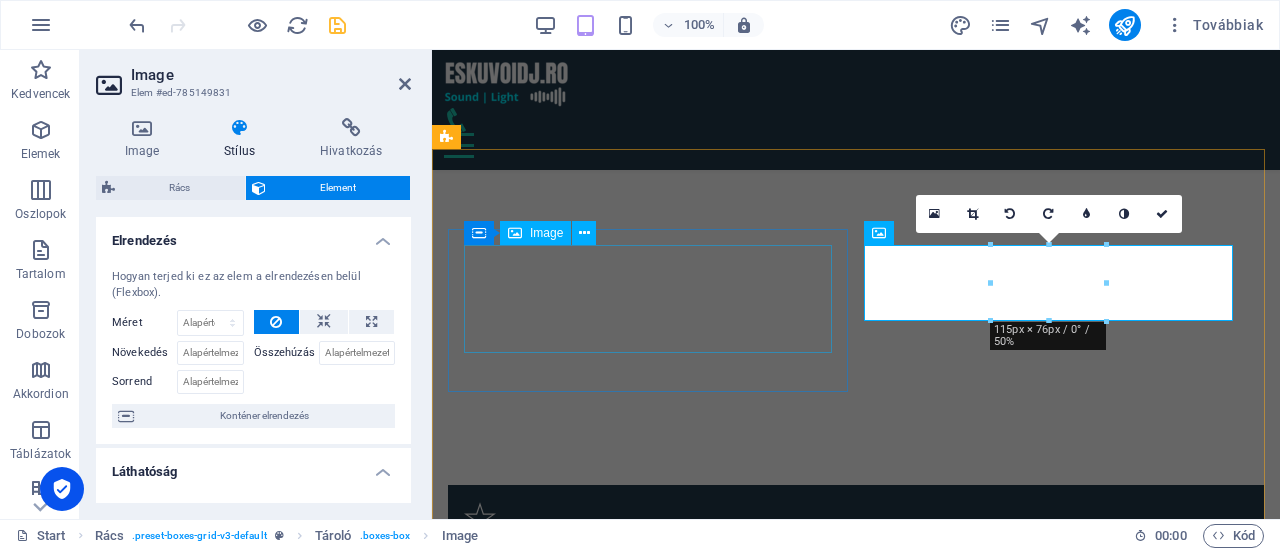 click at bounding box center [651, 4371] 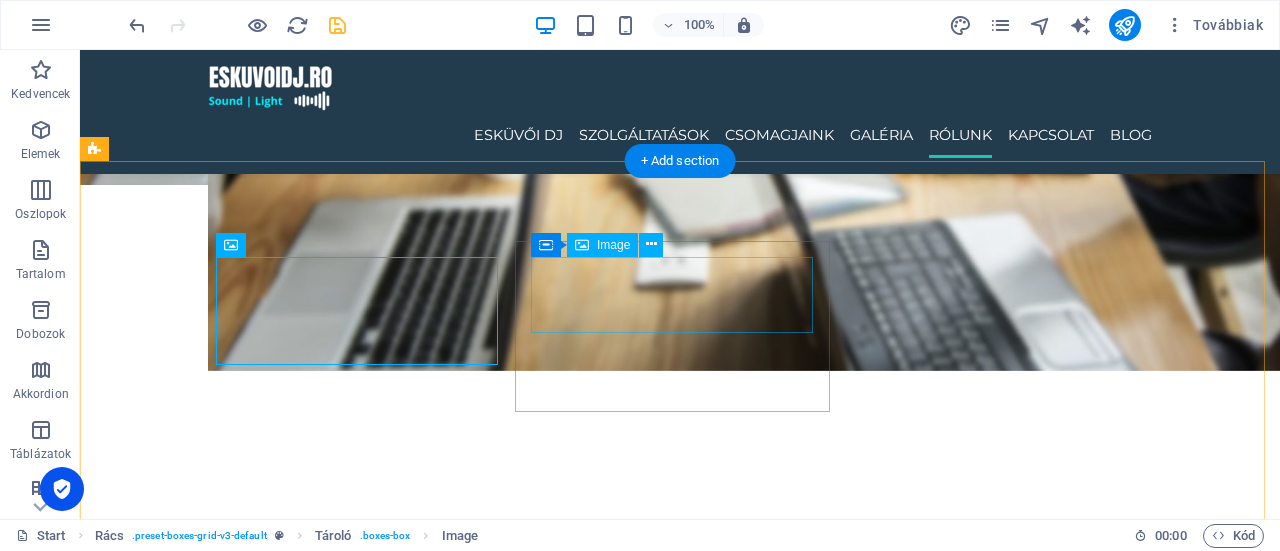 scroll, scrollTop: 4698, scrollLeft: 0, axis: vertical 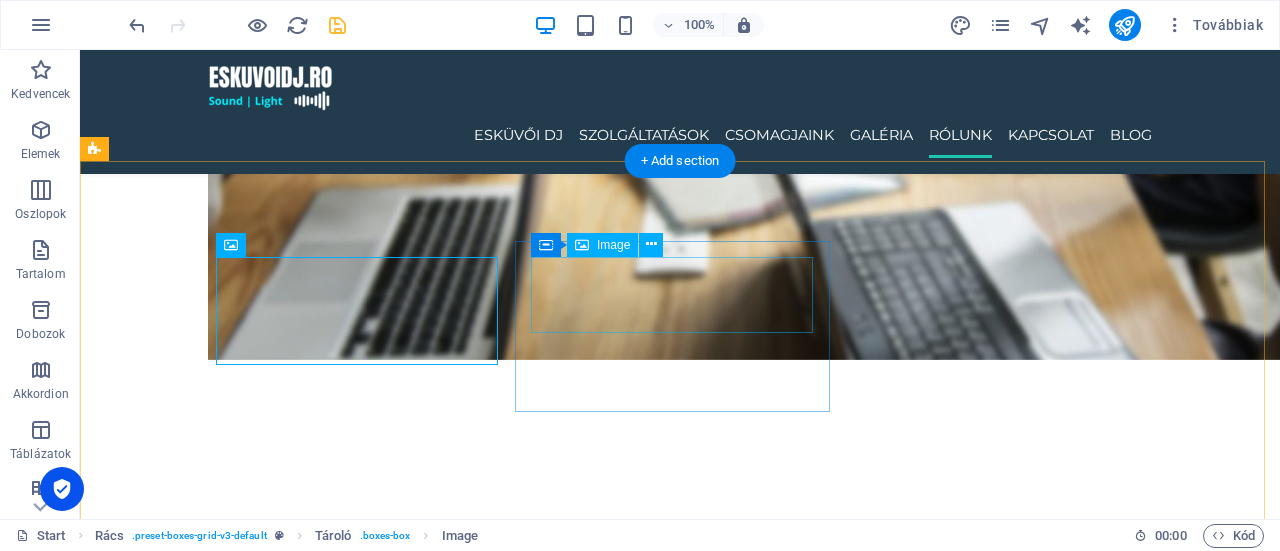 click at bounding box center (365, 5065) 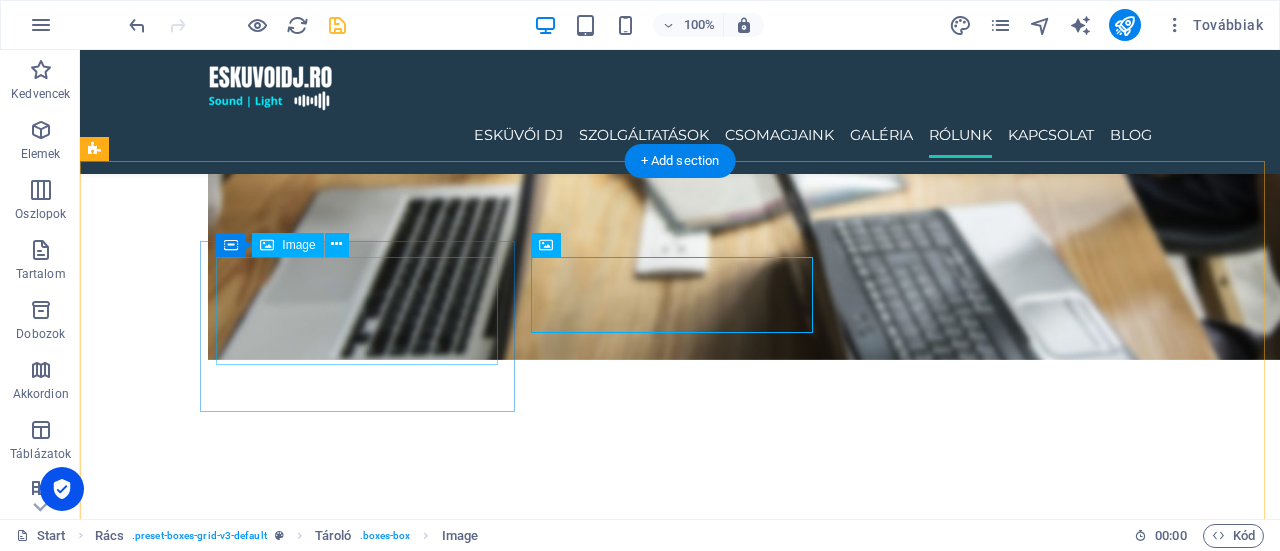 click at bounding box center [365, 4822] 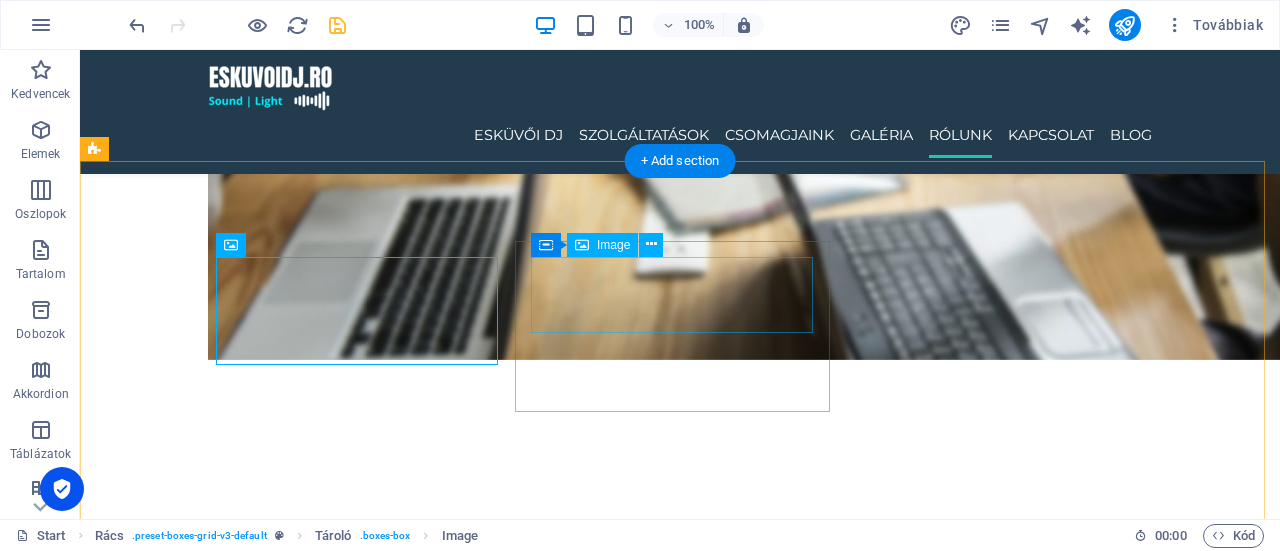 drag, startPoint x: 610, startPoint y: 283, endPoint x: 627, endPoint y: 281, distance: 17.117243 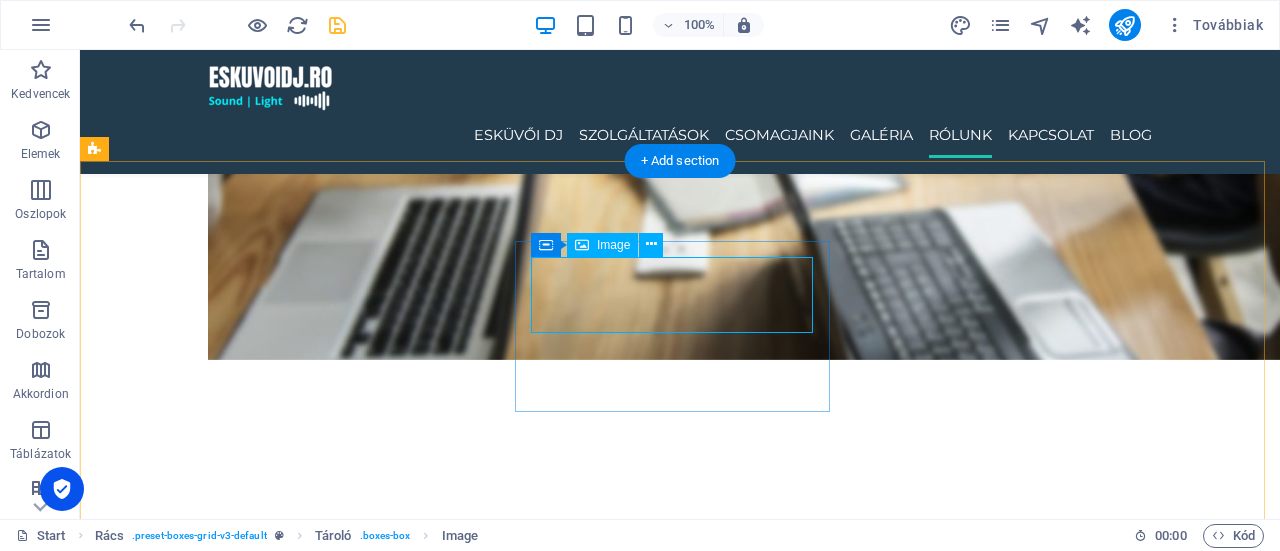 click at bounding box center (365, 5065) 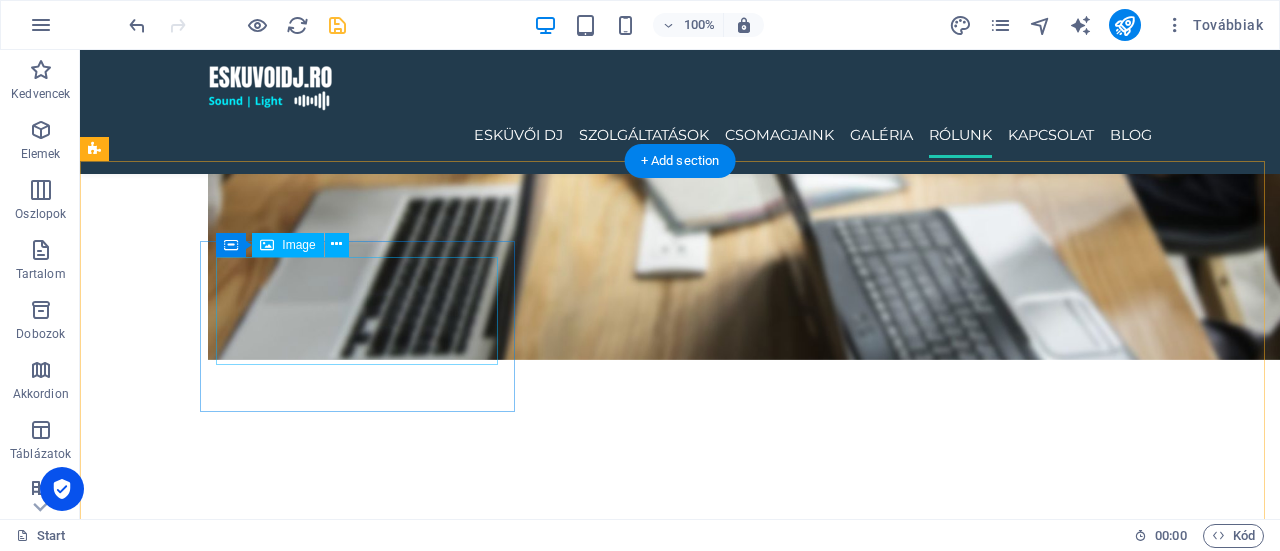 click at bounding box center [365, 4822] 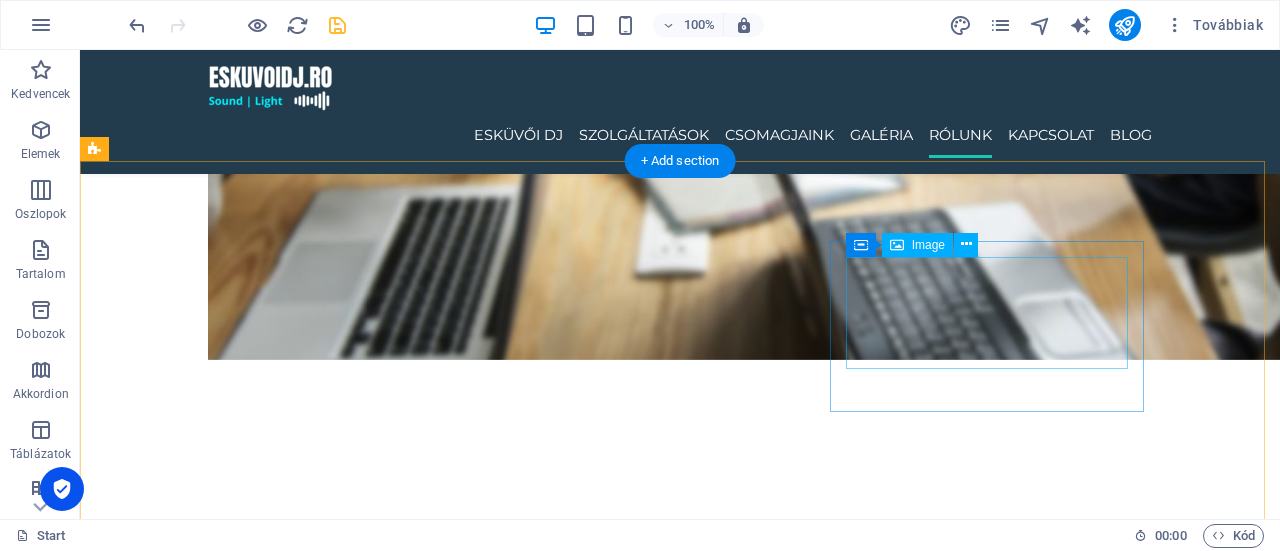 click at bounding box center [365, 4944] 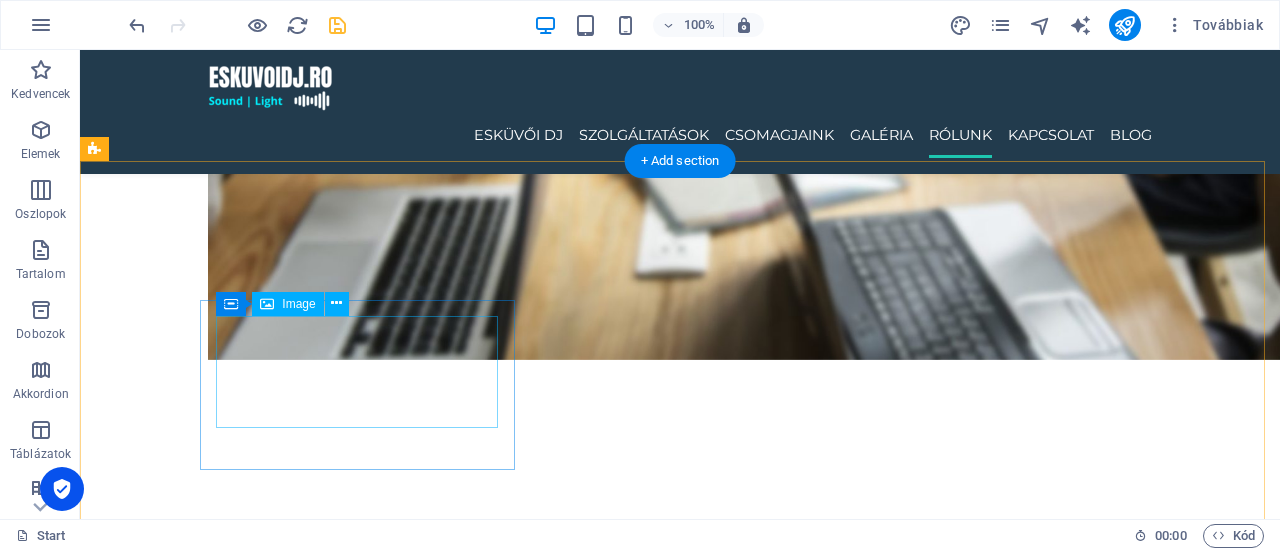click at bounding box center [365, 5003] 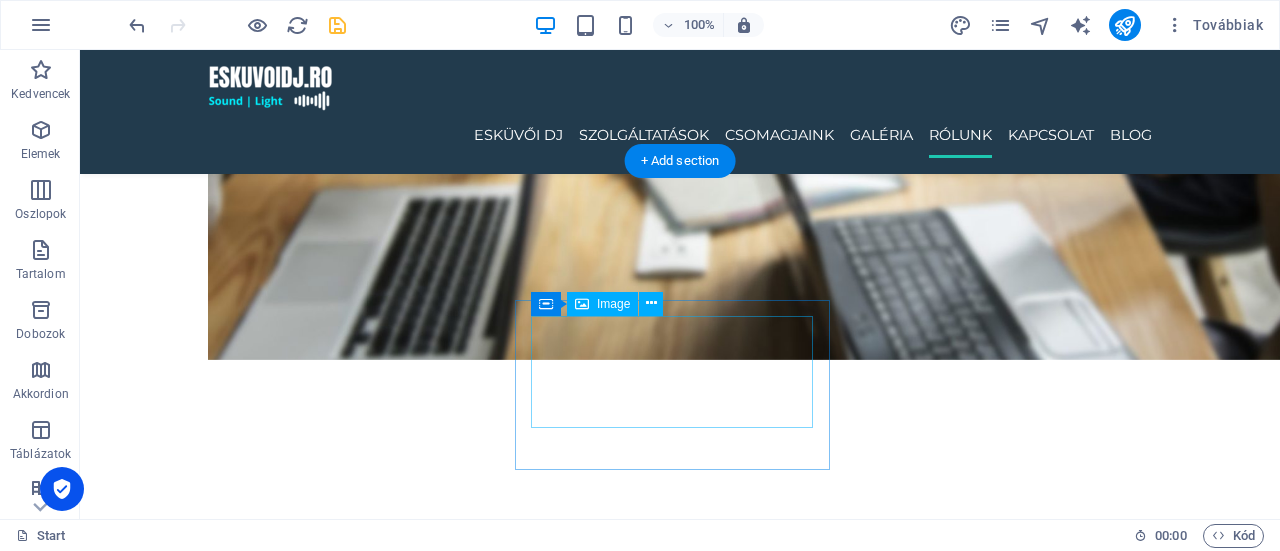 click at bounding box center [365, 5061] 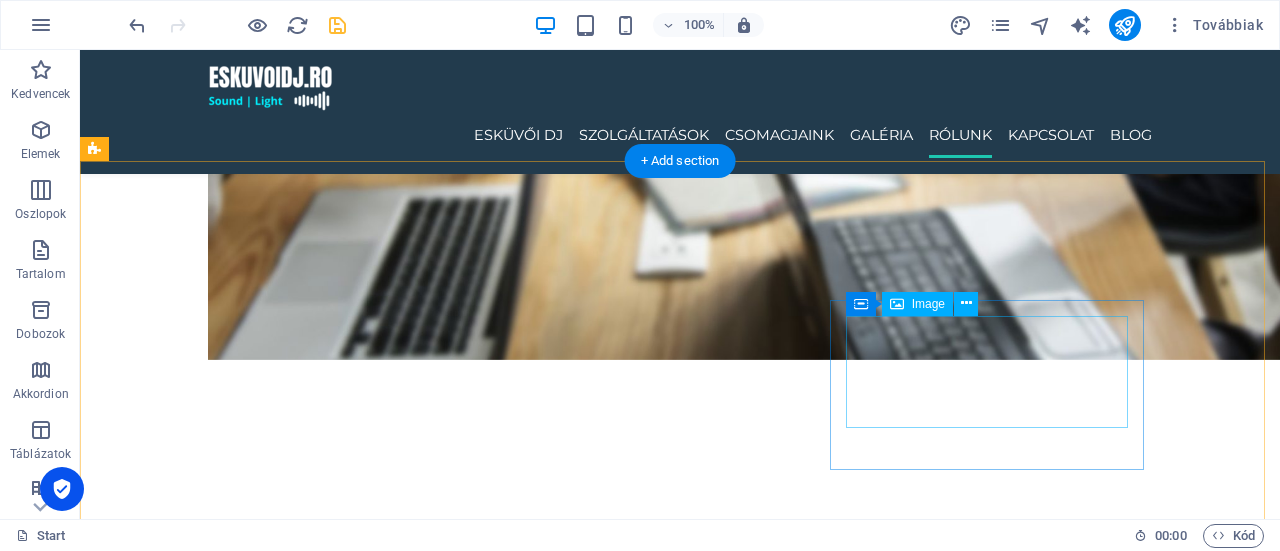 click at bounding box center [365, 5119] 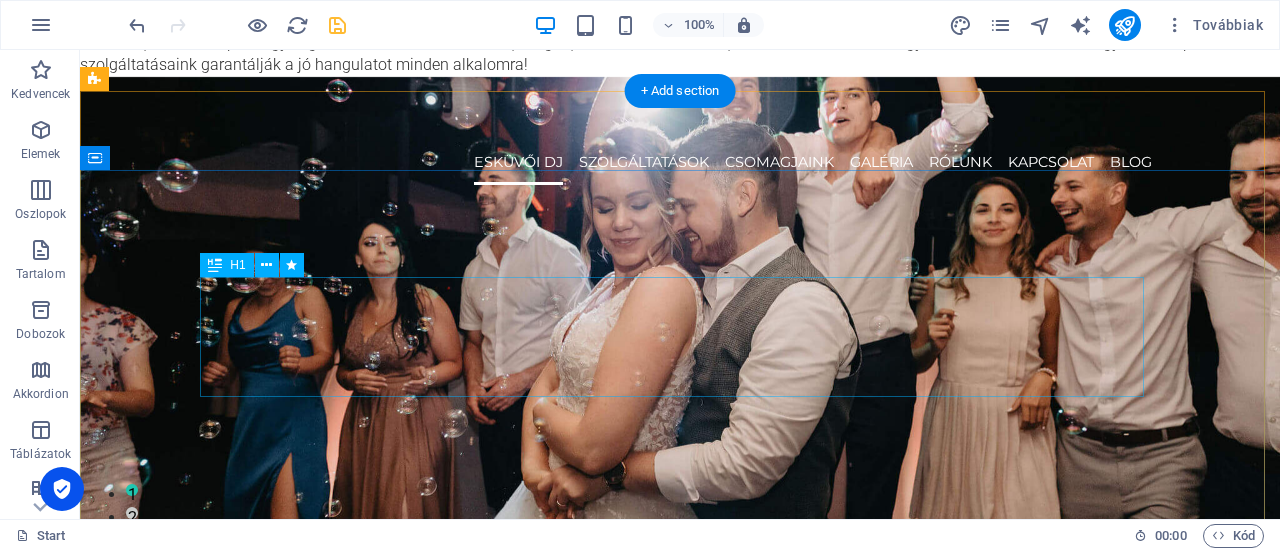 scroll, scrollTop: 0, scrollLeft: 0, axis: both 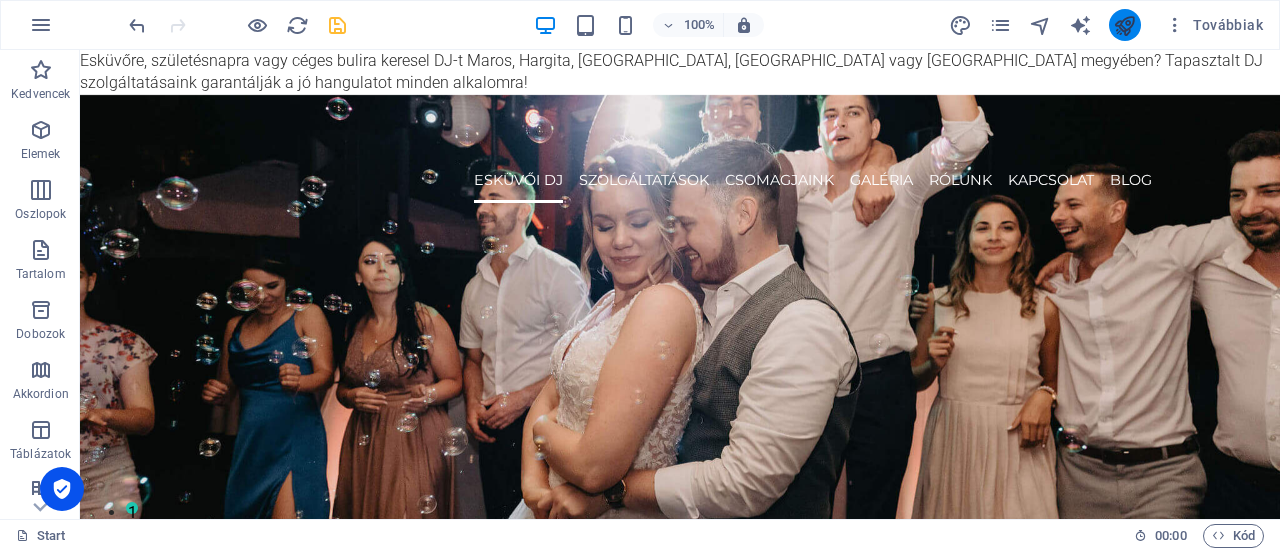 click at bounding box center (1124, 25) 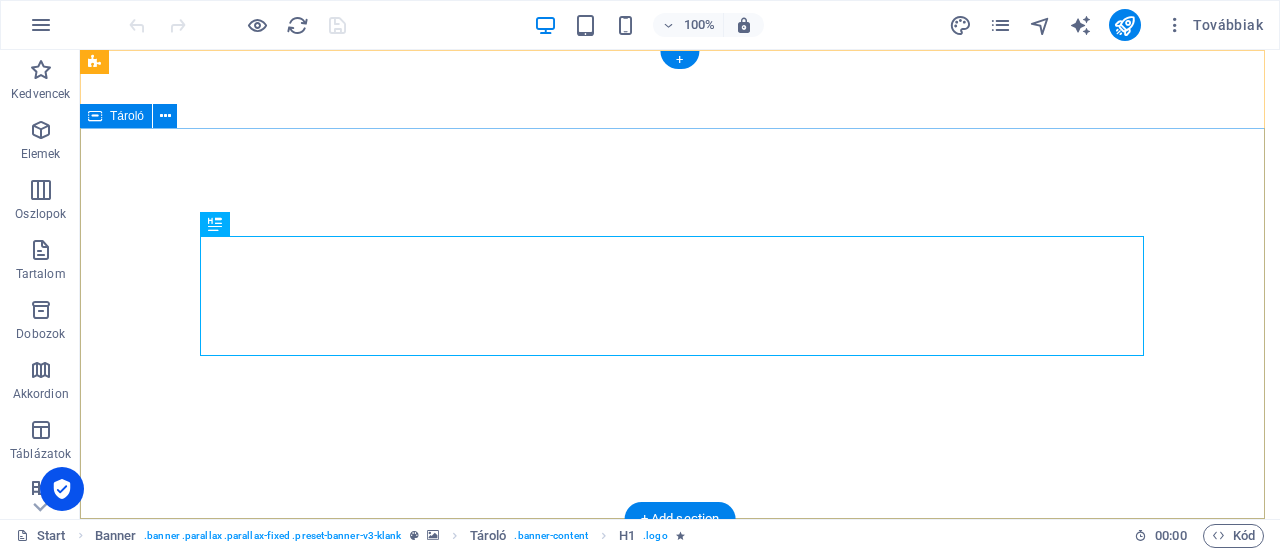 scroll, scrollTop: 0, scrollLeft: 0, axis: both 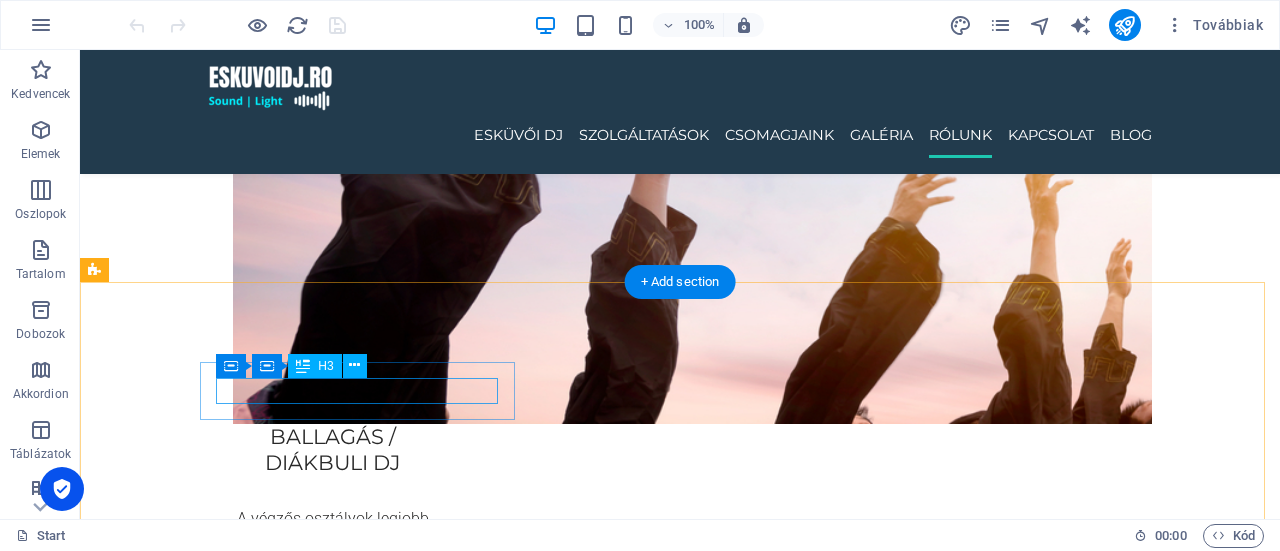 click on "Maros" at bounding box center [365, 5080] 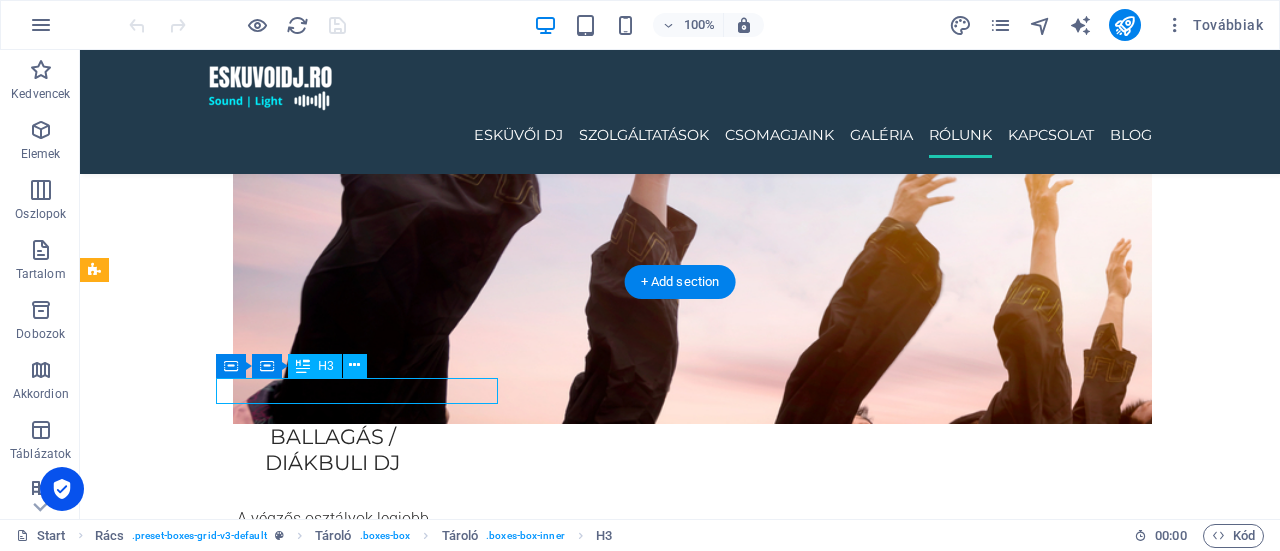 click on "Maros" at bounding box center [365, 5080] 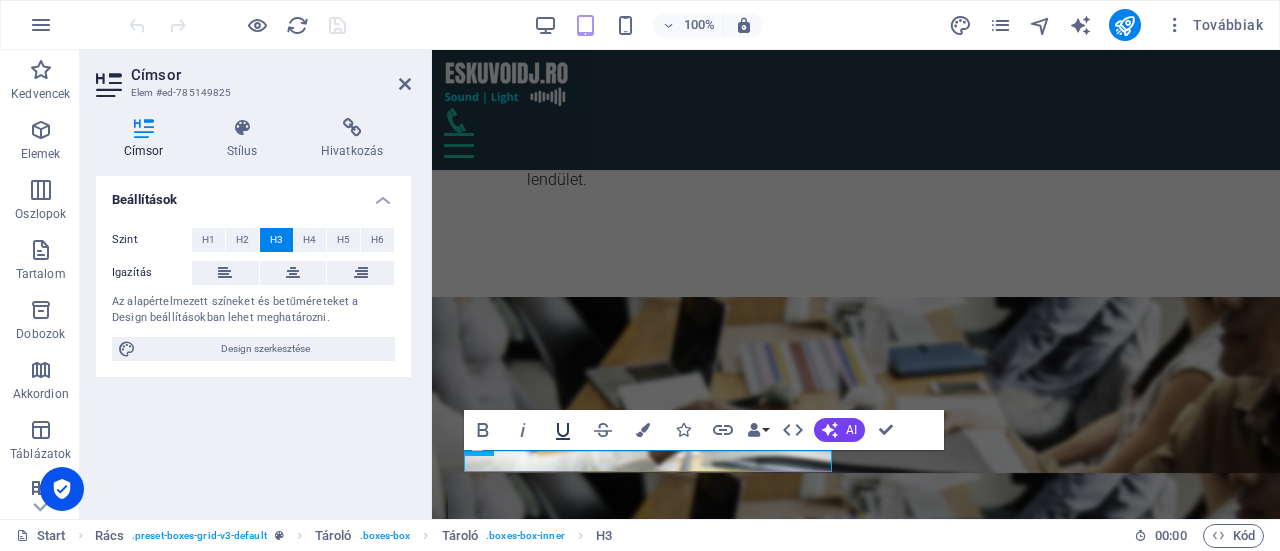 scroll, scrollTop: 3830, scrollLeft: 0, axis: vertical 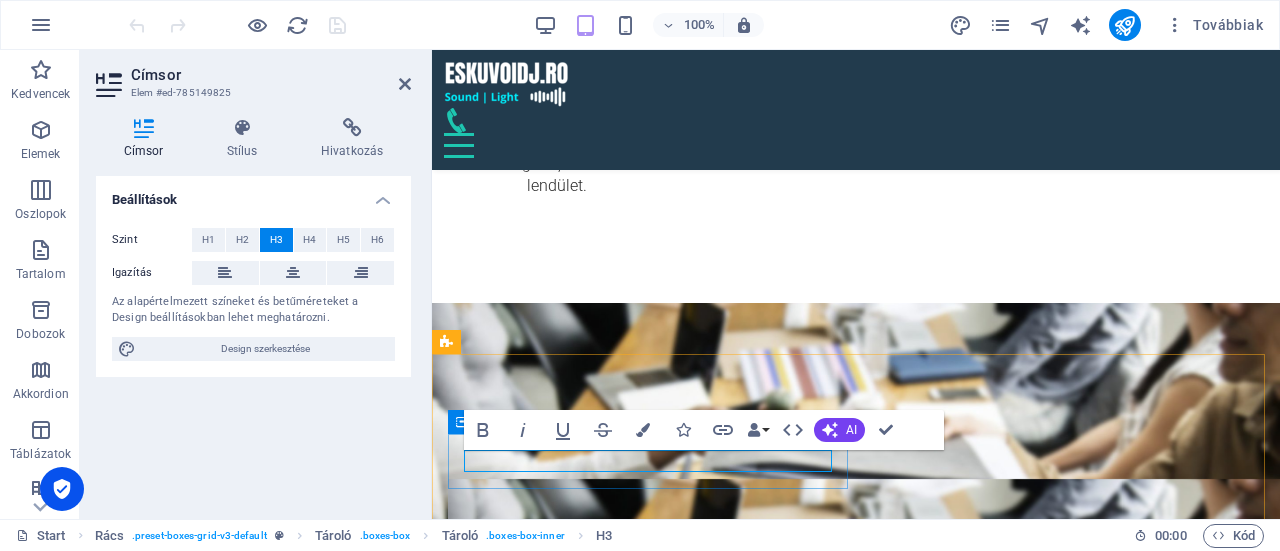 type 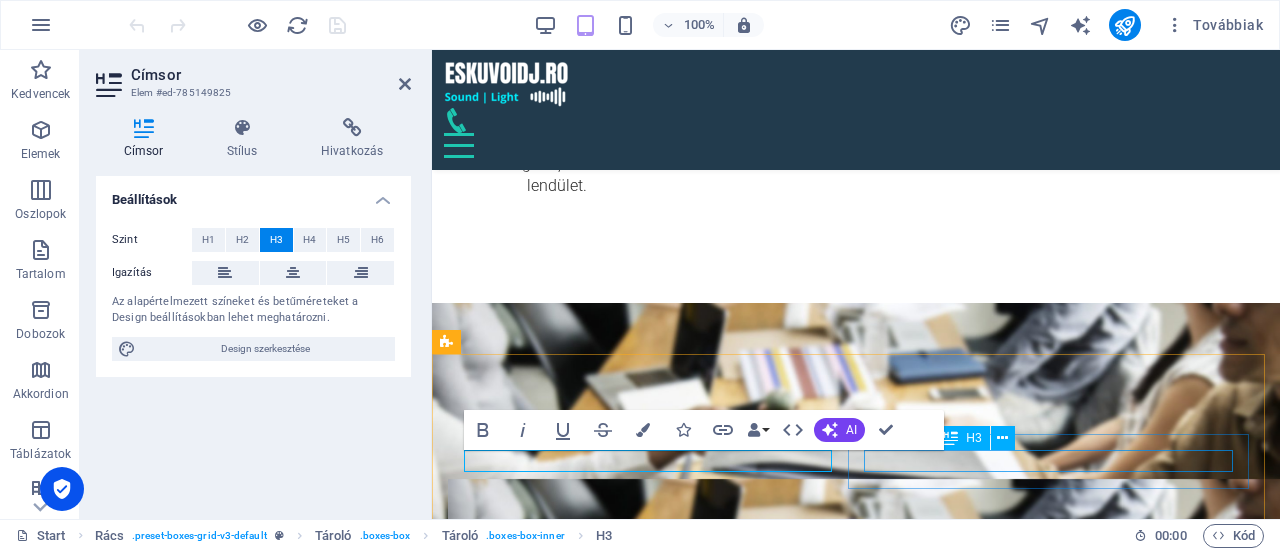 click on "Kolozs" at bounding box center (652, 4760) 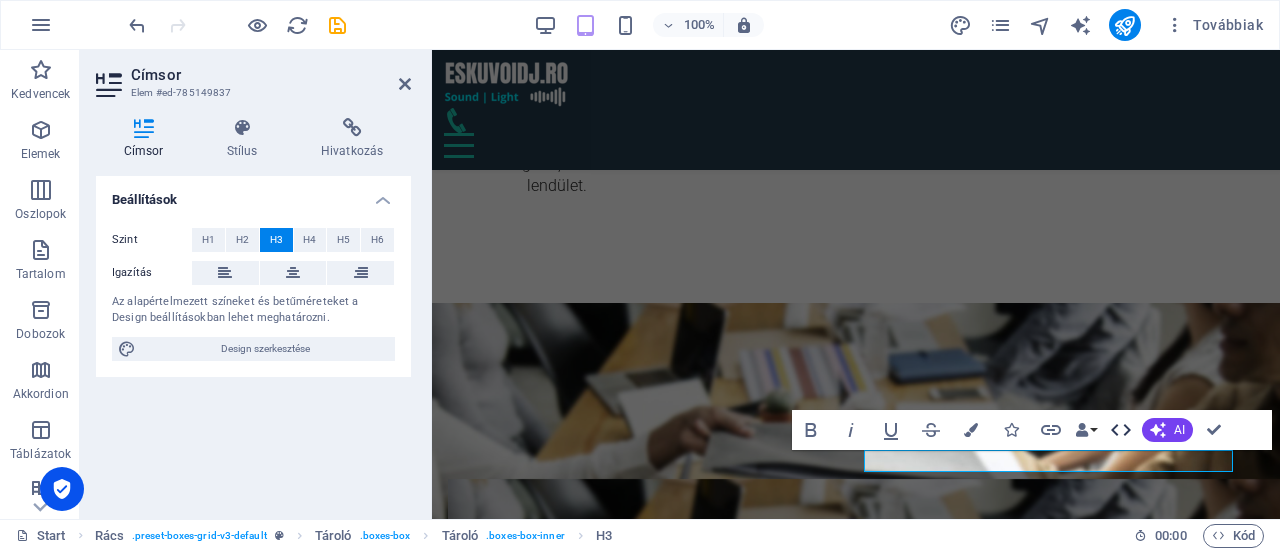 type 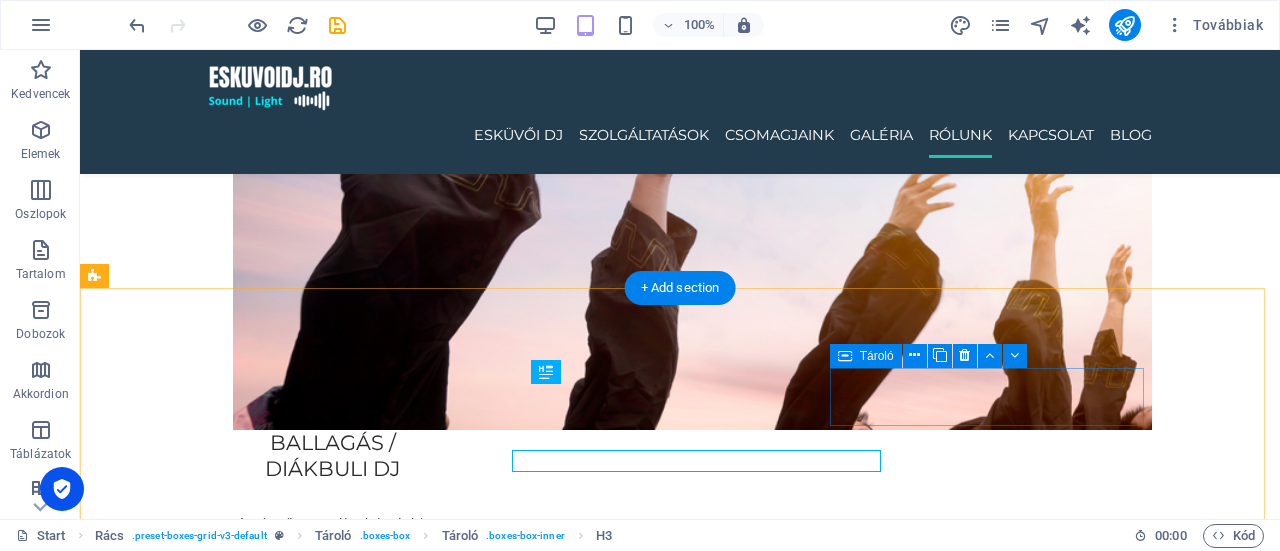 scroll, scrollTop: 3842, scrollLeft: 0, axis: vertical 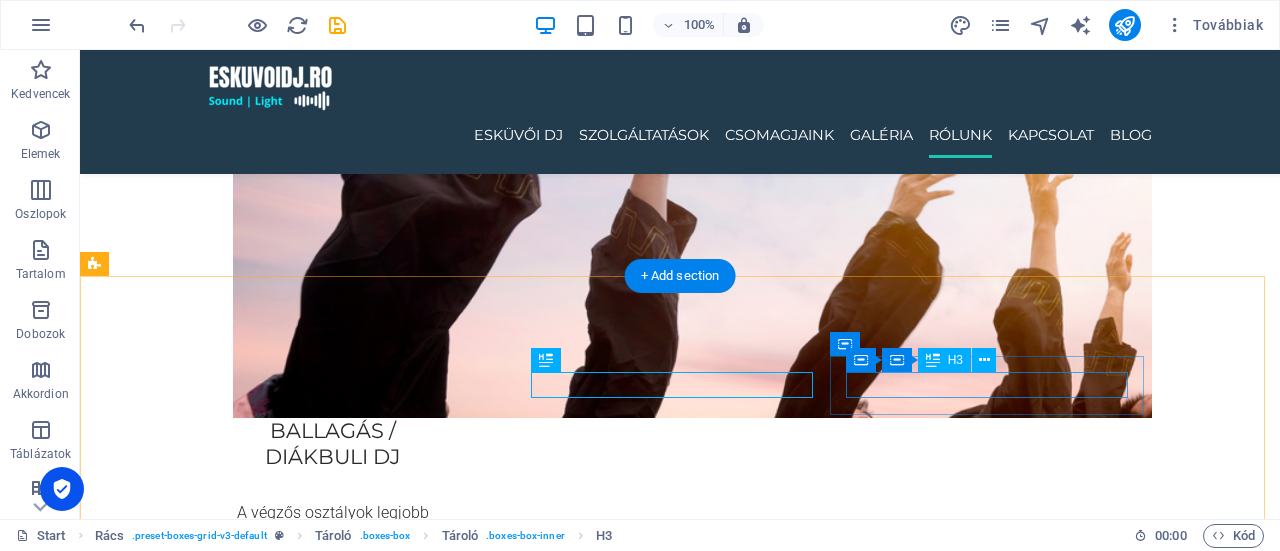 click on "Kovászna" at bounding box center (365, 5192) 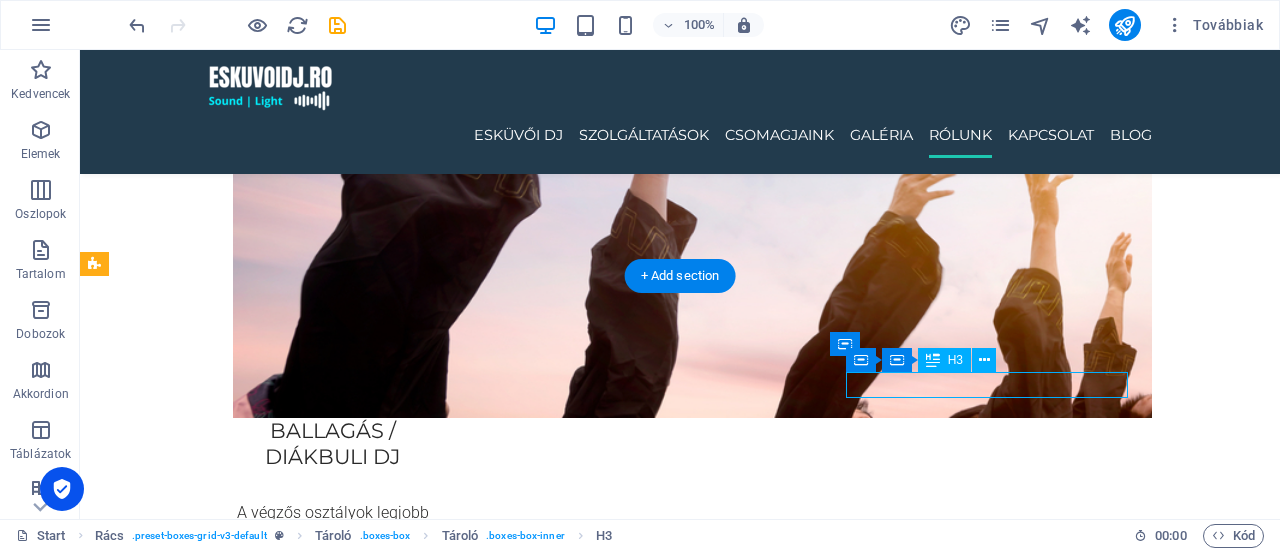 click on "Kovászna" at bounding box center (365, 5192) 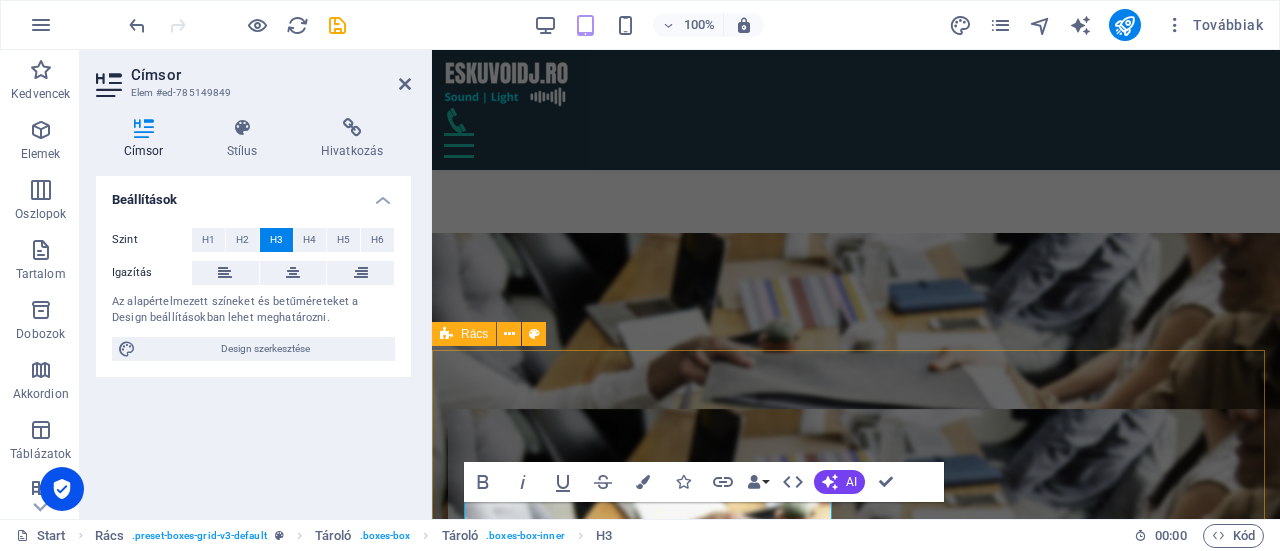 scroll, scrollTop: 3838, scrollLeft: 0, axis: vertical 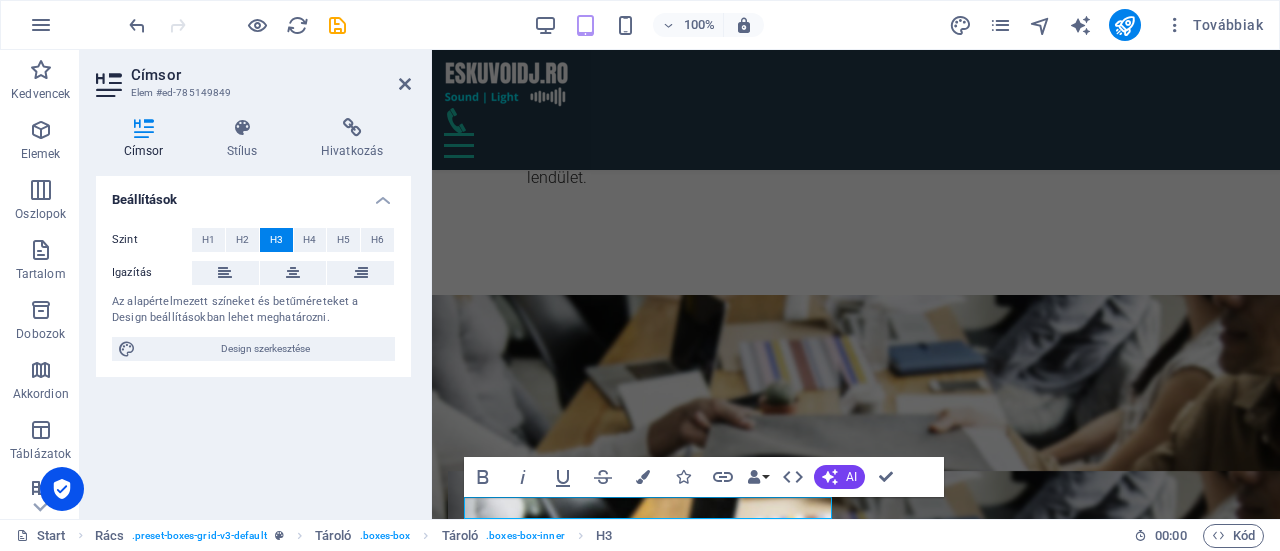 type 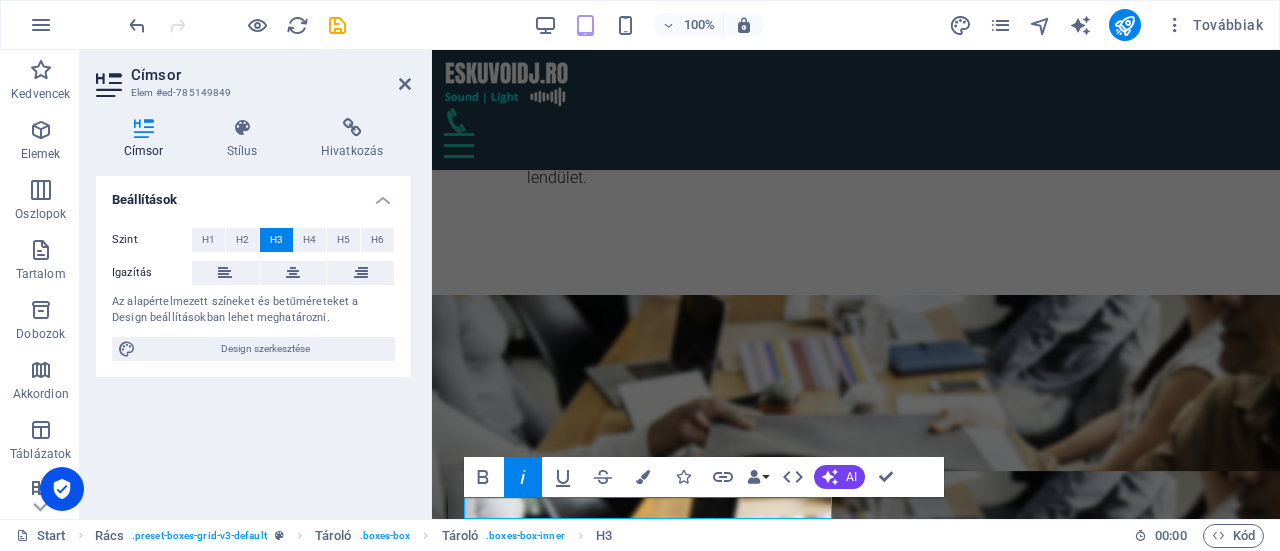 click on "Italic" at bounding box center [523, 477] 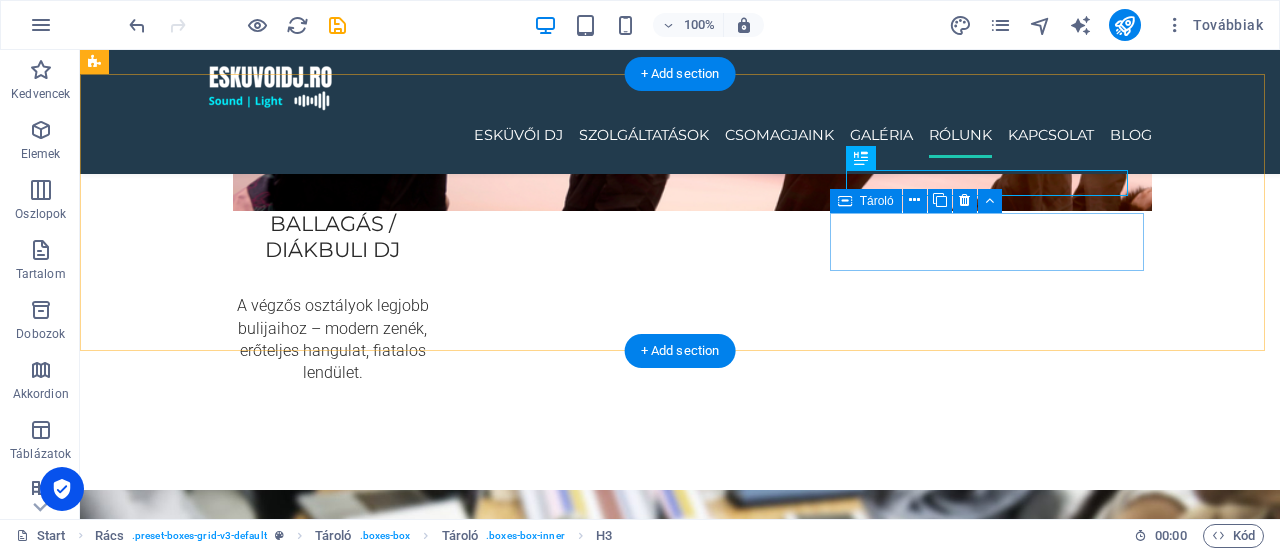 scroll, scrollTop: 4050, scrollLeft: 0, axis: vertical 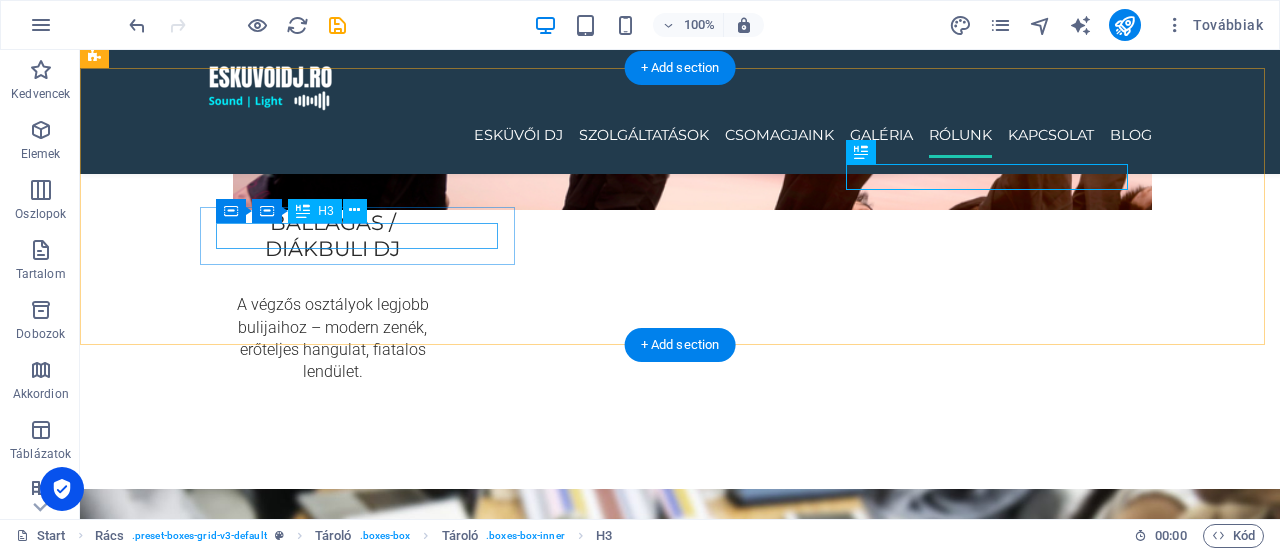 click on "Beszterce" at bounding box center [365, 5043] 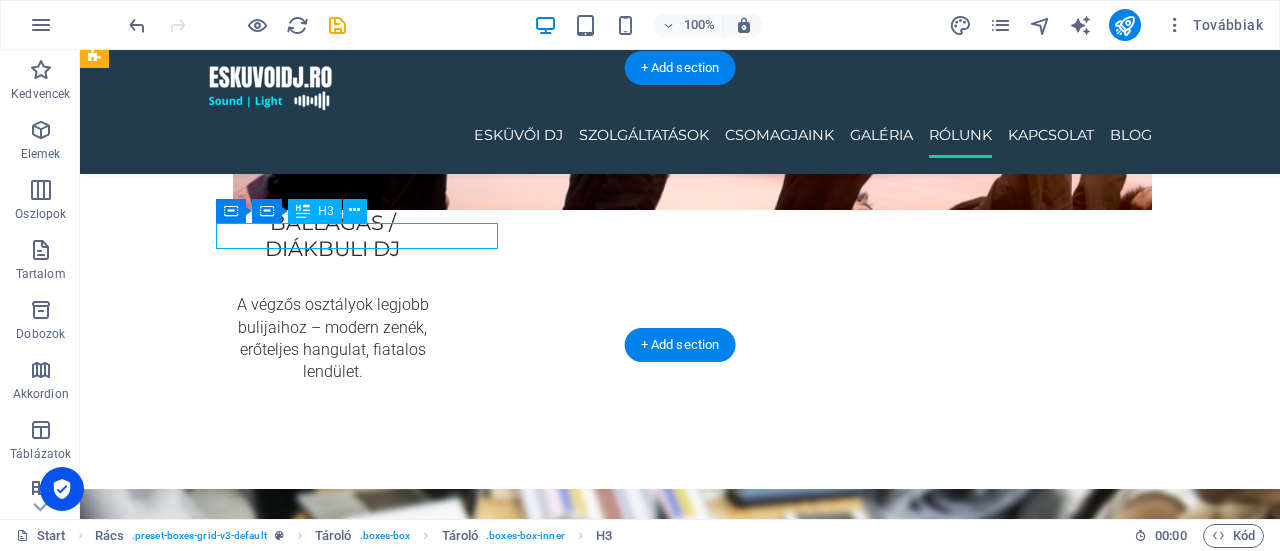 click on "Beszterce" at bounding box center [365, 5043] 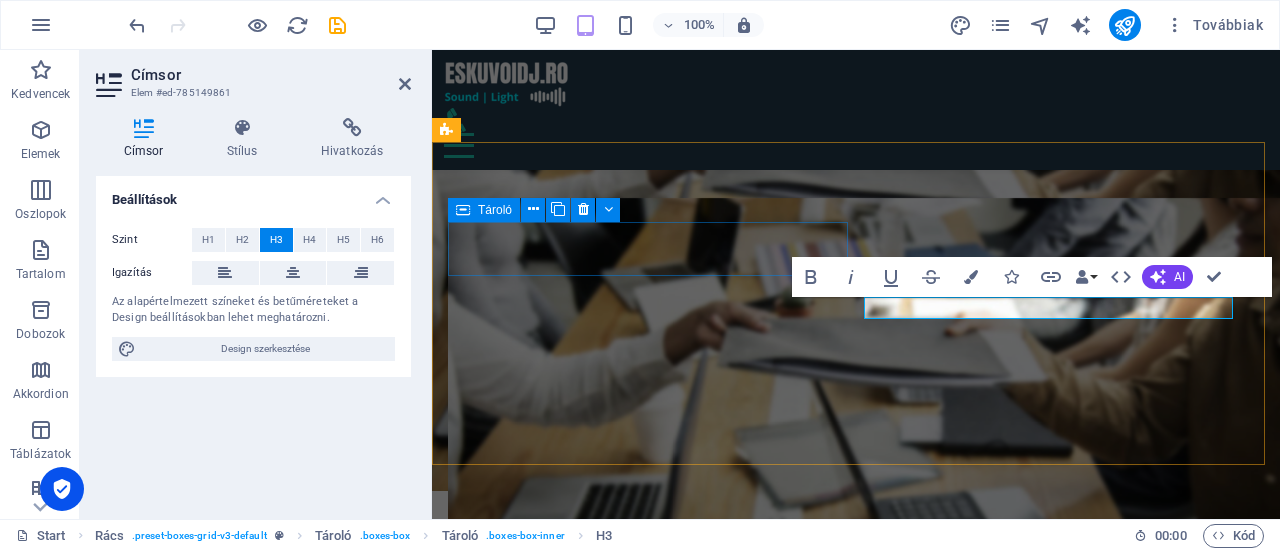 scroll, scrollTop: 4044, scrollLeft: 0, axis: vertical 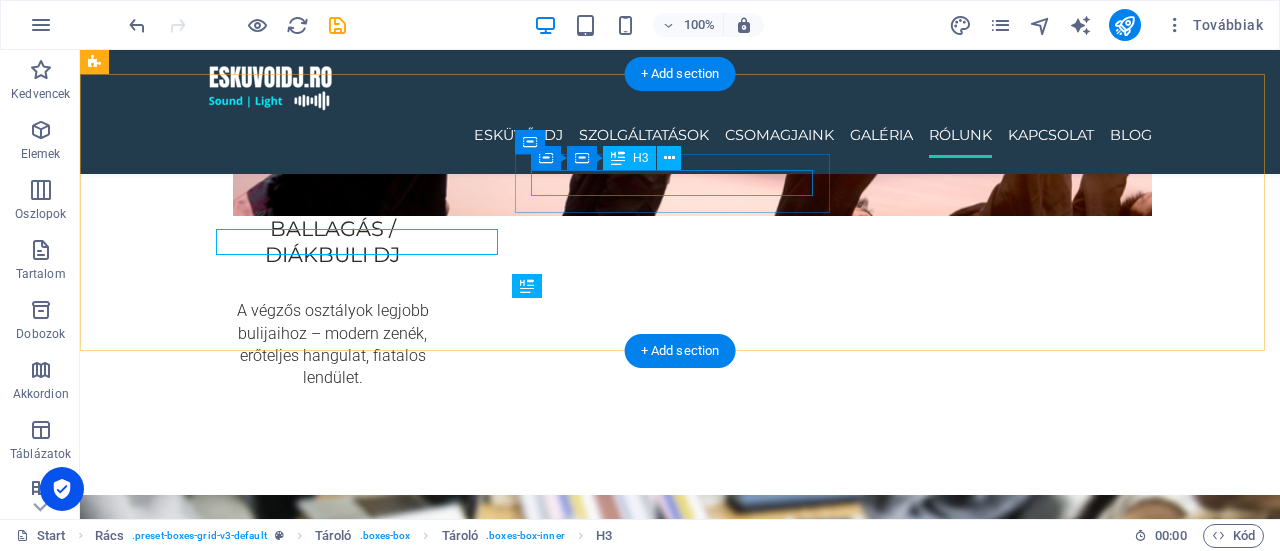 click on "Kolozsvár" at bounding box center [365, 4931] 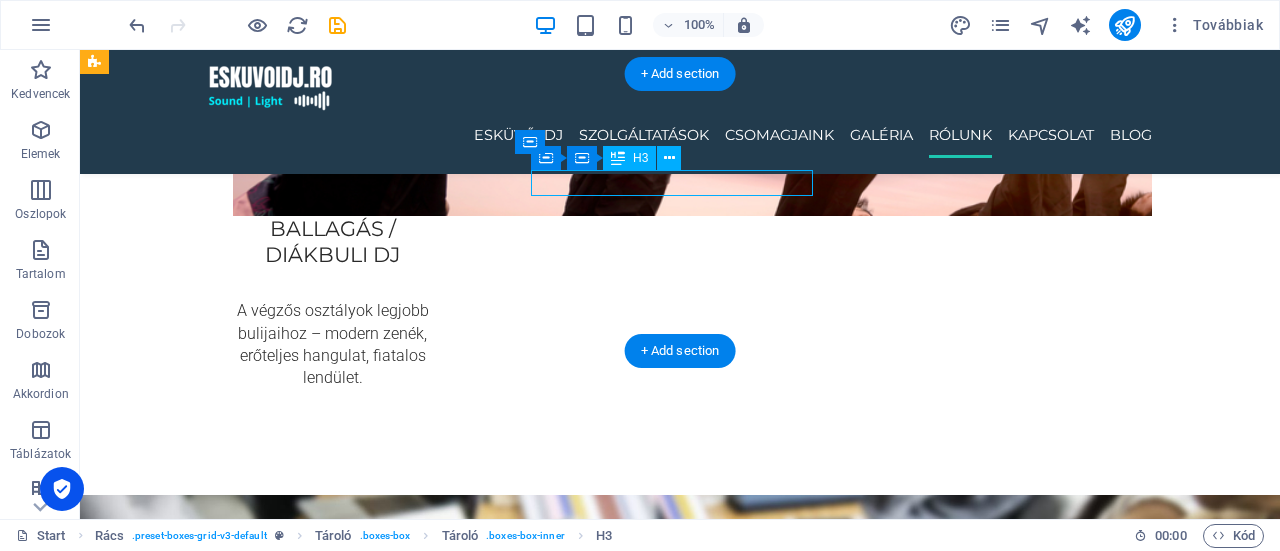 click on "Kolozsvár" at bounding box center (365, 4931) 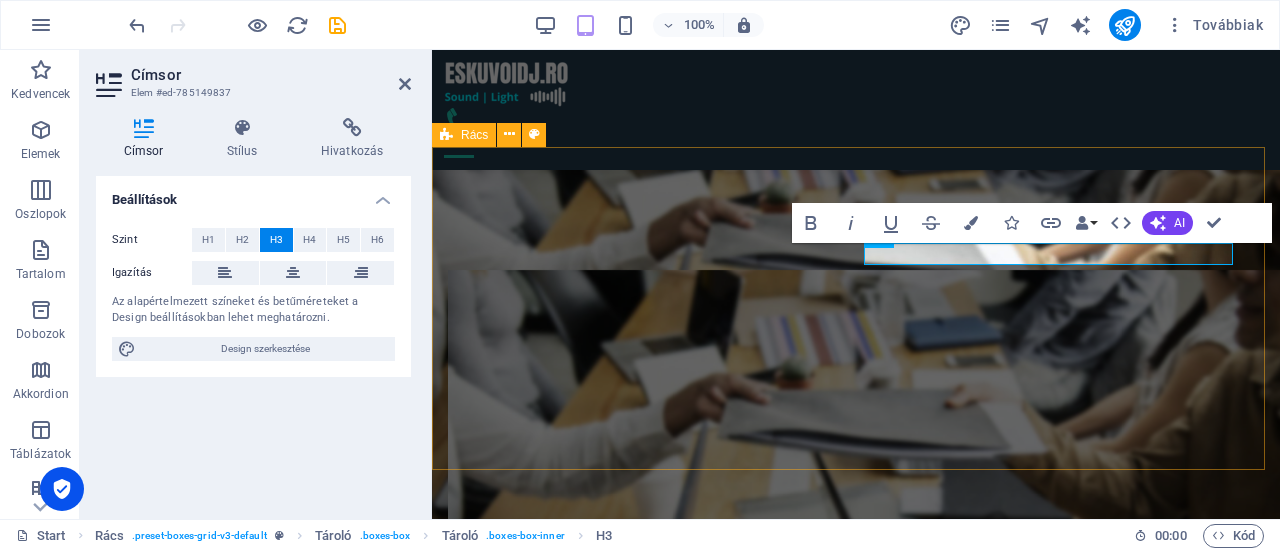 scroll, scrollTop: 4038, scrollLeft: 0, axis: vertical 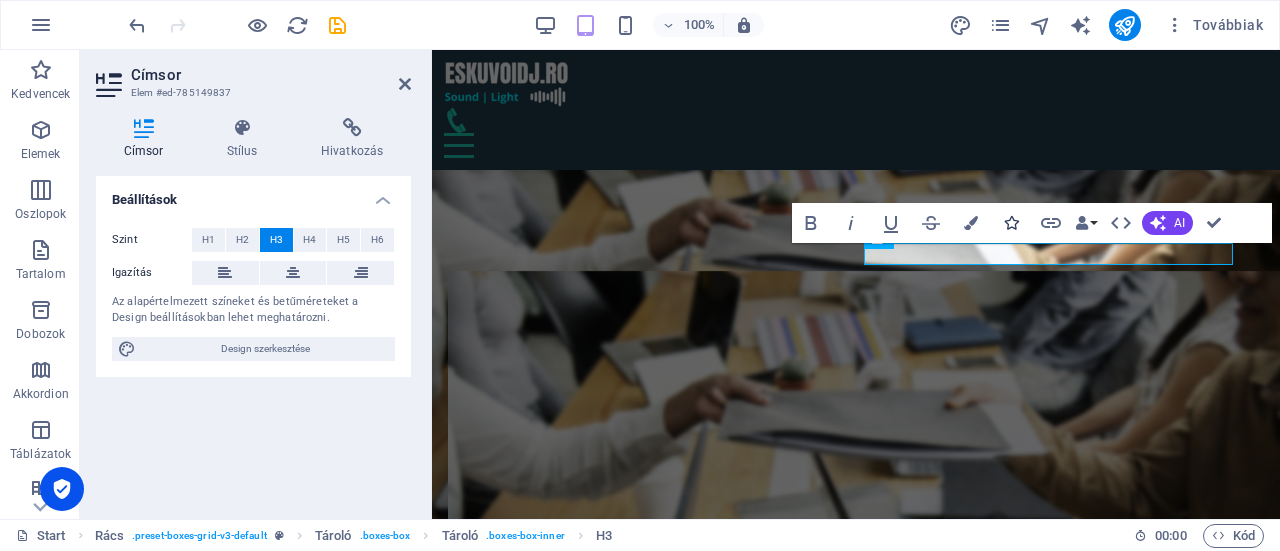 type 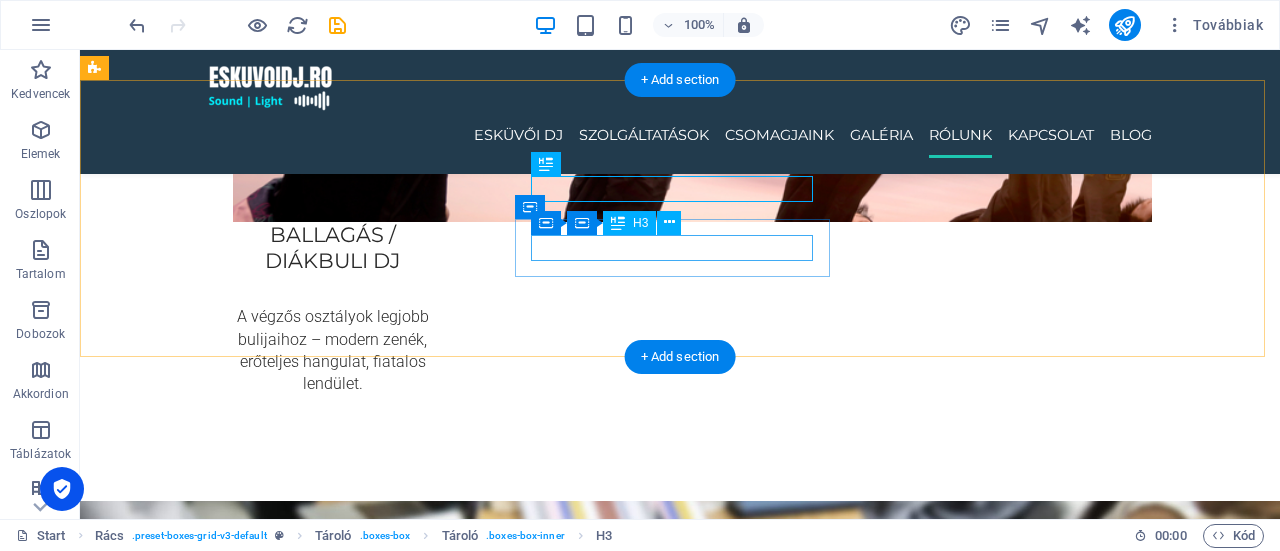 click on "Hargita" at bounding box center (365, 5113) 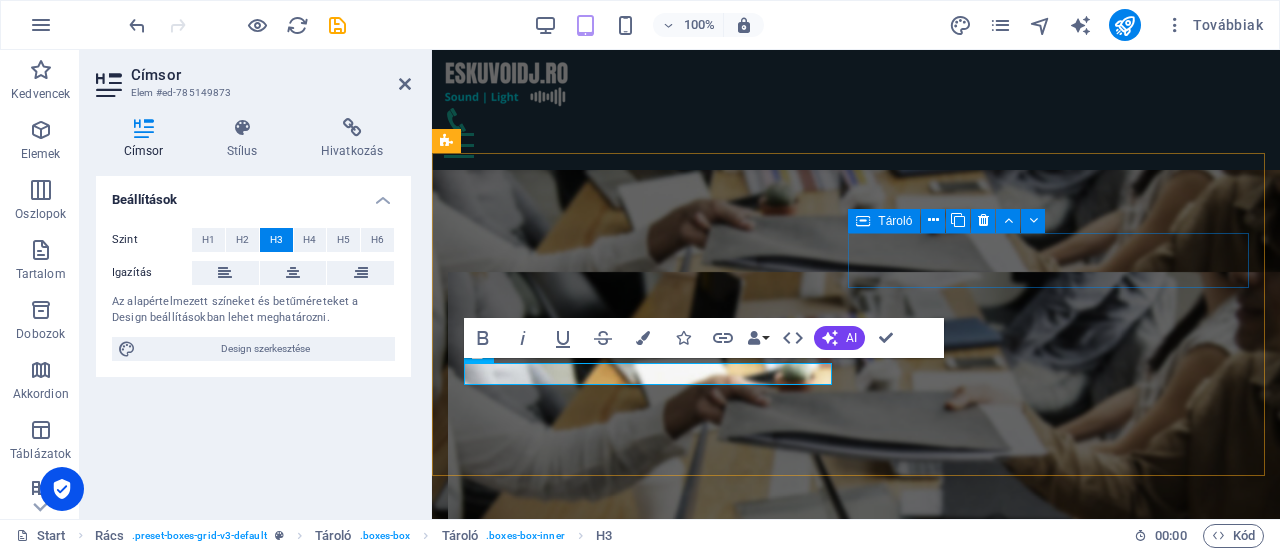 scroll, scrollTop: 4032, scrollLeft: 0, axis: vertical 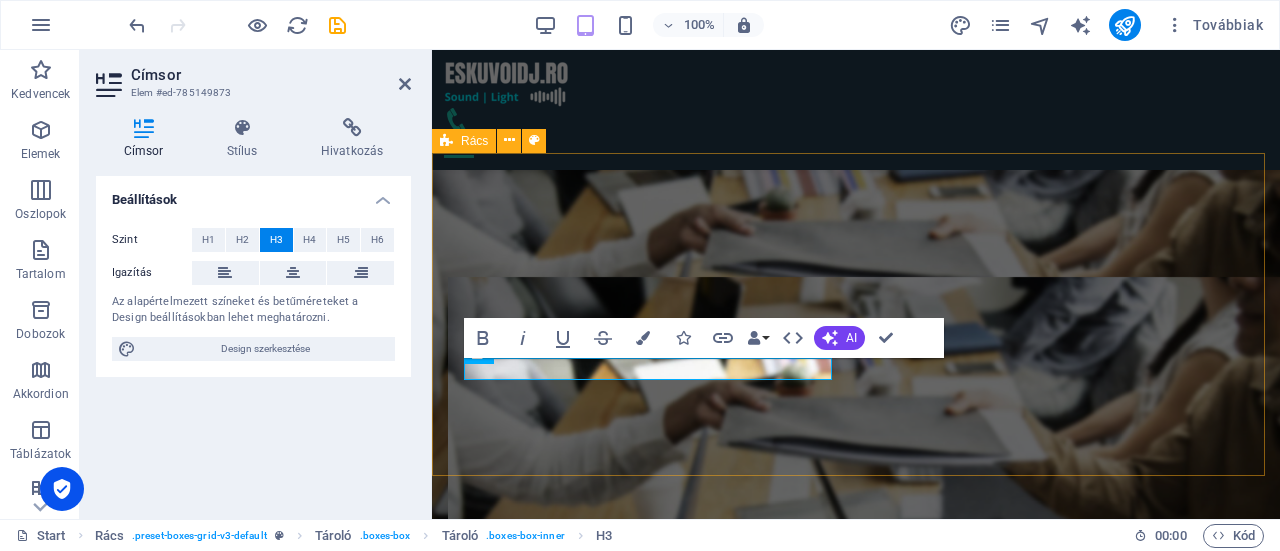 type 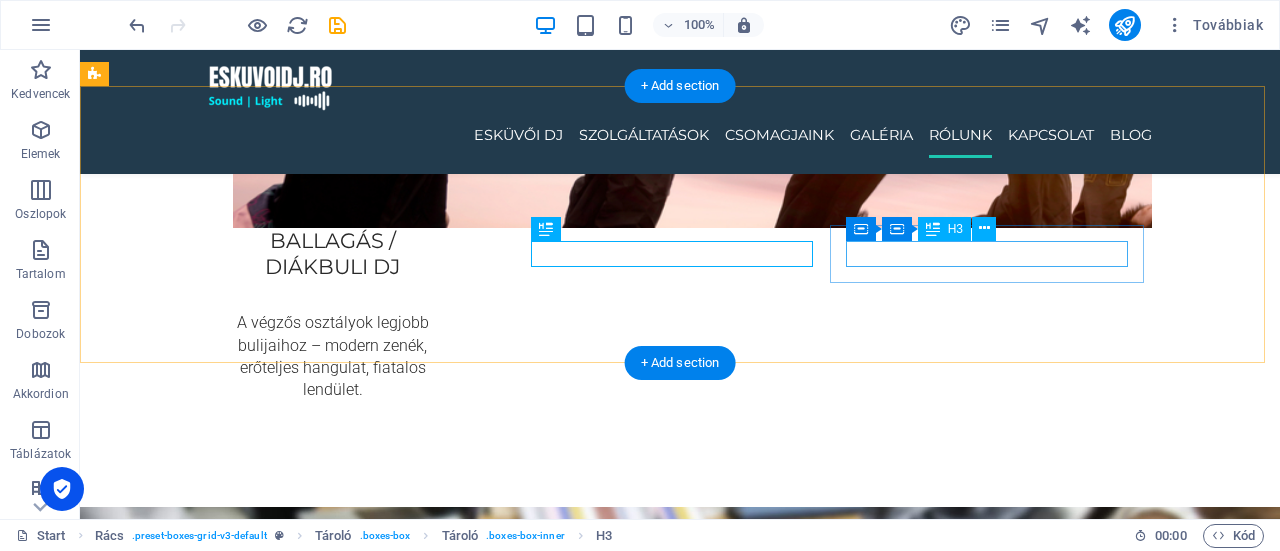 click on "Headline" at bounding box center (365, 5177) 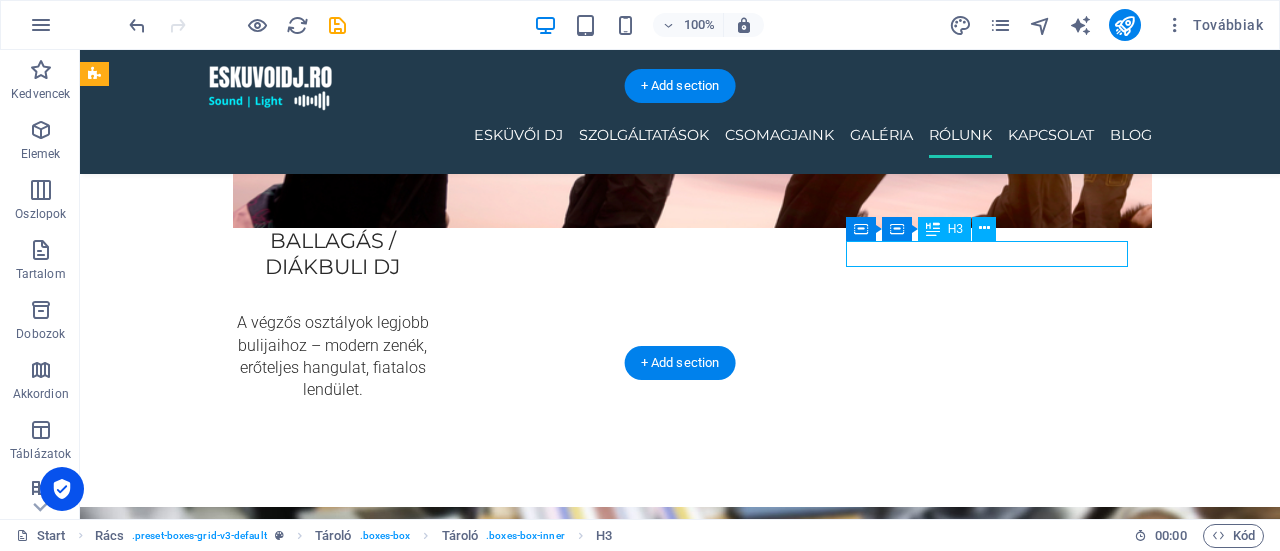 click on "Headline" at bounding box center (365, 5177) 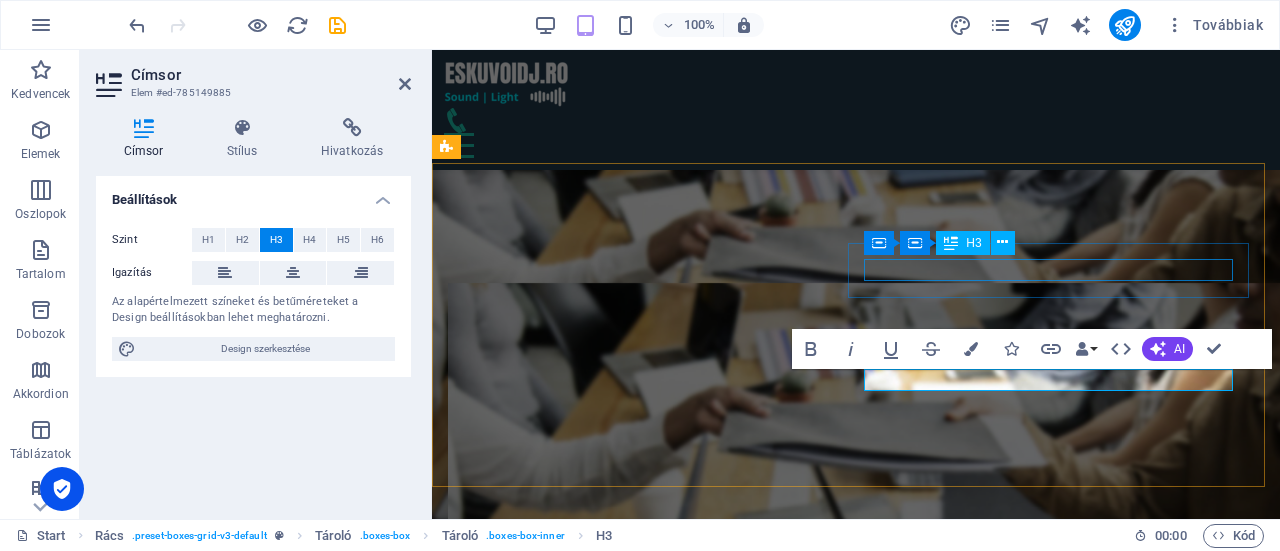 scroll, scrollTop: 4026, scrollLeft: 0, axis: vertical 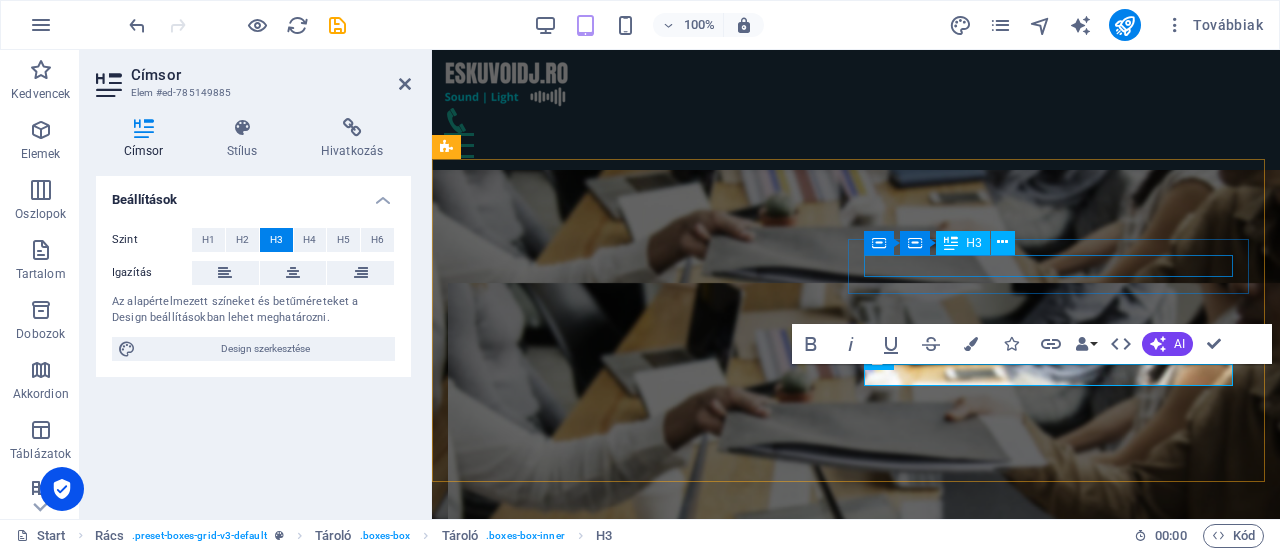 type 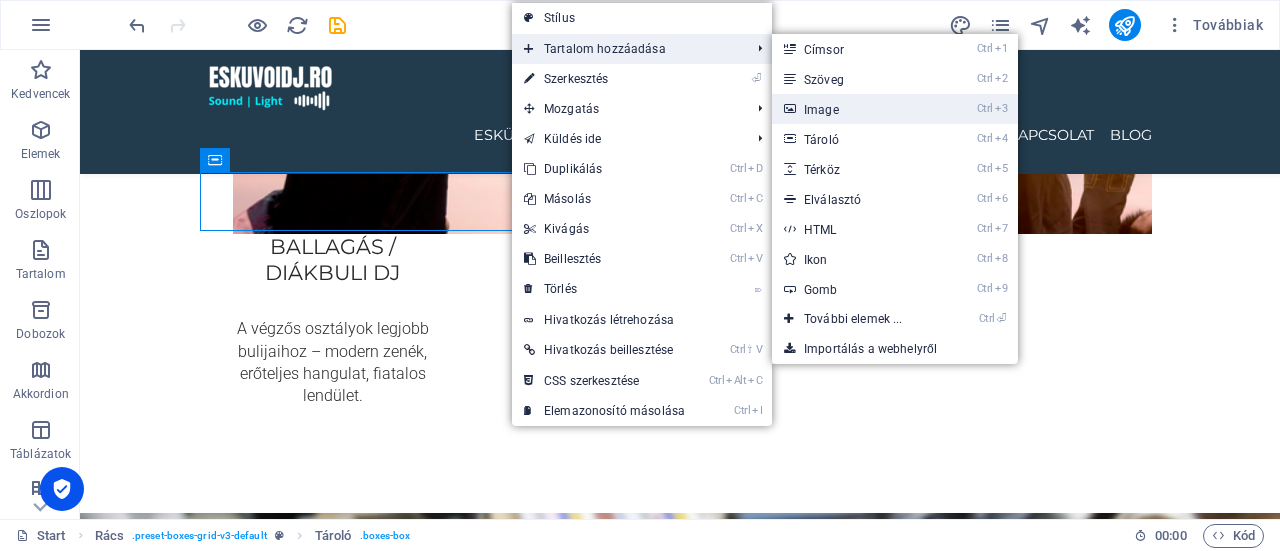 click on "Ctrl 3  Image" at bounding box center (857, 109) 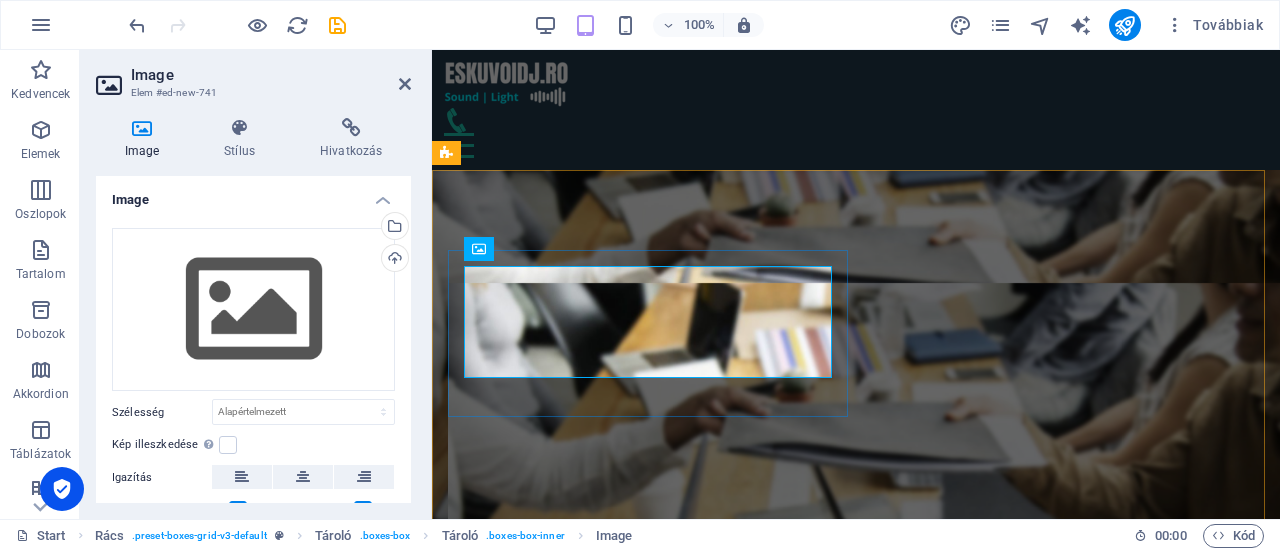 scroll, scrollTop: 4020, scrollLeft: 0, axis: vertical 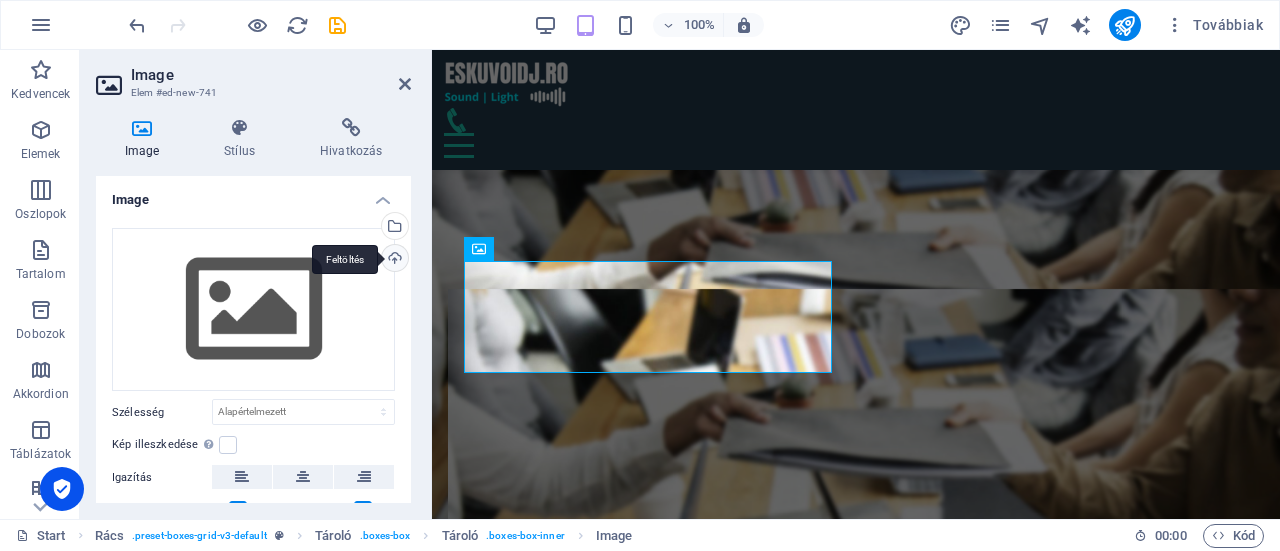 click on "Feltöltés" at bounding box center [393, 260] 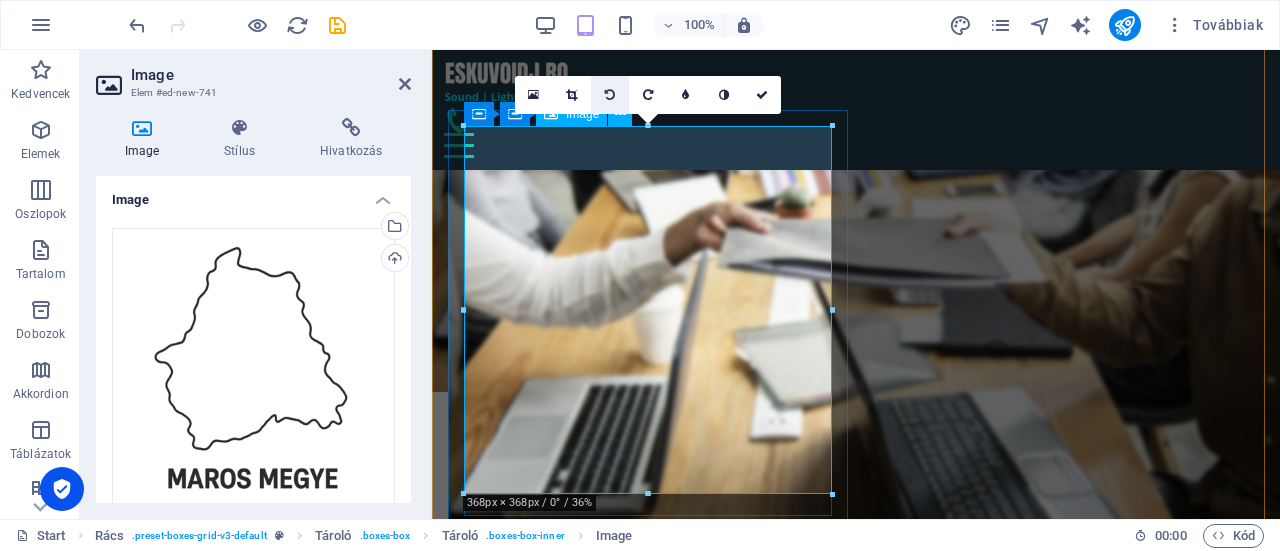 scroll, scrollTop: 4120, scrollLeft: 0, axis: vertical 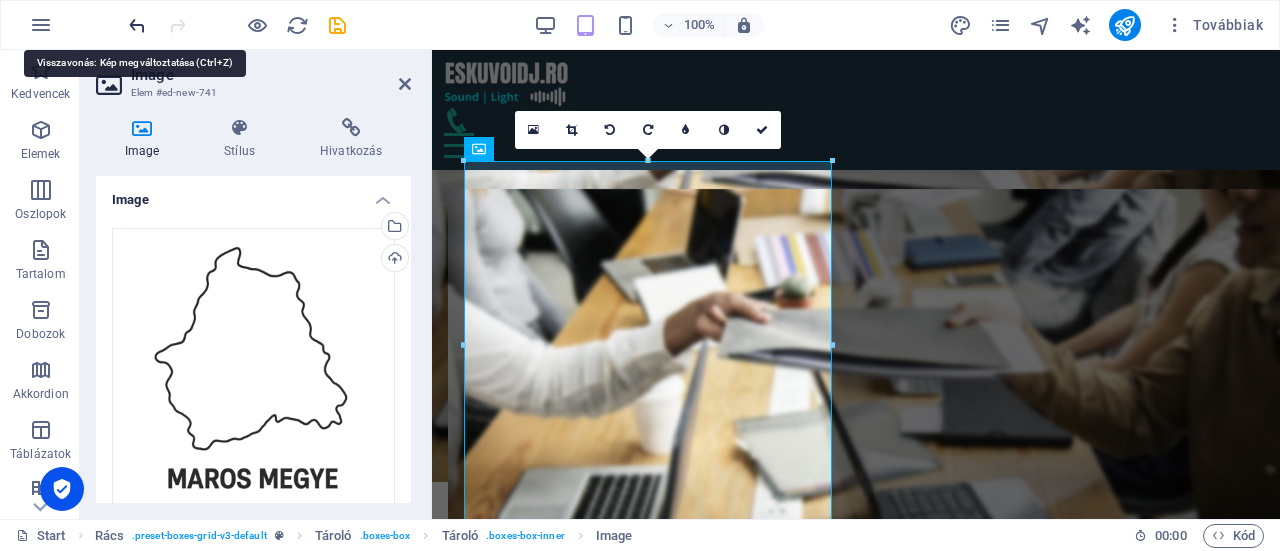 click at bounding box center [137, 25] 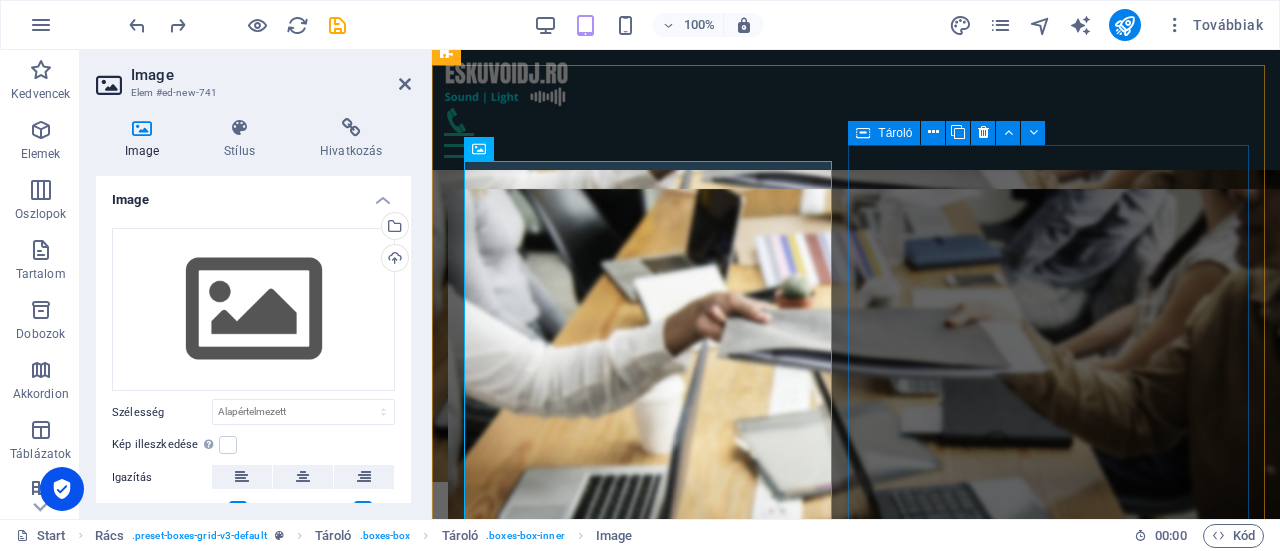 click on "Székelyudvarhely" at bounding box center (652, 5318) 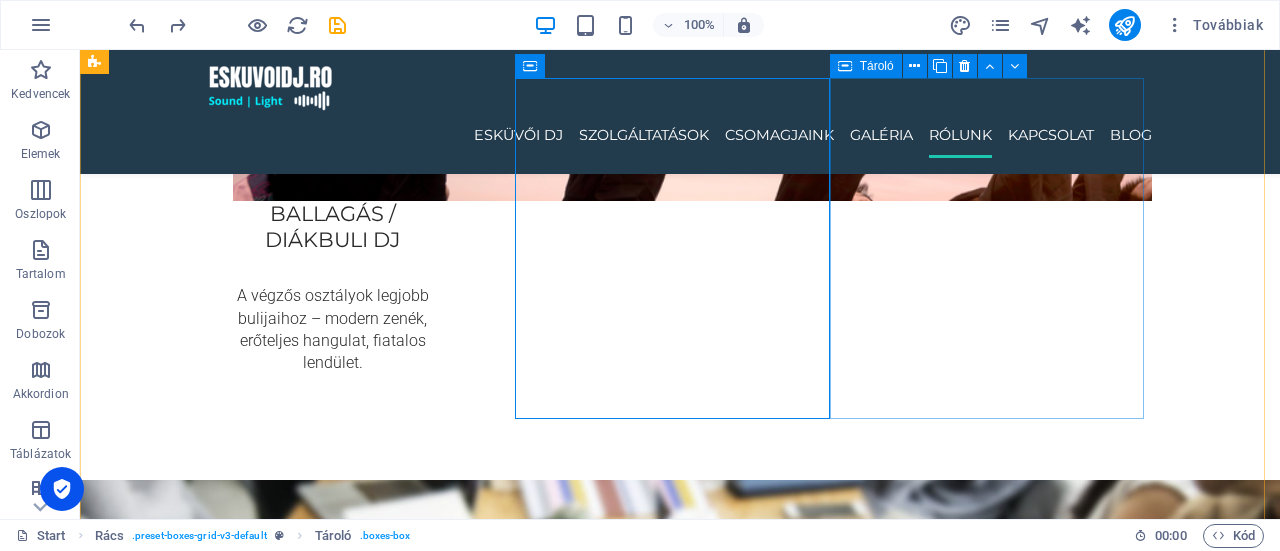 scroll, scrollTop: 4120, scrollLeft: 0, axis: vertical 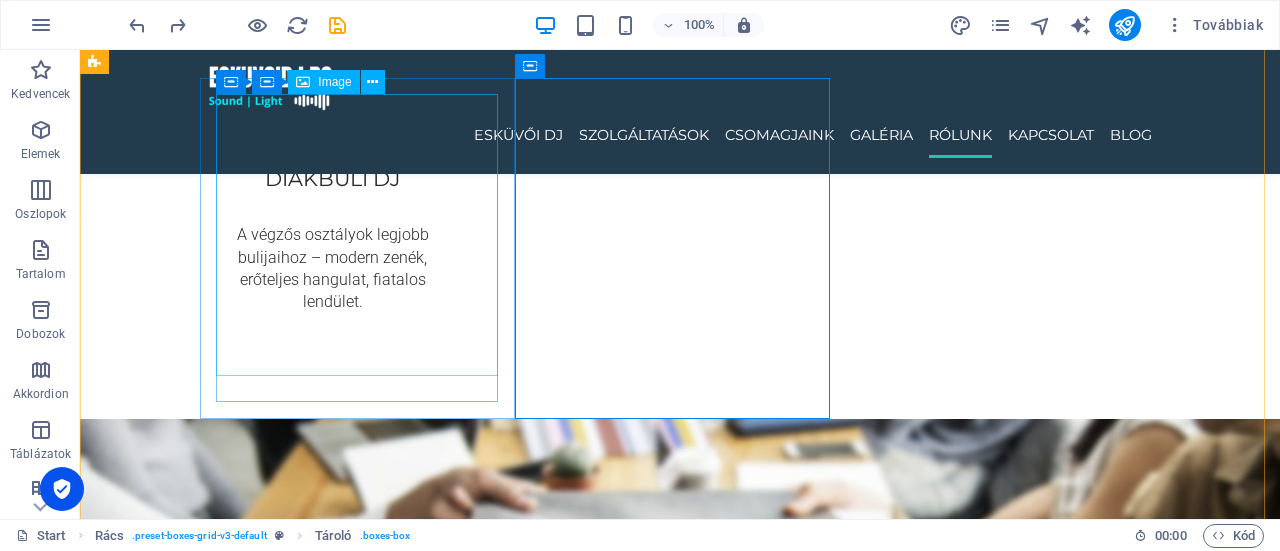 click at bounding box center [365, 5383] 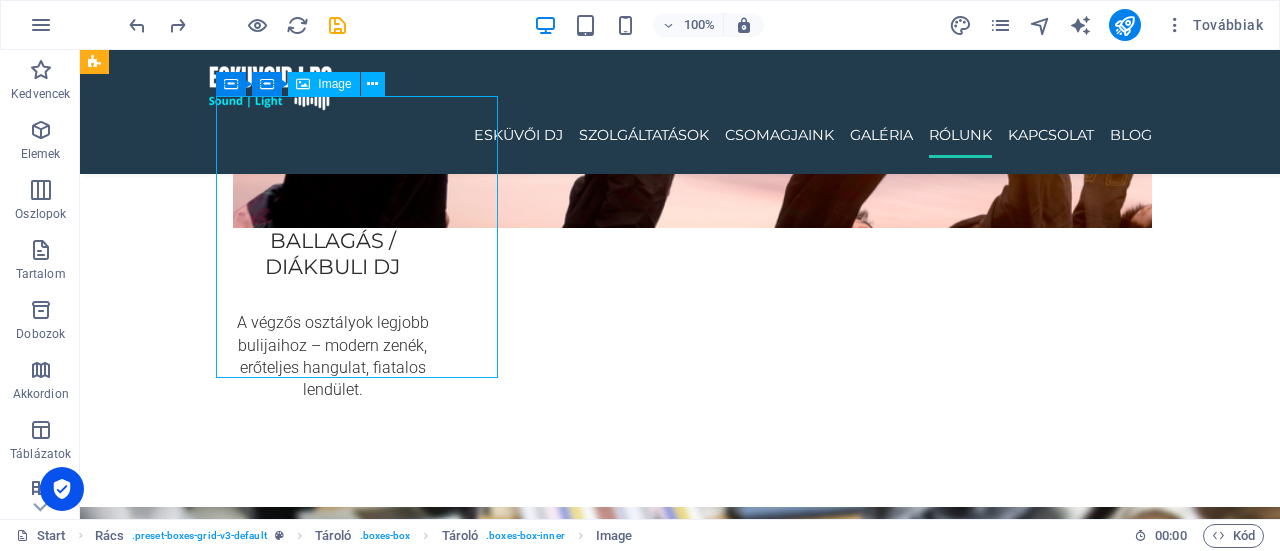 scroll, scrollTop: 3920, scrollLeft: 0, axis: vertical 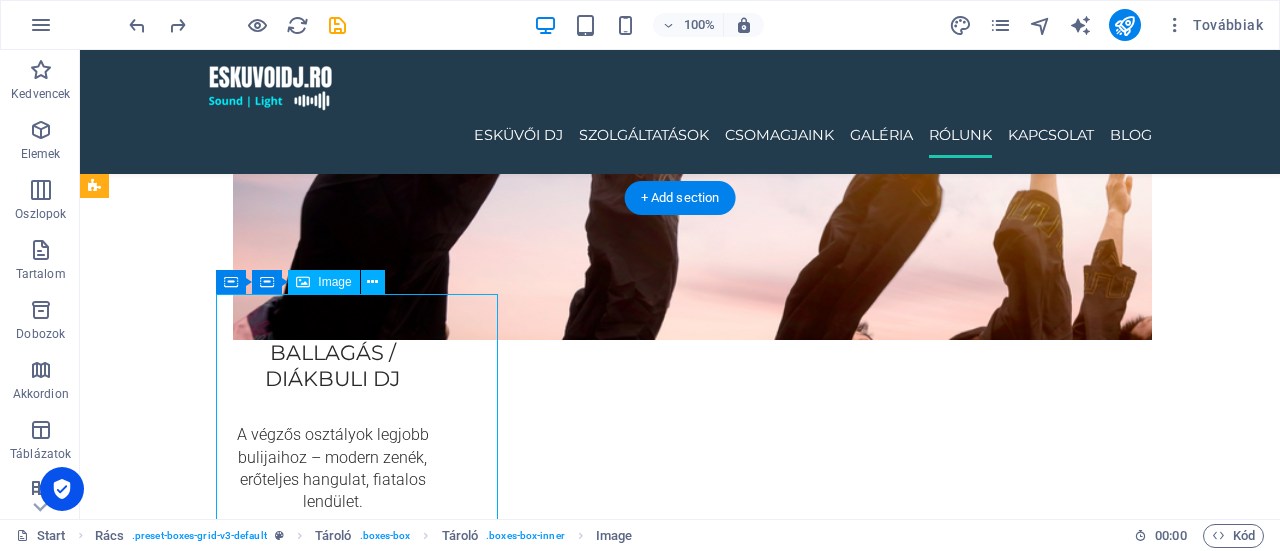 click at bounding box center [365, 5583] 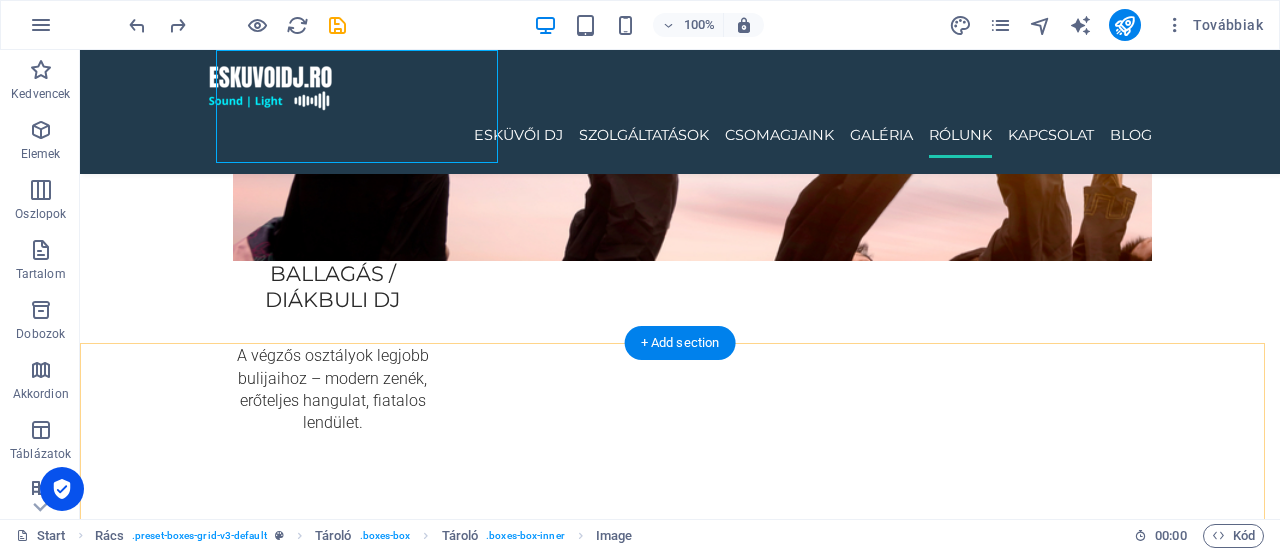 scroll, scrollTop: 3903, scrollLeft: 0, axis: vertical 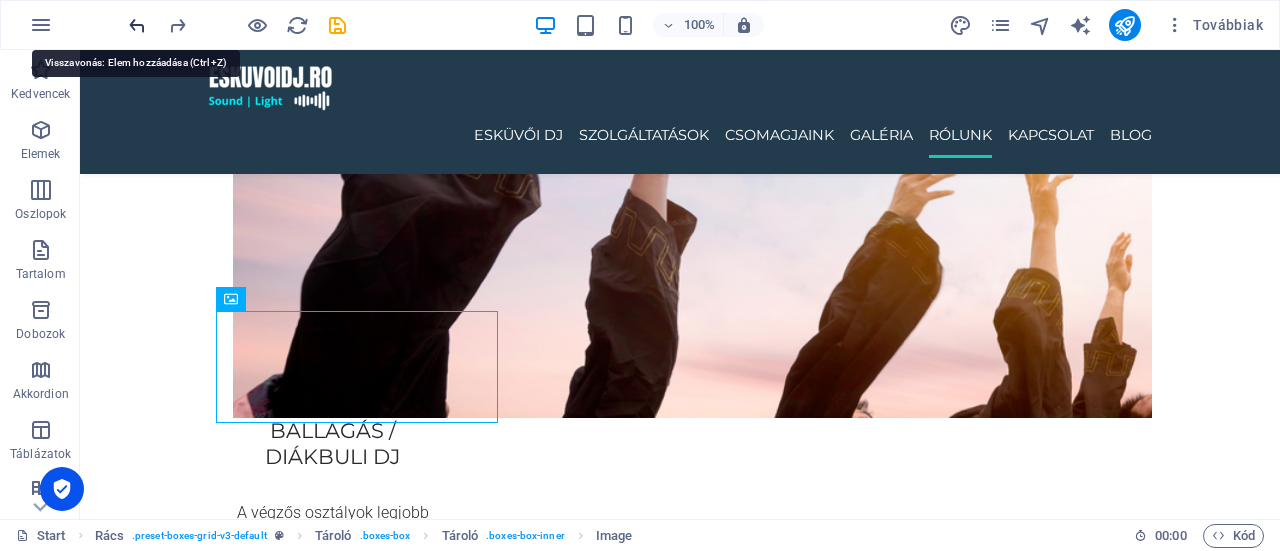 click at bounding box center [137, 25] 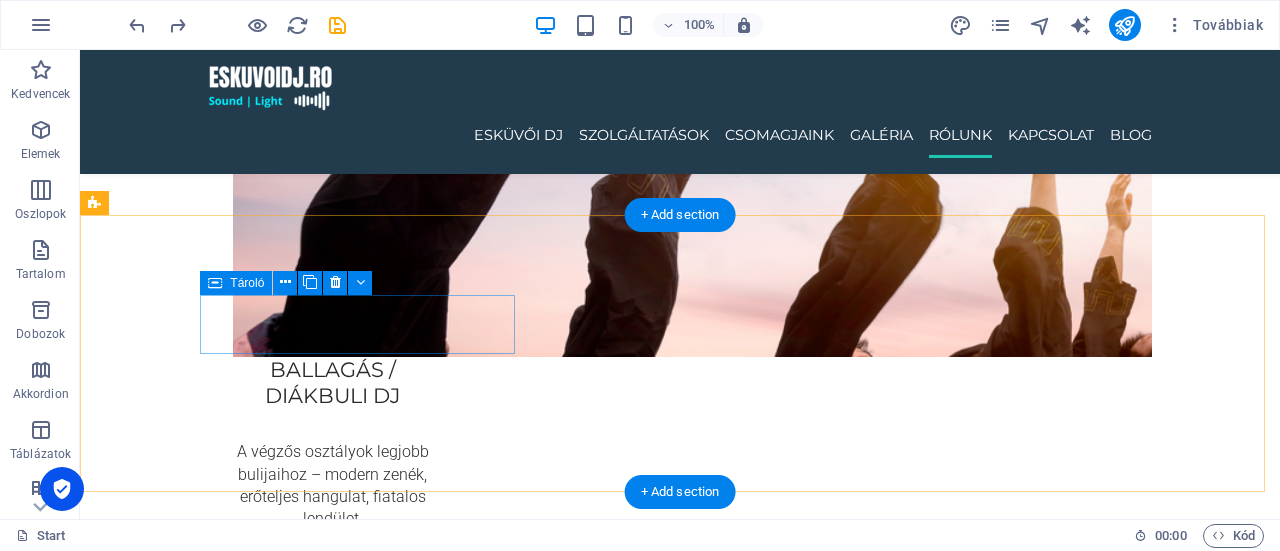 click on "Marosvásárhely" at bounding box center (365, 5013) 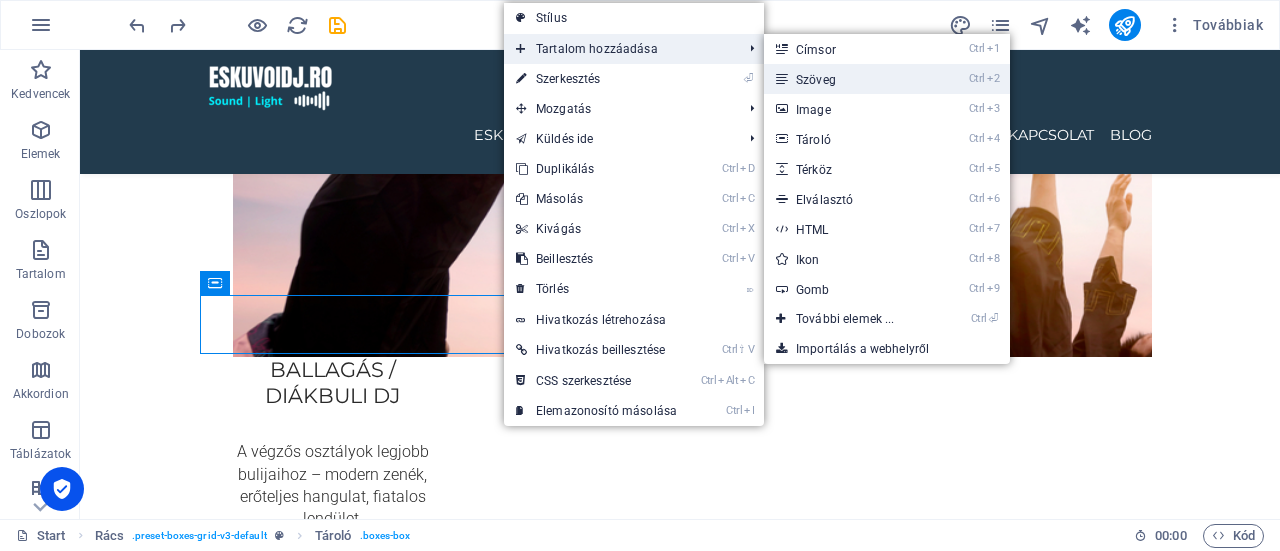 click on "Ctrl 2  Szöveg" at bounding box center [849, 79] 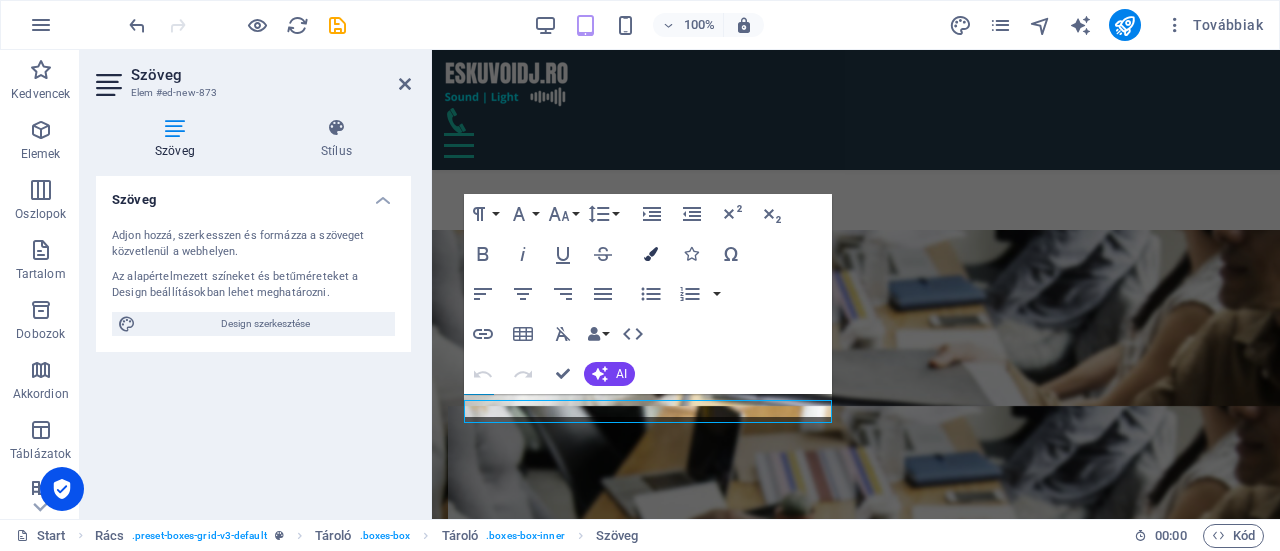 scroll, scrollTop: 3886, scrollLeft: 0, axis: vertical 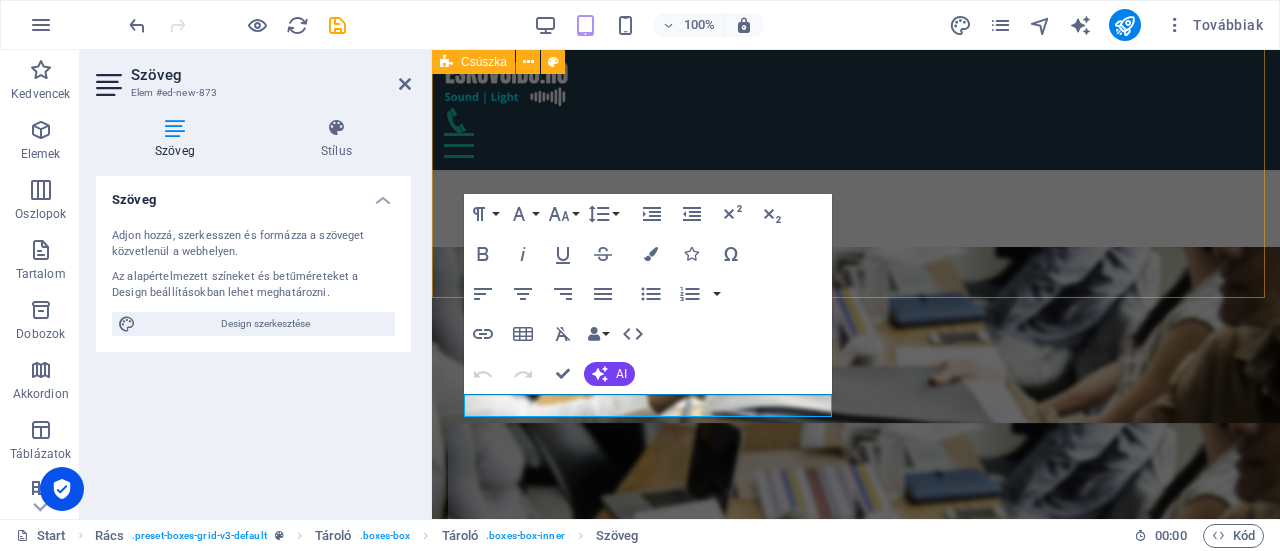 click on "Gyerekkorom óta rajongok a zenéért, már akkor elkezdtem gyűjteni a kedvenc dalaimat, amikor még kazetták és CD-k pörögtek otthon. Azóta szenvedélyemmé vált, hogy a különböző stílusokat és korszakokat összekeverve hozzak létre egyedi hangulatokat. A közönség ritmusára hangolódva hozom el a felejthetetlen bulihangulatot – mai slágerekkel és a legfrissebb elektronikus zenei stílusokkal. PALKÓ ATTILA (DJ AttaP ) Több mint 20 éve a pult mögött. A nyárádszeredai diszkótól, a tusványosi csűrig. Dj Cso, valódi nevén Szilágyi Csongor ma már házibulik, érettségi találkozók, esküvők, céges és magán rendezvények hangulatfelelőse. Stílus: retro klasszikusok, friss pop és mainstream slágerekkel fűszerezve. SZILÁGYI CSONGOR (DJ CSO) A közönség ritmusára hangolódva hozom el a felejthetetlen bulihangulatot – mai slágerekkel és a legfrissebb elektronikus zenei stílusokkal. PALKÓ ATTILA (DJ AttaP ) SZILÁGYI CSONGOR (DJ CSO) 1 2" at bounding box center (856, 4242) 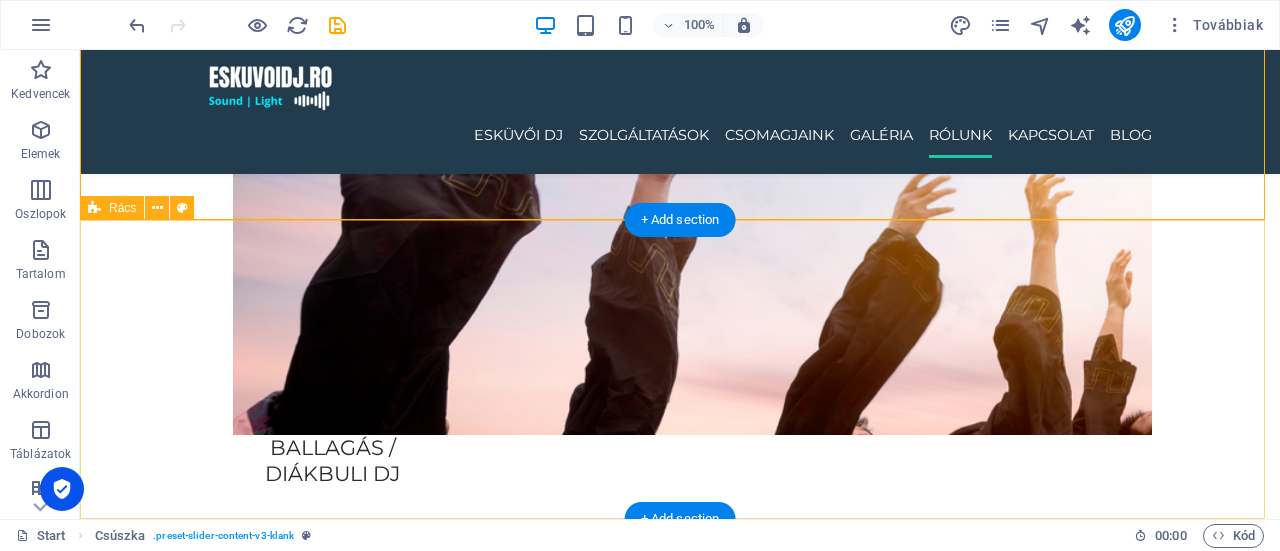 scroll, scrollTop: 3898, scrollLeft: 0, axis: vertical 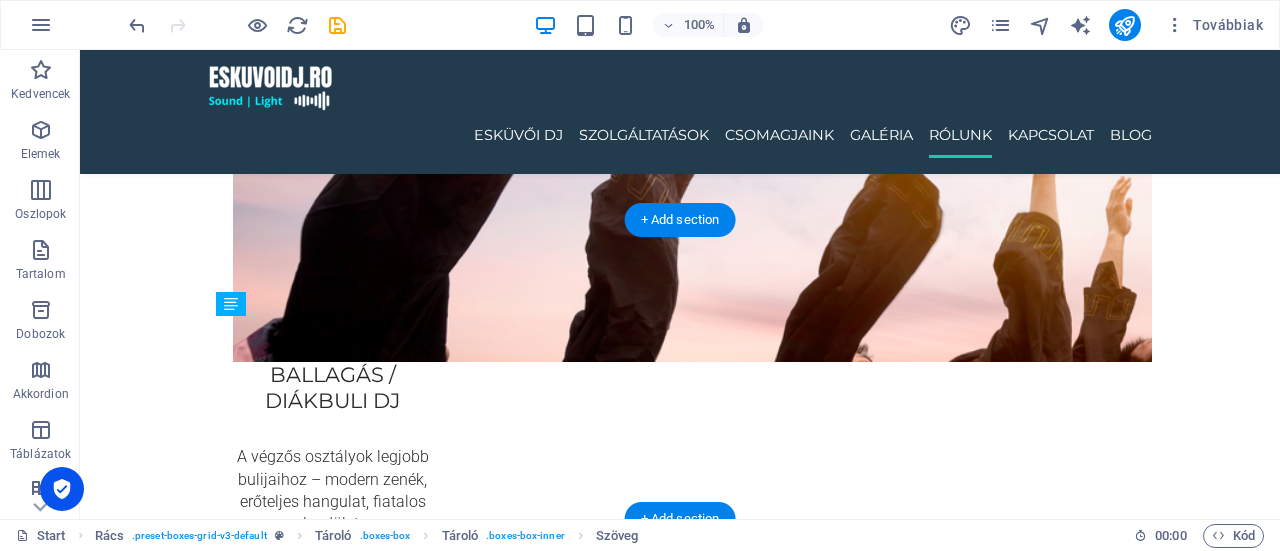 drag, startPoint x: 417, startPoint y: 328, endPoint x: 418, endPoint y: 352, distance: 24.020824 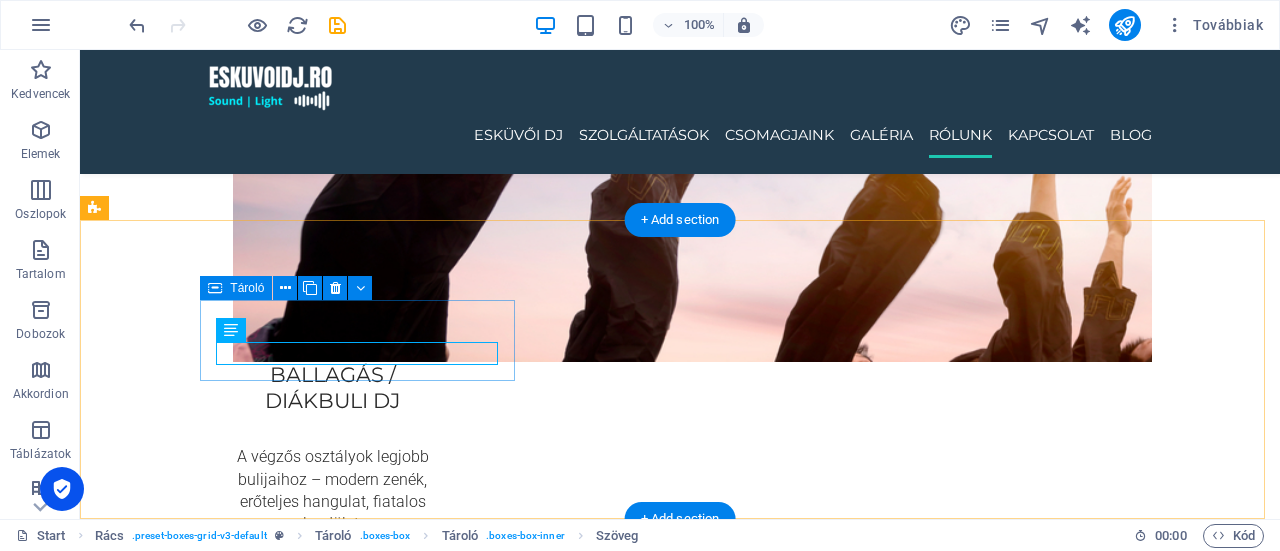 click on "Marosvásárhely Új szöveg elem" at bounding box center (365, 5029) 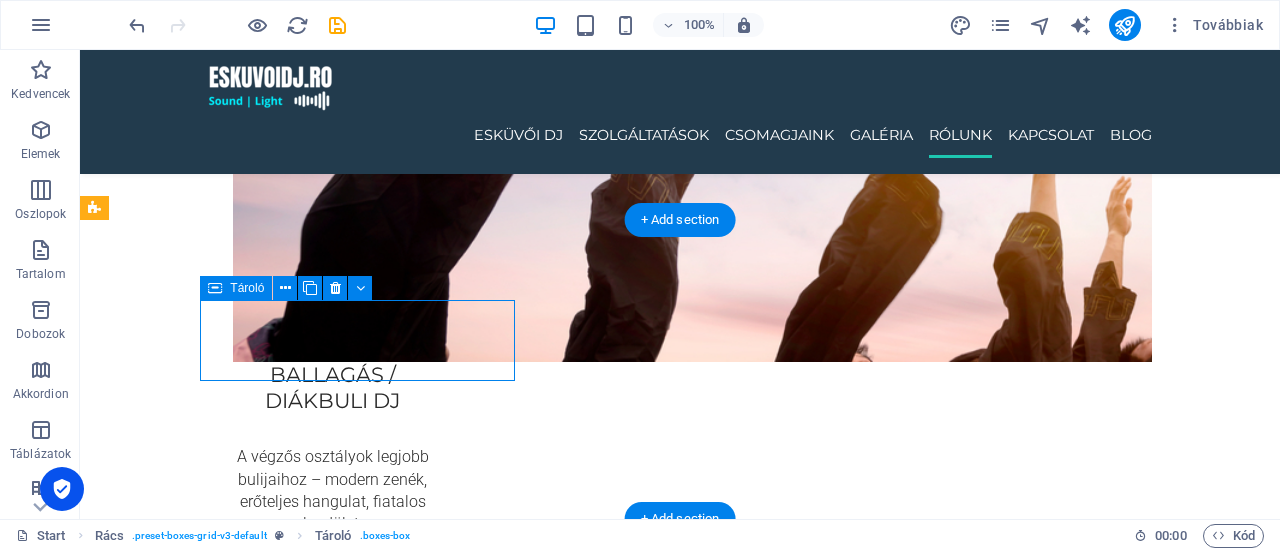 click on "Marosvásárhely Új szöveg elem" at bounding box center [365, 5029] 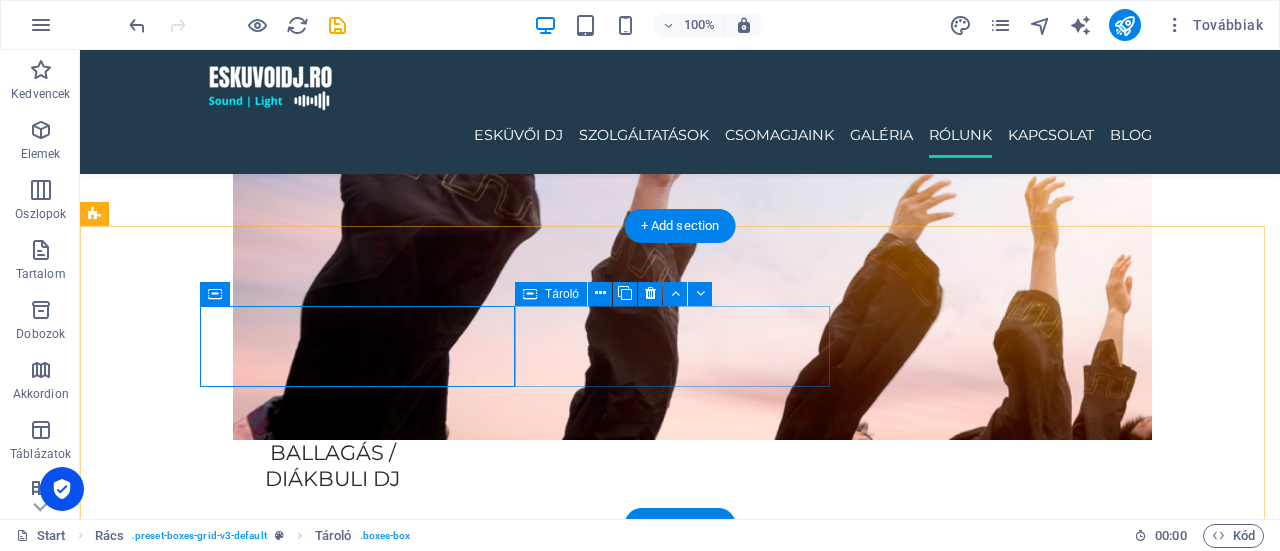 scroll, scrollTop: 3892, scrollLeft: 0, axis: vertical 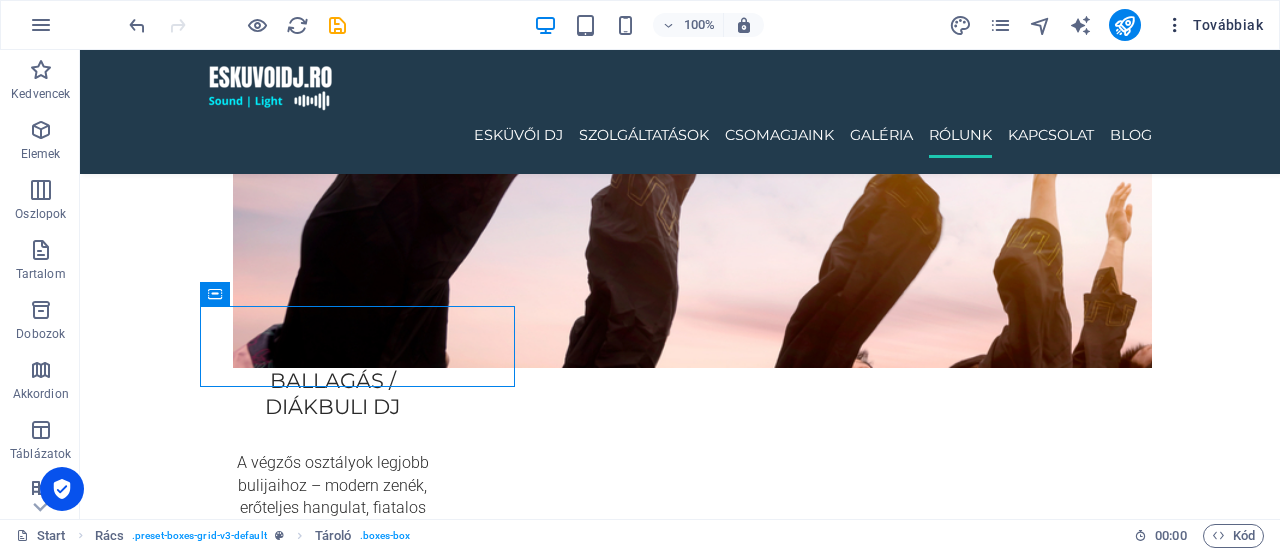 click on "Továbbiak" at bounding box center [1214, 25] 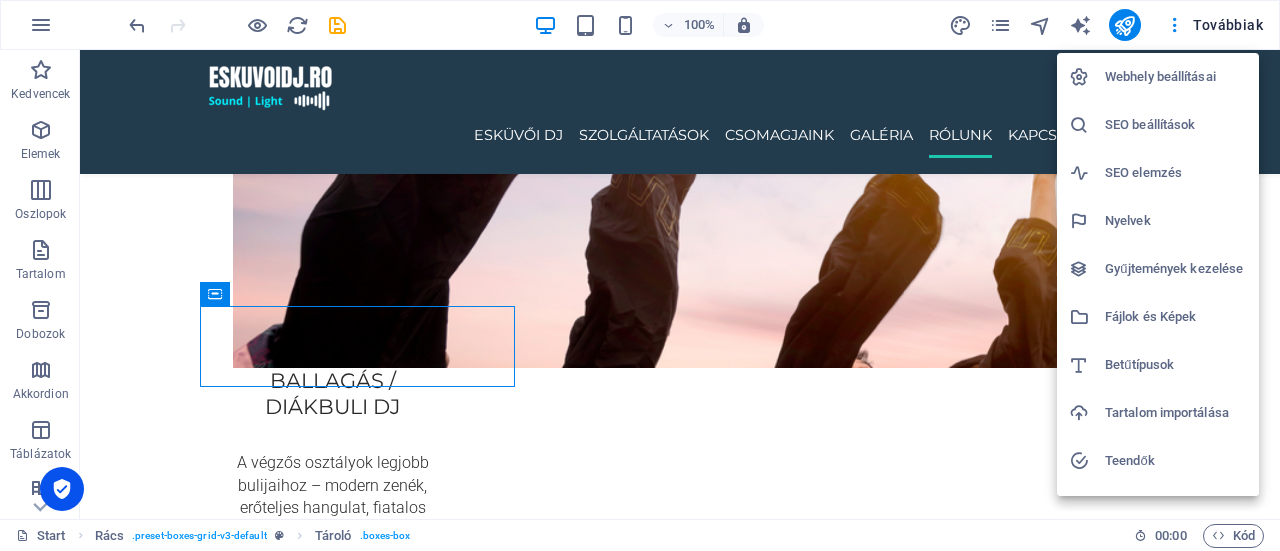 click on "Webhely beállításai" at bounding box center [1158, 77] 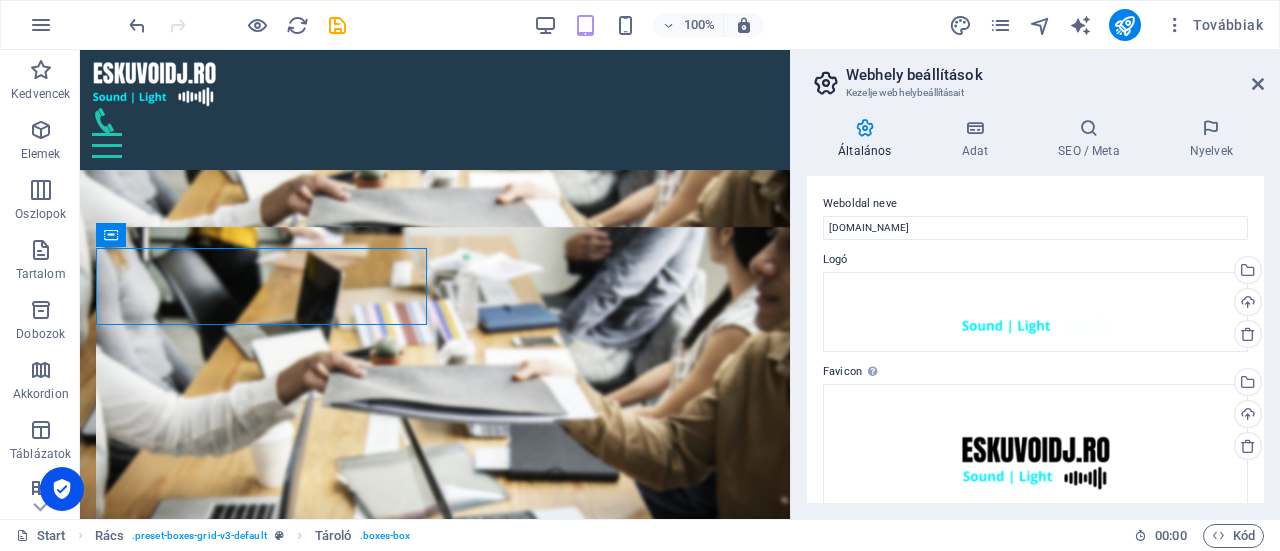 scroll, scrollTop: 4152, scrollLeft: 0, axis: vertical 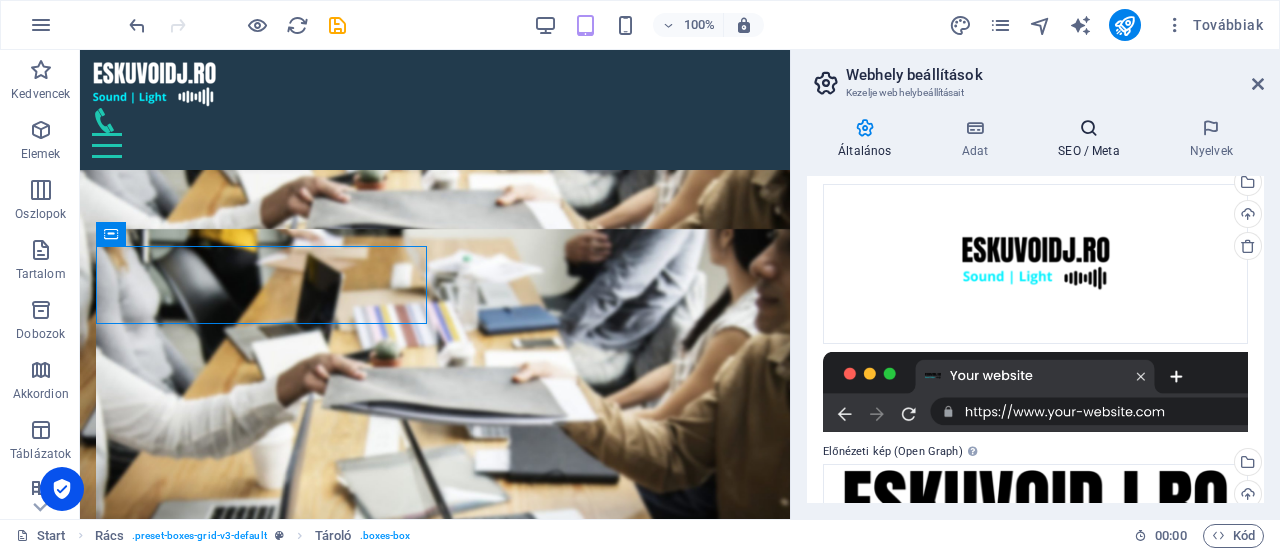 click at bounding box center (1089, 128) 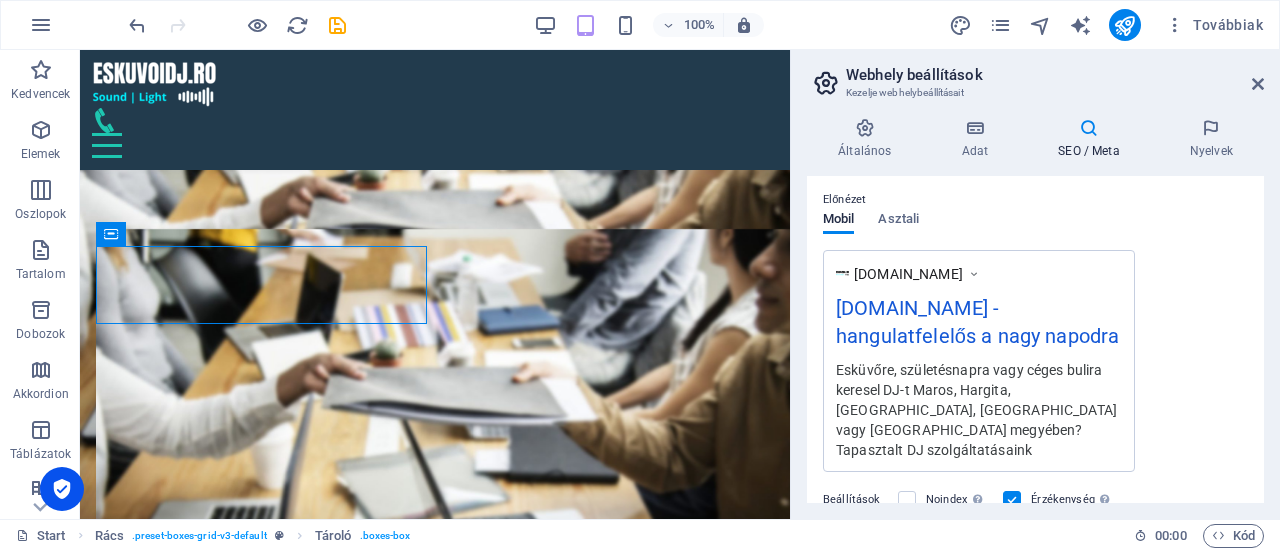 scroll, scrollTop: 300, scrollLeft: 0, axis: vertical 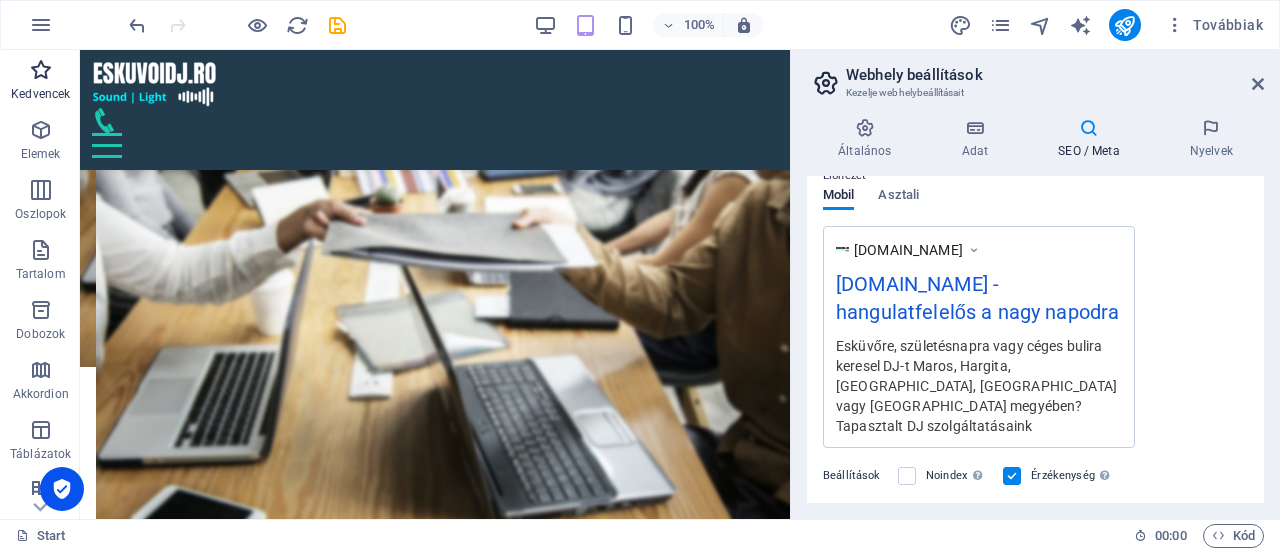 click on "Kedvencek" at bounding box center (40, 82) 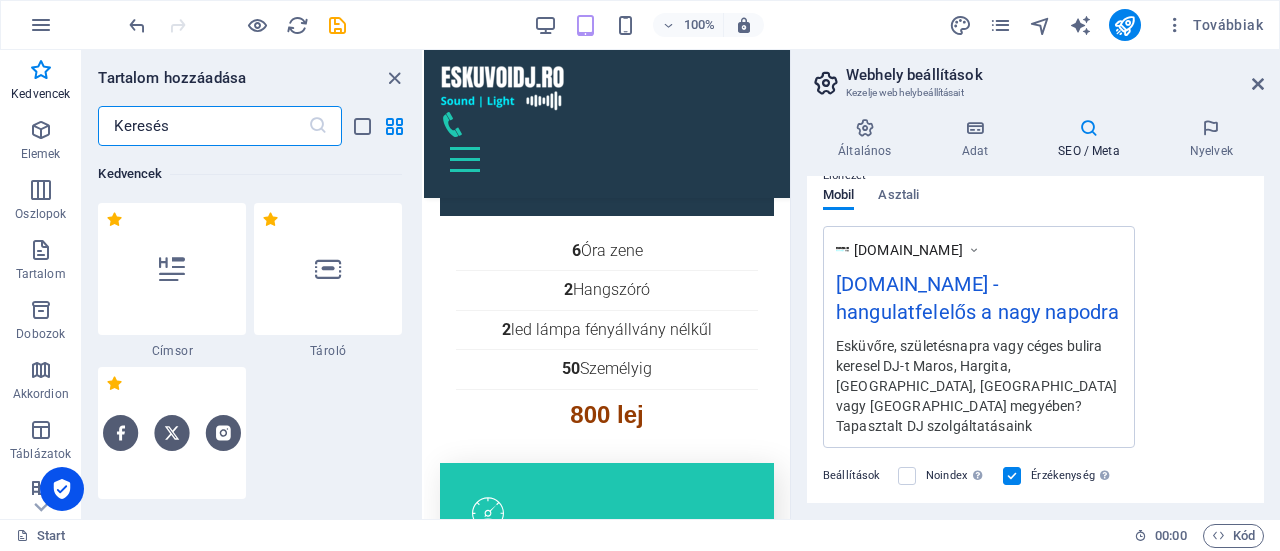 scroll, scrollTop: 4304, scrollLeft: 0, axis: vertical 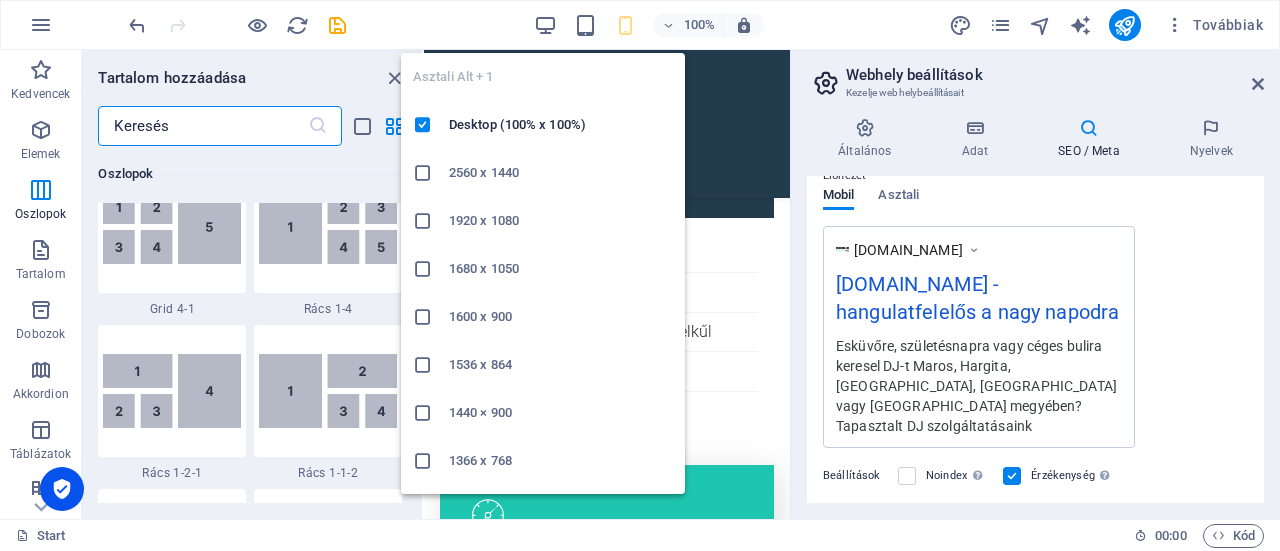 drag, startPoint x: 541, startPoint y: 14, endPoint x: 522, endPoint y: 25, distance: 21.954498 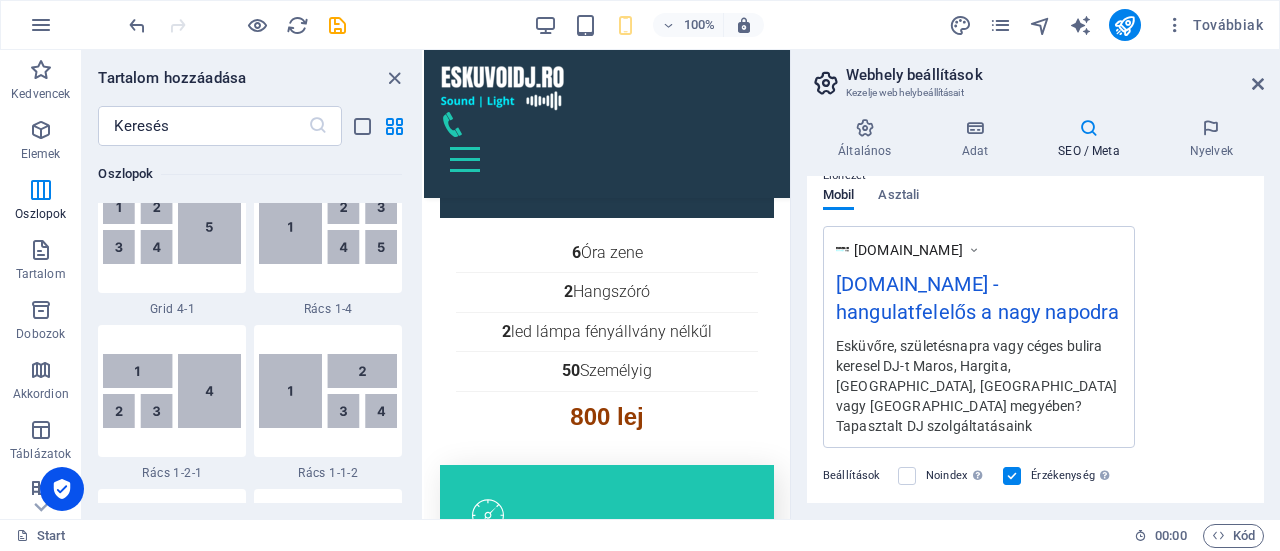 drag, startPoint x: 1256, startPoint y: 75, endPoint x: 12, endPoint y: 234, distance: 1254.12 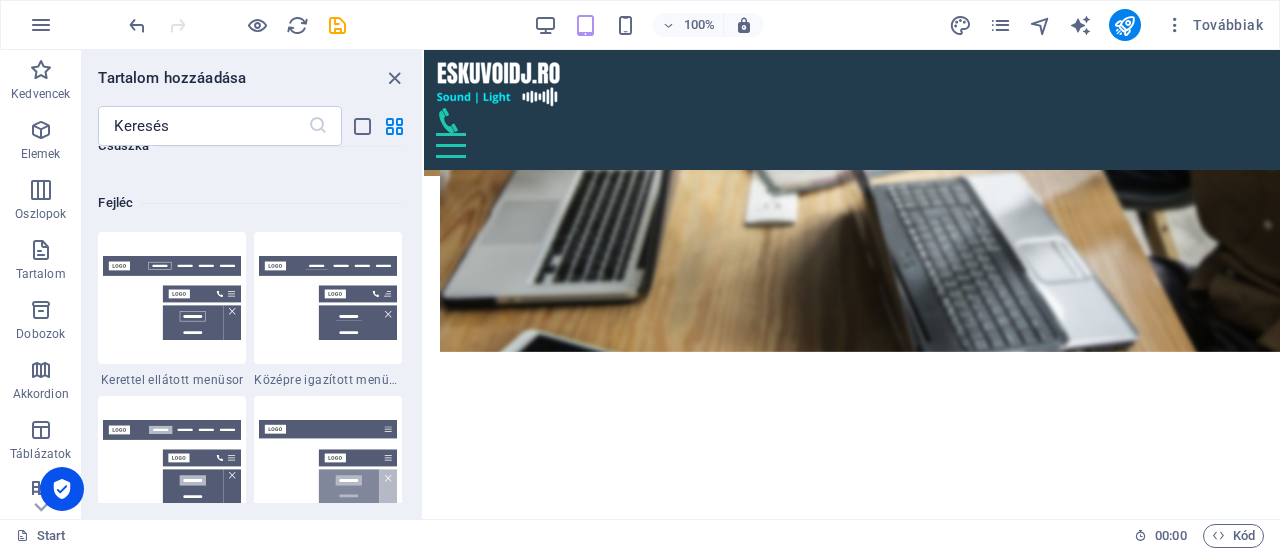 scroll, scrollTop: 12400, scrollLeft: 0, axis: vertical 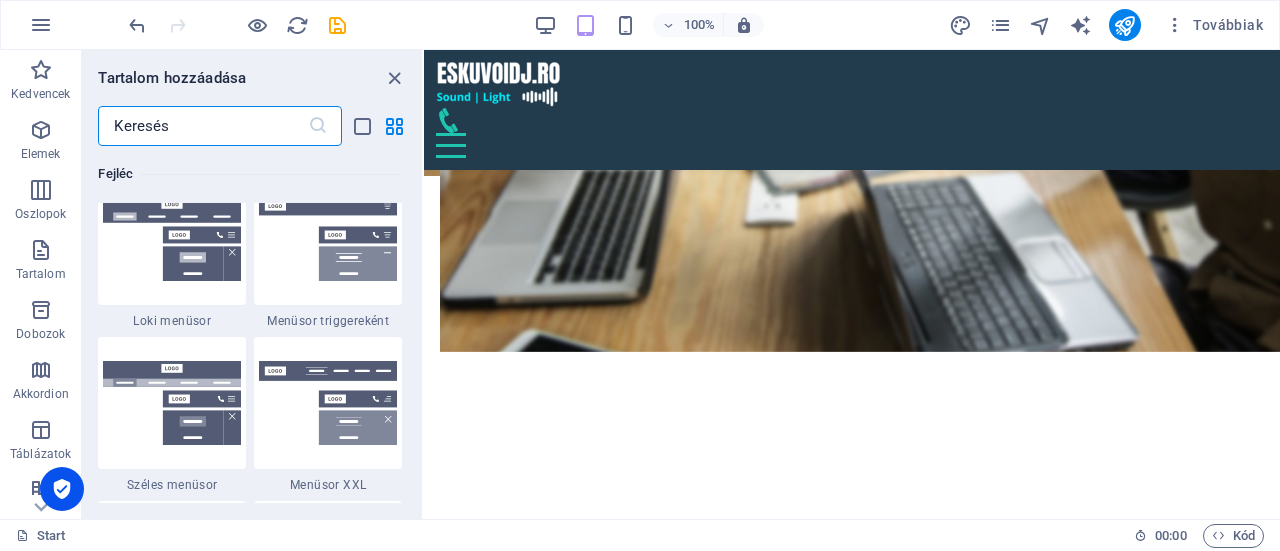 click at bounding box center (202, 126) 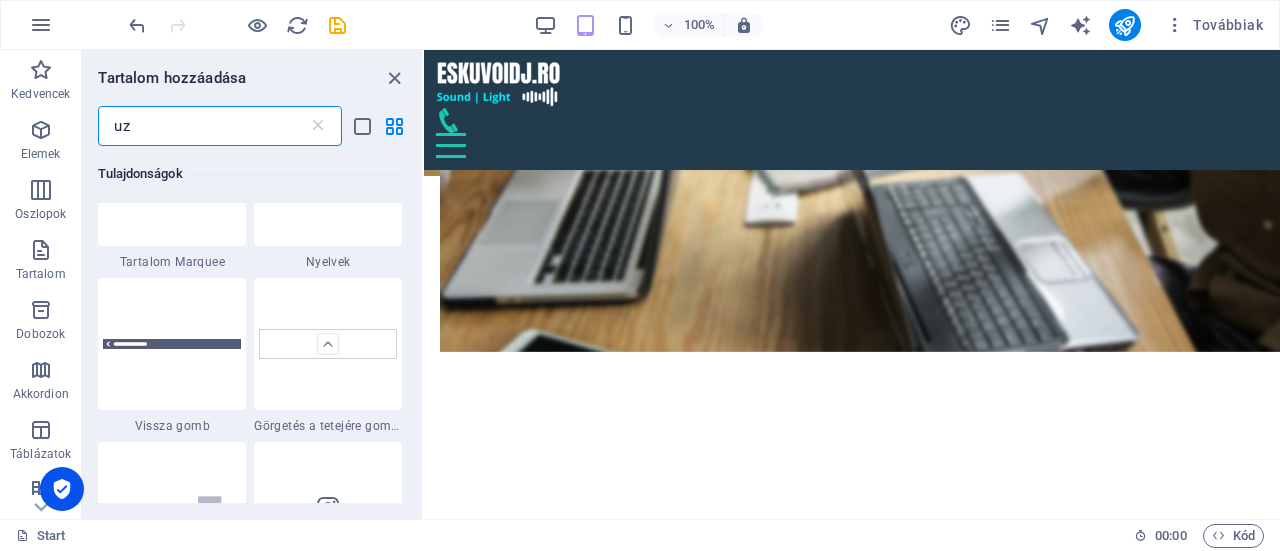 scroll, scrollTop: 0, scrollLeft: 0, axis: both 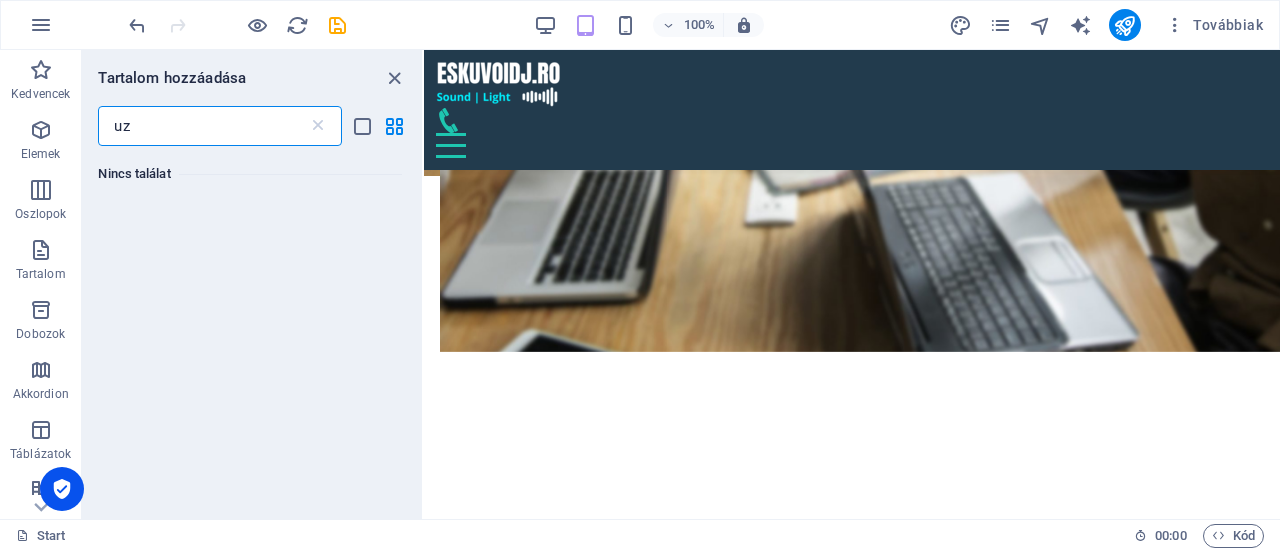 type on "u" 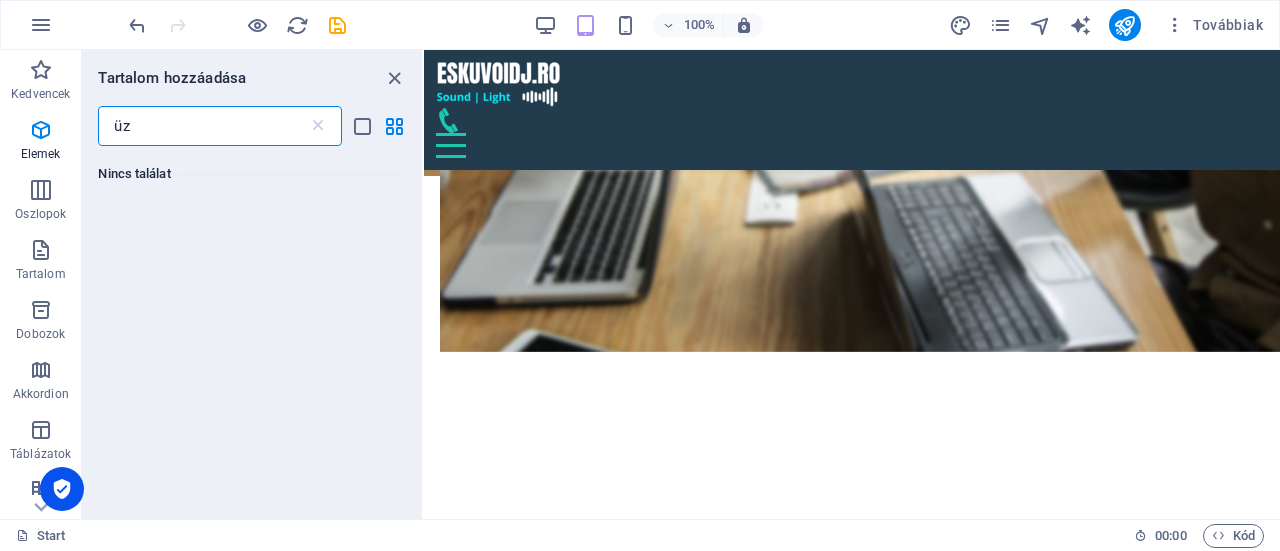 type on "ü" 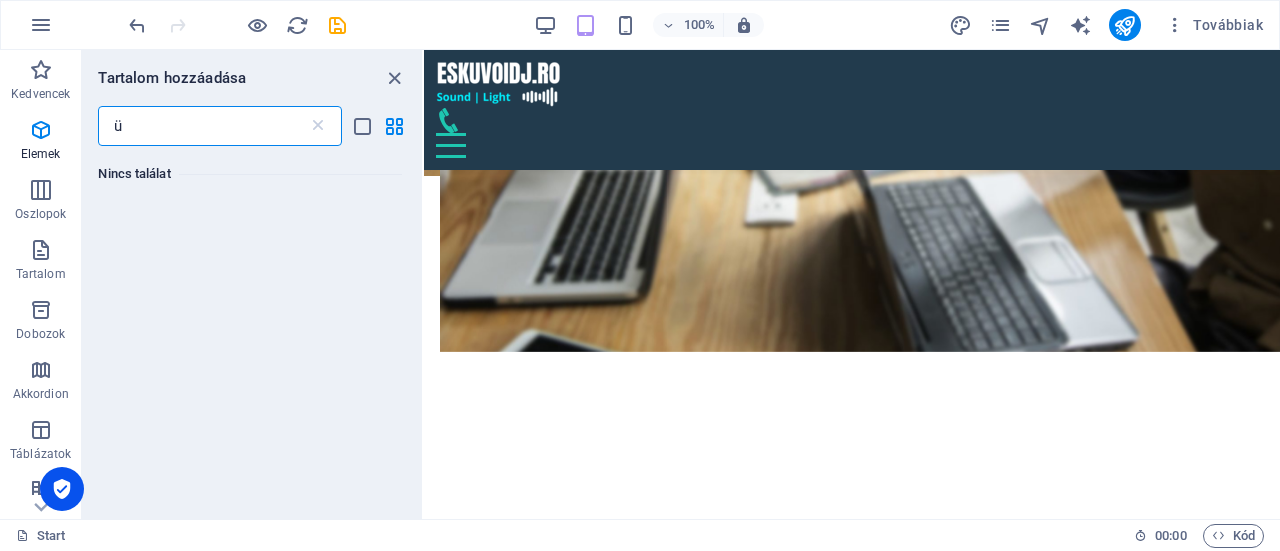 type 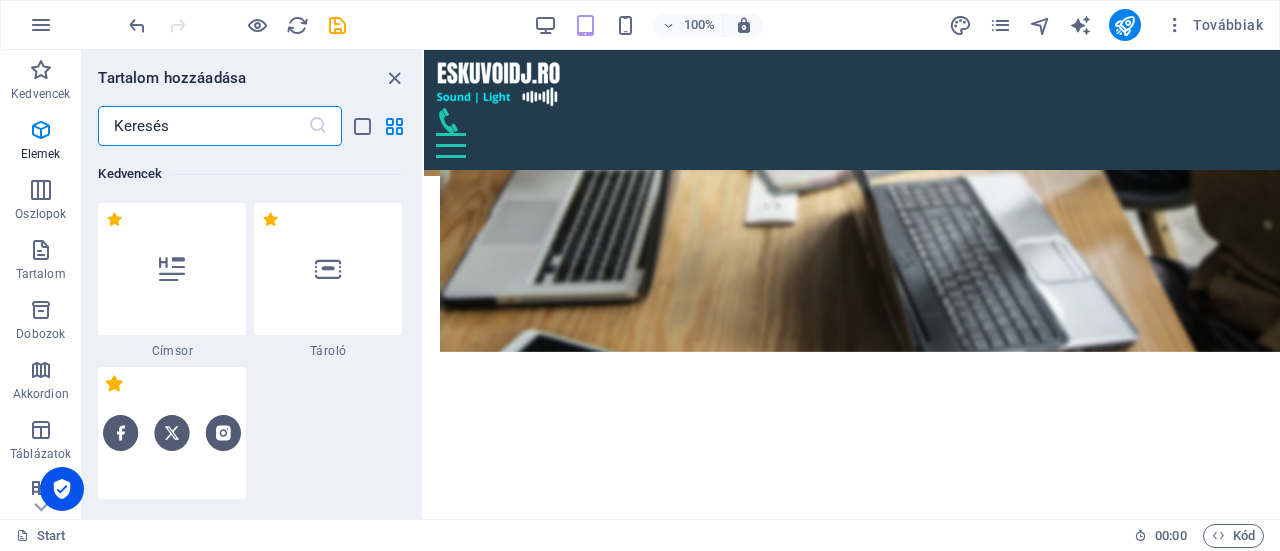 click on "1 Star" at bounding box center (114, 383) 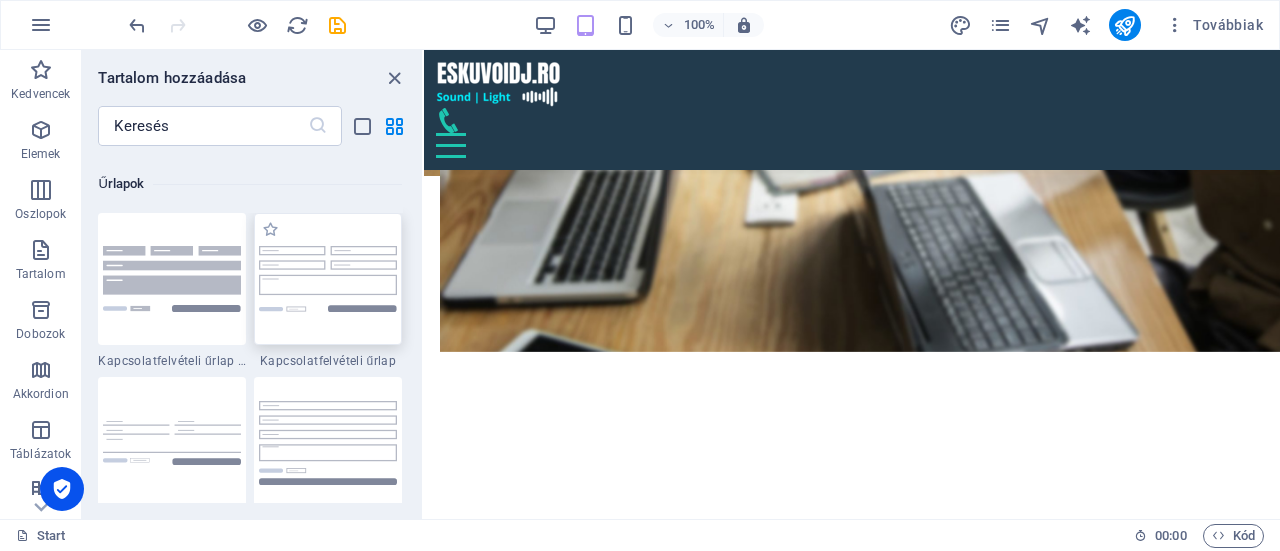 scroll, scrollTop: 14400, scrollLeft: 0, axis: vertical 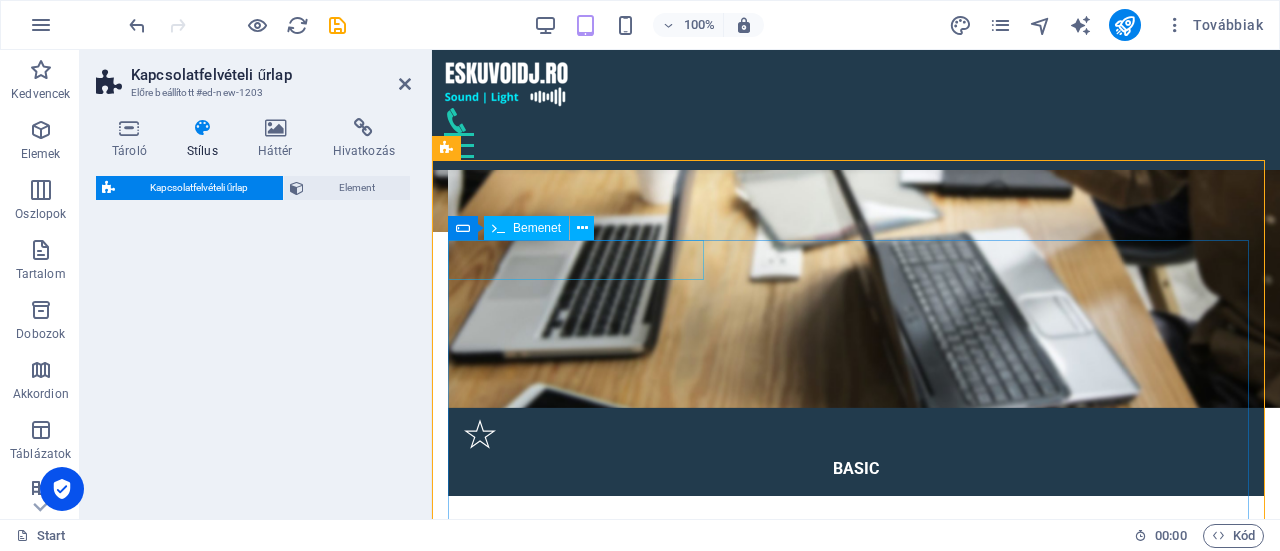 select on "rem" 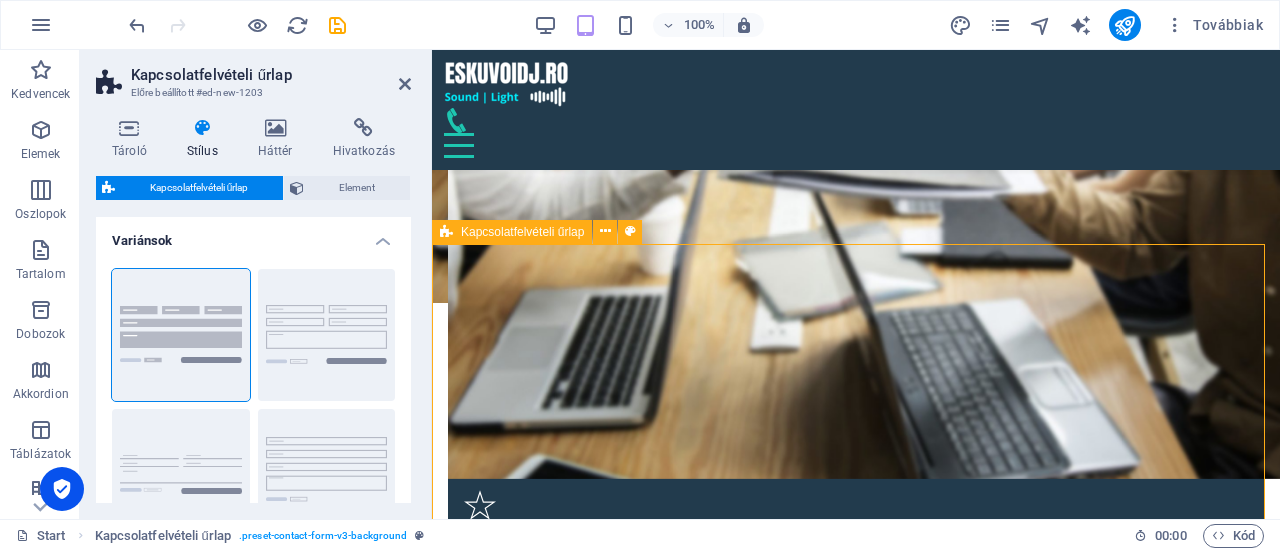 scroll, scrollTop: 4270, scrollLeft: 0, axis: vertical 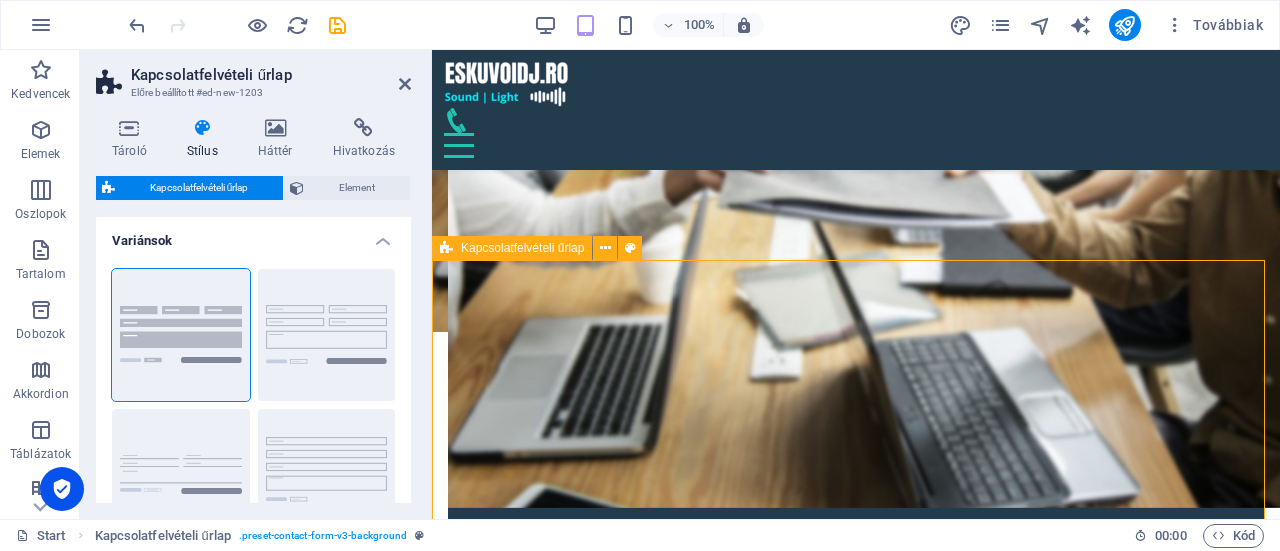 click on "{{ 'content.forms.privacy'|trans }} Olvashatatlan? Regenerálás Küldés" at bounding box center [856, 4906] 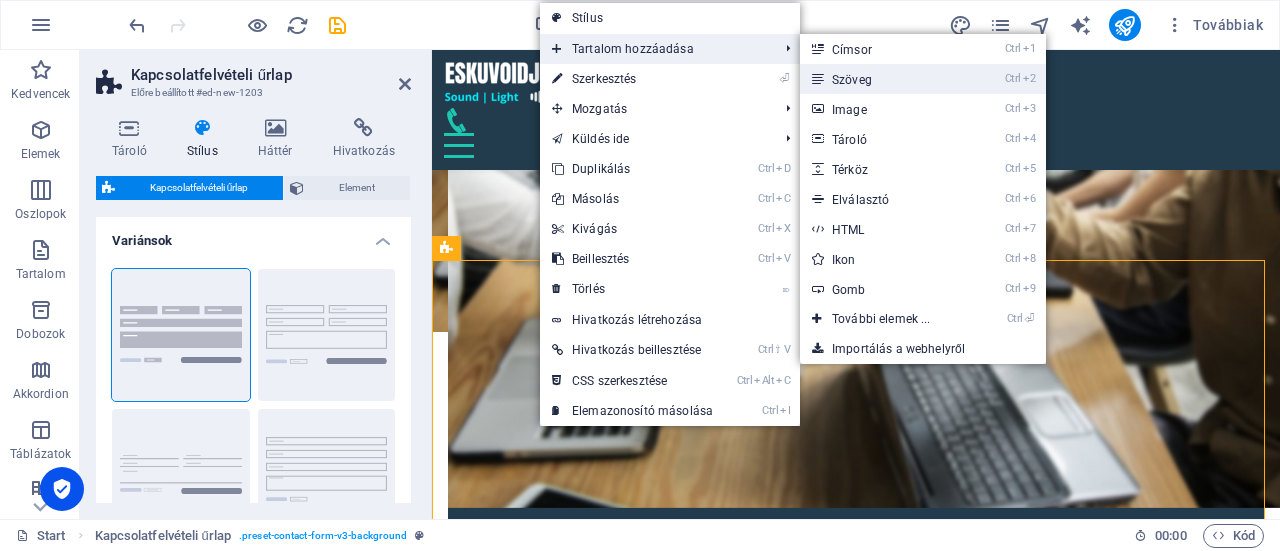 drag, startPoint x: 914, startPoint y: 85, endPoint x: 435, endPoint y: 48, distance: 480.42688 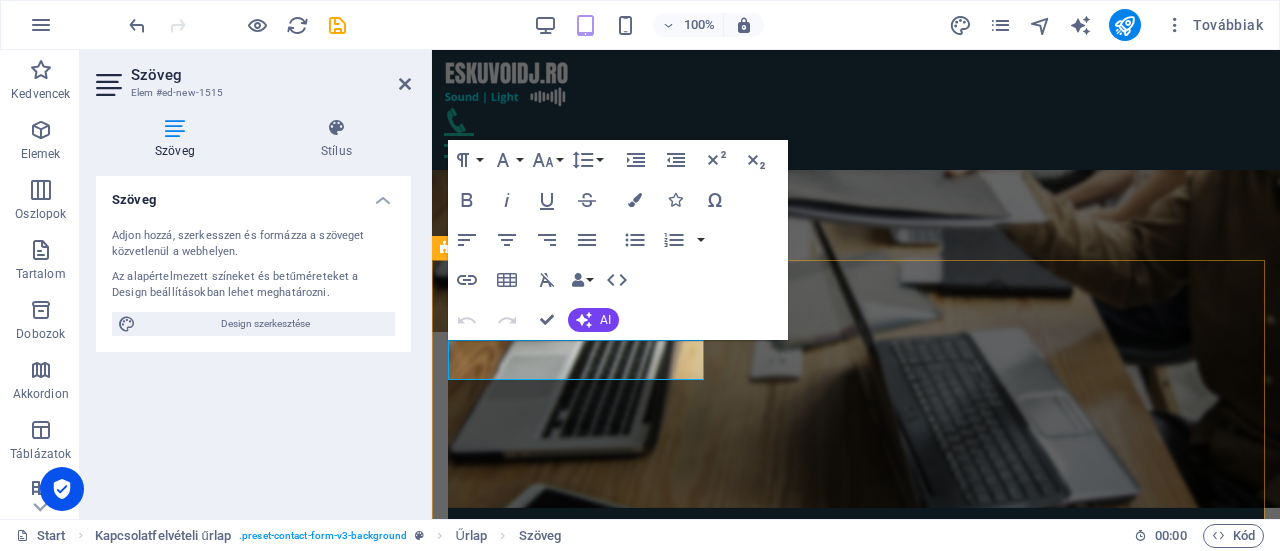 click on "Új szöveg elem   {{ 'content.forms.privacy'|trans }} Olvashatatlan? Regenerálás Küldés" at bounding box center (856, 4906) 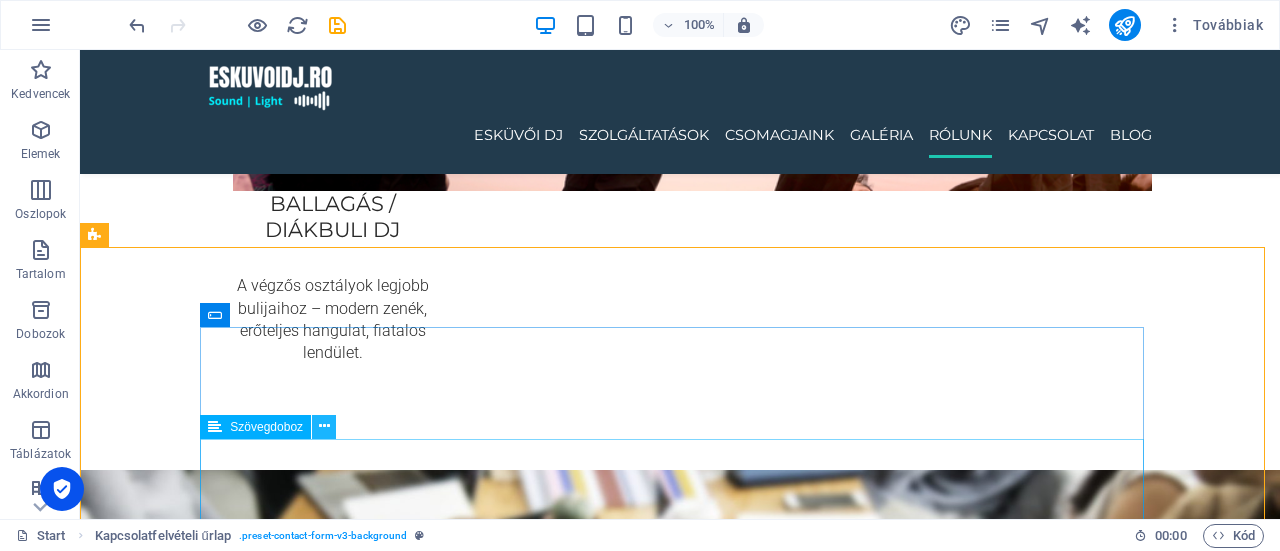 scroll, scrollTop: 4170, scrollLeft: 0, axis: vertical 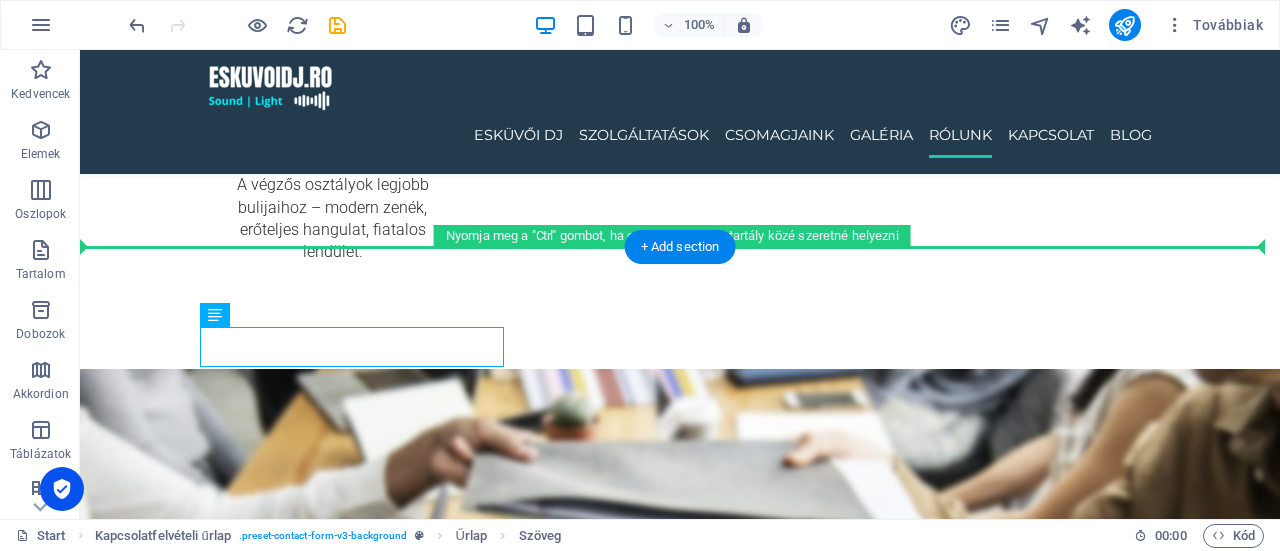 drag, startPoint x: 276, startPoint y: 338, endPoint x: 261, endPoint y: 285, distance: 55.081757 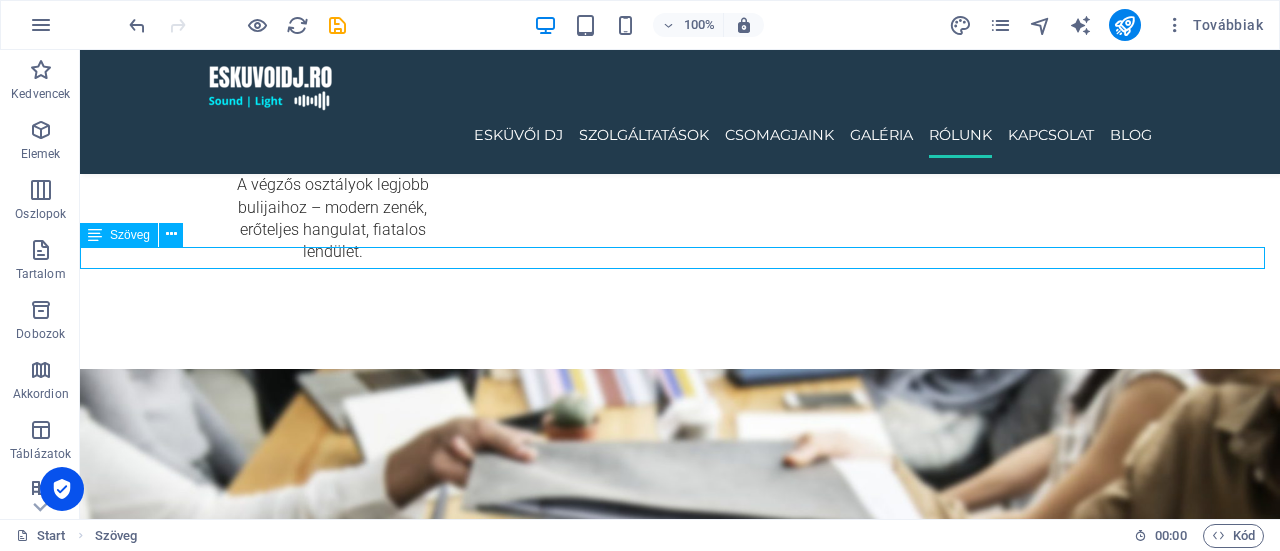 click on "Új szöveg elem" at bounding box center [680, 5181] 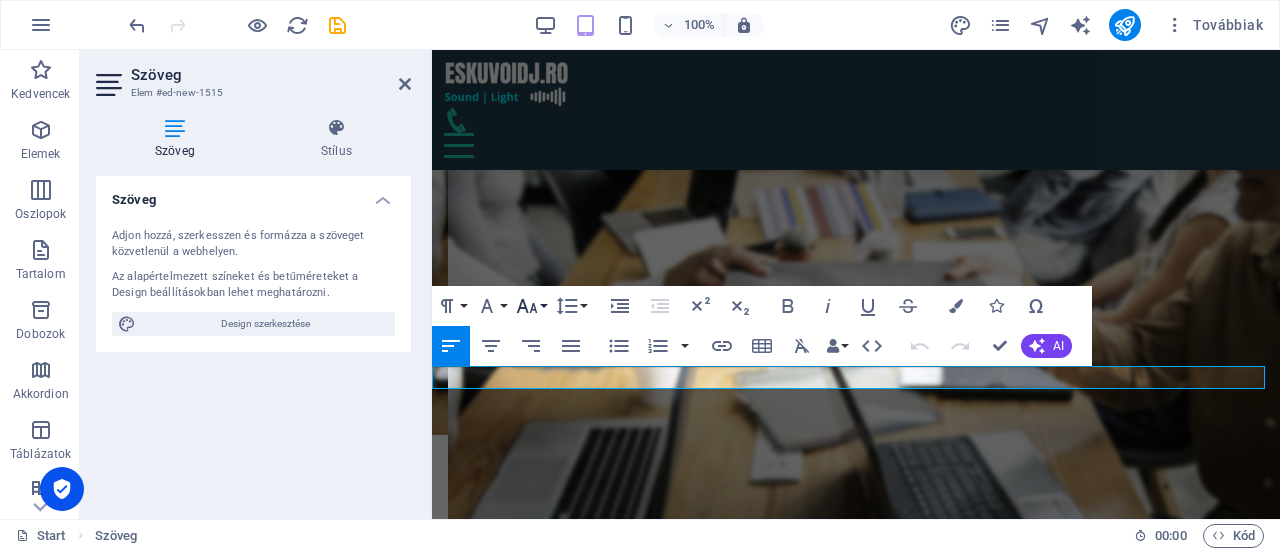 scroll, scrollTop: 4164, scrollLeft: 0, axis: vertical 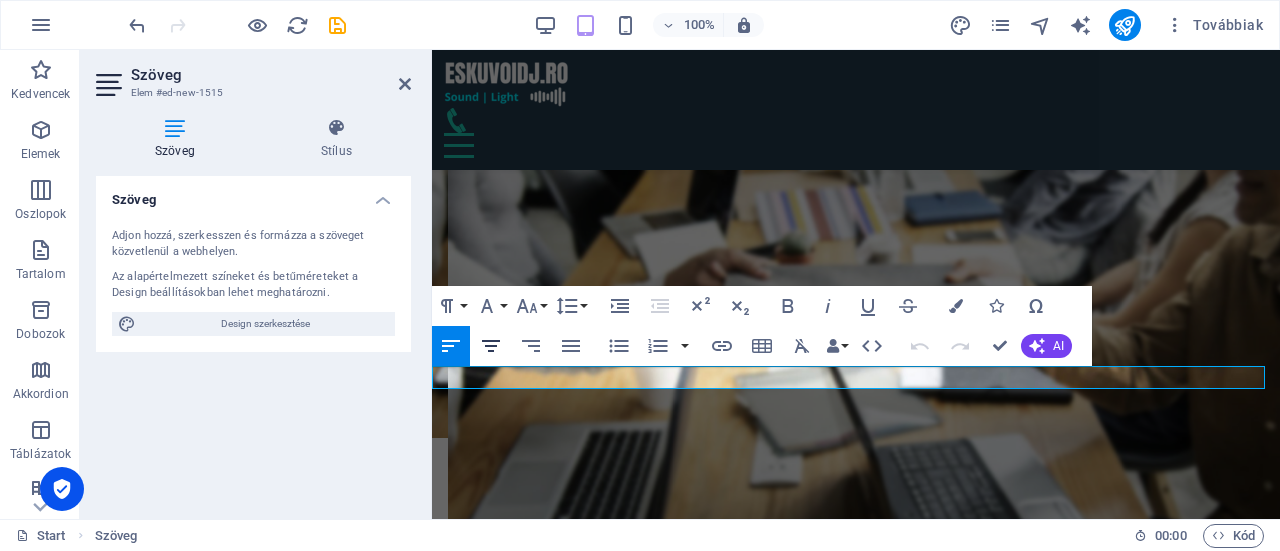 click 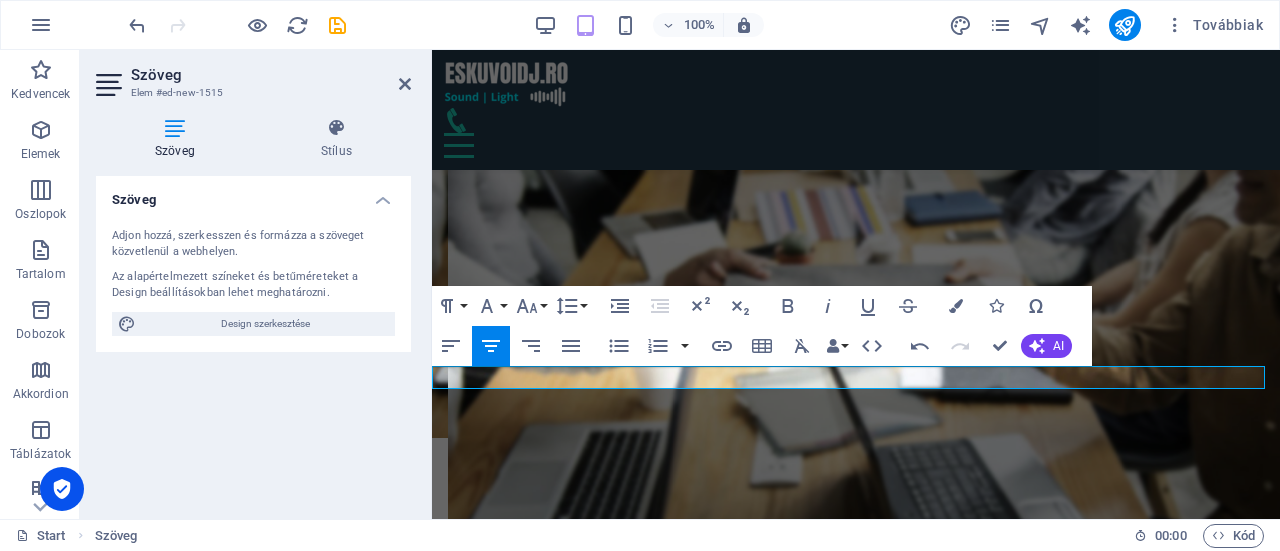 type 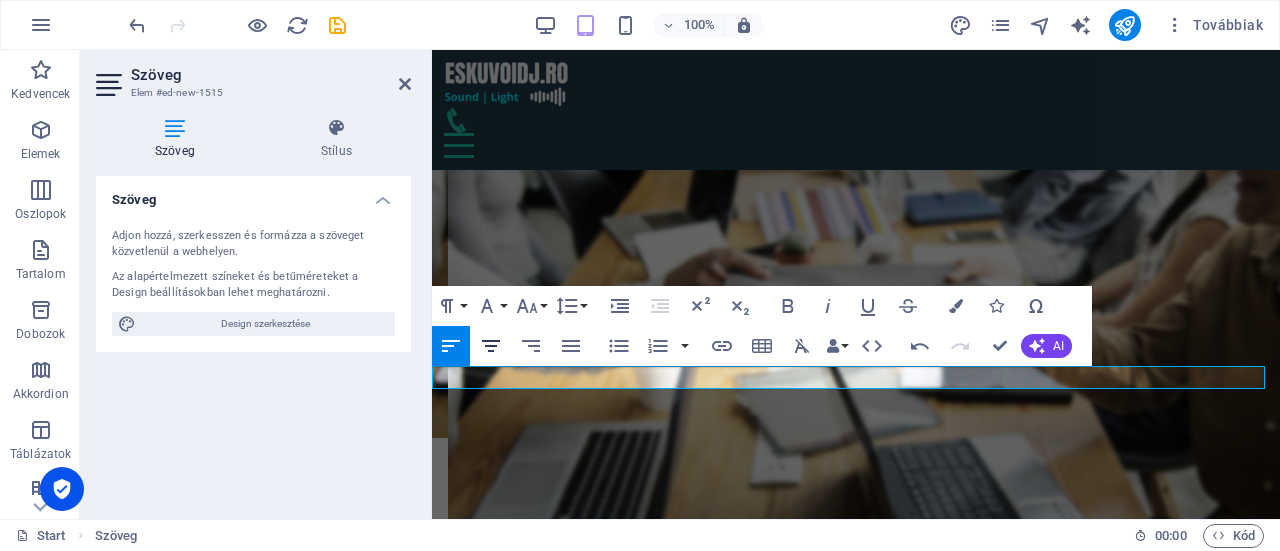 click on "Align Center" at bounding box center [491, 346] 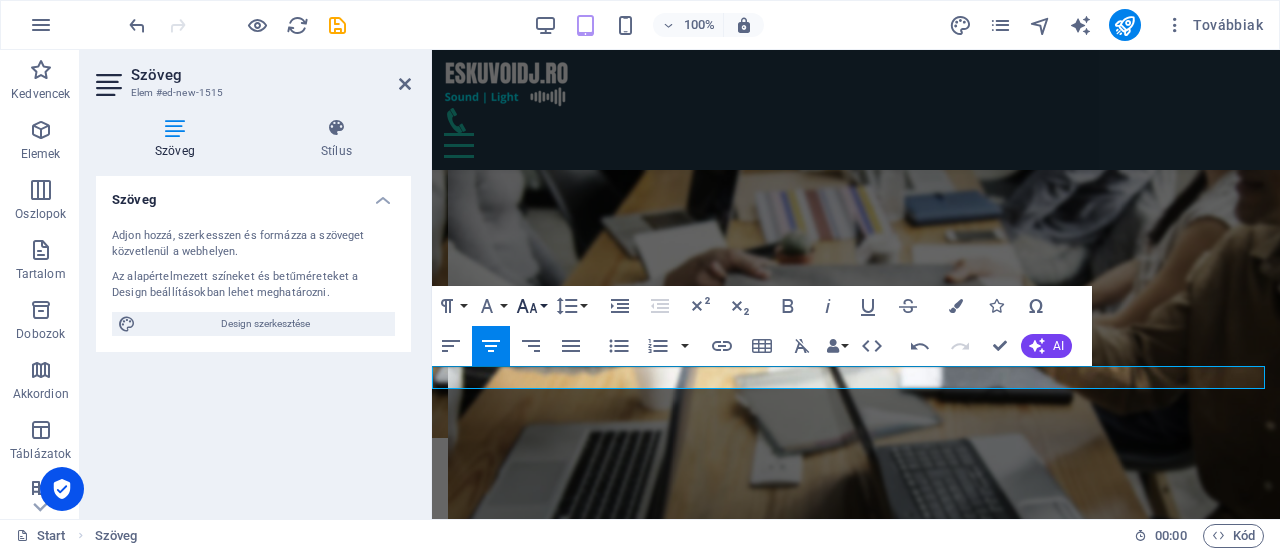 click 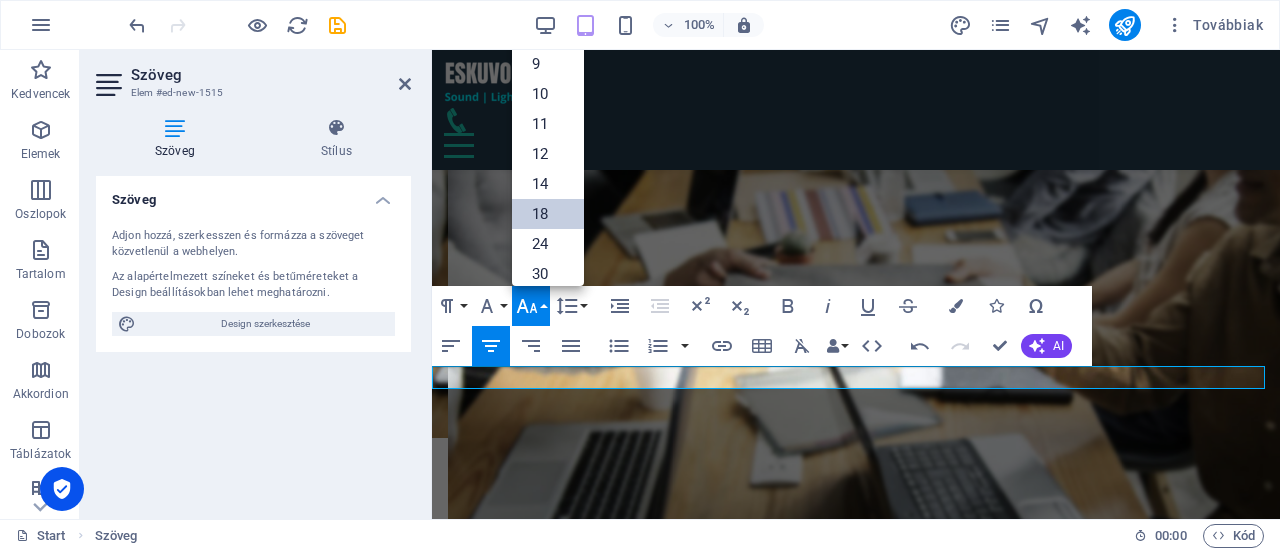 click on "18" at bounding box center (548, 214) 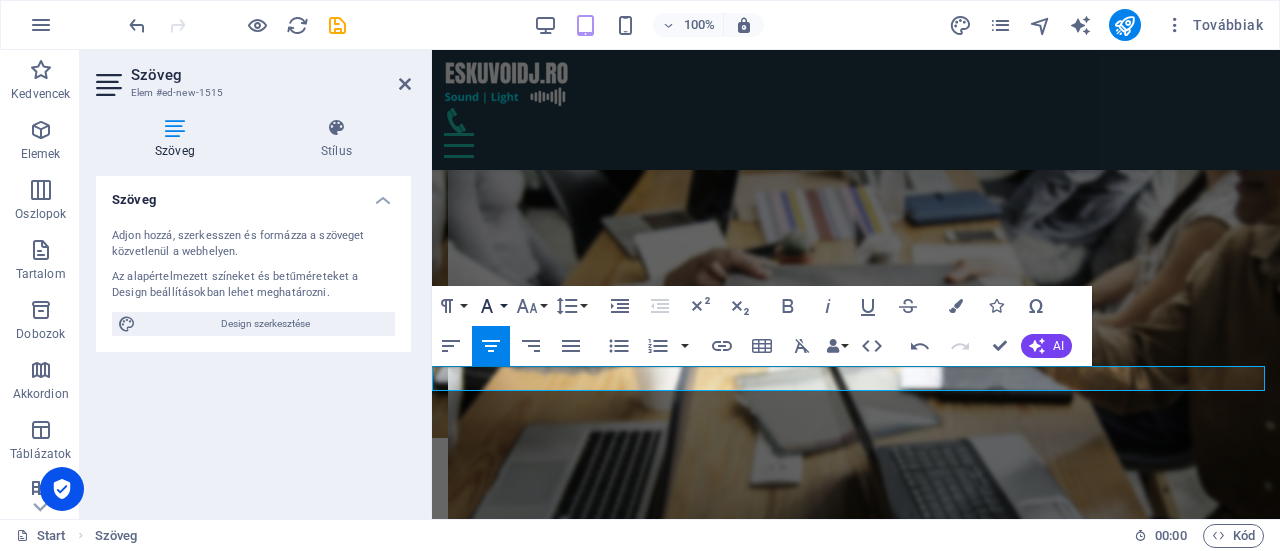 click 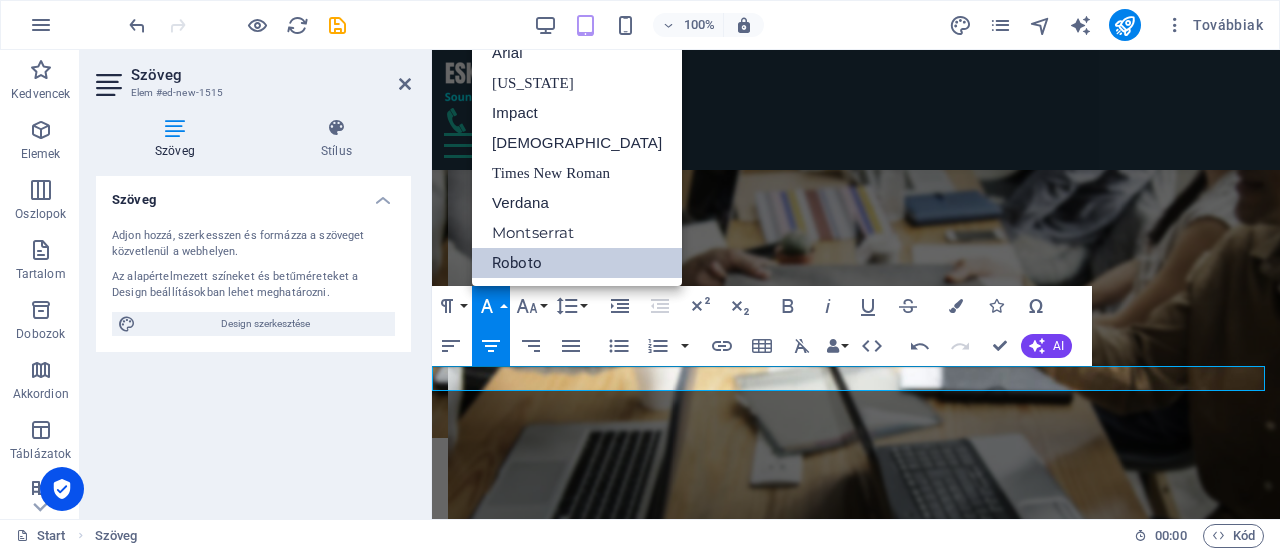 scroll, scrollTop: 0, scrollLeft: 0, axis: both 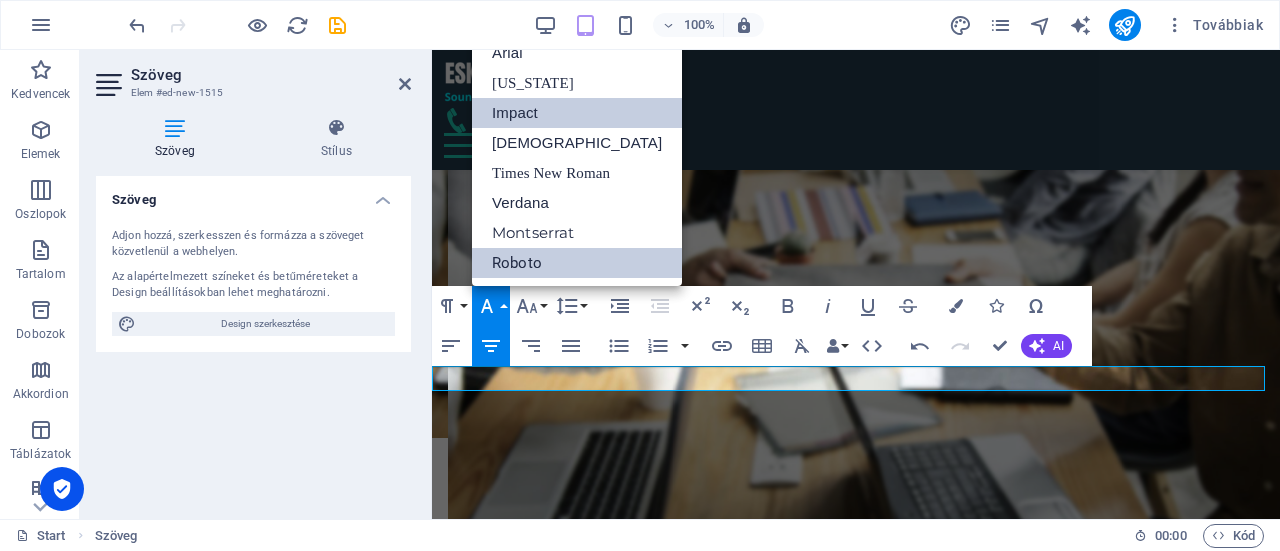 click on "Impact" at bounding box center (577, 113) 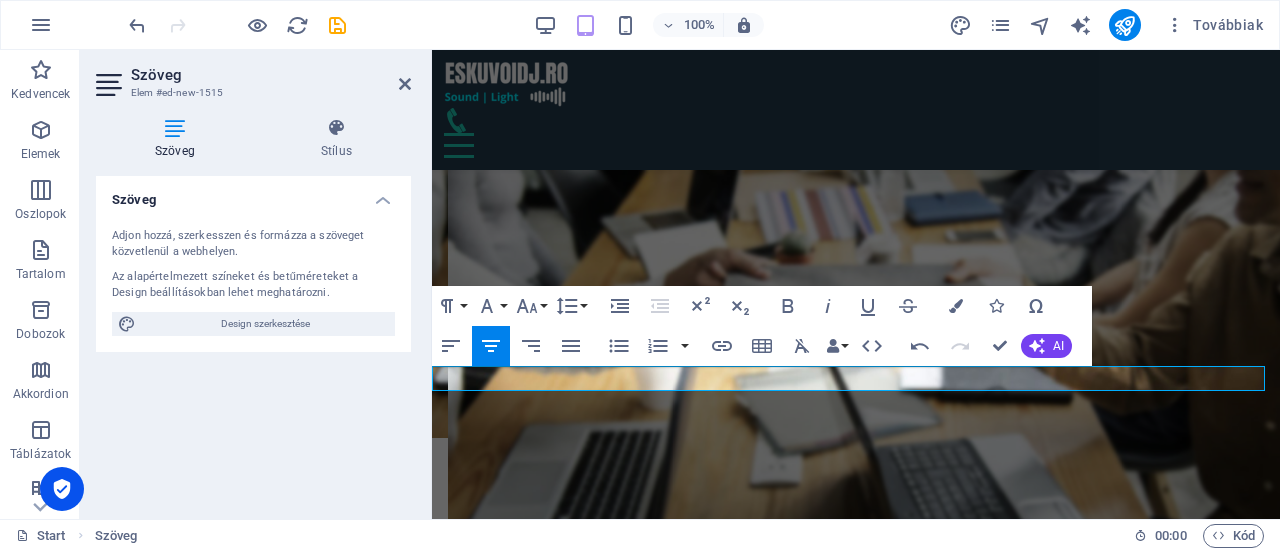 click on "Paragraph Format Normal Heading 1 Heading 2 Heading 3 Heading 4 Heading 5 Heading 6 Code Font Family Arial Georgia Impact Tahoma Times New Roman Verdana Montserrat Roboto Font Size 8 9 10 11 12 14 18 24 30 36 48 60 72 96 Line Height Default Single 1.15 1.5 Double" at bounding box center (511, 306) 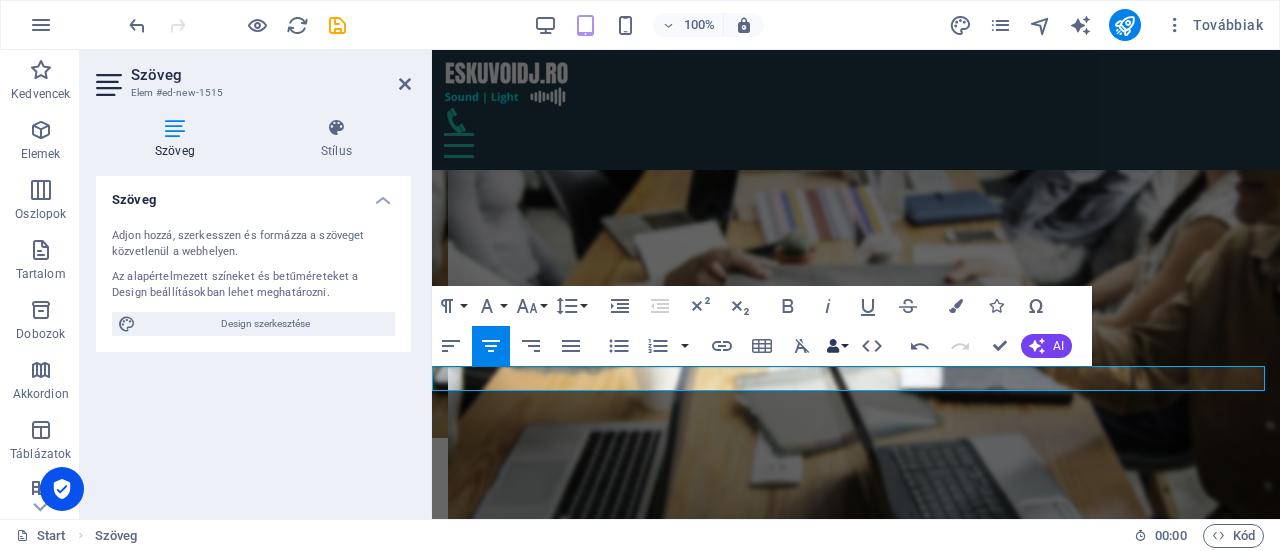 click at bounding box center [833, 346] 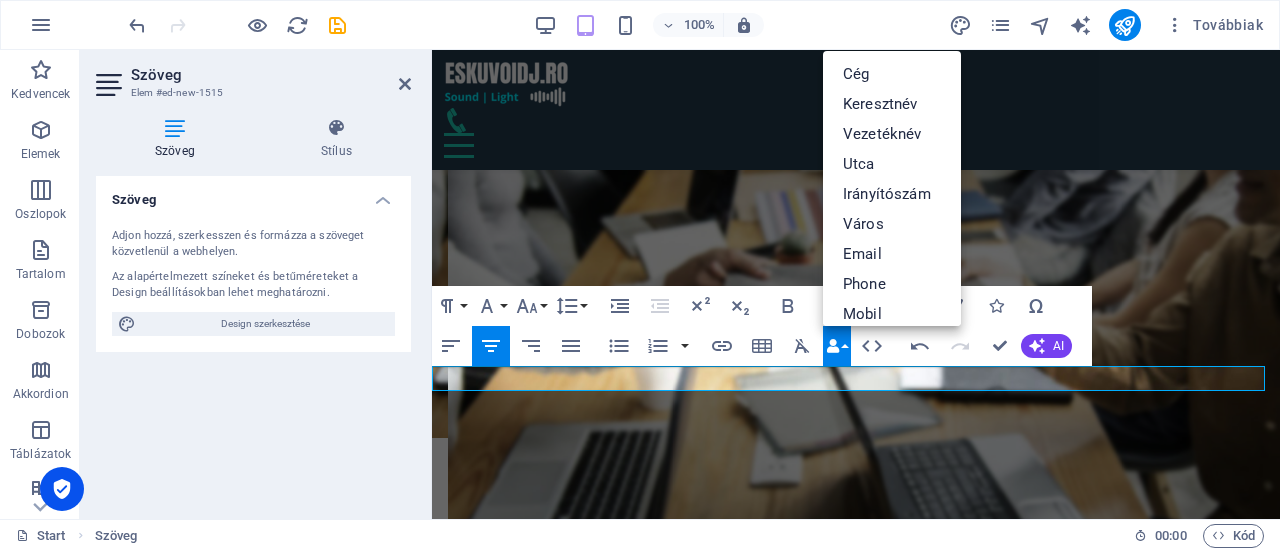 click at bounding box center [833, 346] 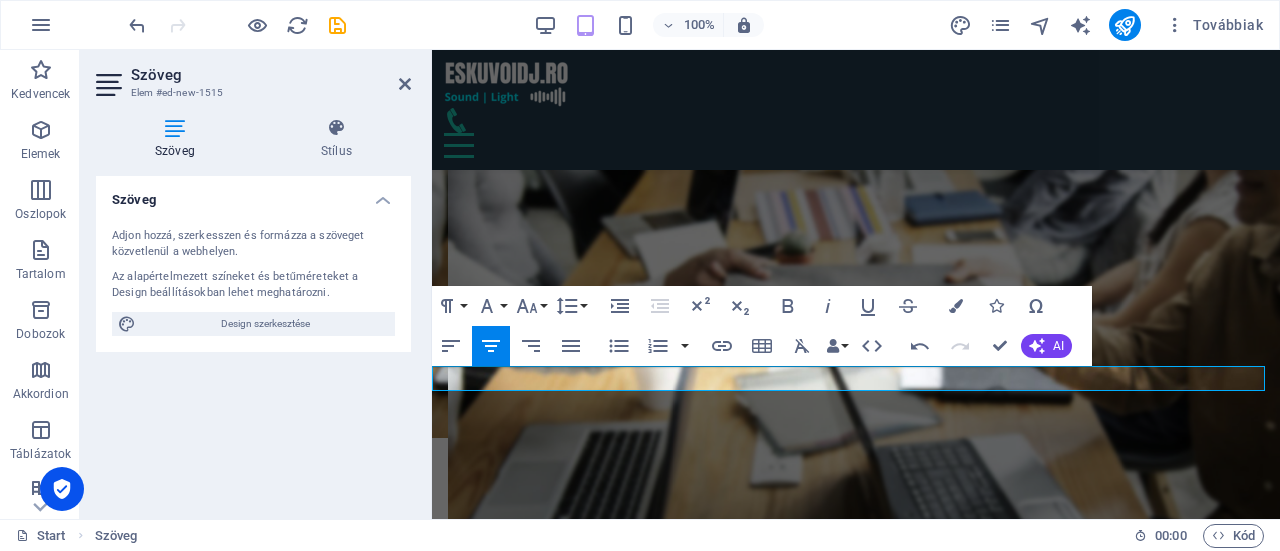 click on "Küldj nekünk üzenetet 24 órán belűl válaszolunk" at bounding box center (856, 4787) 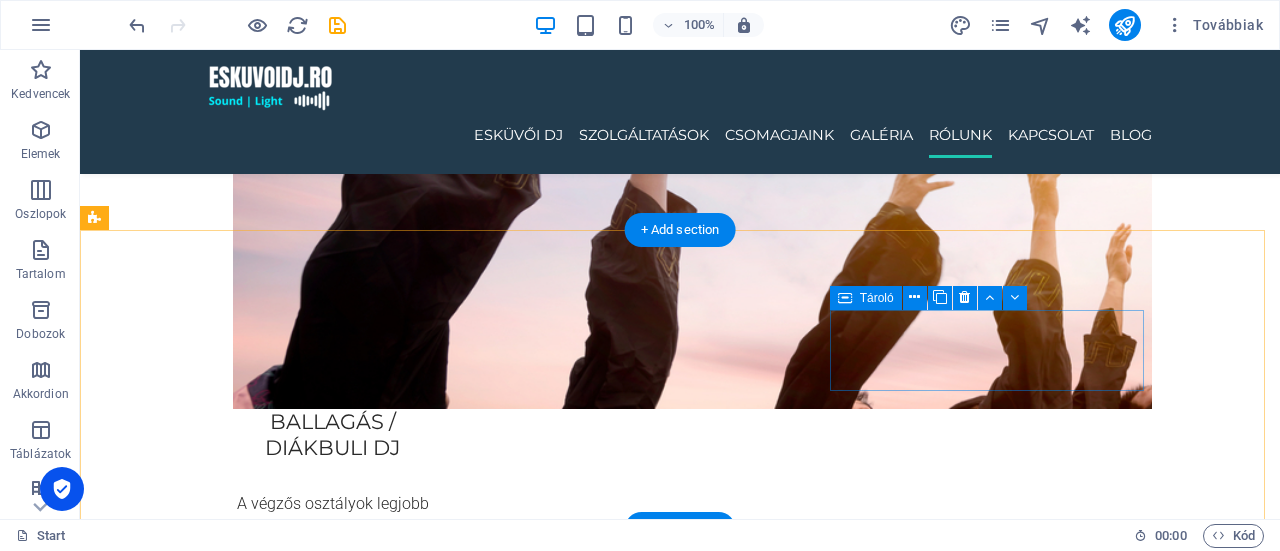 scroll, scrollTop: 3556, scrollLeft: 0, axis: vertical 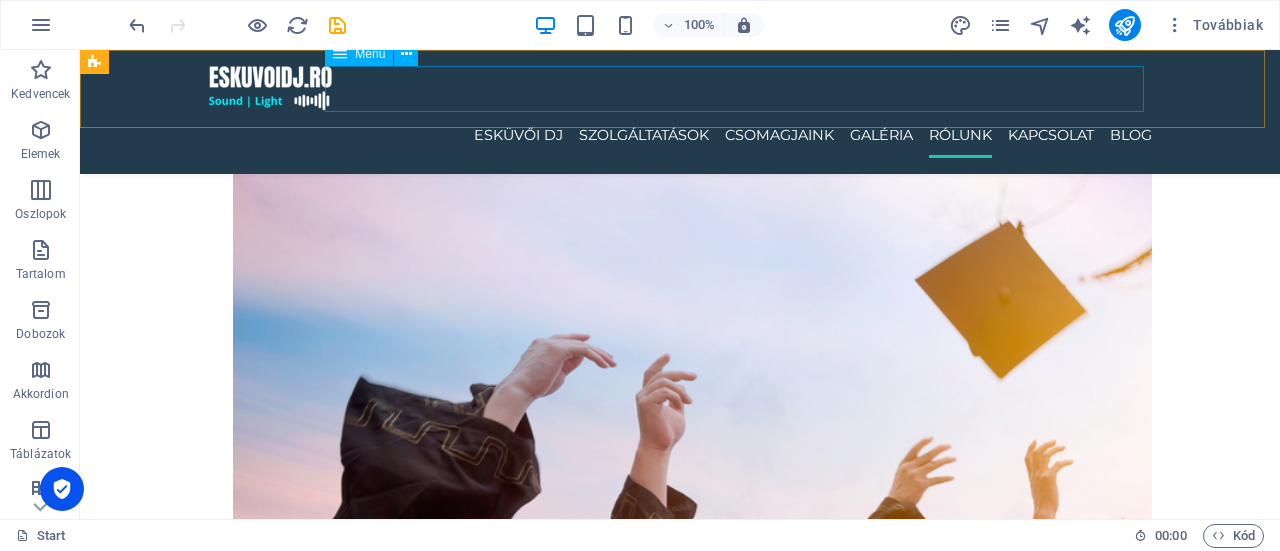 click on "ESKÜVŐI DJ SZOLGÁLTATÁSOK CSOMAGJAINK Galéria RÓLUNK KAPCSOLAT Blog" at bounding box center [680, 135] 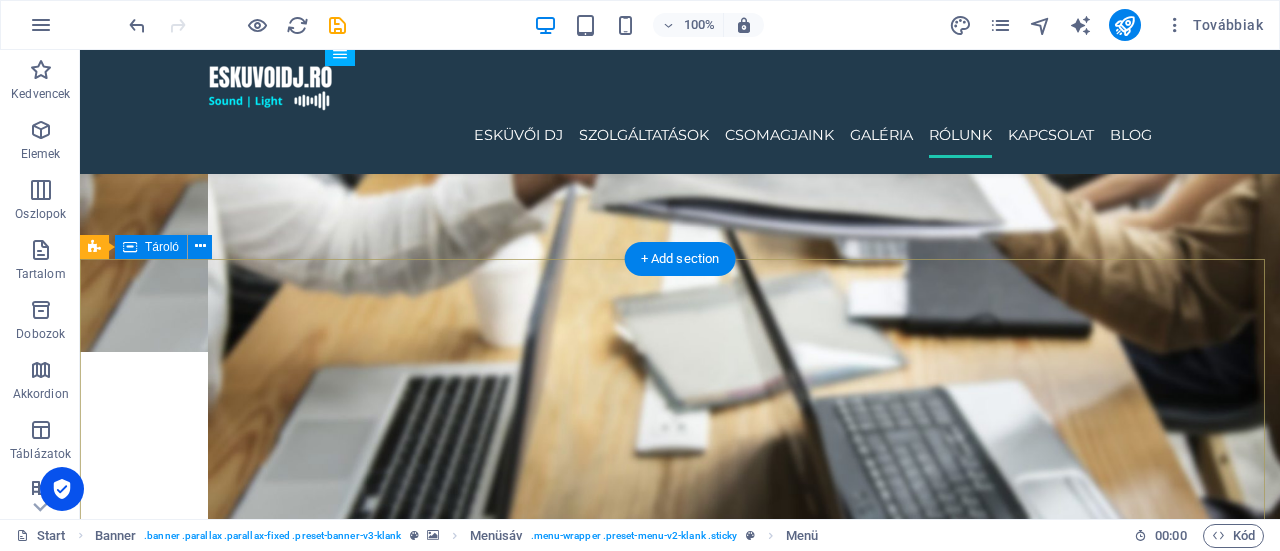 scroll, scrollTop: 4756, scrollLeft: 0, axis: vertical 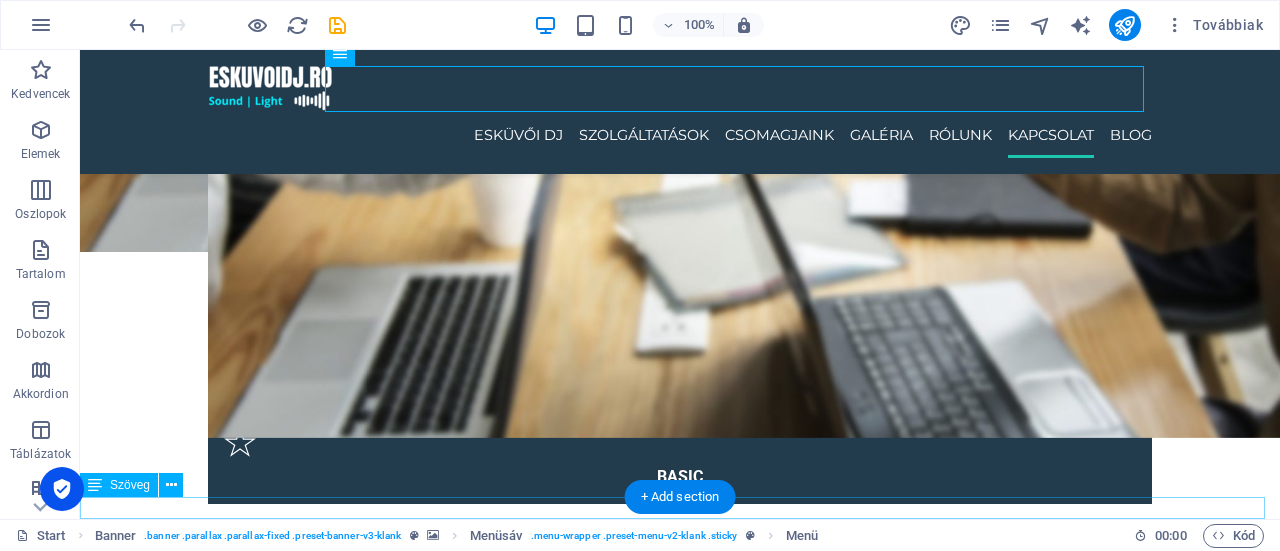 click on "© 2025 [DOMAIN_NAME] – All rights reserved." at bounding box center (680, 5862) 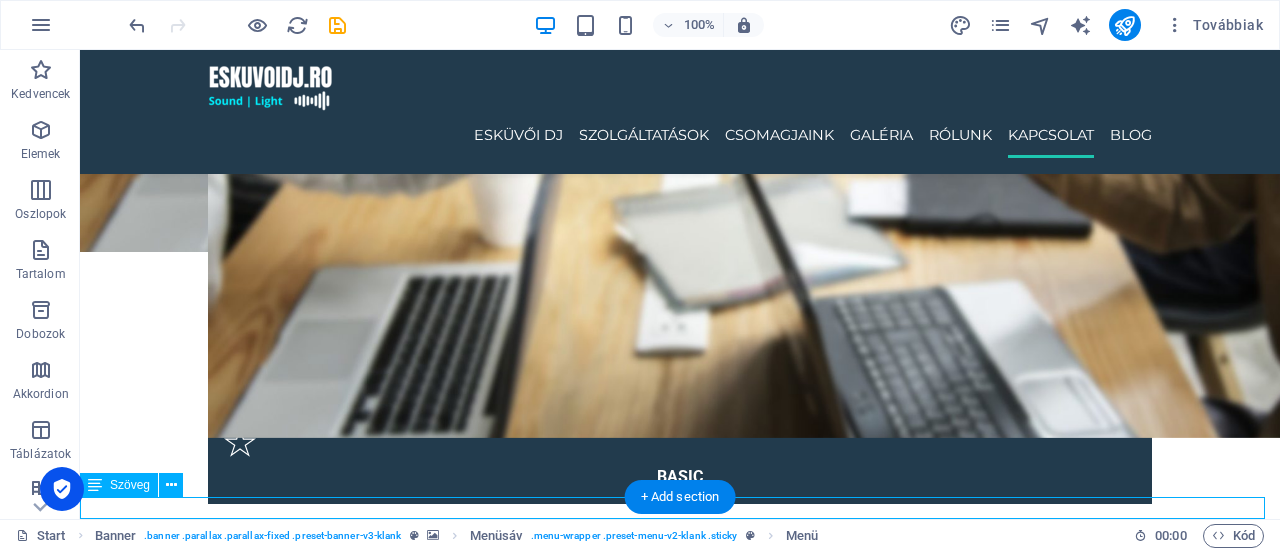 click on "© 2025 [DOMAIN_NAME] – All rights reserved." at bounding box center (680, 5862) 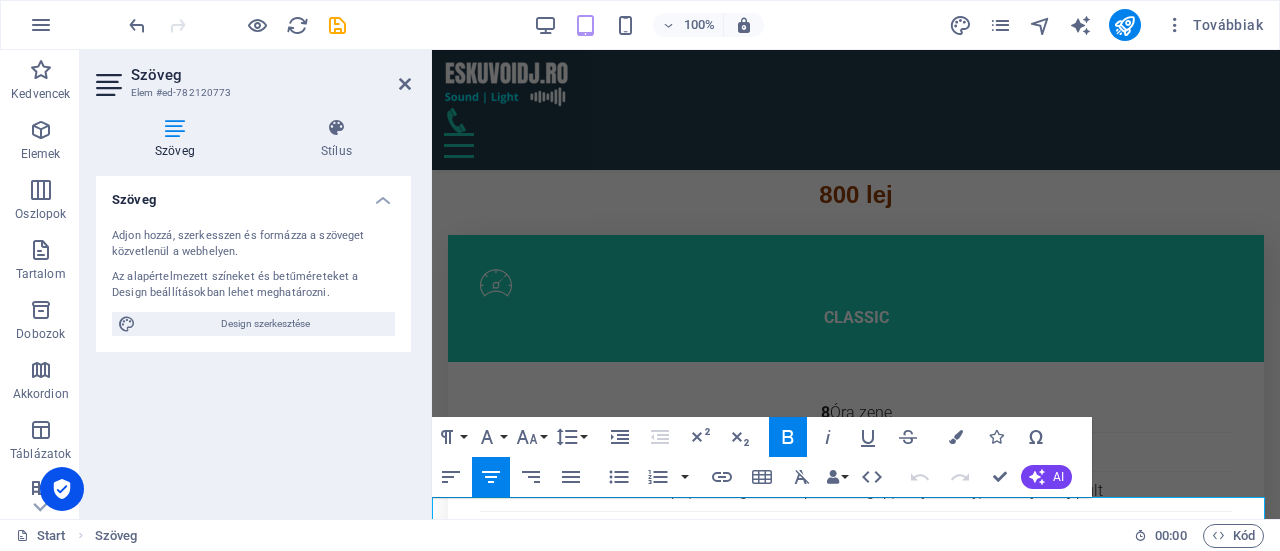 scroll, scrollTop: 4869, scrollLeft: 0, axis: vertical 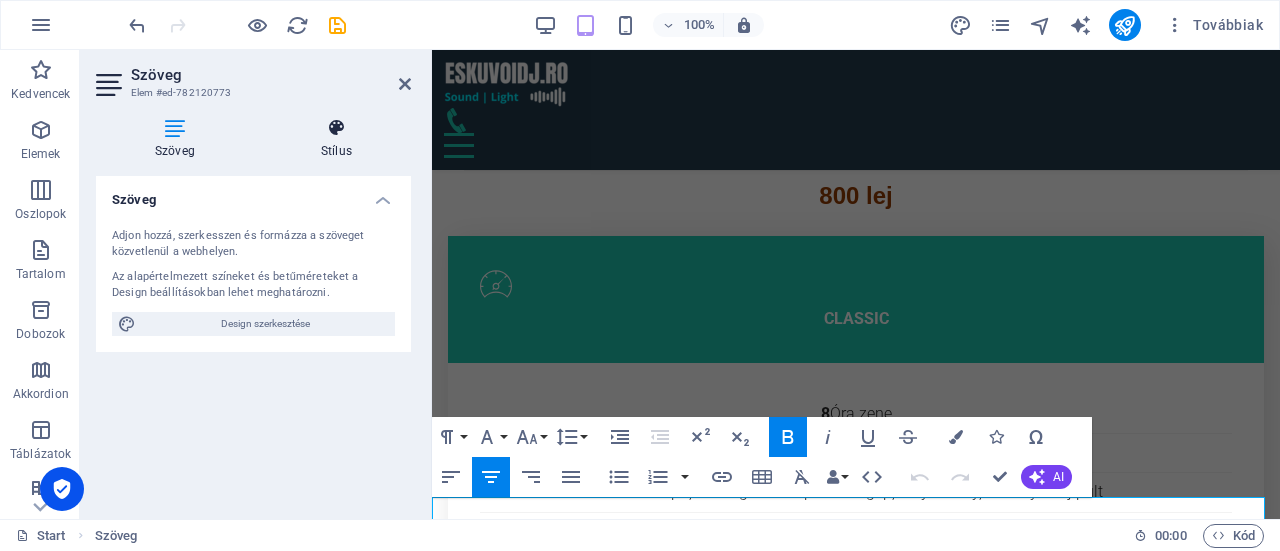 click on "Stílus" at bounding box center [336, 139] 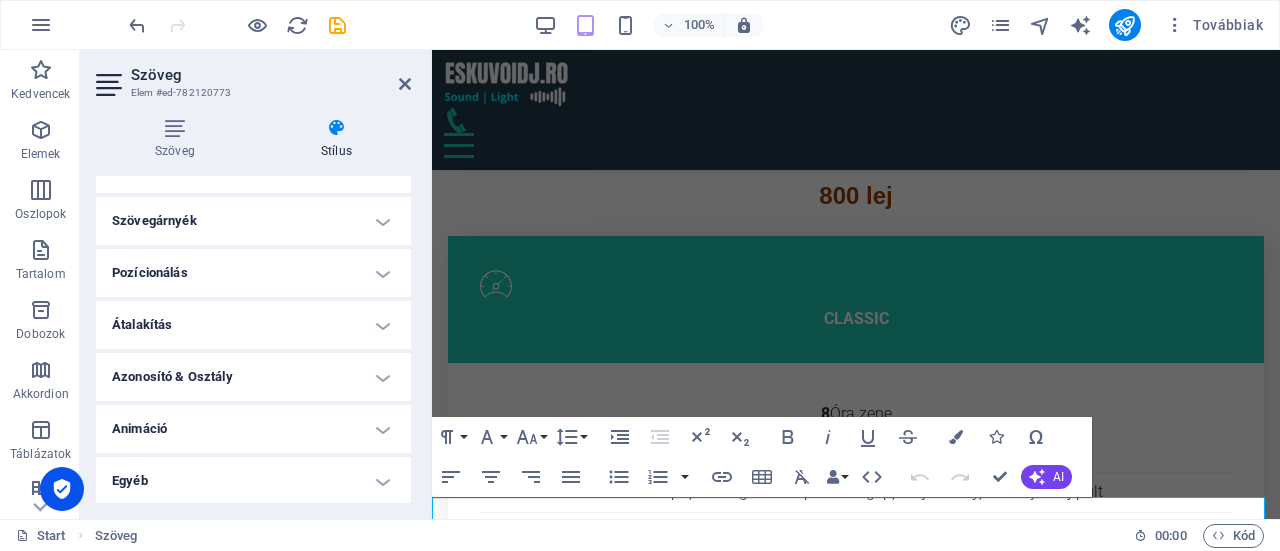 scroll, scrollTop: 307, scrollLeft: 0, axis: vertical 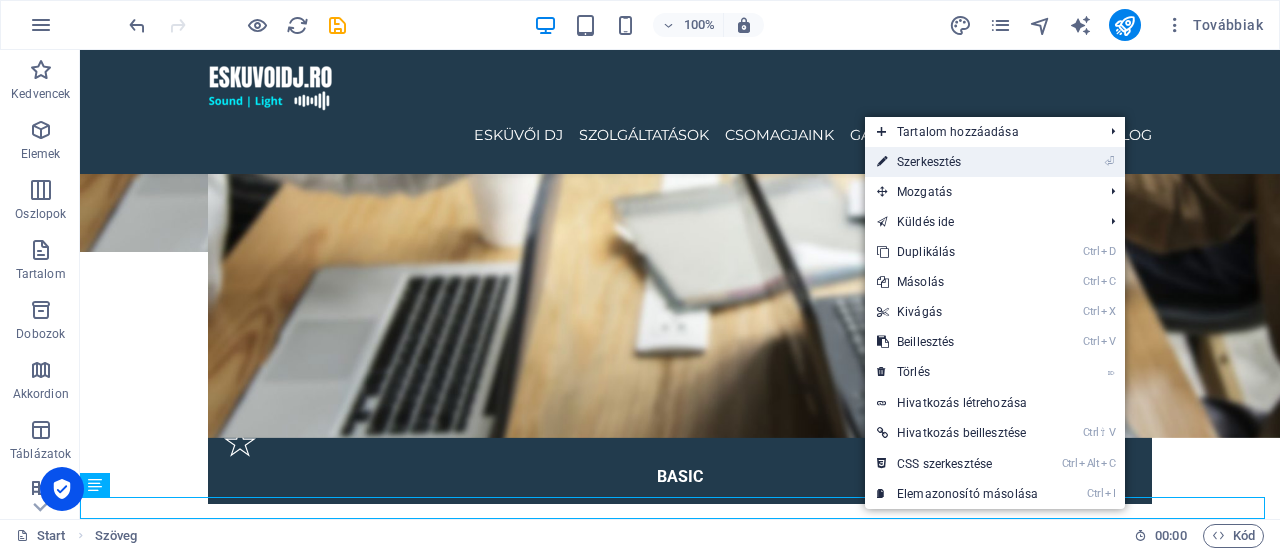 click on "⏎  Szerkesztés" at bounding box center (957, 162) 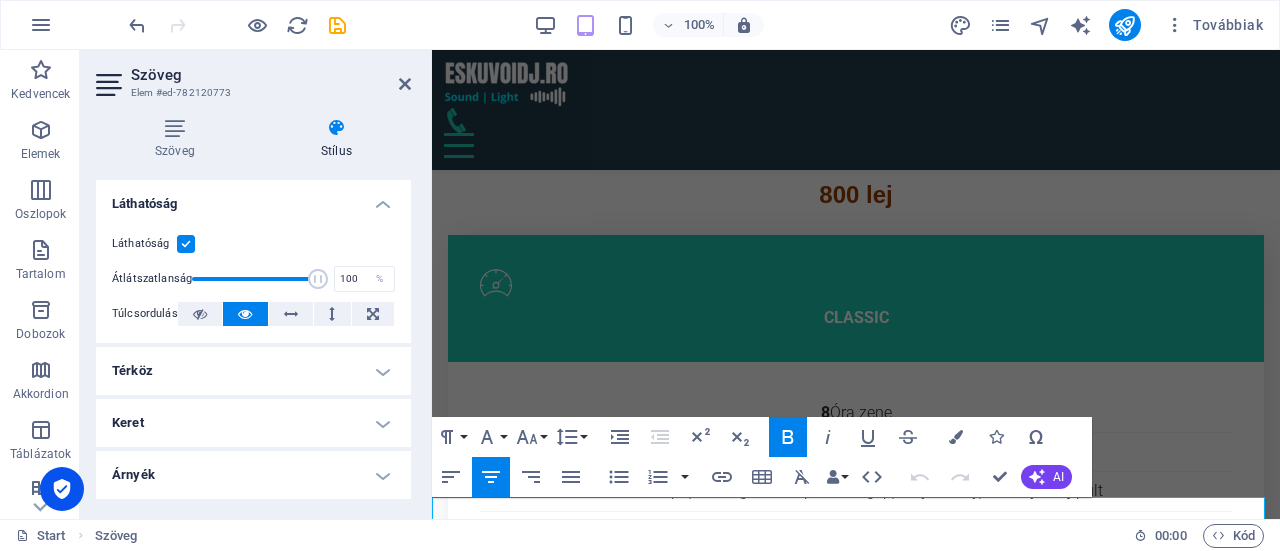 scroll, scrollTop: 4869, scrollLeft: 0, axis: vertical 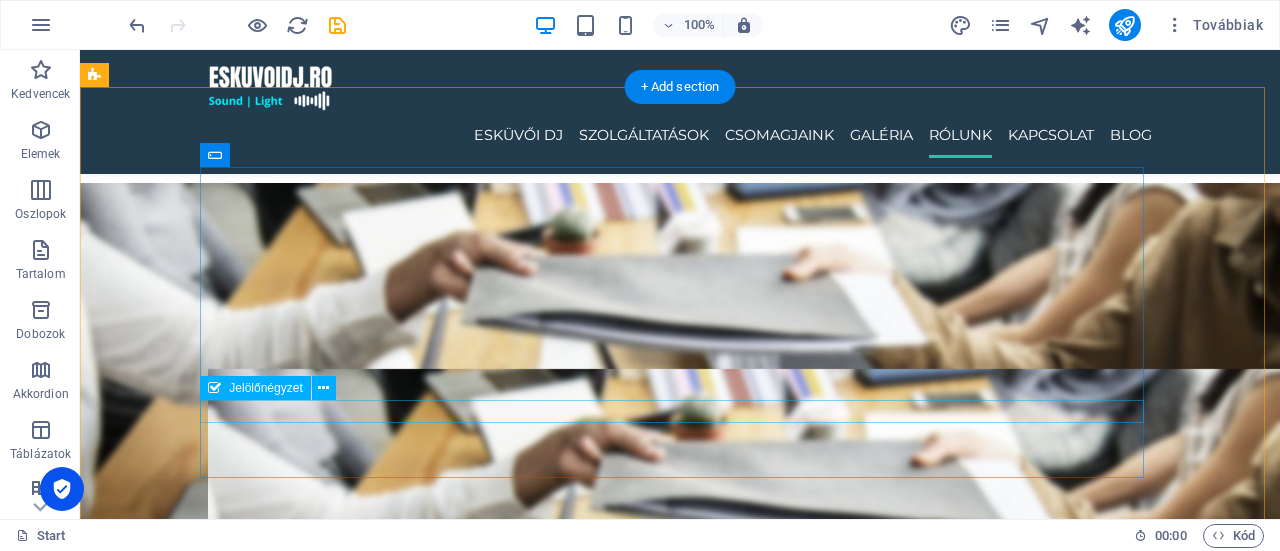 click on "{{ 'content.forms.privacy'|trans }}" at bounding box center (680, 5337) 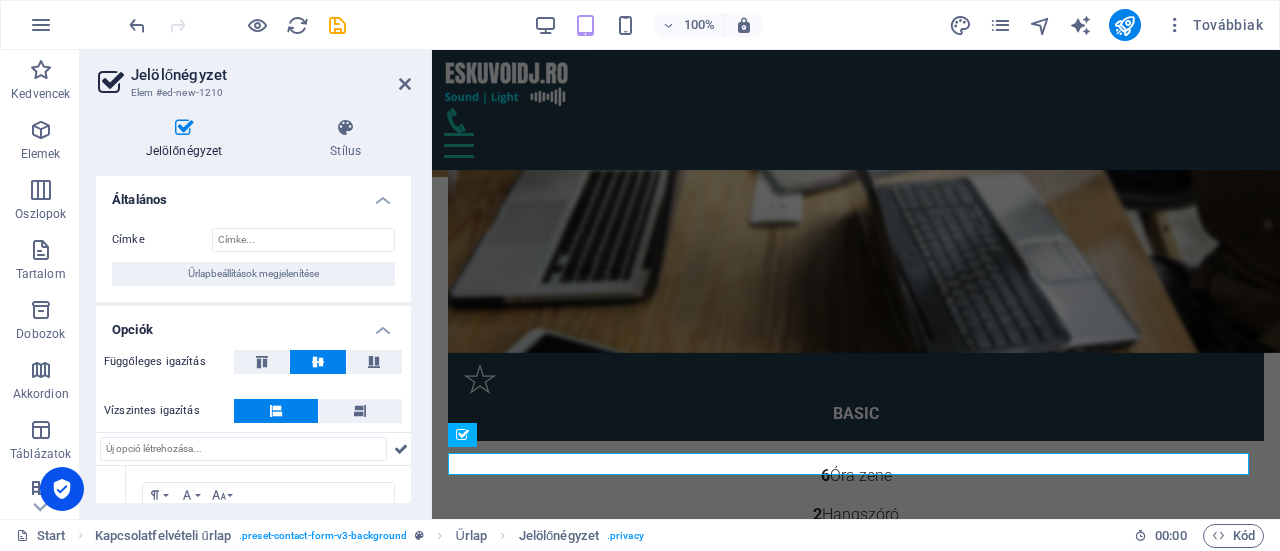 scroll, scrollTop: 4422, scrollLeft: 0, axis: vertical 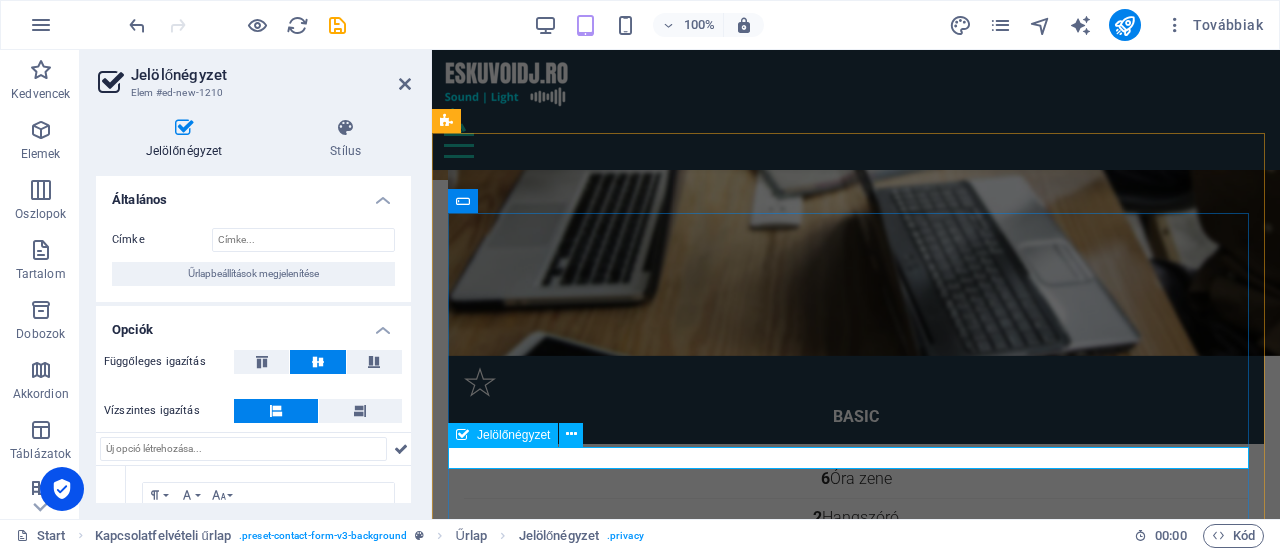 click on "{{ 'content.forms.privacy'|trans }}" at bounding box center (856, 4870) 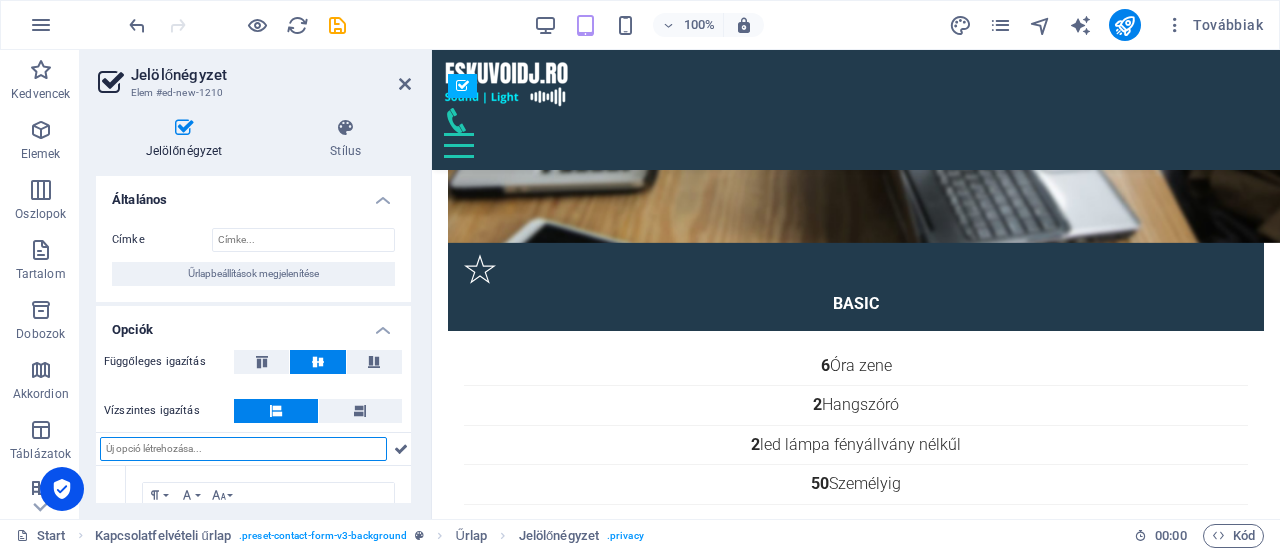 scroll, scrollTop: 4542, scrollLeft: 0, axis: vertical 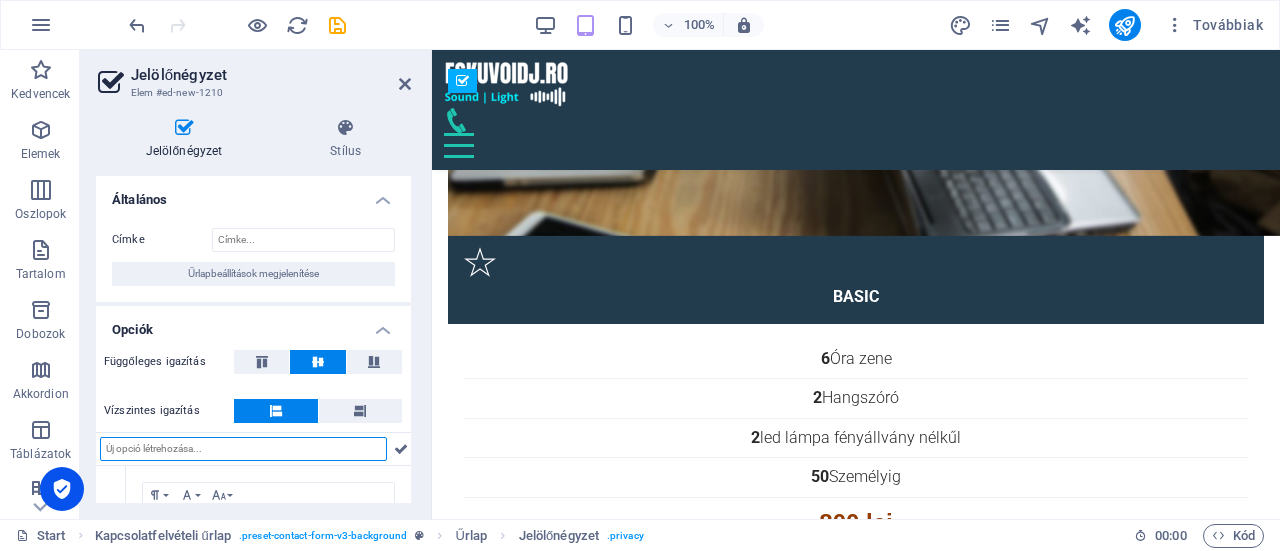 drag, startPoint x: 734, startPoint y: 455, endPoint x: 722, endPoint y: 419, distance: 37.94733 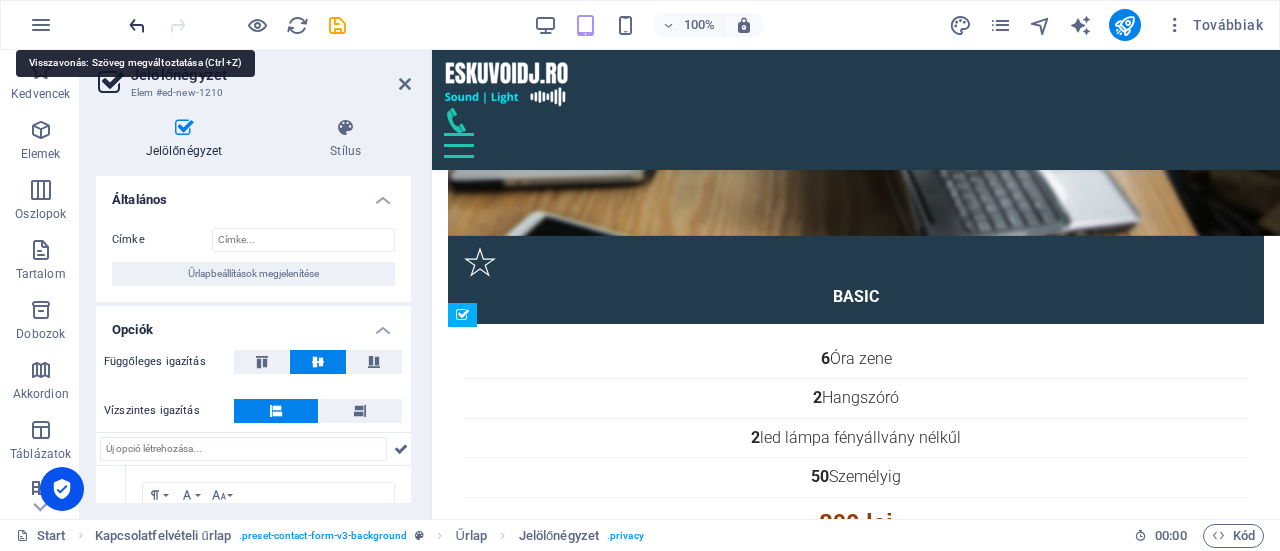 click at bounding box center [137, 25] 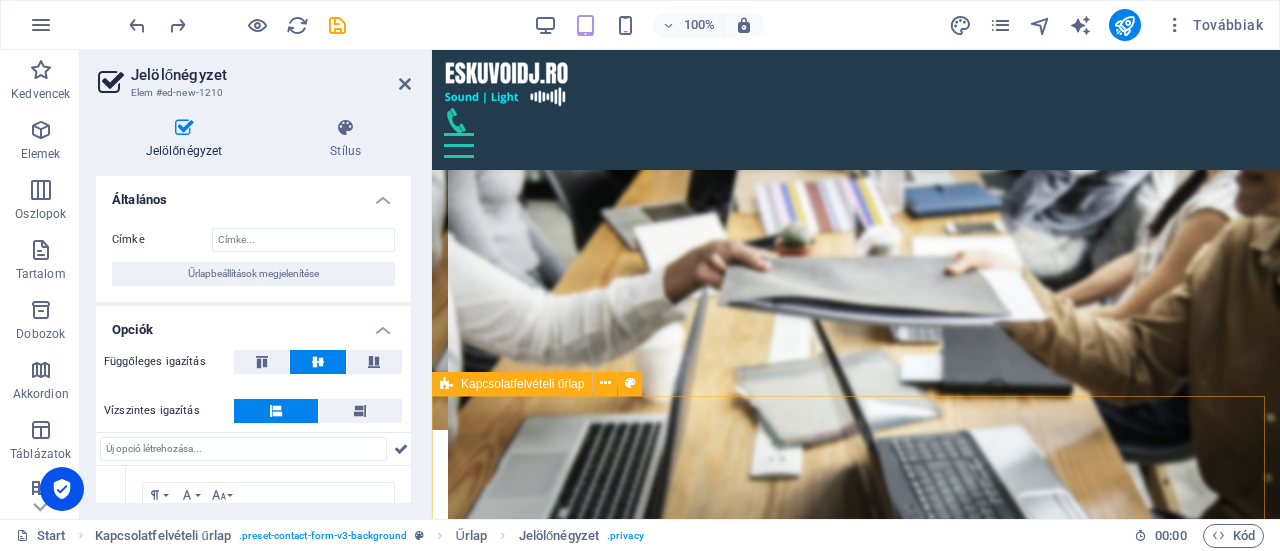 scroll, scrollTop: 4357, scrollLeft: 0, axis: vertical 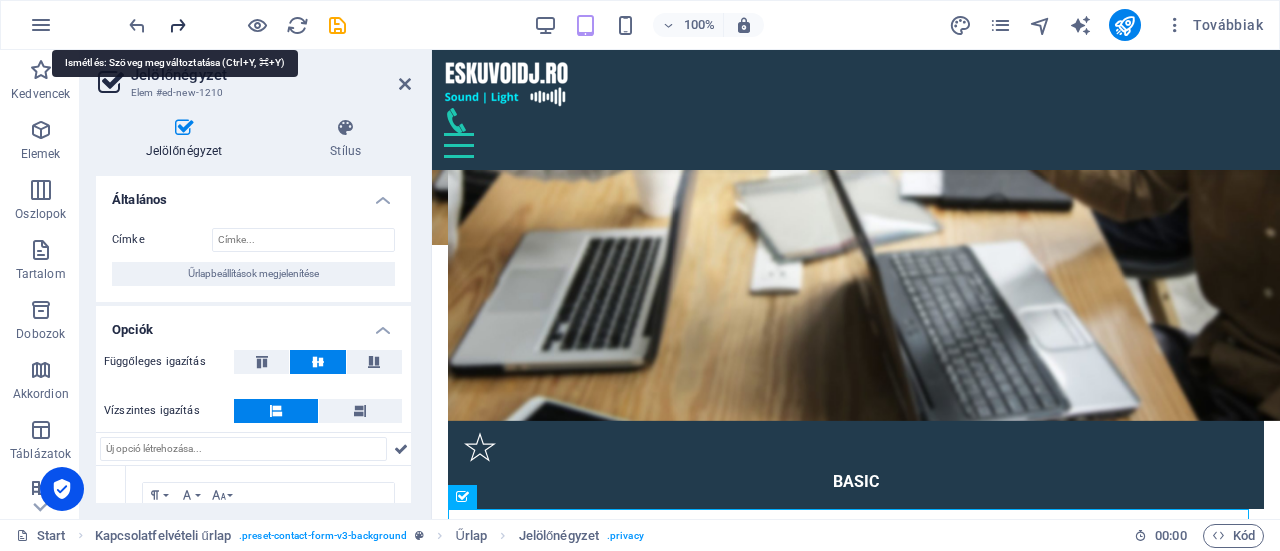 click at bounding box center [177, 25] 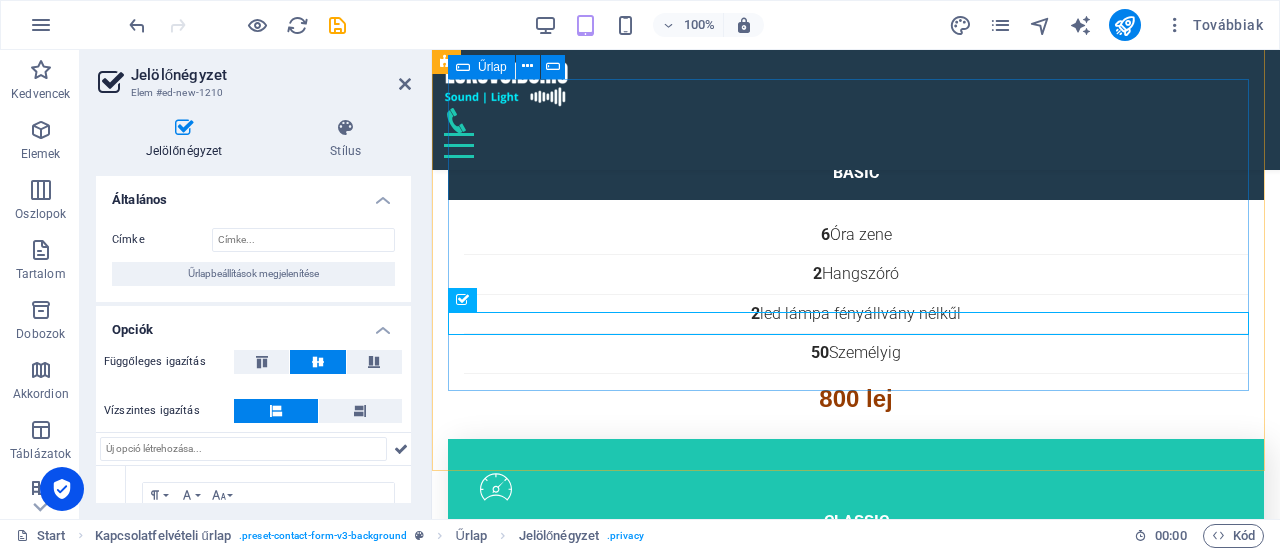 scroll, scrollTop: 4557, scrollLeft: 0, axis: vertical 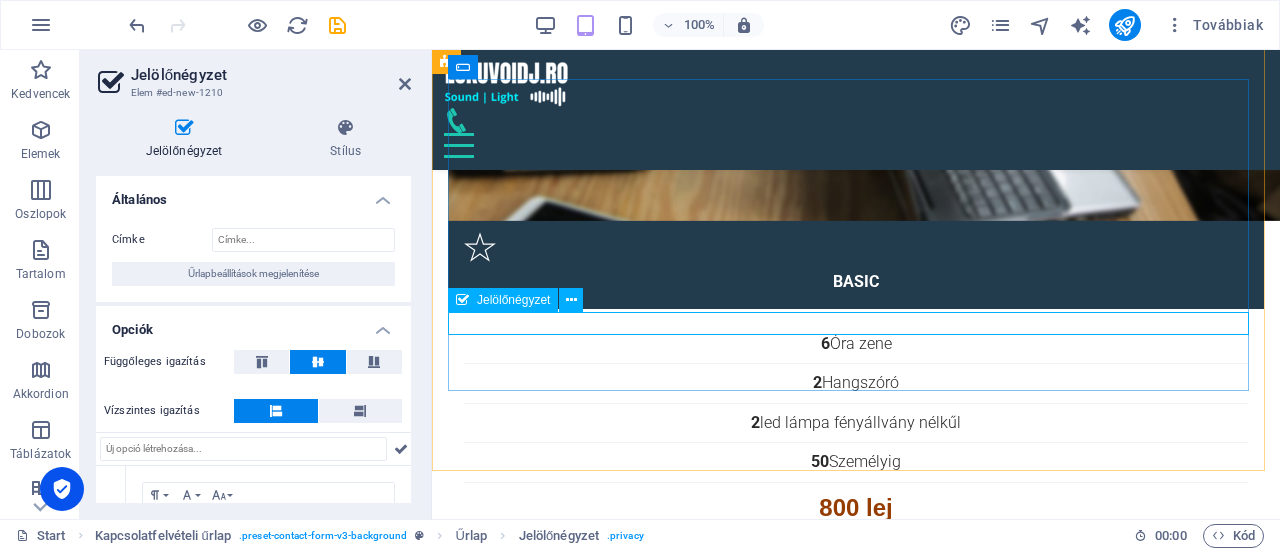 click on "Jelölőnégyzet" at bounding box center (513, 300) 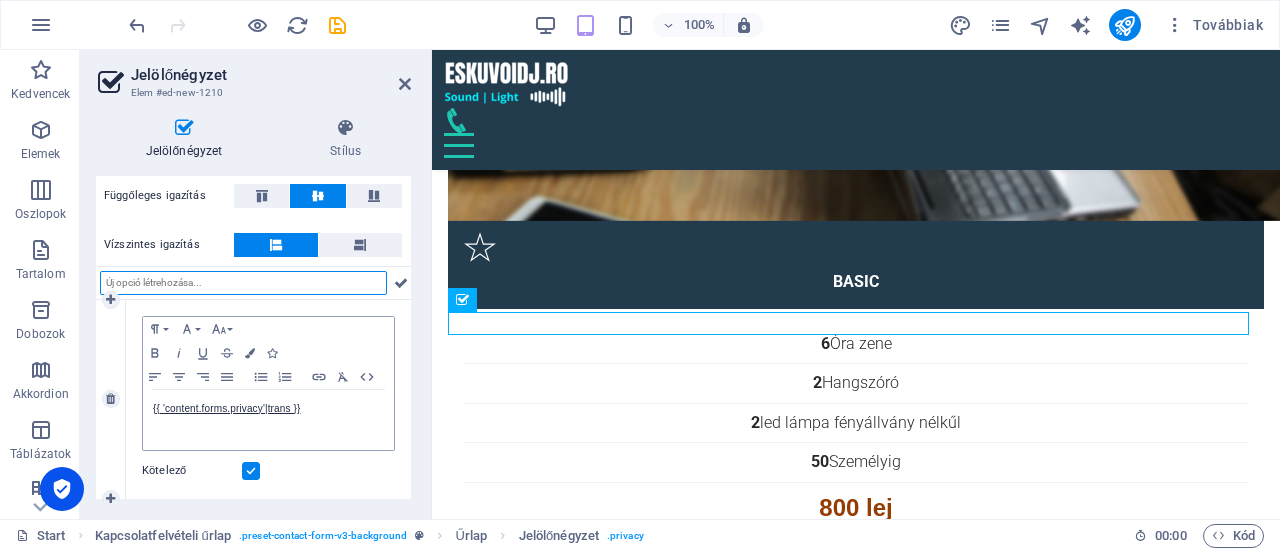 scroll, scrollTop: 168, scrollLeft: 0, axis: vertical 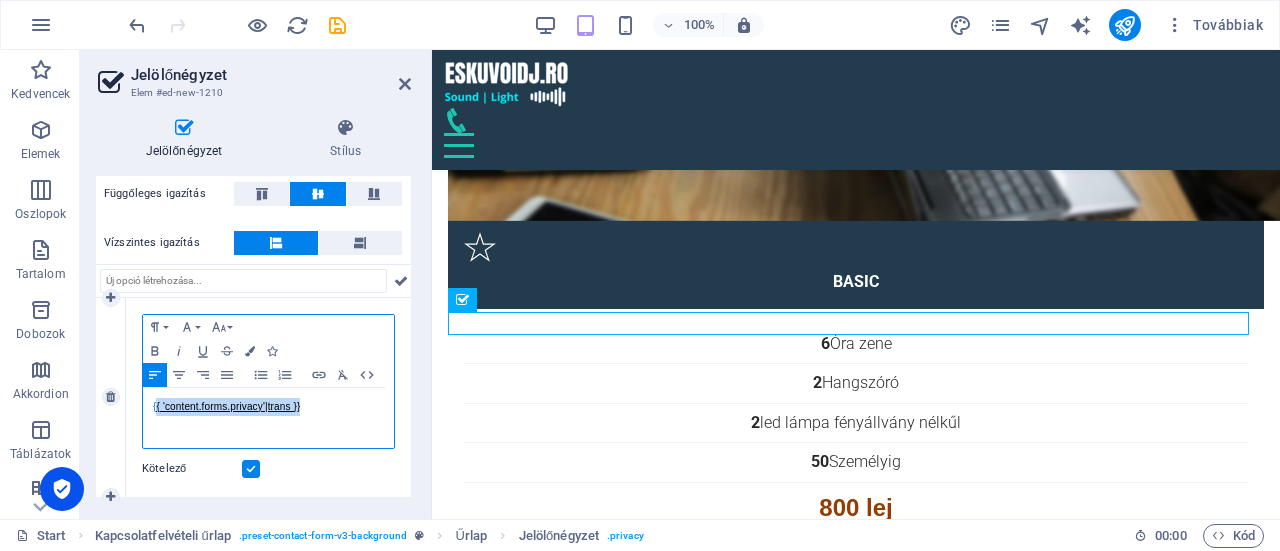 drag, startPoint x: 328, startPoint y: 399, endPoint x: 155, endPoint y: 401, distance: 173.01157 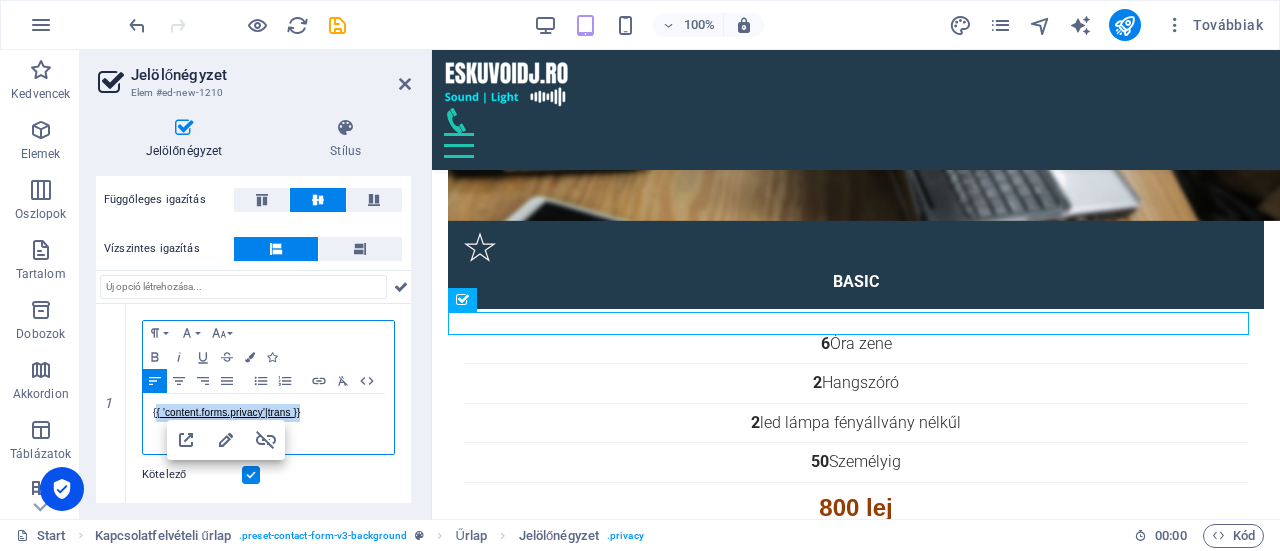 scroll, scrollTop: 160, scrollLeft: 0, axis: vertical 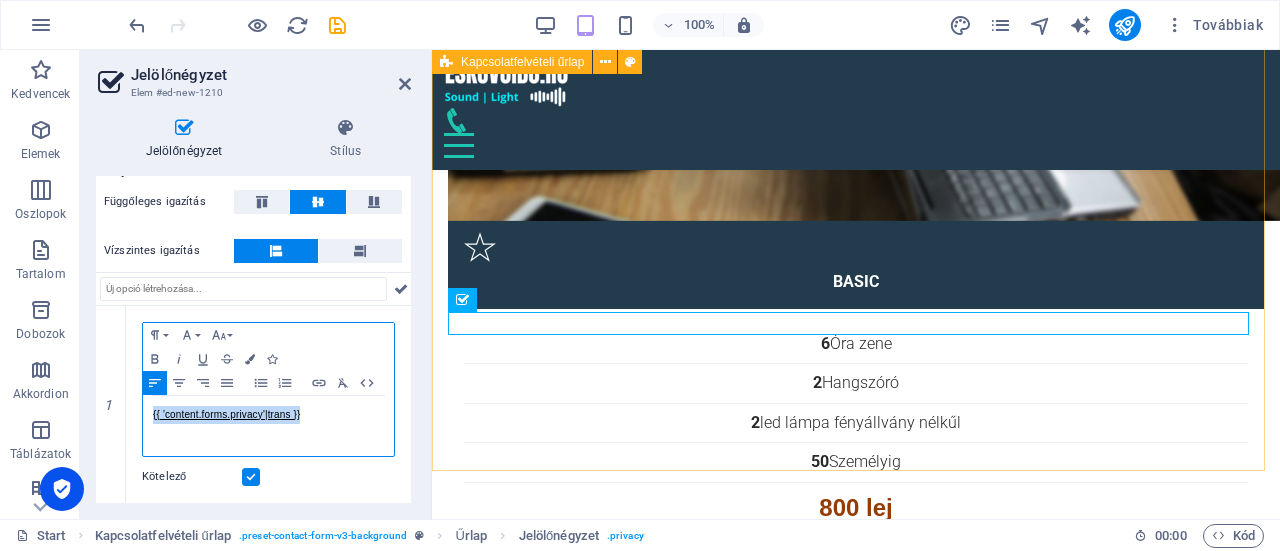 type 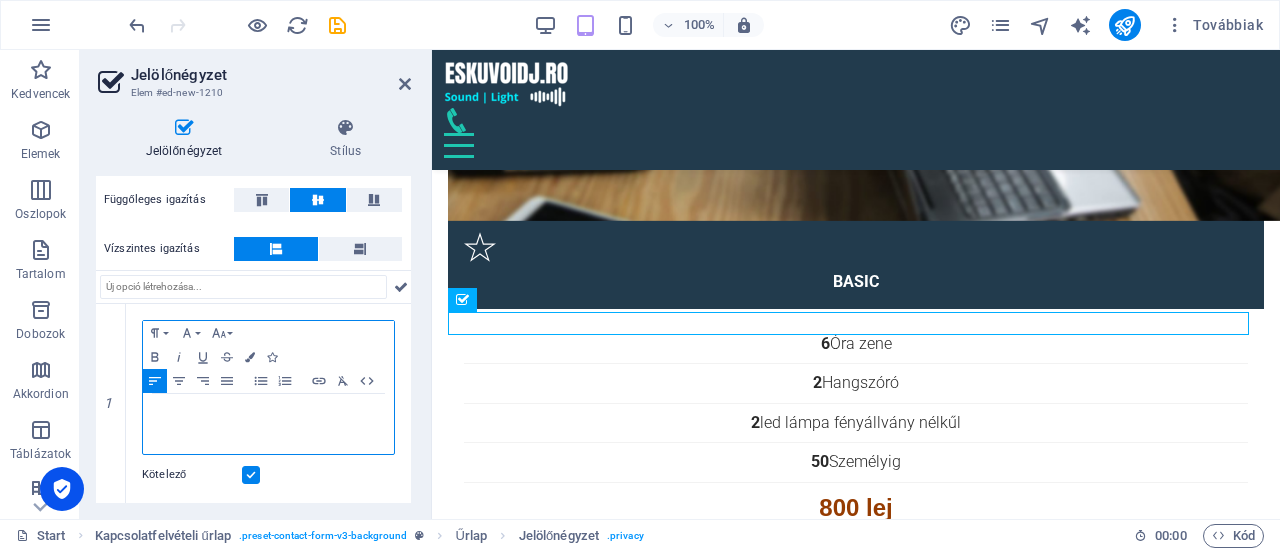 scroll, scrollTop: 160, scrollLeft: 0, axis: vertical 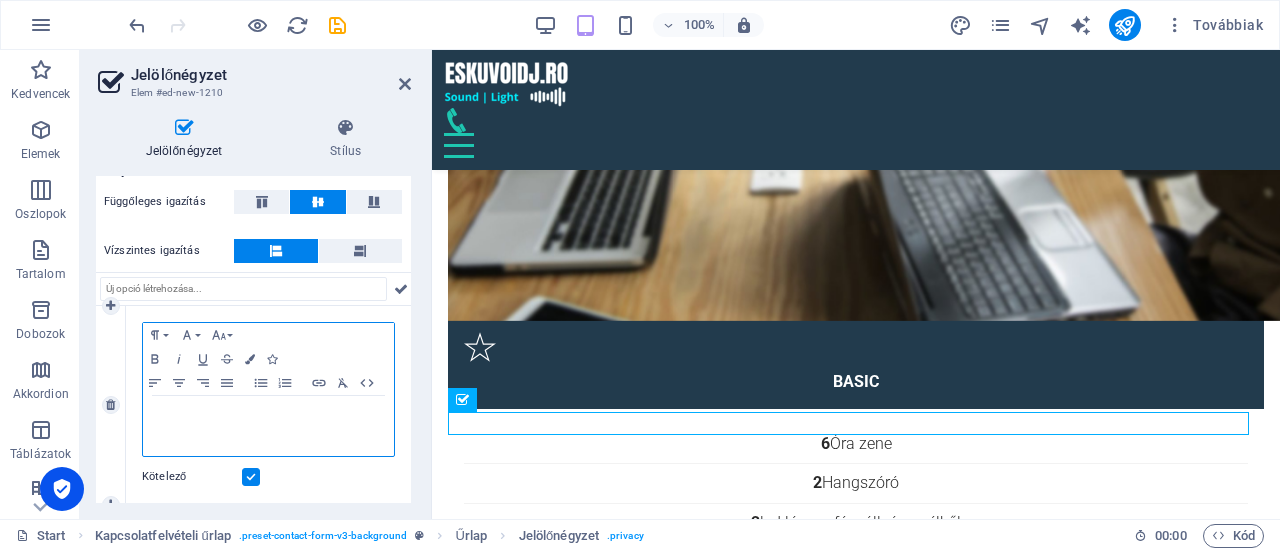 click at bounding box center (268, 426) 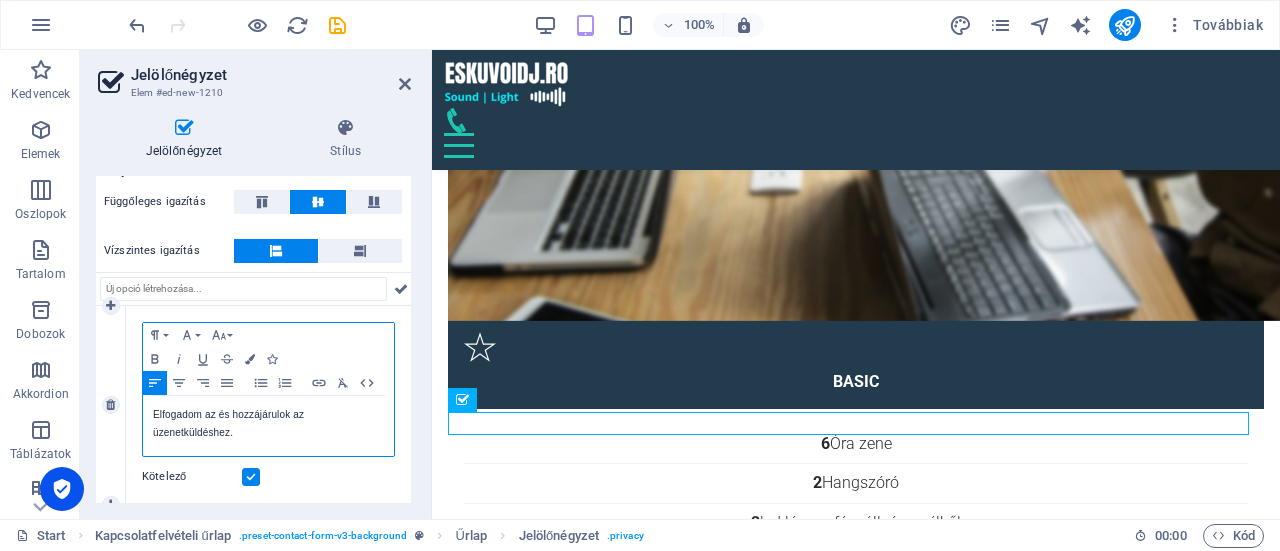 scroll, scrollTop: 49, scrollLeft: 1, axis: both 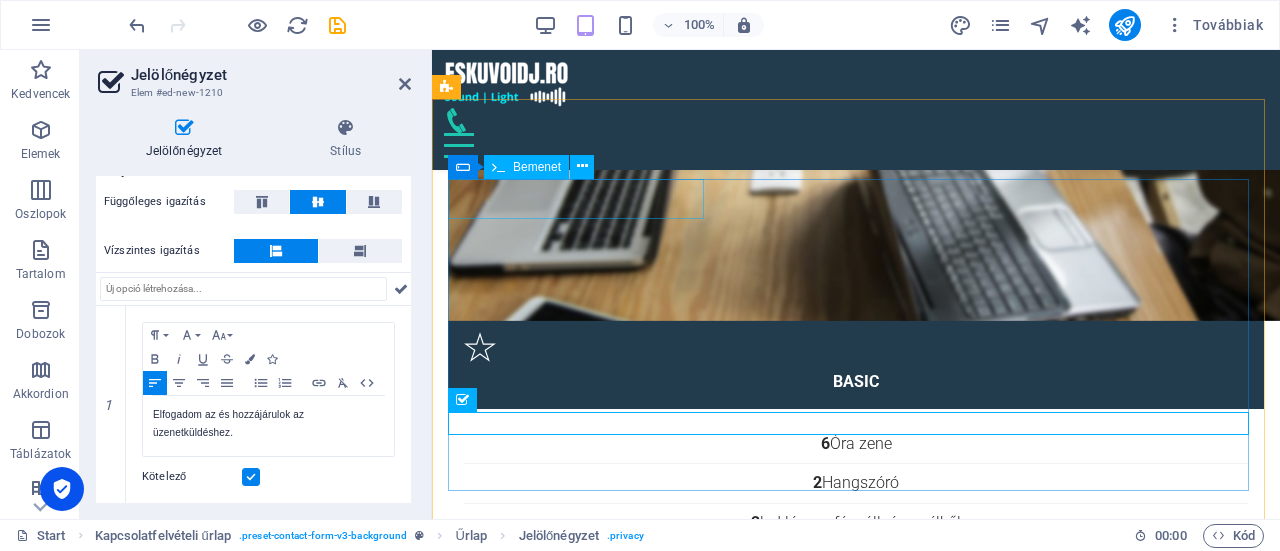 click at bounding box center (578, 4607) 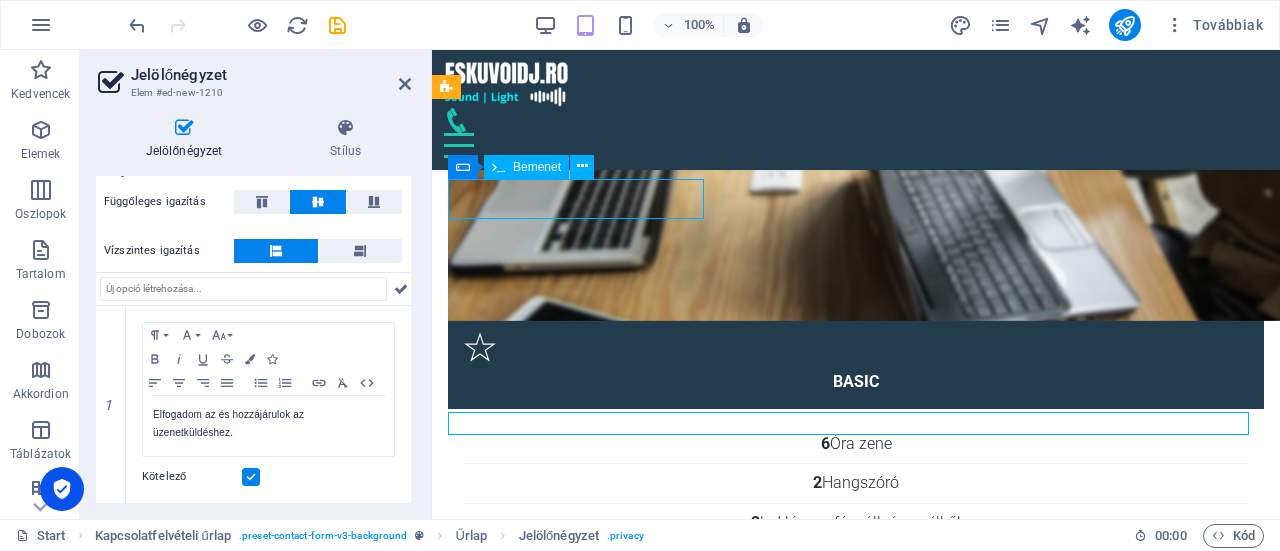 click at bounding box center [578, 4607] 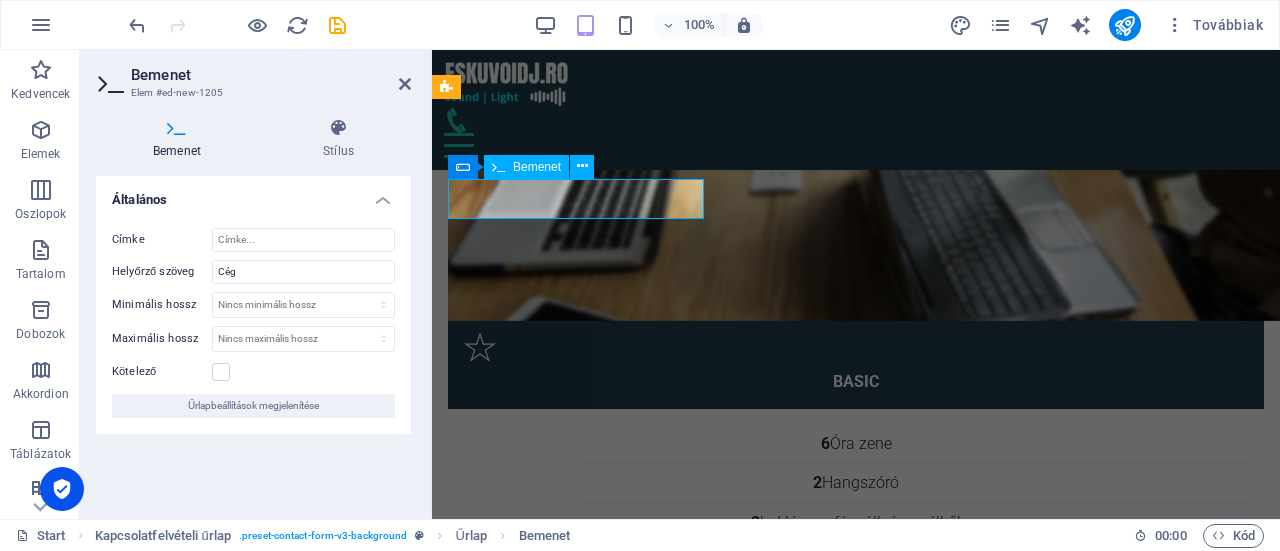 click at bounding box center (555, 4607) 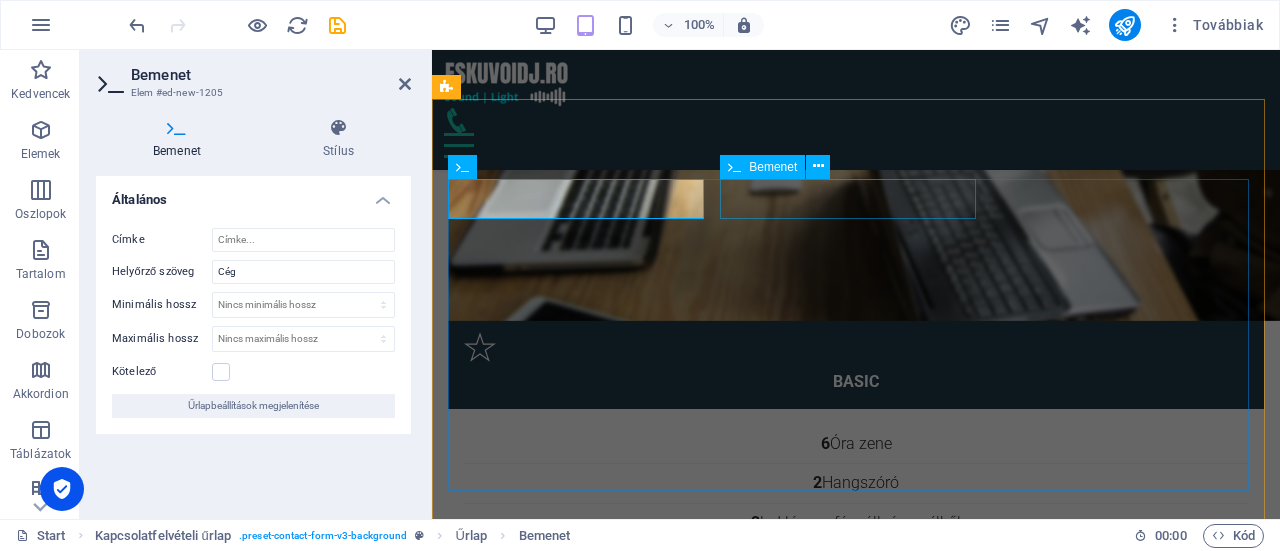 click at bounding box center [855, 4607] 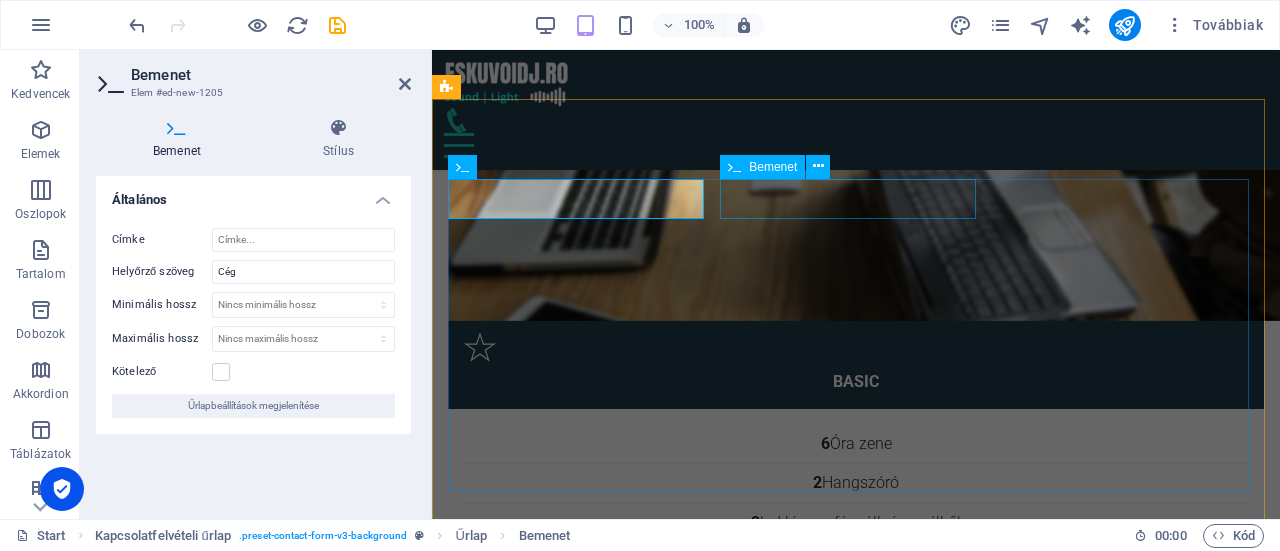type on "Vezetéknév" 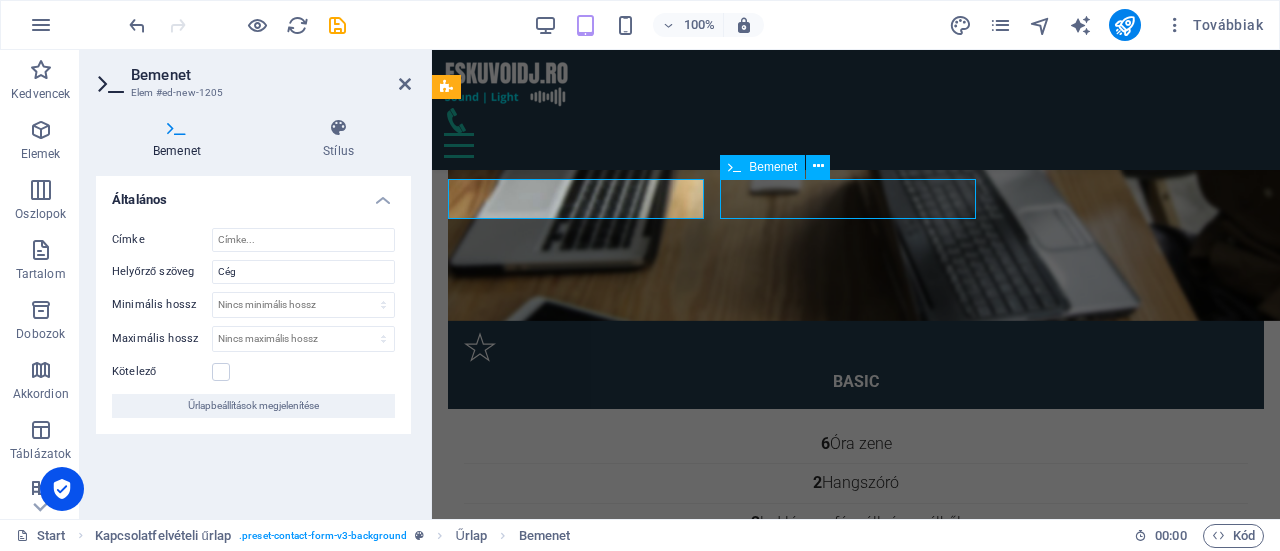 click at bounding box center [855, 4607] 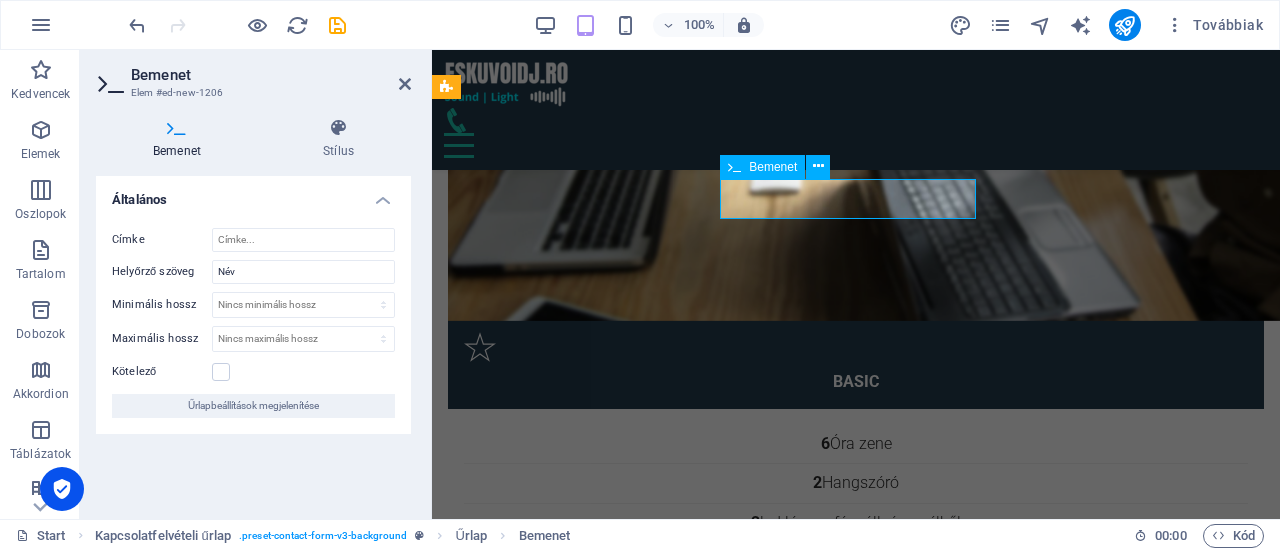 click at bounding box center [832, 4607] 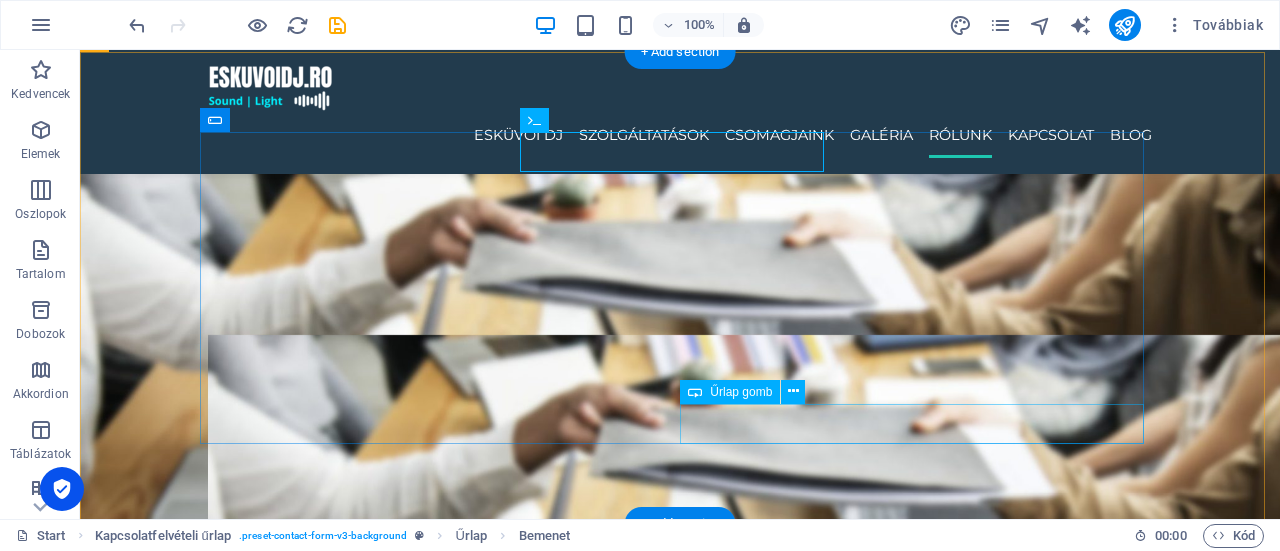 scroll, scrollTop: 4490, scrollLeft: 0, axis: vertical 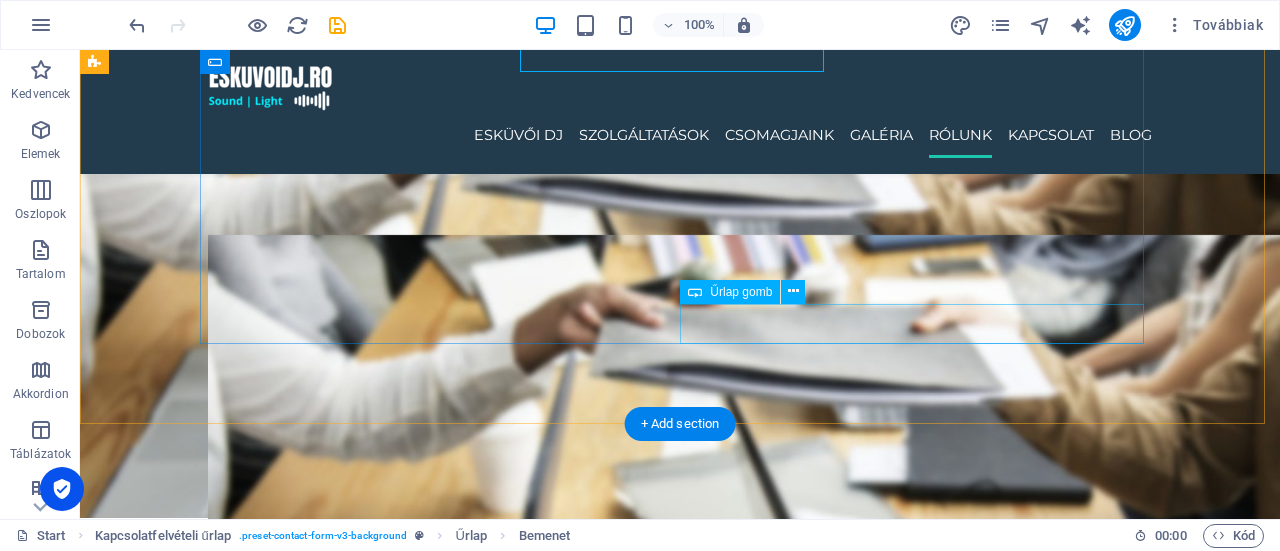 click on "Küldés" at bounding box center (920, 5251) 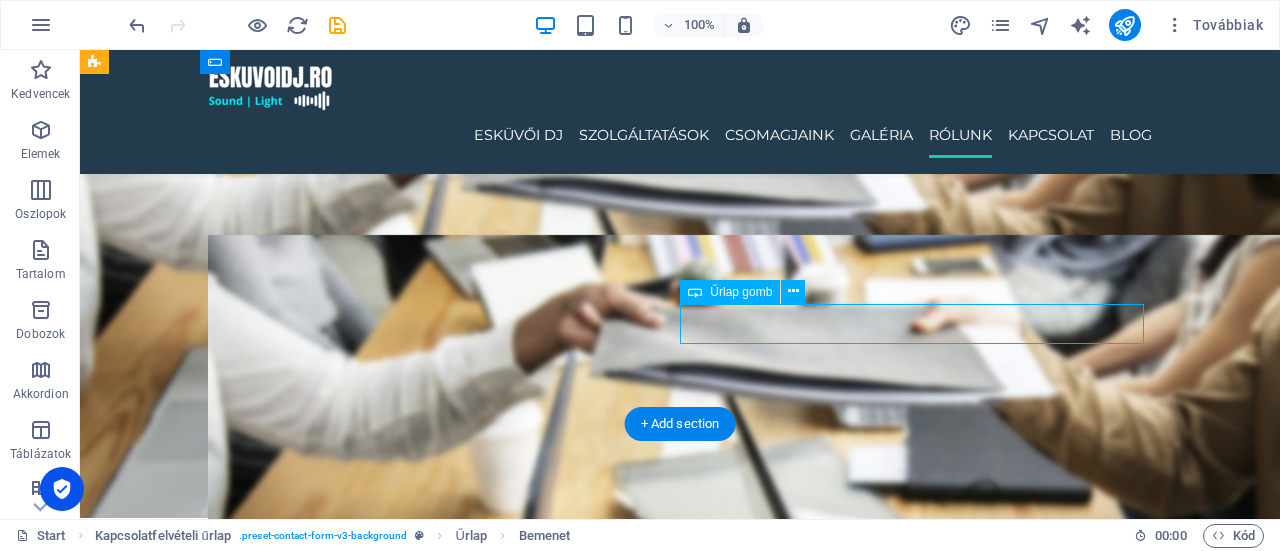 click on "Küldés" at bounding box center (920, 5251) 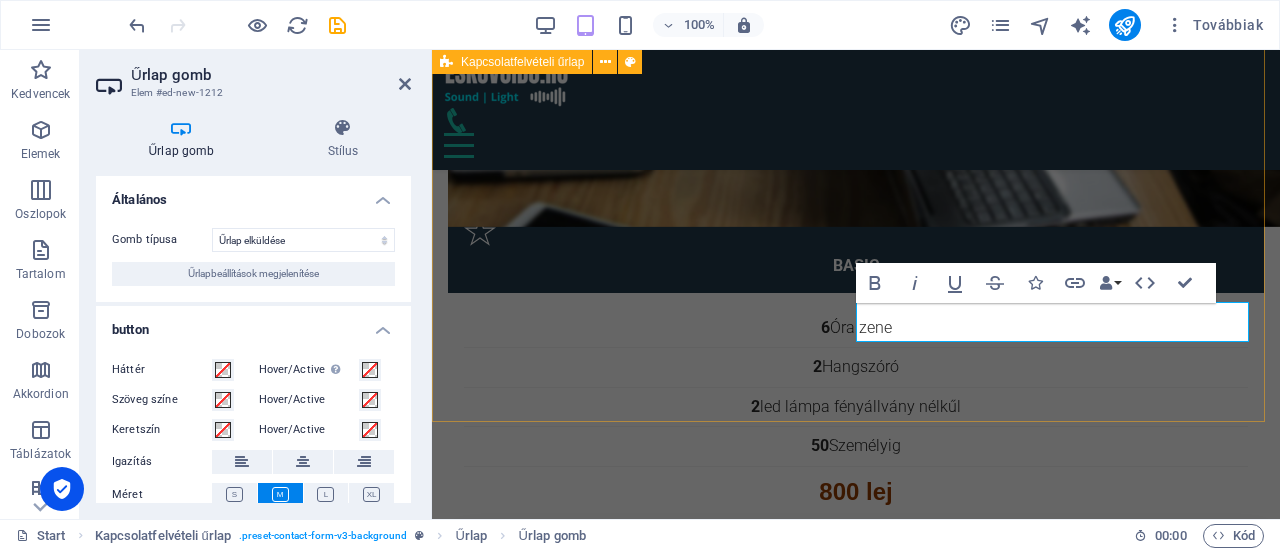 scroll, scrollTop: 4604, scrollLeft: 0, axis: vertical 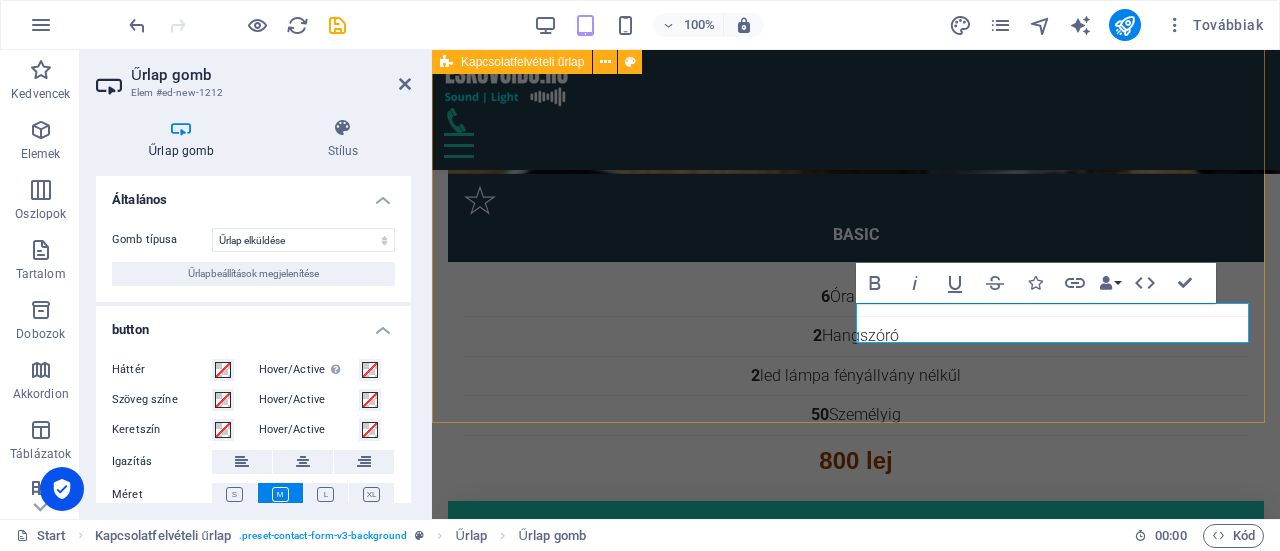 click on "Vezetéknév Keresztnév   Elfogadom az és hozzájárulok az üzenetküldéshez. Olvashatatlan? Regenerálás Küldés" at bounding box center (856, 4598) 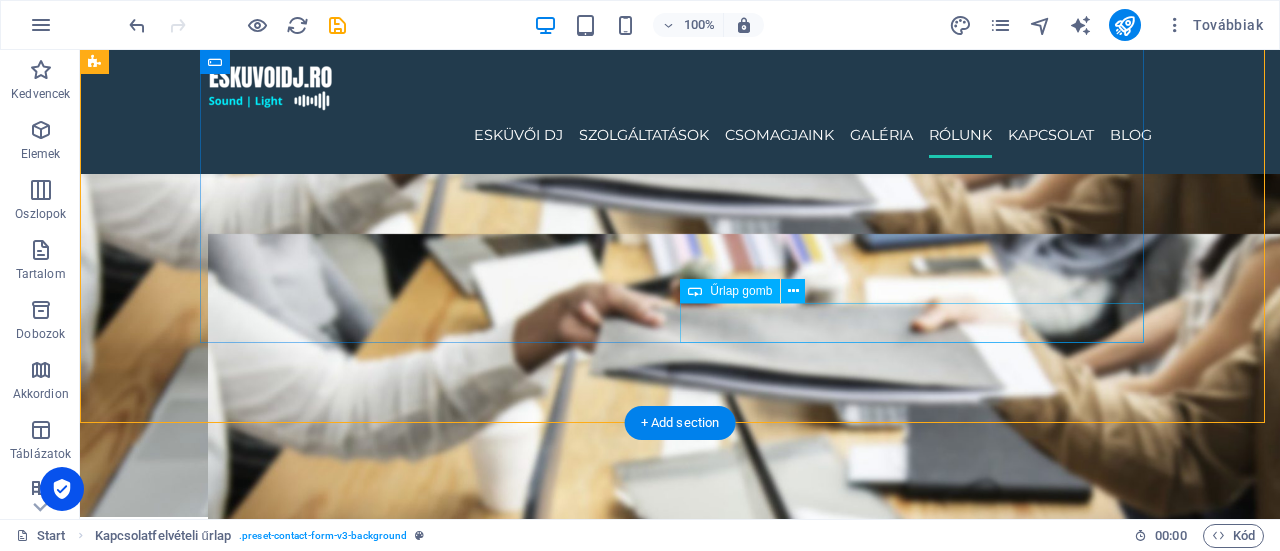 click on "Küldés" at bounding box center (920, 5250) 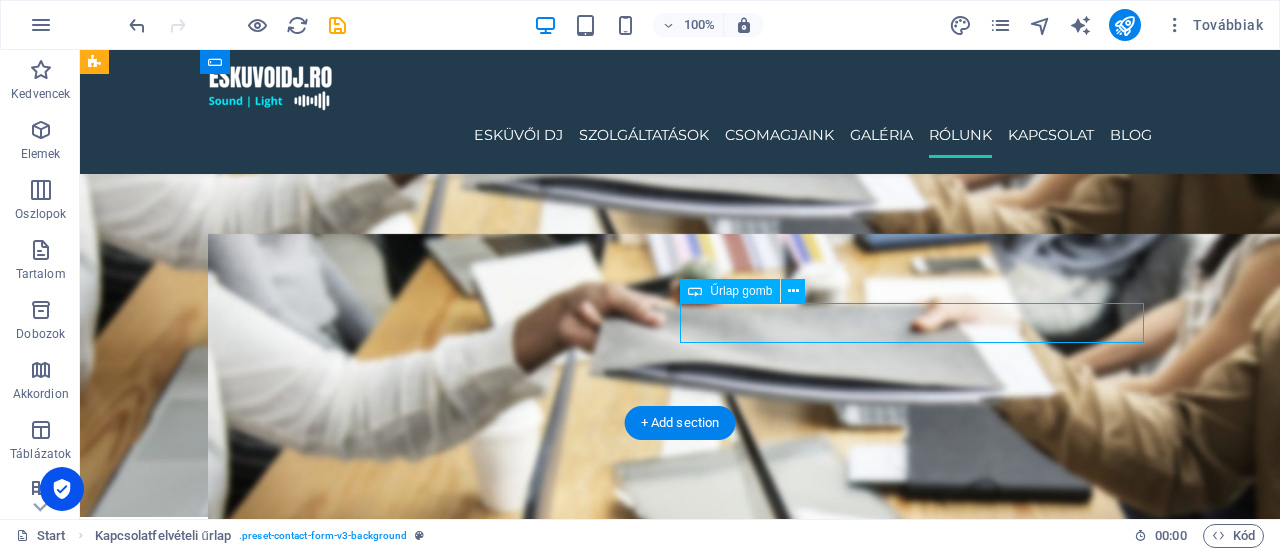 click on "Küldés" at bounding box center [920, 5250] 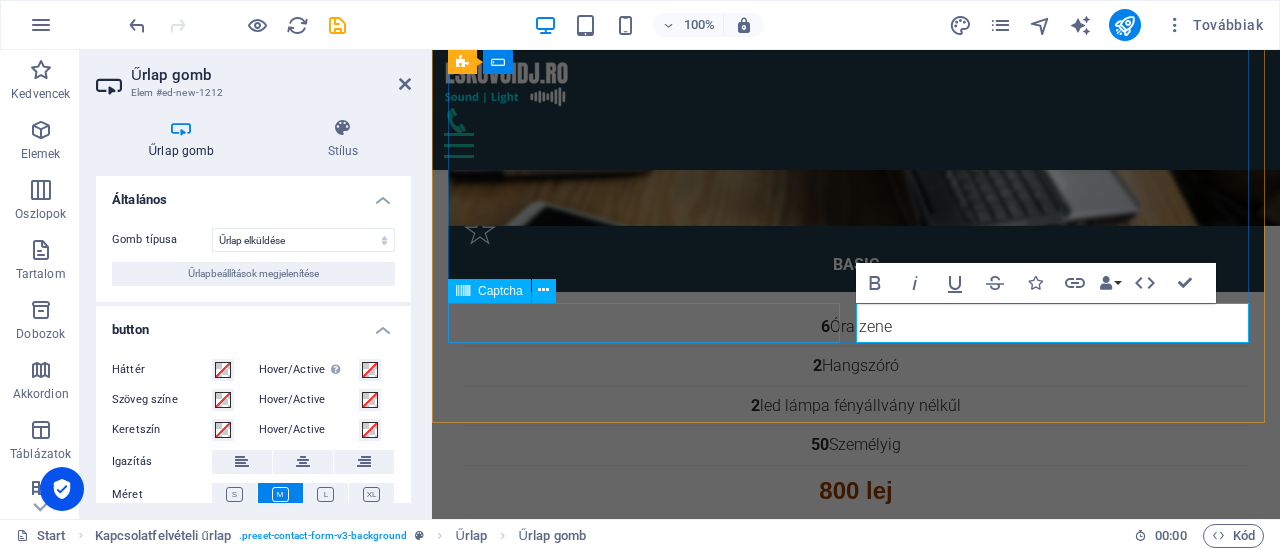 scroll, scrollTop: 4605, scrollLeft: 0, axis: vertical 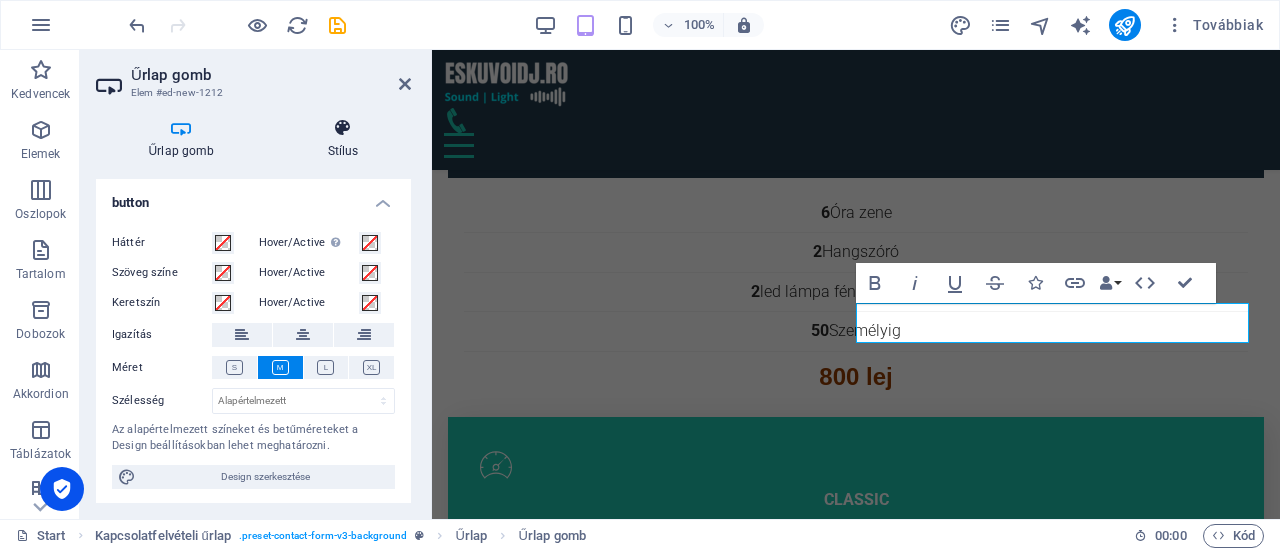 click at bounding box center [343, 128] 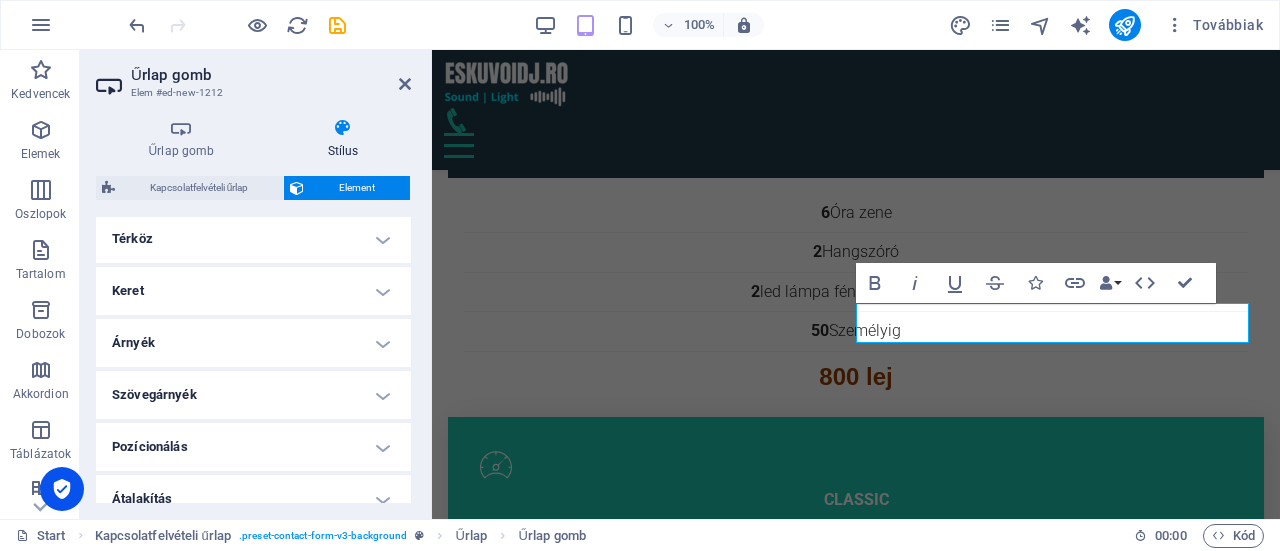 scroll, scrollTop: 574, scrollLeft: 0, axis: vertical 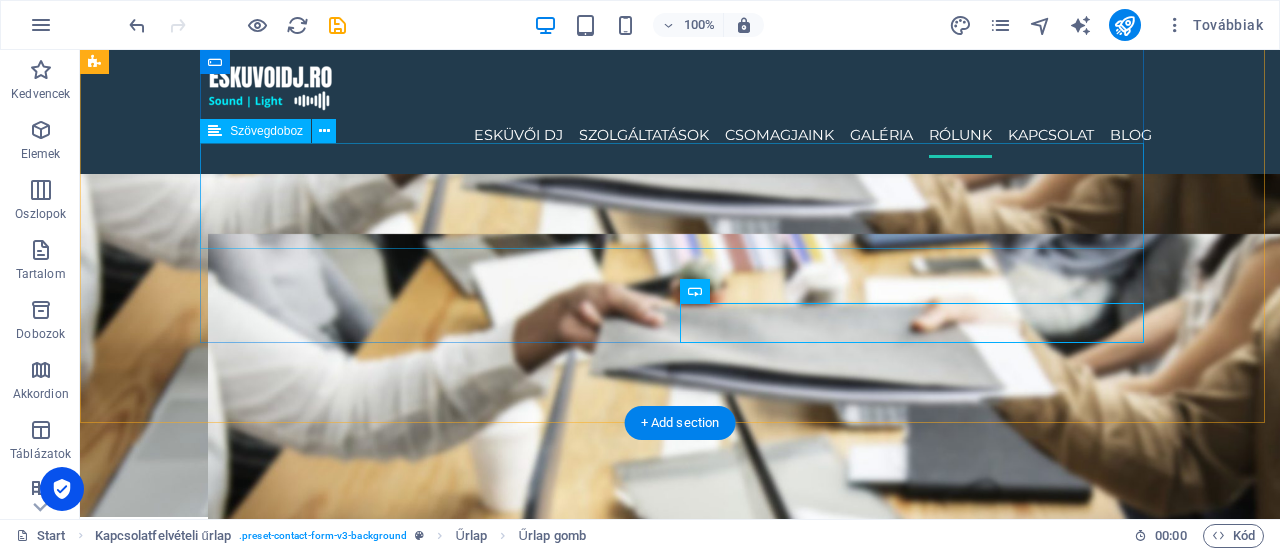click at bounding box center [680, 5119] 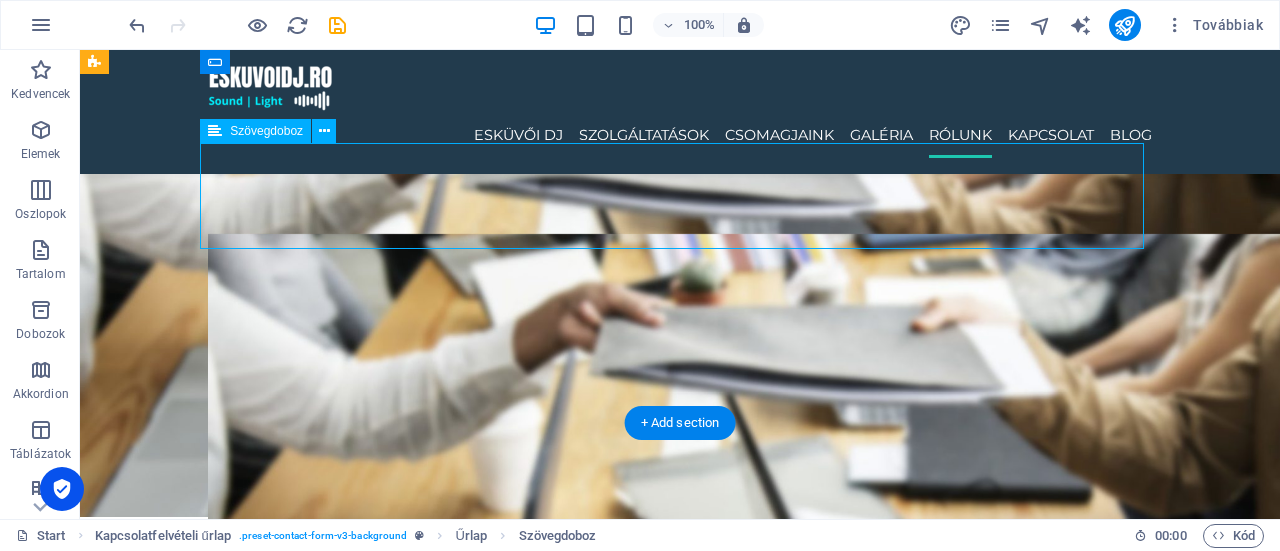 click at bounding box center [680, 5119] 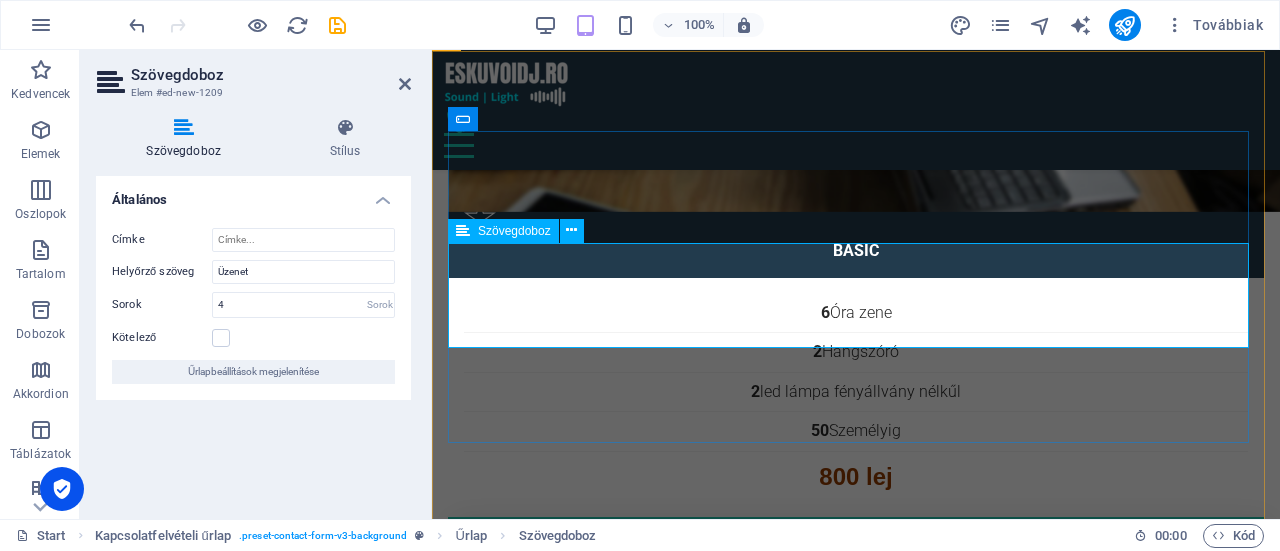 scroll, scrollTop: 4392, scrollLeft: 0, axis: vertical 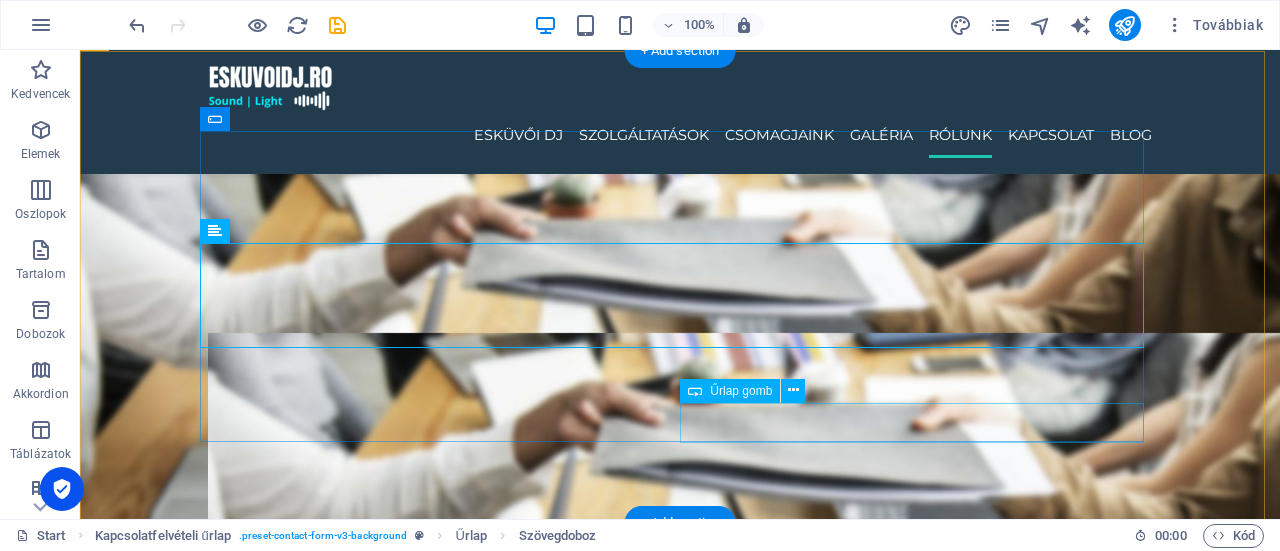 click on "Küldés" at bounding box center [920, 5349] 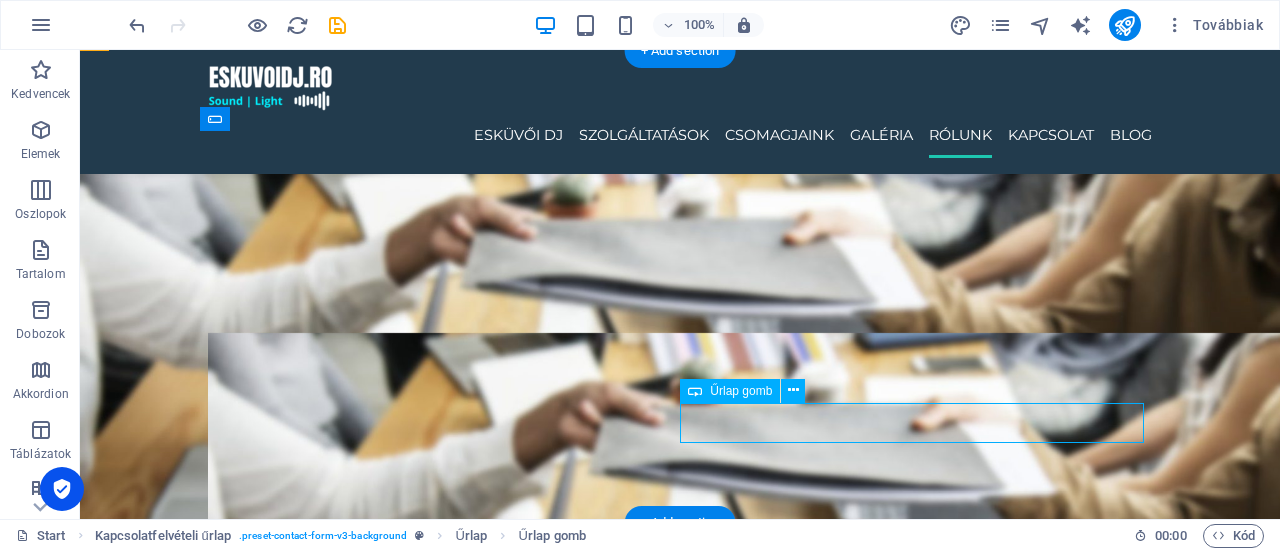 click on "Küldés" at bounding box center (920, 5349) 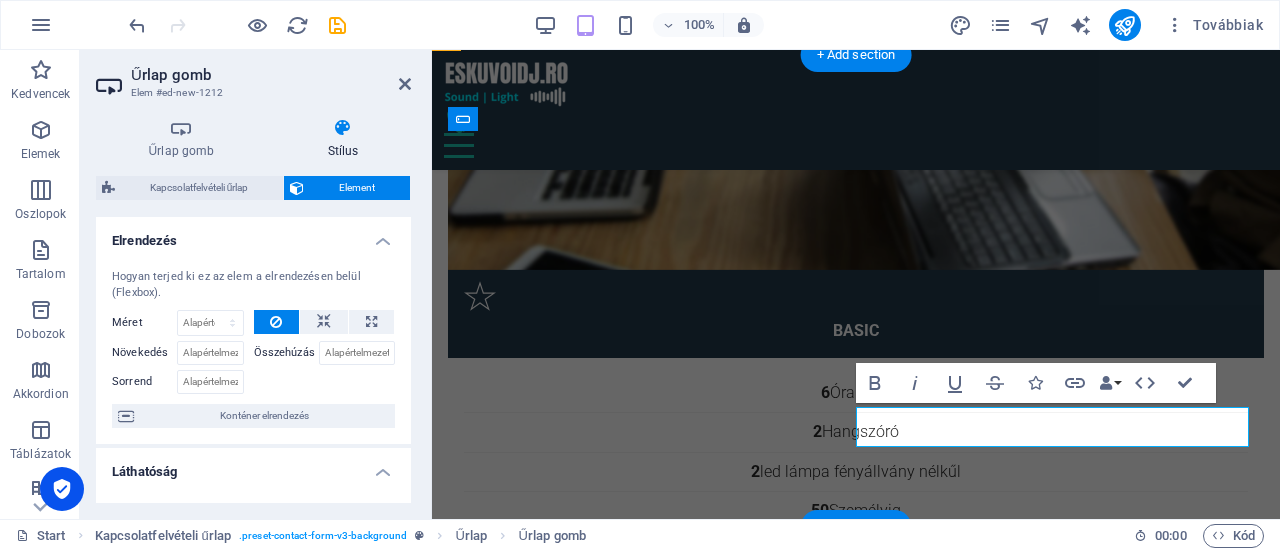 scroll, scrollTop: 4505, scrollLeft: 0, axis: vertical 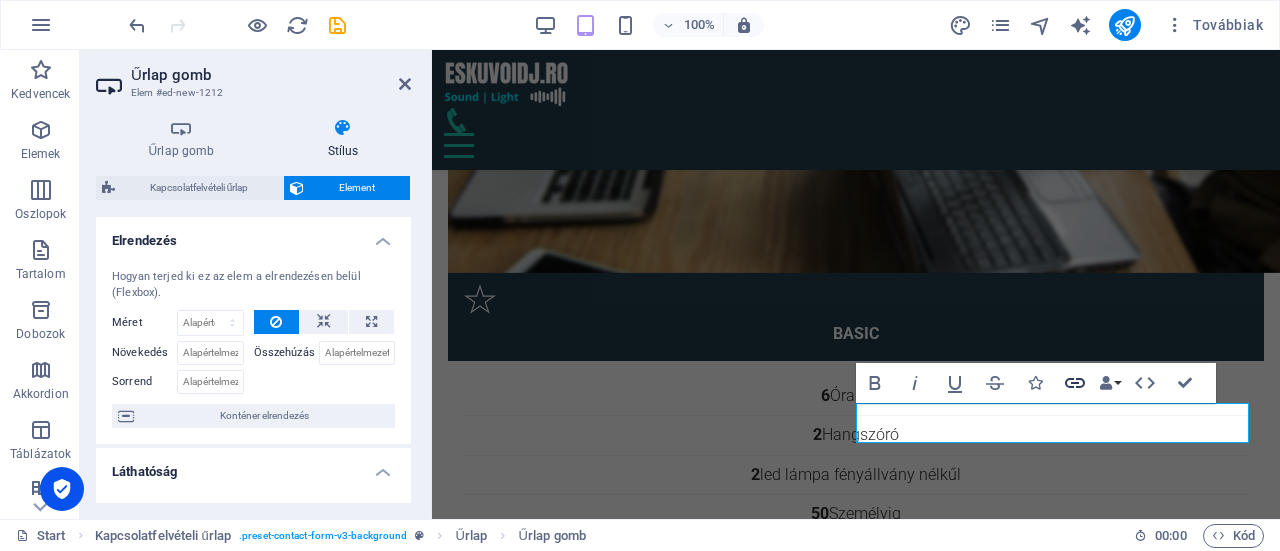 click 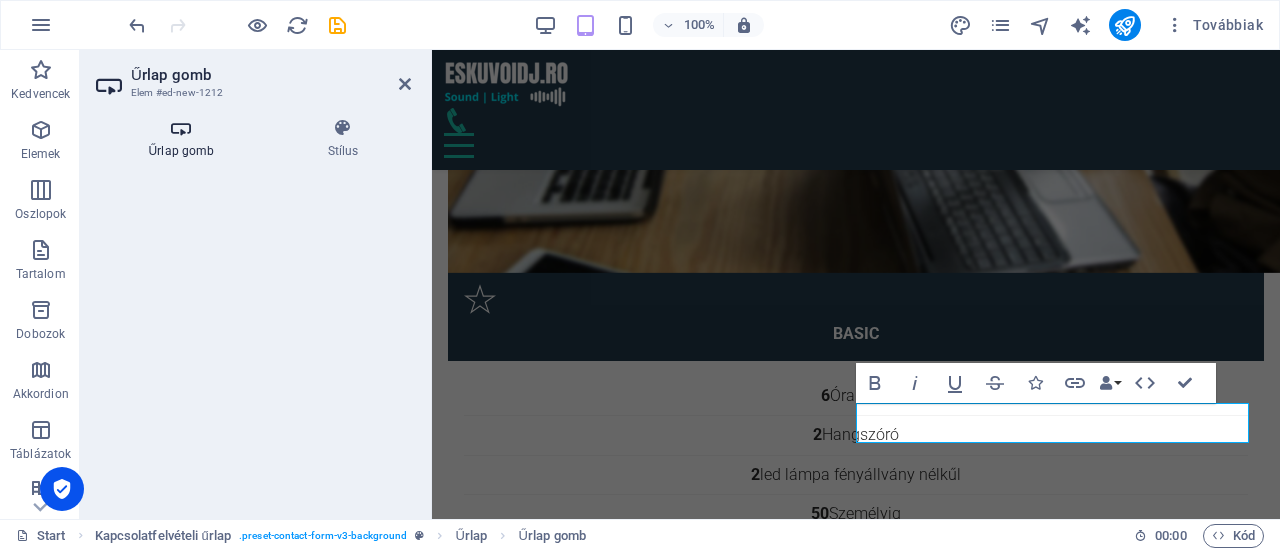 click at bounding box center (181, 128) 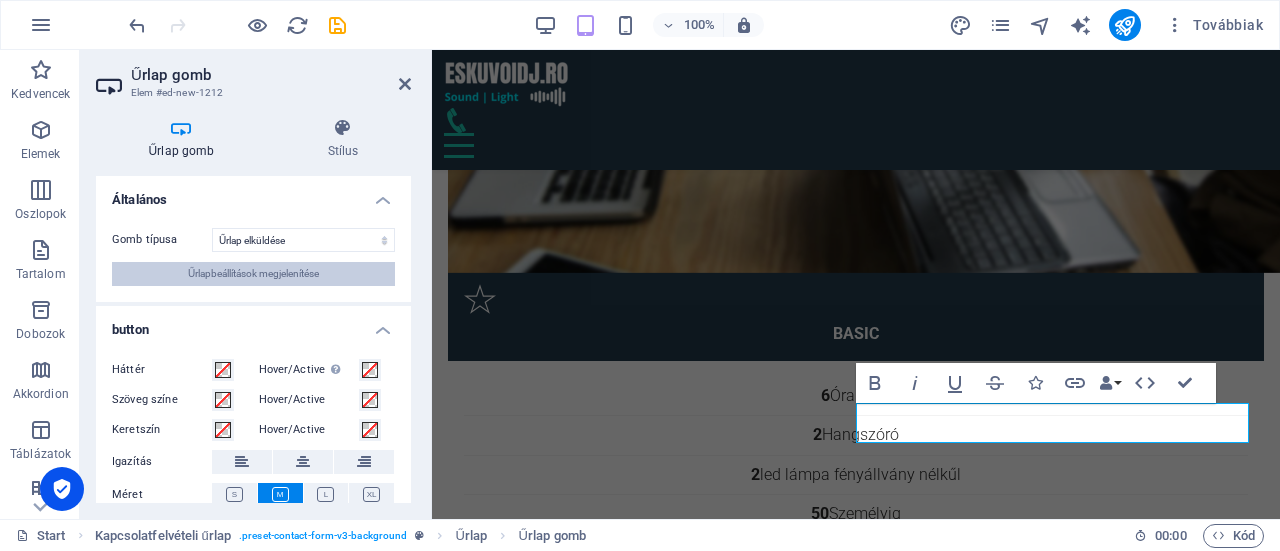 click on "Űrlapbeállítások megjelenítése" at bounding box center [253, 274] 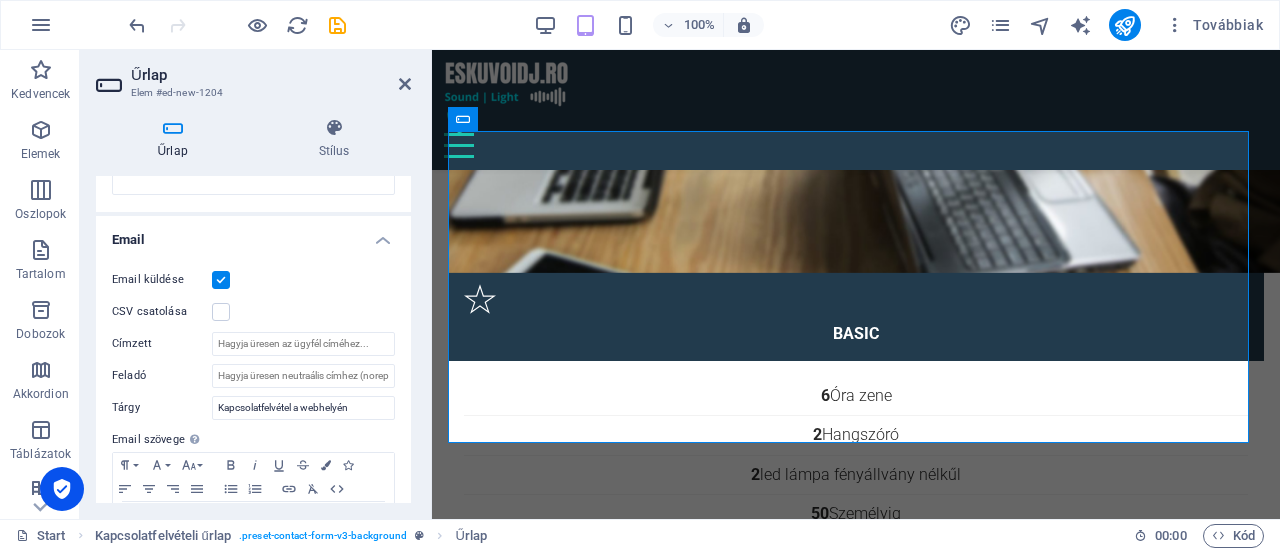 scroll, scrollTop: 500, scrollLeft: 0, axis: vertical 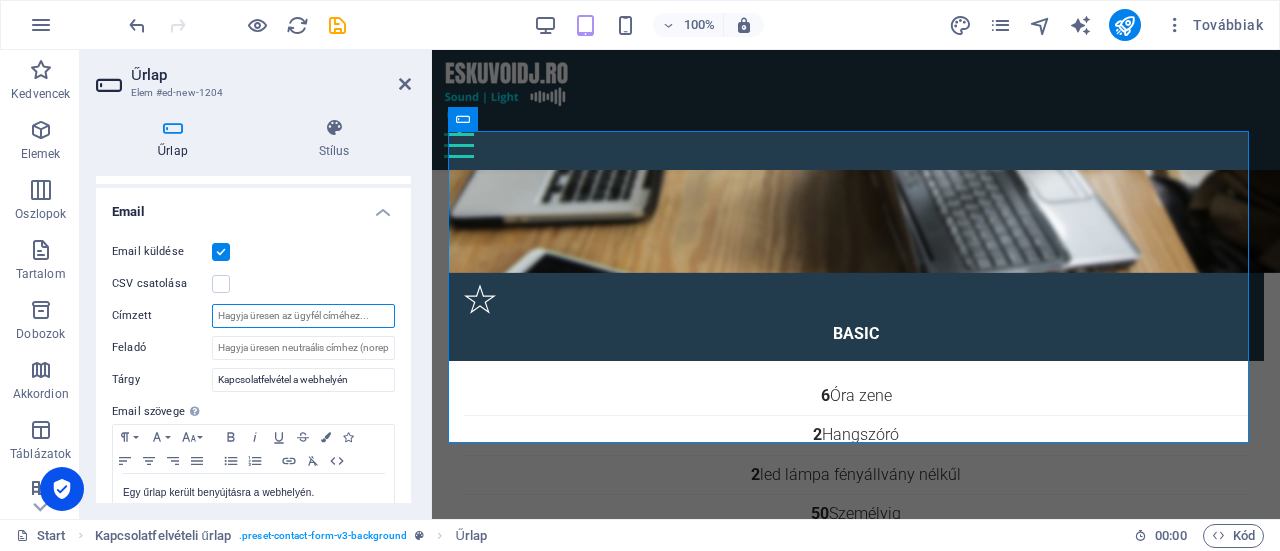 click on "Címzett" at bounding box center [303, 316] 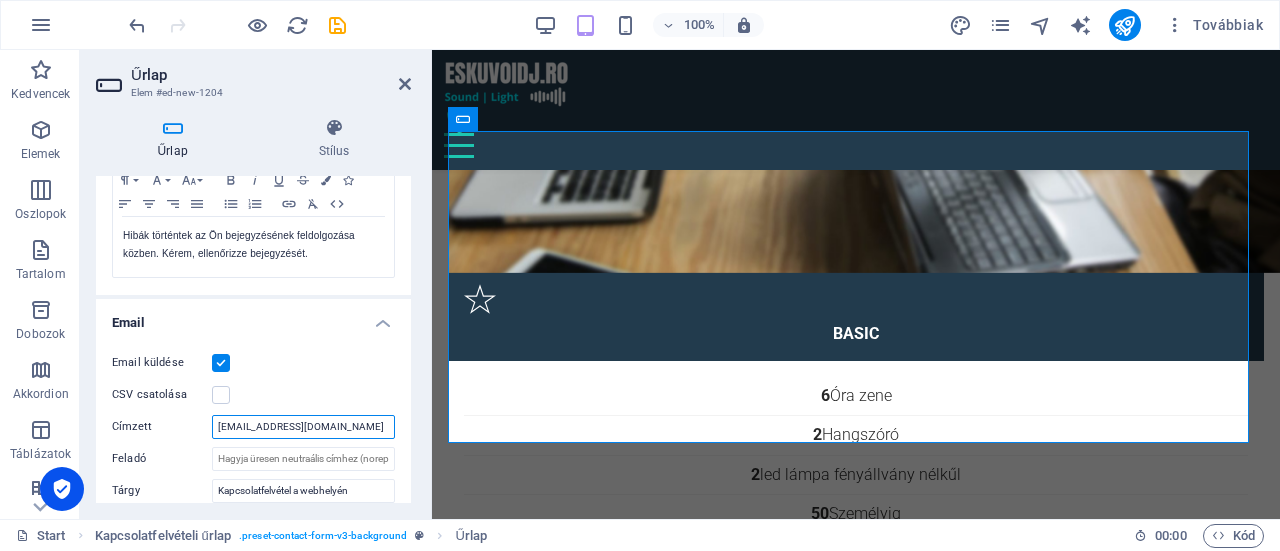 scroll, scrollTop: 289, scrollLeft: 0, axis: vertical 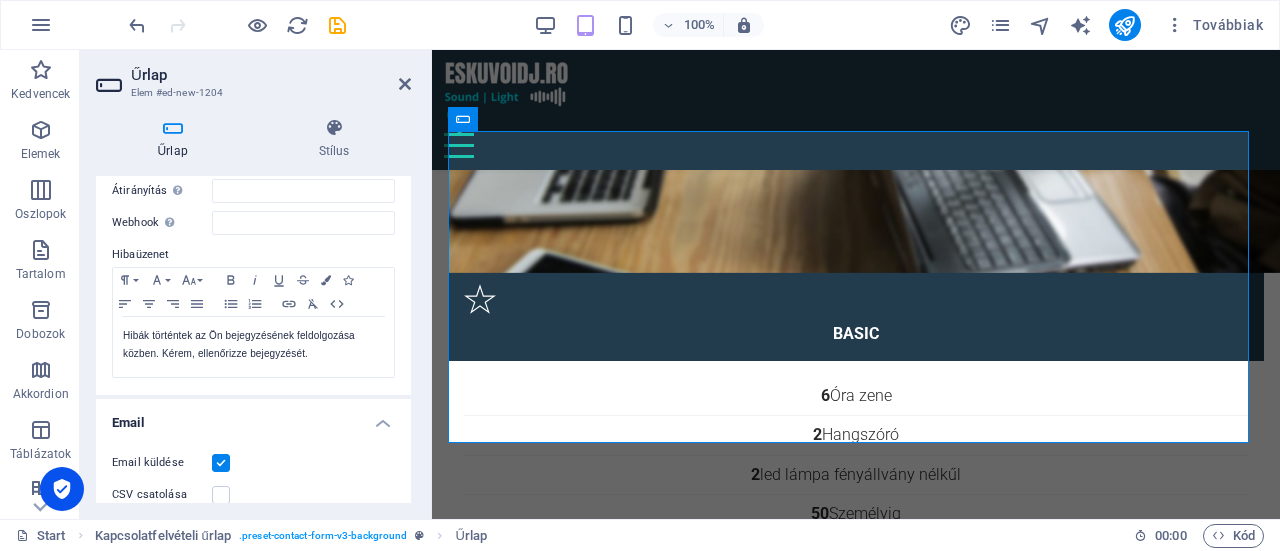 type on "info@eskuvoidj.ro" 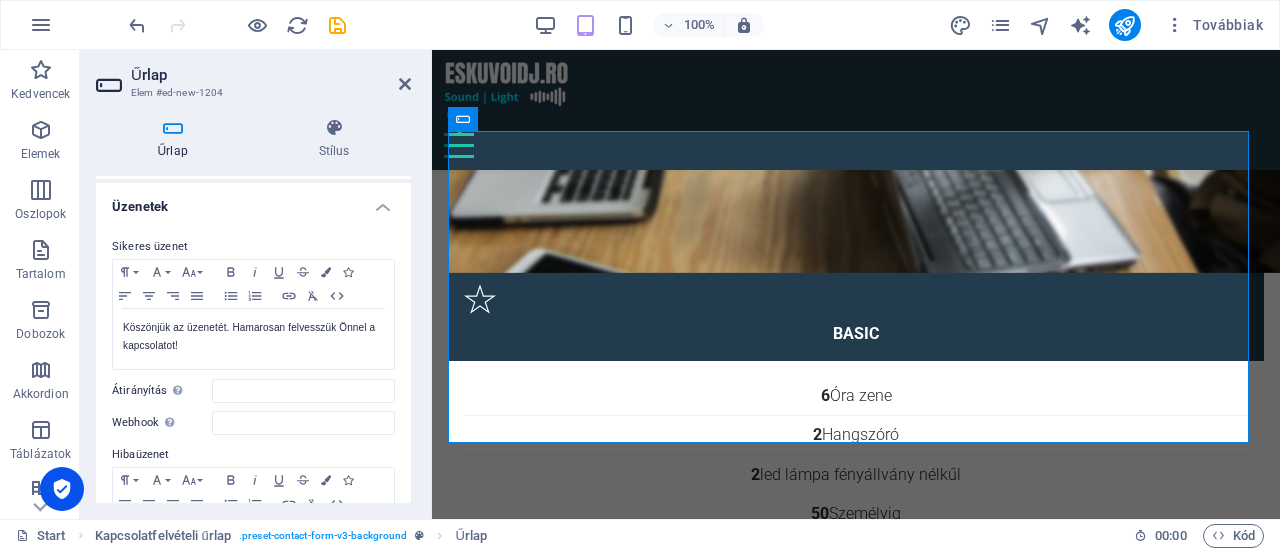 scroll, scrollTop: 0, scrollLeft: 0, axis: both 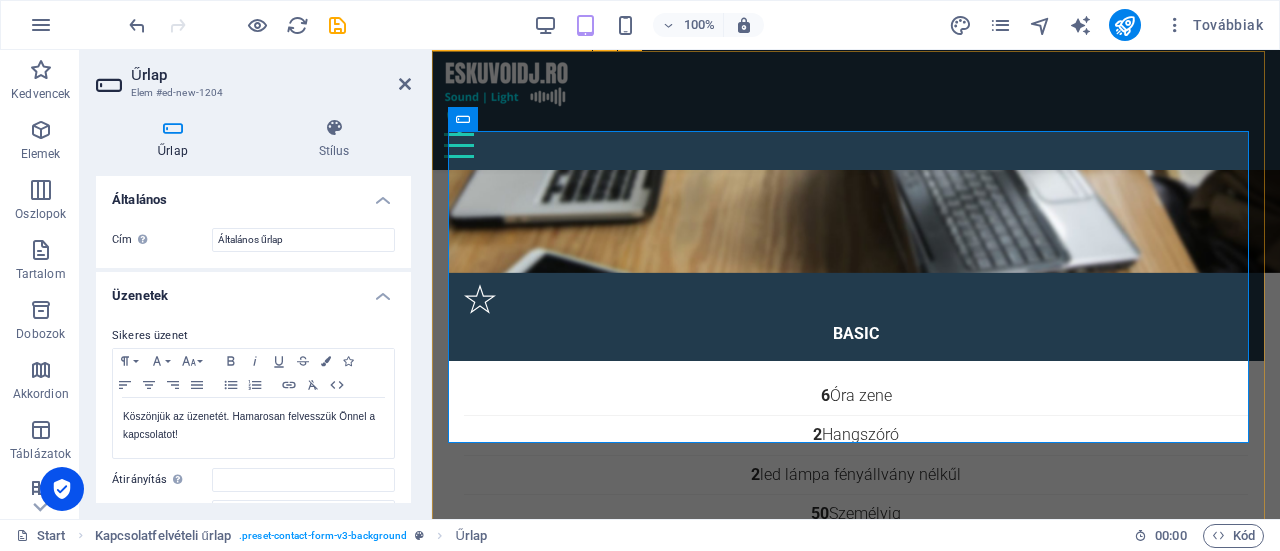 click on "Vezetéknév Keresztnév   Elfogadom az és hozzájárulok az üzenetküldéshez. Olvashatatlan? Regenerálás Küldés" at bounding box center (856, 4697) 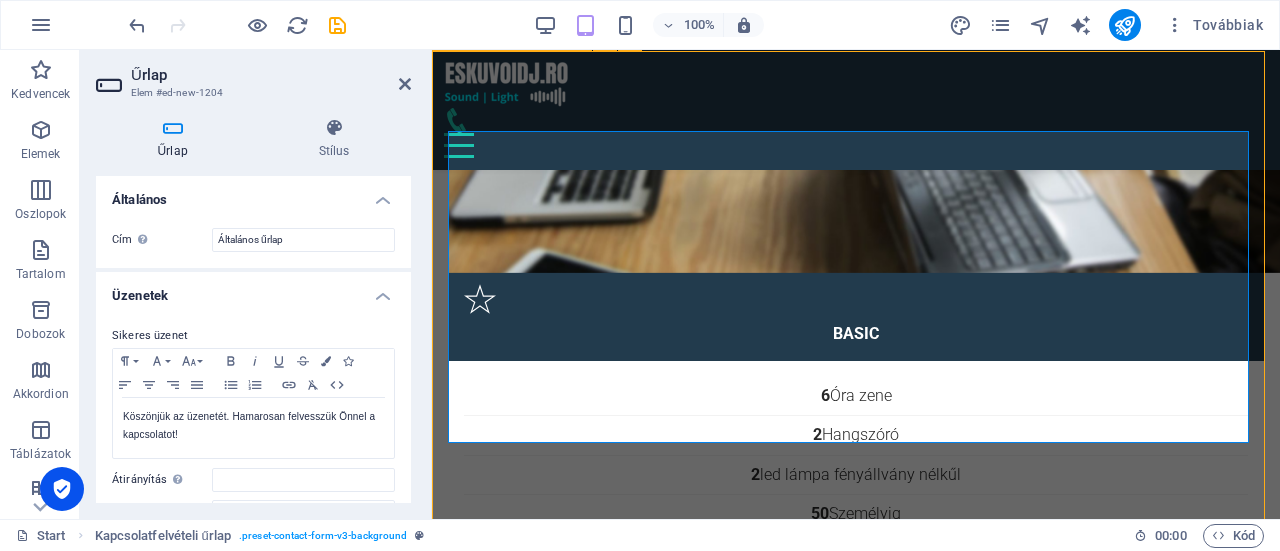 scroll, scrollTop: 4392, scrollLeft: 0, axis: vertical 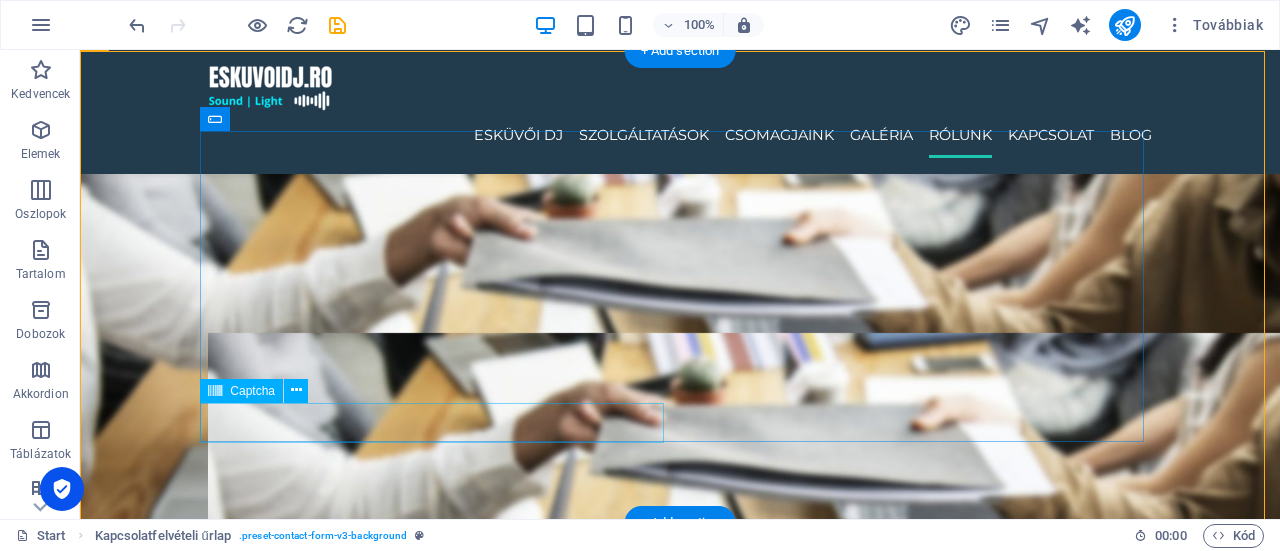 click on "Olvashatatlan? Regenerálás" at bounding box center [440, 5349] 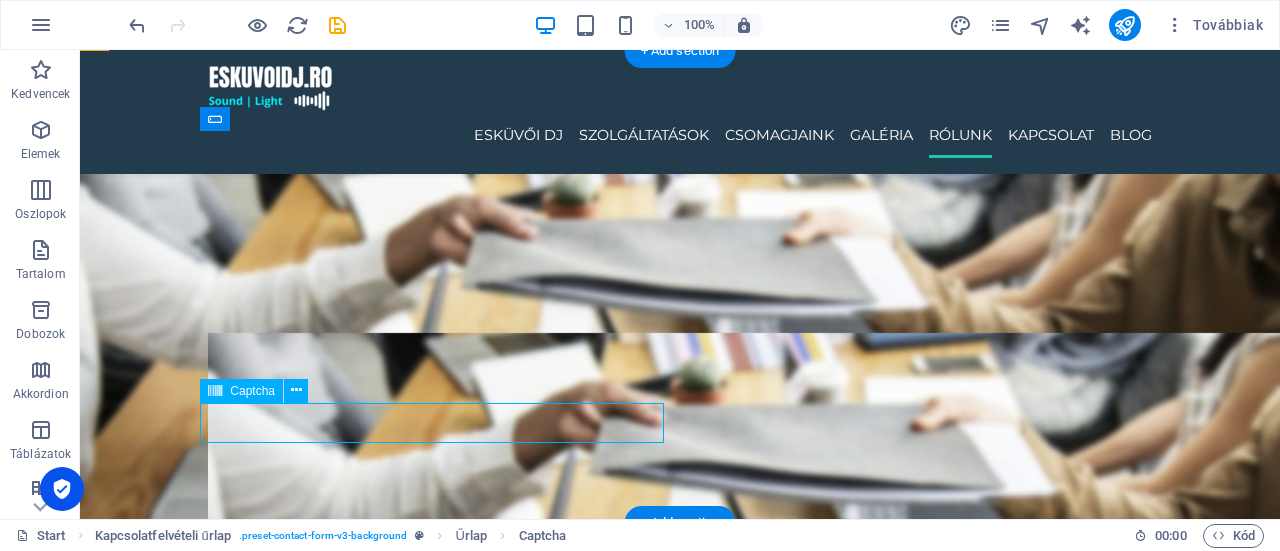 click on "Olvashatatlan? Regenerálás" at bounding box center [440, 5349] 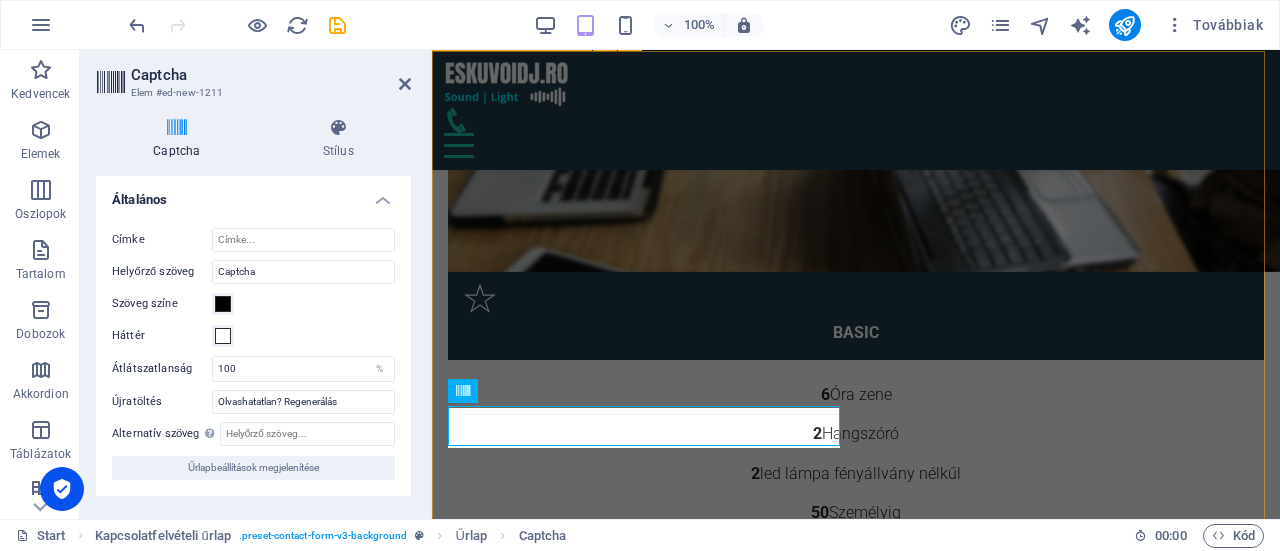 scroll, scrollTop: 4505, scrollLeft: 0, axis: vertical 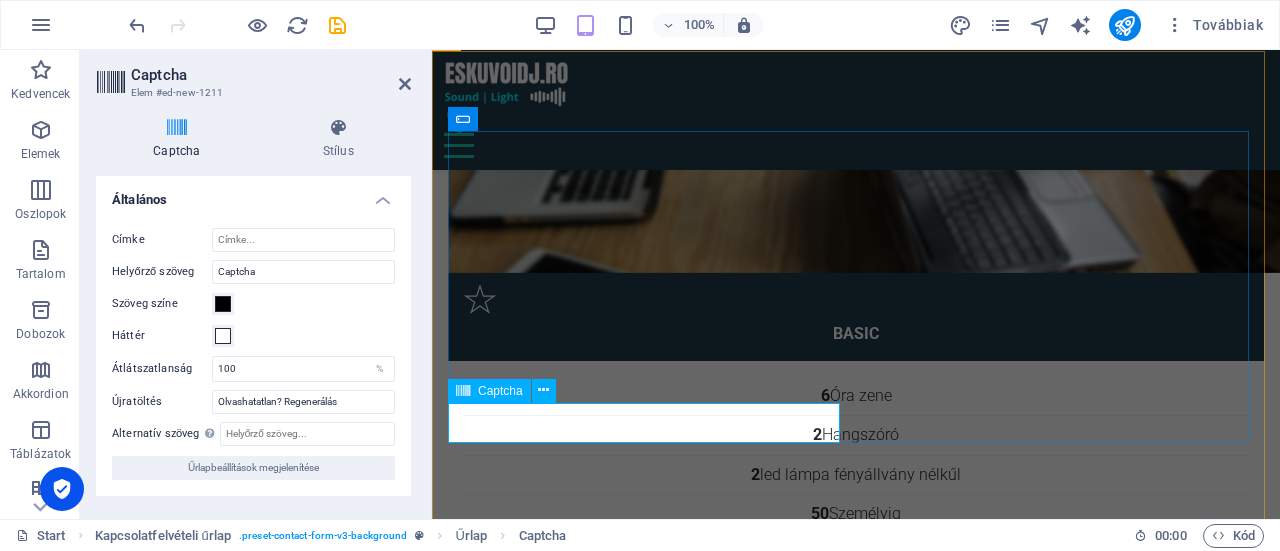 click at bounding box center (638, 4834) 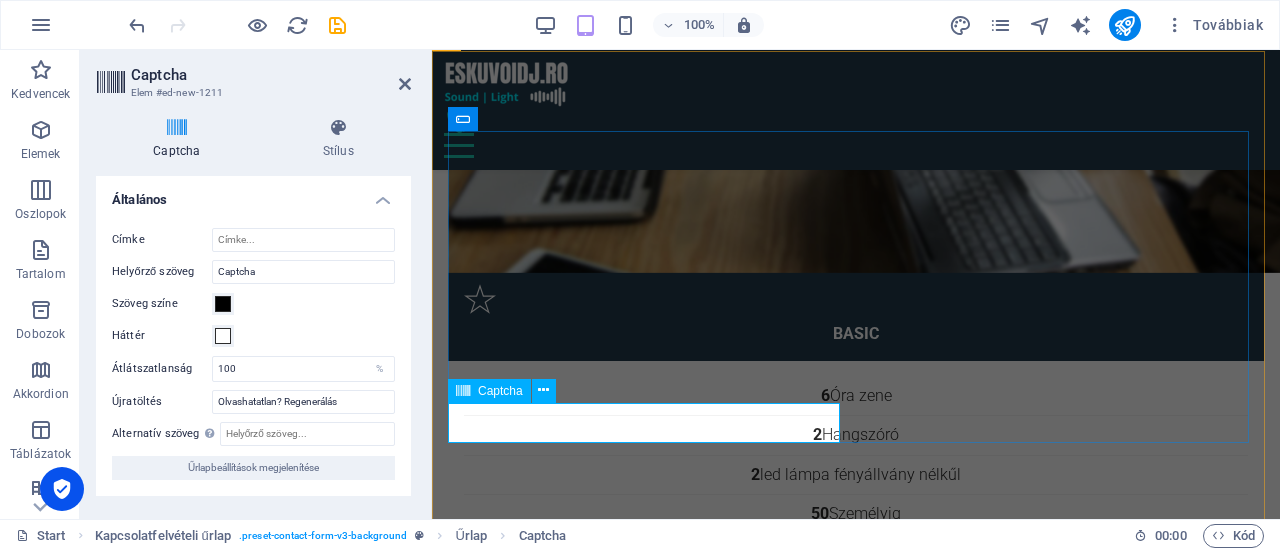 paste on "Robotellenőrzés" 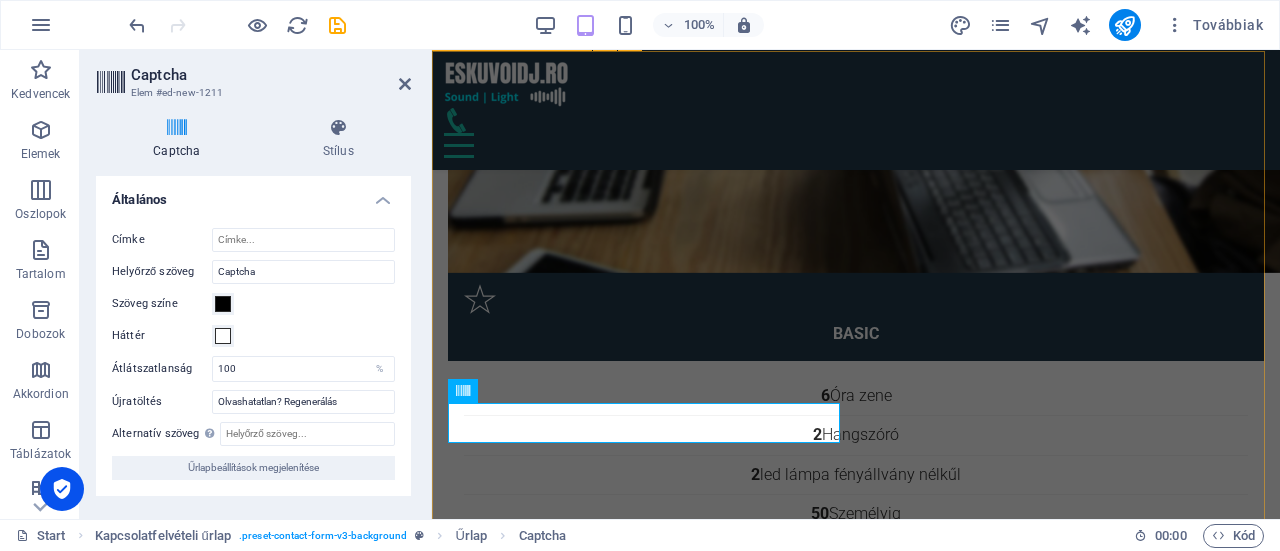 click on "Vezetéknév Keresztnév   Elfogadom az és hozzájárulok az üzenetküldéshez. Robotellenőrzés Olvashatatlan? Regenerálás Küldés" at bounding box center (856, 4697) 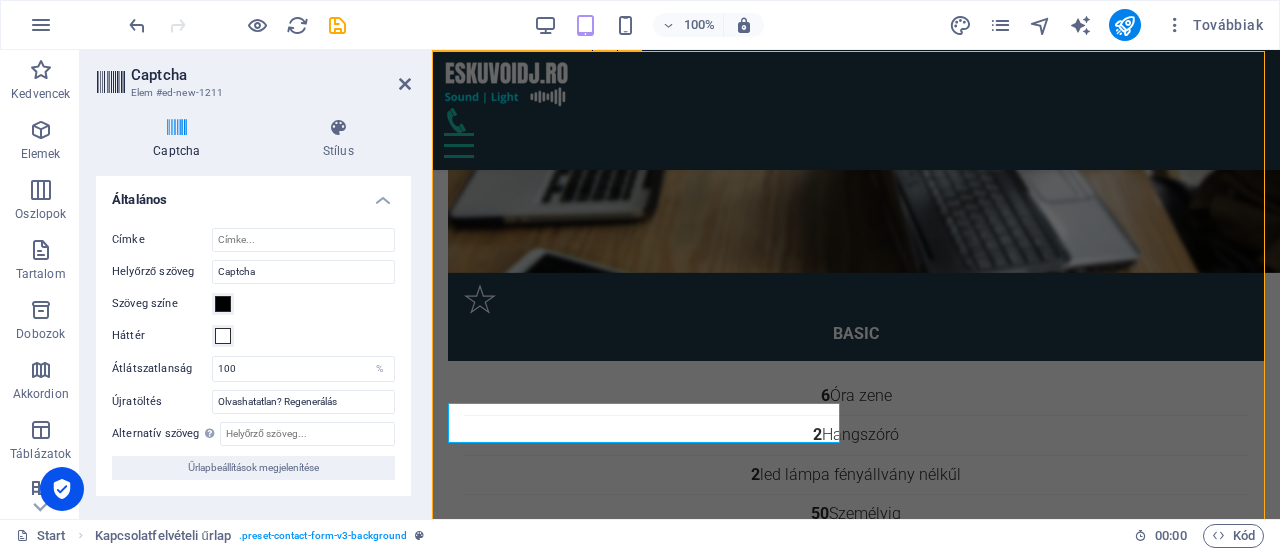 scroll, scrollTop: 4392, scrollLeft: 0, axis: vertical 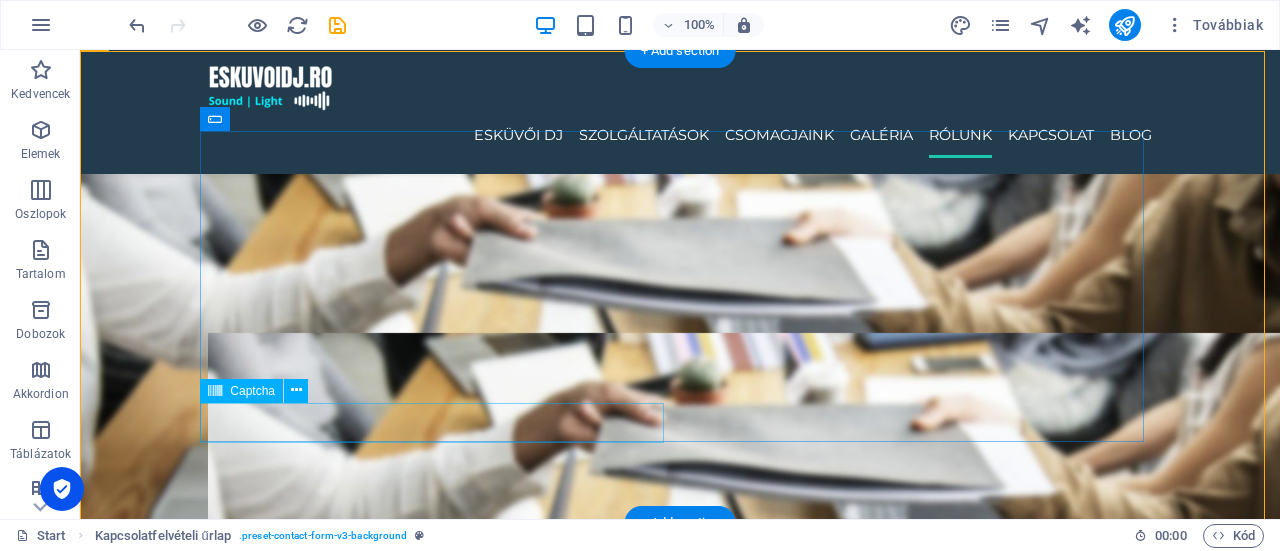 click on "Robotellenőrzés Olvashatatlan? Regenerálás" at bounding box center (440, 5349) 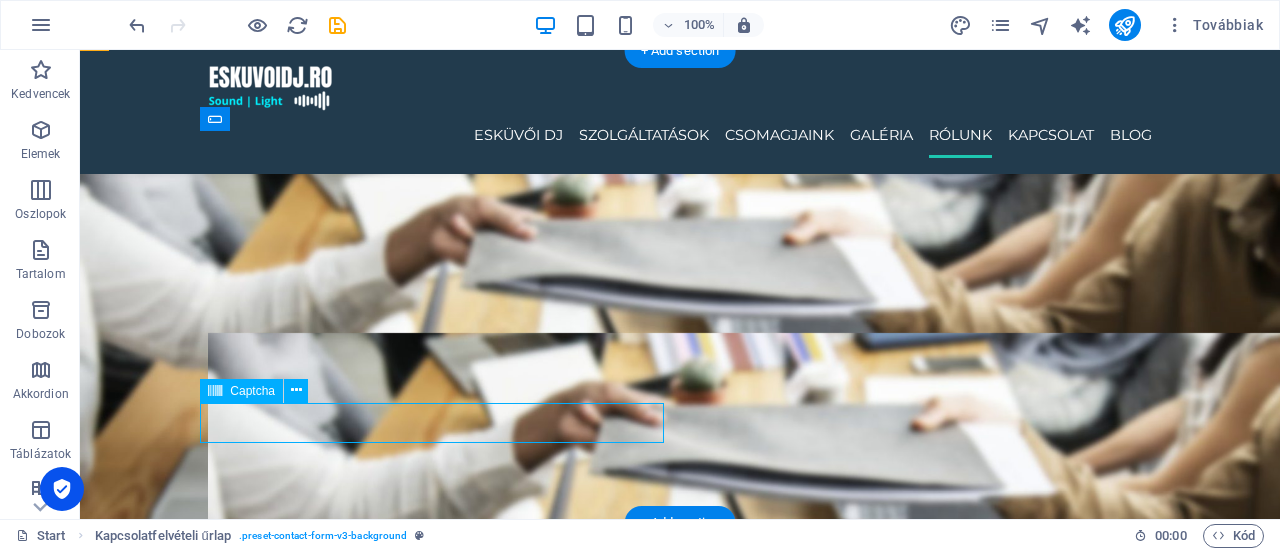 click on "Robotellenőrzés Olvashatatlan? Regenerálás" at bounding box center (440, 5349) 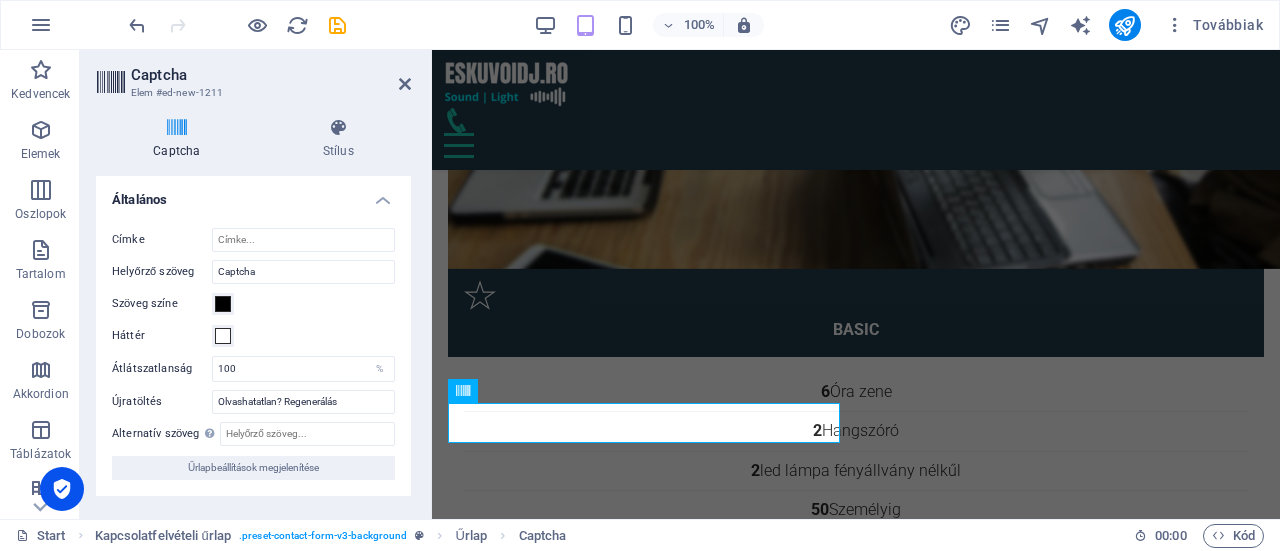 scroll, scrollTop: 4505, scrollLeft: 0, axis: vertical 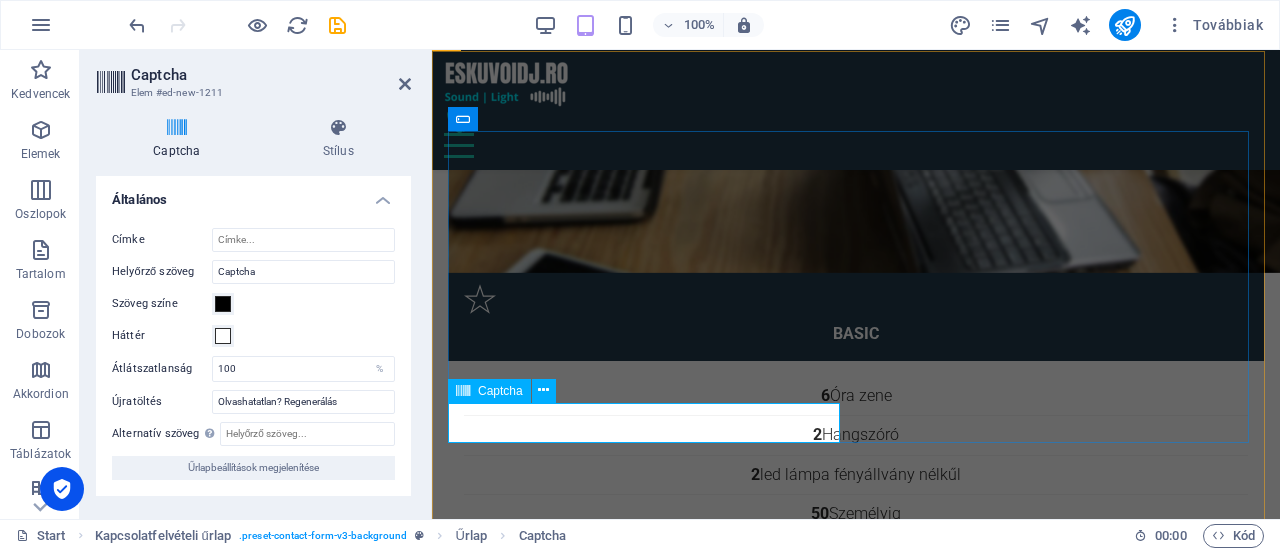 click on "Robotellenőrzés" at bounding box center [638, 4834] 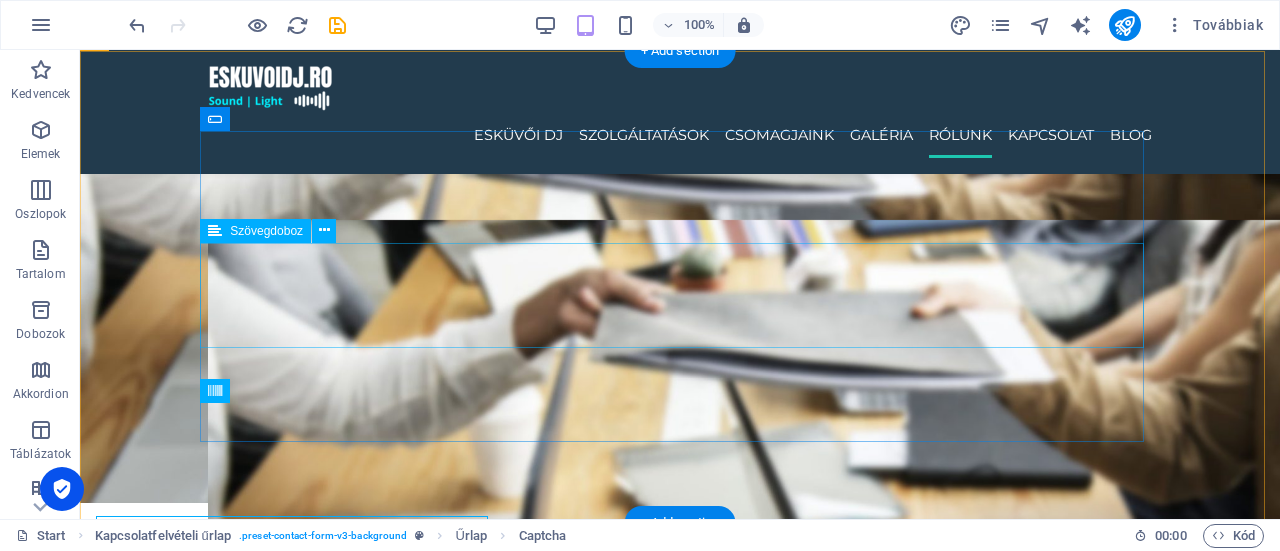 scroll, scrollTop: 4392, scrollLeft: 0, axis: vertical 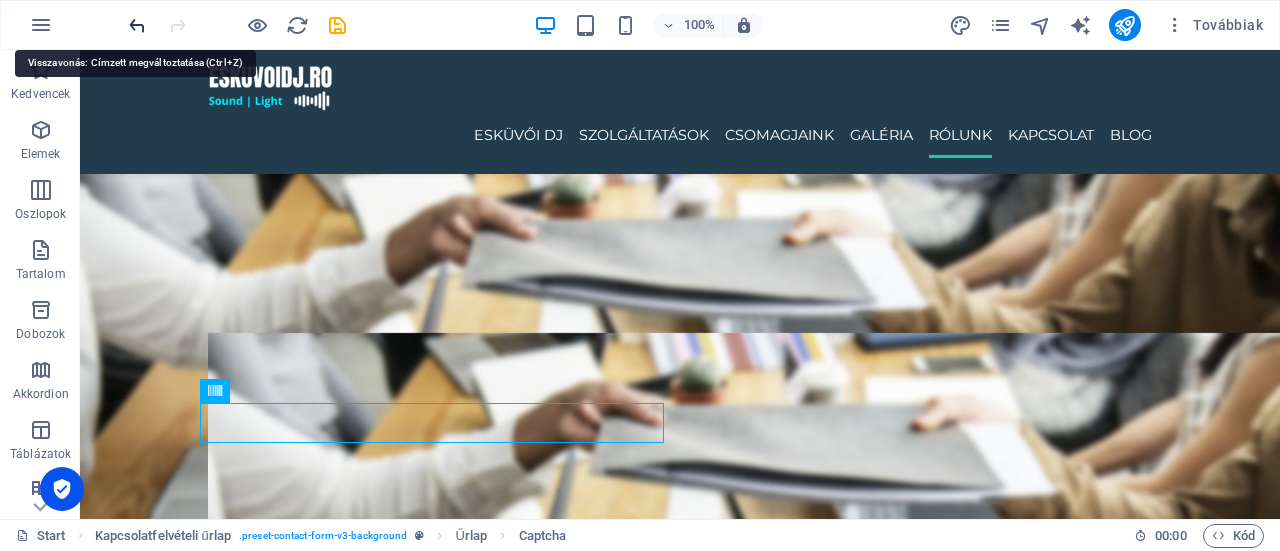 type on "Robotellenőrzés" 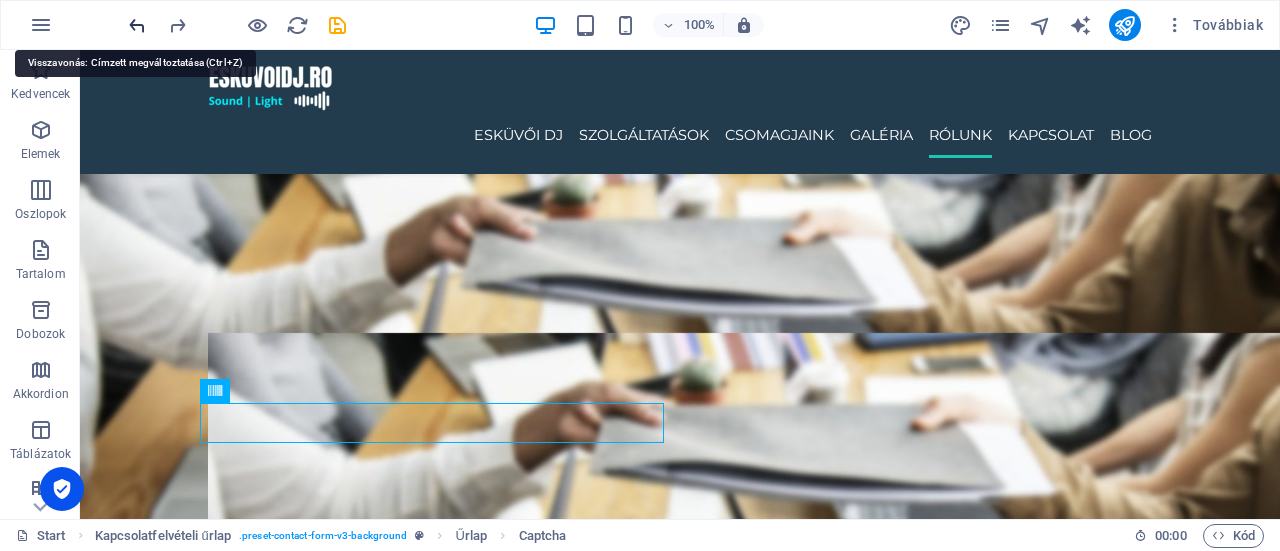 click at bounding box center [137, 25] 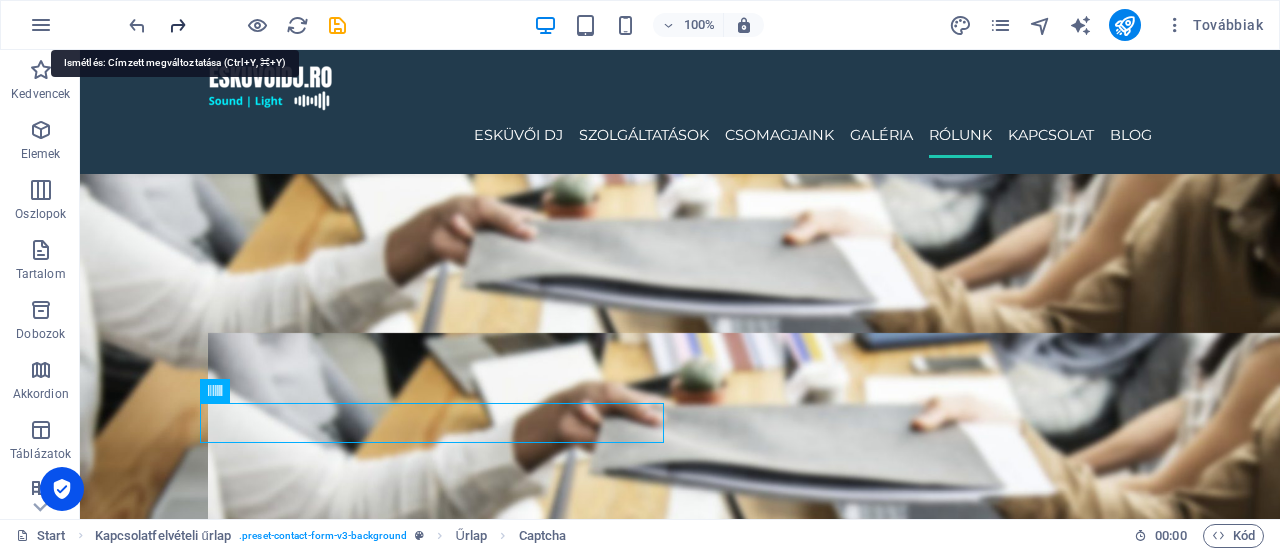click at bounding box center [177, 25] 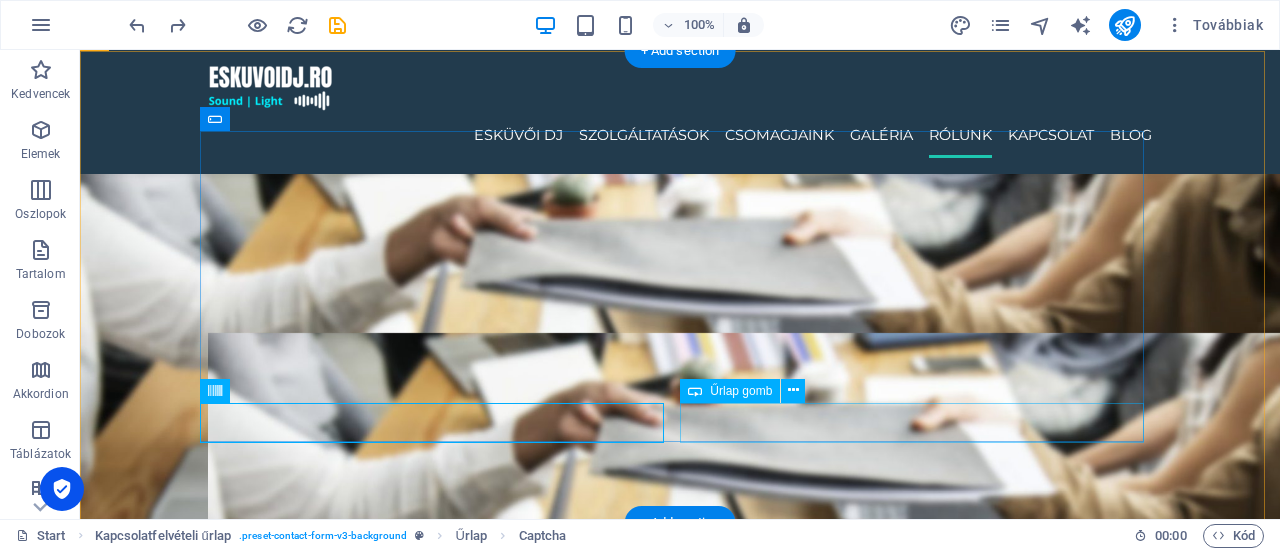 click on "Küldés" at bounding box center (920, 5349) 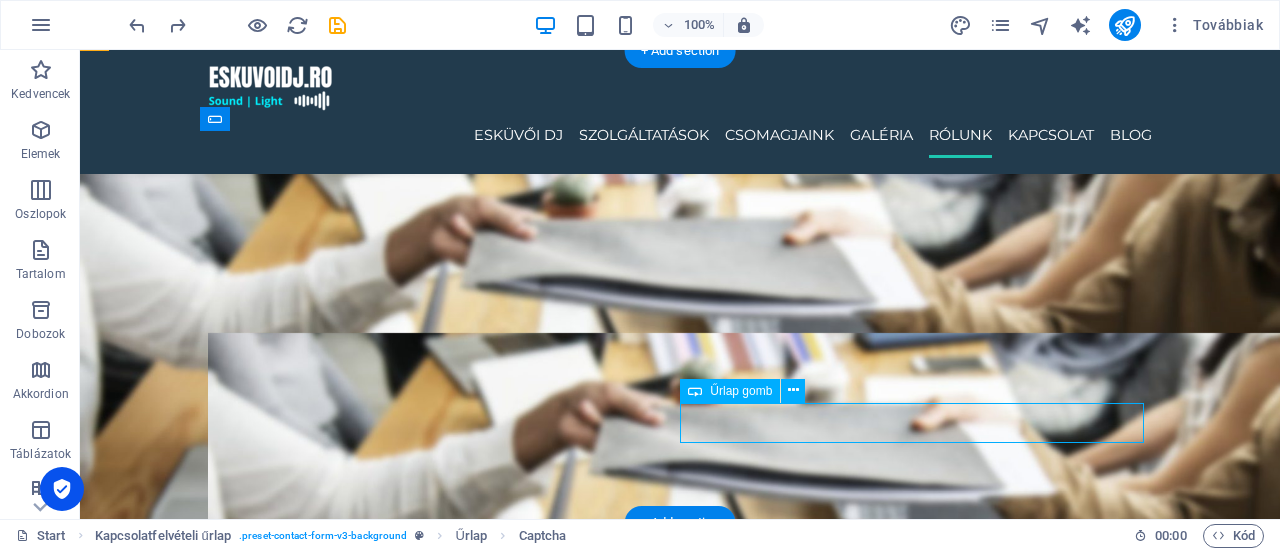 click on "Küldés" at bounding box center [920, 5349] 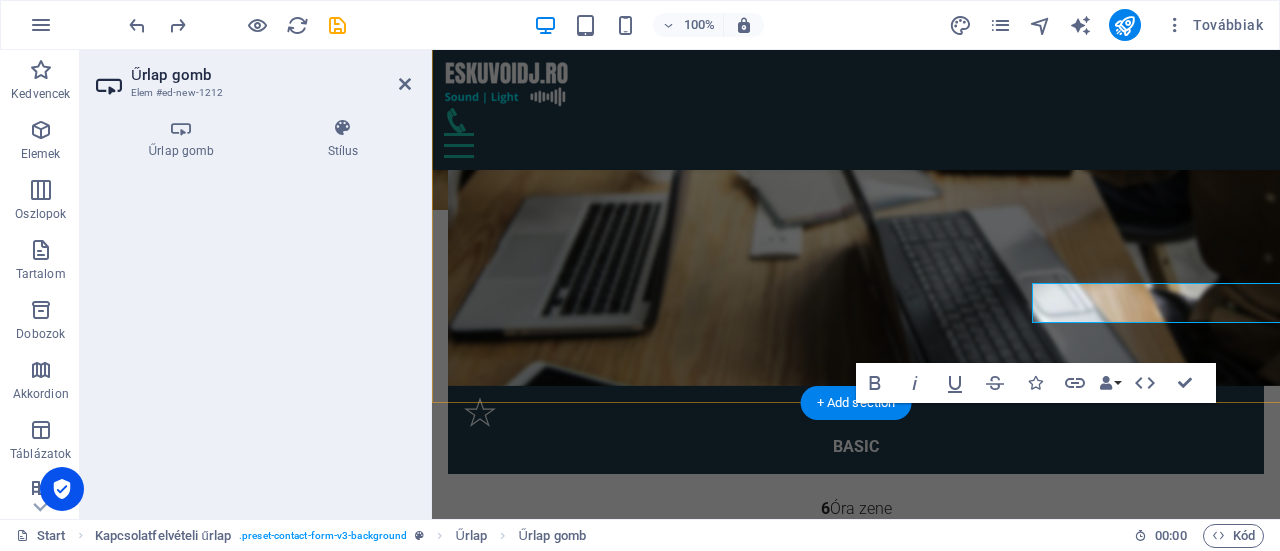 scroll, scrollTop: 4505, scrollLeft: 0, axis: vertical 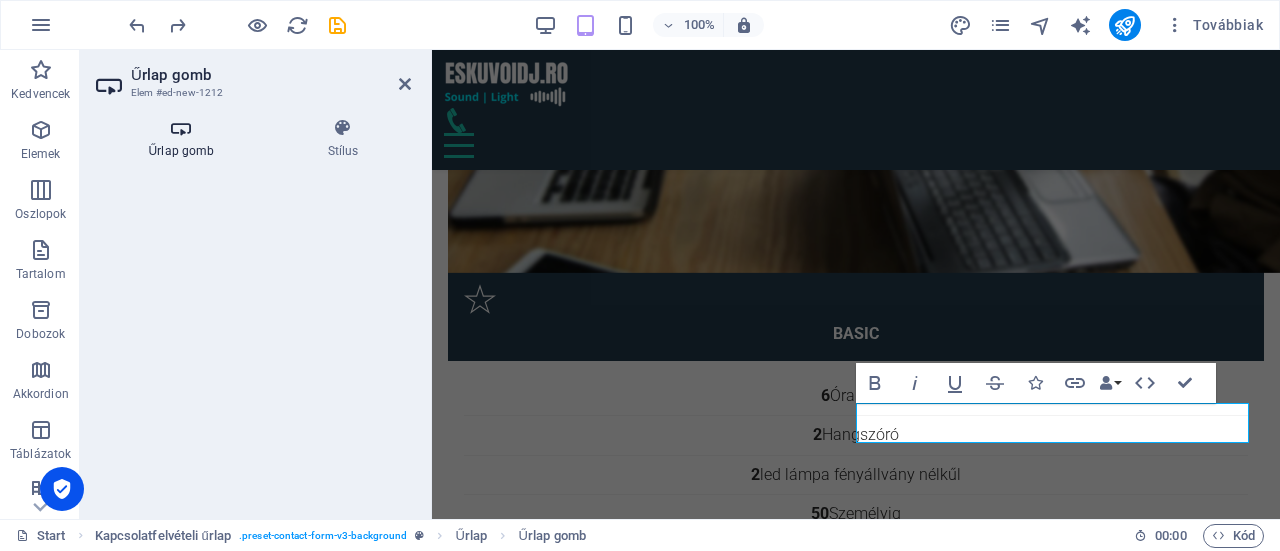 click on "Űrlap gomb" at bounding box center [185, 139] 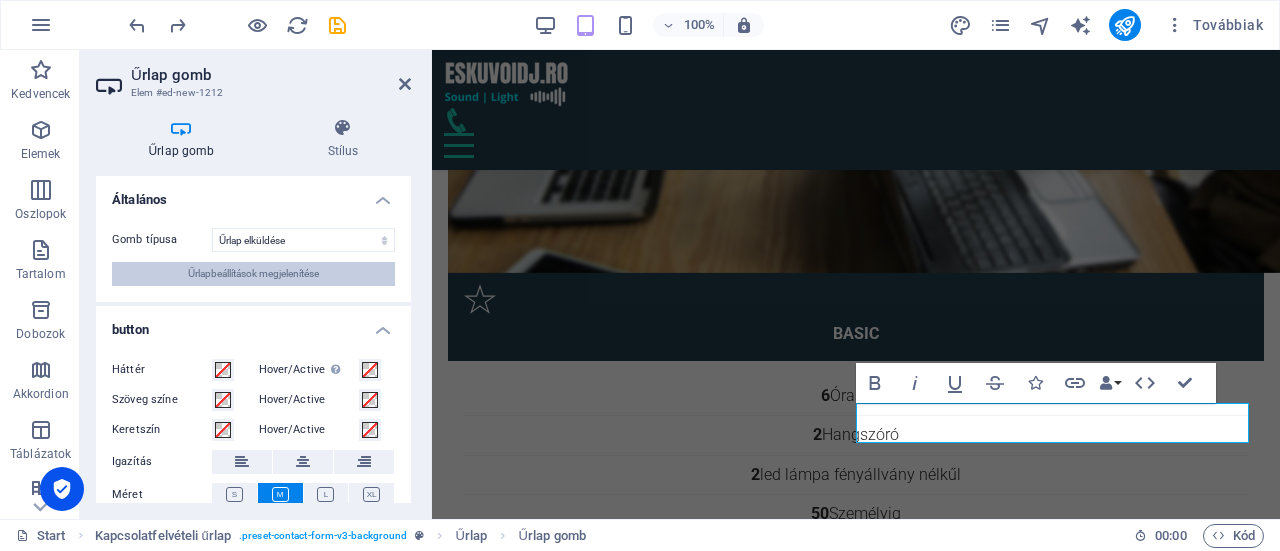 click on "Űrlapbeállítások megjelenítése" at bounding box center (253, 274) 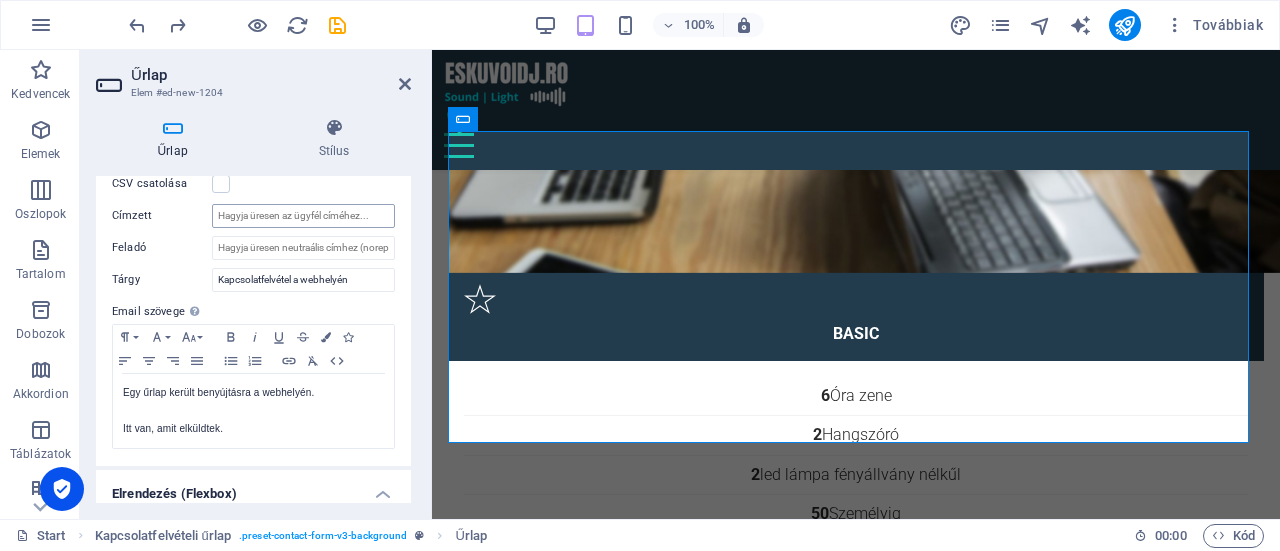 scroll, scrollTop: 500, scrollLeft: 0, axis: vertical 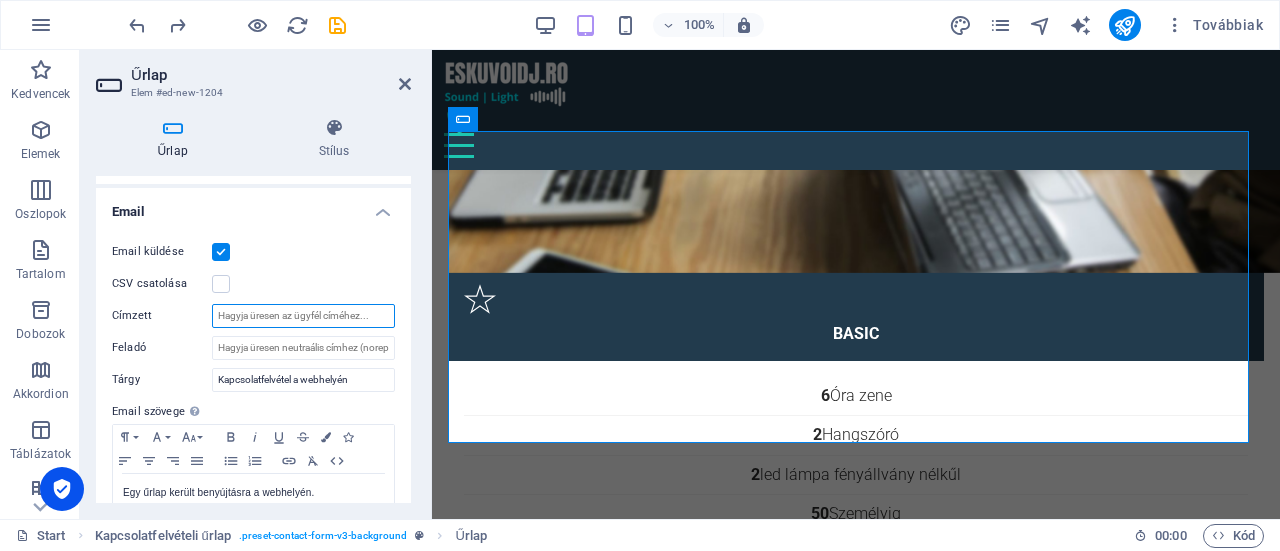 click on "Címzett" at bounding box center [303, 316] 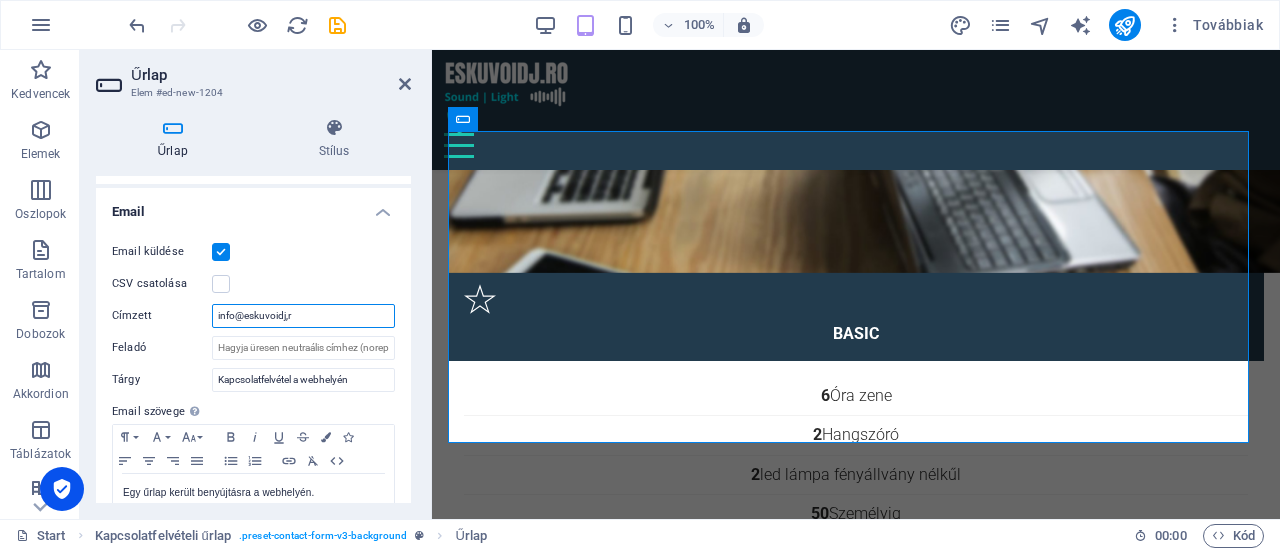 type on "info@eskuvoidj,ro" 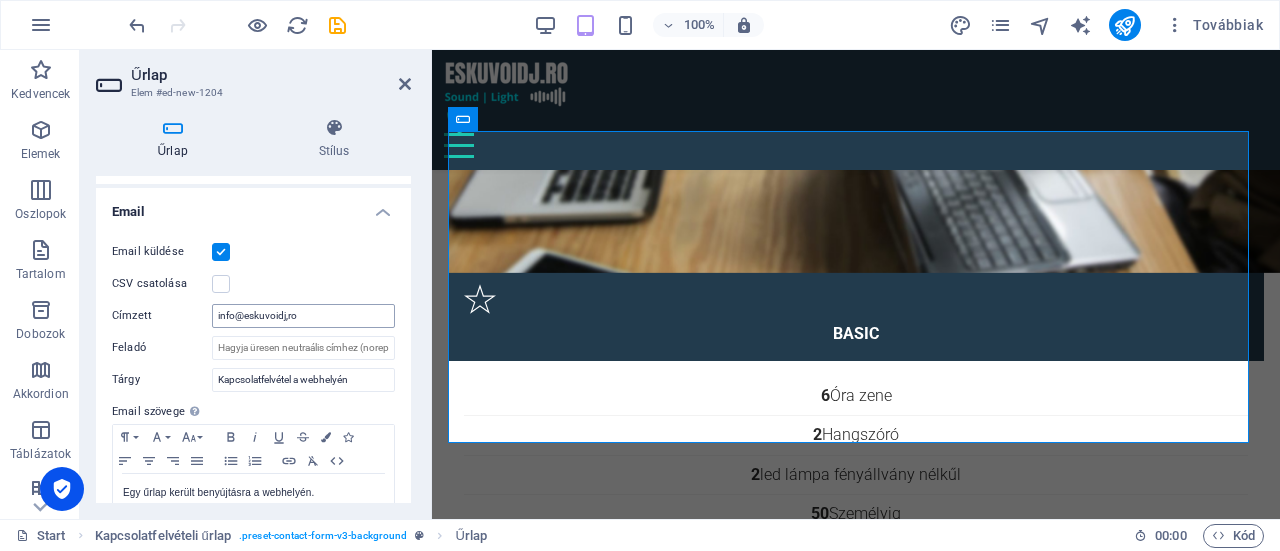 scroll, scrollTop: 4392, scrollLeft: 0, axis: vertical 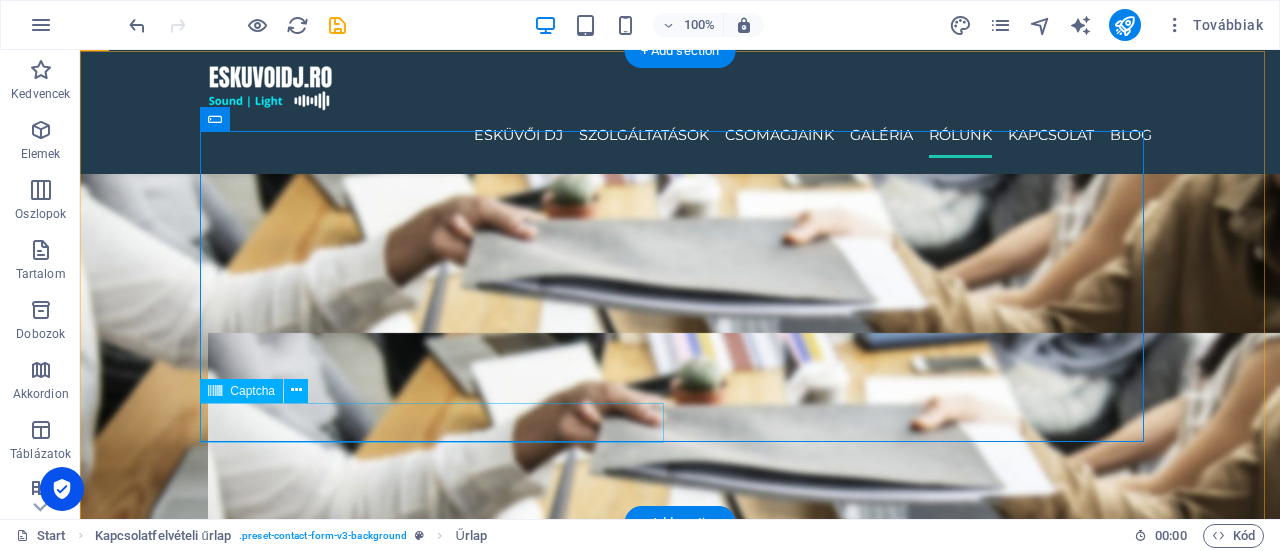 click on "Robotellenőrzés Olvashatatlan? Regenerálás" at bounding box center [440, 5349] 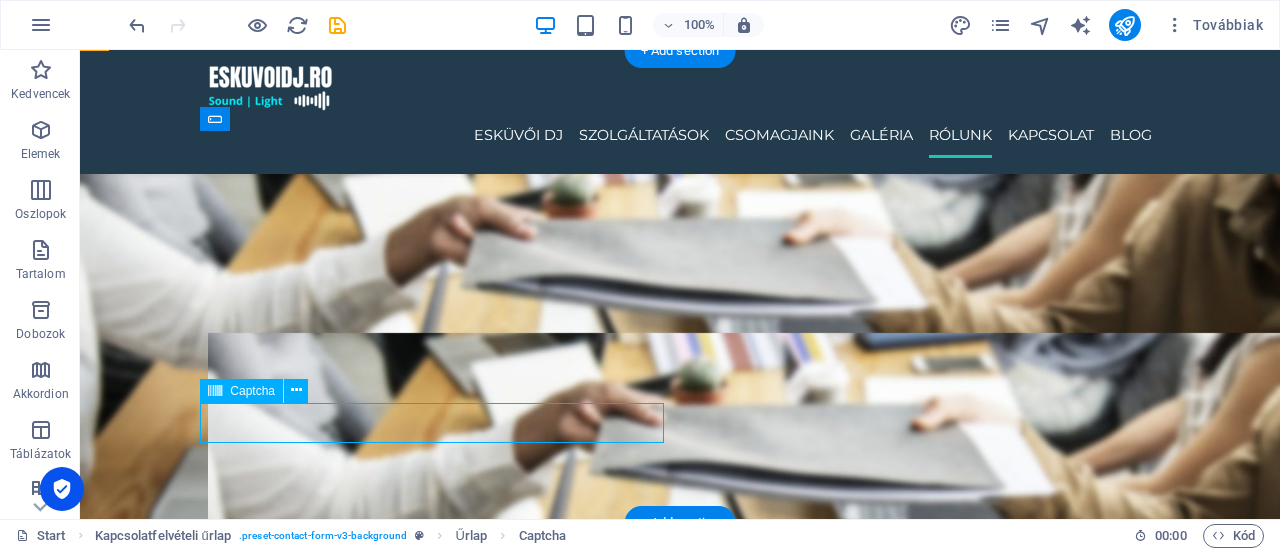 click on "Robotellenőrzés Olvashatatlan? Regenerálás" at bounding box center [440, 5349] 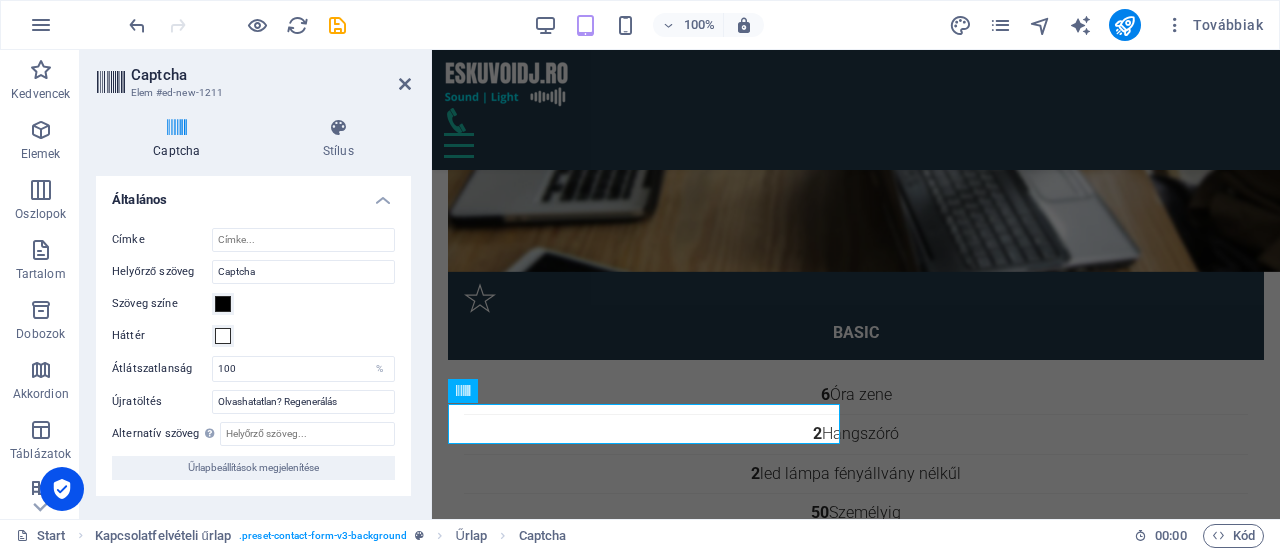 scroll, scrollTop: 4505, scrollLeft: 0, axis: vertical 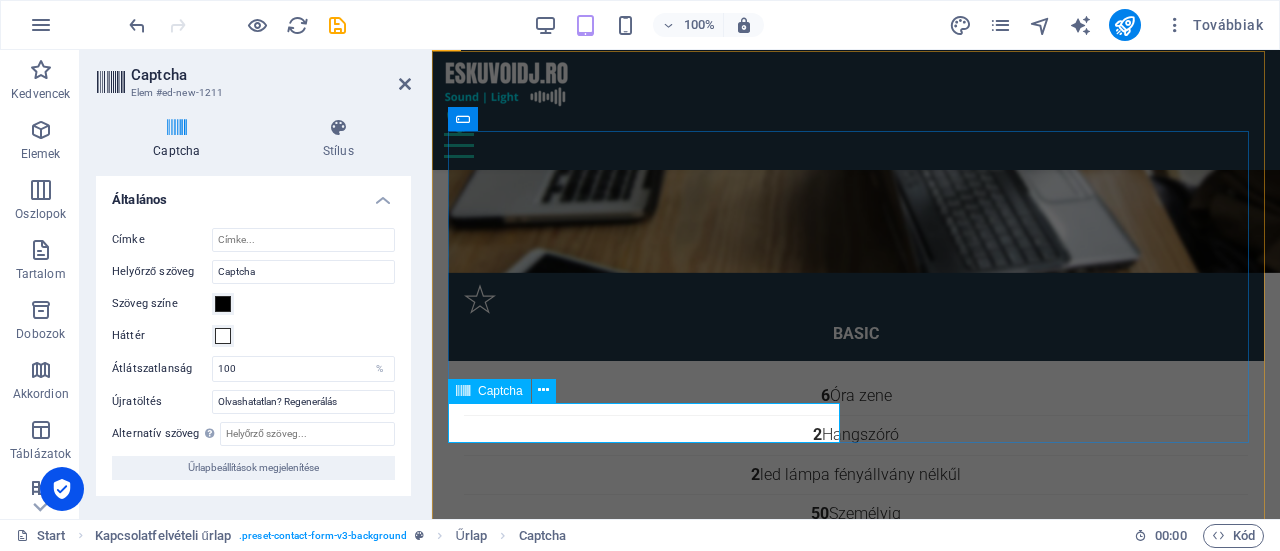 click on "Robotellenőrzés" at bounding box center (638, 4834) 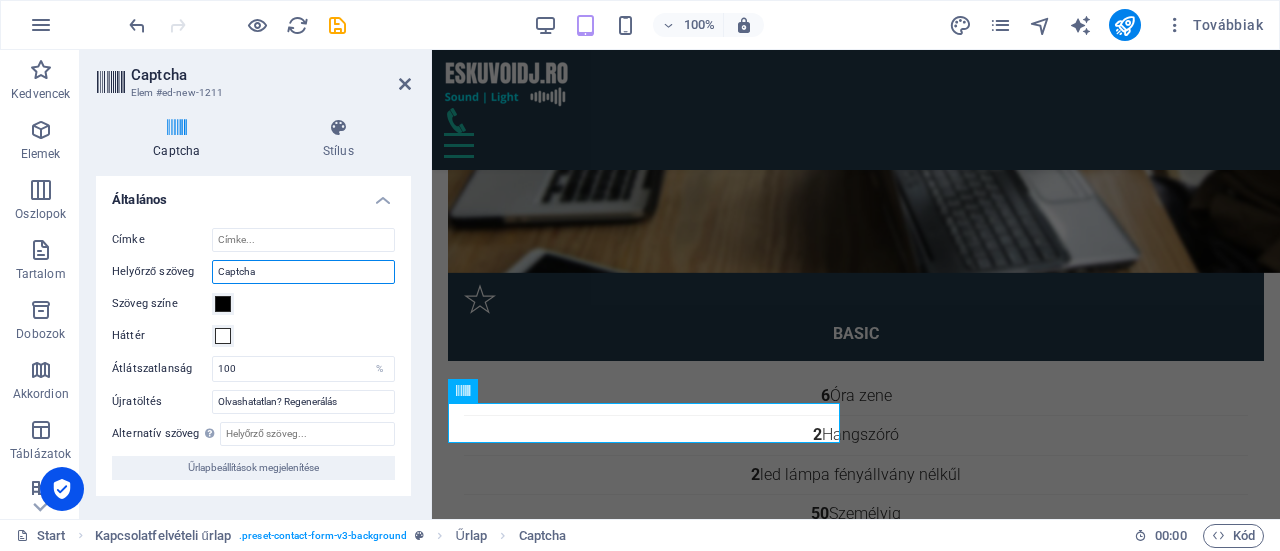 click on "Captcha" at bounding box center (303, 272) 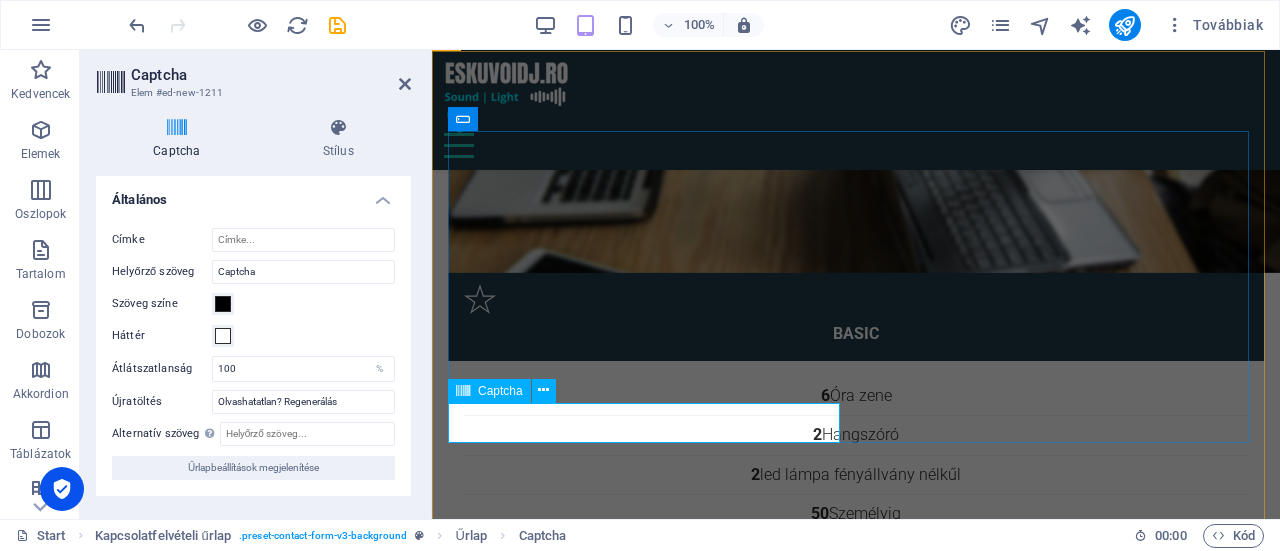 click on "Robotellenőrzés" at bounding box center (638, 4834) 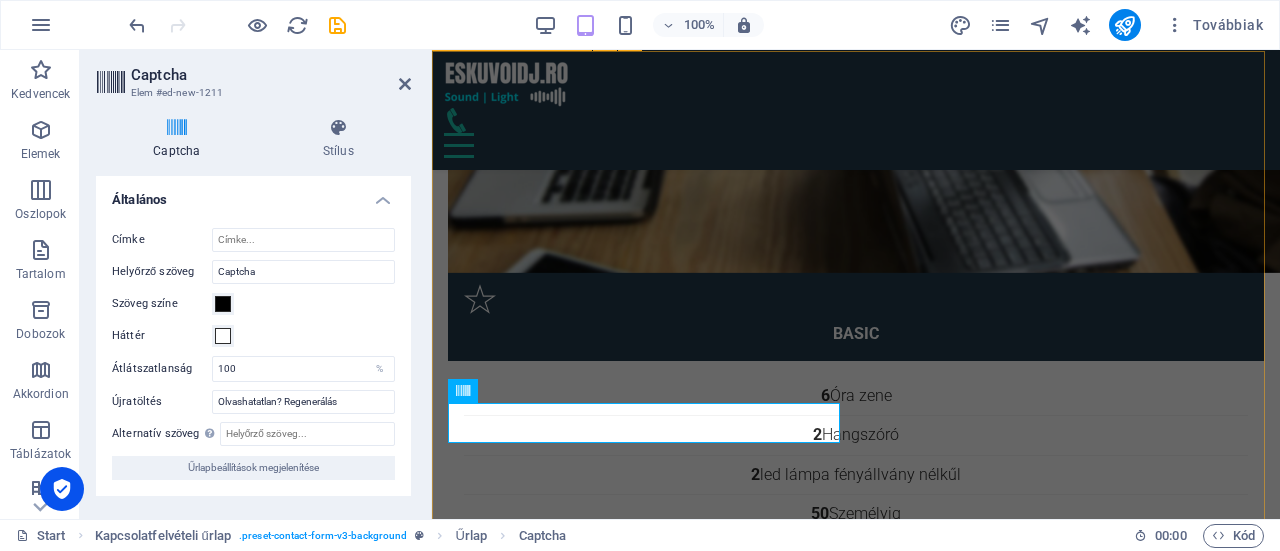 type on "e" 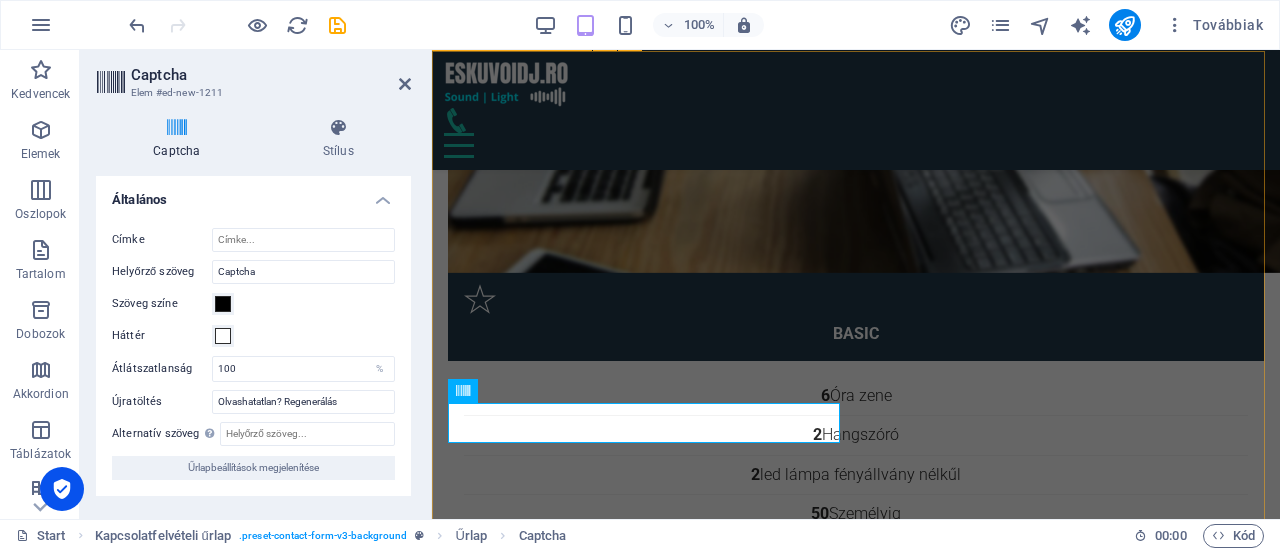 type on "E" 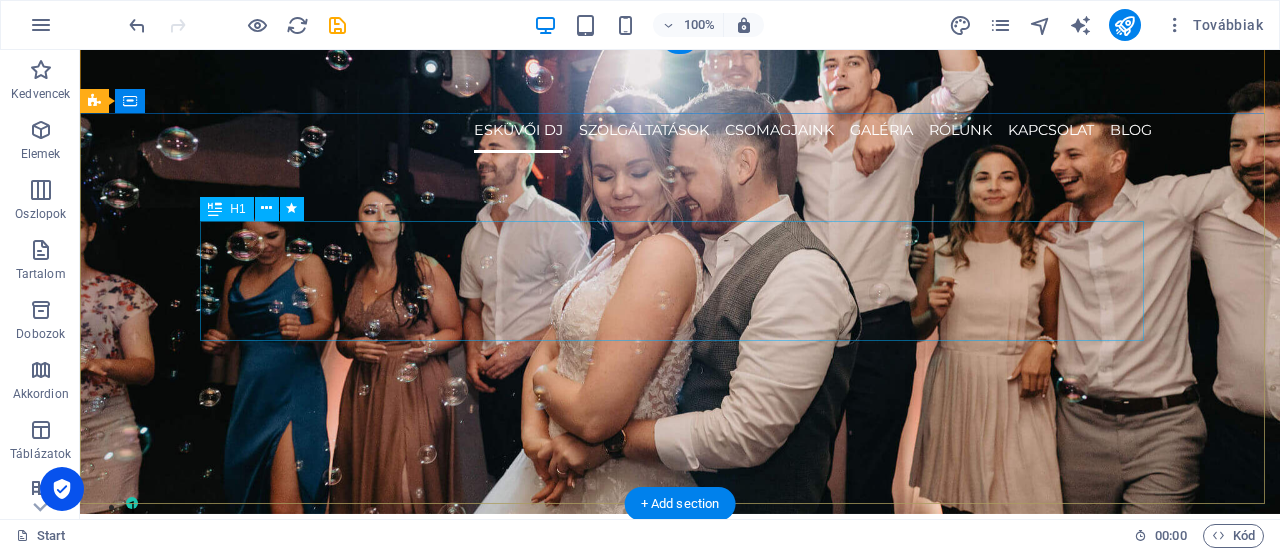 scroll, scrollTop: 0, scrollLeft: 0, axis: both 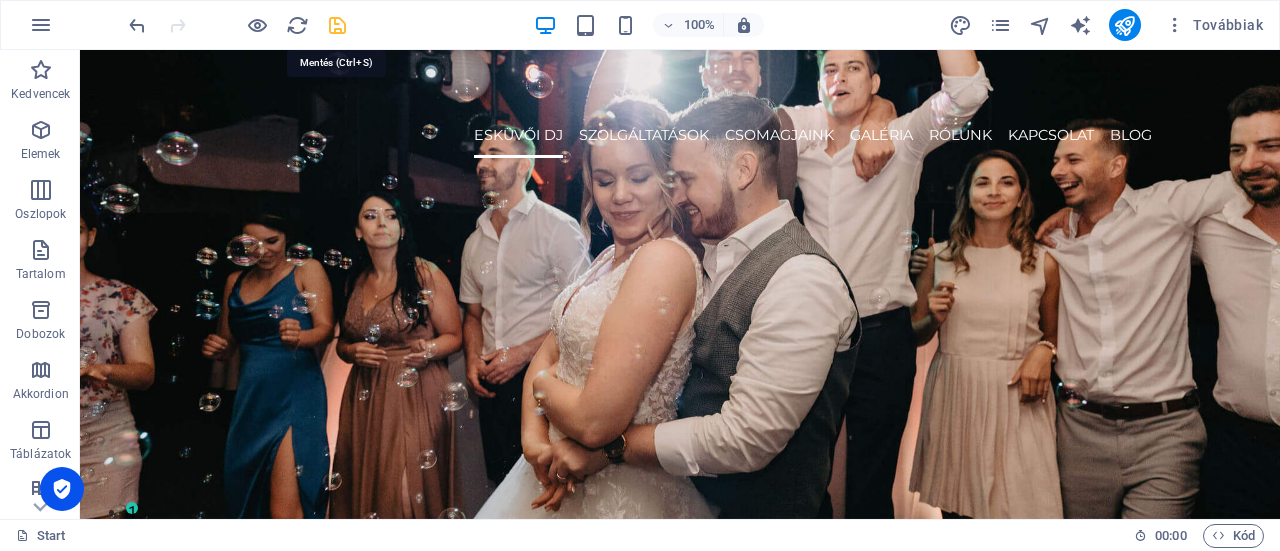 type 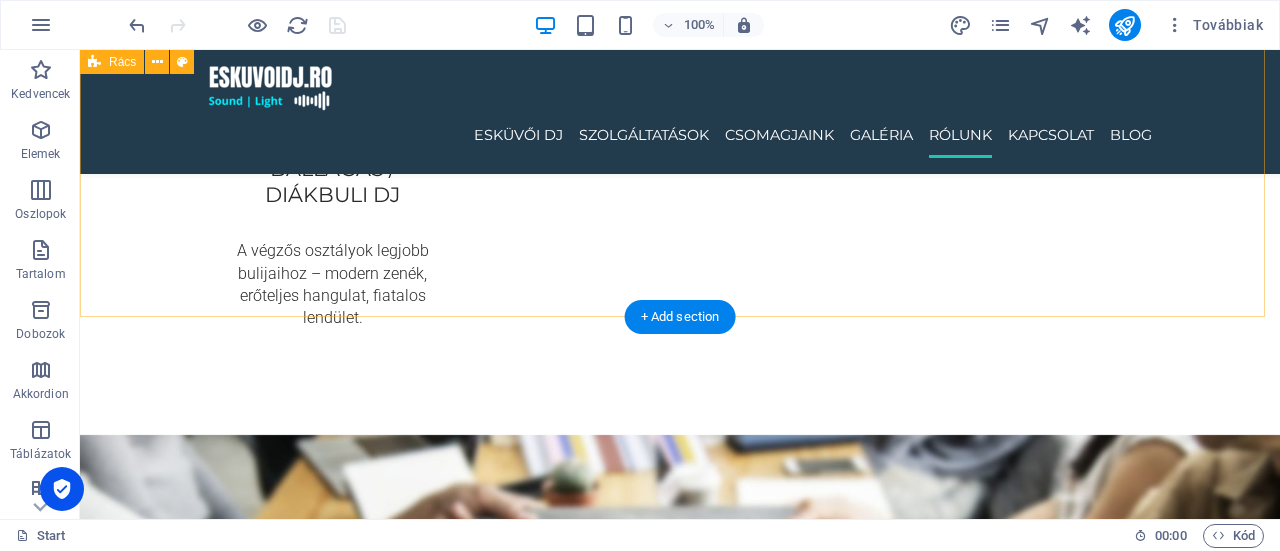 scroll, scrollTop: 4100, scrollLeft: 0, axis: vertical 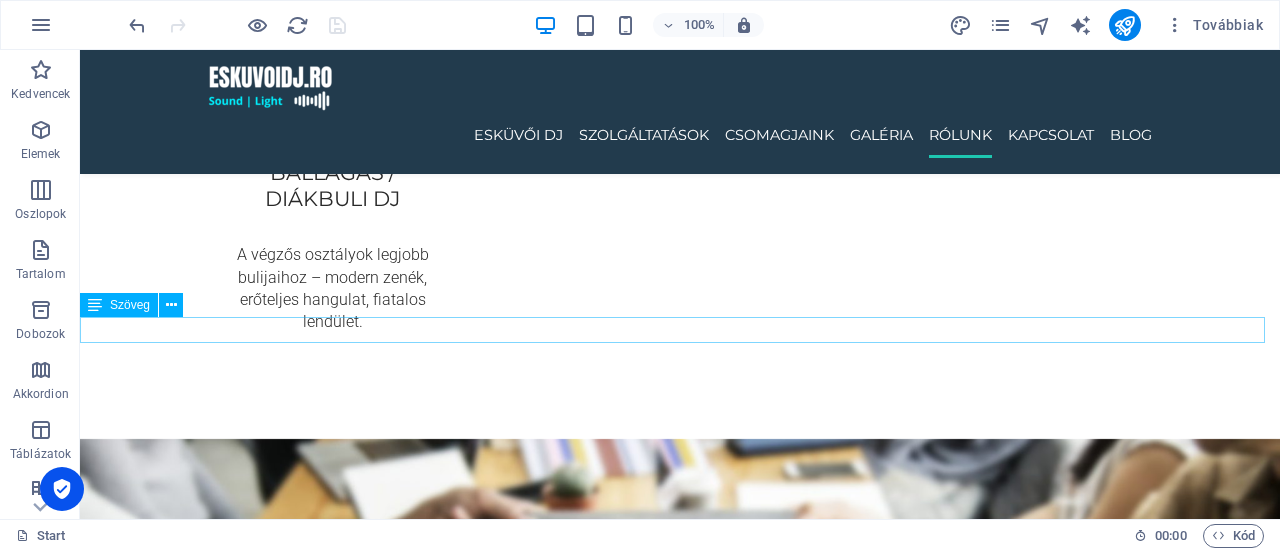 click on "Küldj nekünk üzenetet 24 órán belűl válaszolunk" at bounding box center [680, 5252] 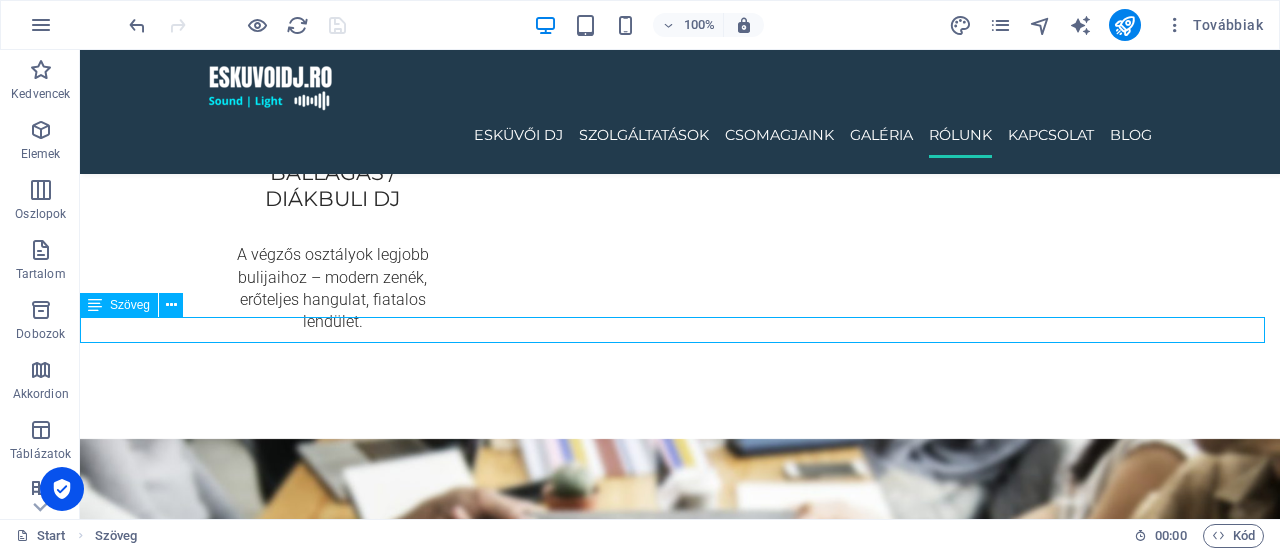 click on "Küldj nekünk üzenetet 24 órán belűl válaszolunk" at bounding box center [680, 5252] 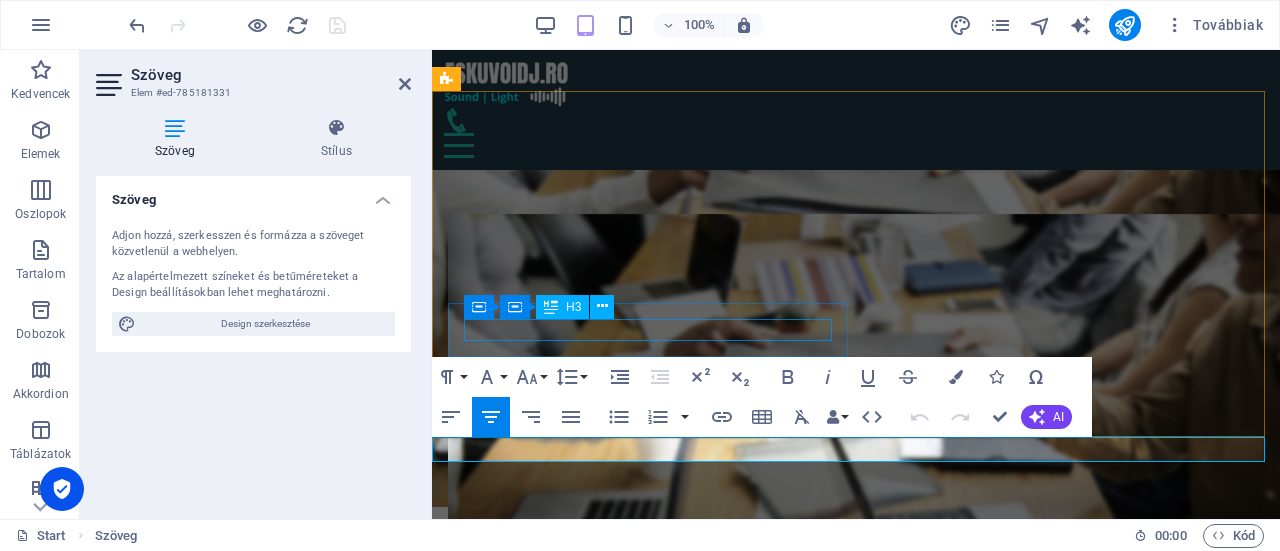 scroll, scrollTop: 4094, scrollLeft: 0, axis: vertical 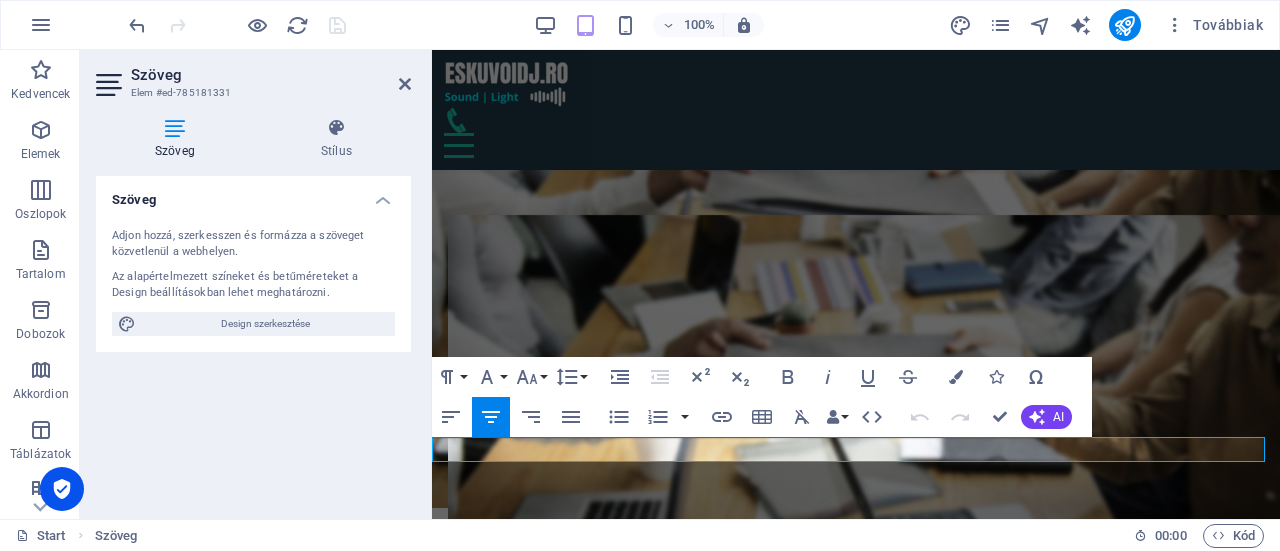 click on "Küldj nekünk üzenetet 24 órán belűl válaszolunk" at bounding box center (855, 4857) 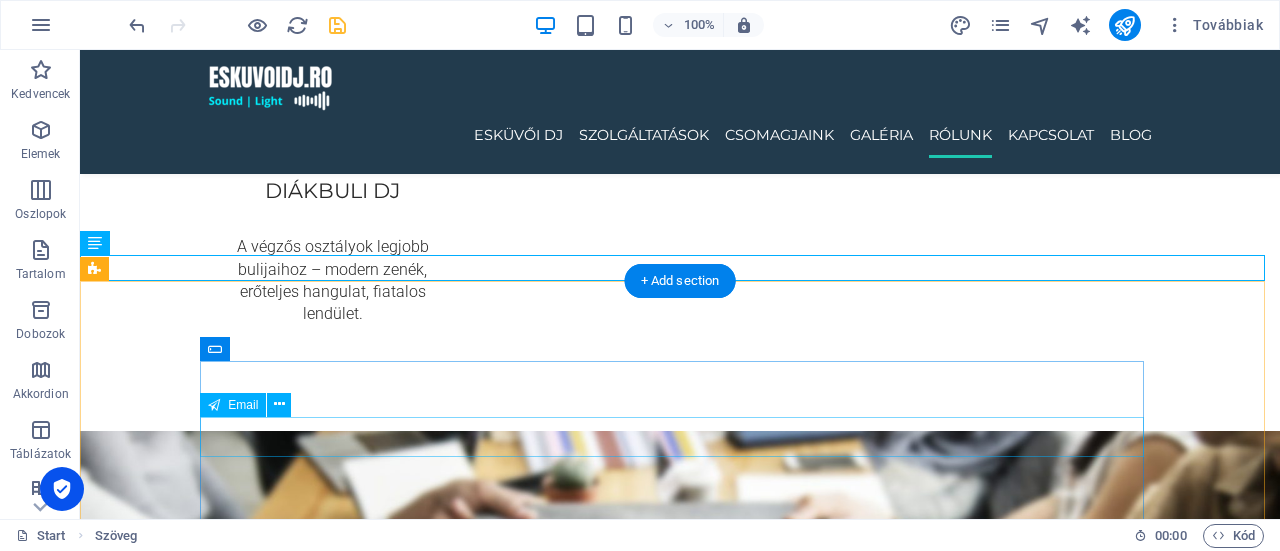 scroll, scrollTop: 4180, scrollLeft: 0, axis: vertical 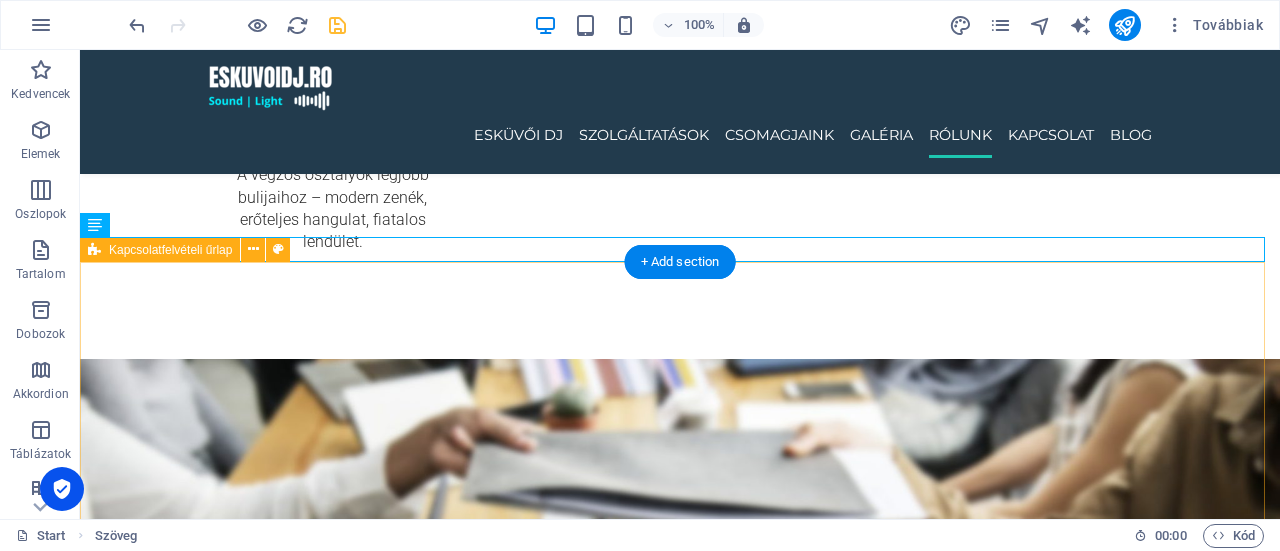 click on "Vezetéknév Keresztnév   Elfogadom az és hozzájárulok az üzenetküldéshez. Olvashatatlan? Regenerálás Küldés" at bounding box center (680, 5423) 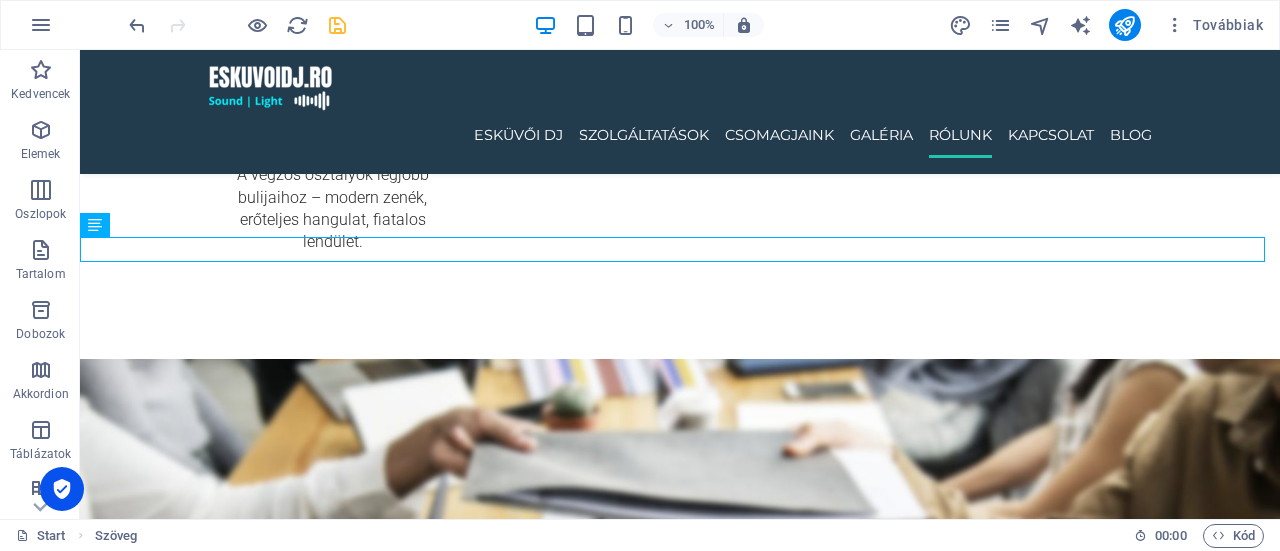 drag, startPoint x: 518, startPoint y: 243, endPoint x: 528, endPoint y: 255, distance: 15.6205 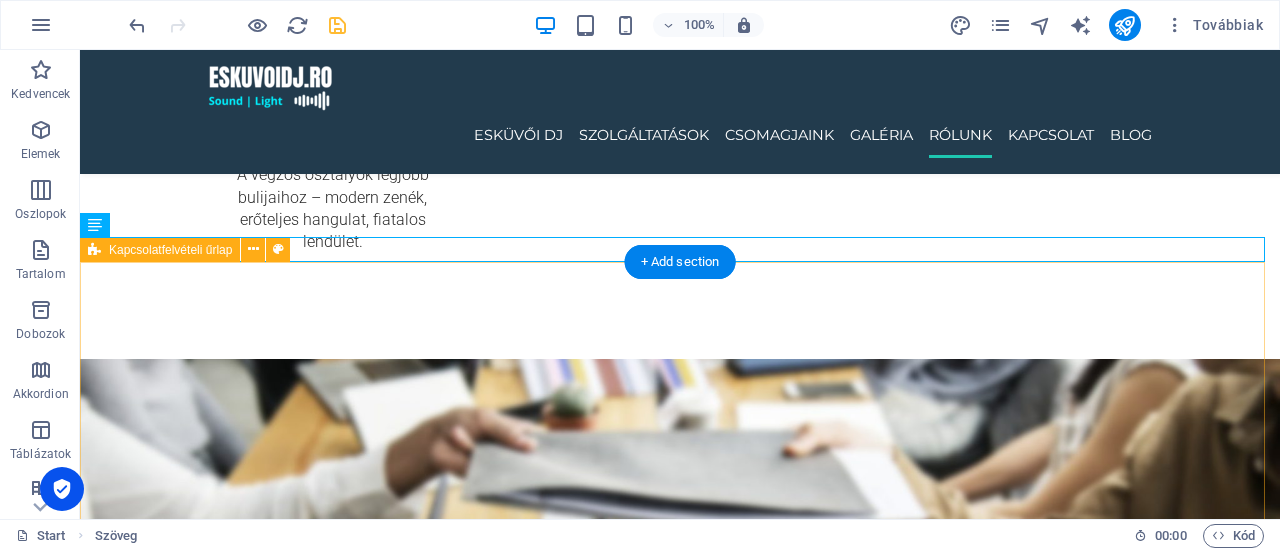 click on "Vezetéknév Keresztnév   Elfogadom az és hozzájárulok az üzenetküldéshez. Olvashatatlan? Regenerálás Küldés" at bounding box center [680, 5423] 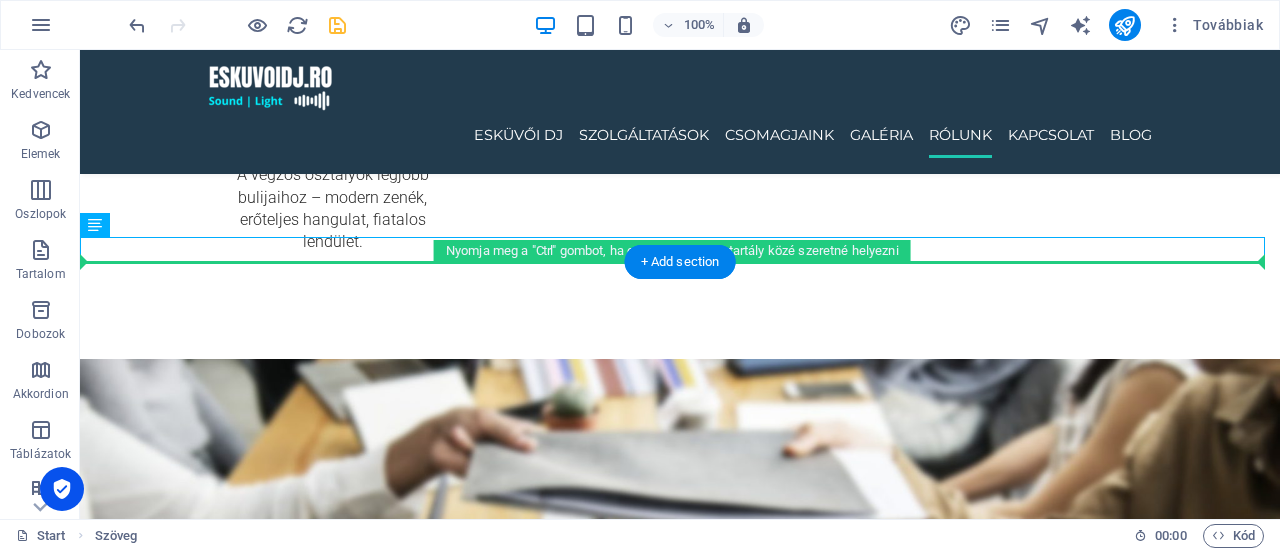 drag, startPoint x: 570, startPoint y: 249, endPoint x: 563, endPoint y: 309, distance: 60.40695 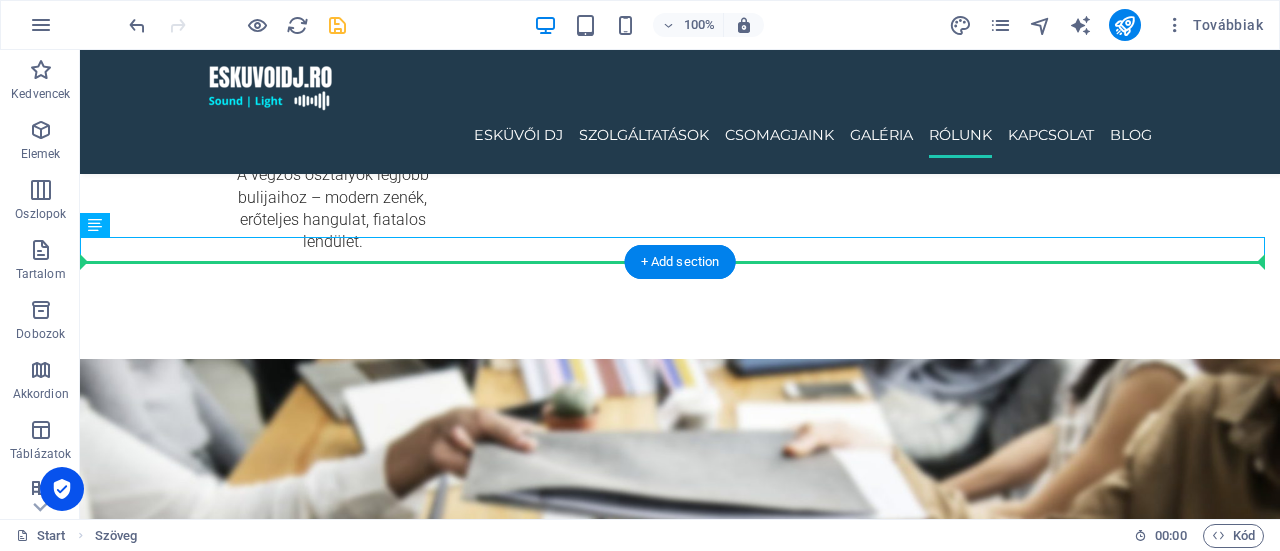 drag, startPoint x: 553, startPoint y: 243, endPoint x: 557, endPoint y: 307, distance: 64.12488 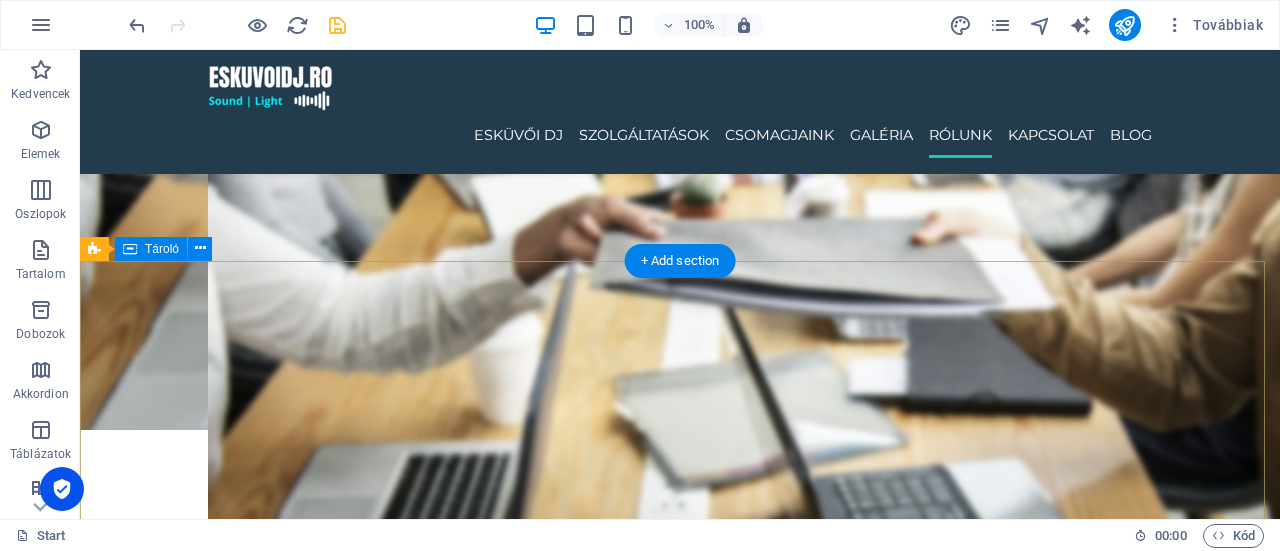scroll, scrollTop: 4480, scrollLeft: 0, axis: vertical 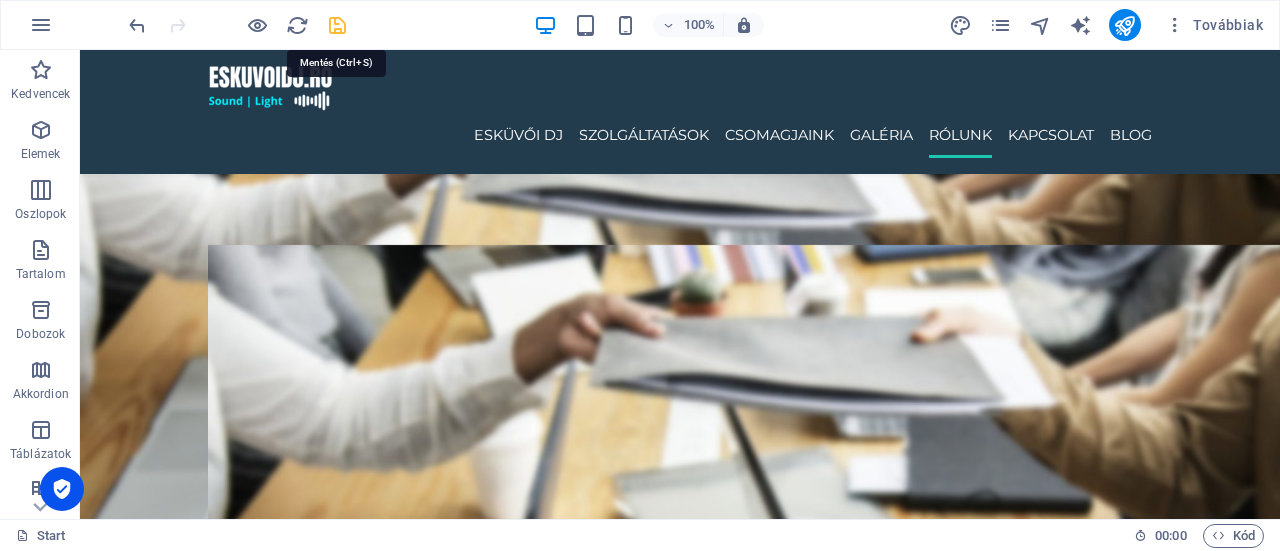 click at bounding box center [337, 25] 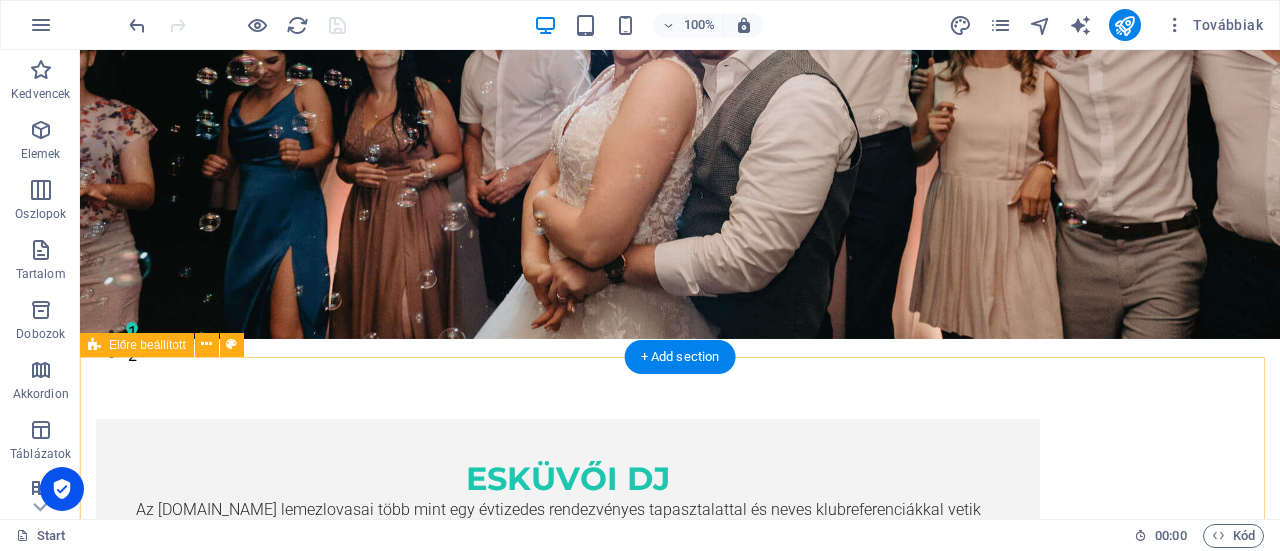 scroll, scrollTop: 0, scrollLeft: 0, axis: both 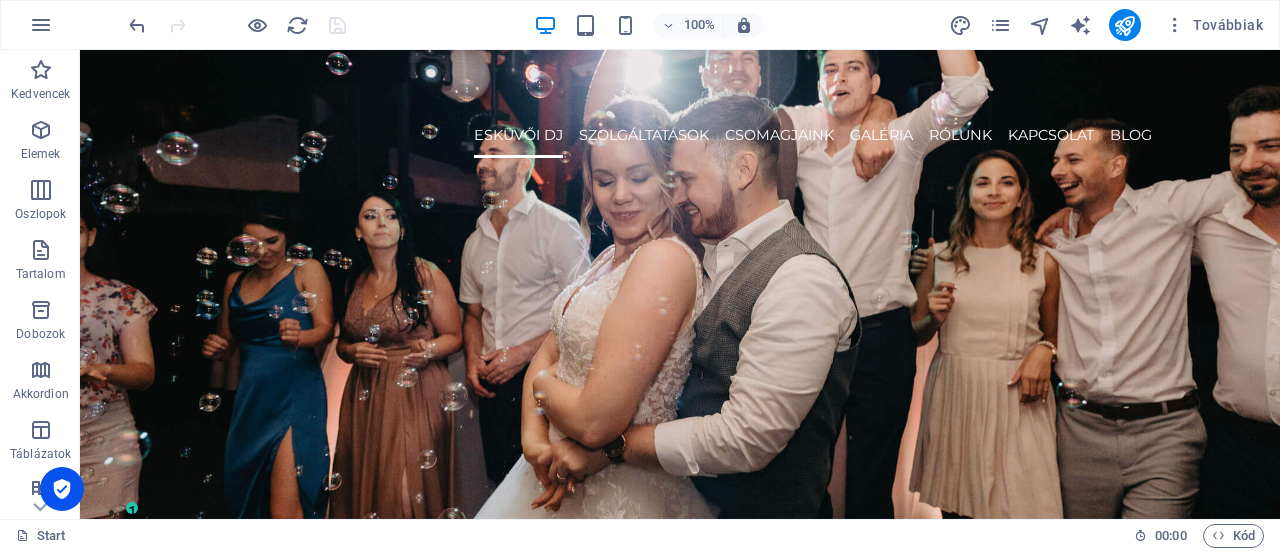 click at bounding box center (1125, 25) 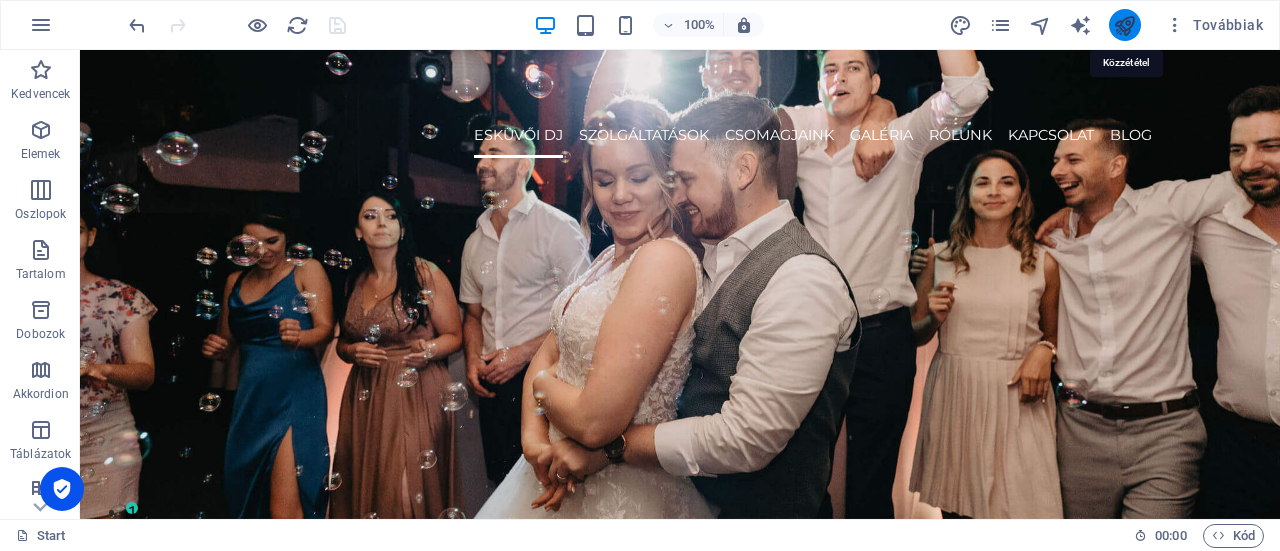 click at bounding box center [1124, 25] 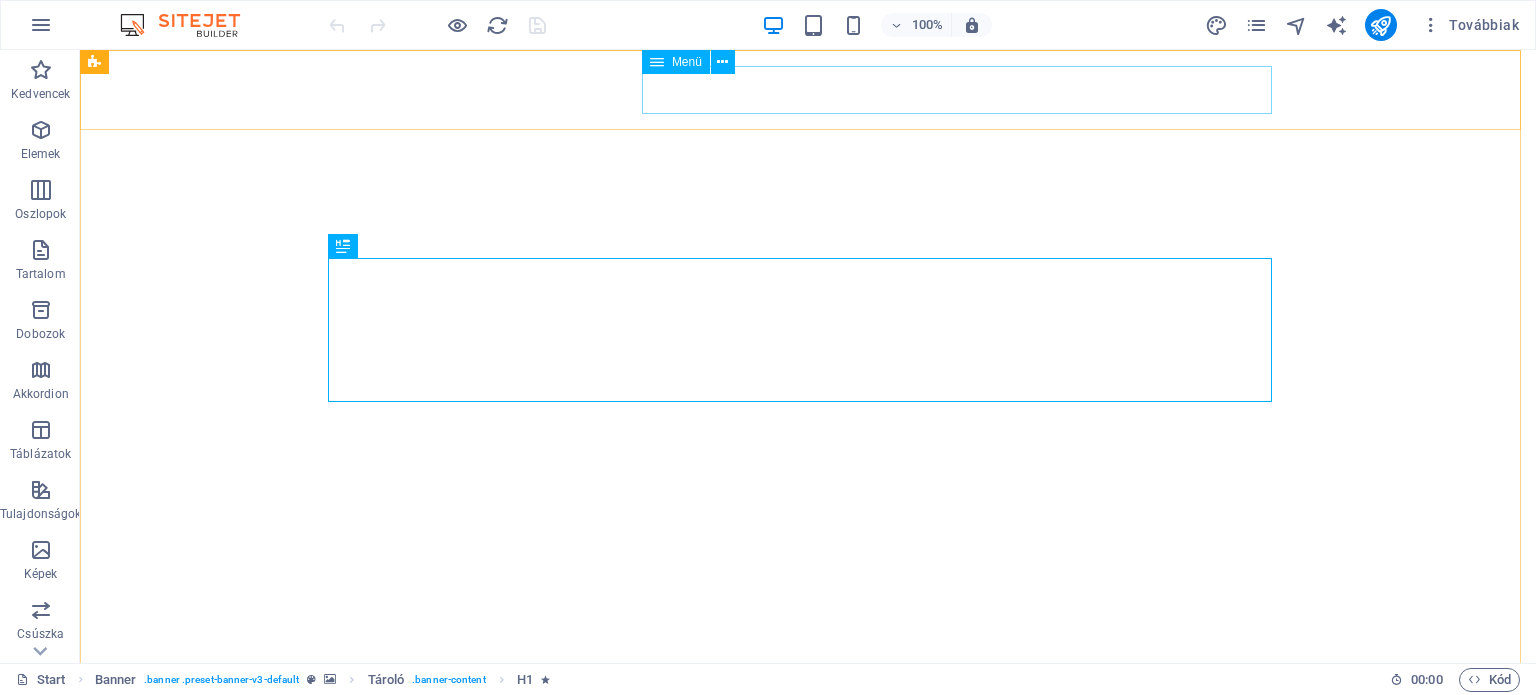 scroll, scrollTop: 0, scrollLeft: 0, axis: both 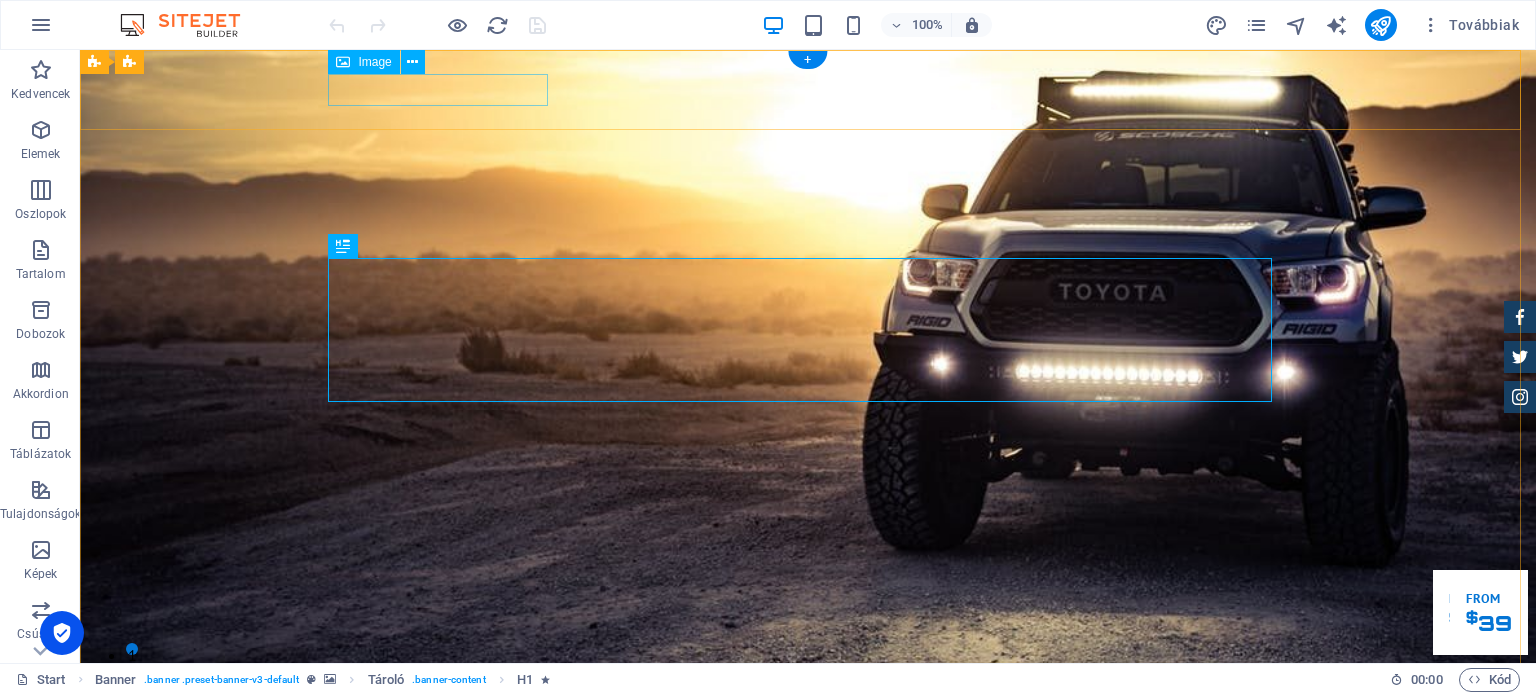 click at bounding box center (808, 780) 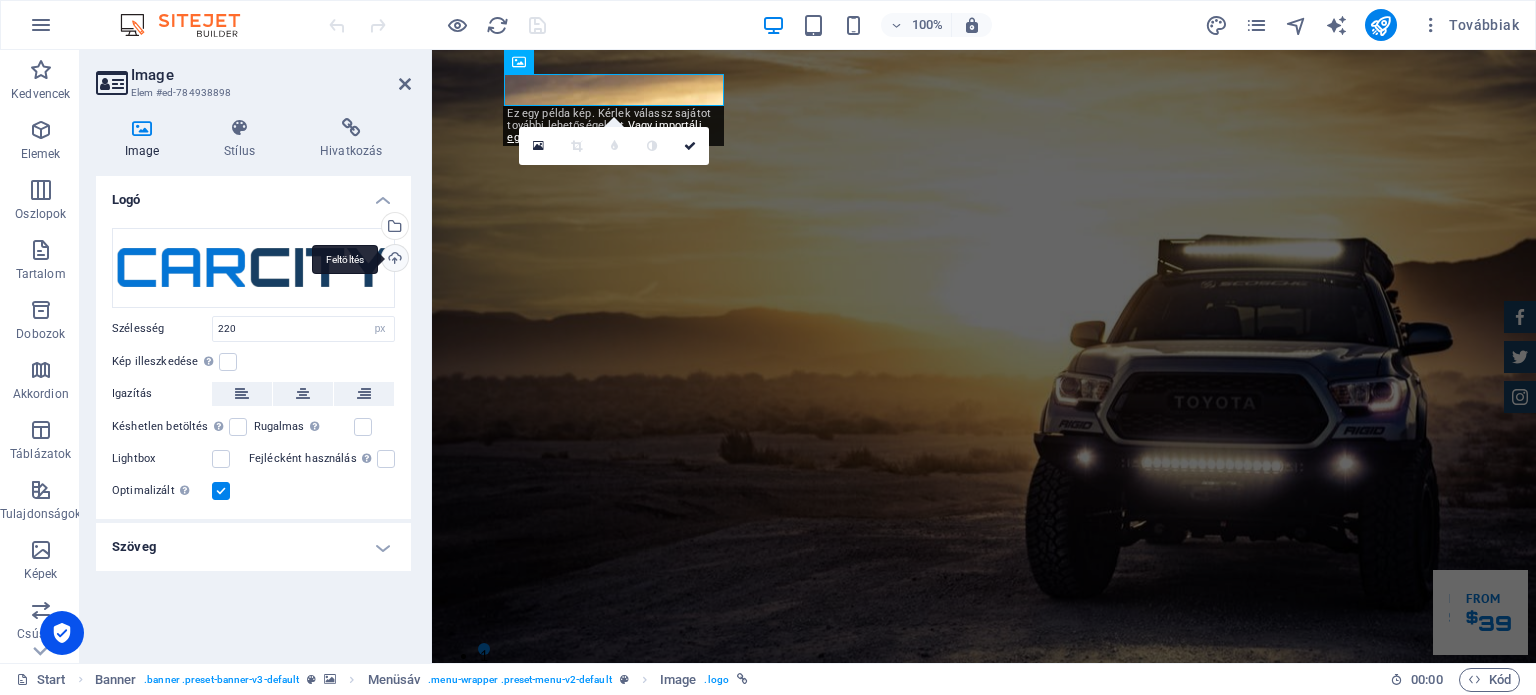 click on "Feltöltés" at bounding box center (393, 260) 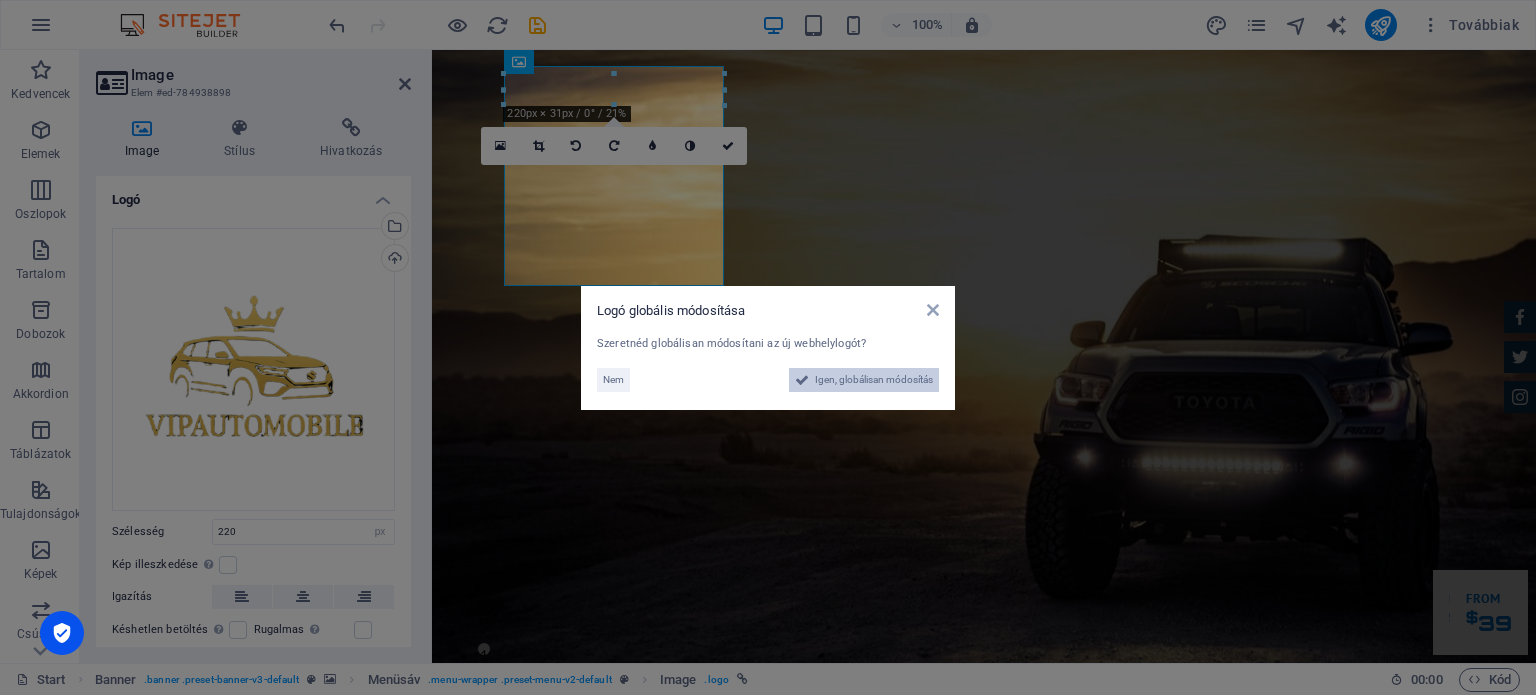 click on "Igen, globálisan módosítás" at bounding box center [874, 380] 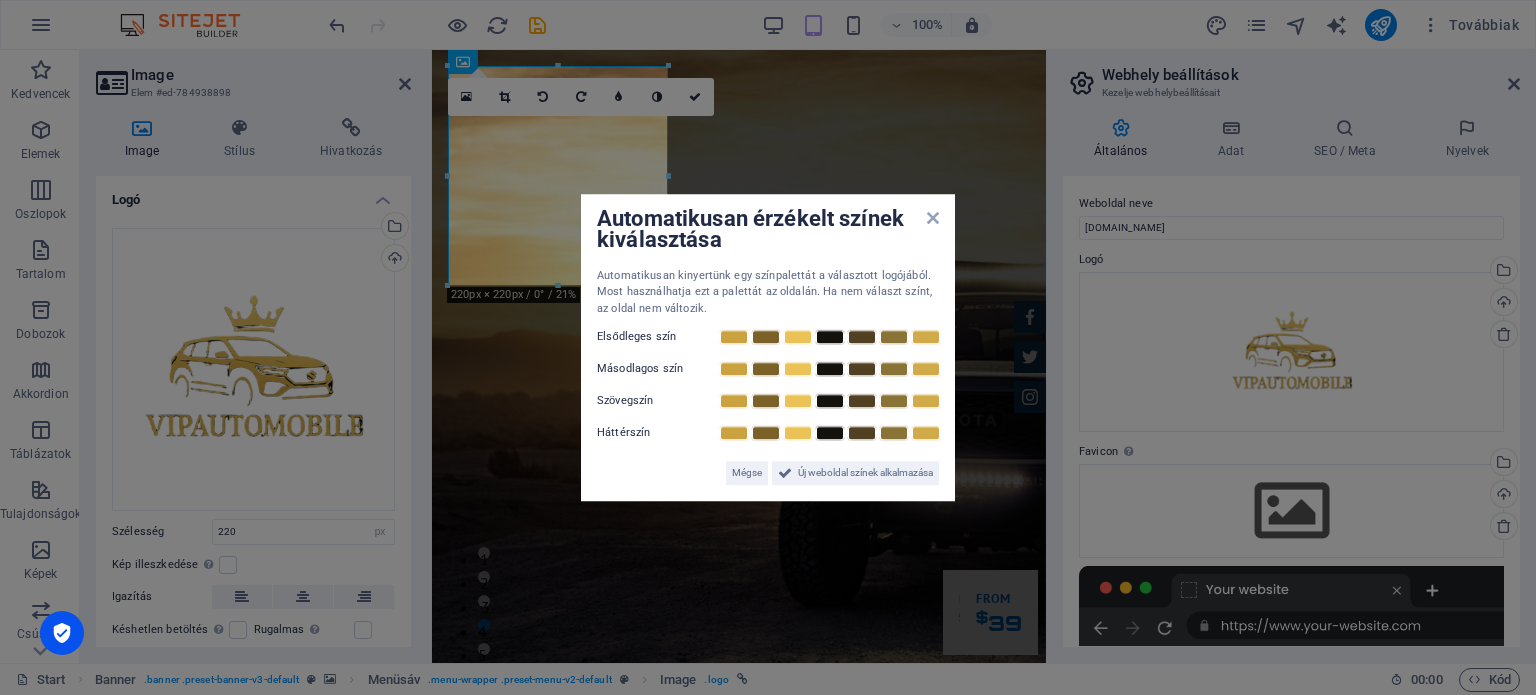click on "Automatikusan érzékelt színek kiválasztása Automatikusan kinyertünk egy színpalettát a választott logójából. Most használhatja ezt a palettát az oldalán. Ha nem választ színt, az oldal nem változik.  Elsődleges szín Másodlagos szín Szövegszín Háttérszín Mégse Új weboldal színek alkalmazása" at bounding box center (768, 348) 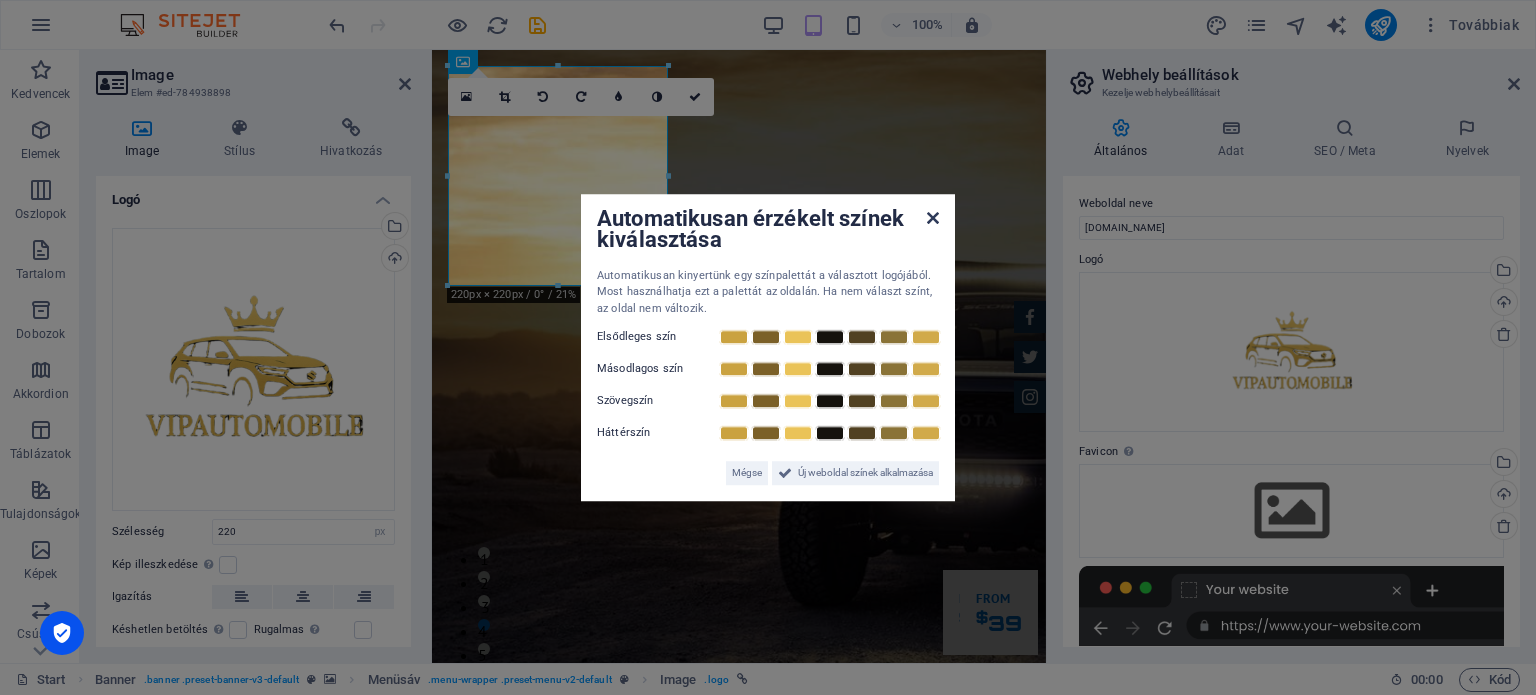 click at bounding box center (933, 218) 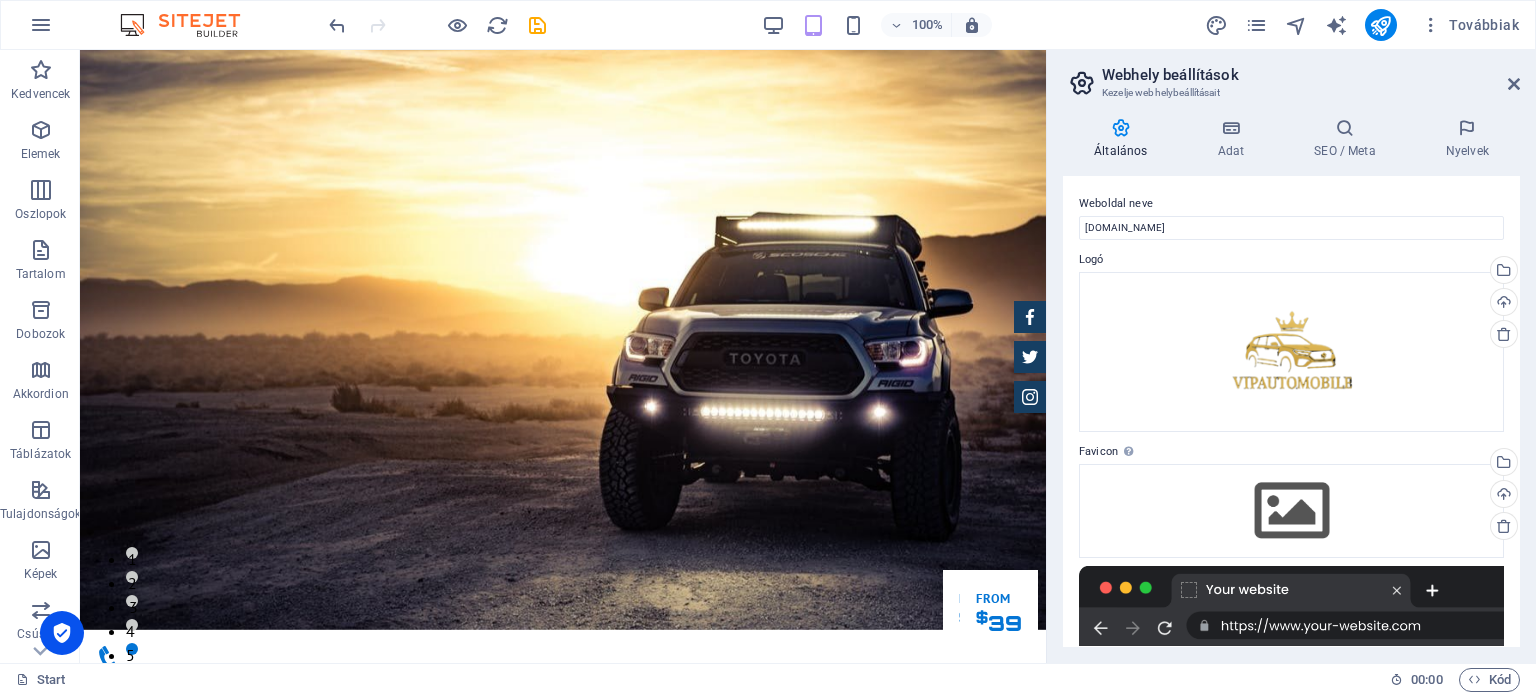 click at bounding box center (437, 25) 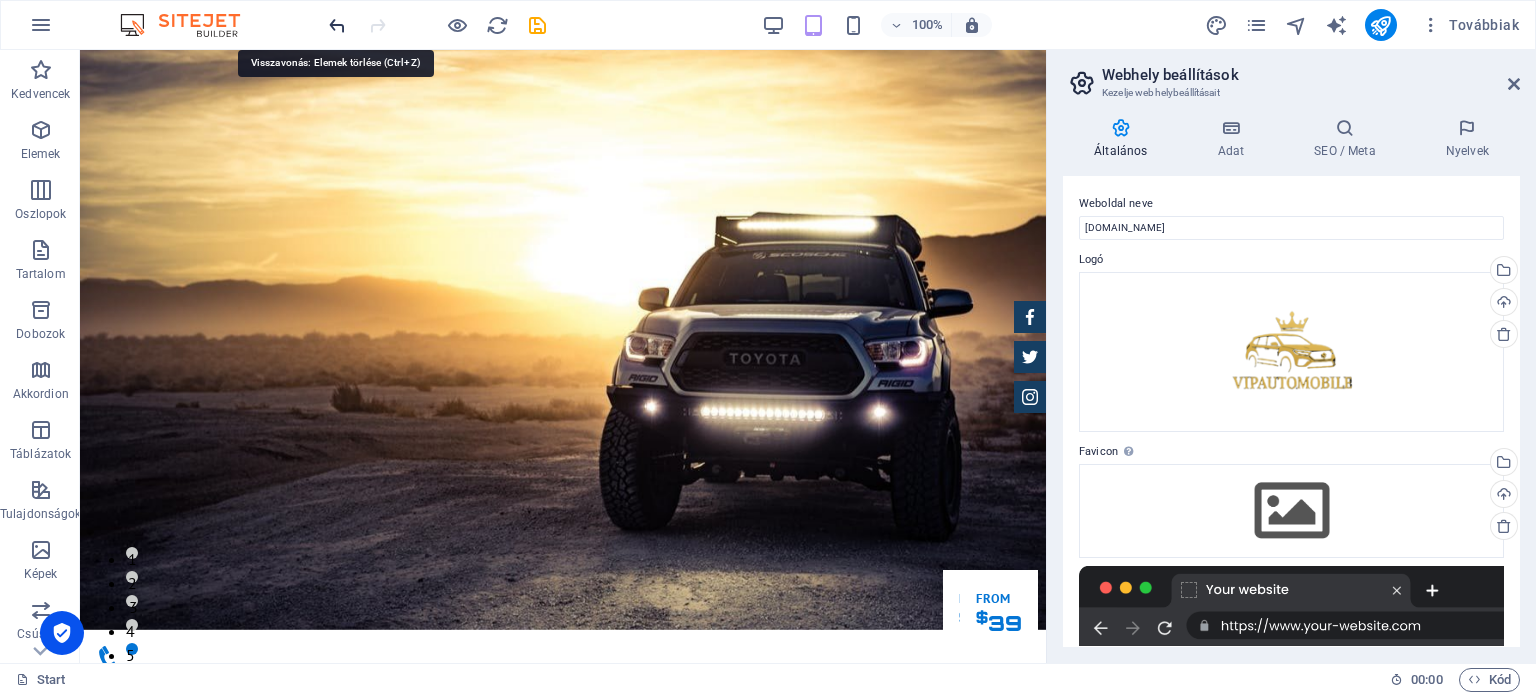 click at bounding box center [337, 25] 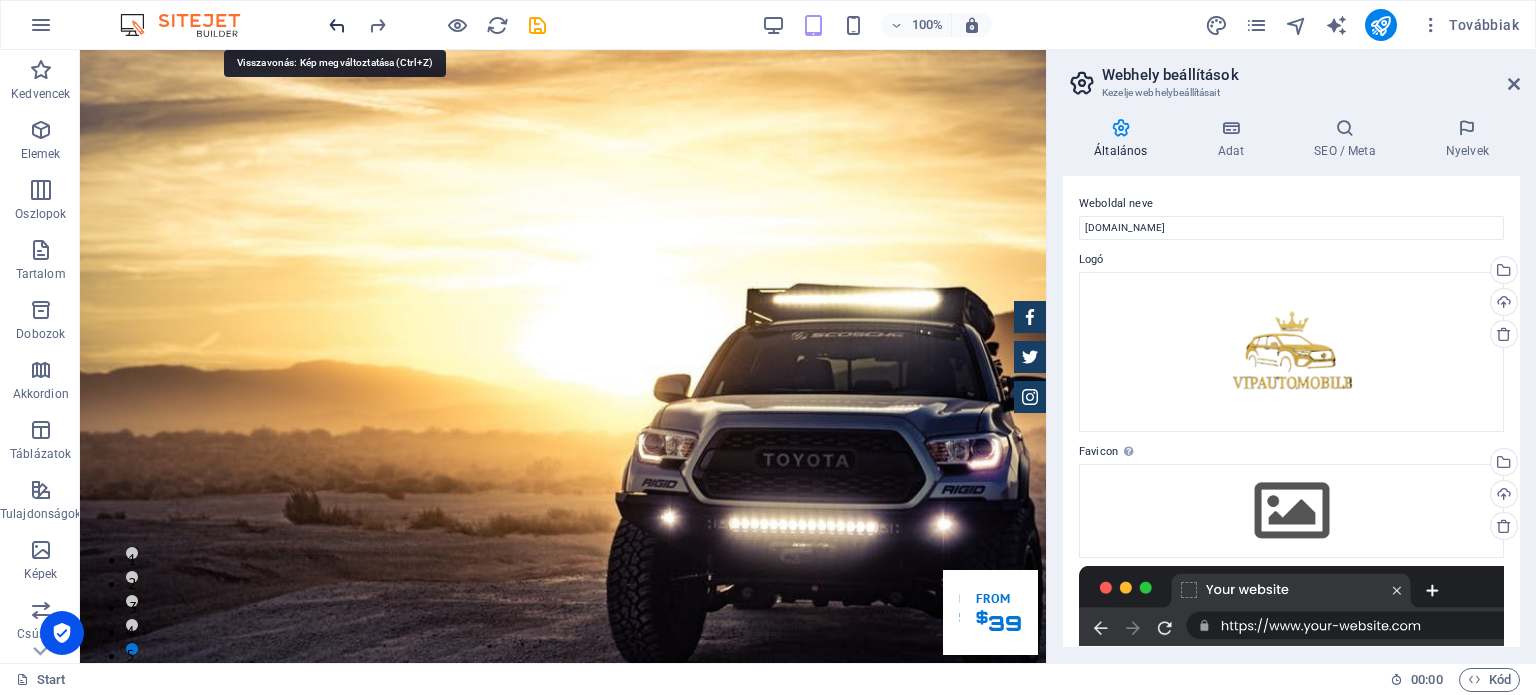 click at bounding box center (337, 25) 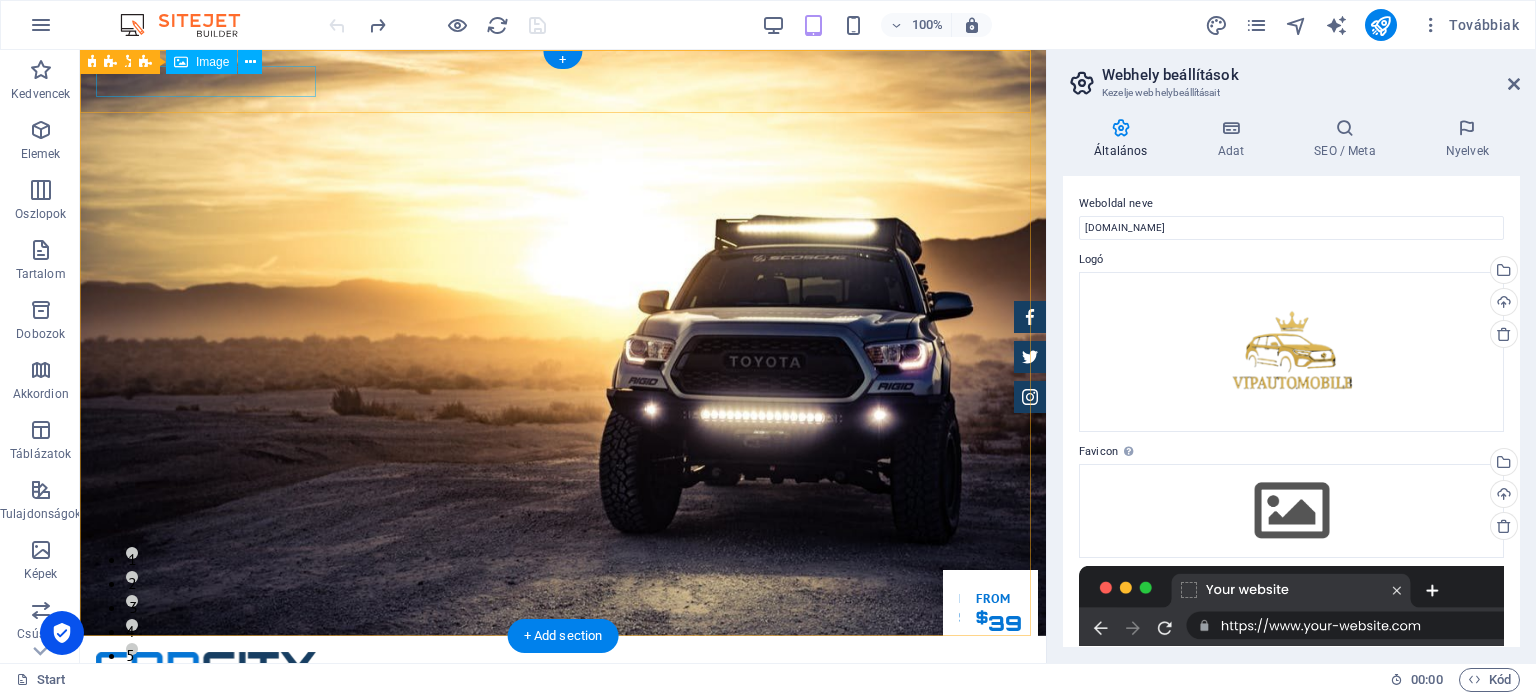 click at bounding box center (563, 667) 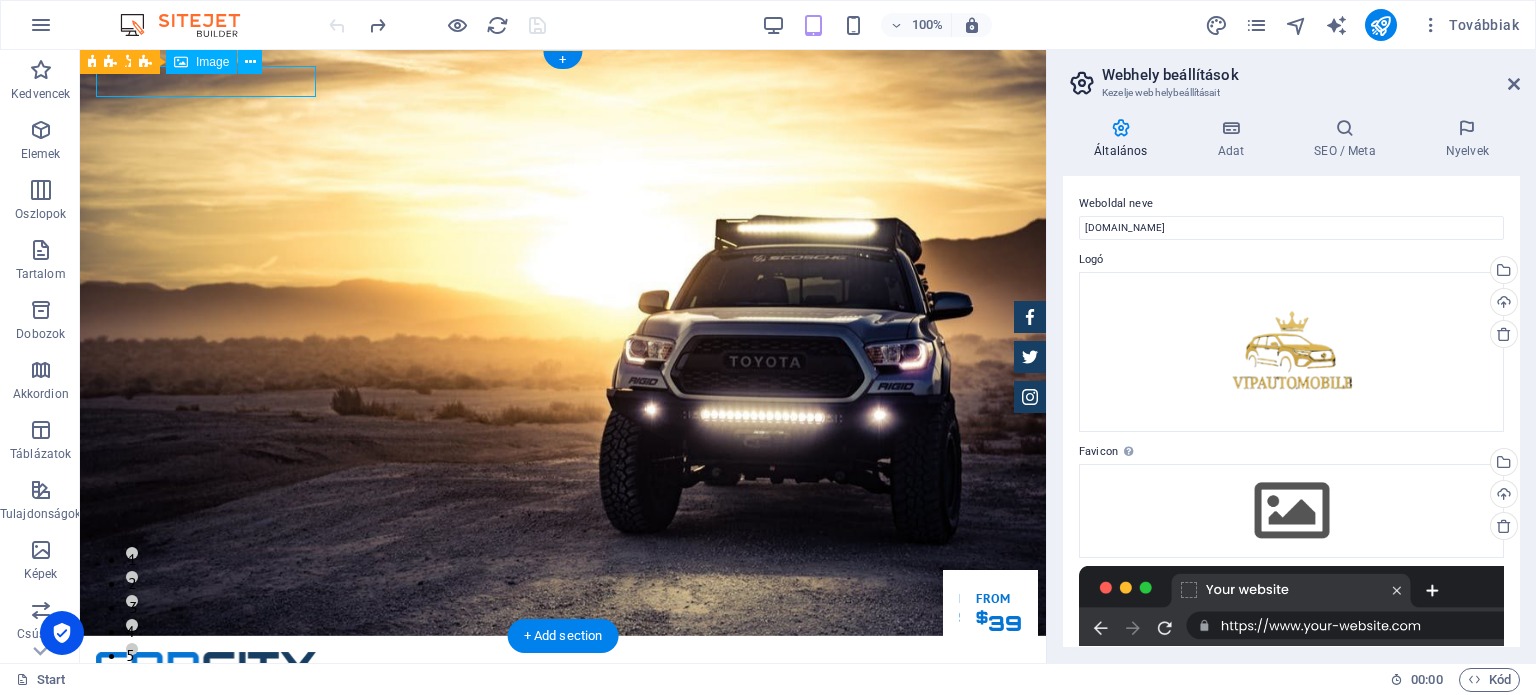 click at bounding box center [563, 667] 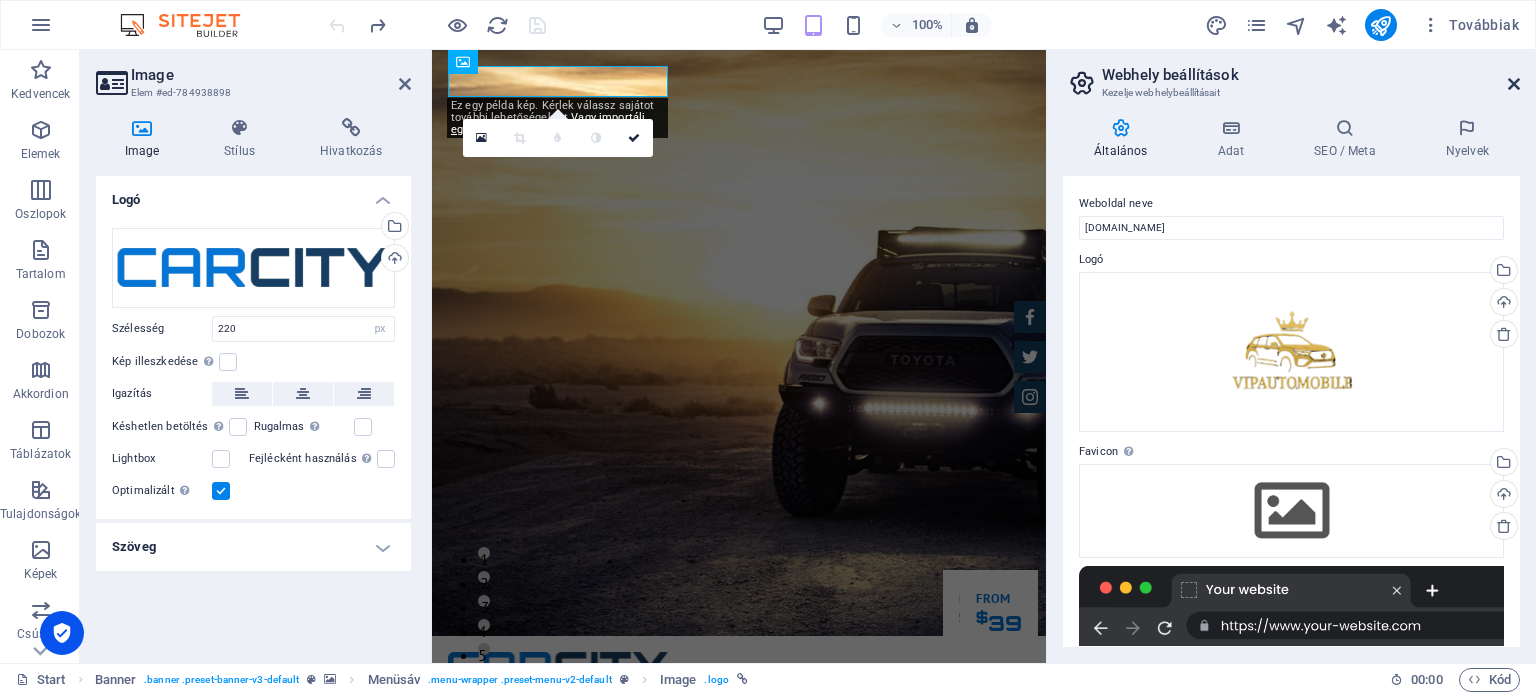 drag, startPoint x: 1508, startPoint y: 86, endPoint x: 1063, endPoint y: 36, distance: 447.80017 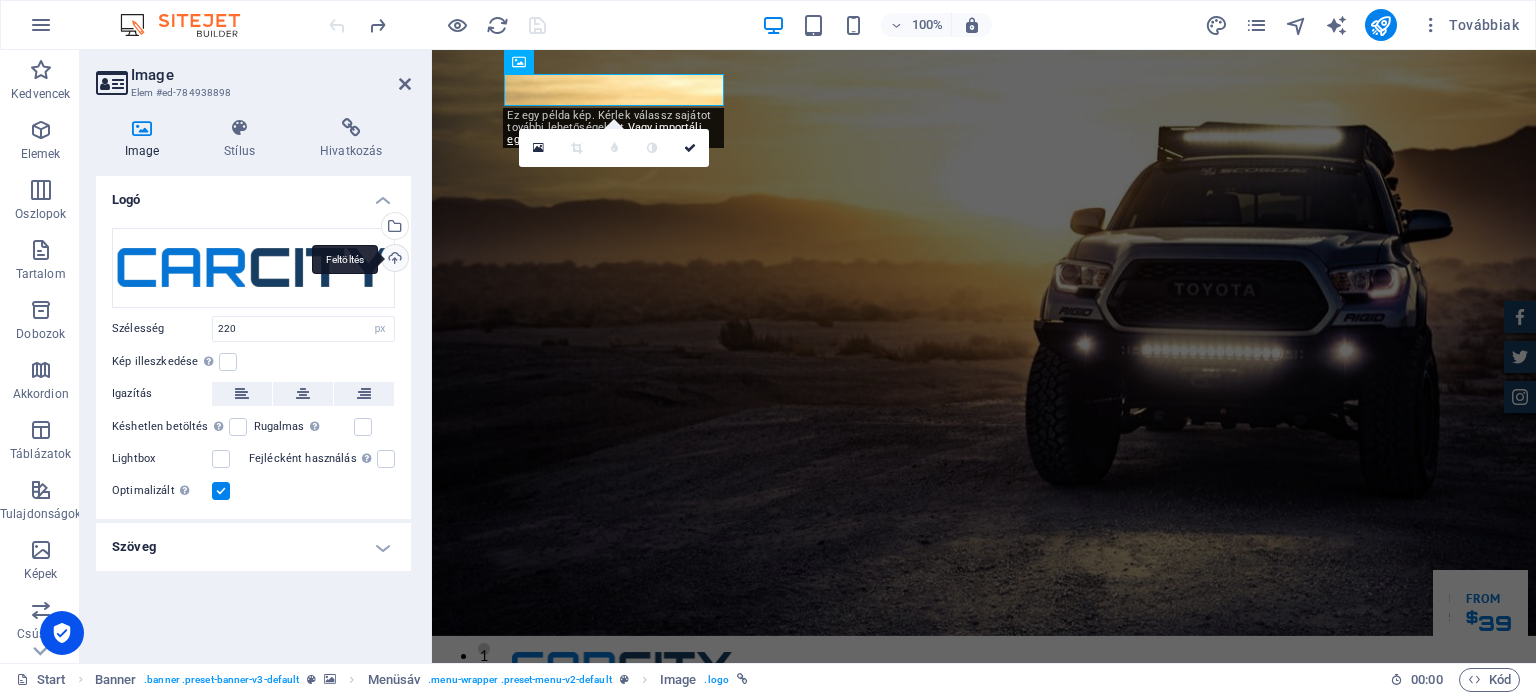 click on "Feltöltés" at bounding box center [393, 260] 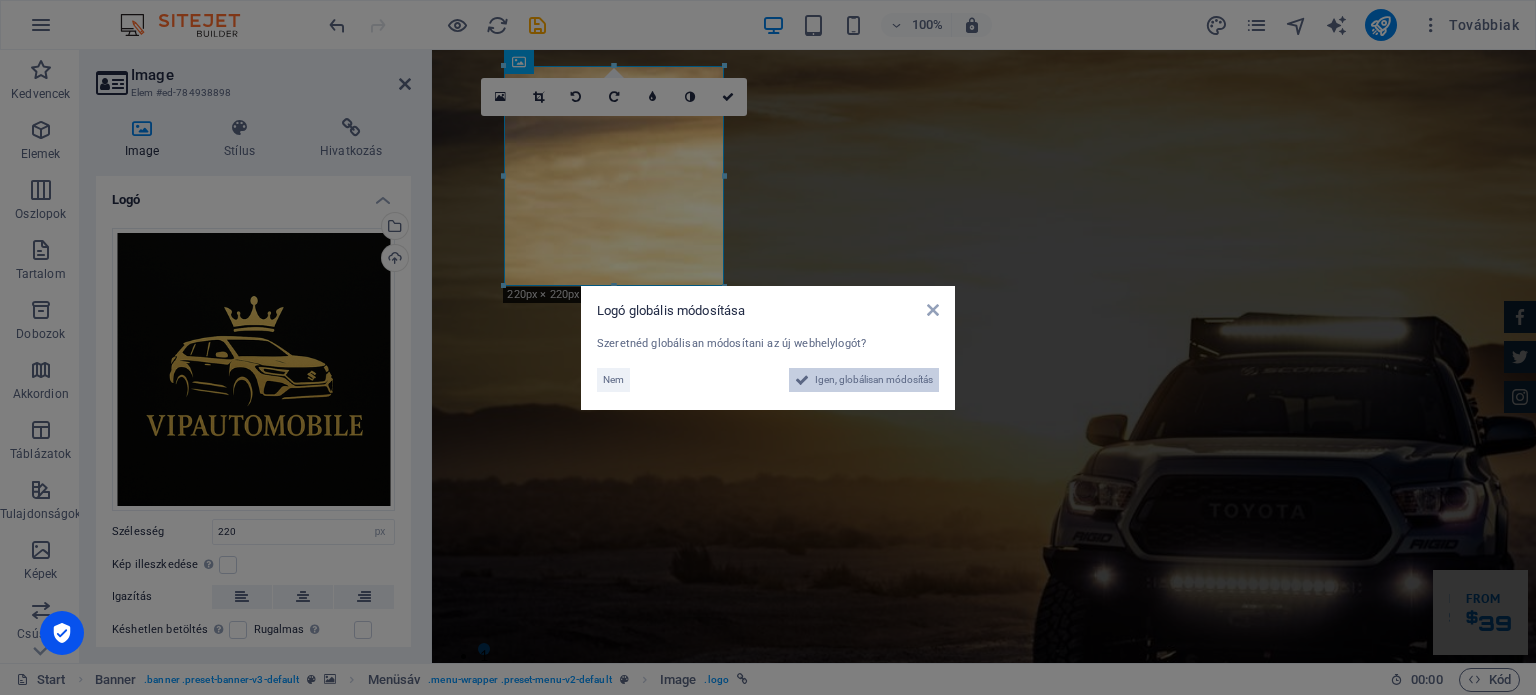 click on "Igen, globálisan módosítás" at bounding box center (874, 380) 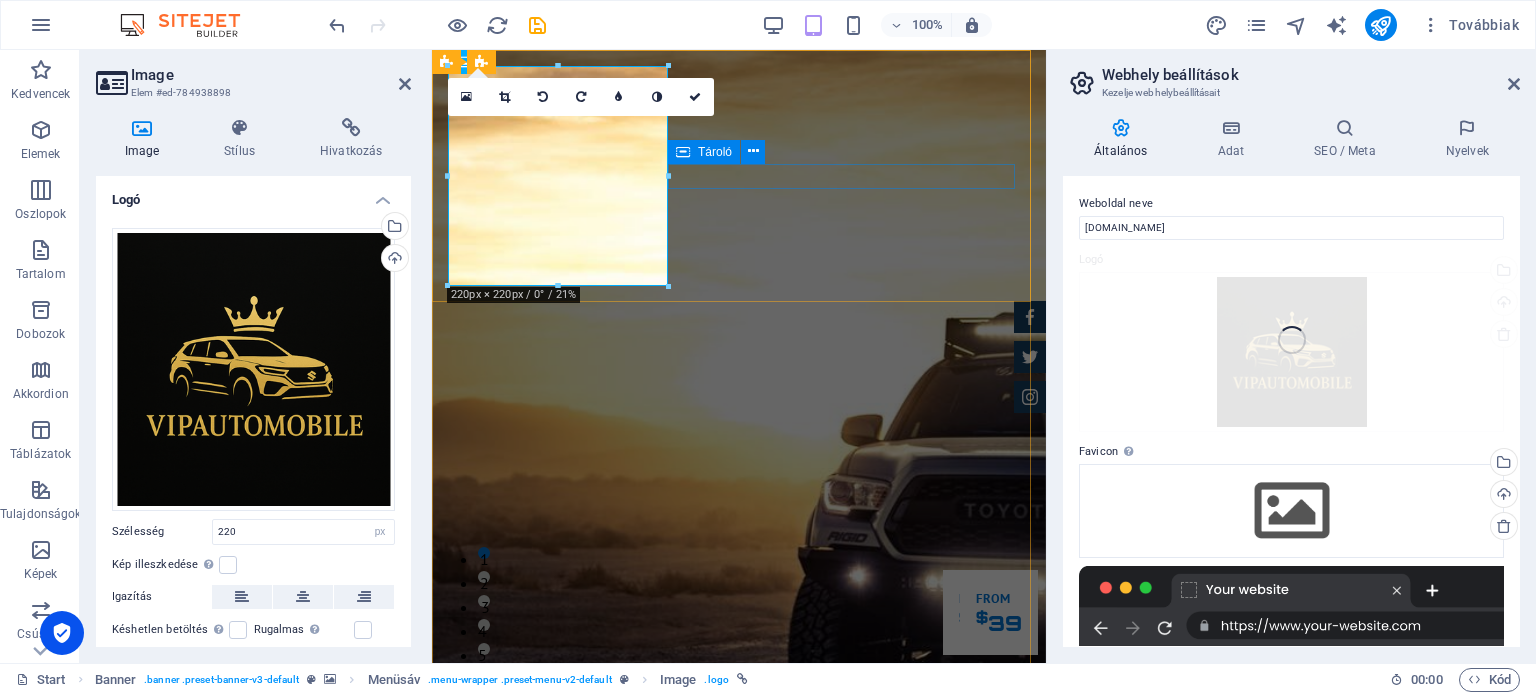 click at bounding box center [739, 1182] 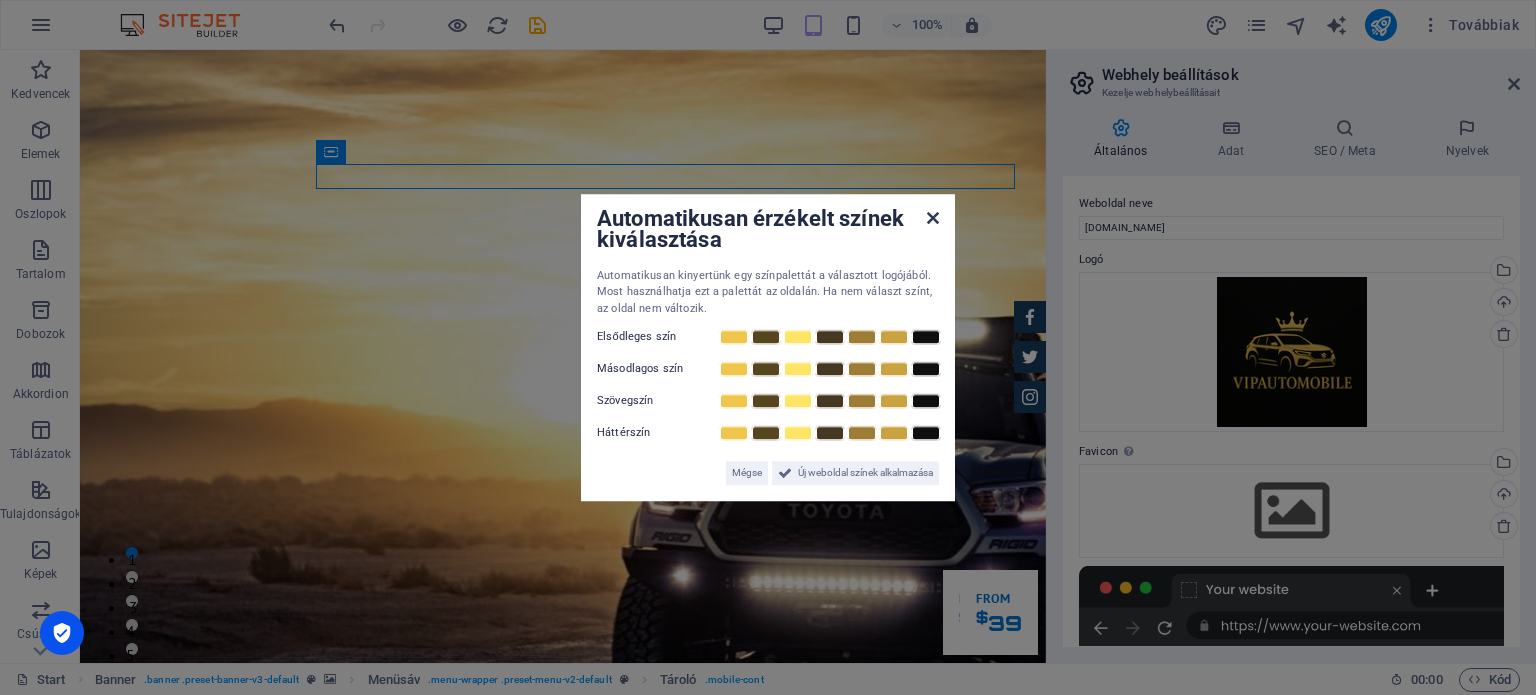 click at bounding box center (933, 218) 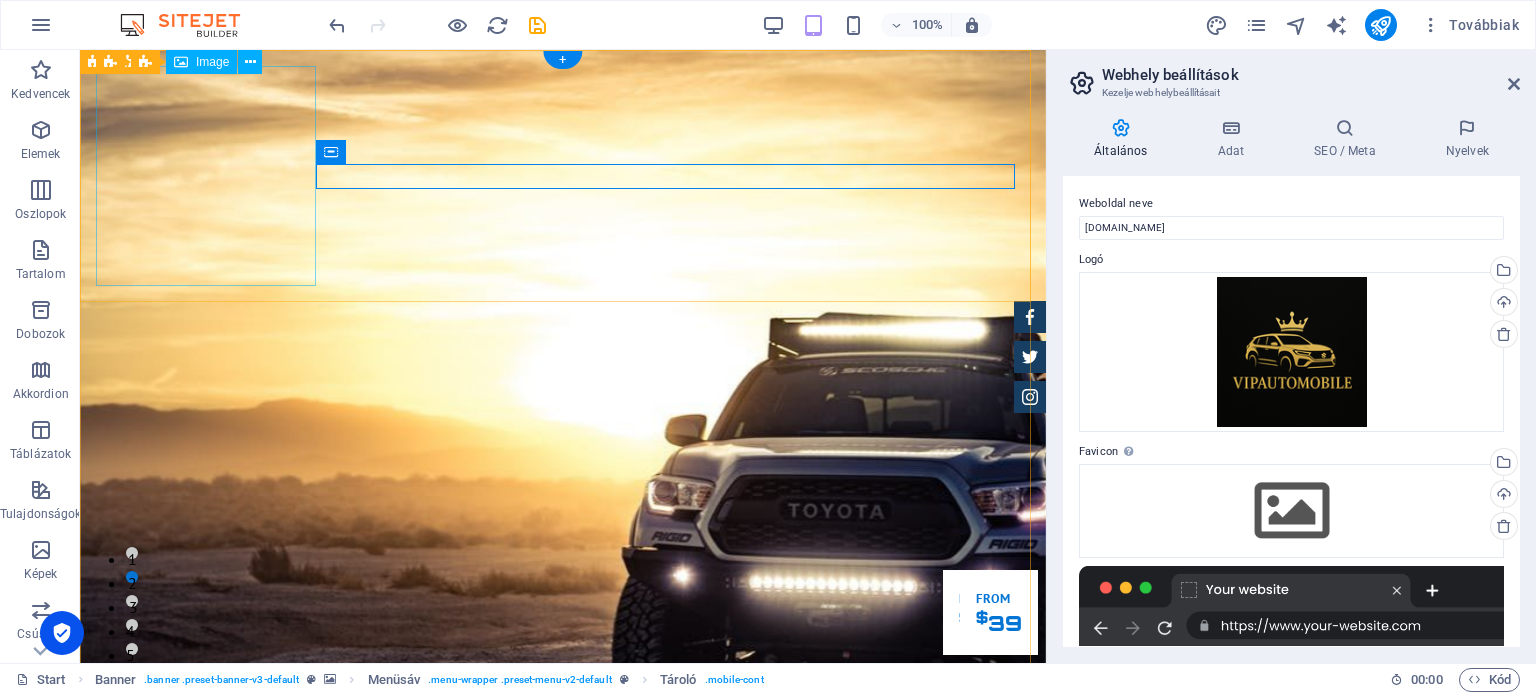 click at bounding box center (563, 1047) 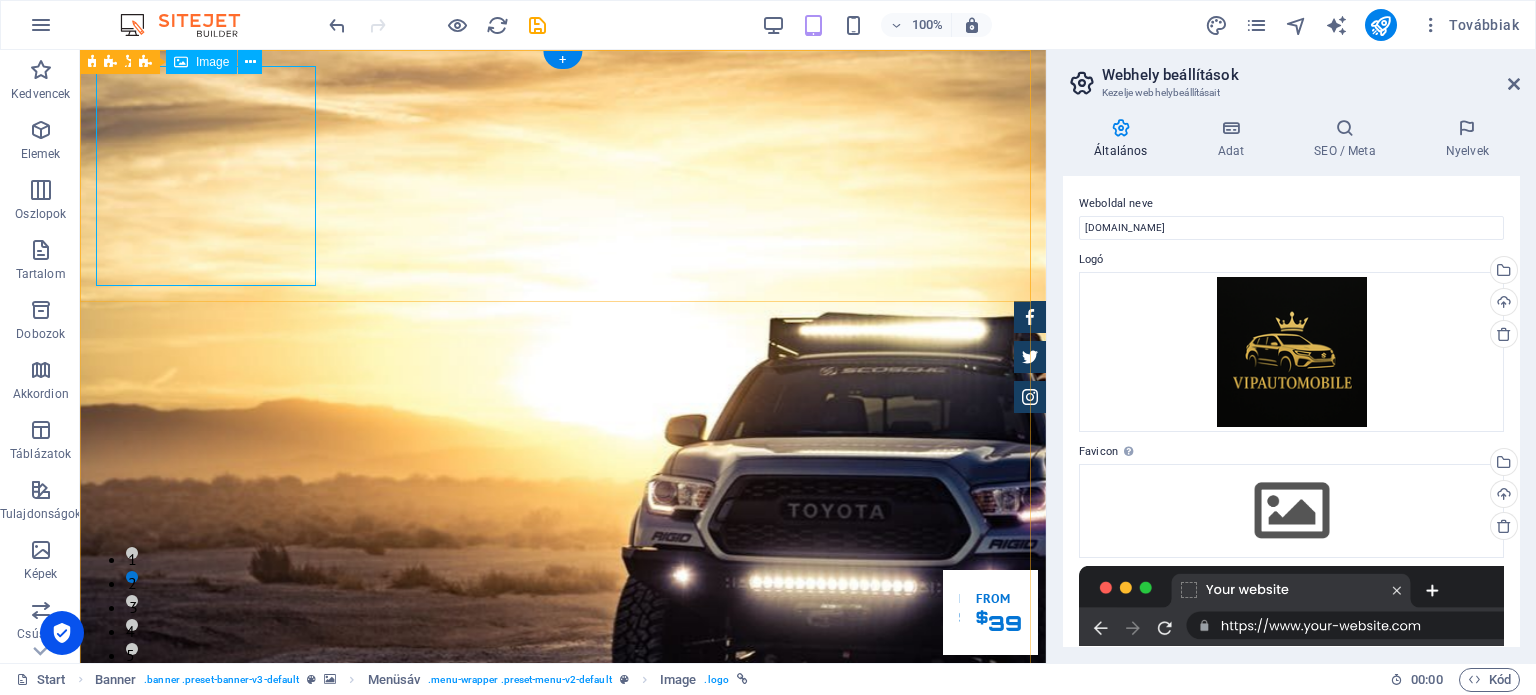 click at bounding box center (563, 1047) 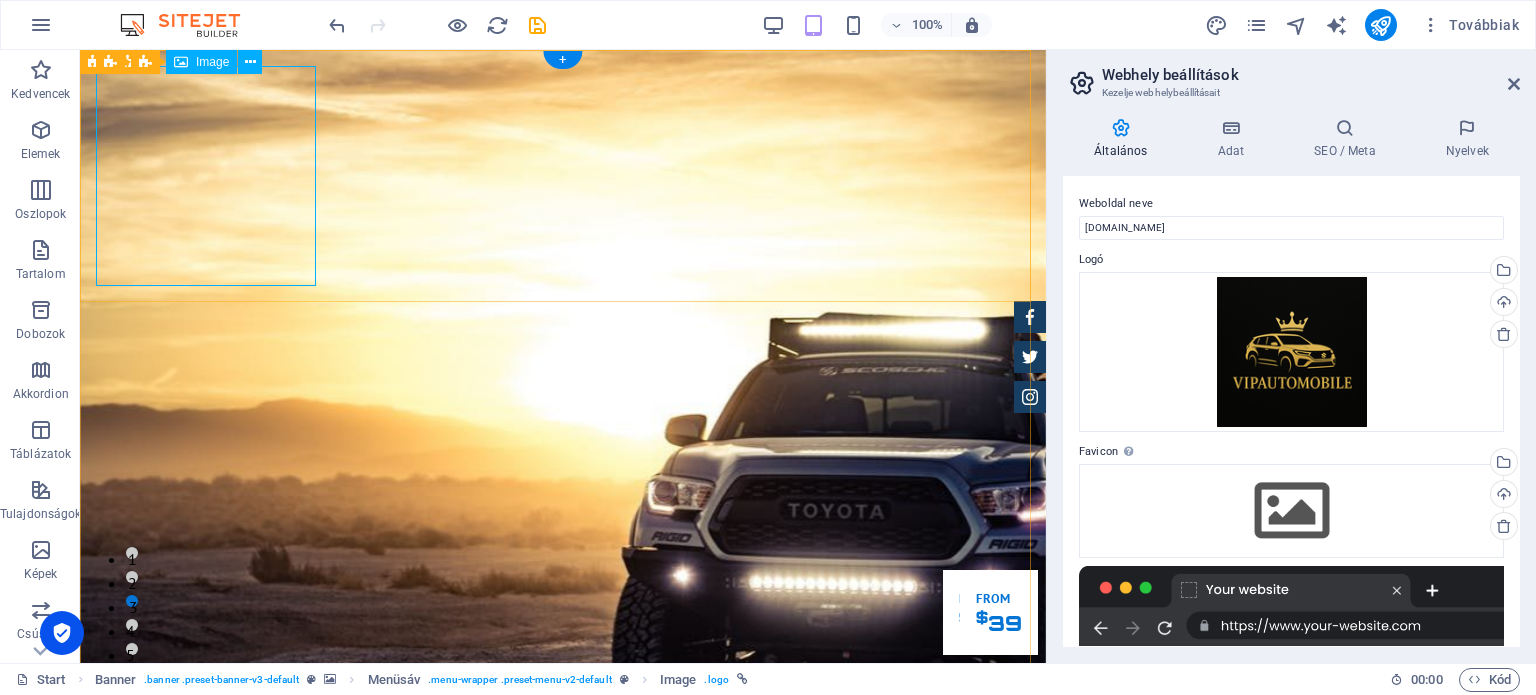 click at bounding box center (563, 1047) 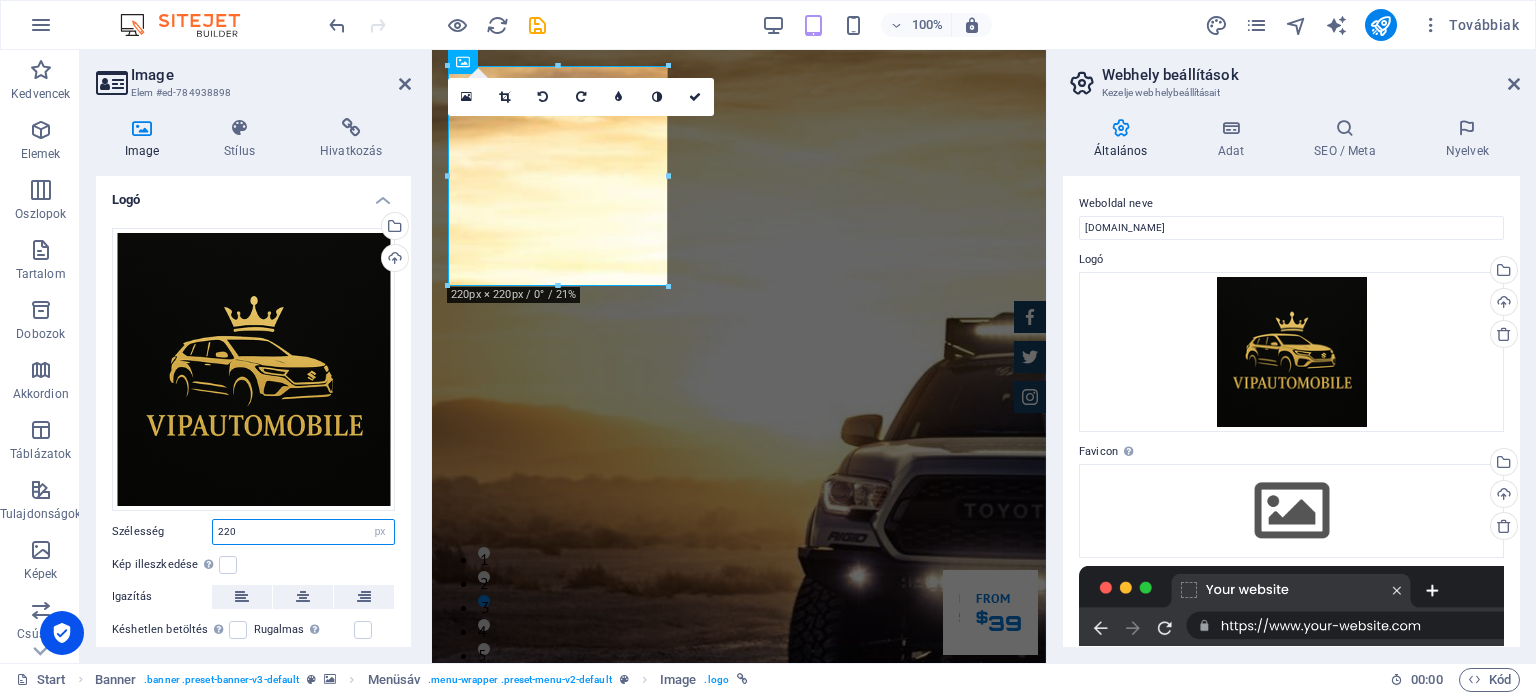 drag, startPoint x: 255, startPoint y: 534, endPoint x: 140, endPoint y: 527, distance: 115.212845 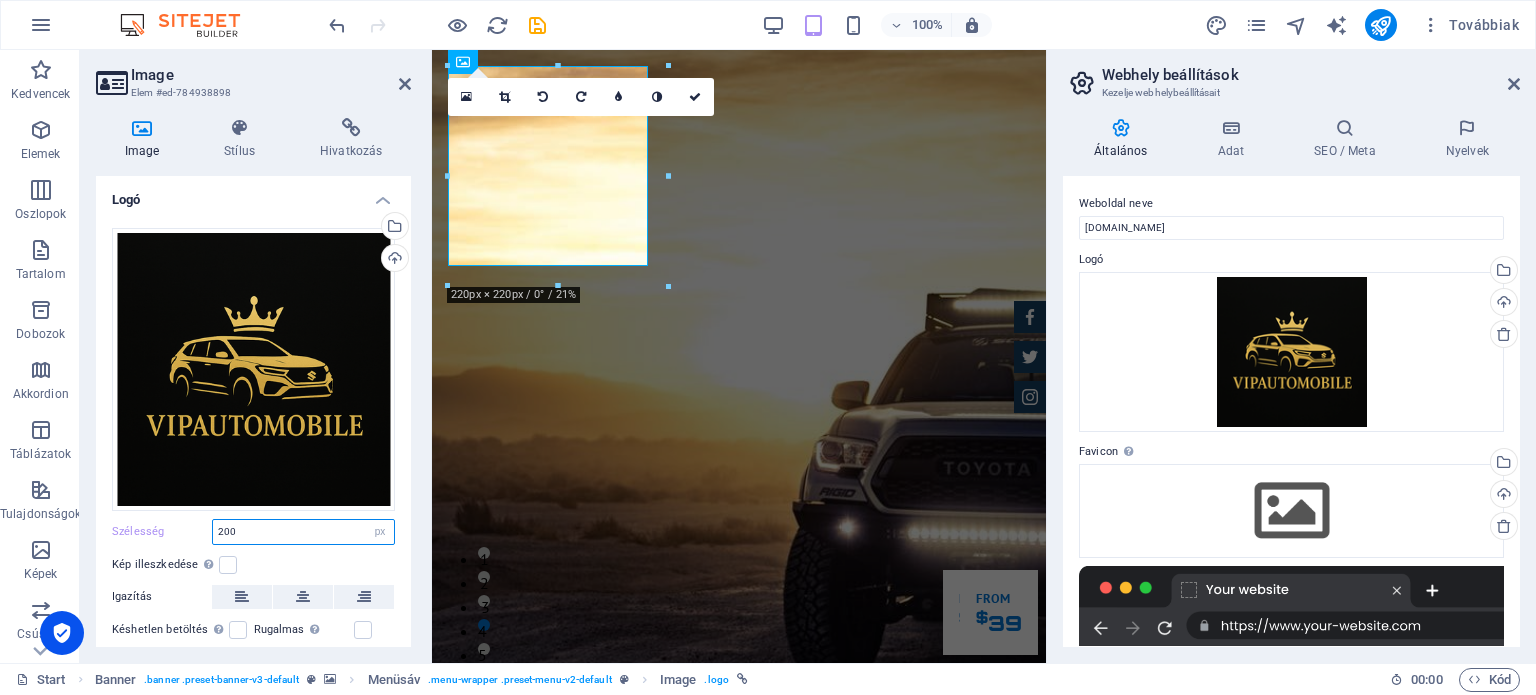 drag, startPoint x: 252, startPoint y: 529, endPoint x: 110, endPoint y: 512, distance: 143.01399 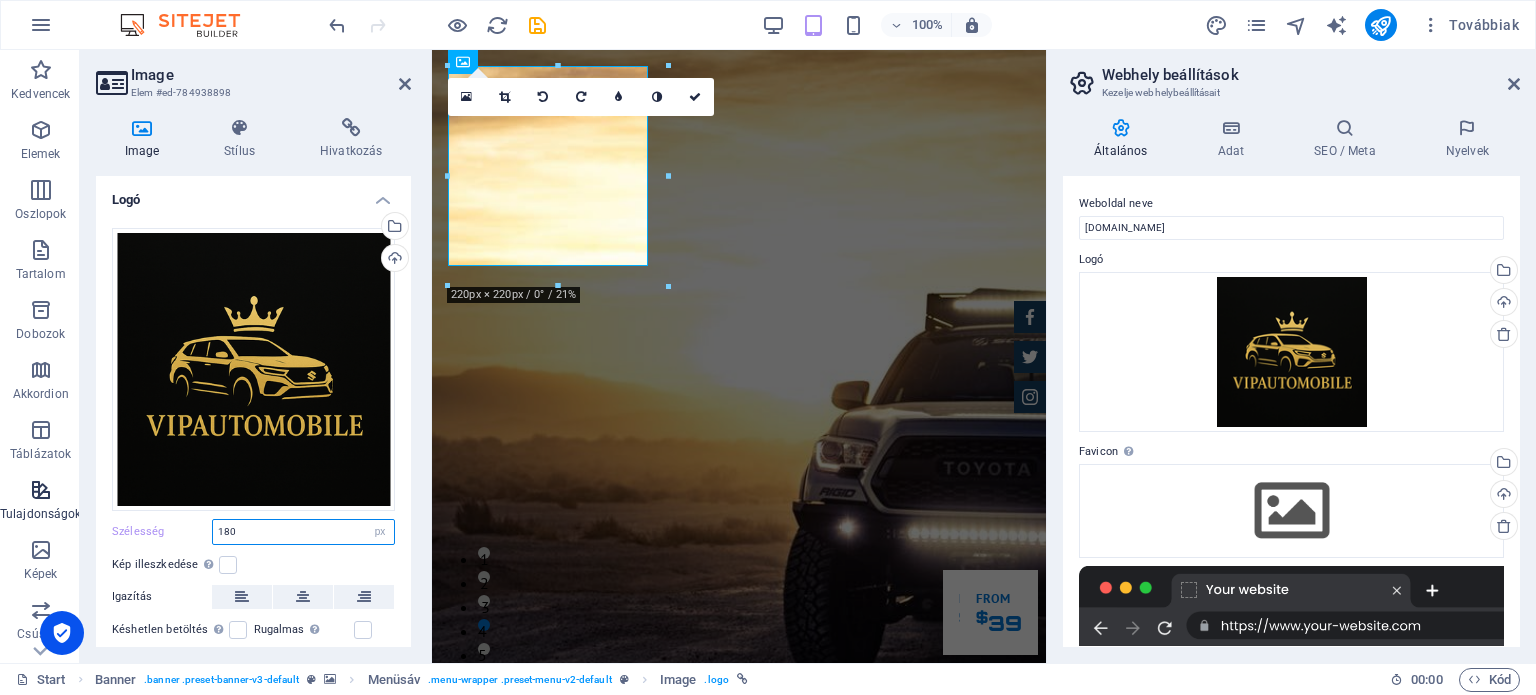 type on "180" 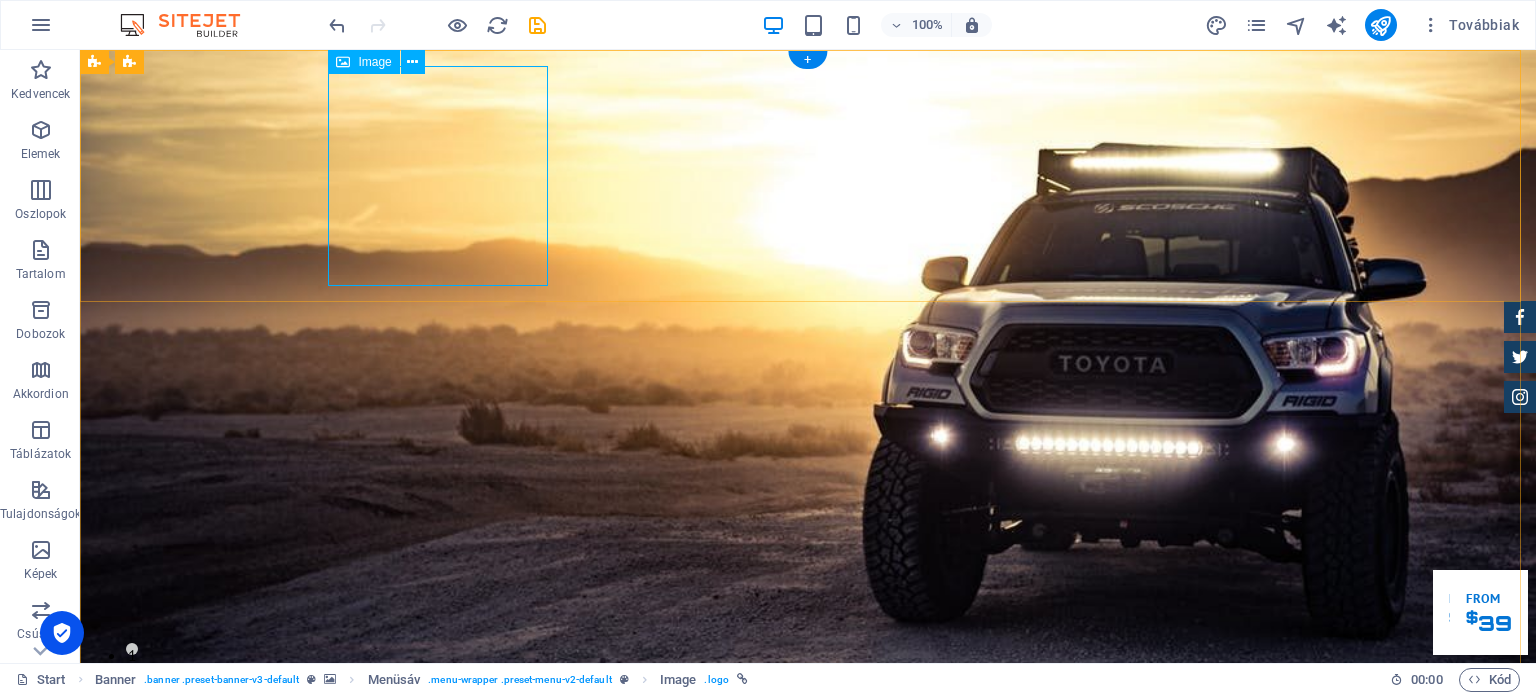 click at bounding box center (808, 947) 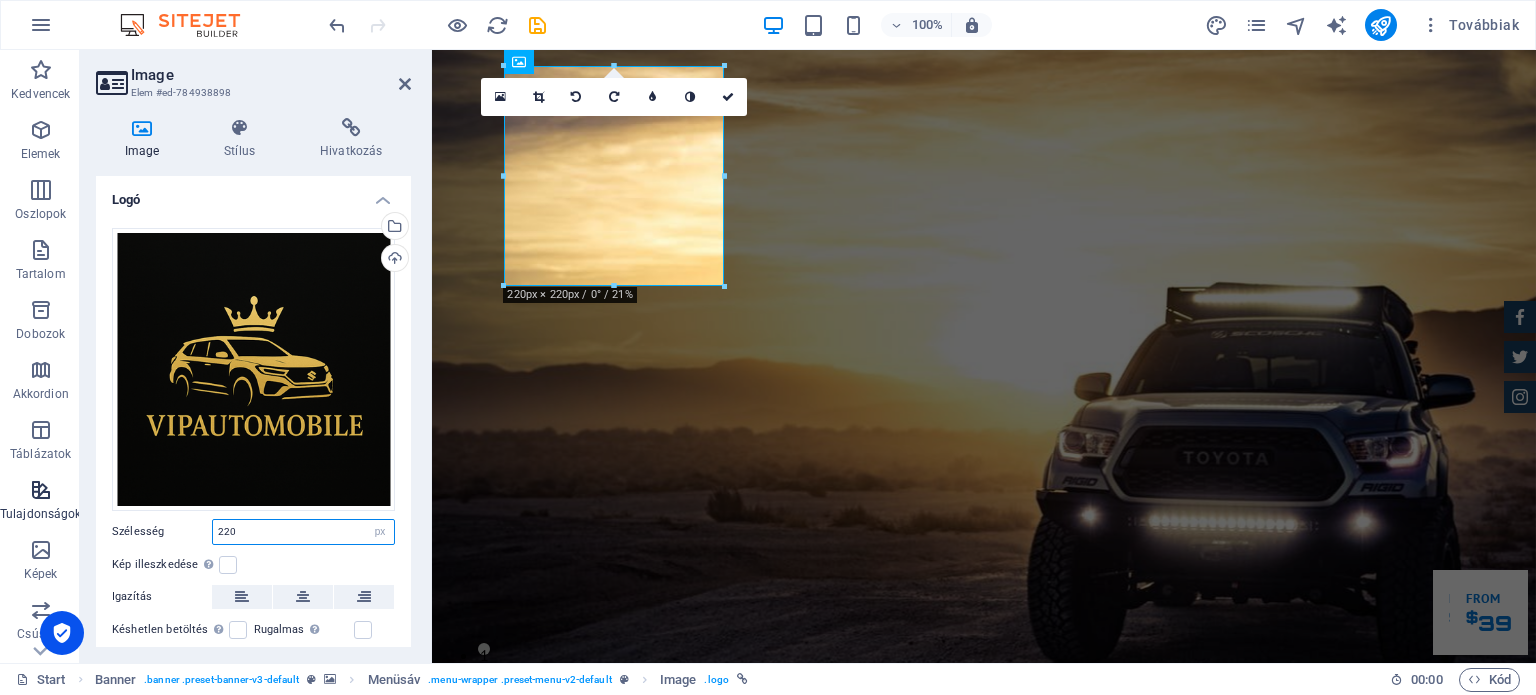 drag, startPoint x: 275, startPoint y: 527, endPoint x: 0, endPoint y: 526, distance: 275.00183 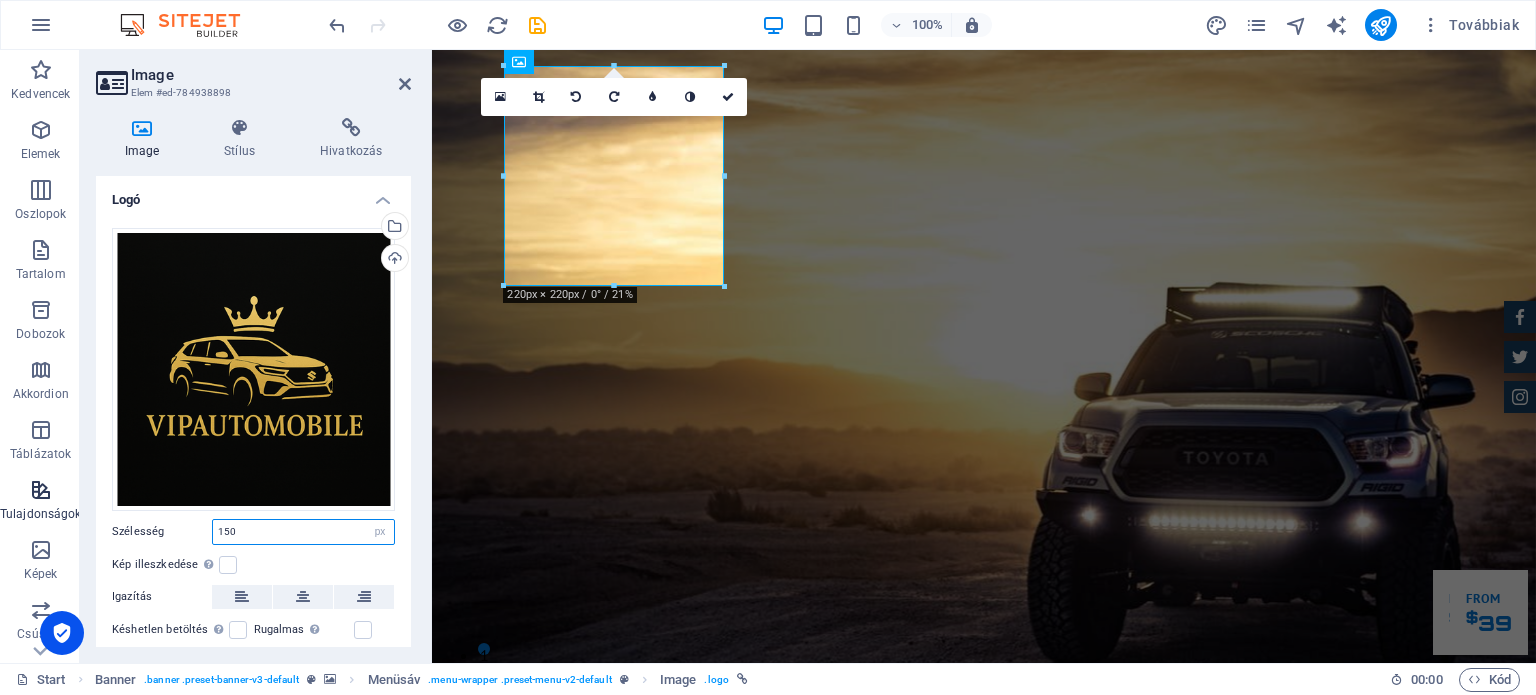 type on "150" 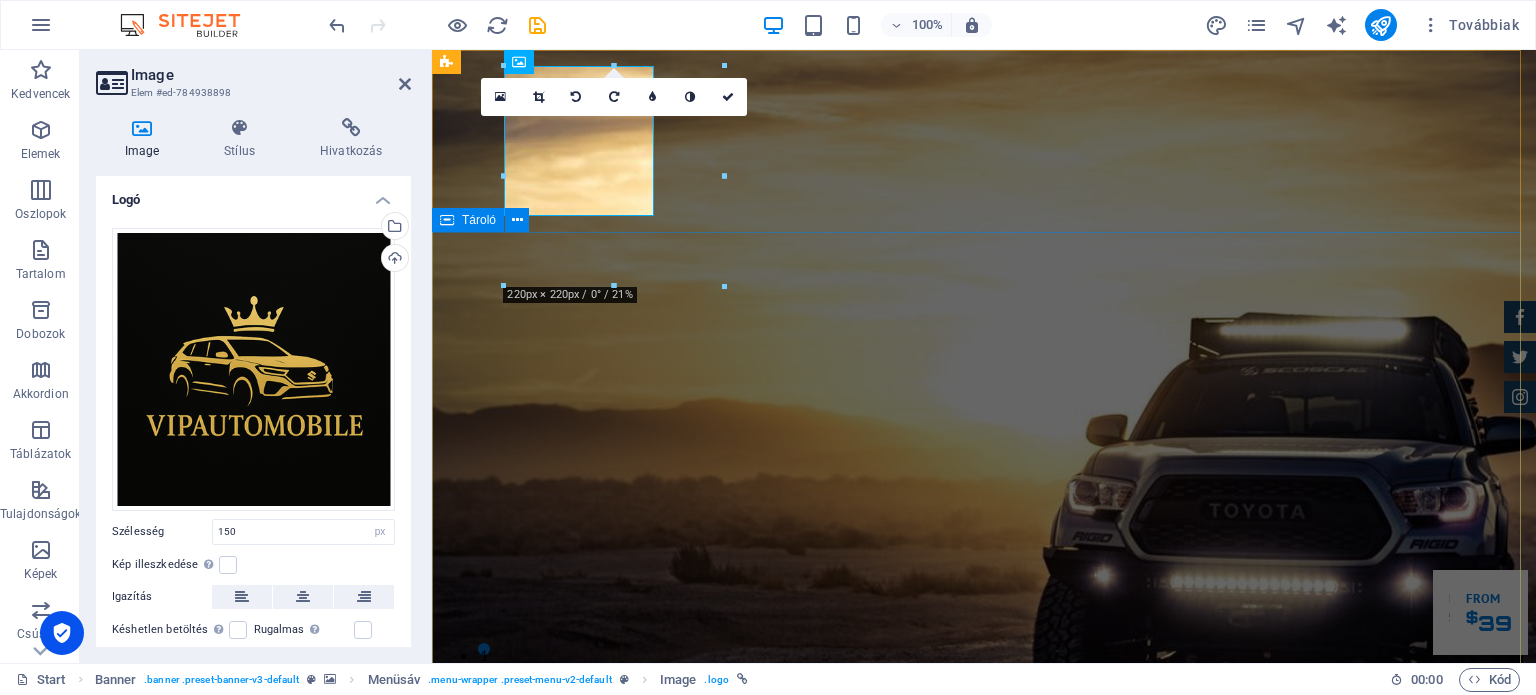 click on "Lajika Auto Great Cars. Lorem ipsum dolor sit amet, consetetur sadipscing elitr, sed diam nonumy eirmod tempor invidunt ut labore et dolore magna aliquyam erat.  Our Inventory   Make an appointment" at bounding box center (984, 1447) 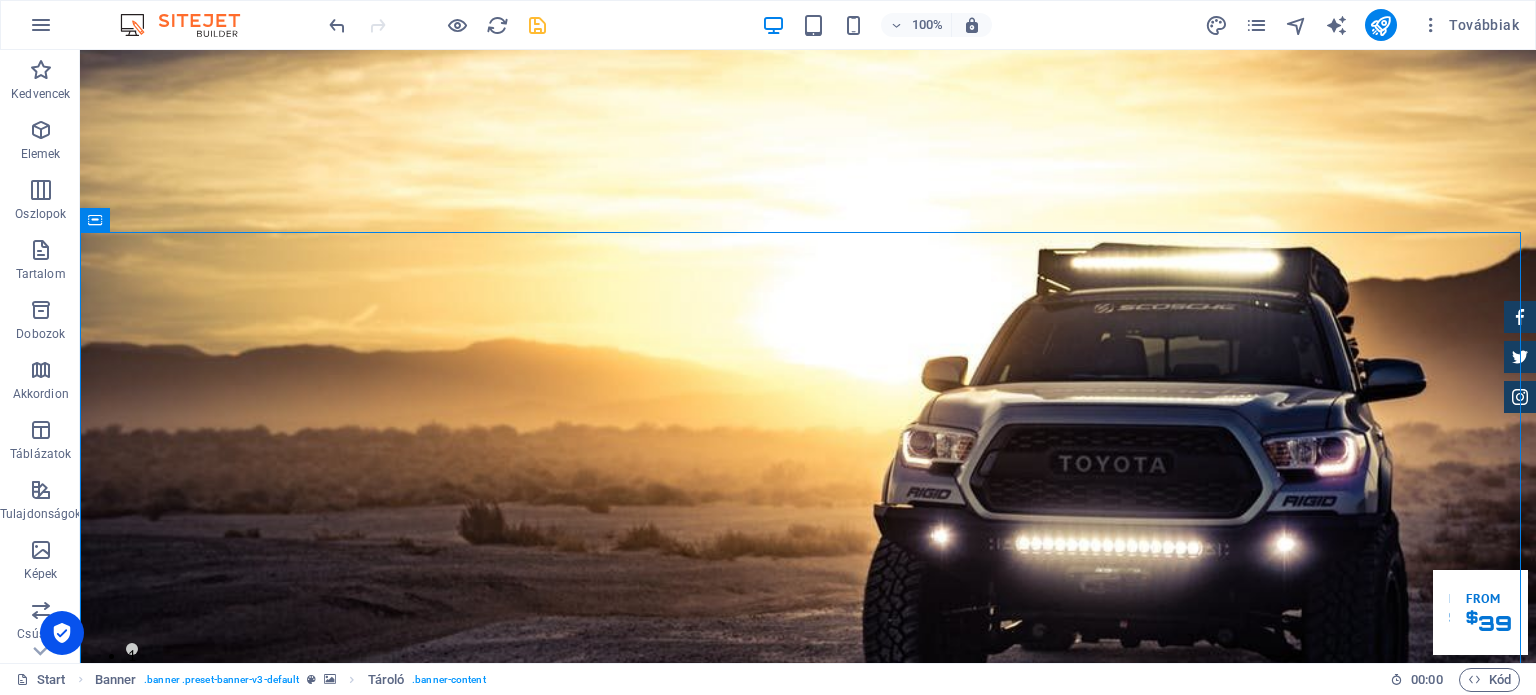 click at bounding box center (537, 25) 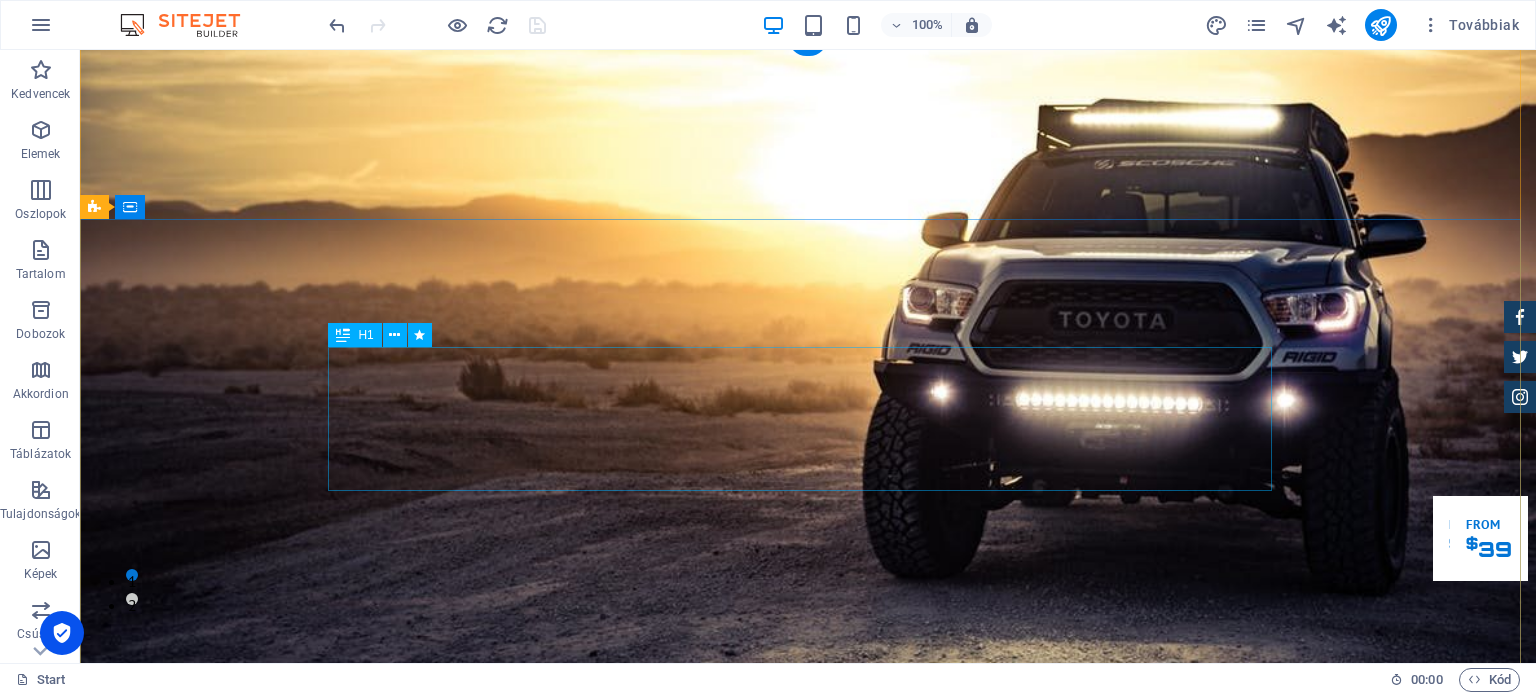 scroll, scrollTop: 0, scrollLeft: 0, axis: both 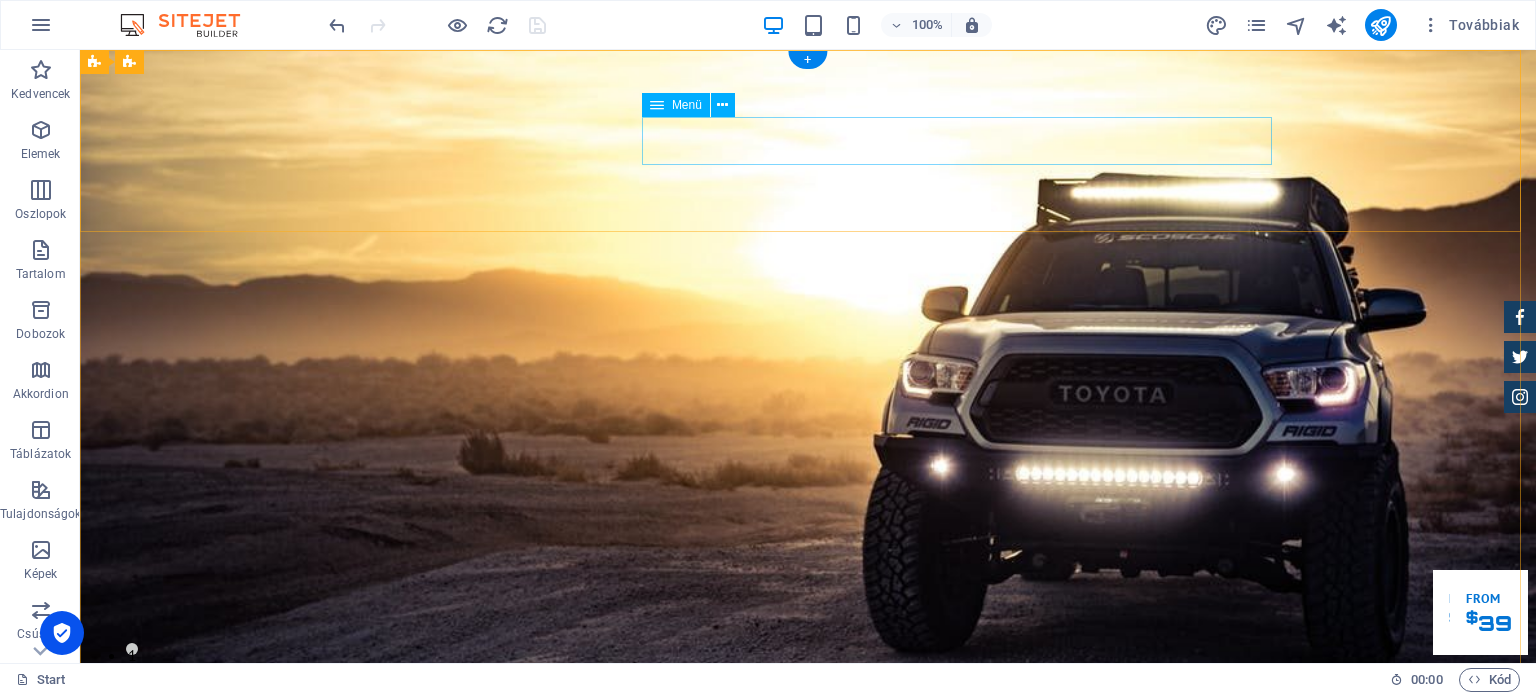 click on "Home About us Services Inventory Feedback Contact" at bounding box center [808, 1041] 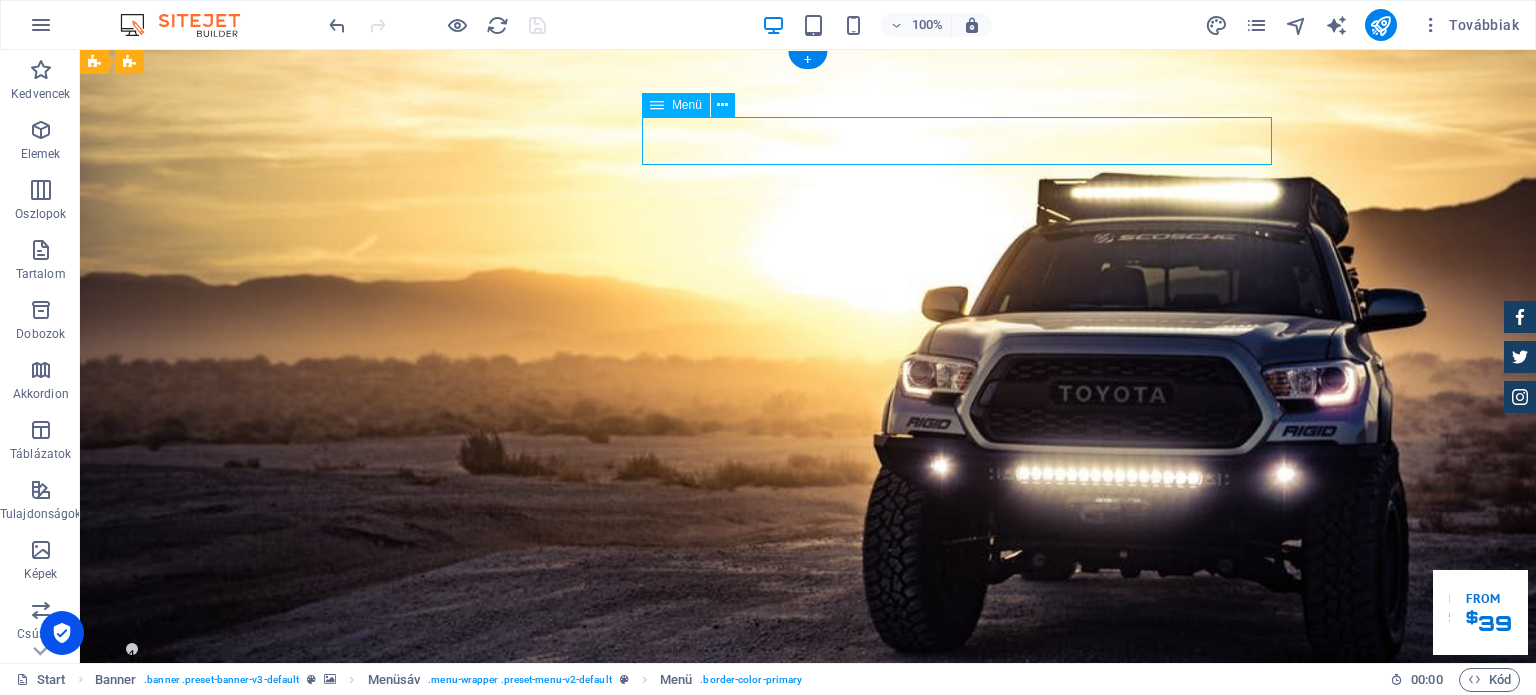 click on "Home About us Services Inventory Feedback Contact" at bounding box center (808, 1041) 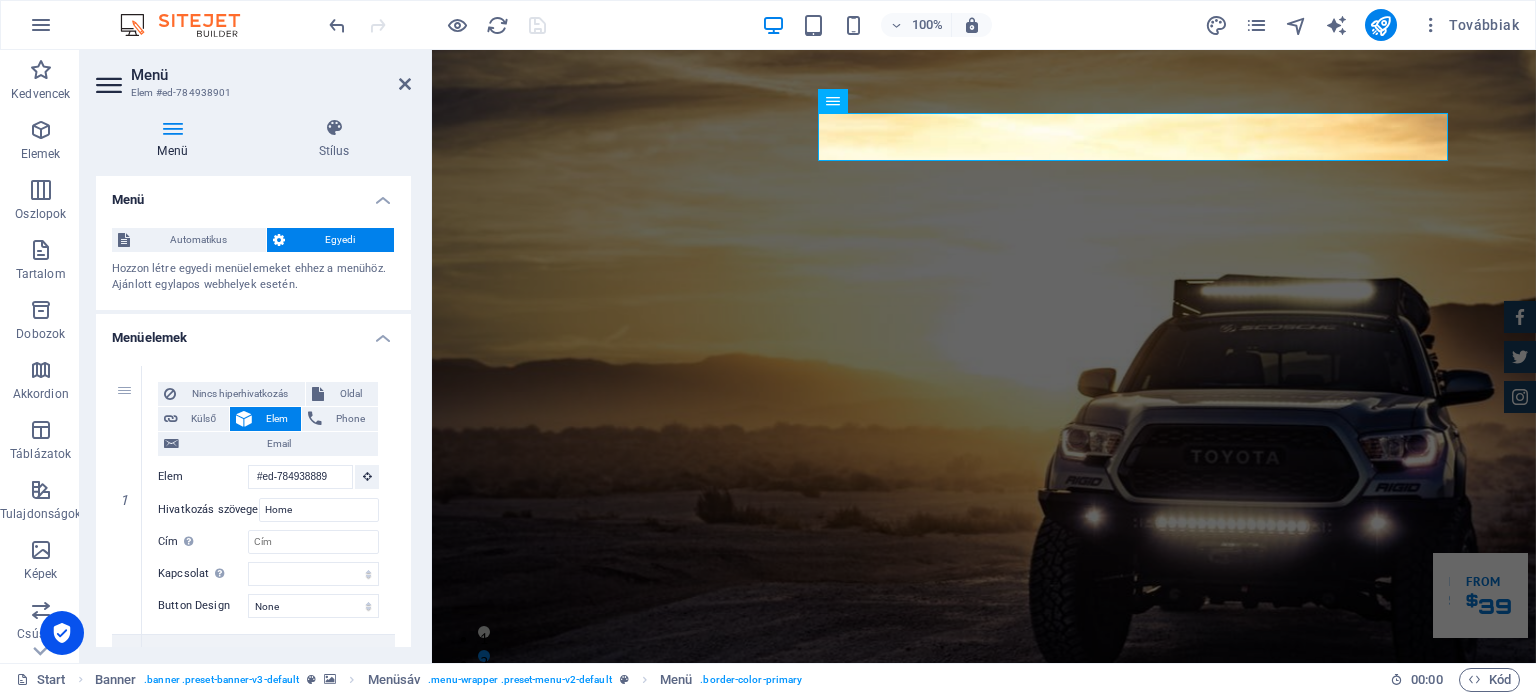 scroll, scrollTop: 0, scrollLeft: 0, axis: both 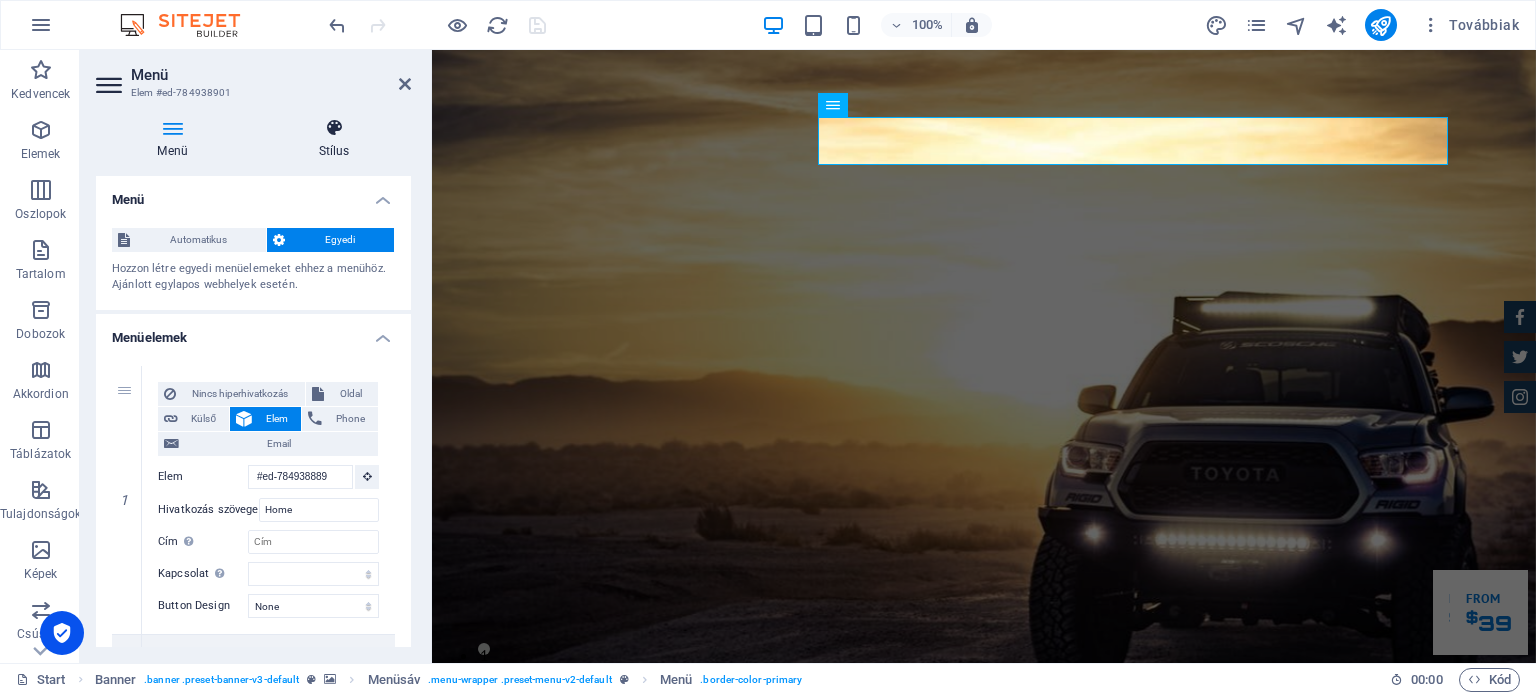 click on "Stílus" at bounding box center (334, 139) 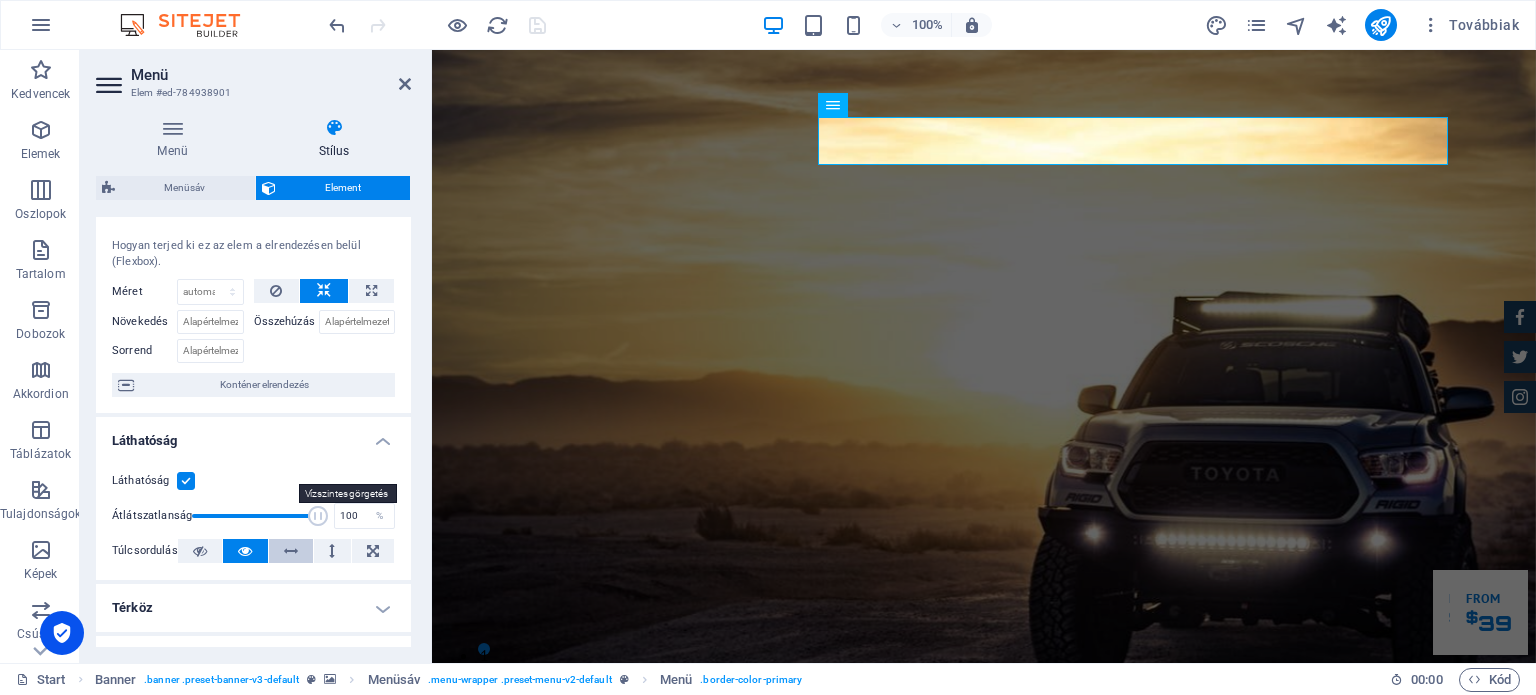 scroll, scrollTop: 231, scrollLeft: 0, axis: vertical 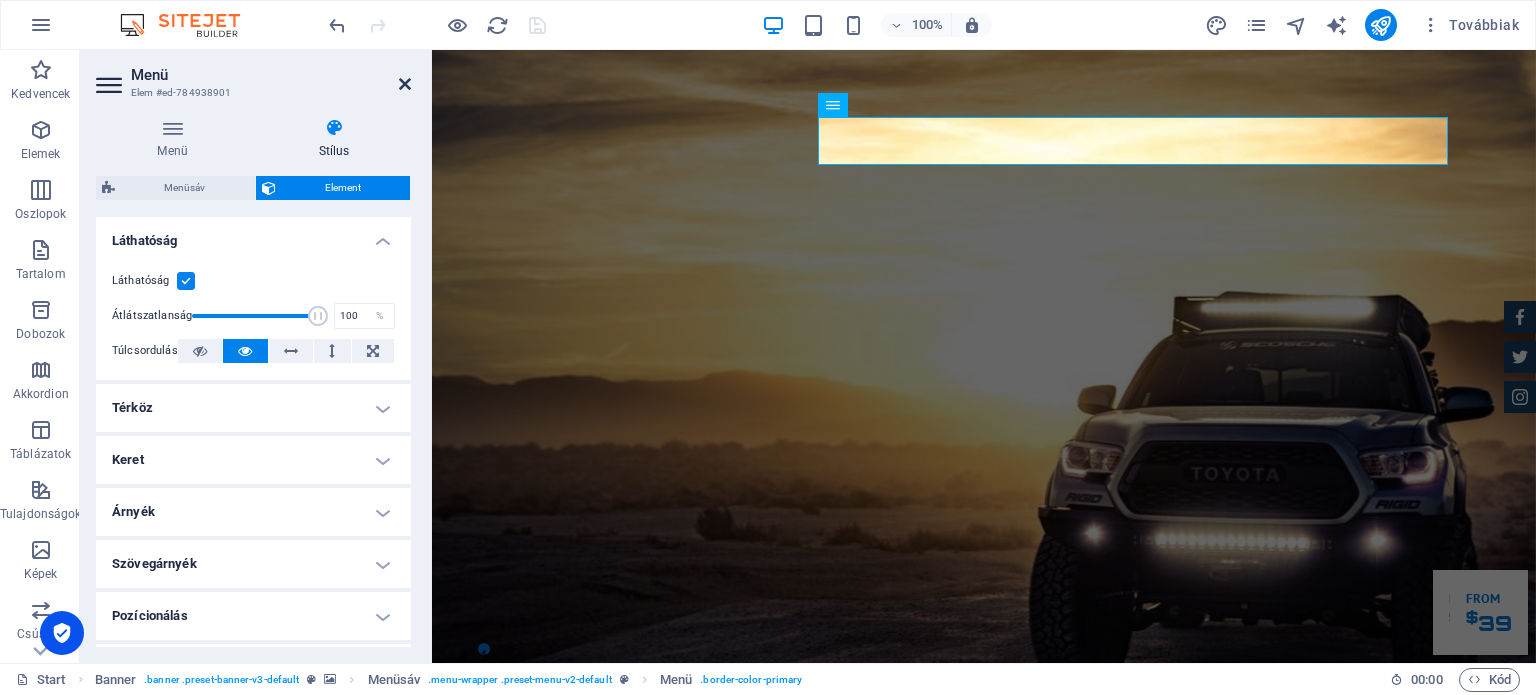 click at bounding box center [405, 84] 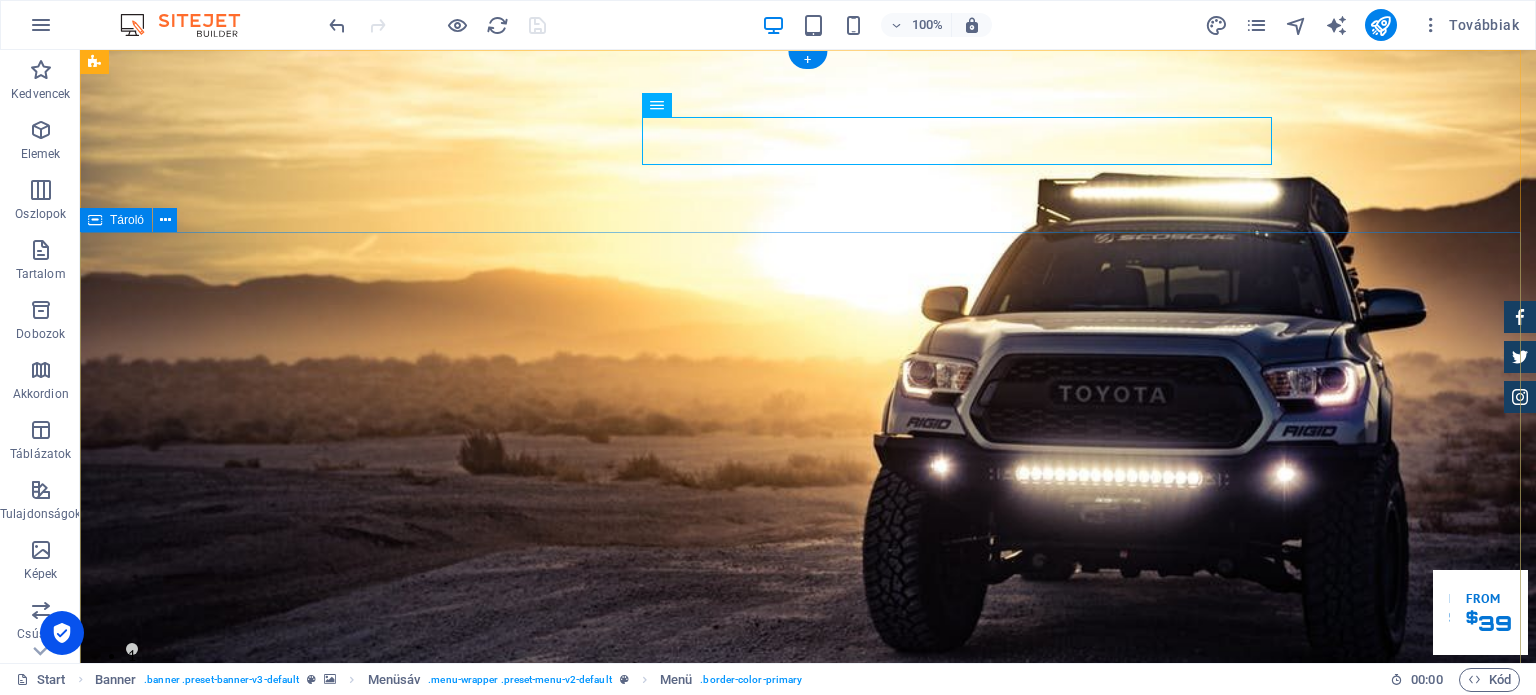 click on "Lajika Auto Great Cars. Lorem ipsum dolor sit amet, consetetur sadipscing elitr, sed diam nonumy eirmod tempor invidunt ut labore et dolore magna aliquyam erat.  Our Inventory   Make an appointment" at bounding box center [808, 1377] 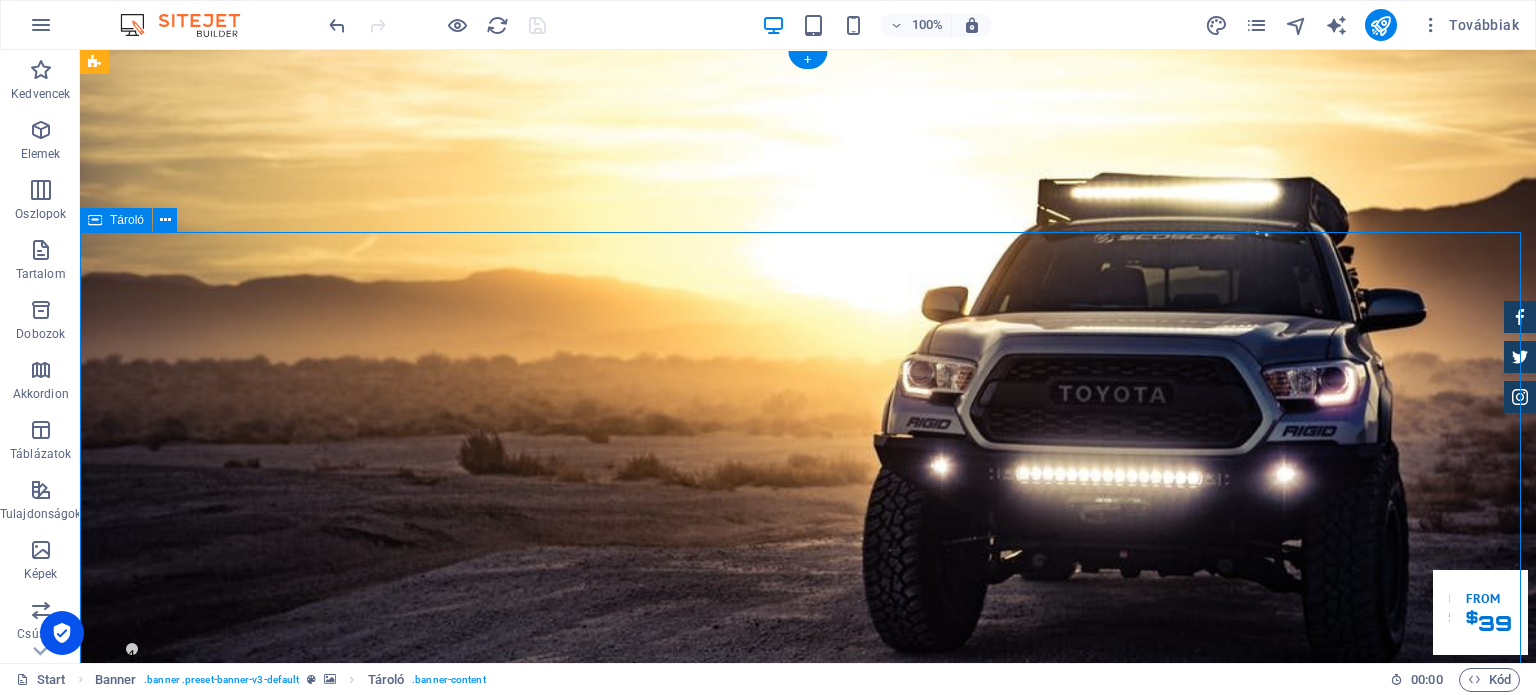 click on "Lajika Auto Great Cars. Lorem ipsum dolor sit amet, consetetur sadipscing elitr, sed diam nonumy eirmod tempor invidunt ut labore et dolore magna aliquyam erat.  Our Inventory   Make an appointment" at bounding box center [808, 1377] 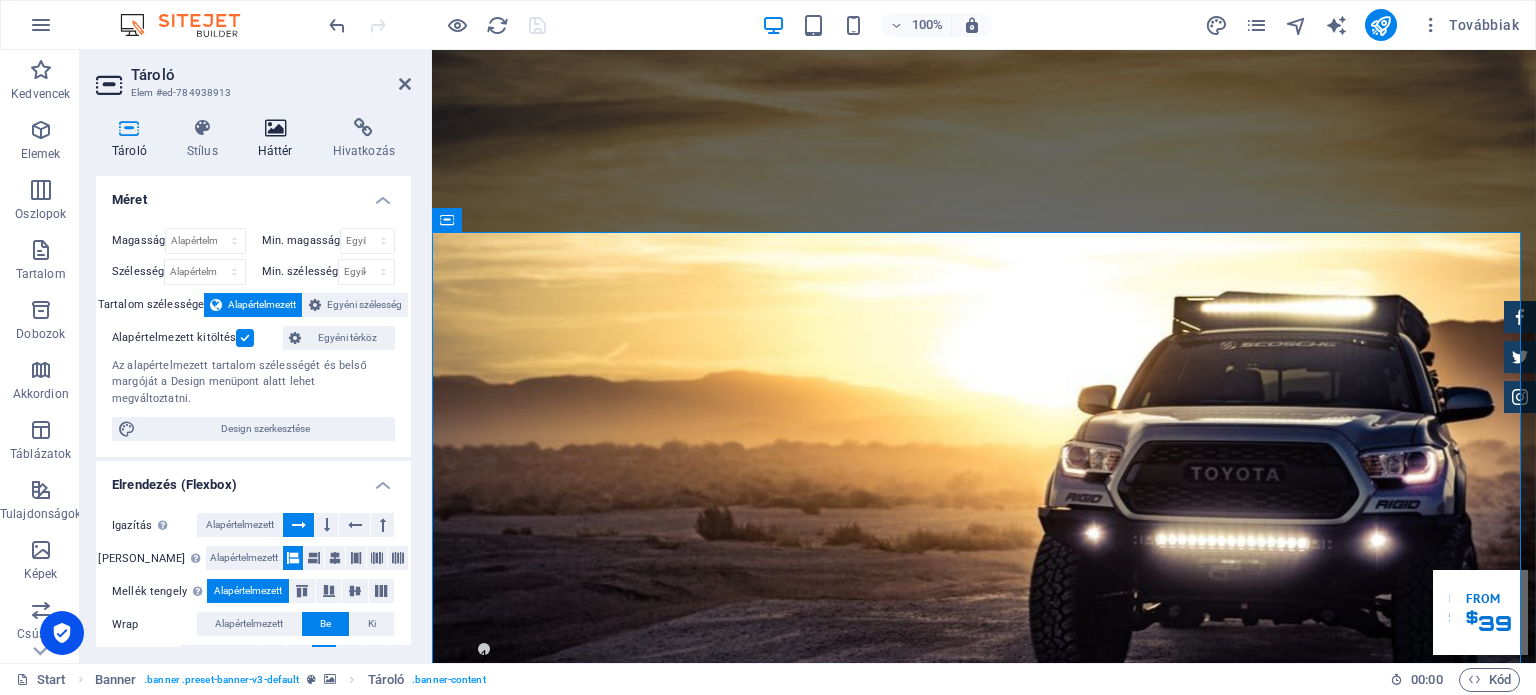 click at bounding box center (275, 128) 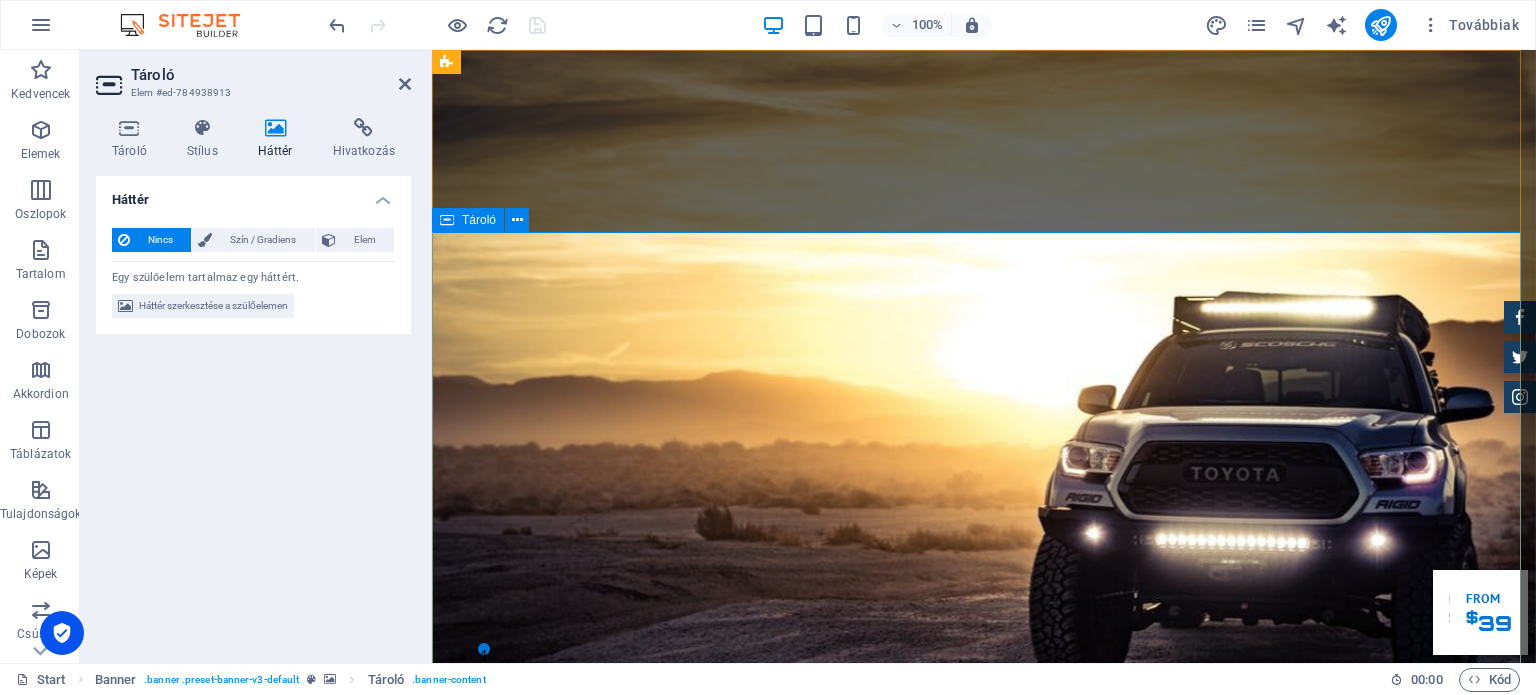 click on "Lajika Auto Great Cars. Lorem ipsum dolor sit amet, consetetur sadipscing elitr, sed diam nonumy eirmod tempor invidunt ut labore et dolore magna aliquyam erat.  Our Inventory   Make an appointment" at bounding box center [984, 1377] 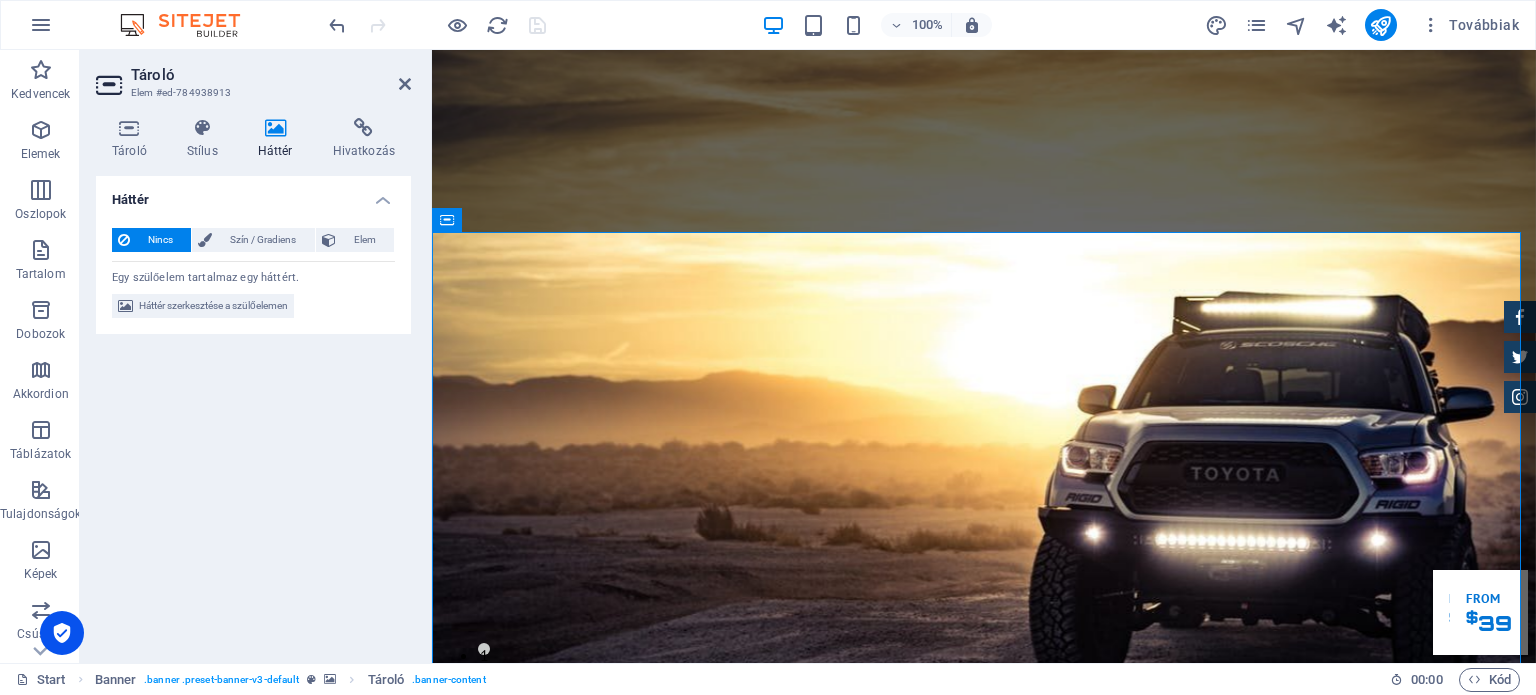 click on "Tároló Elem #ed-784938913
Tároló Stílus Háttér Hivatkozás Méret Magasság Alapértelmezett px rem % vh vw Min. magasság Egyik sem px rem % vh vw Szélesség Alapértelmezett px rem % em vh vw Min. szélesség Egyik sem px rem % vh vw Tartalom szélessége Alapértelmezett Egyéni szélesség Szélesség Alapértelmezett px rem % em vh vw Min. szélesség Egyik sem px rem % vh vw Alapértelmezett kitöltés Egyéni térköz Az alapértelmezett tartalom szélességét és belső margóját a Design menüpont alatt lehet megváltoztatni. Design szerkesztése Elrendezés (Flexbox) Igazítás Meghatározza a flex irányát. Alapértelmezett Fő tengely Meghatározza, hogy az elemek hogyan viselkedjenek a fő tengely mentén ebben a tartályban (tartalom igazítása). Alapértelmezett Mellék tengely Irányítsa az elemek függőleges irányát a tartályon belül (elemek igazítása). Alapértelmezett Wrap Alapértelmezett Be Ki Kitöltés Alapértelmezett Accessibility Role Egyik sem %" at bounding box center (256, 356) 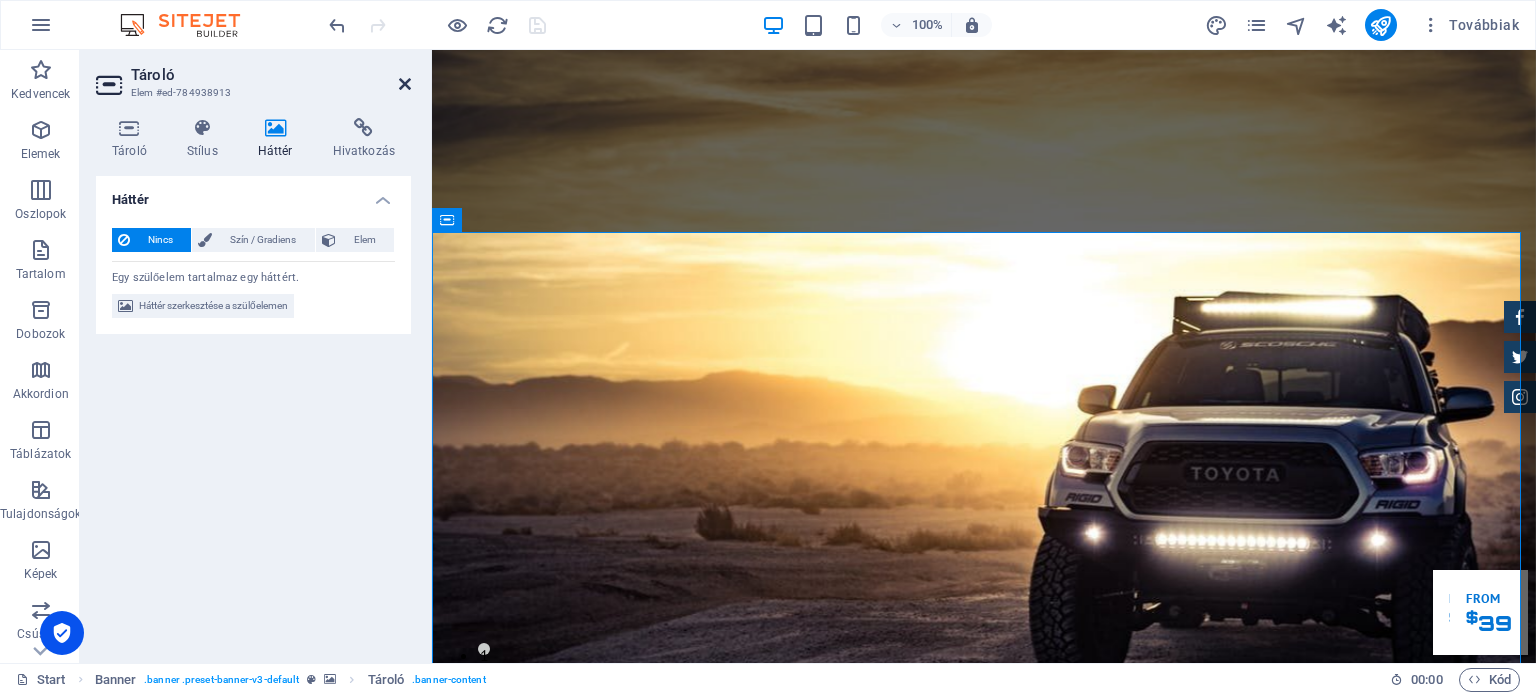 click at bounding box center [405, 84] 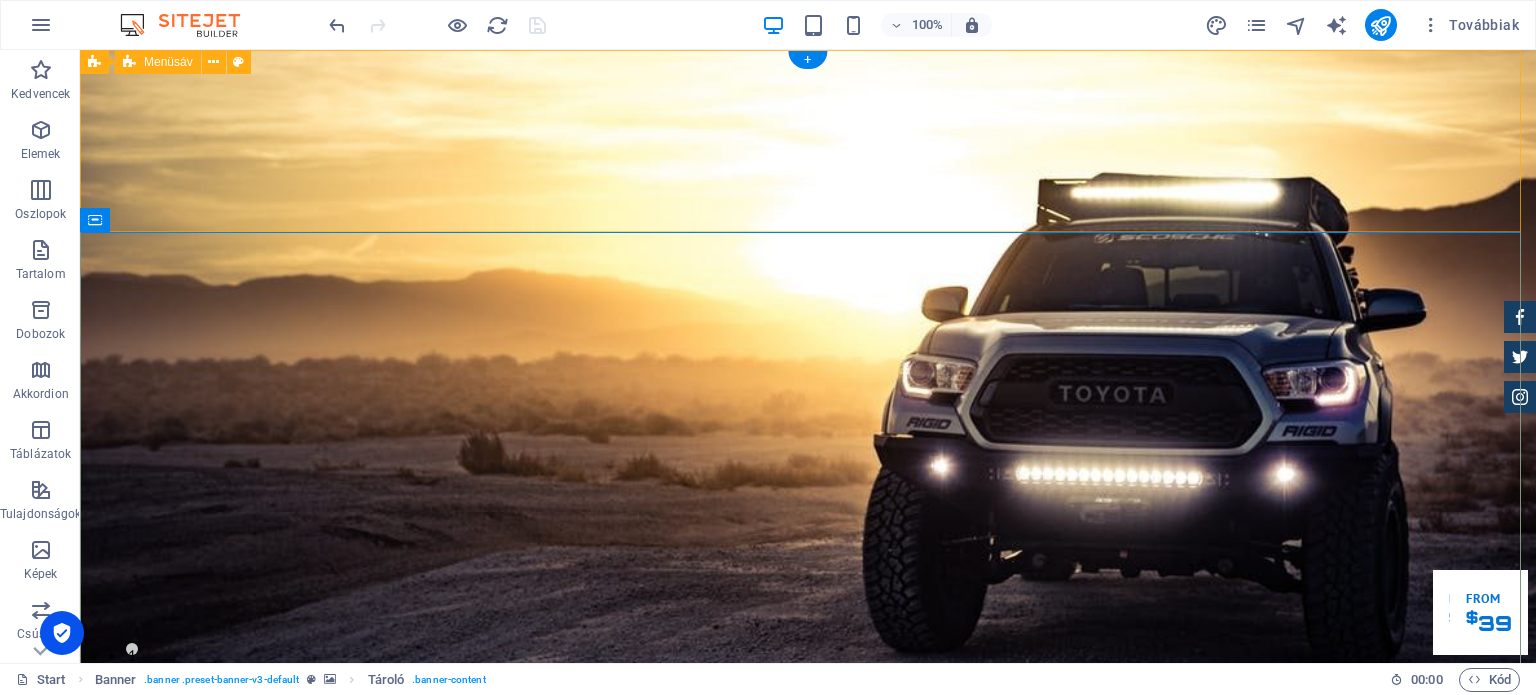 click on "Home About us Services Inventory Feedback Contact" at bounding box center [808, 966] 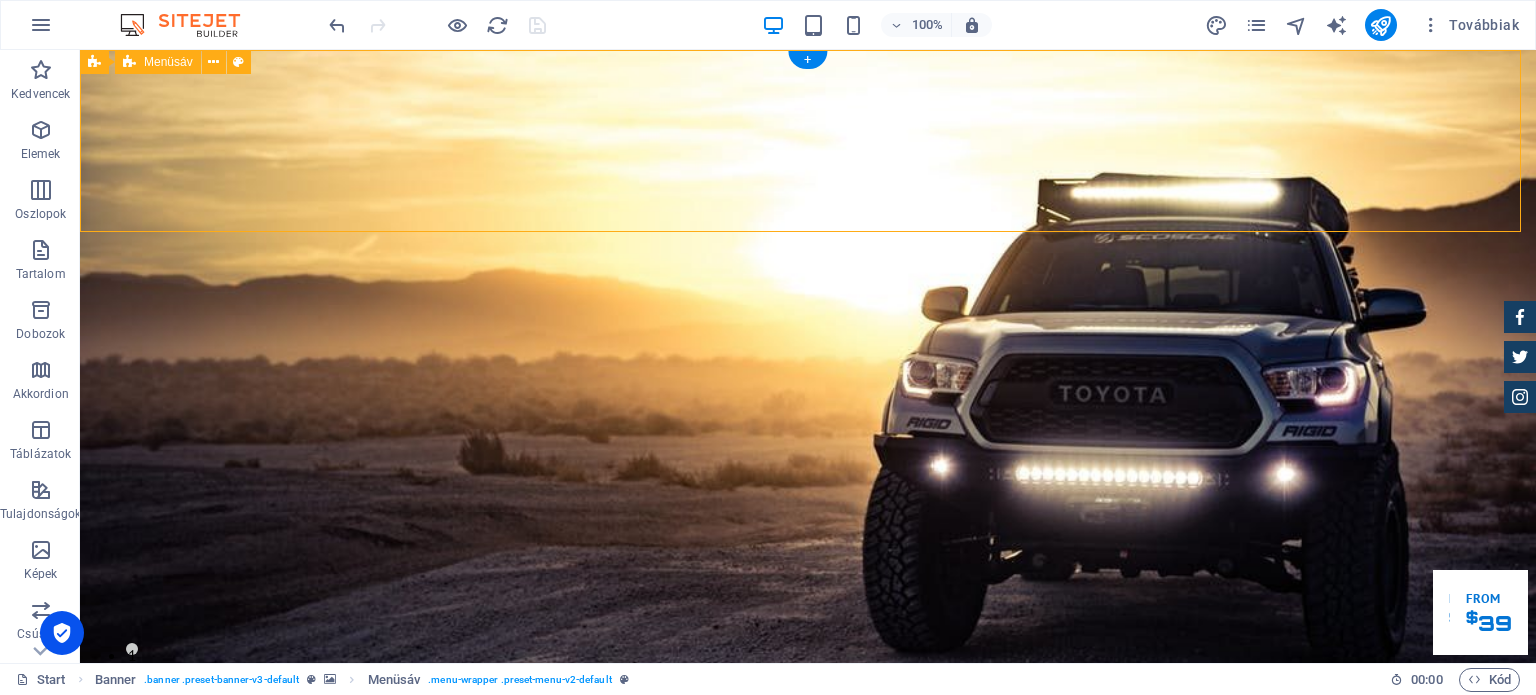 click on "Home About us Services Inventory Feedback Contact" at bounding box center (808, 966) 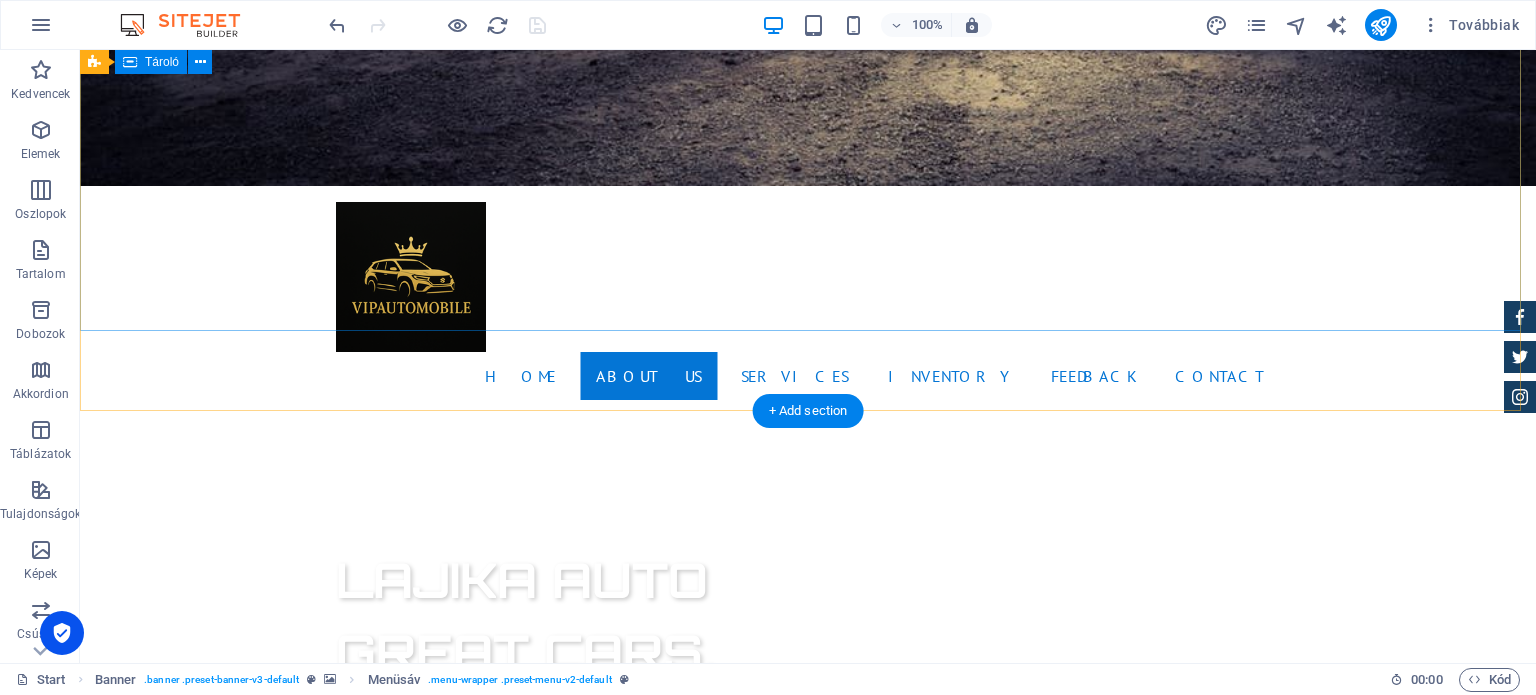 scroll, scrollTop: 400, scrollLeft: 0, axis: vertical 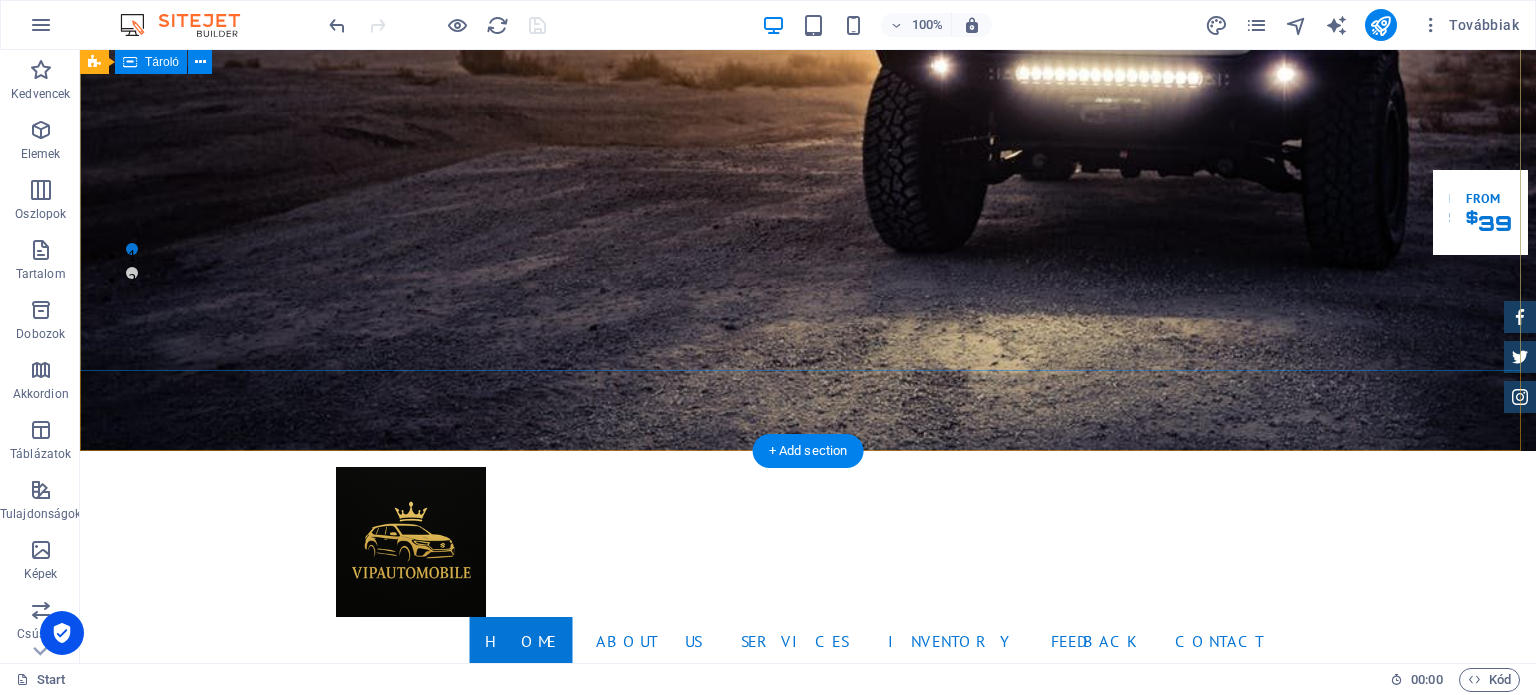 click on "Lajika Auto Great Cars. Lorem ipsum dolor sit amet, consetetur sadipscing elitr, sed diam nonumy eirmod tempor invidunt ut labore et dolore magna aliquyam erat.  Our Inventory   Make an appointment" at bounding box center [808, 977] 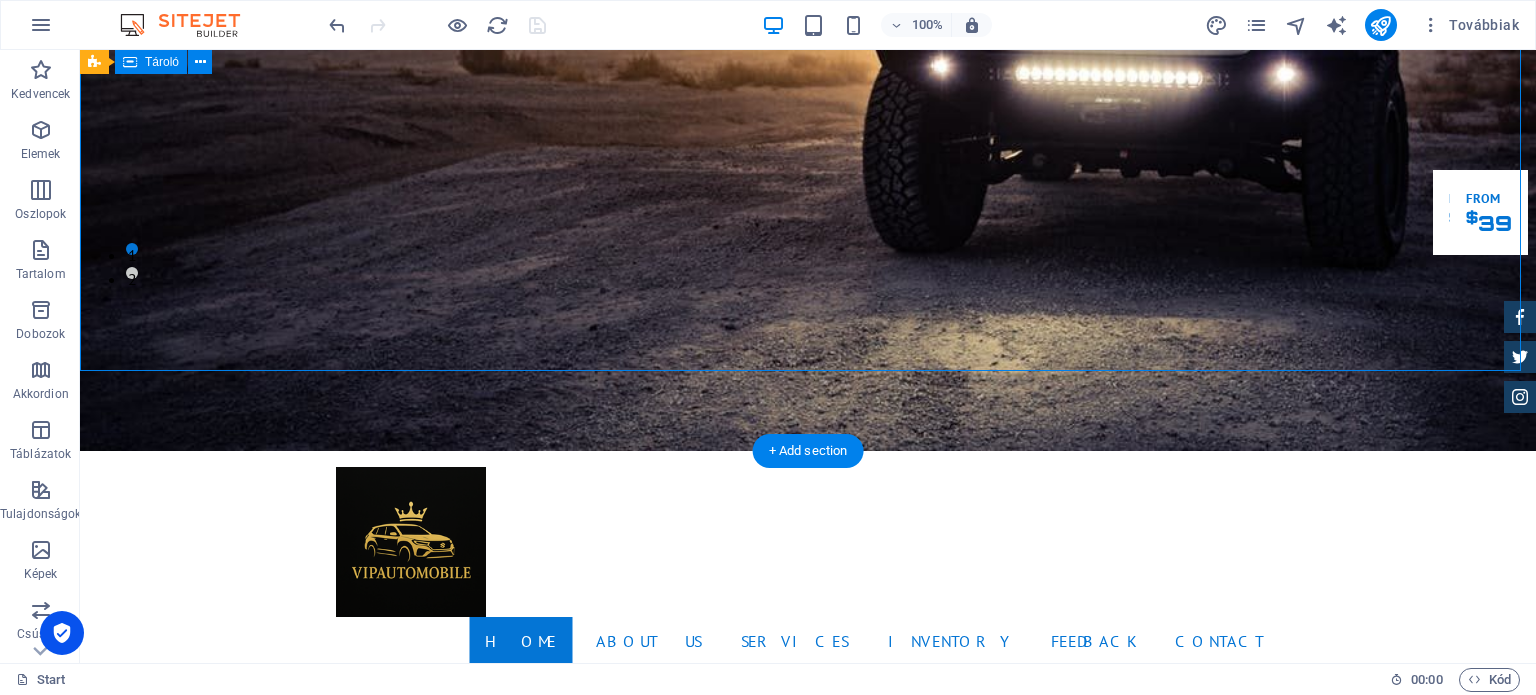 click on "Lajika Auto Great Cars. Lorem ipsum dolor sit amet, consetetur sadipscing elitr, sed diam nonumy eirmod tempor invidunt ut labore et dolore magna aliquyam erat.  Our Inventory   Make an appointment" at bounding box center [808, 977] 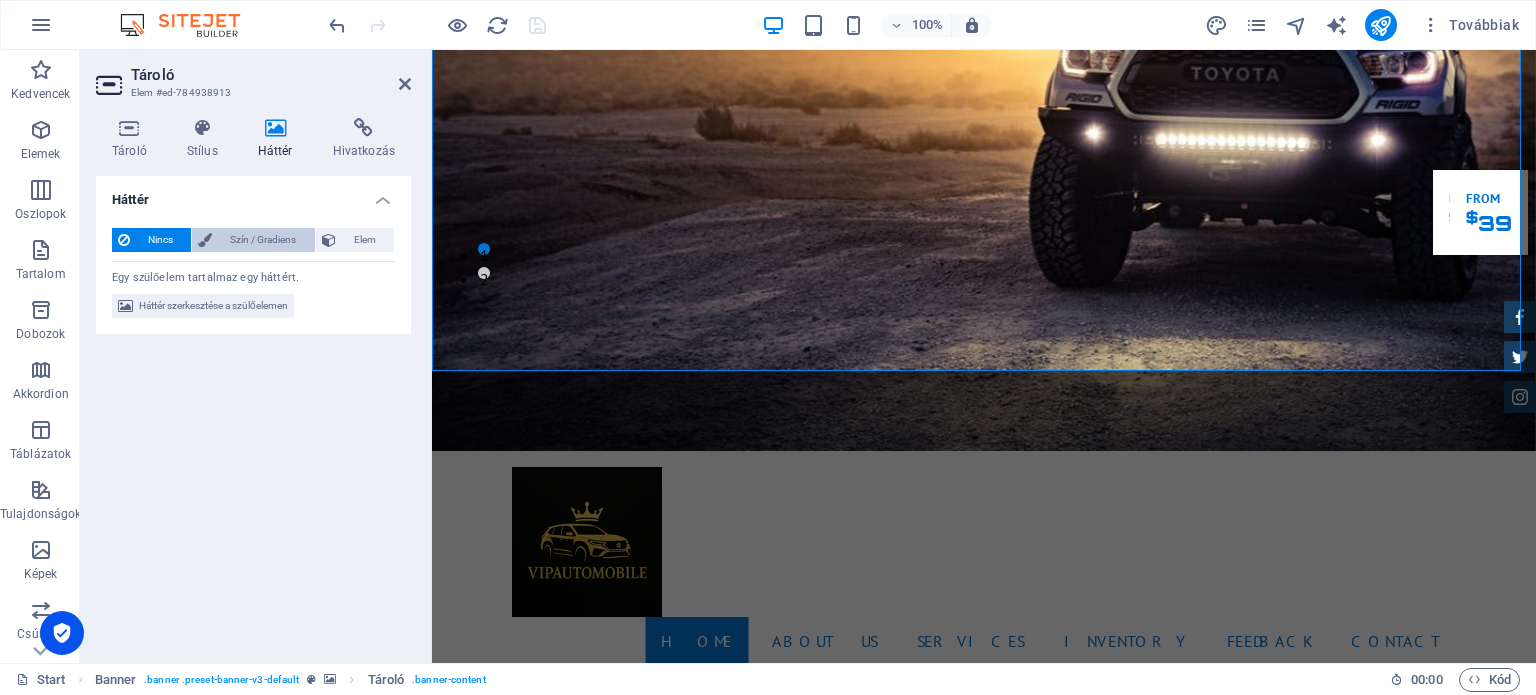 click on "Szín / Gradiens" at bounding box center (263, 240) 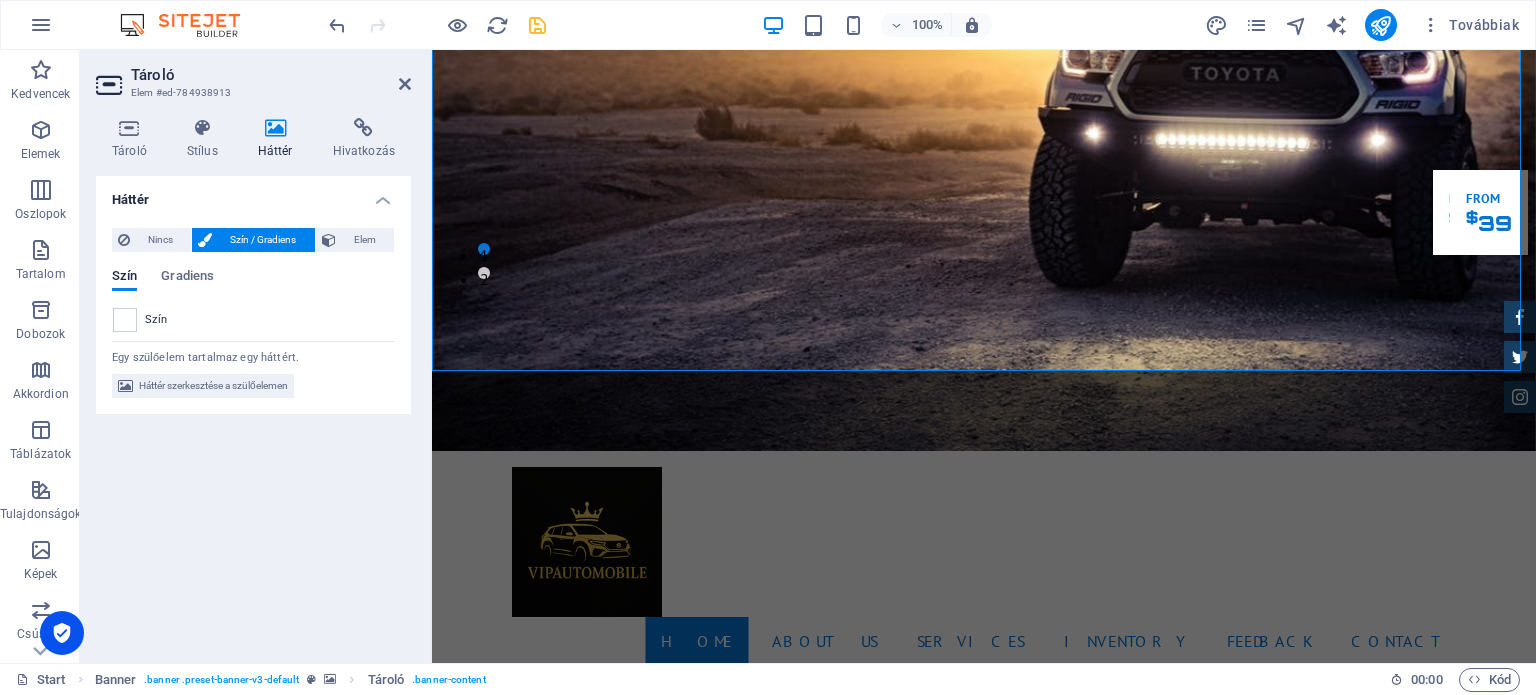 click on "Elem" at bounding box center [365, 240] 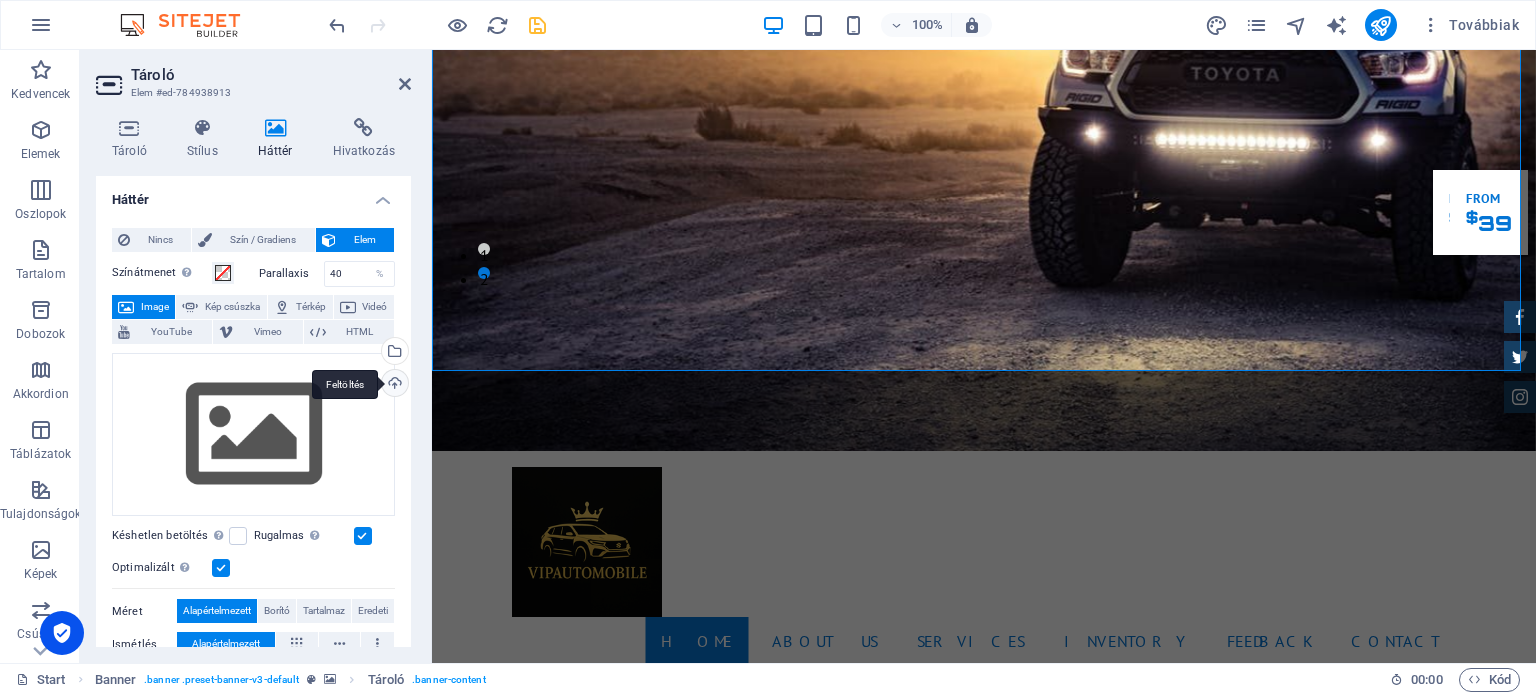click on "Feltöltés" at bounding box center [393, 385] 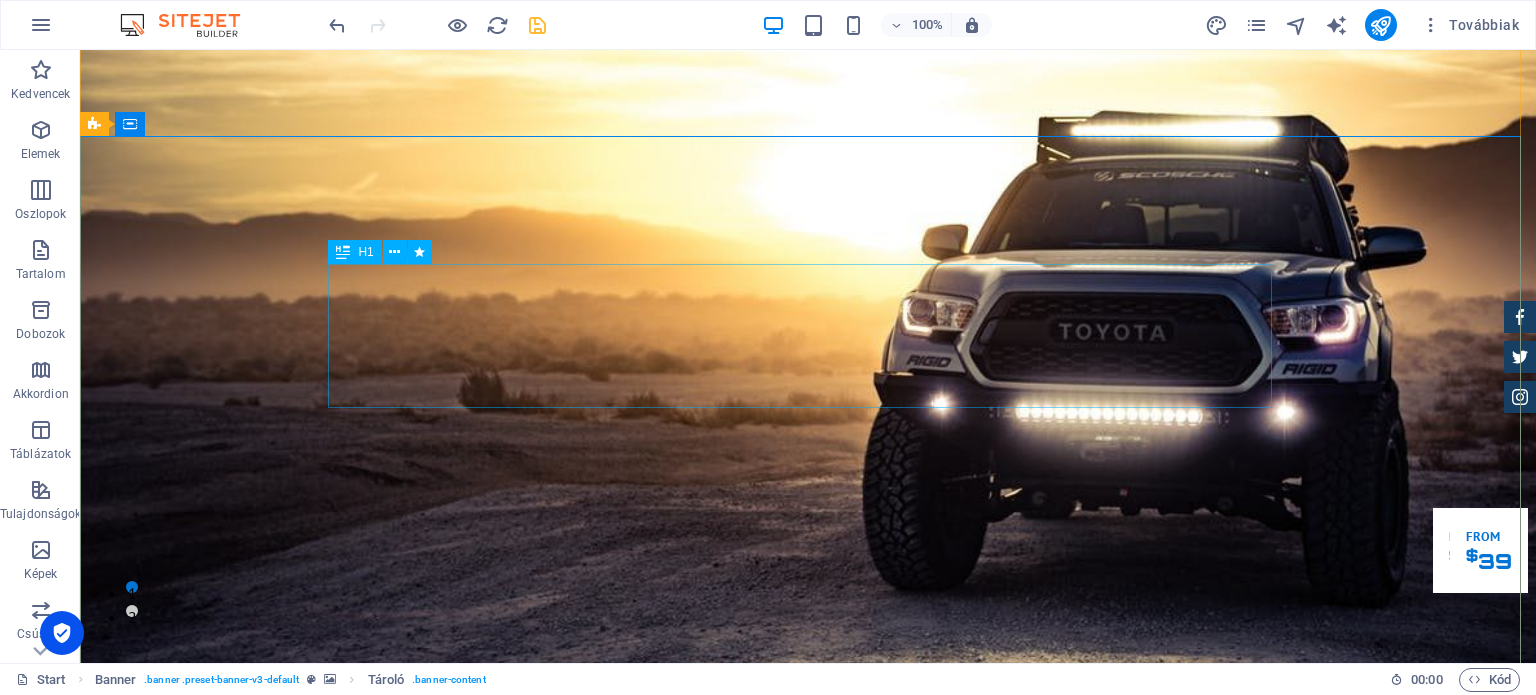 scroll, scrollTop: 0, scrollLeft: 0, axis: both 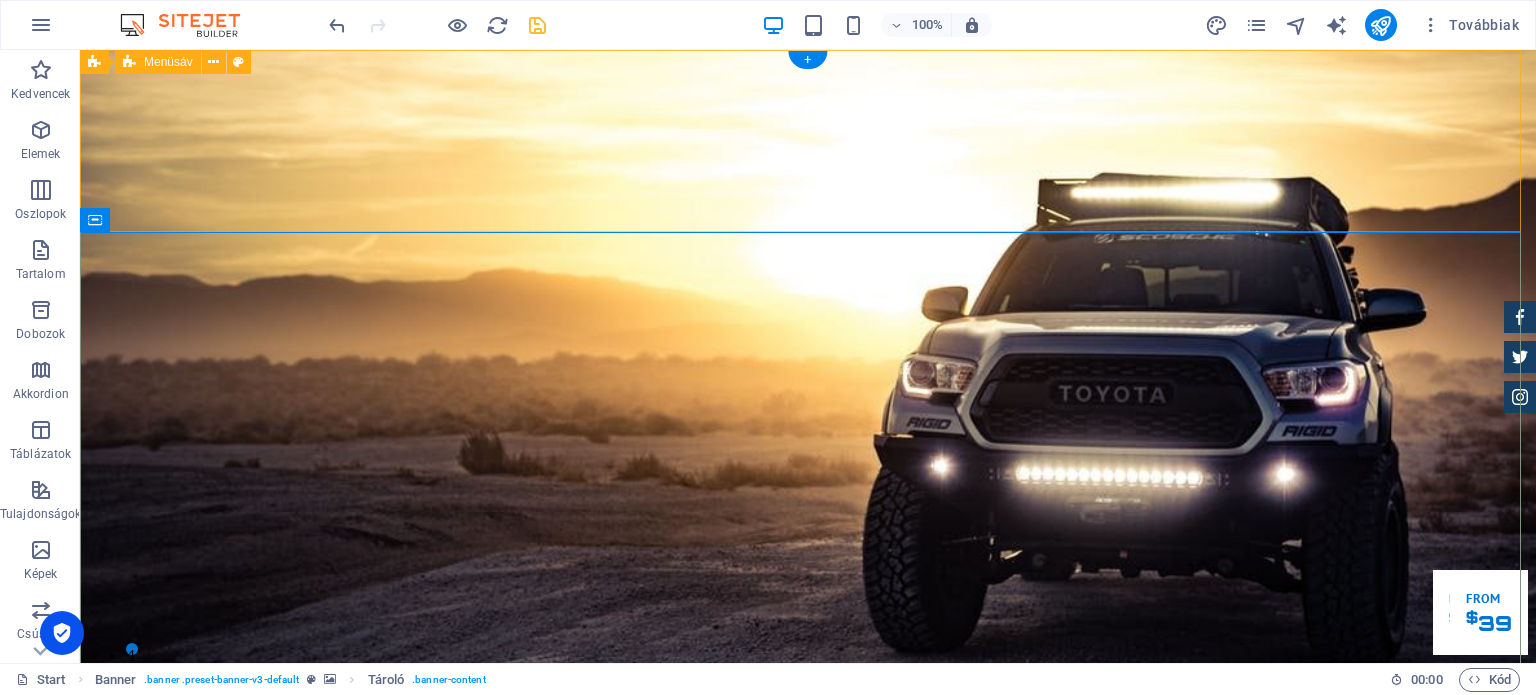 click on "Home About us Services Inventory Feedback Contact" at bounding box center [808, 966] 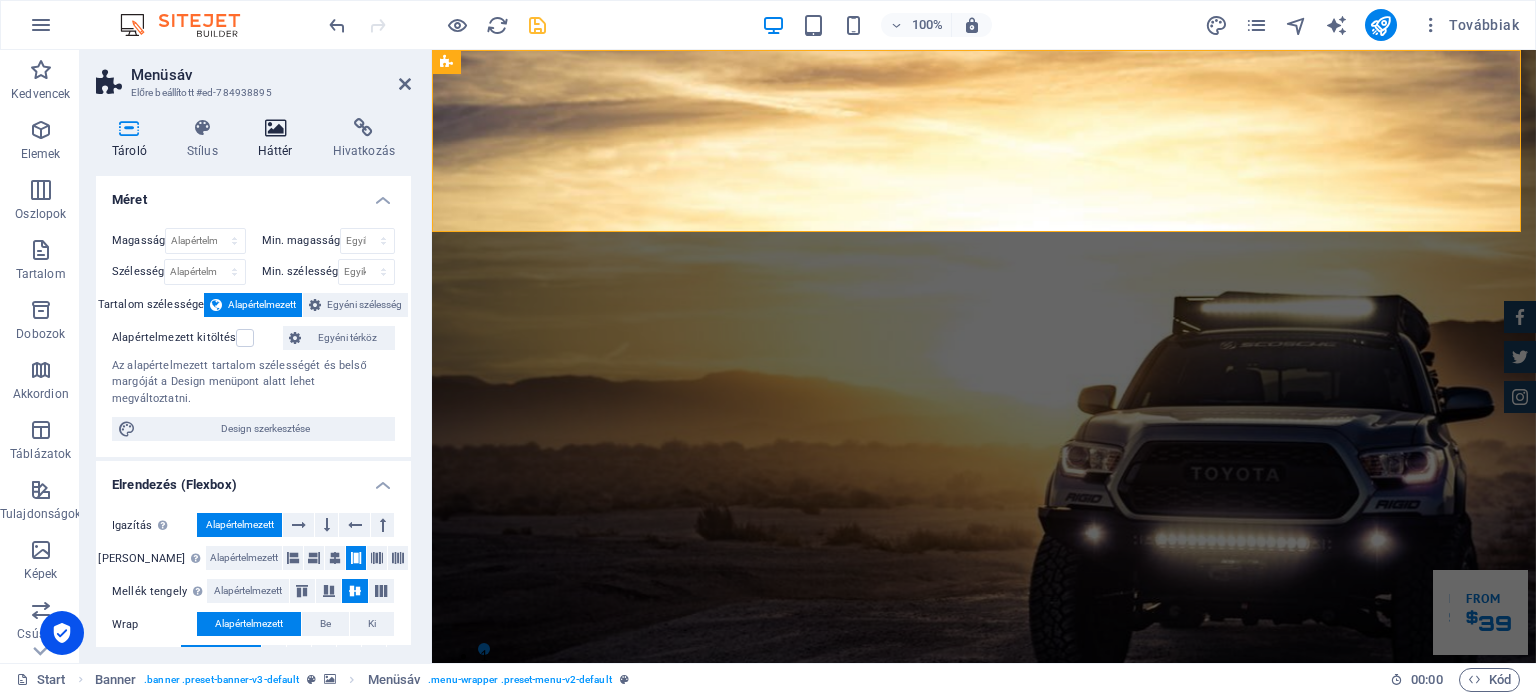 click at bounding box center (275, 128) 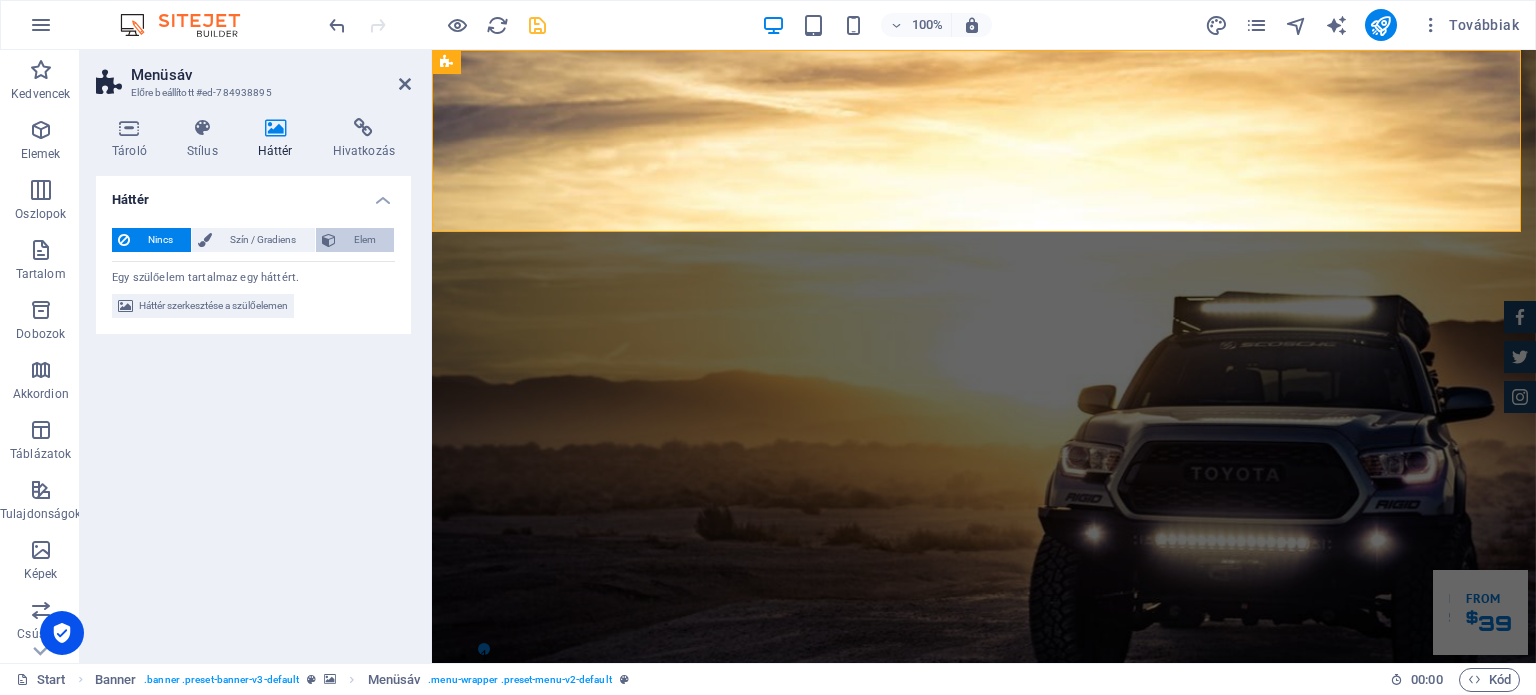 click on "Elem" at bounding box center (365, 240) 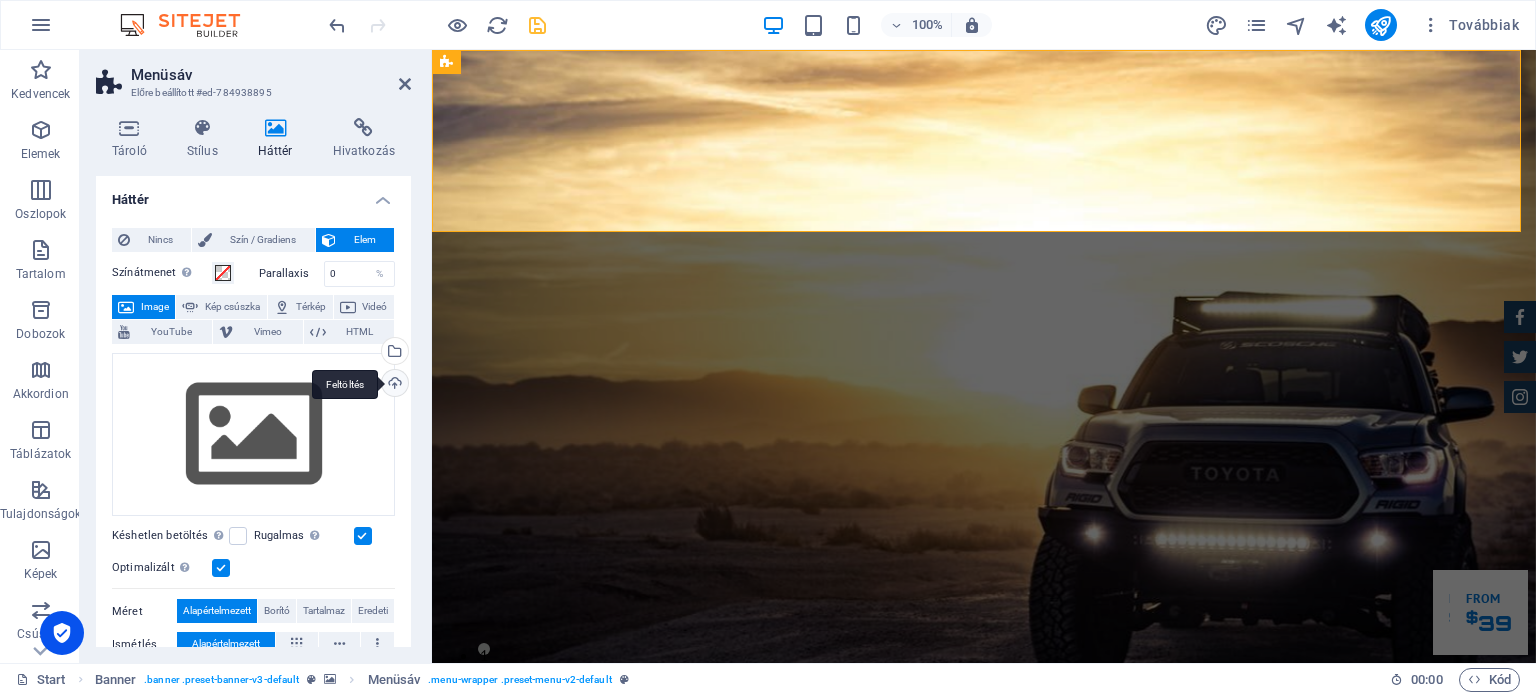 click on "Feltöltés" at bounding box center (393, 385) 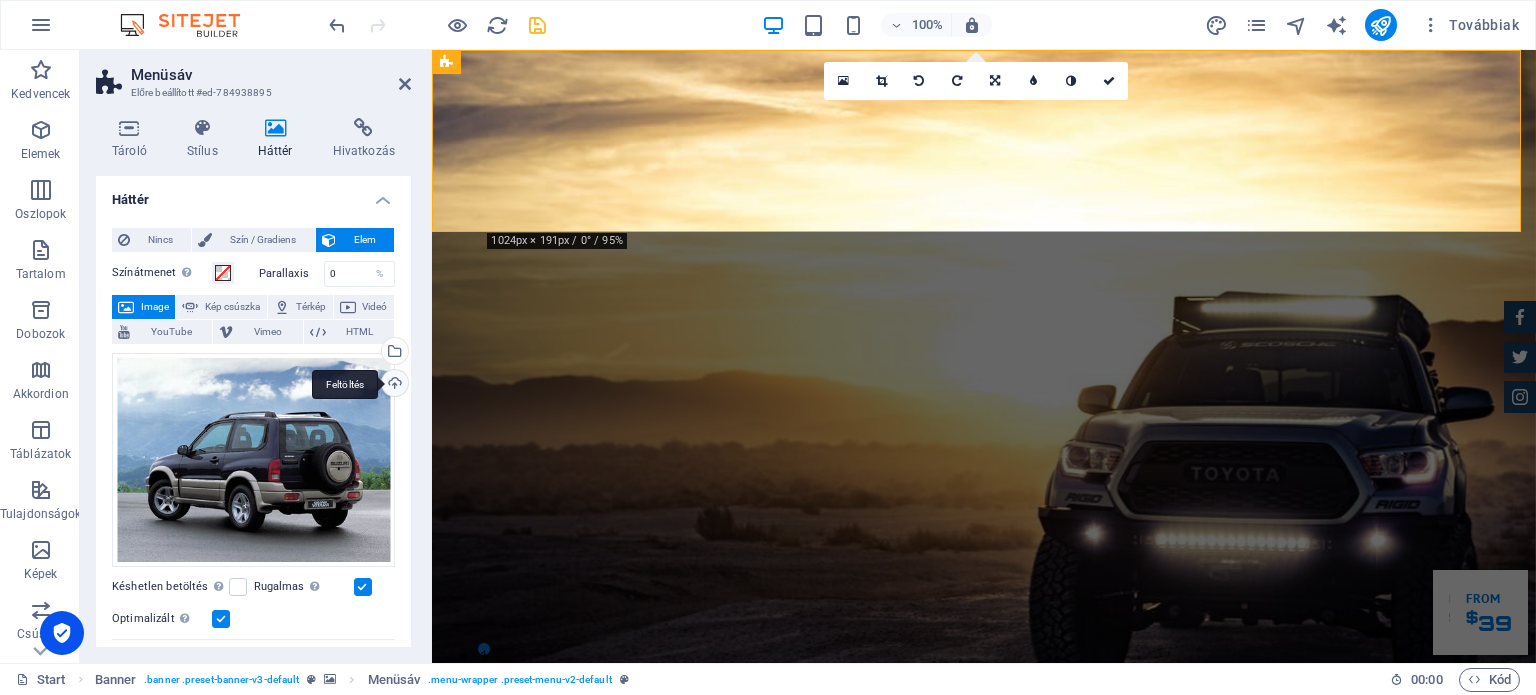 click on "Feltöltés" at bounding box center [393, 385] 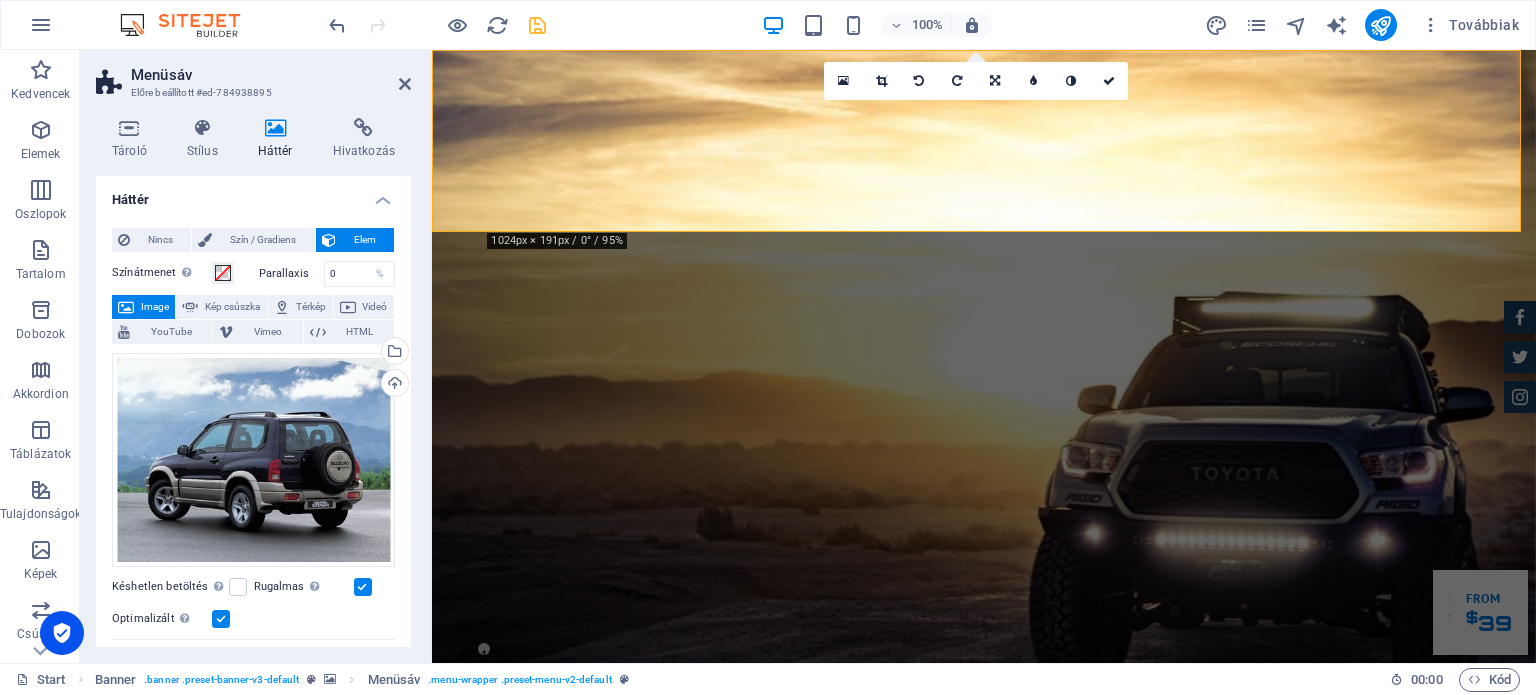 click on "100% Továbbiak" at bounding box center (768, 25) 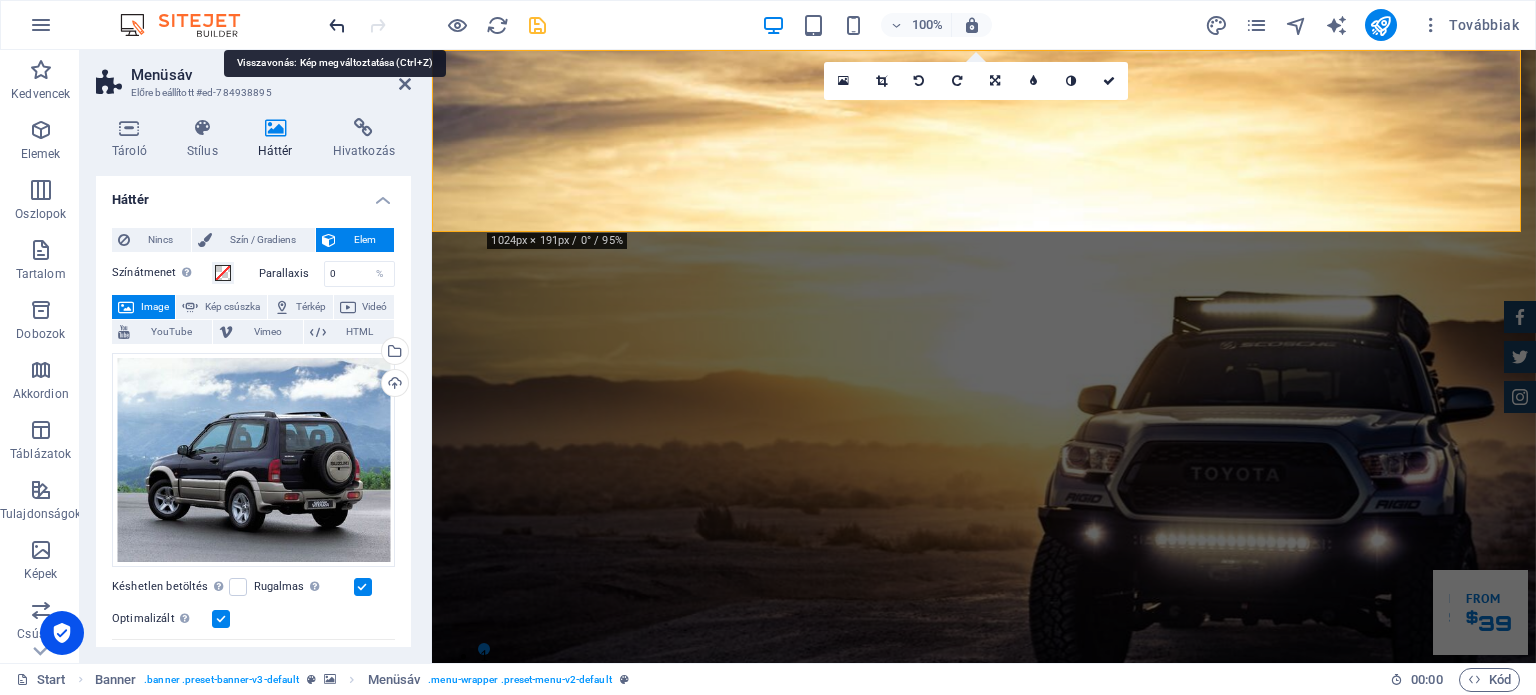 click at bounding box center [337, 25] 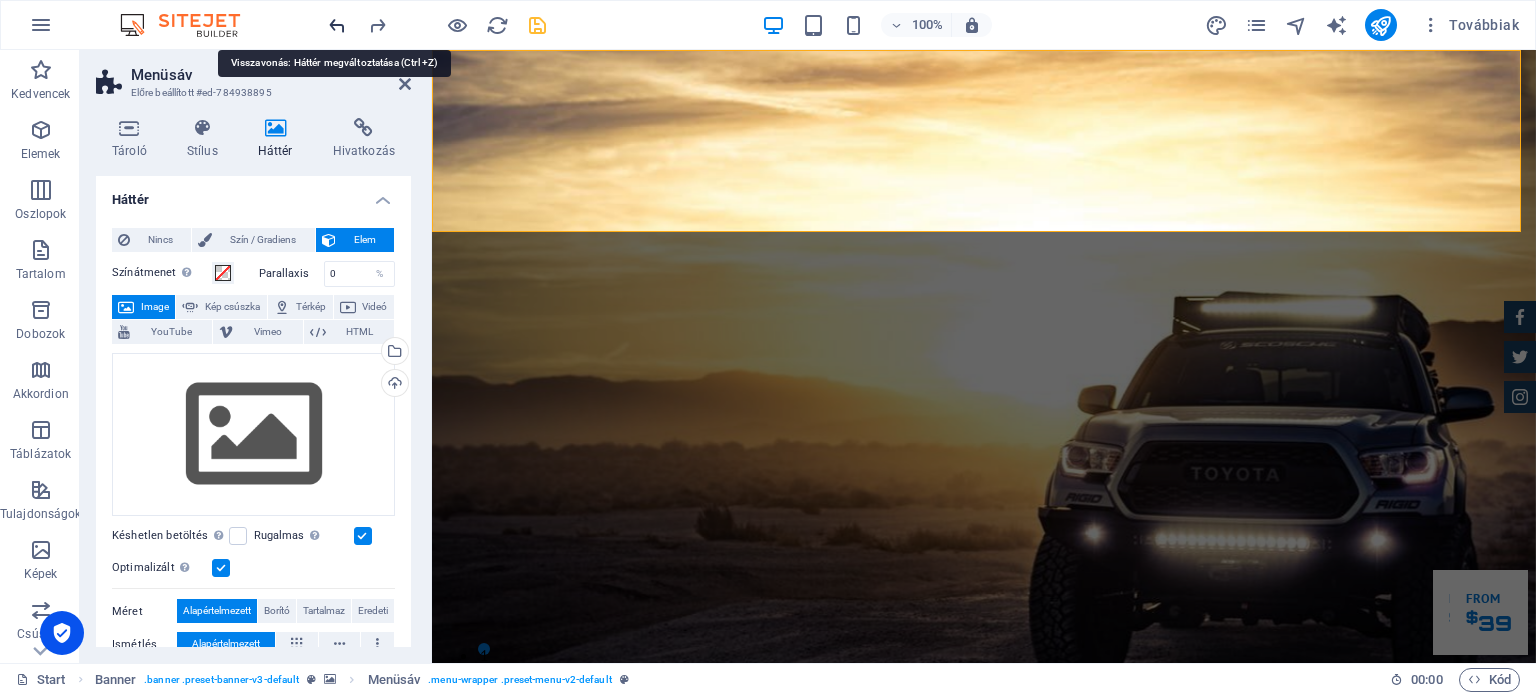 click at bounding box center (337, 25) 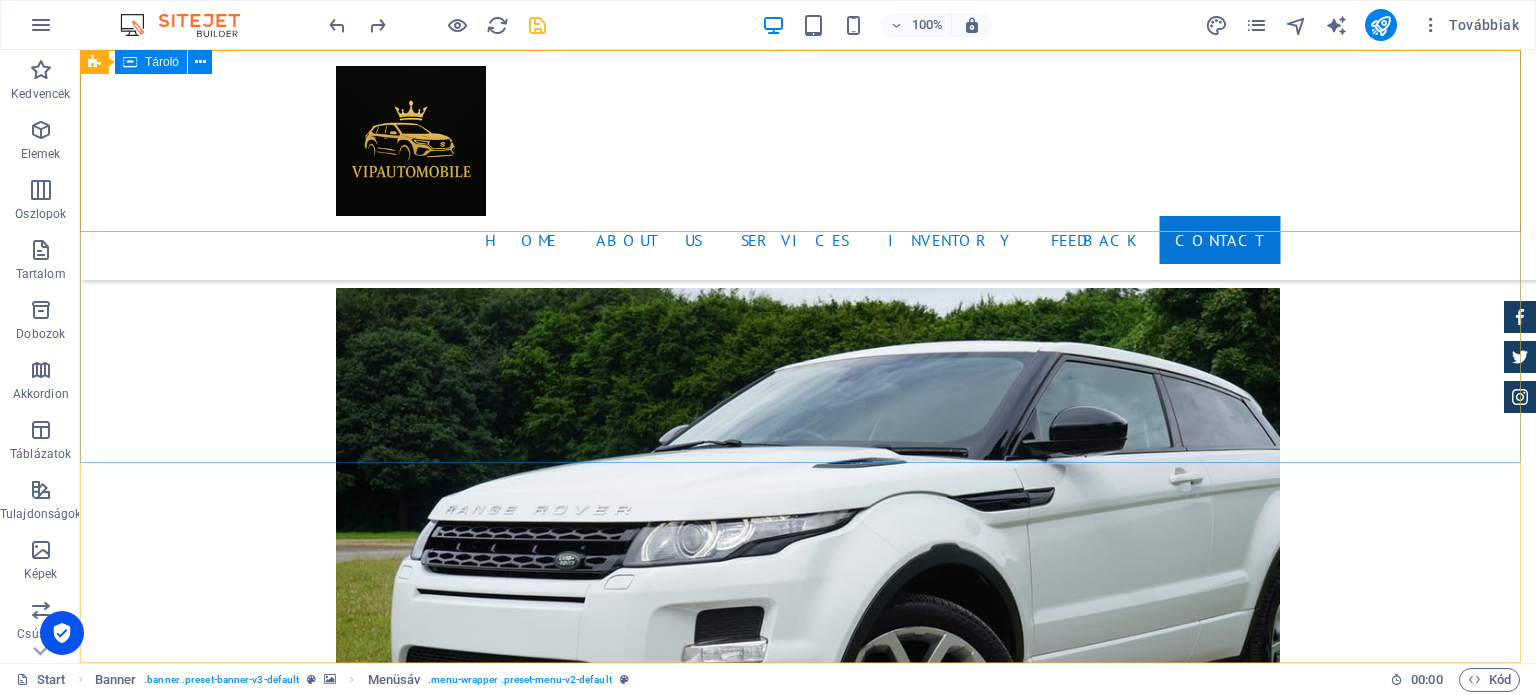 scroll, scrollTop: 7906, scrollLeft: 0, axis: vertical 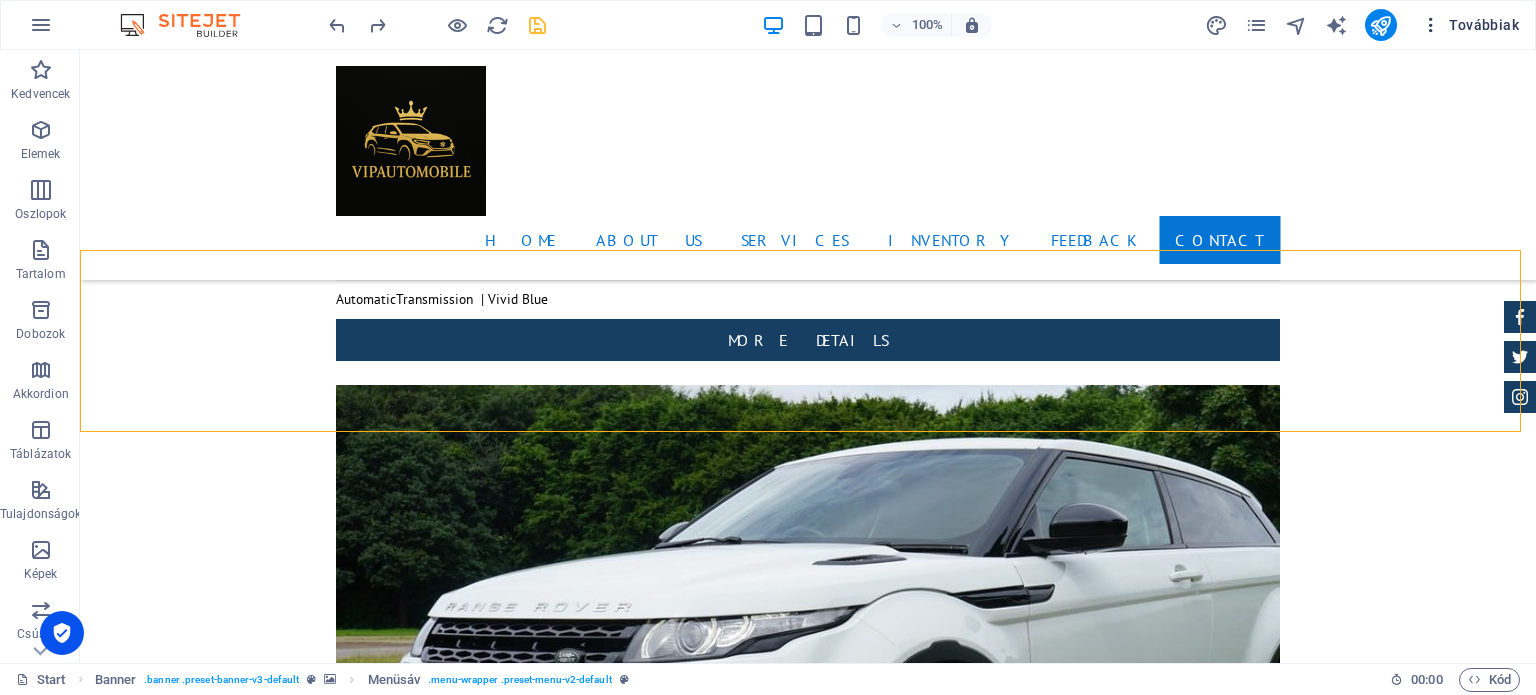 click on "Továbbiak" at bounding box center [1470, 25] 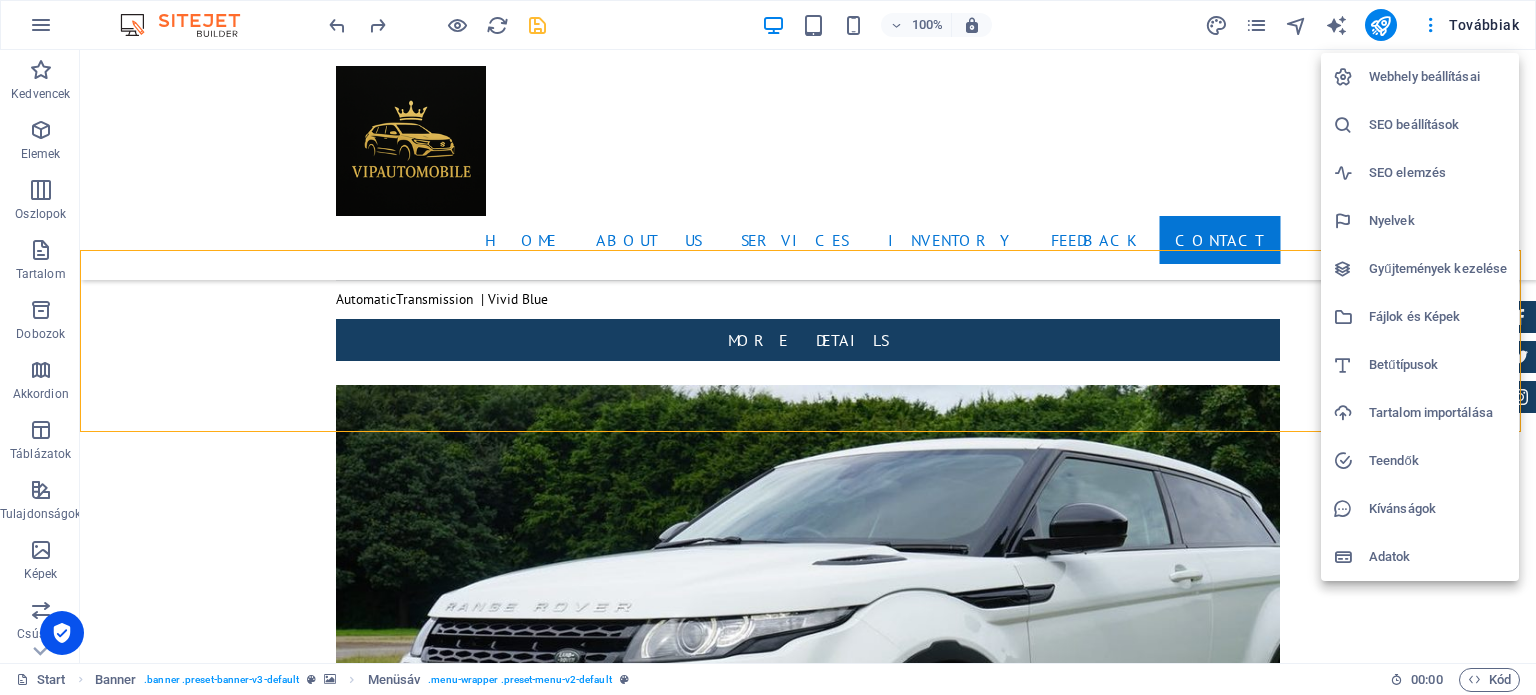 click on "Webhely beállításai" at bounding box center [1438, 77] 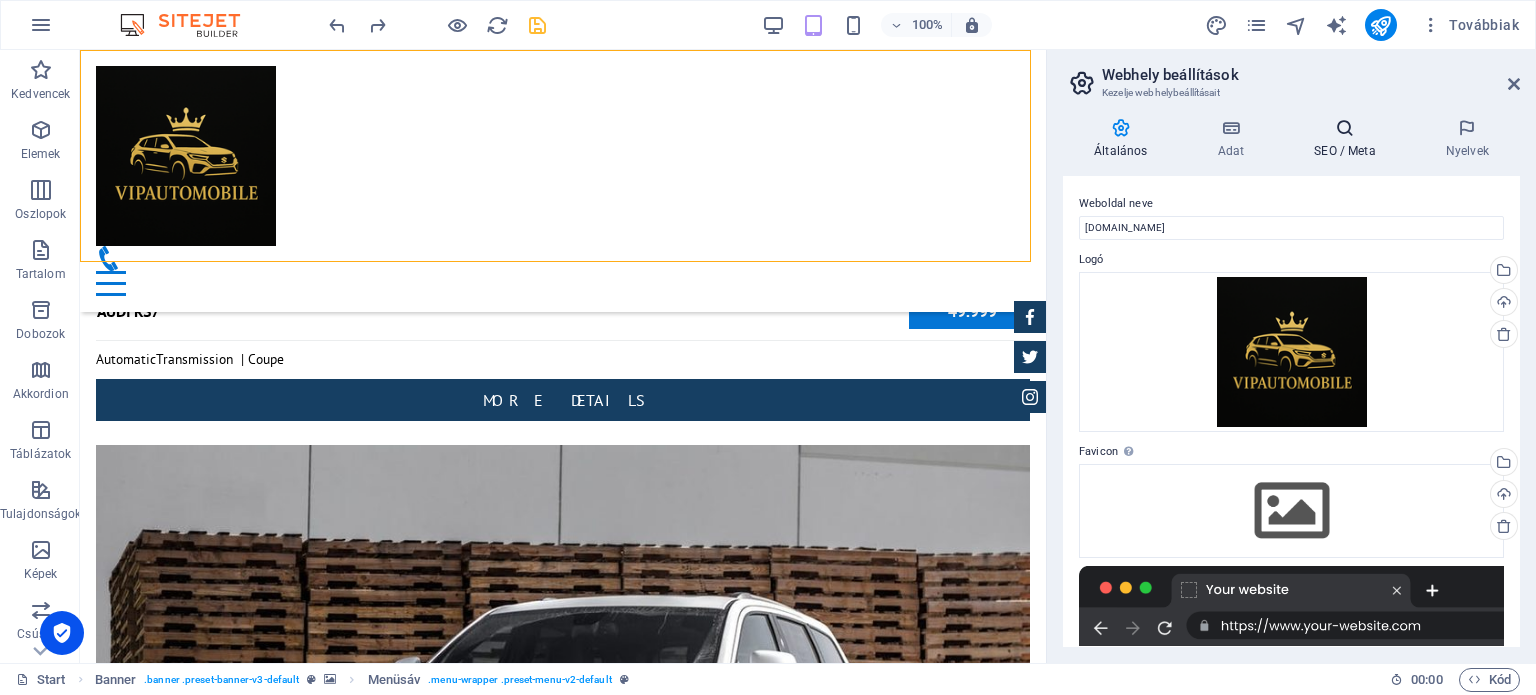 click at bounding box center [1345, 128] 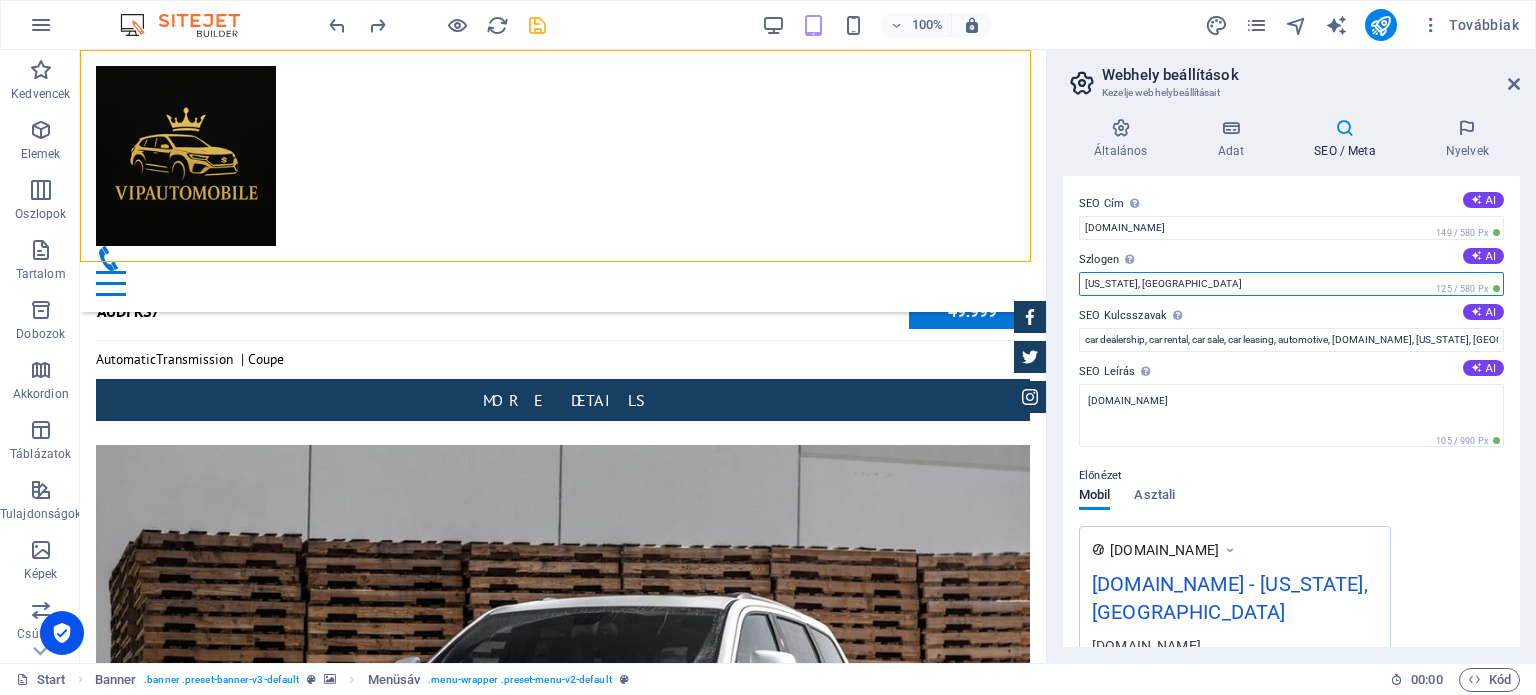drag, startPoint x: 1237, startPoint y: 289, endPoint x: 1068, endPoint y: 291, distance: 169.01184 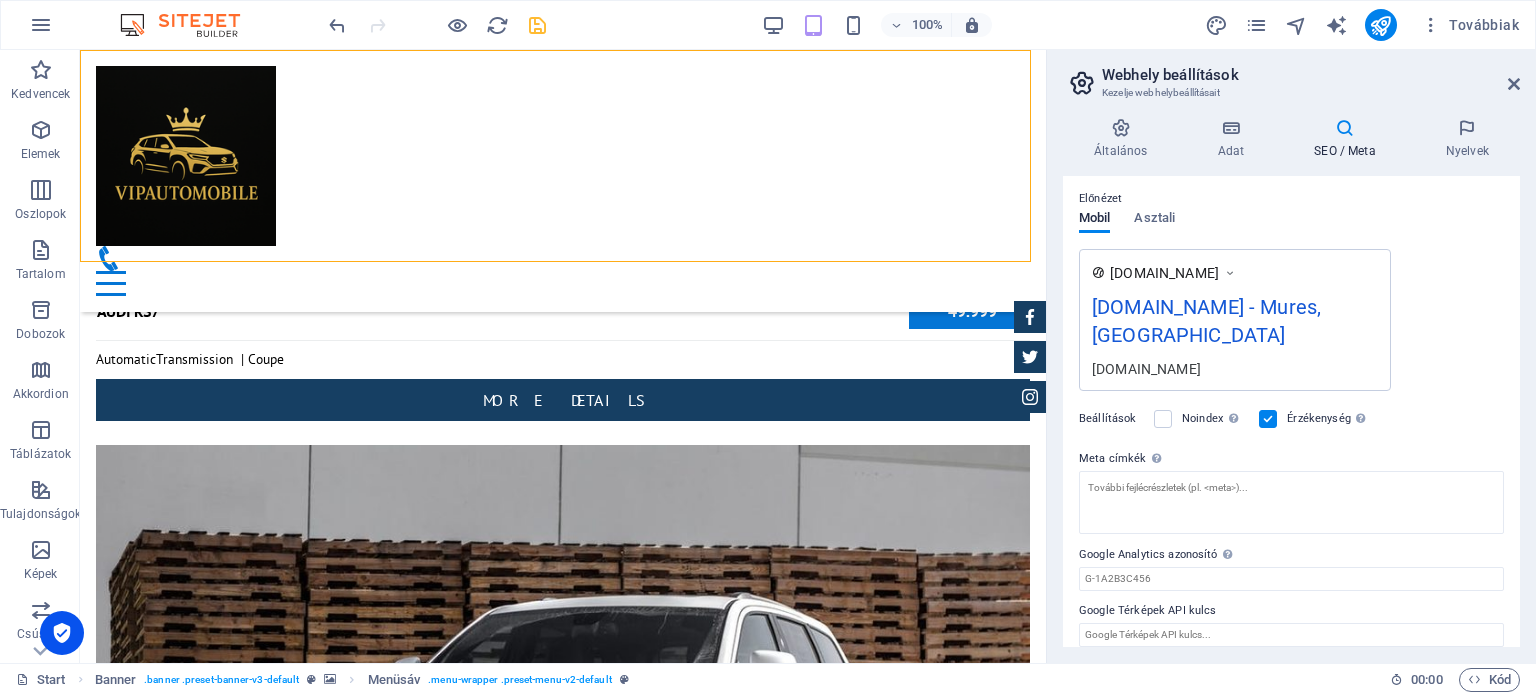 scroll, scrollTop: 291, scrollLeft: 0, axis: vertical 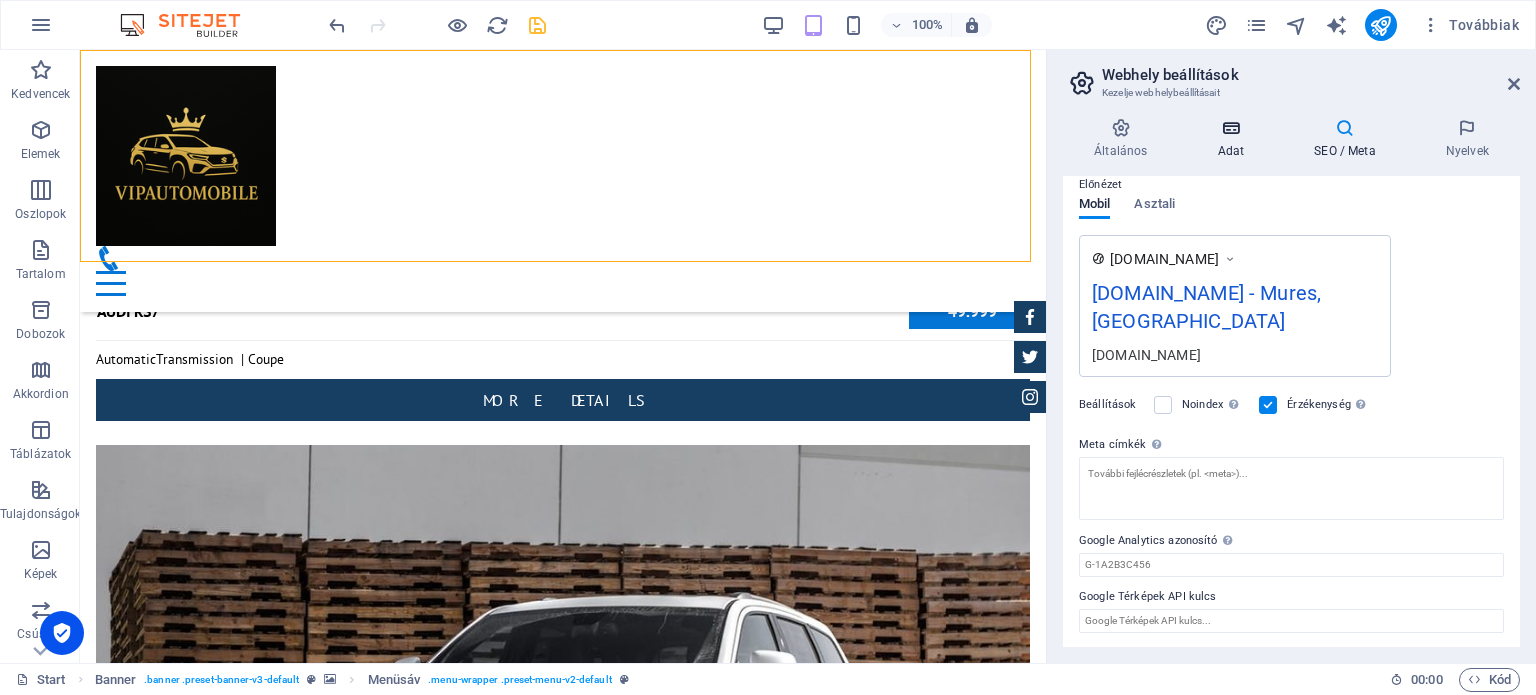 type on "Mures, Romania" 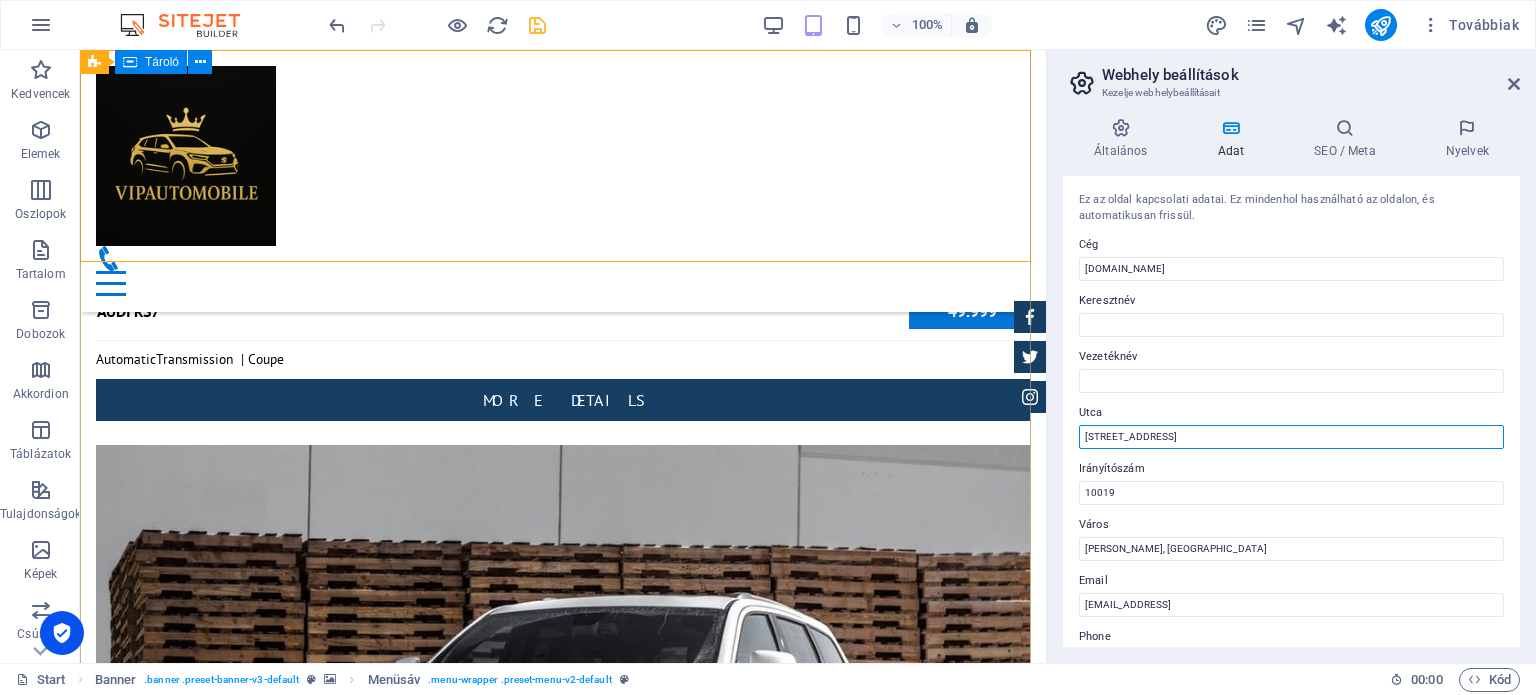 drag, startPoint x: 1279, startPoint y: 488, endPoint x: 968, endPoint y: 437, distance: 315.15393 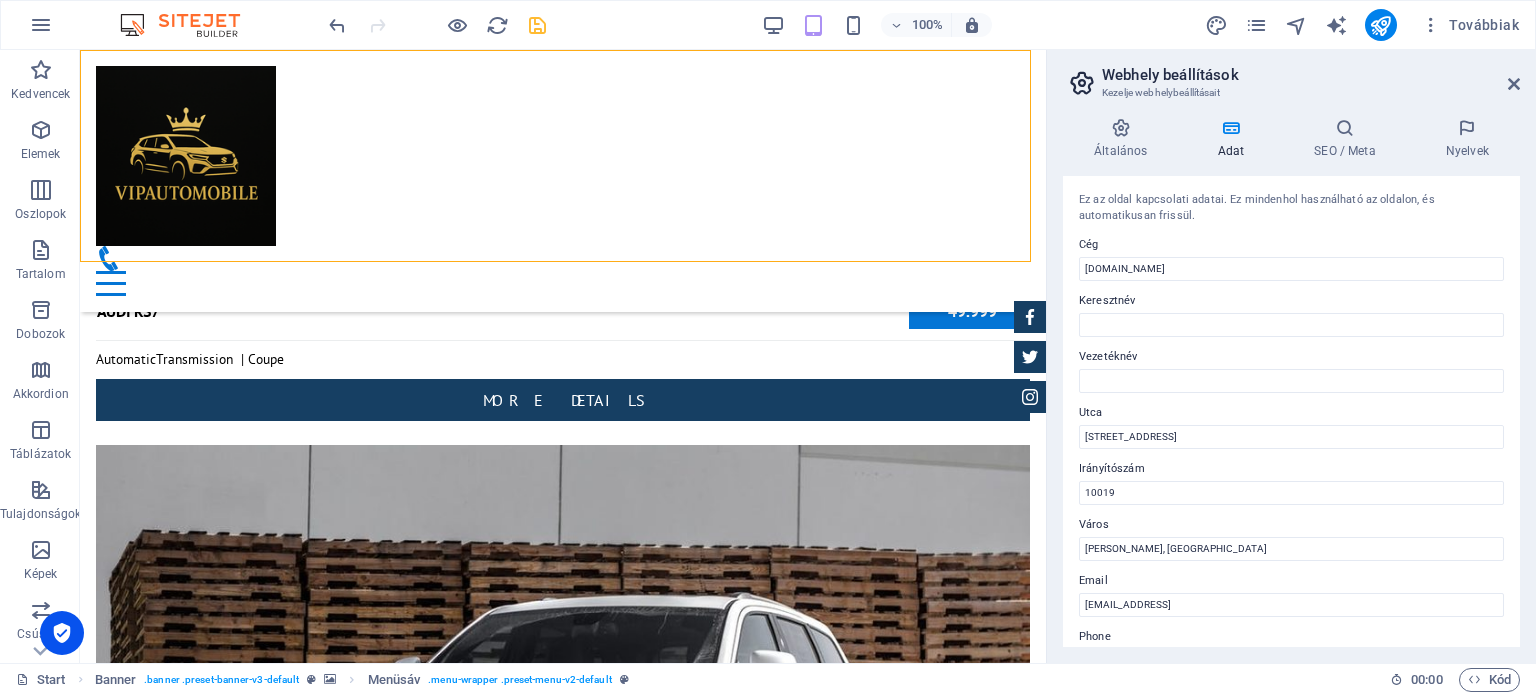 click on "Ez az oldal kapcsolati adatai. Ez mindenhol használható az oldalon, és automatikusan frissül. Cég vipautomobile.ro Keresztnév Vezetéknév Utca 1601 Broadway Irányítószám 10019 Város Targu Mures, Romania Email c9605e10a005144d27184bbef394b5@cpanel.local Phone 0757540312 Mobil 0757540312 Fax Egyedi mező 1 Egyedi mező 2 Egyedi mező 3 Egyedi mező 4 Egyedi mező 5 Egyedi mező 6" at bounding box center [1291, 411] 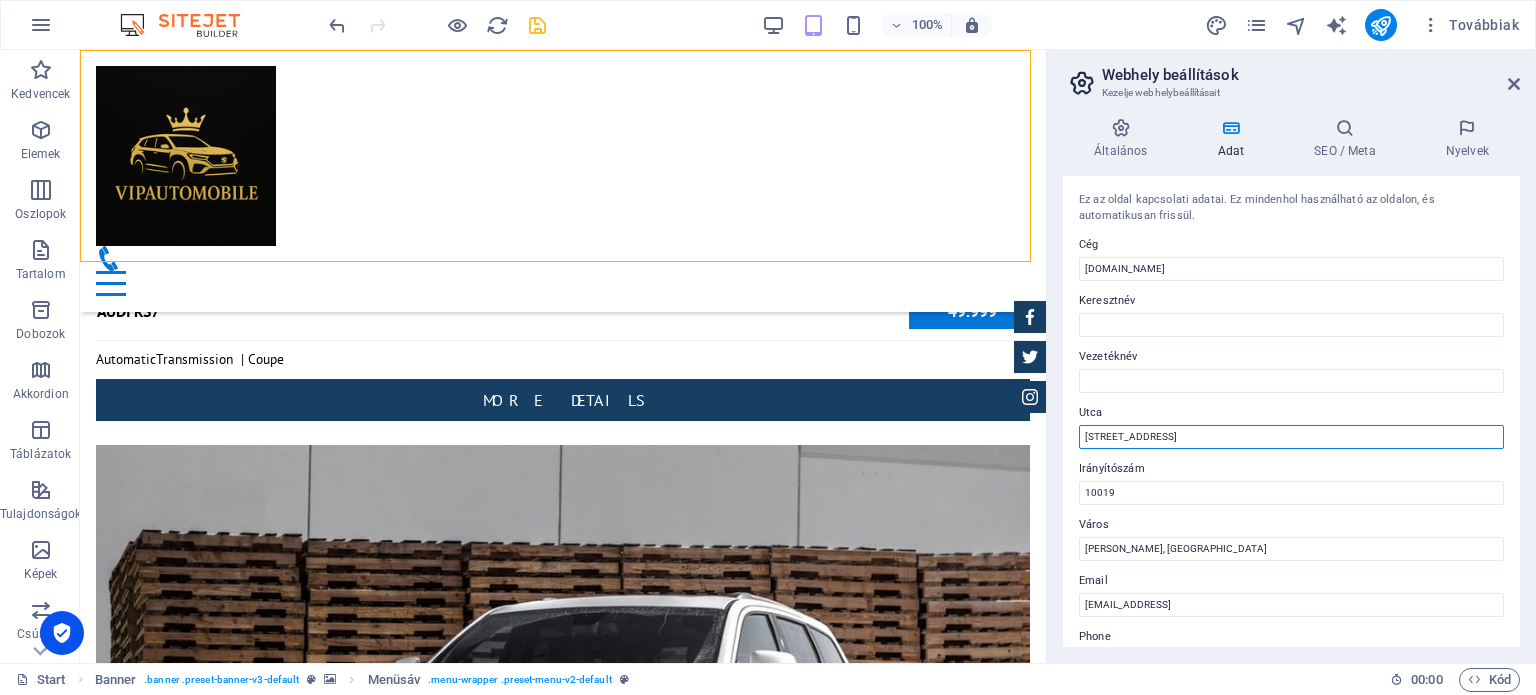 click on "1601 Broadway" at bounding box center [1291, 437] 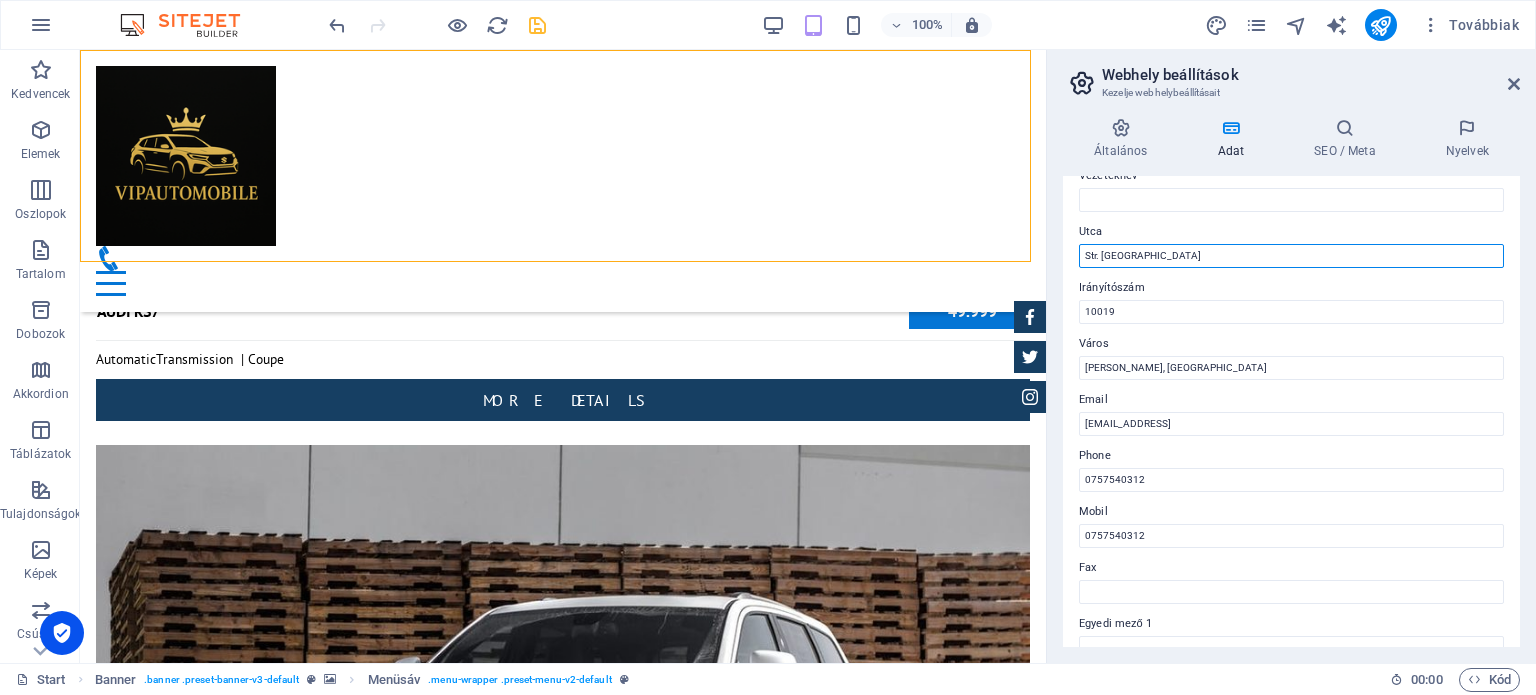 scroll, scrollTop: 300, scrollLeft: 0, axis: vertical 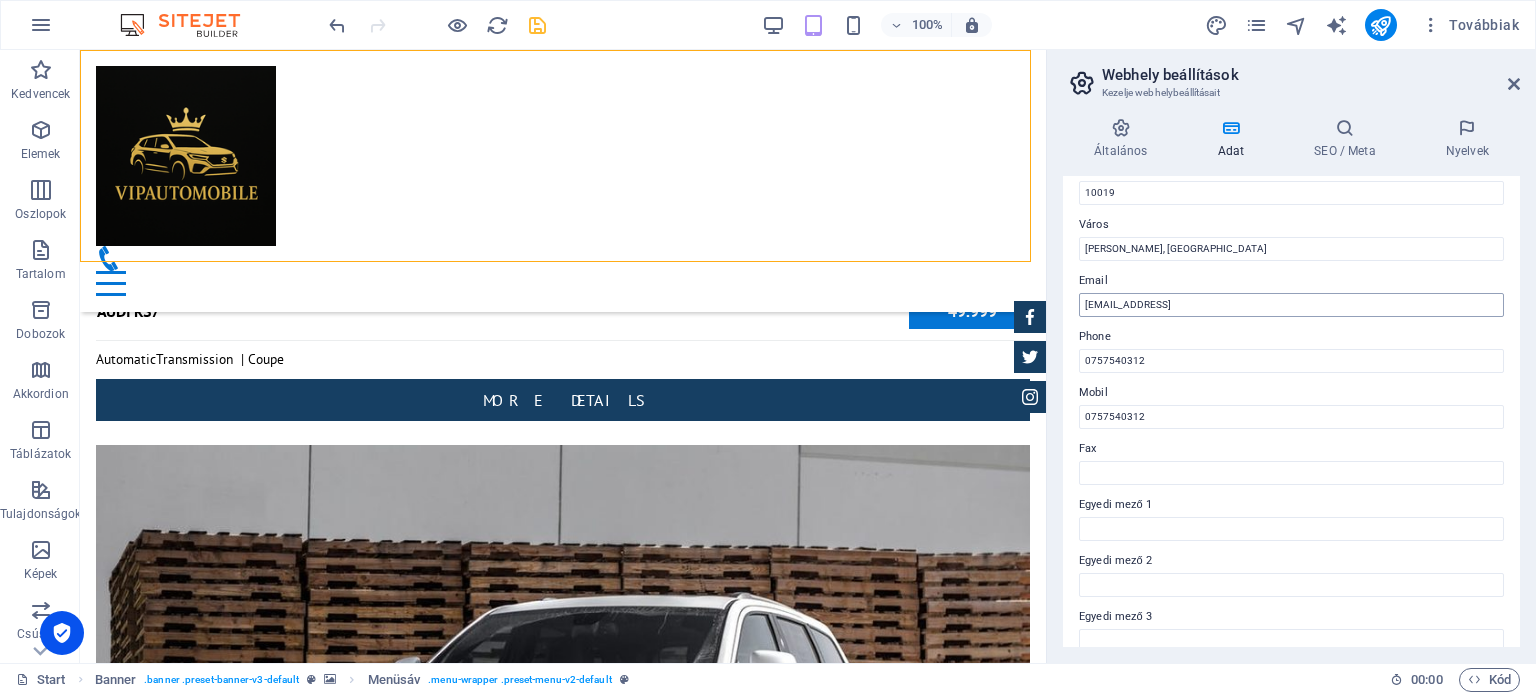 type on "Str. Transilvaniei" 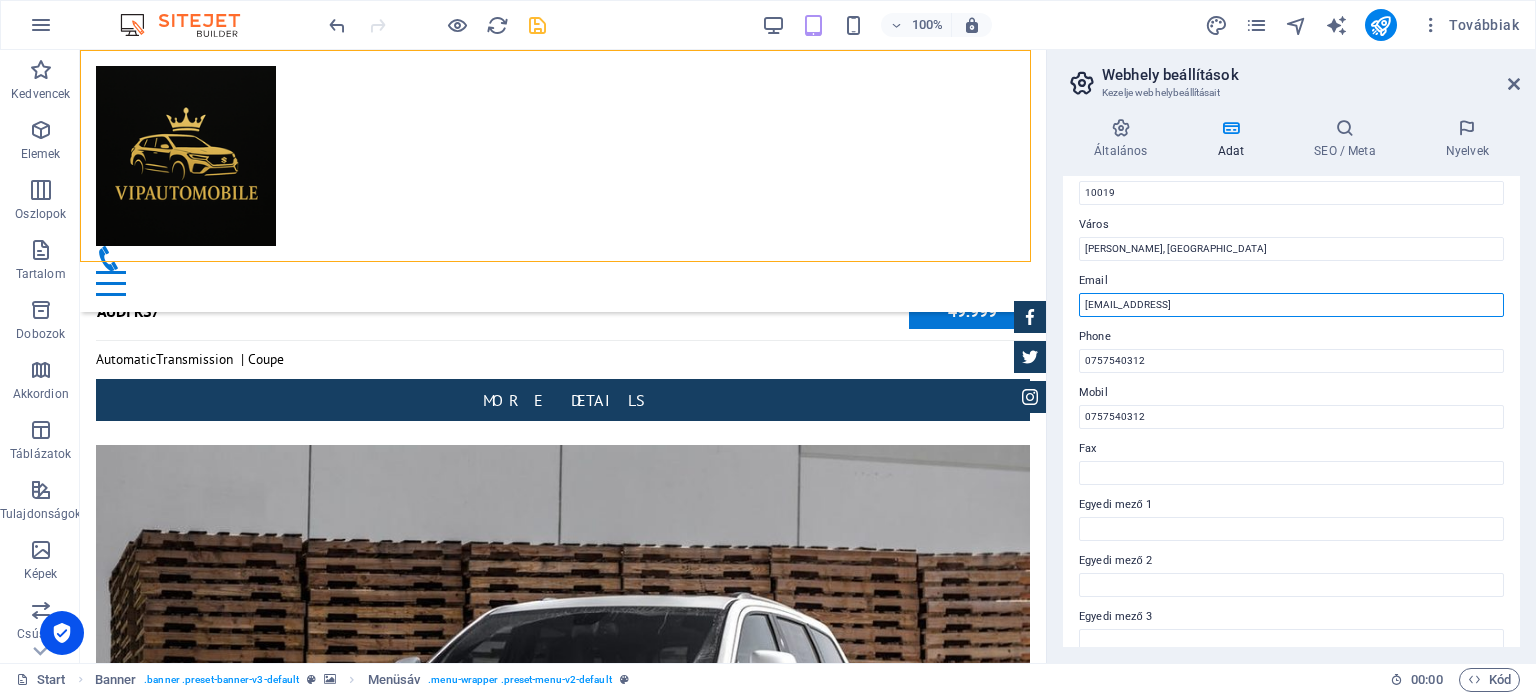 drag, startPoint x: 1334, startPoint y: 304, endPoint x: 1068, endPoint y: 304, distance: 266 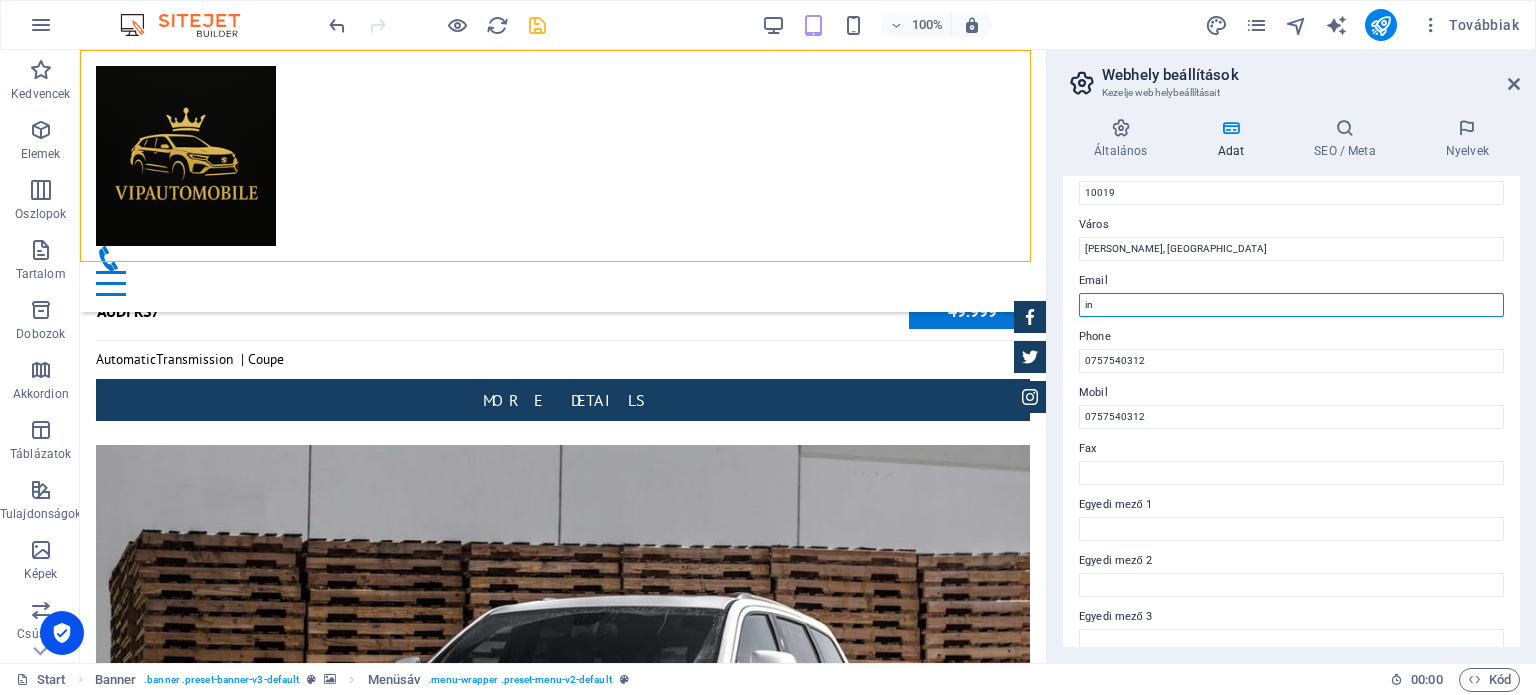 type on "i" 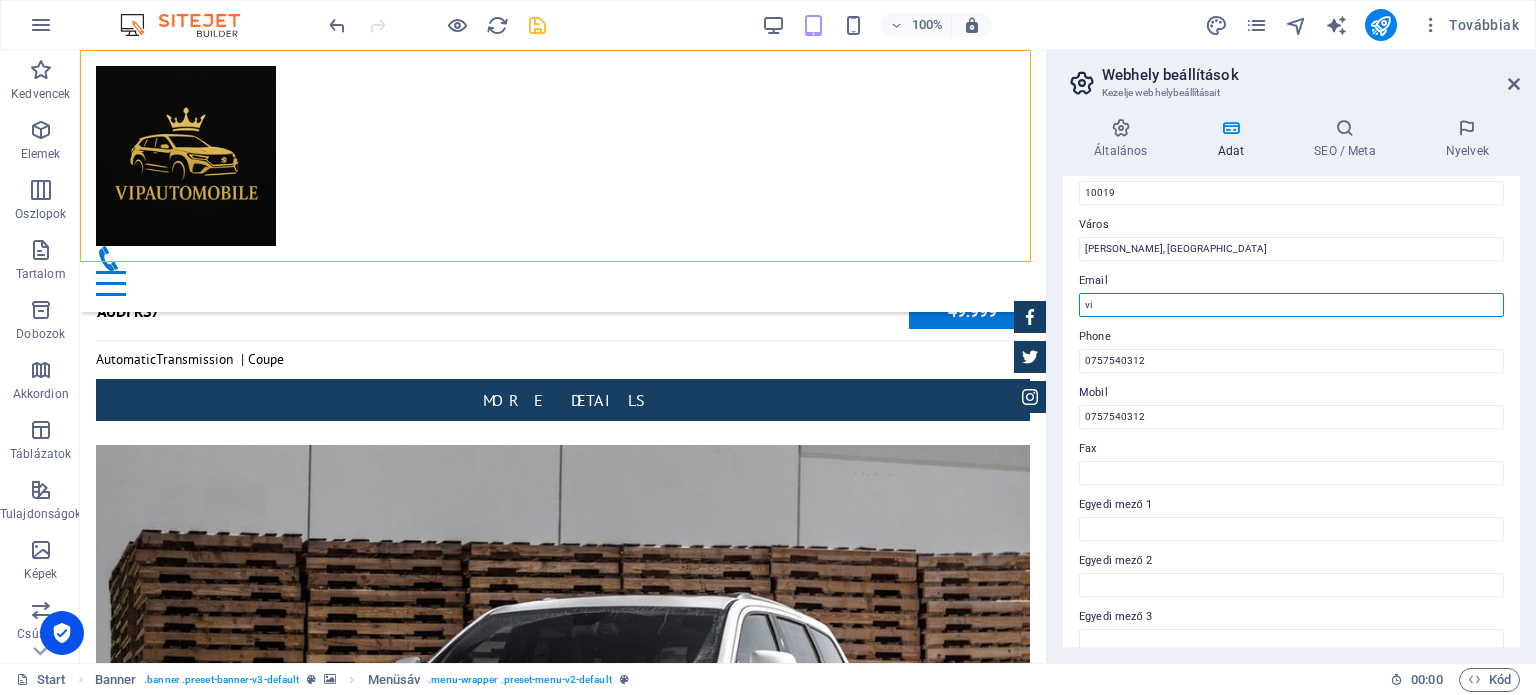 type on "v" 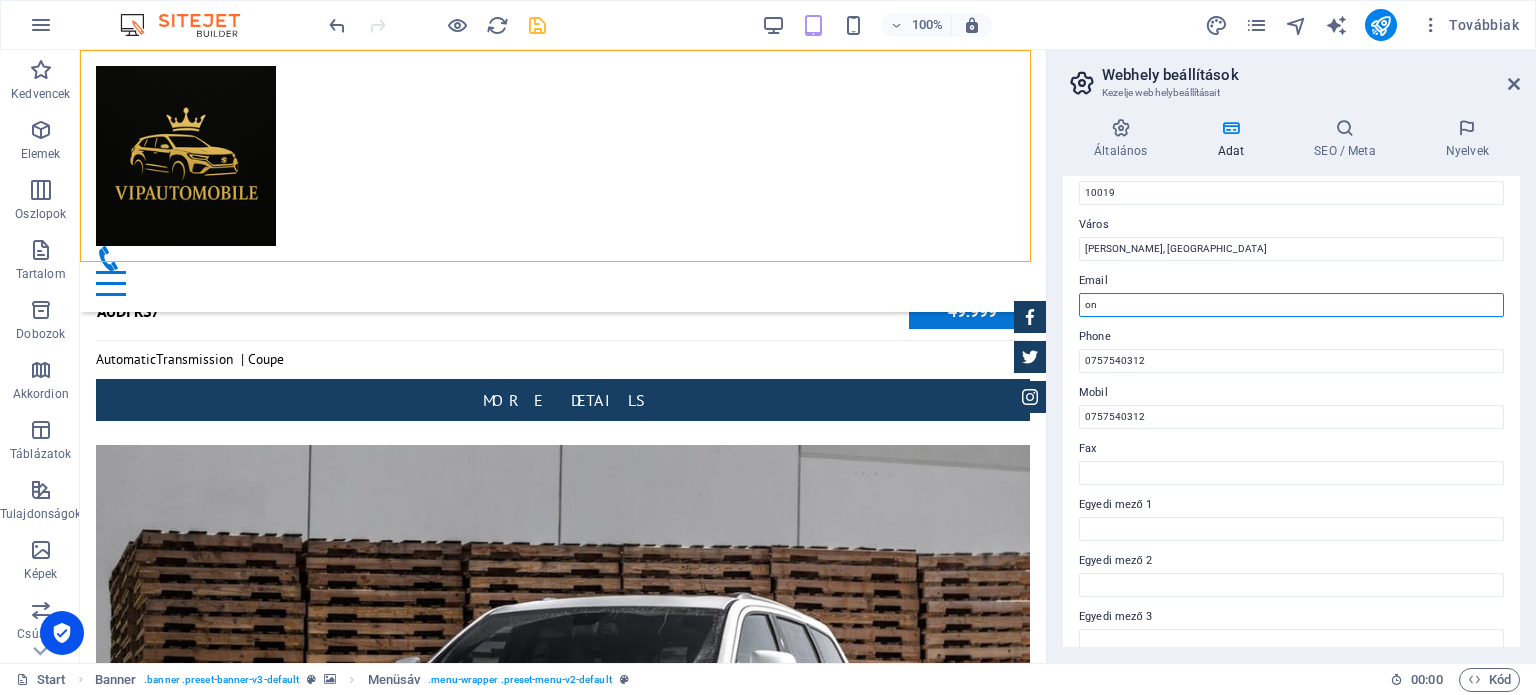 type on "o" 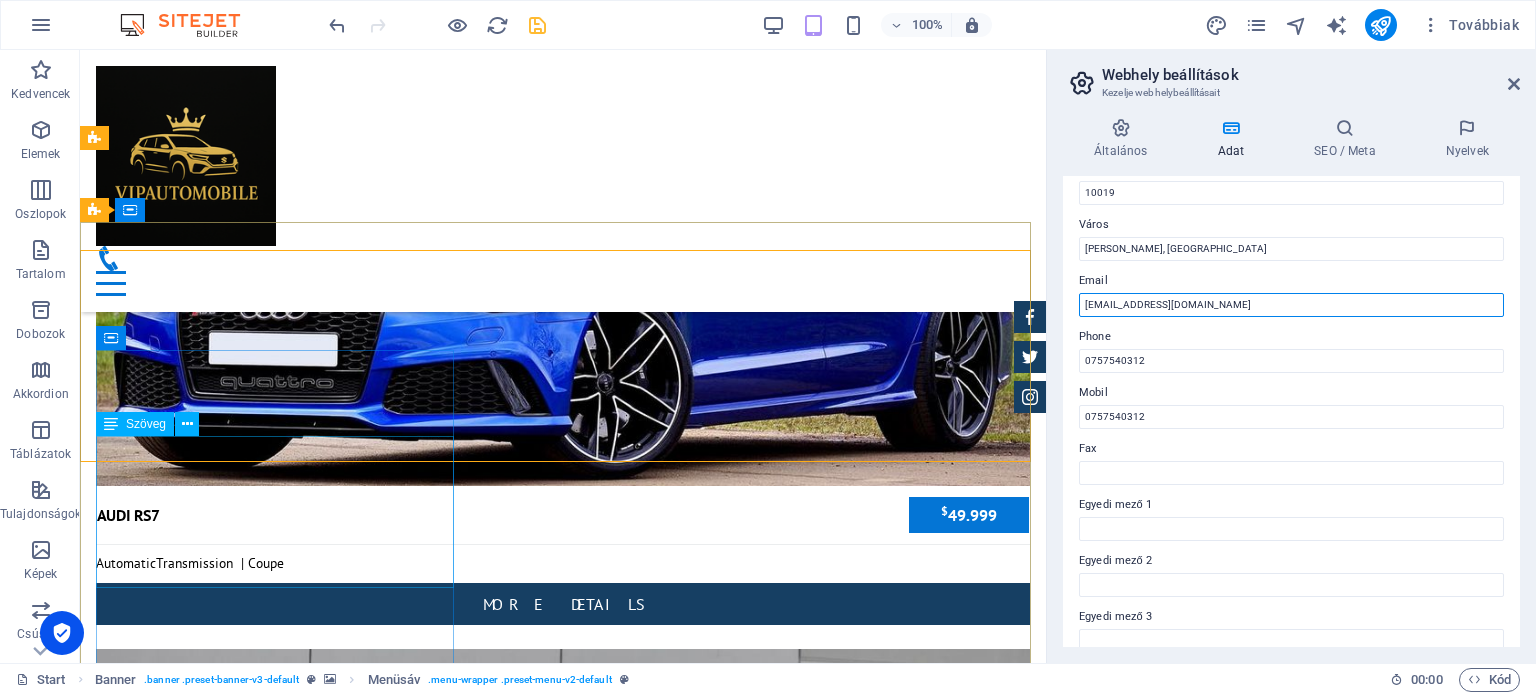 scroll, scrollTop: 10317, scrollLeft: 0, axis: vertical 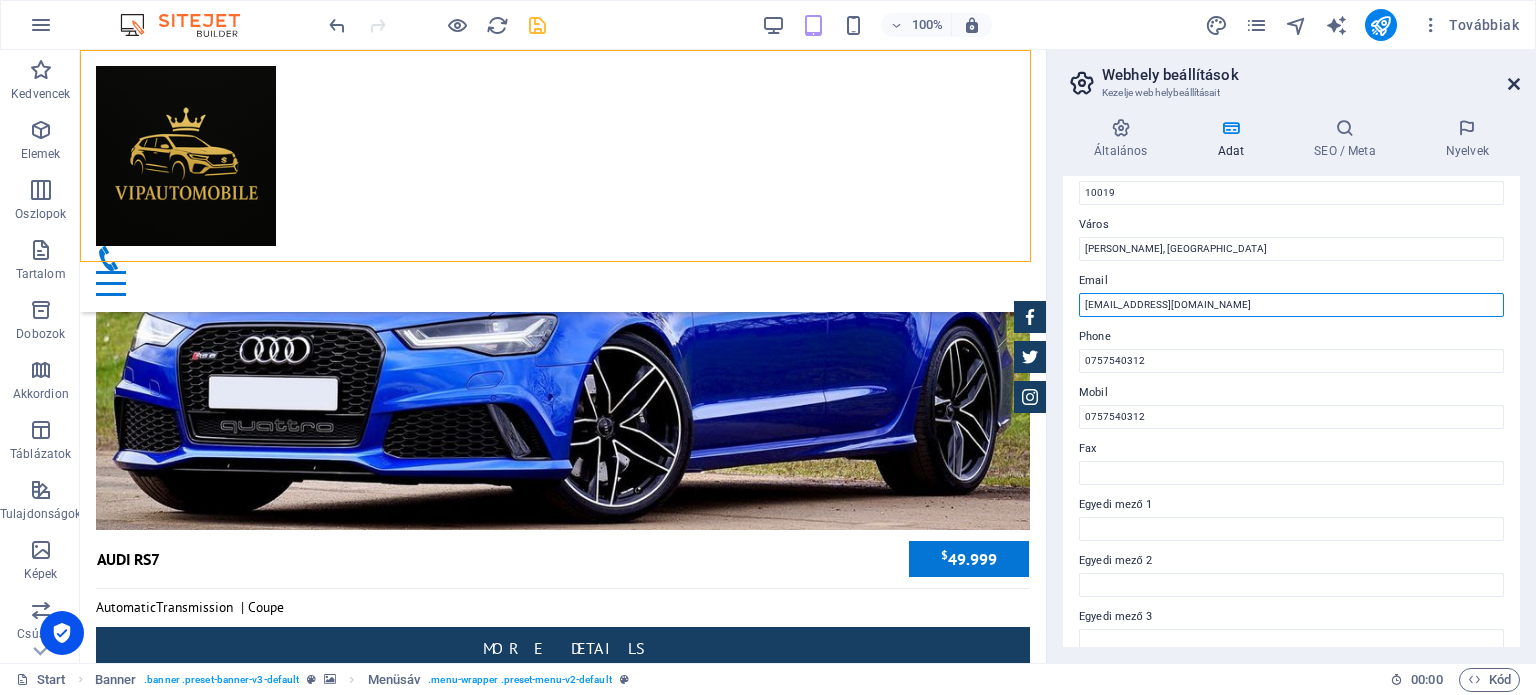 type on "info@vipautomobile.ro" 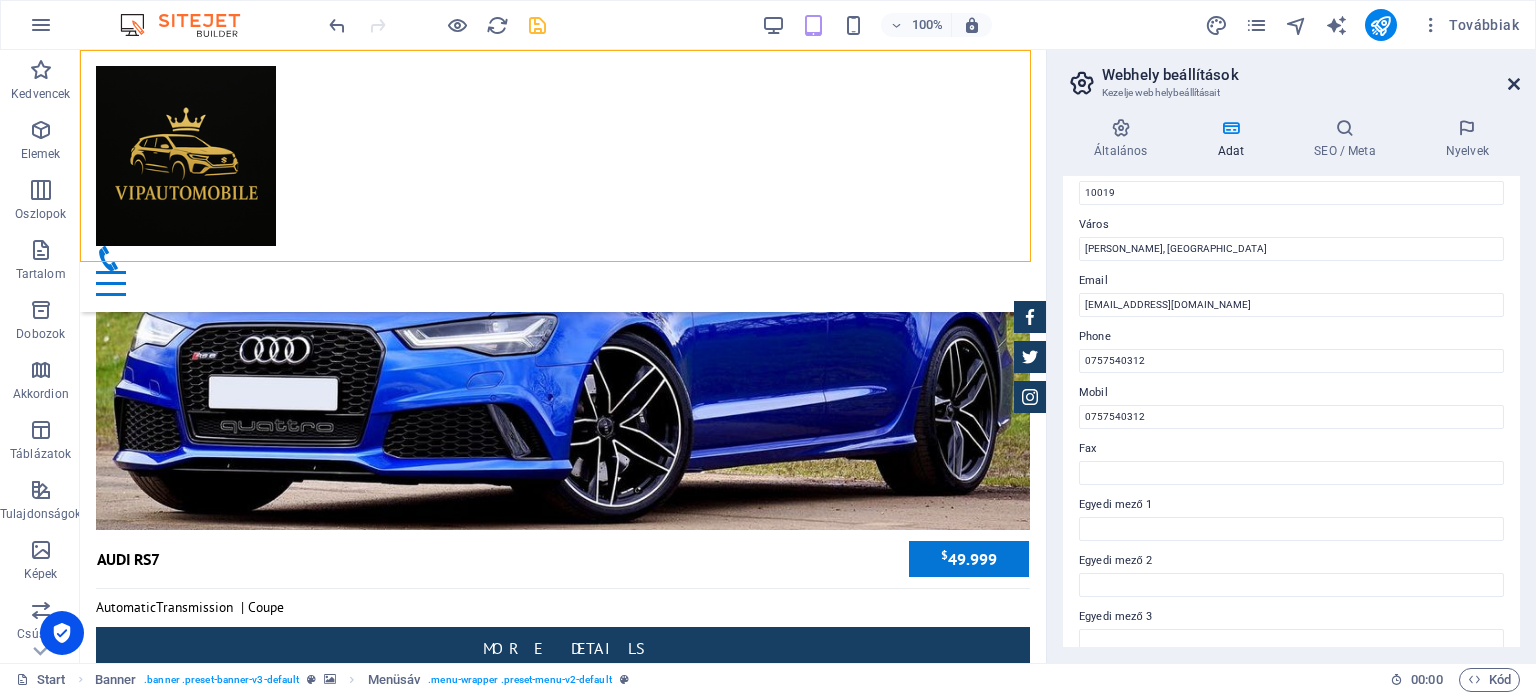 click at bounding box center (1514, 84) 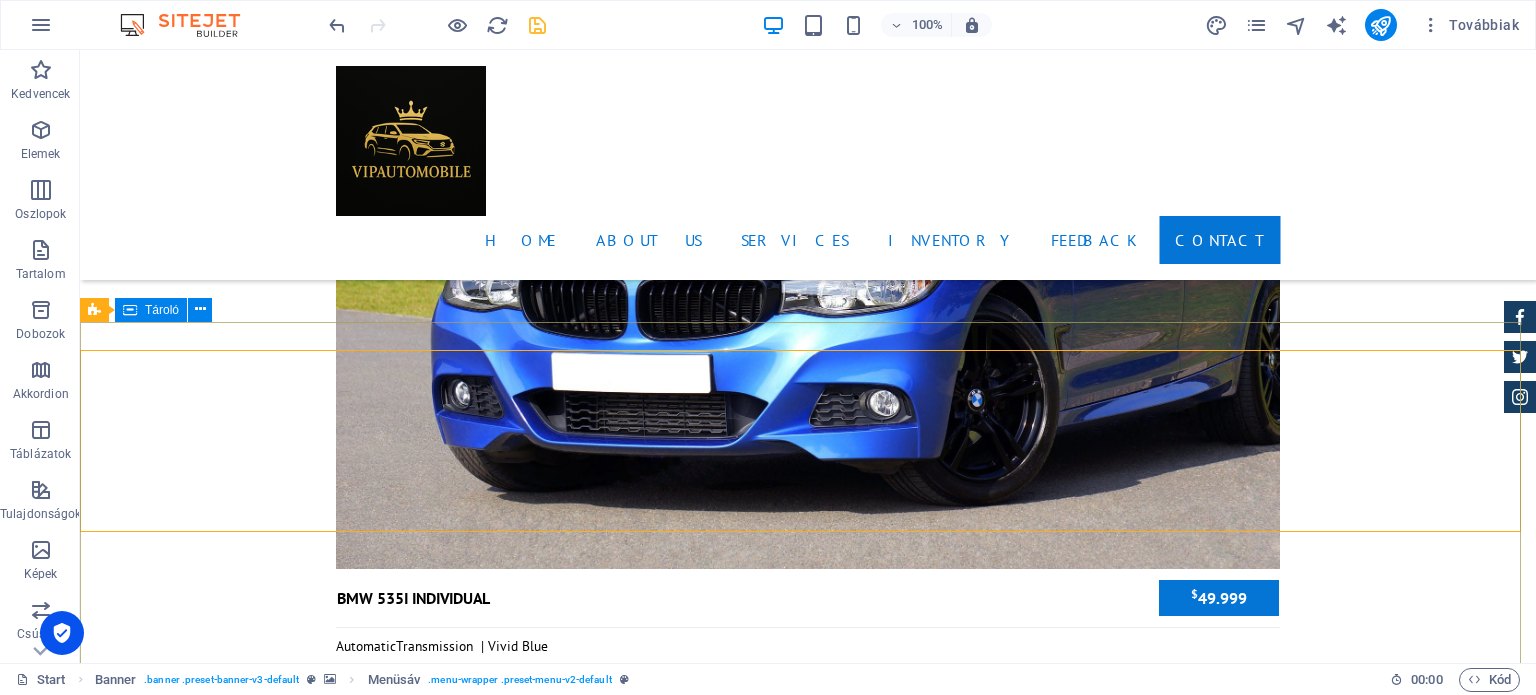 scroll, scrollTop: 7606, scrollLeft: 0, axis: vertical 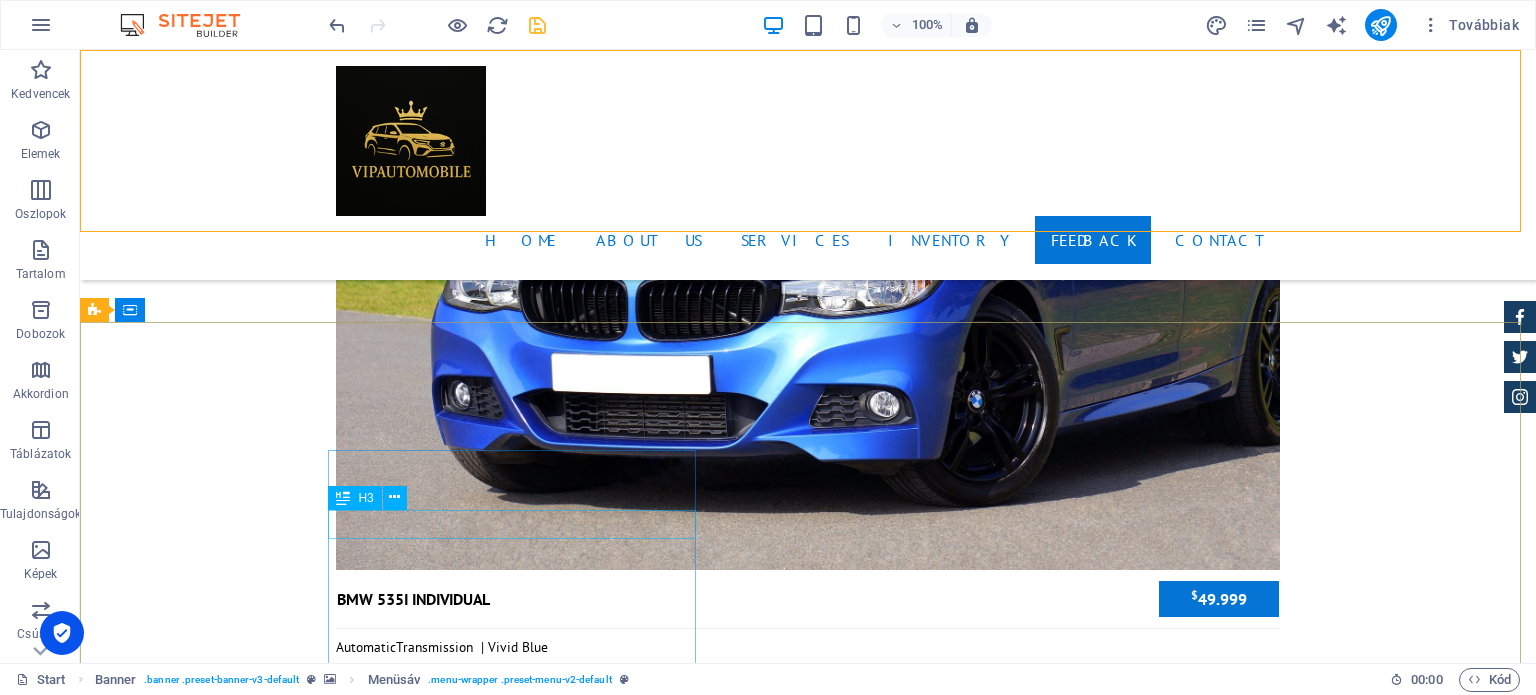 click on "We are happy to assist you" at bounding box center [568, 21024] 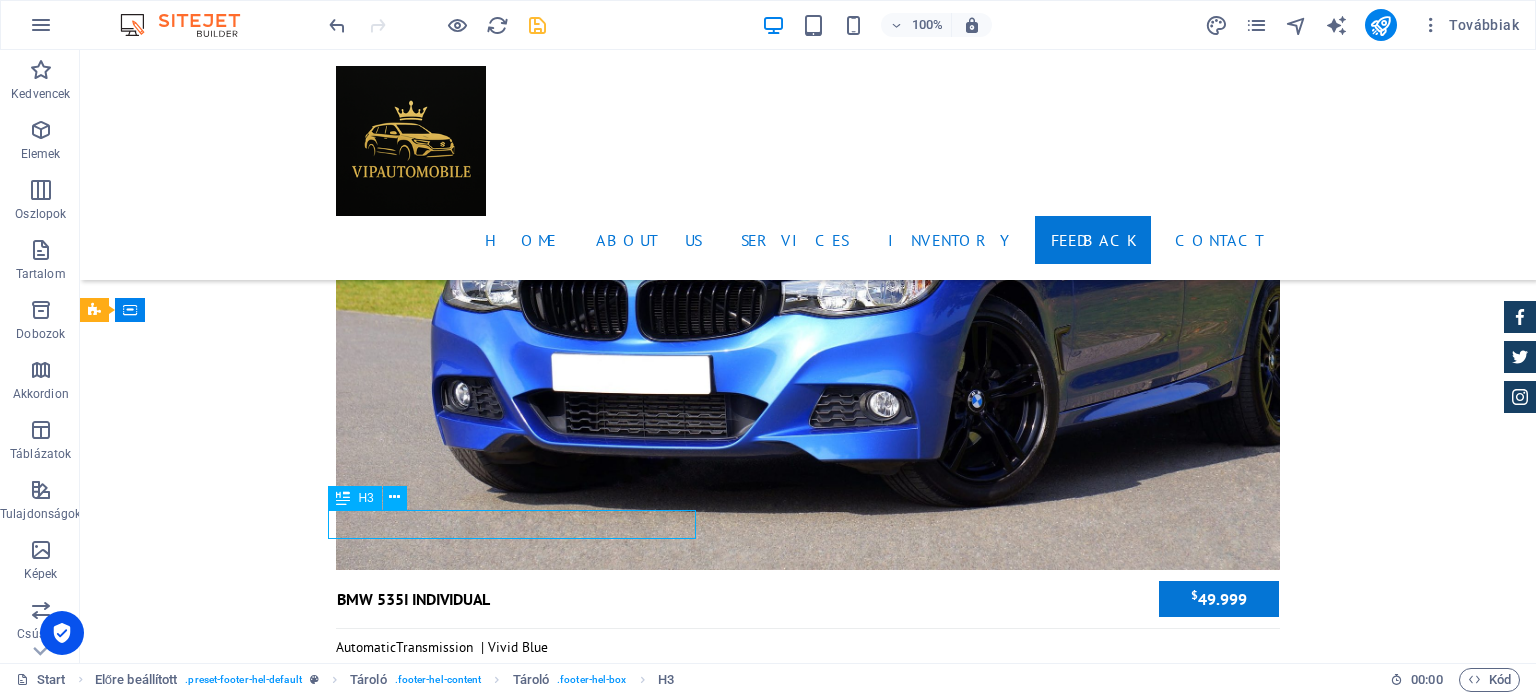 click on "We are happy to assist you" at bounding box center [568, 21024] 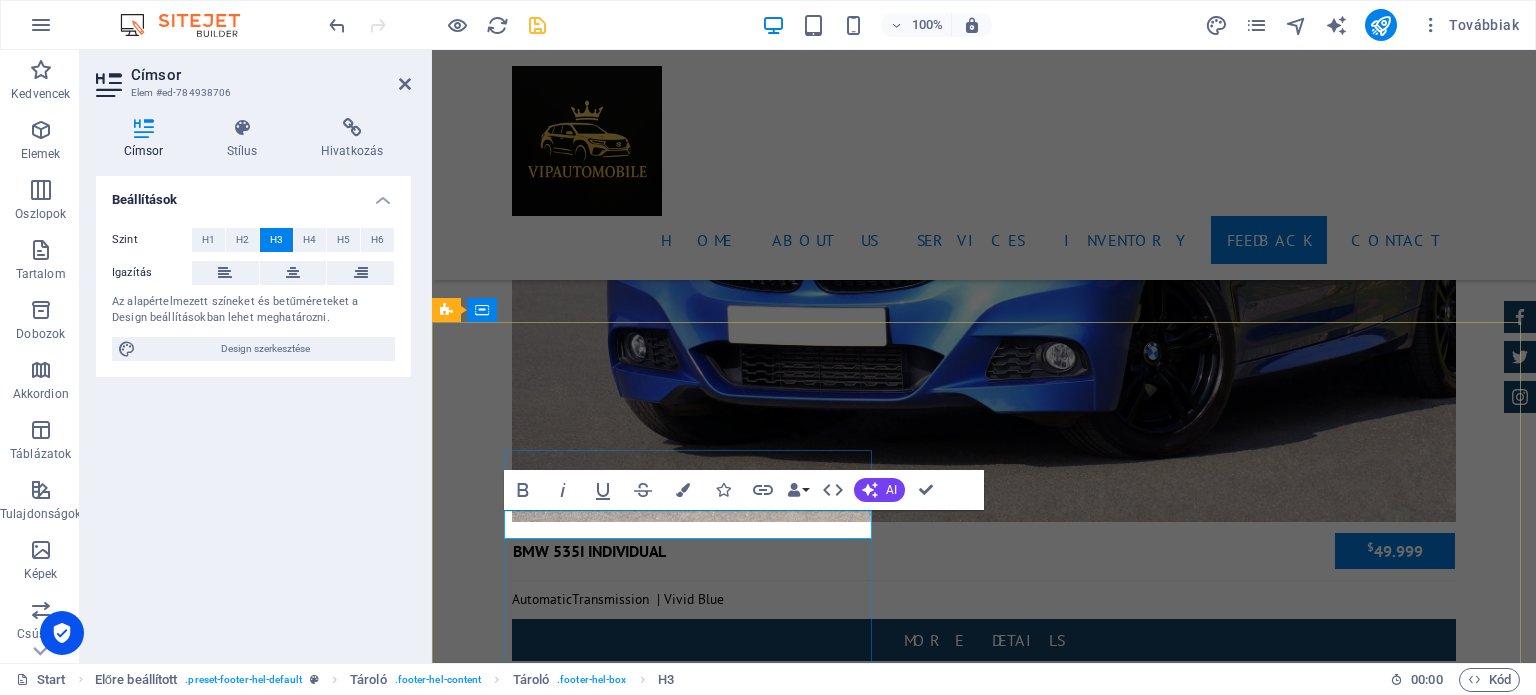 click on "We are happy to assist you" at bounding box center (920, 21000) 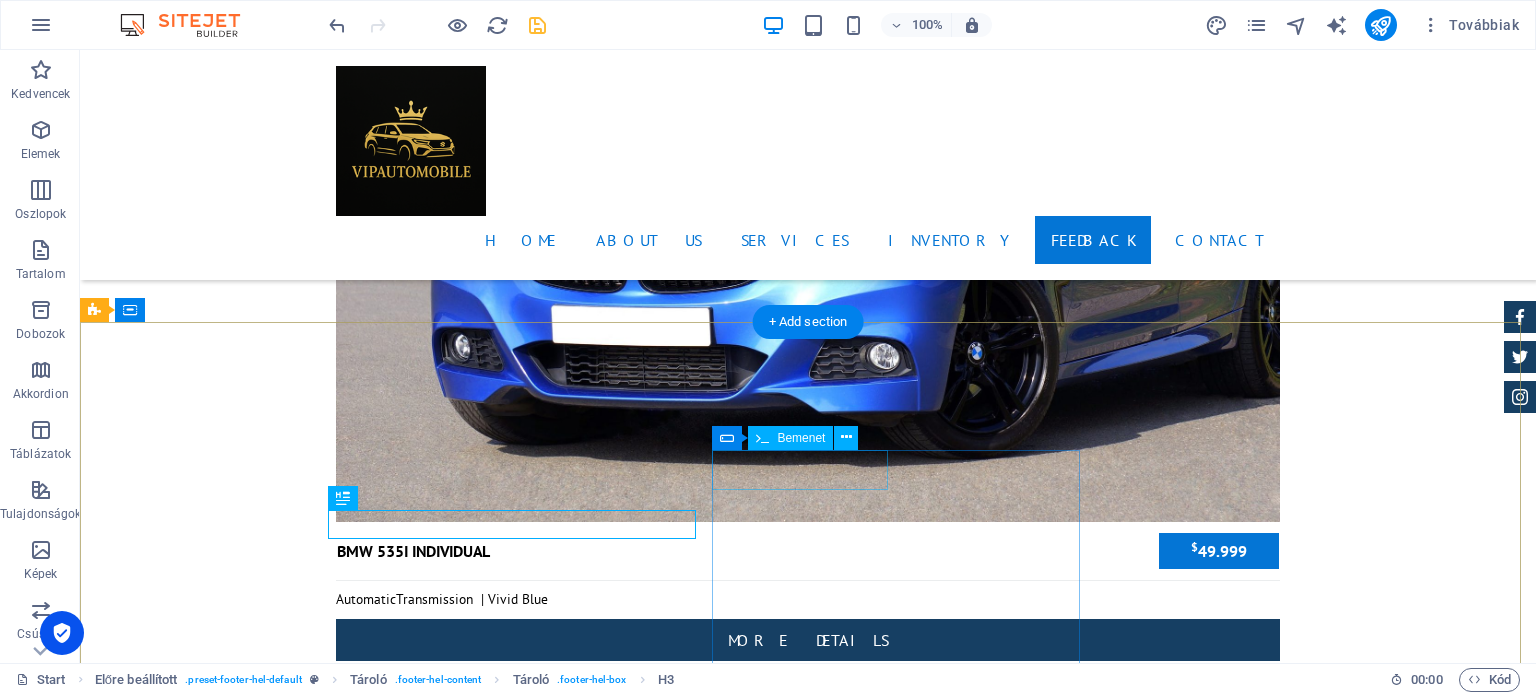 click at bounding box center (328, 21219) 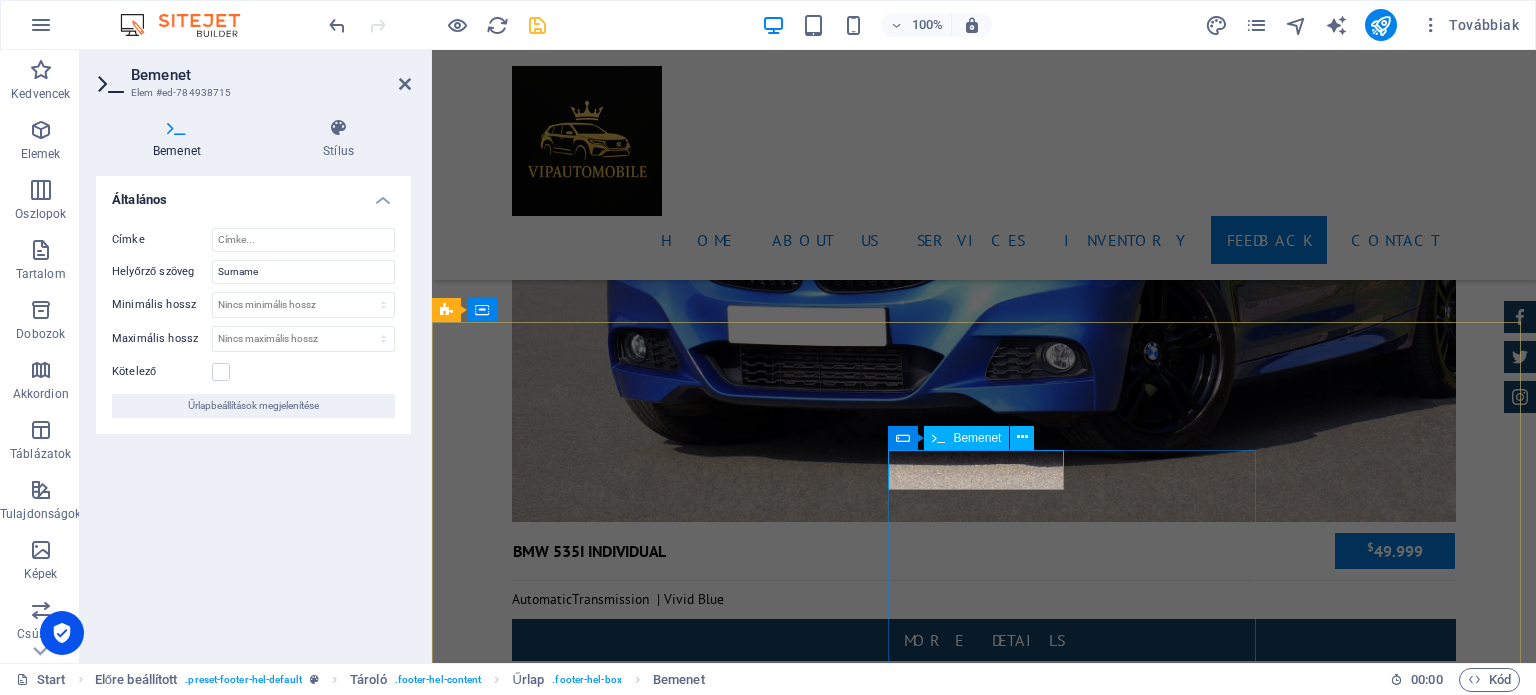 click at bounding box center [557, 21219] 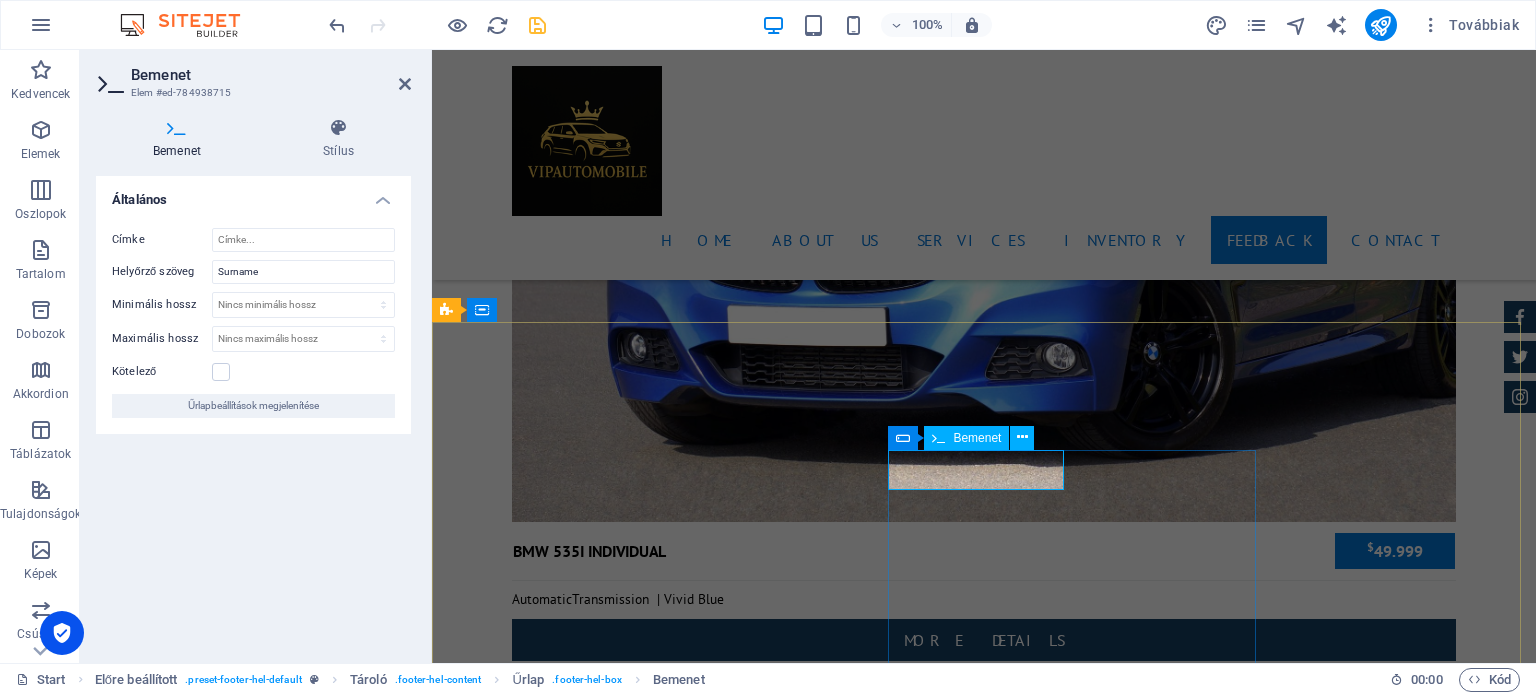 type on "Nume" 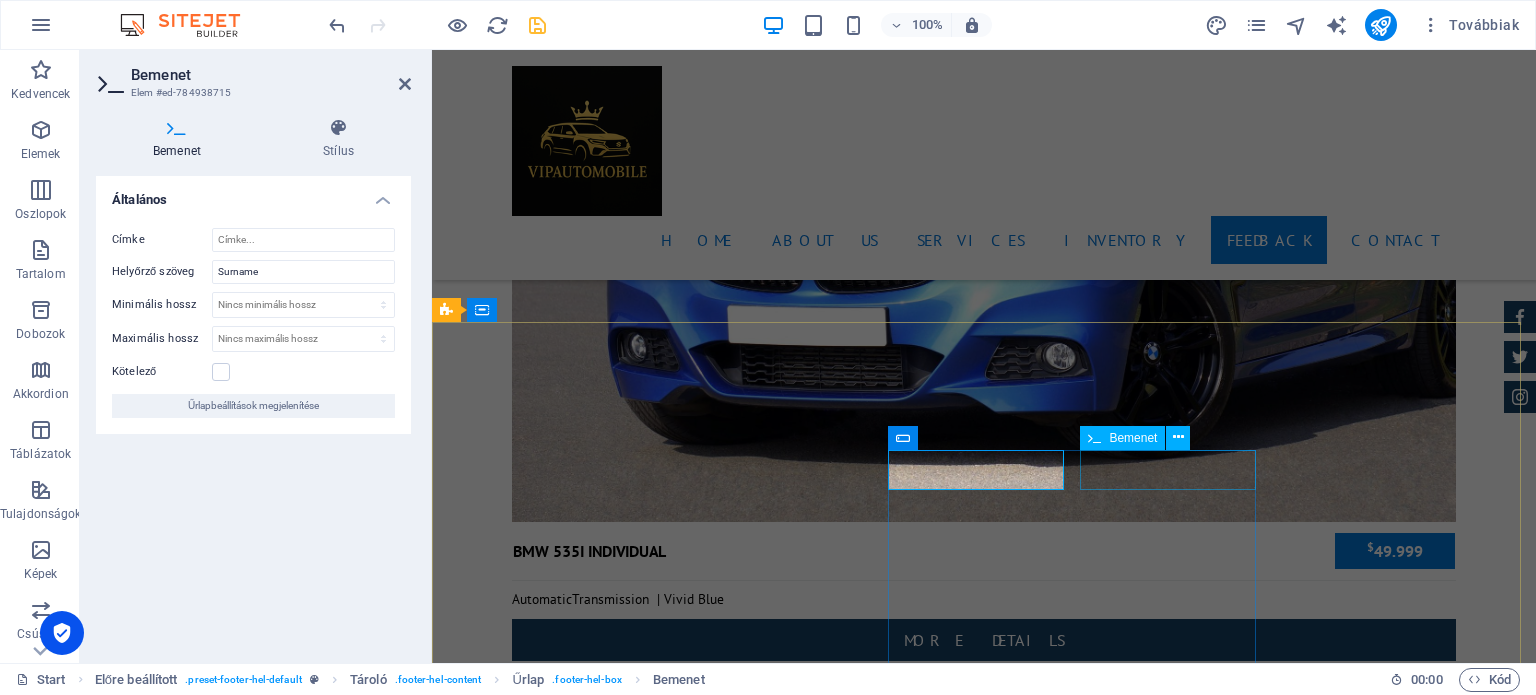 click at bounding box center (1160, 21219) 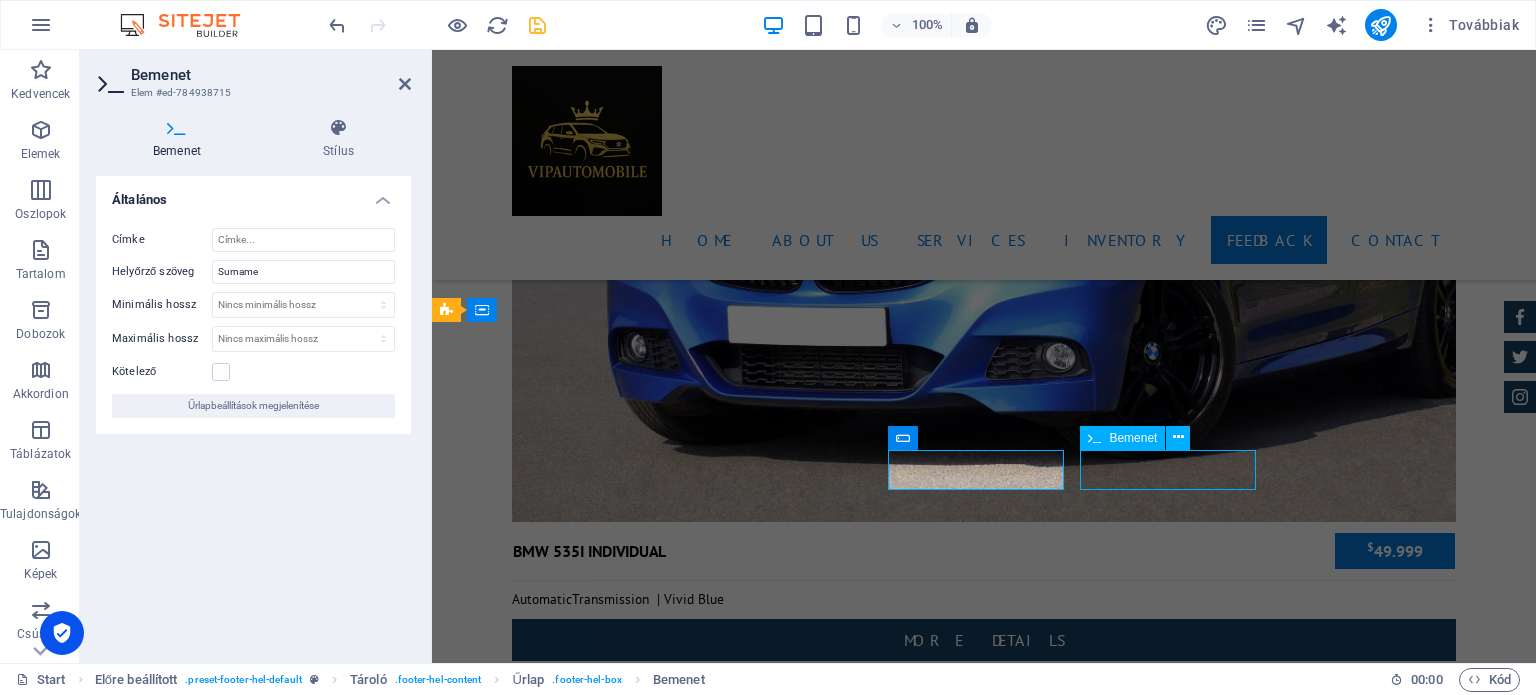 click at bounding box center [1160, 21219] 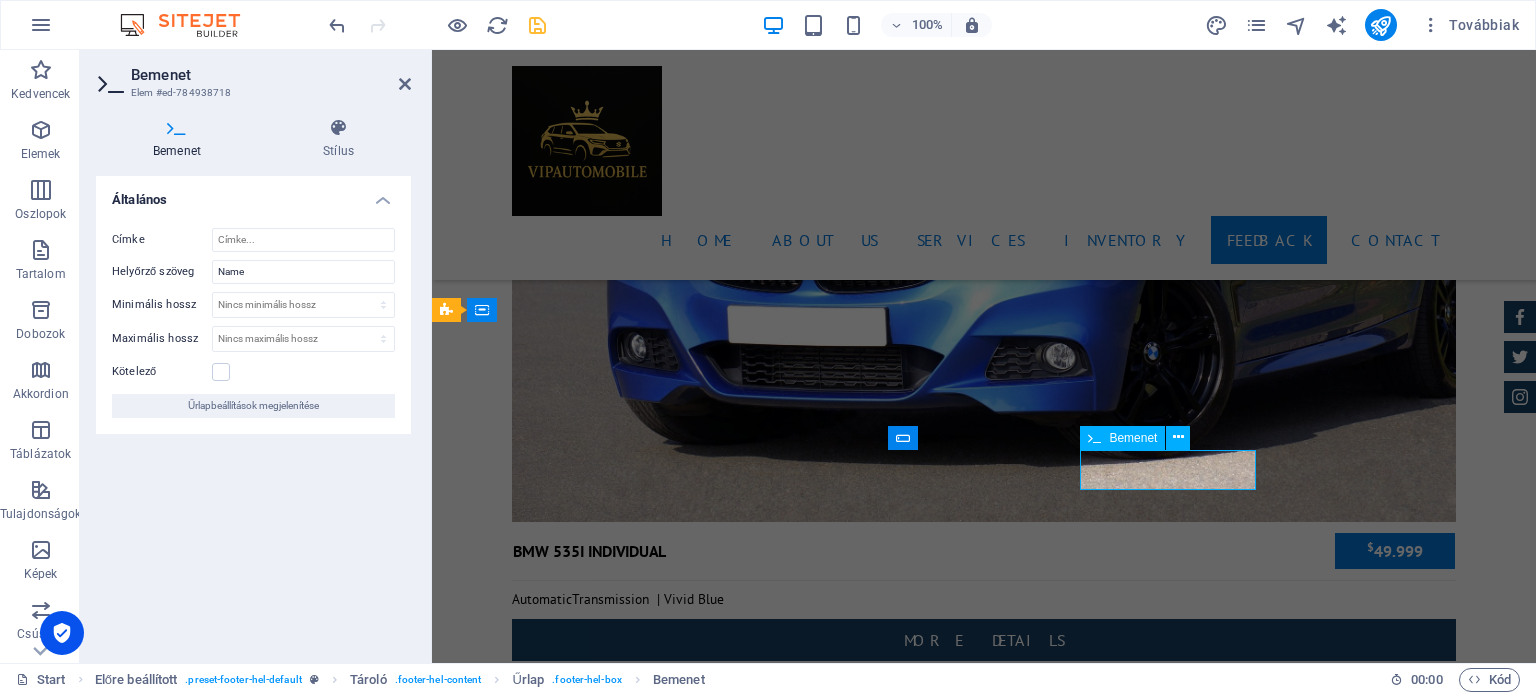 click at bounding box center [1037, 21219] 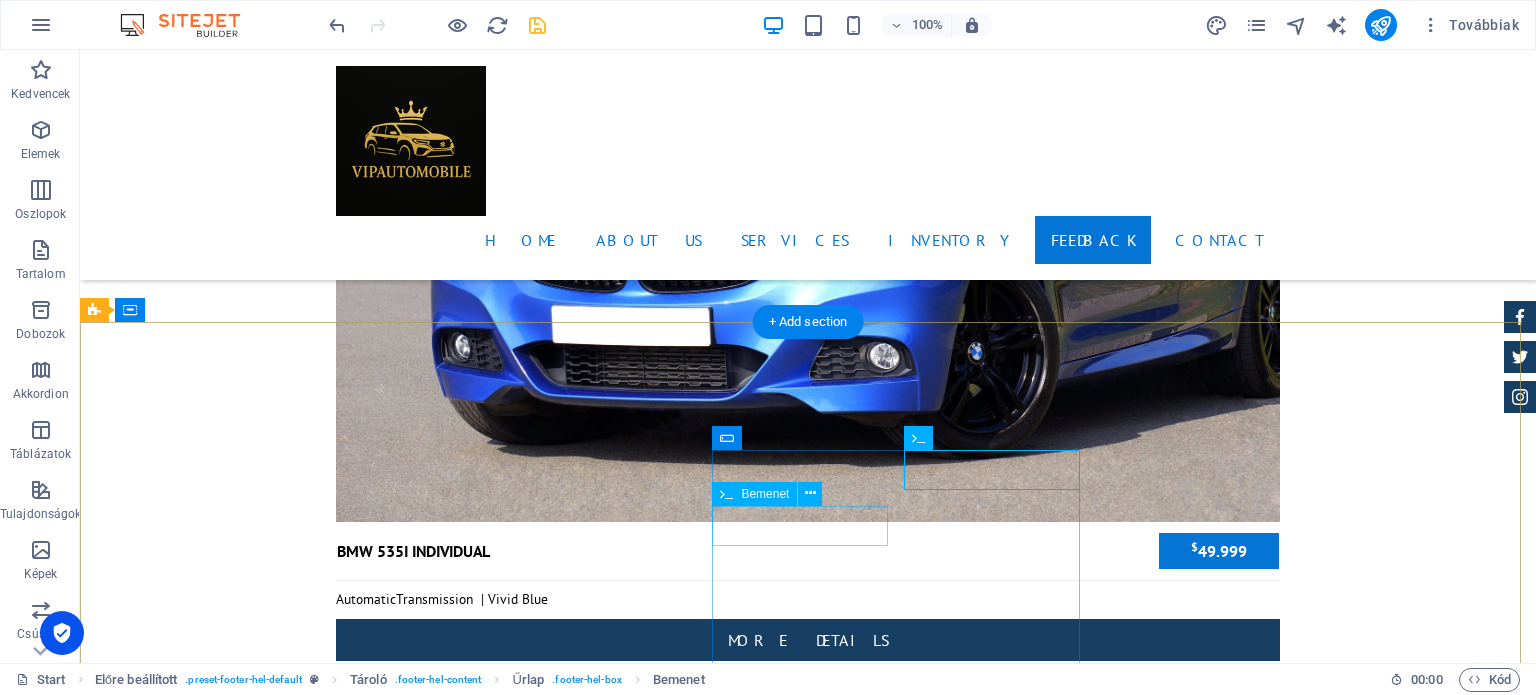 click at bounding box center [328, 21277] 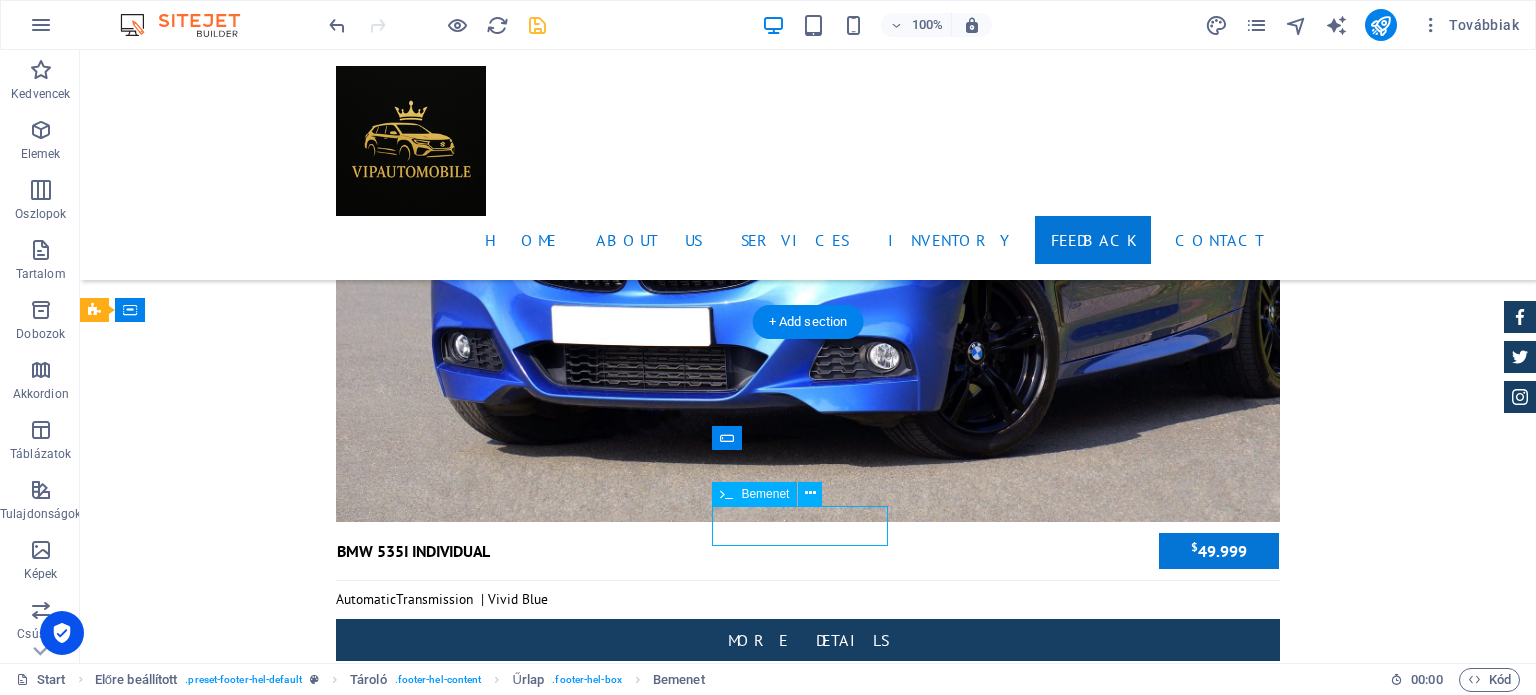 click at bounding box center [328, 21277] 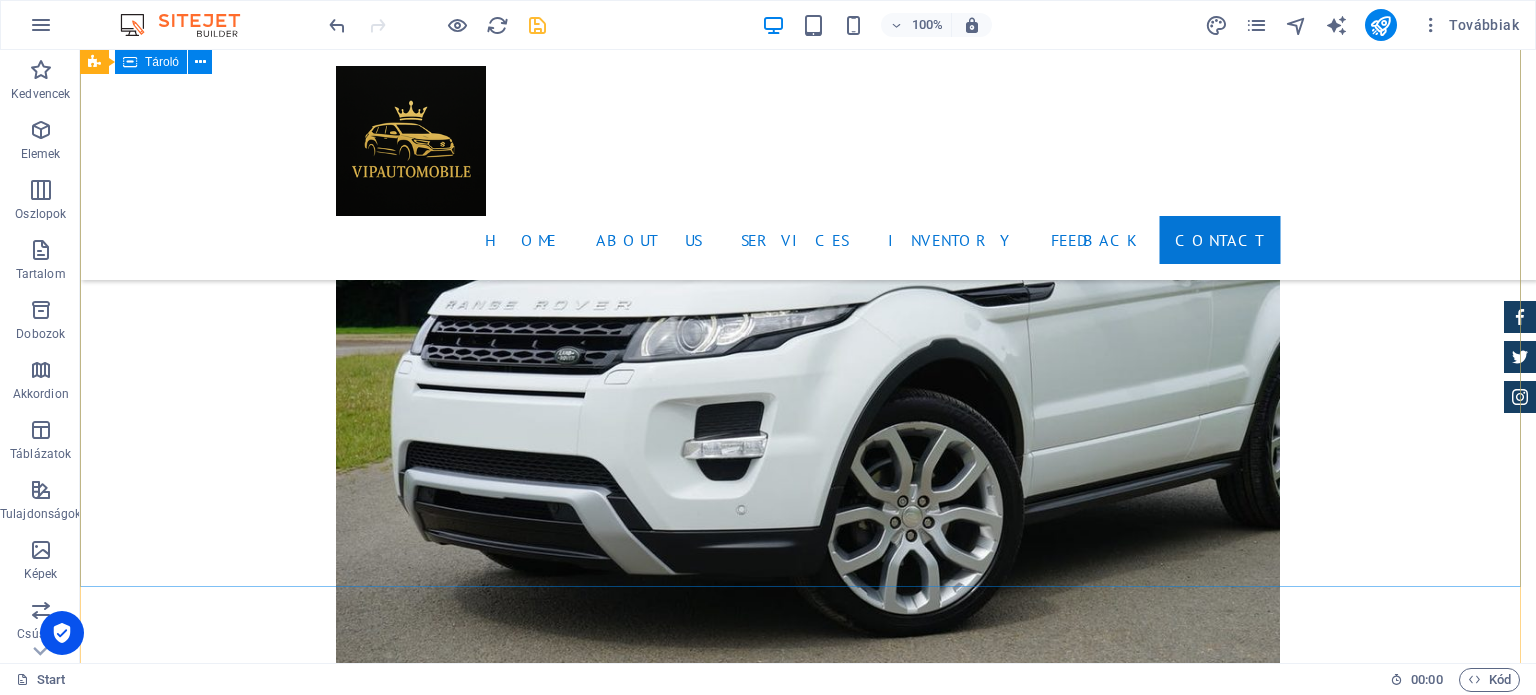 scroll, scrollTop: 8106, scrollLeft: 0, axis: vertical 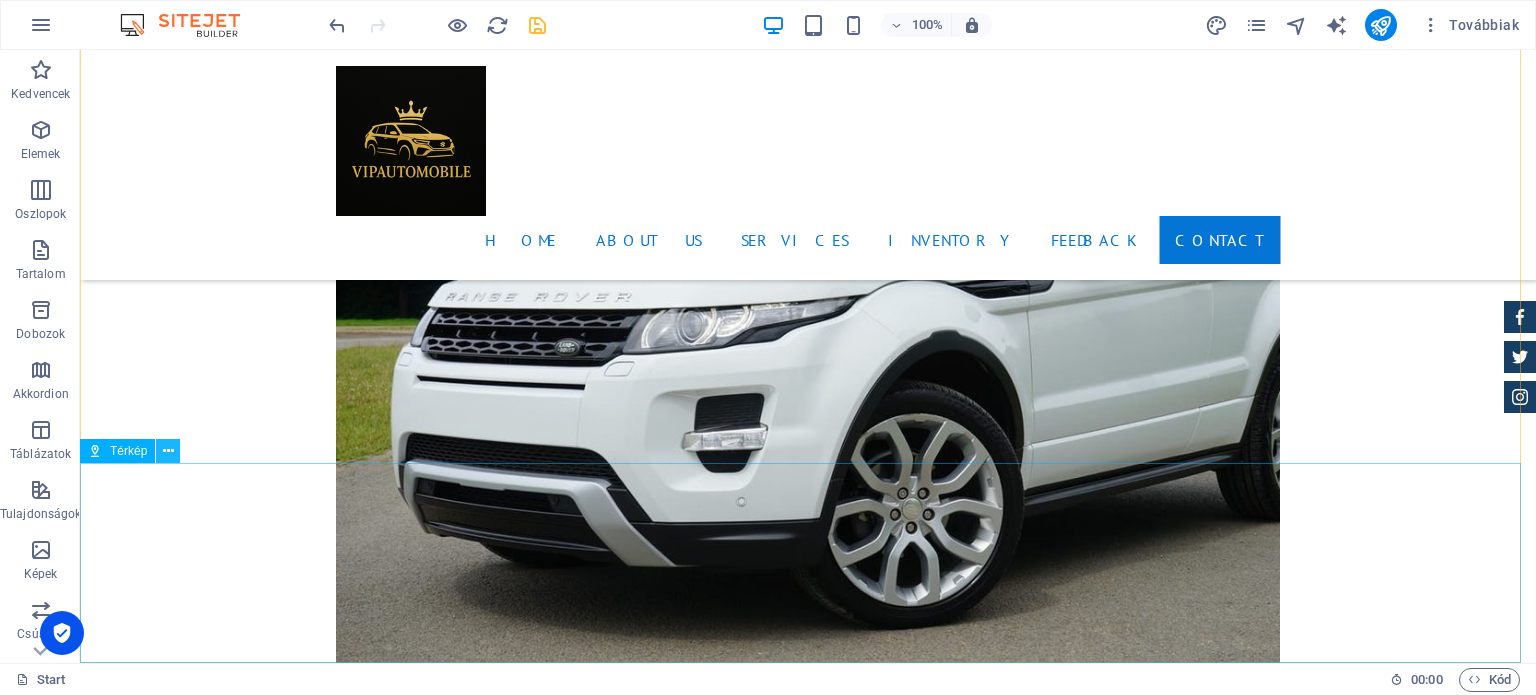 click at bounding box center [168, 451] 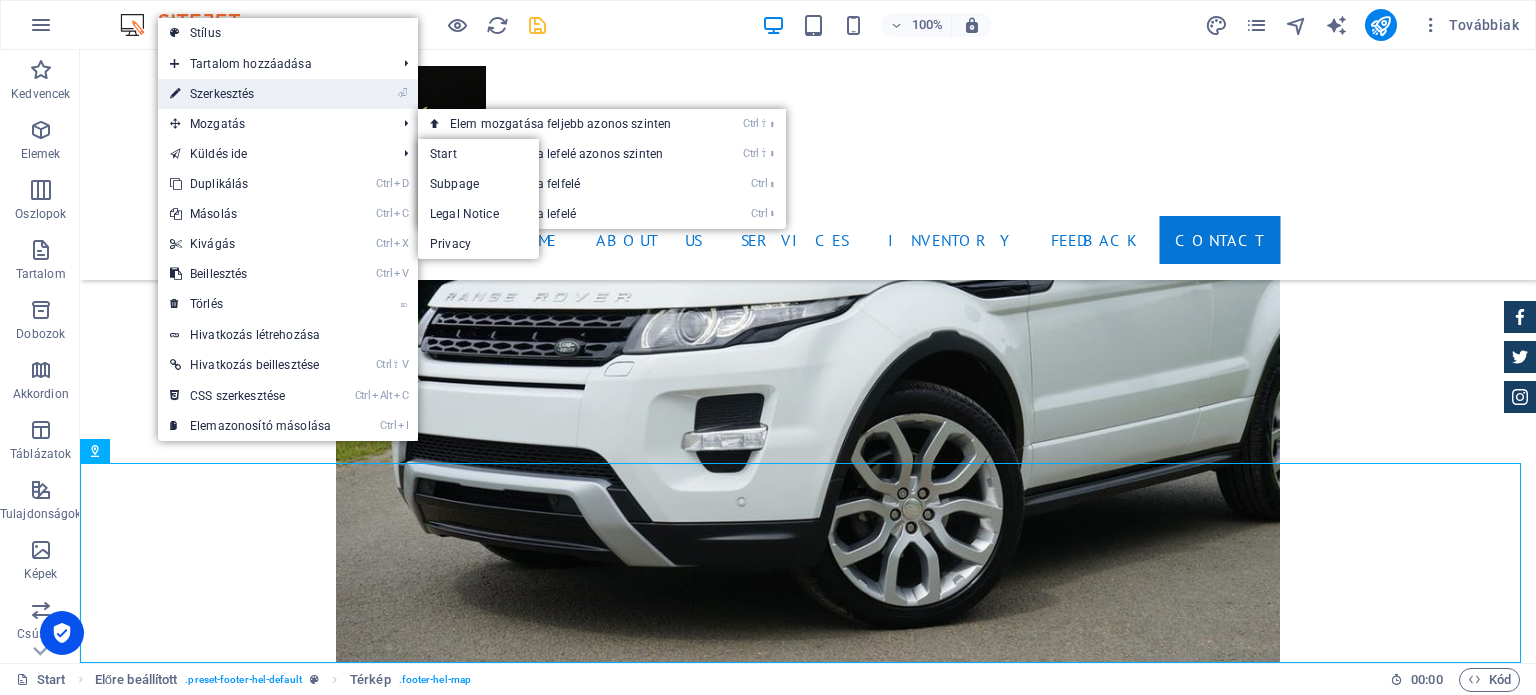 click on "⏎  Szerkesztés" at bounding box center [250, 94] 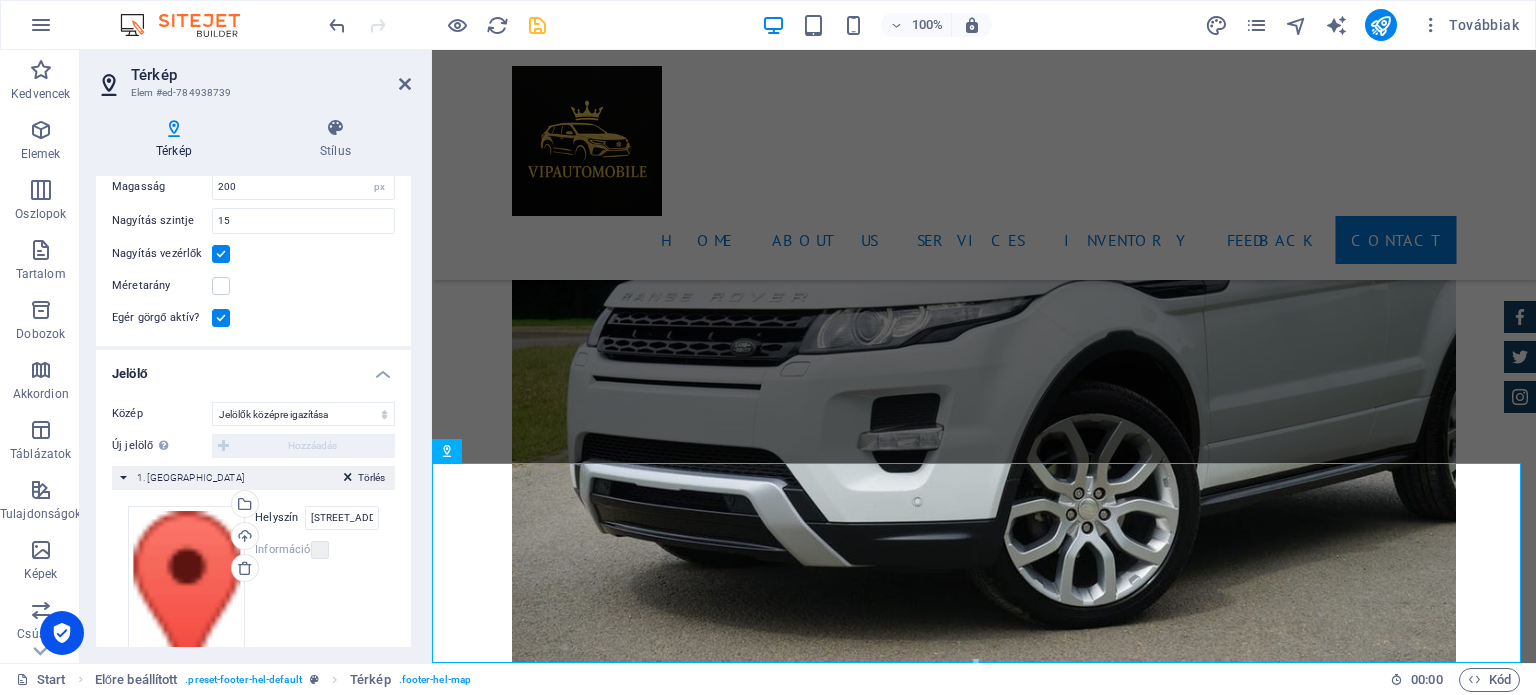 scroll, scrollTop: 289, scrollLeft: 0, axis: vertical 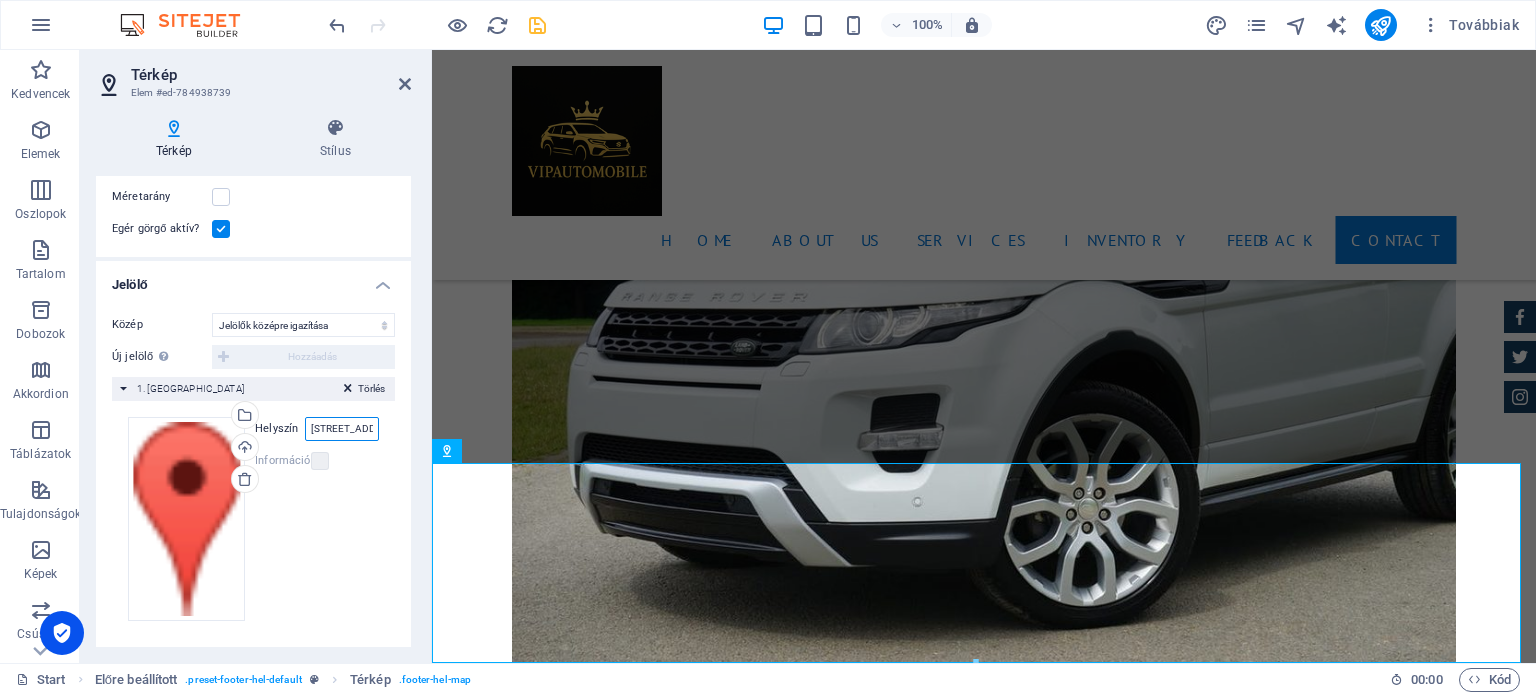 click on "1601 Broadway, 10019 New York, NY" at bounding box center (342, 429) 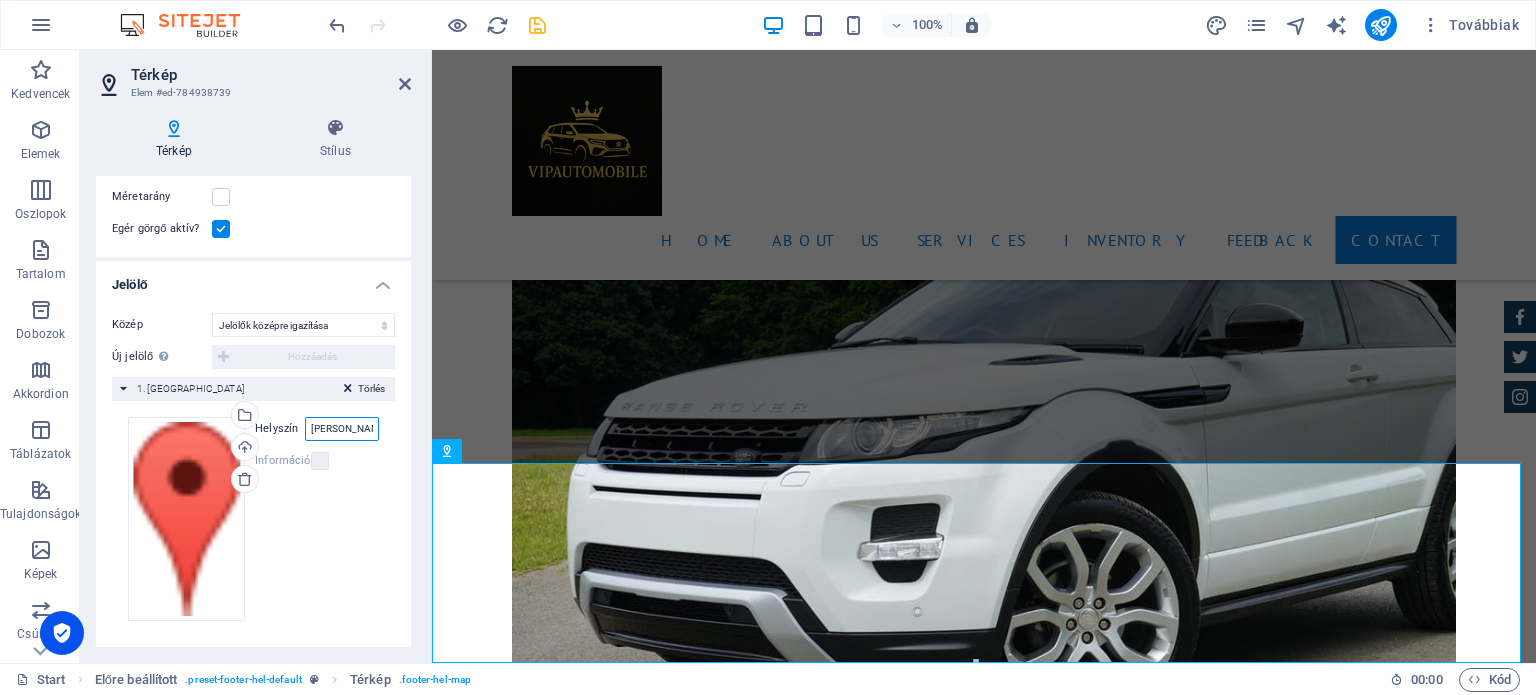 type on "Targu Mures" 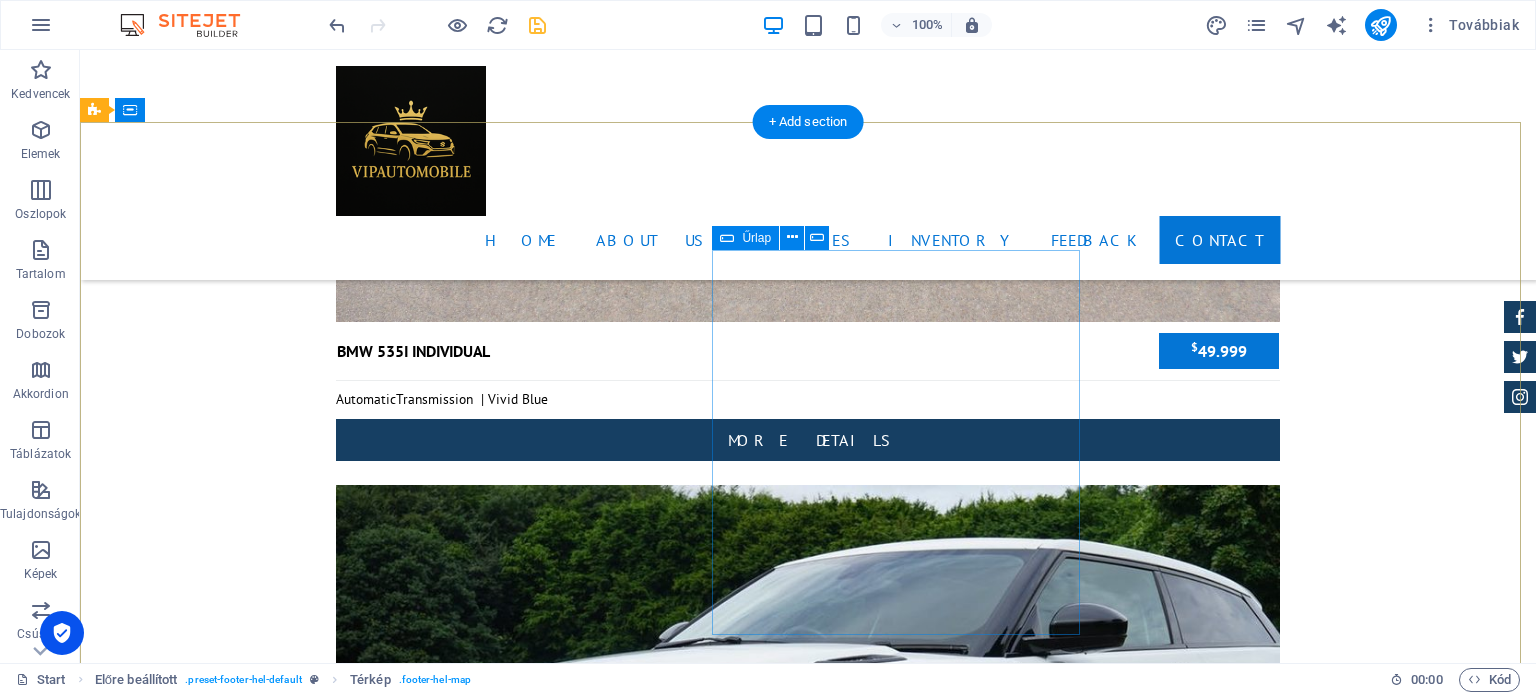 scroll, scrollTop: 7706, scrollLeft: 0, axis: vertical 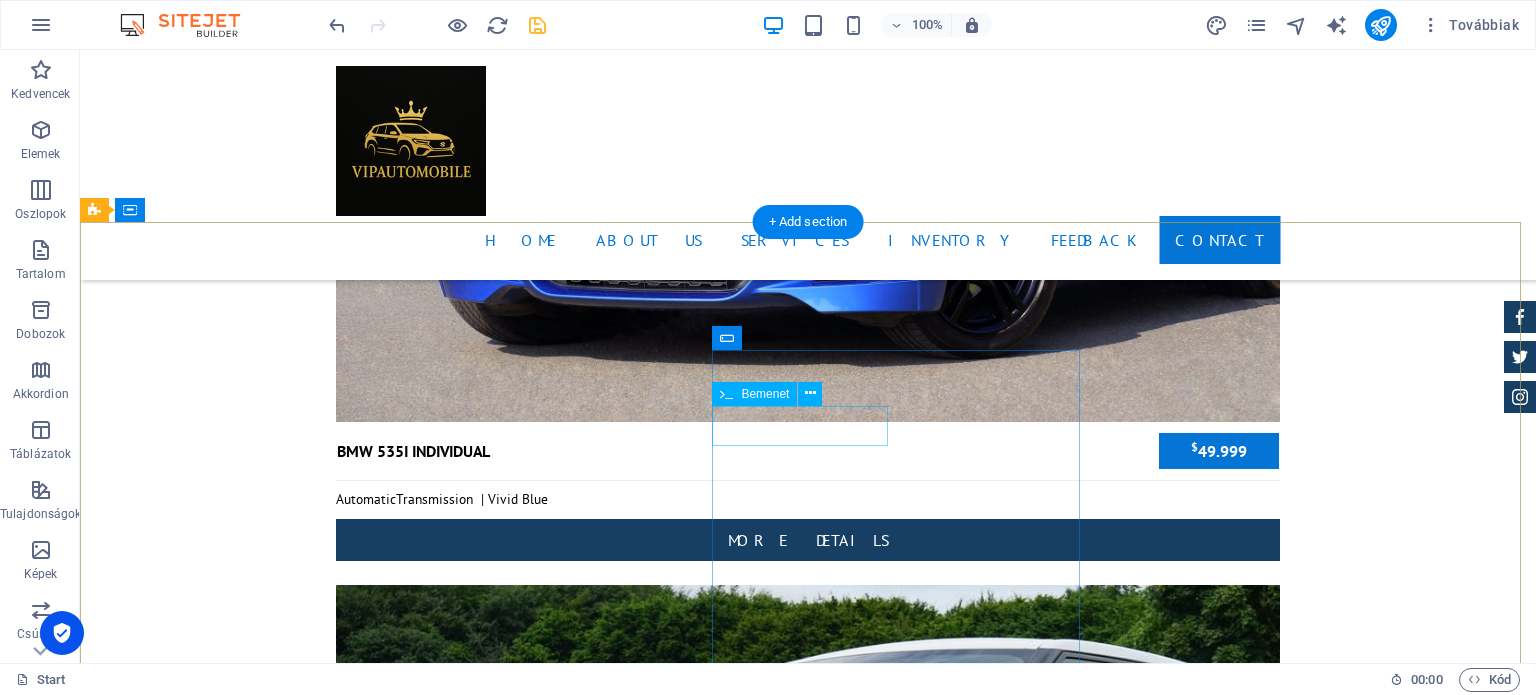 click at bounding box center [328, 21177] 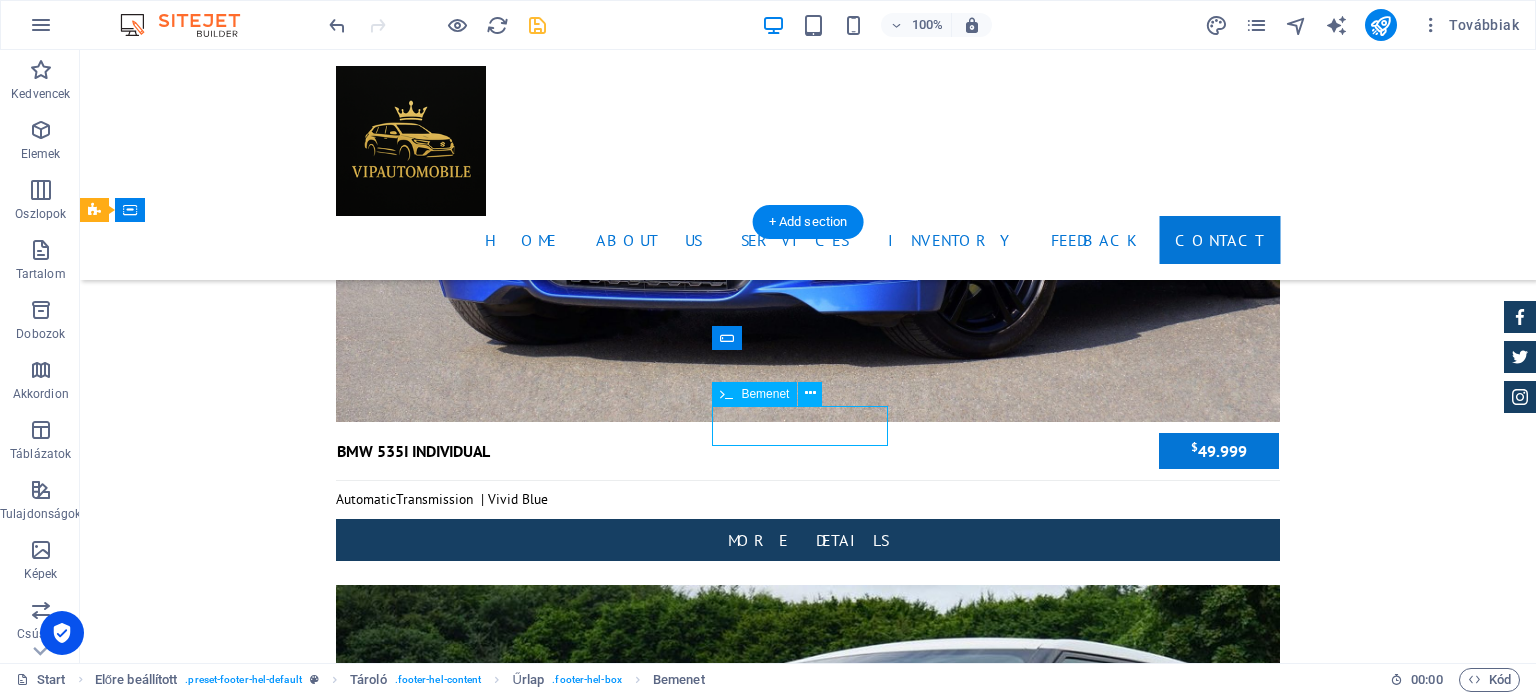 click at bounding box center (328, 21177) 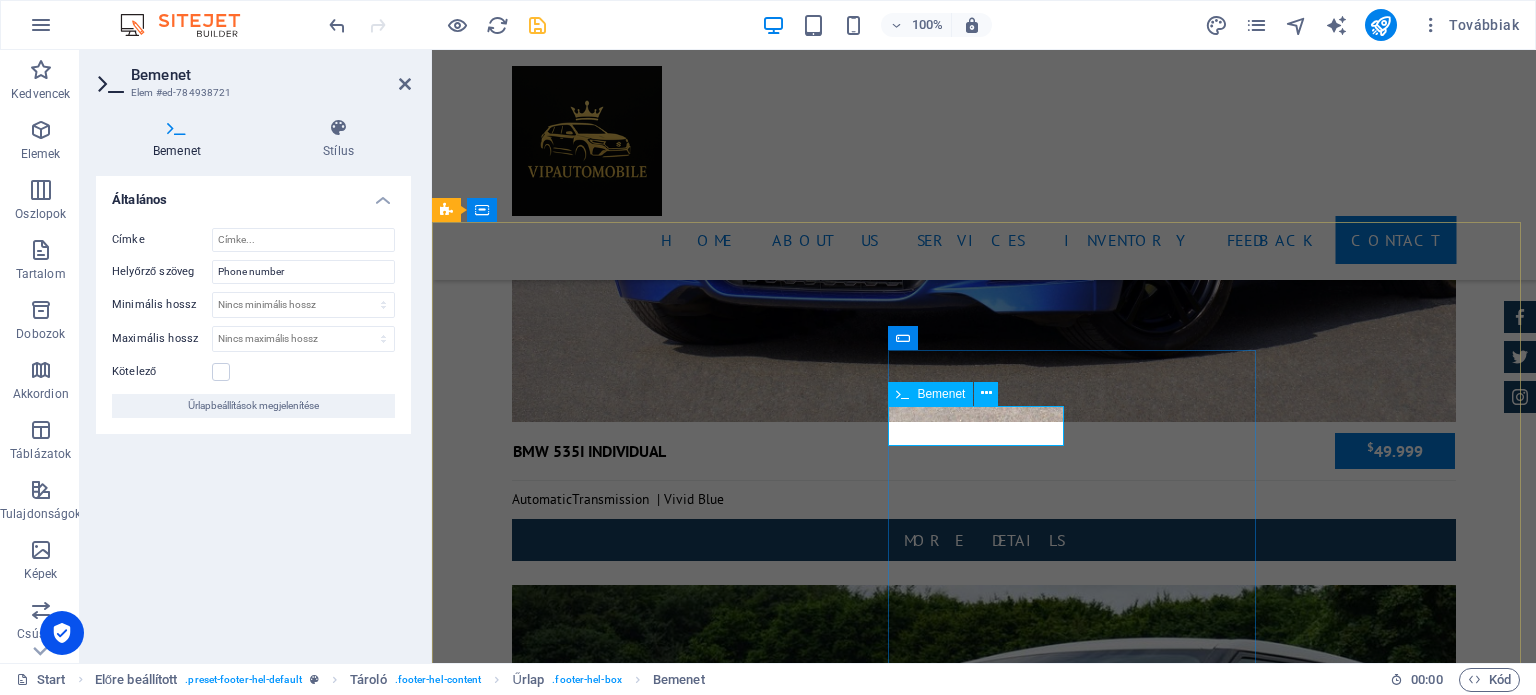 click at bounding box center [557, 21177] 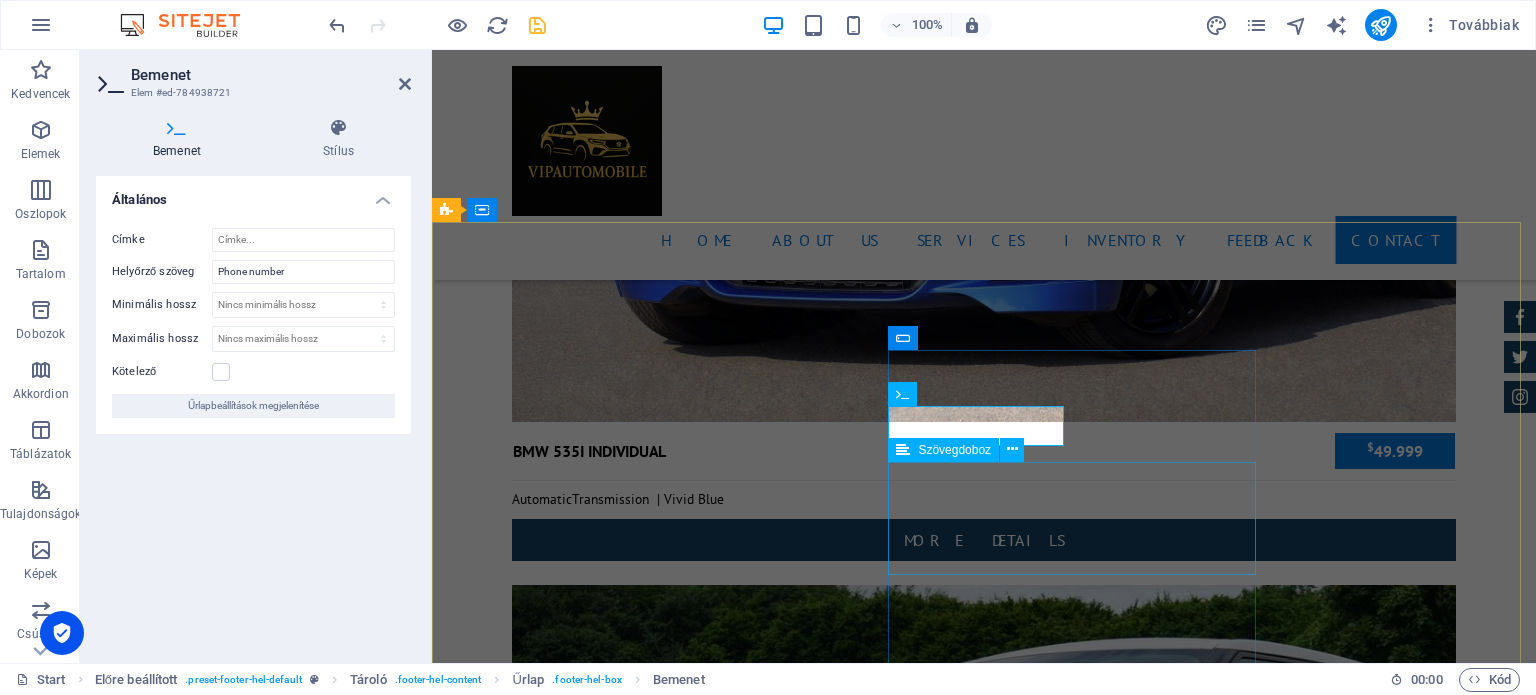 click at bounding box center (920, 21274) 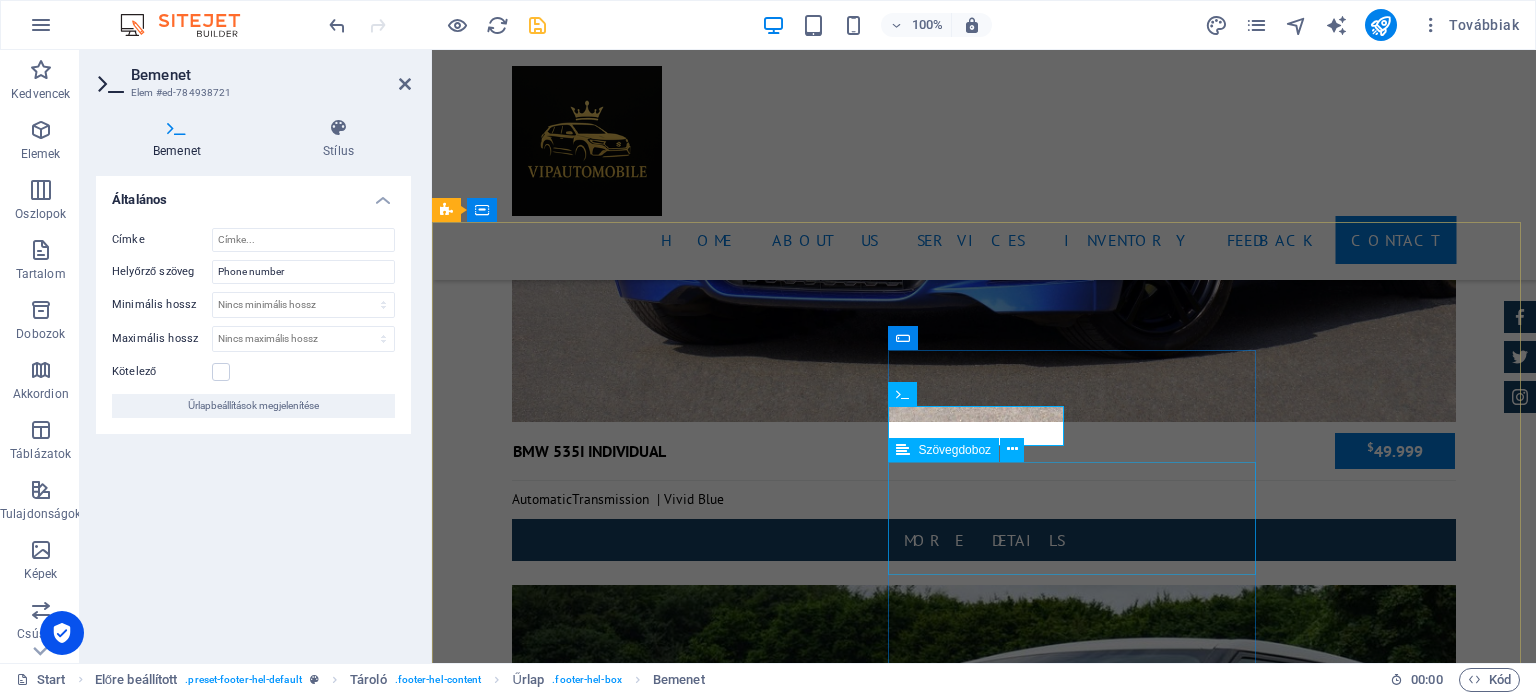 type on "Telefon" 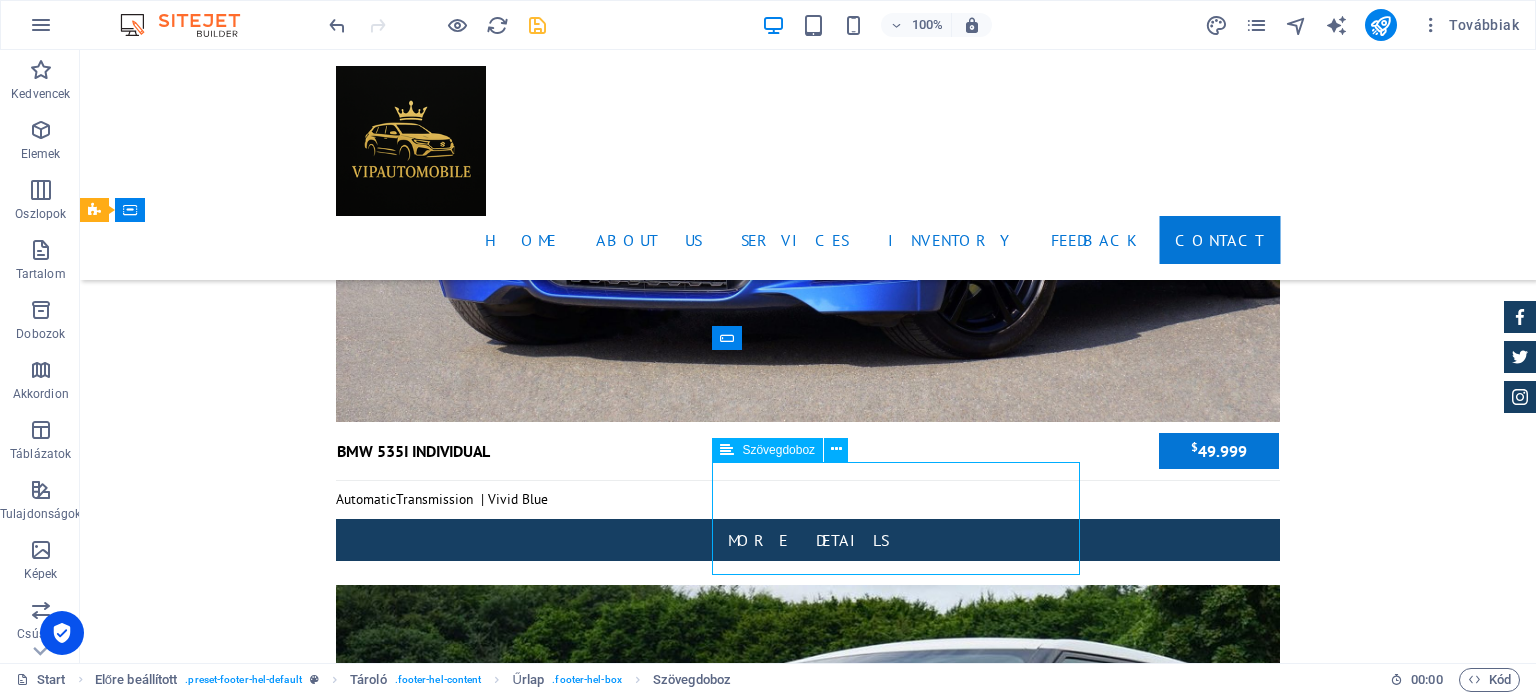 click at bounding box center [568, 21274] 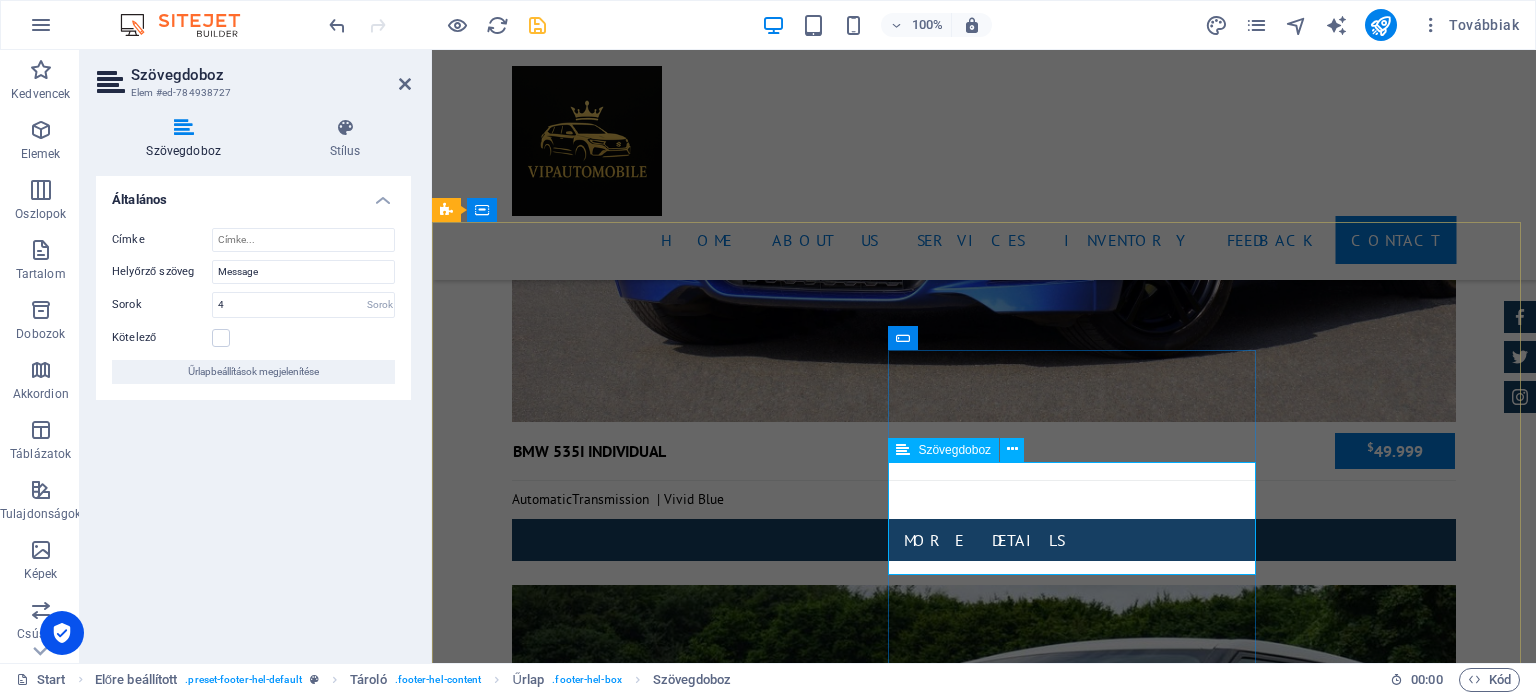 click at bounding box center [599, 21271] 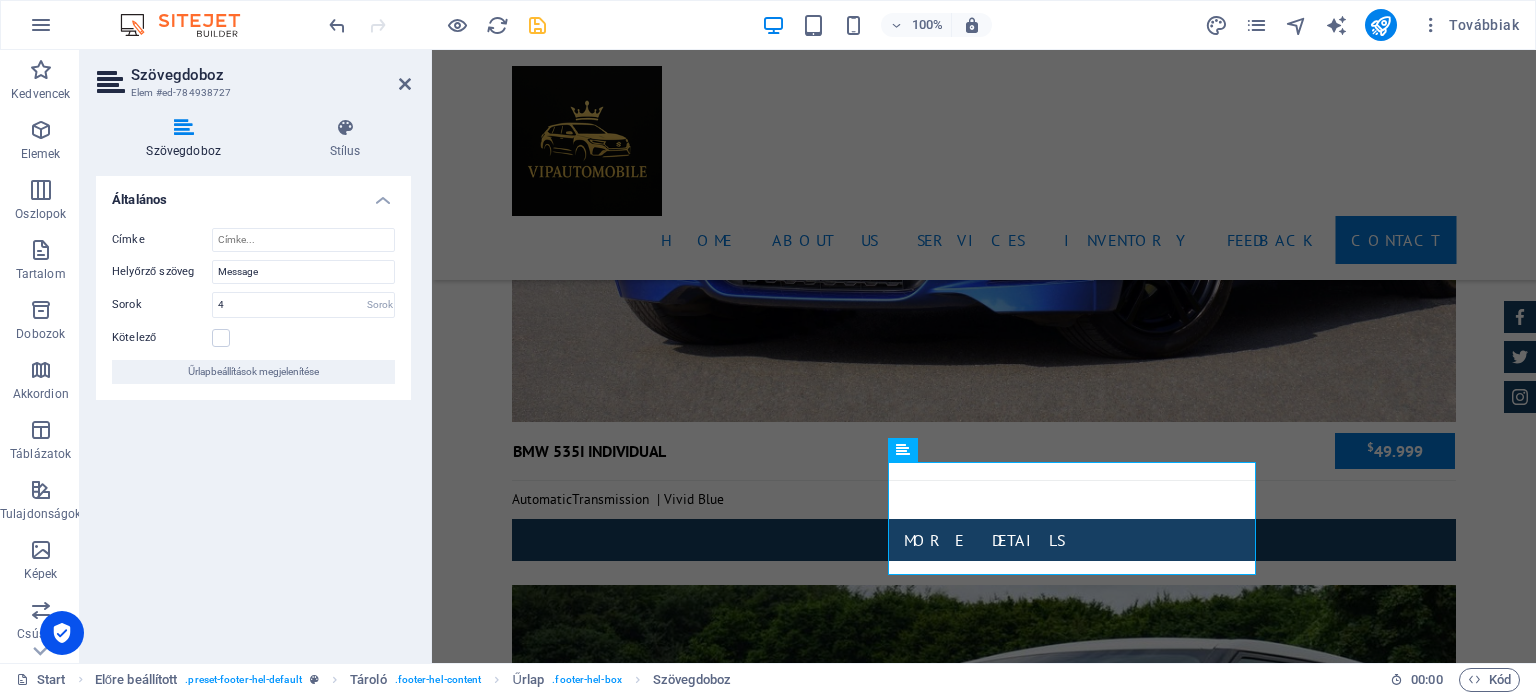 type on "Mesaje" 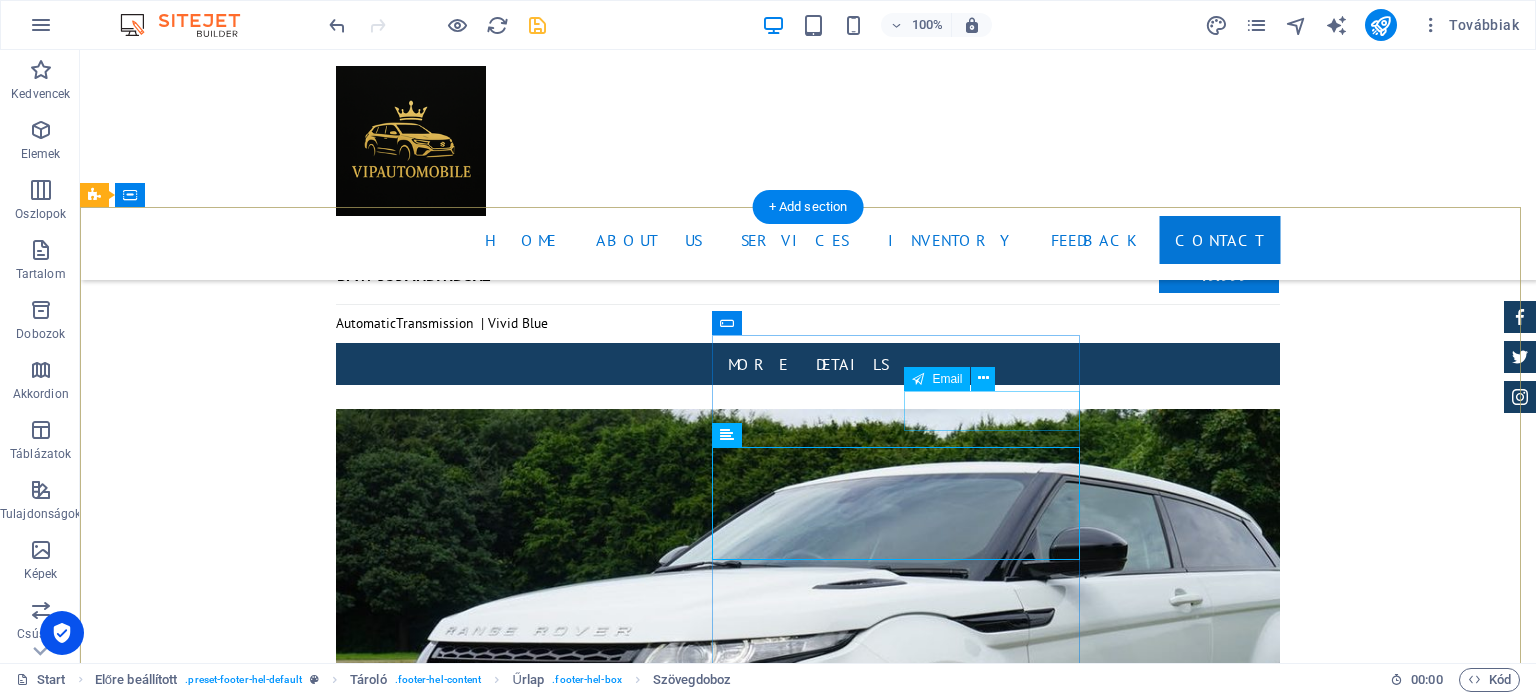 scroll, scrollTop: 7906, scrollLeft: 0, axis: vertical 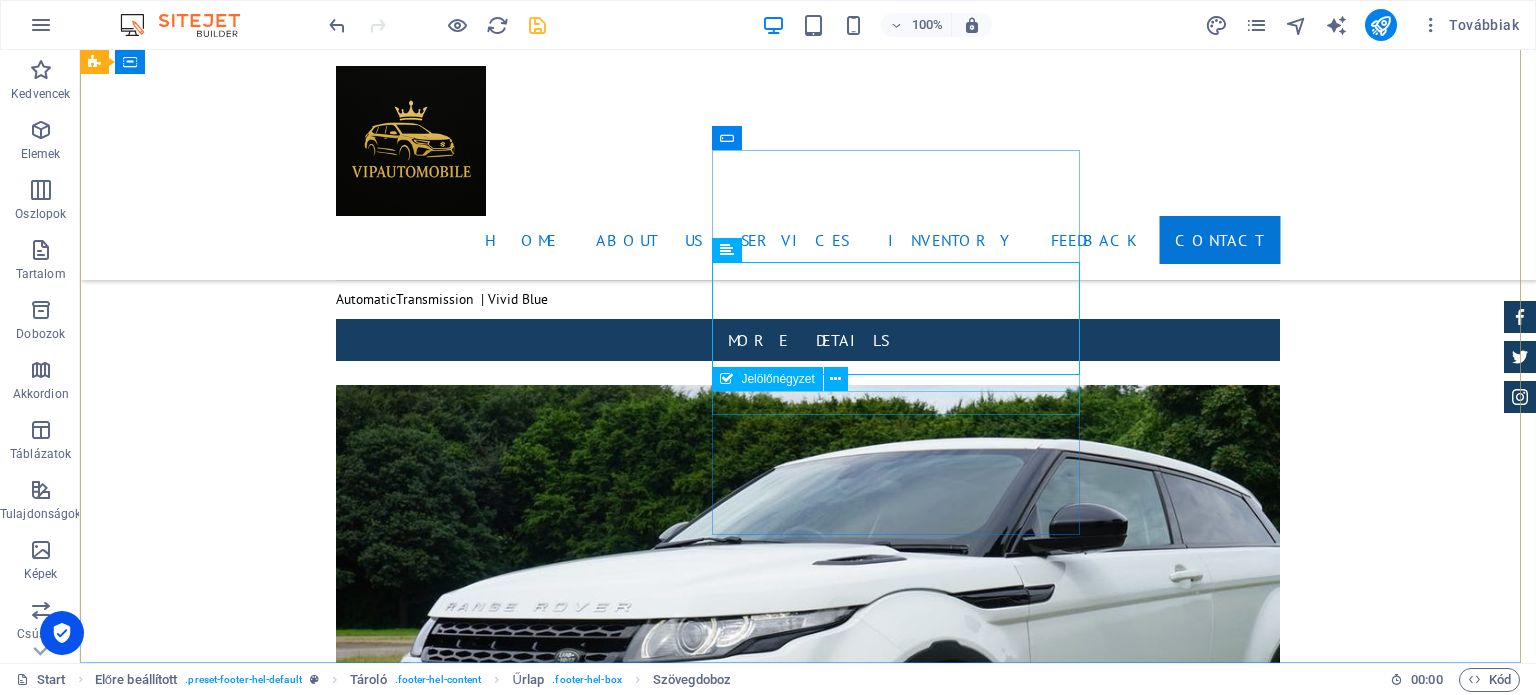click on "I have read and understand the privacy policy." at bounding box center [568, 21186] 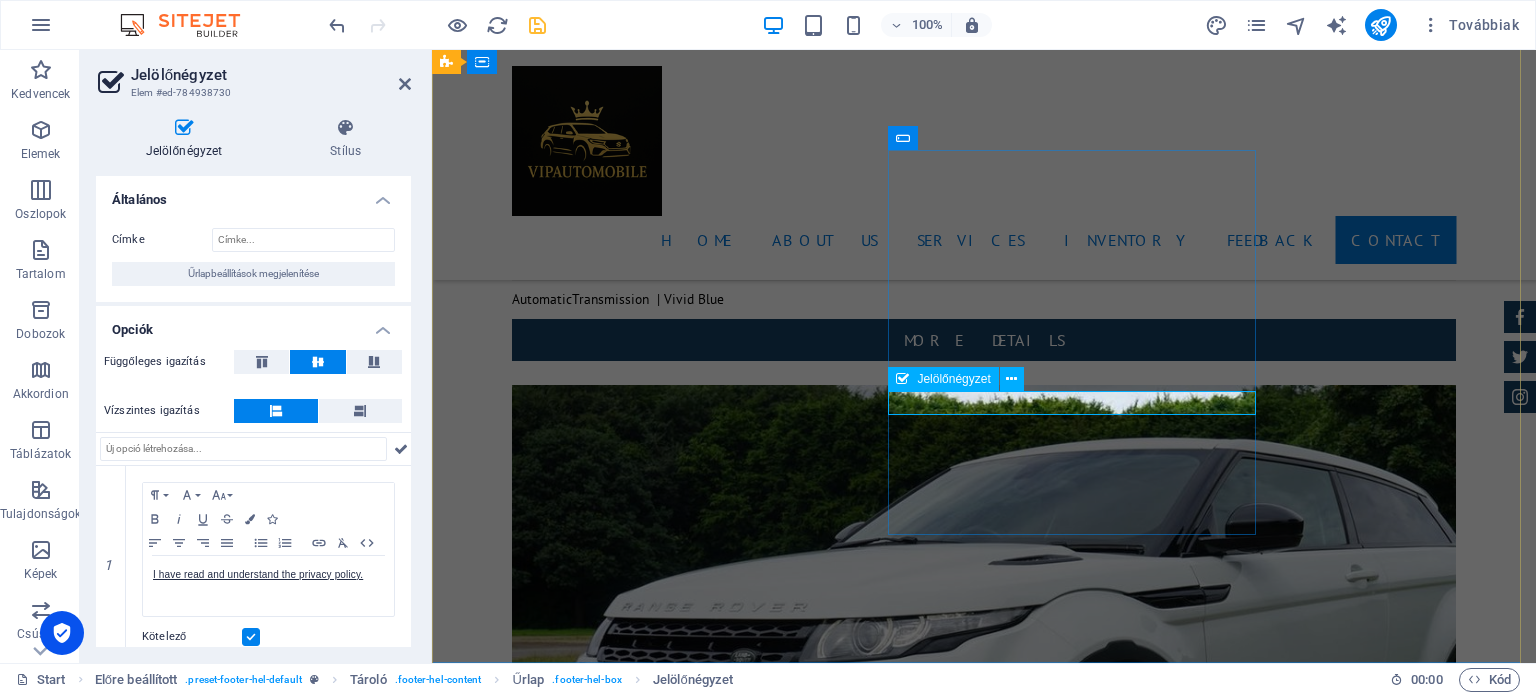 click on "I have read and understand the privacy policy." at bounding box center [920, 21186] 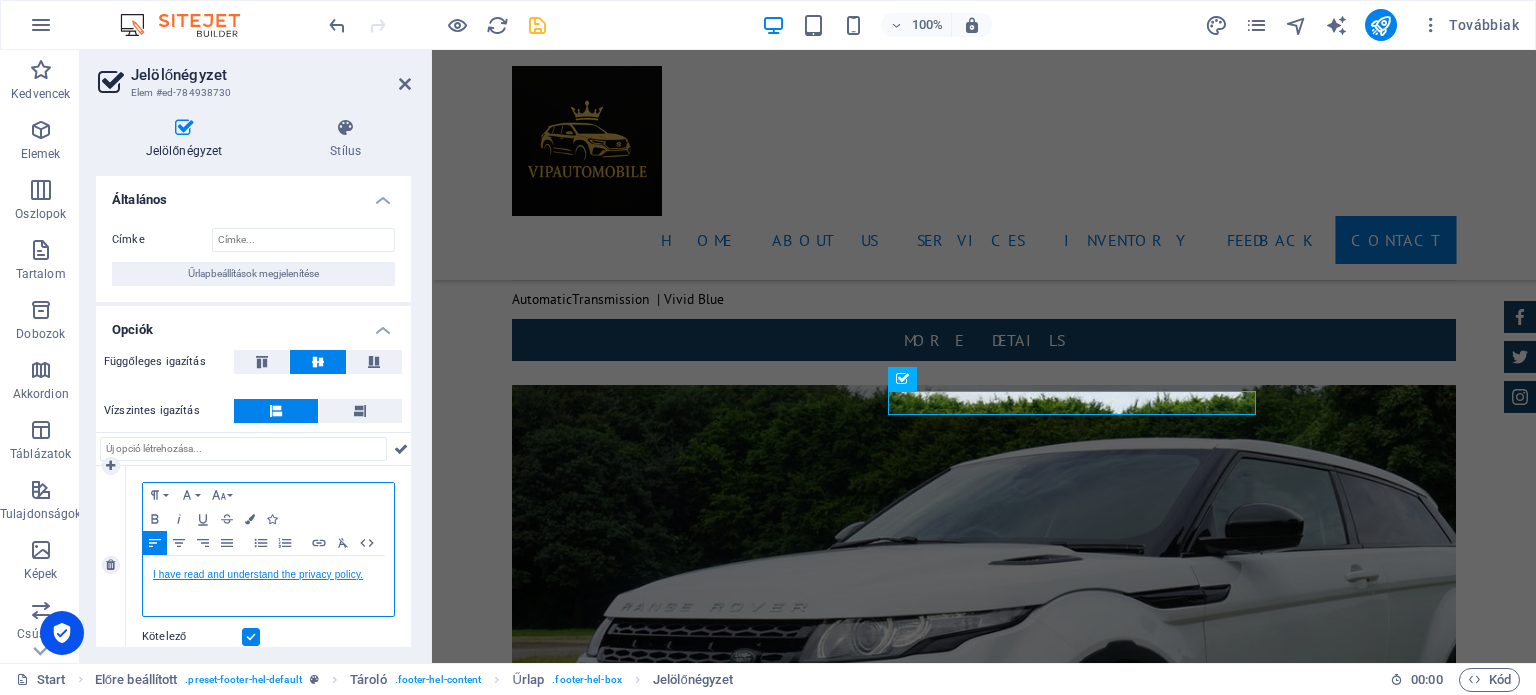 click on "I have read and understand the privacy policy." at bounding box center [258, 574] 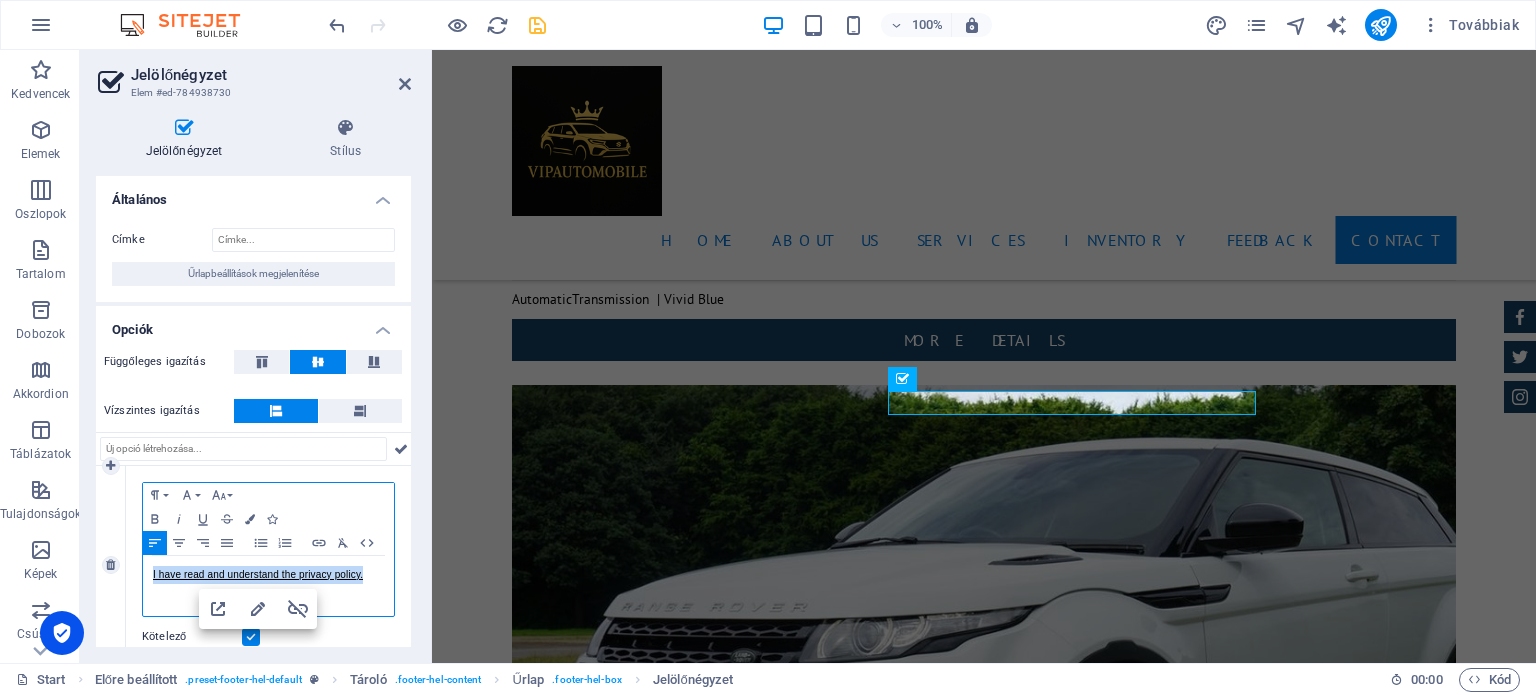 copy on "I have read and understand the privacy policy." 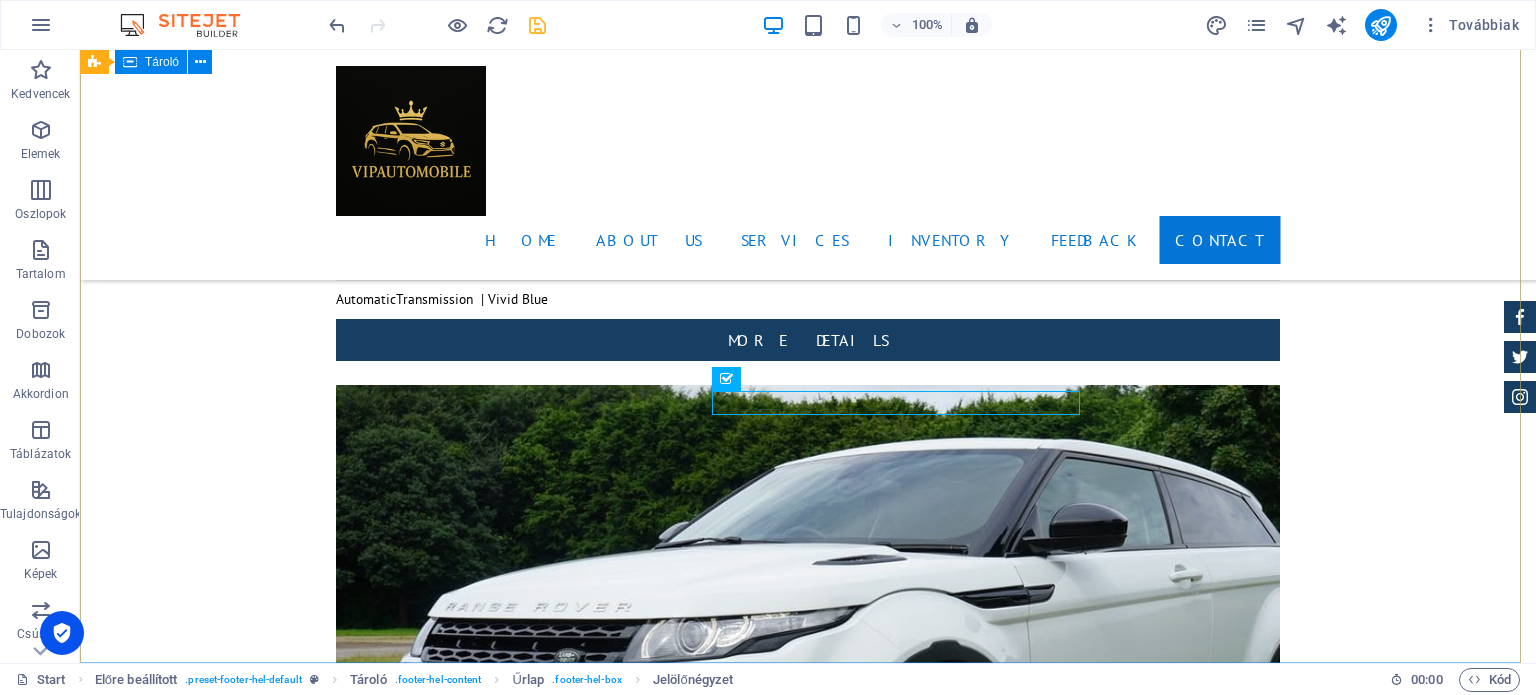click on "Contact Suntem bucuroși să vă ajutăm. vipautomobile.ro Str. Transilvaniei ,  Targu Mures, Romania   10019 0757540312 info@vipautomobile.ro Legal Notice  |  Privacy Nume Prenume Telefon Mesaje   Am citit și înțeleg politica de confidențialitate. Unreadable? Regenerate Send" at bounding box center [808, 20957] 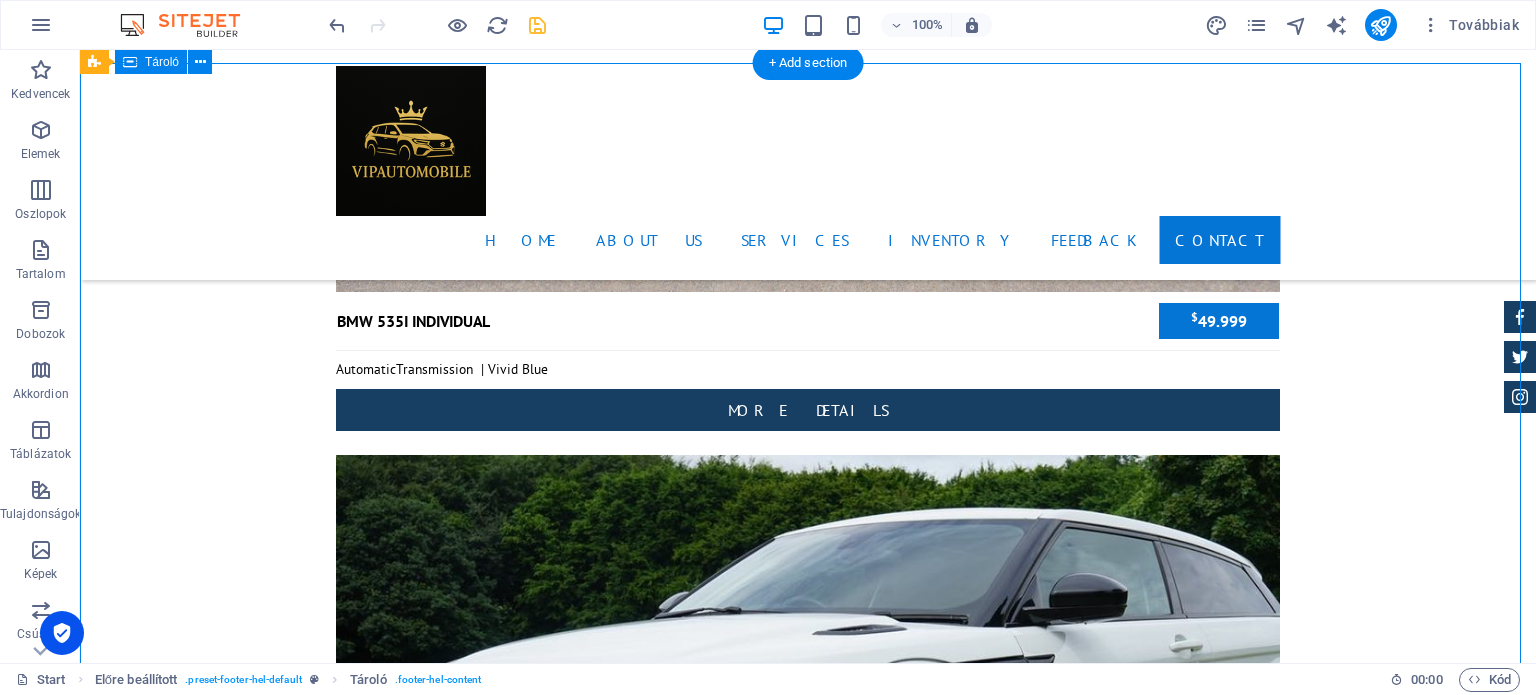 scroll, scrollTop: 7806, scrollLeft: 0, axis: vertical 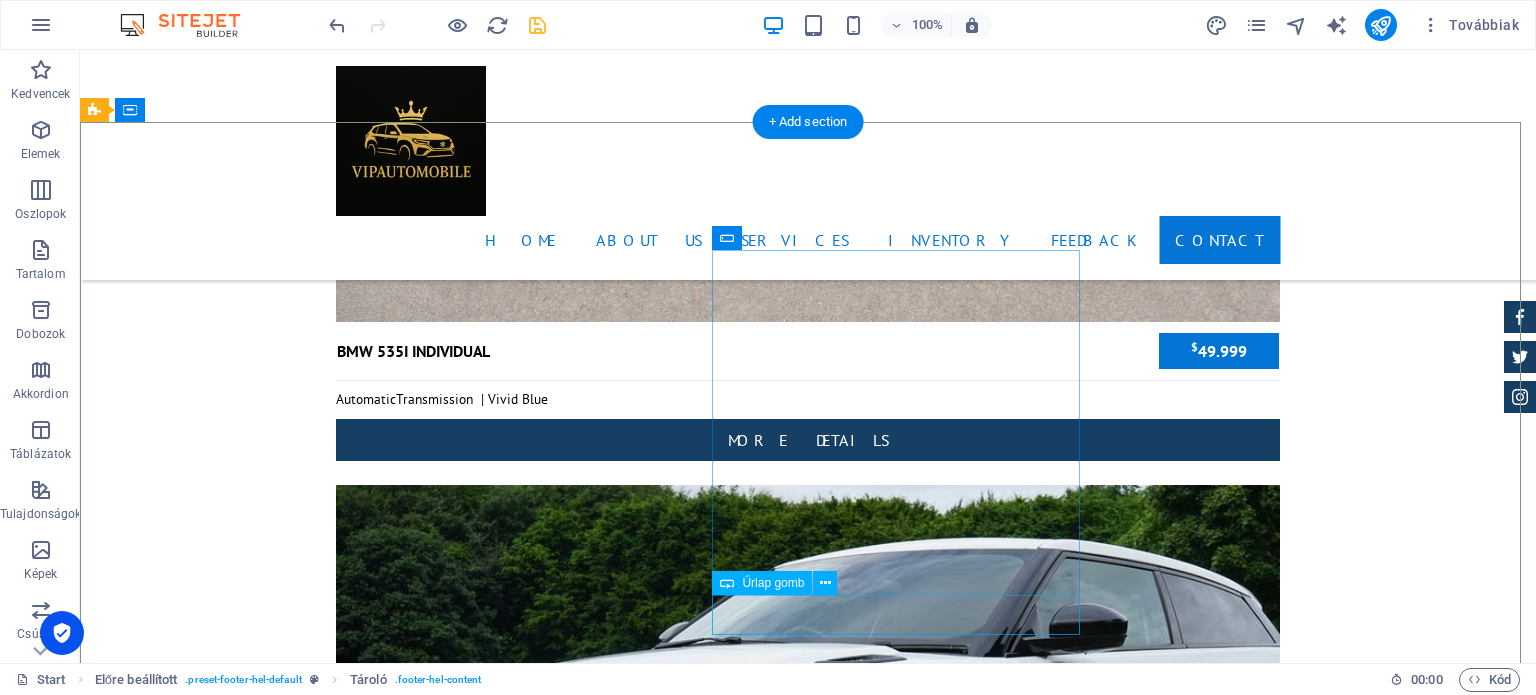 click on "Send" at bounding box center [708, 21363] 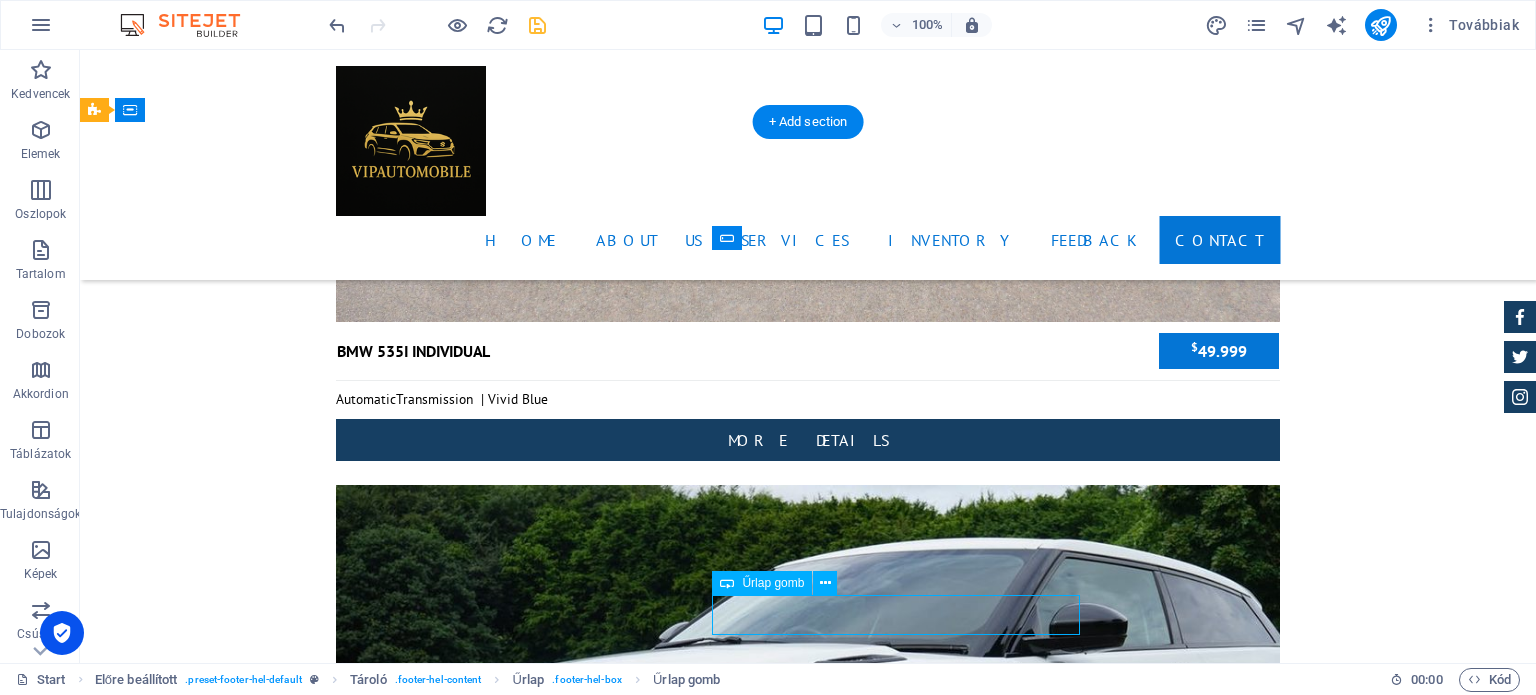 click on "Send" at bounding box center (708, 21363) 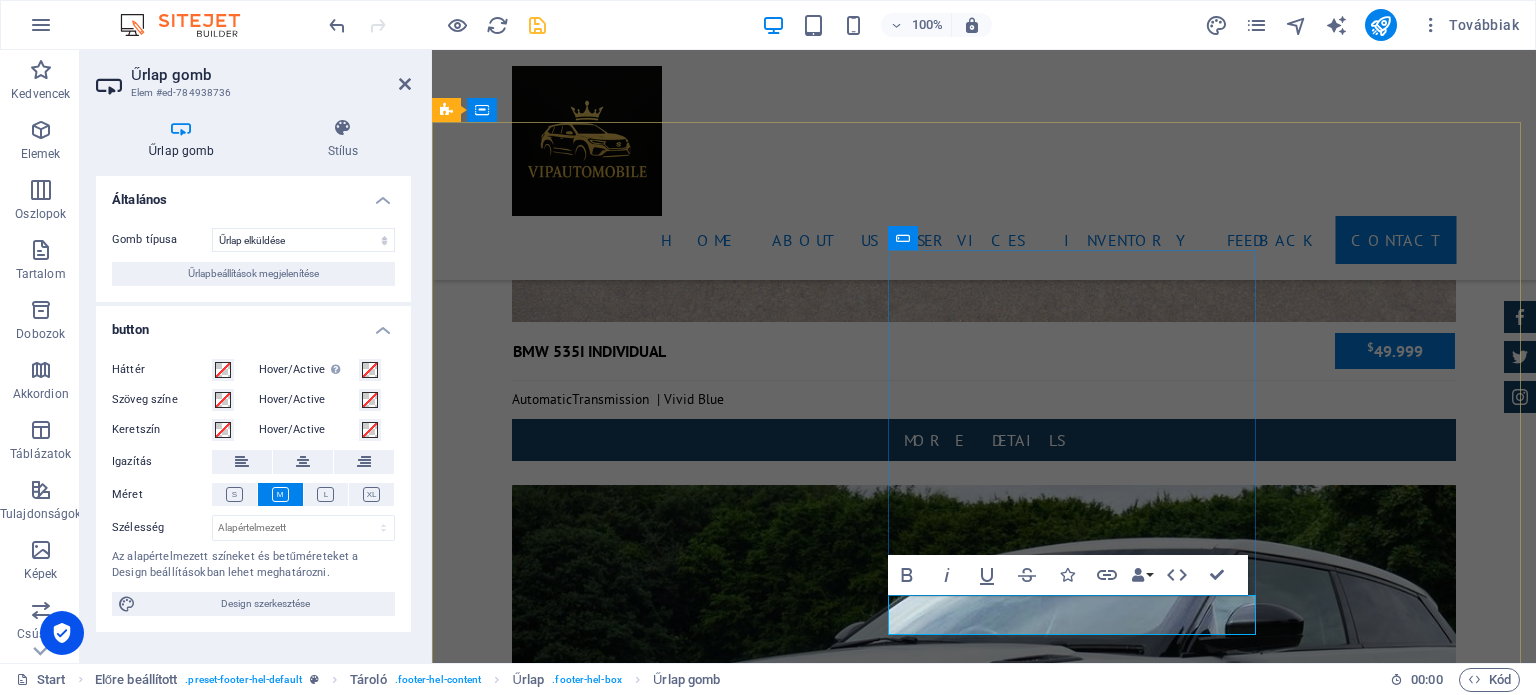 type on "Send" 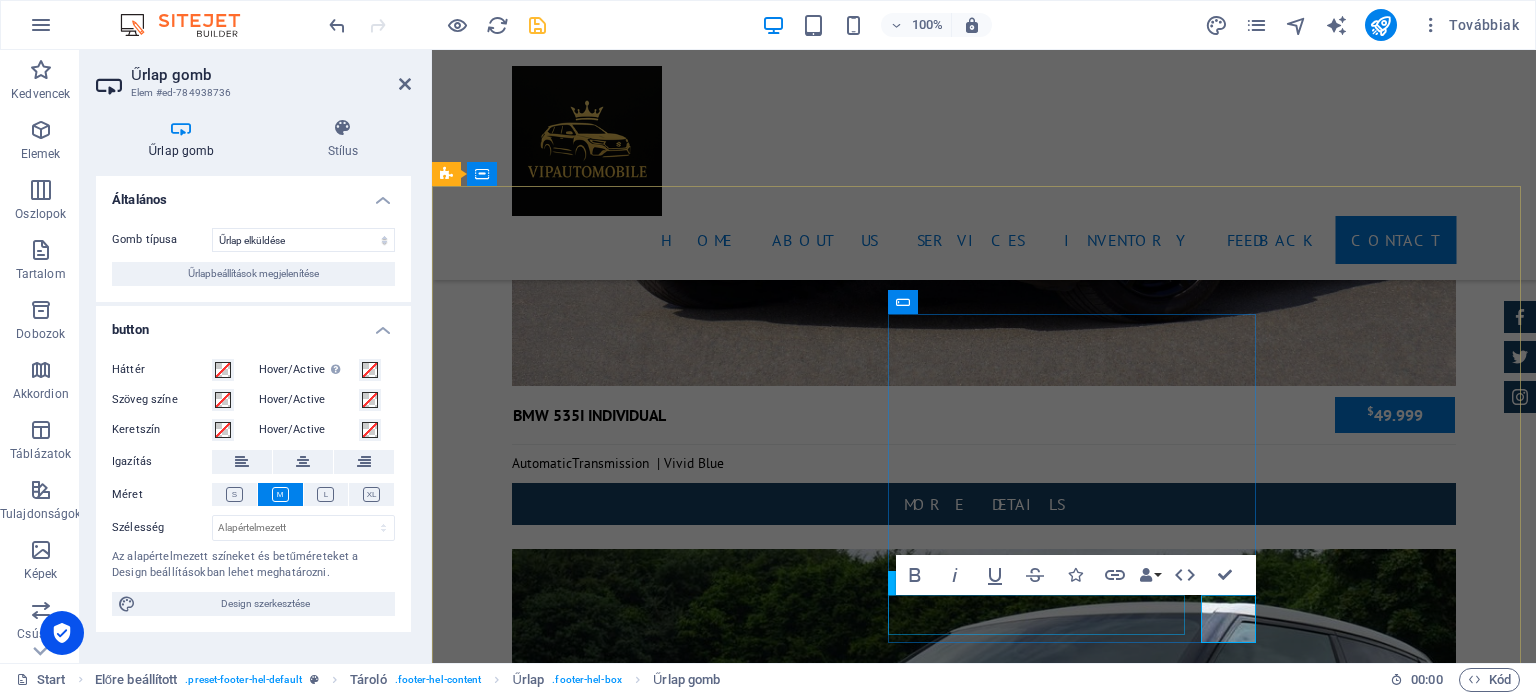 scroll, scrollTop: 7806, scrollLeft: 0, axis: vertical 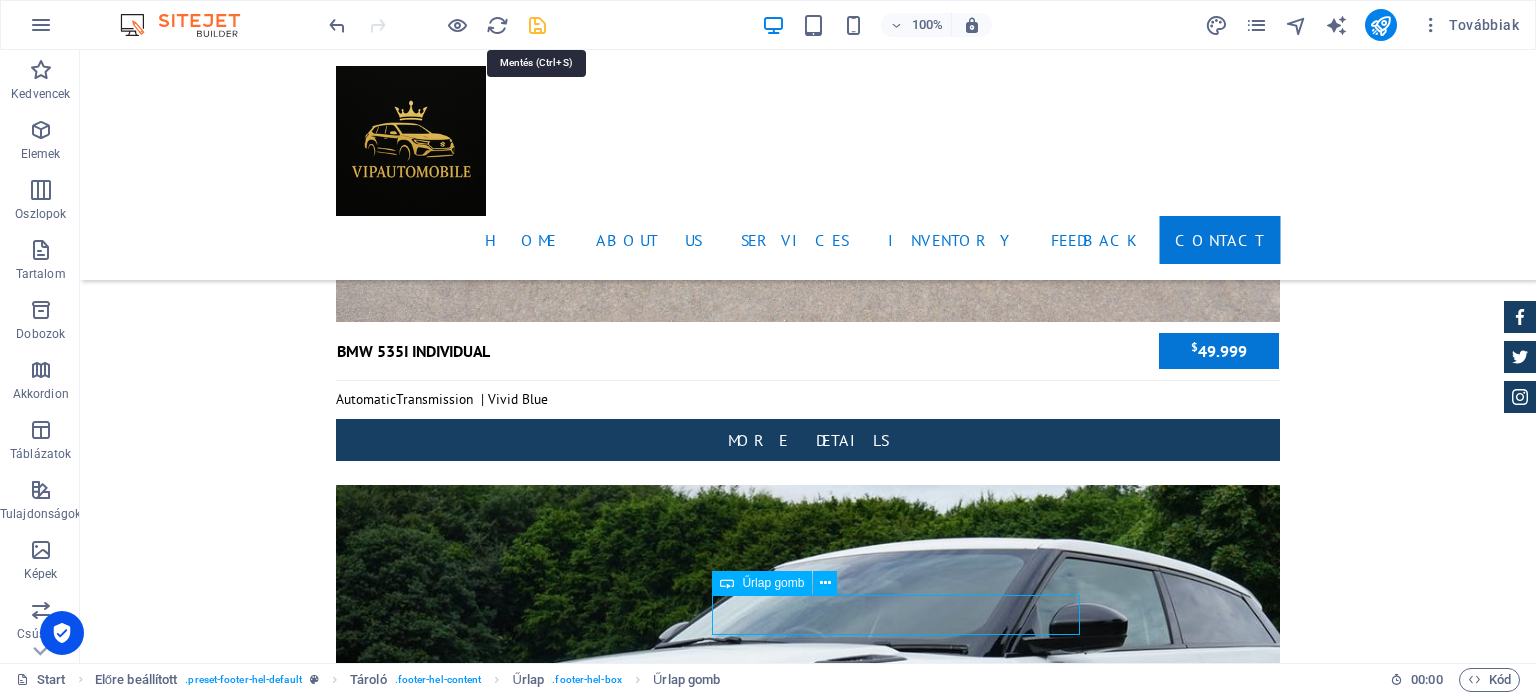 click at bounding box center [537, 25] 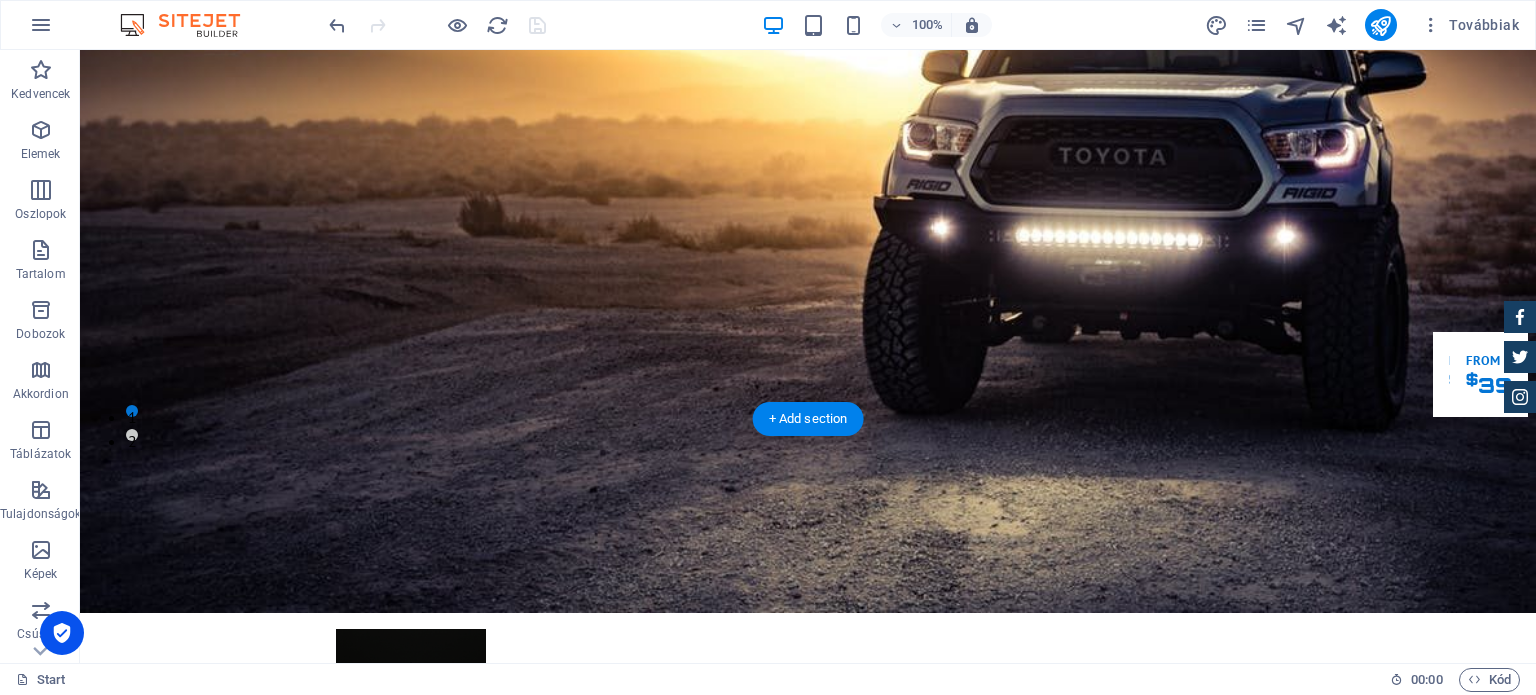 scroll, scrollTop: 0, scrollLeft: 0, axis: both 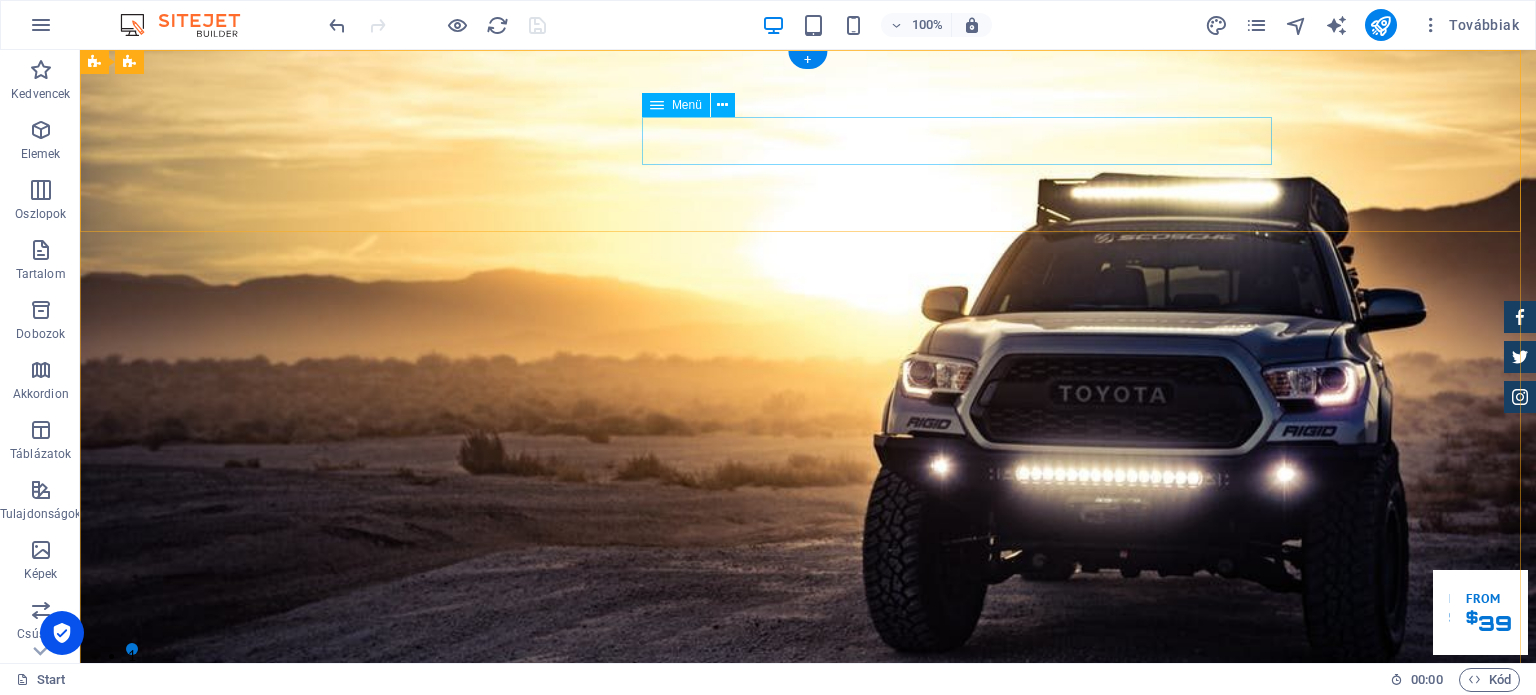 click on "Home About us Services Inventory Feedback Contact" at bounding box center (808, 1041) 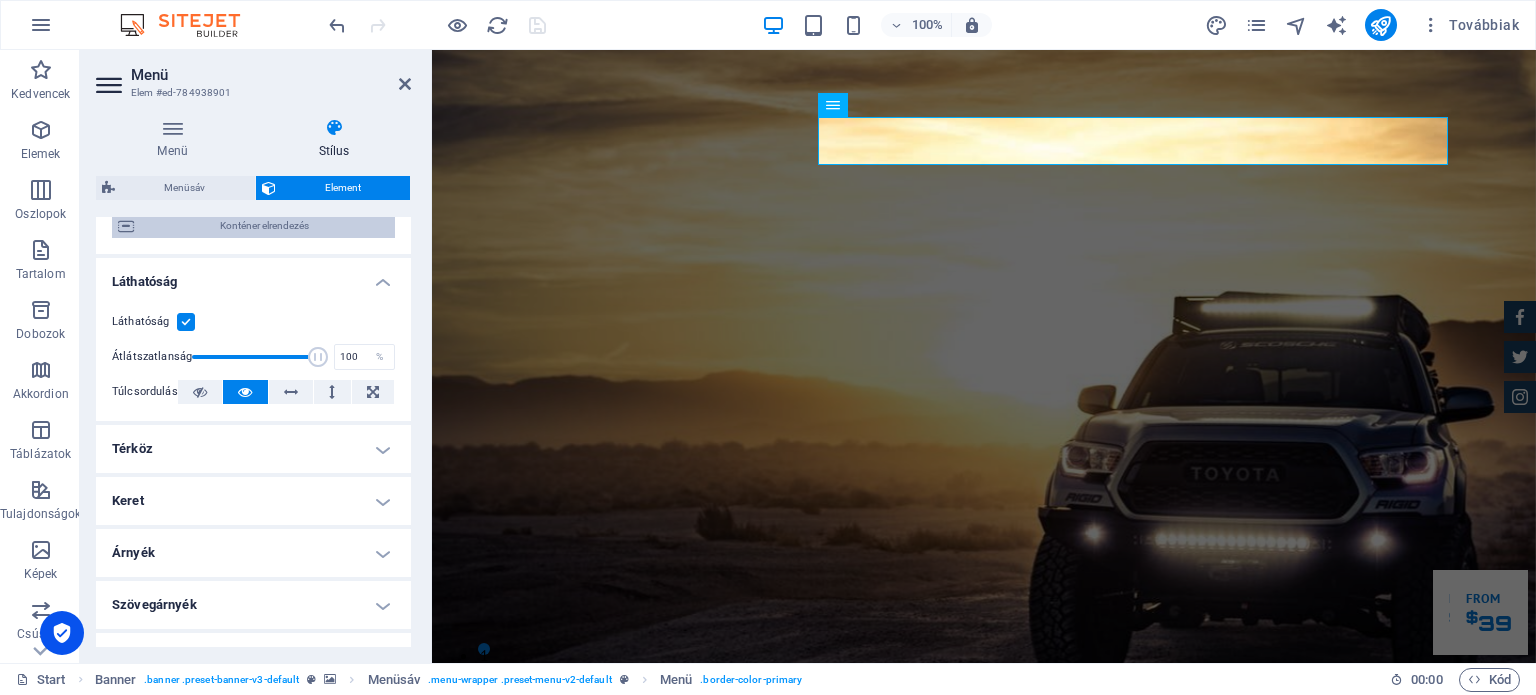 scroll, scrollTop: 0, scrollLeft: 0, axis: both 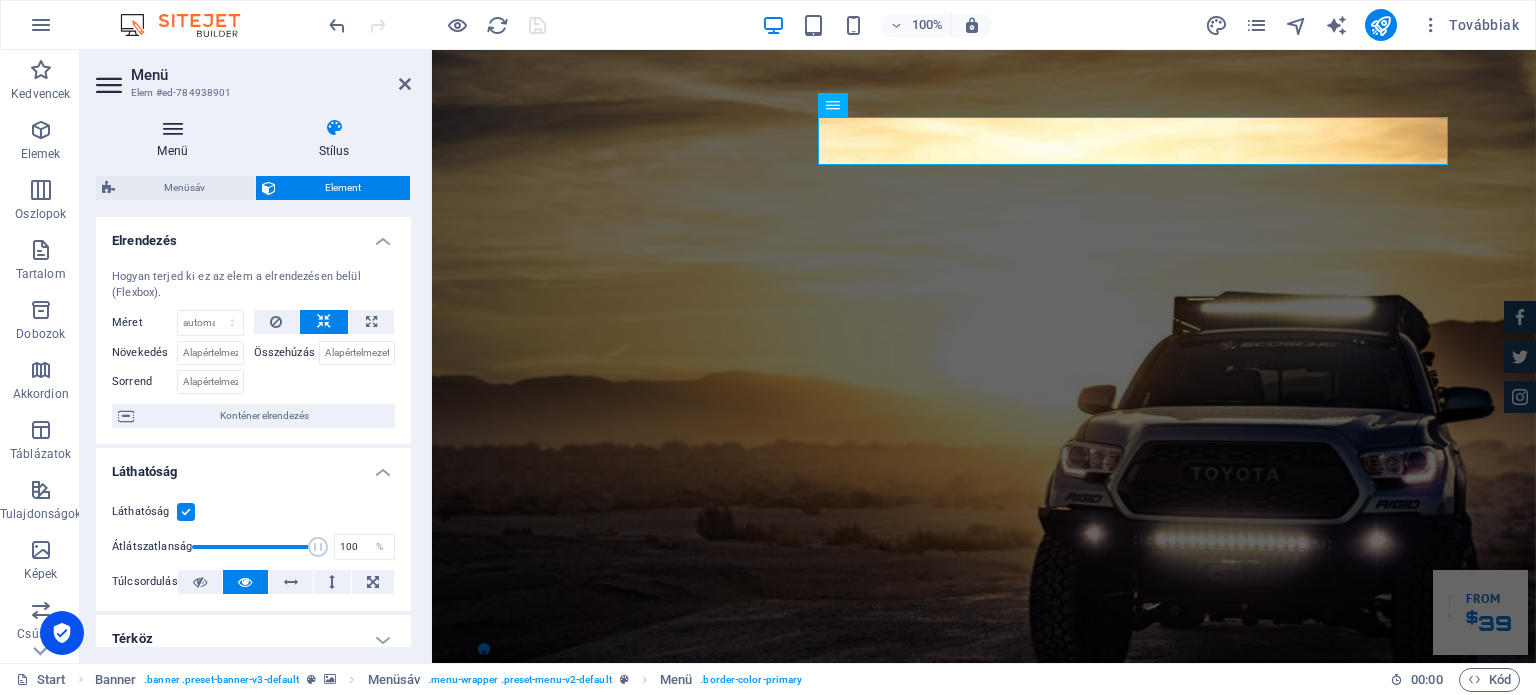 click at bounding box center [172, 128] 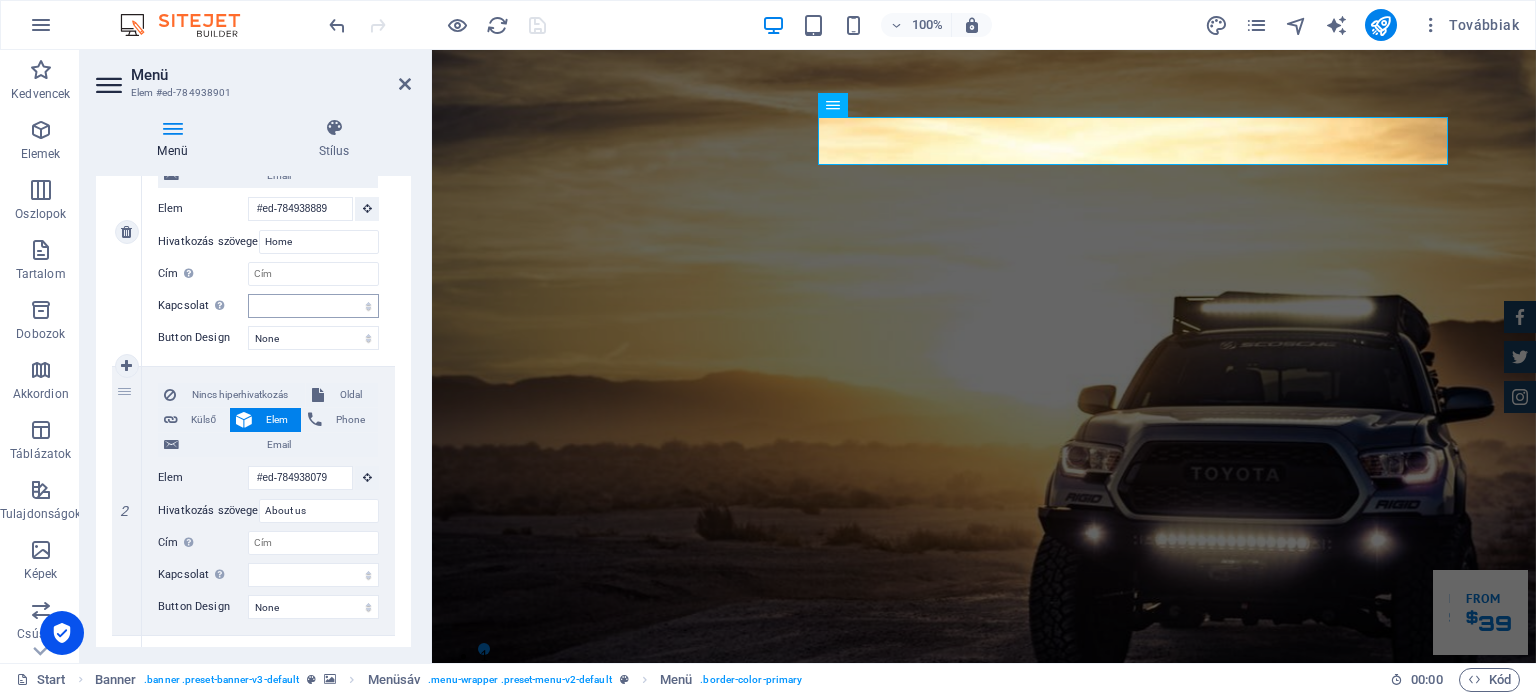 scroll, scrollTop: 300, scrollLeft: 0, axis: vertical 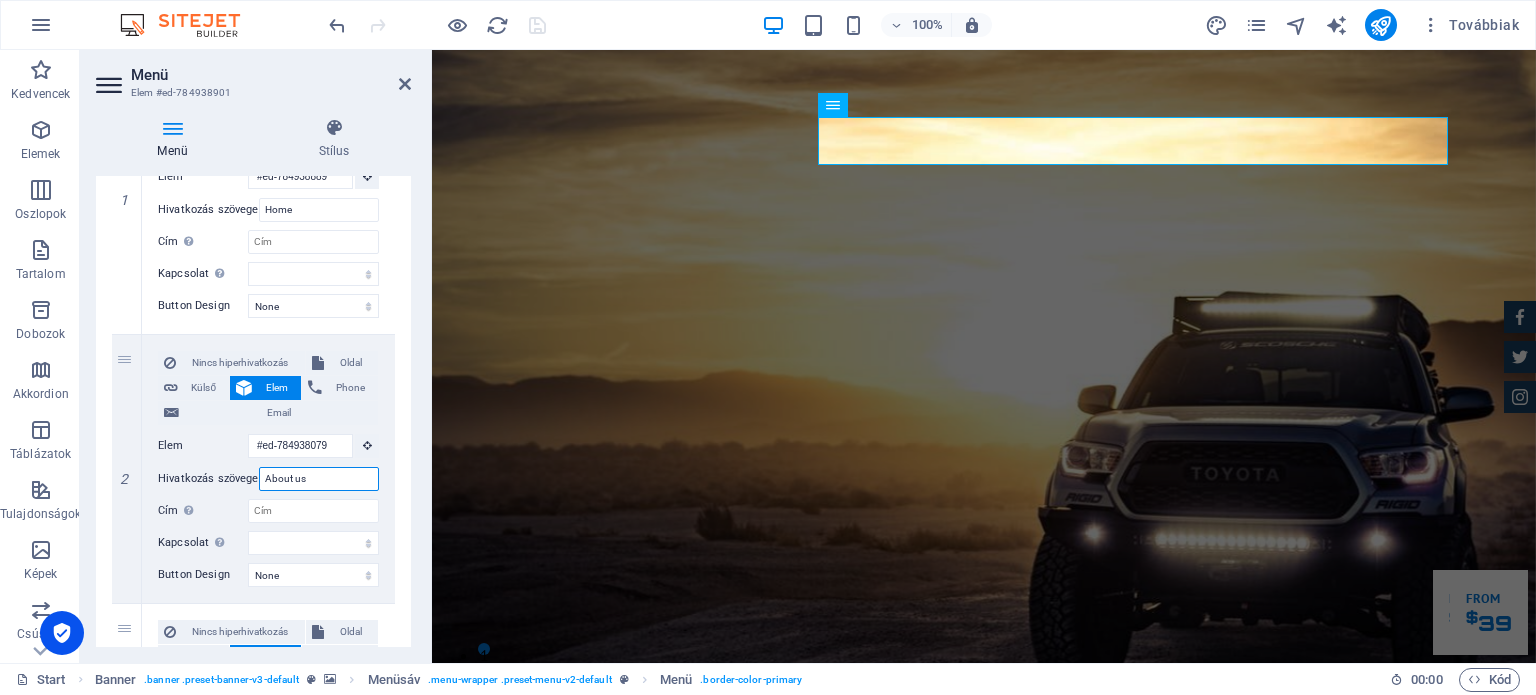 drag, startPoint x: 314, startPoint y: 476, endPoint x: 94, endPoint y: 467, distance: 220.18402 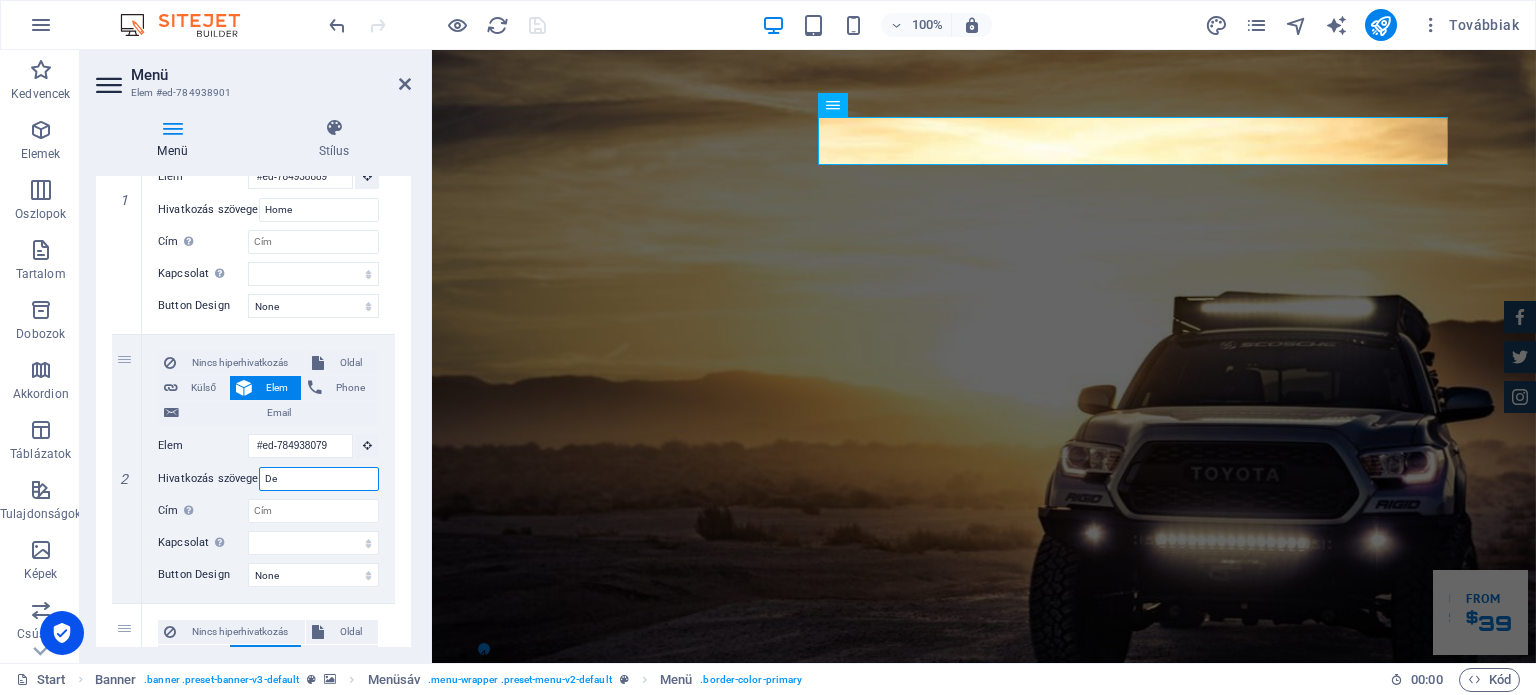 type on "Des" 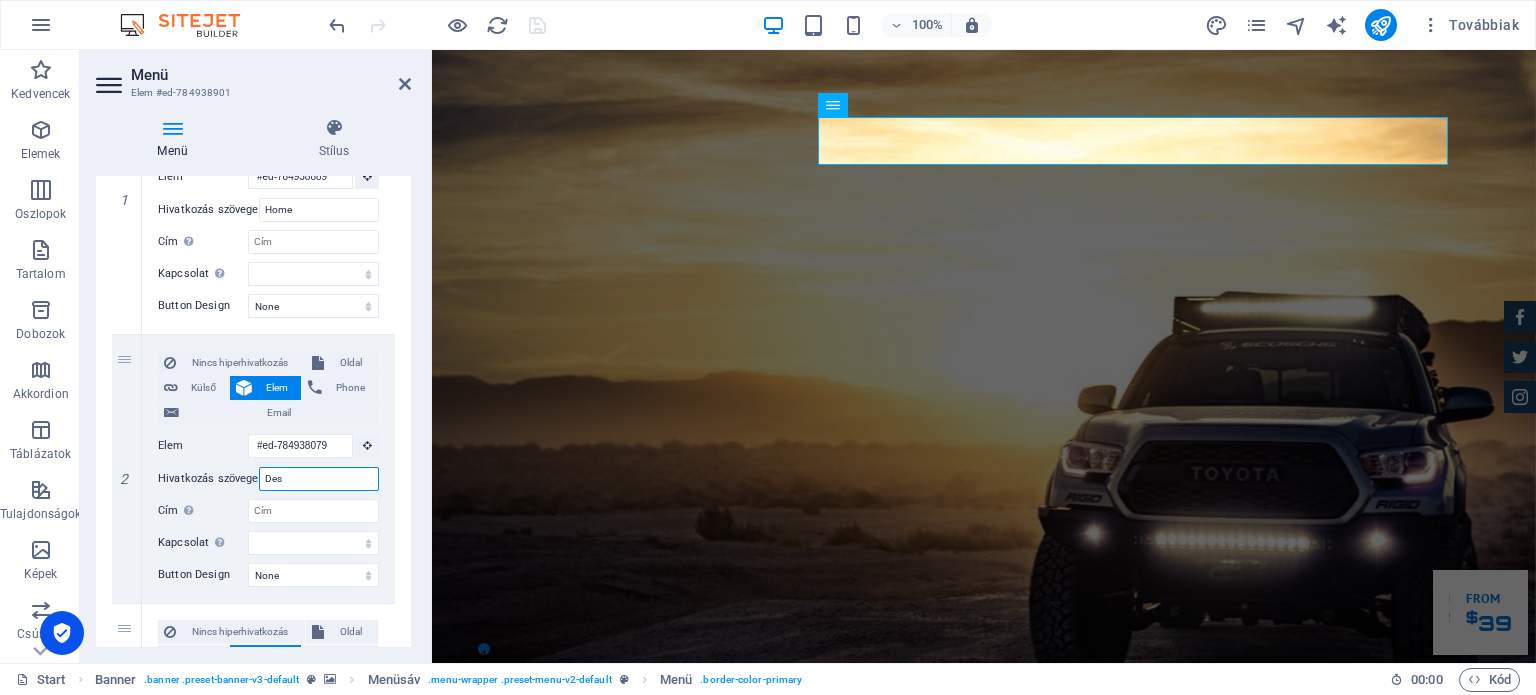 select 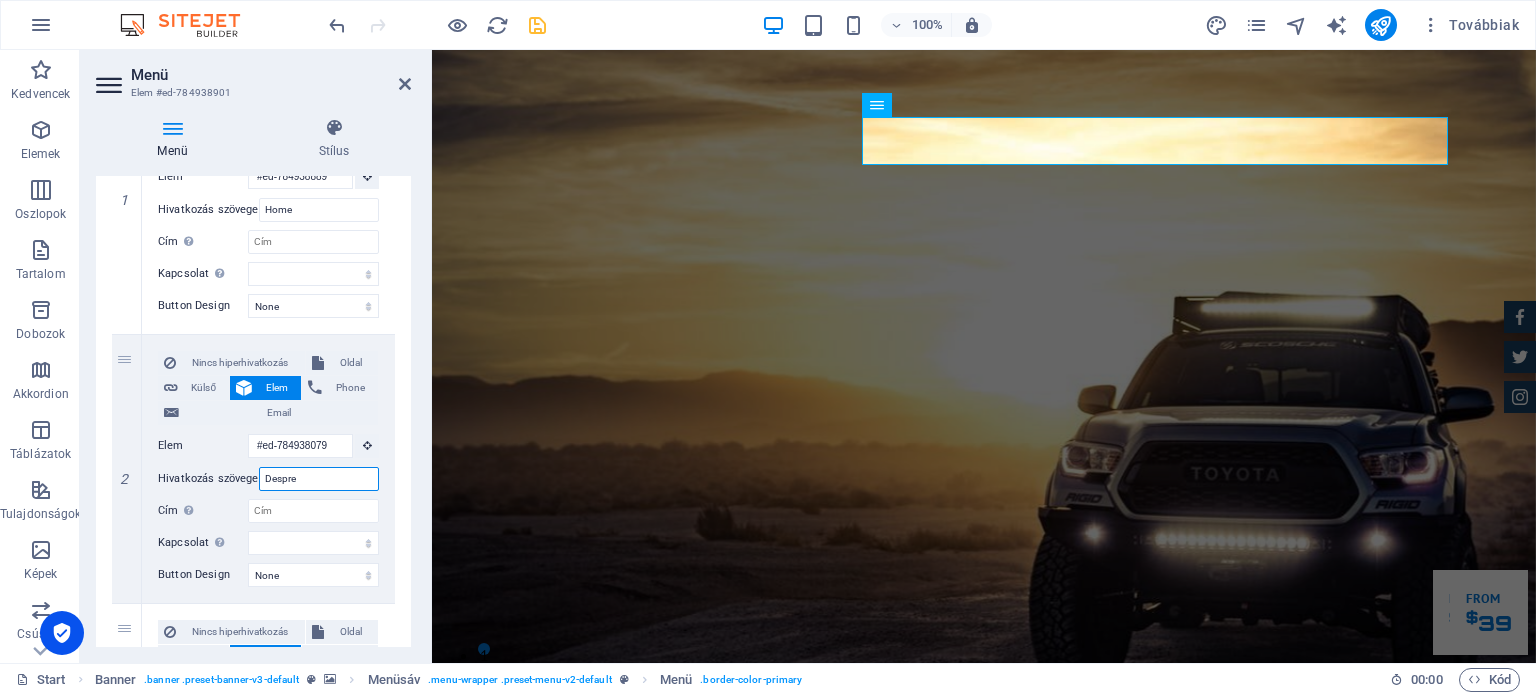type on "Despre" 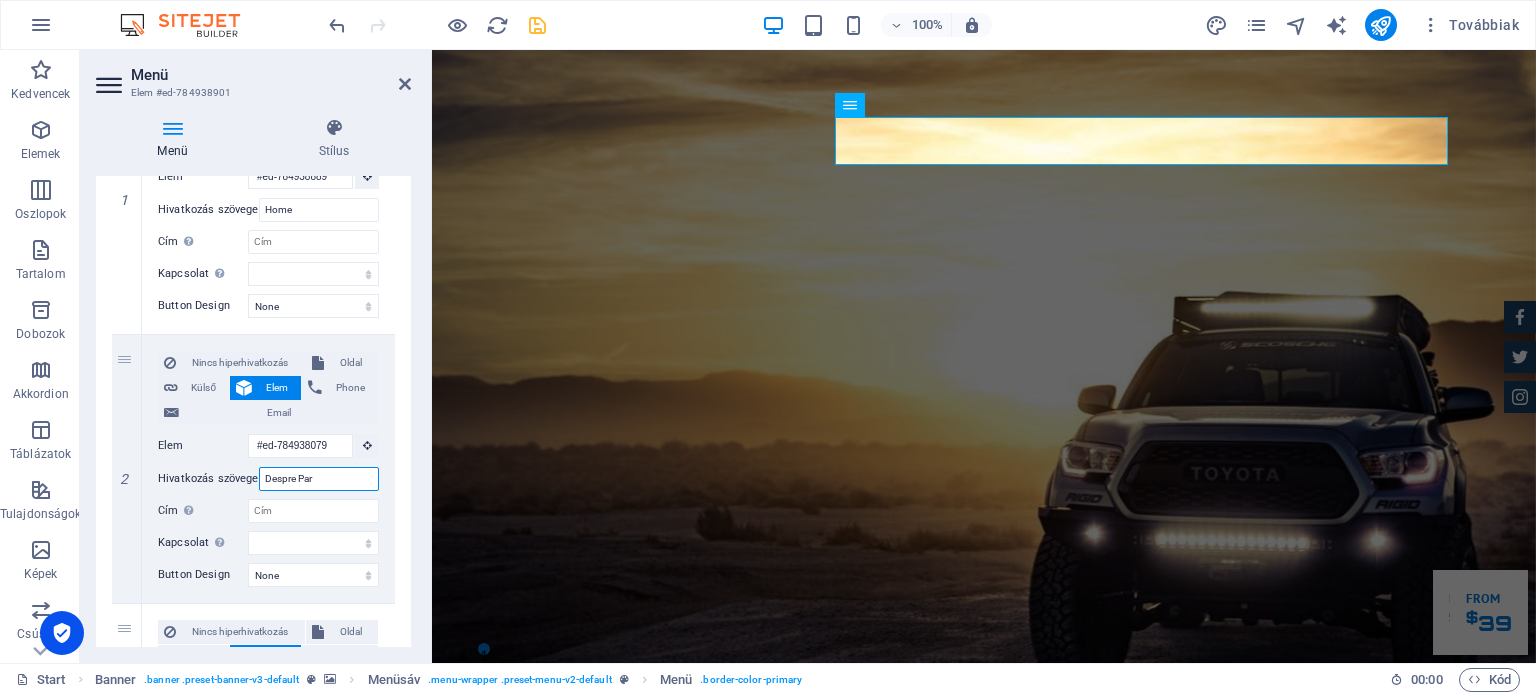 type on "Despre Parc" 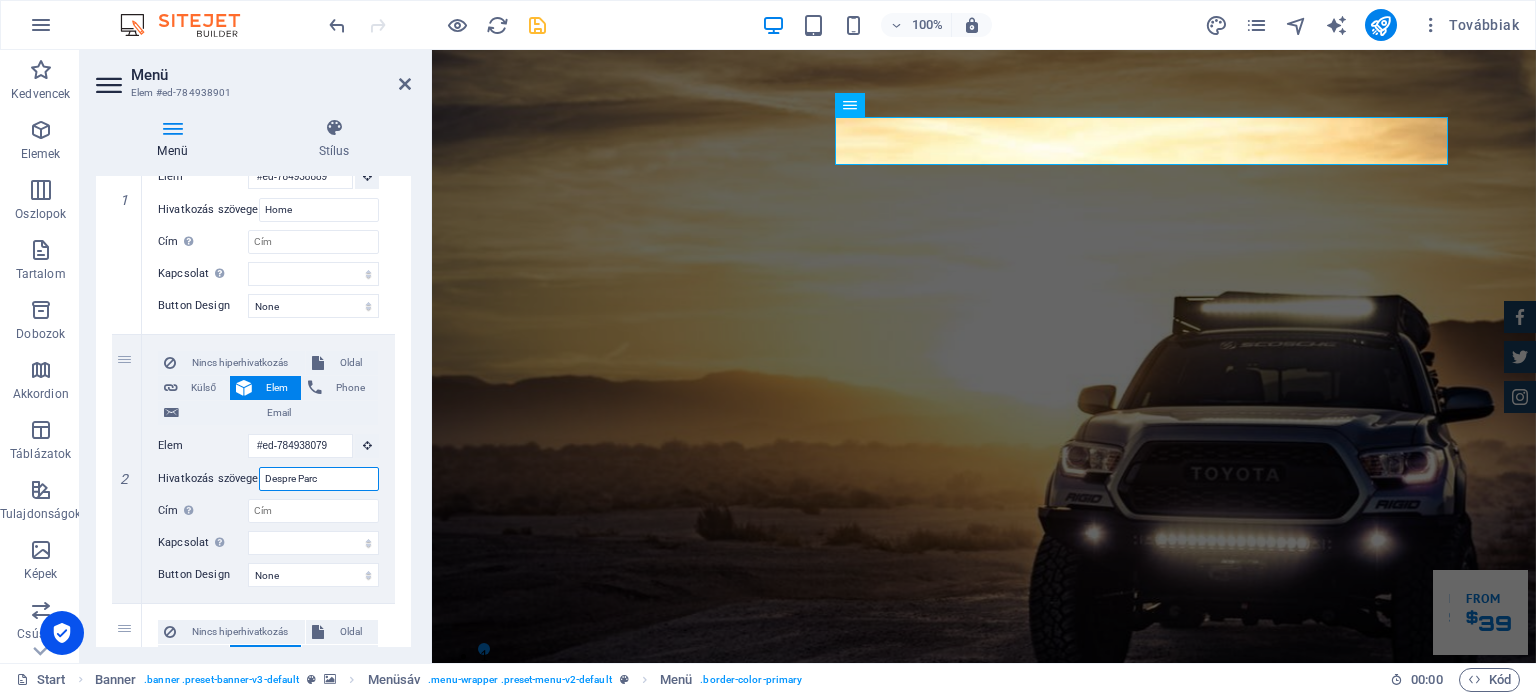 select 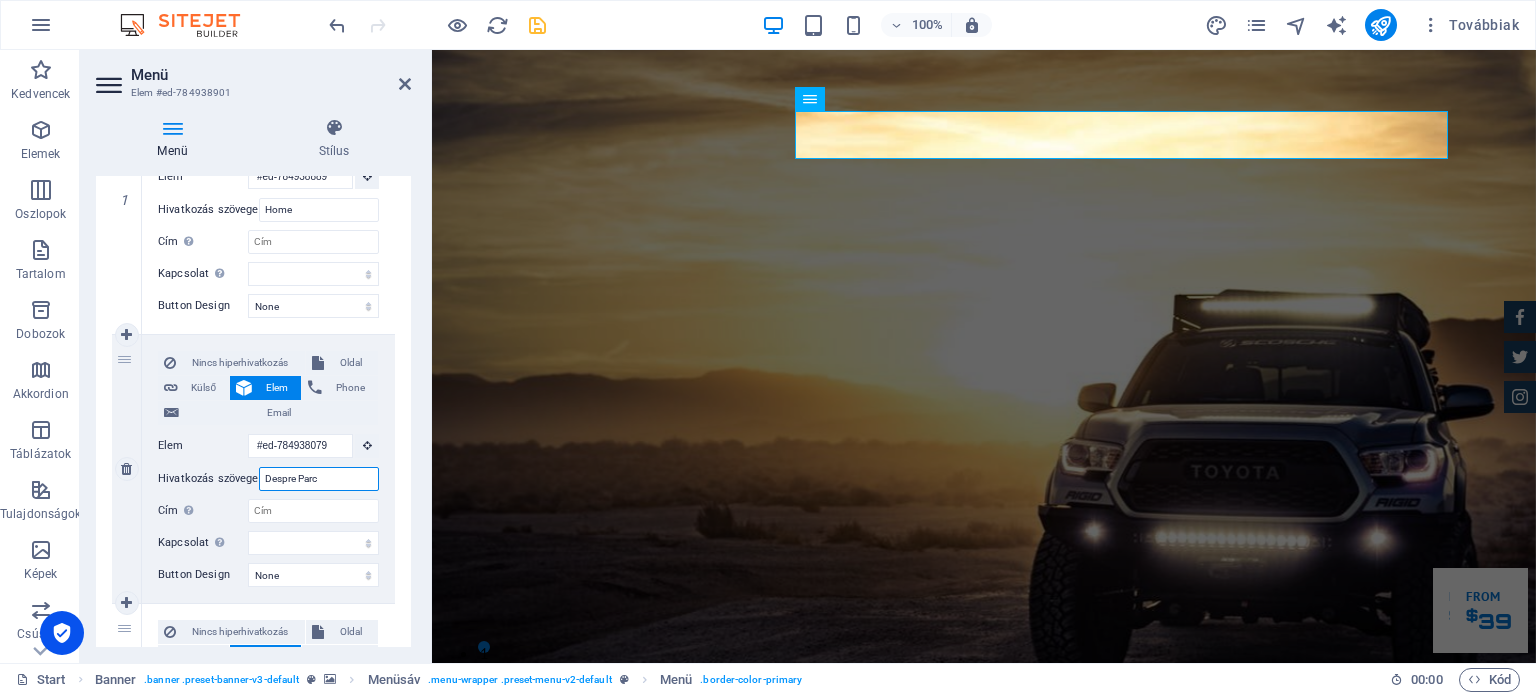 scroll, scrollTop: 0, scrollLeft: 0, axis: both 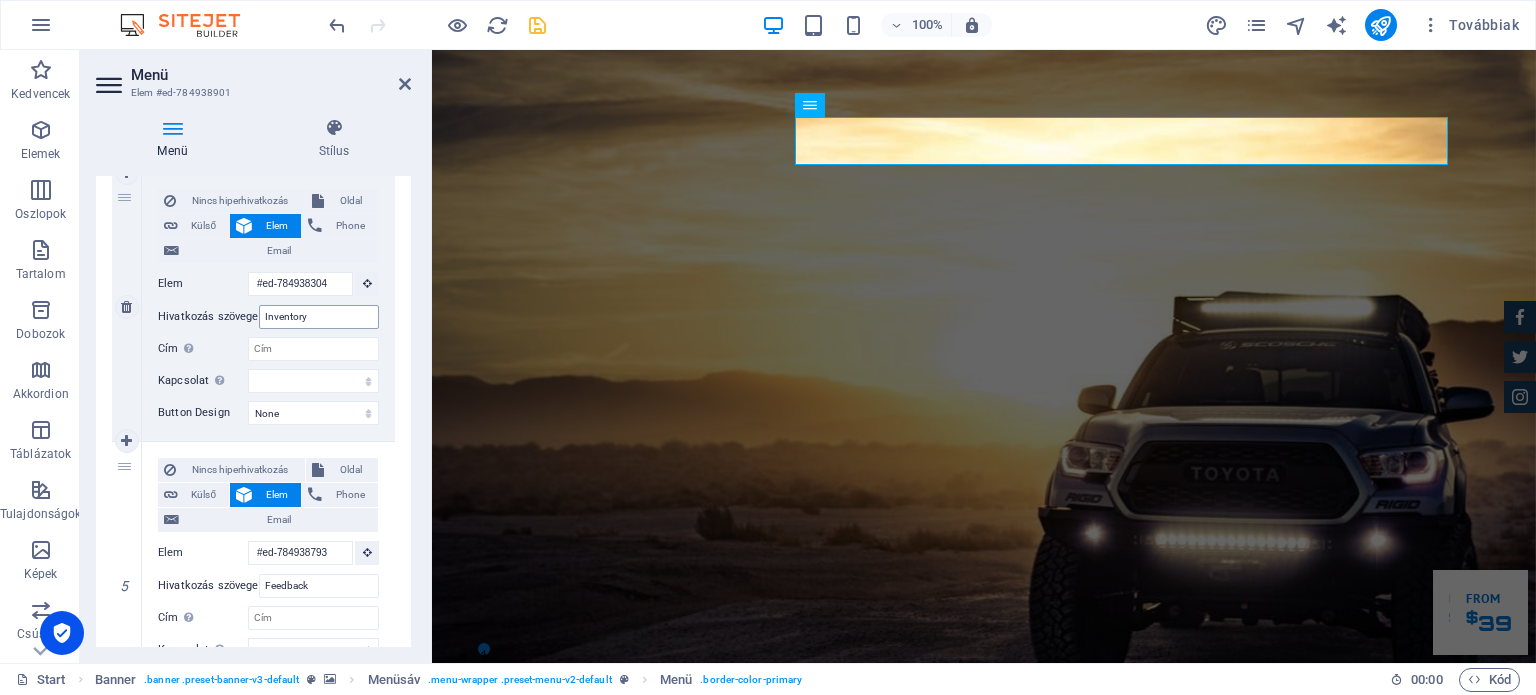 type on "Despre Parc" 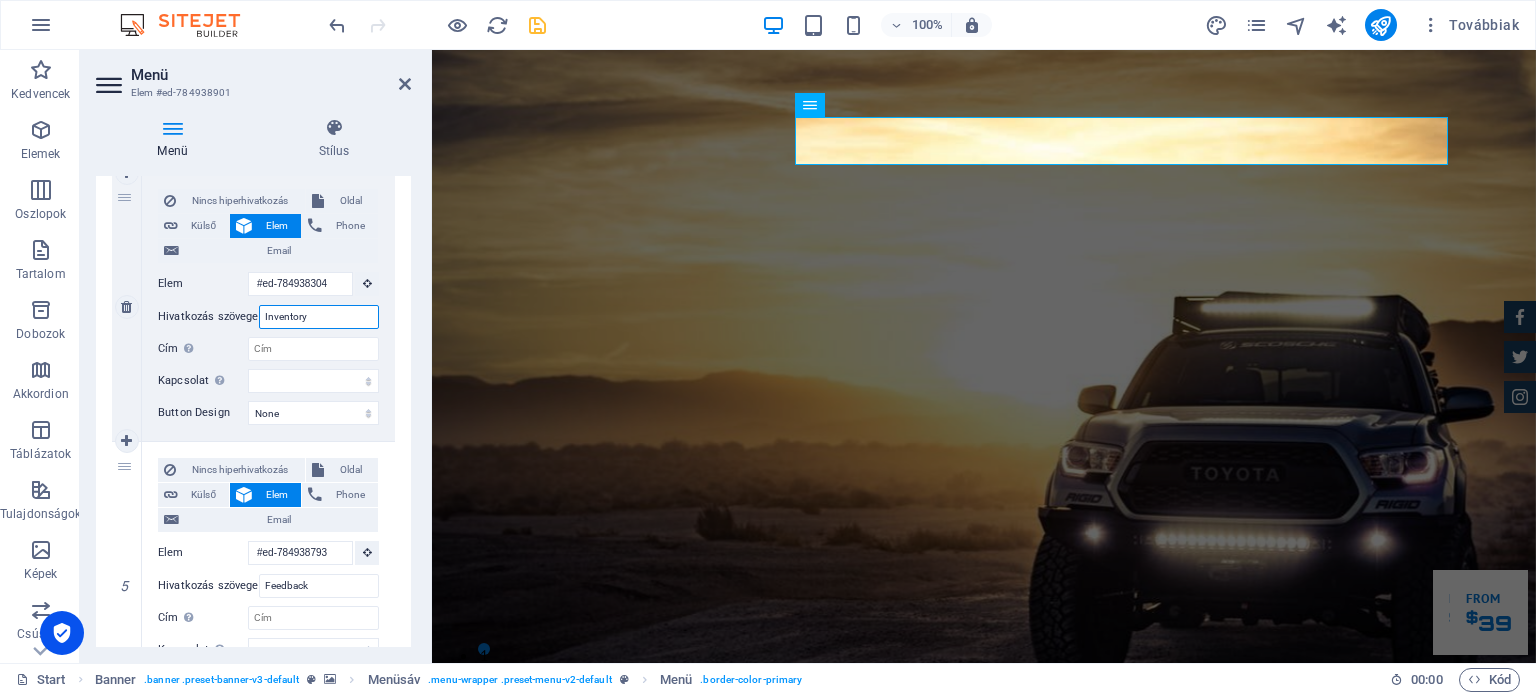 drag, startPoint x: 315, startPoint y: 319, endPoint x: 193, endPoint y: 313, distance: 122.14745 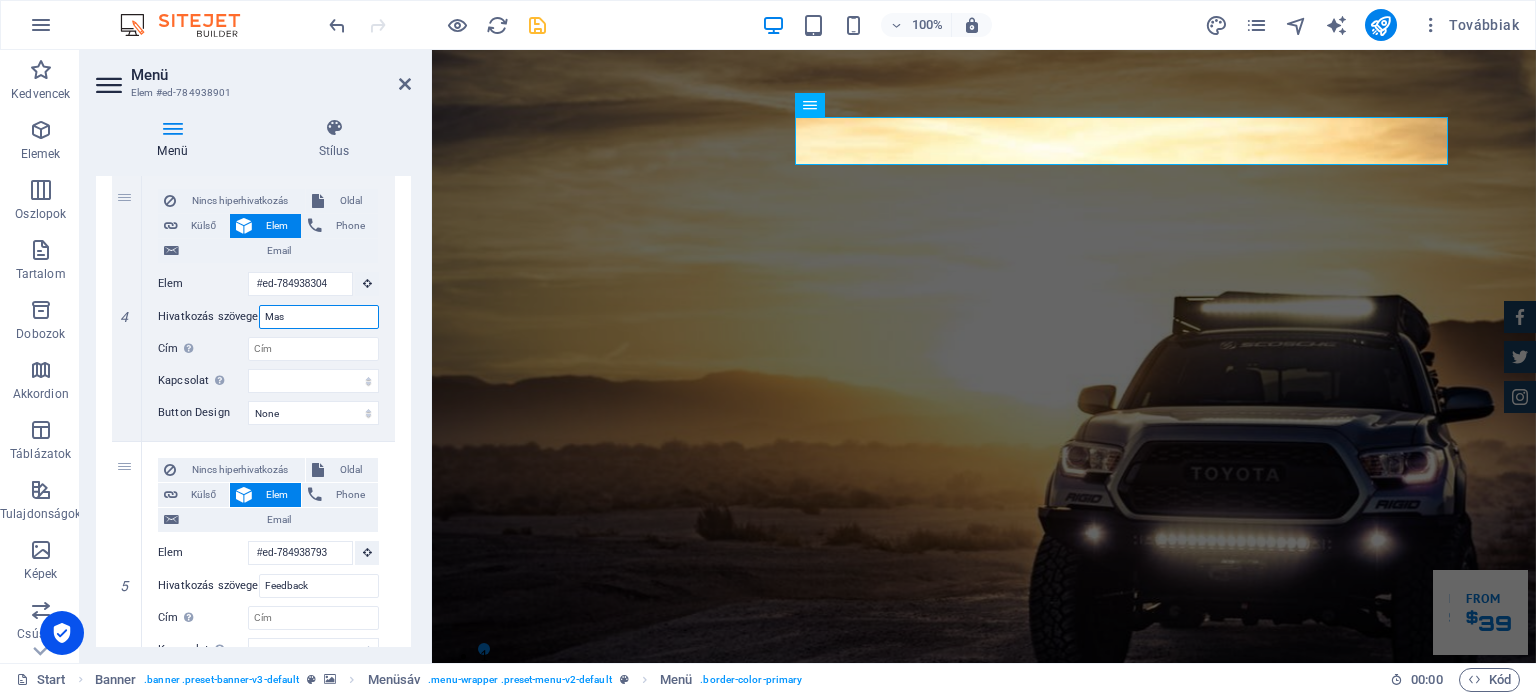 type on "Masi" 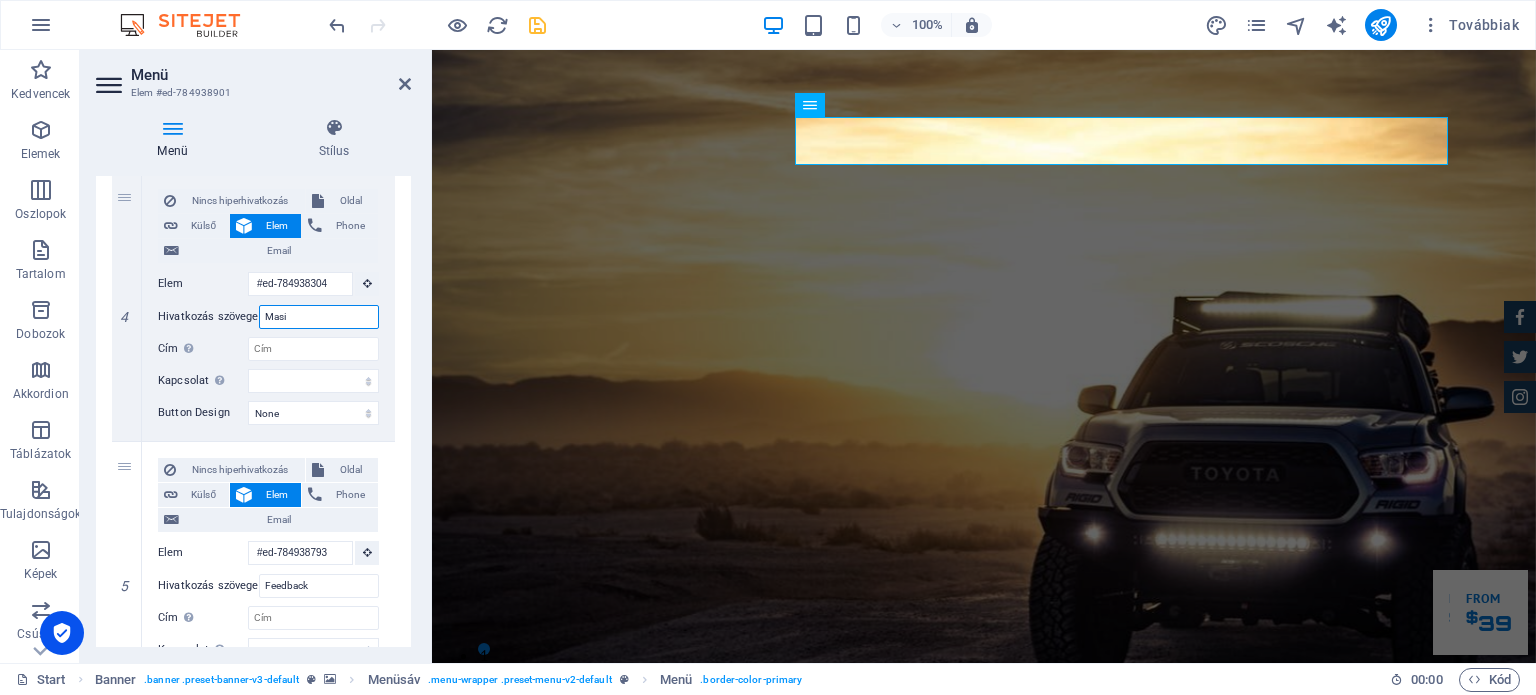 select 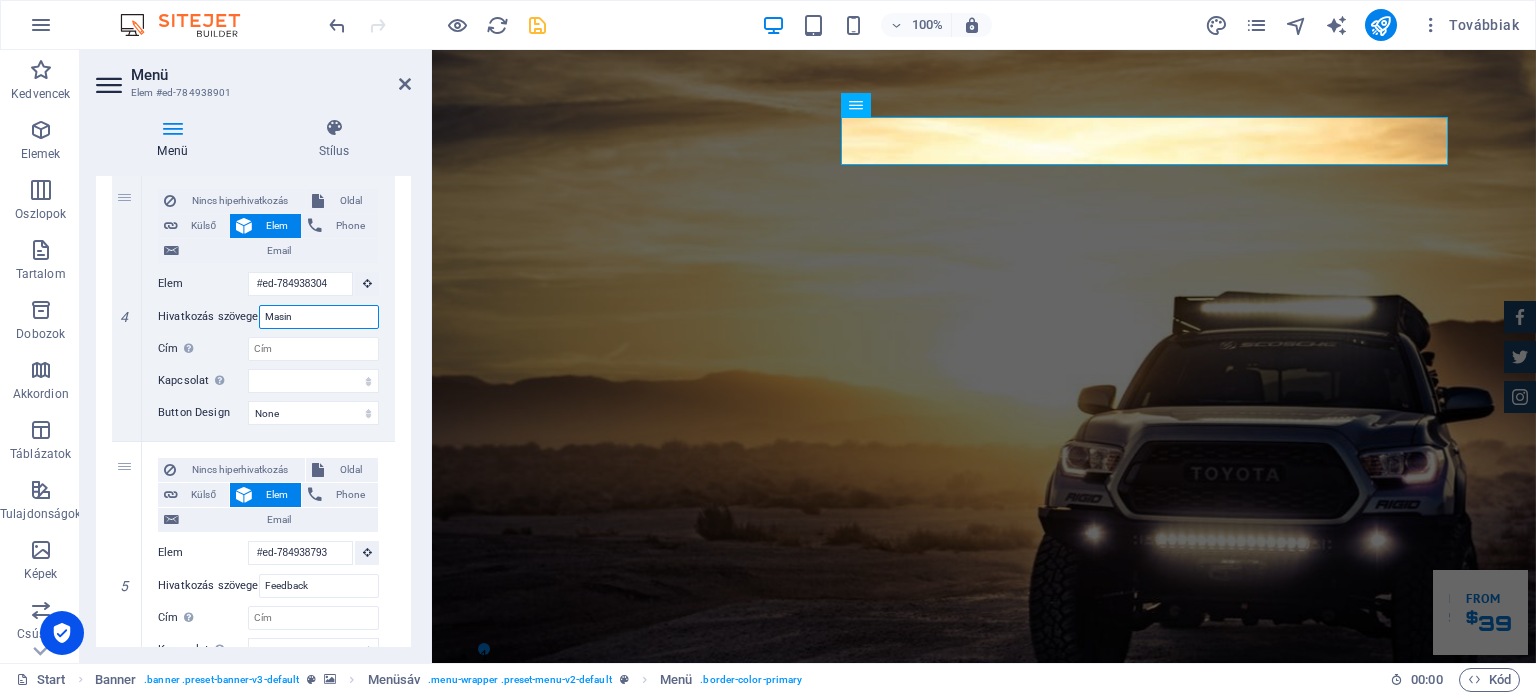 type on "Masini" 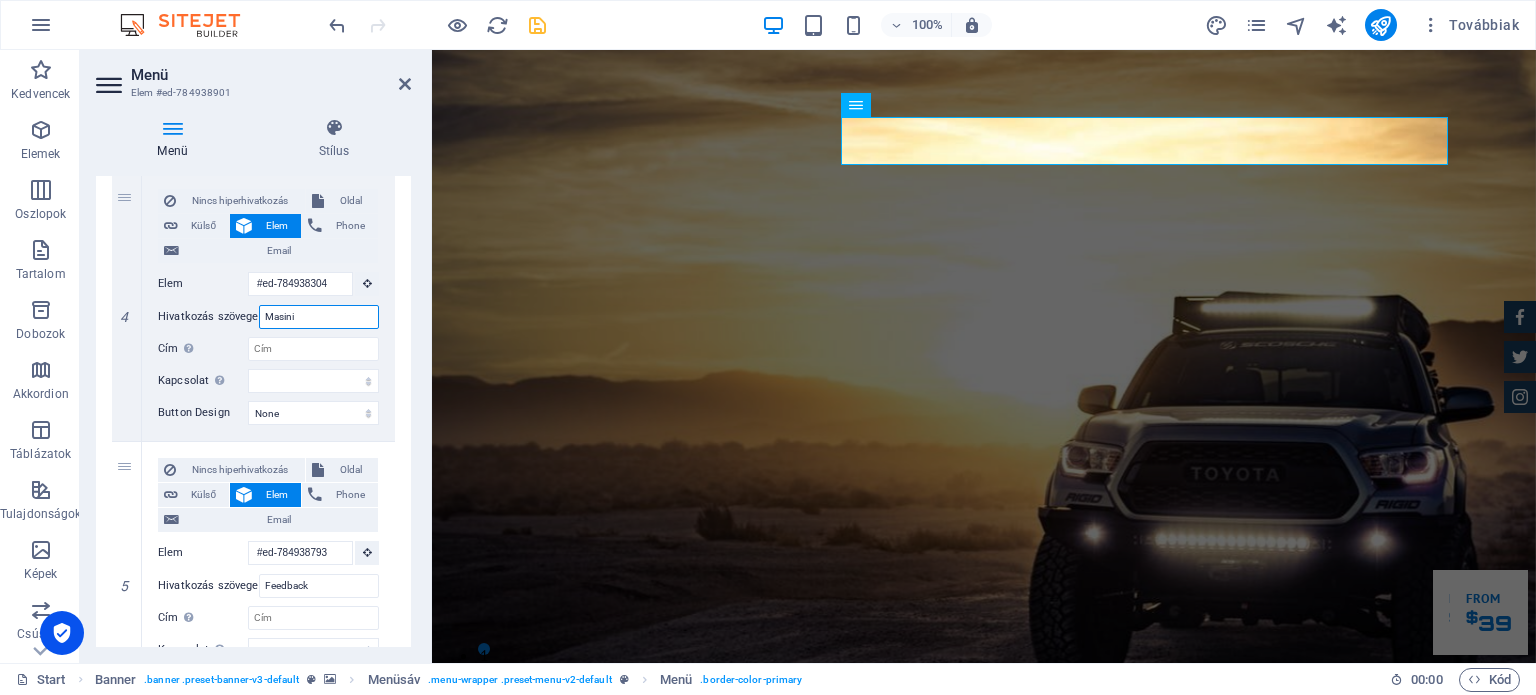 select 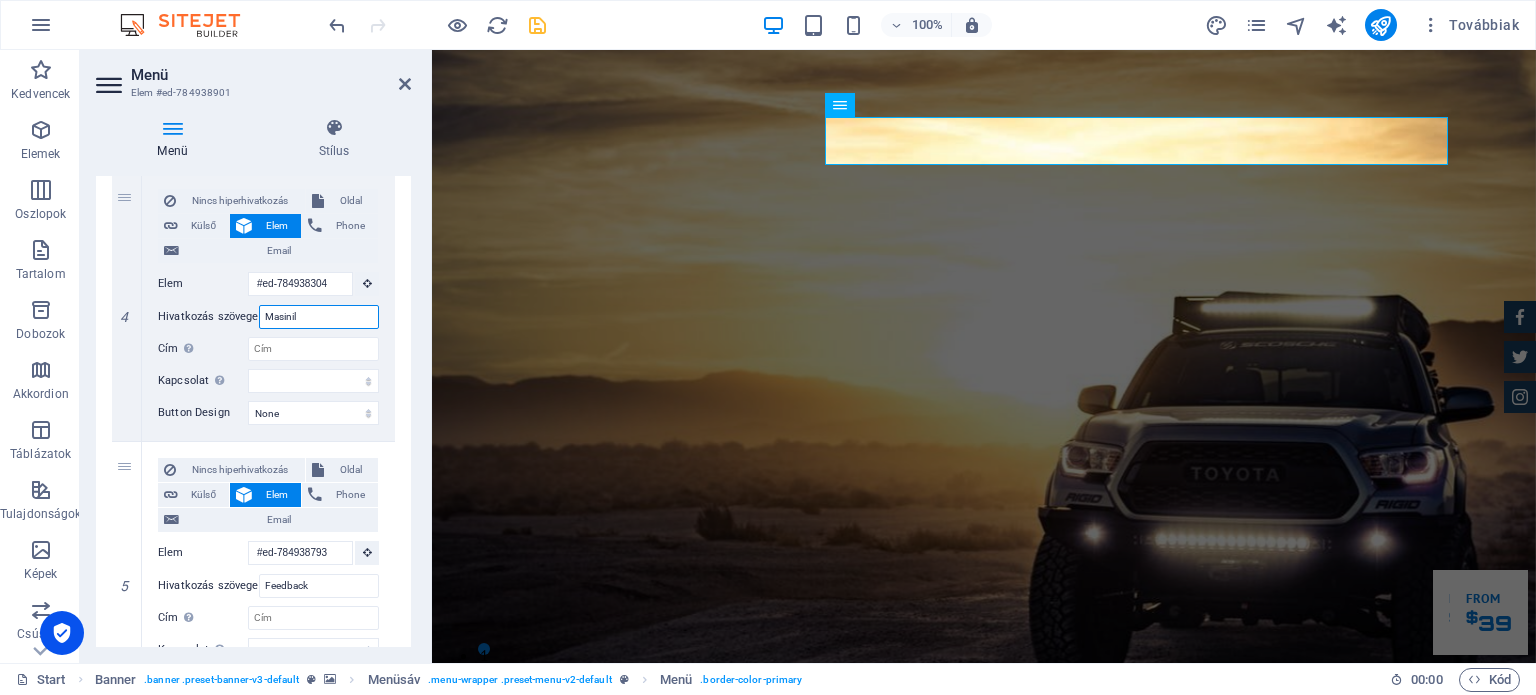 type on "Masinile" 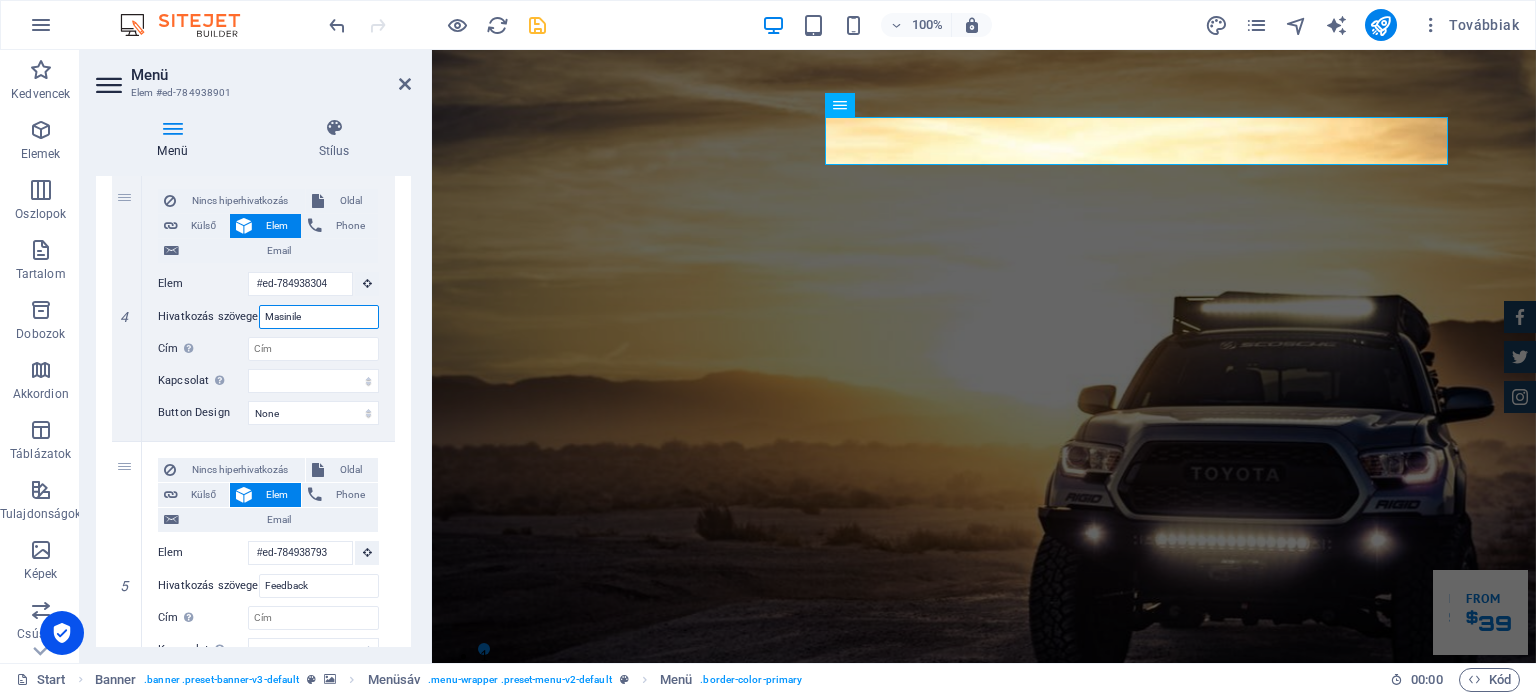 select 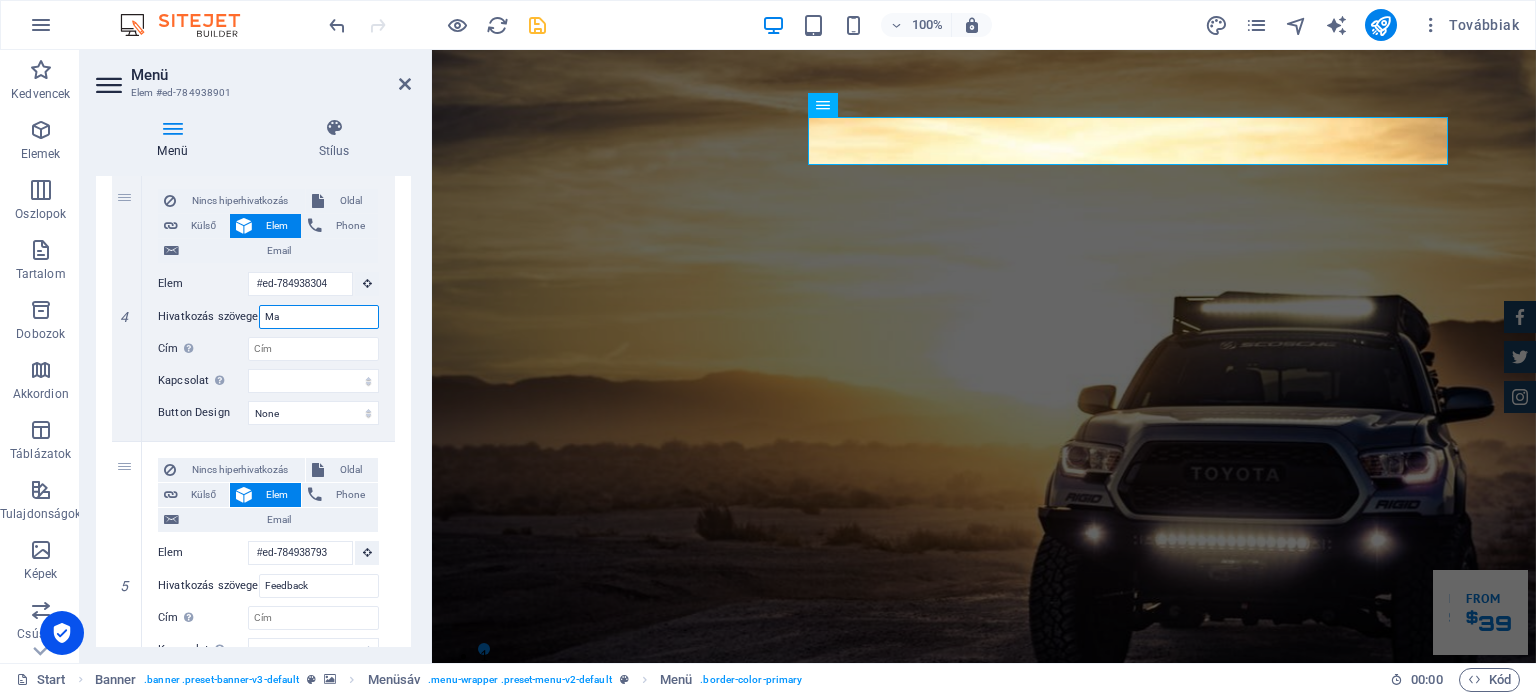 type on "M" 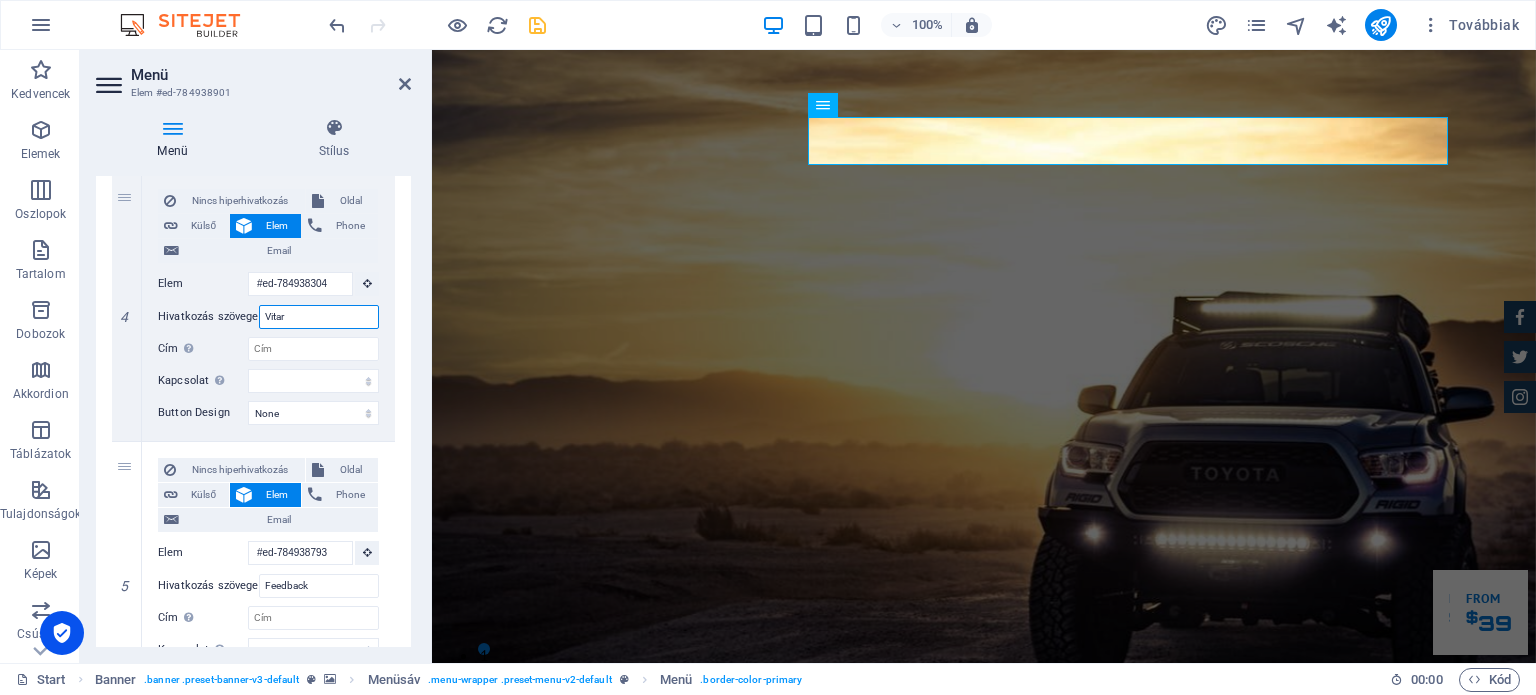 type on "Vitara" 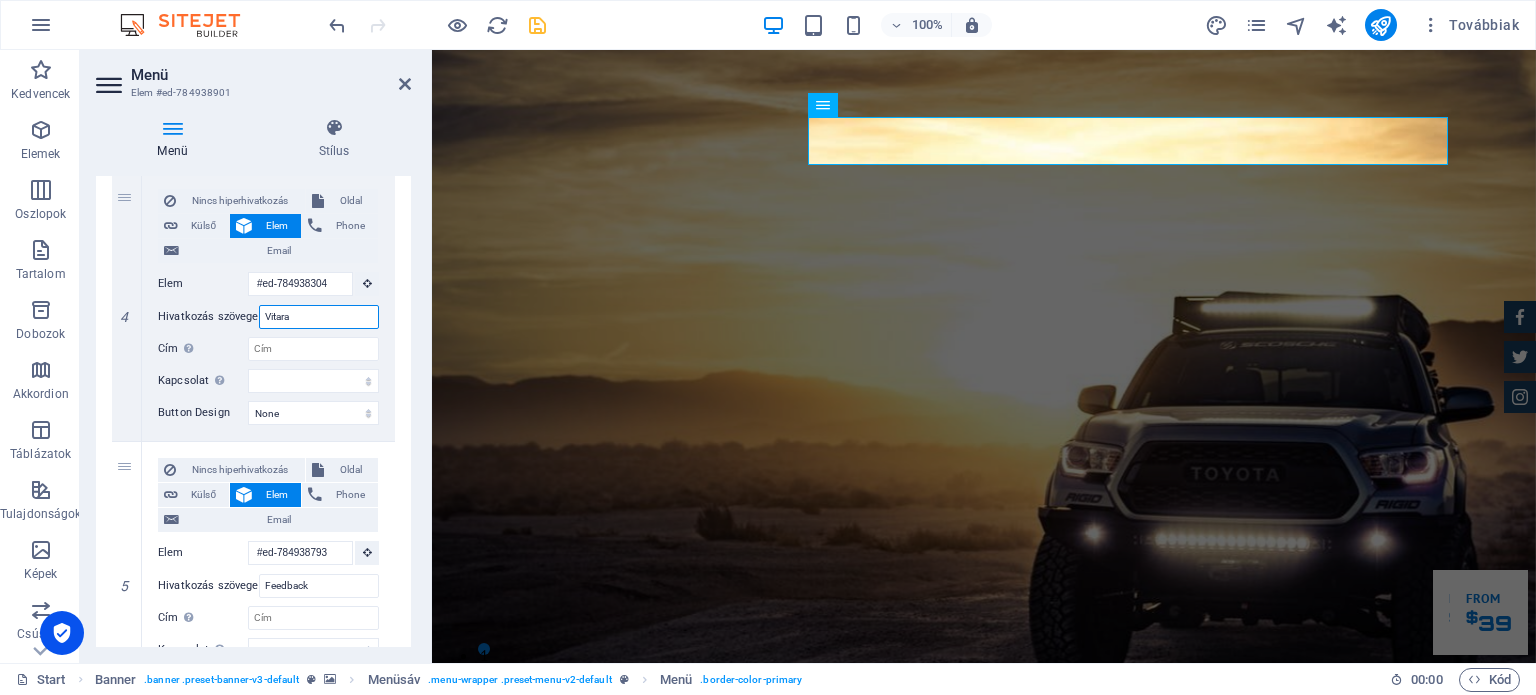 select 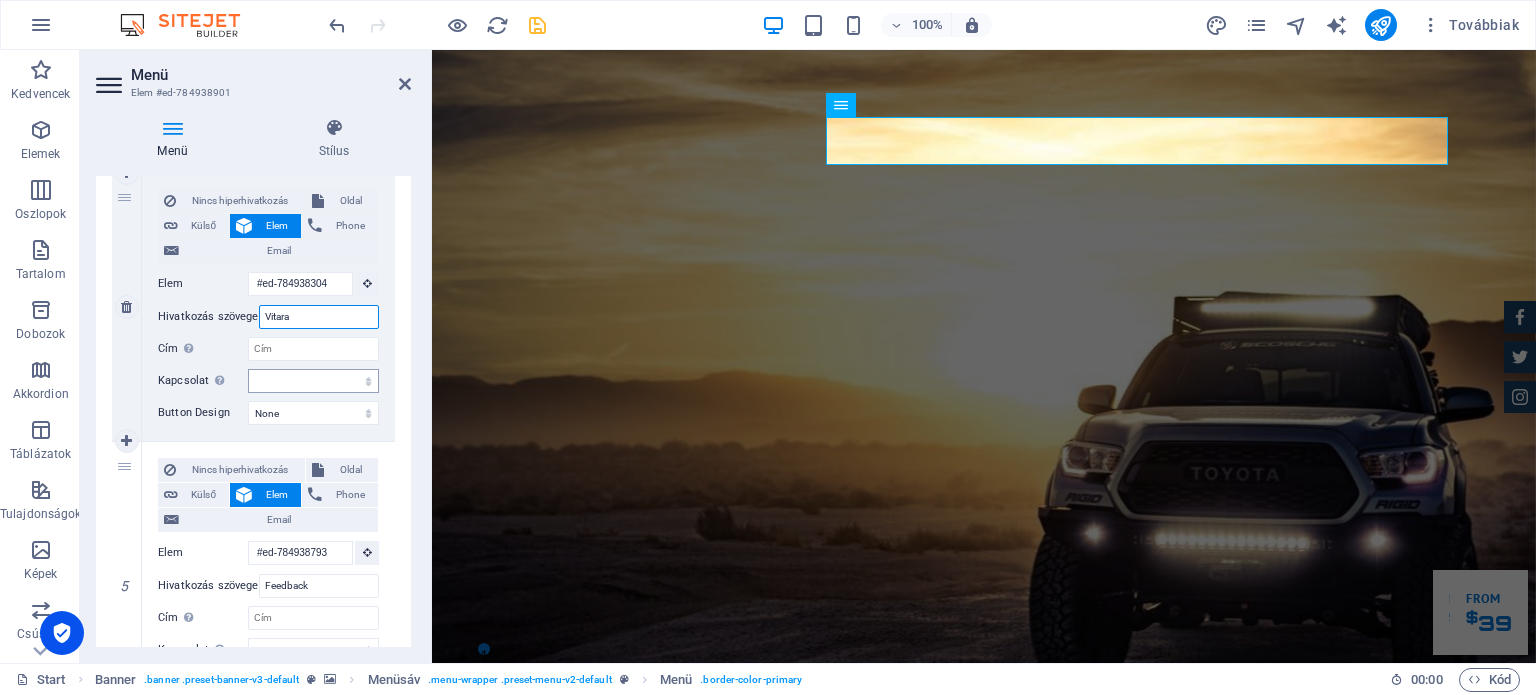scroll, scrollTop: 700, scrollLeft: 0, axis: vertical 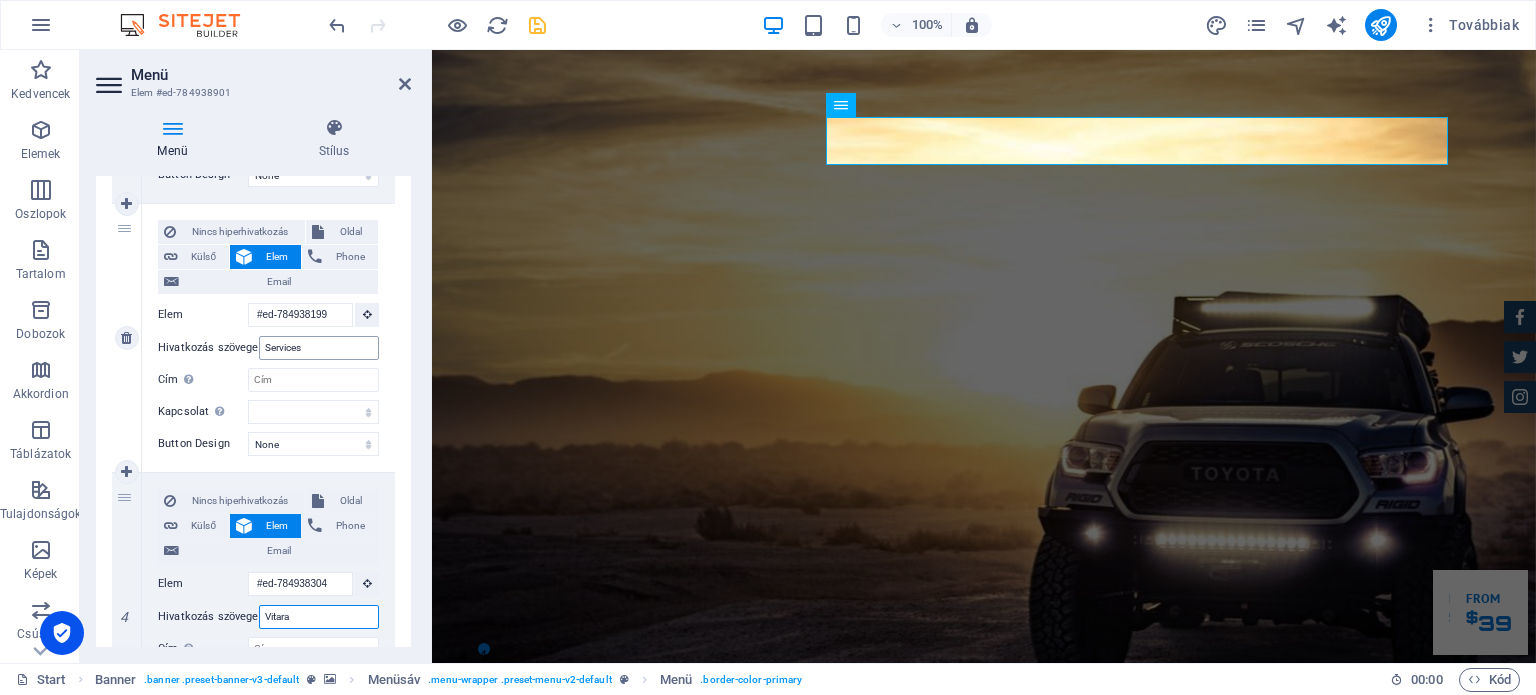 type on "Vitara" 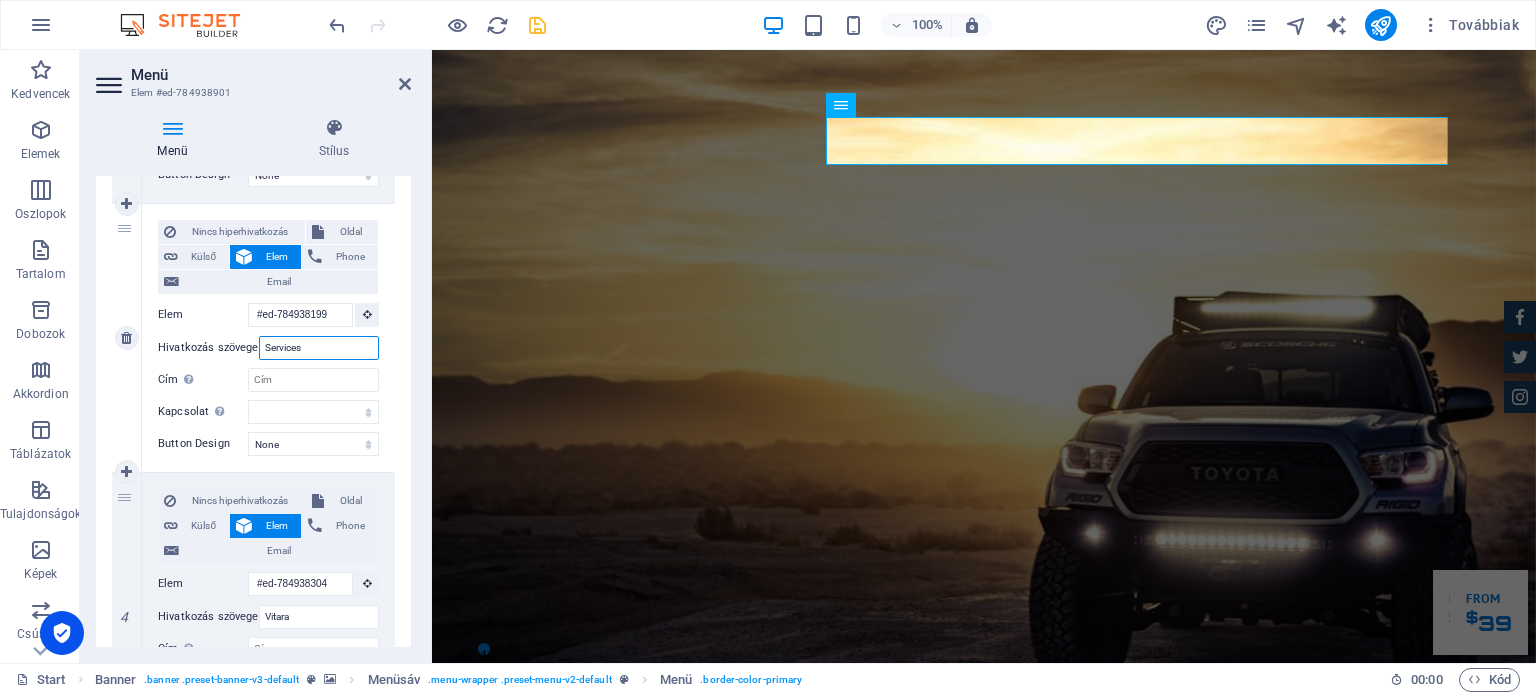 click on "Services" at bounding box center [319, 348] 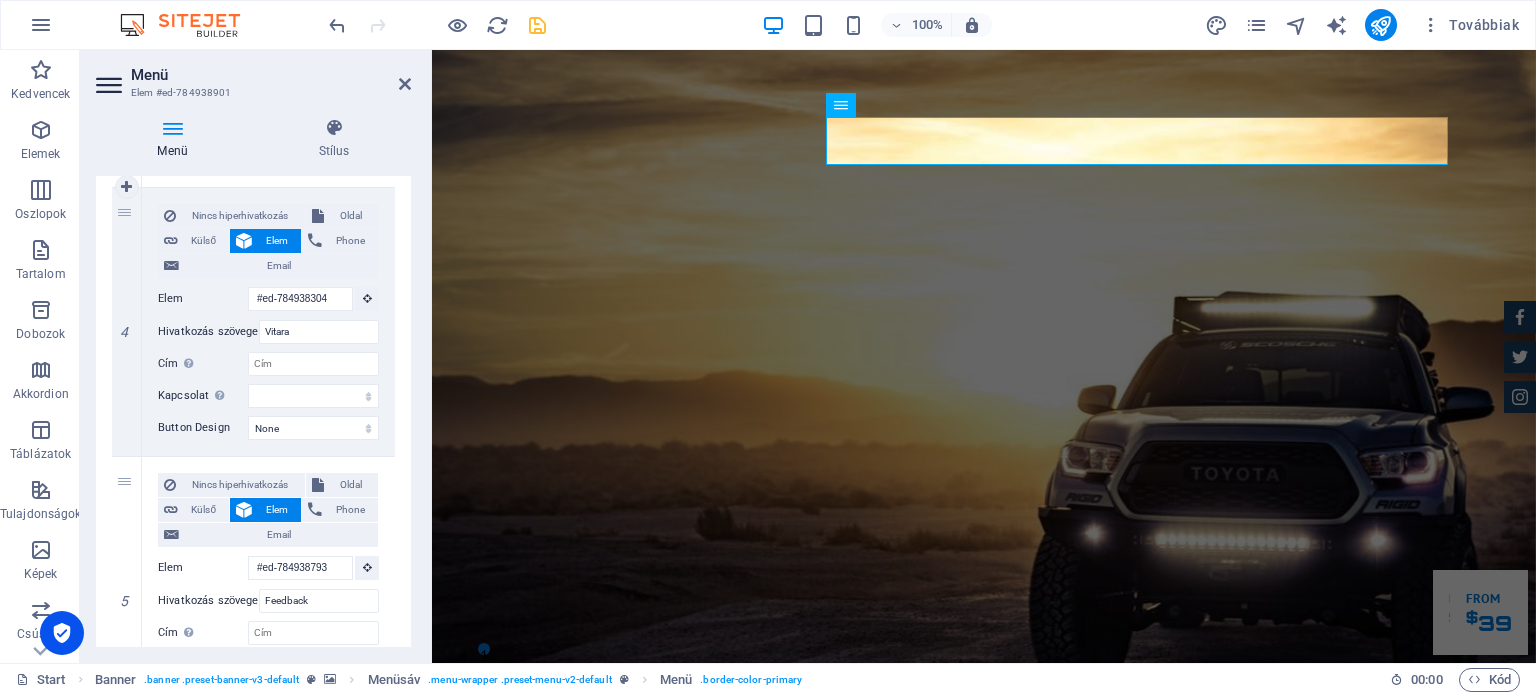 scroll, scrollTop: 1100, scrollLeft: 0, axis: vertical 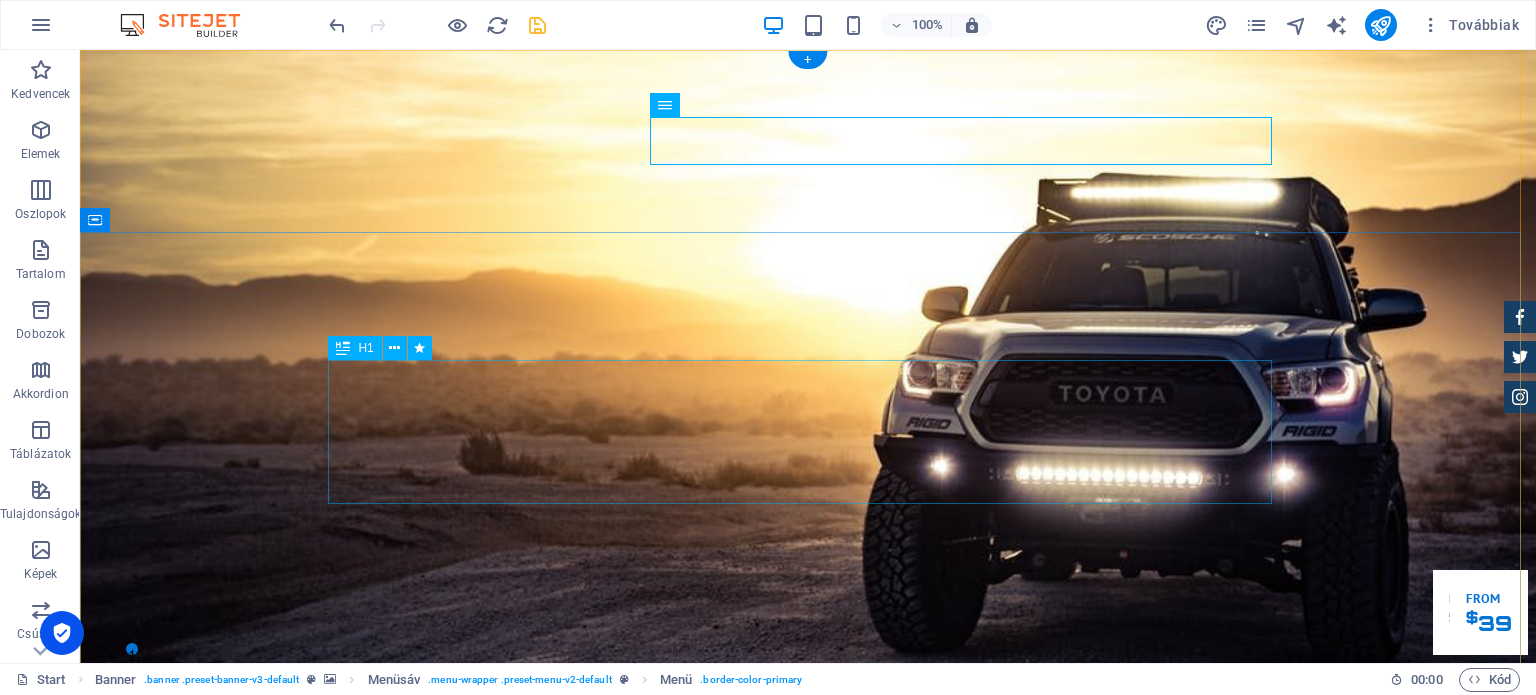 click on "Lajika Auto Great Cars." at bounding box center [808, 1850] 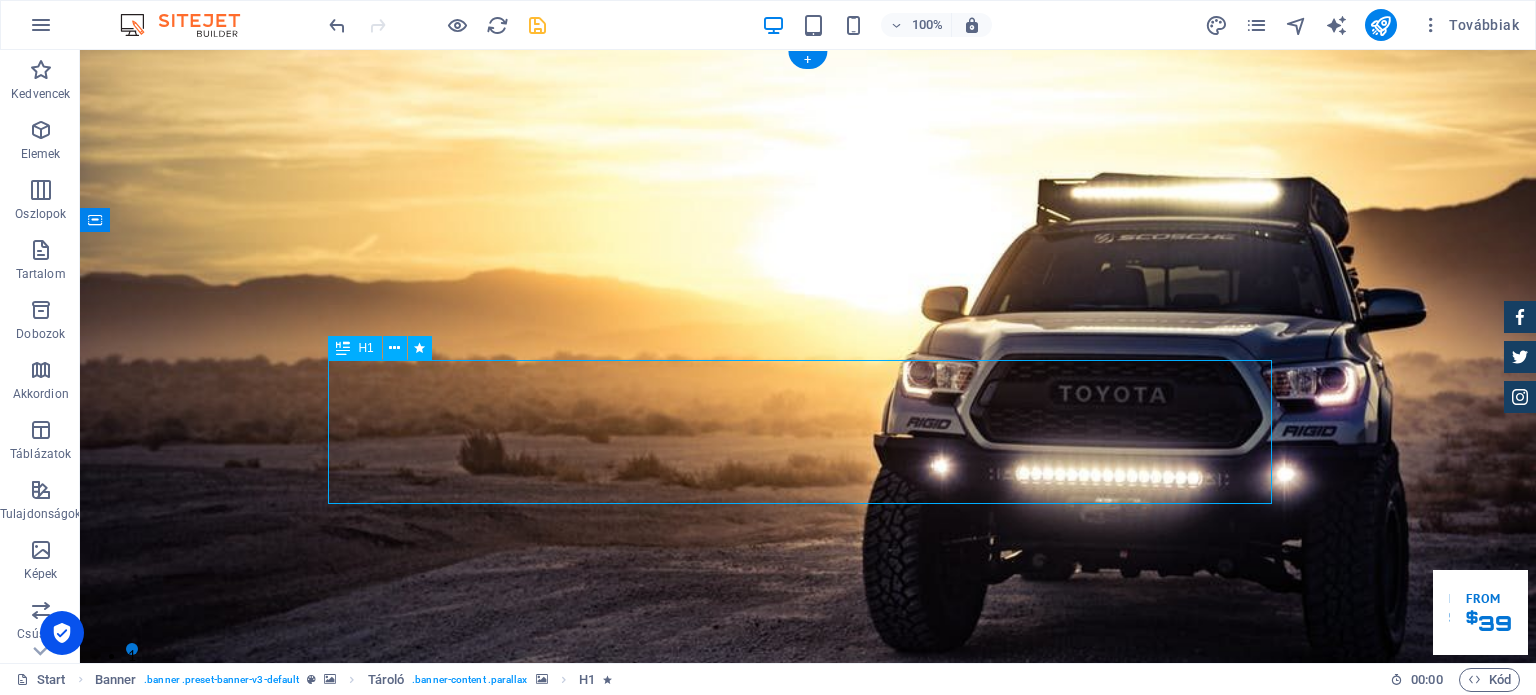 click on "Lajika Auto Great Cars." at bounding box center [808, 1850] 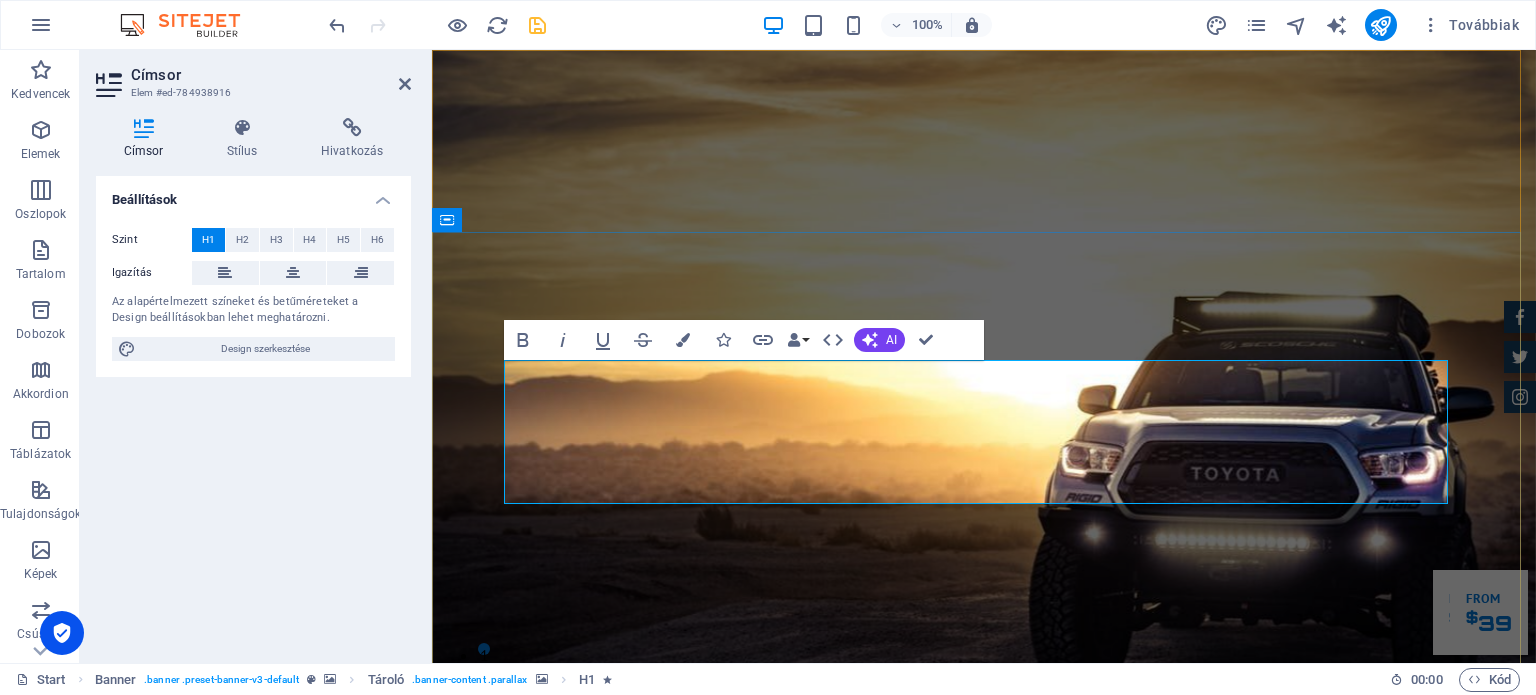 click on "Lajika Auto Great Cars." at bounding box center [701, 1849] 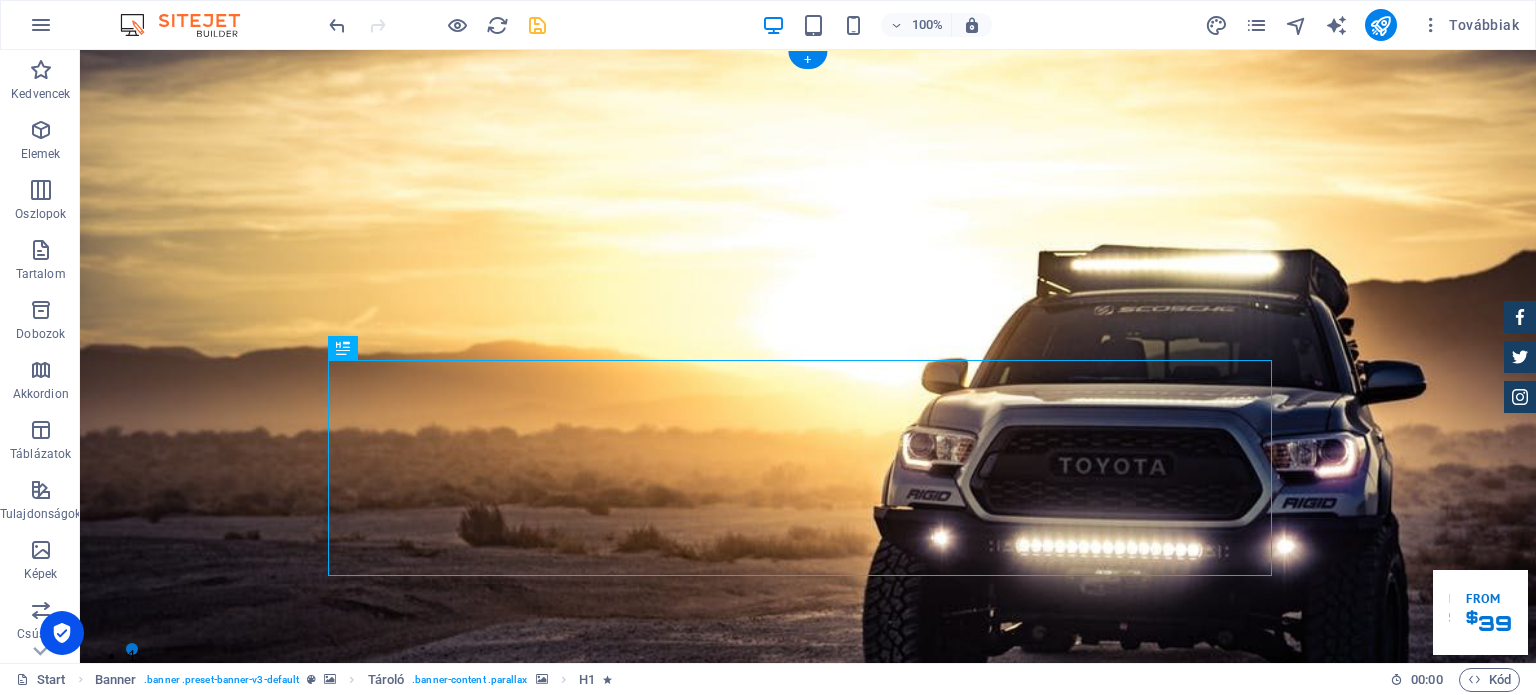 click at bounding box center [808, 1386] 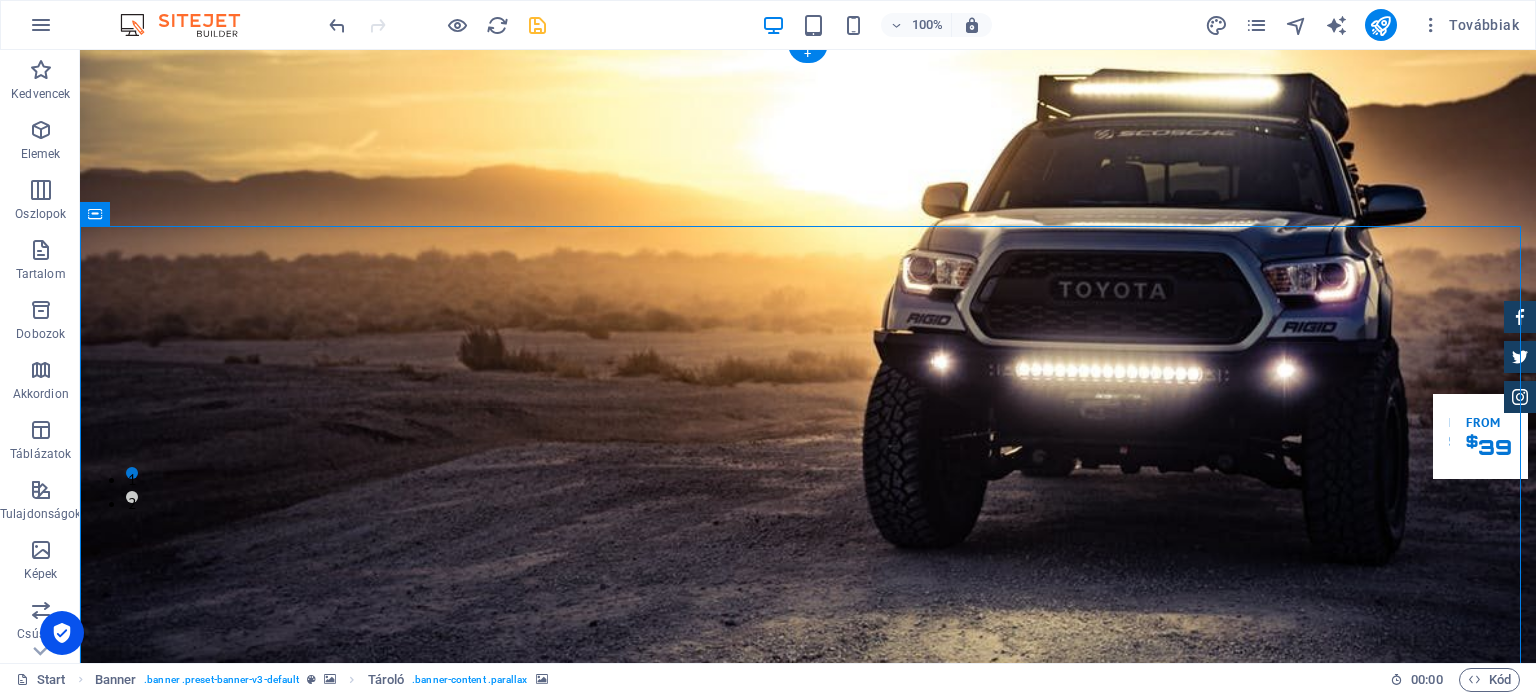 scroll, scrollTop: 200, scrollLeft: 0, axis: vertical 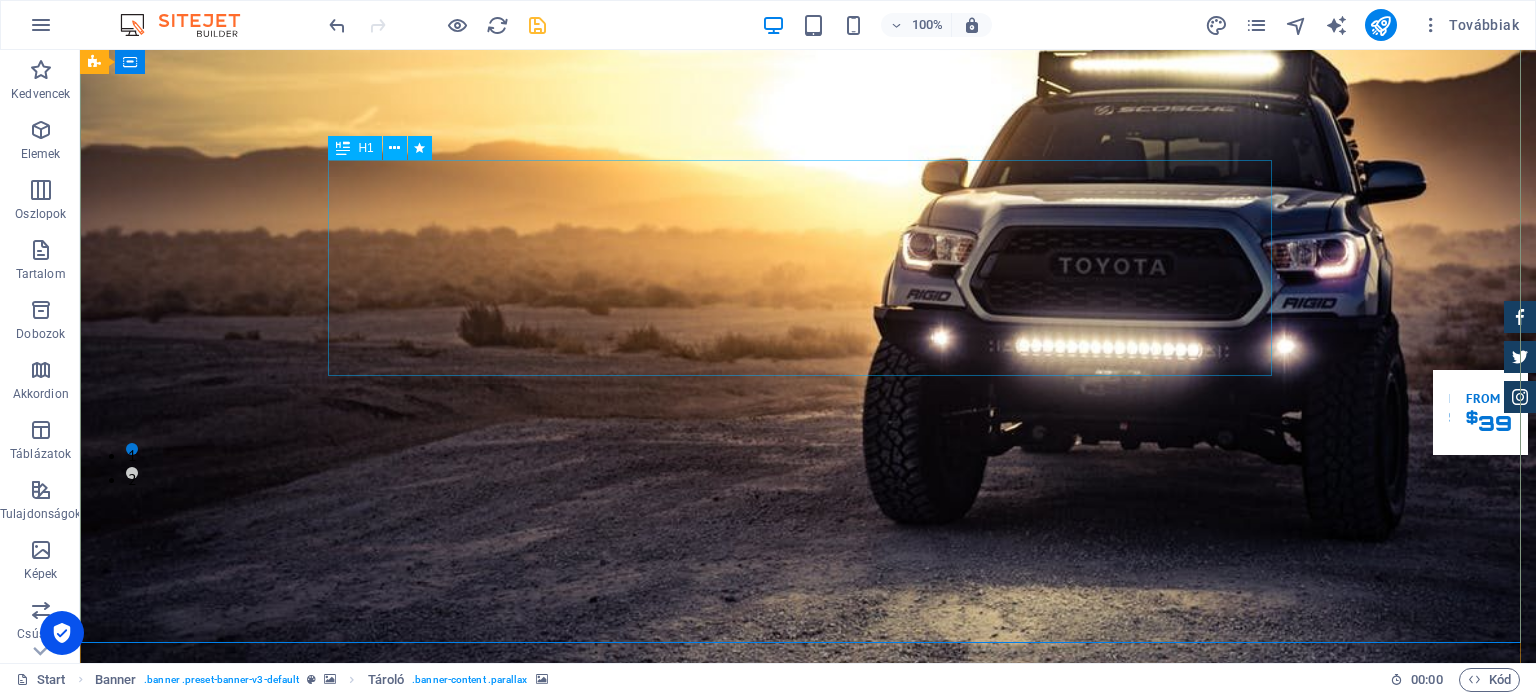 click on "Bine ați venit la parc auto VIP Automobile!" at bounding box center (808, 1802) 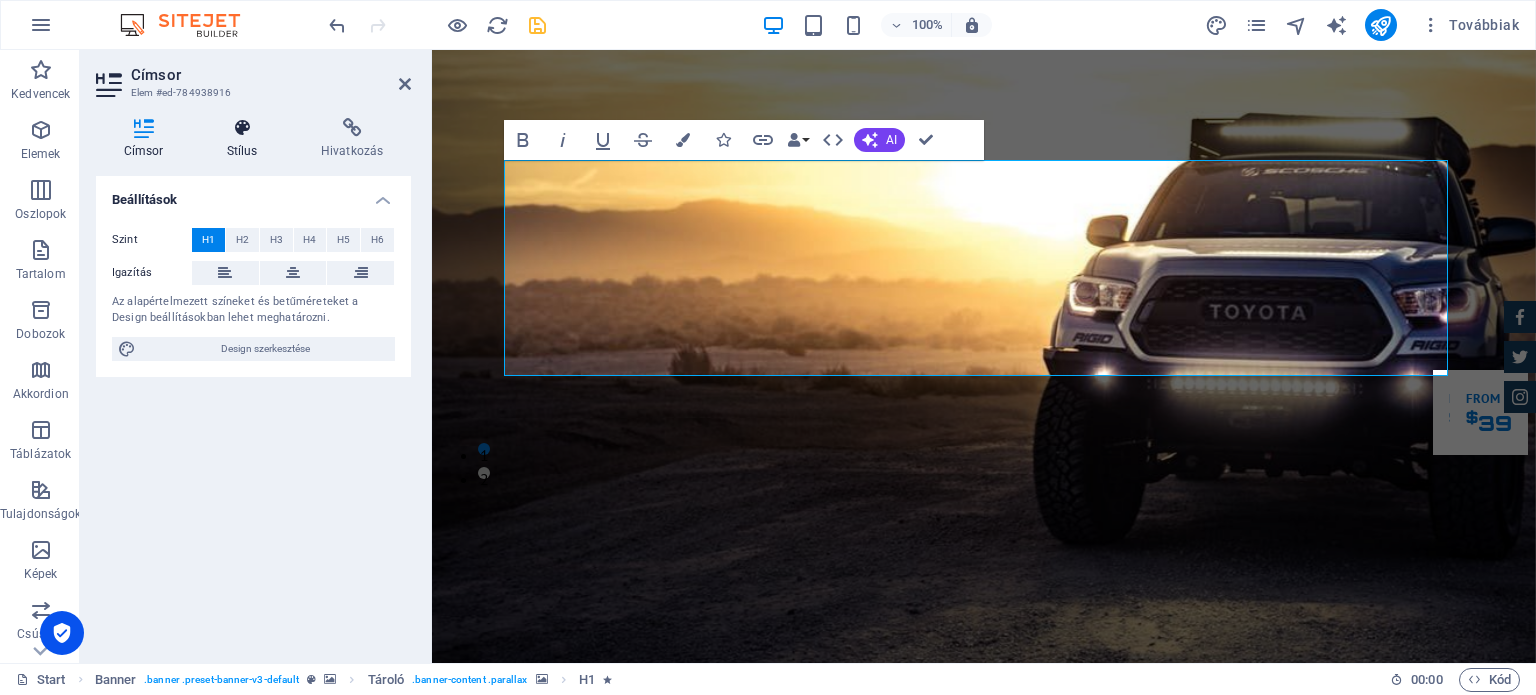 click at bounding box center [242, 128] 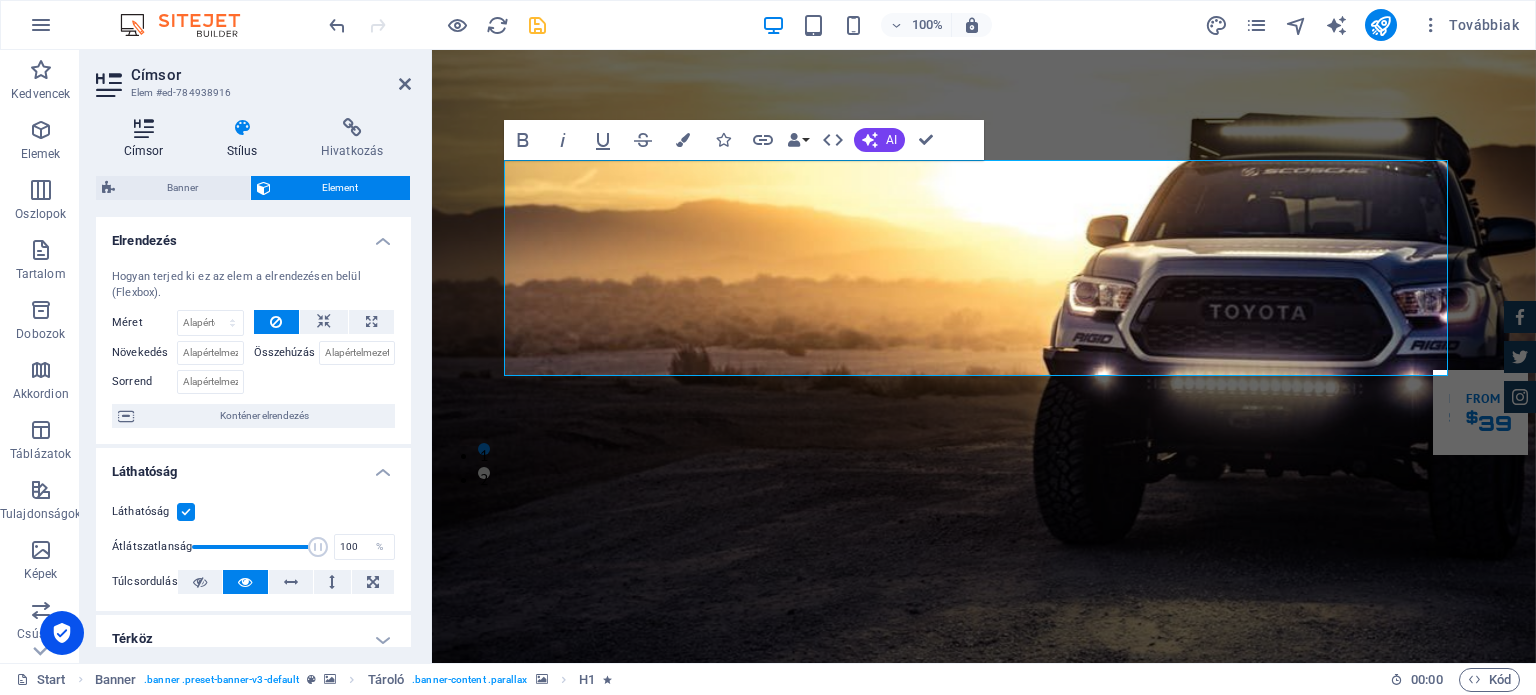 click on "Címsor" at bounding box center [147, 139] 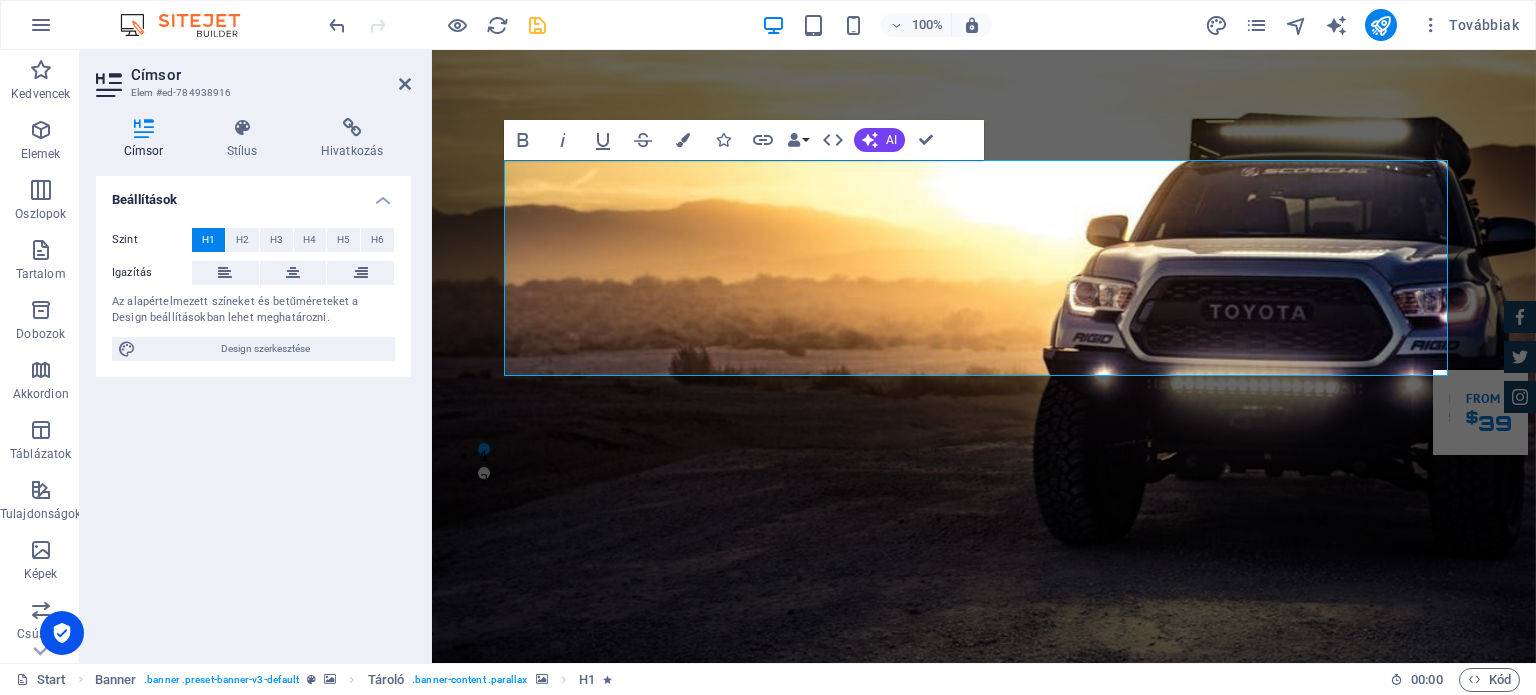 click on "Szint H1 H2 H3 H4 H5 H6 Igazítás Az alapértelmezett színeket és betűméreteket a Design beállításokban lehet meghatározni. Design szerkesztése" at bounding box center [253, 294] 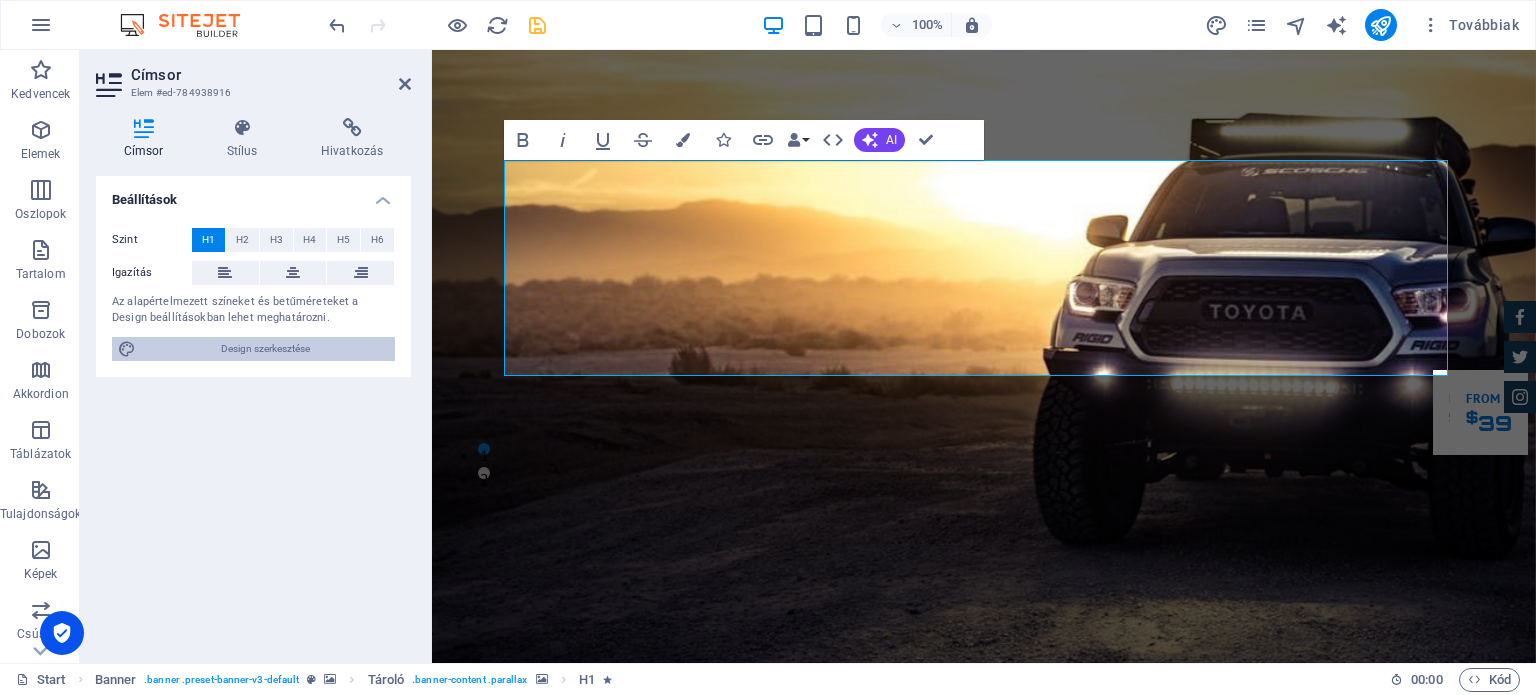 click on "Design szerkesztése" at bounding box center (265, 349) 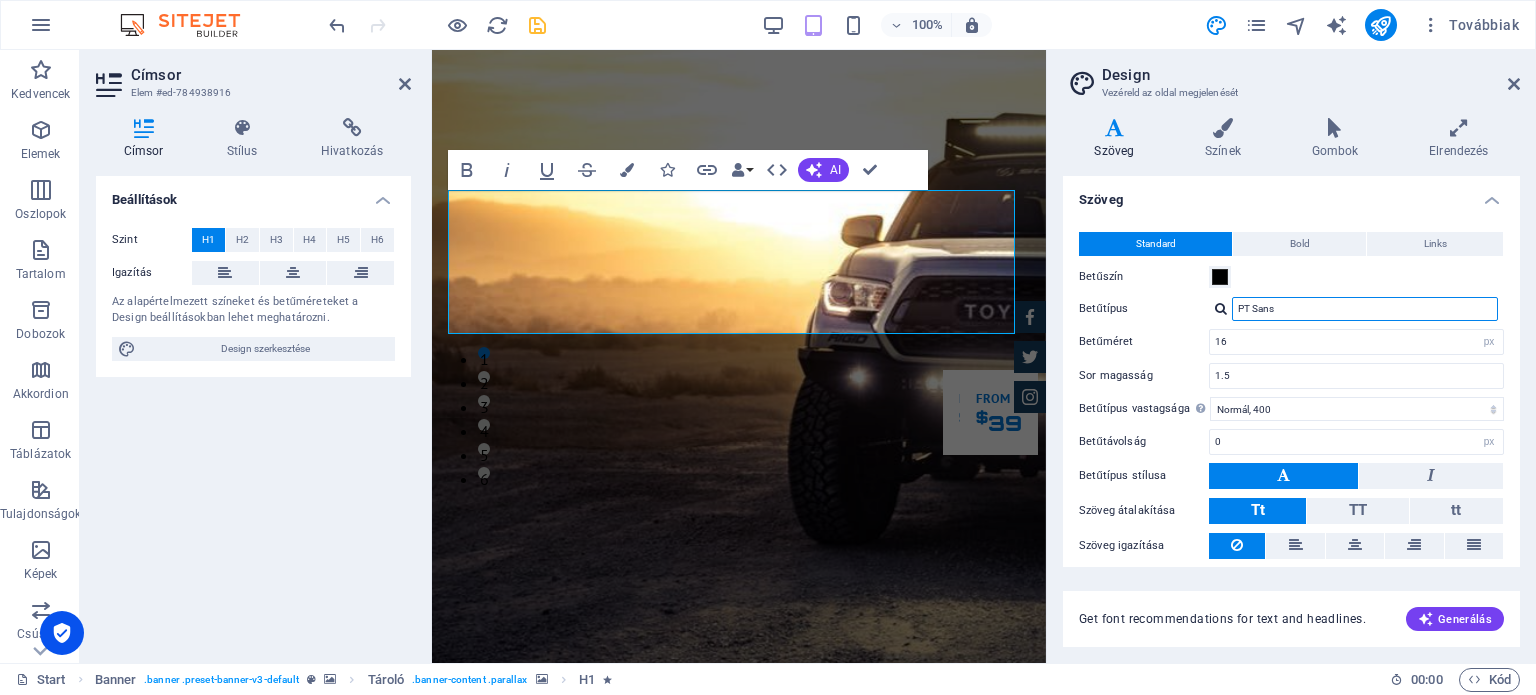 click on "PT Sans" at bounding box center [1365, 309] 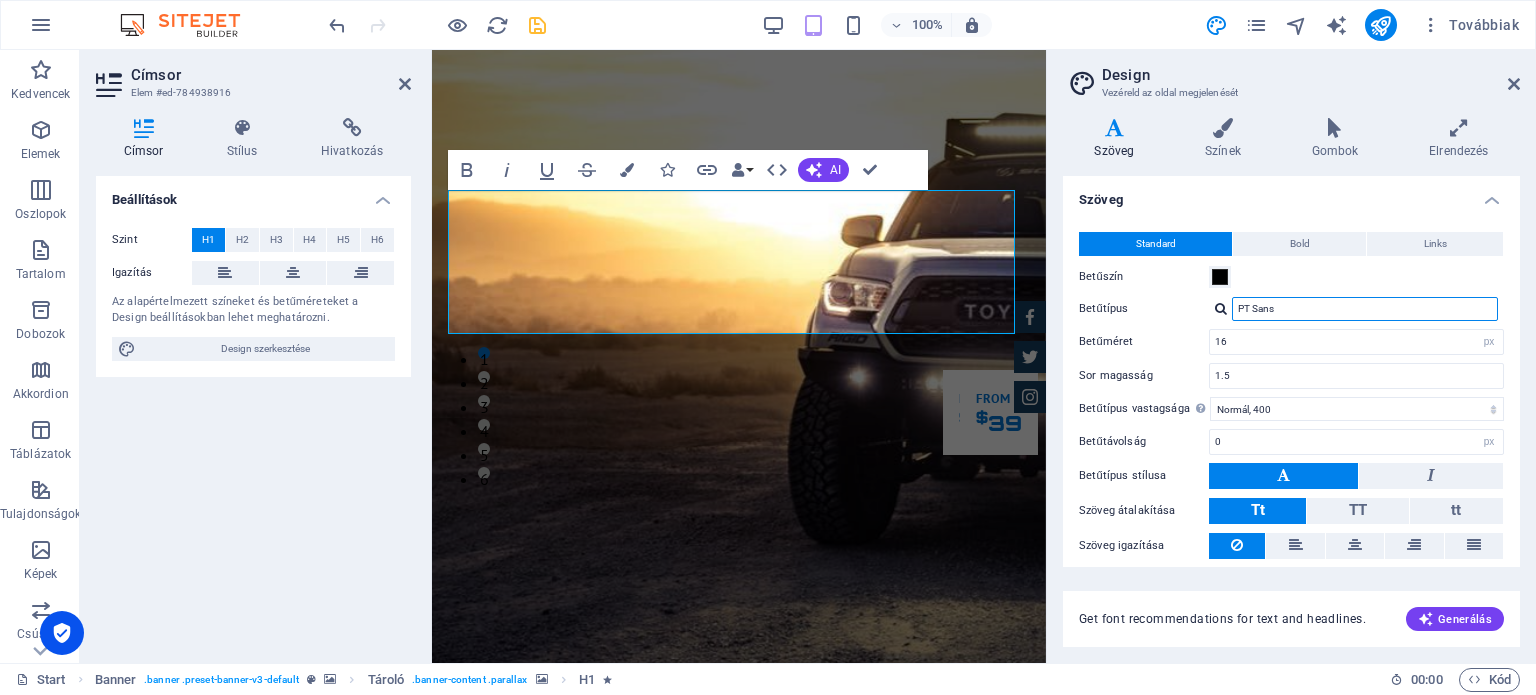 type 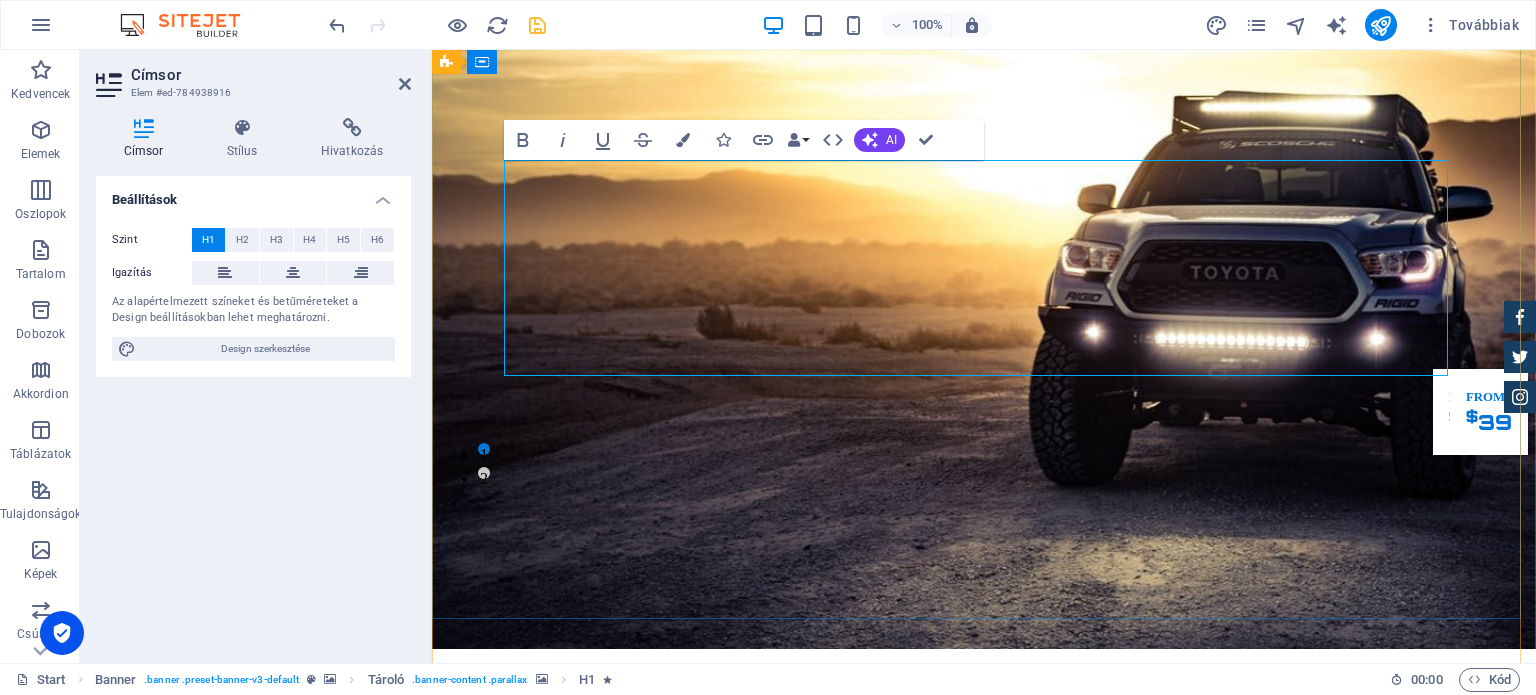 click on "Bine ați venit la parc auto VIP Automobile!" at bounding box center [935, 1729] 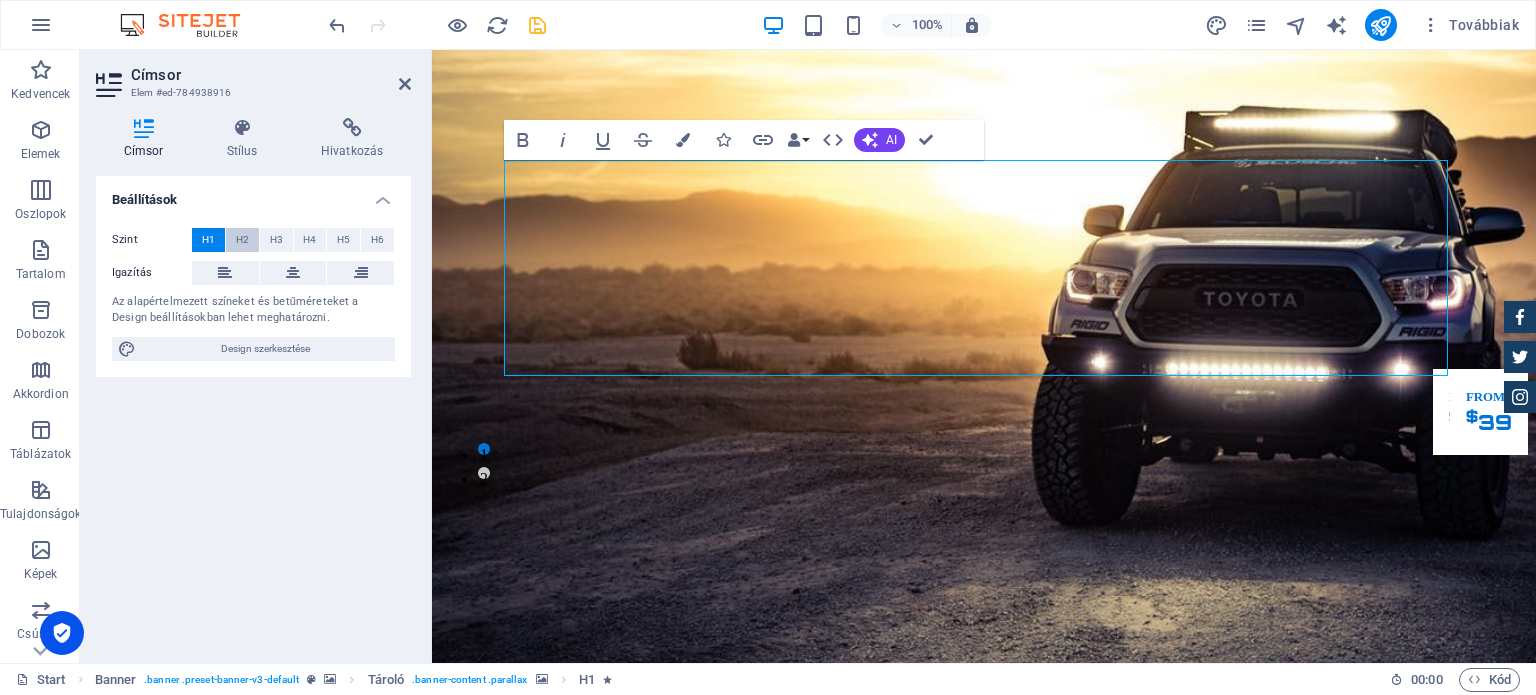 click on "H2" at bounding box center (242, 240) 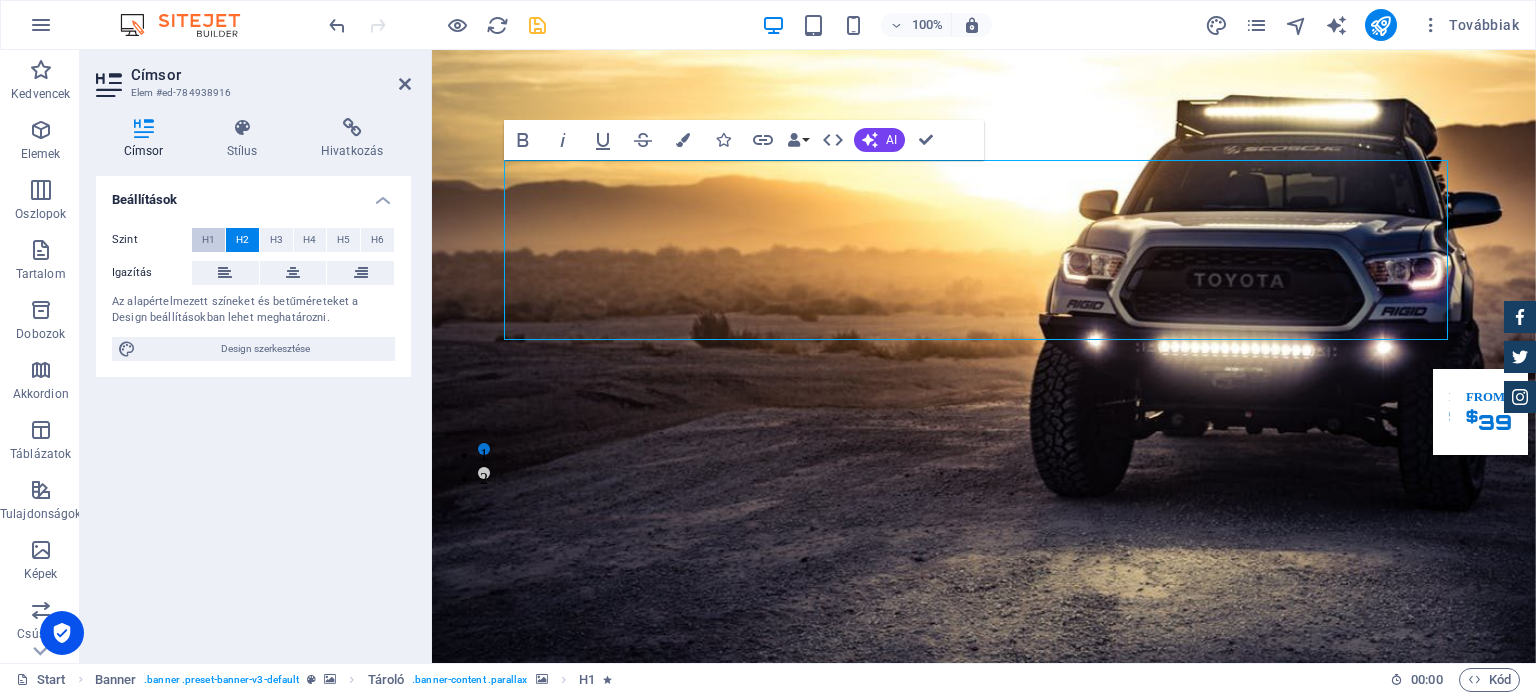 click on "H1" at bounding box center [208, 240] 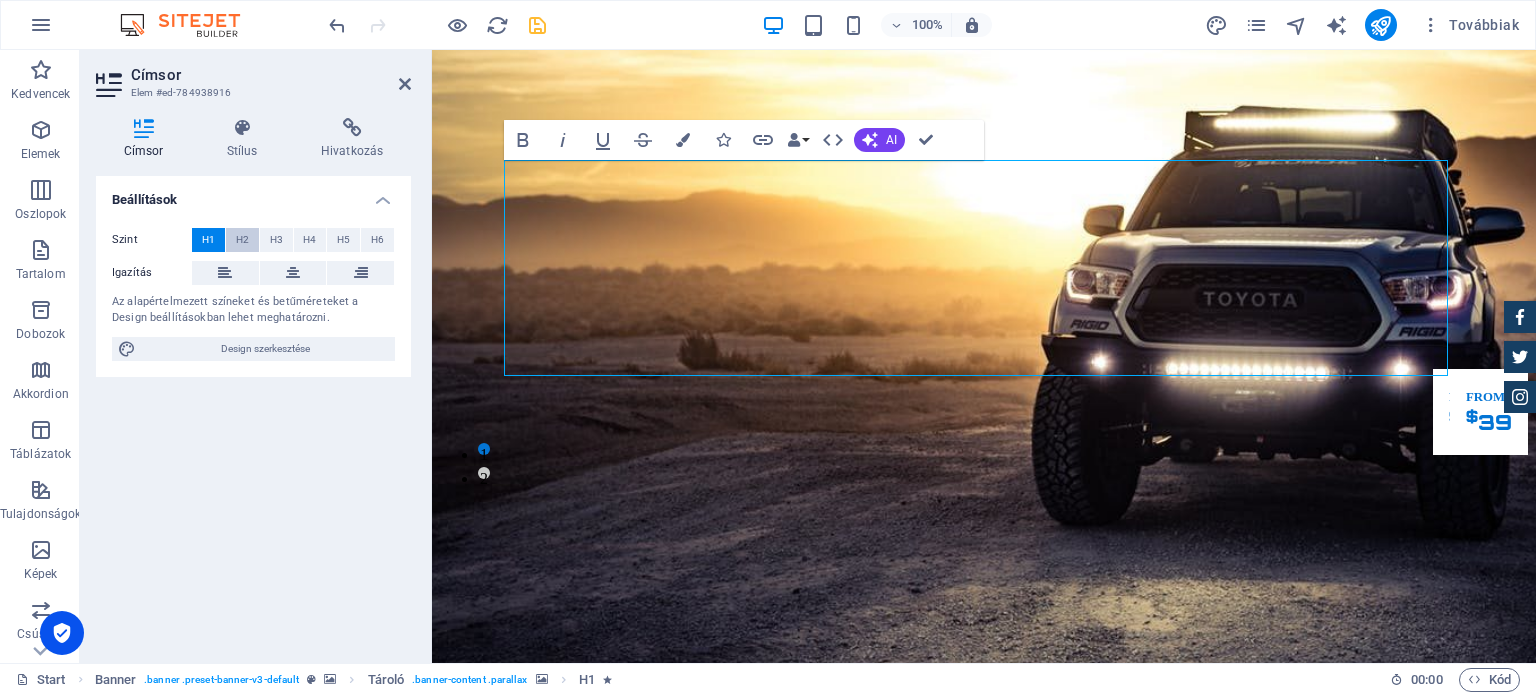 click on "H2" at bounding box center (242, 240) 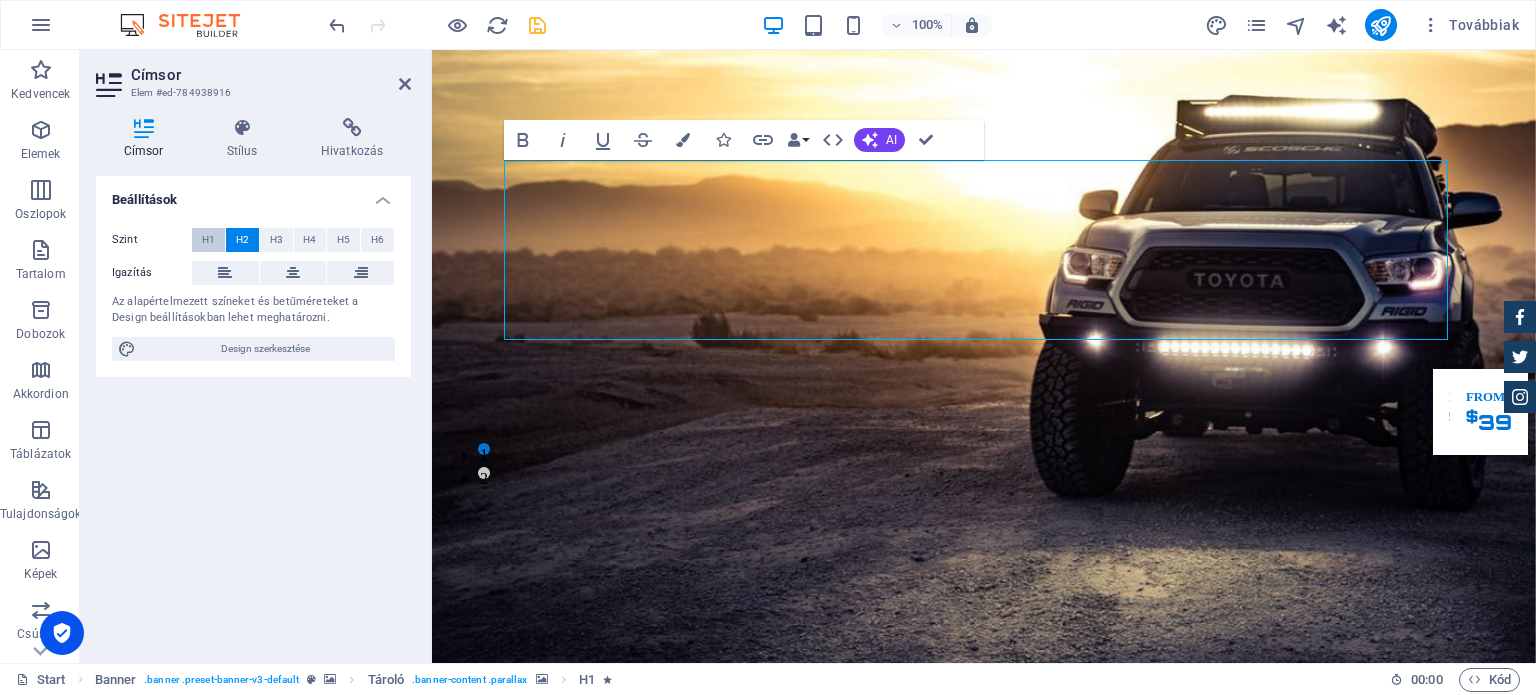 click on "H1" at bounding box center [208, 240] 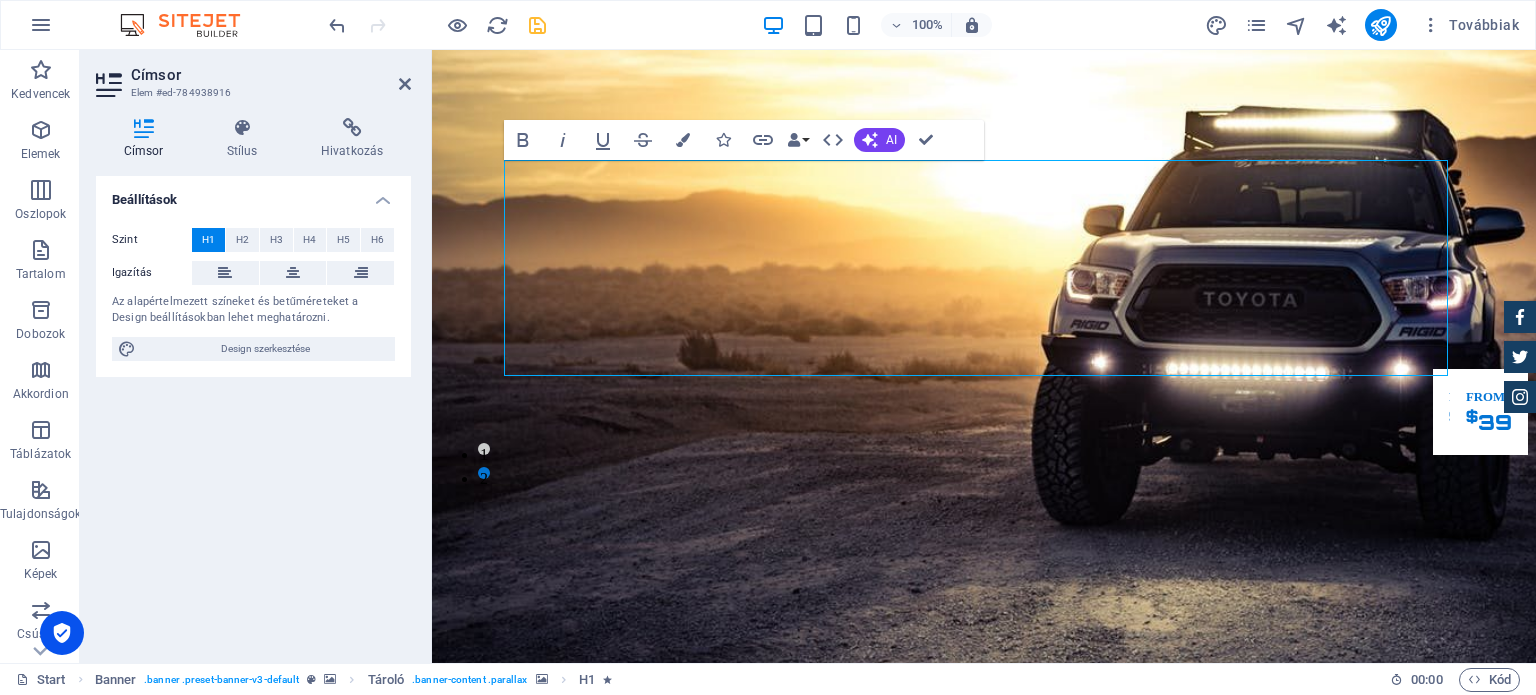 click on "Igazítás" at bounding box center [253, 273] 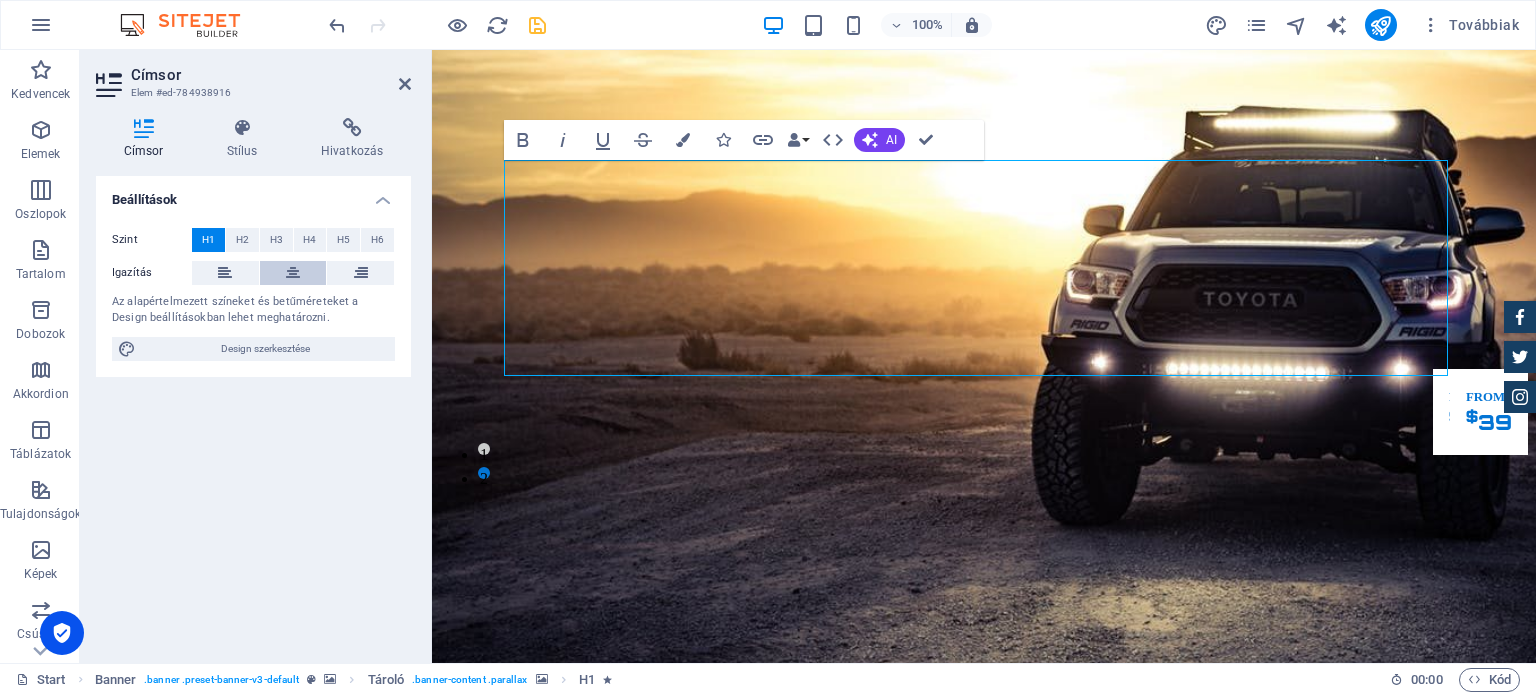 click at bounding box center (293, 273) 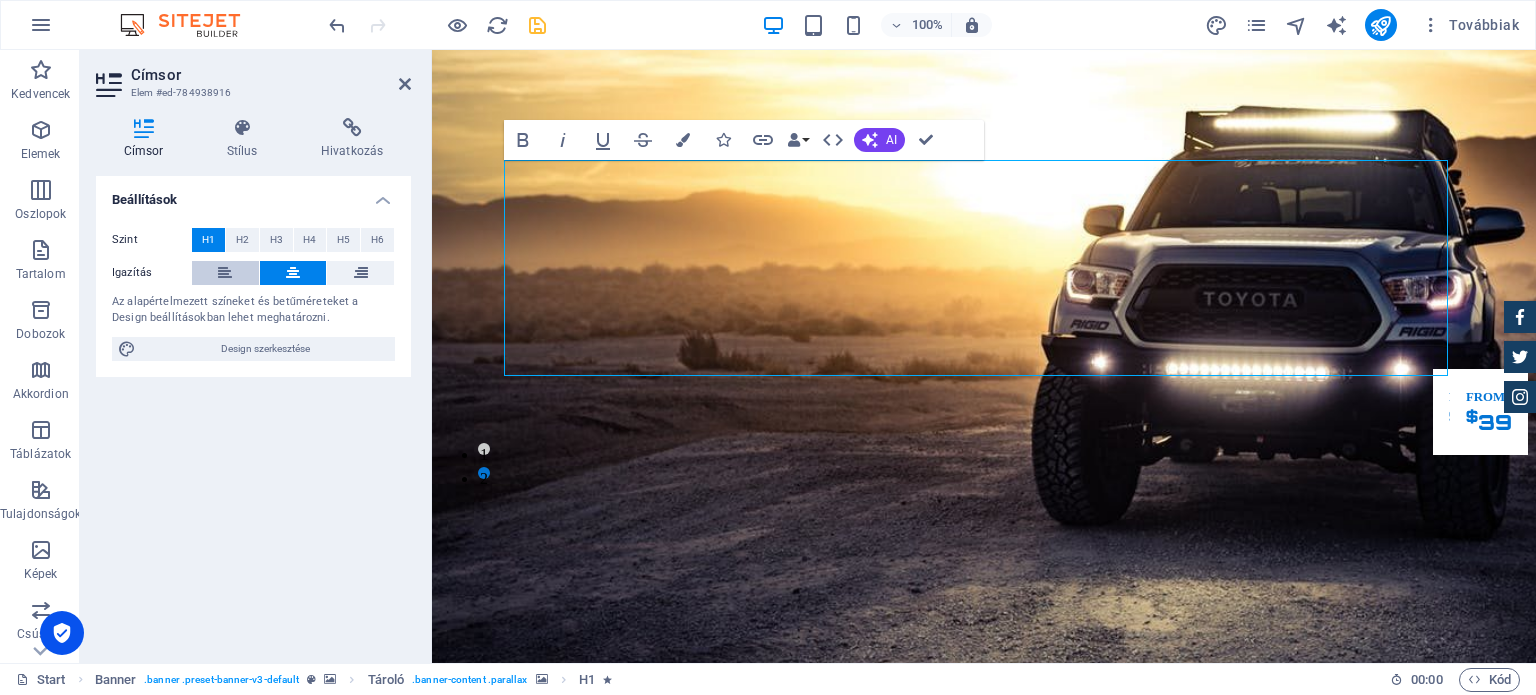 click at bounding box center (225, 273) 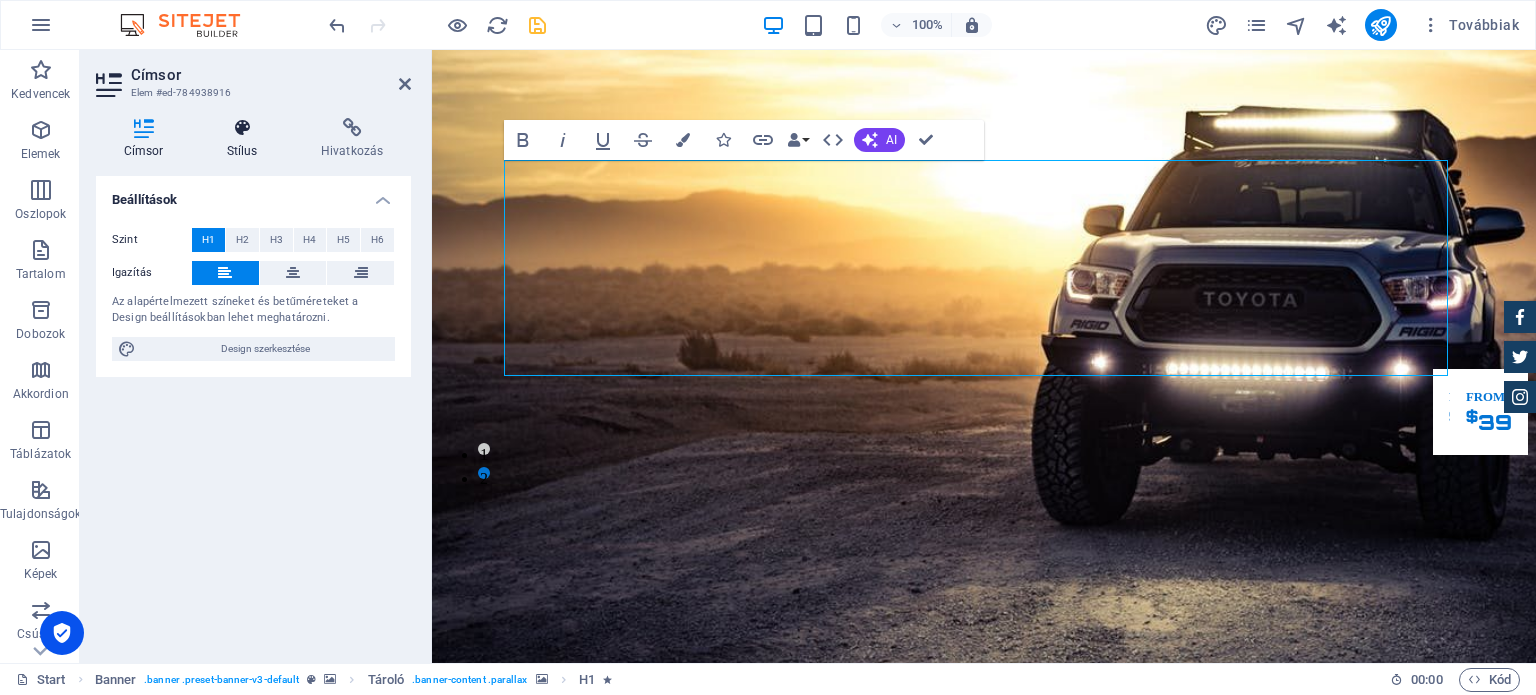 click on "Stílus" at bounding box center [246, 139] 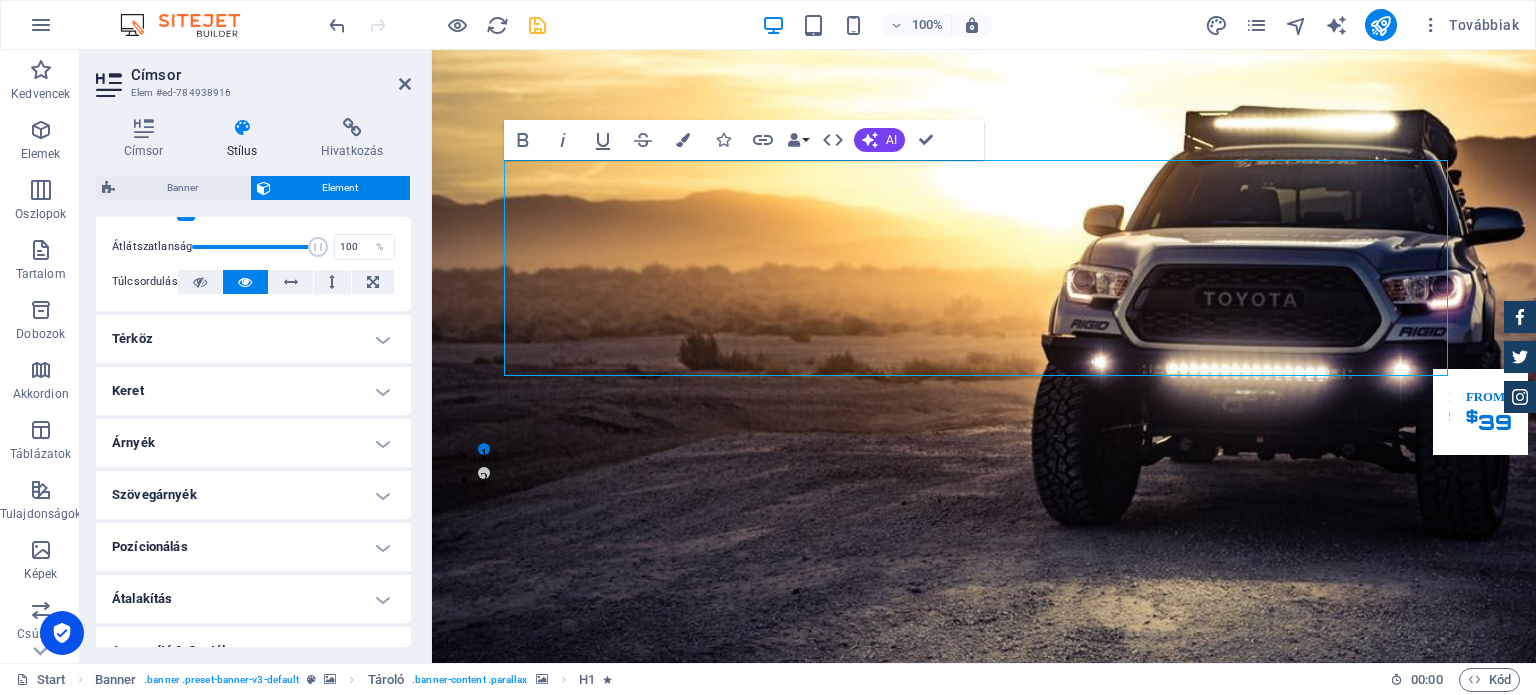 scroll, scrollTop: 400, scrollLeft: 0, axis: vertical 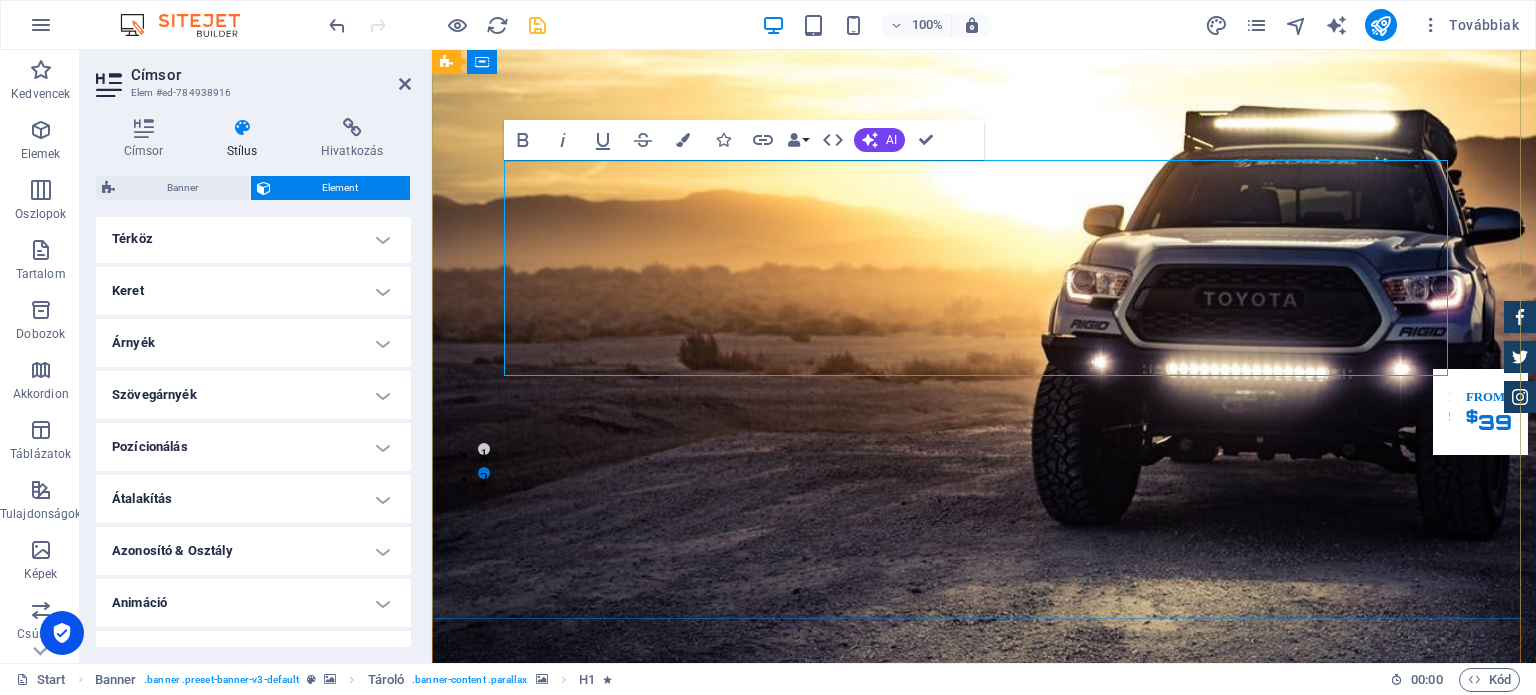 click on "Bine ați venit la parc auto VIP Automobile!" at bounding box center [935, 1798] 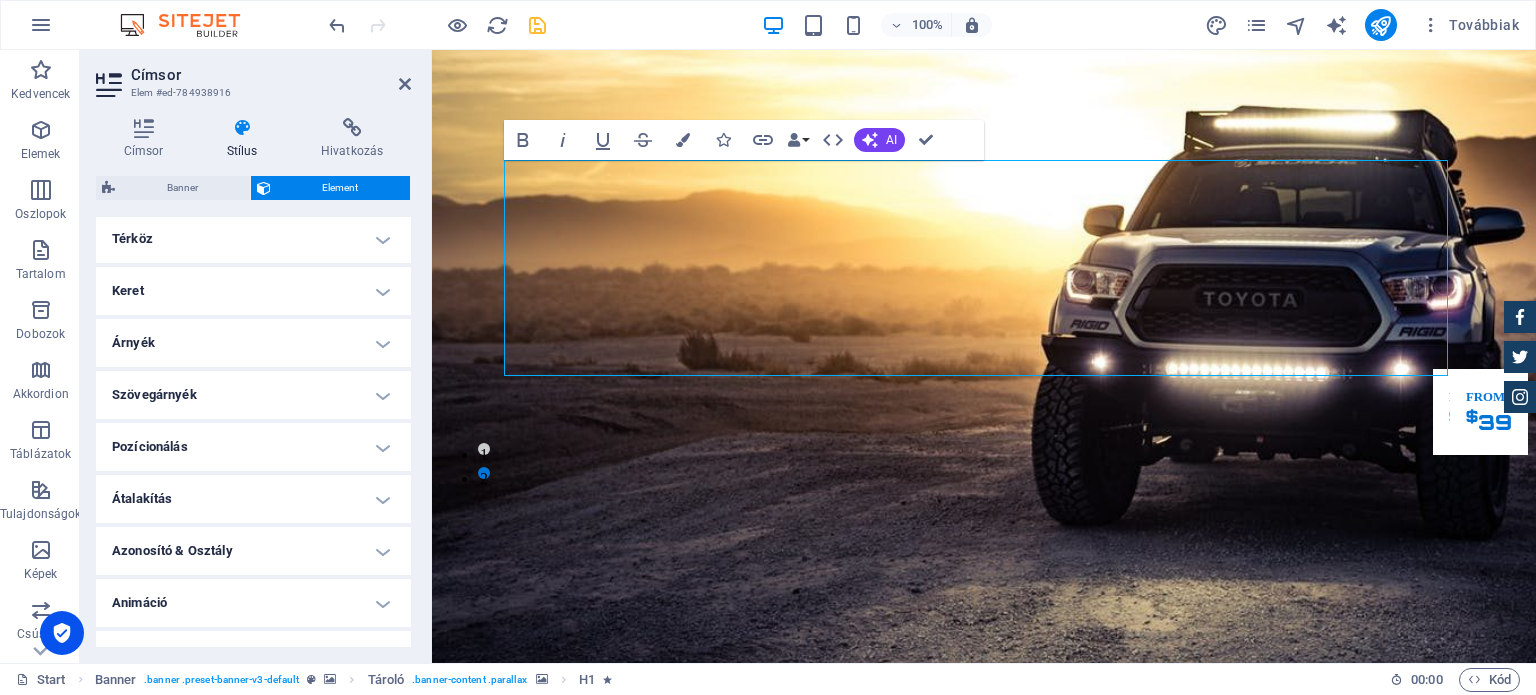 click at bounding box center (984, 1235) 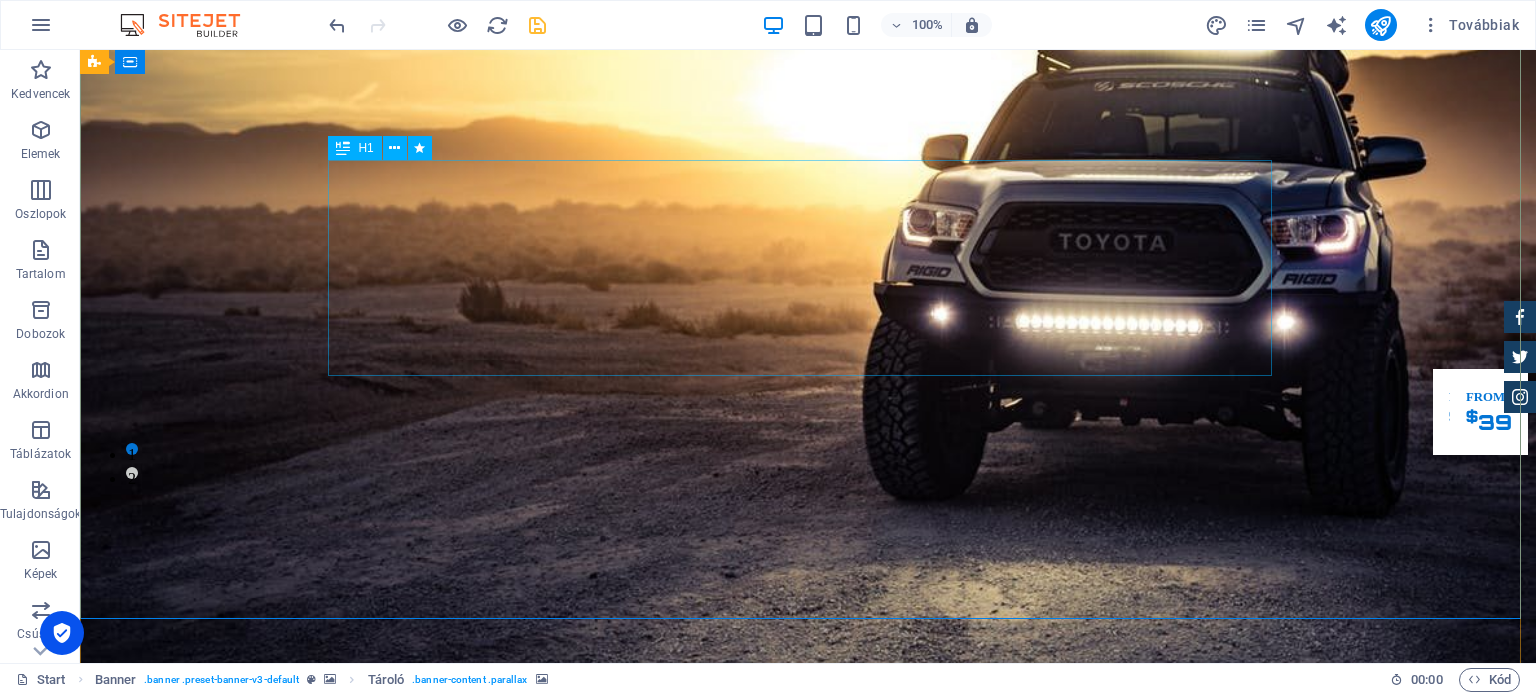 click on "Bine ați venit la parc auto VIP Automobile!" at bounding box center (808, 1763) 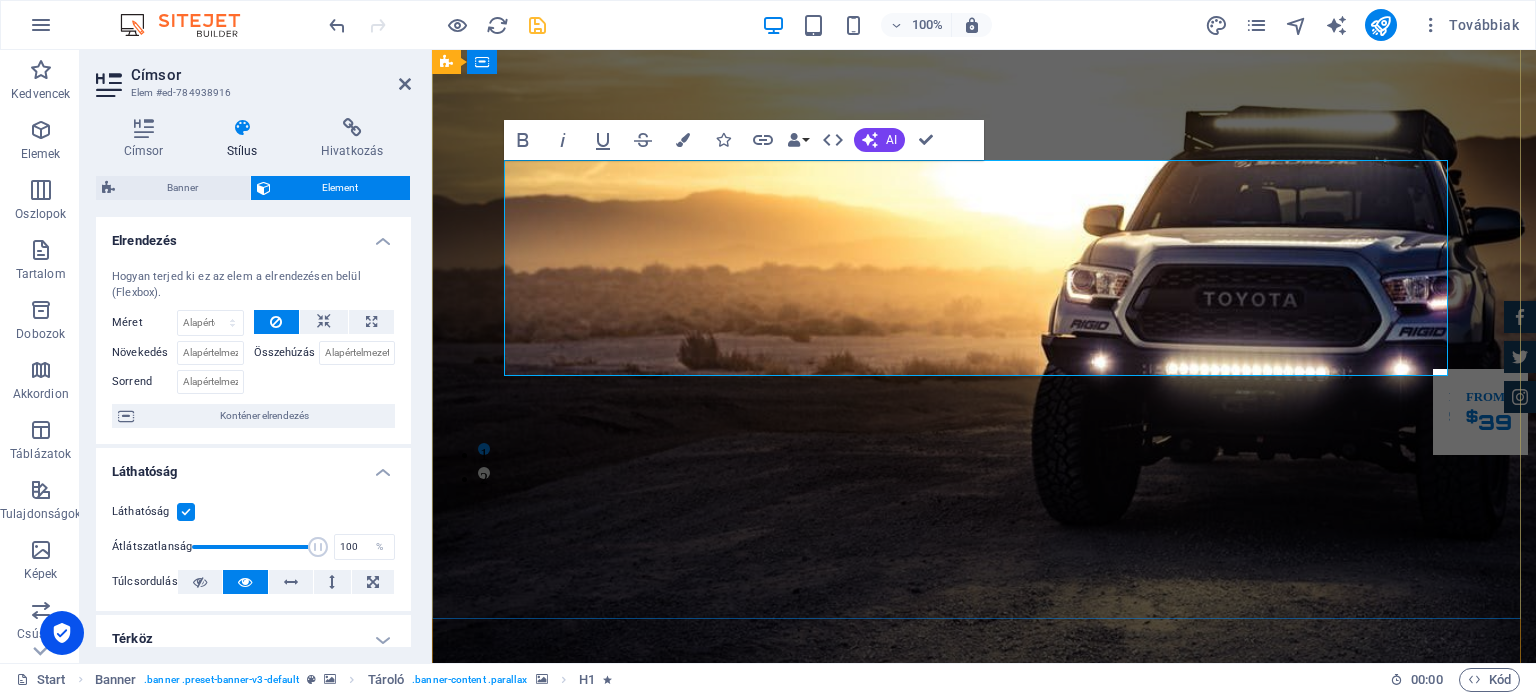 click on "Bine ați venit la parc auto VIP Automobile!" at bounding box center [935, 1798] 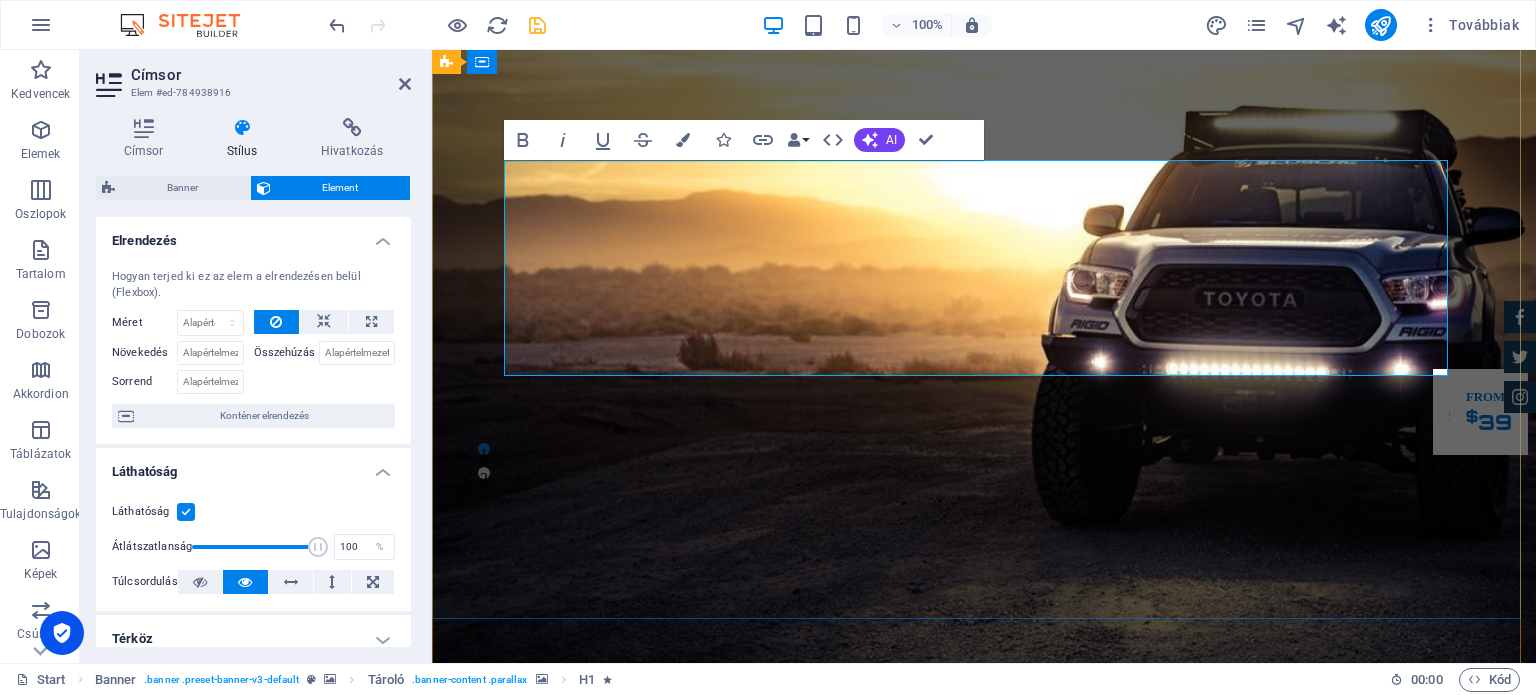 click on "Bine ați venit la parc auto VIP Automobile!" at bounding box center [935, 1798] 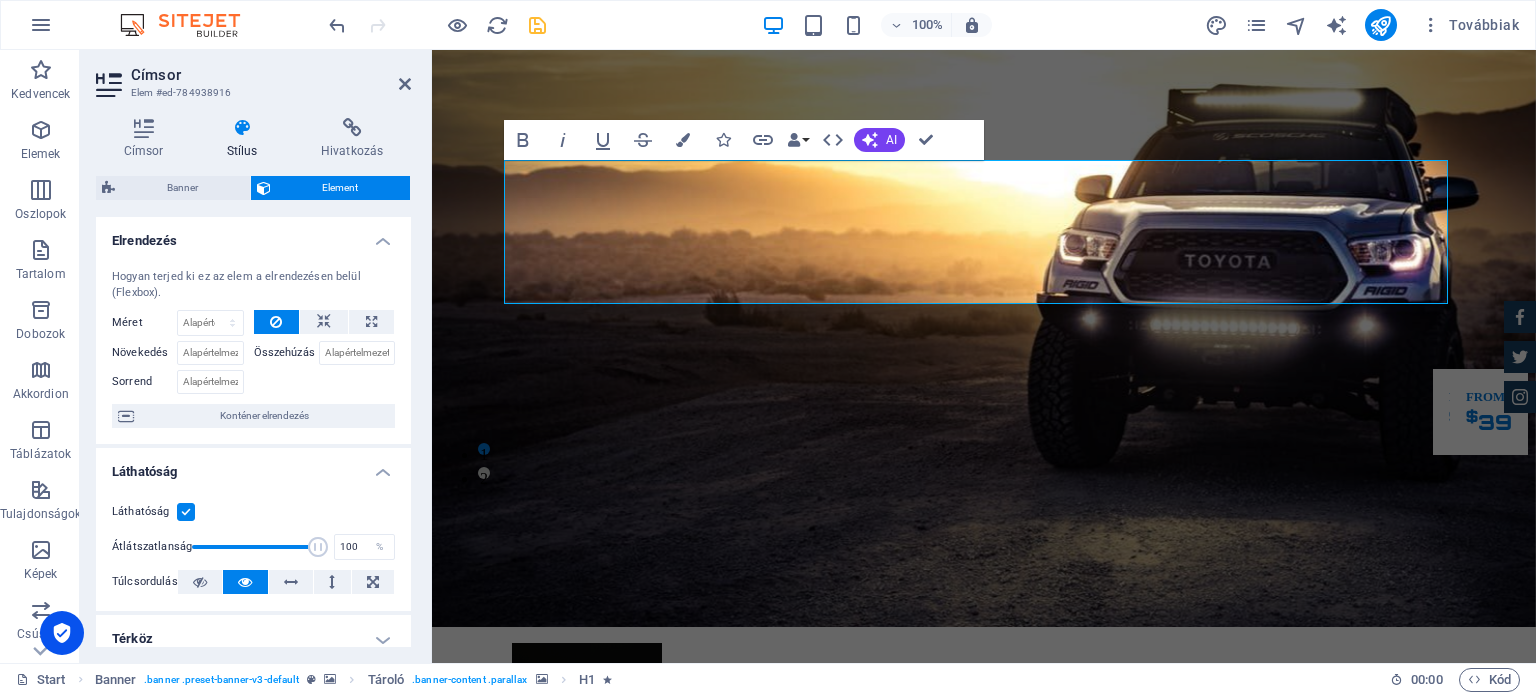 drag, startPoint x: 944, startPoint y: 271, endPoint x: 436, endPoint y: 164, distance: 519.1464 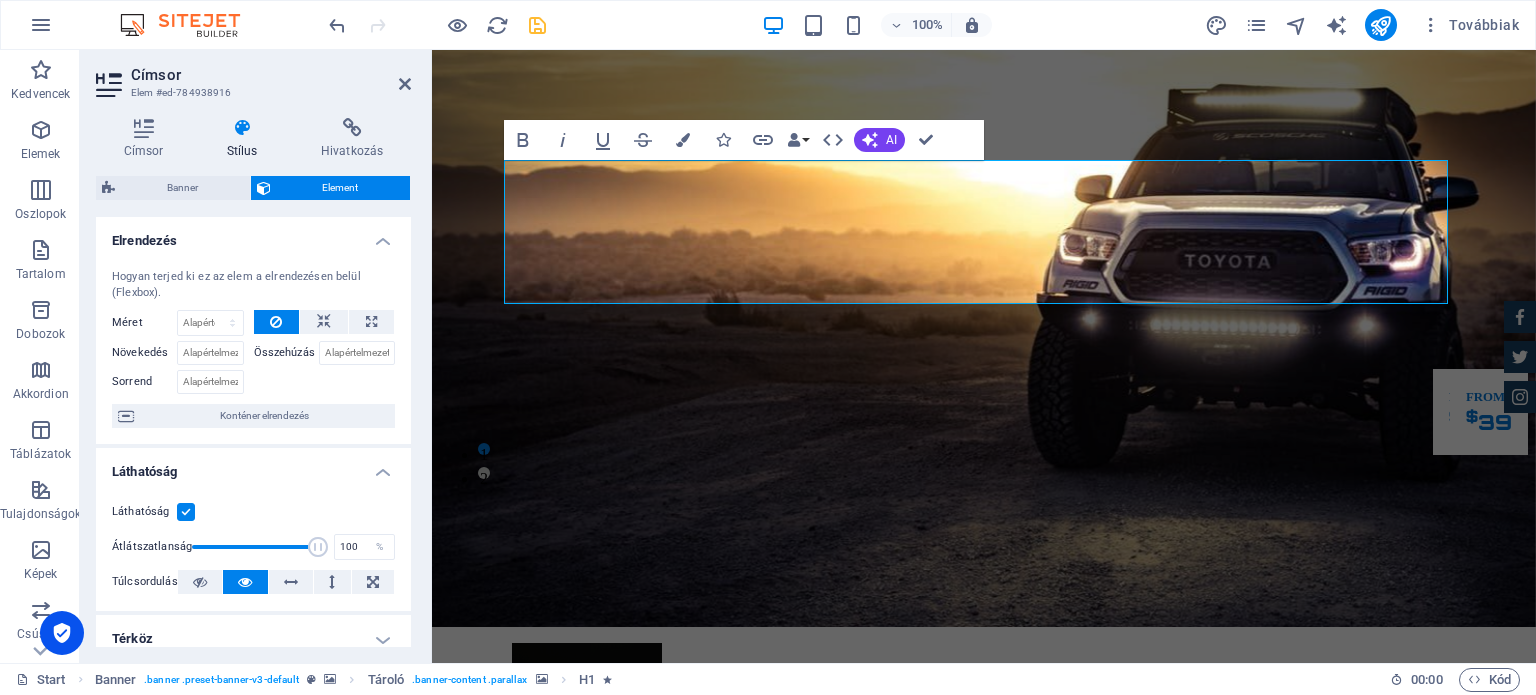 click on "Bine ați venit la parc auto VIP Automobile! Lorem ipsum dolor sit amet, consetetur sadipscing elitr, sed diam nonumy eirmod tempor invidunt ut labore et dolore magna aliquyam erat.  Our Inventory   Make an appointment" at bounding box center (984, 1407) 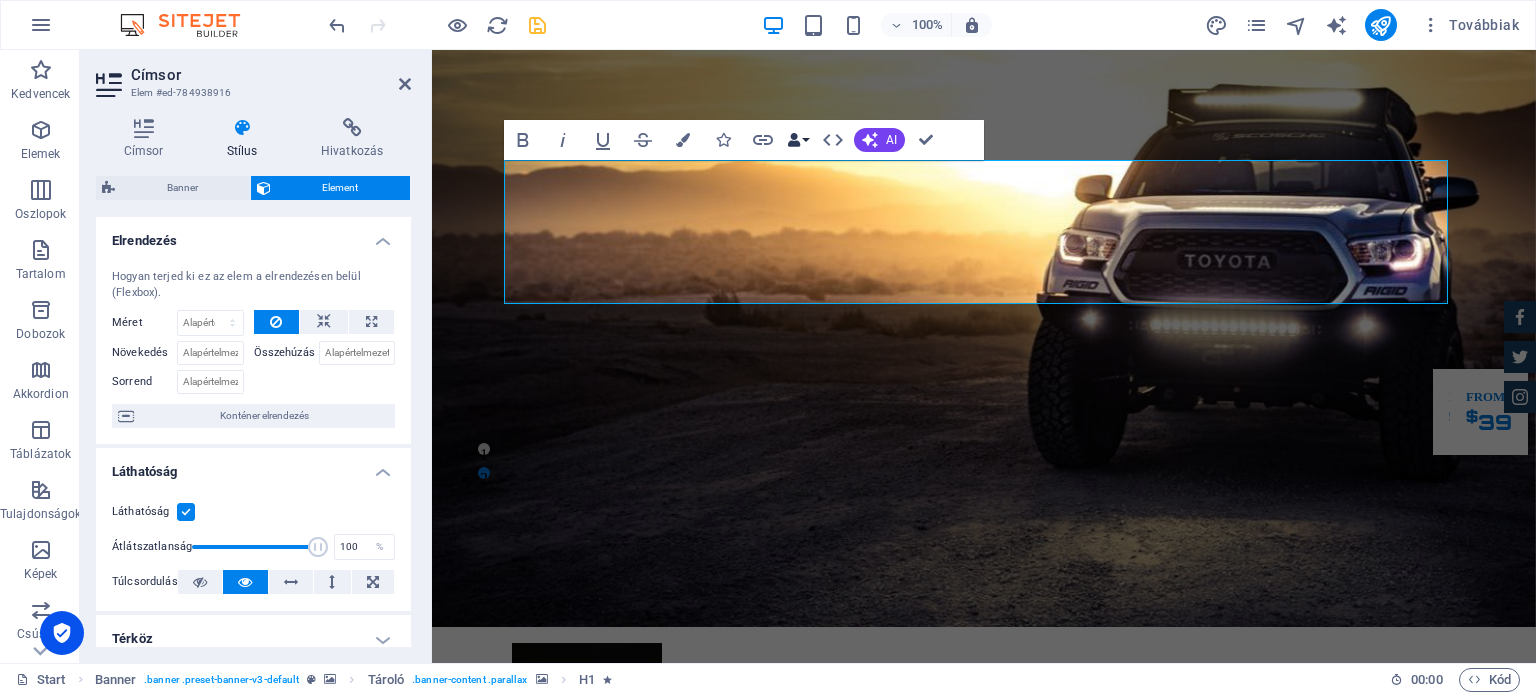 click on "Data Bindings" at bounding box center [798, 140] 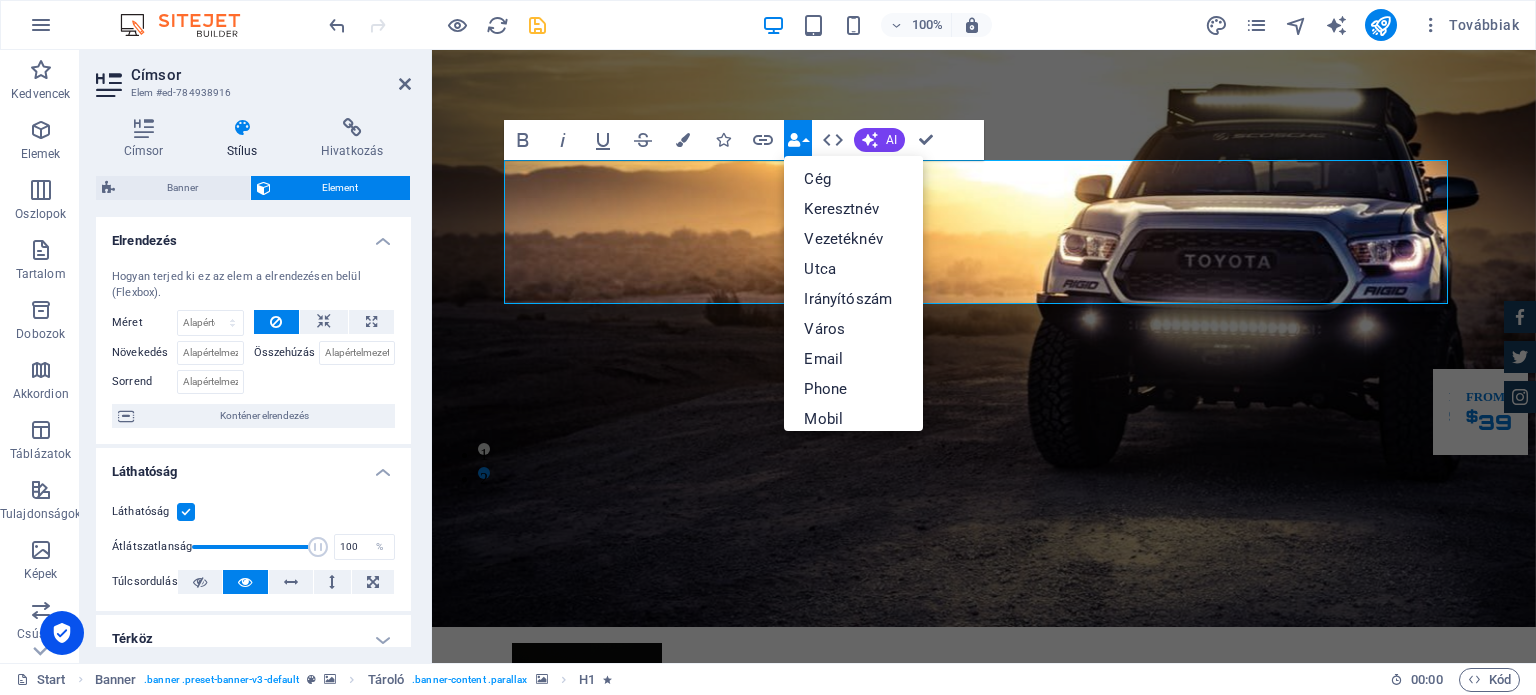 click on "Data Bindings" at bounding box center [798, 140] 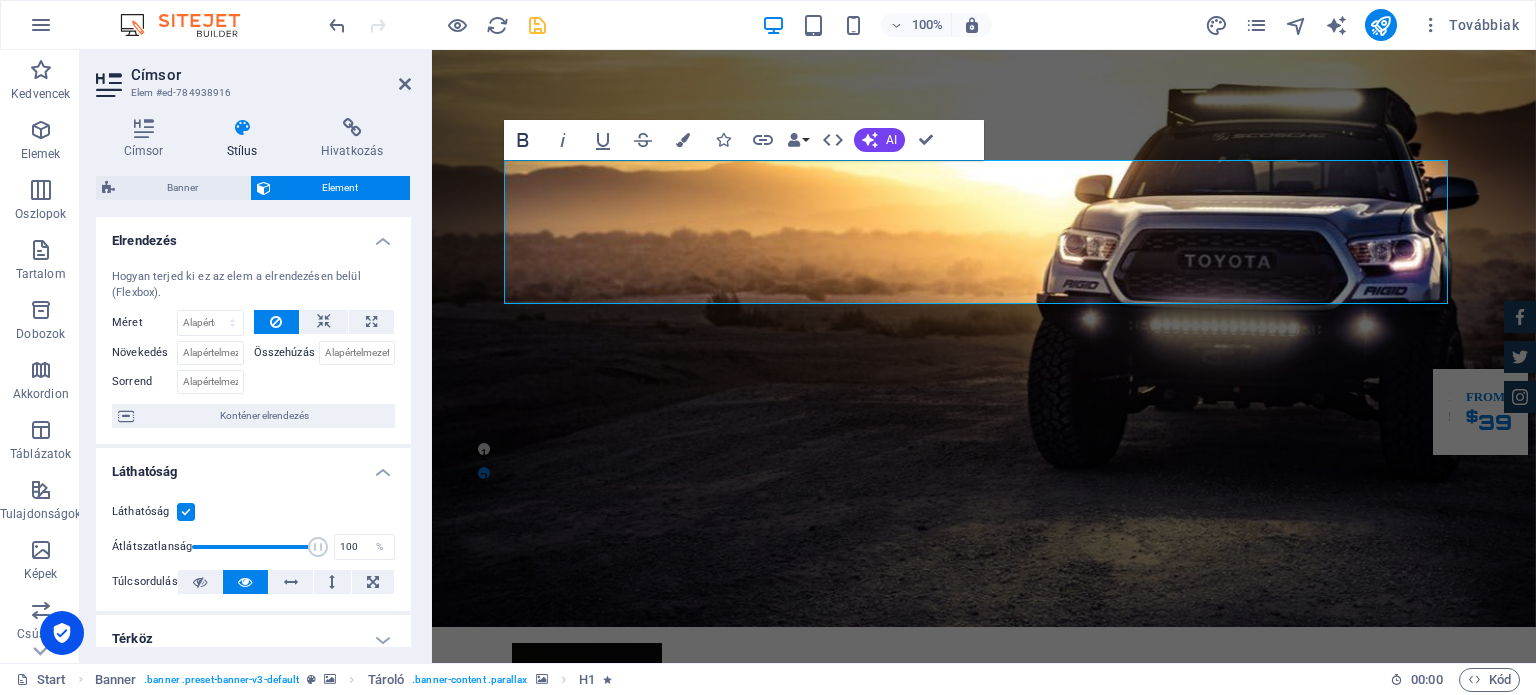 click 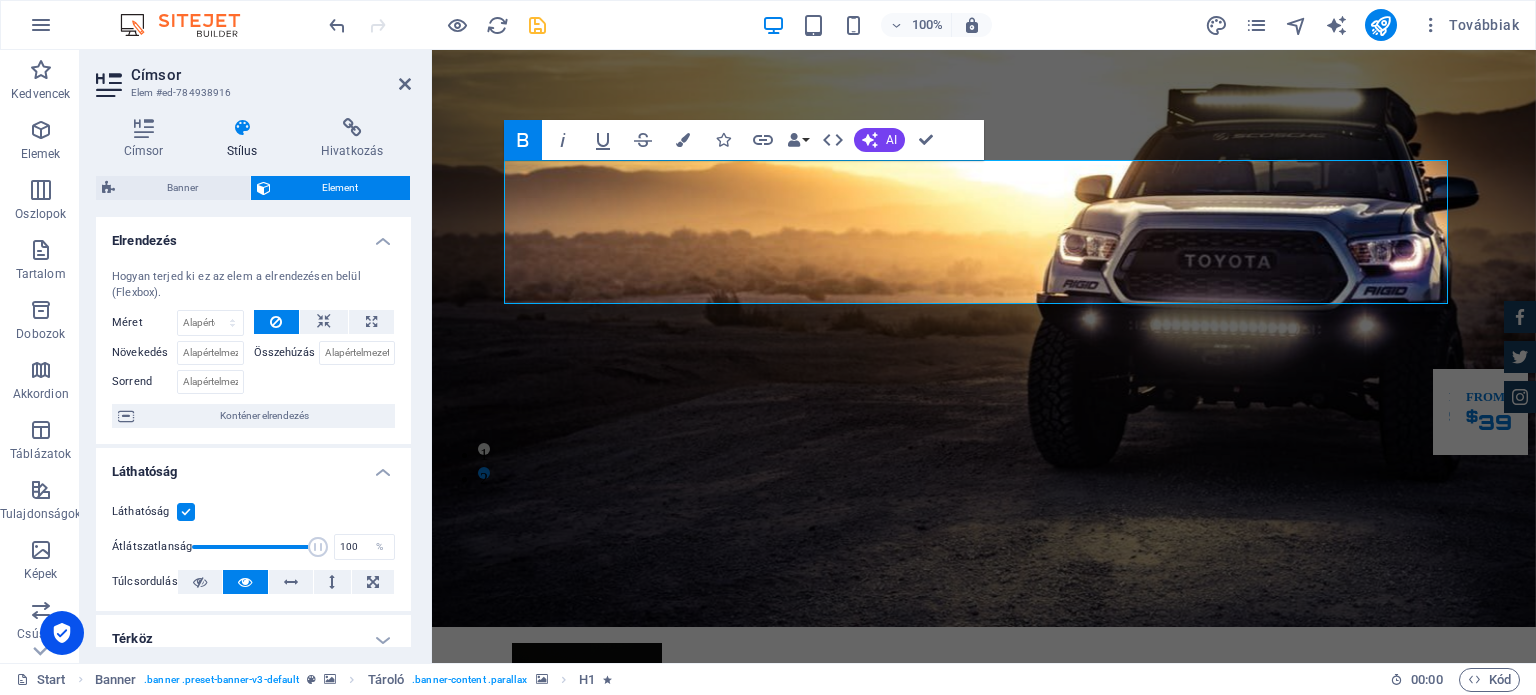 click 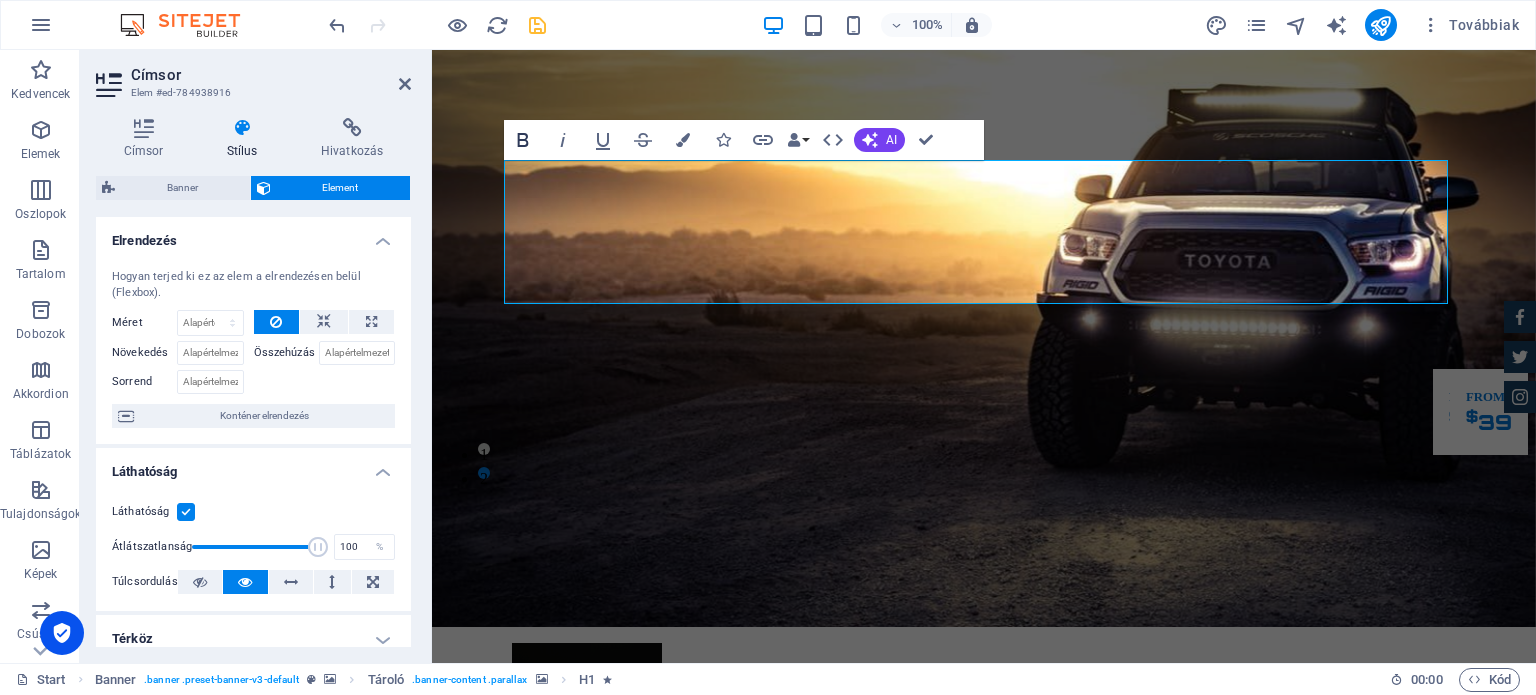 click 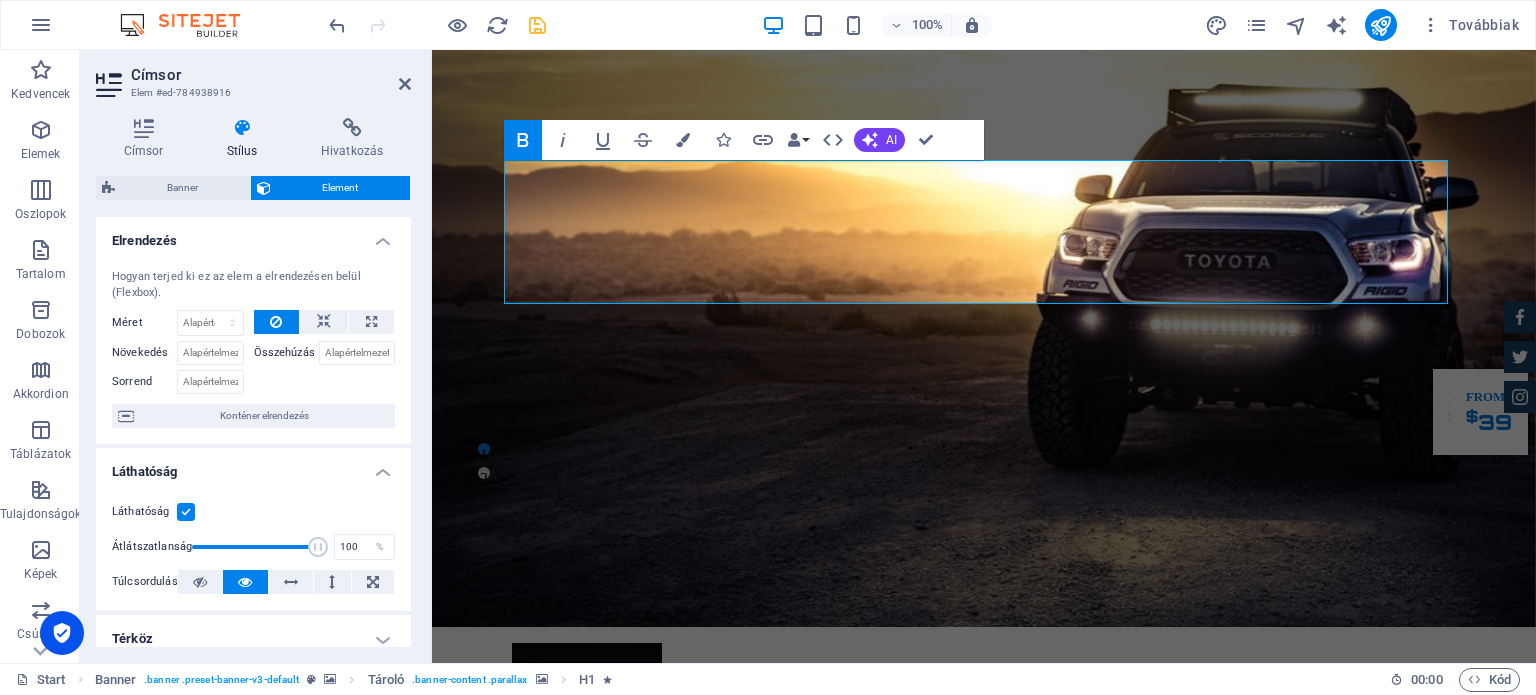 click on "Bold" at bounding box center (523, 140) 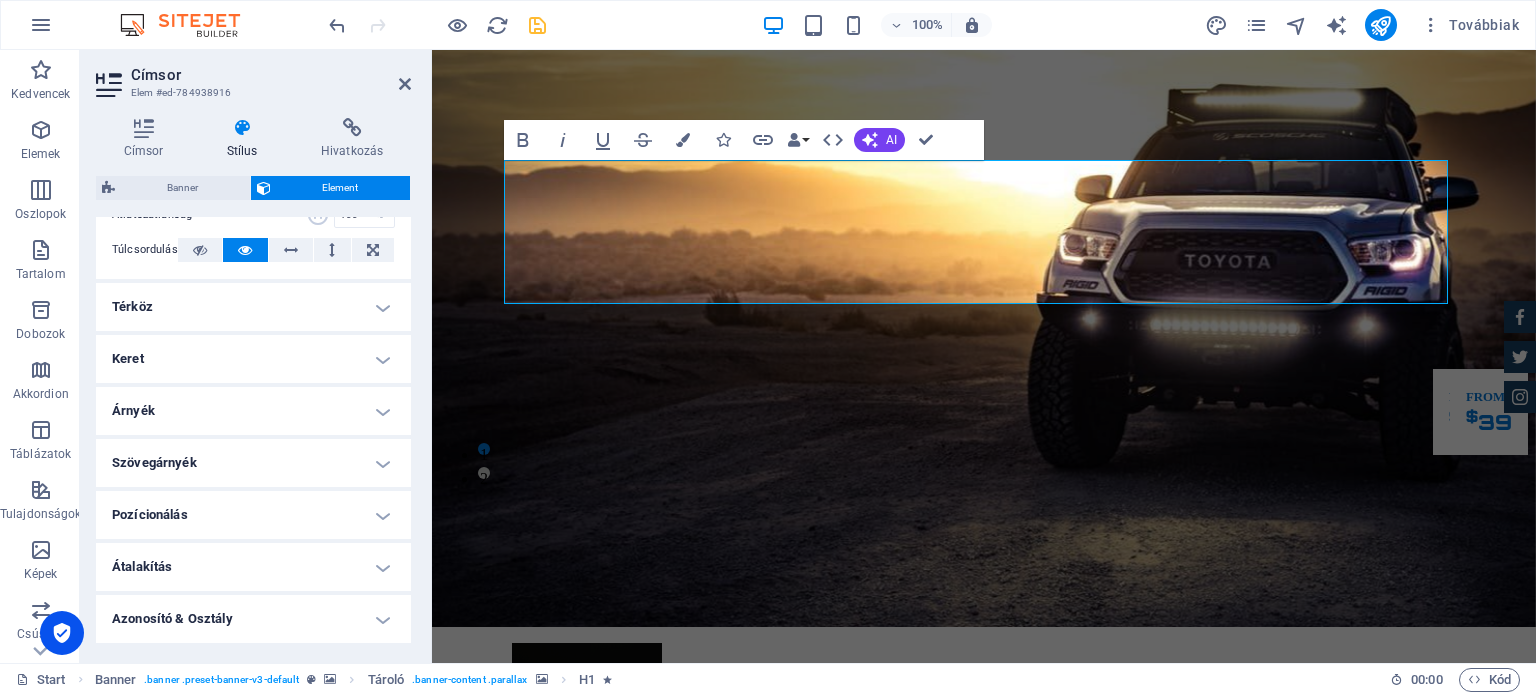 scroll, scrollTop: 400, scrollLeft: 0, axis: vertical 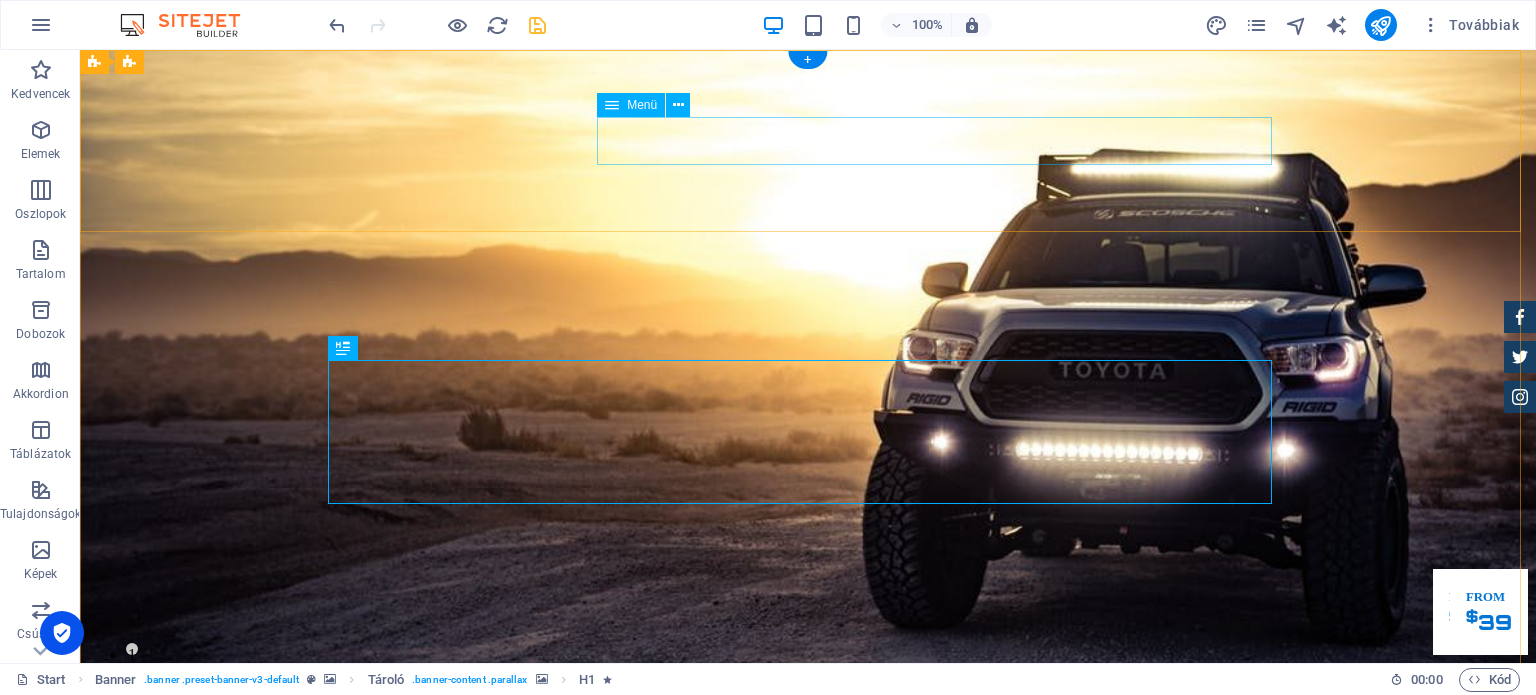 click on "Home Despre Parc Services Vitara Feedback Contact" at bounding box center (808, 1017) 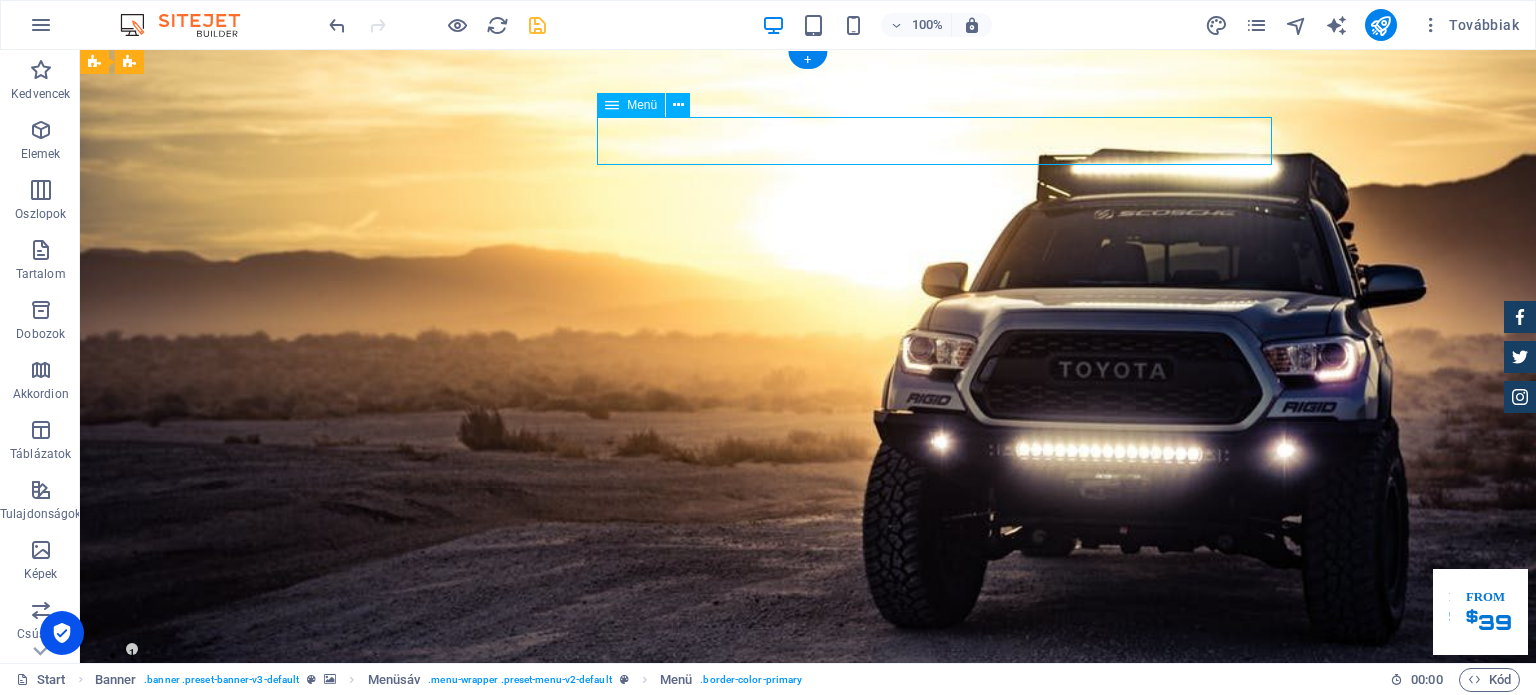 click on "Home Despre Parc Services Vitara Feedback Contact" at bounding box center [808, 1017] 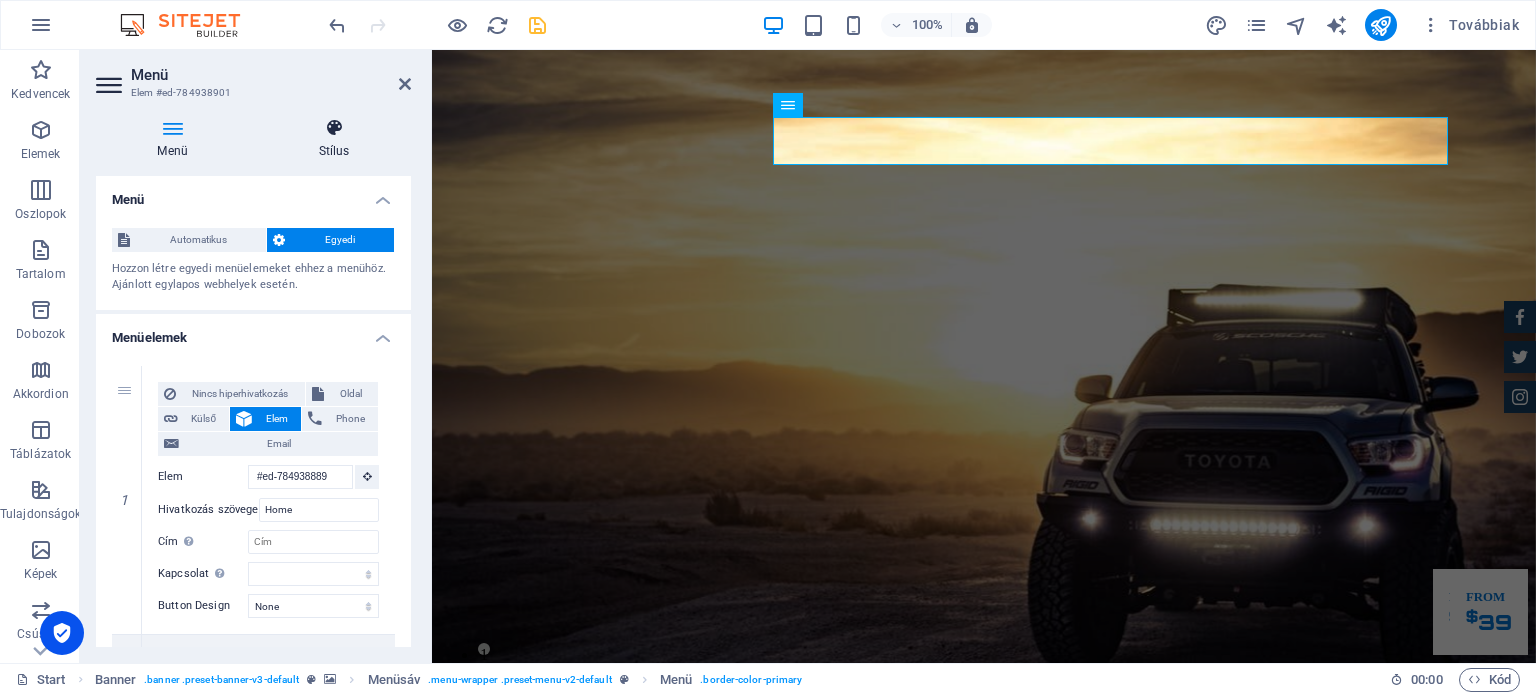 click on "Stílus" at bounding box center (334, 139) 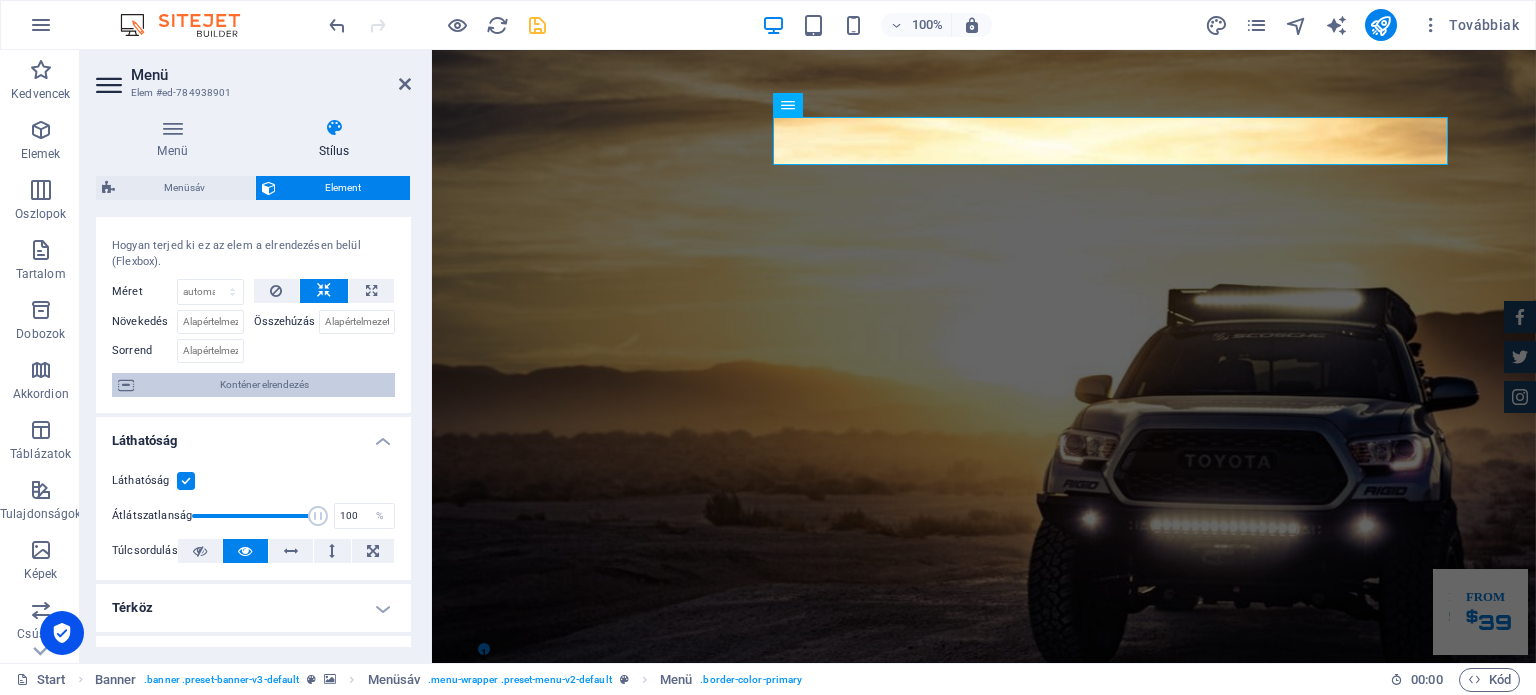 scroll, scrollTop: 0, scrollLeft: 0, axis: both 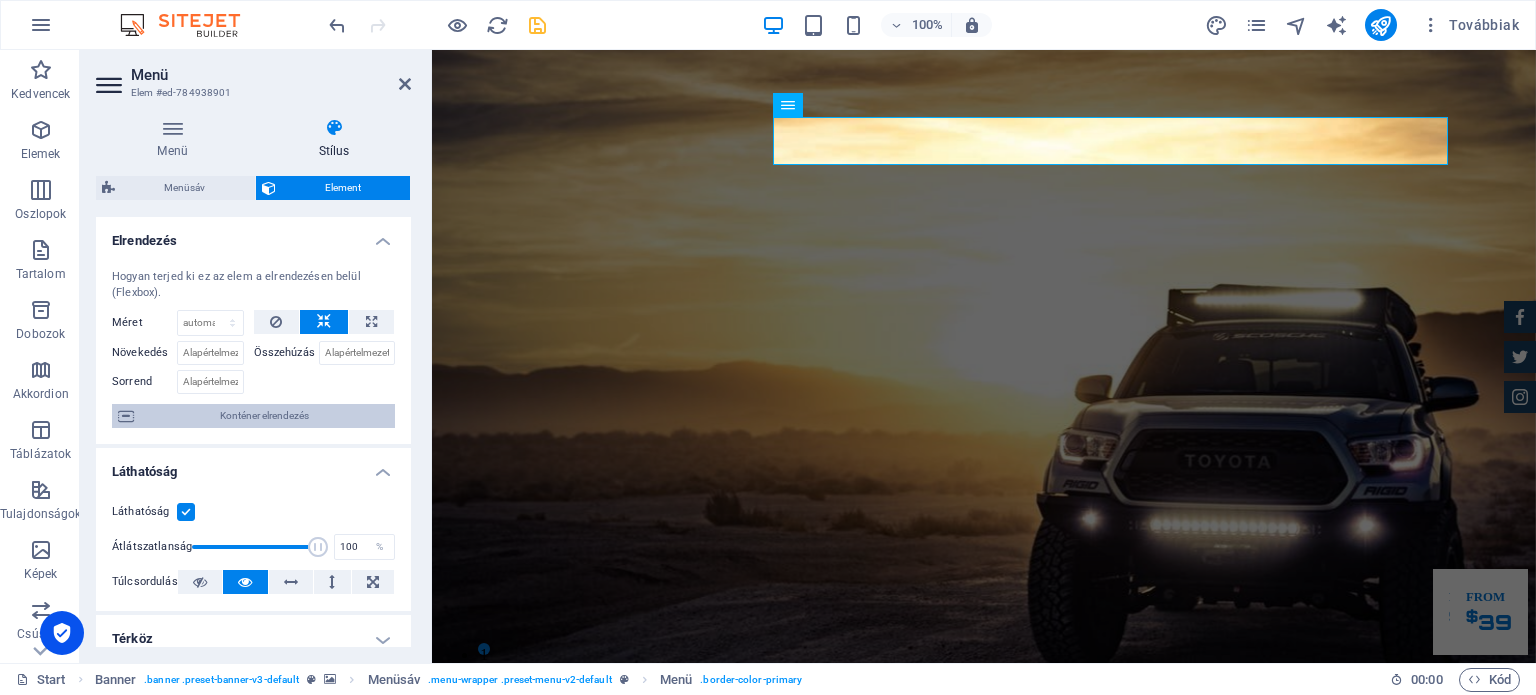 click on "Konténer elrendezés" at bounding box center (264, 416) 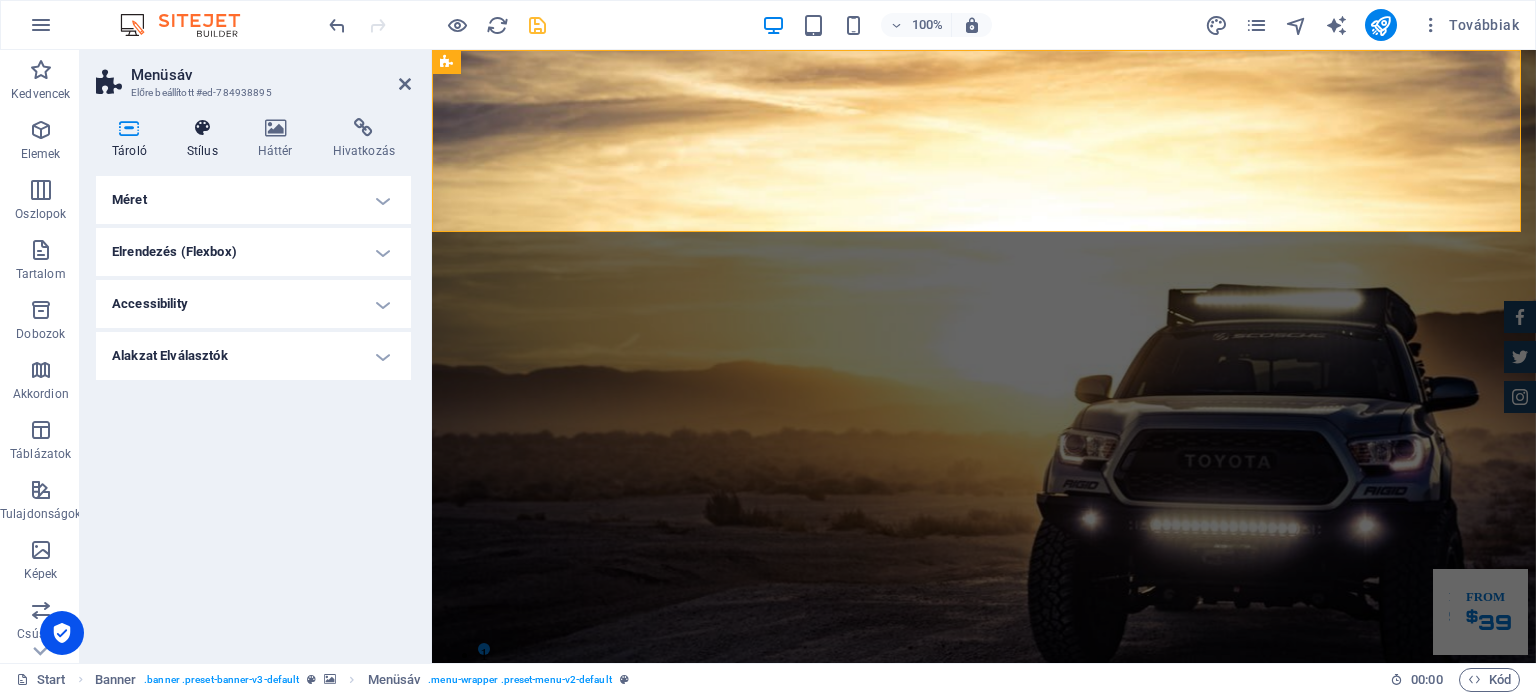 click on "Stílus" at bounding box center [206, 139] 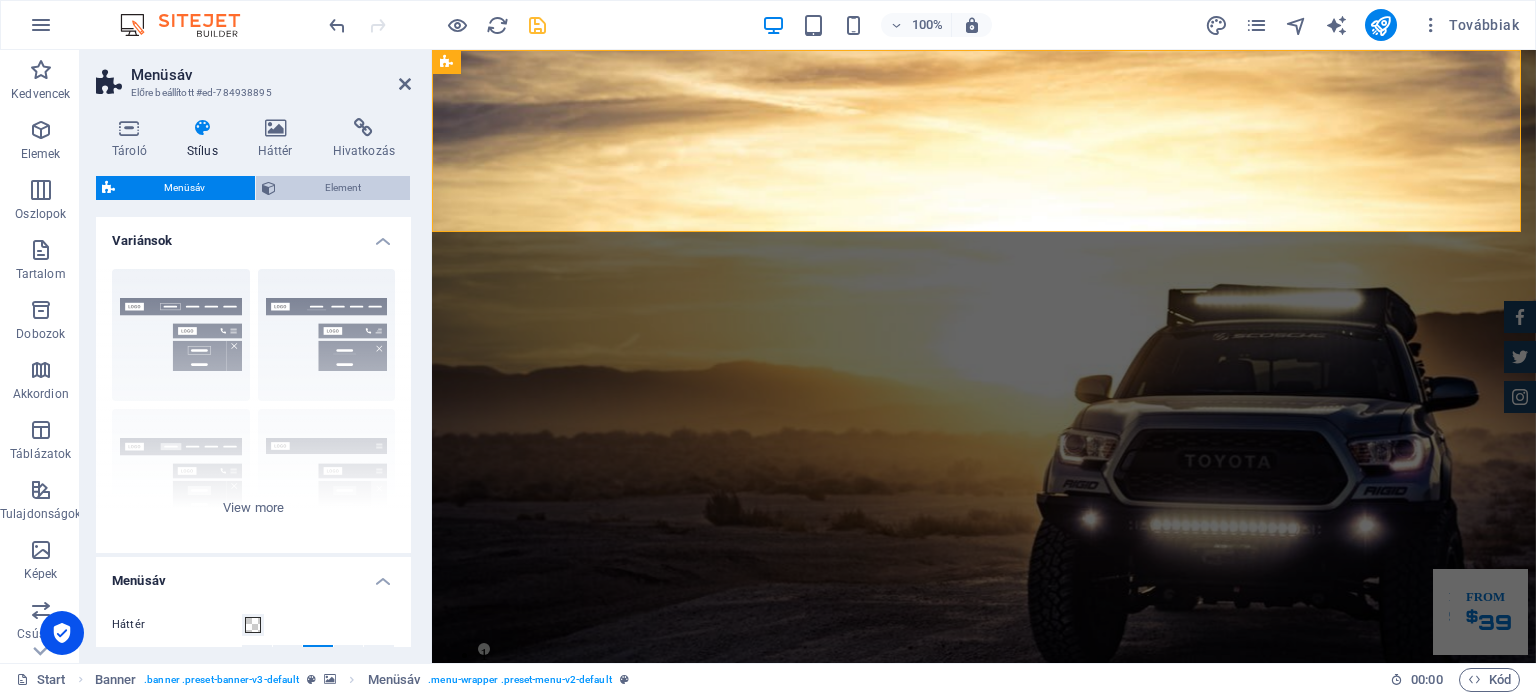 click on "Element" at bounding box center (343, 188) 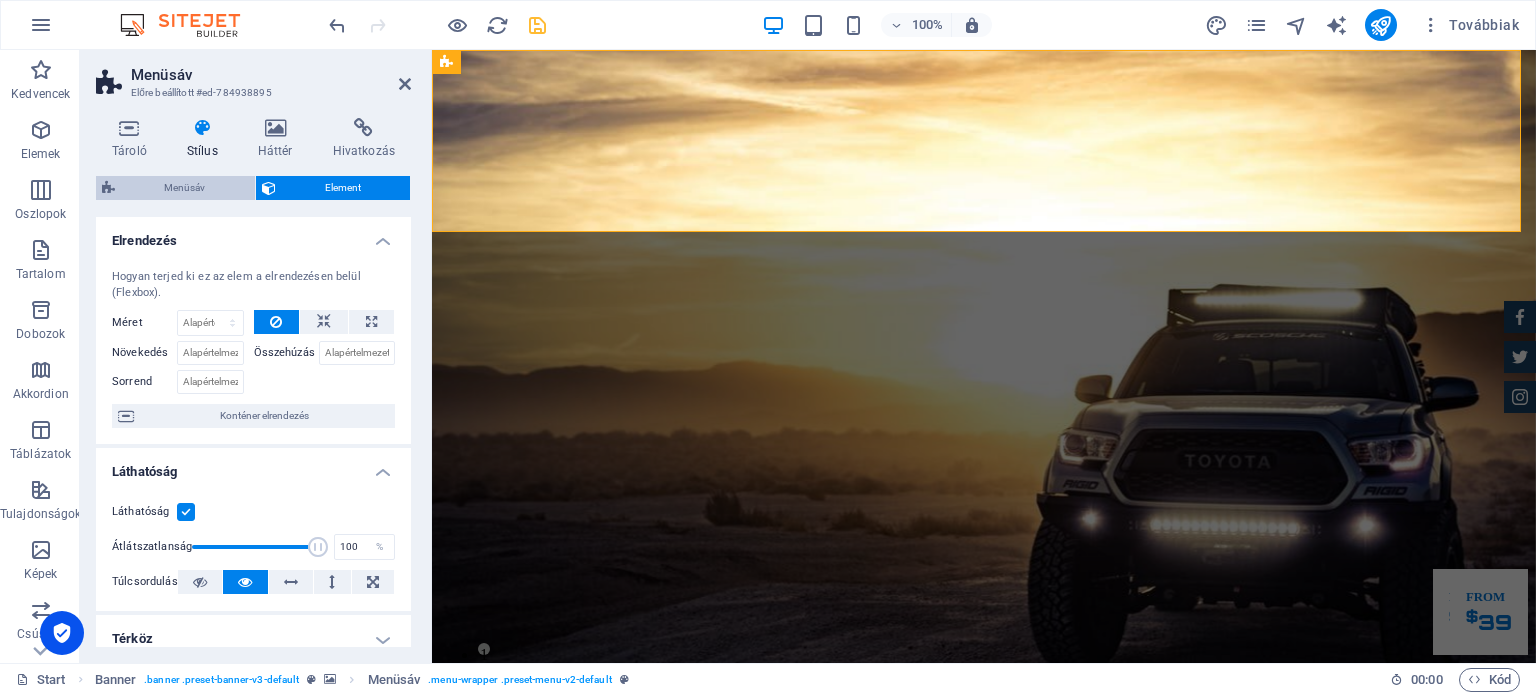 click on "Menüsáv" at bounding box center (185, 188) 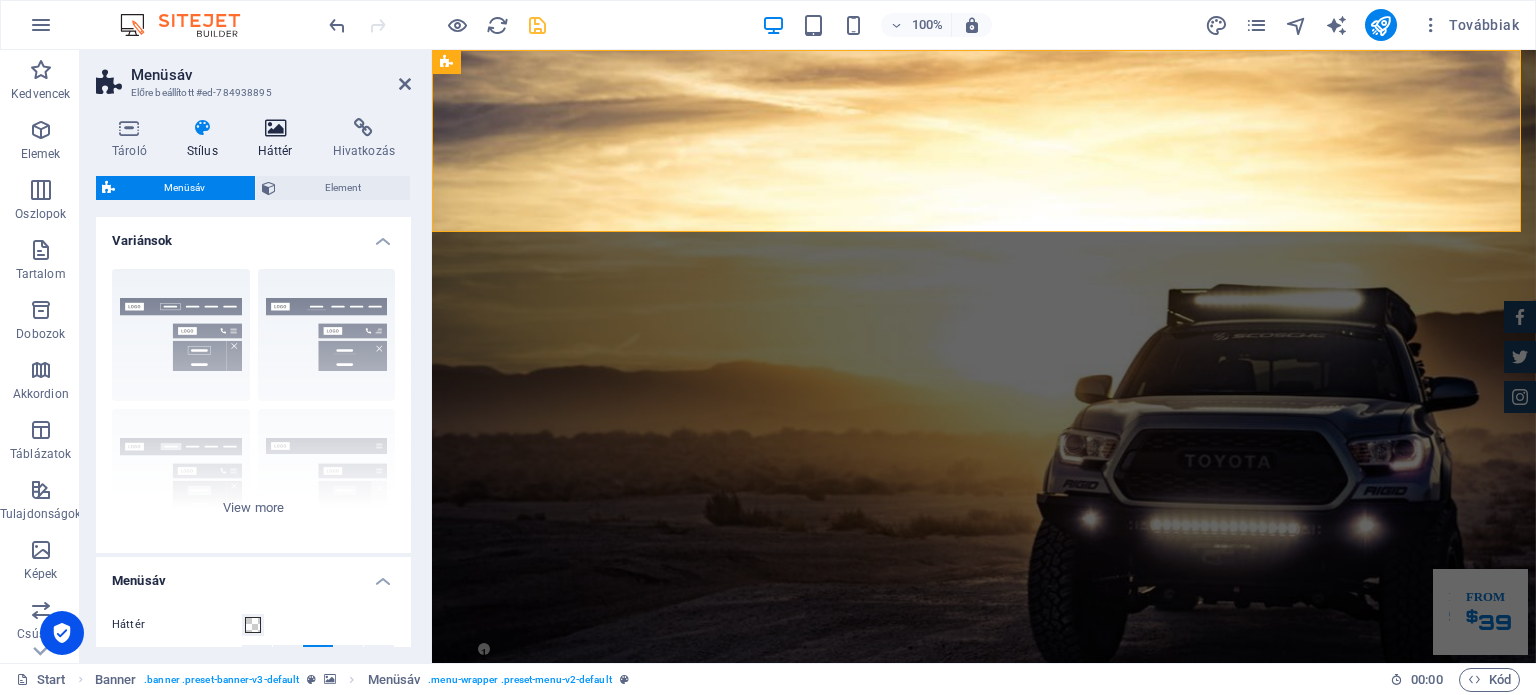 click on "Háttér" at bounding box center [279, 139] 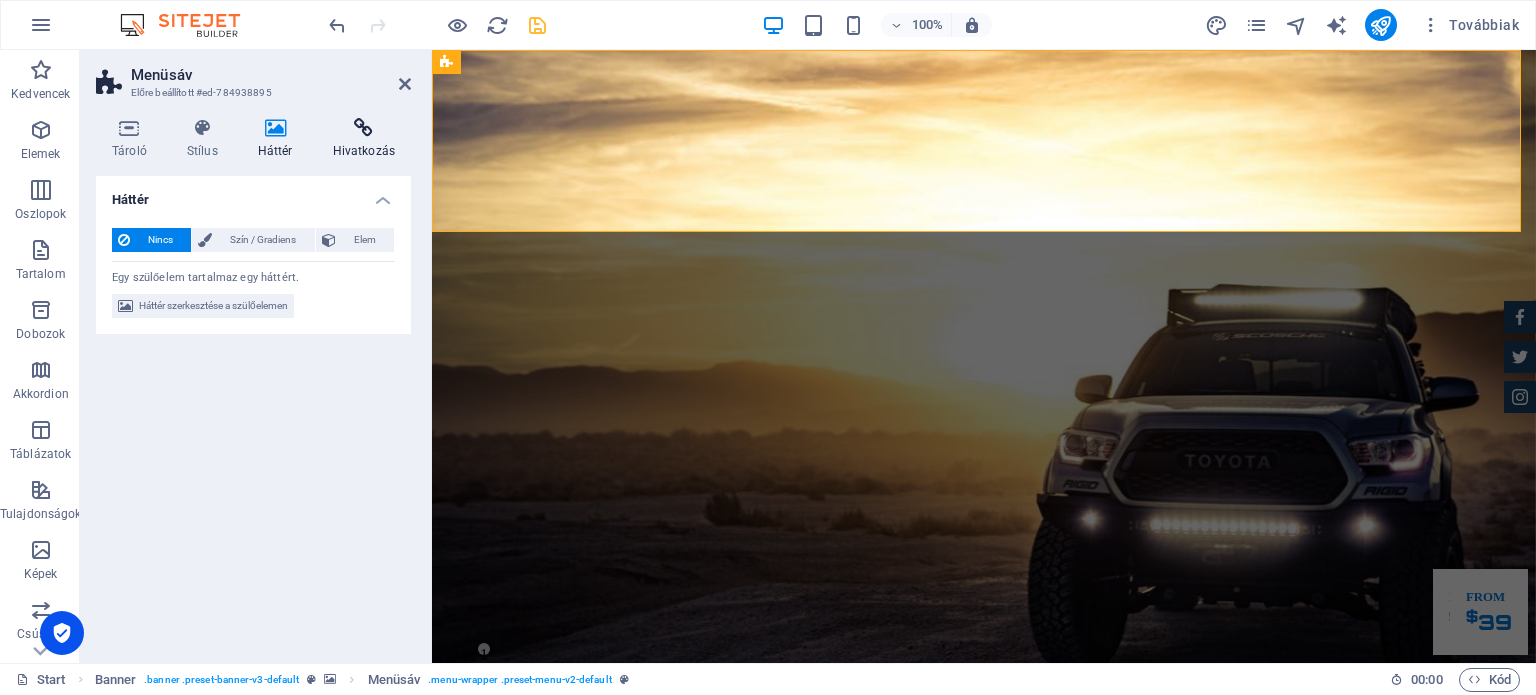 click at bounding box center [364, 128] 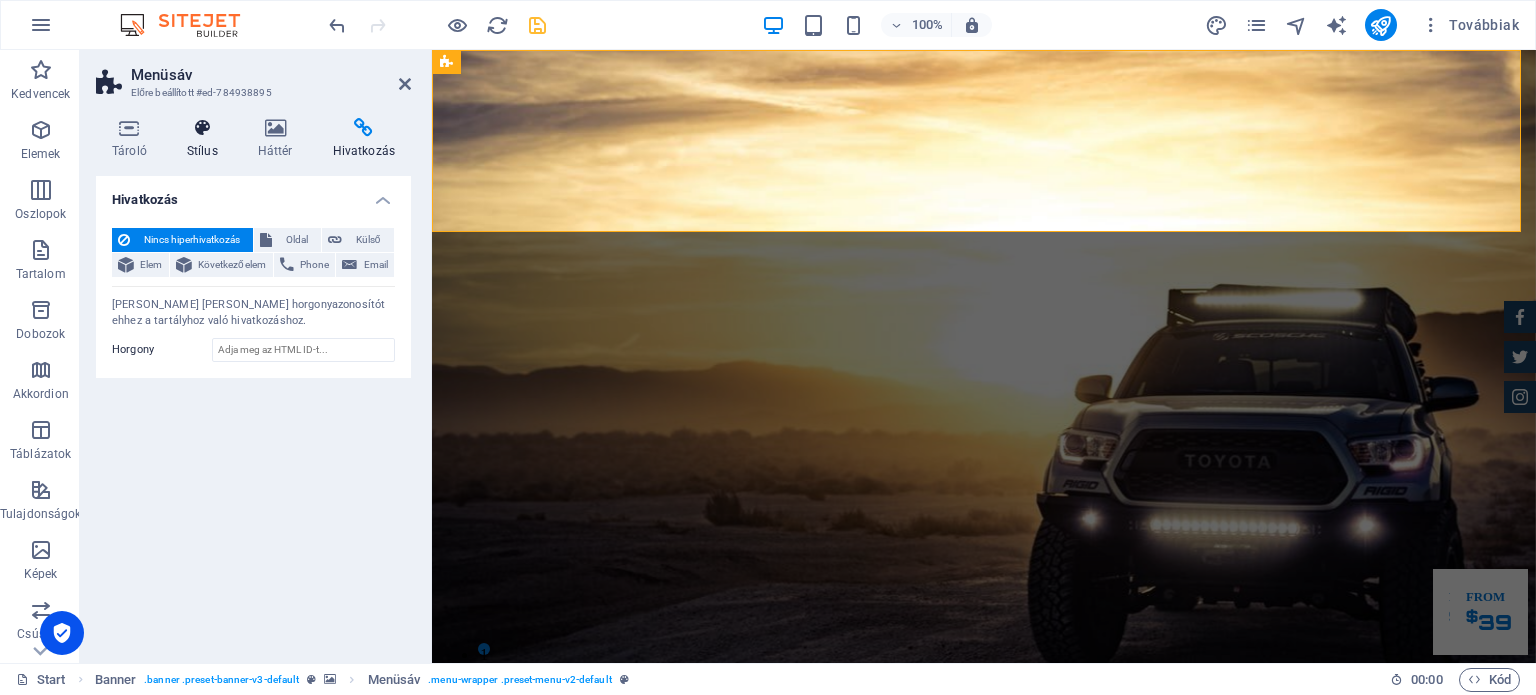 click at bounding box center (202, 128) 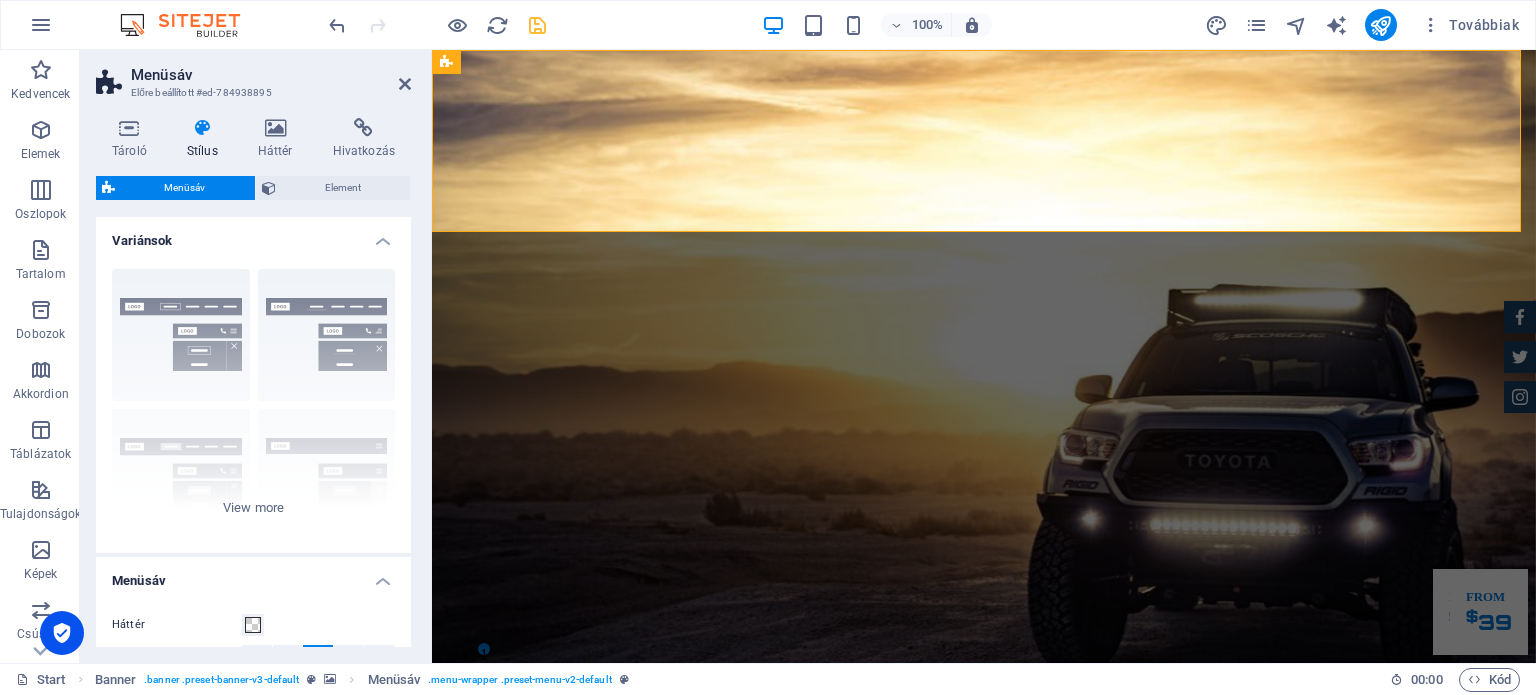 click on "Variánsok" at bounding box center [253, 235] 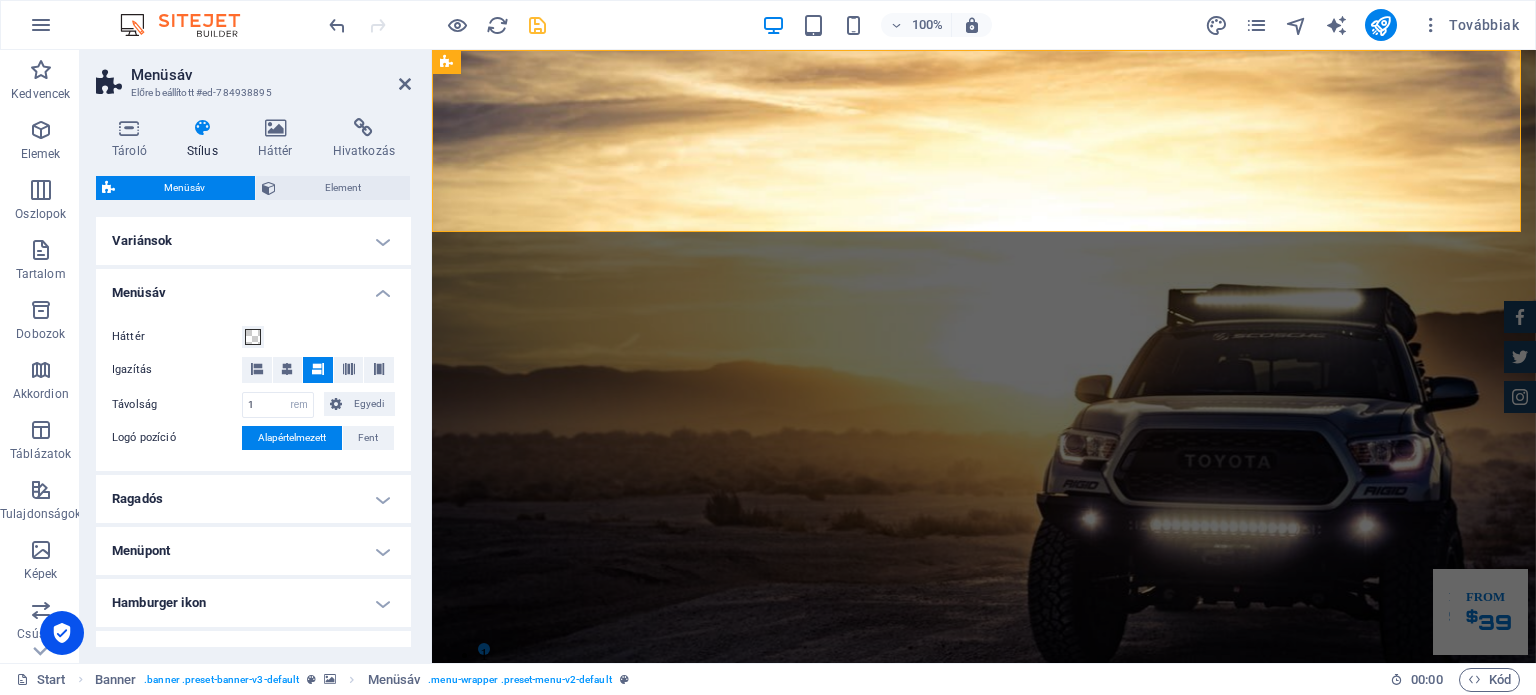 click on "Menüsáv" at bounding box center [253, 287] 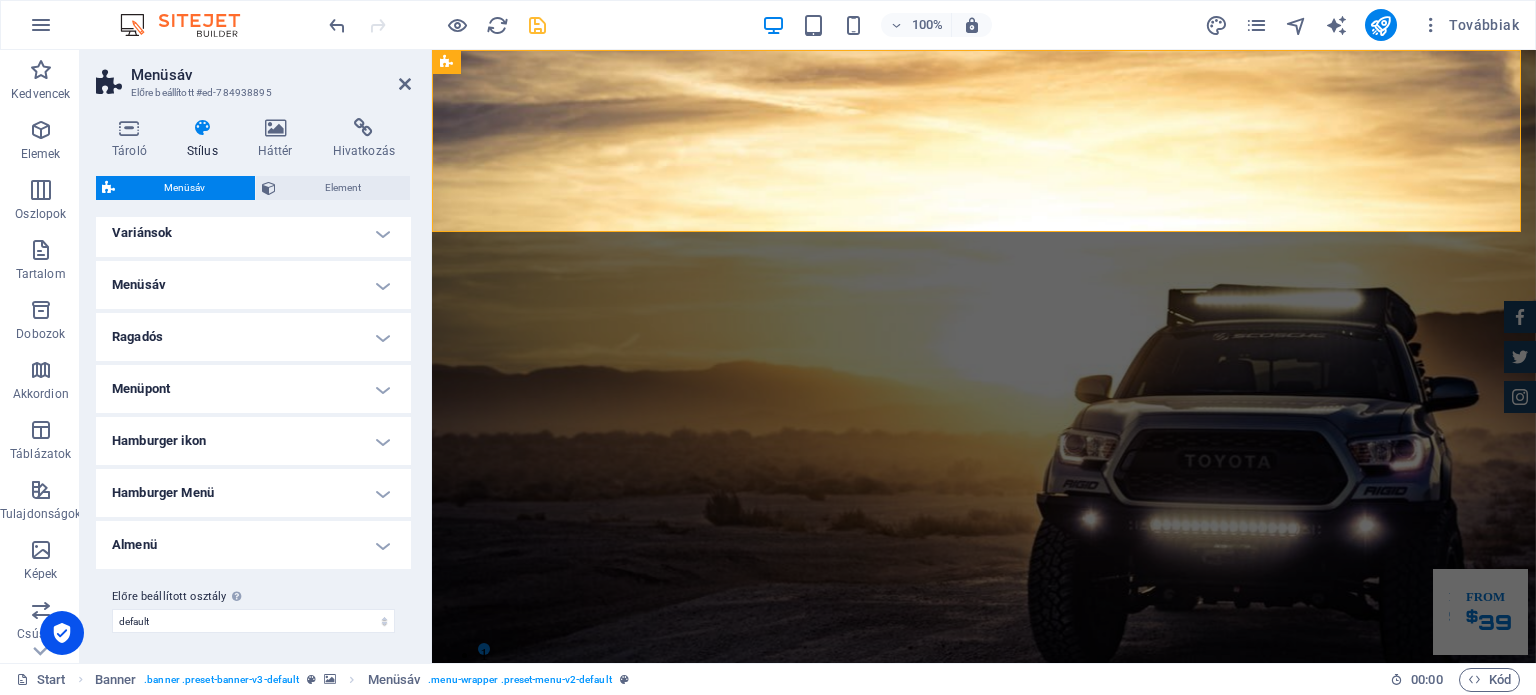 scroll, scrollTop: 9, scrollLeft: 0, axis: vertical 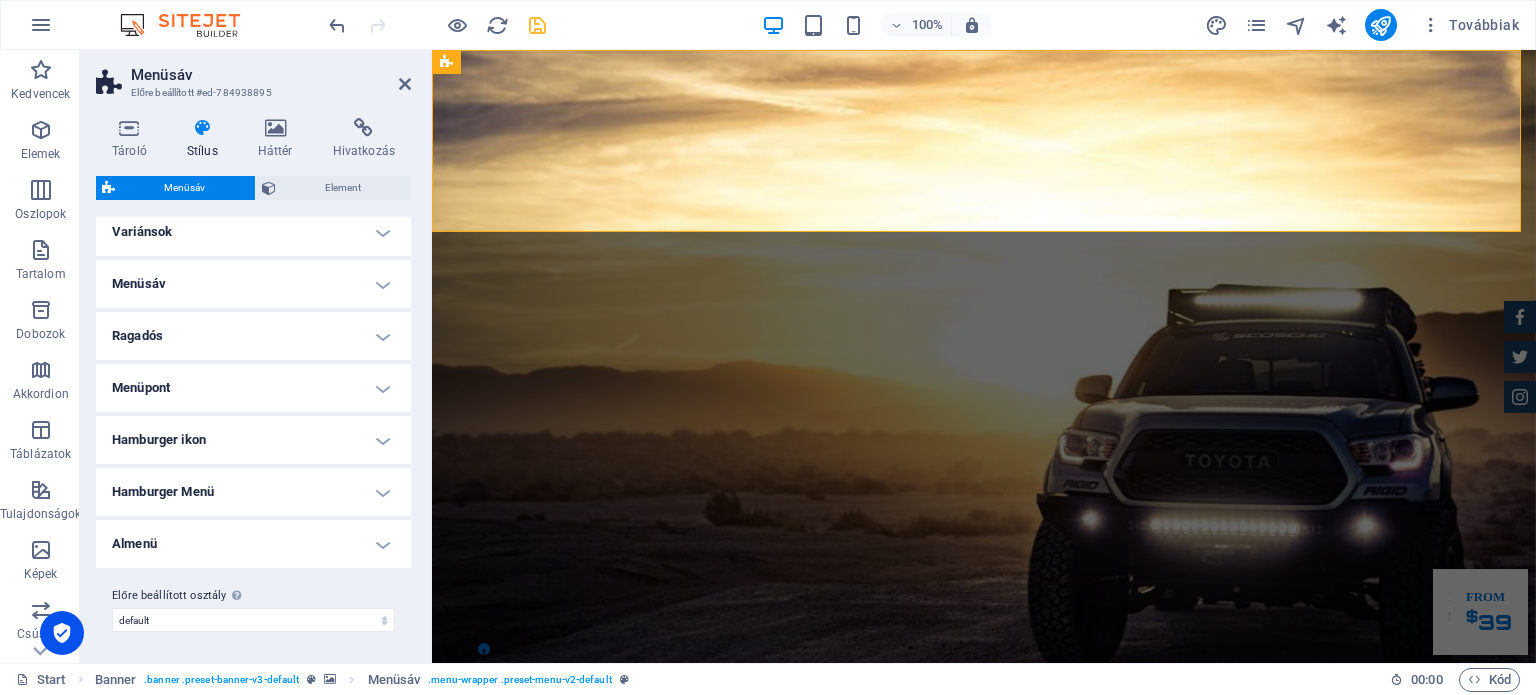 click on "Variánsok" at bounding box center [253, 232] 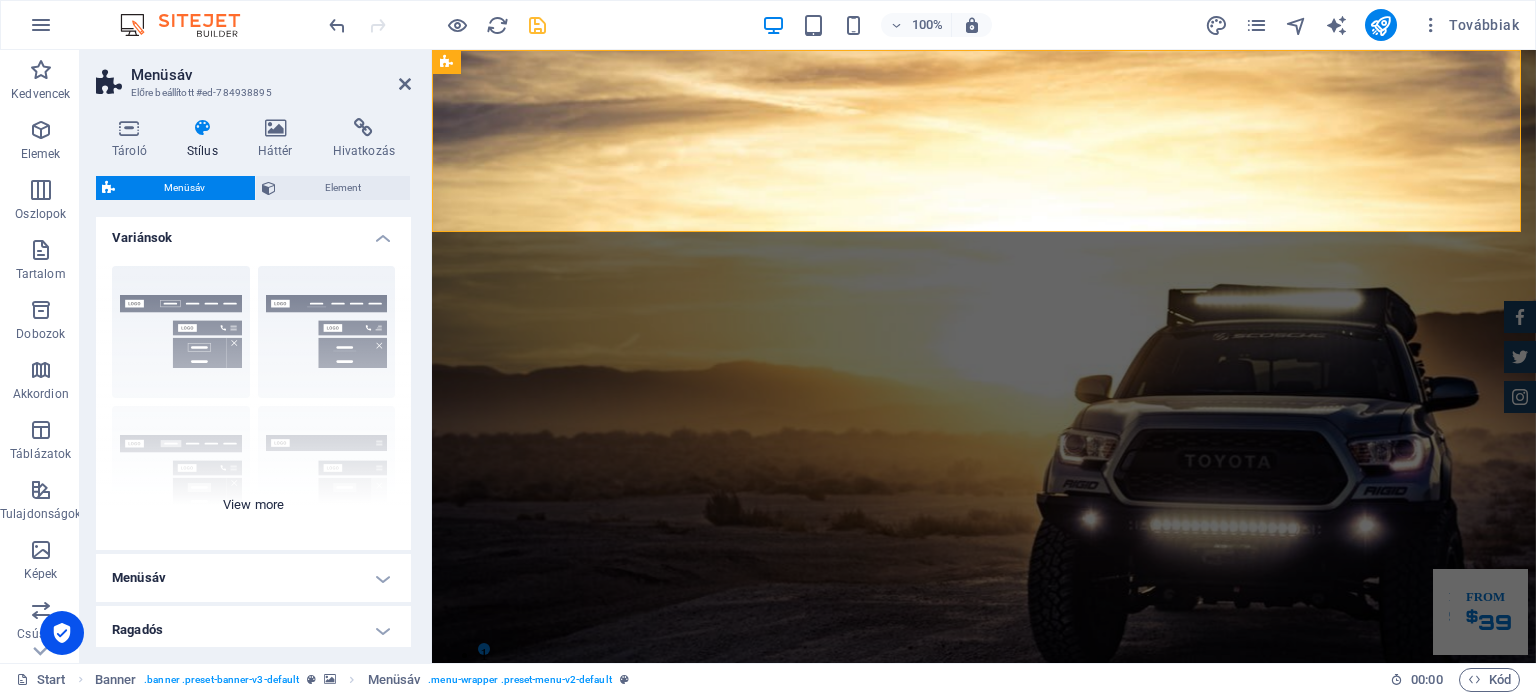 scroll, scrollTop: 0, scrollLeft: 0, axis: both 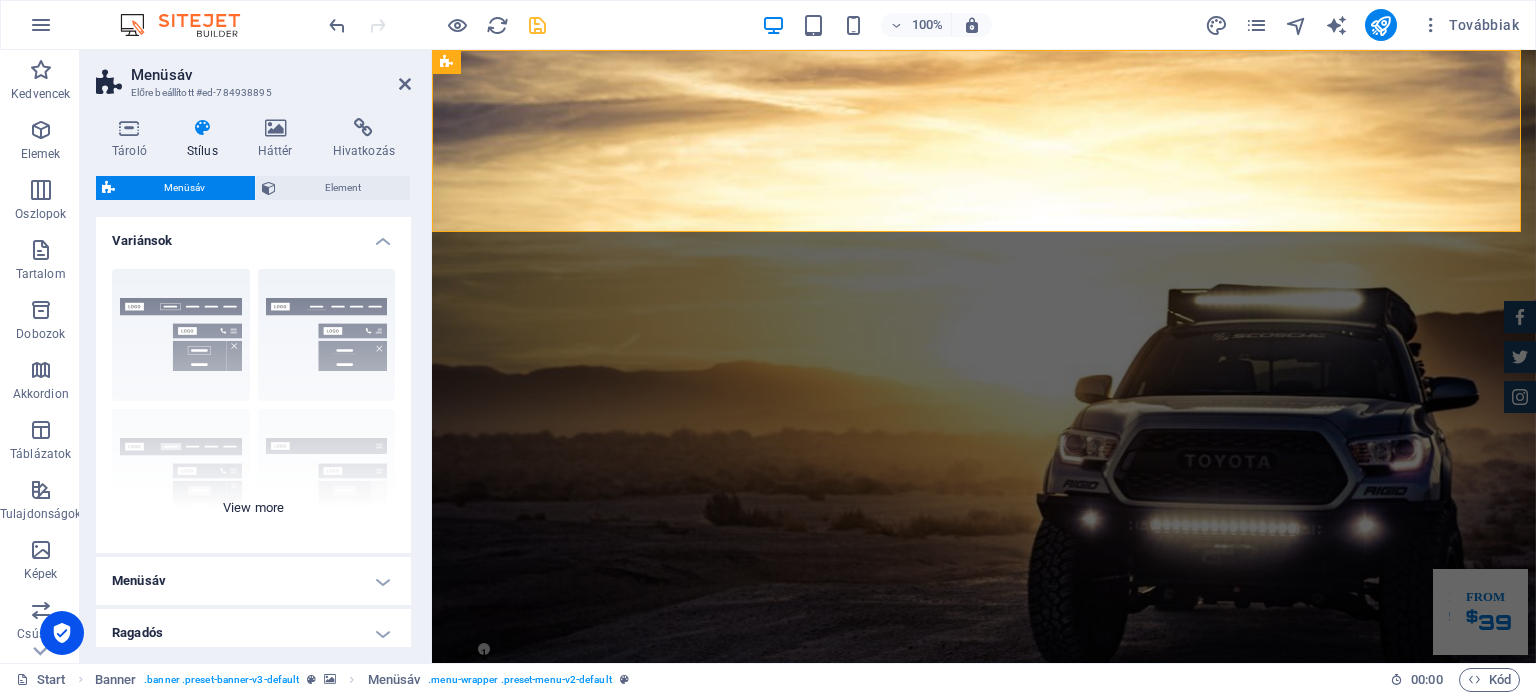 click on "Keret Középre igazított Alapértelmezett Rögzített Loki Trigger Széles XXL" at bounding box center [253, 403] 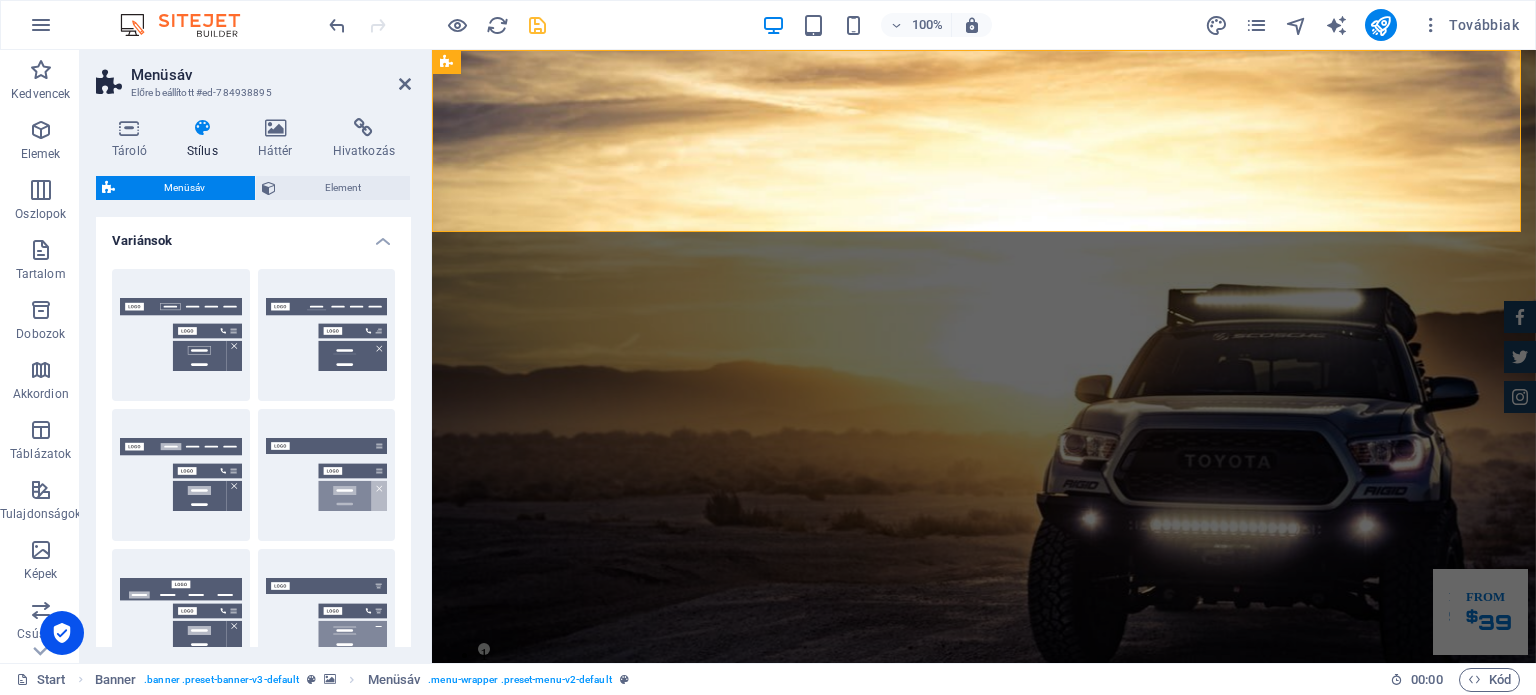 click on "Variánsok" at bounding box center (253, 235) 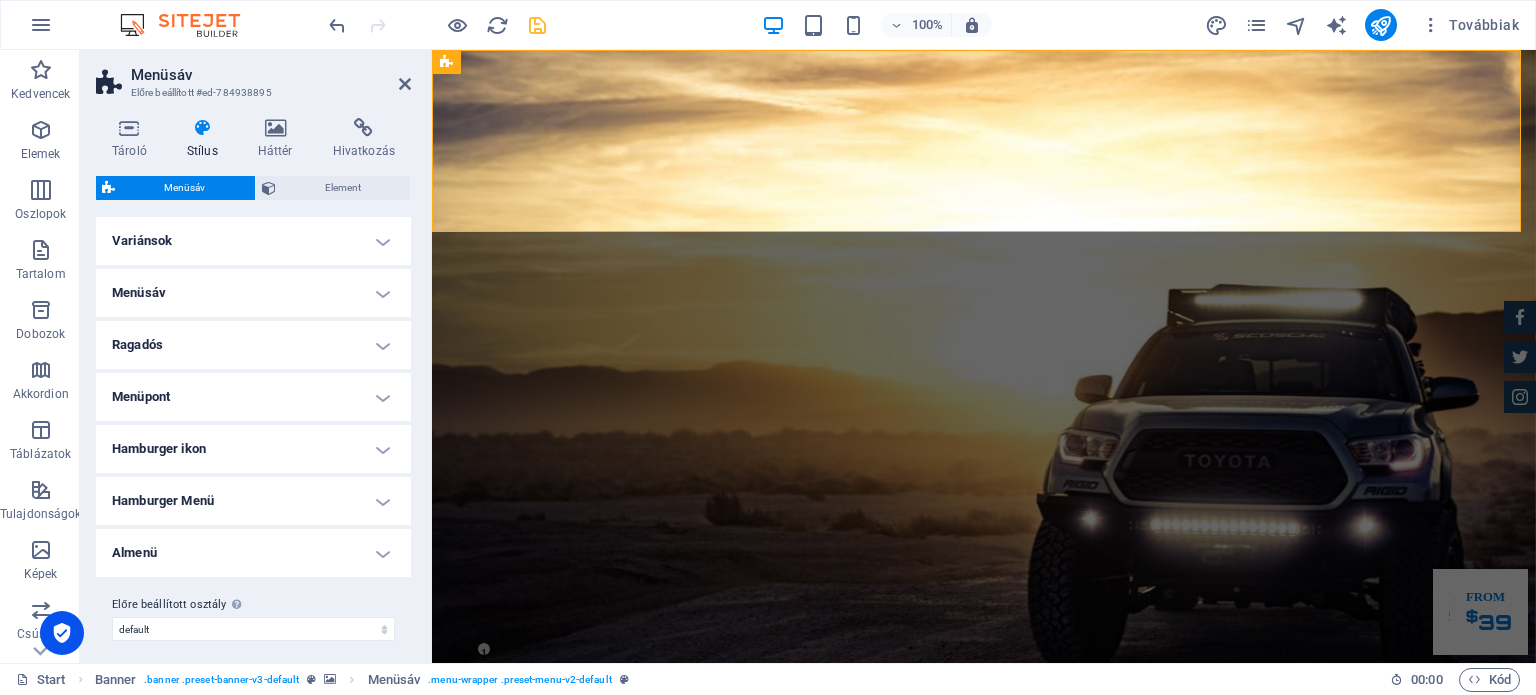 click on "Menüsáv" at bounding box center [253, 293] 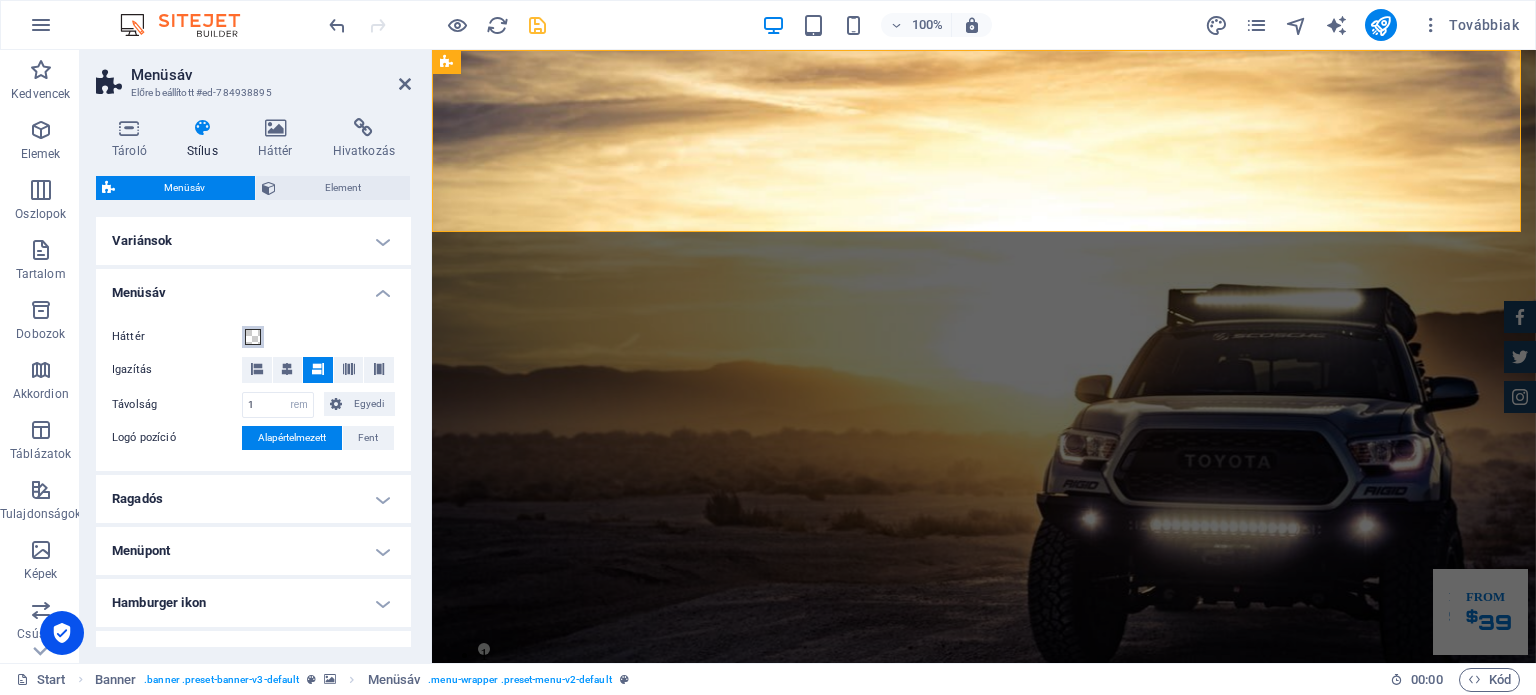 click at bounding box center (253, 337) 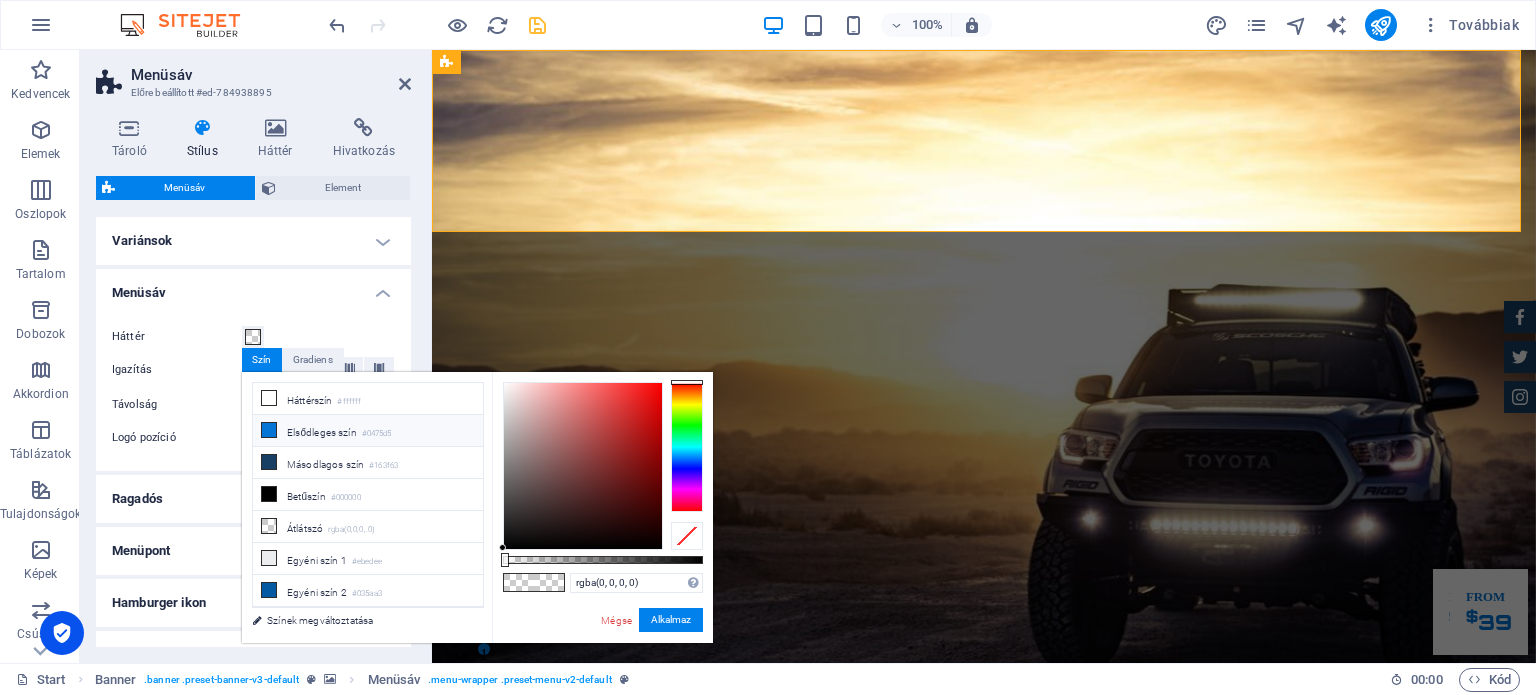 click on "Elsődleges szín
#0475d5" at bounding box center (368, 431) 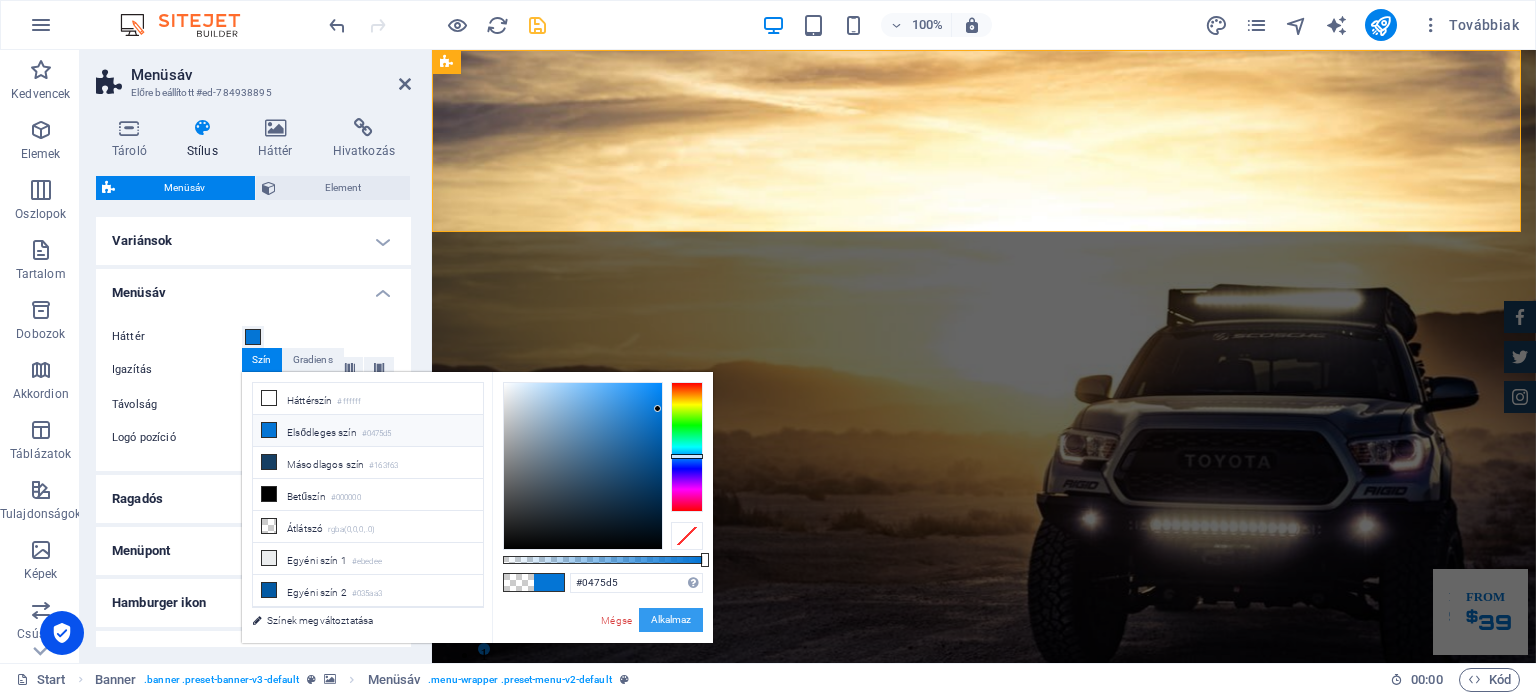 click on "Alkalmaz" at bounding box center [671, 620] 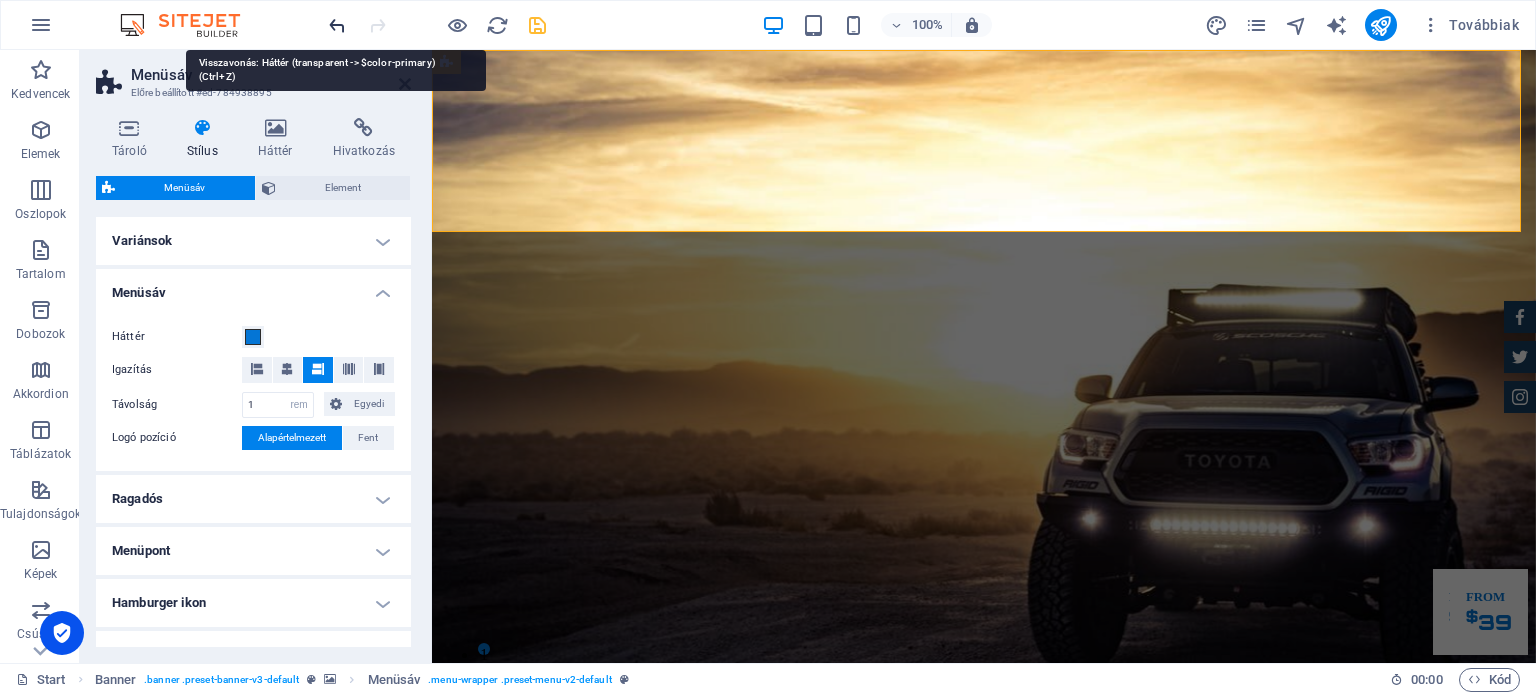 click at bounding box center [337, 25] 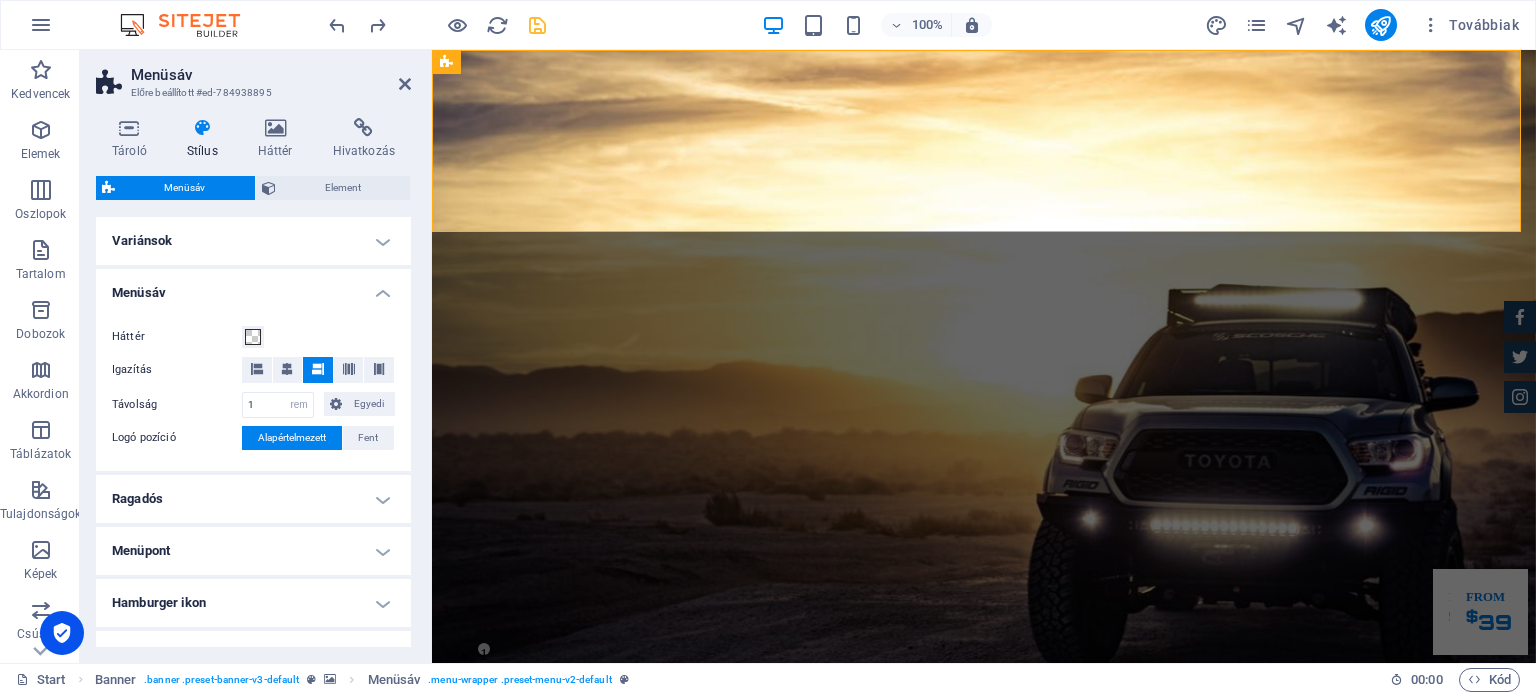 click on "Menüsáv" at bounding box center [253, 287] 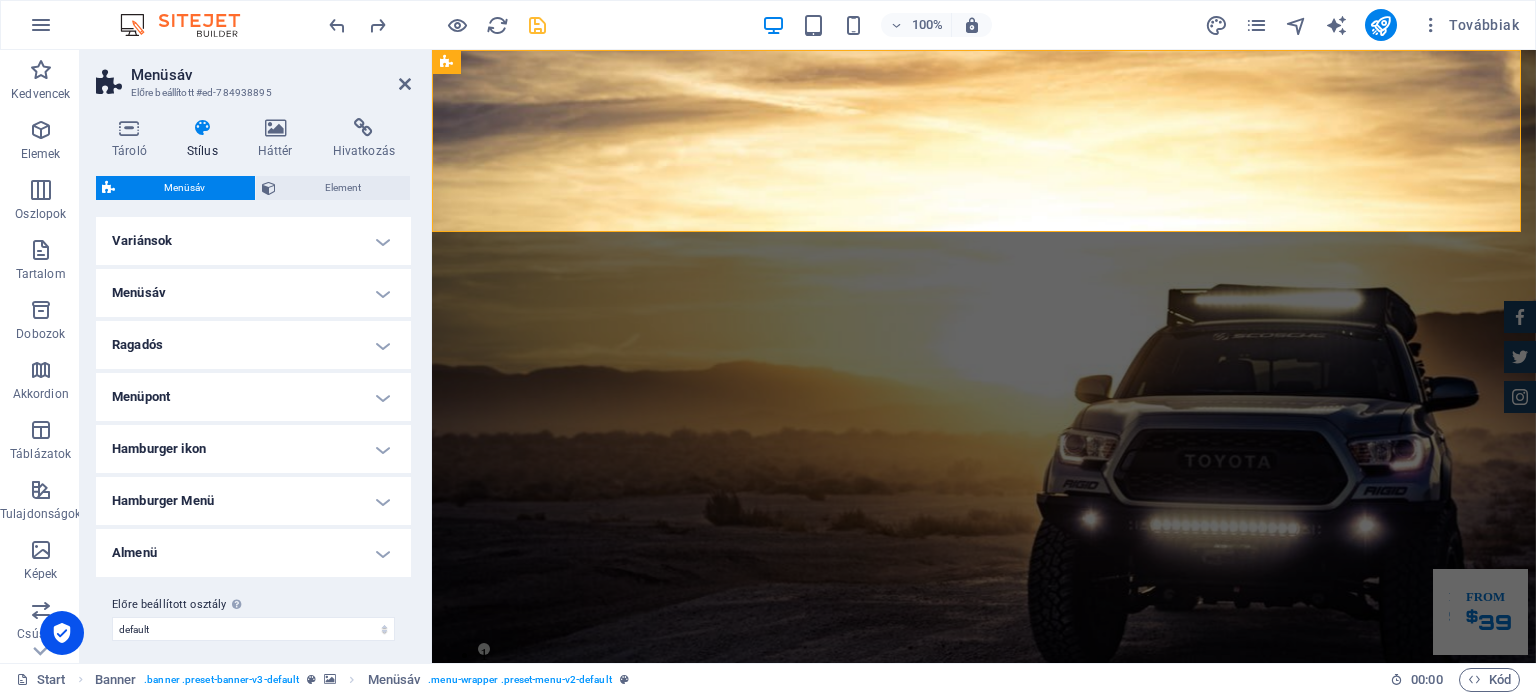 click on "Menüsáv" at bounding box center [253, 293] 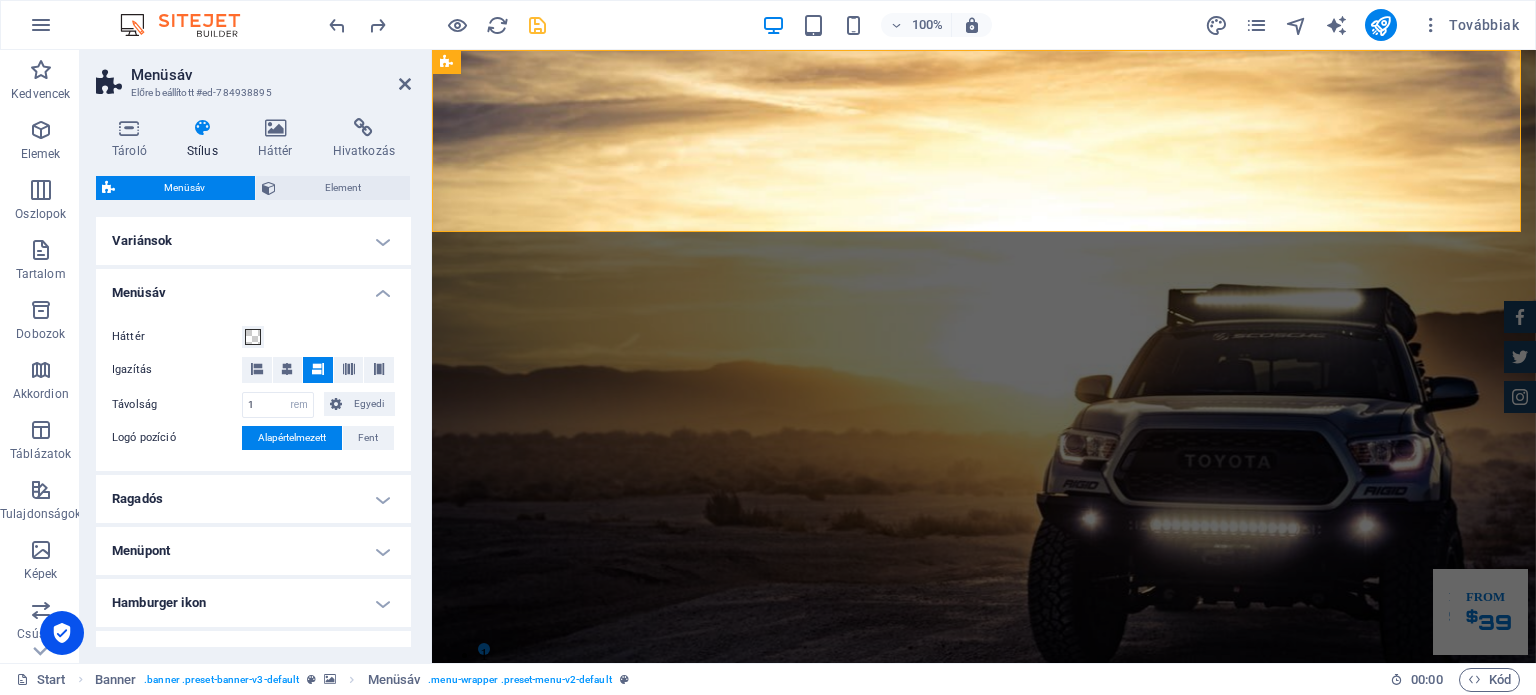 click on "Menüsáv" at bounding box center (253, 287) 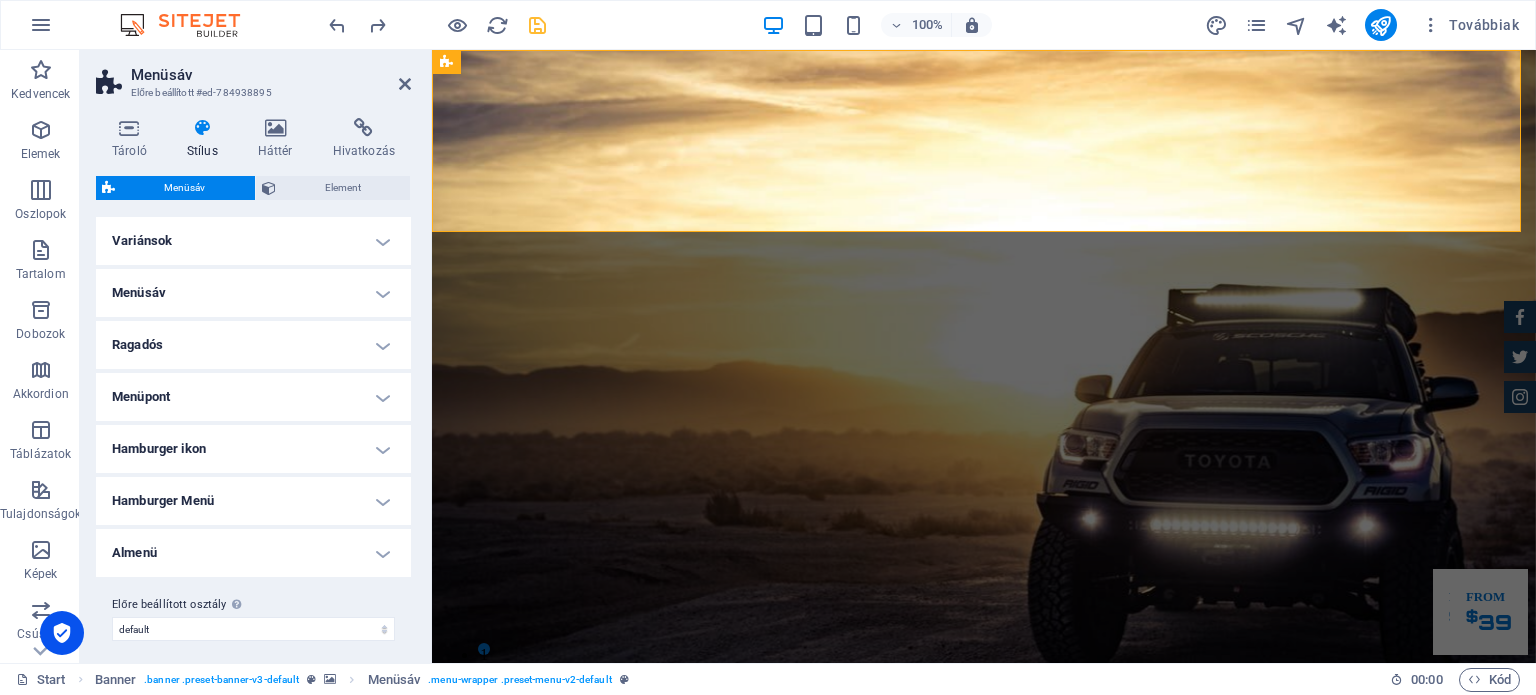 click on "Menüpont" at bounding box center [253, 397] 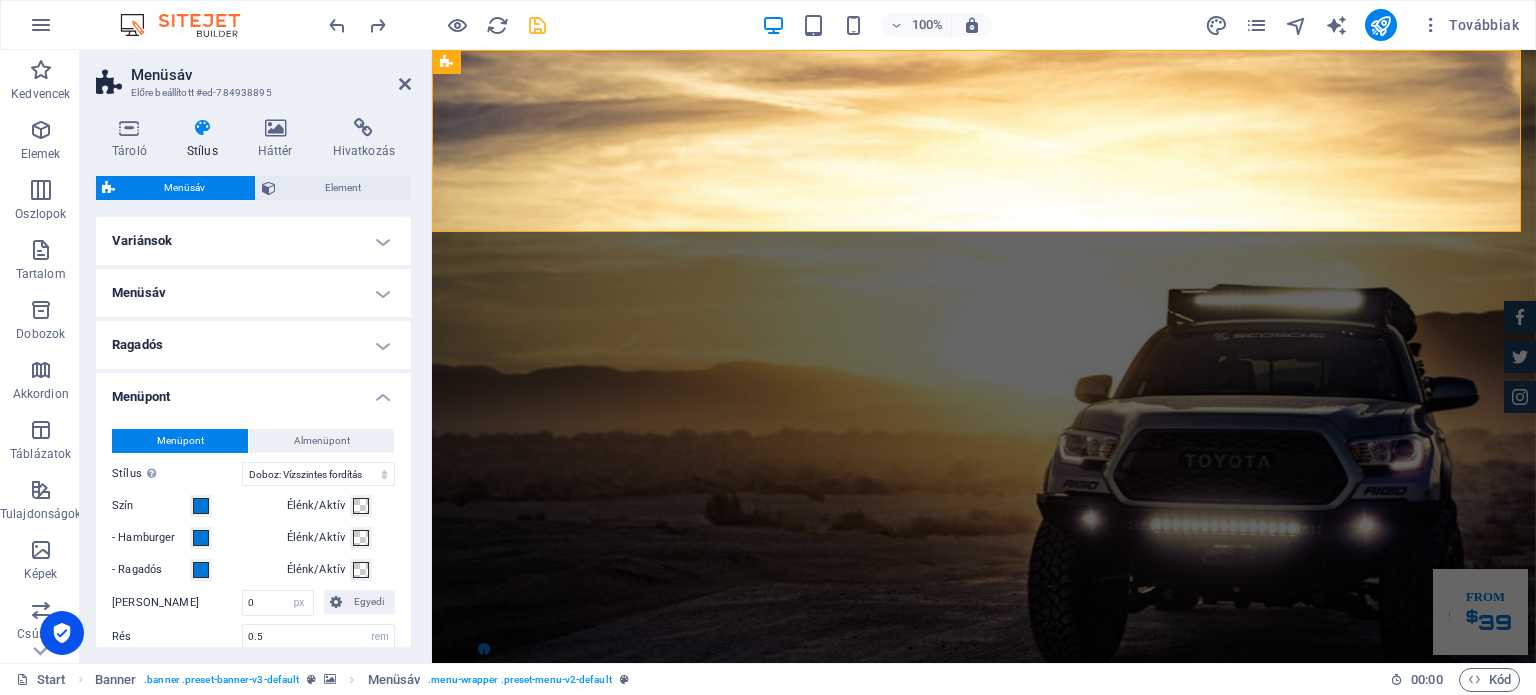 scroll, scrollTop: 100, scrollLeft: 0, axis: vertical 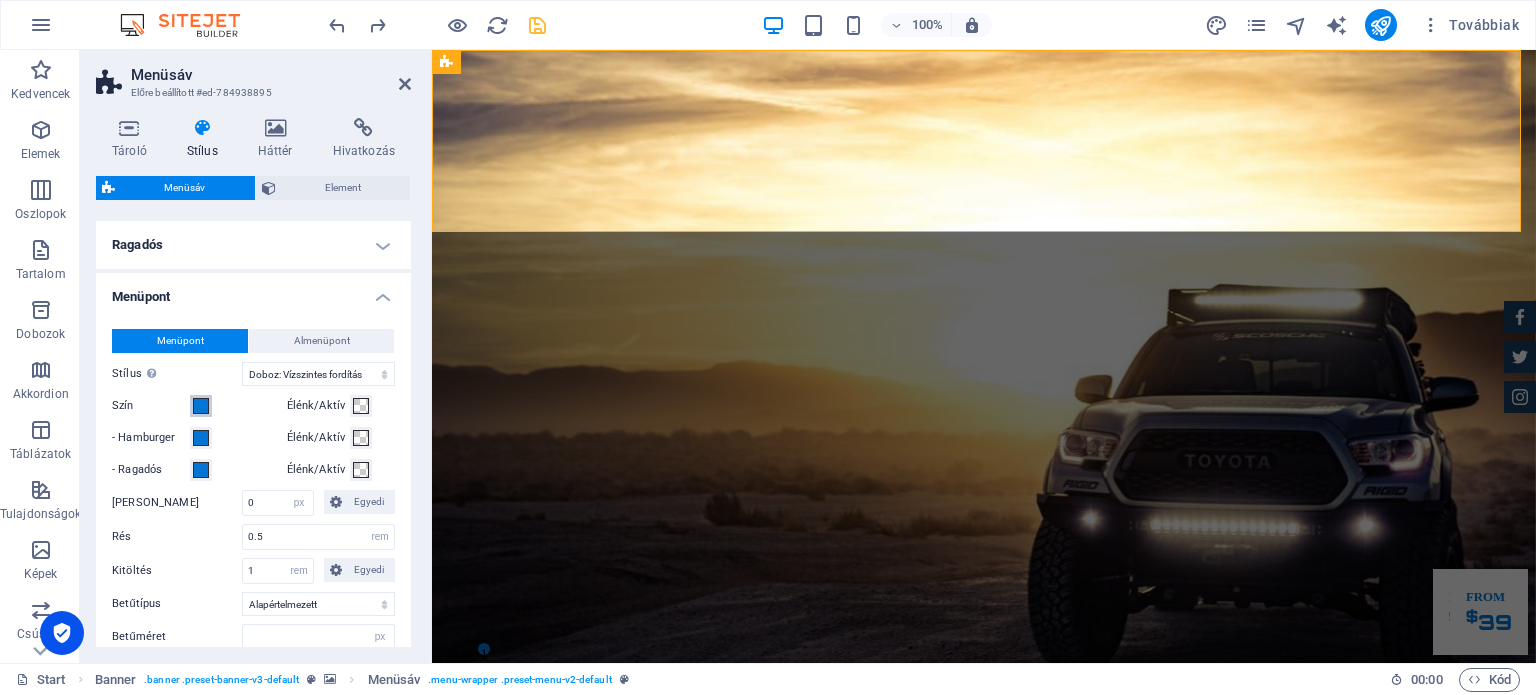 click on "Szín" at bounding box center (195, 406) 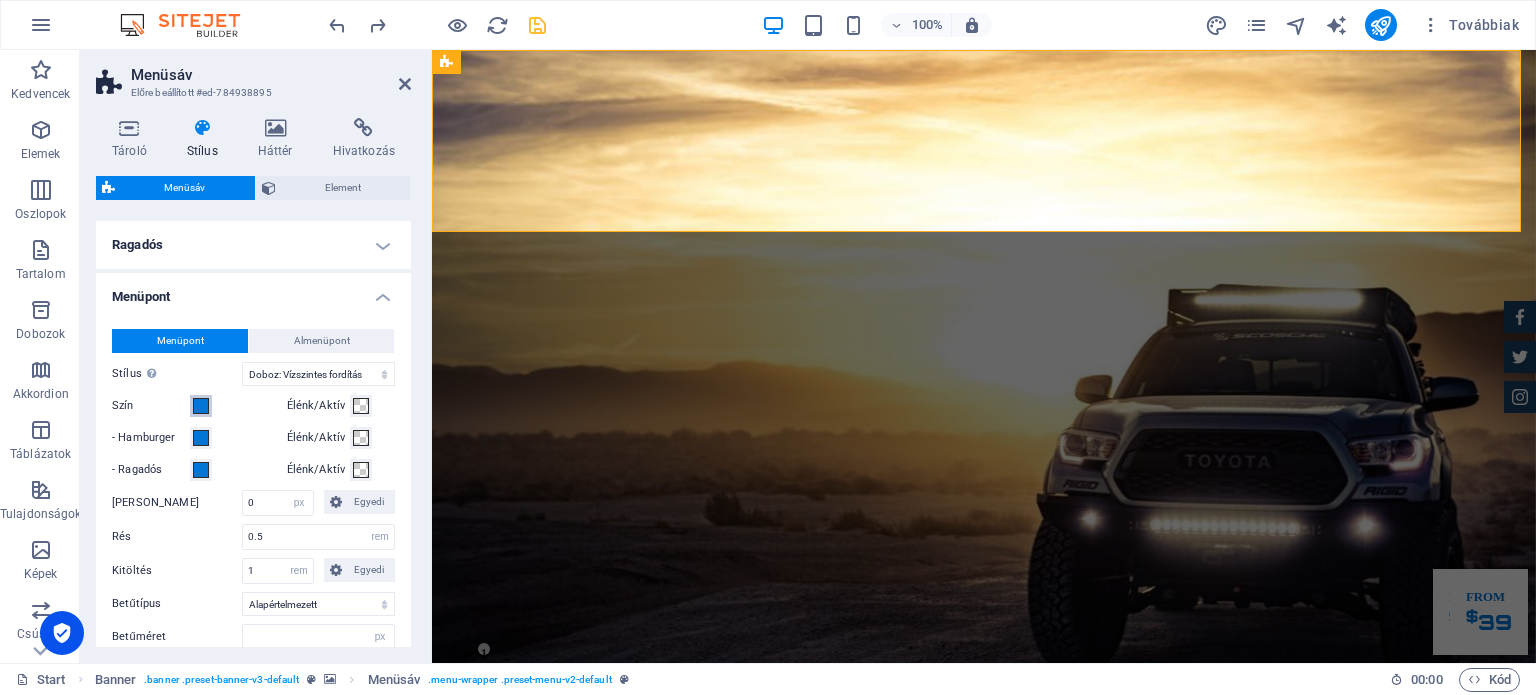 click at bounding box center [201, 406] 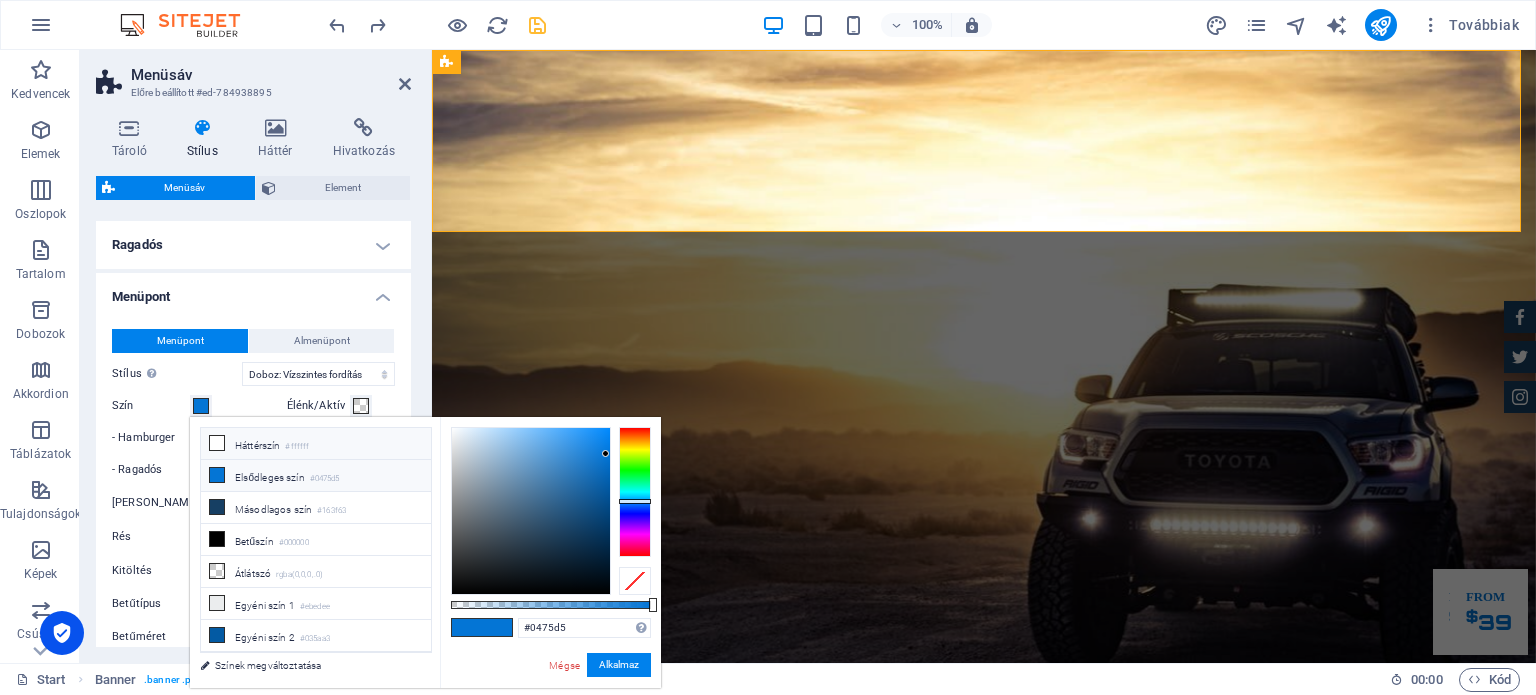 click at bounding box center [217, 443] 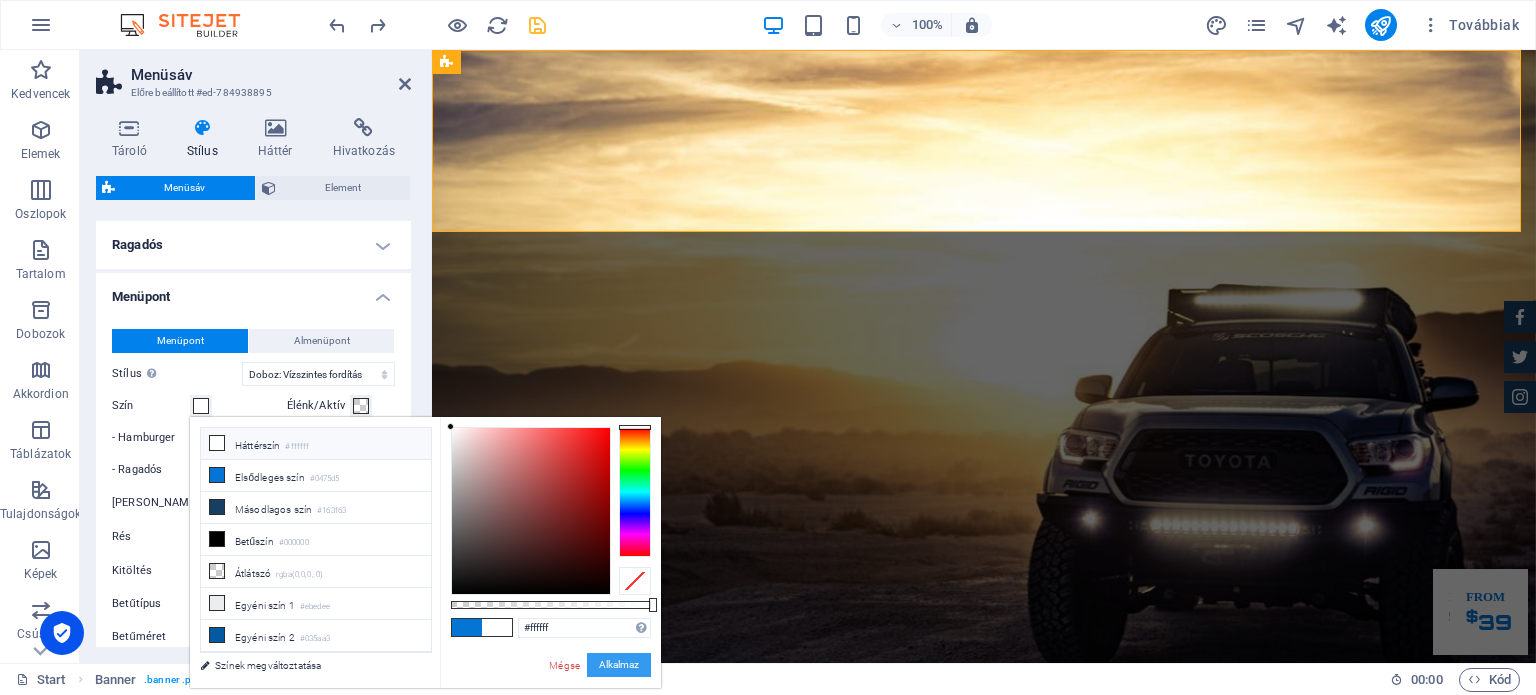 type 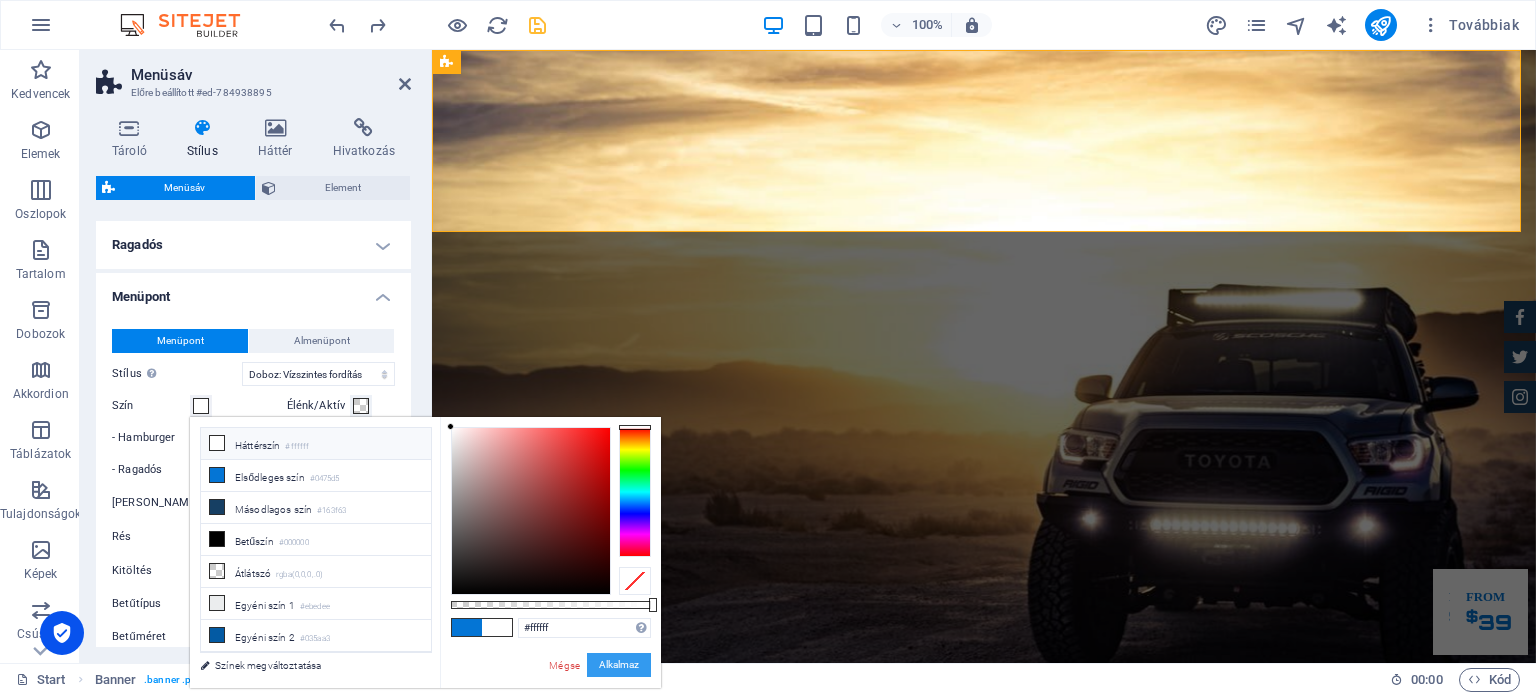 click on "Alkalmaz" at bounding box center [619, 665] 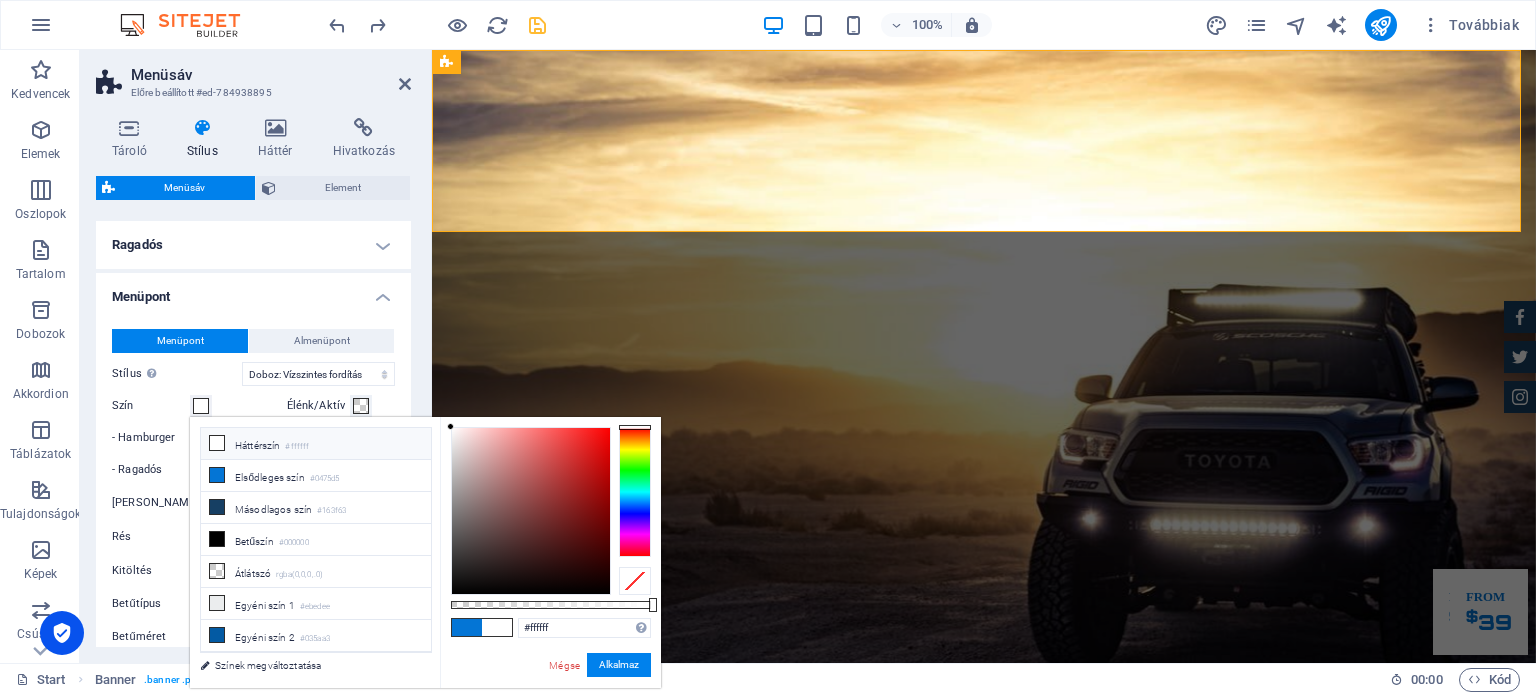 type 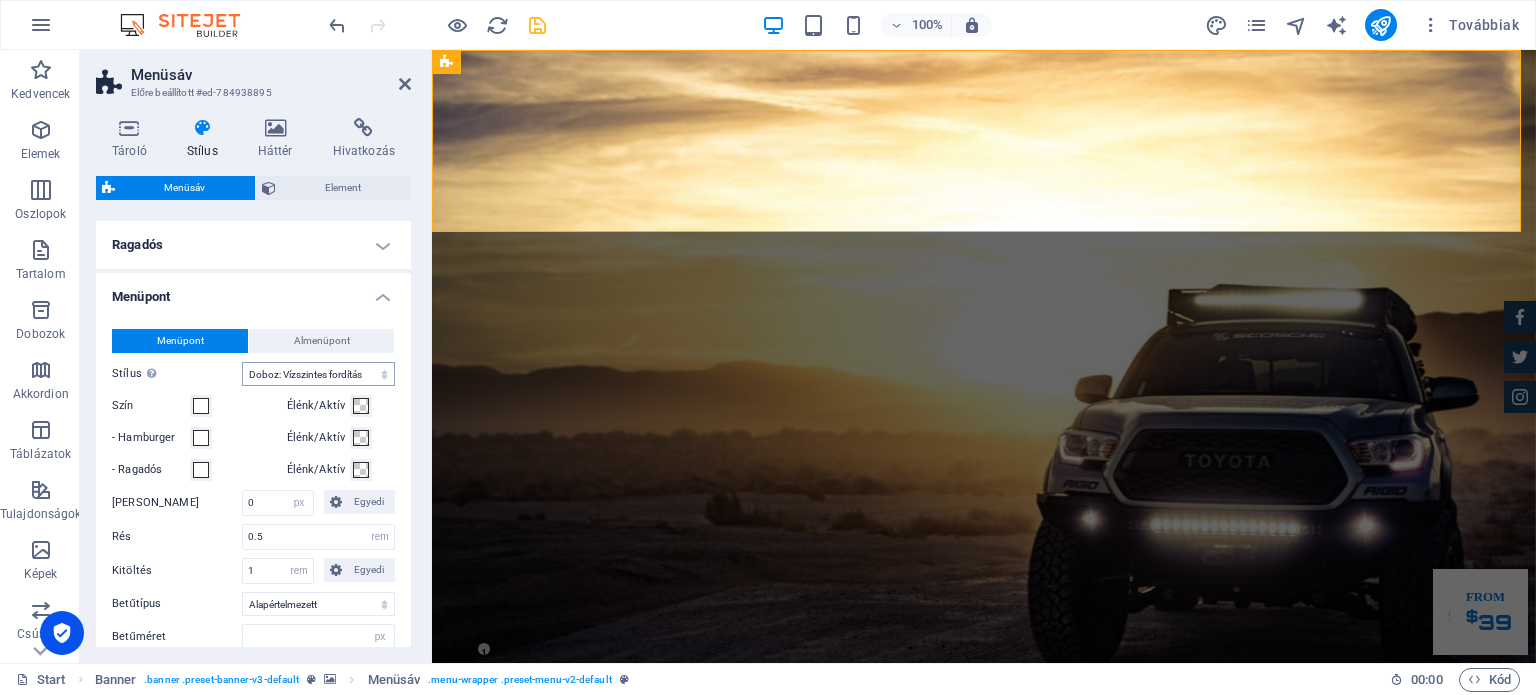 type 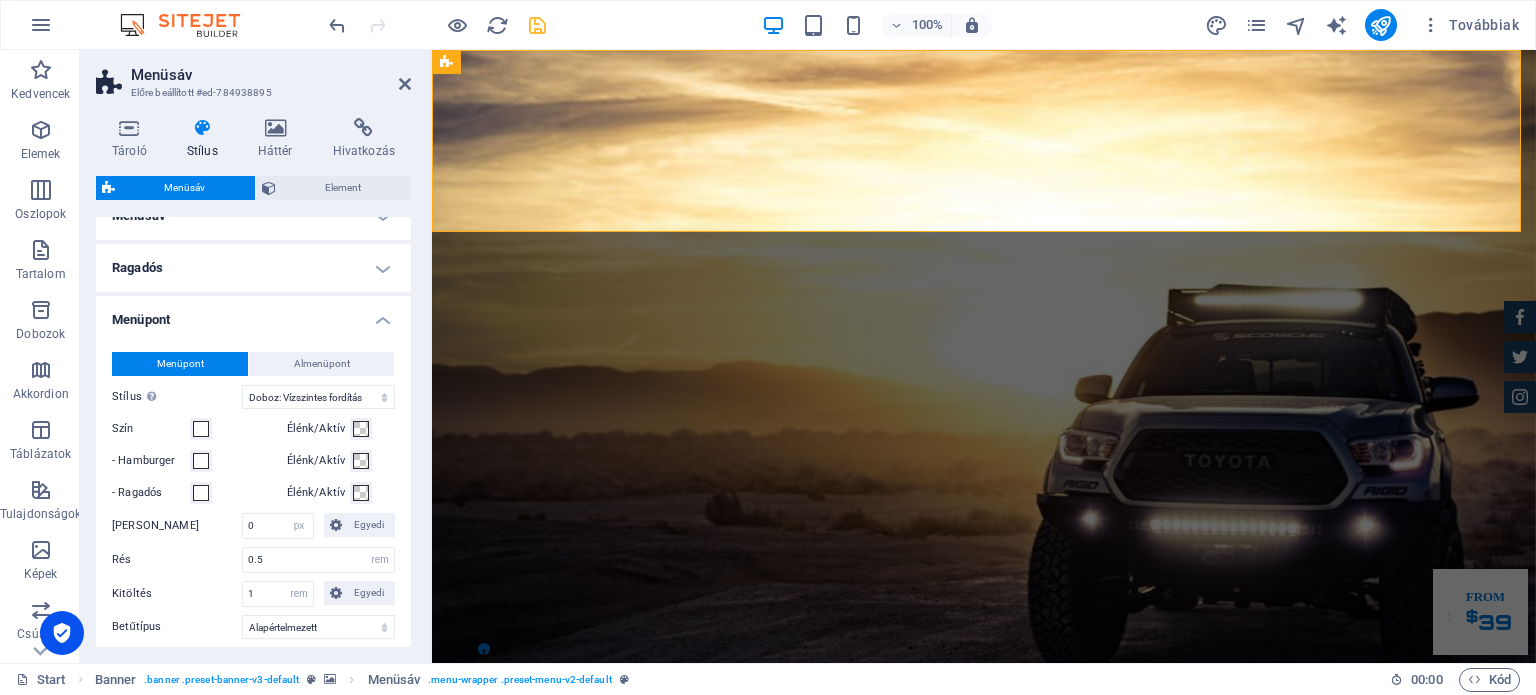 scroll, scrollTop: 200, scrollLeft: 0, axis: vertical 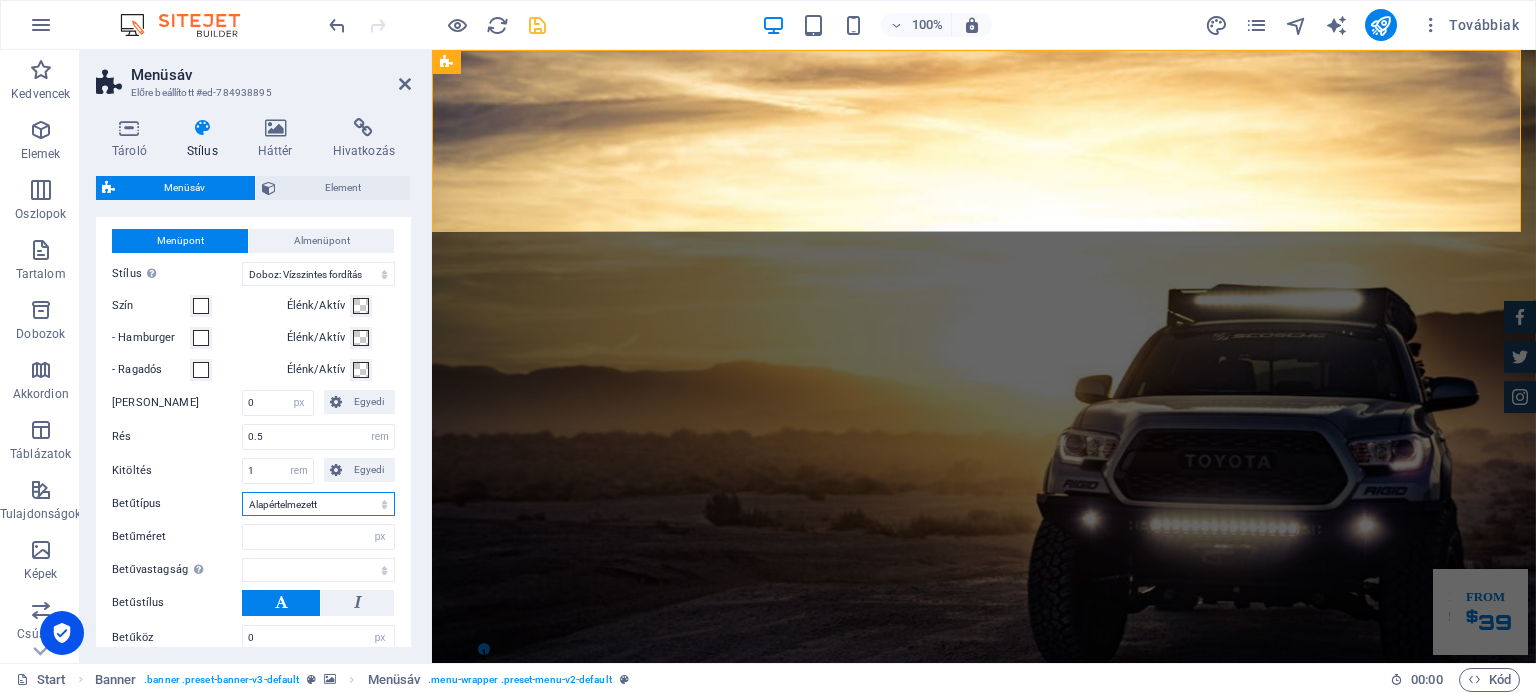 click on "Alapértelmezett Címsorok" at bounding box center (318, 504) 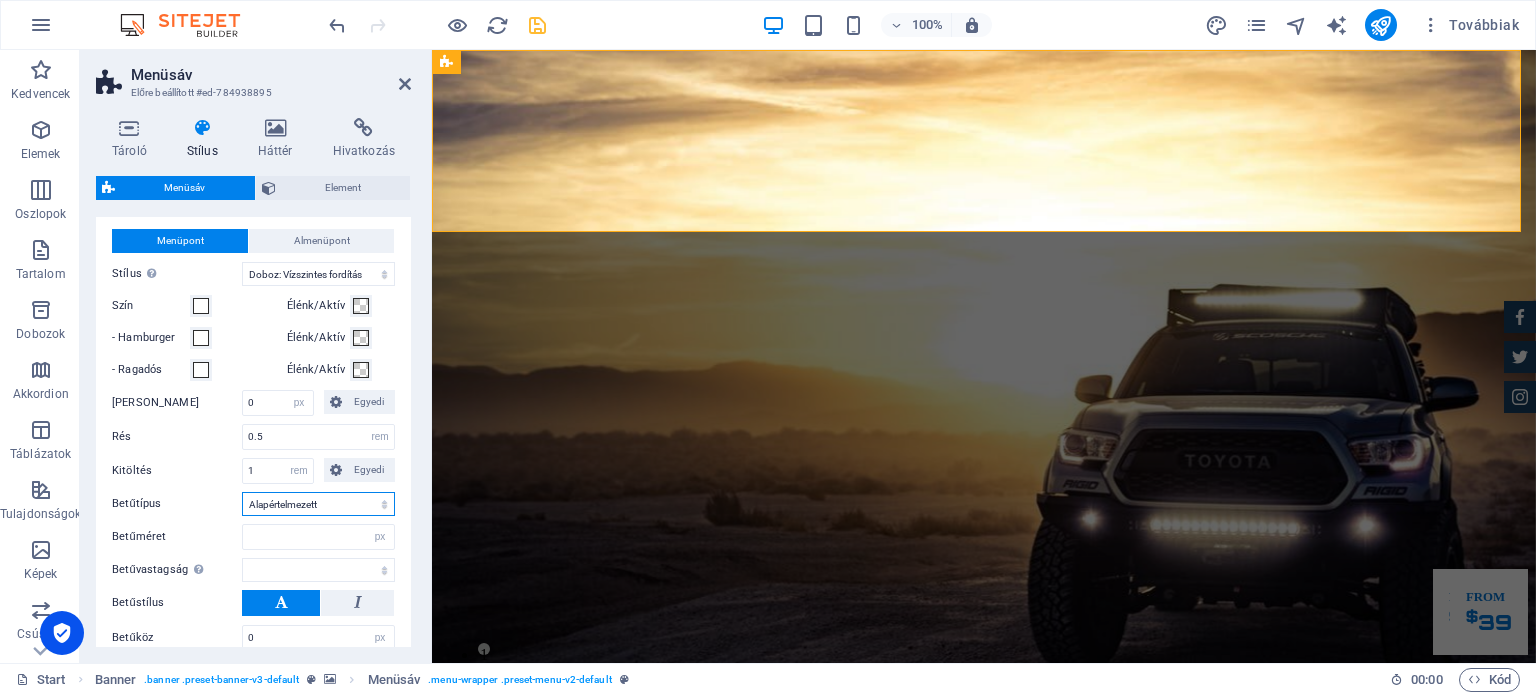 click on "Alapértelmezett Címsorok" at bounding box center (318, 504) 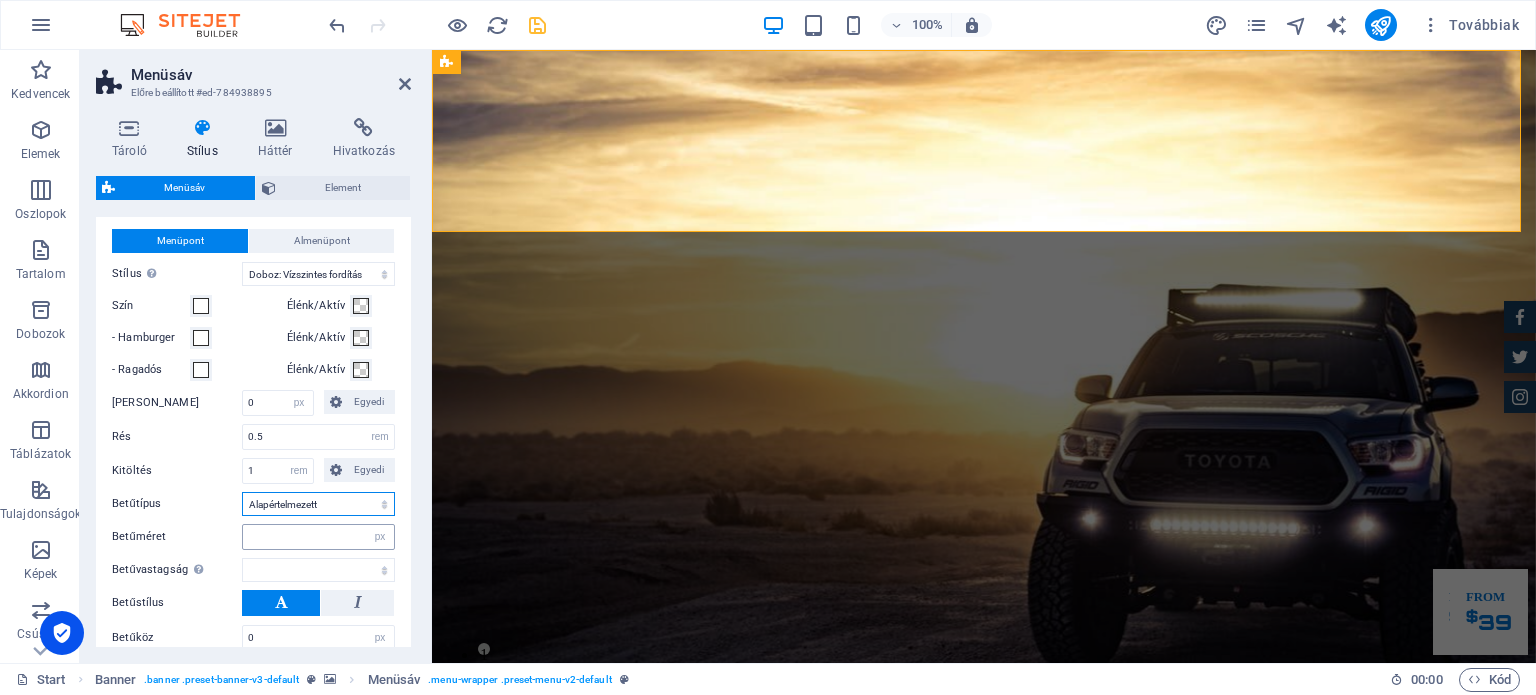 select on "link-special-font" 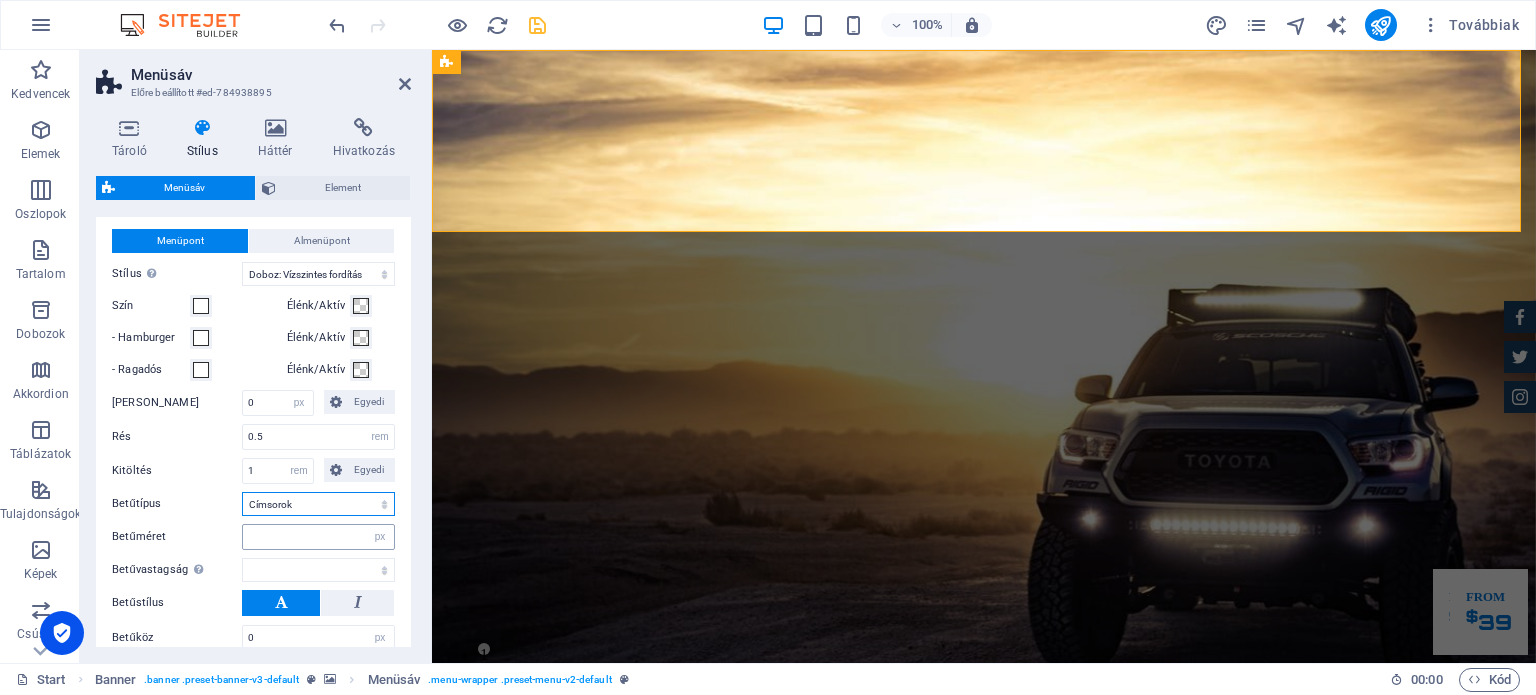 click on "Alapértelmezett Címsorok" at bounding box center (318, 504) 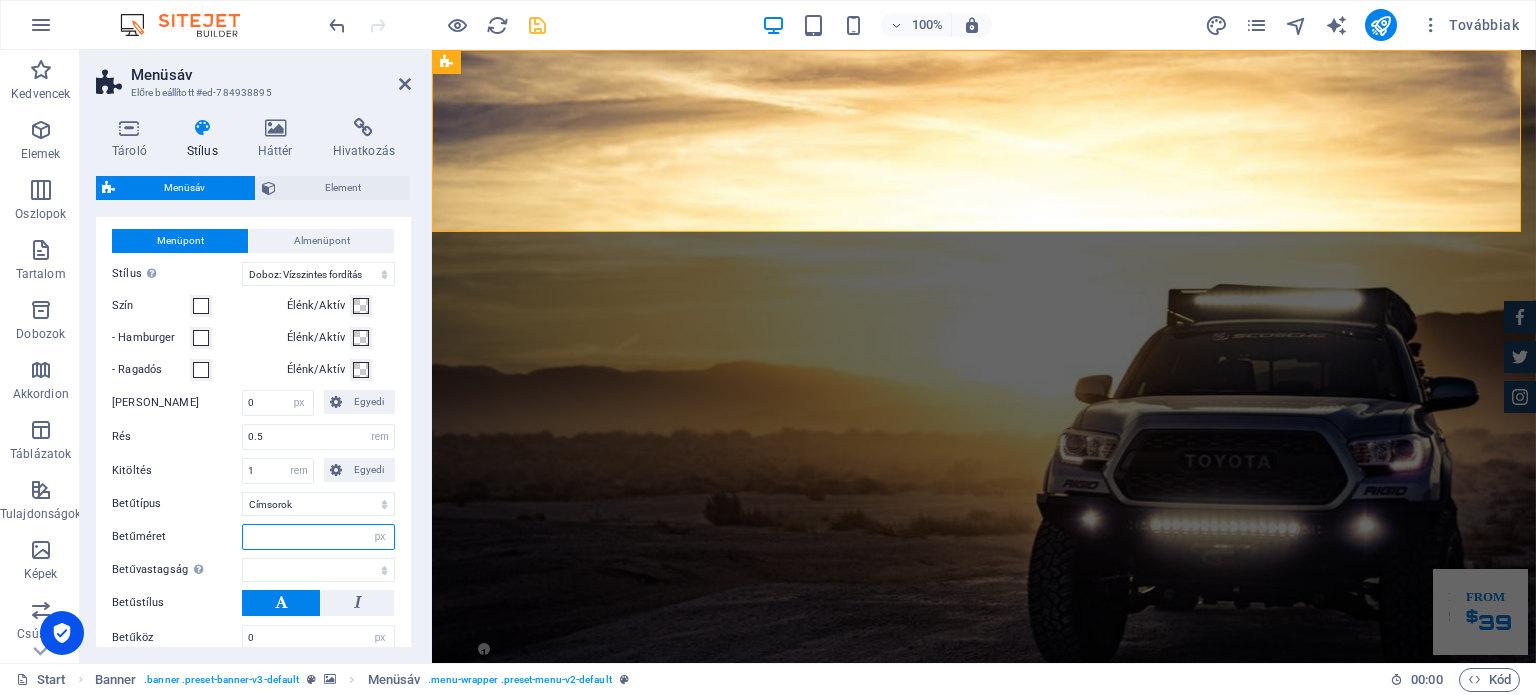 click at bounding box center (318, 537) 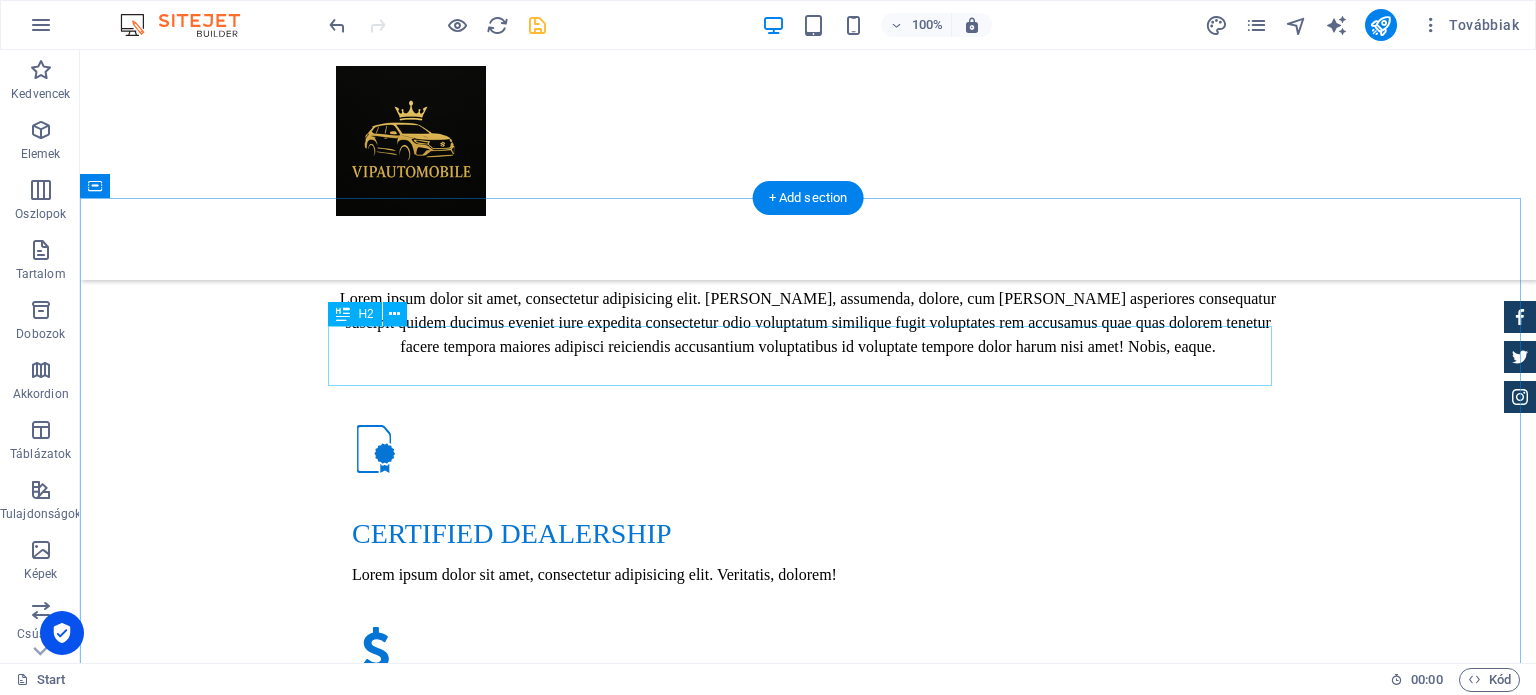 scroll, scrollTop: 2000, scrollLeft: 0, axis: vertical 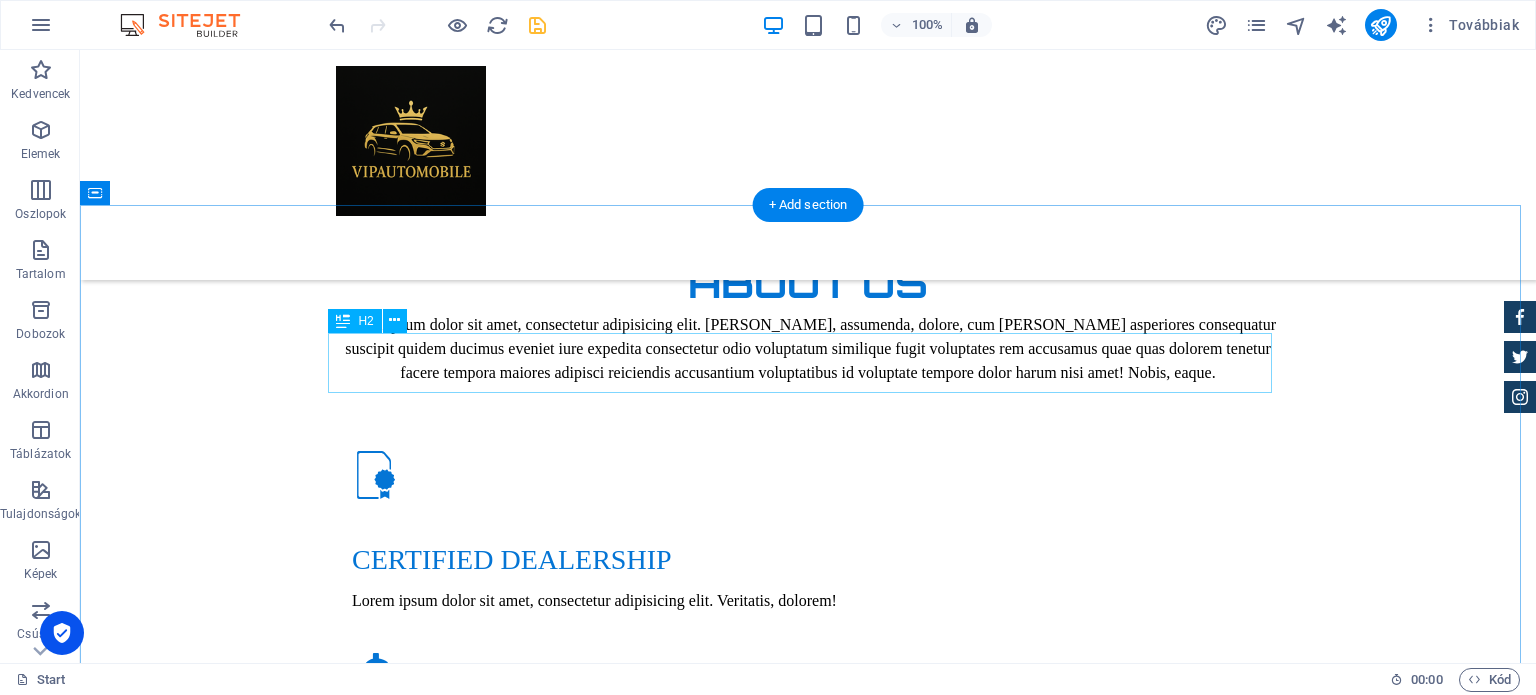 click on "Services" at bounding box center (808, 2246) 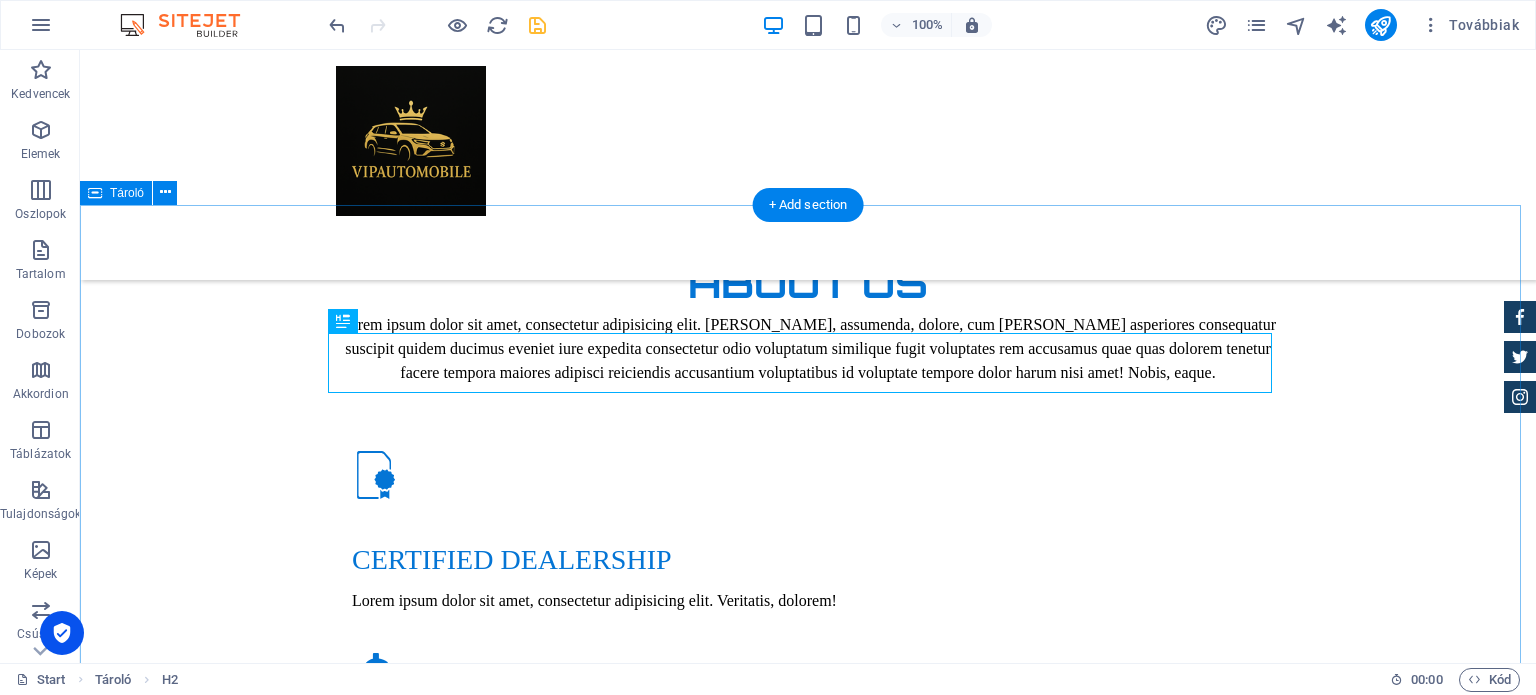 click on "Services Lorem ipsum dolor sit amet, consectetur adipisicing elit. Libero, assumenda, dolore, cum vel modi asperiores consequatur suscipit quidem ducimus eveniet iure expedita consectetur odio voluptatum similique fugit voluptates rem accusamus quae quas dolorem tenetur facere tempora maiores adipisci reiciendis accusantium voluptatibus id voluptate tempore dolor harum nisi amet! Nobis, eaque. CAR  CHECK Lorum ipsum At vero eos et  Stet clita kasd  Ut wisi enim from $ 119 Insurance cover Lorum ipsum At vero eos et Stet clita kasd  Ut wisi enim from $ 259 Tire  Change Lorum ipsum At vero eos et  Stet clita kasd  Ut wisi enim from $ 49 System upgrade Lorum ipsum At vero eos et  Stet clita kasd  Ut wisi enim from $ 99 Oil Change Lorum ipsum At vero eos et  Stet clita kasd  Ut wisi enim from $ 19 Car Cleanup Lorum ipsum At vero eos et  Stet clita kasd  Ut wisi enim from $ 39" at bounding box center [808, 2992] 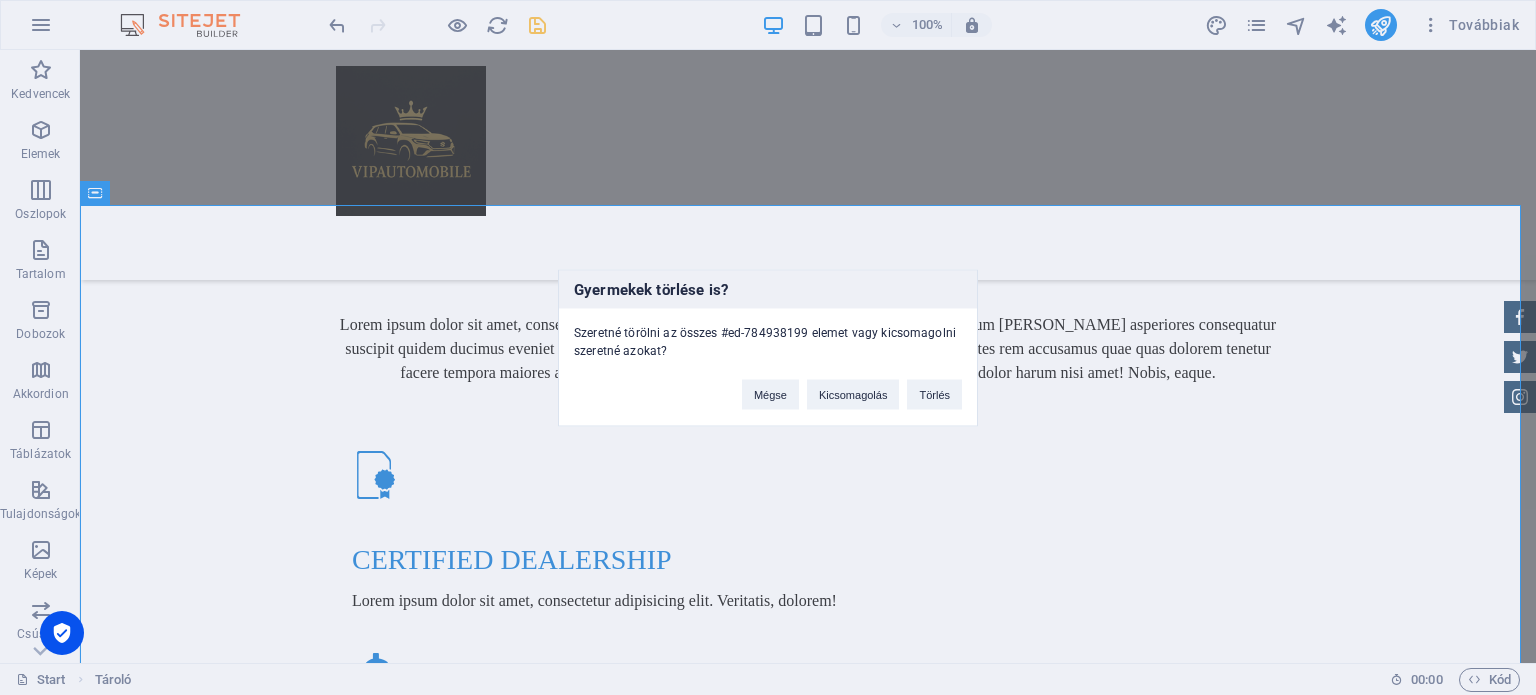 type 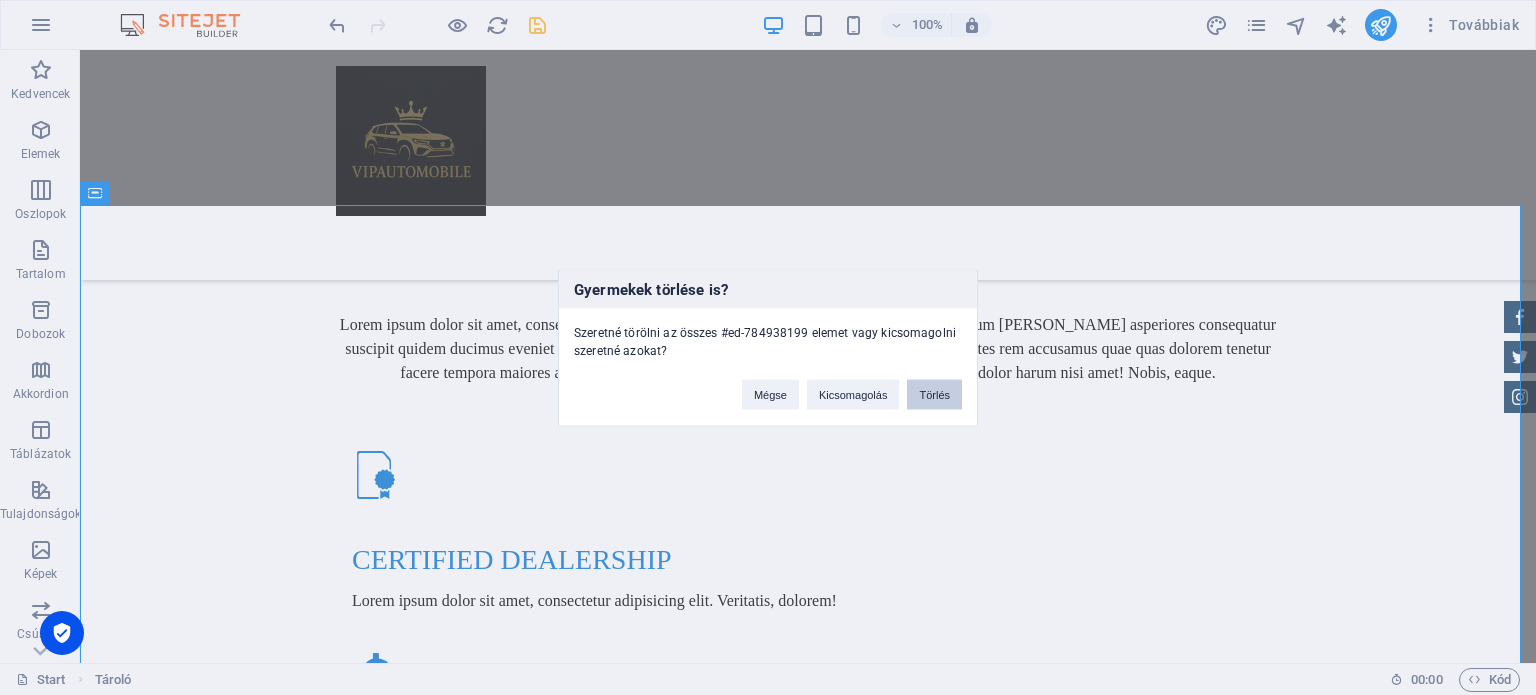 click on "Törlés" at bounding box center (934, 394) 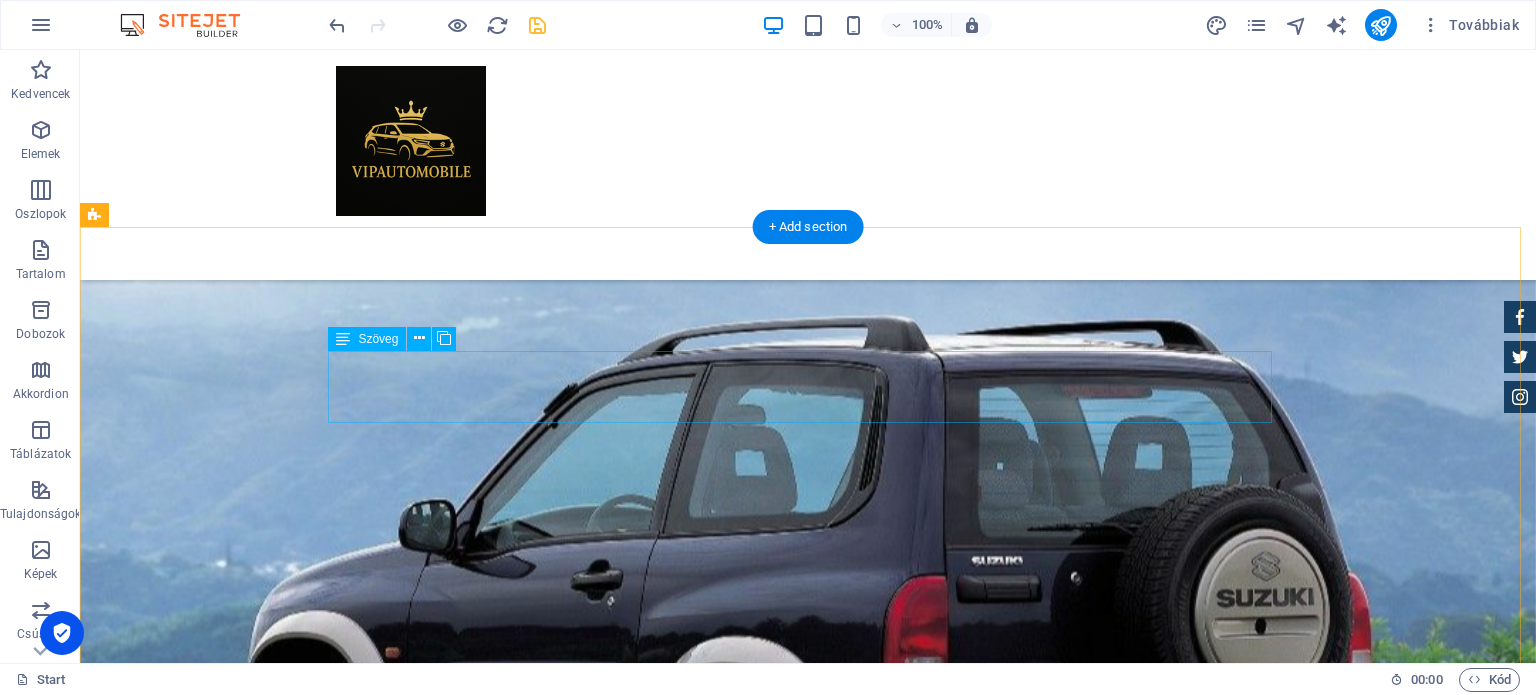 scroll, scrollTop: 1100, scrollLeft: 0, axis: vertical 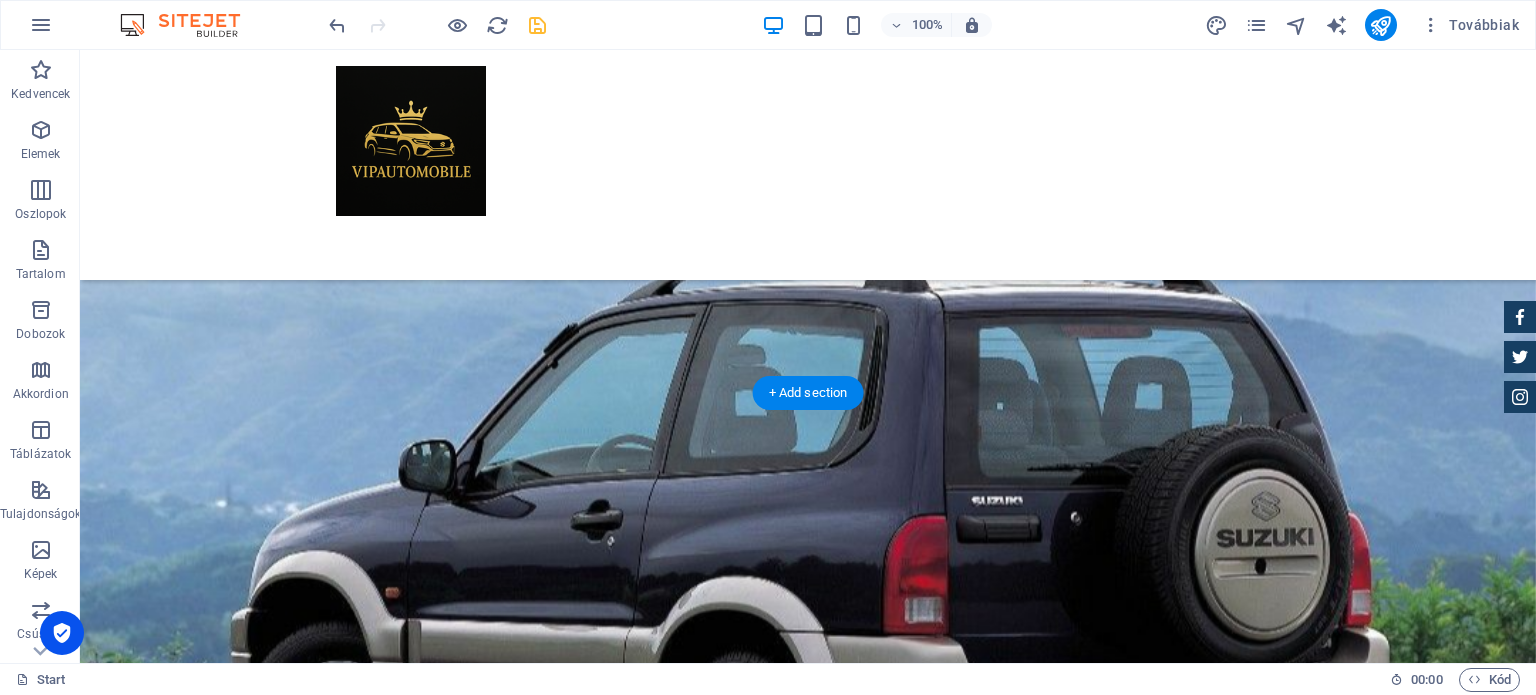 click at bounding box center (808, 2678) 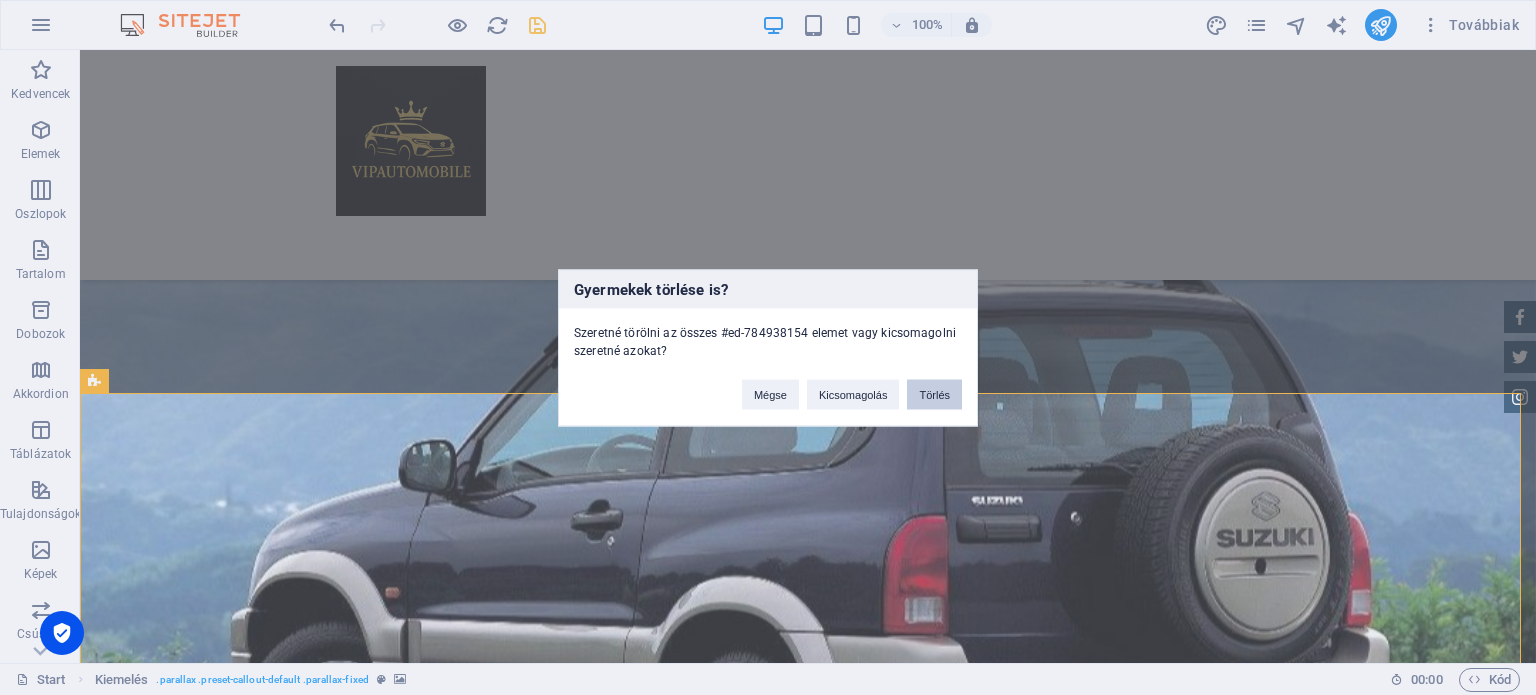 click on "Törlés" at bounding box center (934, 394) 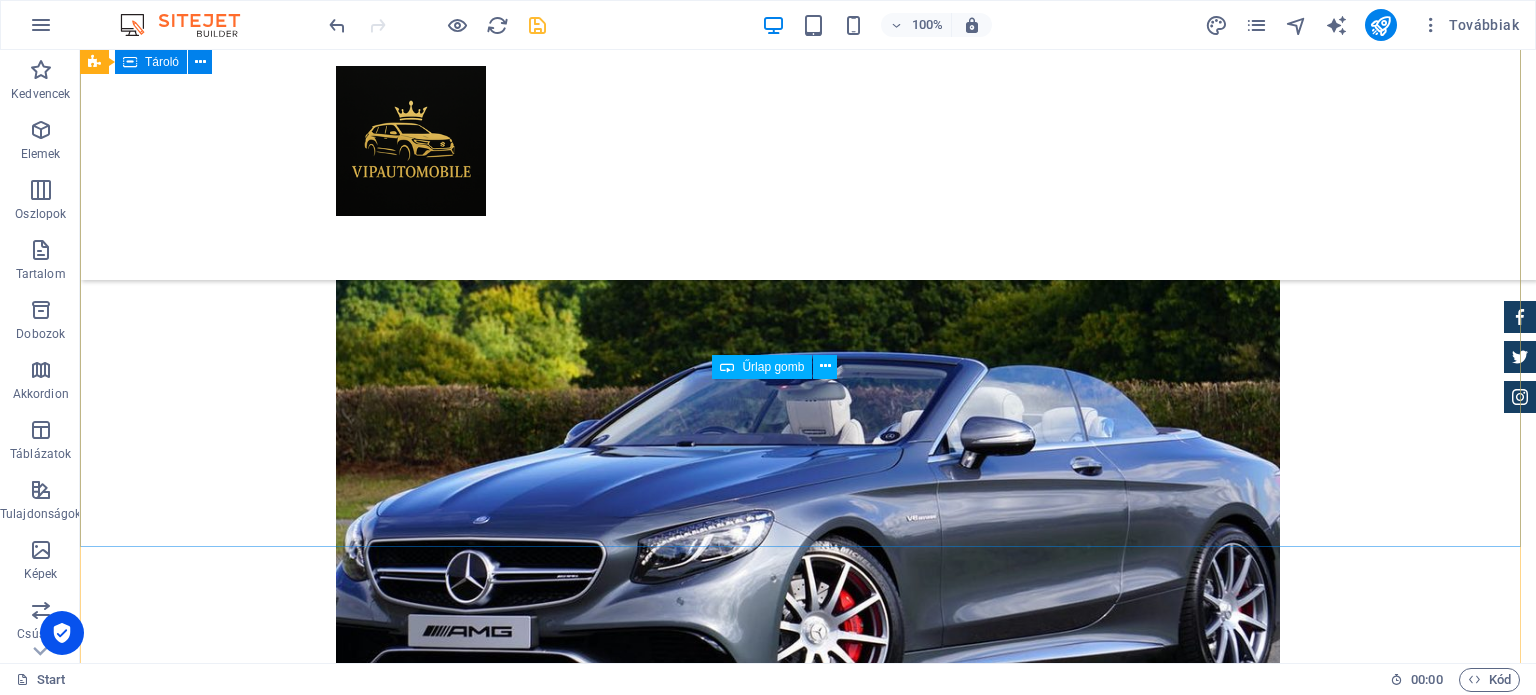 scroll, scrollTop: 6521, scrollLeft: 0, axis: vertical 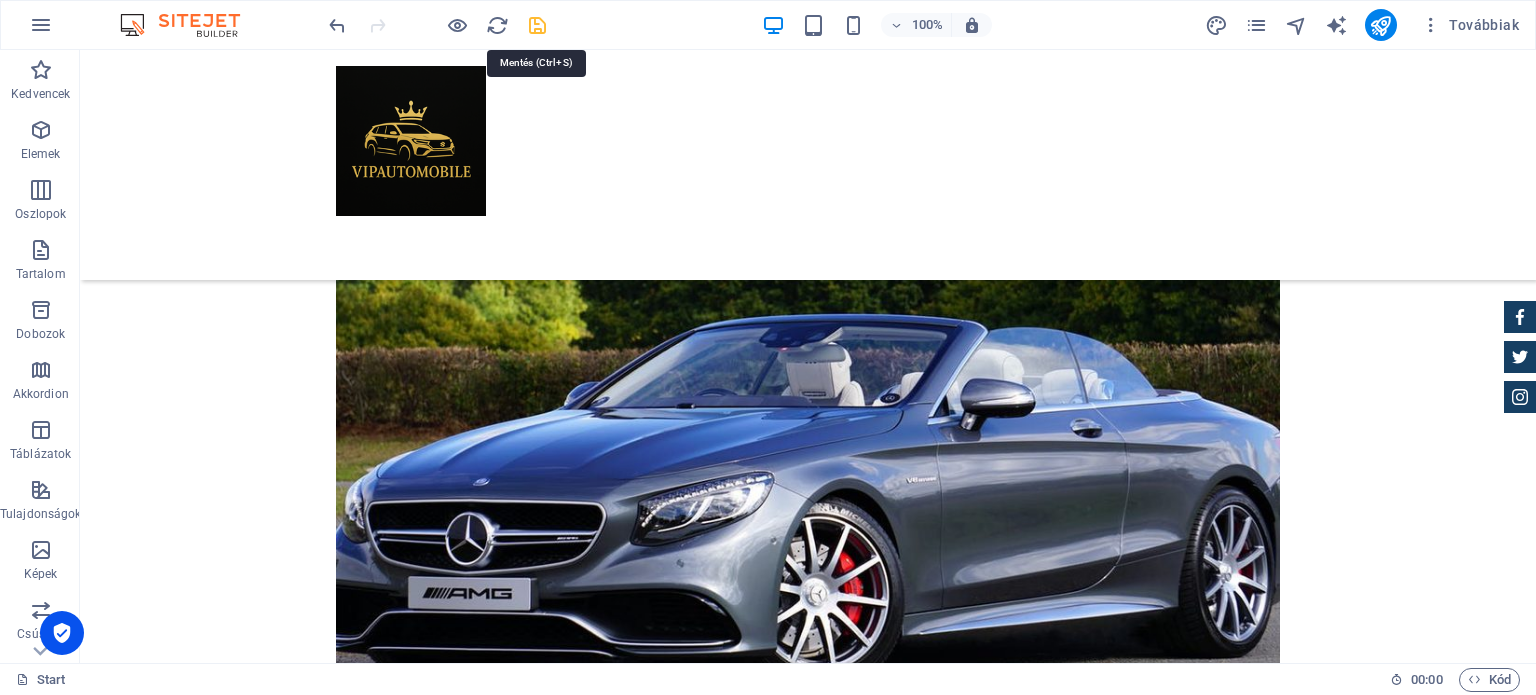 click at bounding box center (537, 25) 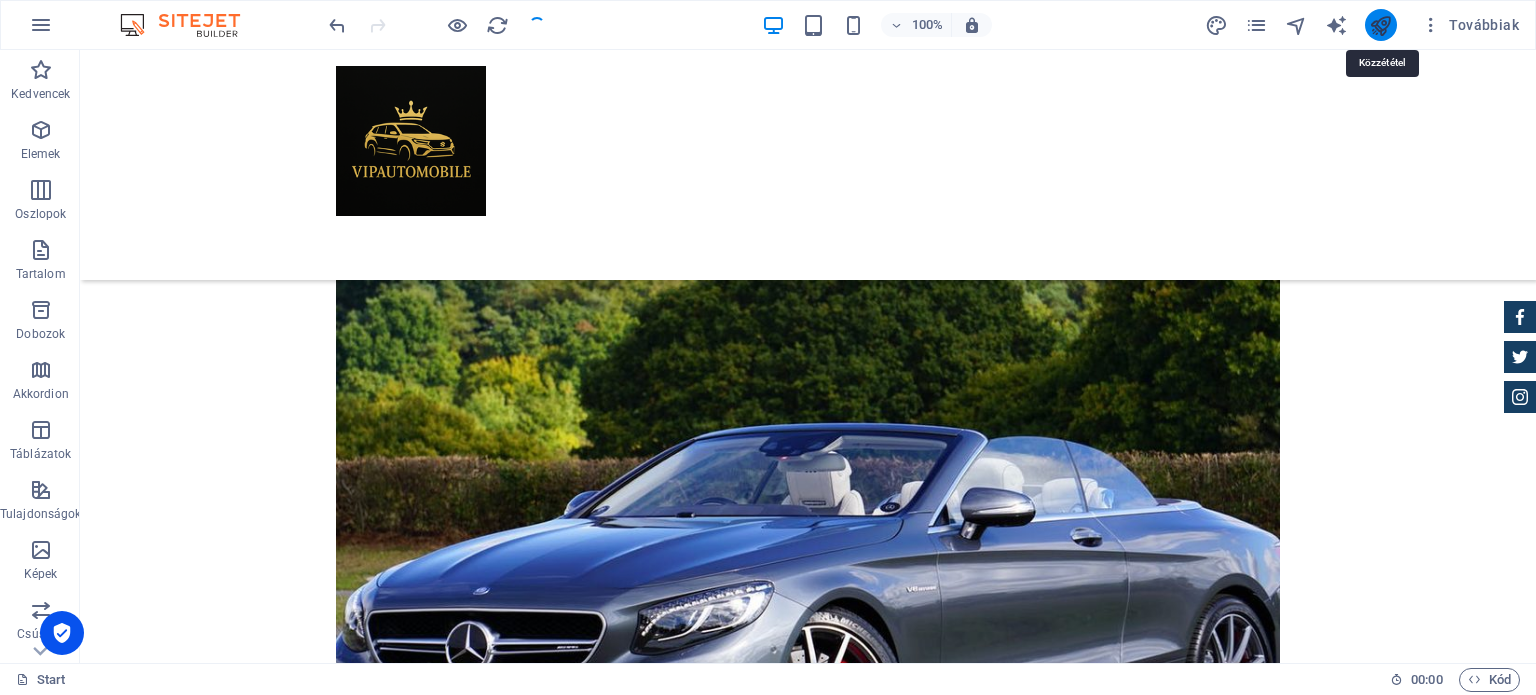 click at bounding box center [1380, 25] 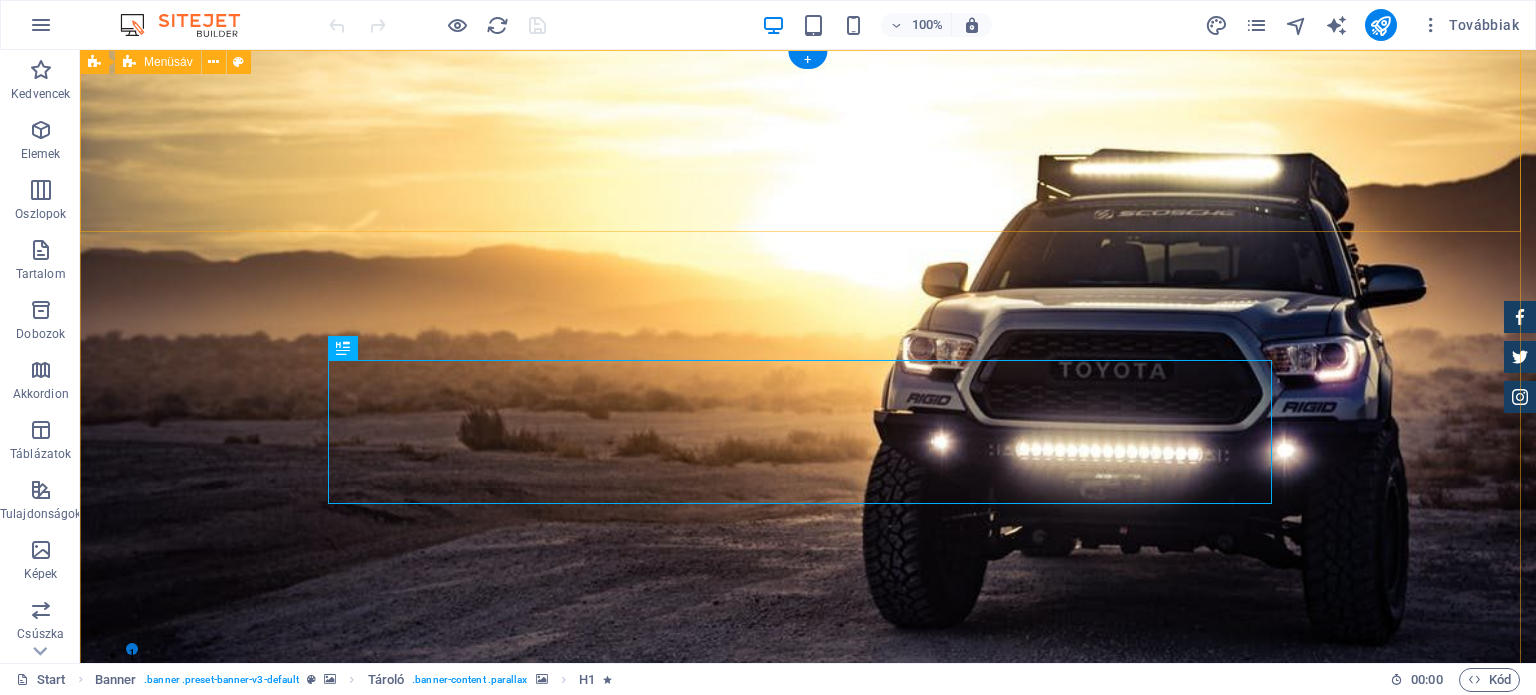 scroll, scrollTop: 0, scrollLeft: 0, axis: both 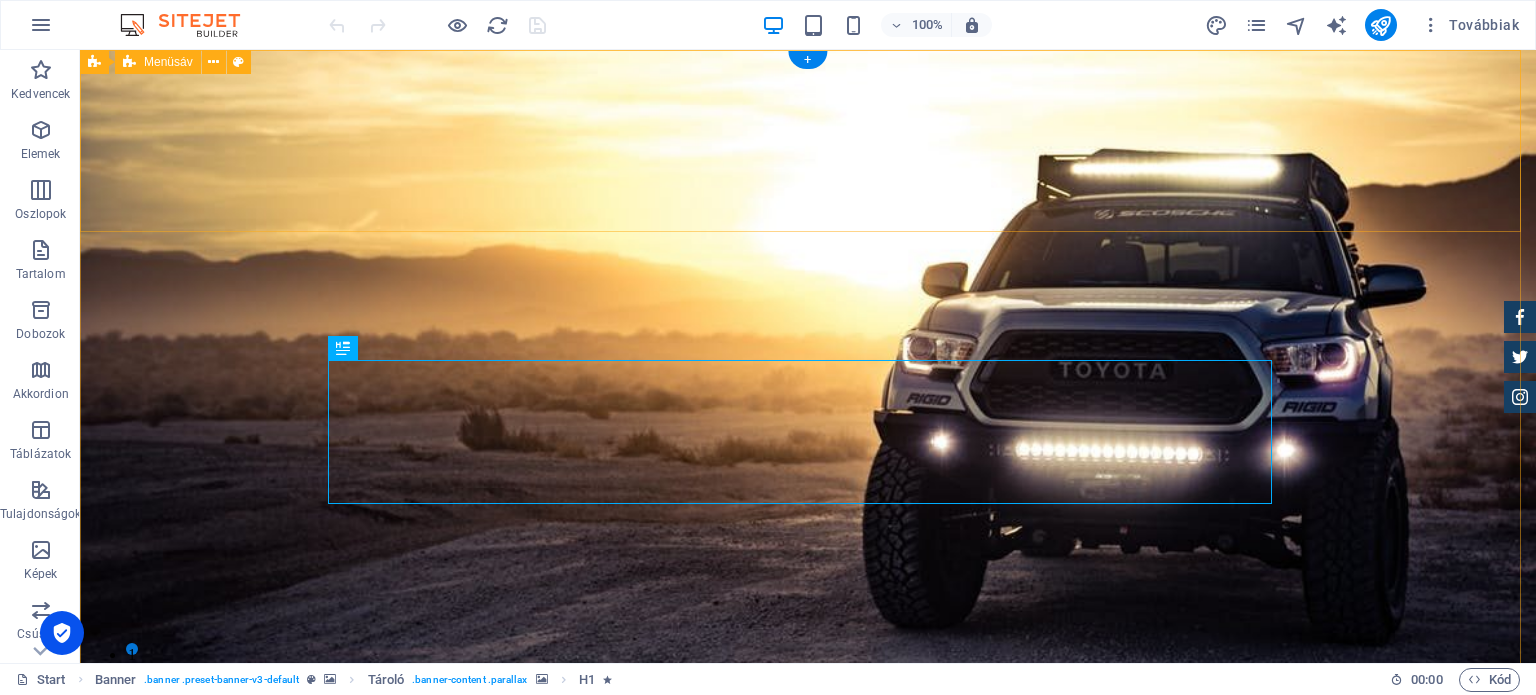 click on "Home Despre Parc Services Vitara Feedback Contact" at bounding box center [808, 942] 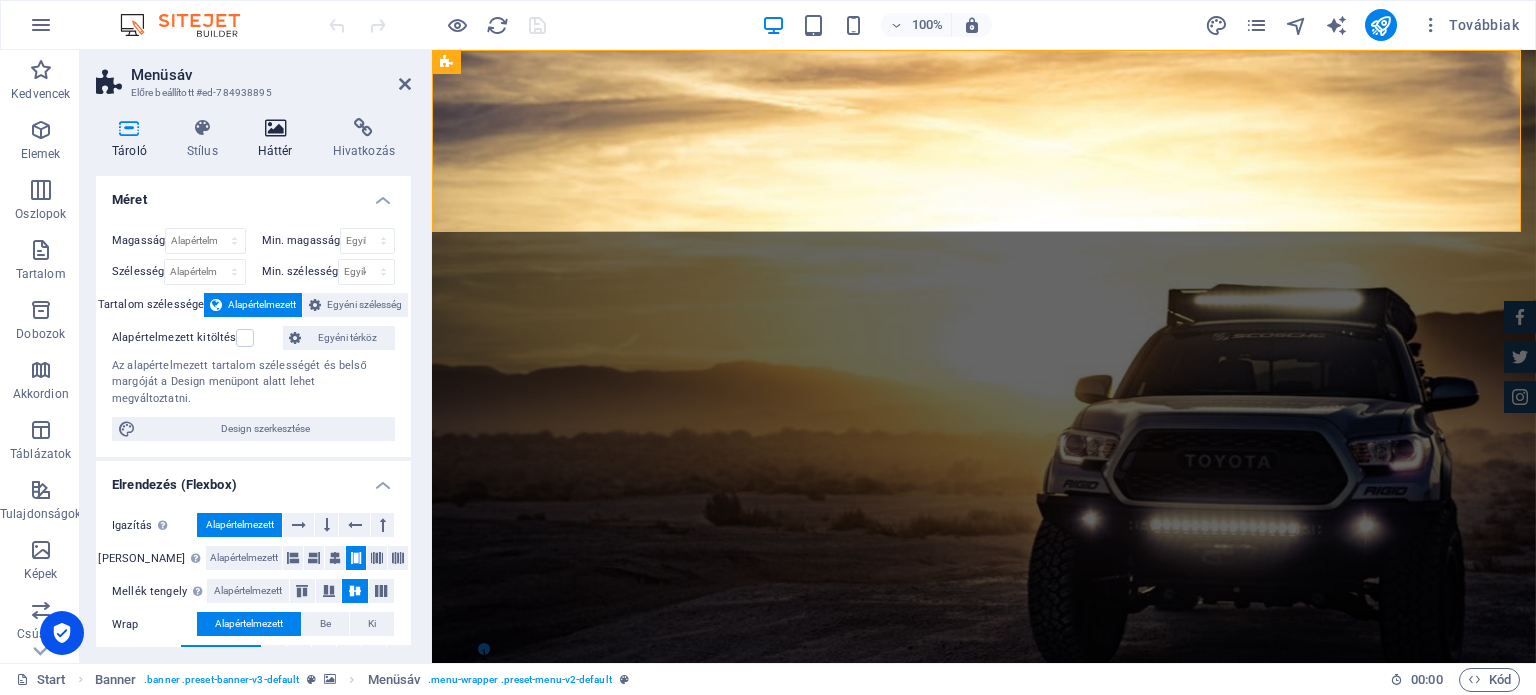 click on "Háttér" at bounding box center (279, 139) 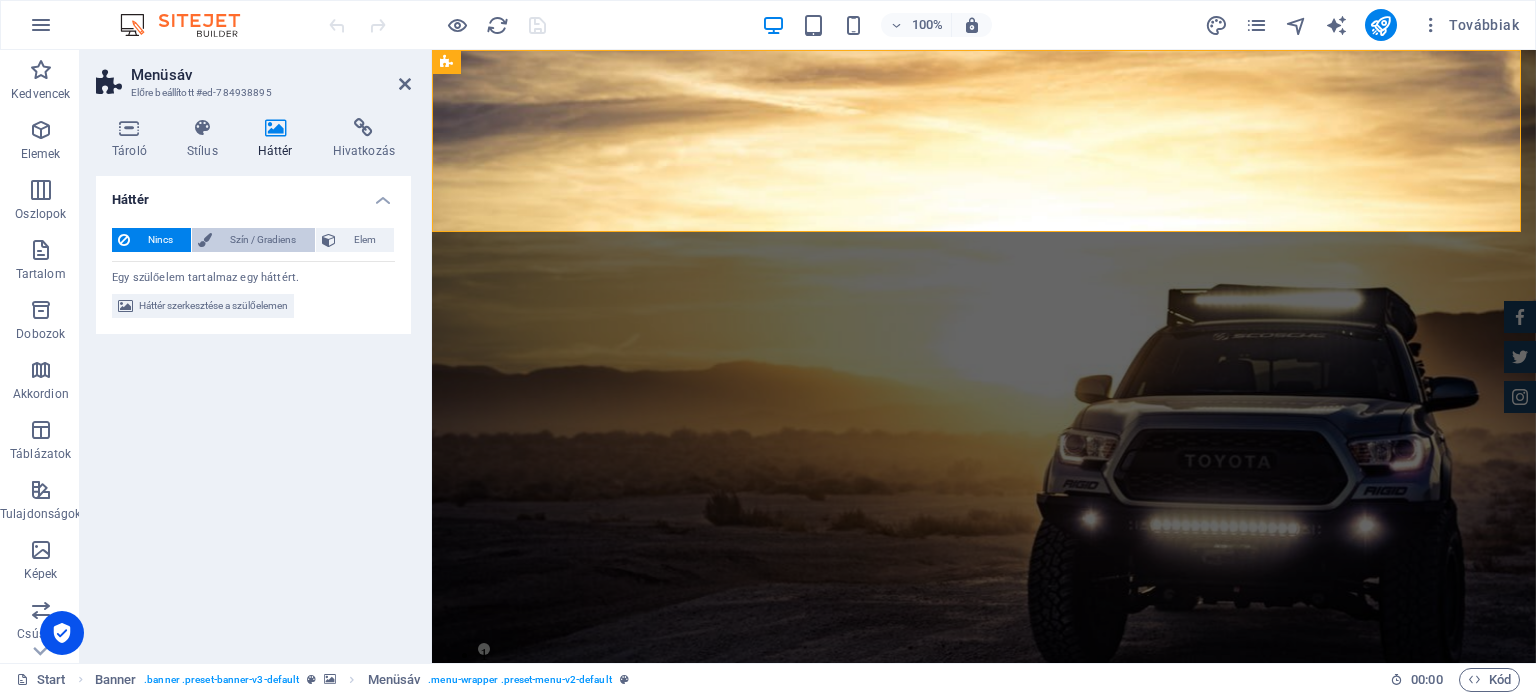 click on "Szín / Gradiens" at bounding box center [263, 240] 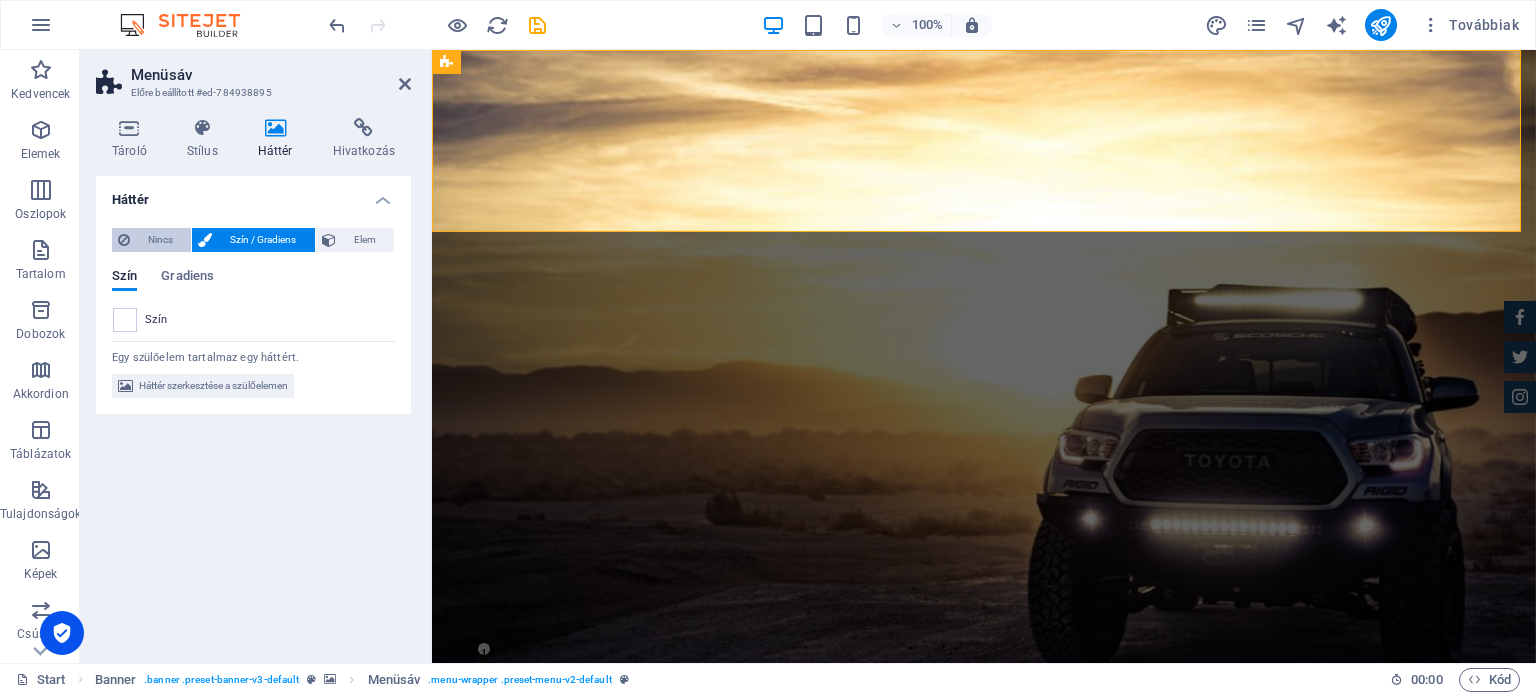 click on "Nincs" at bounding box center (160, 240) 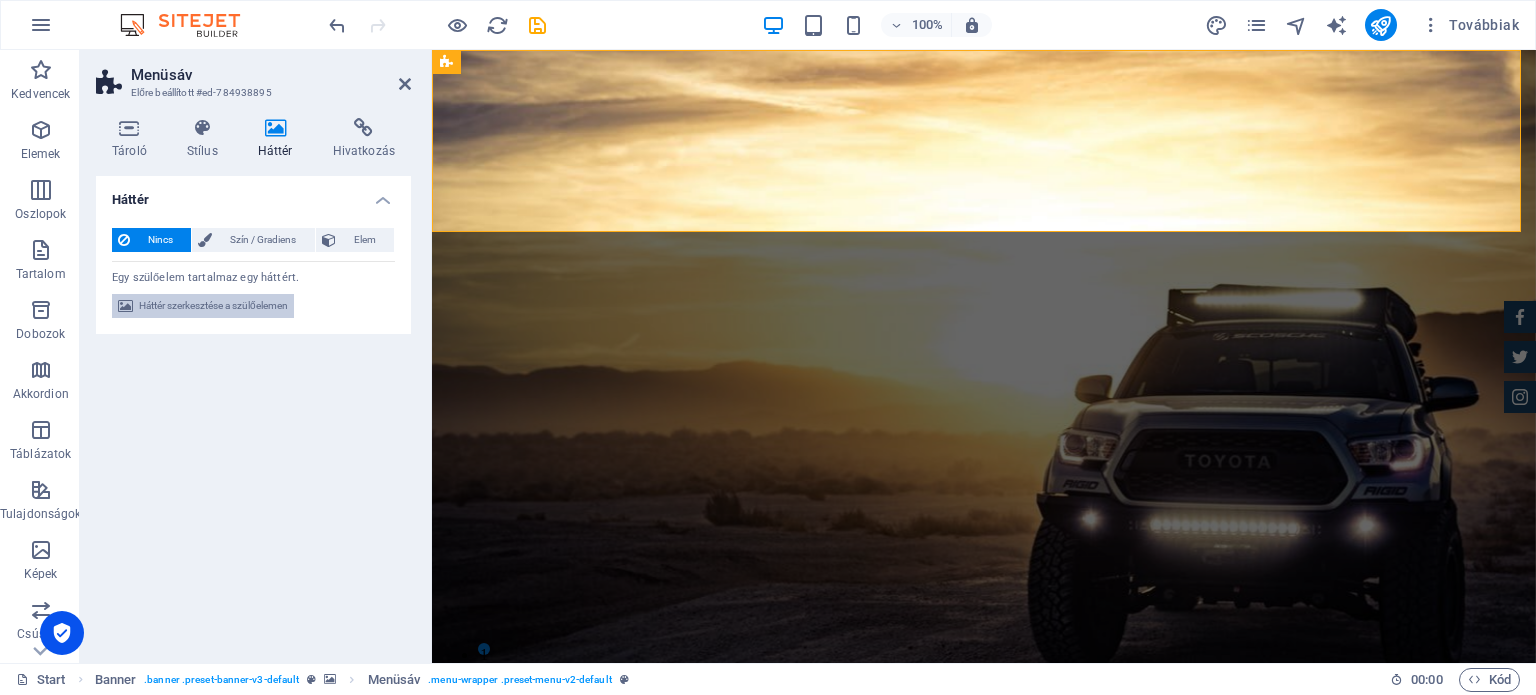 click on "Háttér szerkesztése a szülőelemen" at bounding box center [213, 306] 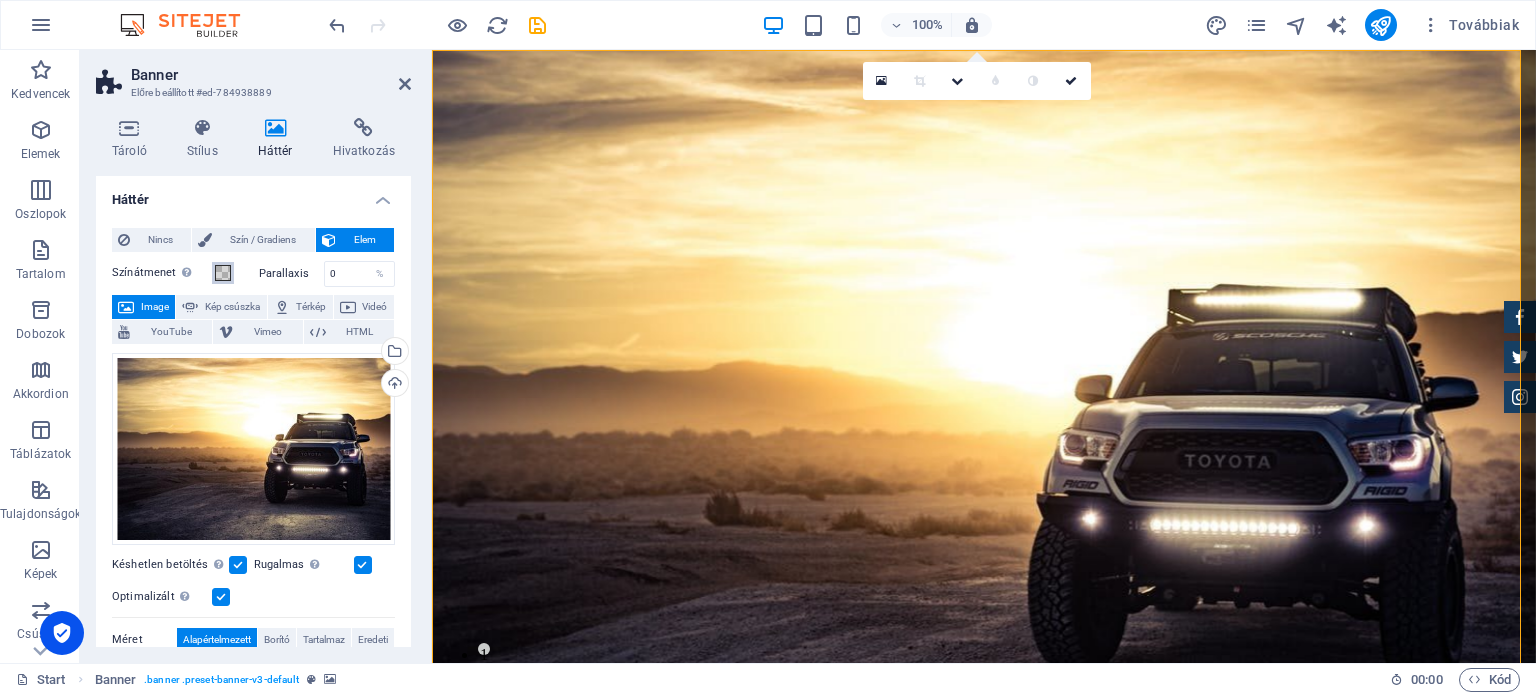 click at bounding box center (223, 273) 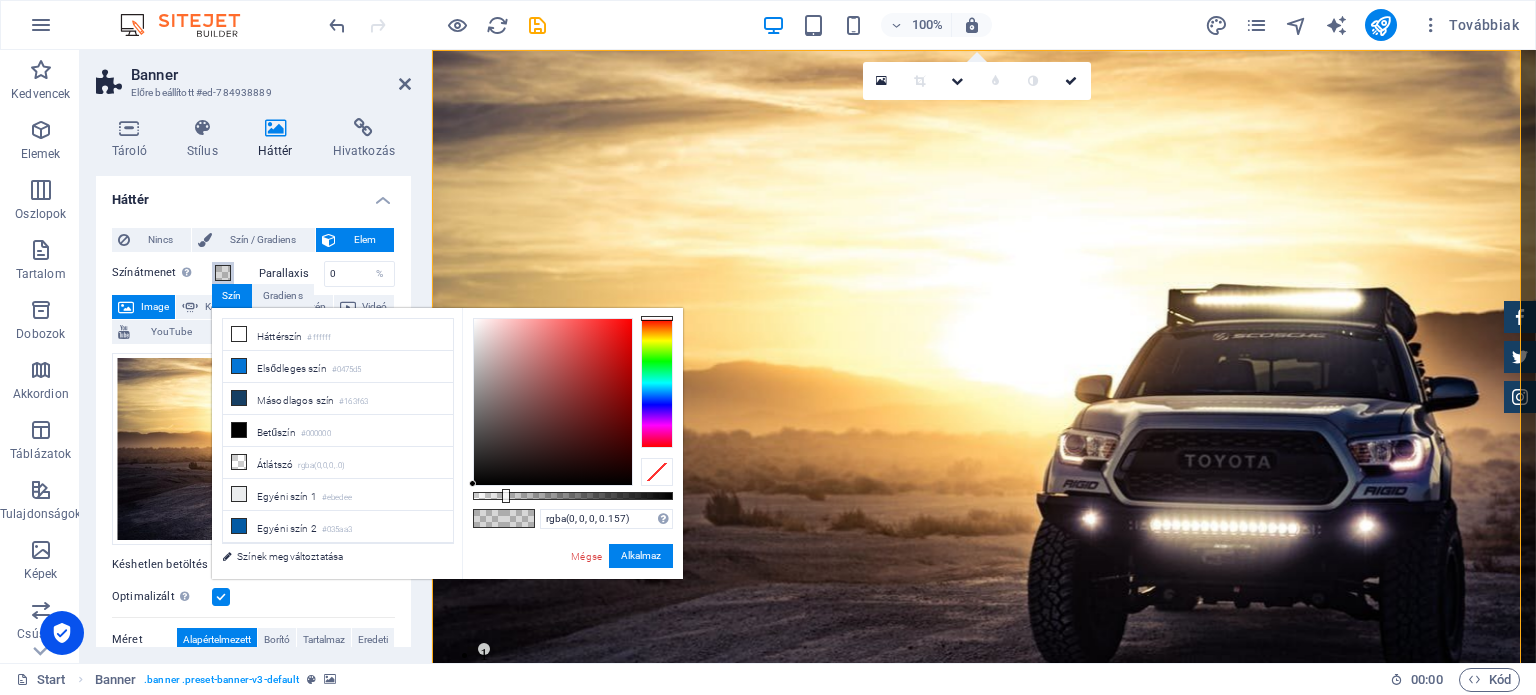 click at bounding box center (223, 273) 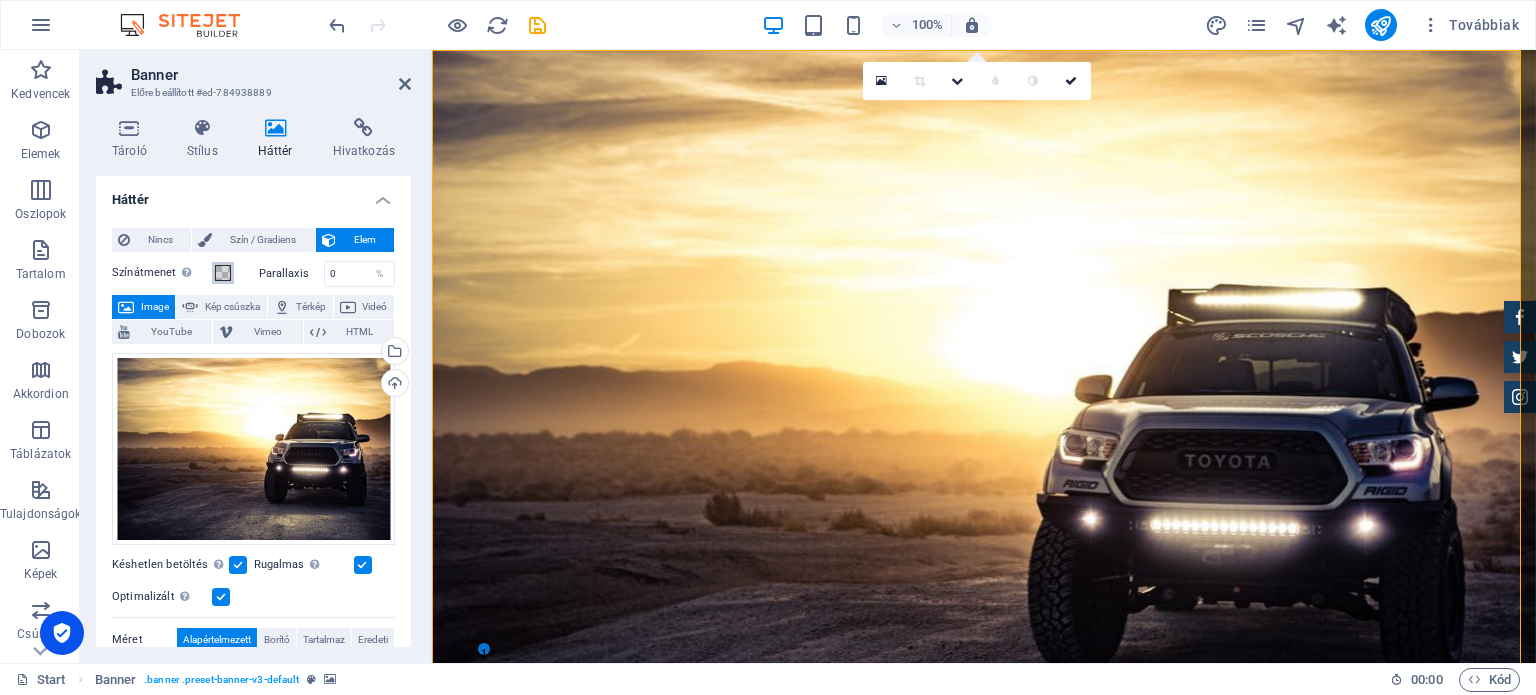 click at bounding box center [223, 273] 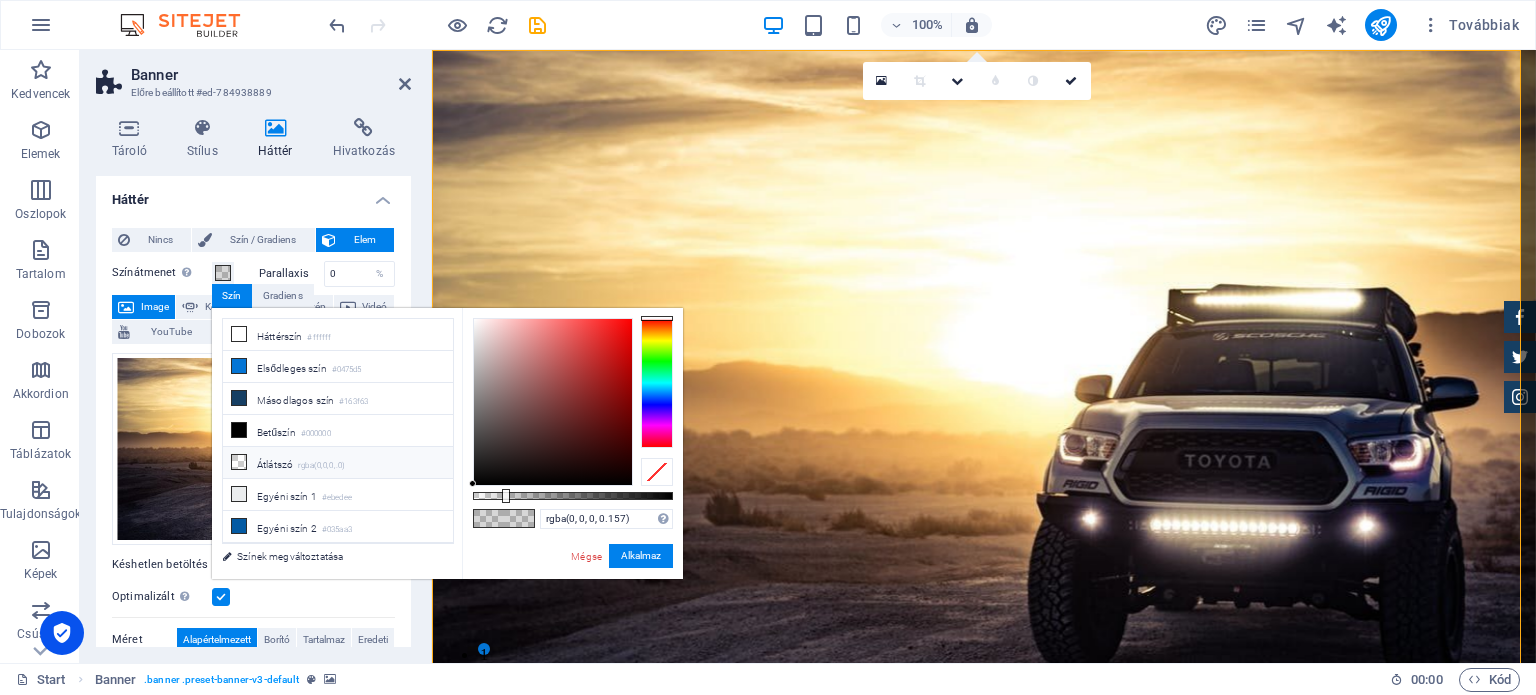 click at bounding box center (239, 462) 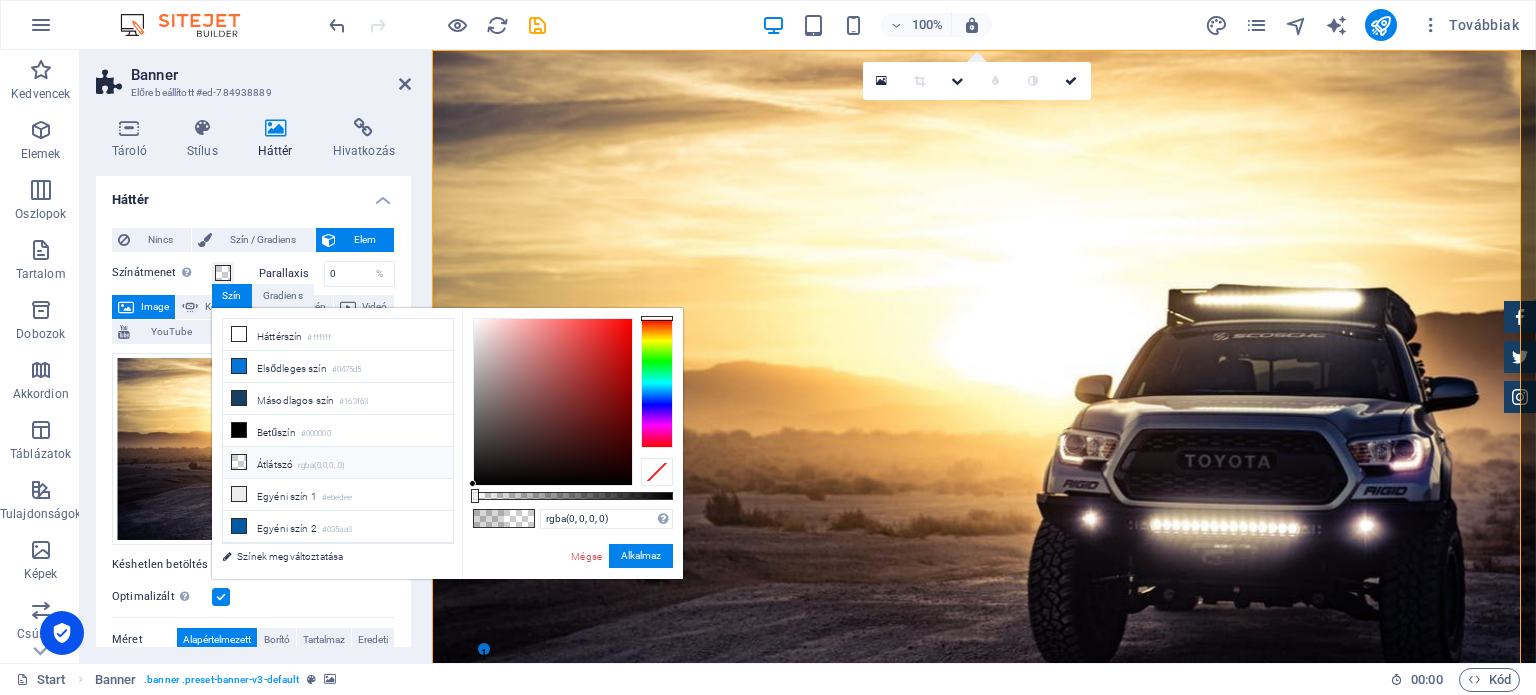 click at bounding box center (239, 462) 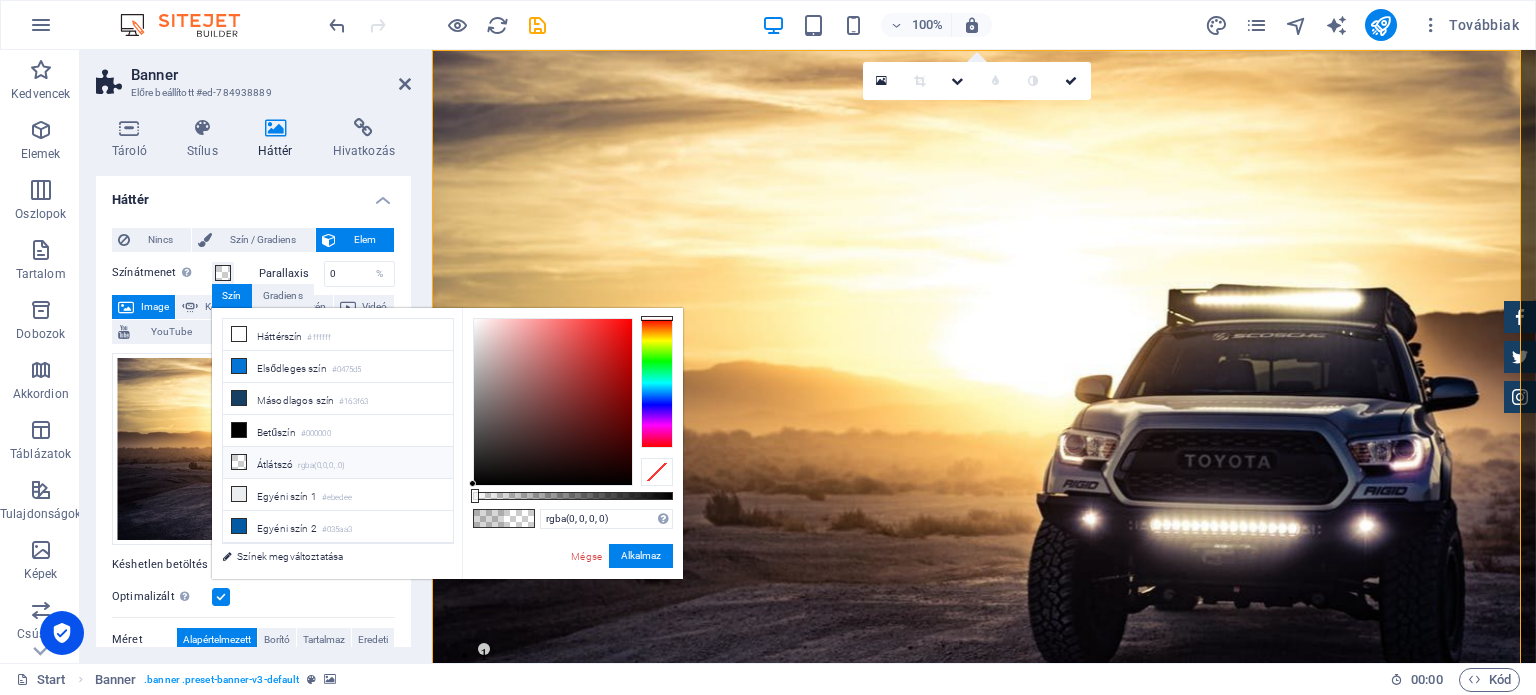 click on "Színátmenet Áthelyezés helyezése a háttérre annak színezéséhez" at bounding box center (162, 273) 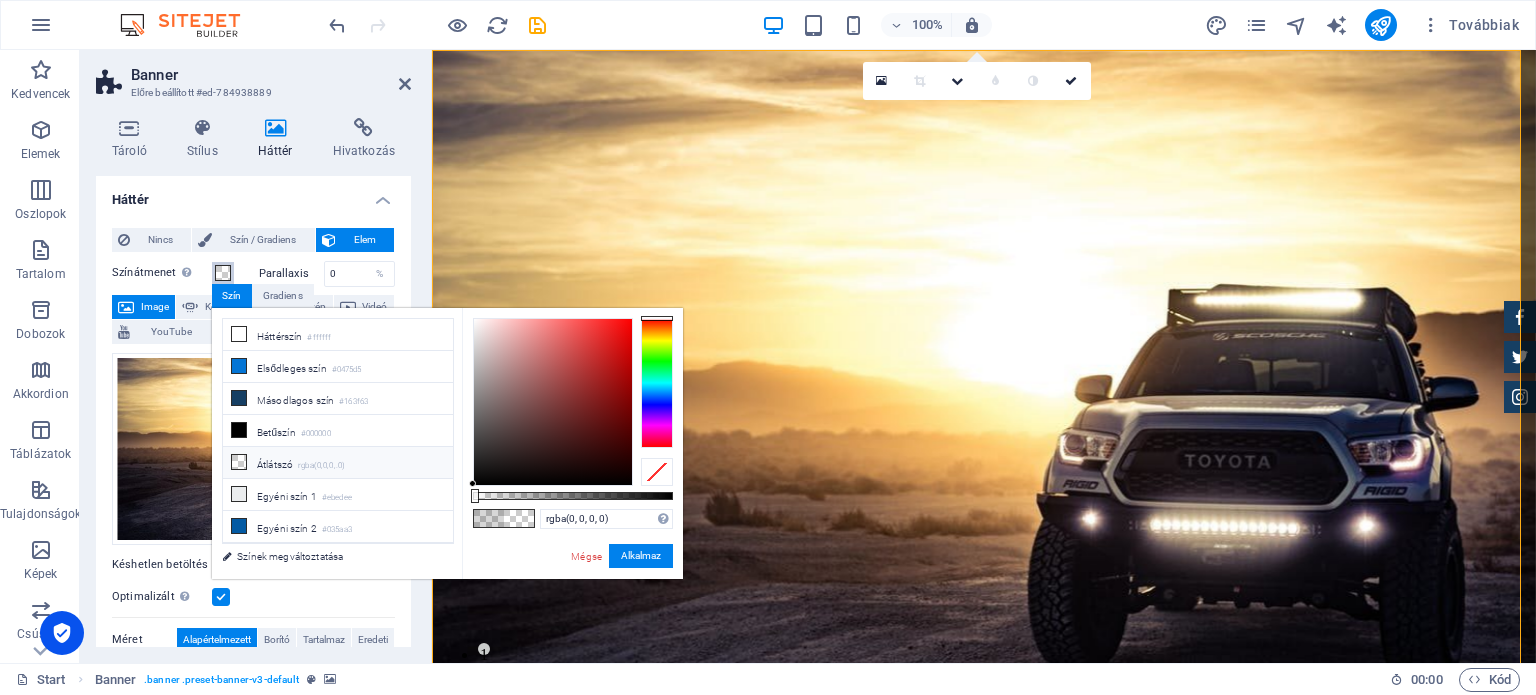 click on "Színátmenet Áthelyezés helyezése a háttérre annak színezéséhez" at bounding box center (223, 273) 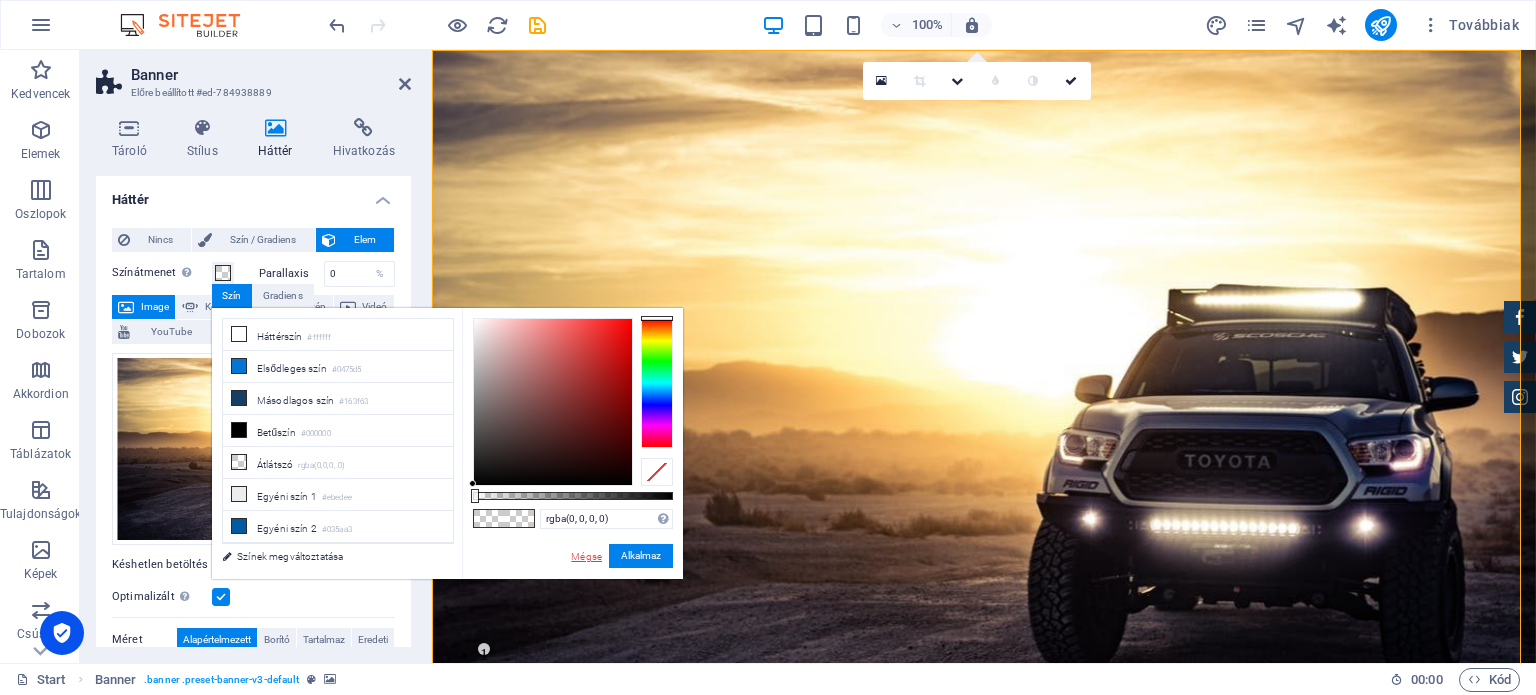 click on "Mégse" at bounding box center (586, 556) 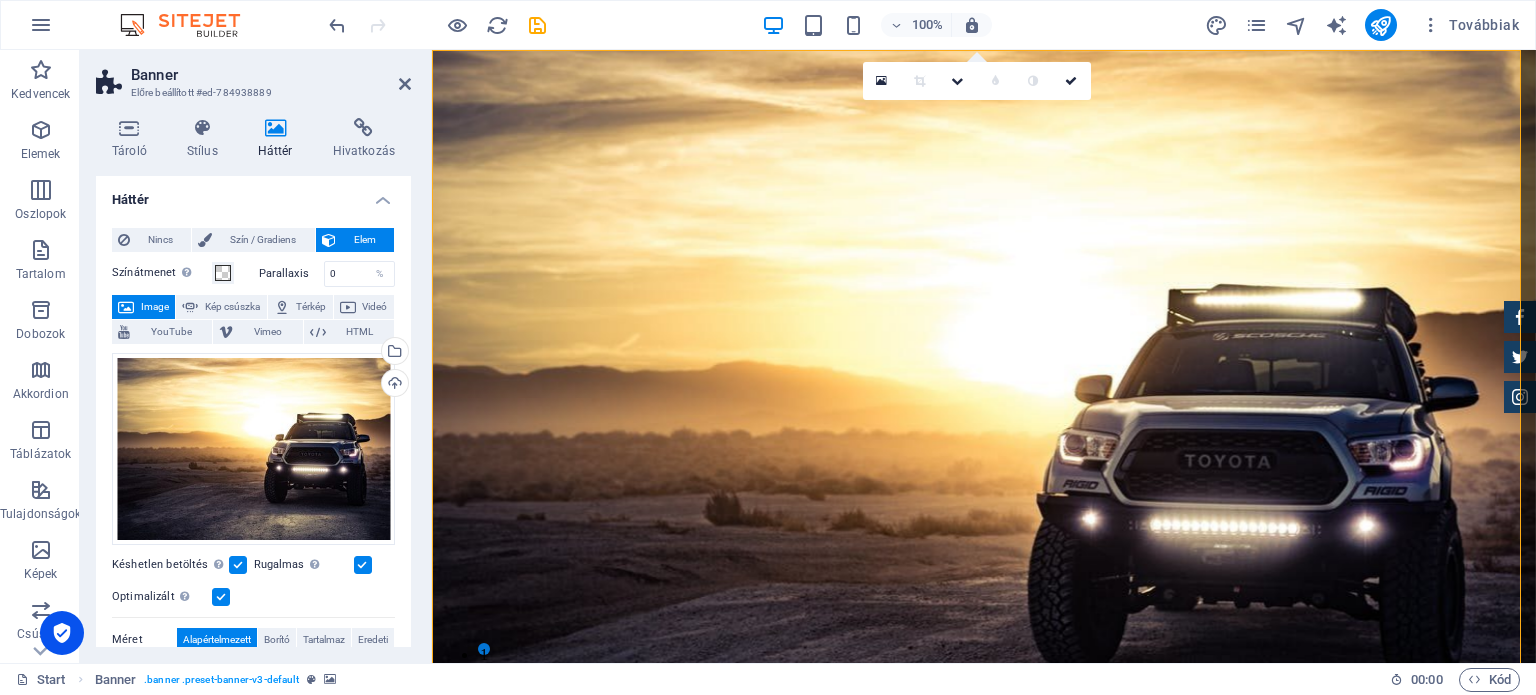 click on "Image Kép csúszka Térkép Videó YouTube Vimeo HTML" at bounding box center [253, 320] 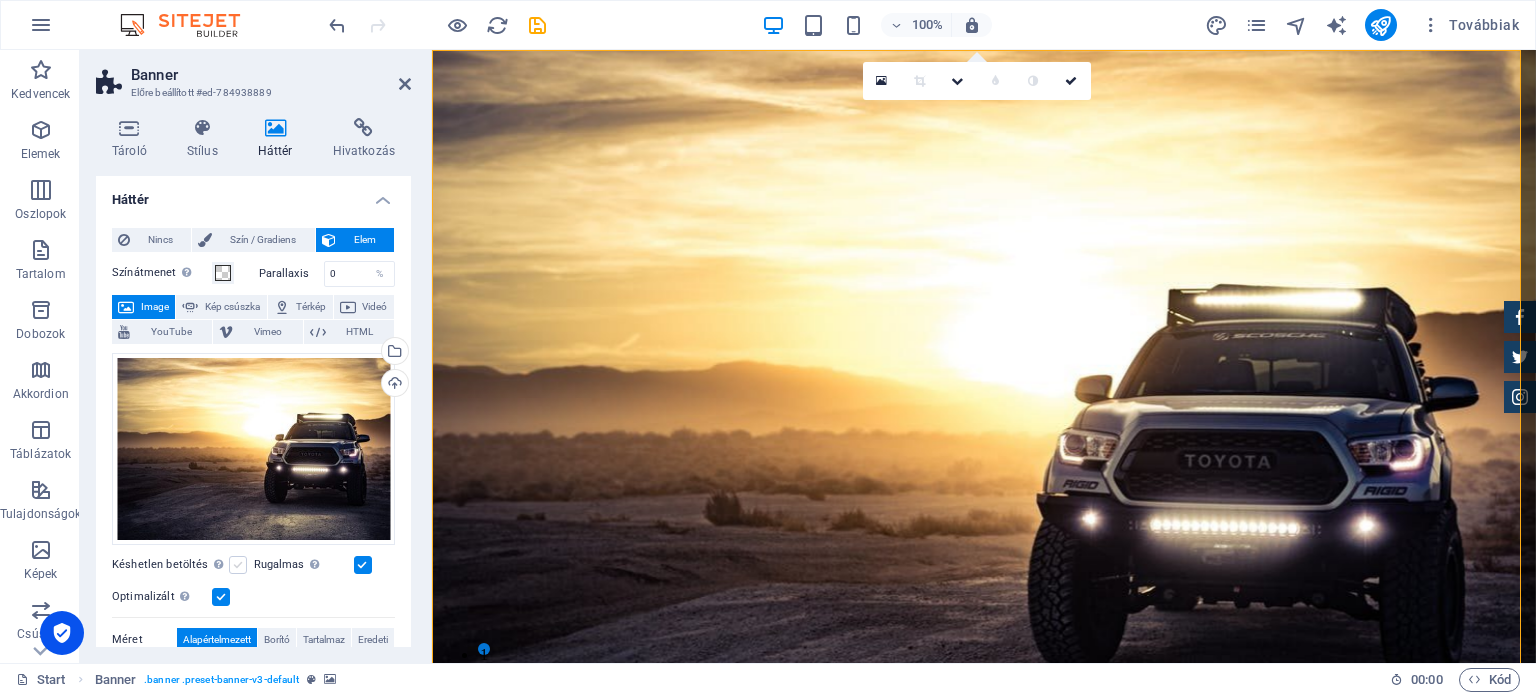 click at bounding box center (238, 565) 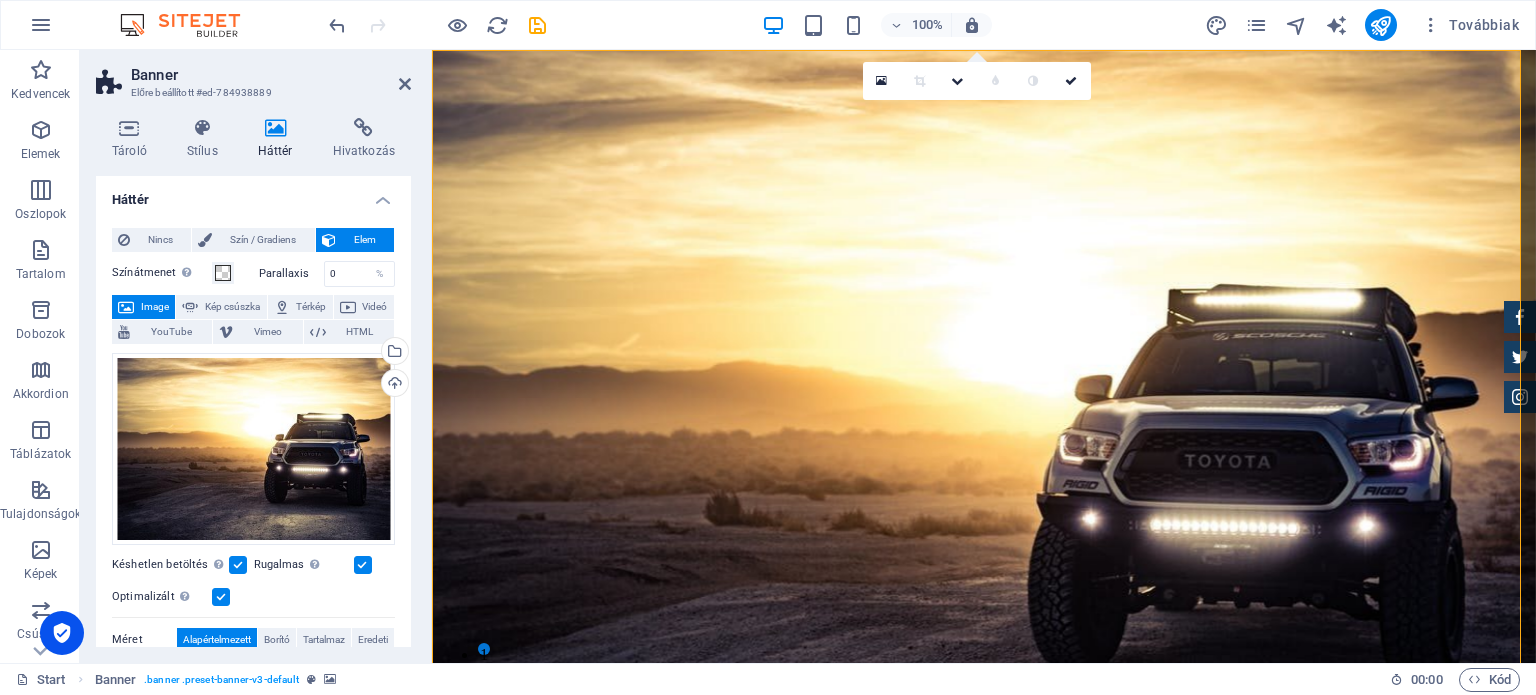 click at bounding box center (363, 565) 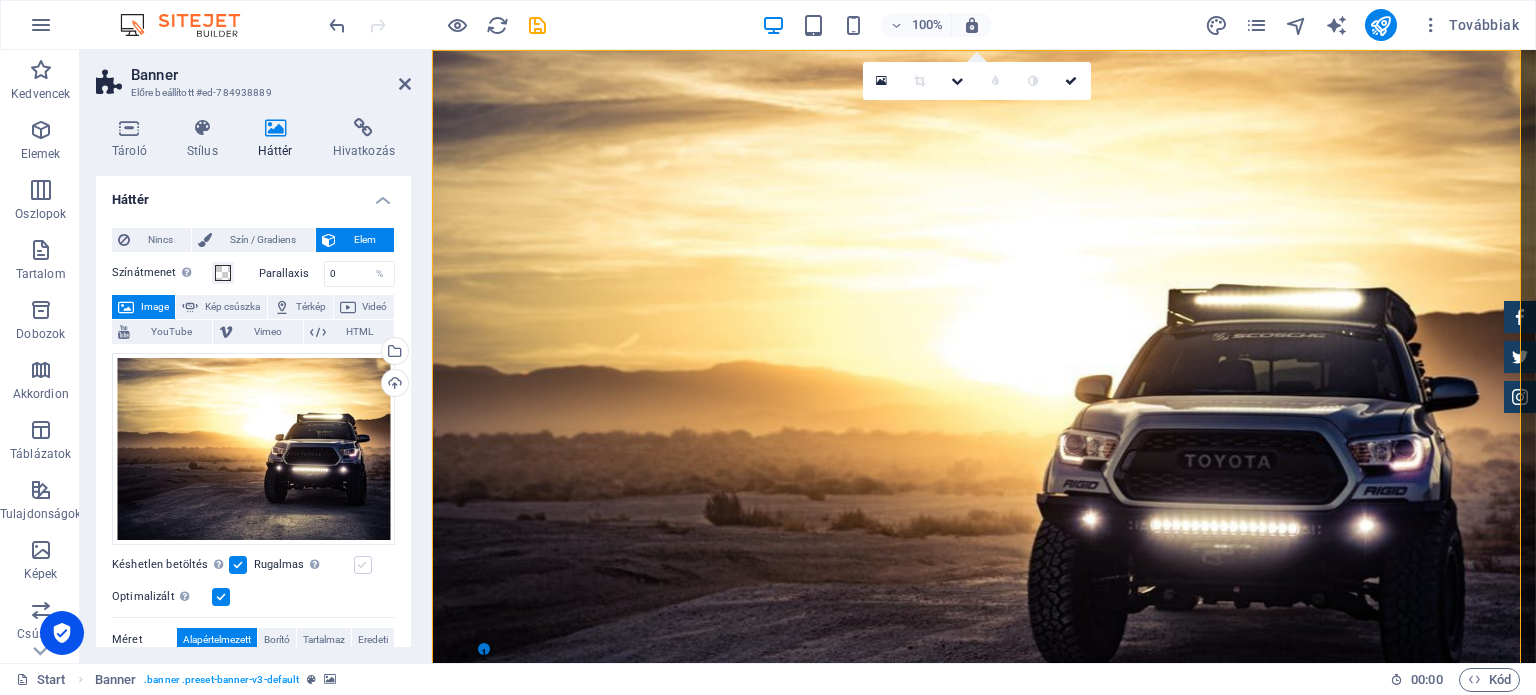 click at bounding box center [363, 565] 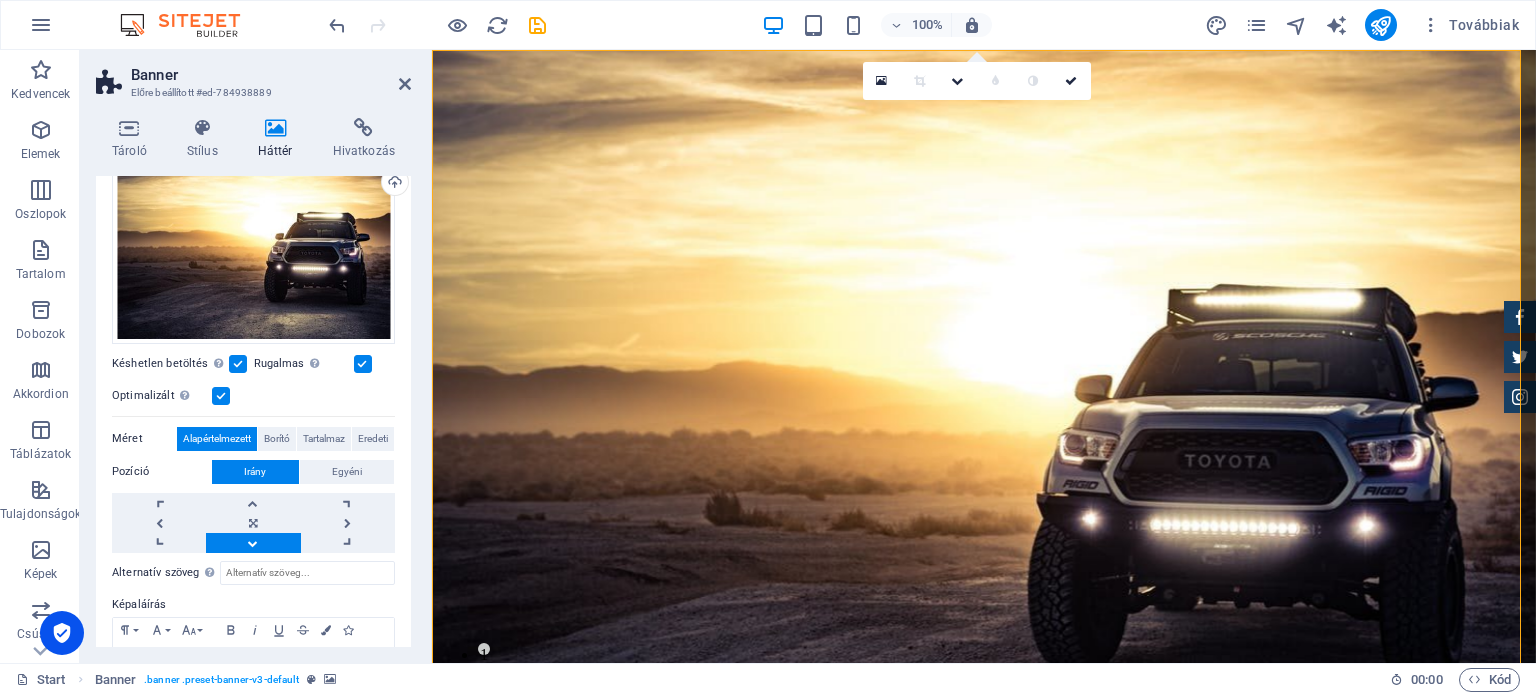 scroll, scrollTop: 204, scrollLeft: 0, axis: vertical 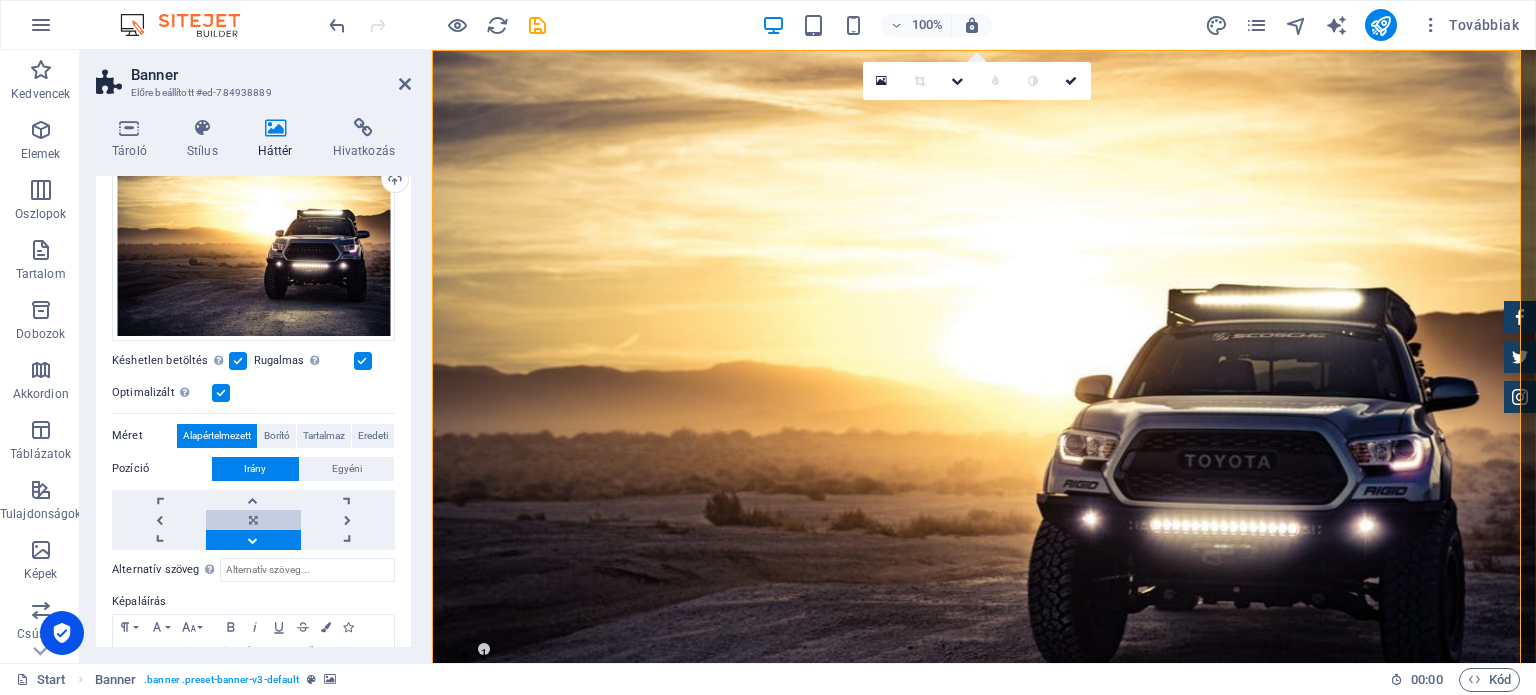 click at bounding box center (253, 520) 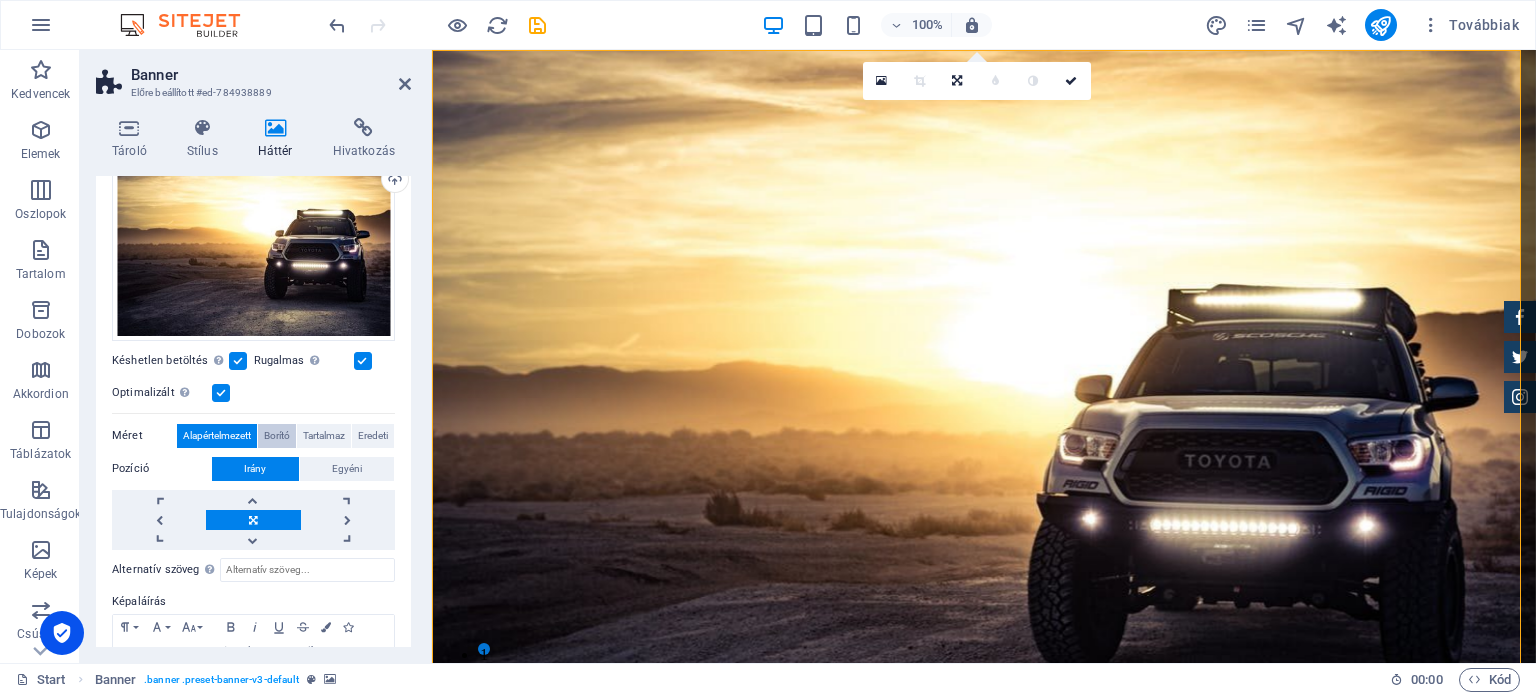 click on "Borító" at bounding box center [277, 436] 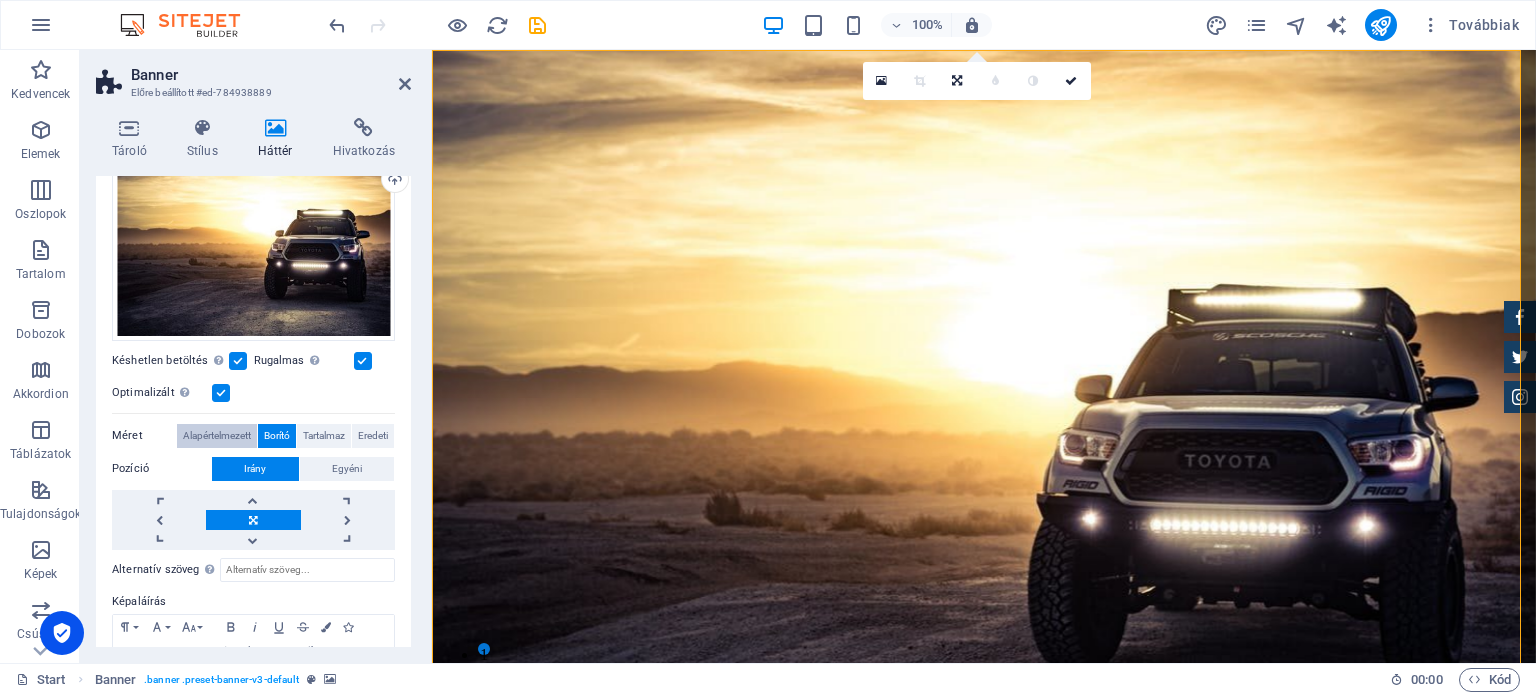 click on "Alapértelmezett" at bounding box center (217, 436) 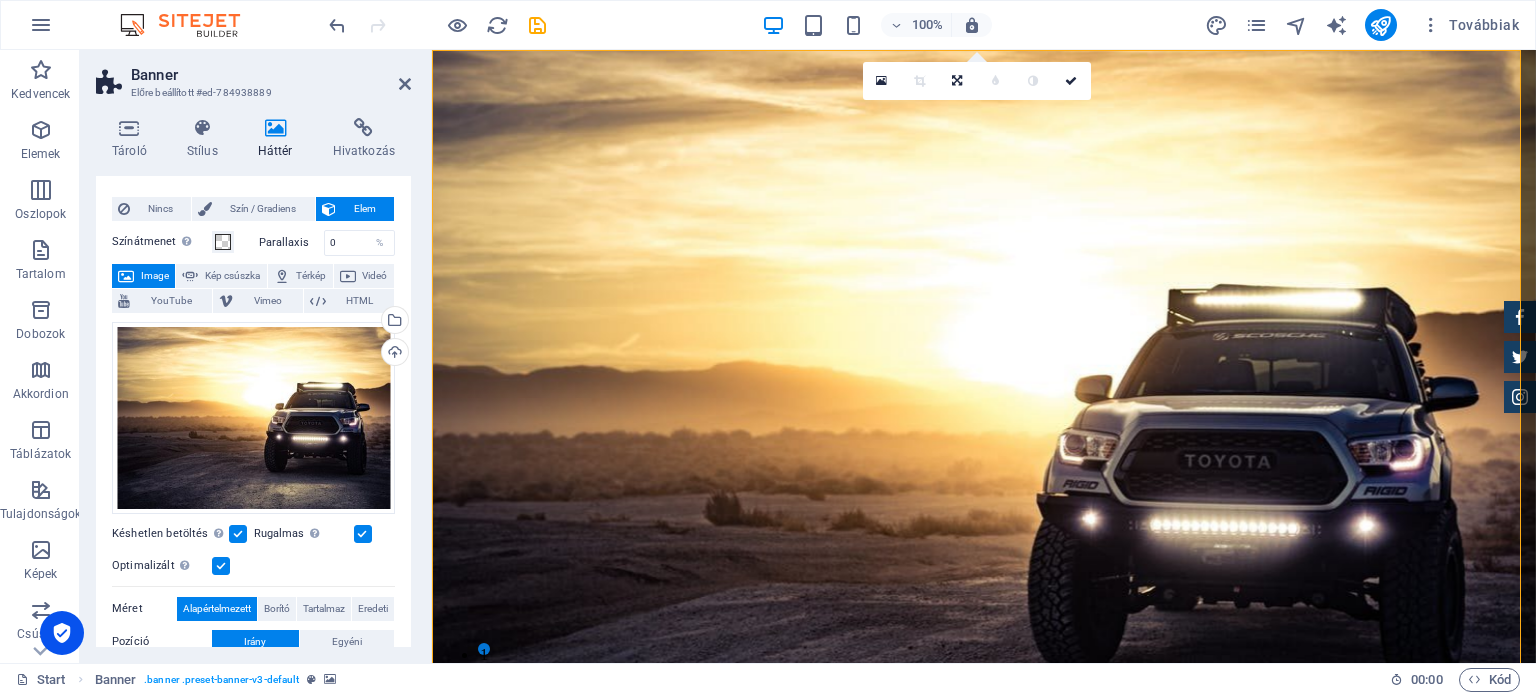 scroll, scrollTop: 0, scrollLeft: 0, axis: both 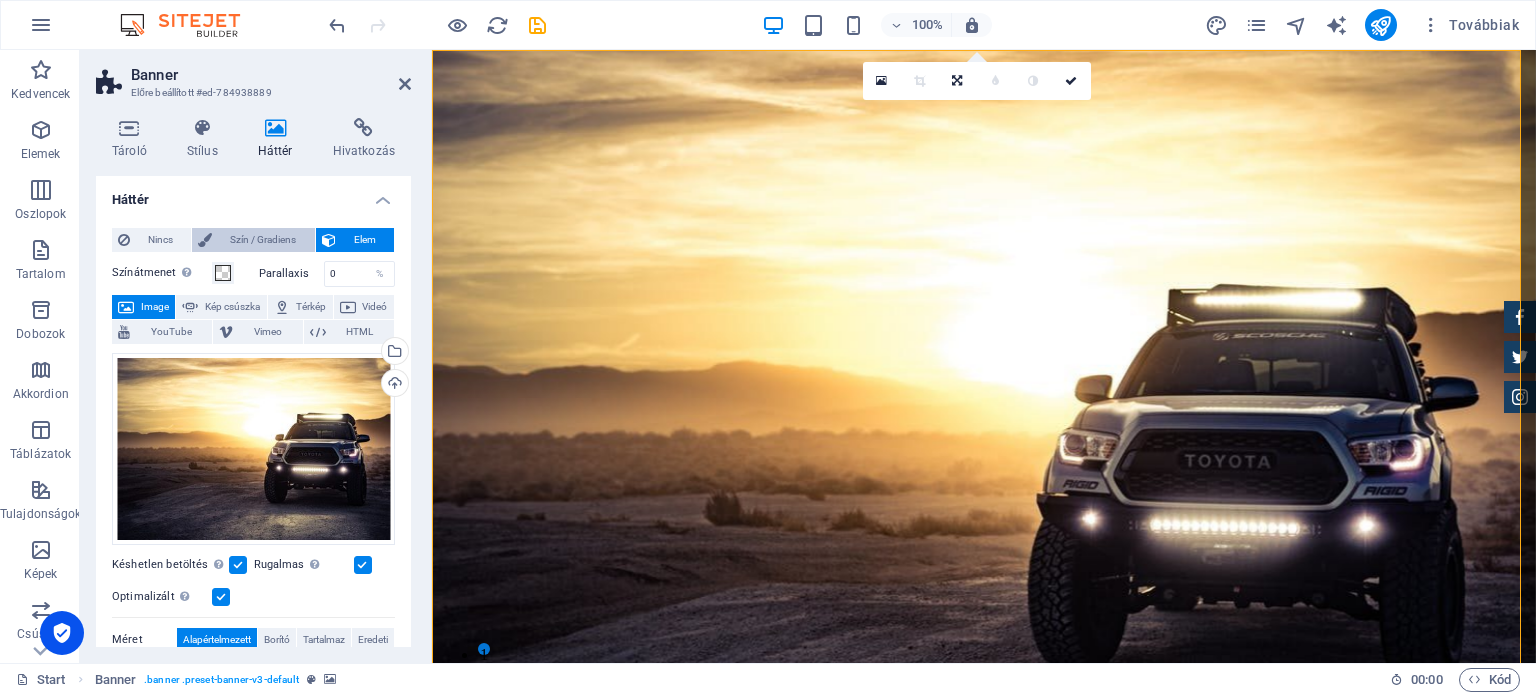 click on "Szín / Gradiens" at bounding box center [263, 240] 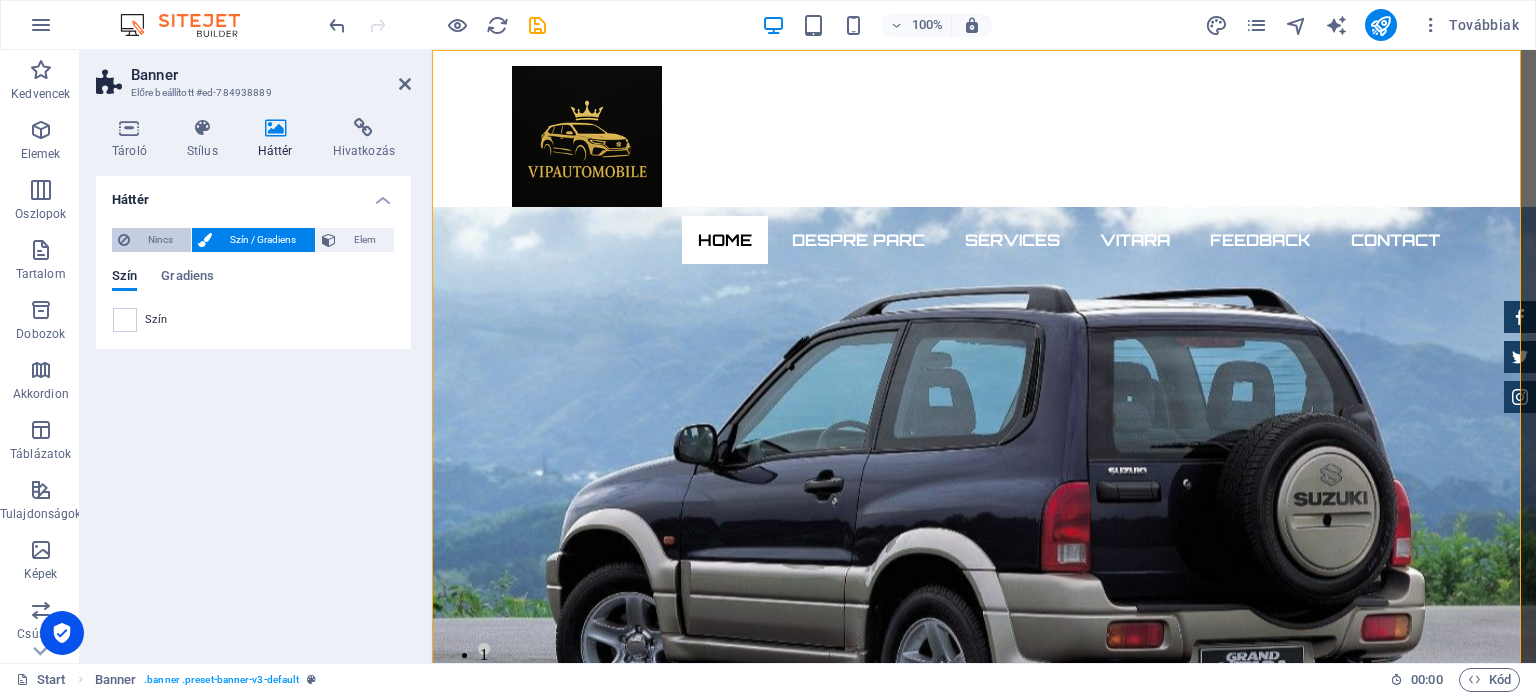 click on "Nincs" at bounding box center (151, 240) 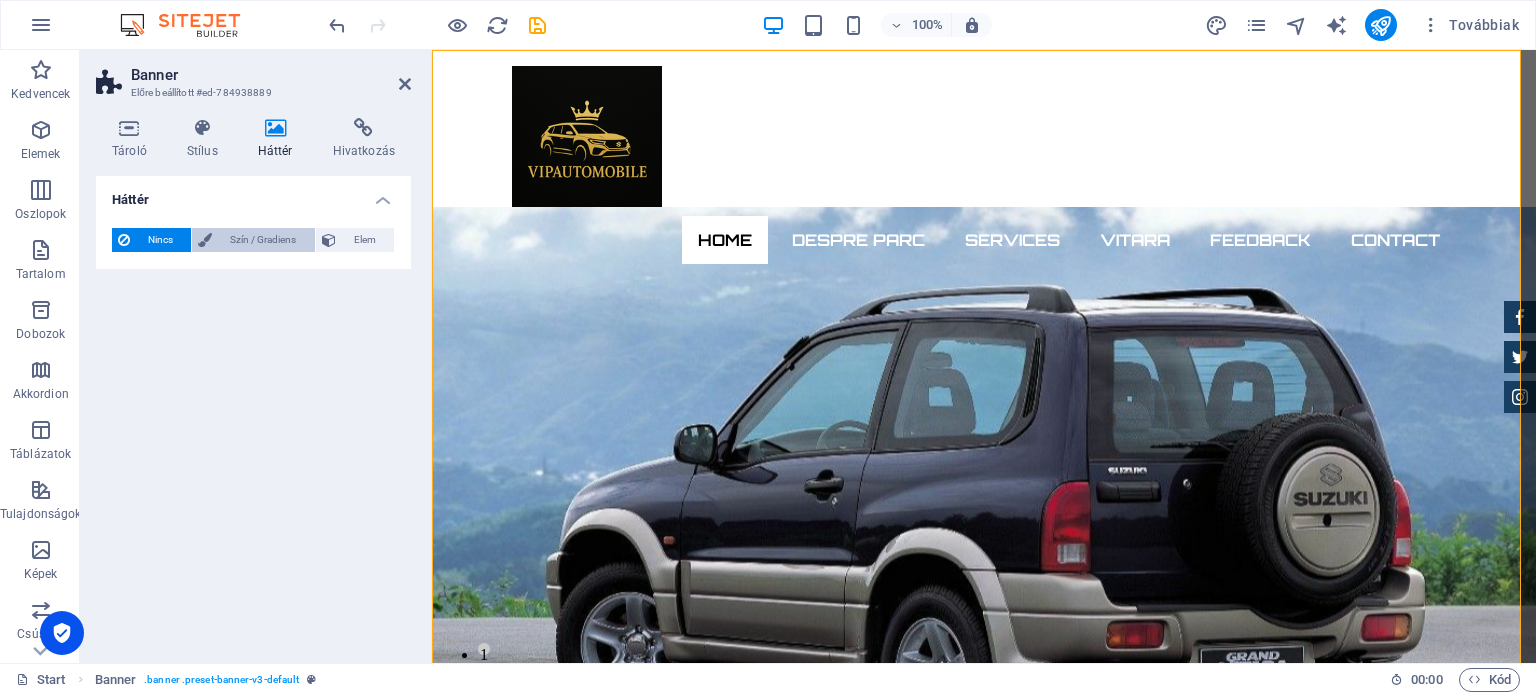 click on "Szín / Gradiens" at bounding box center (263, 240) 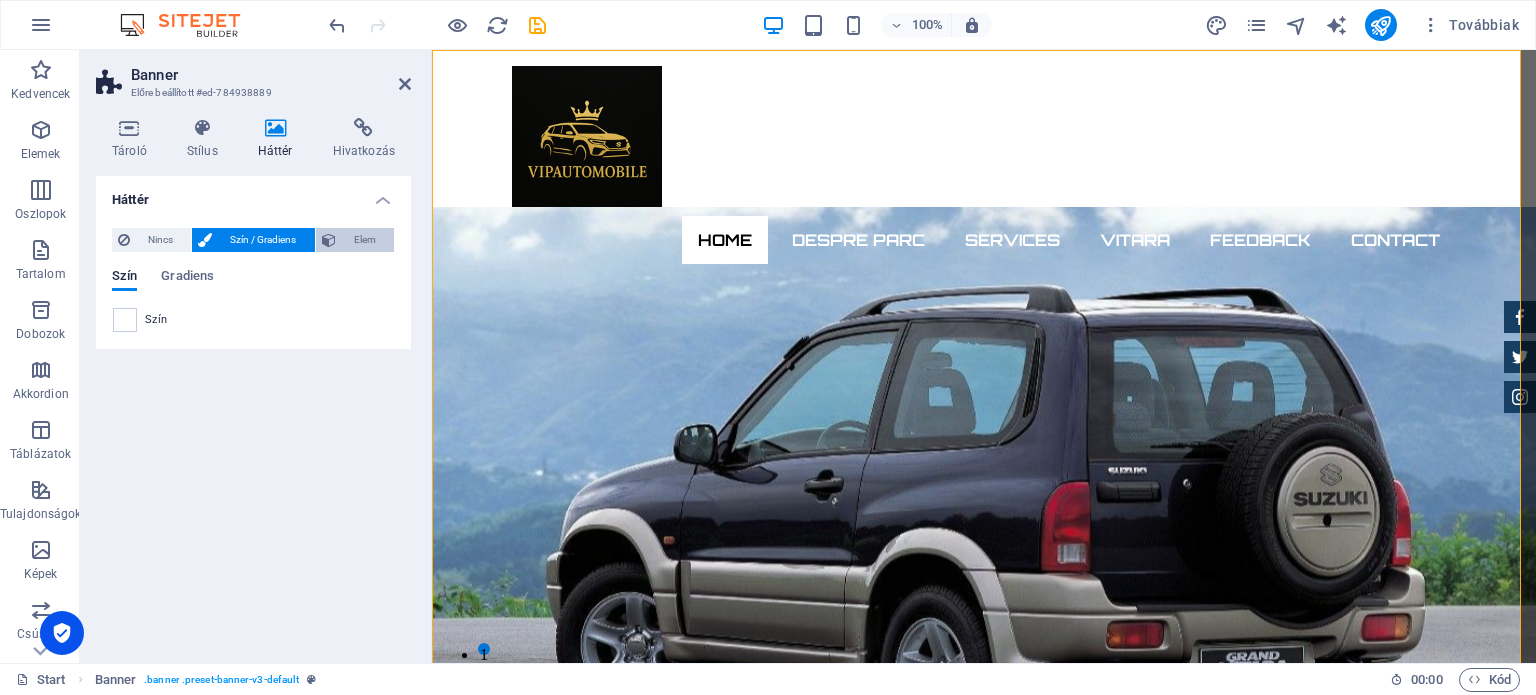 click on "Elem" at bounding box center [365, 240] 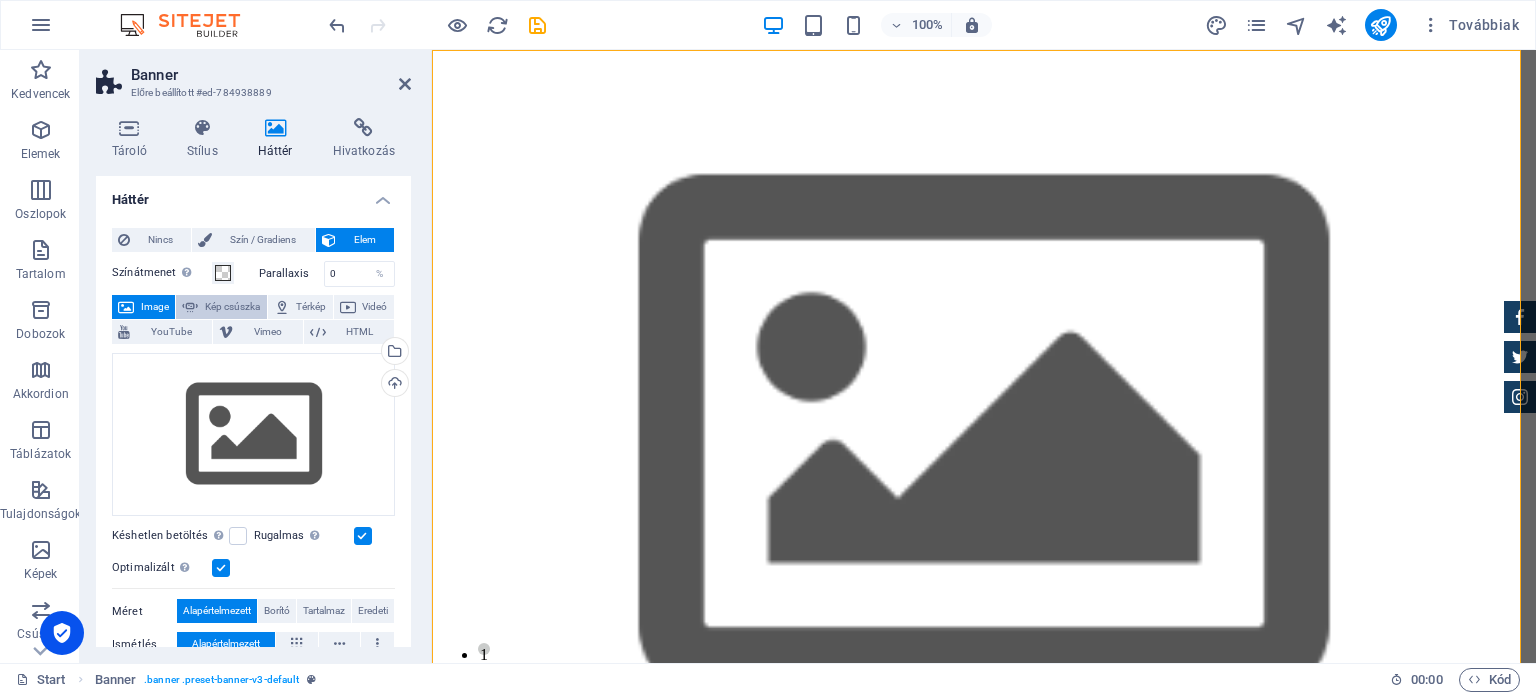 click on "Kép csúszka" at bounding box center (232, 307) 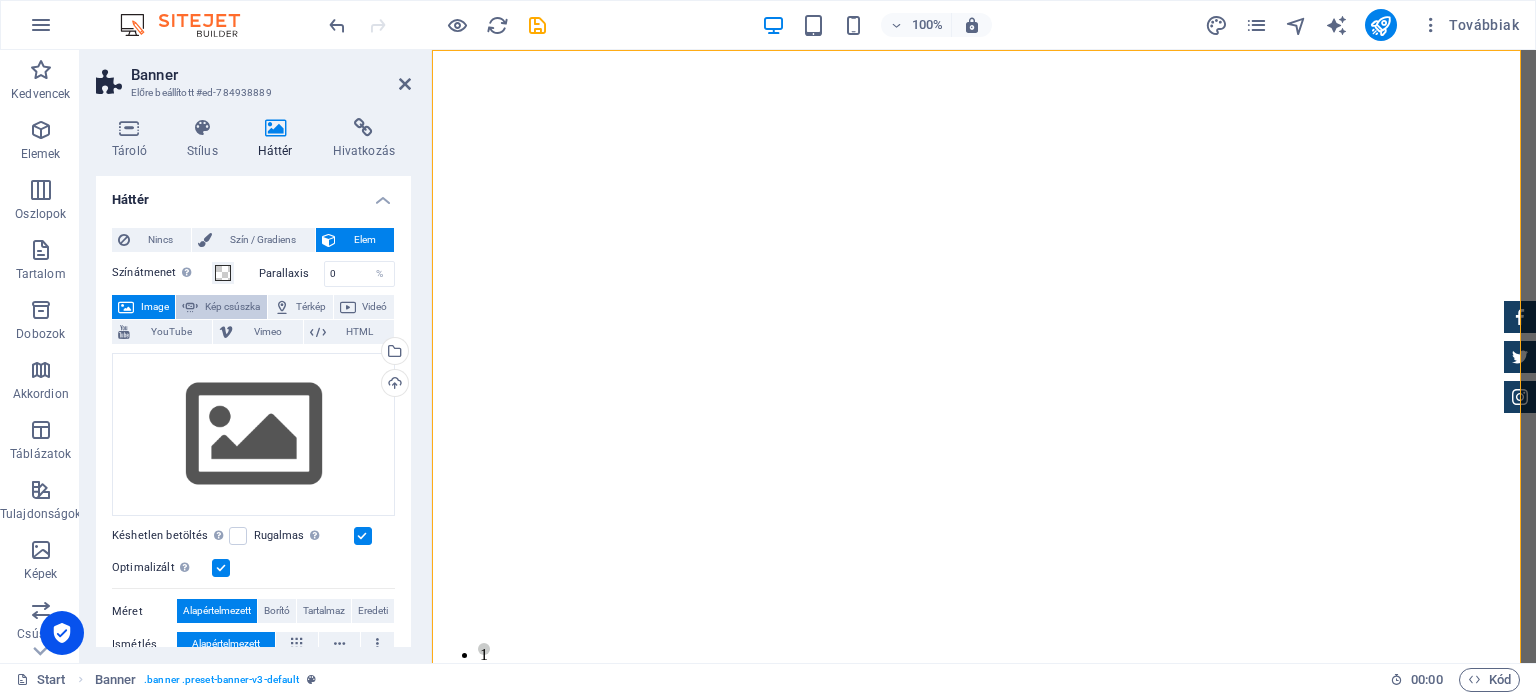 select on "ms" 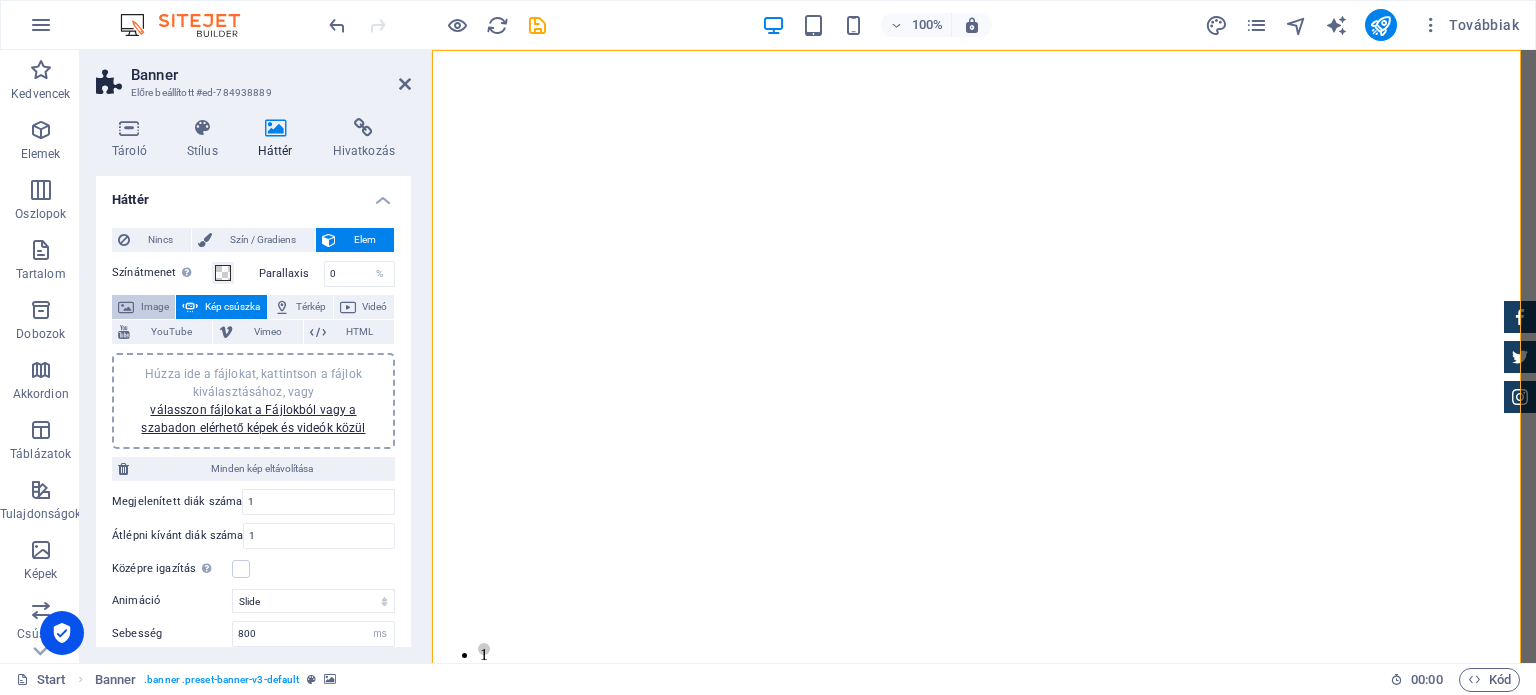 click on "Image" at bounding box center (154, 307) 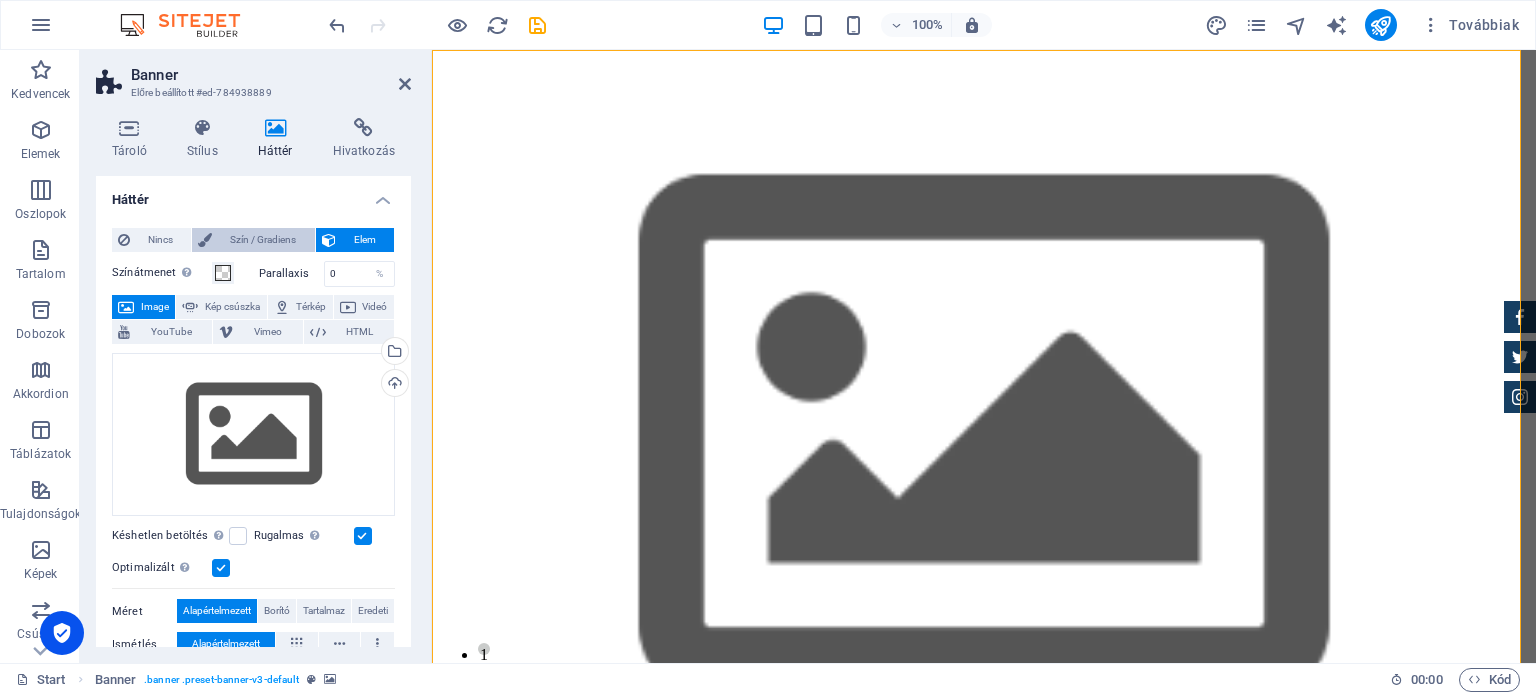 click on "Szín / Gradiens" at bounding box center [263, 240] 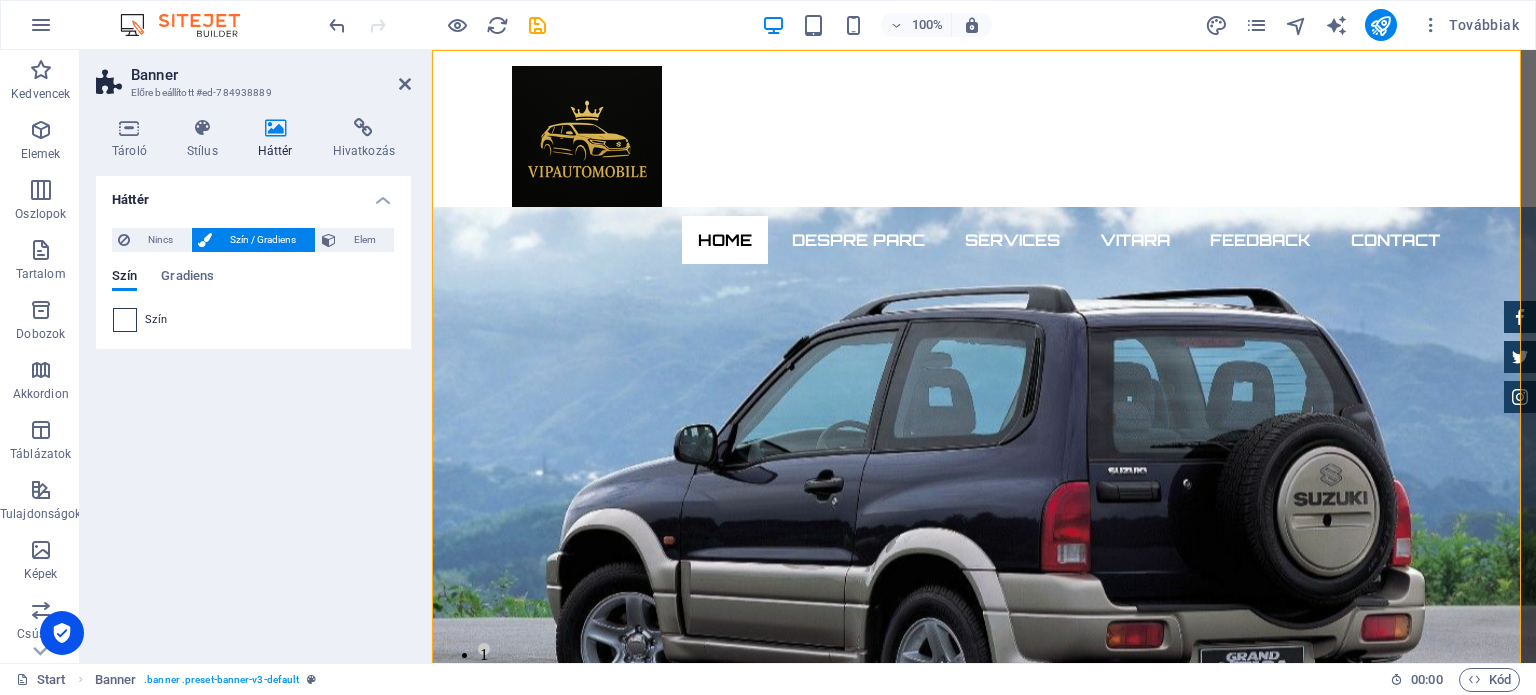click at bounding box center [125, 320] 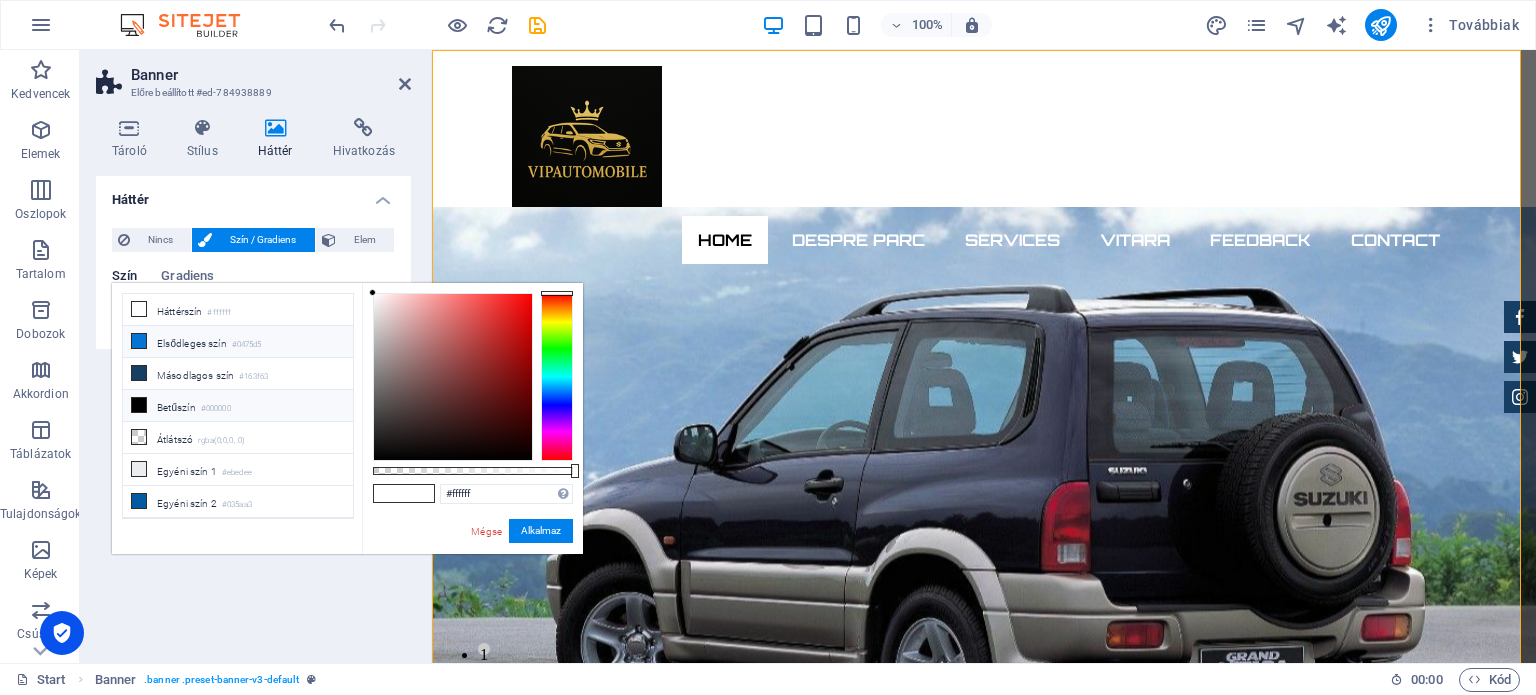 click on "Elsődleges szín
#0475d5" at bounding box center [238, 342] 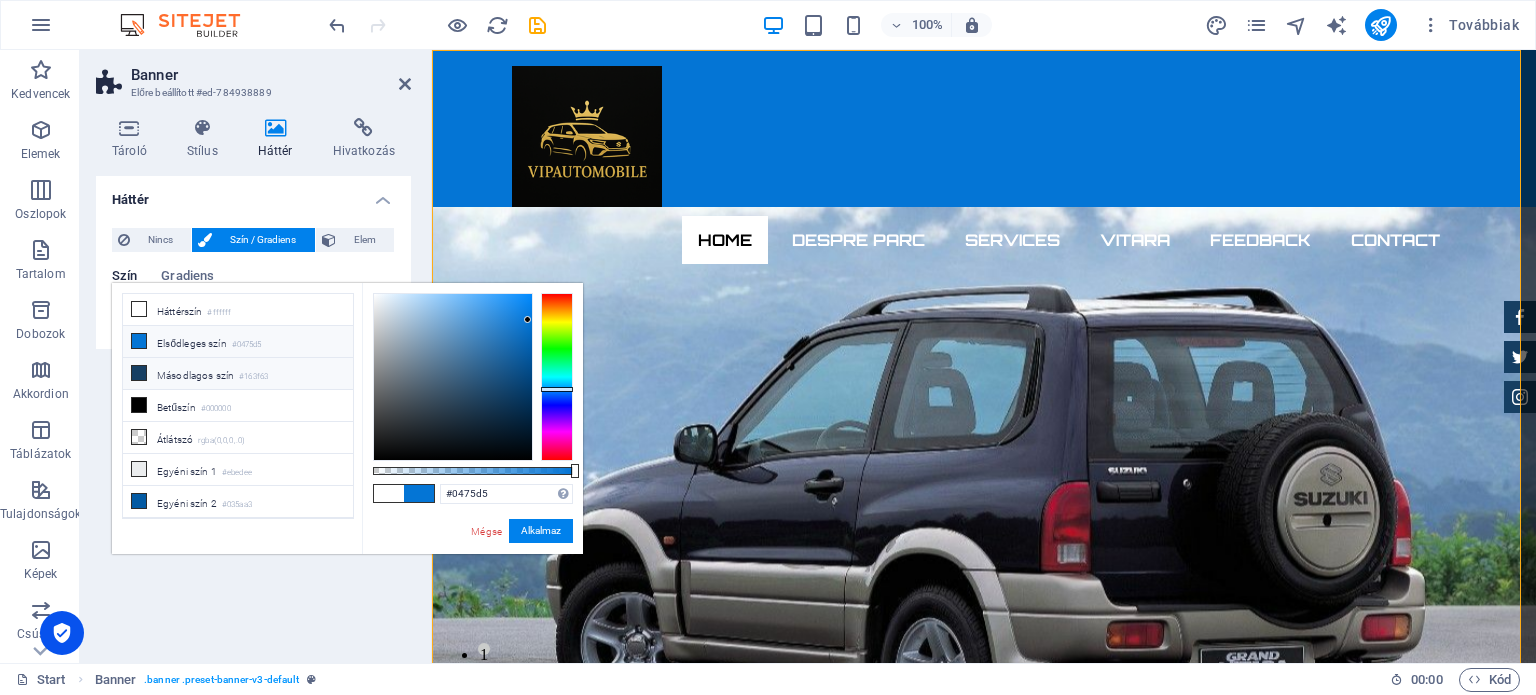 click on "Másodlagos szín
#163f63" at bounding box center [238, 374] 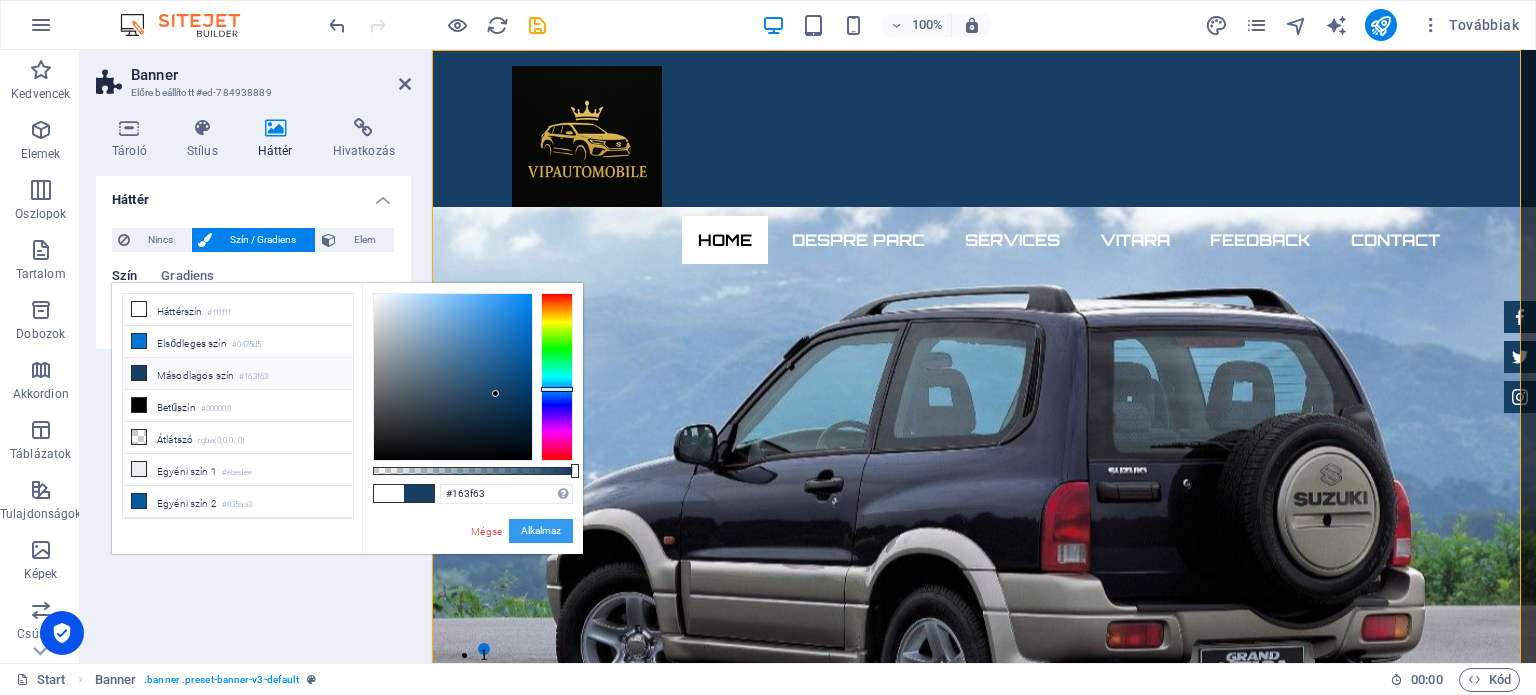 click on "Alkalmaz" at bounding box center (541, 531) 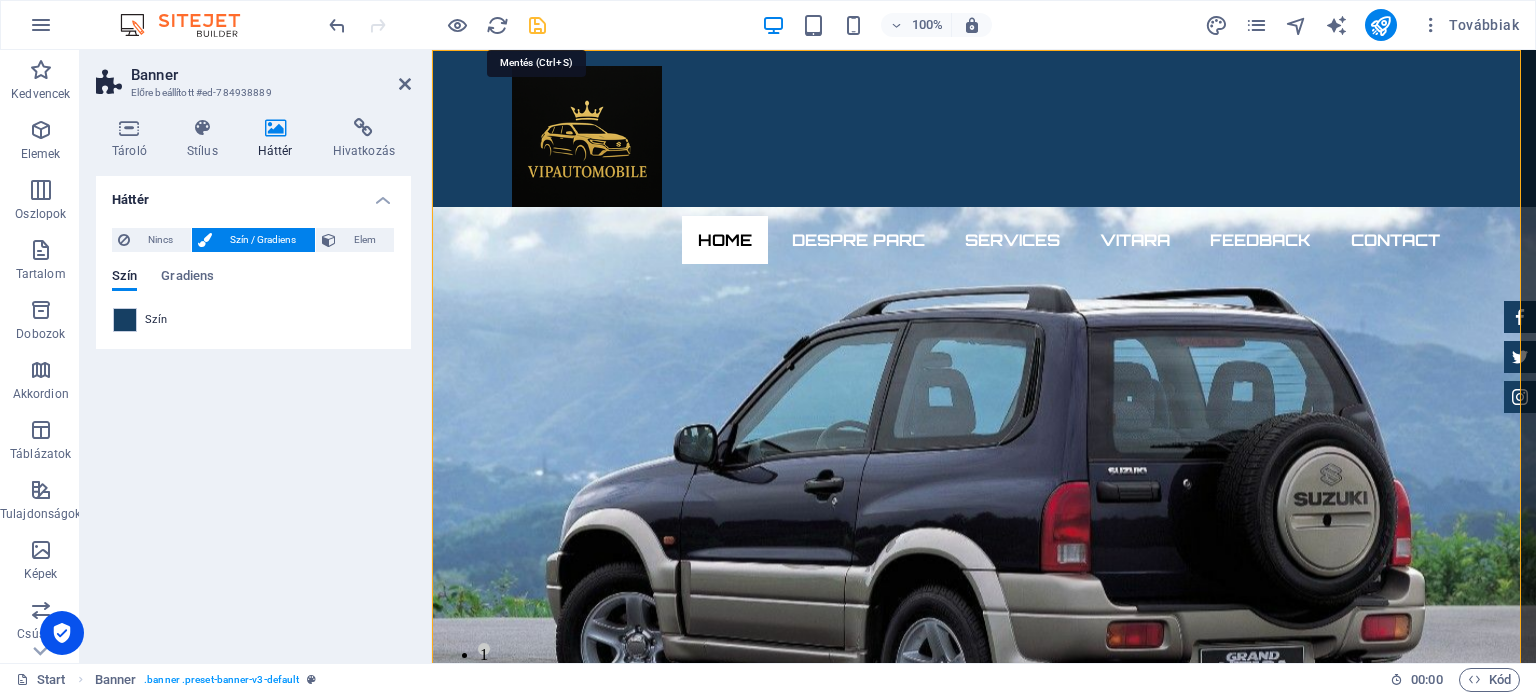 click at bounding box center [537, 25] 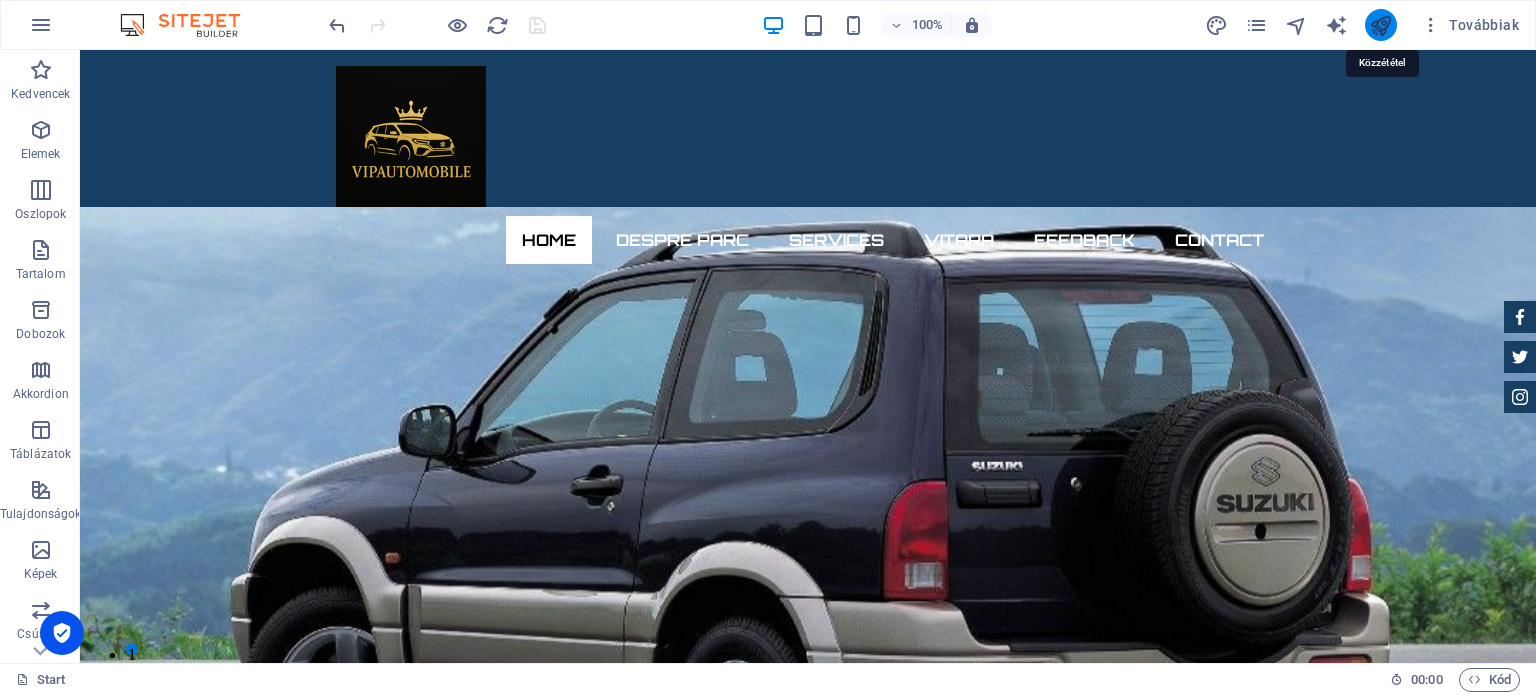 click at bounding box center [1380, 25] 